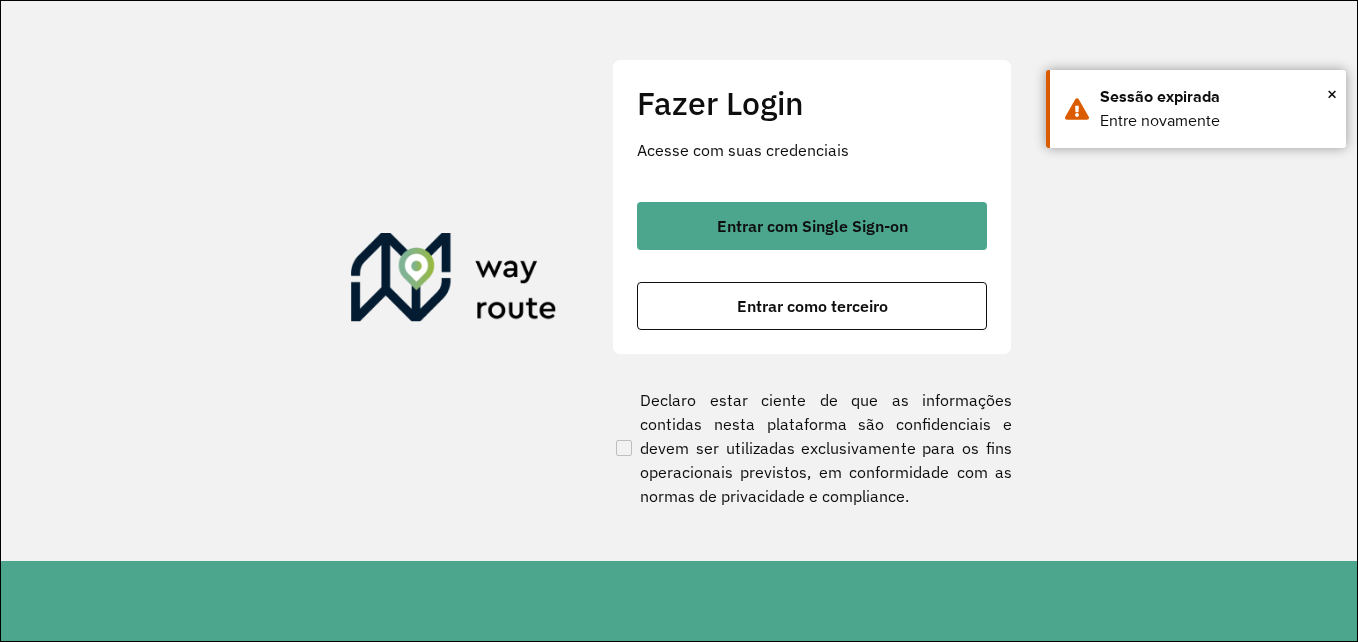 scroll, scrollTop: 0, scrollLeft: 0, axis: both 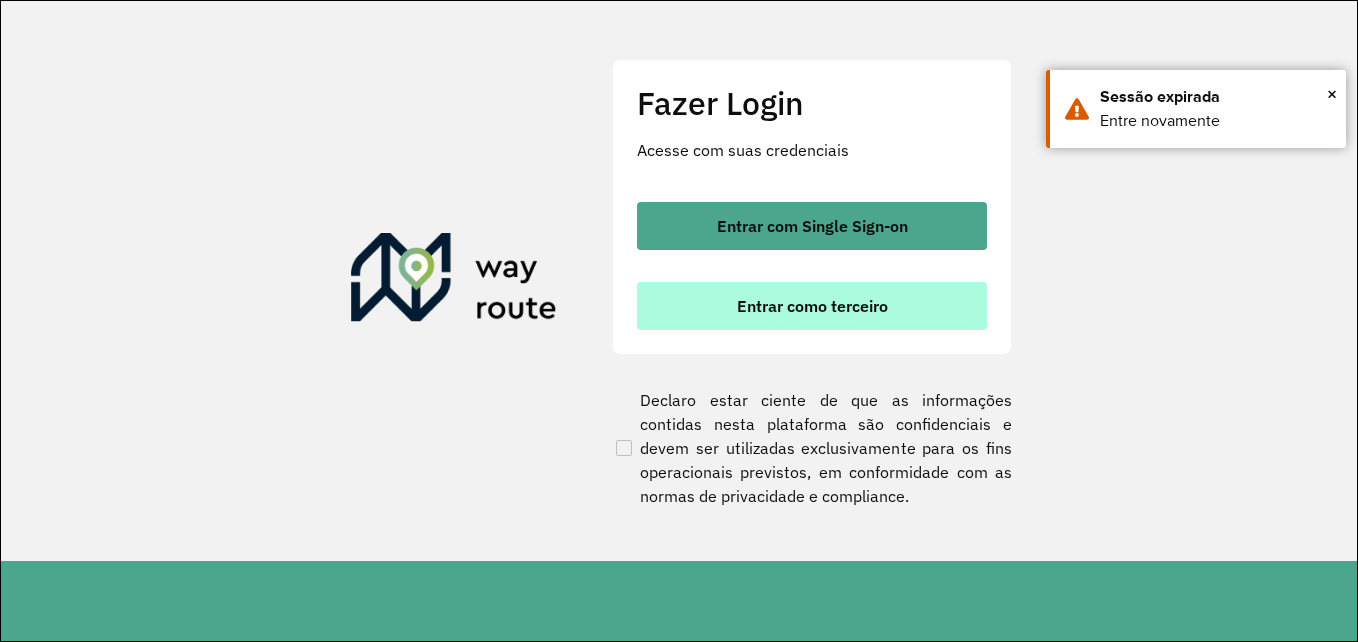 click on "Entrar como terceiro" at bounding box center [812, 306] 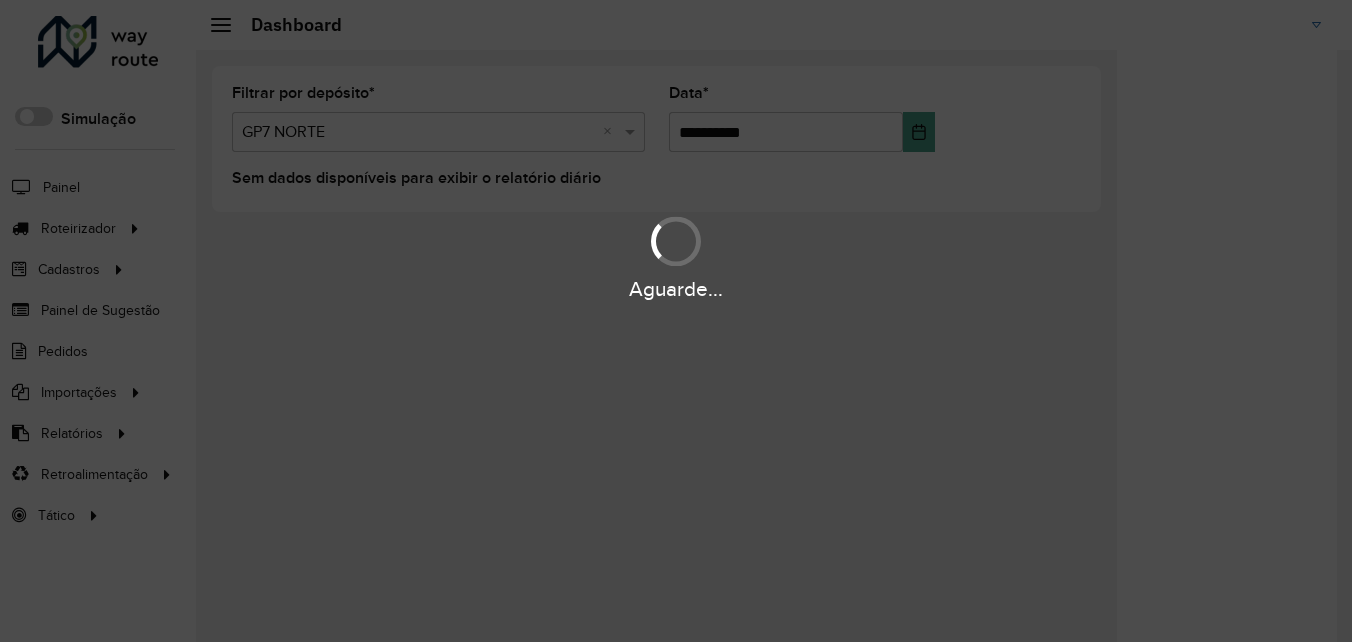 scroll, scrollTop: 0, scrollLeft: 0, axis: both 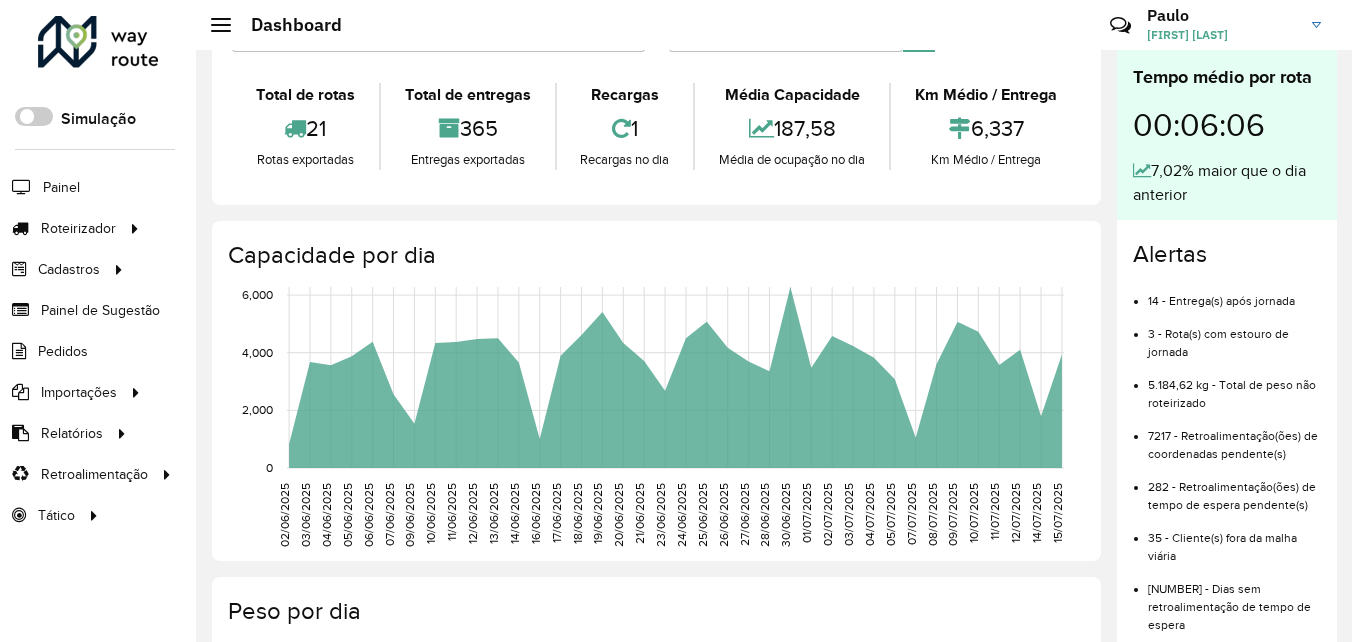 click 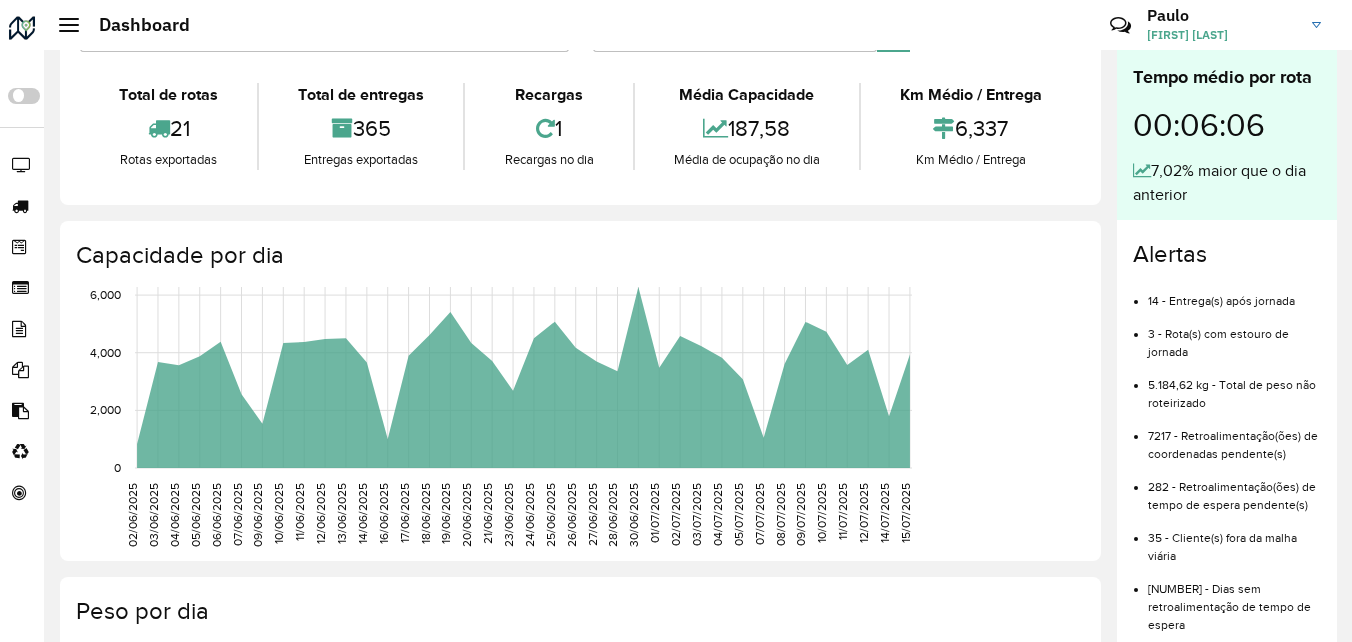 click 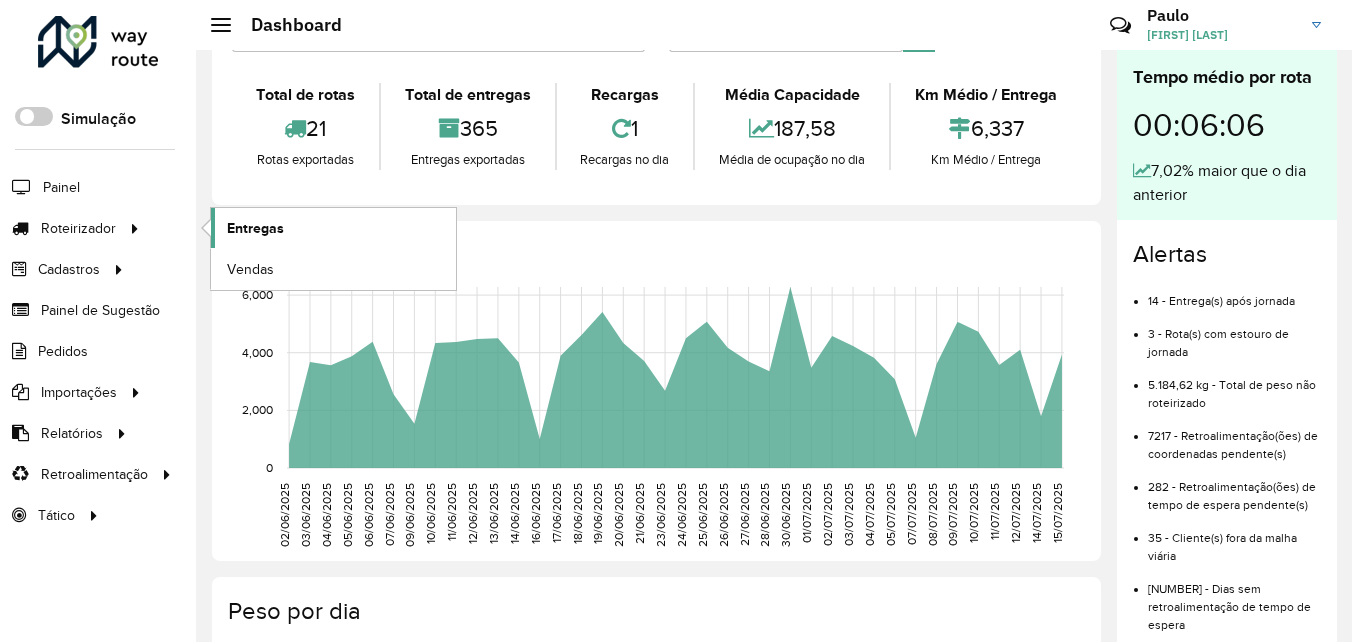 click on "Entregas" 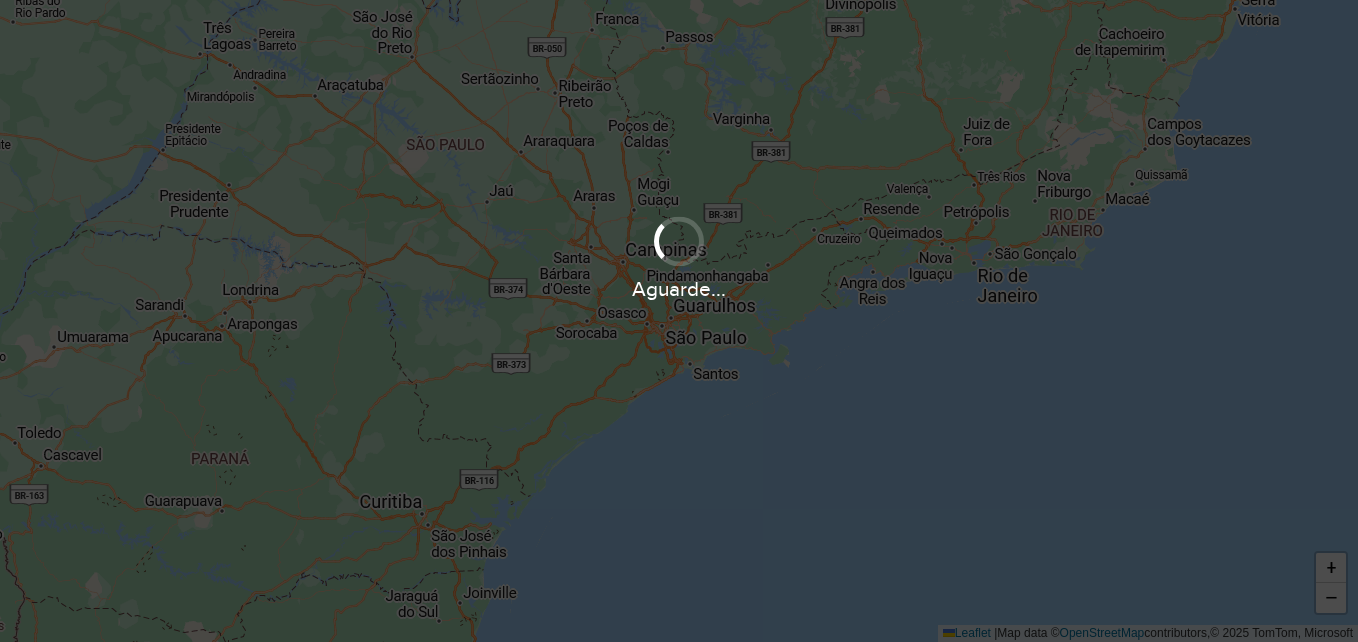 scroll, scrollTop: 0, scrollLeft: 0, axis: both 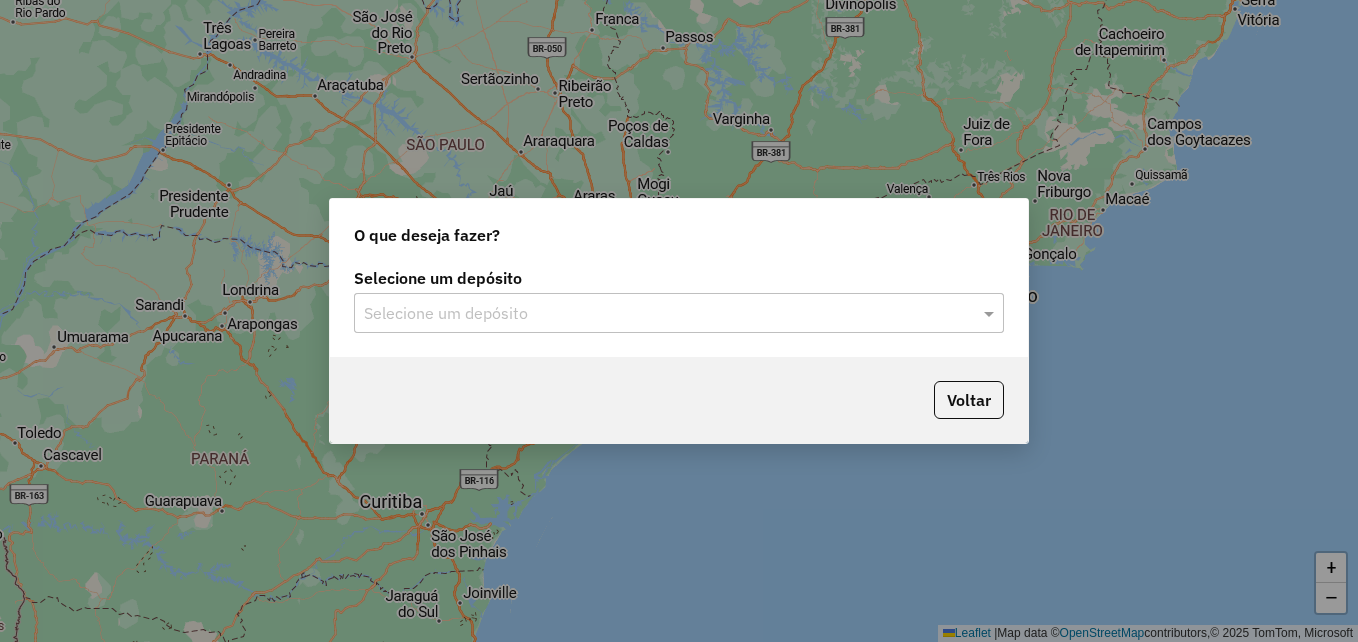 click 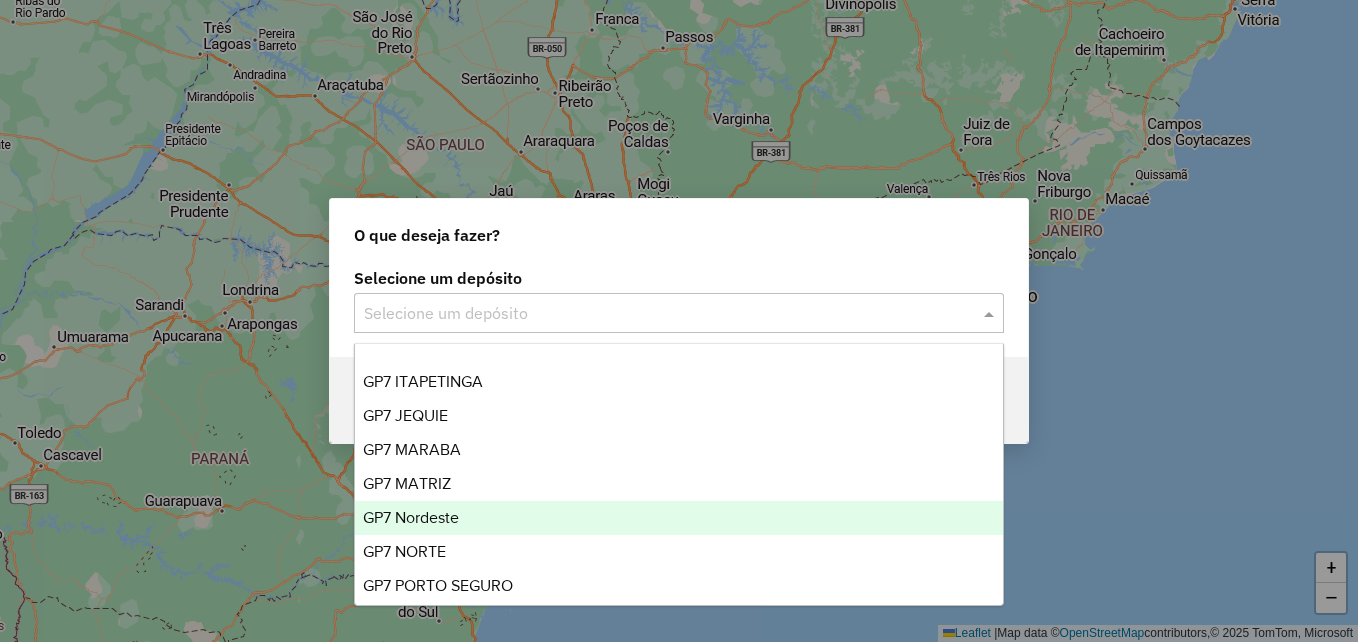 scroll, scrollTop: 0, scrollLeft: 0, axis: both 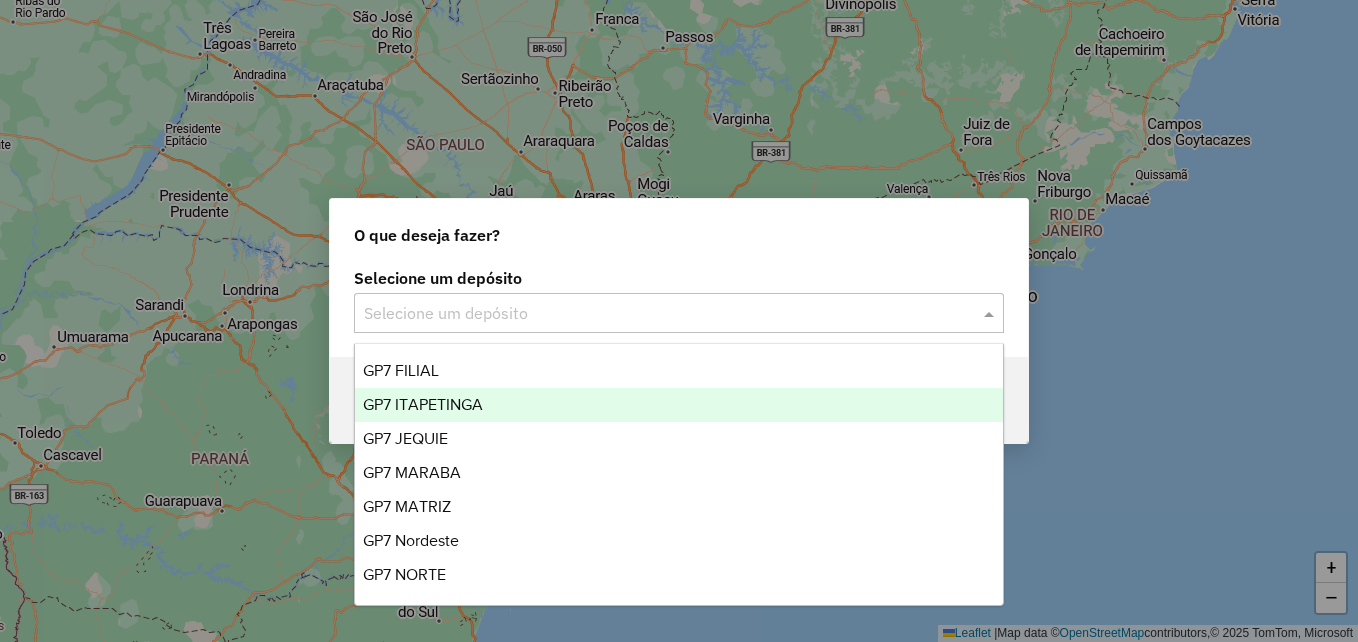 click on "GP7 ITAPETINGA" at bounding box center [423, 404] 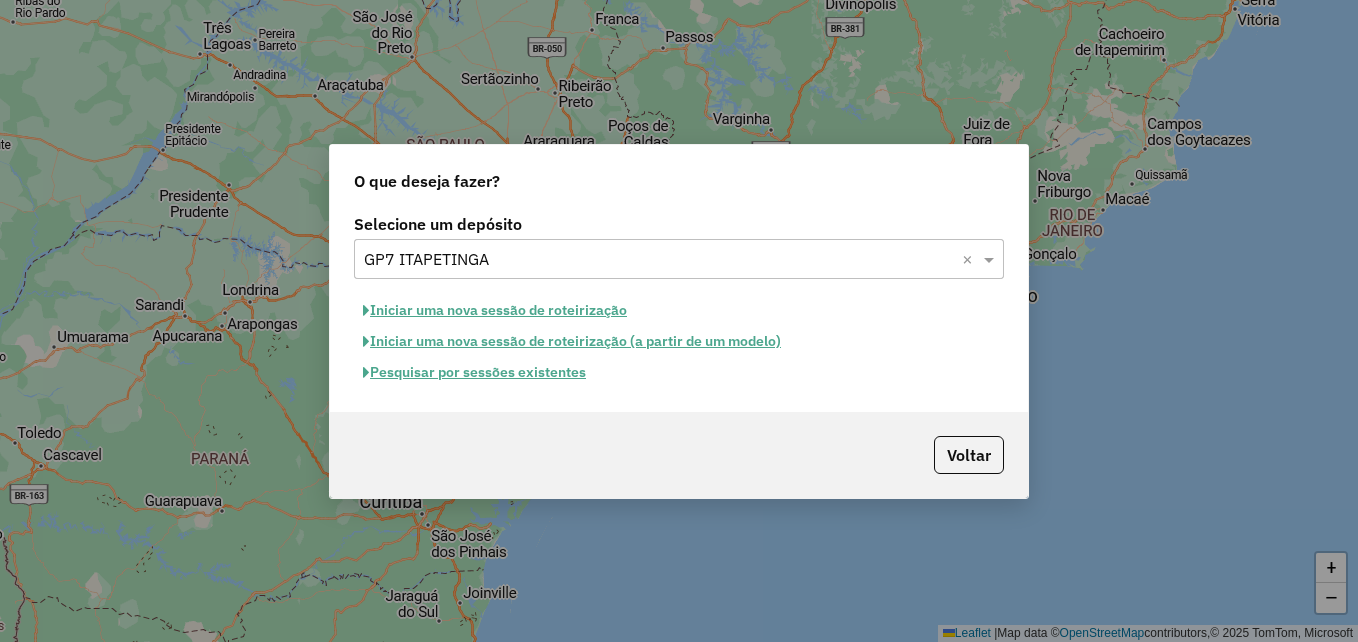 click on "Iniciar uma nova sessão de roteirização" 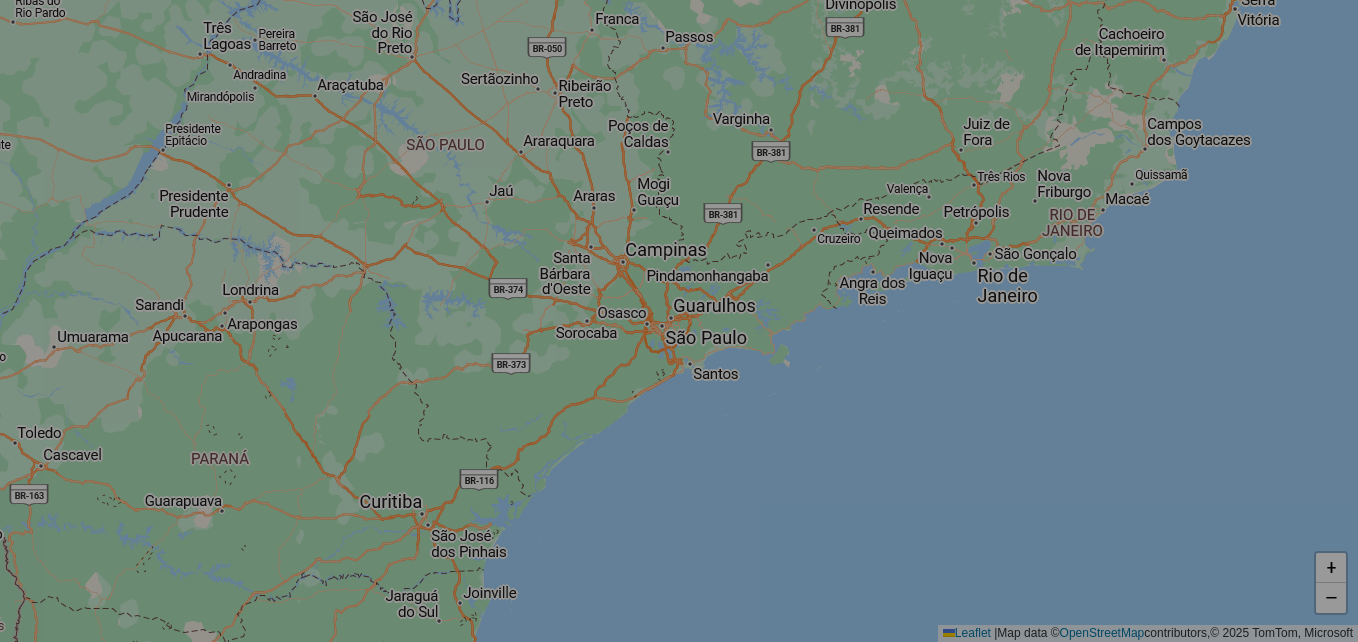 select on "*" 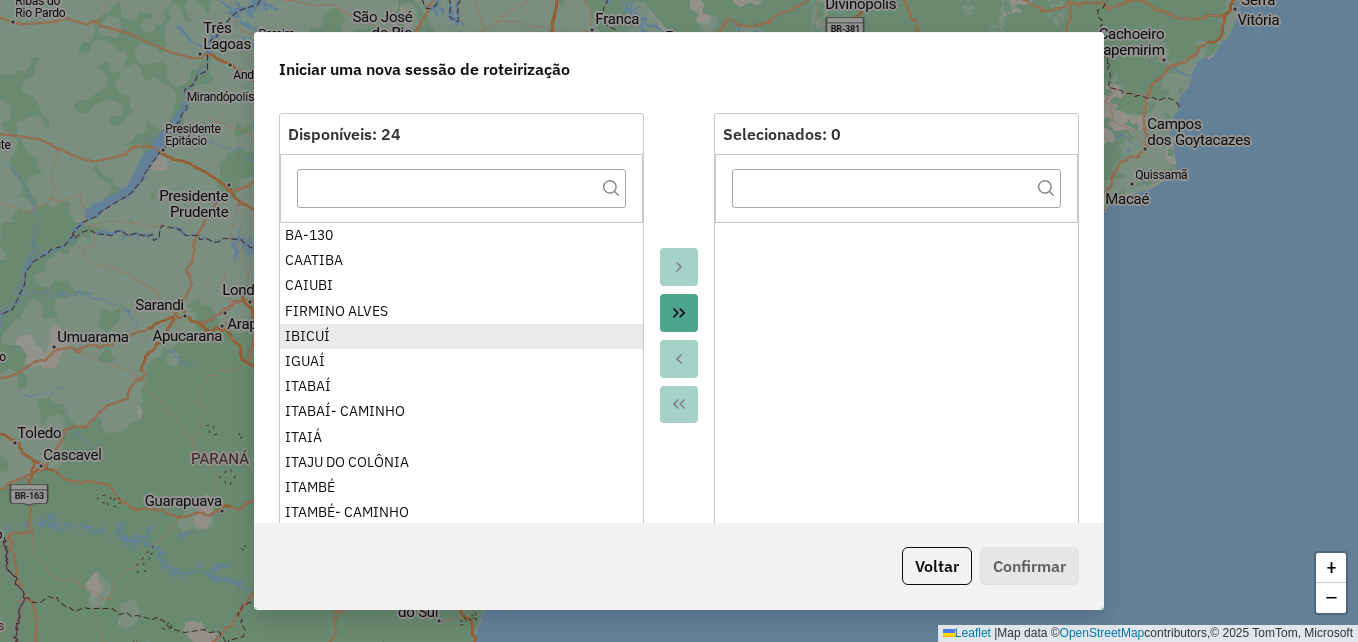 scroll, scrollTop: 200, scrollLeft: 0, axis: vertical 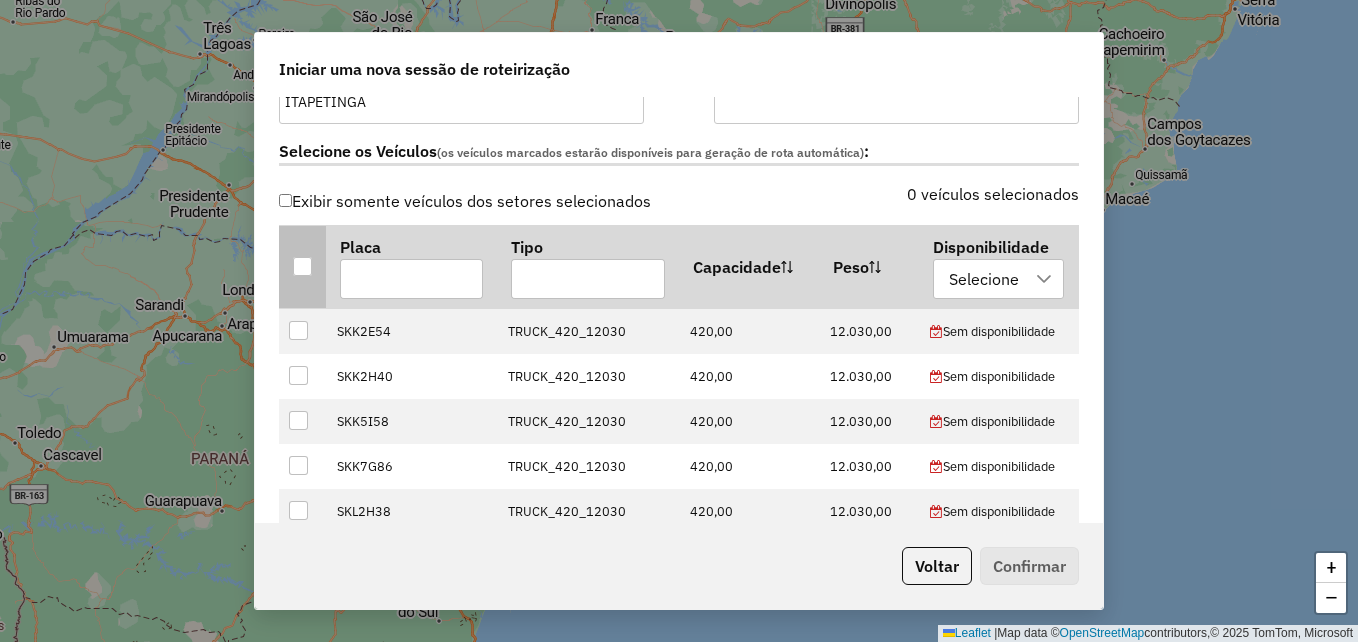 click at bounding box center [302, 266] 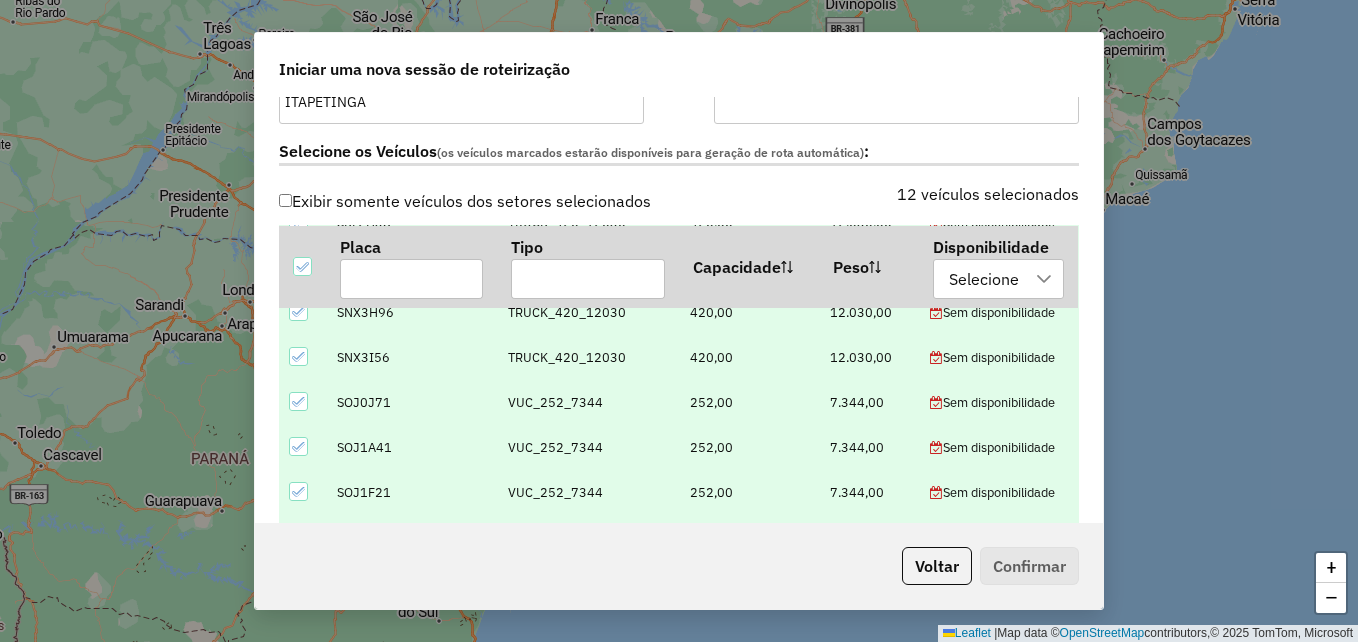 scroll, scrollTop: 324, scrollLeft: 0, axis: vertical 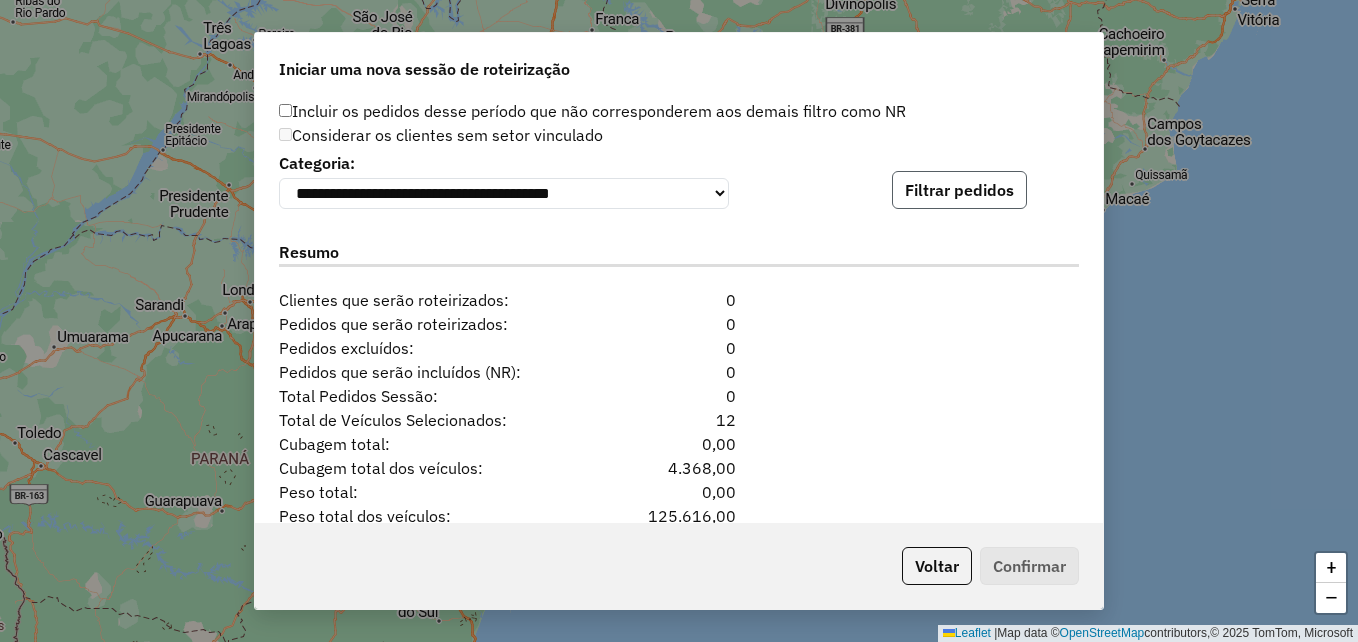 click on "Filtrar pedidos" 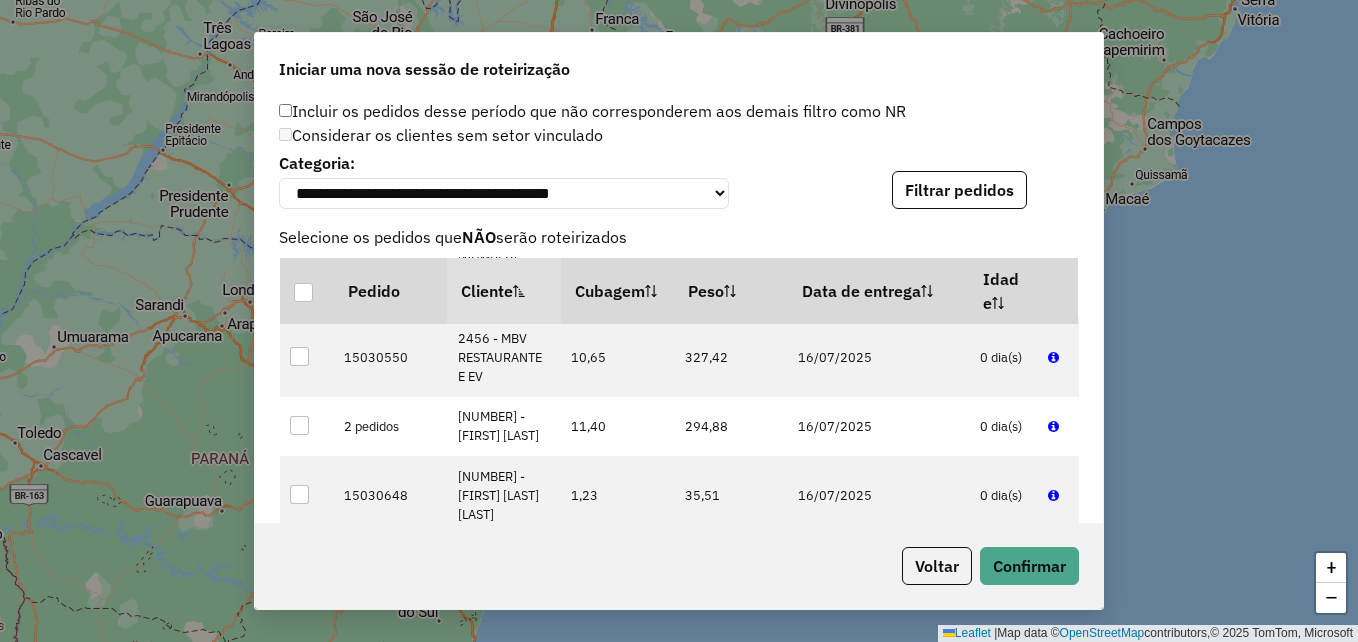 scroll, scrollTop: 4800, scrollLeft: 0, axis: vertical 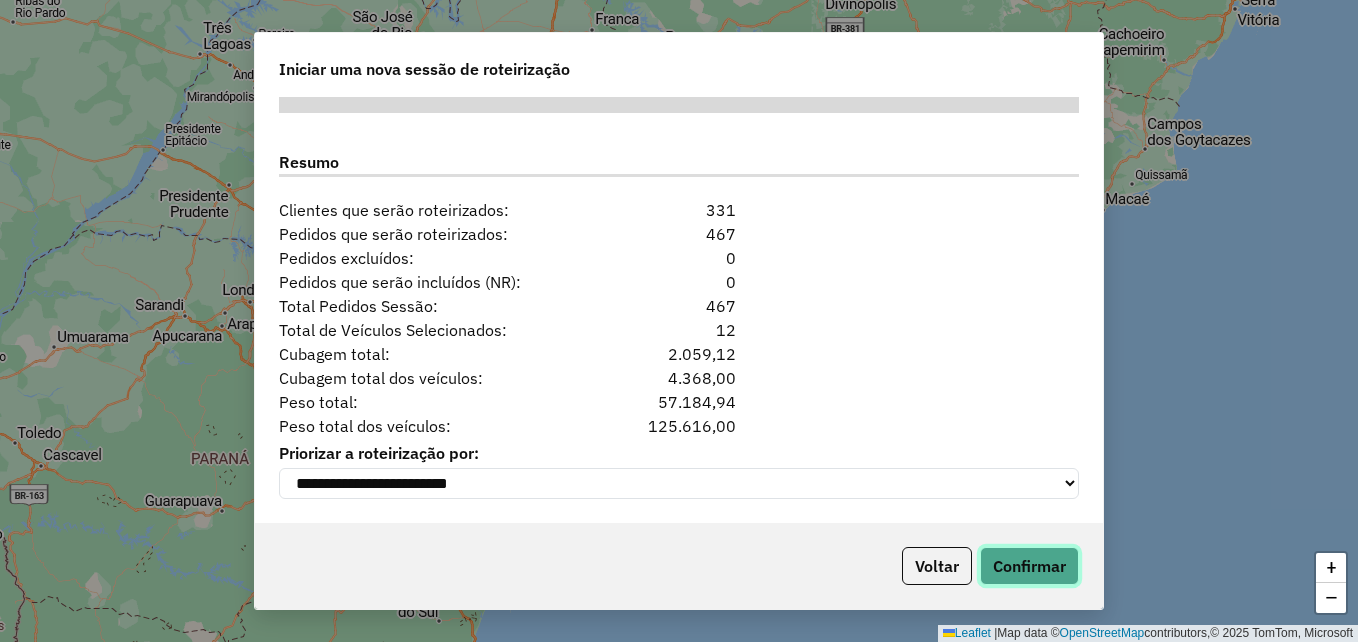 click on "Confirmar" 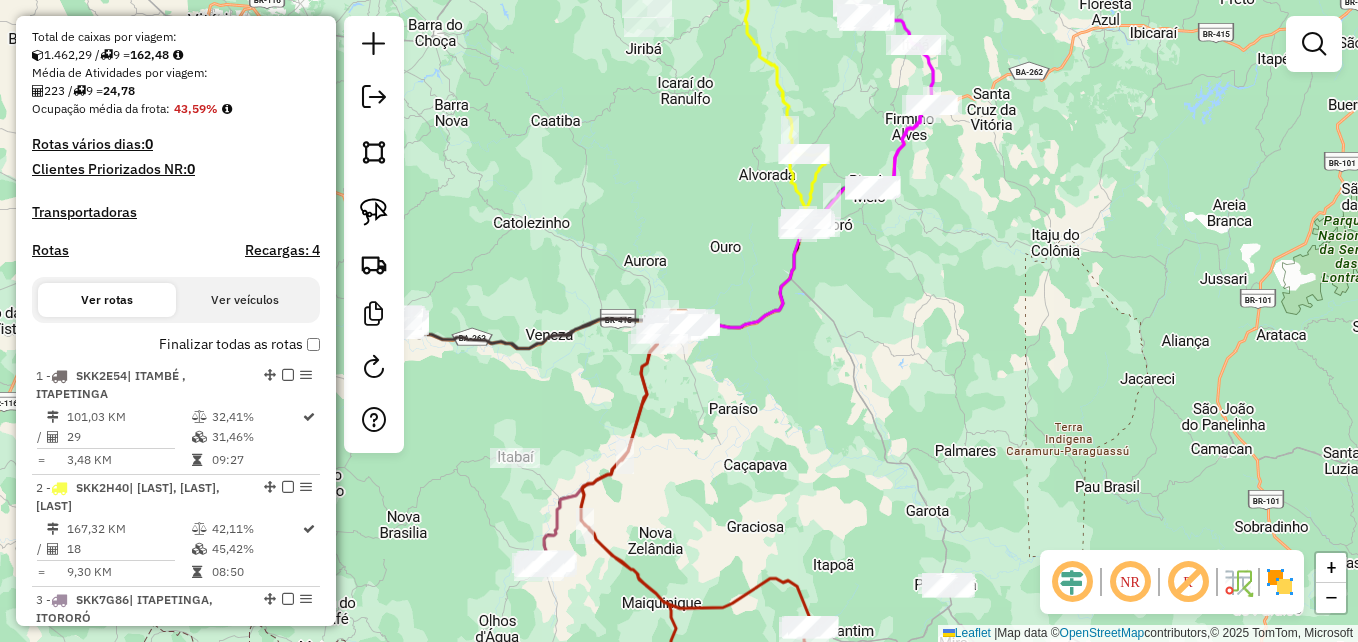 scroll, scrollTop: 600, scrollLeft: 0, axis: vertical 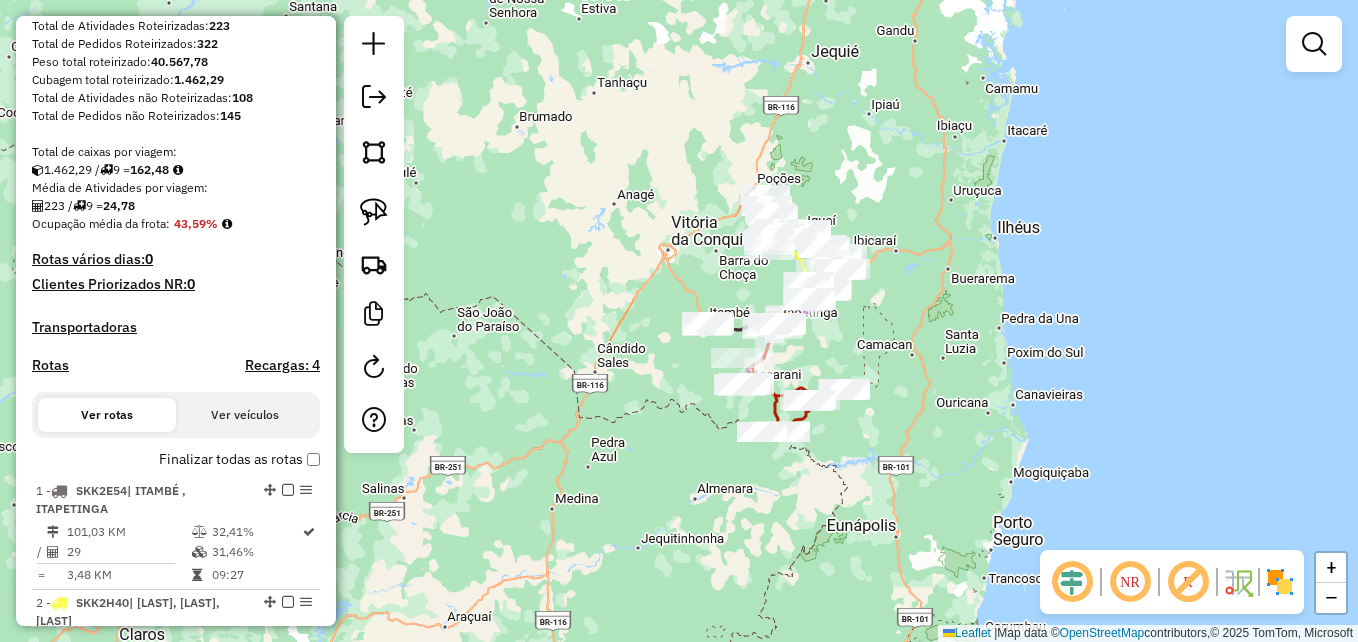 drag, startPoint x: 475, startPoint y: 107, endPoint x: 543, endPoint y: 103, distance: 68.117546 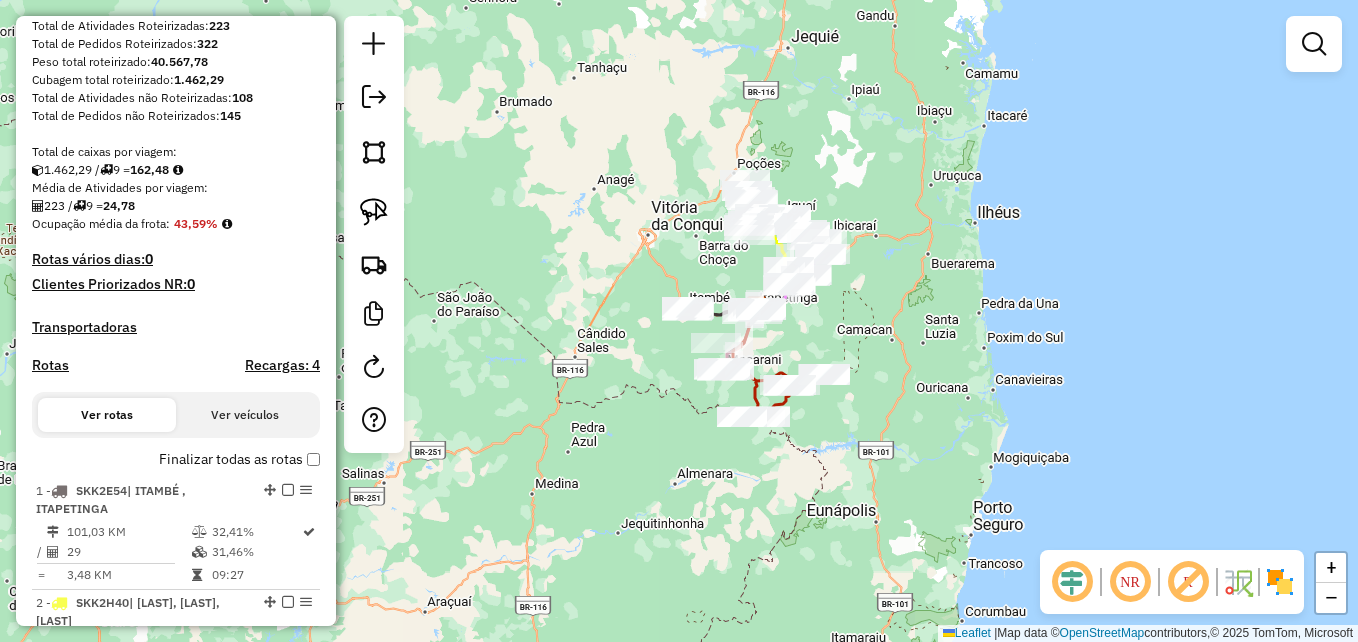 drag, startPoint x: 532, startPoint y: 116, endPoint x: 565, endPoint y: 310, distance: 196.78668 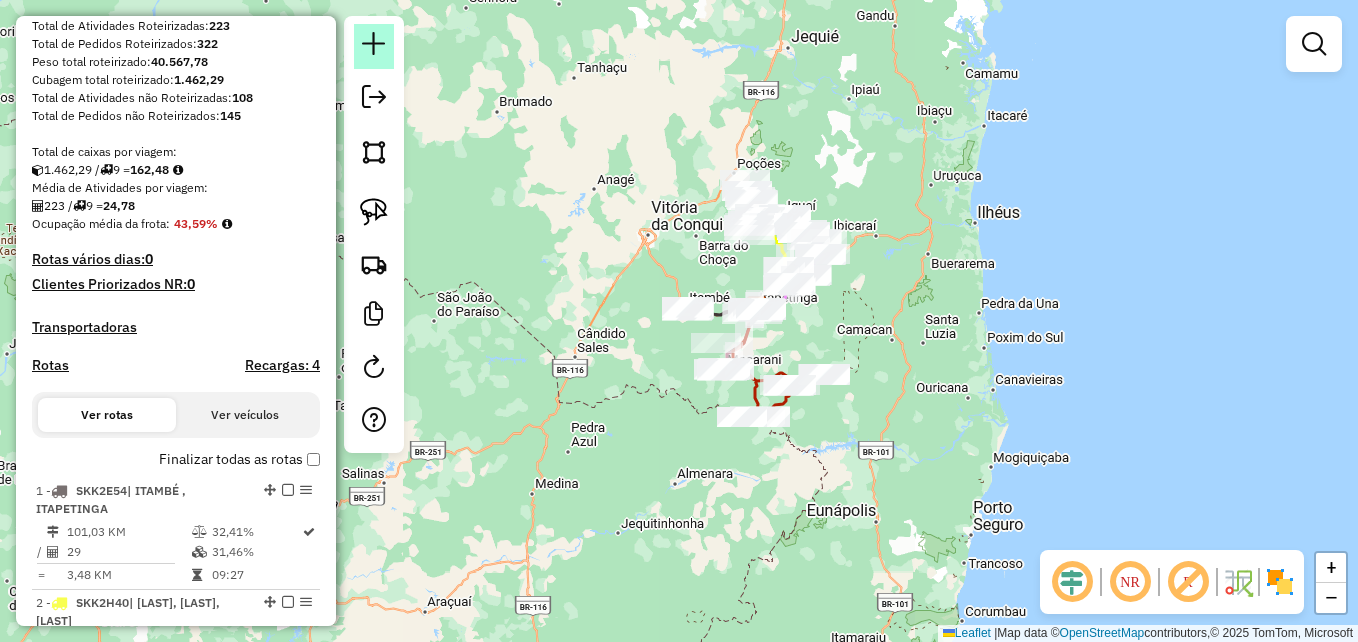 click 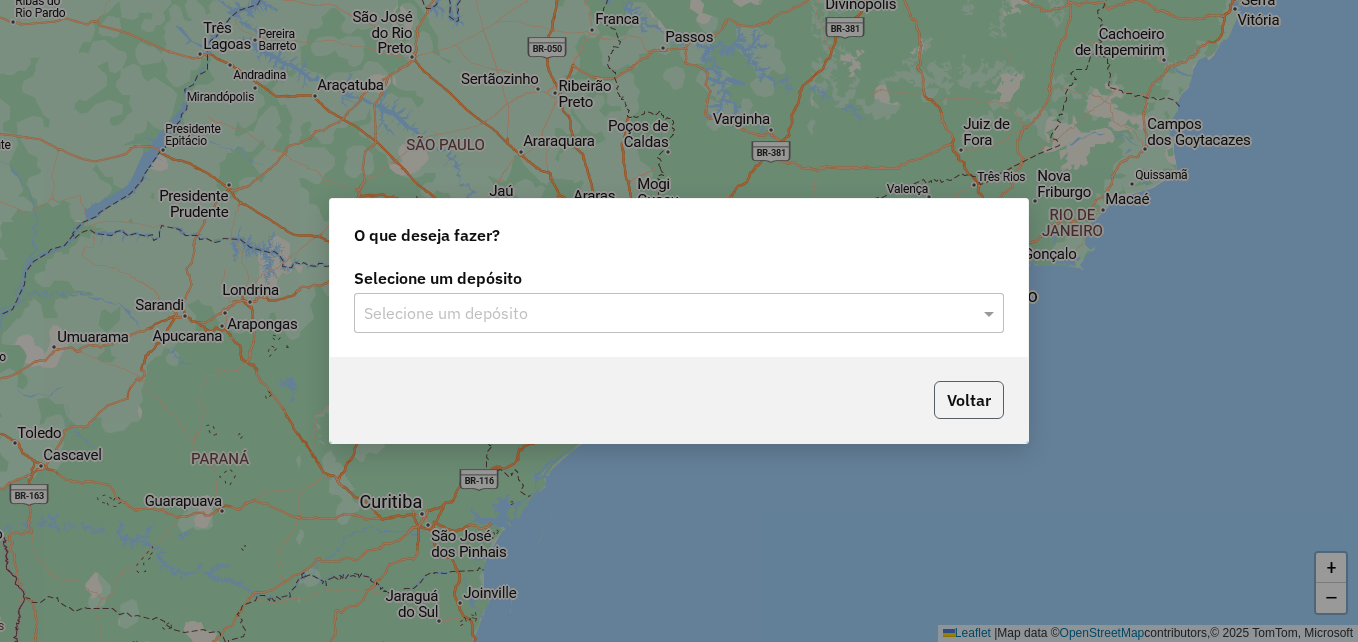 click on "Voltar" 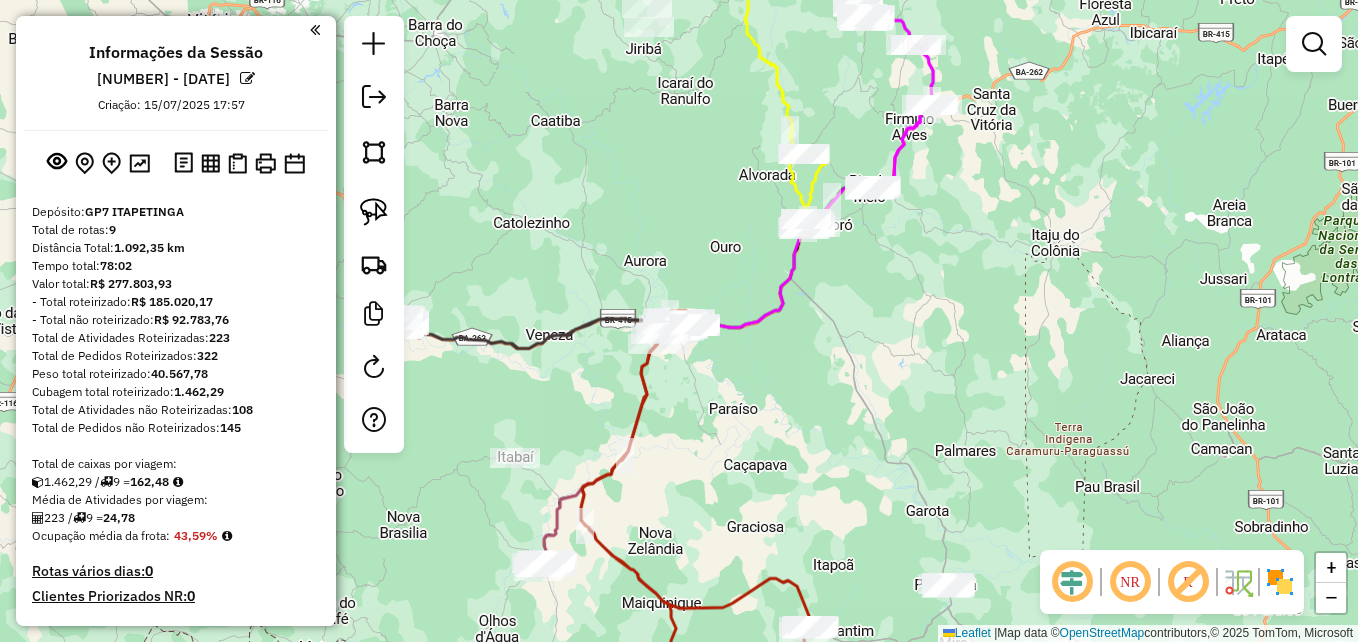 drag, startPoint x: 532, startPoint y: 64, endPoint x: 907, endPoint y: 363, distance: 479.61026 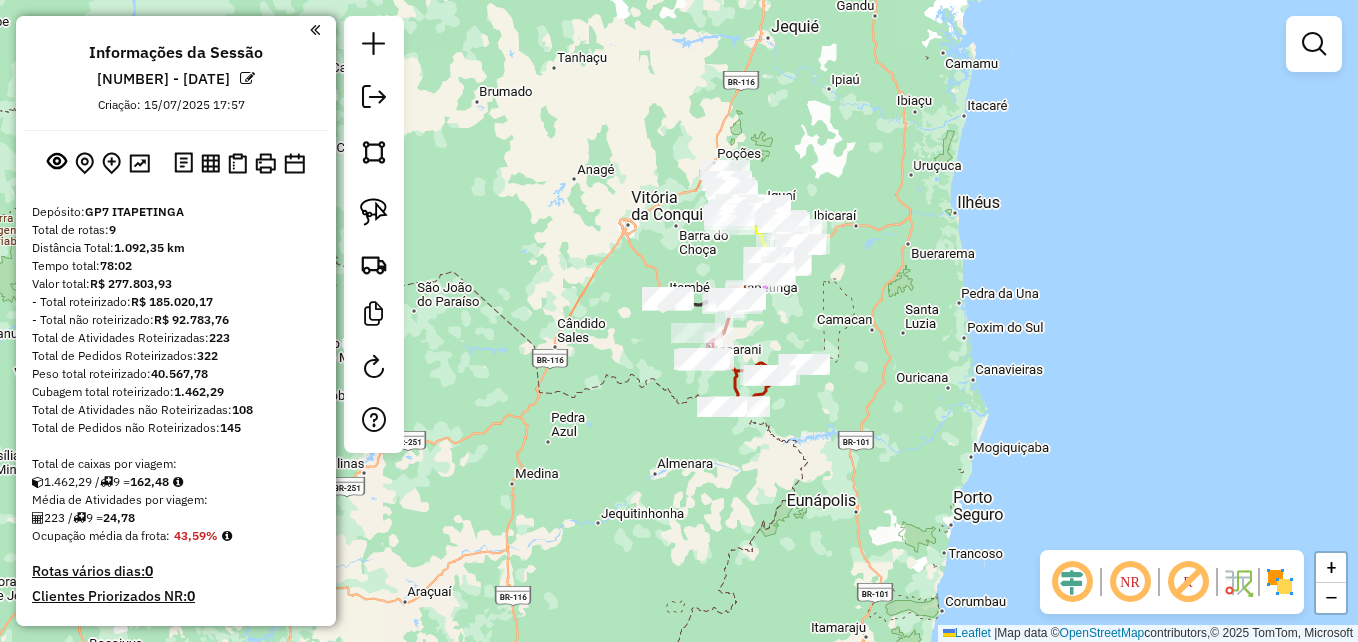 drag, startPoint x: 560, startPoint y: 115, endPoint x: 549, endPoint y: 106, distance: 14.21267 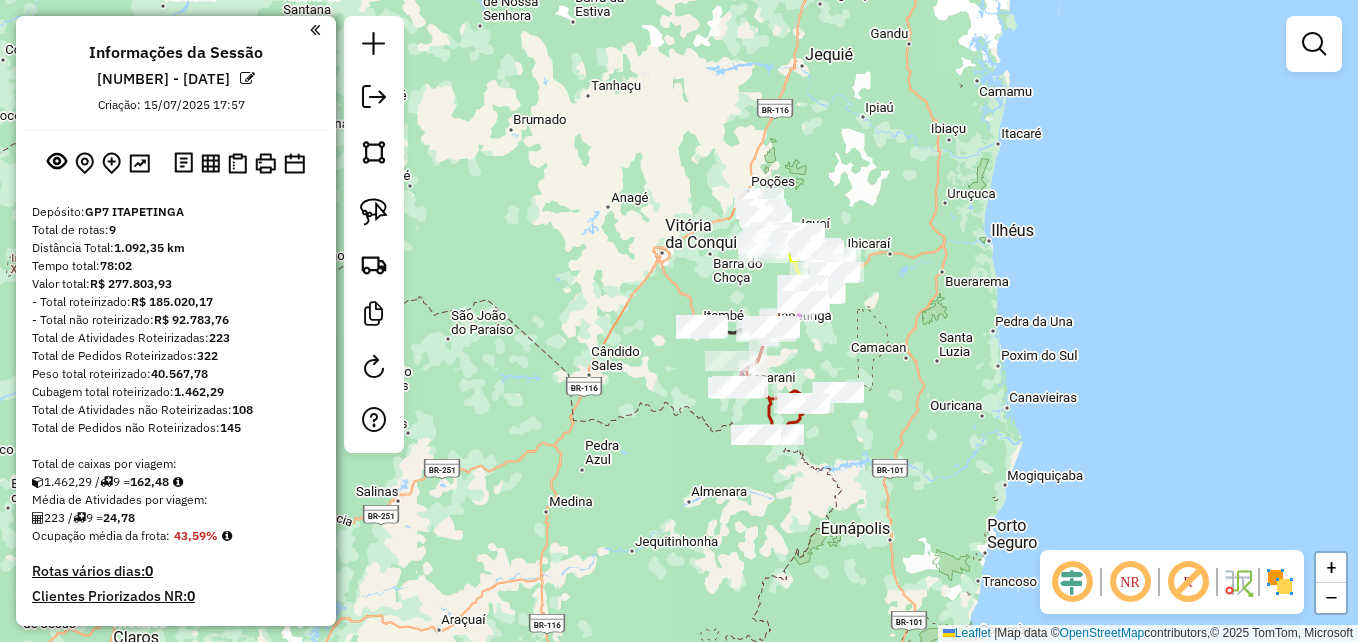 drag, startPoint x: 549, startPoint y: 117, endPoint x: 574, endPoint y: 89, distance: 37.536648 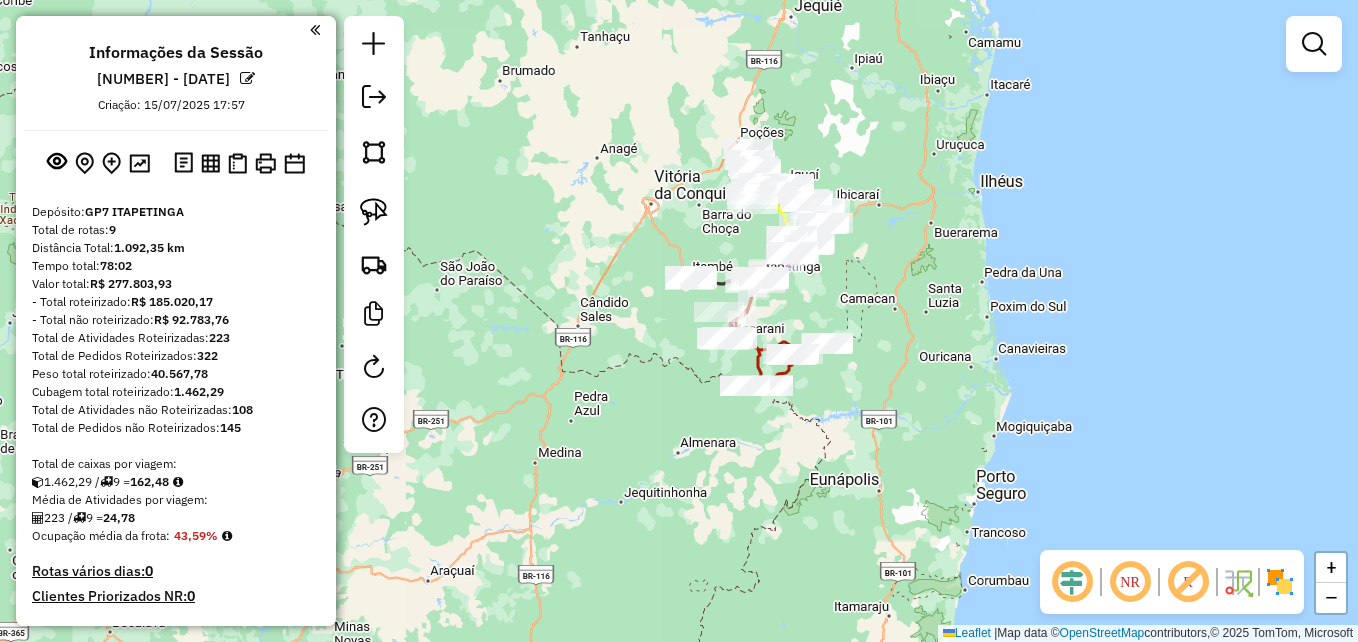 drag, startPoint x: 543, startPoint y: 75, endPoint x: 543, endPoint y: 91, distance: 16 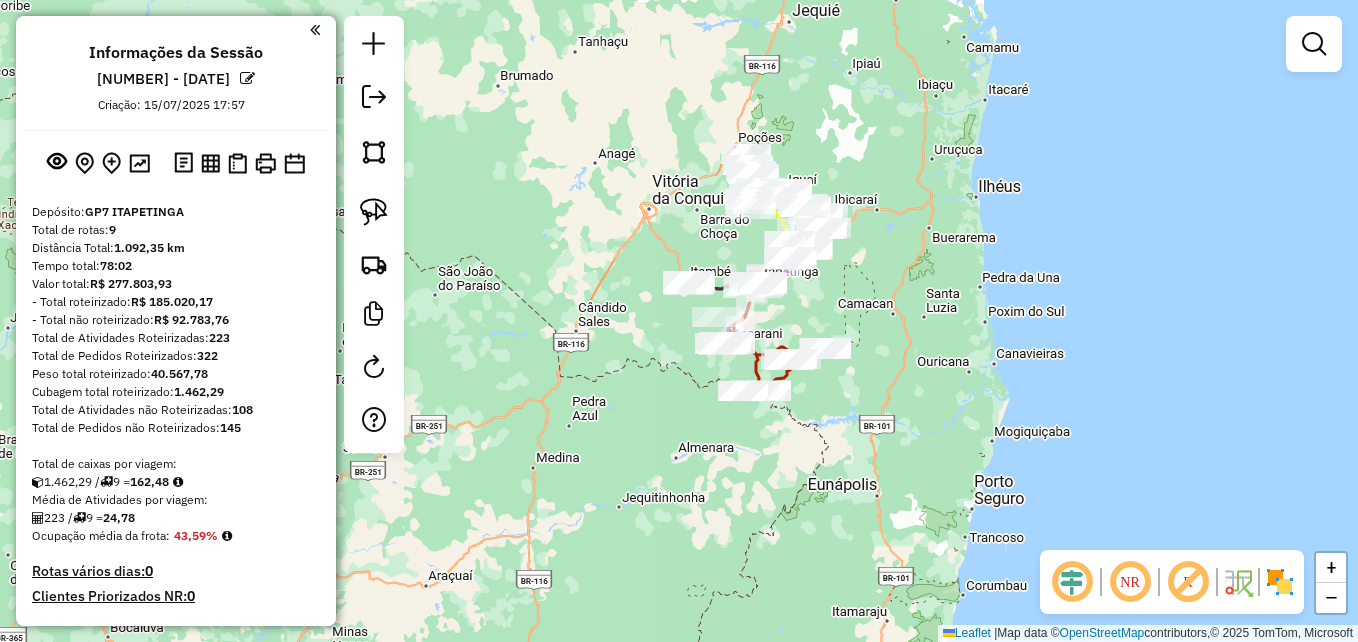 click on "Janela de atendimento Grade de atendimento Capacidade Transportadoras Veículos Cliente Pedidos  Rotas Selecione os dias de semana para filtrar as janelas de atendimento  Seg   Ter   Qua   Qui   Sex   Sáb   Dom  Informe o período da janela de atendimento: De: Até:  Filtrar exatamente a janela do cliente  Considerar janela de atendimento padrão  Selecione os dias de semana para filtrar as grades de atendimento  Seg   Ter   Qua   Qui   Sex   Sáb   Dom   Considerar clientes sem dia de atendimento cadastrado  Clientes fora do dia de atendimento selecionado Filtrar as atividades entre os valores definidos abaixo:  Peso mínimo:   Peso máximo:   Cubagem mínima:   Cubagem máxima:   De:   Até:  Filtrar as atividades entre o tempo de atendimento definido abaixo:  De:   Até:   Considerar capacidade total dos clientes não roteirizados Transportadora: Selecione um ou mais itens Tipo de veículo: Selecione um ou mais itens Veículo: Selecione um ou mais itens Motorista: Selecione um ou mais itens Nome: Rótulo:" 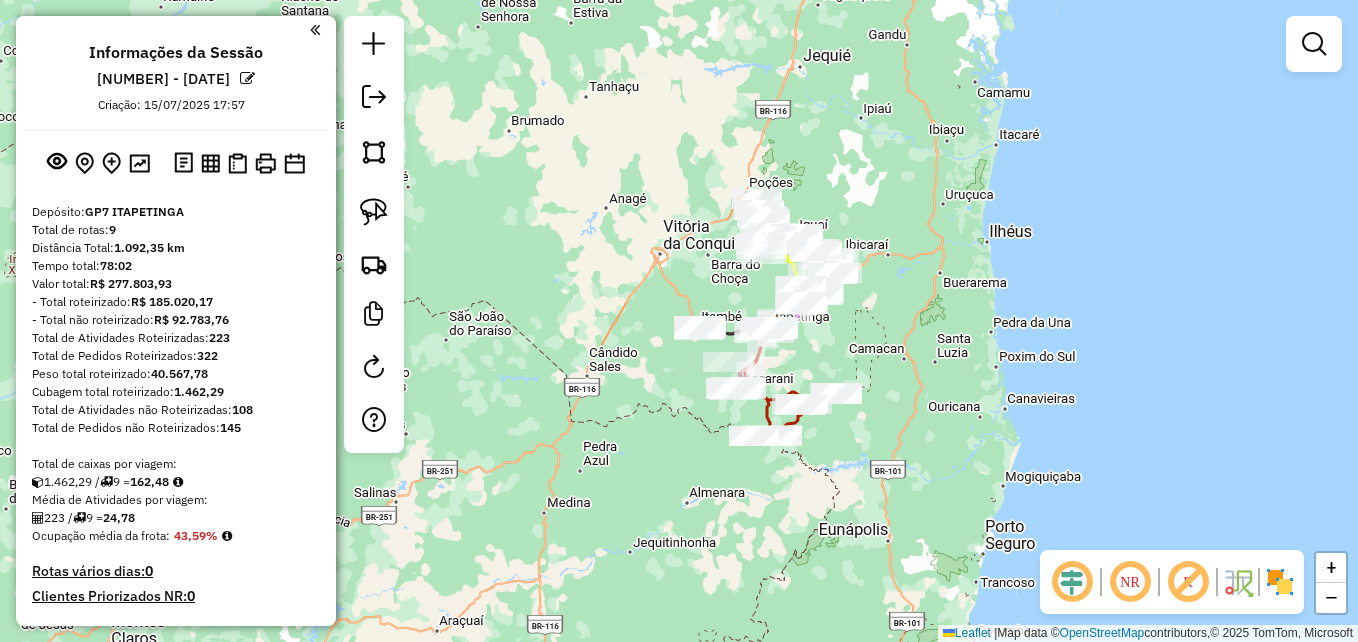 drag, startPoint x: 518, startPoint y: 83, endPoint x: 525, endPoint y: 116, distance: 33.734257 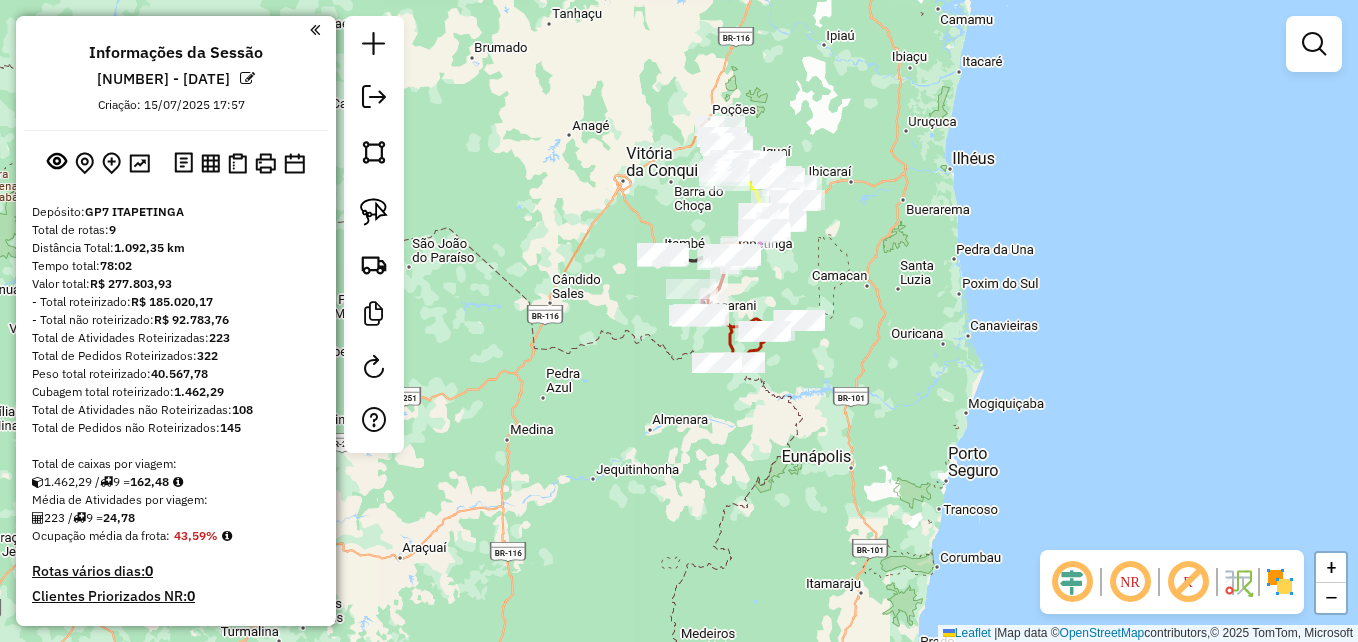 drag, startPoint x: 568, startPoint y: 175, endPoint x: 529, endPoint y: 86, distance: 97.16995 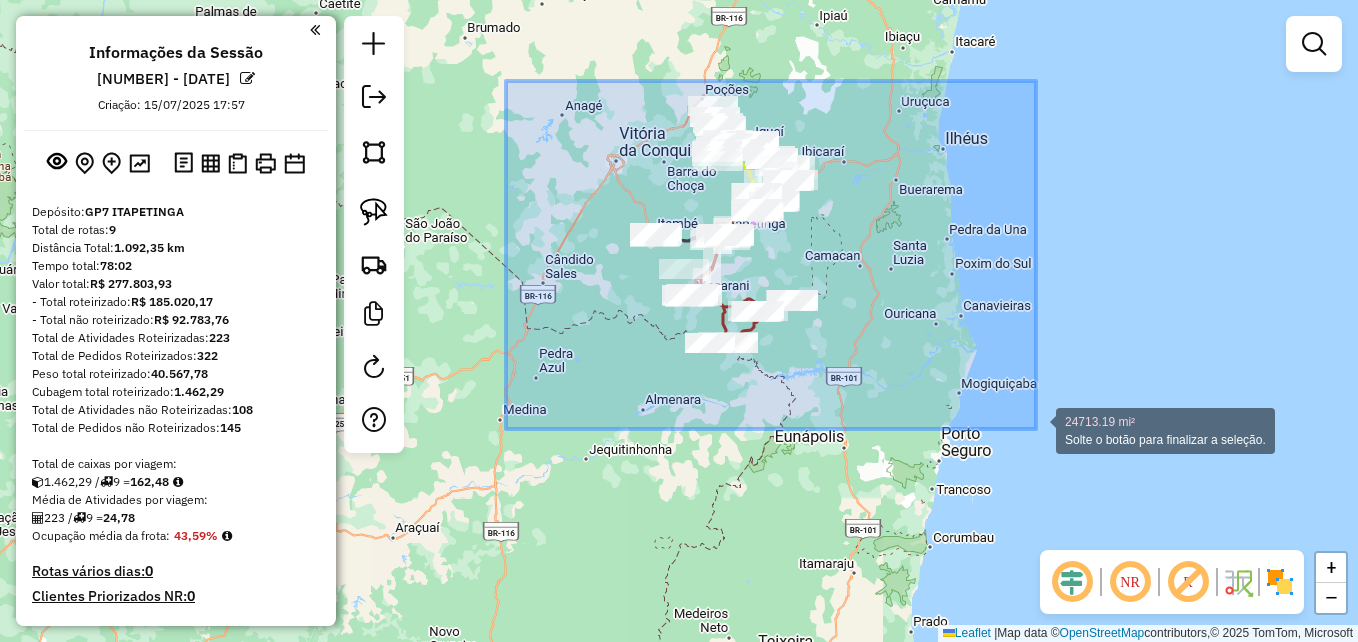 drag, startPoint x: 506, startPoint y: 81, endPoint x: 1036, endPoint y: 429, distance: 634.03784 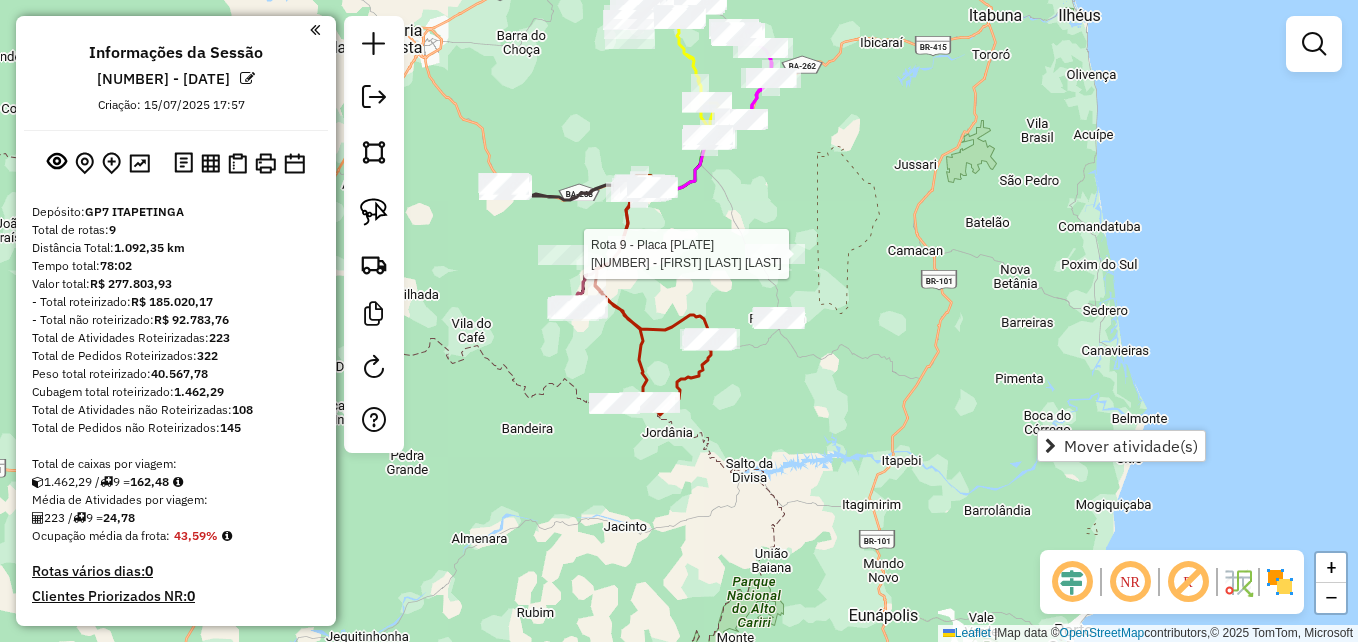drag, startPoint x: 634, startPoint y: 209, endPoint x: 775, endPoint y: 266, distance: 152.0855 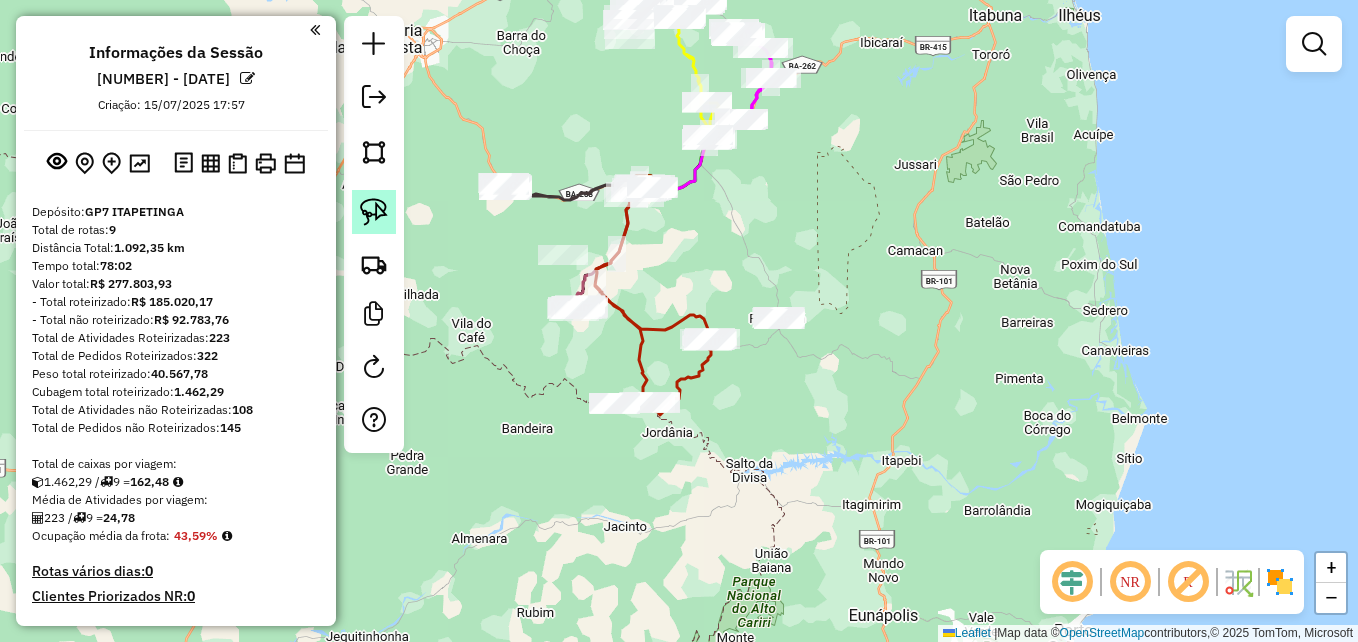 click 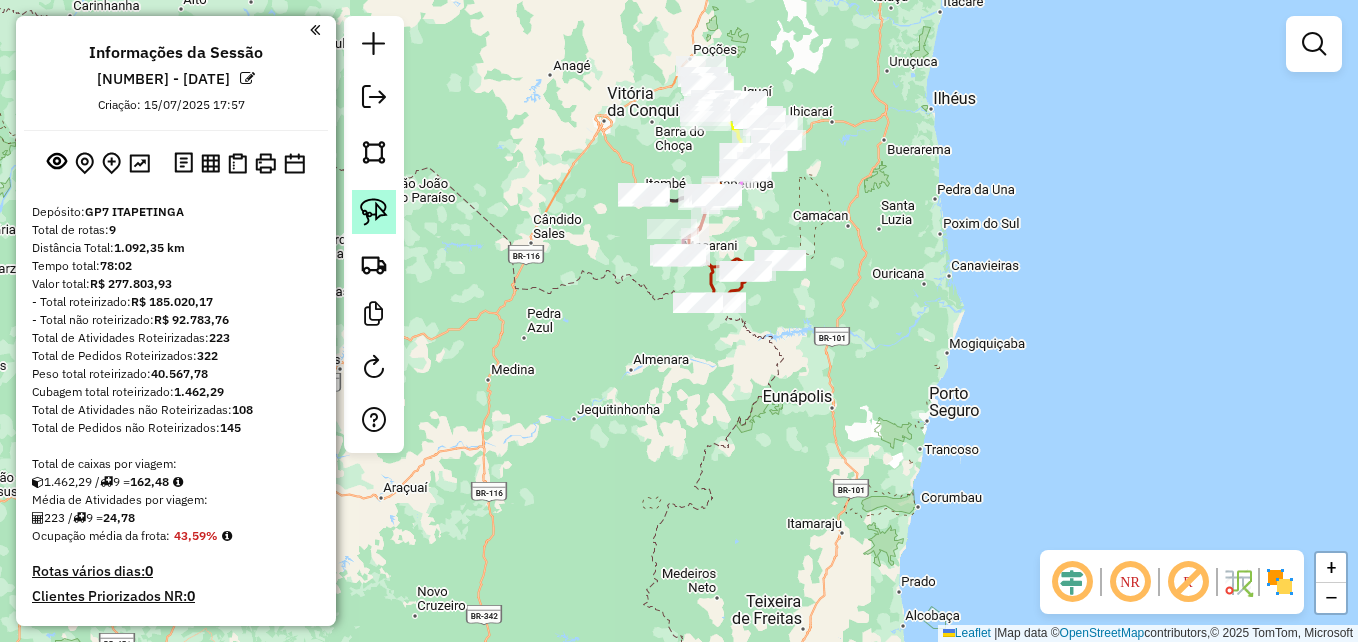 click 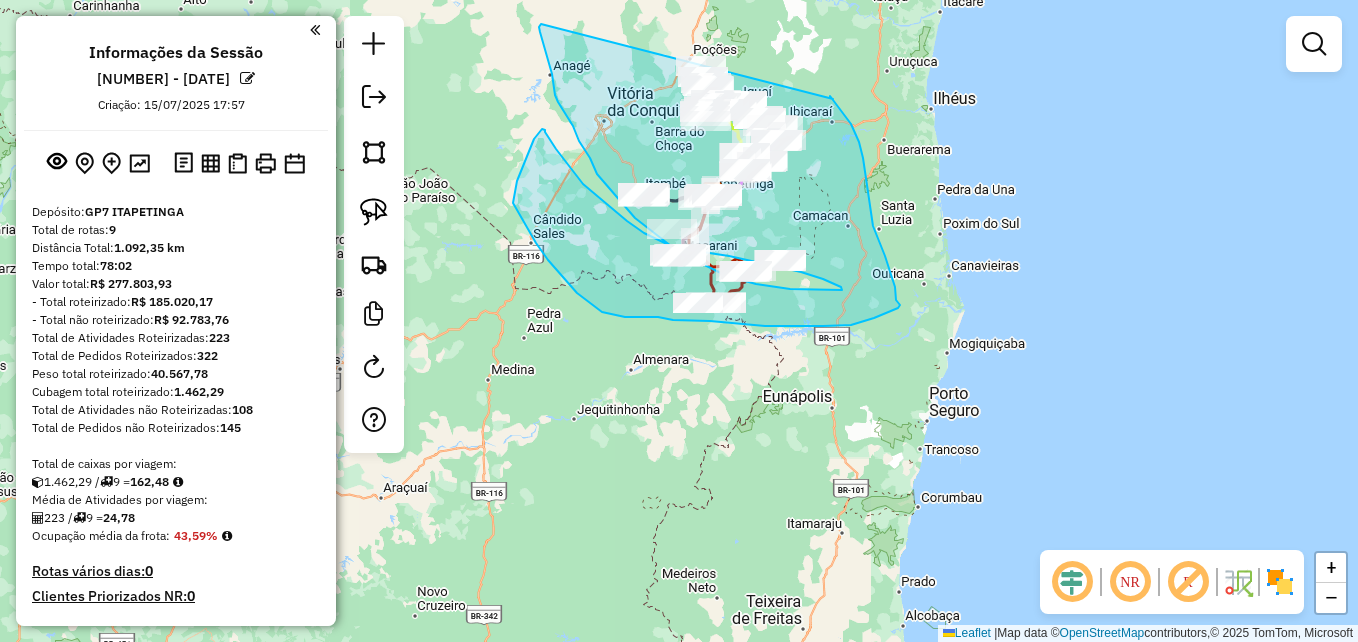 drag, startPoint x: 541, startPoint y: 24, endPoint x: 833, endPoint y: 99, distance: 301.47803 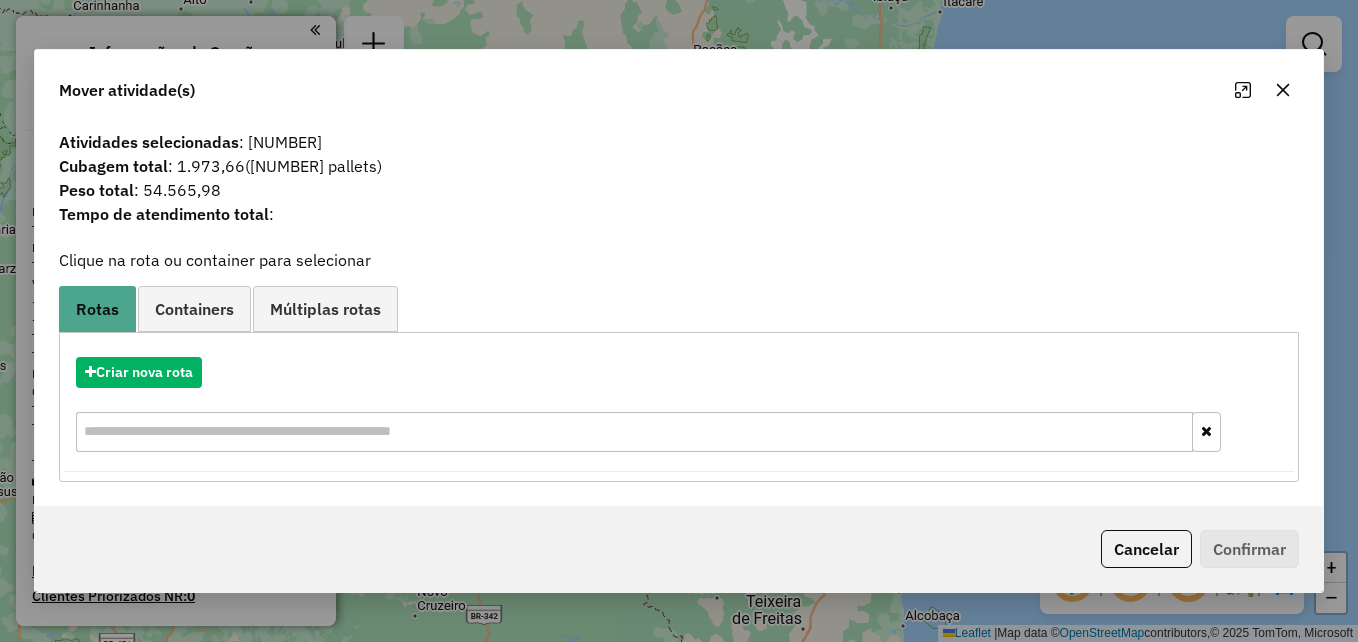 click 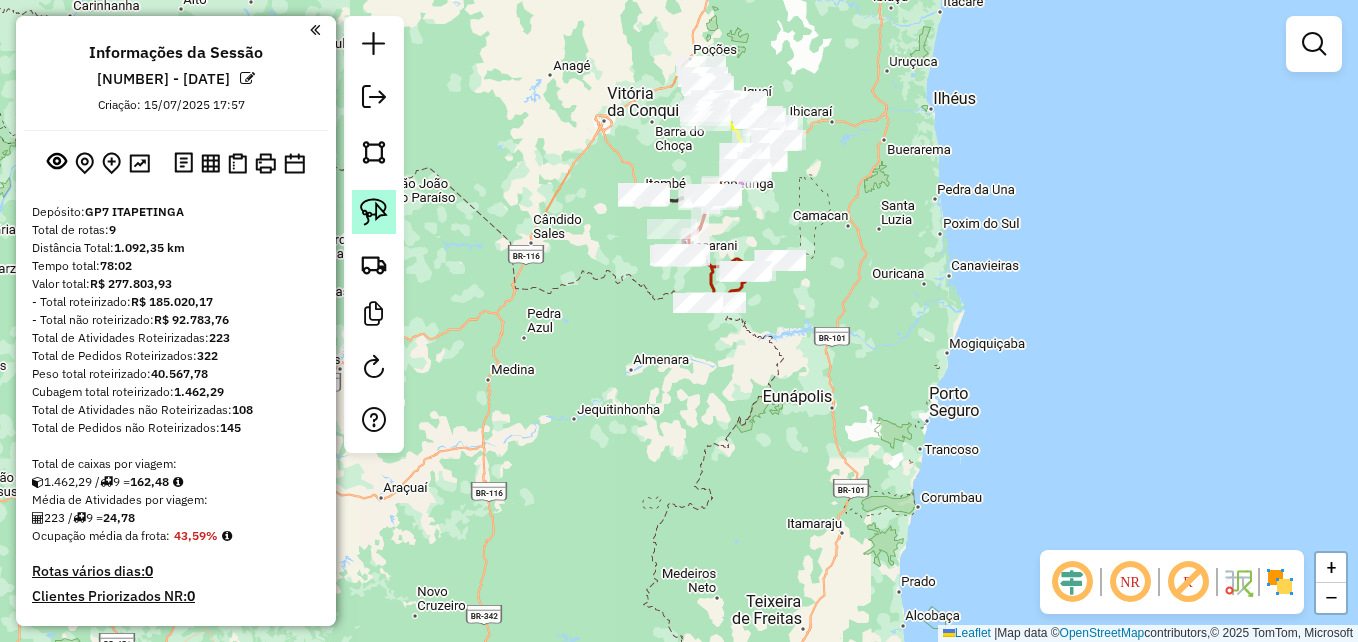click 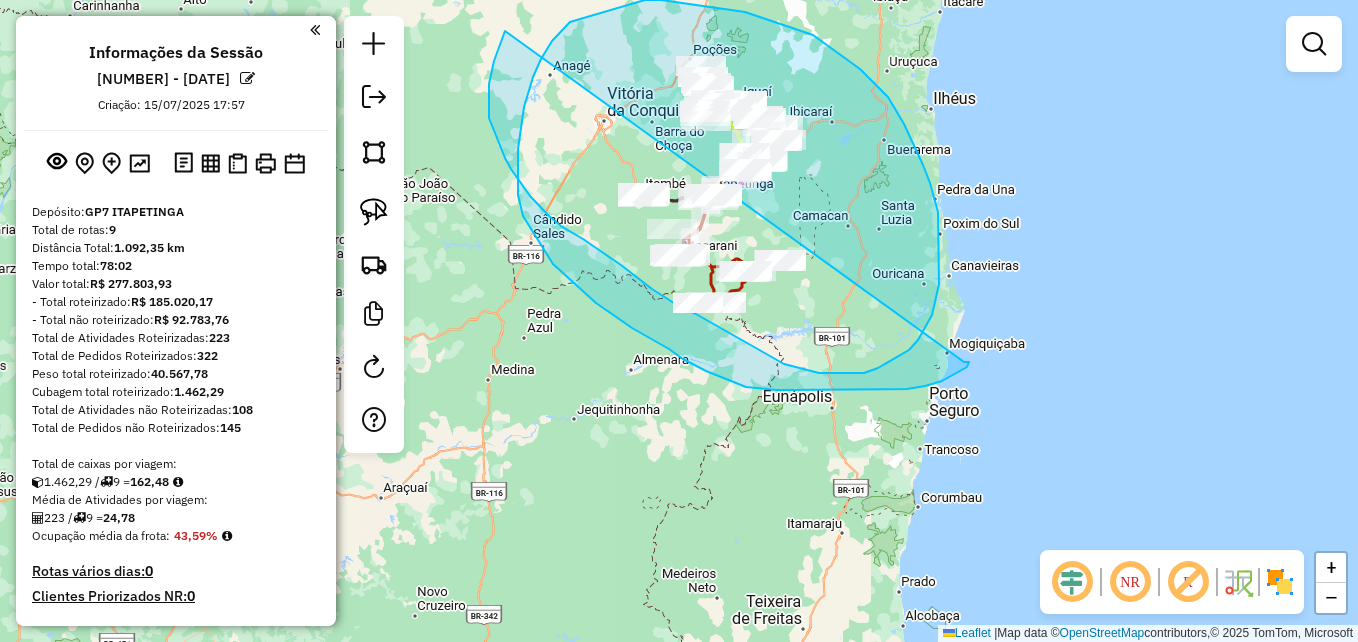 drag, startPoint x: 505, startPoint y: 31, endPoint x: 964, endPoint y: 362, distance: 565.8993 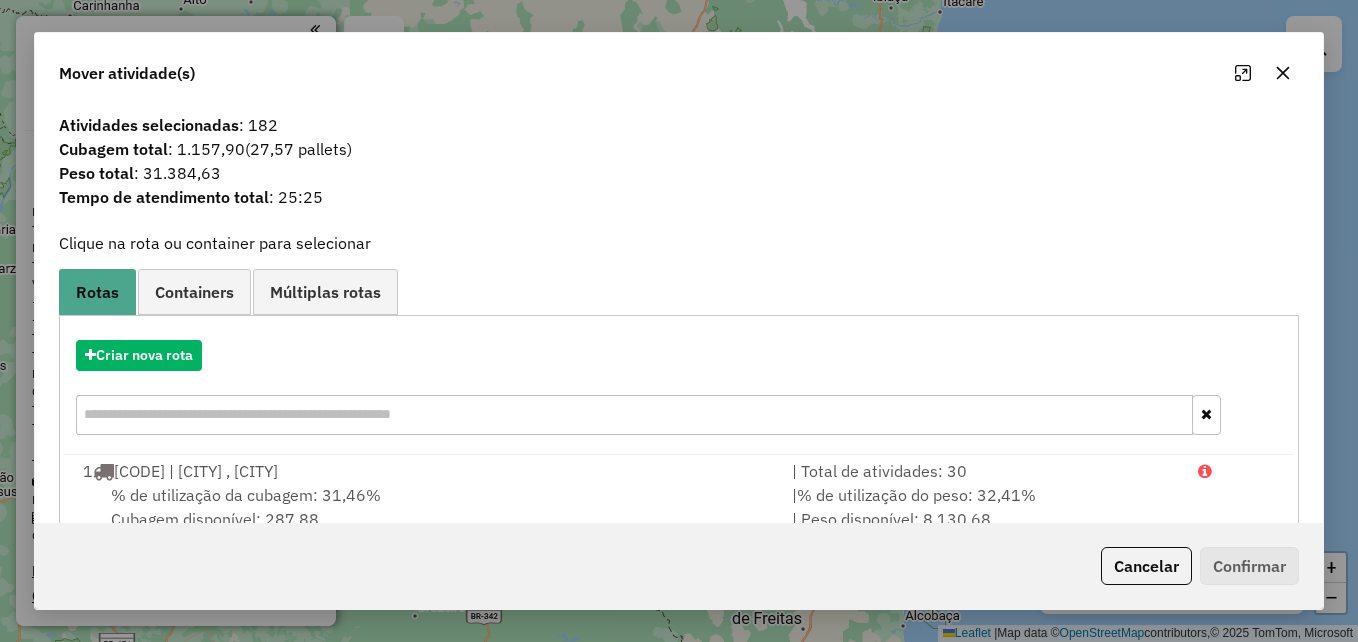 click 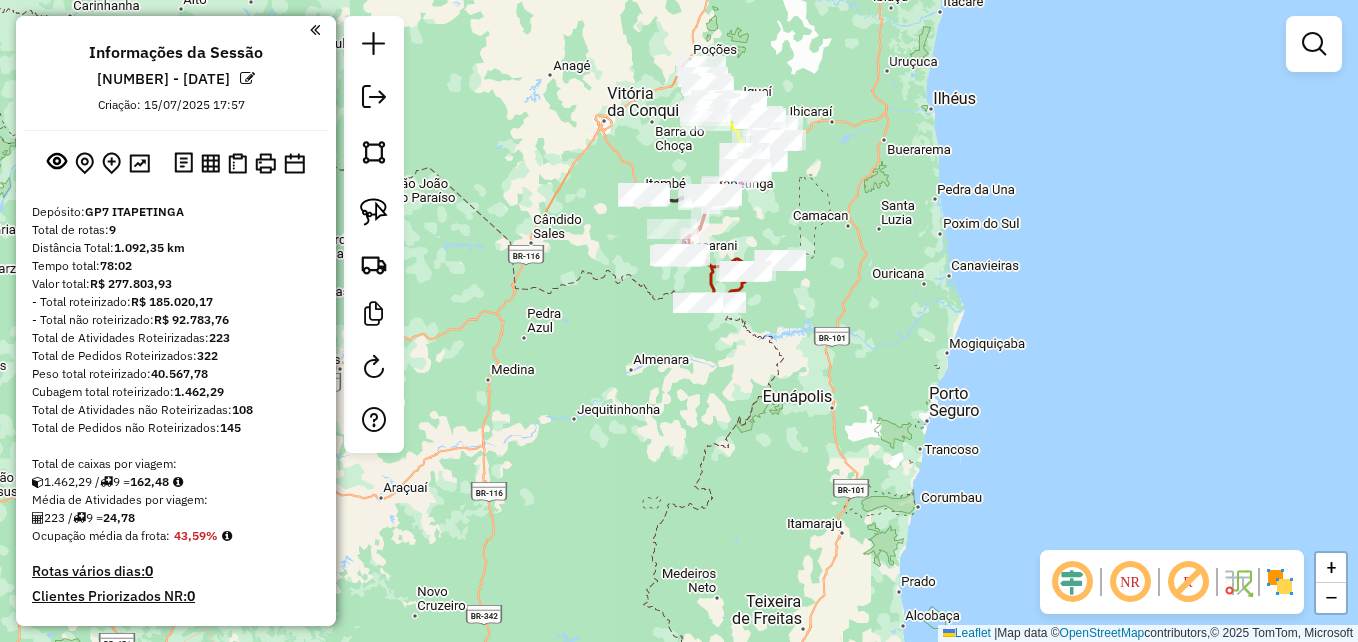 drag, startPoint x: 379, startPoint y: 204, endPoint x: 472, endPoint y: 170, distance: 99.0202 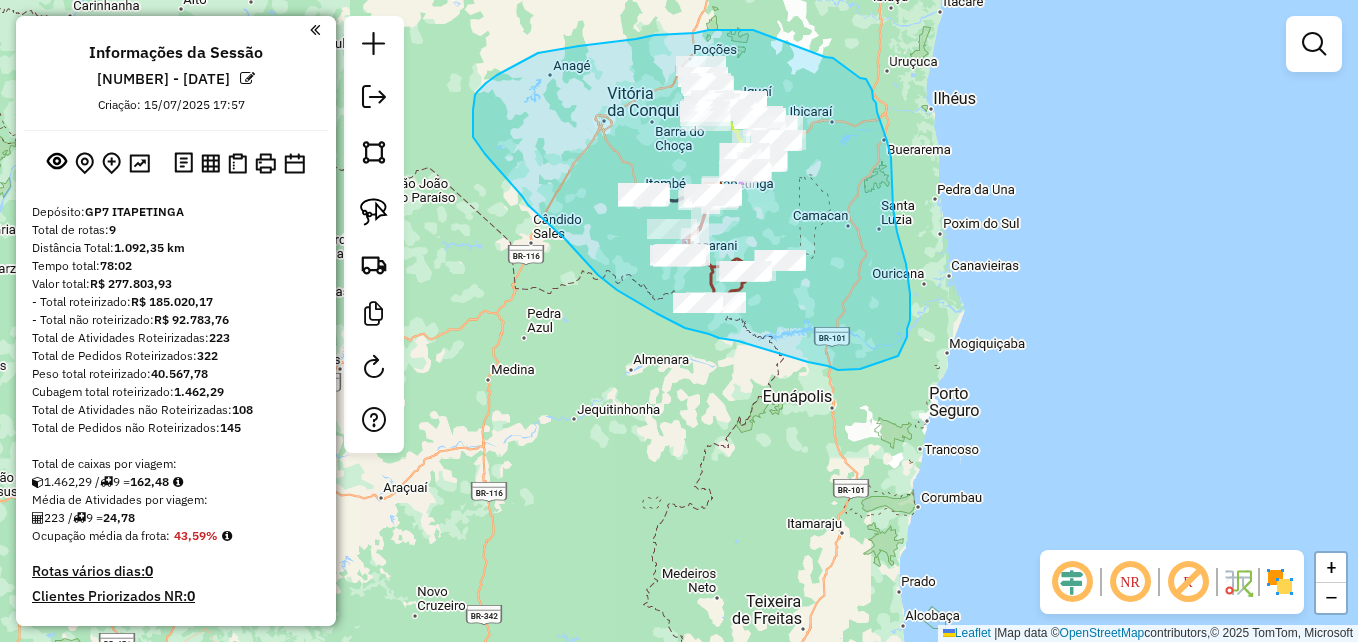 drag, startPoint x: 749, startPoint y: 30, endPoint x: 825, endPoint y: 57, distance: 80.65358 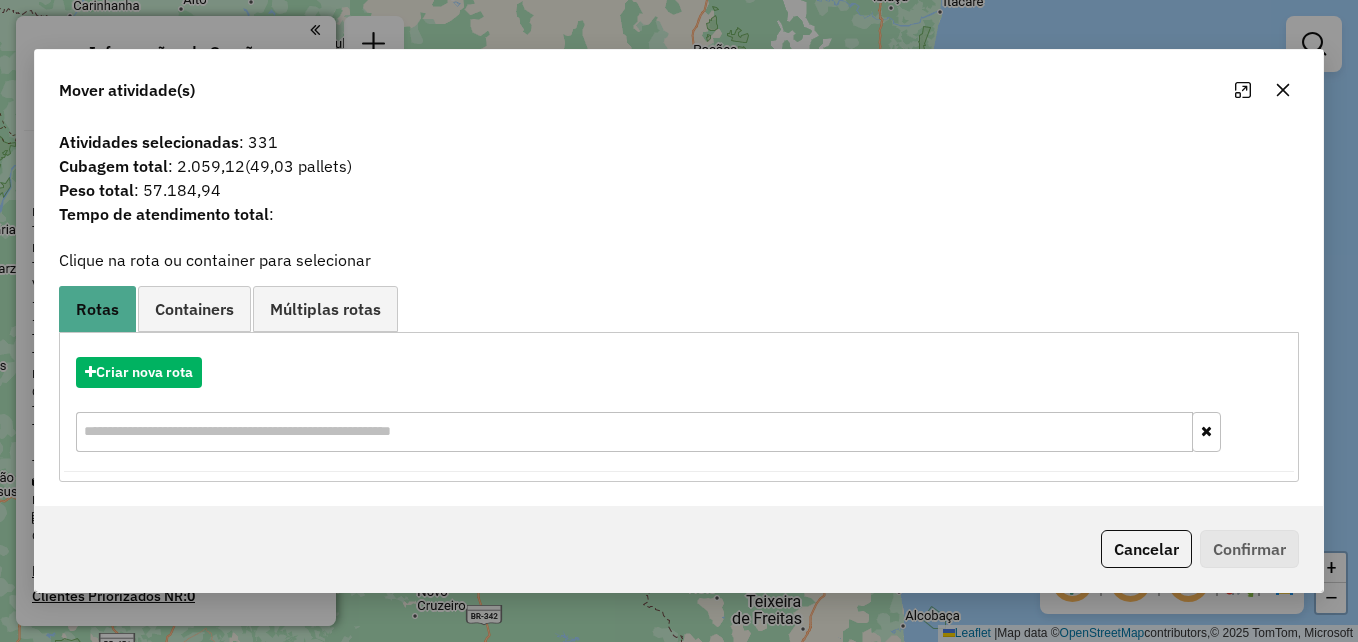 click at bounding box center [634, 432] 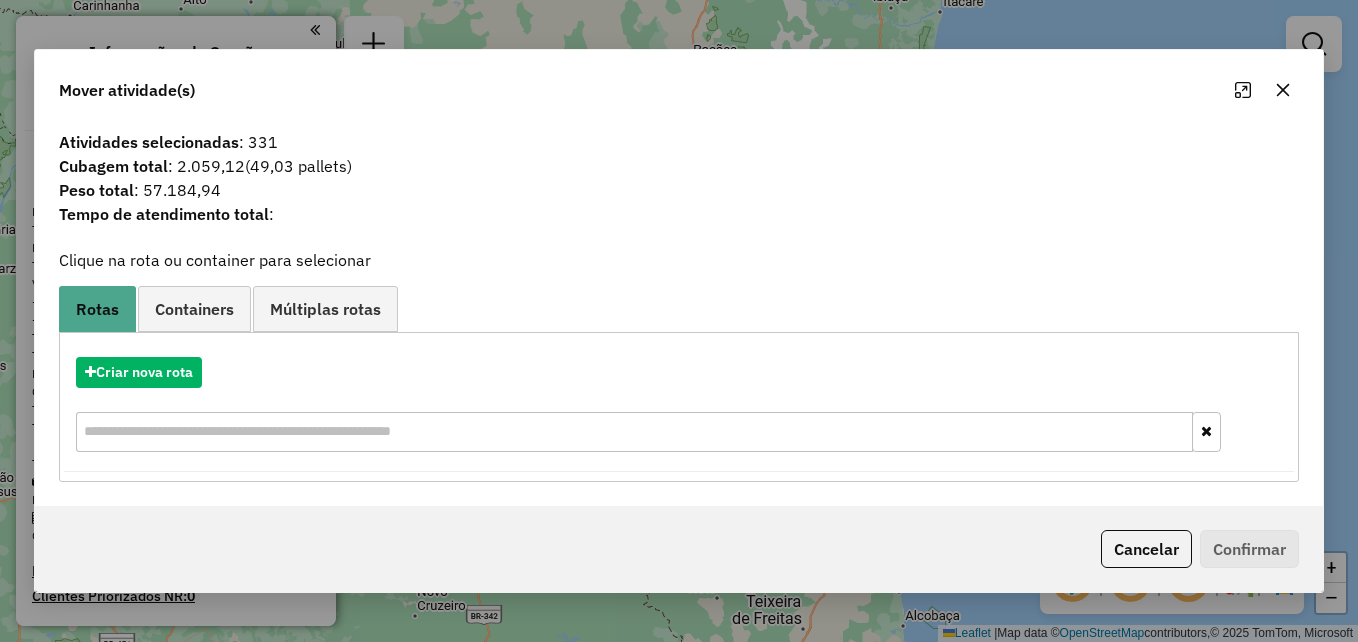 click 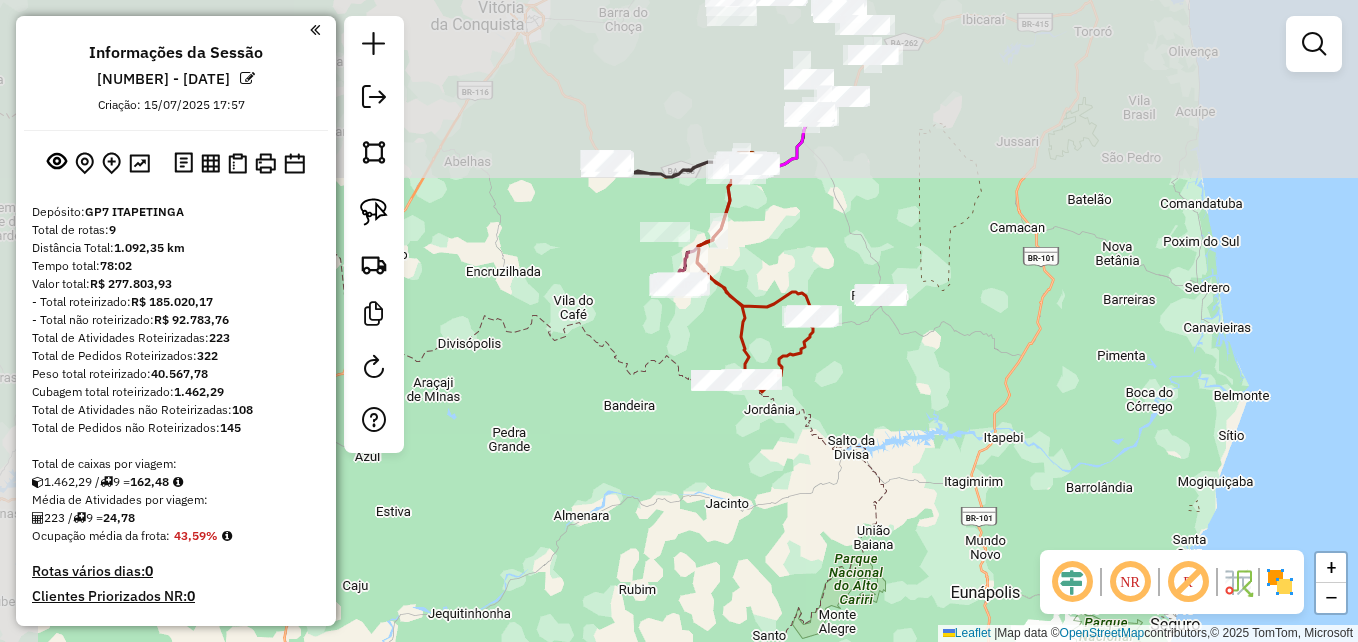 drag, startPoint x: 758, startPoint y: 239, endPoint x: 905, endPoint y: 470, distance: 273.8065 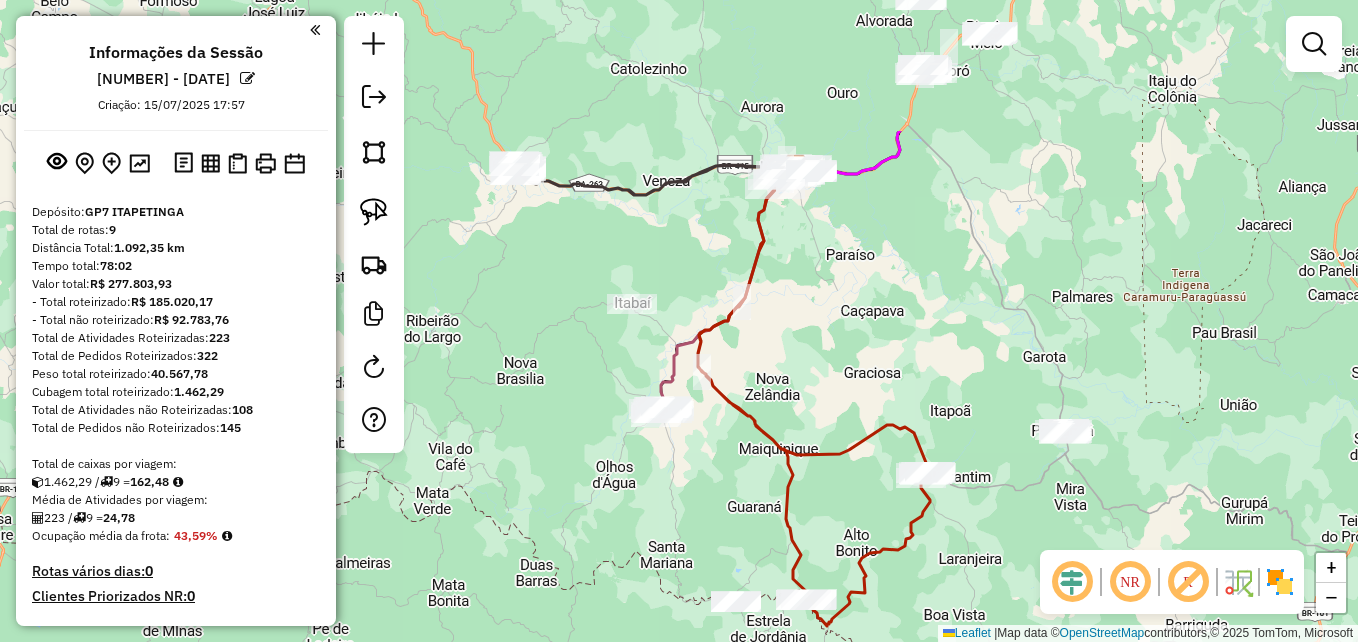 drag, startPoint x: 808, startPoint y: 250, endPoint x: 940, endPoint y: 440, distance: 231.35254 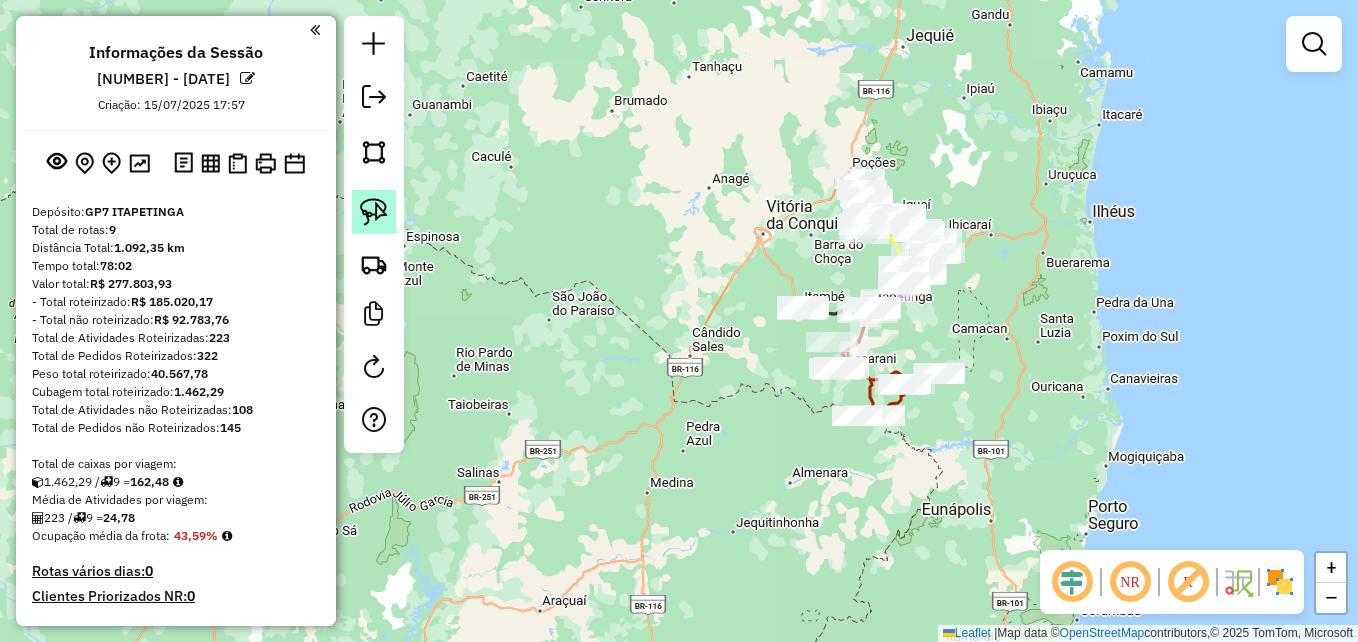 click 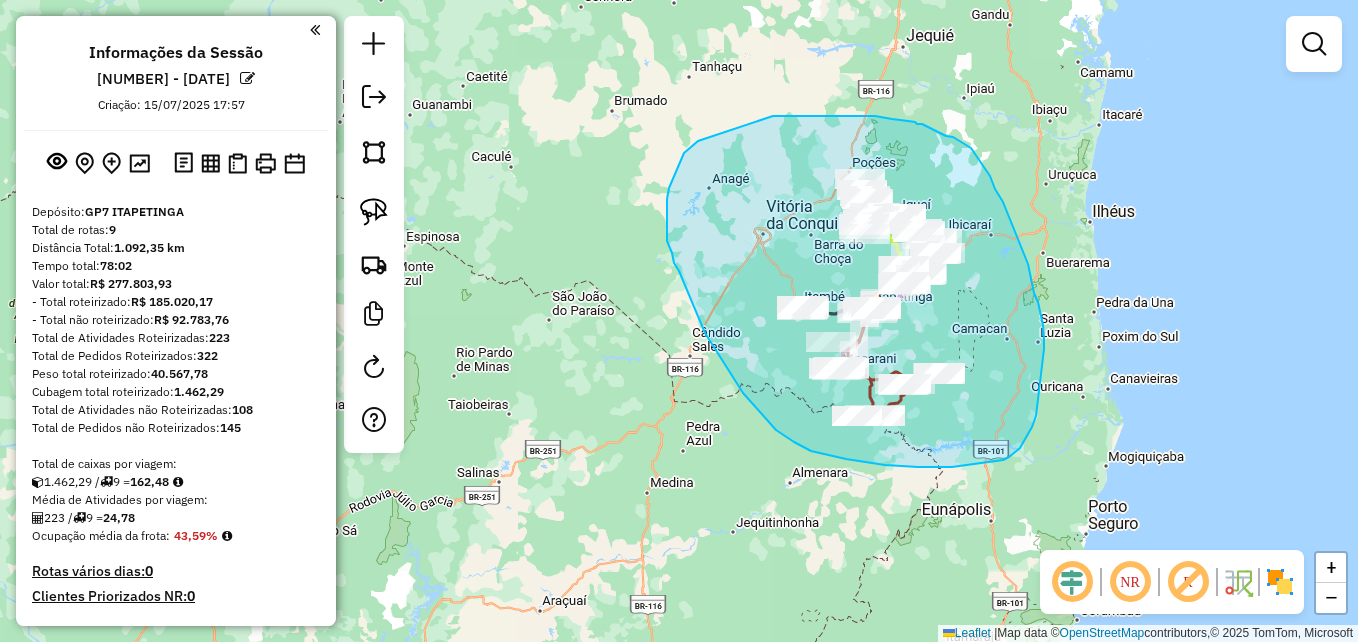 drag, startPoint x: 892, startPoint y: 119, endPoint x: 908, endPoint y: 121, distance: 16.124516 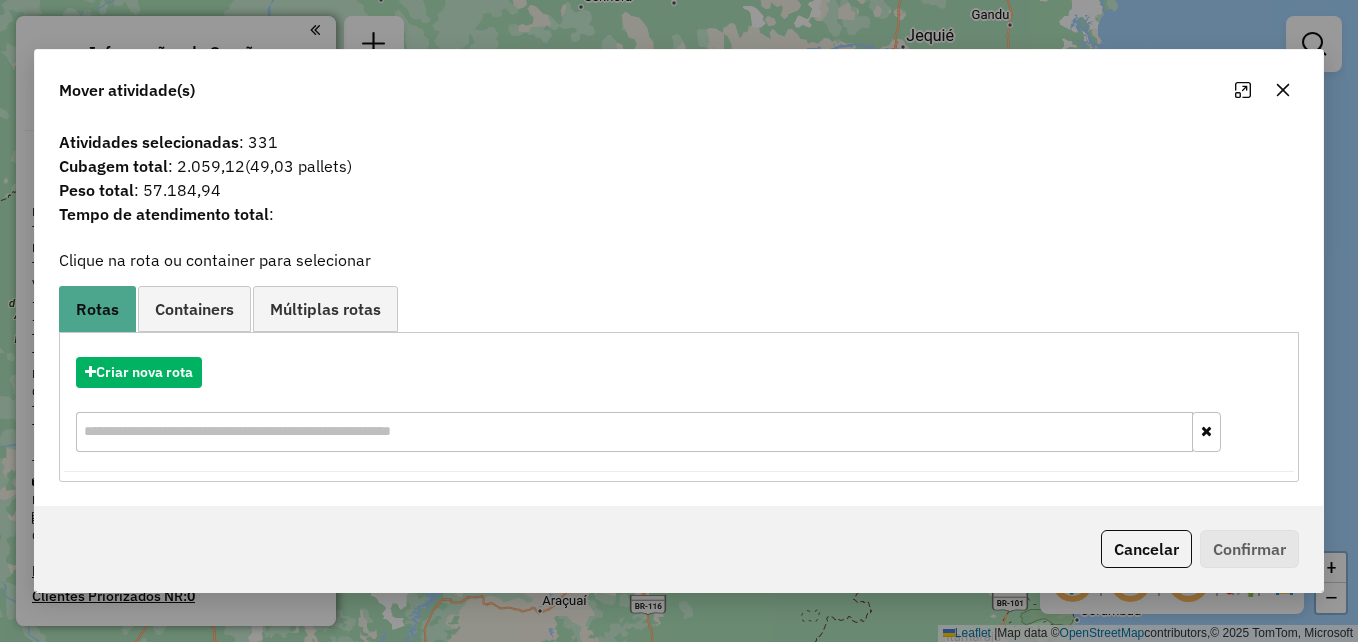 click on "Containers" at bounding box center (194, 308) 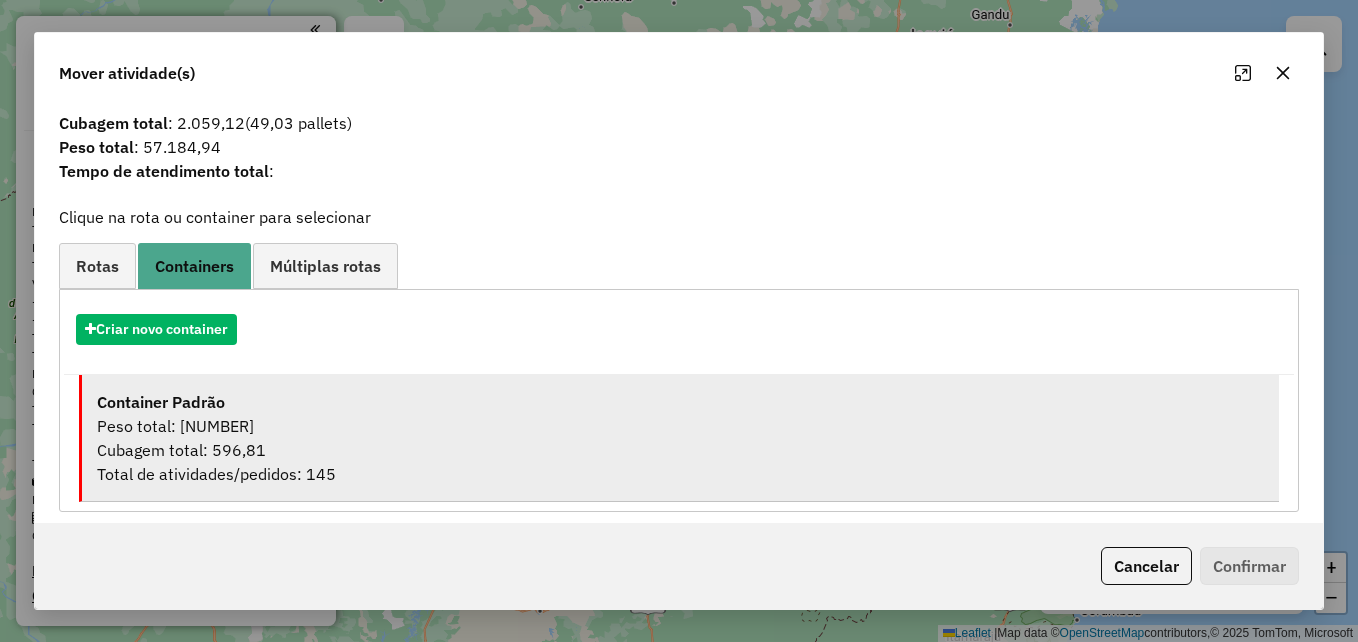 scroll, scrollTop: 39, scrollLeft: 0, axis: vertical 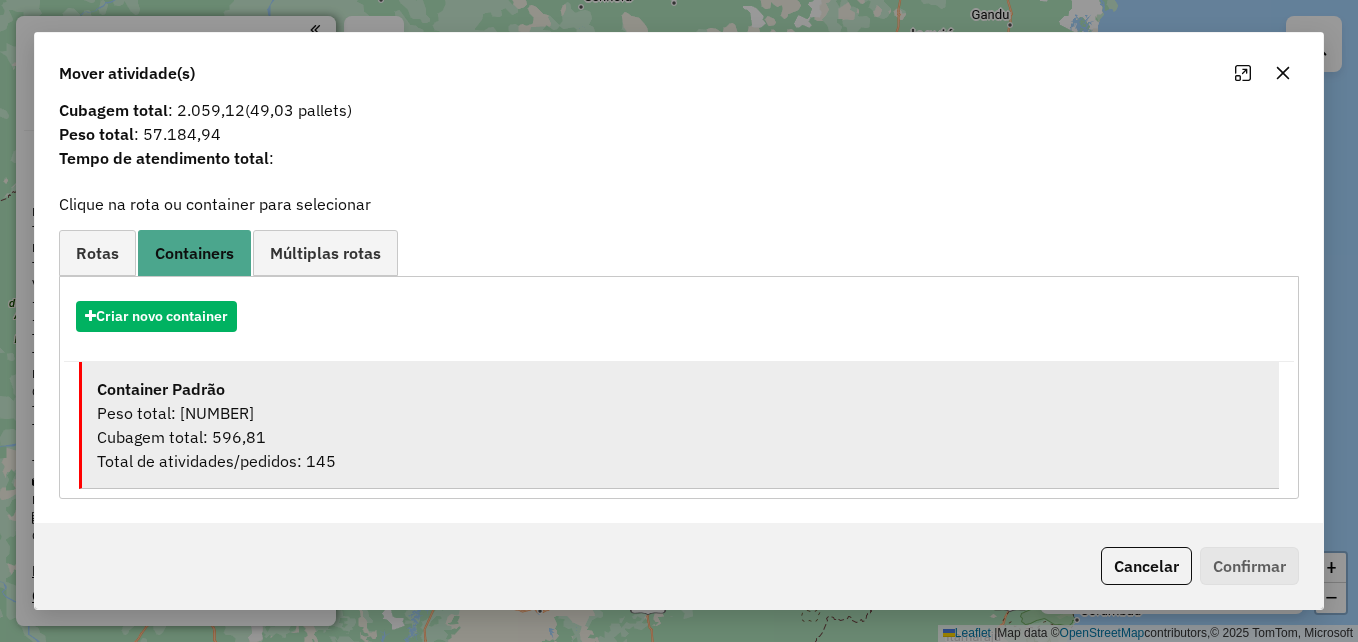 click on "Container Padrão" at bounding box center (680, 389) 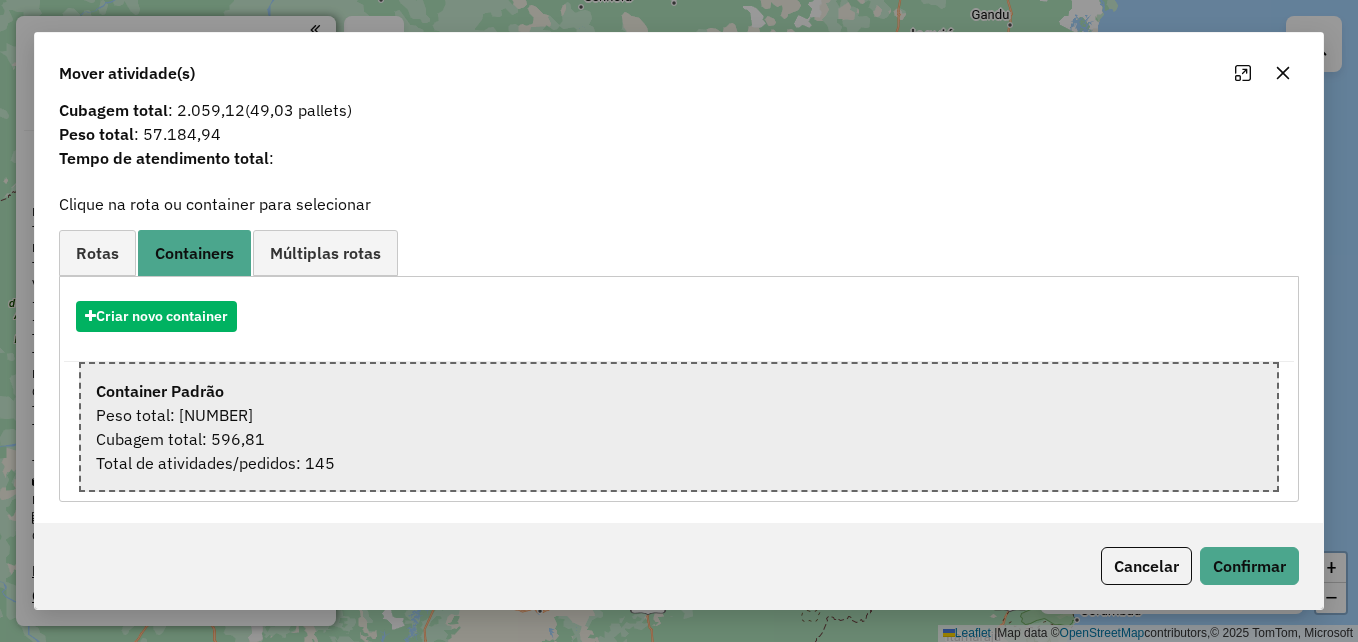 scroll, scrollTop: 42, scrollLeft: 0, axis: vertical 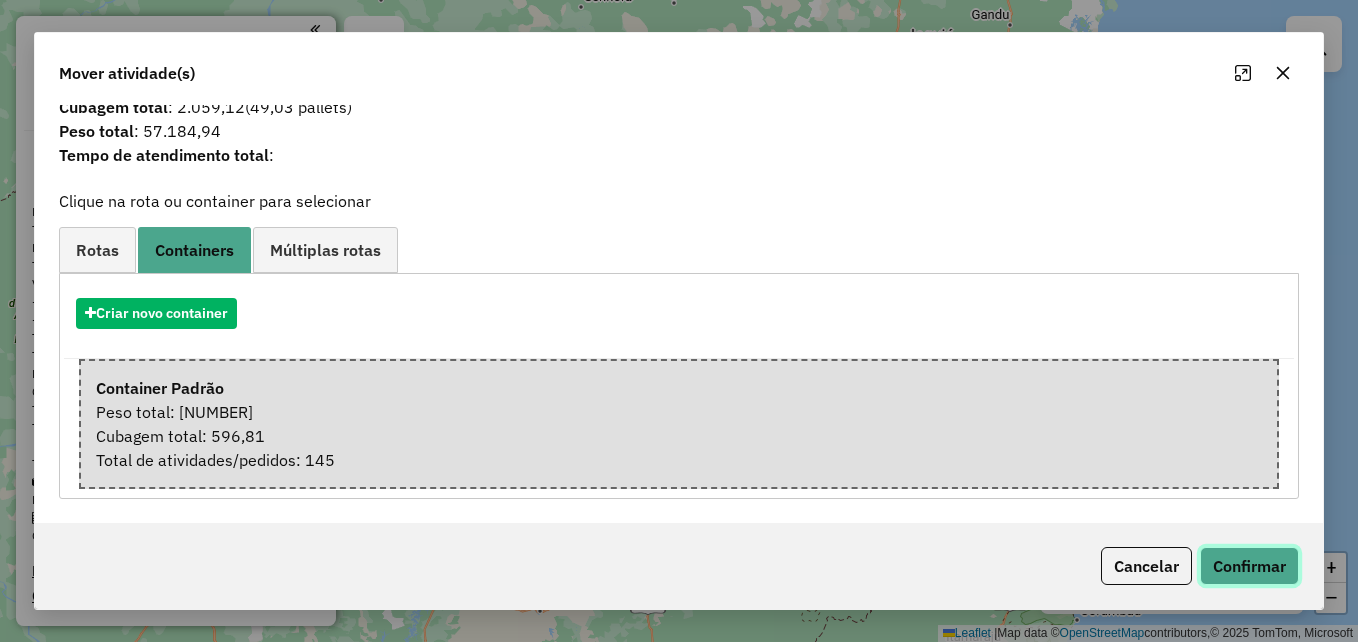 click on "Confirmar" 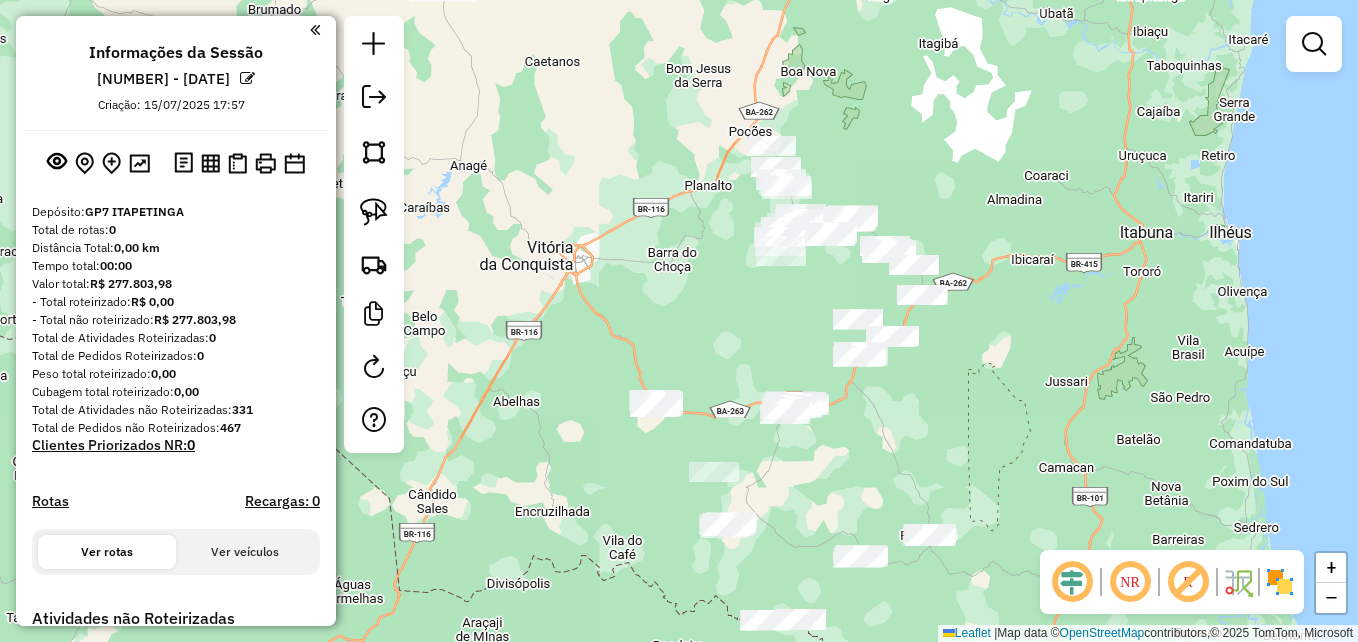 drag, startPoint x: 759, startPoint y: 218, endPoint x: 743, endPoint y: 265, distance: 49.648766 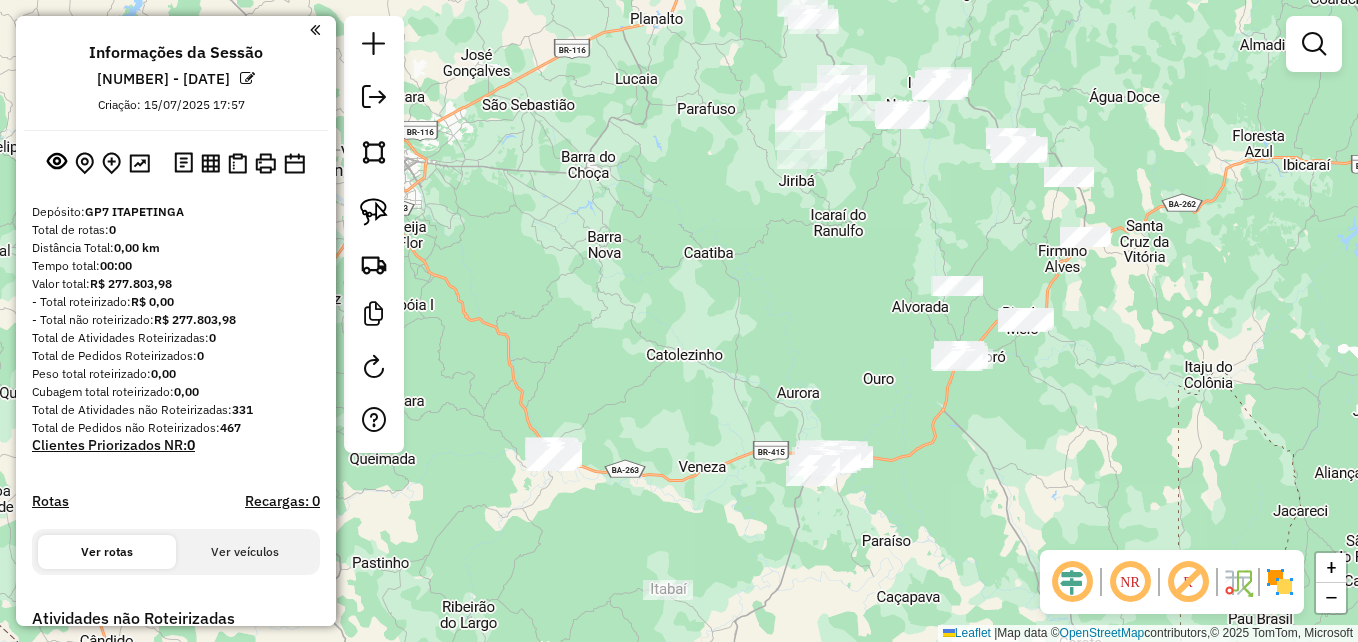 drag, startPoint x: 758, startPoint y: 175, endPoint x: 843, endPoint y: 169, distance: 85.2115 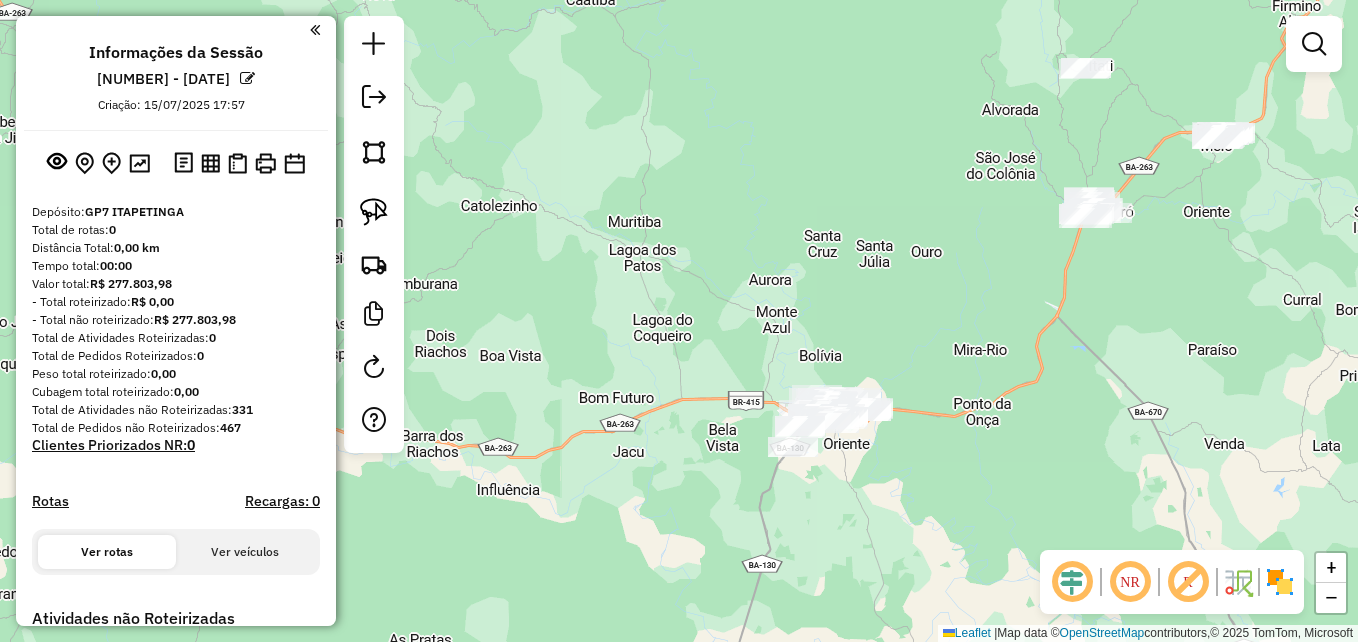 drag, startPoint x: 817, startPoint y: 333, endPoint x: 812, endPoint y: 146, distance: 187.06683 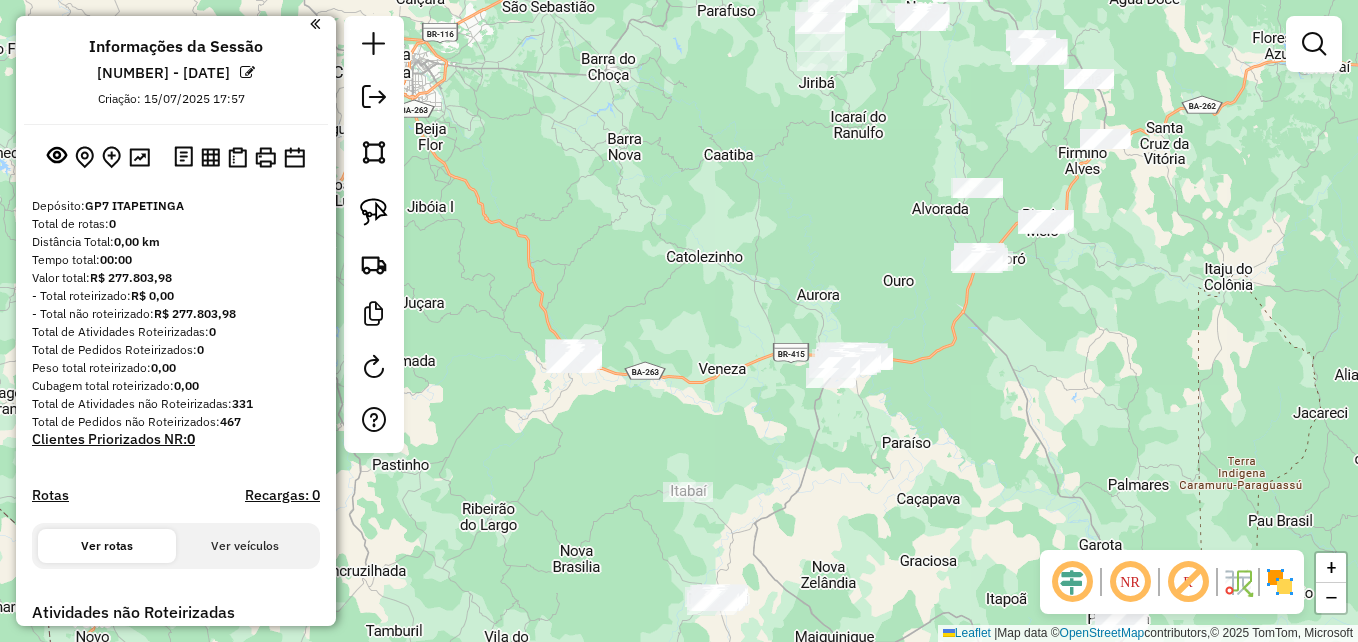 scroll, scrollTop: 0, scrollLeft: 0, axis: both 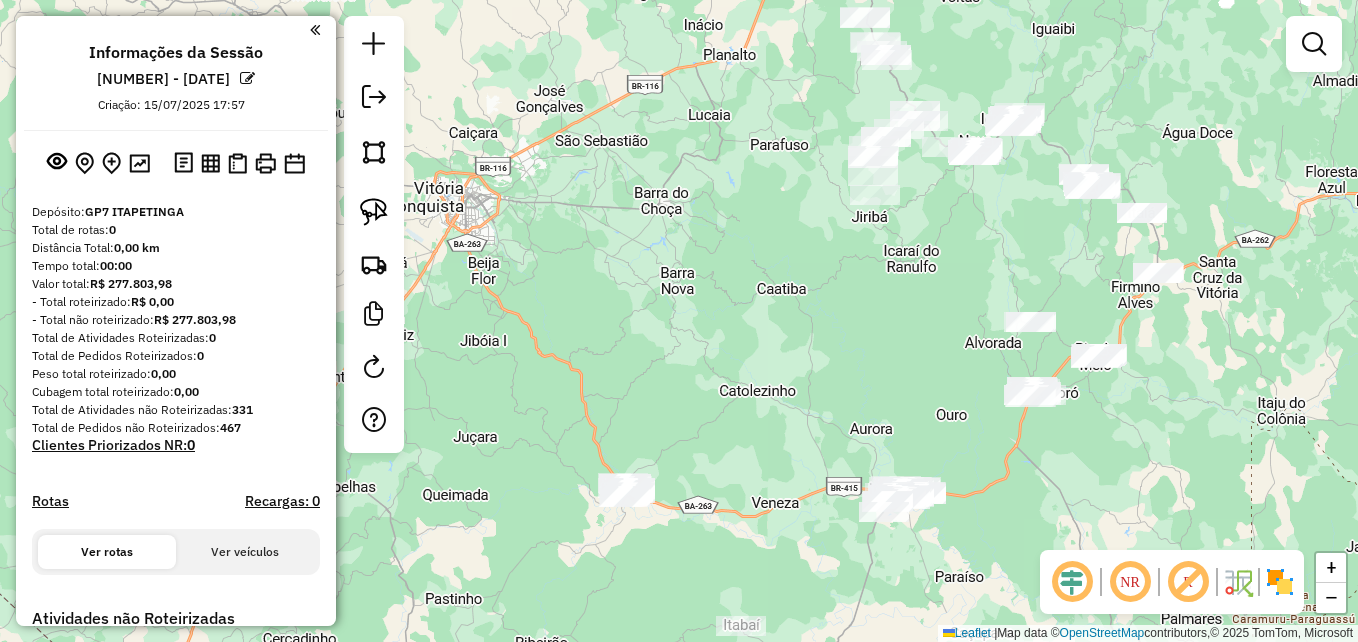drag, startPoint x: 917, startPoint y: 191, endPoint x: 960, endPoint y: 313, distance: 129.3561 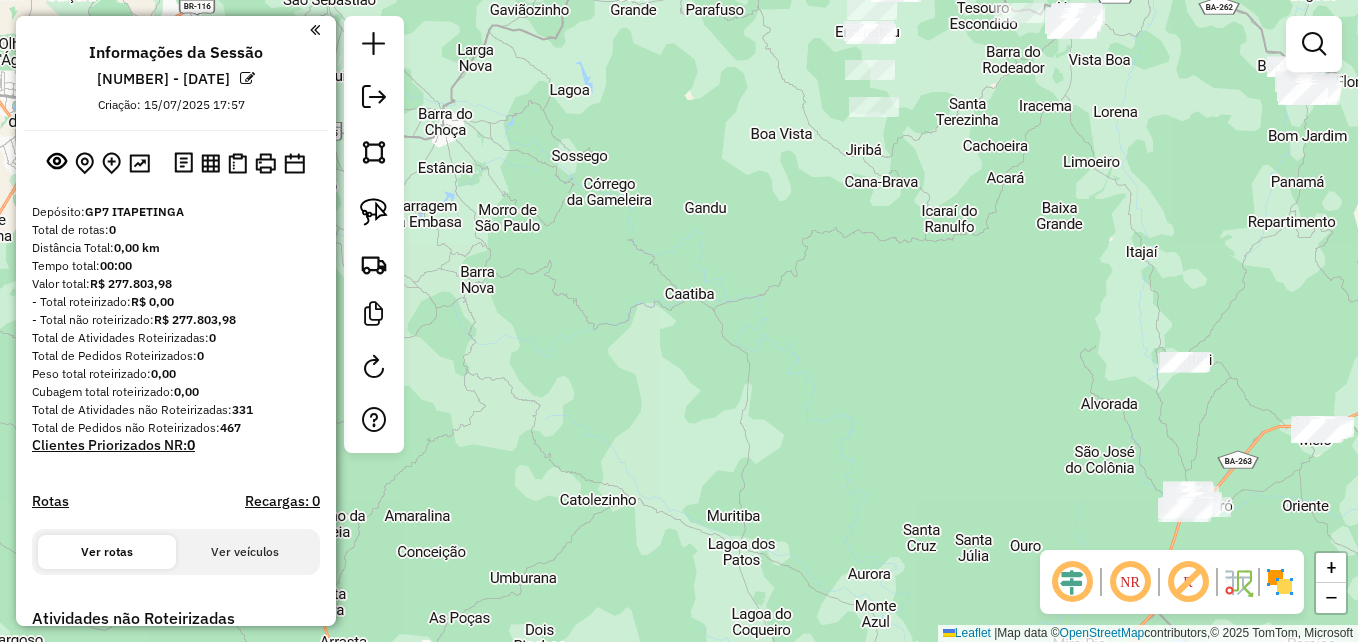 drag, startPoint x: 925, startPoint y: 219, endPoint x: 938, endPoint y: 297, distance: 79.07591 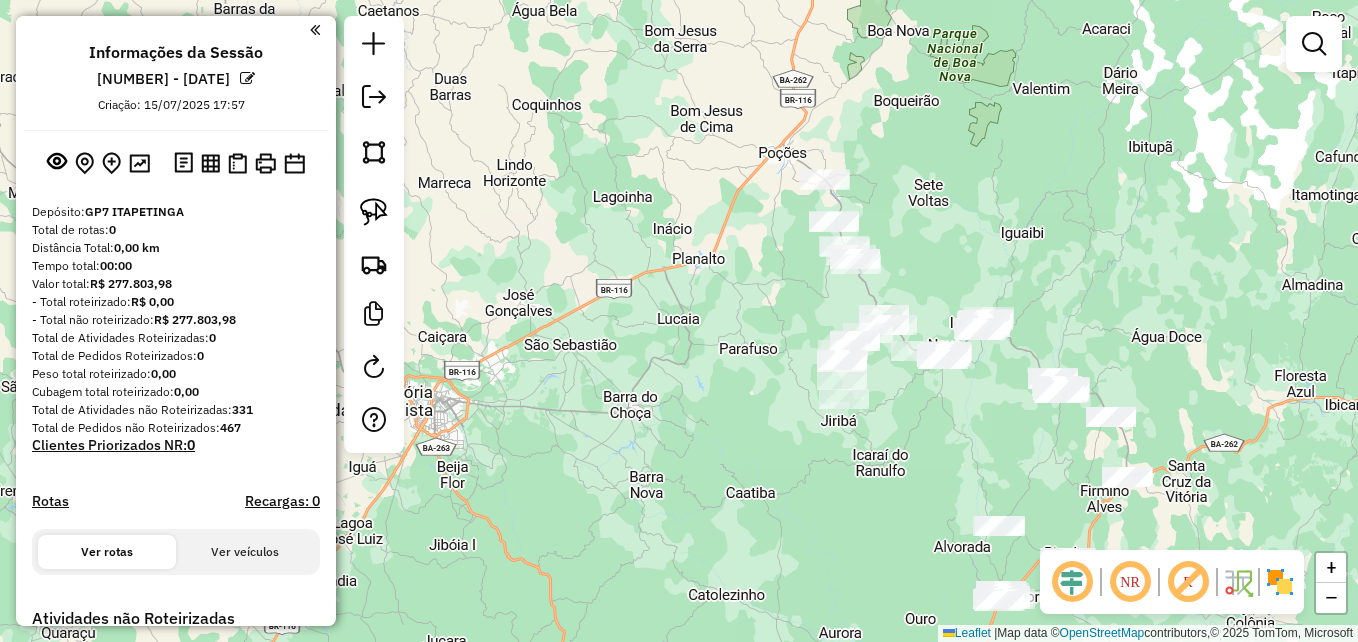 drag, startPoint x: 846, startPoint y: 216, endPoint x: 763, endPoint y: 396, distance: 198.21452 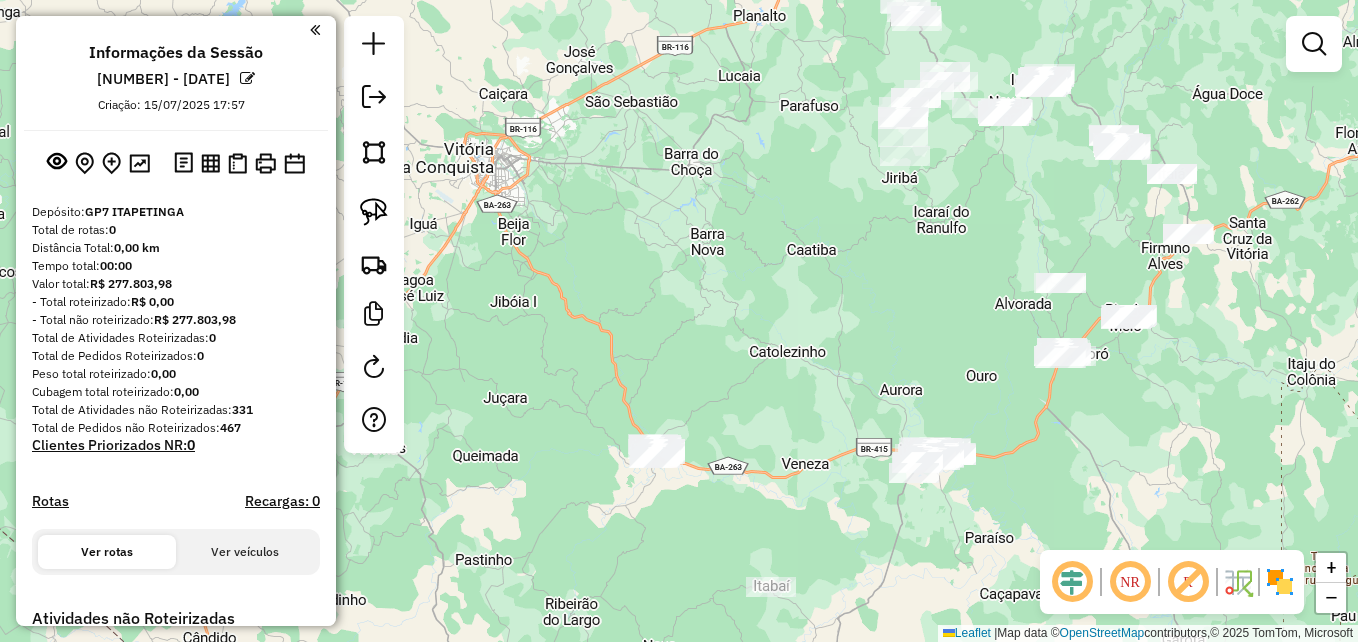 drag, startPoint x: 1086, startPoint y: 295, endPoint x: 1146, endPoint y: 51, distance: 251.26878 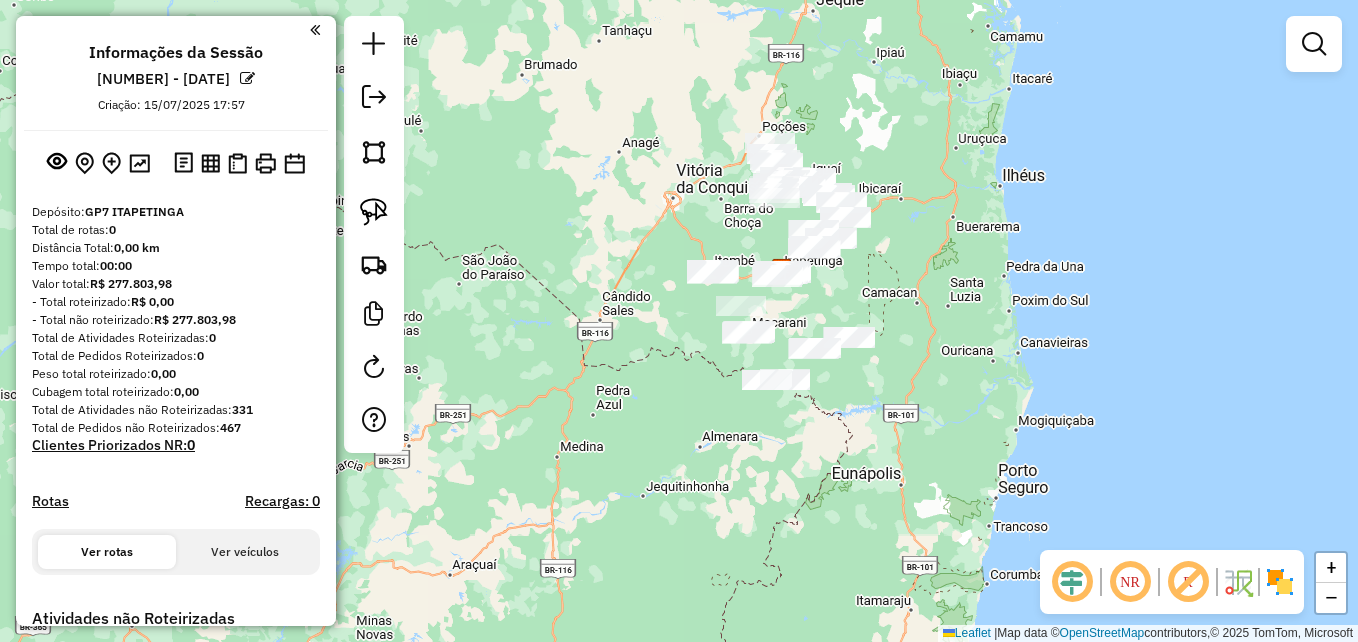 drag, startPoint x: 876, startPoint y: 472, endPoint x: 652, endPoint y: 360, distance: 250.43962 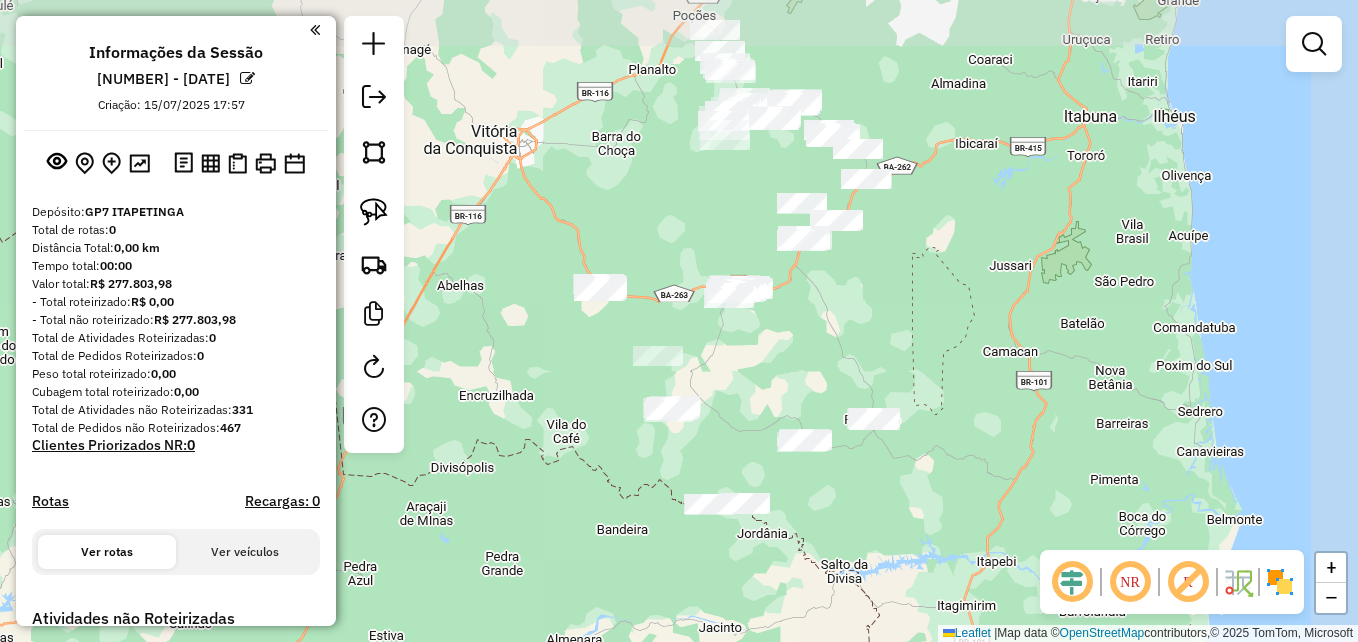 drag, startPoint x: 1057, startPoint y: 356, endPoint x: 967, endPoint y: 478, distance: 151.60475 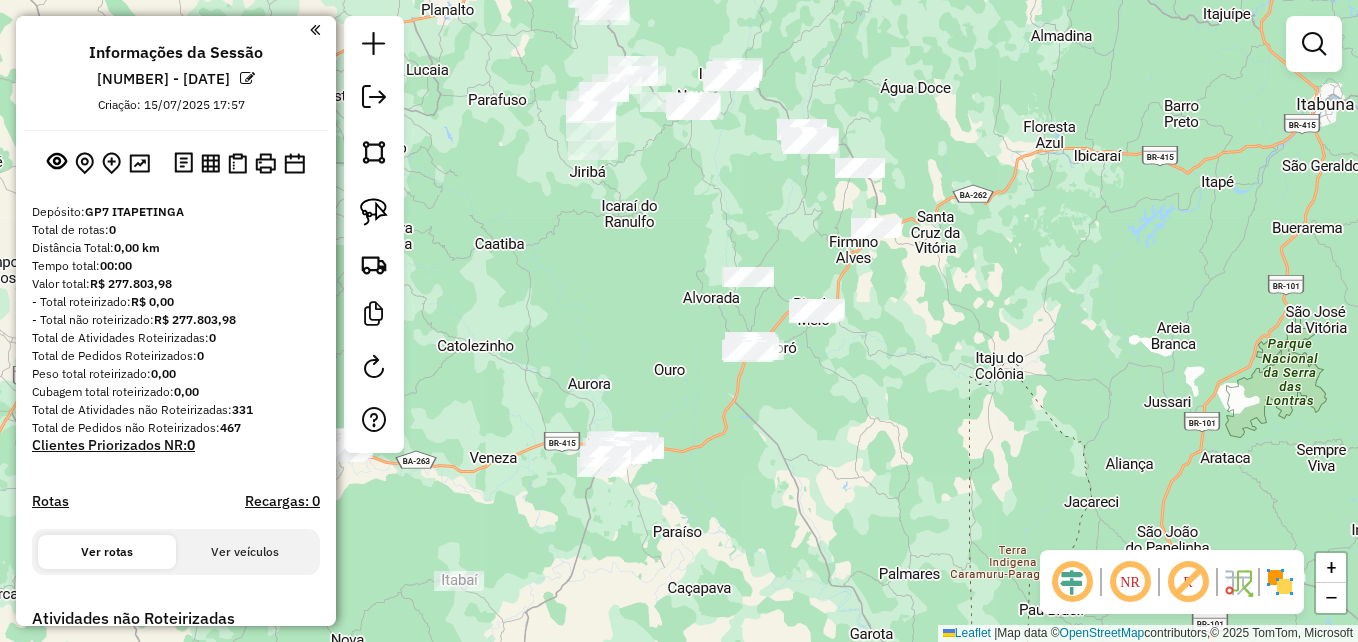 drag, startPoint x: 770, startPoint y: 200, endPoint x: 833, endPoint y: 410, distance: 219.24643 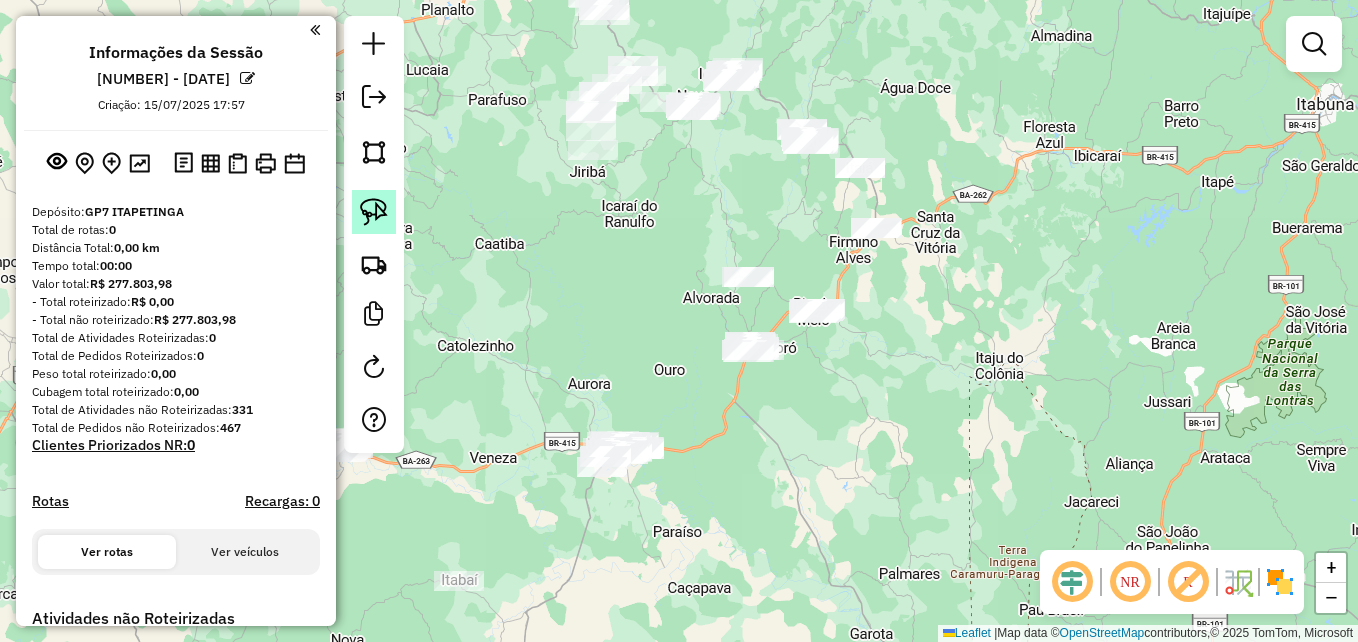 click 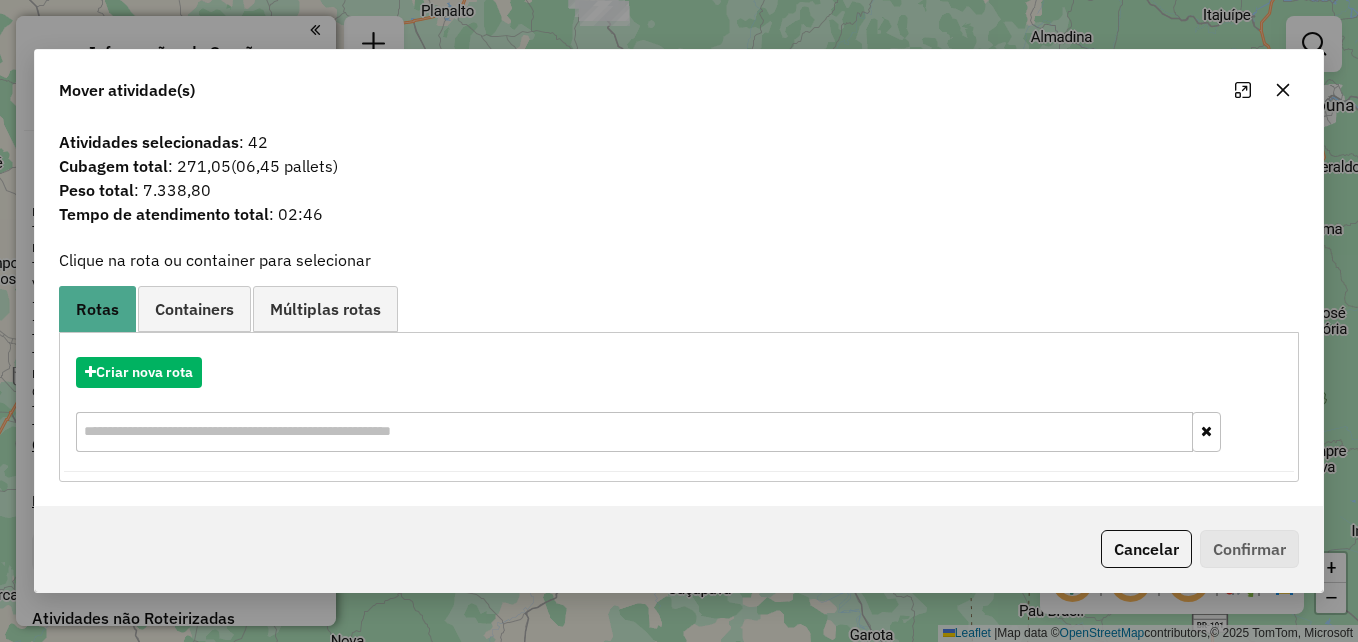 click at bounding box center [634, 432] 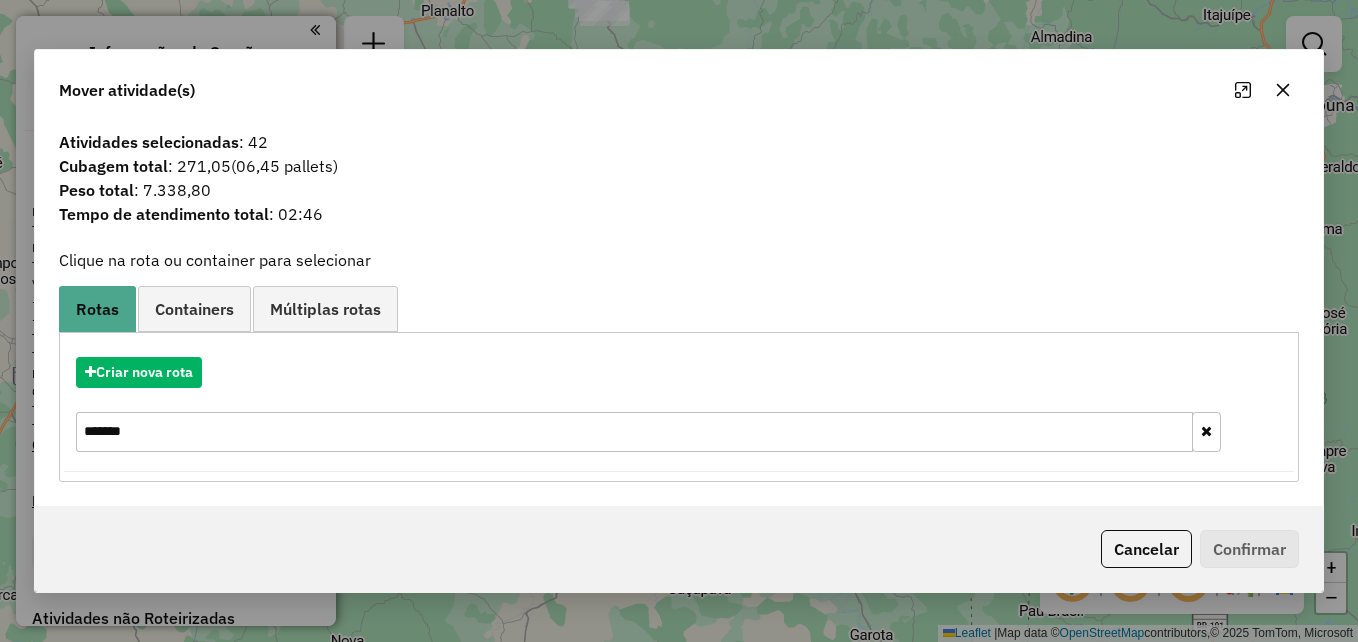 type on "*******" 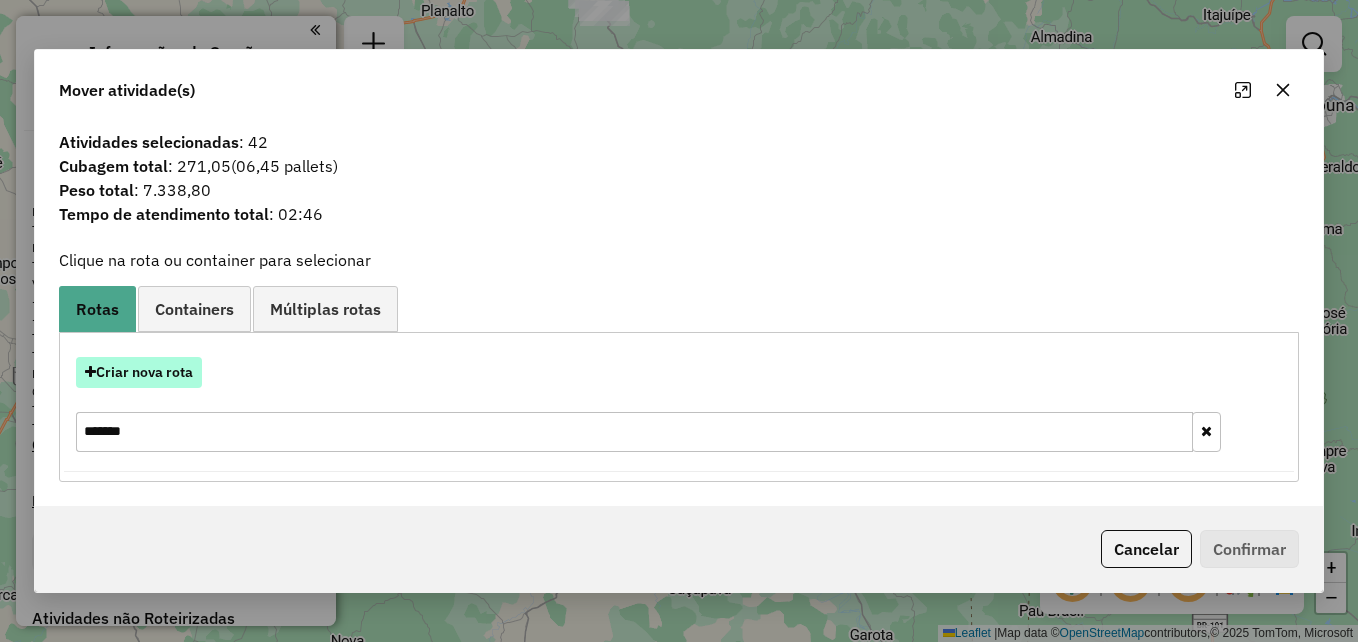 click on "Criar nova rota" at bounding box center (139, 372) 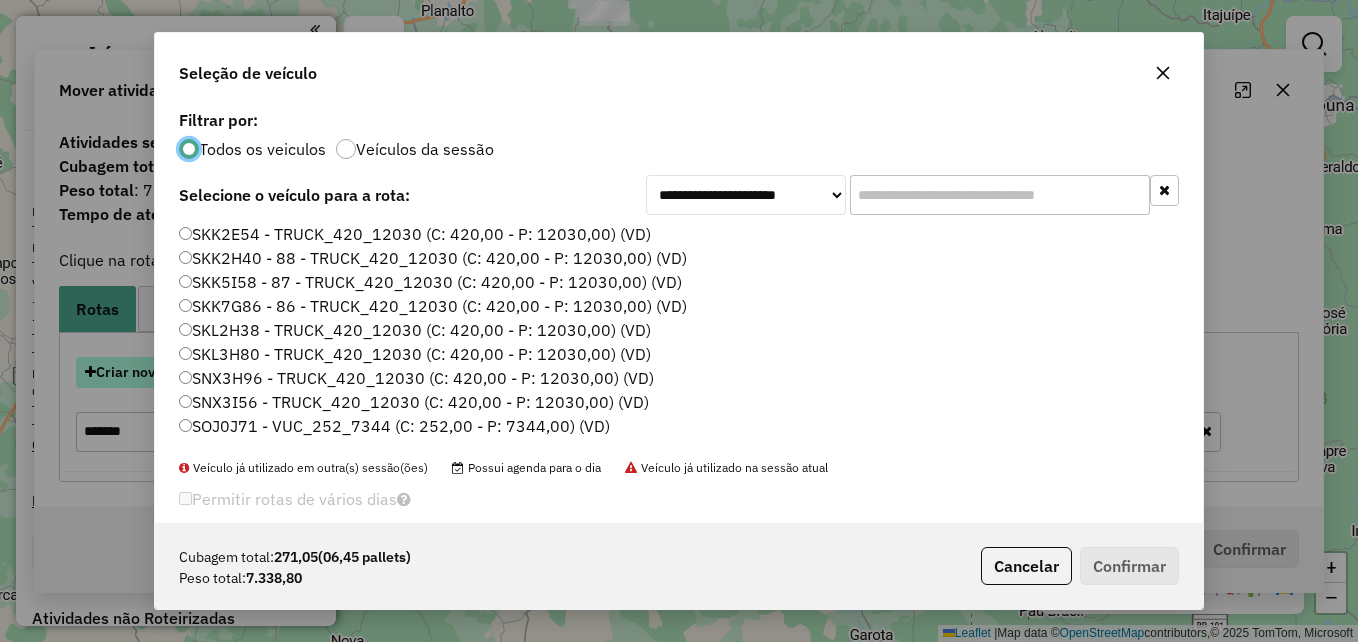 scroll, scrollTop: 11, scrollLeft: 6, axis: both 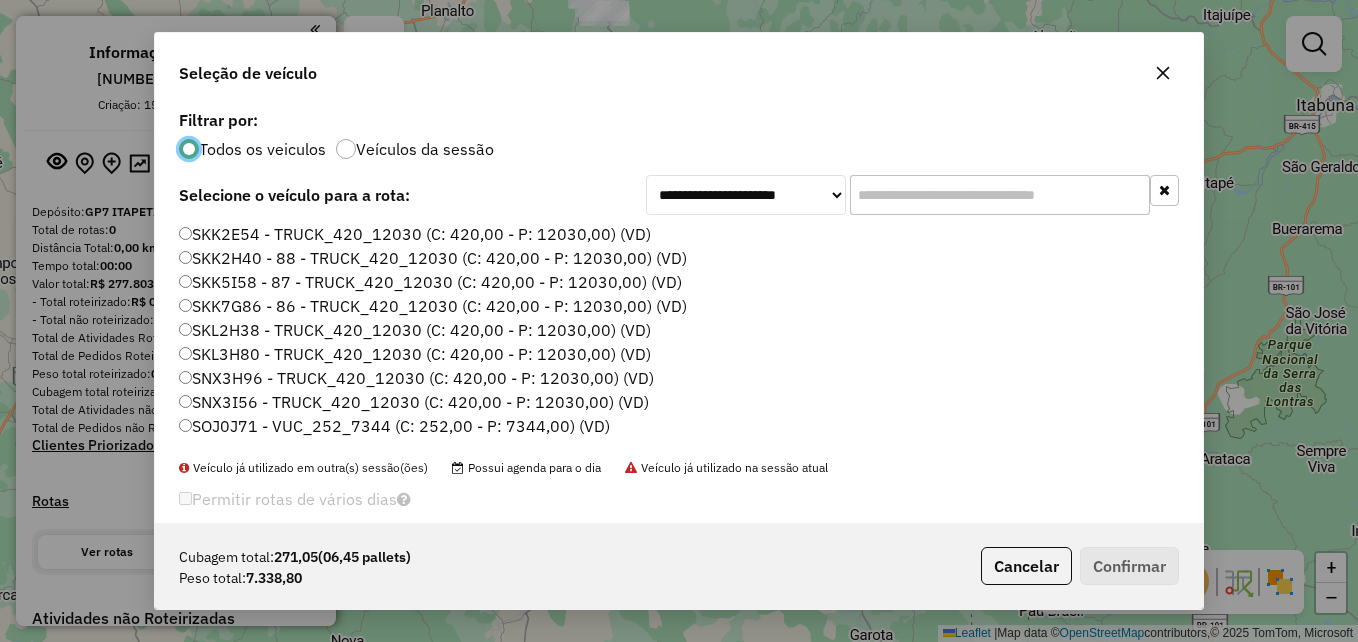 click 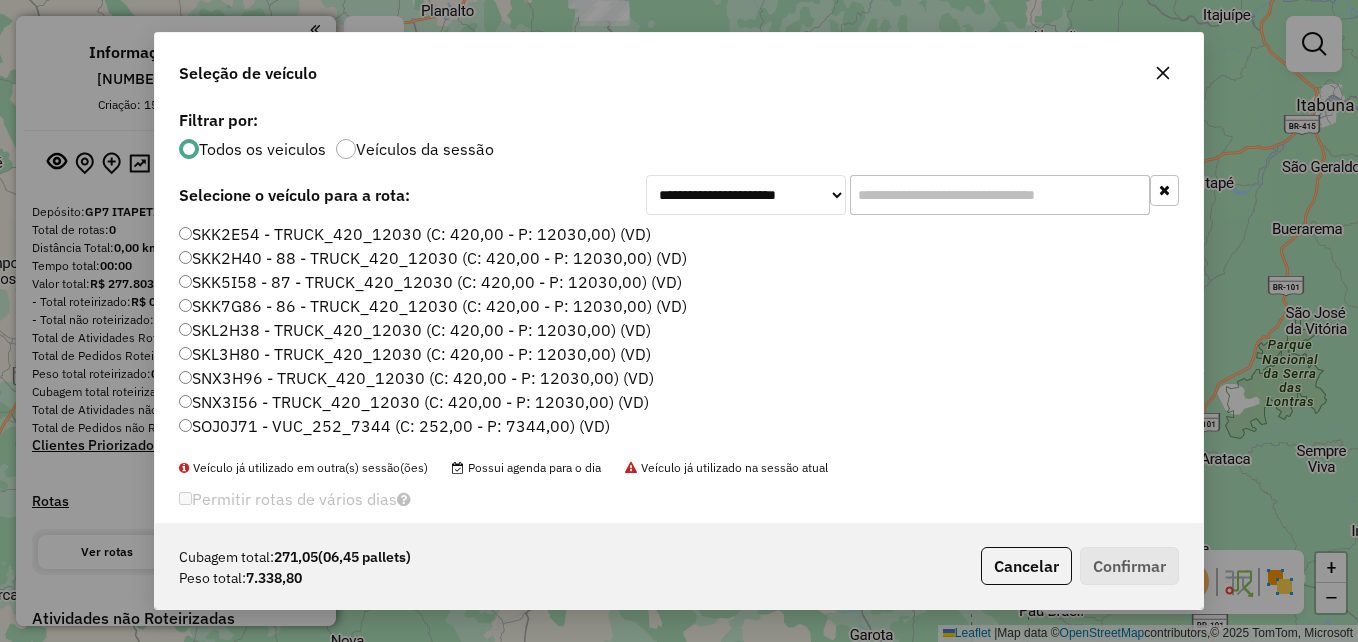 click 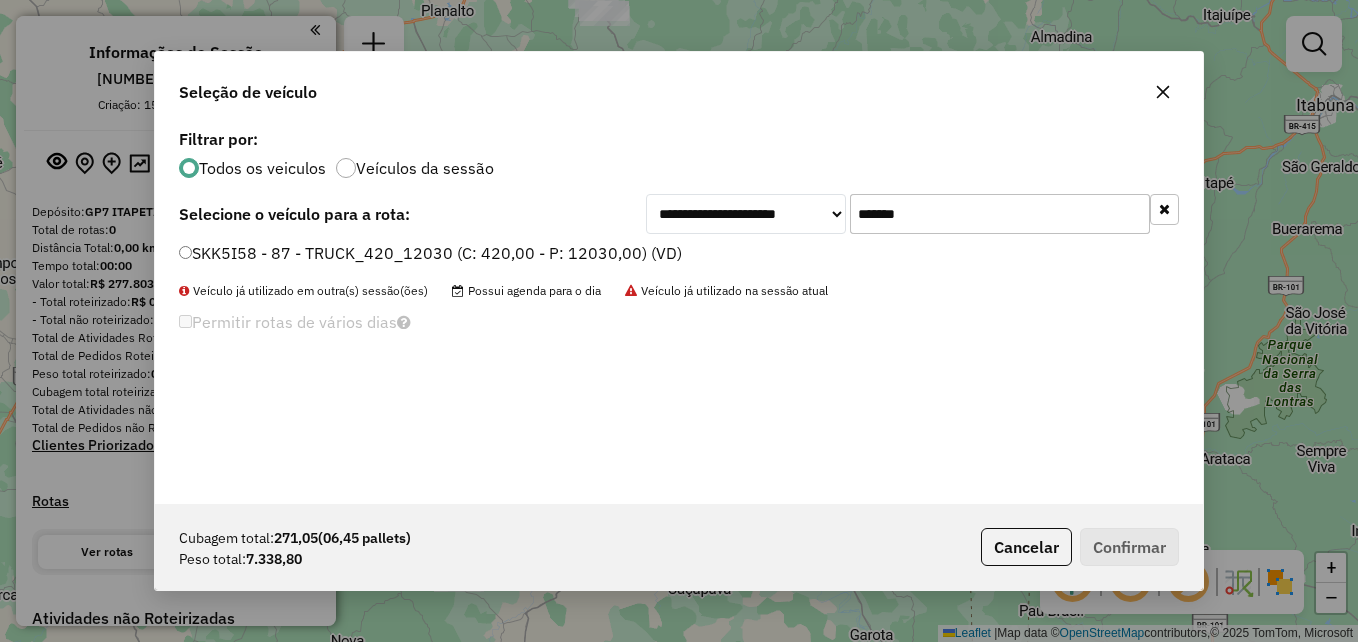 click on "*******" 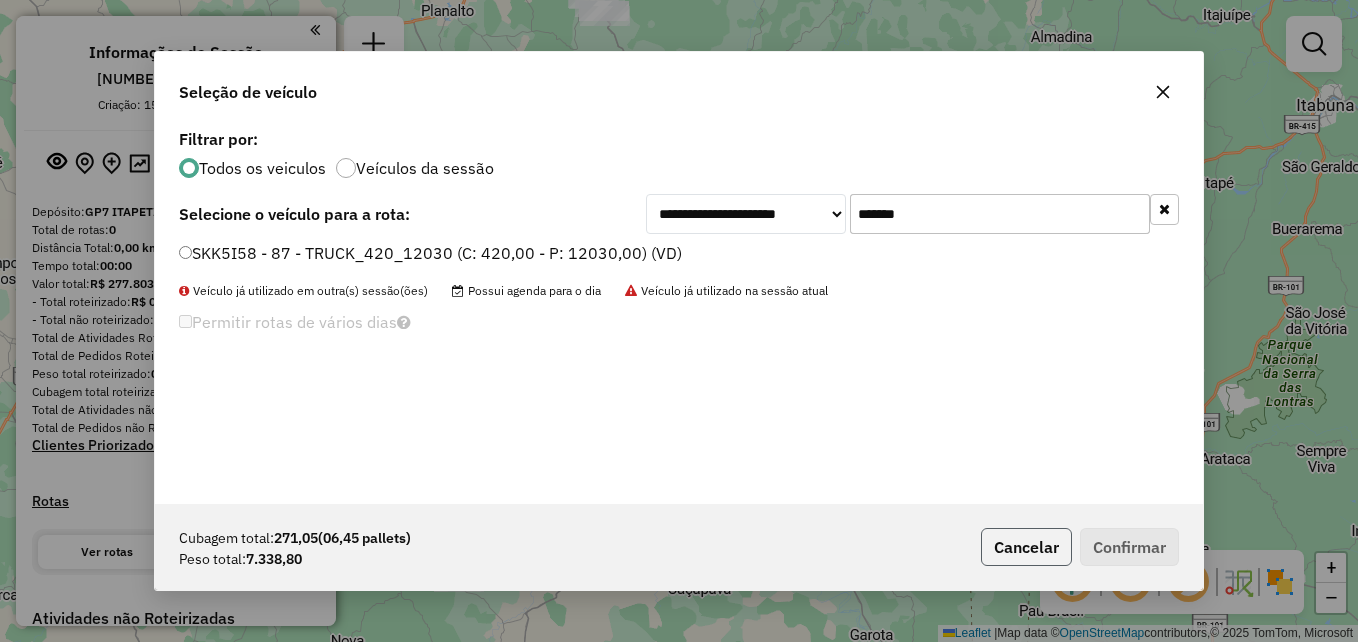 click on "Cancelar" 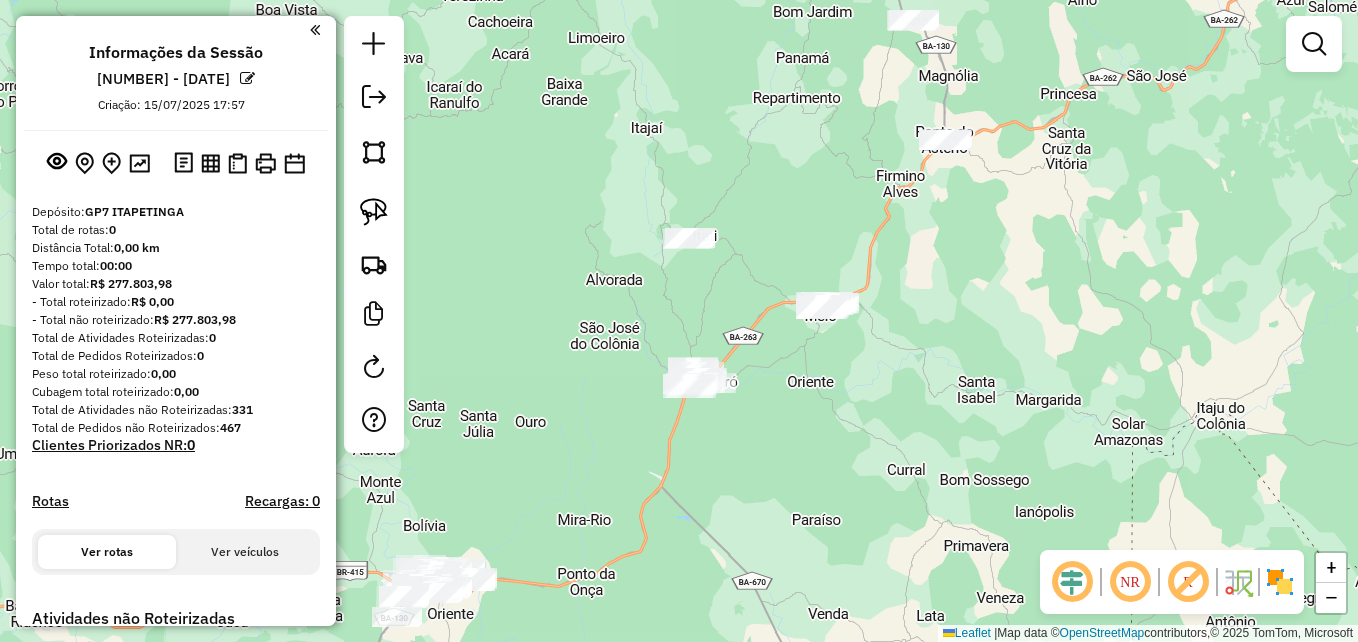 drag, startPoint x: 378, startPoint y: 216, endPoint x: 396, endPoint y: 217, distance: 18.027756 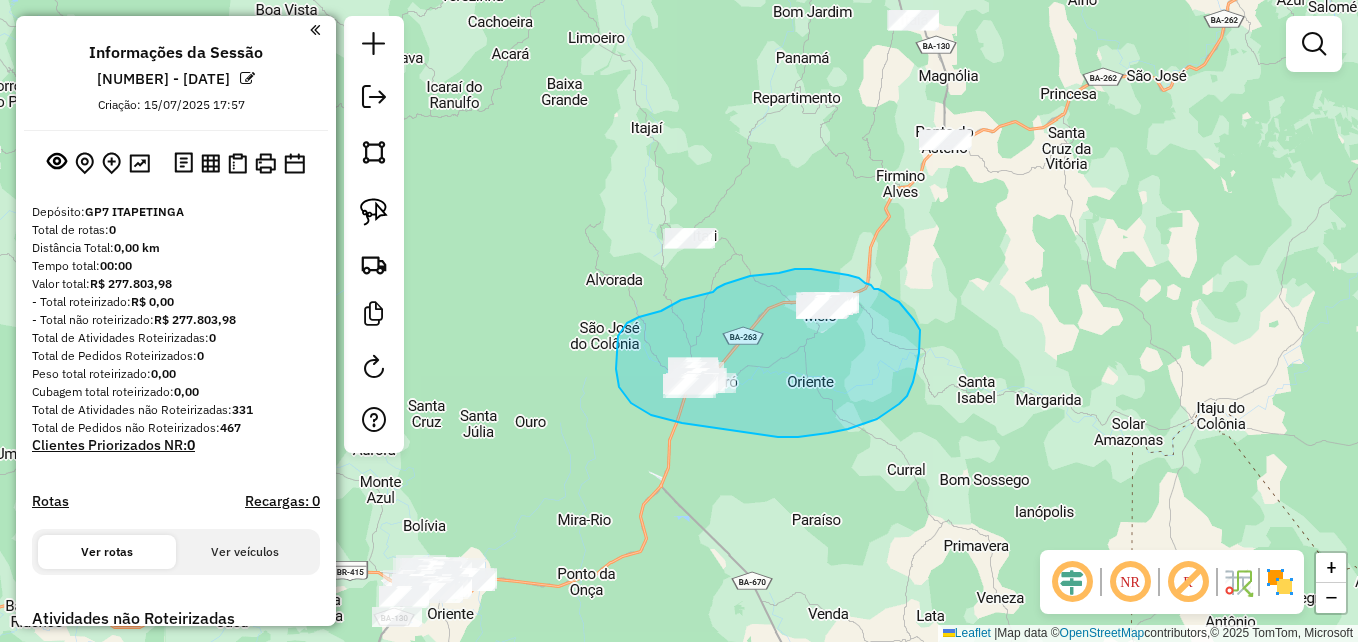 drag, startPoint x: 811, startPoint y: 269, endPoint x: 848, endPoint y: 275, distance: 37.48333 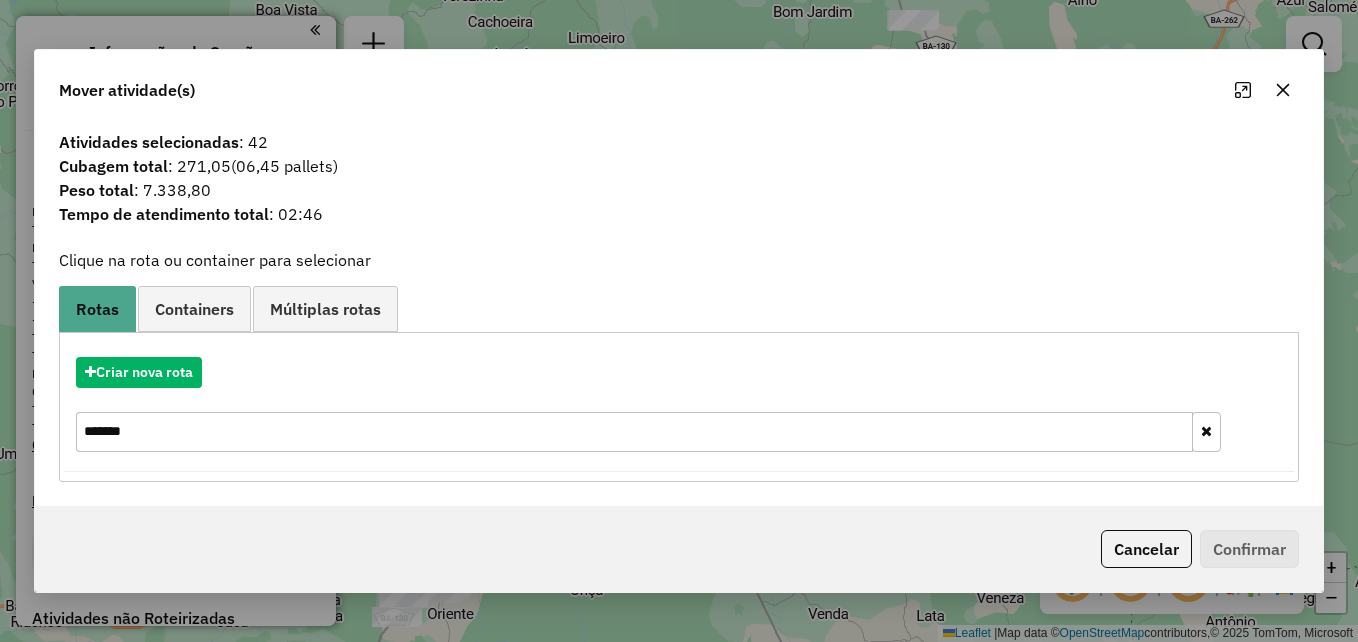 drag, startPoint x: 176, startPoint y: 433, endPoint x: 39, endPoint y: 453, distance: 138.45216 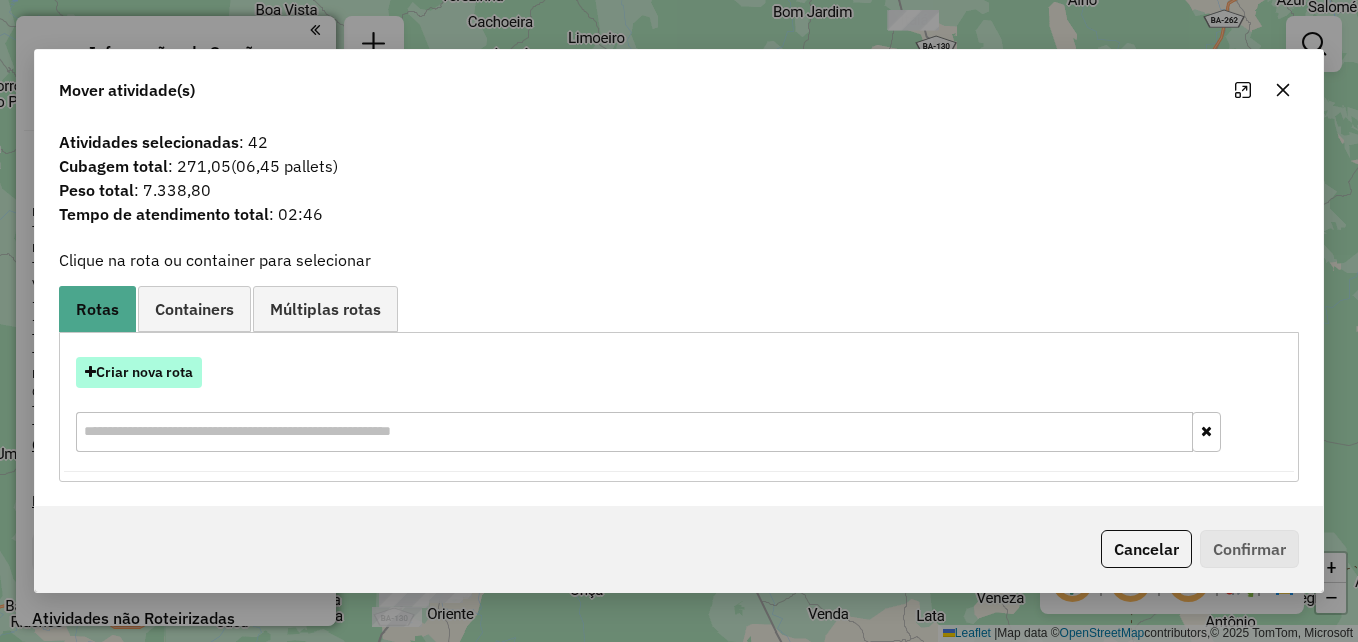 type 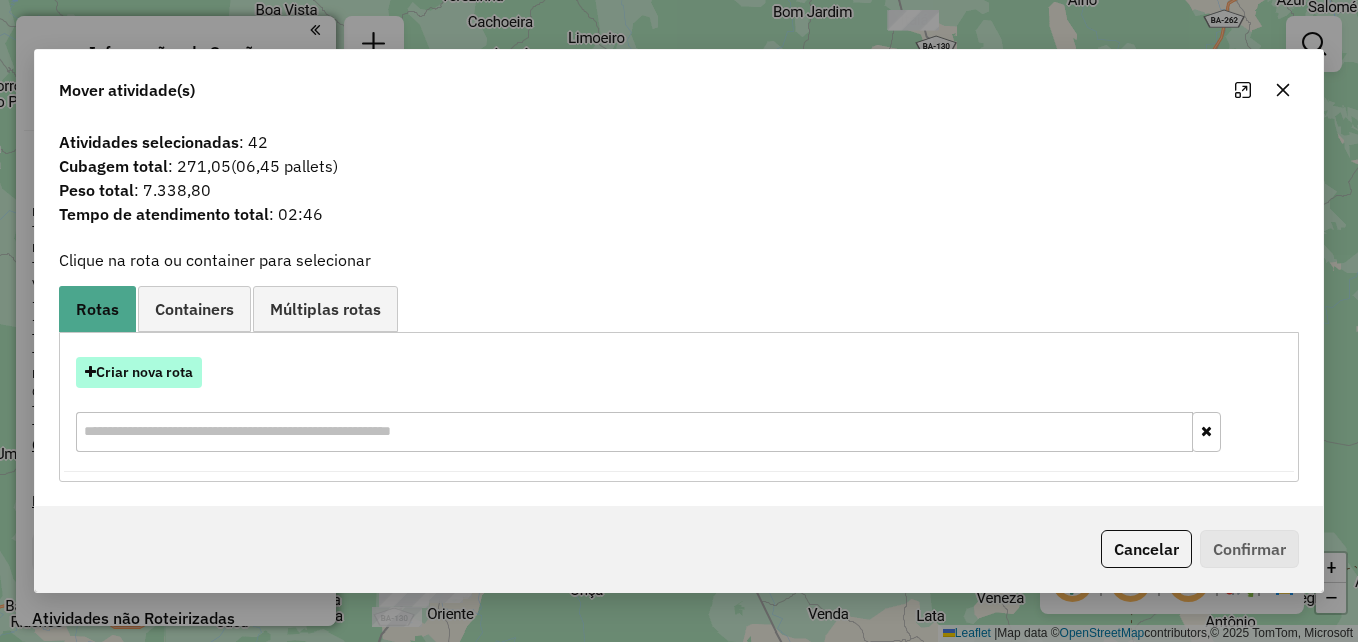 click on "Criar nova rota" at bounding box center [139, 372] 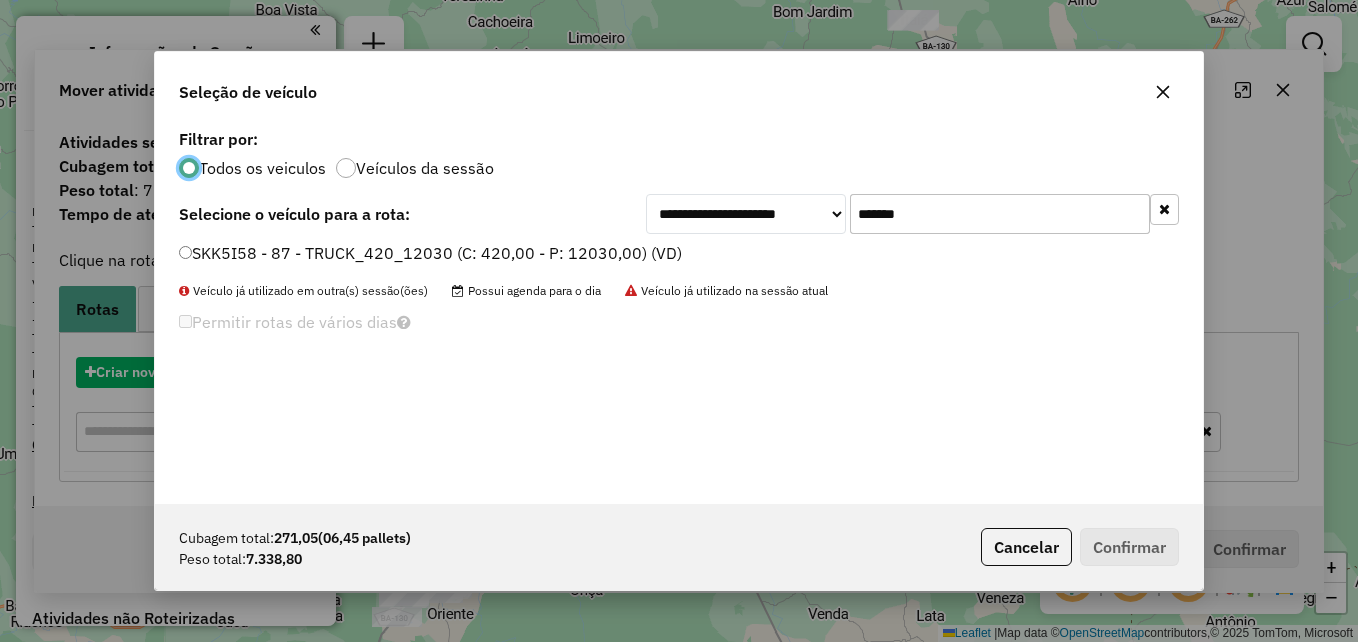 scroll, scrollTop: 11, scrollLeft: 6, axis: both 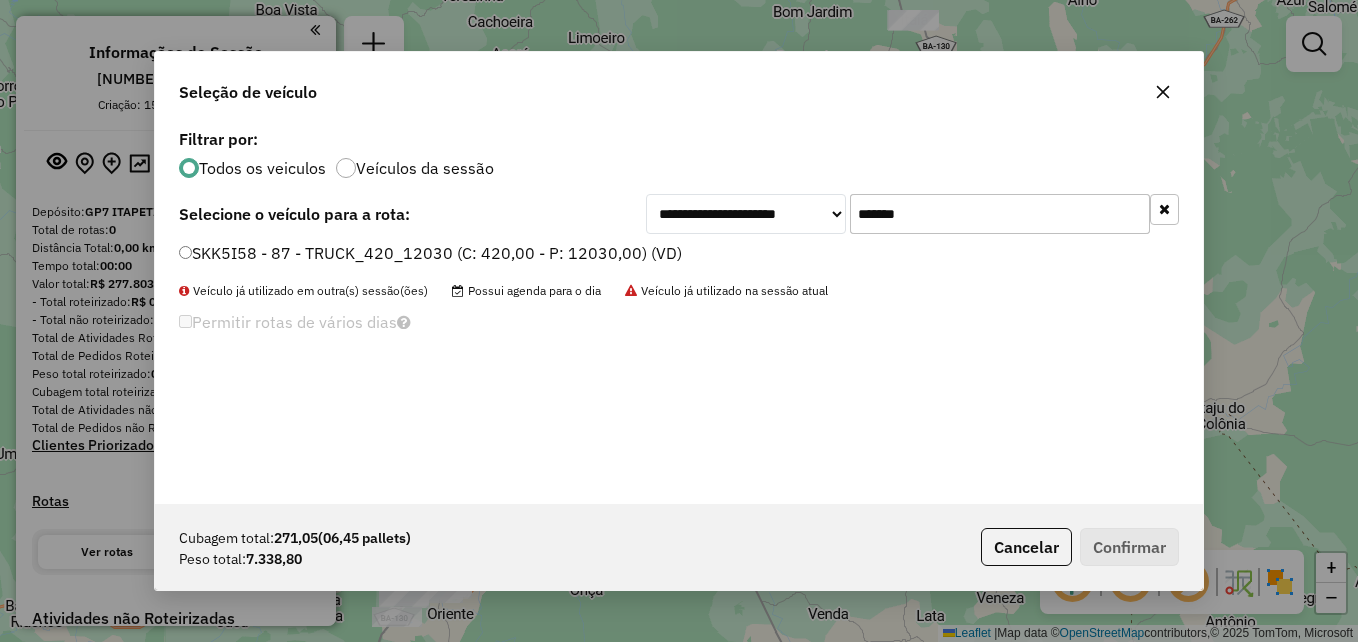 click on "*******" 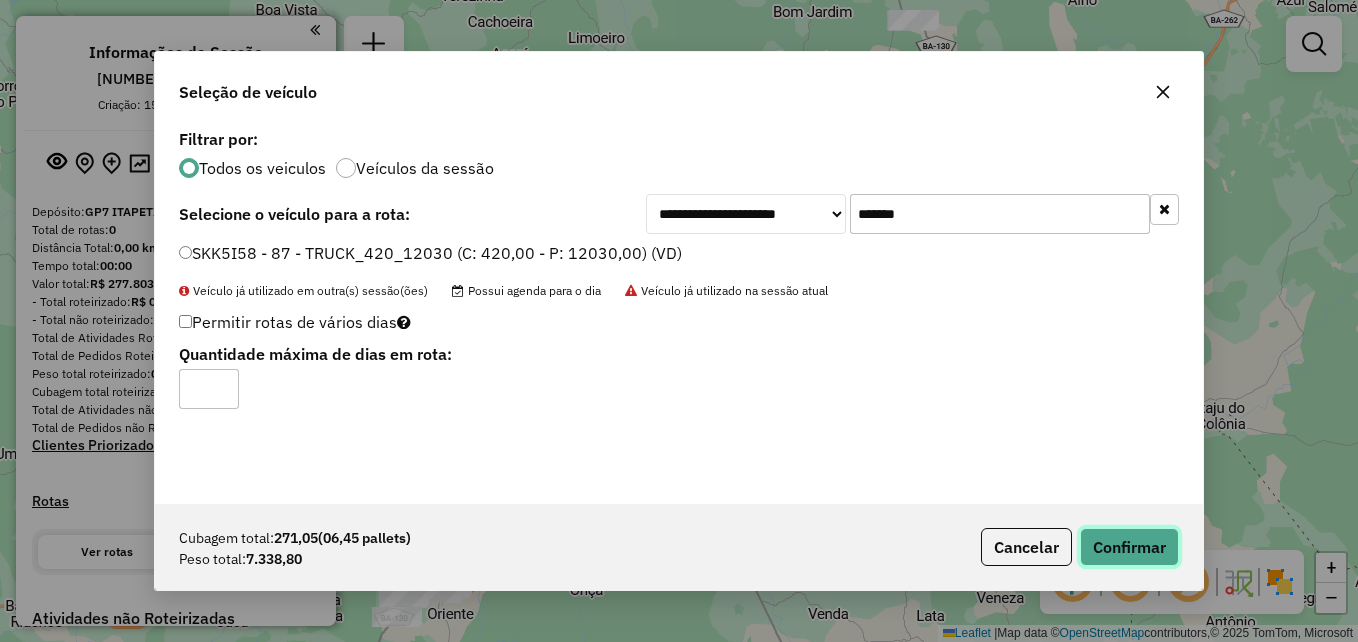 click on "Confirmar" 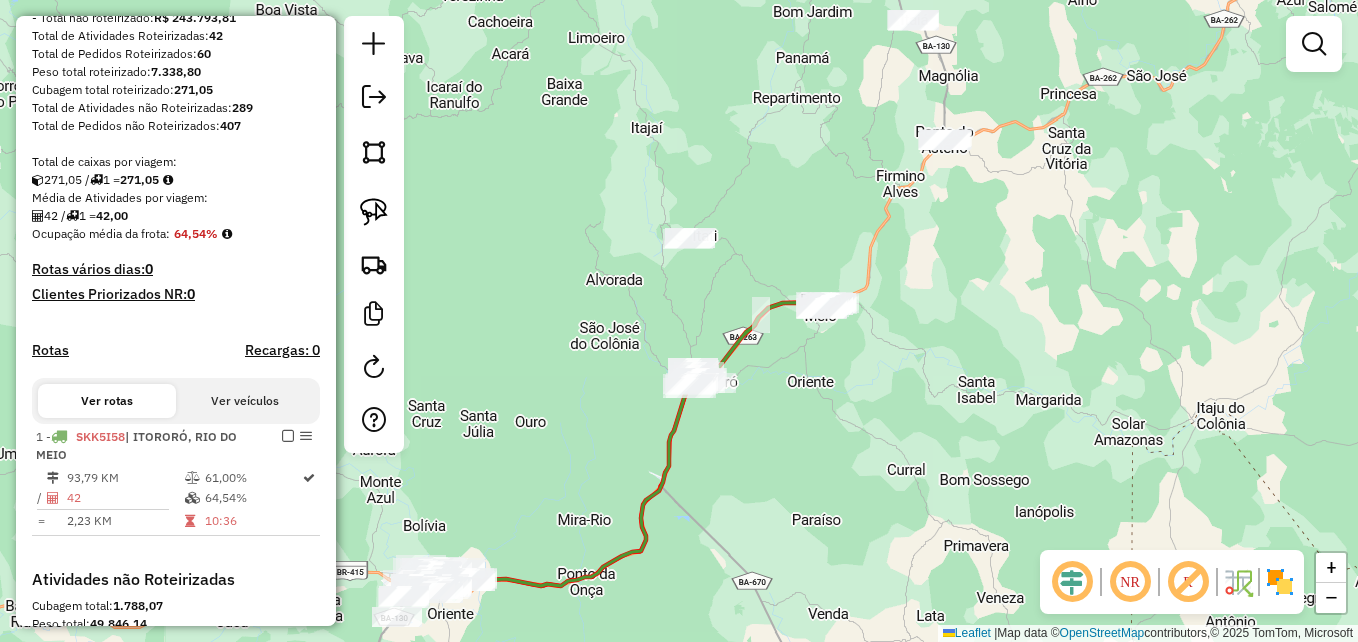 scroll, scrollTop: 300, scrollLeft: 0, axis: vertical 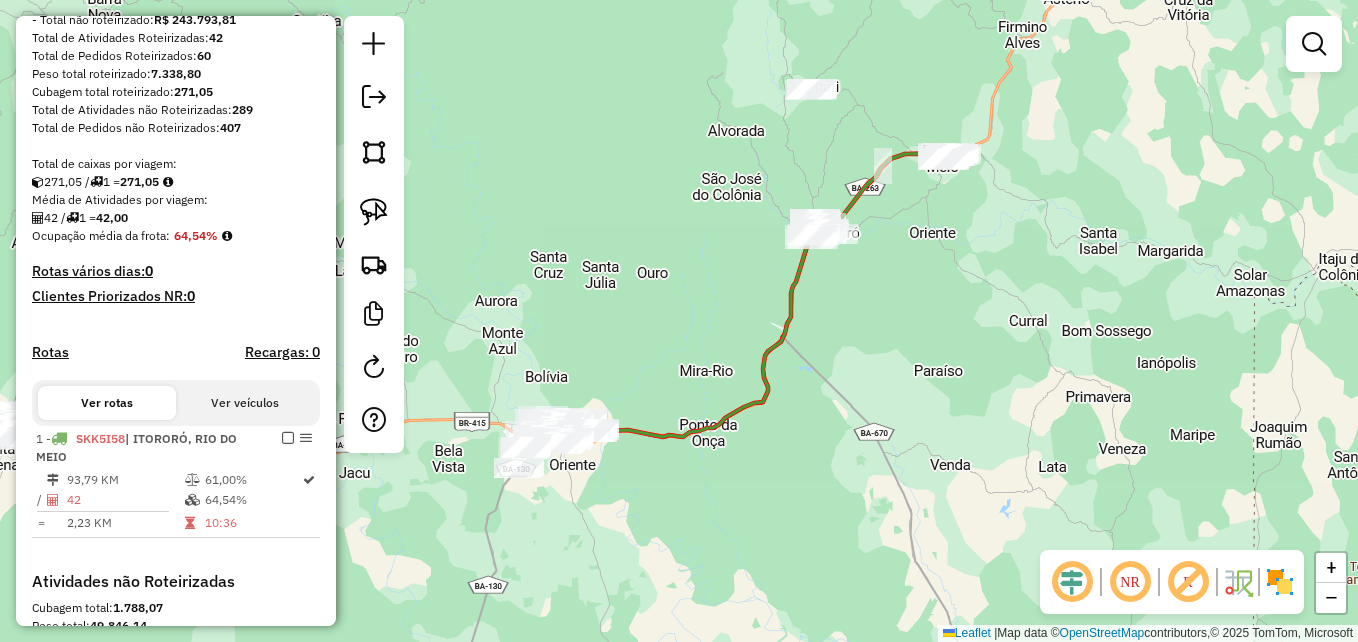 drag, startPoint x: 573, startPoint y: 470, endPoint x: 695, endPoint y: 321, distance: 192.57466 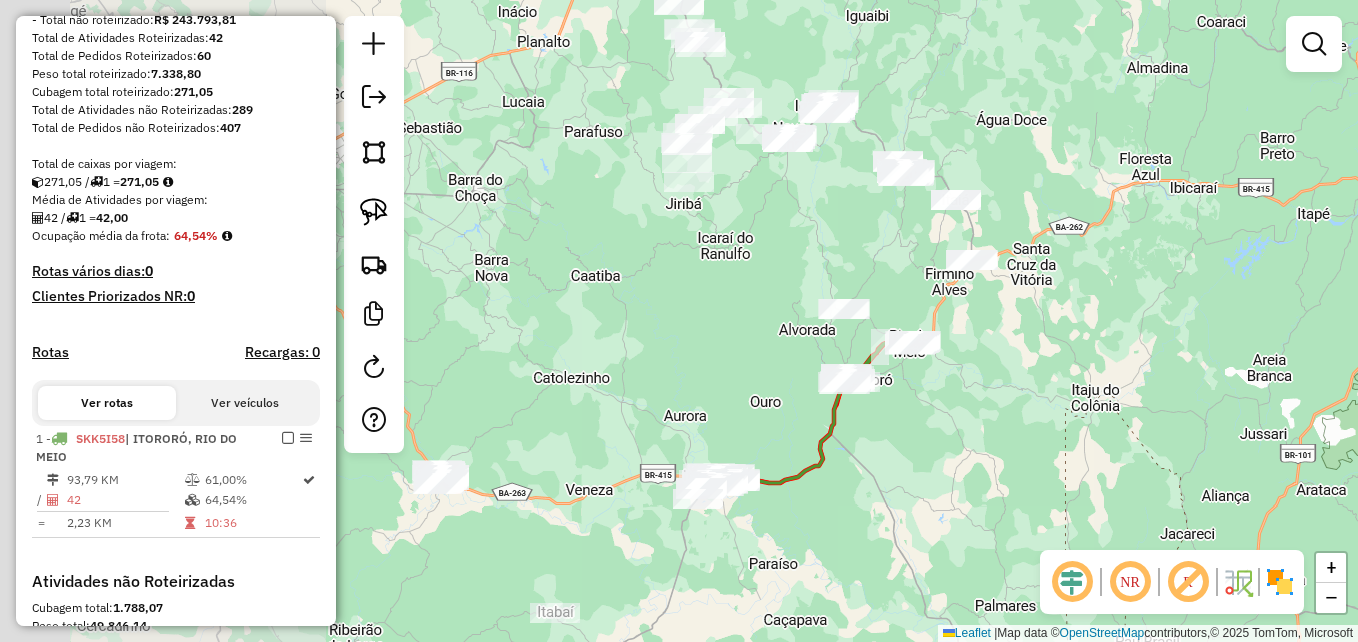 drag, startPoint x: 750, startPoint y: 416, endPoint x: 1180, endPoint y: 322, distance: 440.1545 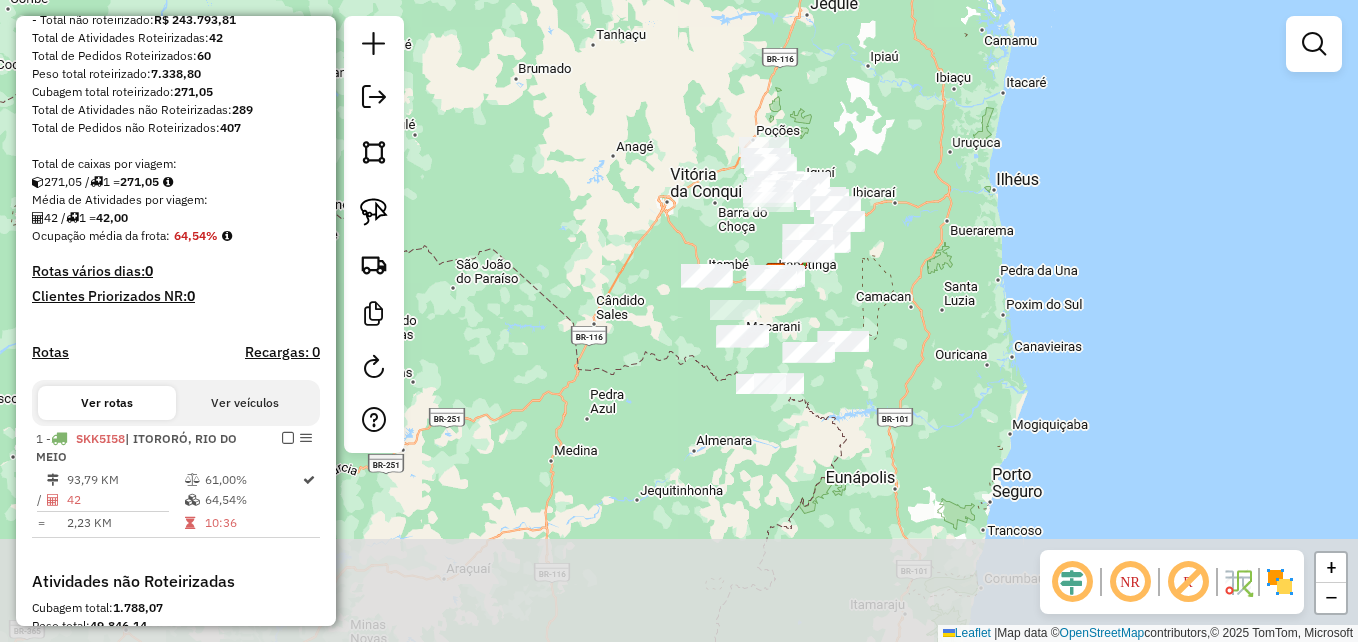 drag, startPoint x: 667, startPoint y: 419, endPoint x: 531, endPoint y: 308, distance: 175.54771 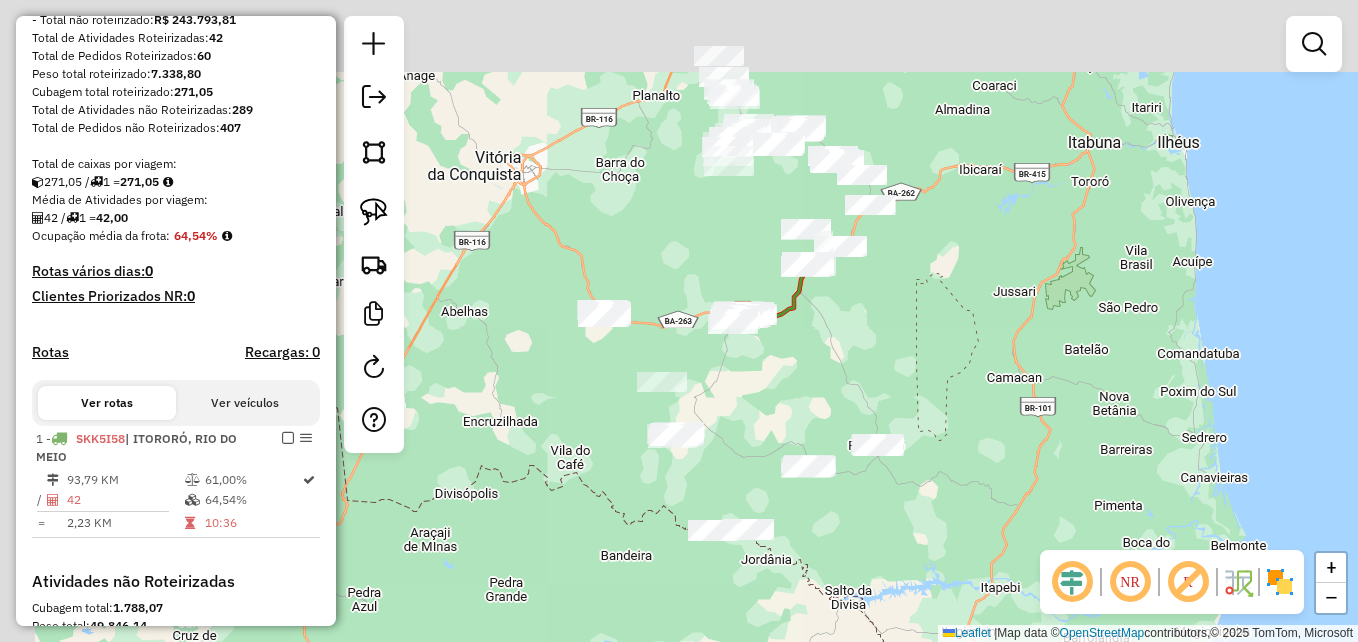 drag, startPoint x: 663, startPoint y: 226, endPoint x: 799, endPoint y: 314, distance: 161.98766 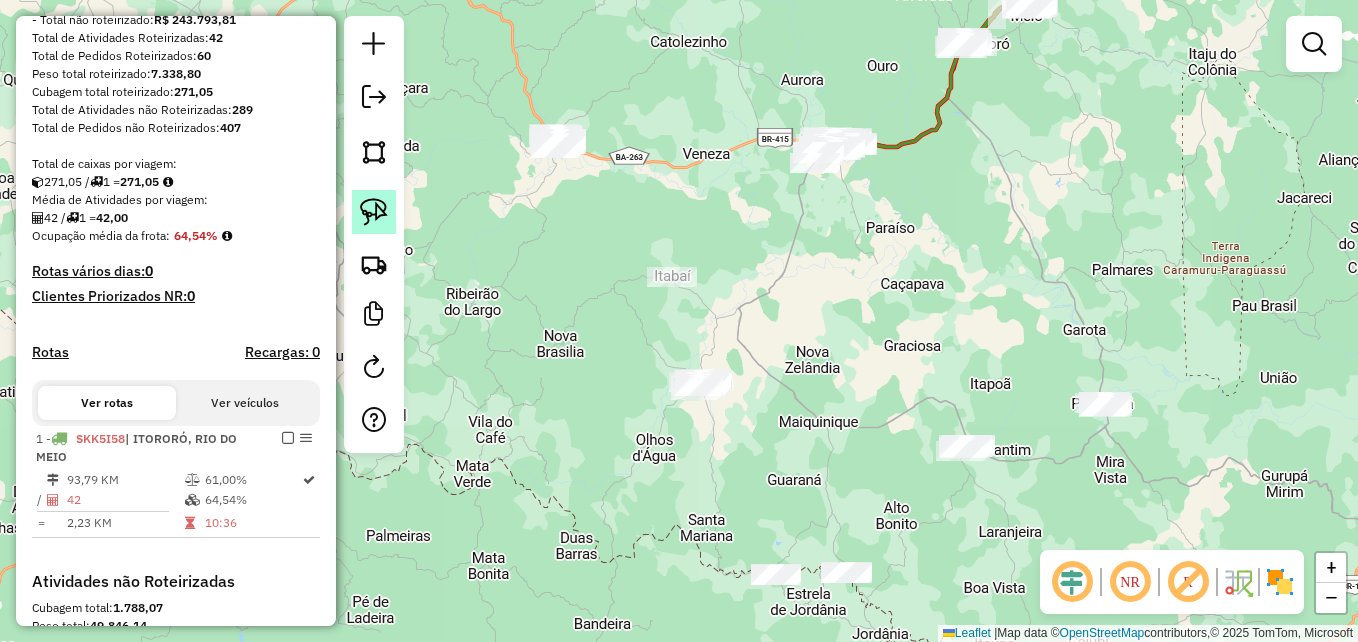 drag, startPoint x: 375, startPoint y: 216, endPoint x: 385, endPoint y: 224, distance: 12.806249 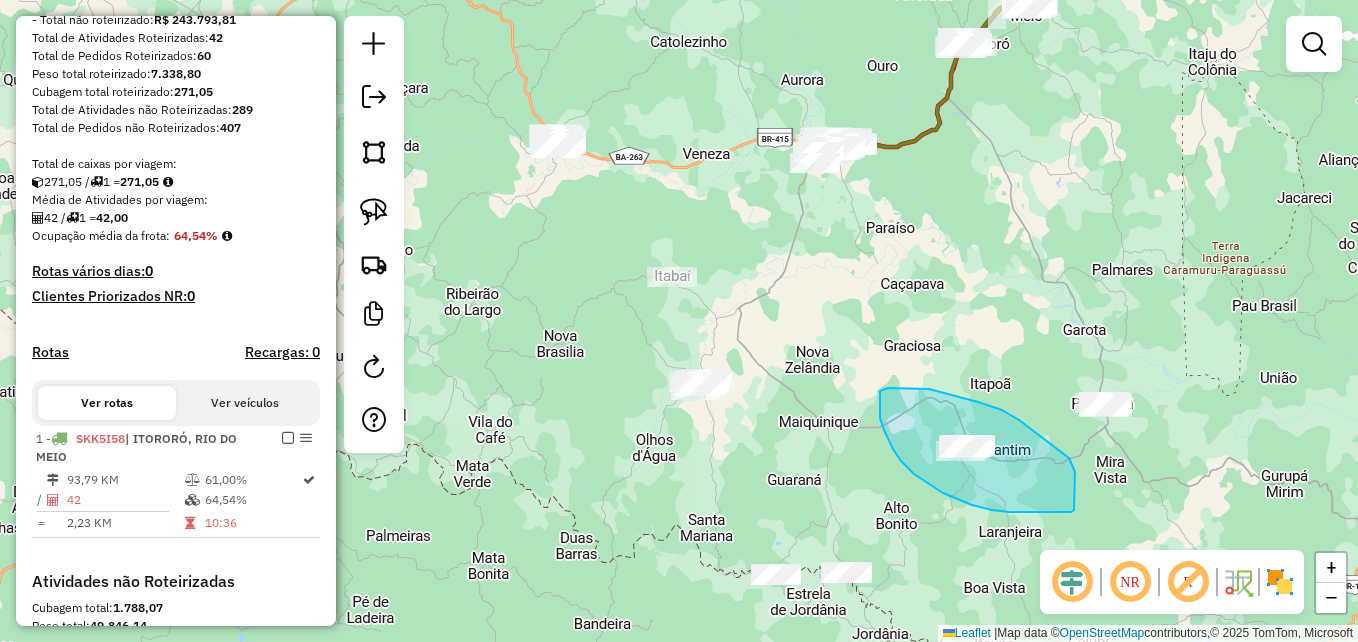 drag, startPoint x: 883, startPoint y: 390, endPoint x: 962, endPoint y: 397, distance: 79.30952 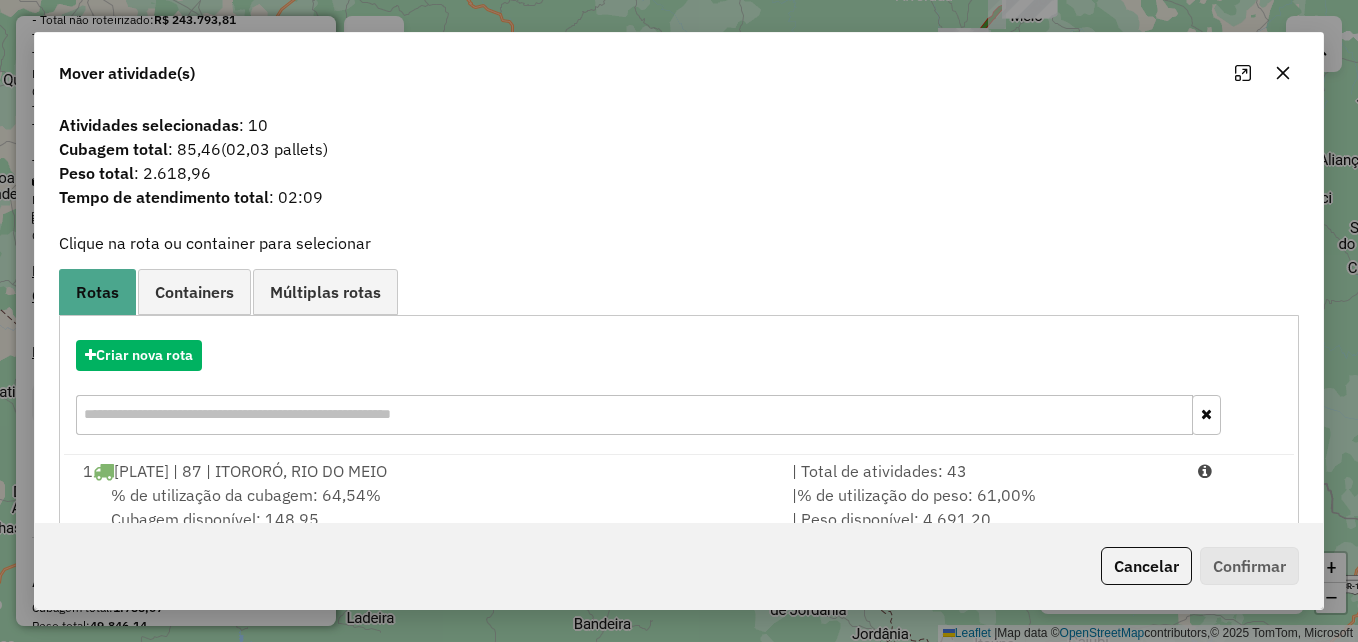 scroll, scrollTop: 47, scrollLeft: 0, axis: vertical 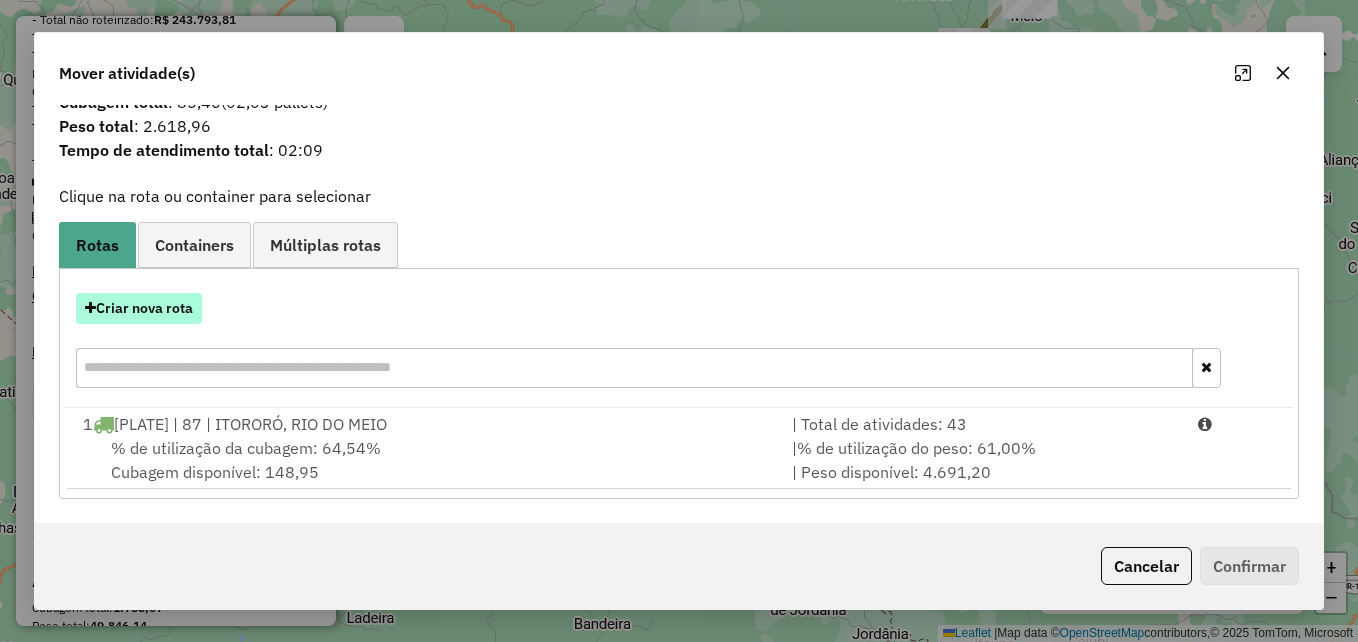 click on "Criar nova rota" at bounding box center (139, 308) 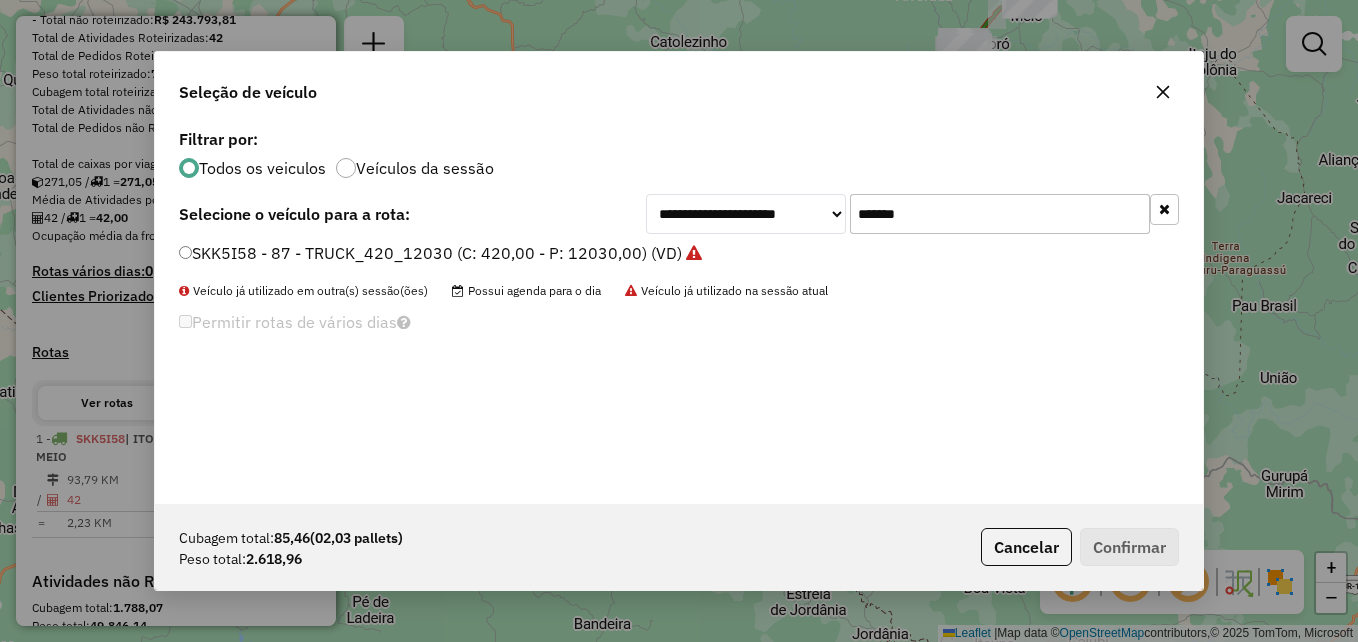 scroll, scrollTop: 11, scrollLeft: 6, axis: both 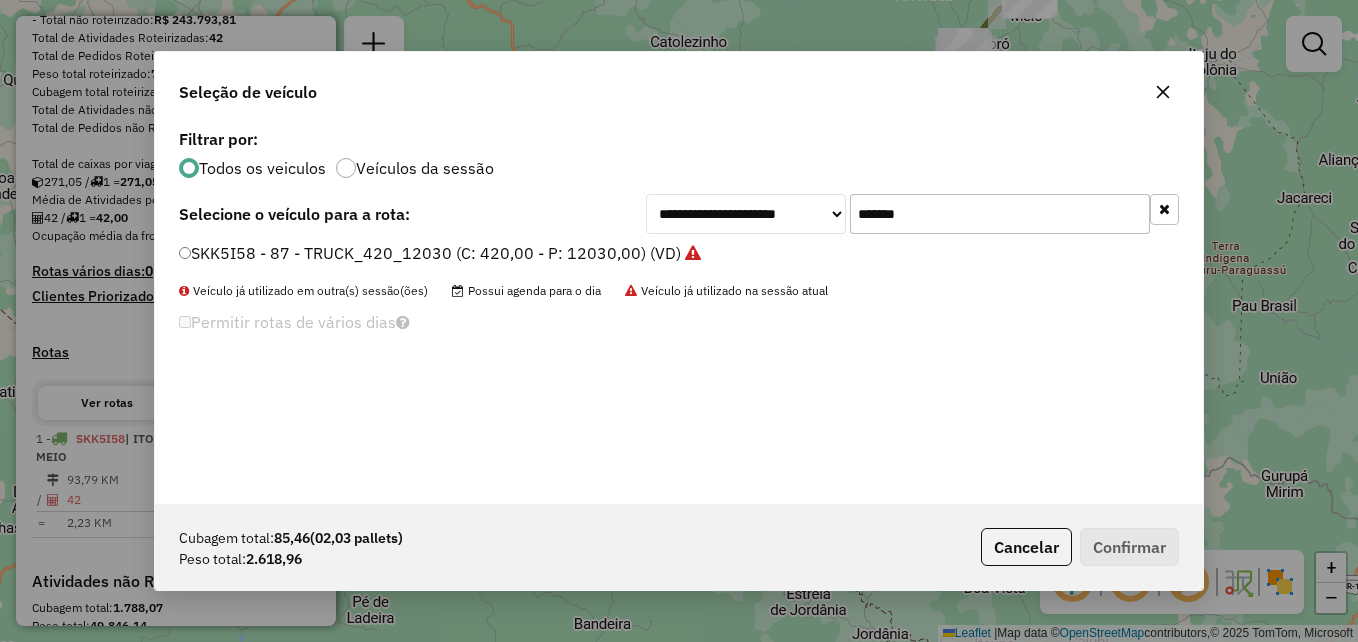 drag, startPoint x: 947, startPoint y: 215, endPoint x: 772, endPoint y: 232, distance: 175.82378 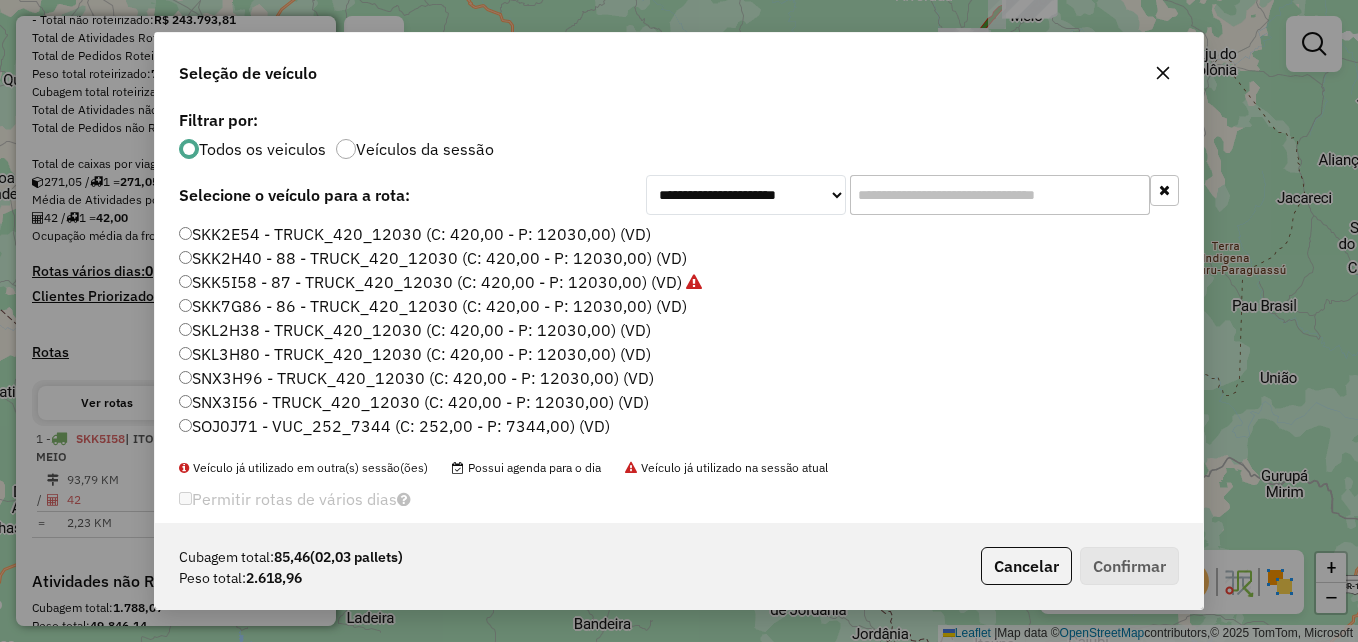 paste on "*******" 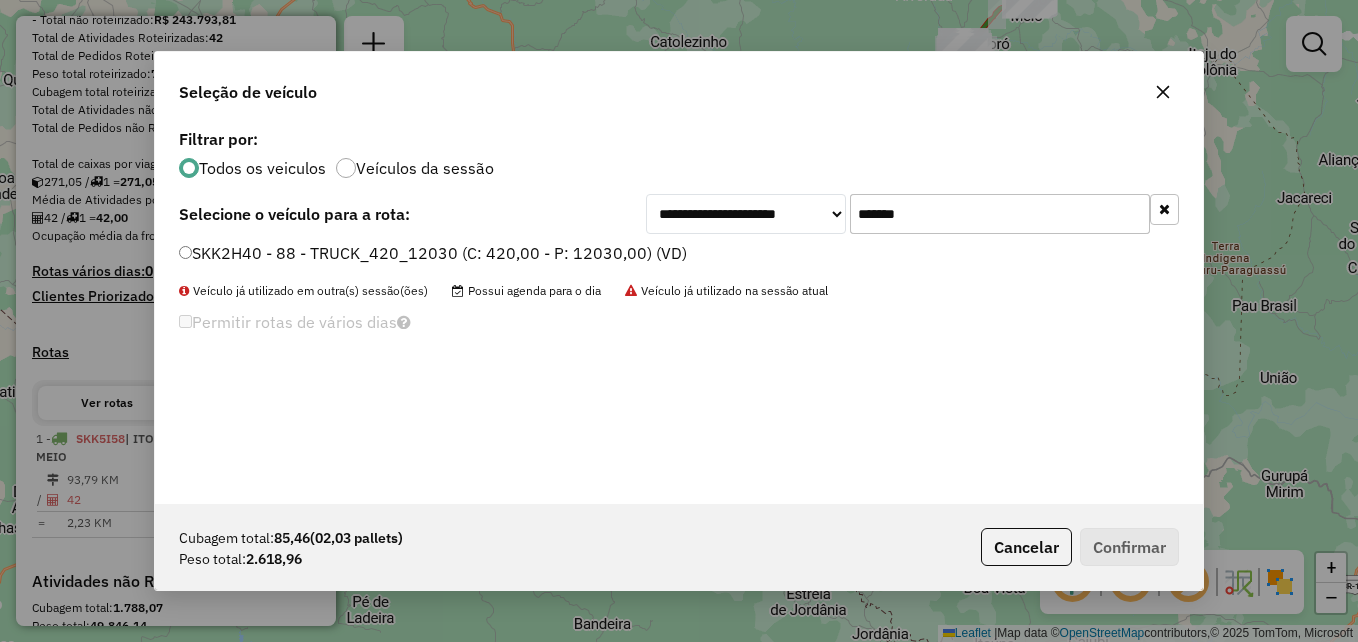 type on "*******" 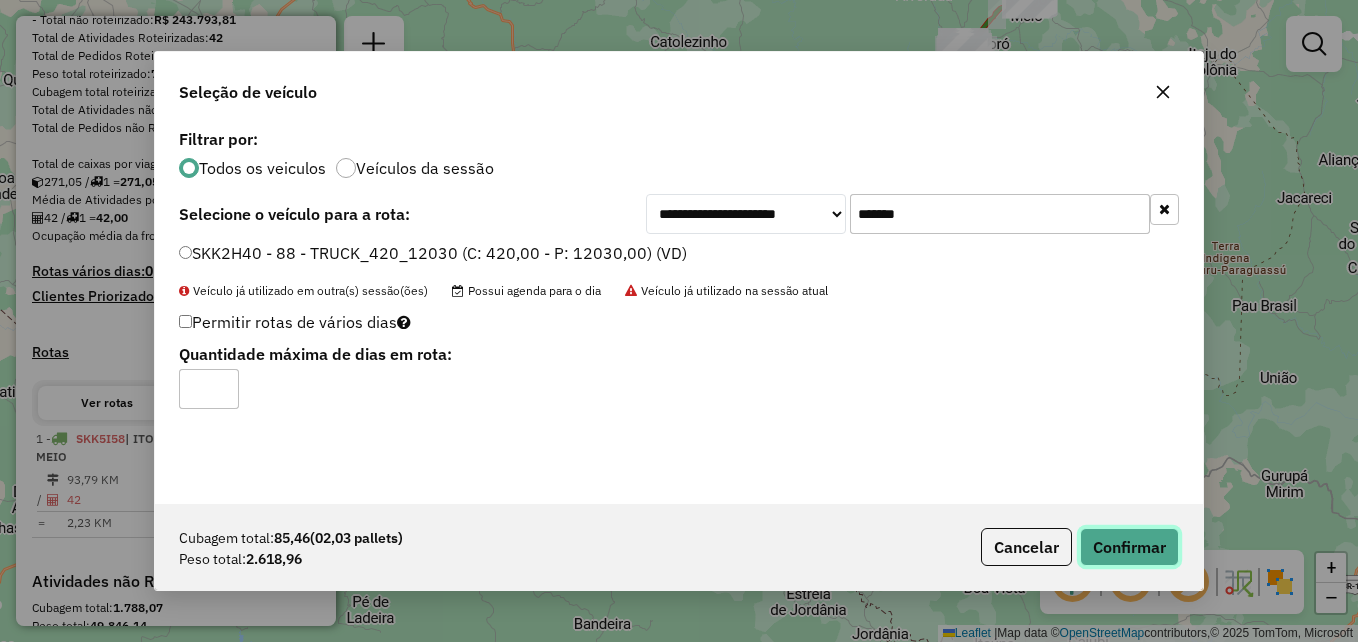 drag, startPoint x: 1123, startPoint y: 546, endPoint x: 1113, endPoint y: 543, distance: 10.440307 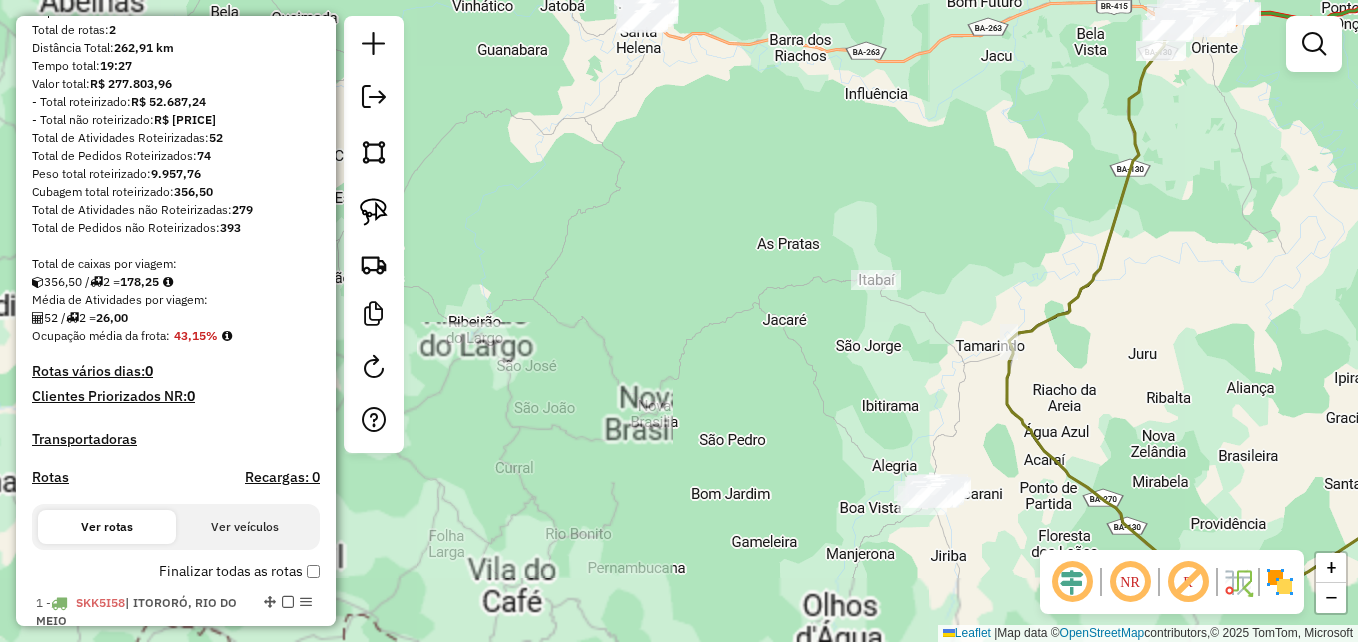scroll, scrollTop: 0, scrollLeft: 0, axis: both 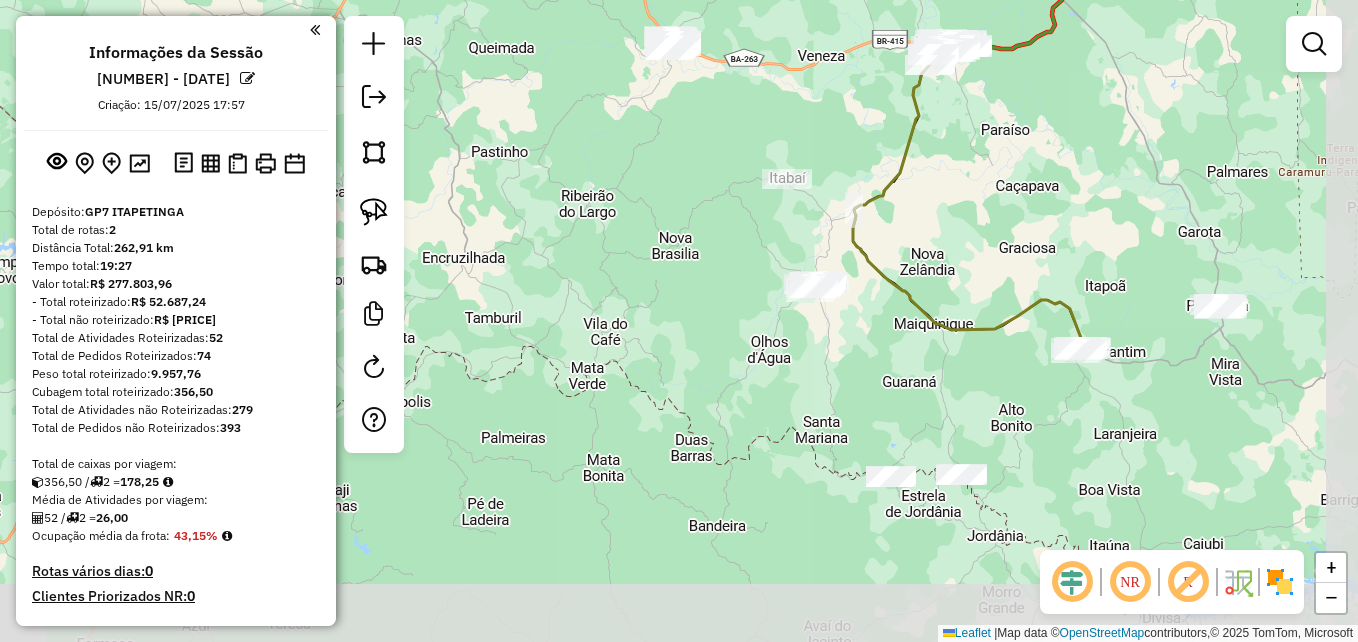 drag, startPoint x: 740, startPoint y: 416, endPoint x: 600, endPoint y: 264, distance: 206.64946 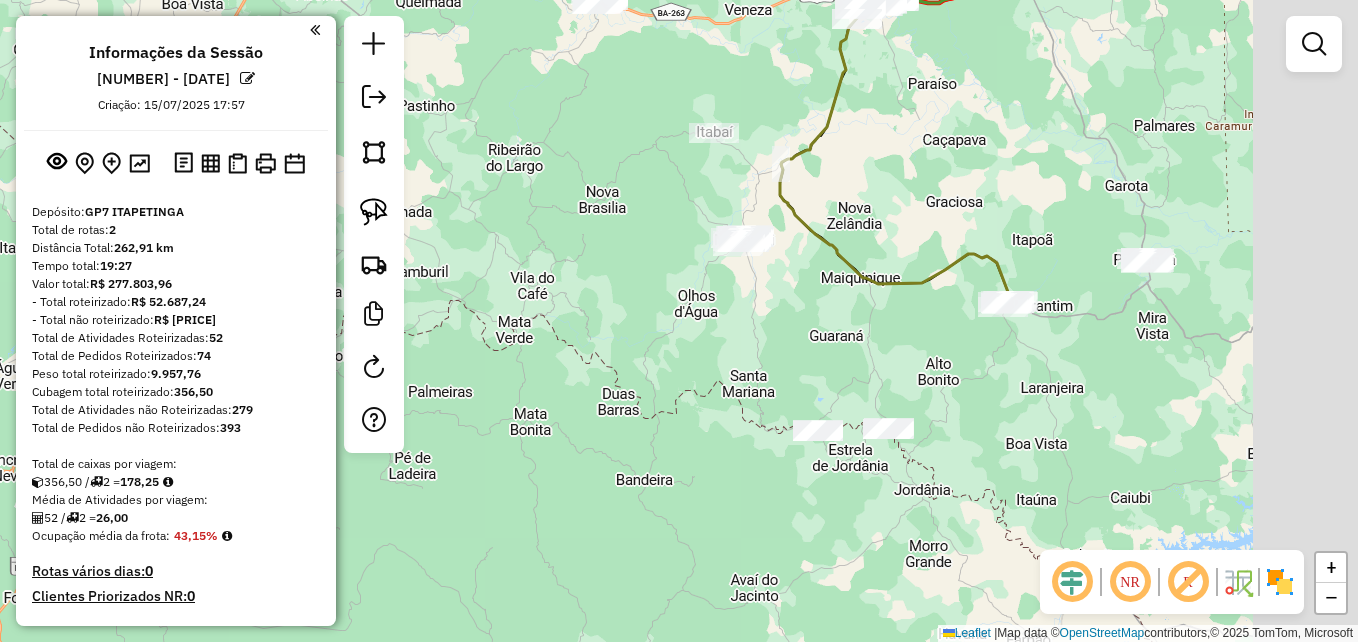 drag, startPoint x: 792, startPoint y: 307, endPoint x: 640, endPoint y: 324, distance: 152.94771 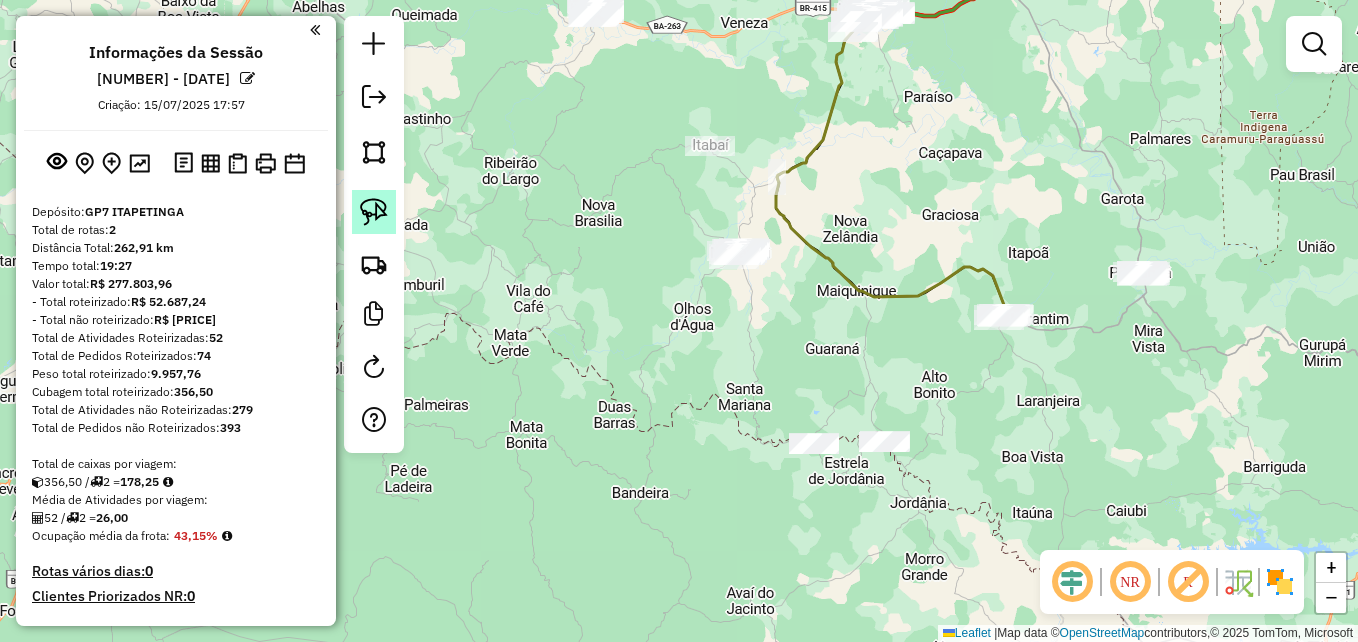 click 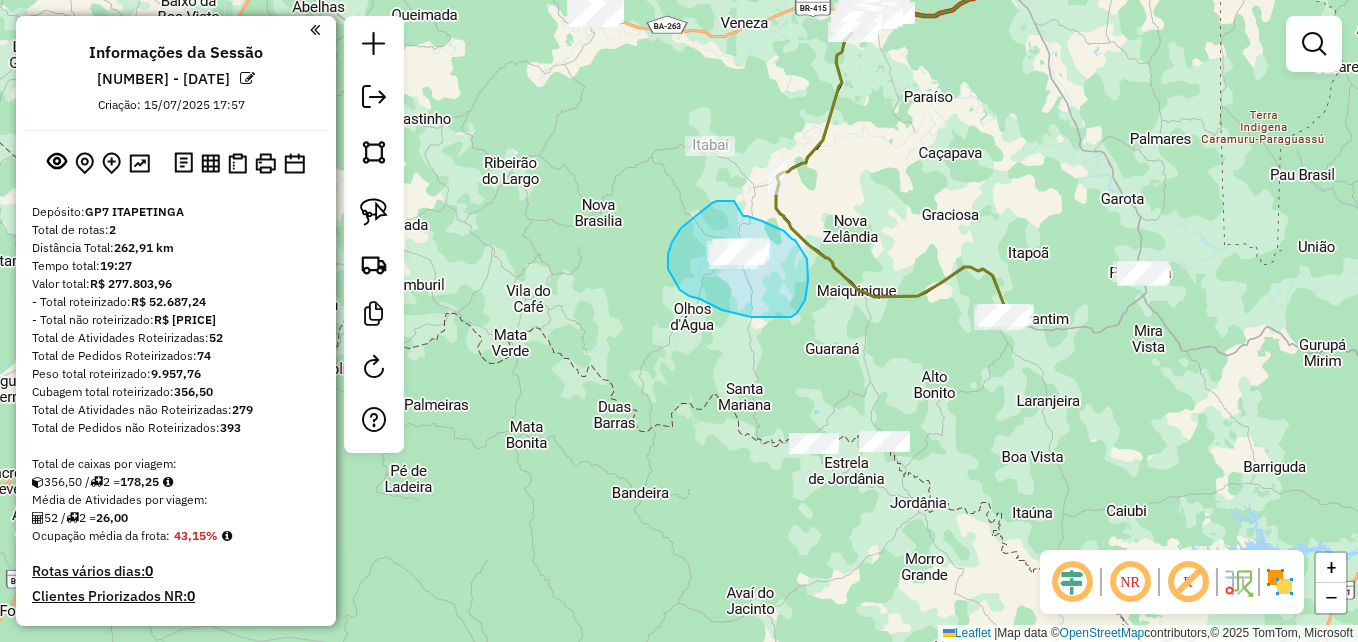 drag, startPoint x: 724, startPoint y: 201, endPoint x: 743, endPoint y: 216, distance: 24.207438 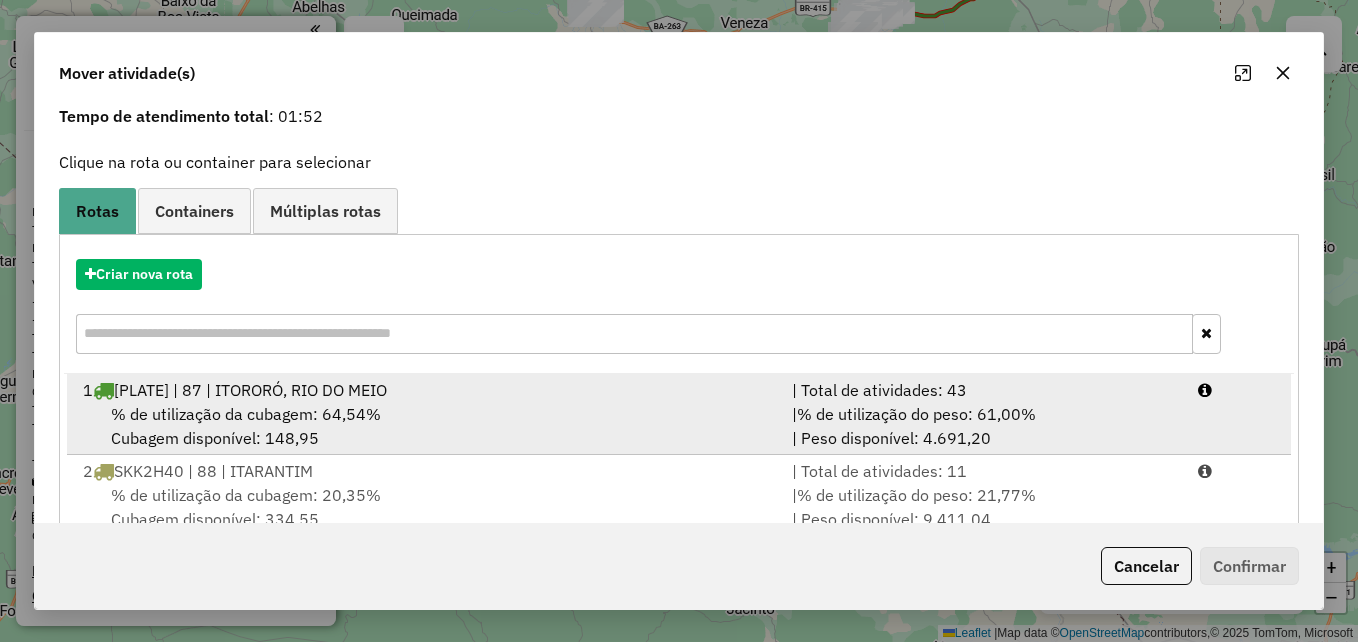 scroll, scrollTop: 128, scrollLeft: 0, axis: vertical 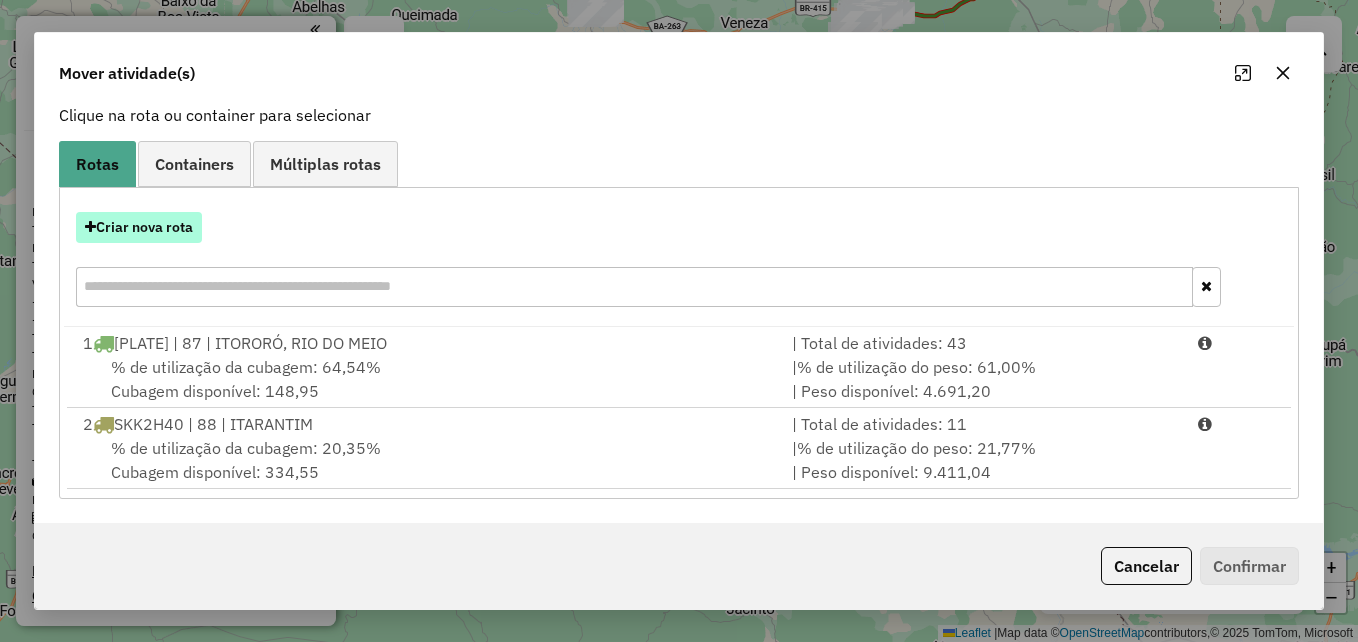 click on "Criar nova rota" at bounding box center (139, 227) 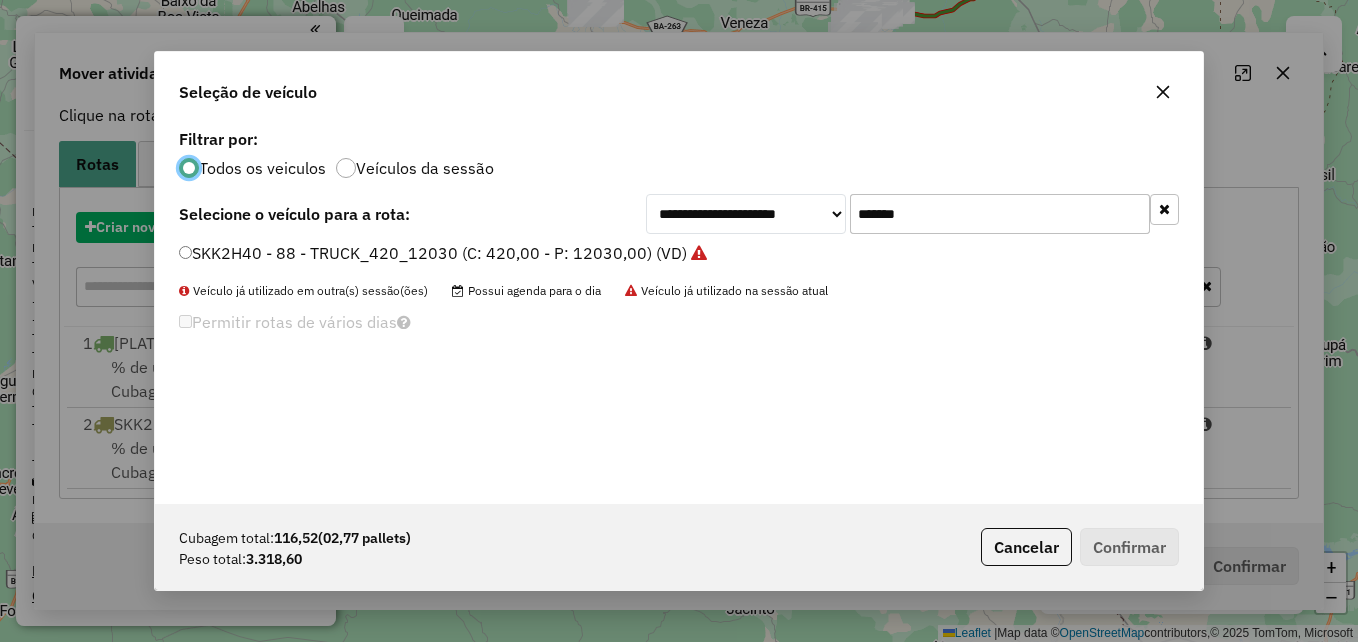 scroll, scrollTop: 11, scrollLeft: 6, axis: both 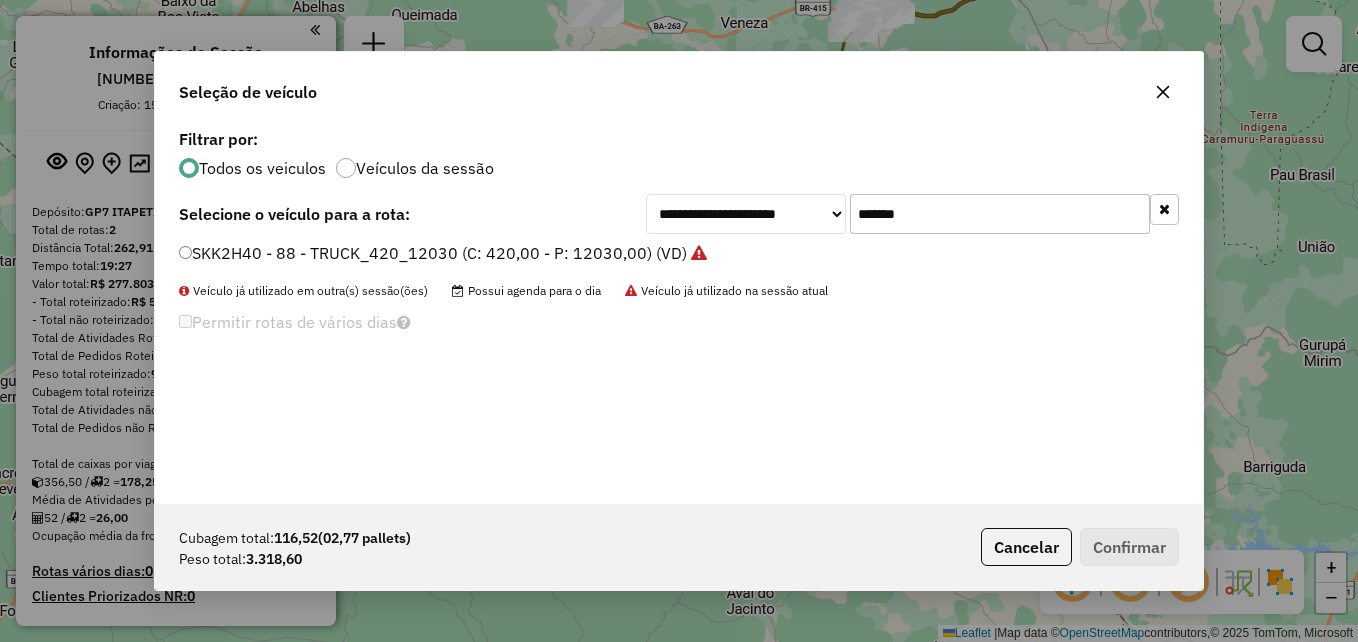 drag, startPoint x: 893, startPoint y: 210, endPoint x: 815, endPoint y: 210, distance: 78 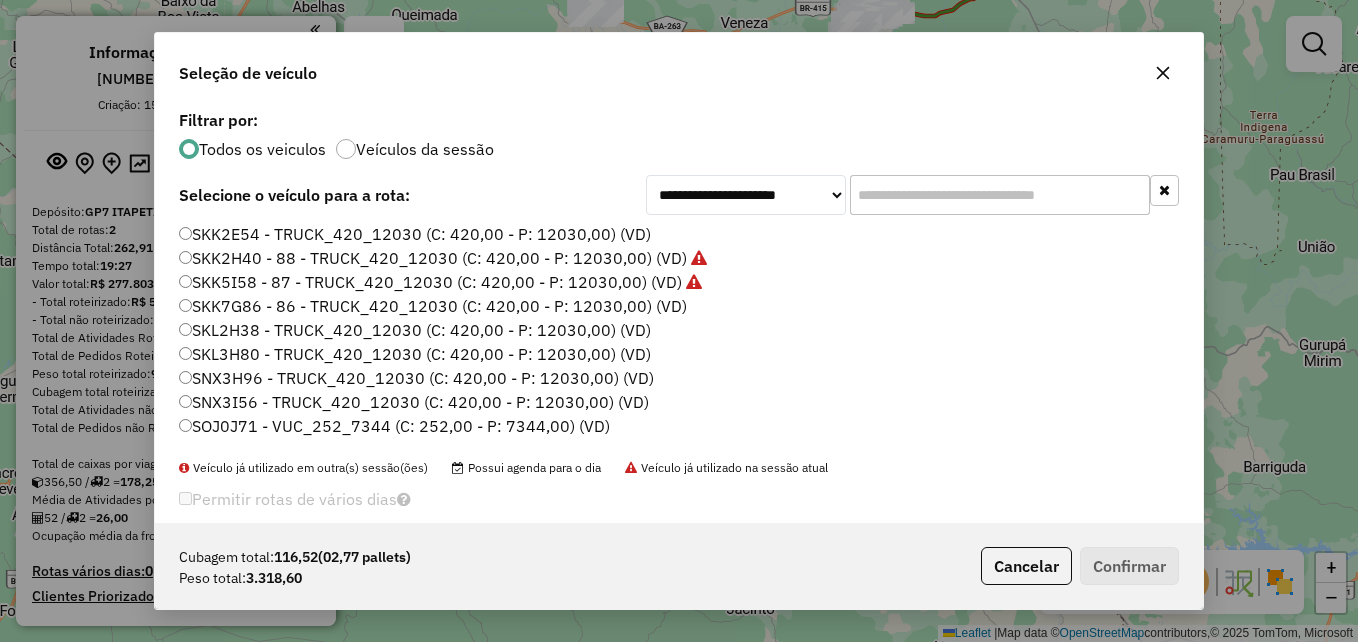 paste on "*******" 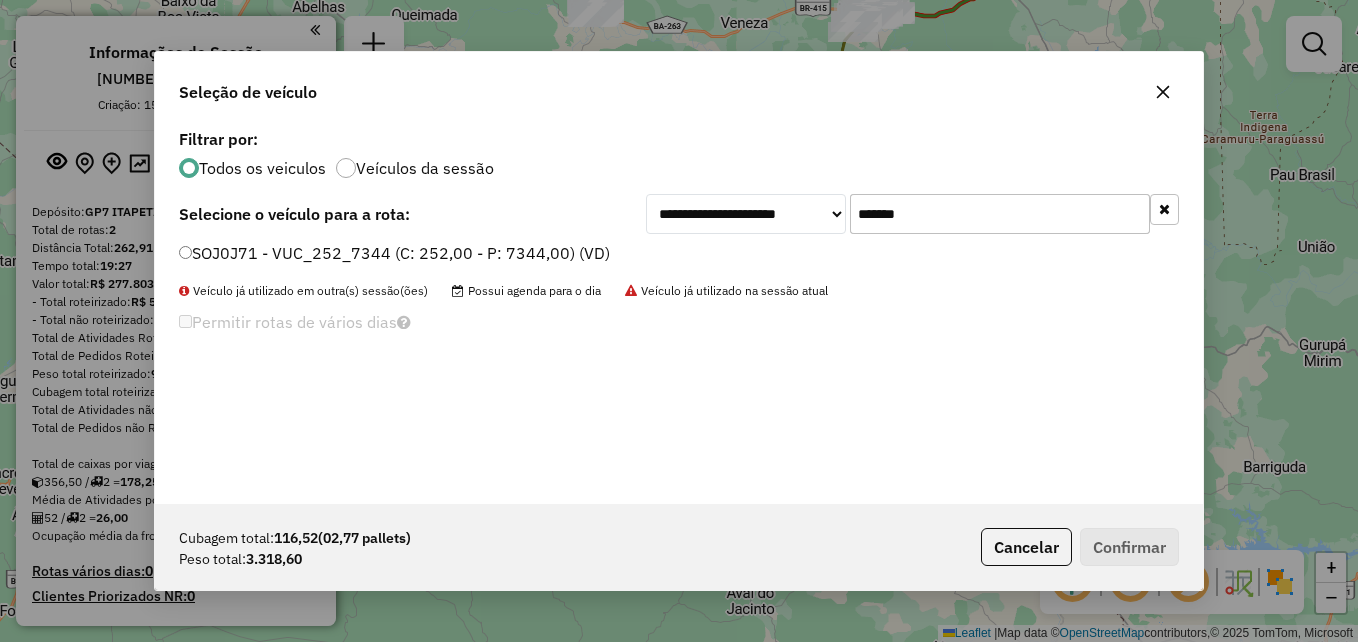 type on "*******" 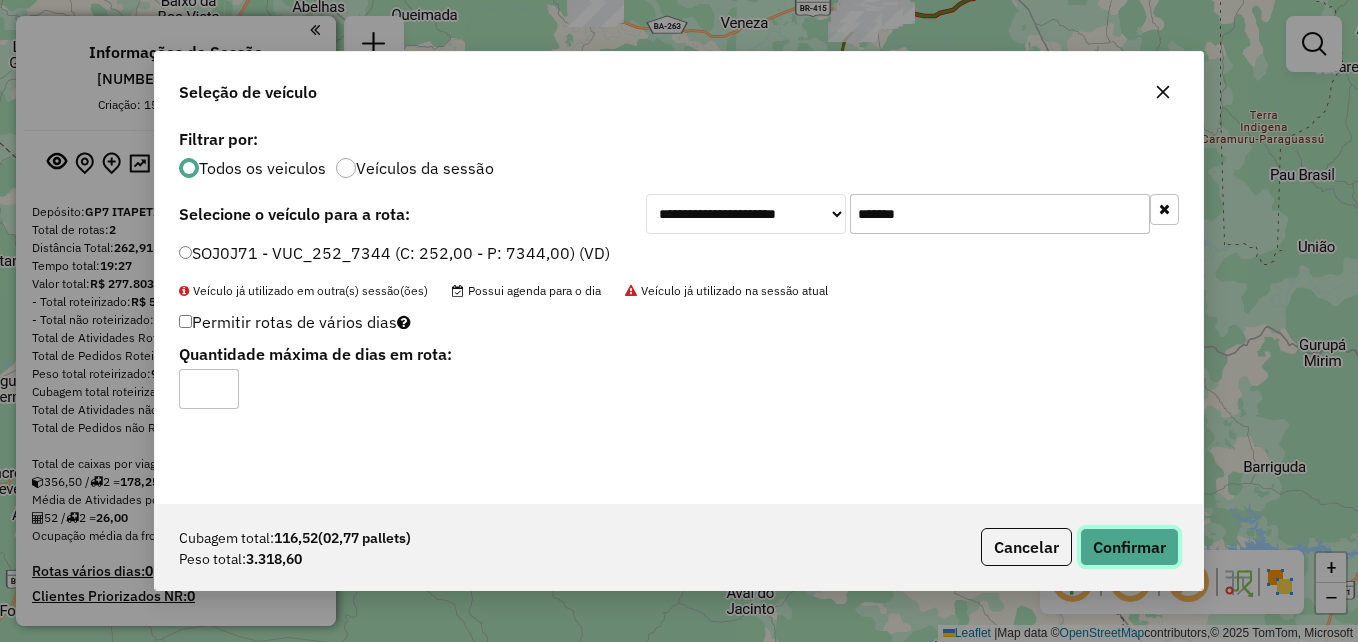 click on "Confirmar" 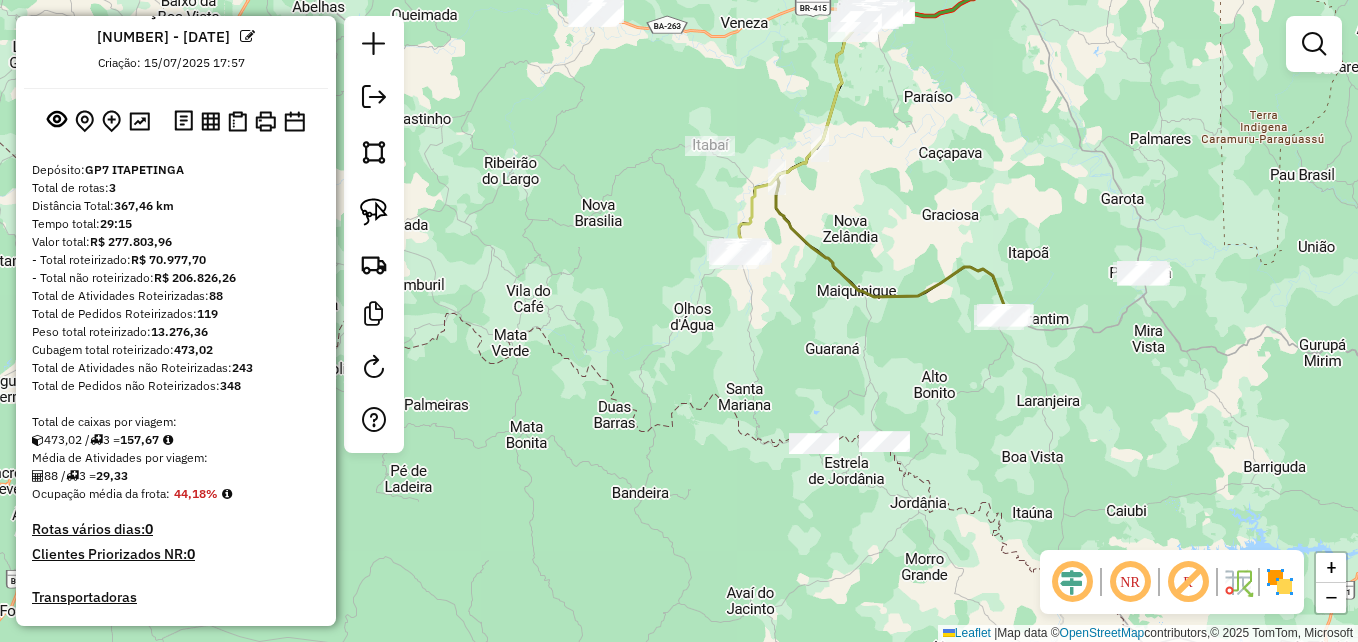 scroll, scrollTop: 0, scrollLeft: 0, axis: both 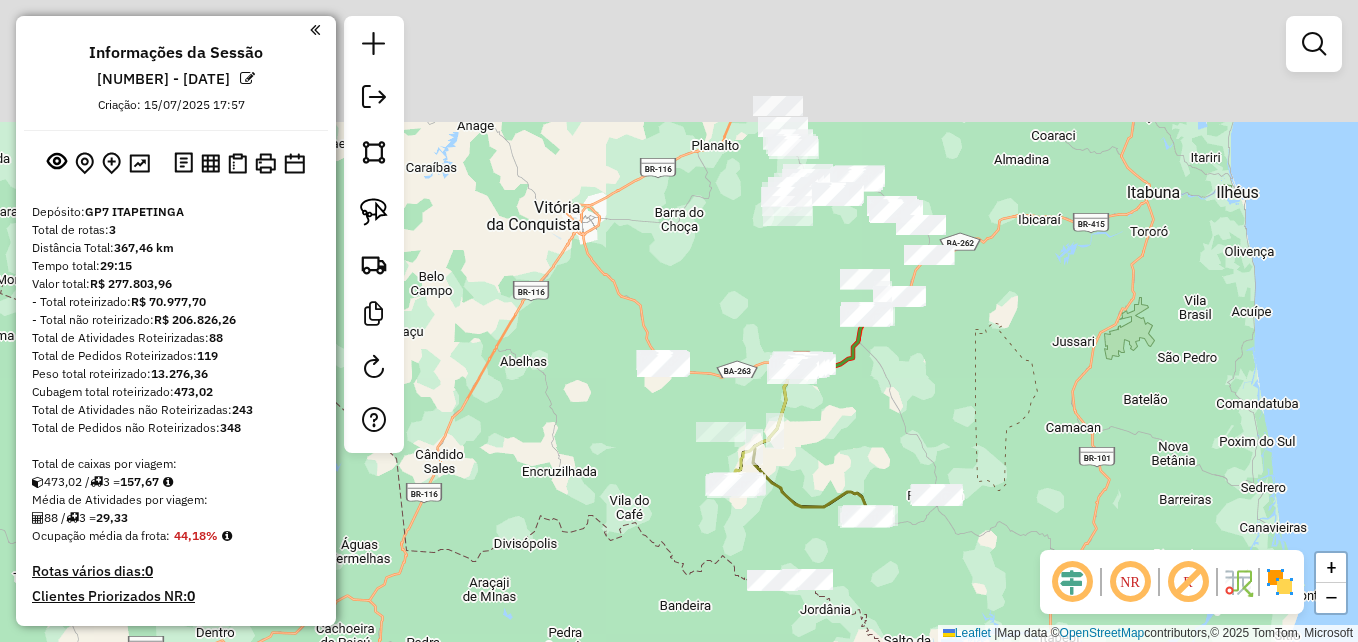 drag, startPoint x: 1064, startPoint y: 247, endPoint x: 924, endPoint y: 419, distance: 221.77466 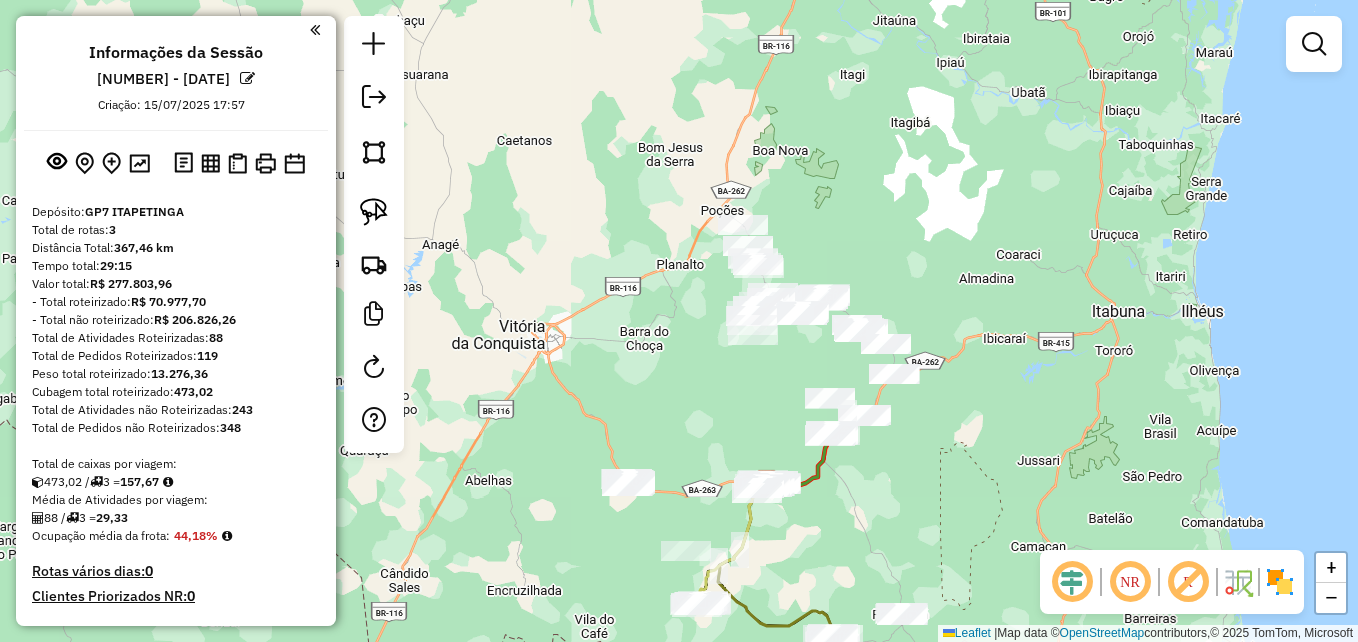 drag, startPoint x: 967, startPoint y: 382, endPoint x: 919, endPoint y: 433, distance: 70.035706 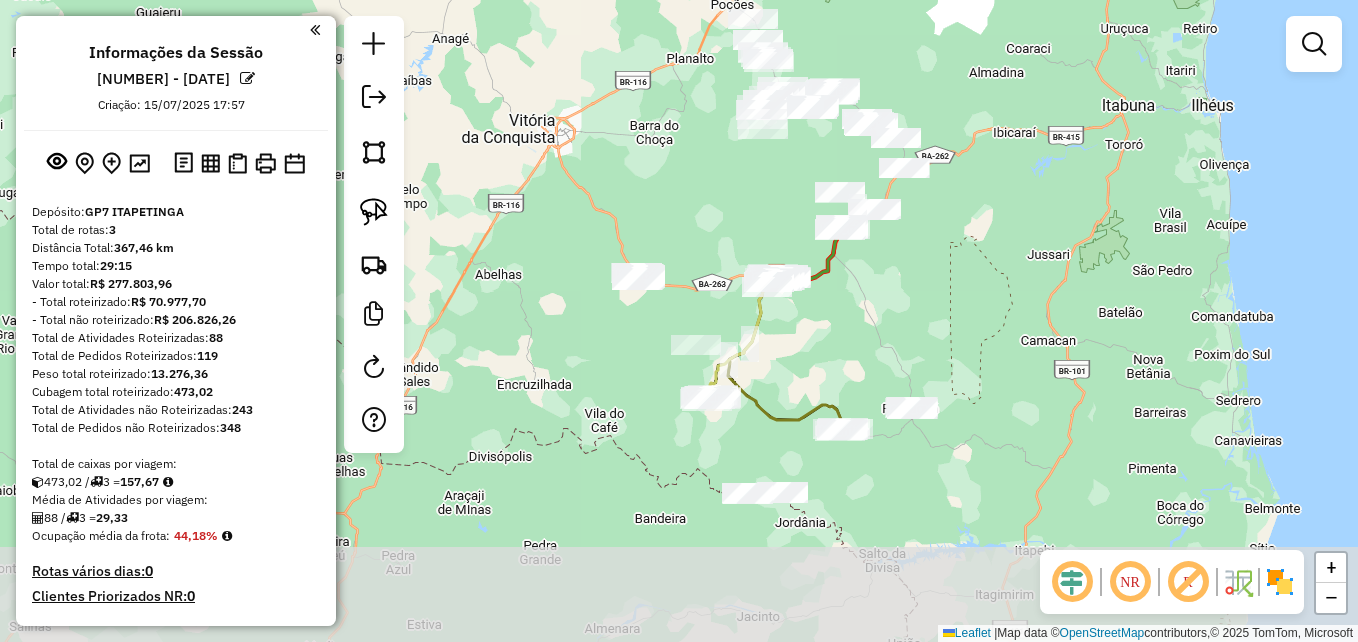 drag, startPoint x: 922, startPoint y: 556, endPoint x: 927, endPoint y: 302, distance: 254.04921 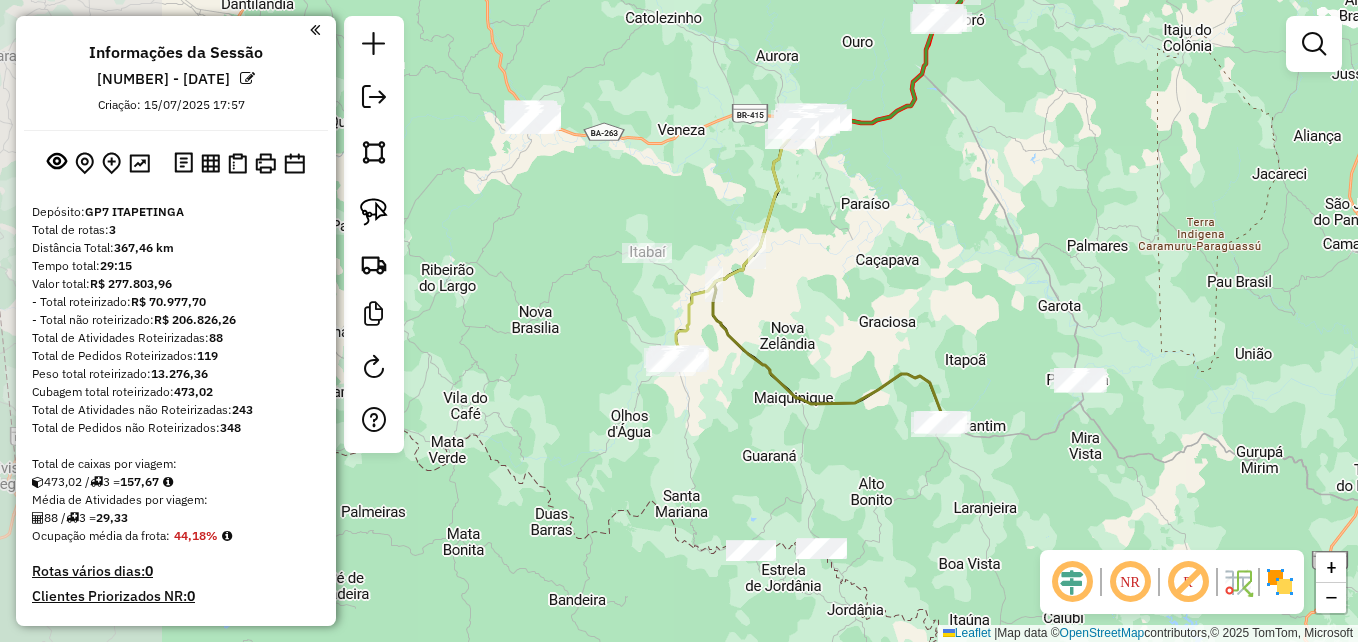 drag, startPoint x: 864, startPoint y: 281, endPoint x: 1103, endPoint y: 279, distance: 239.00836 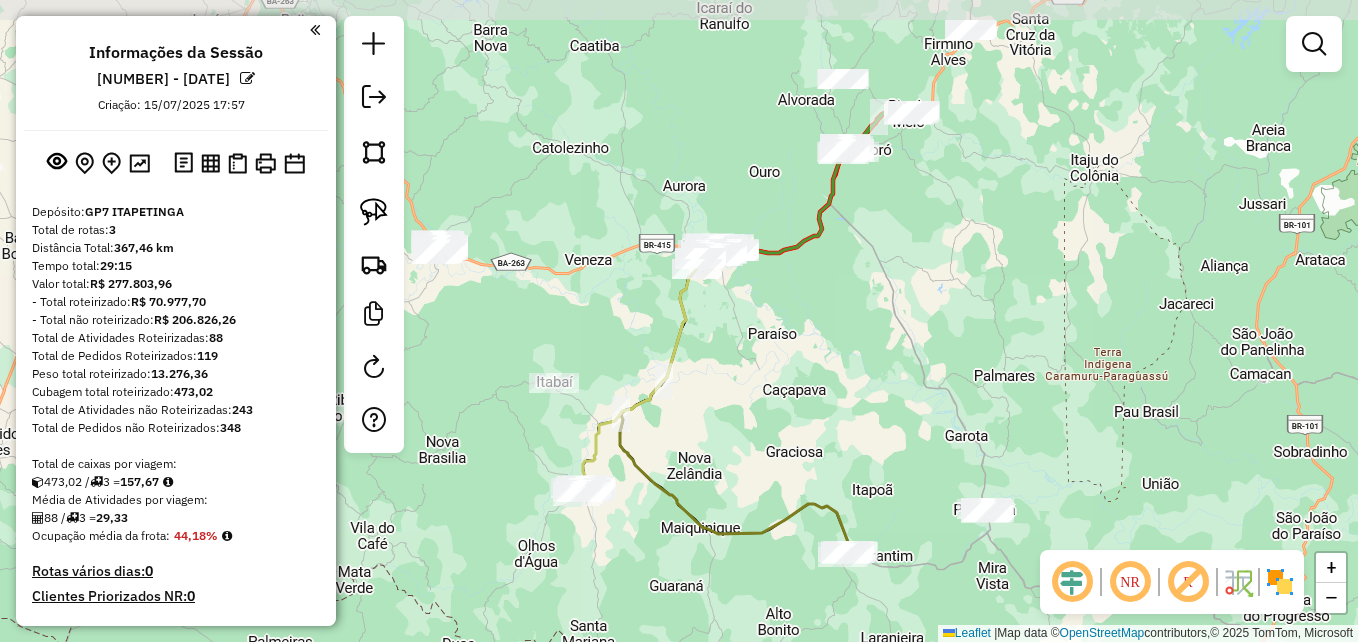 drag, startPoint x: 952, startPoint y: 232, endPoint x: 931, endPoint y: 394, distance: 163.35544 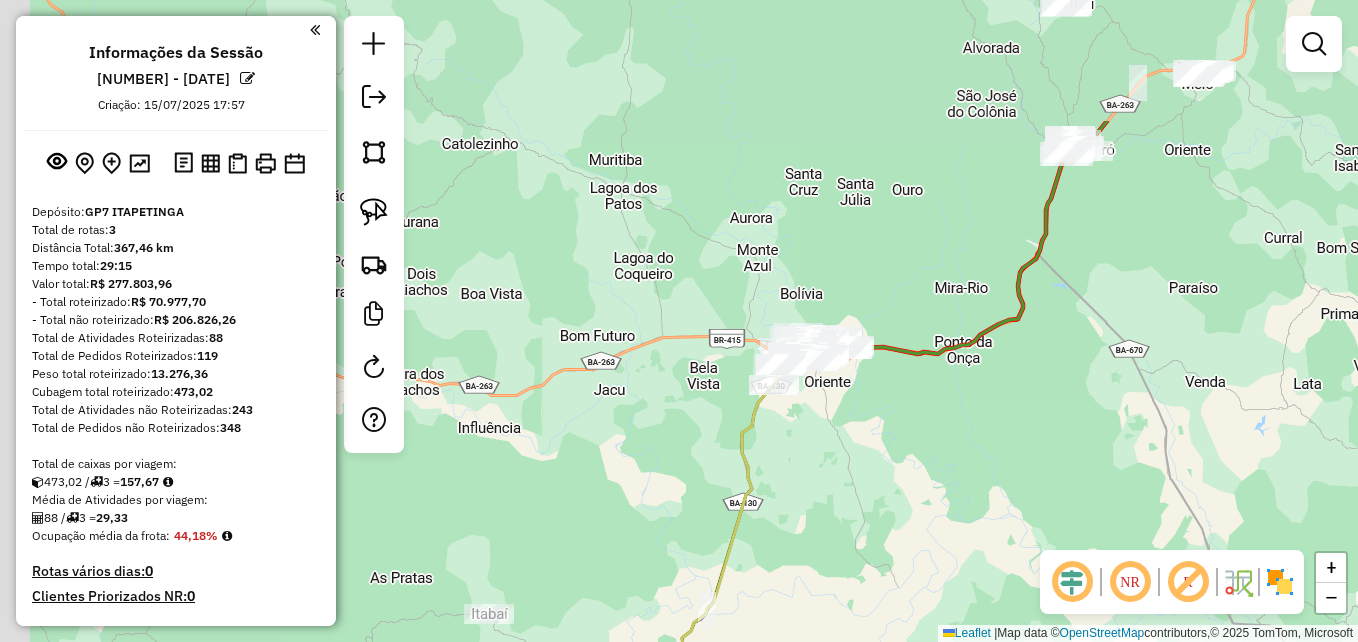 drag, startPoint x: 716, startPoint y: 287, endPoint x: 1053, endPoint y: 468, distance: 382.53104 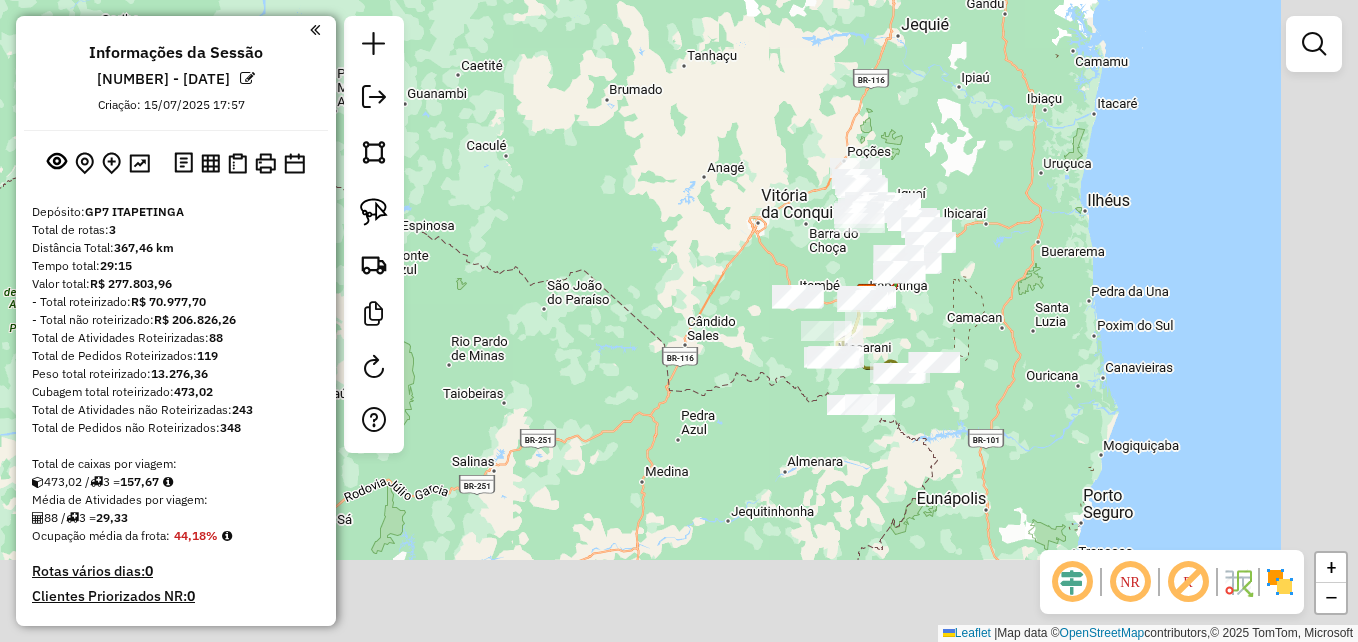drag, startPoint x: 839, startPoint y: 387, endPoint x: 518, endPoint y: 132, distance: 409.95853 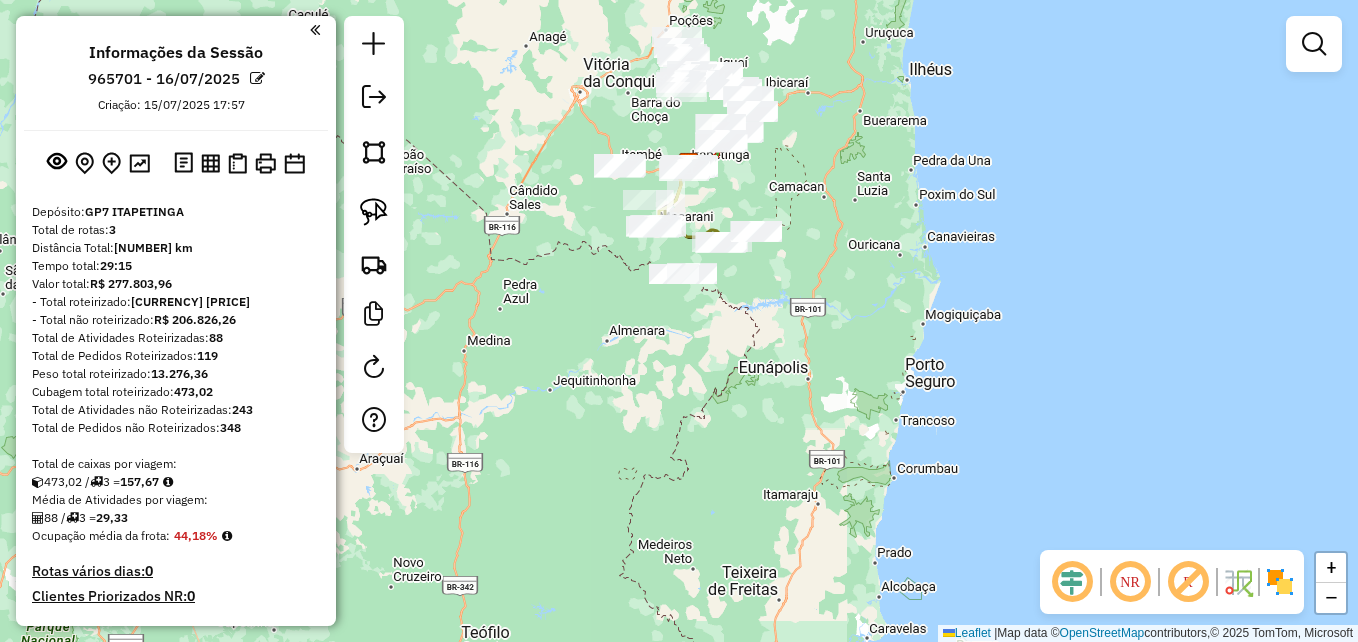 scroll, scrollTop: 0, scrollLeft: 0, axis: both 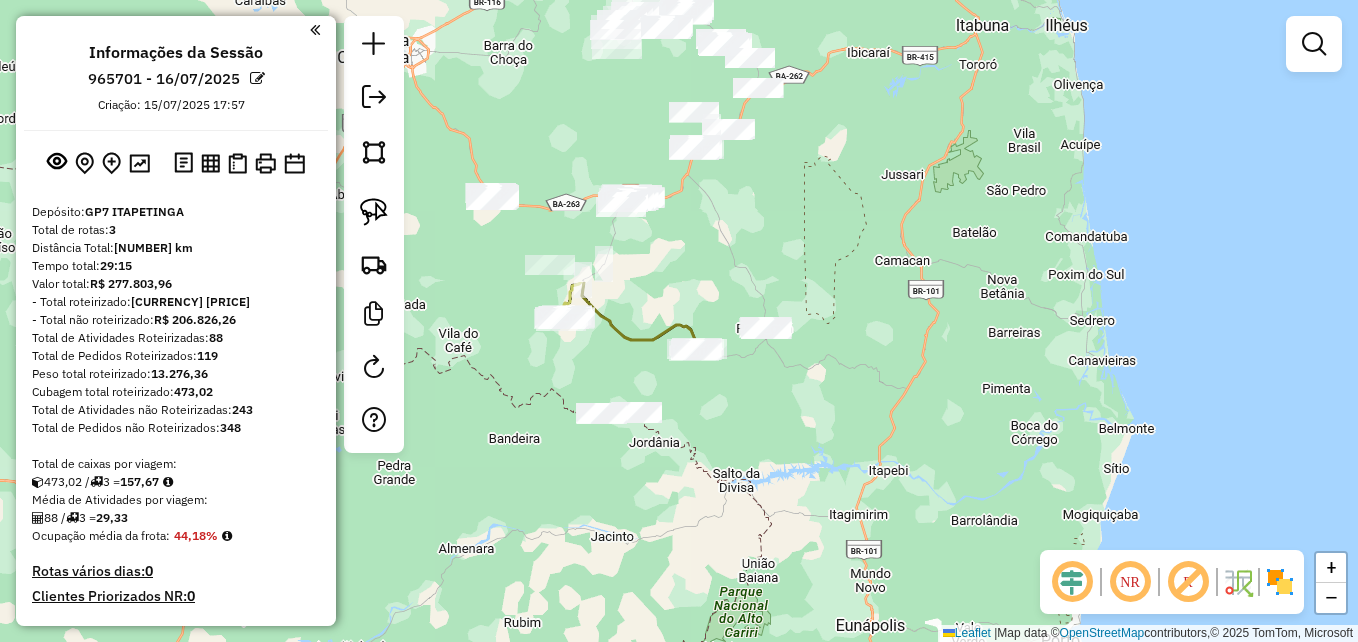 drag, startPoint x: 771, startPoint y: 334, endPoint x: 765, endPoint y: 693, distance: 359.05014 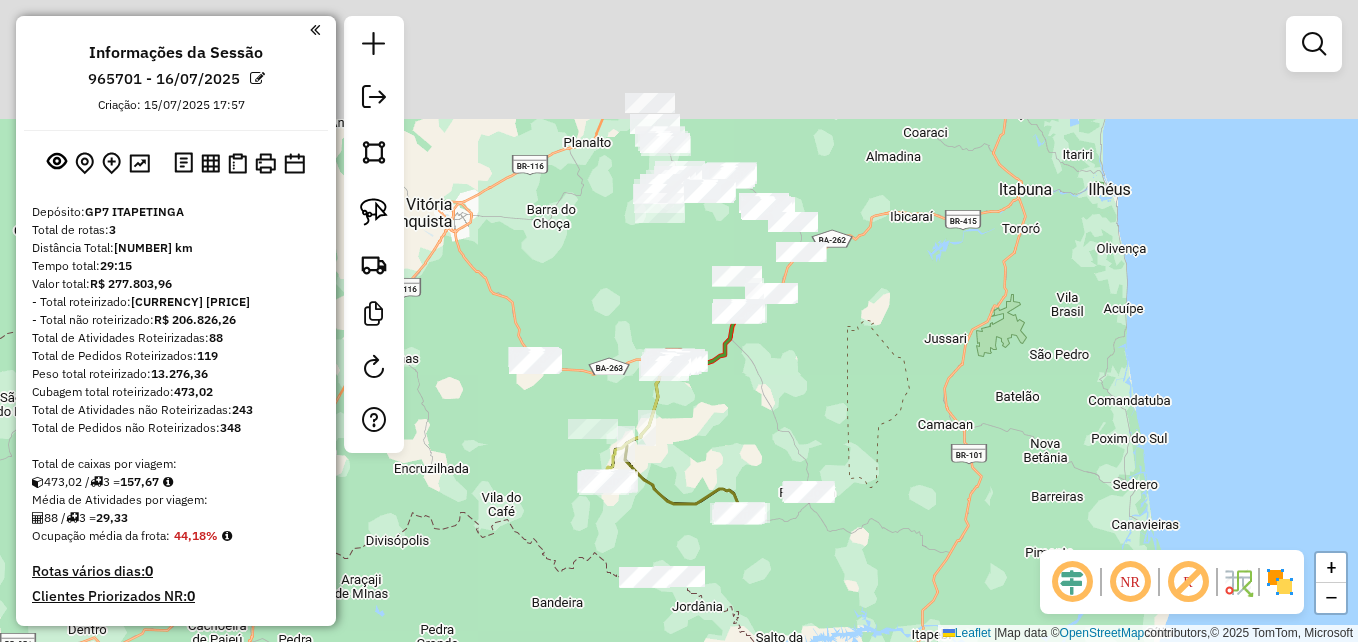 drag, startPoint x: 906, startPoint y: 440, endPoint x: 919, endPoint y: 604, distance: 164.51443 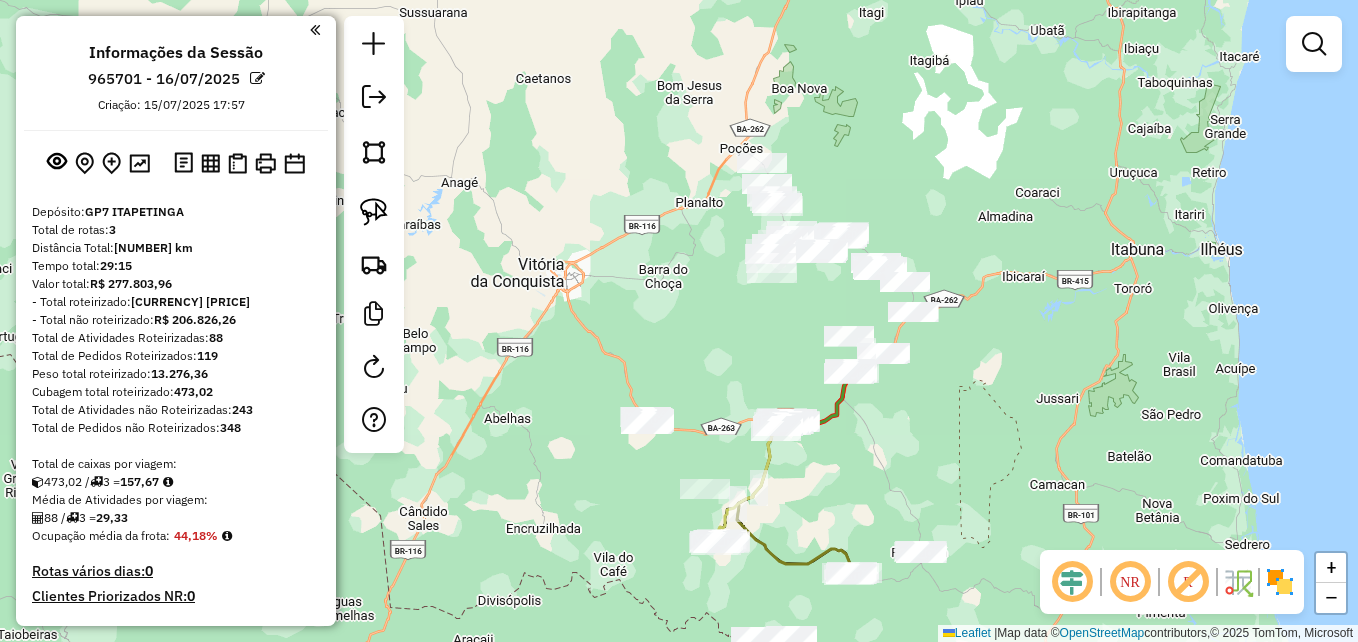 drag, startPoint x: 826, startPoint y: 188, endPoint x: 959, endPoint y: 86, distance: 167.60966 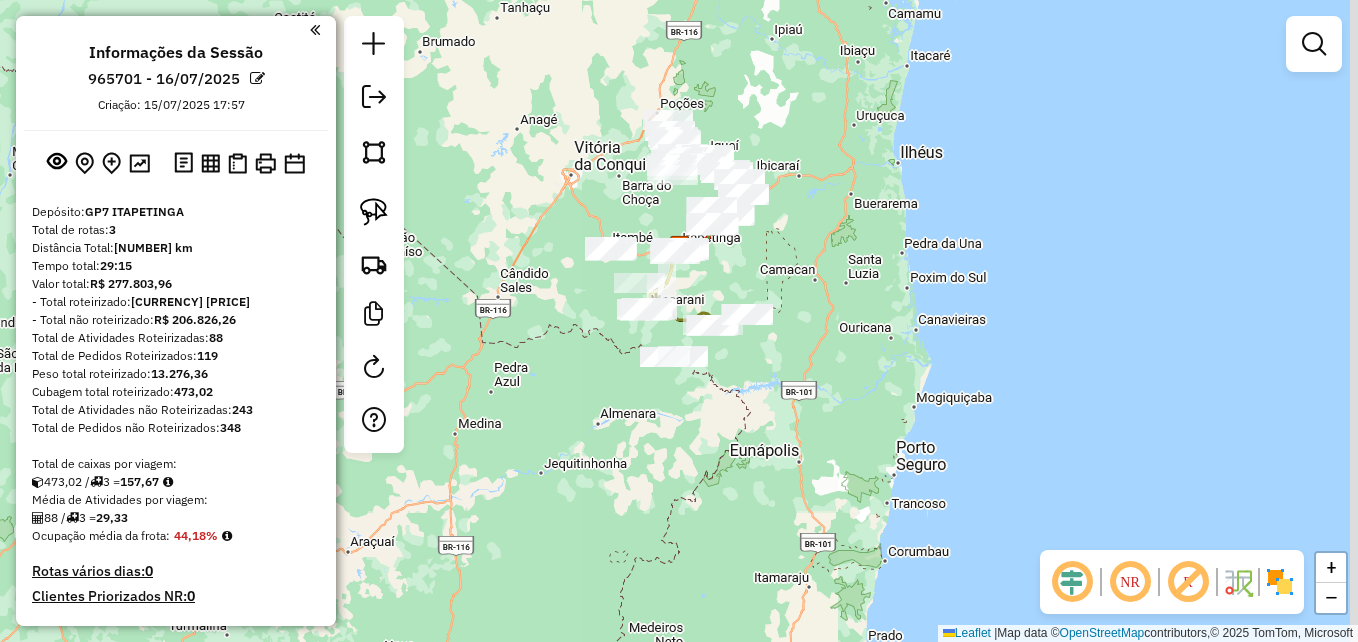 drag, startPoint x: 1042, startPoint y: 491, endPoint x: 790, endPoint y: 424, distance: 260.75467 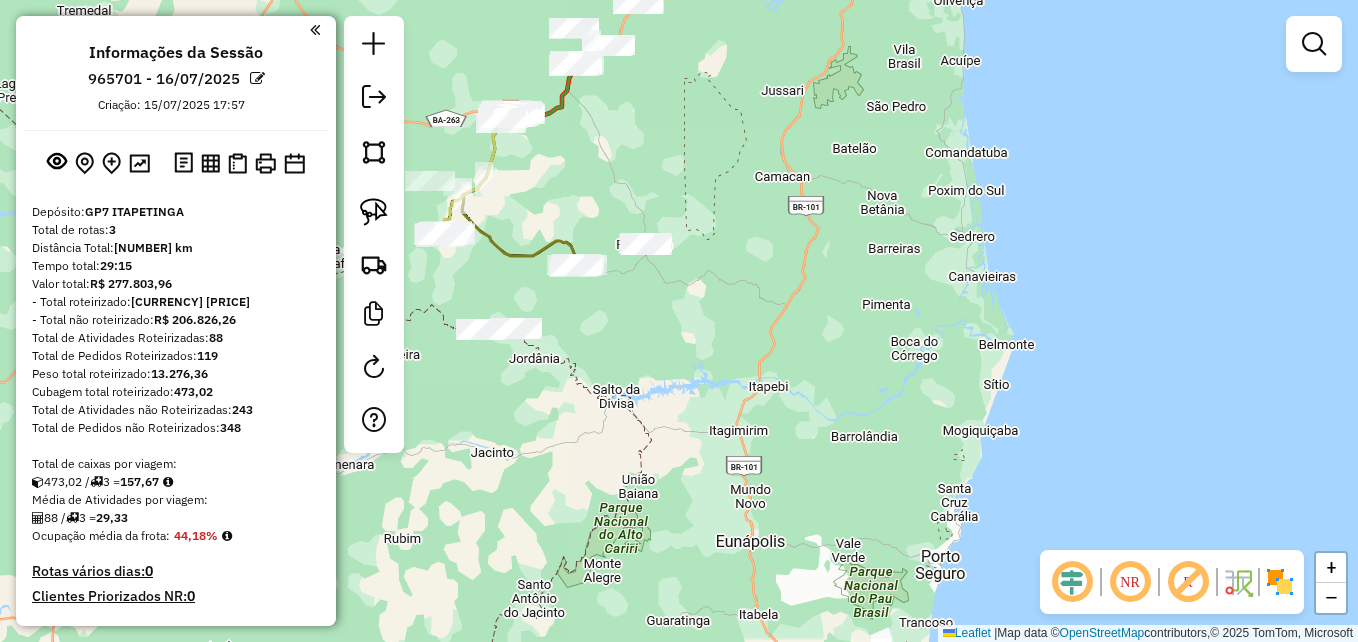 drag, startPoint x: 691, startPoint y: 295, endPoint x: 810, endPoint y: 346, distance: 129.46814 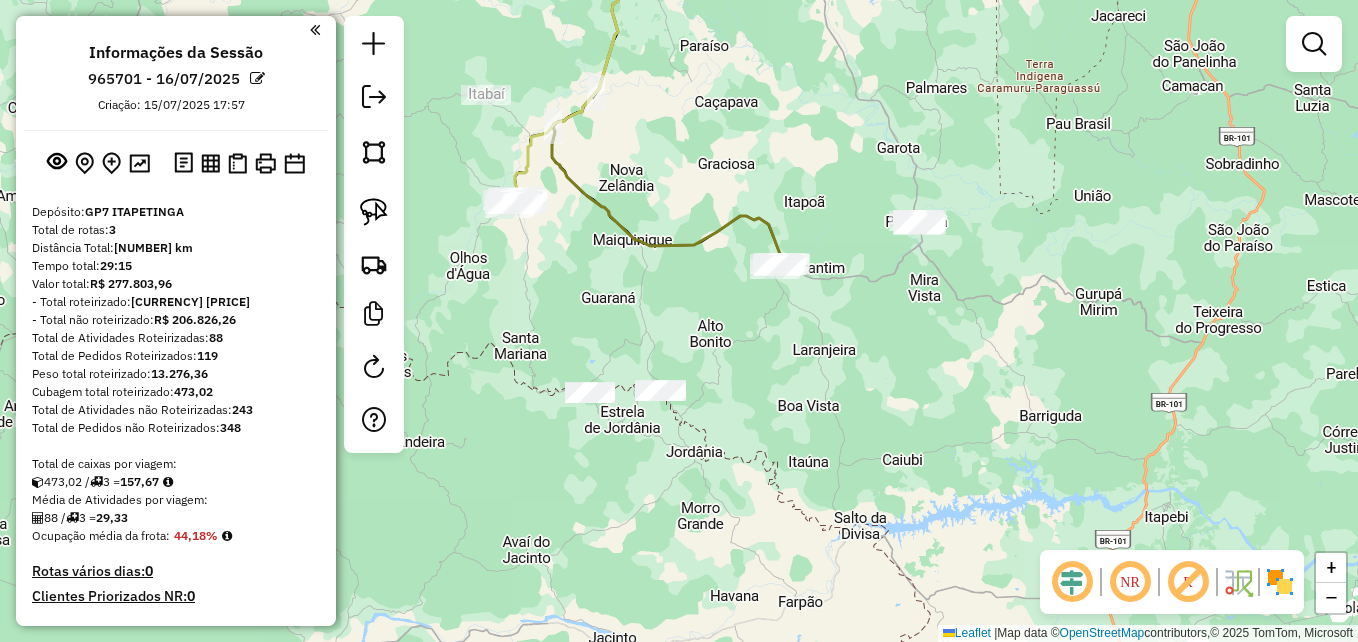 drag, startPoint x: 687, startPoint y: 406, endPoint x: 914, endPoint y: 418, distance: 227.31696 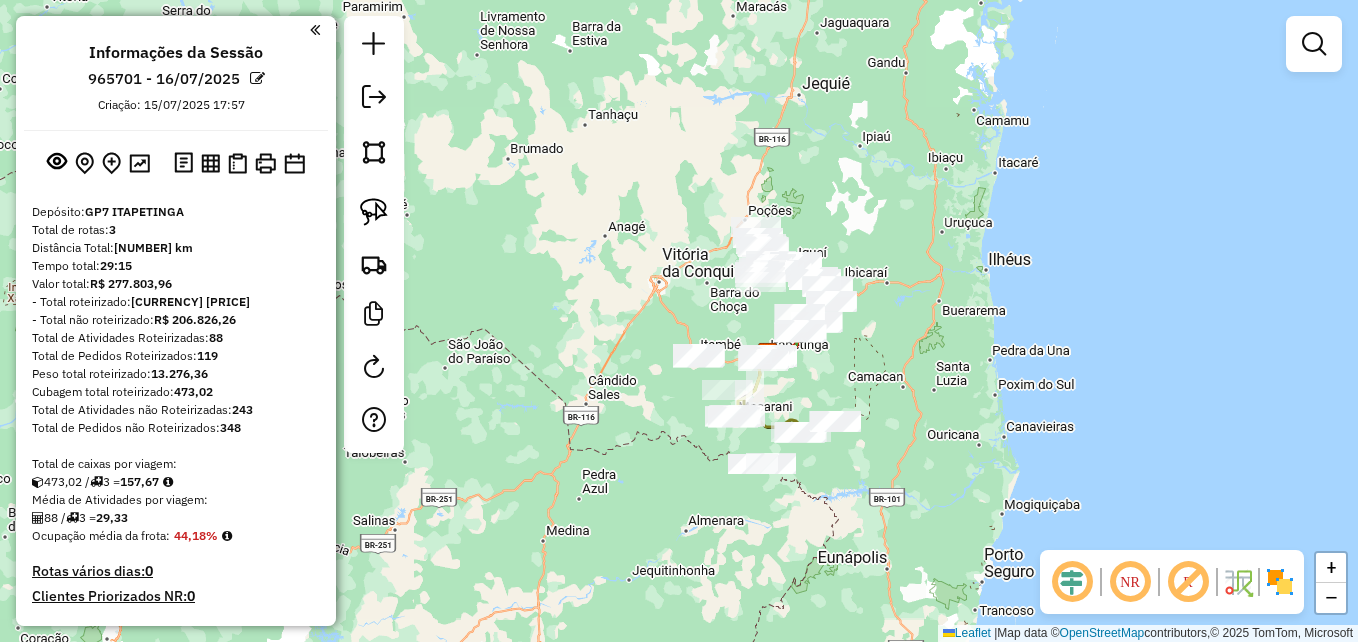 drag, startPoint x: 981, startPoint y: 411, endPoint x: 857, endPoint y: 477, distance: 140.47064 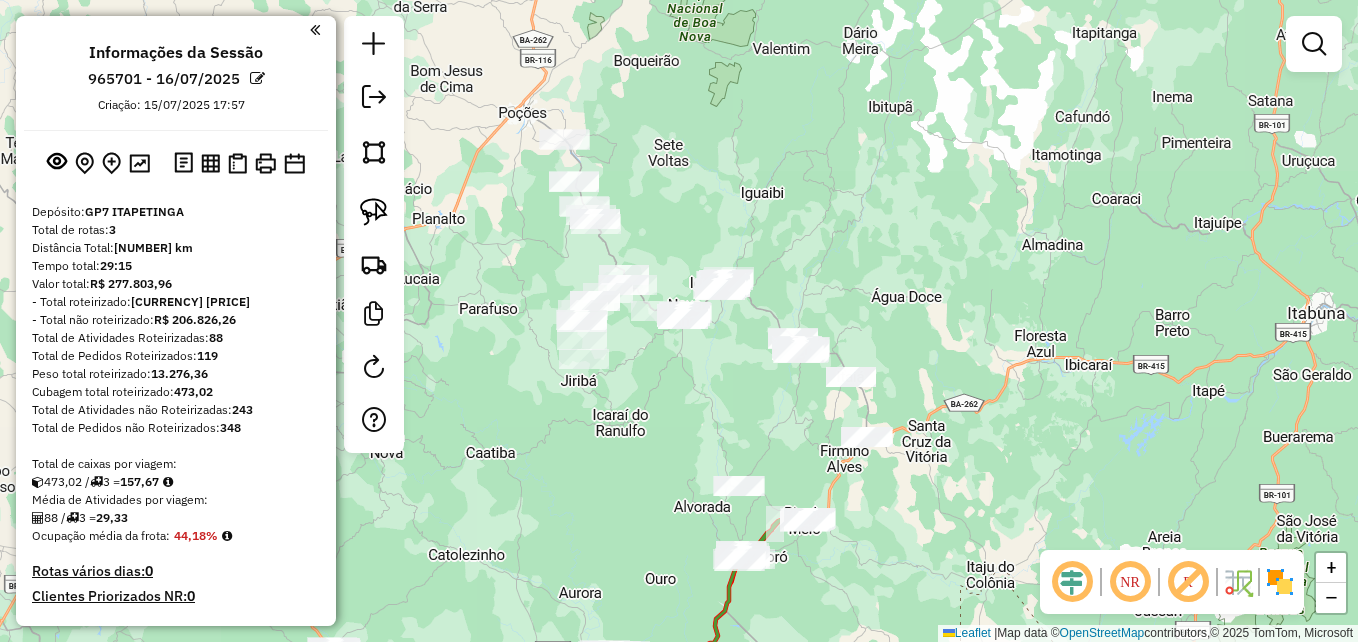 drag, startPoint x: 776, startPoint y: 316, endPoint x: 940, endPoint y: 455, distance: 214.9814 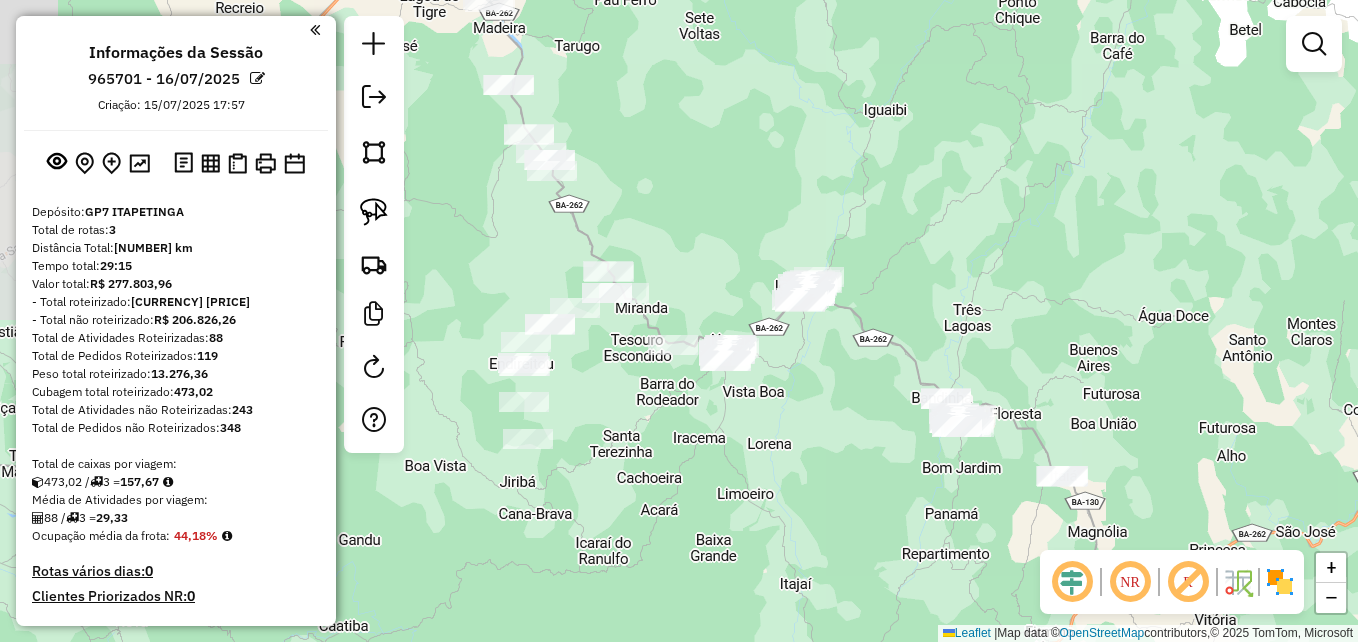 drag, startPoint x: 806, startPoint y: 241, endPoint x: 1039, endPoint y: 291, distance: 238.30443 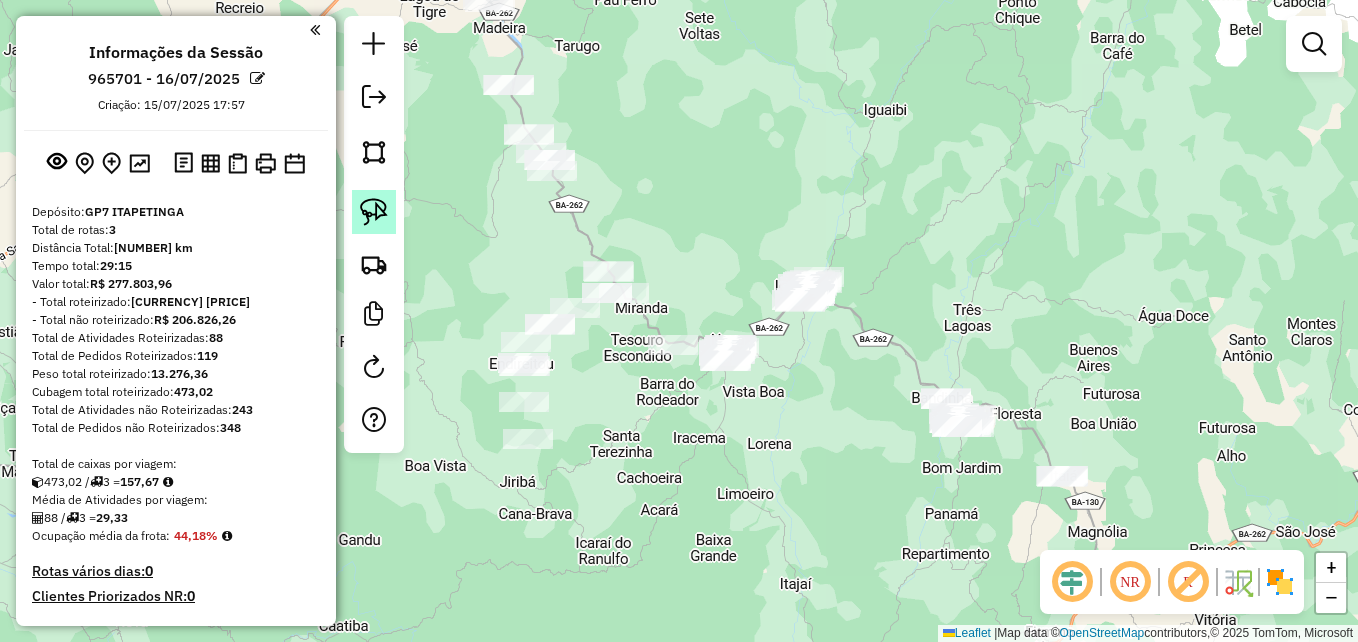 click 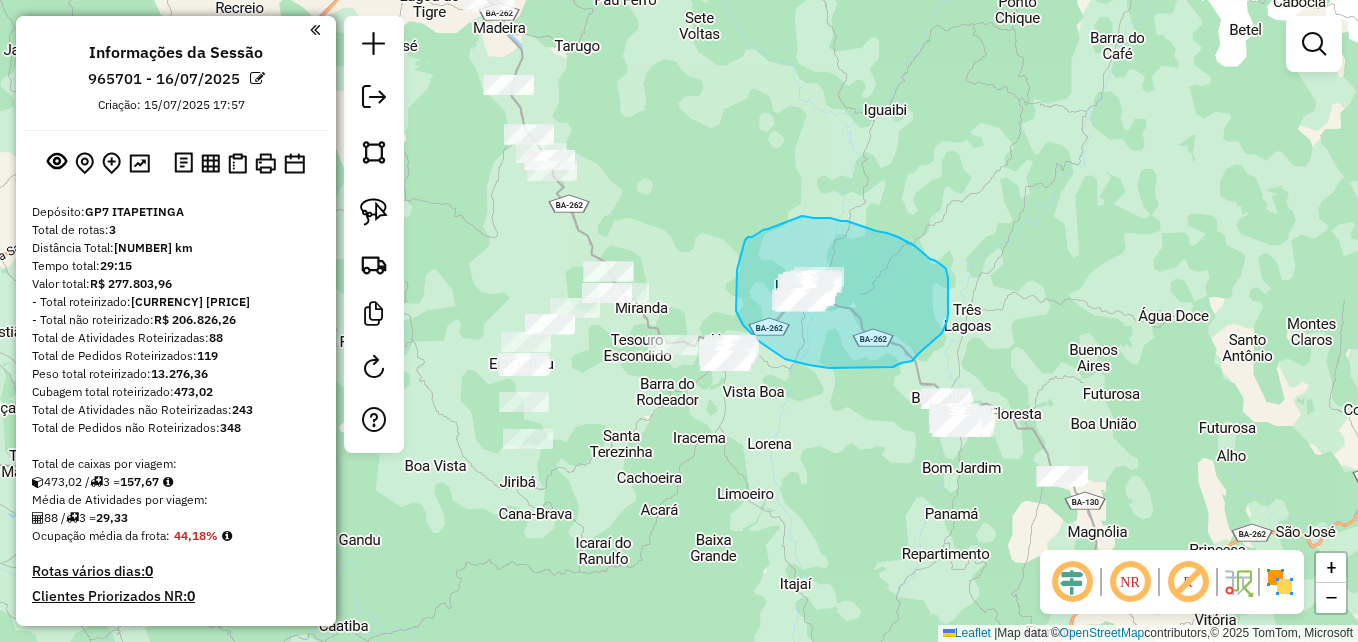 drag, startPoint x: 768, startPoint y: 229, endPoint x: 802, endPoint y: 216, distance: 36.40055 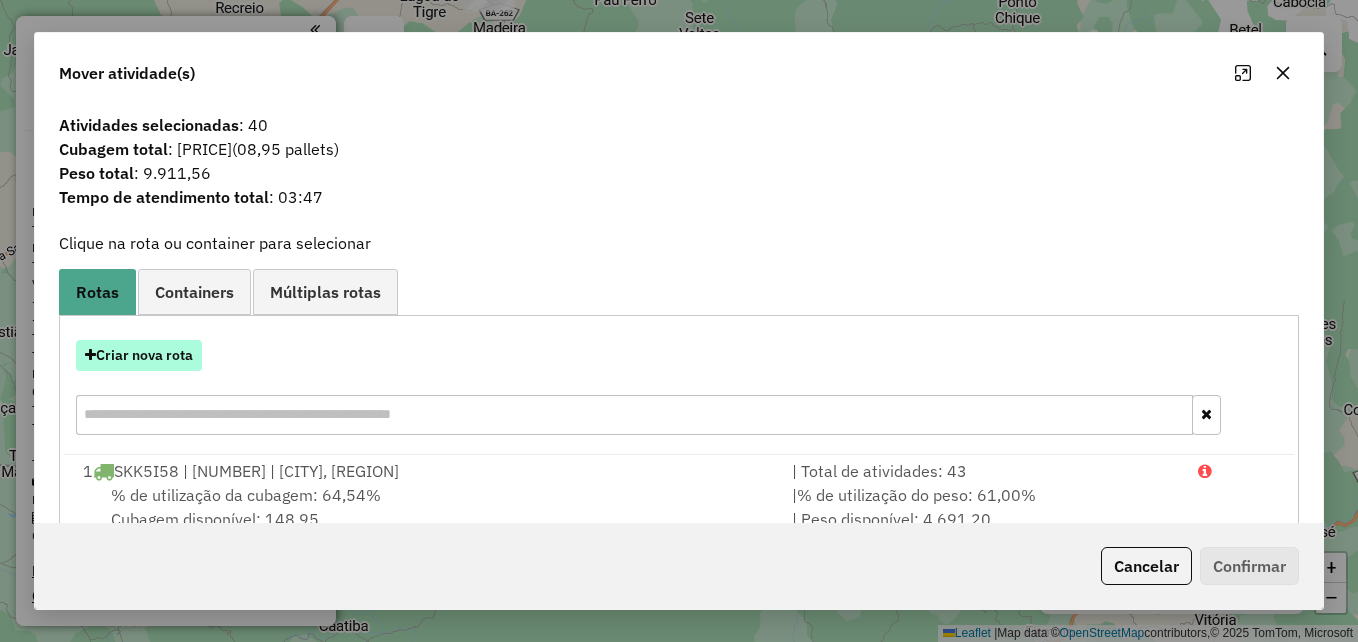 click on "Criar nova rota" at bounding box center (139, 355) 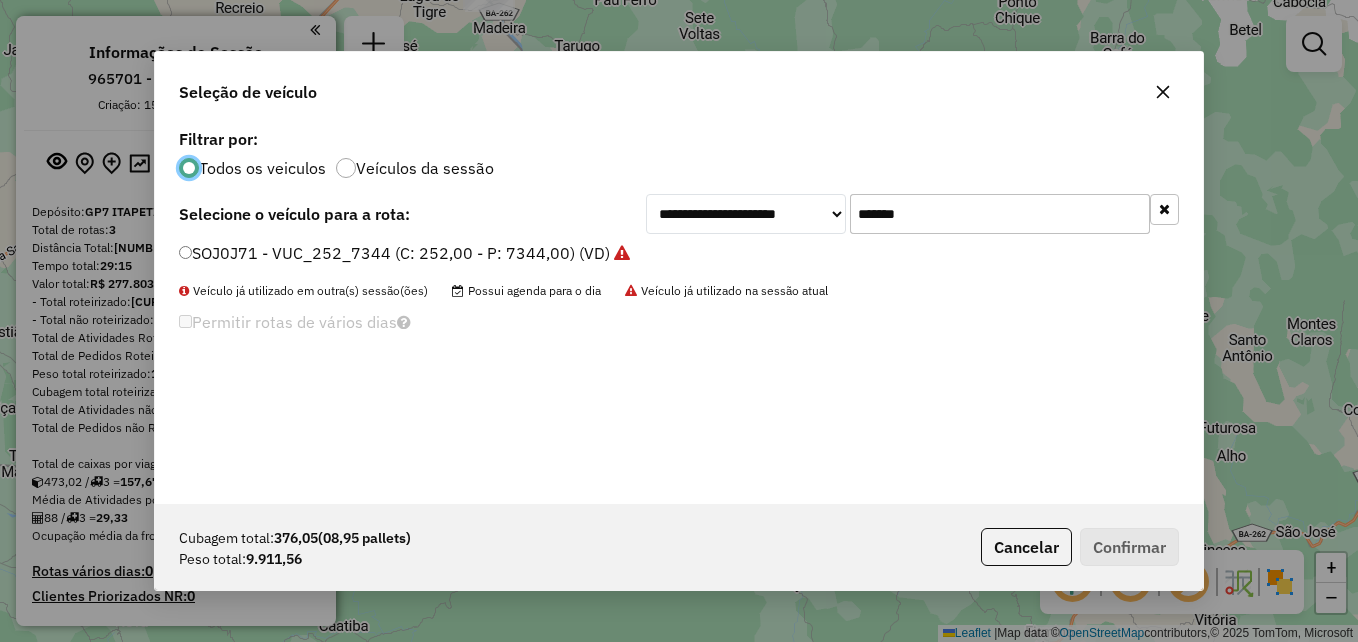 scroll, scrollTop: 11, scrollLeft: 6, axis: both 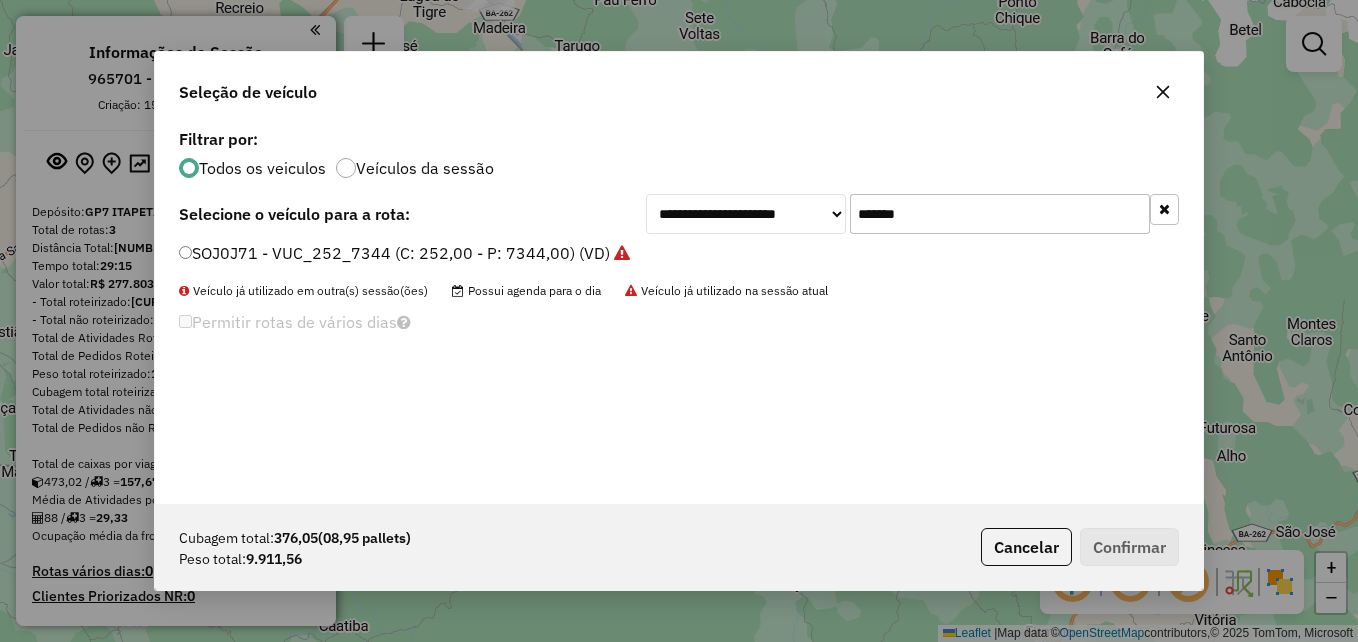 drag, startPoint x: 927, startPoint y: 216, endPoint x: 843, endPoint y: 215, distance: 84.00595 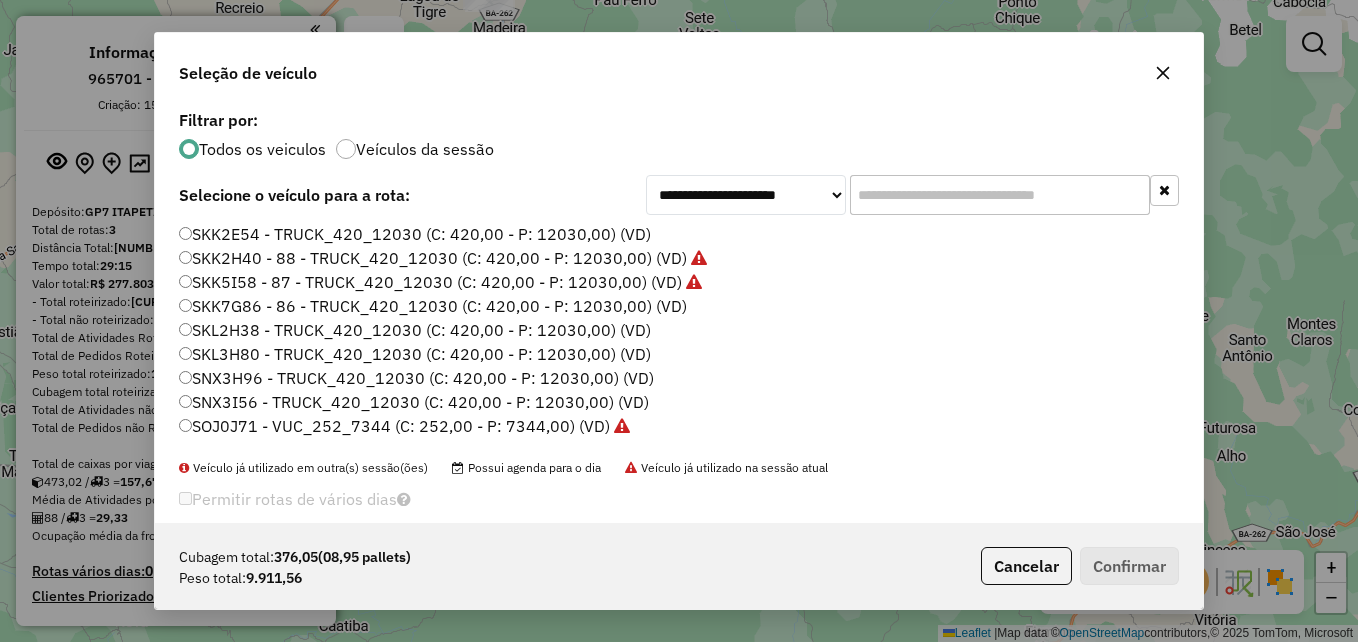 paste on "*******" 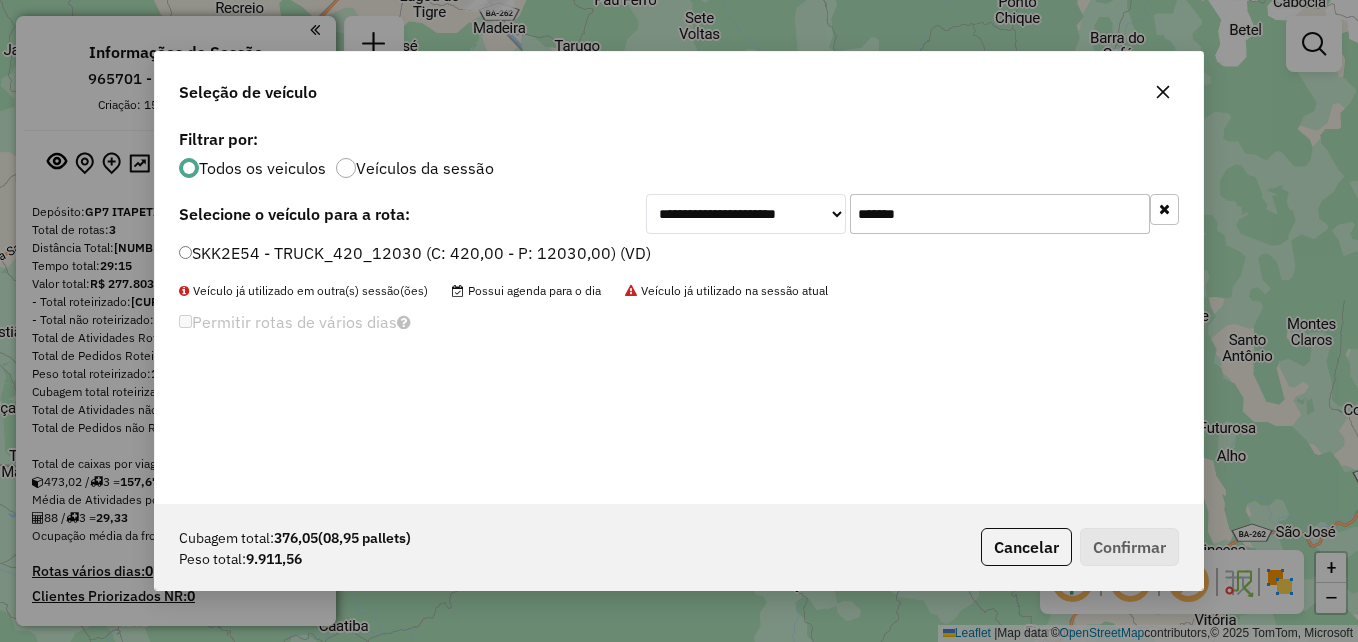 type on "*******" 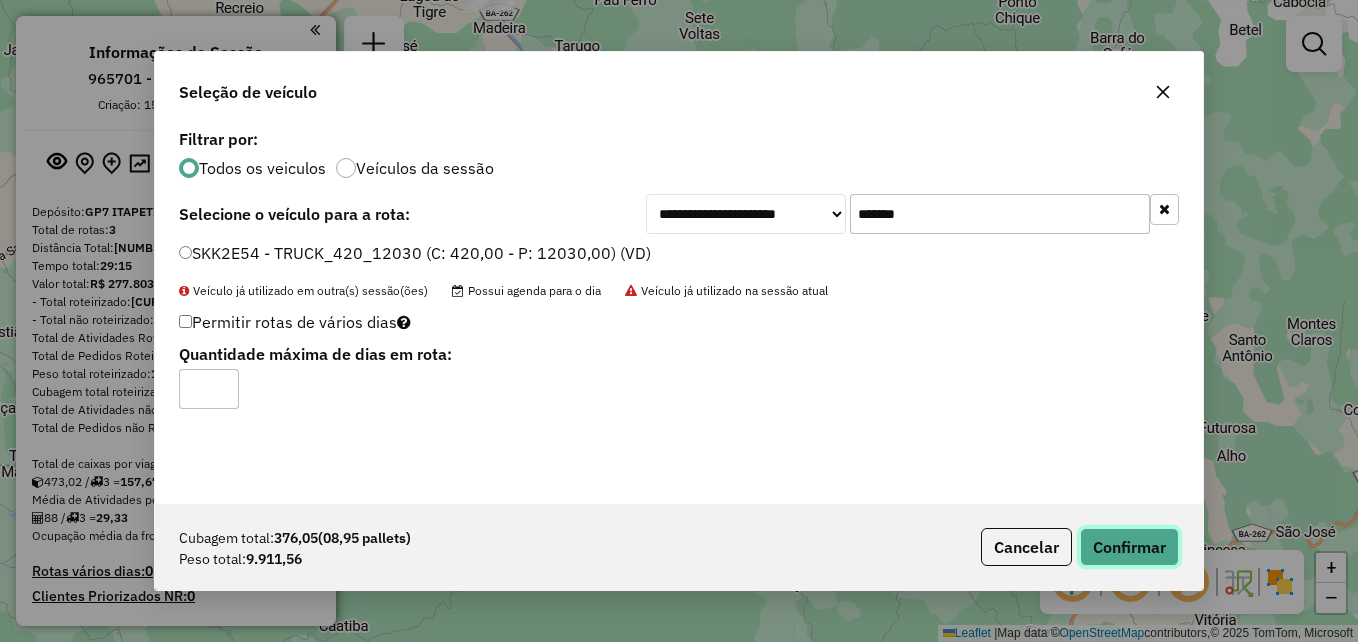 click on "Confirmar" 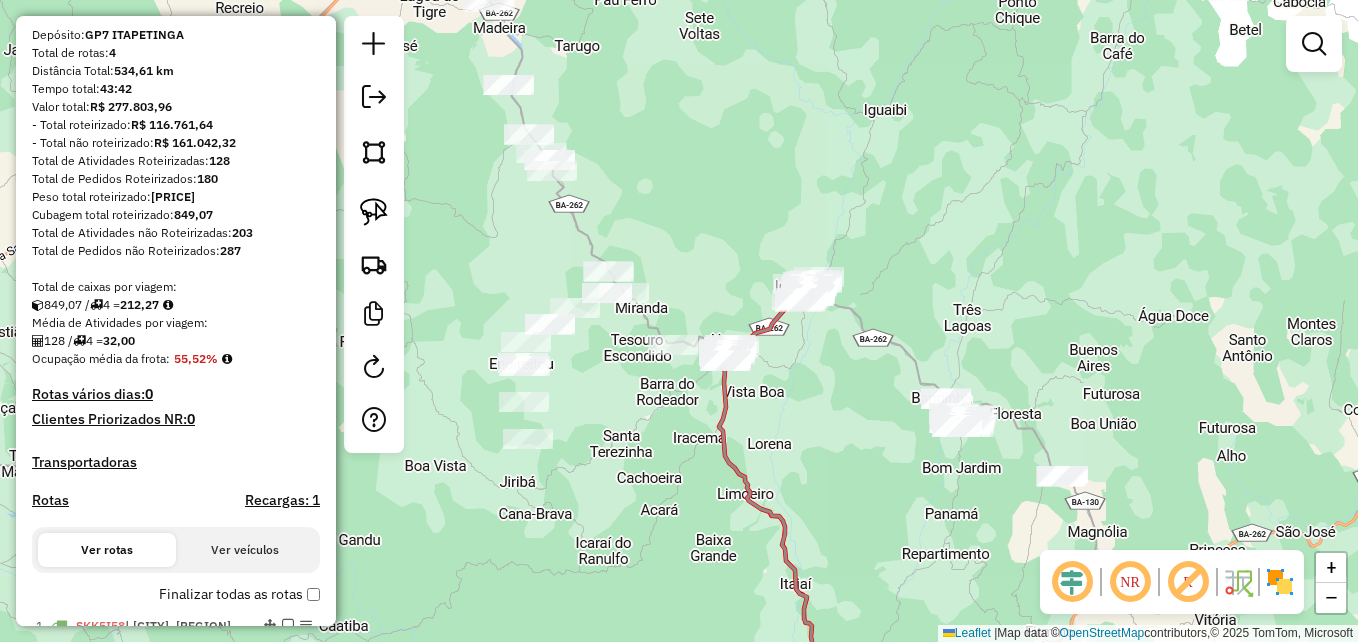 scroll, scrollTop: 0, scrollLeft: 0, axis: both 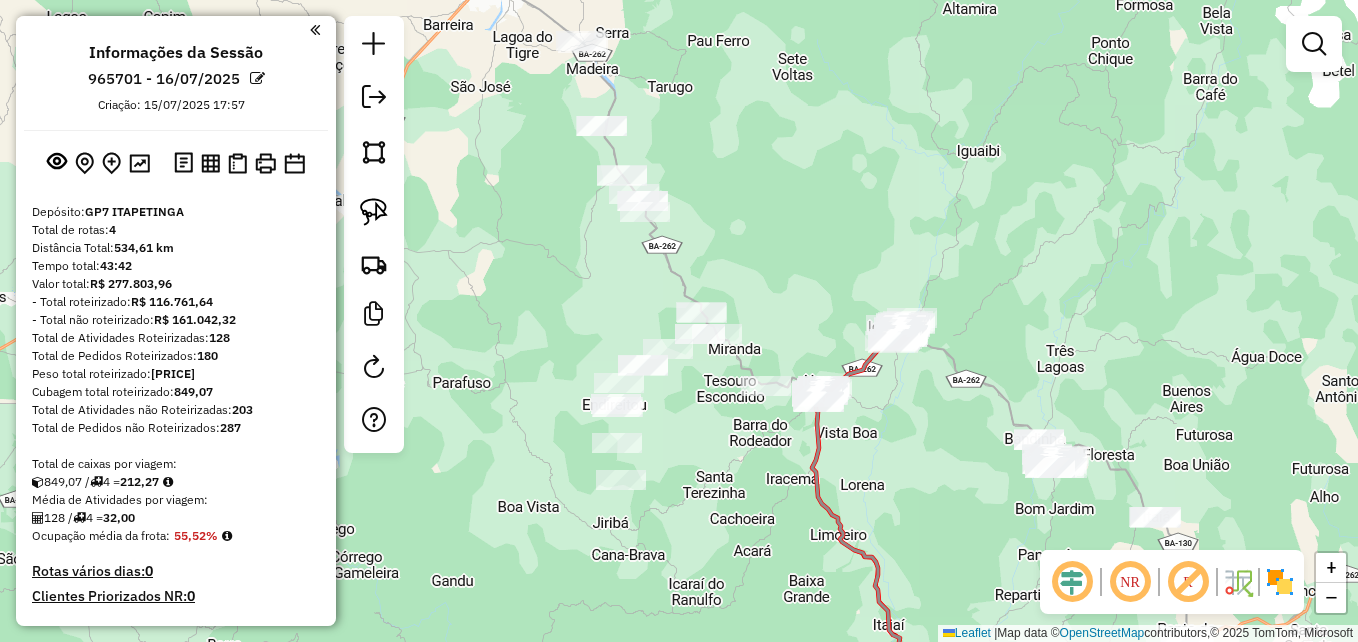 drag, startPoint x: 586, startPoint y: 379, endPoint x: 683, endPoint y: 428, distance: 108.67382 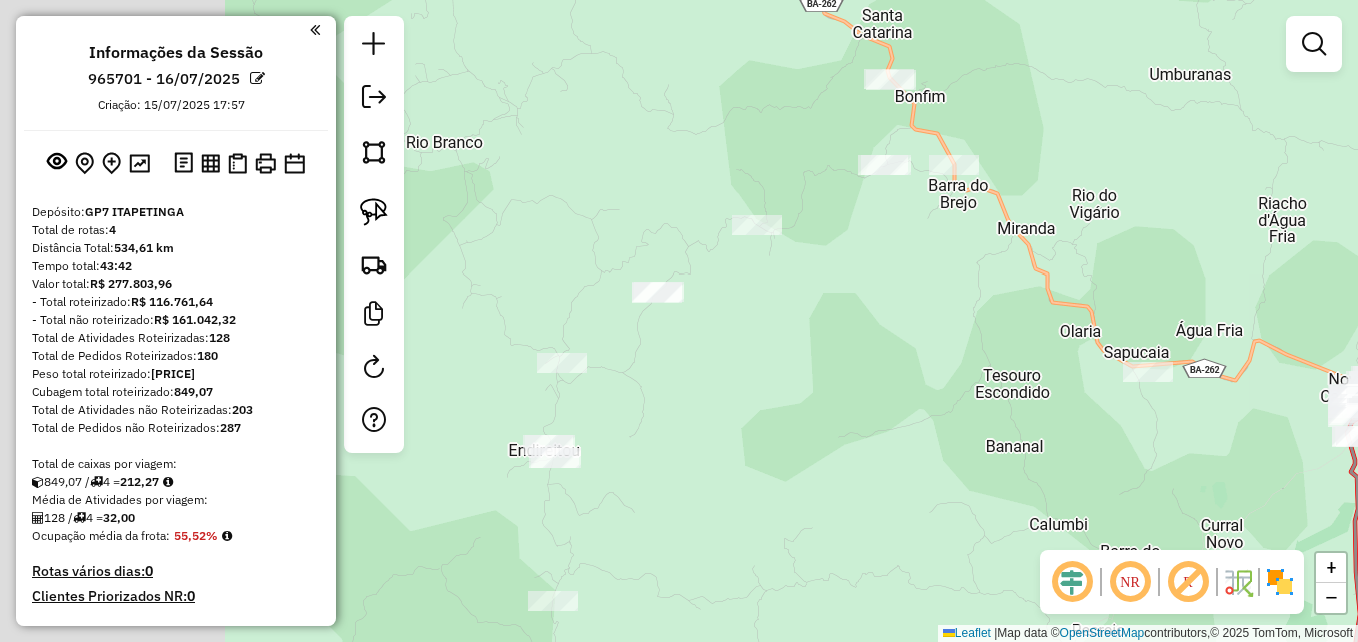 drag, startPoint x: 635, startPoint y: 419, endPoint x: 888, endPoint y: 395, distance: 254.13579 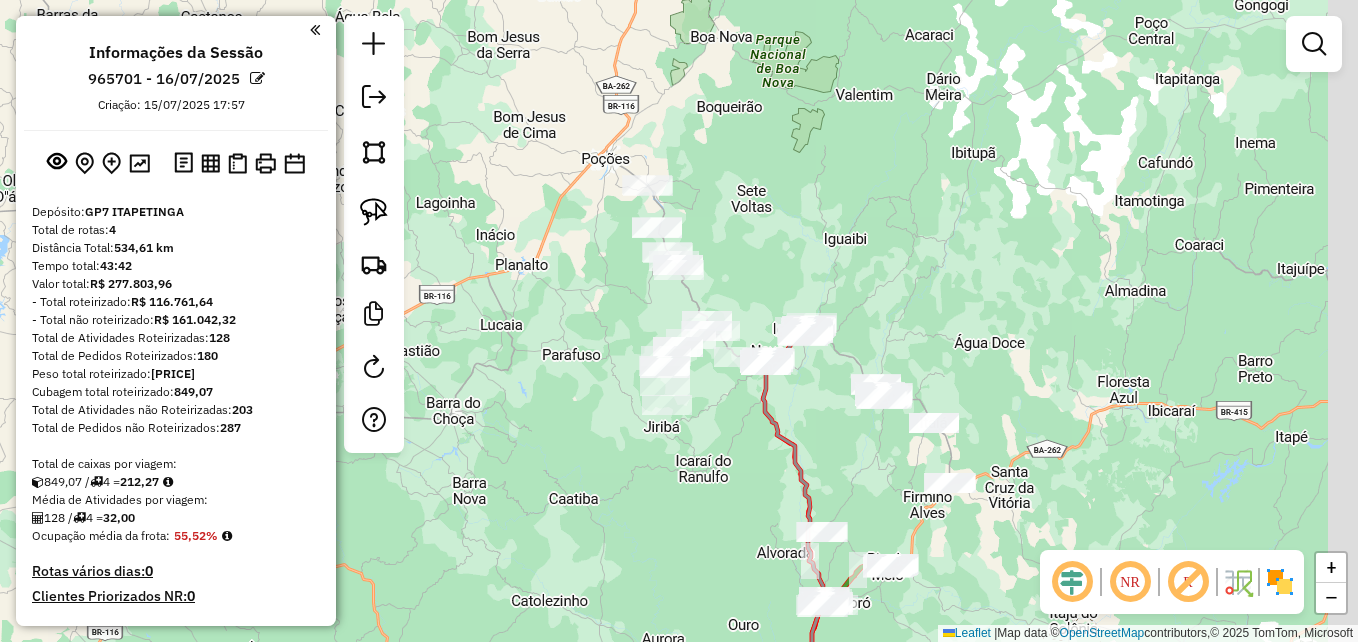 drag, startPoint x: 1017, startPoint y: 440, endPoint x: 717, endPoint y: 392, distance: 303.81573 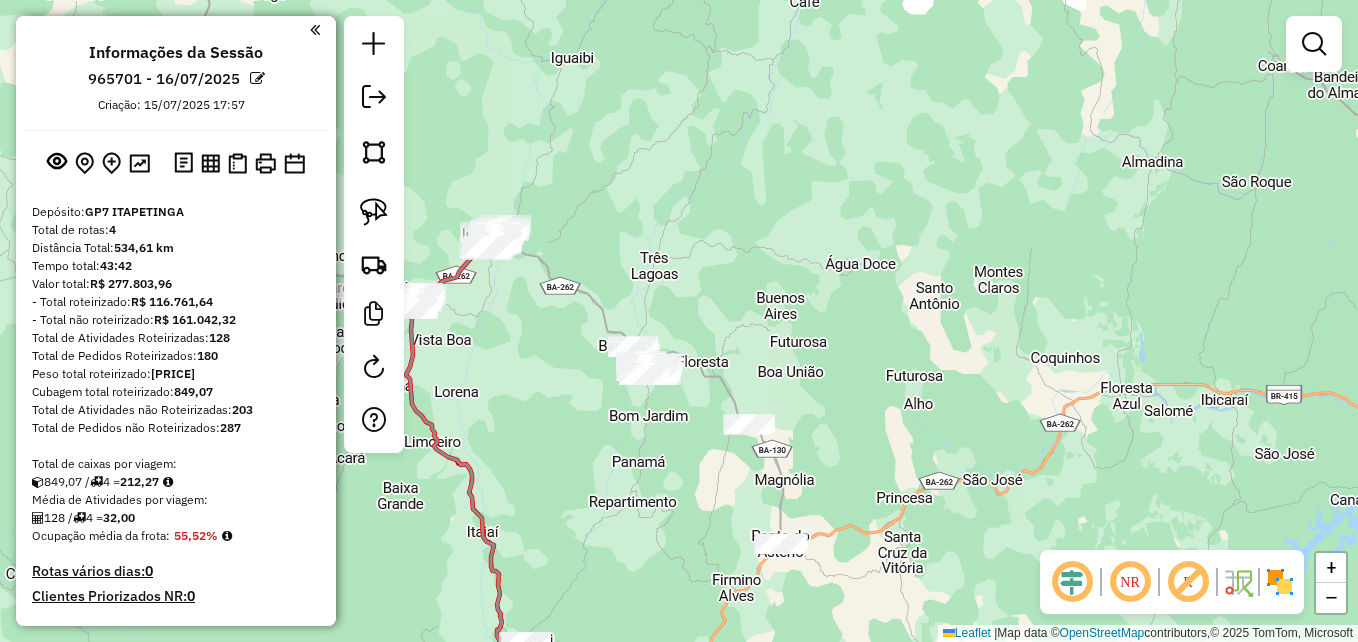 click on "Janela de atendimento Grade de atendimento Capacidade Transportadoras Veículos Cliente Pedidos  Rotas Selecione os dias de semana para filtrar as janelas de atendimento  Seg   Ter   Qua   Qui   Sex   Sáb   Dom  Informe o período da janela de atendimento: De: Até:  Filtrar exatamente a janela do cliente  Considerar janela de atendimento padrão  Selecione os dias de semana para filtrar as grades de atendimento  Seg   Ter   Qua   Qui   Sex   Sáb   Dom   Considerar clientes sem dia de atendimento cadastrado  Clientes fora do dia de atendimento selecionado Filtrar as atividades entre os valores definidos abaixo:  Peso mínimo:   Peso máximo:   Cubagem mínima:   Cubagem máxima:   De:   Até:  Filtrar as atividades entre o tempo de atendimento definido abaixo:  De:   Até:   Considerar capacidade total dos clientes não roteirizados Transportadora: Selecione um ou mais itens Tipo de veículo: Selecione um ou mais itens Veículo: Selecione um ou mais itens Motorista: Selecione um ou mais itens Nome: Rótulo:" 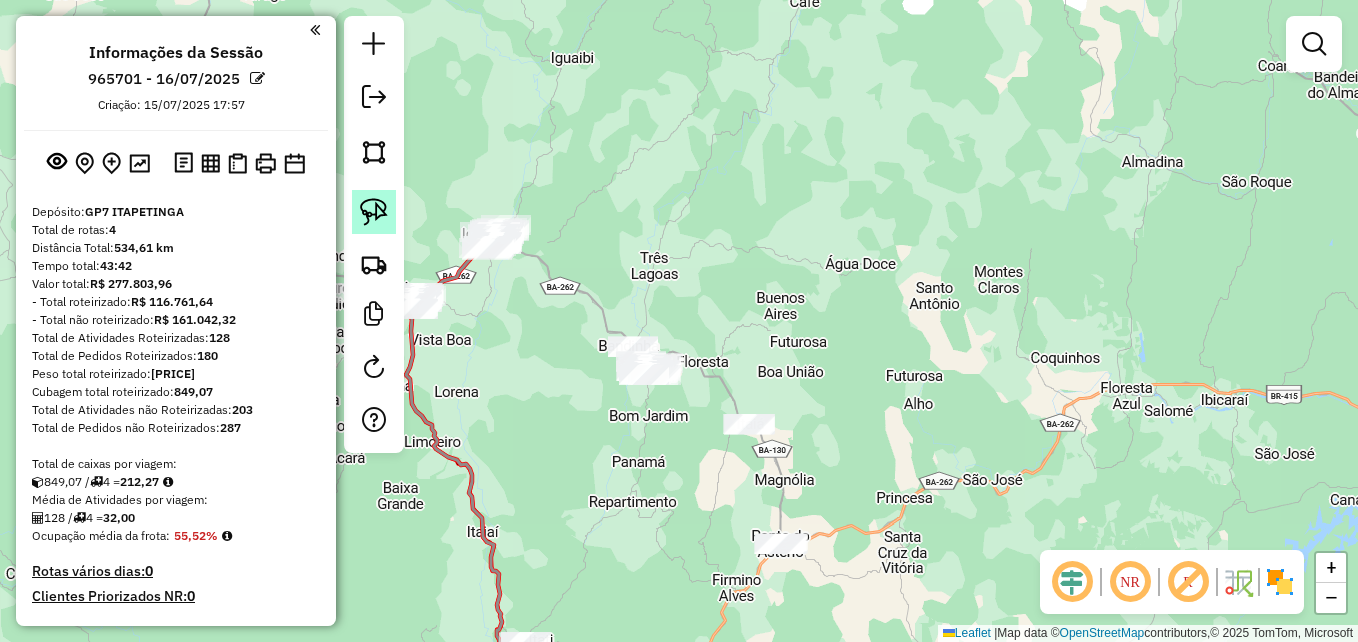 click 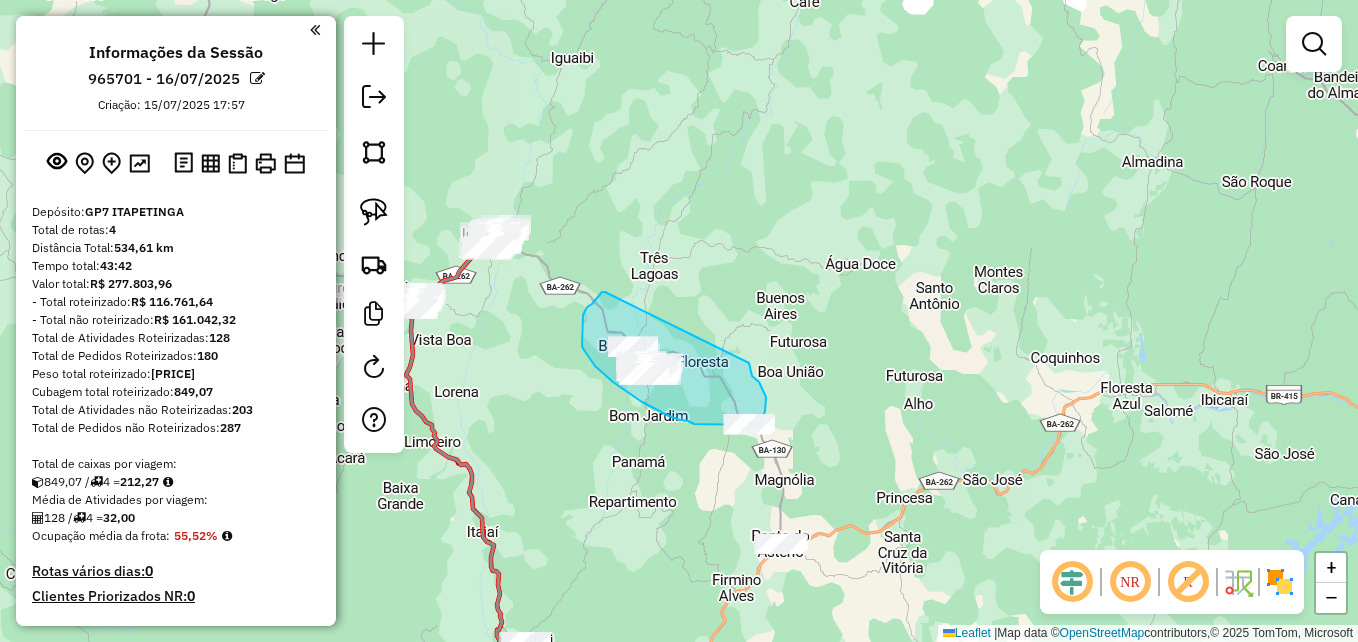 drag, startPoint x: 605, startPoint y: 292, endPoint x: 752, endPoint y: 363, distance: 163.24828 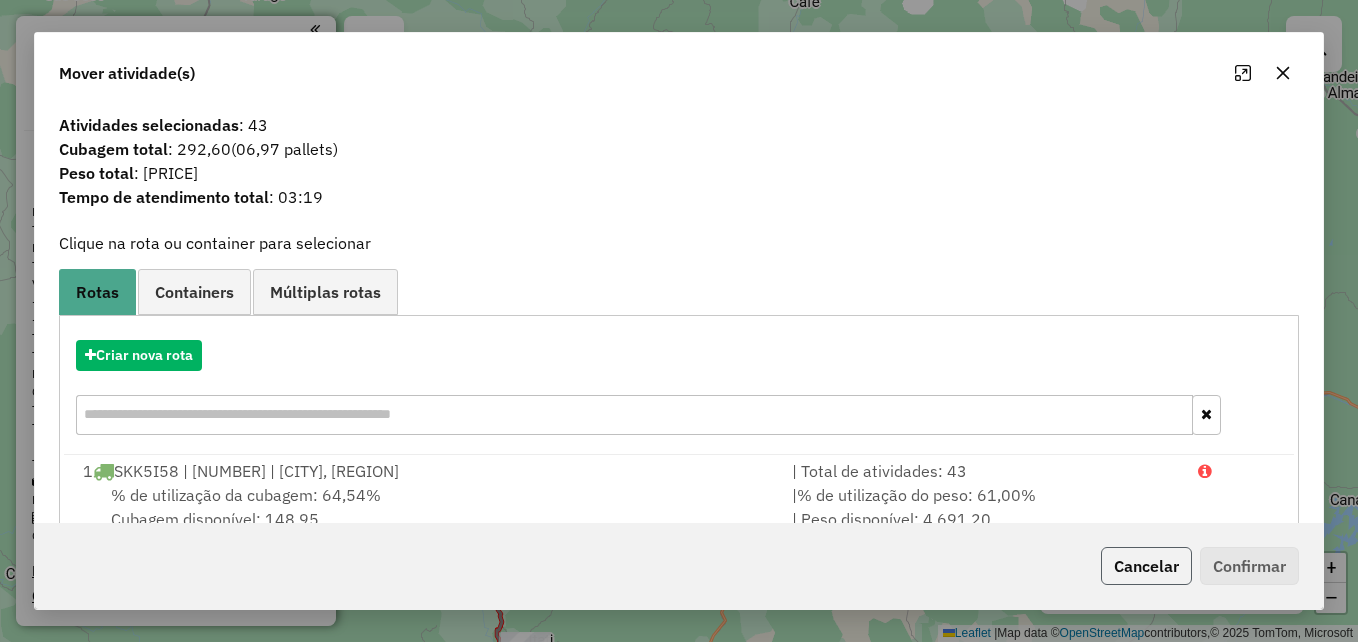 click on "Cancelar" 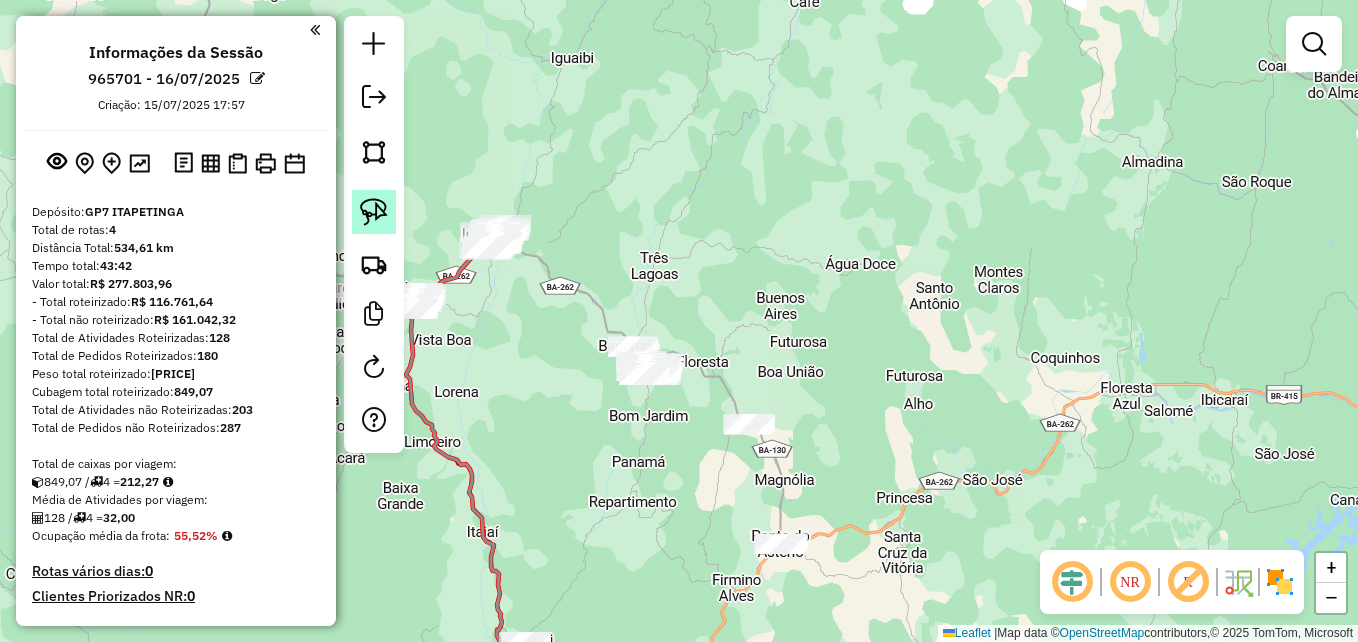 click 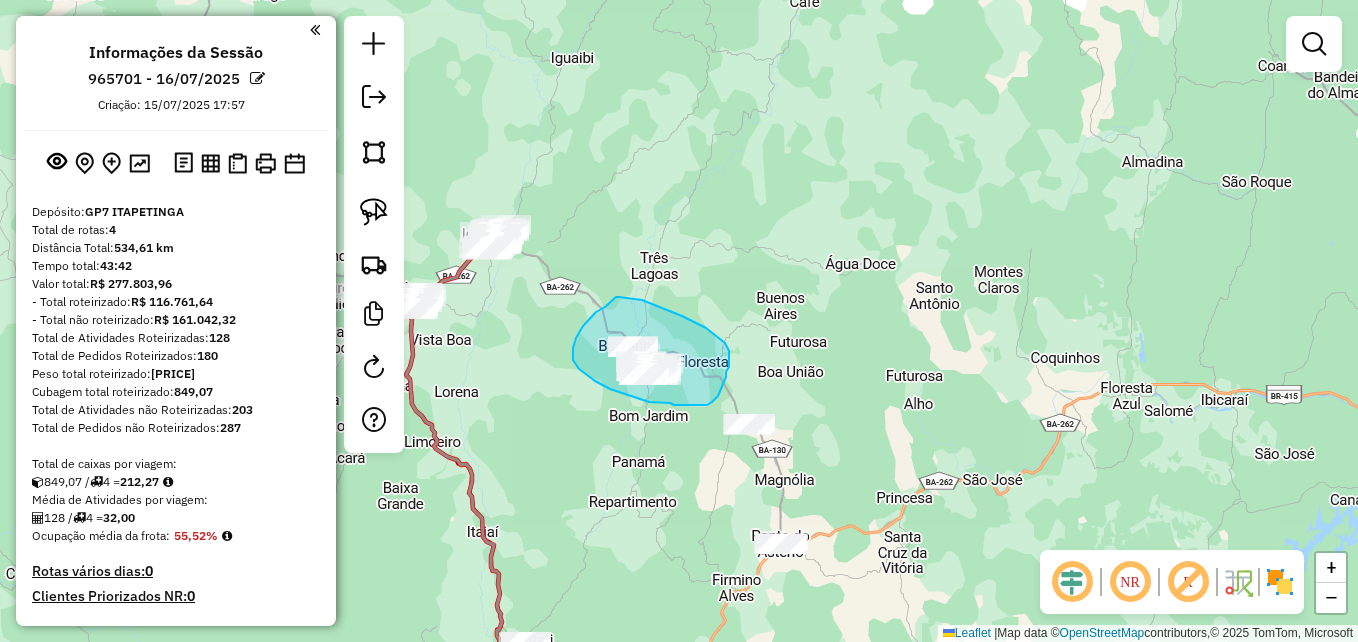 drag, startPoint x: 619, startPoint y: 297, endPoint x: 641, endPoint y: 299, distance: 22.090721 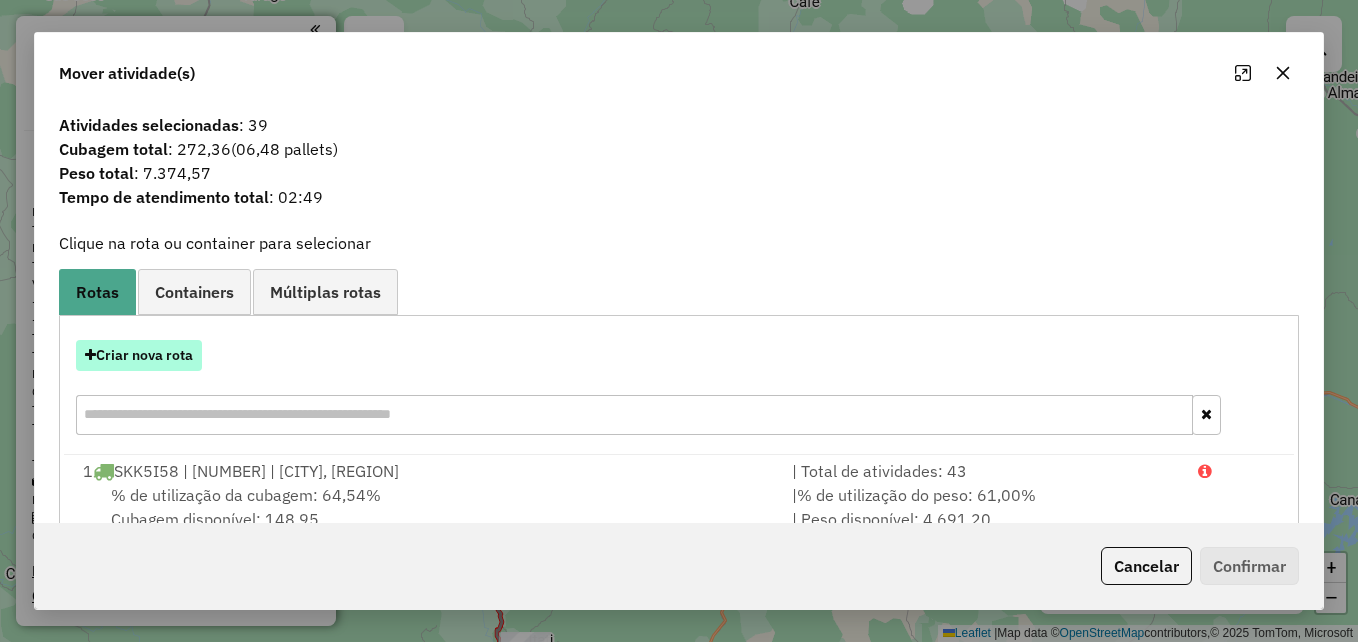 click on "Criar nova rota" at bounding box center [139, 355] 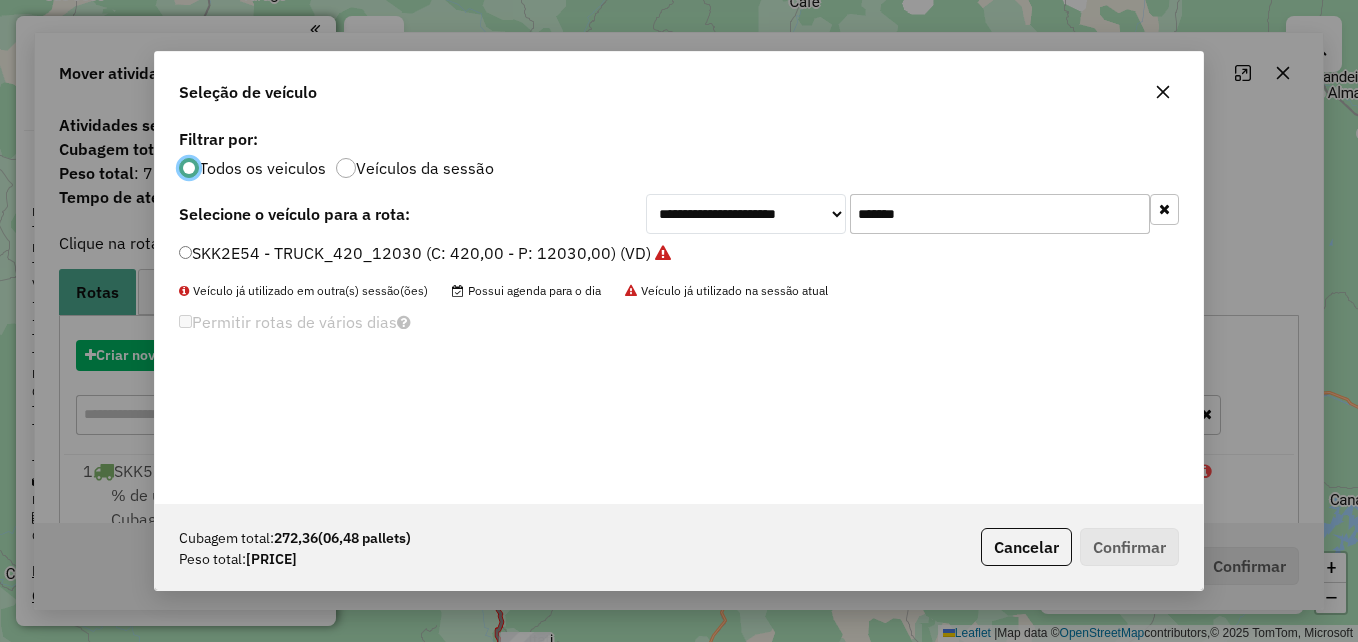 scroll, scrollTop: 11, scrollLeft: 6, axis: both 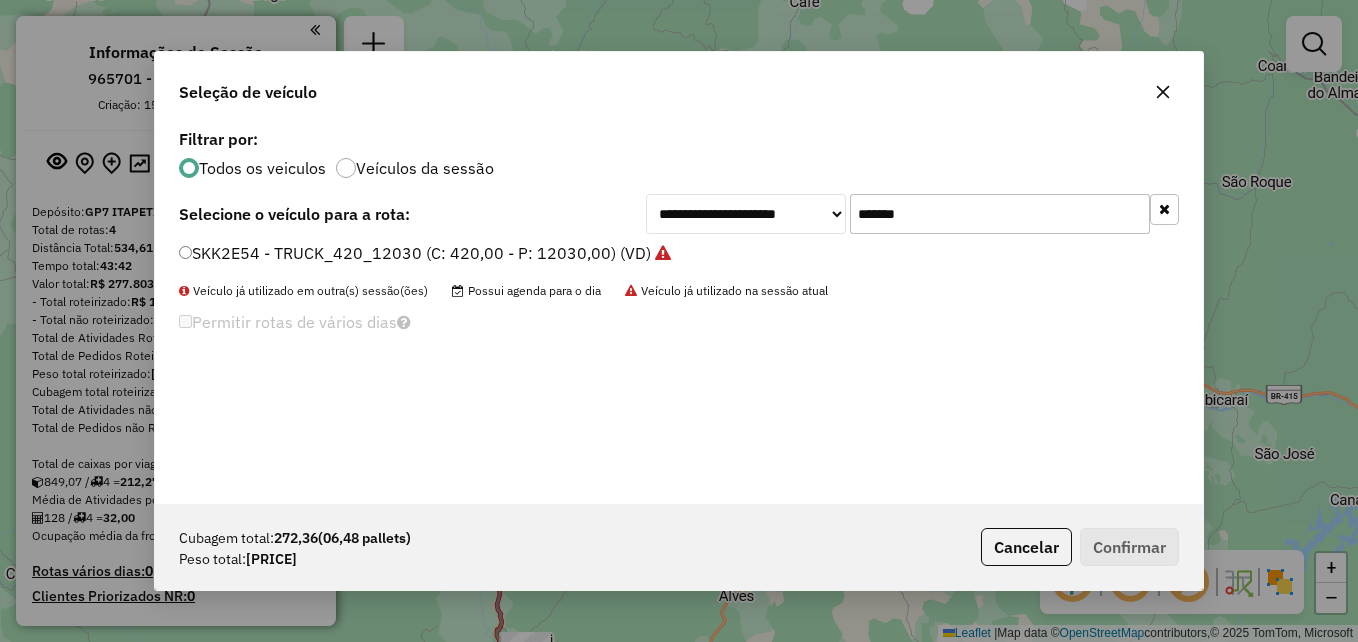 drag, startPoint x: 954, startPoint y: 207, endPoint x: 824, endPoint y: 210, distance: 130.0346 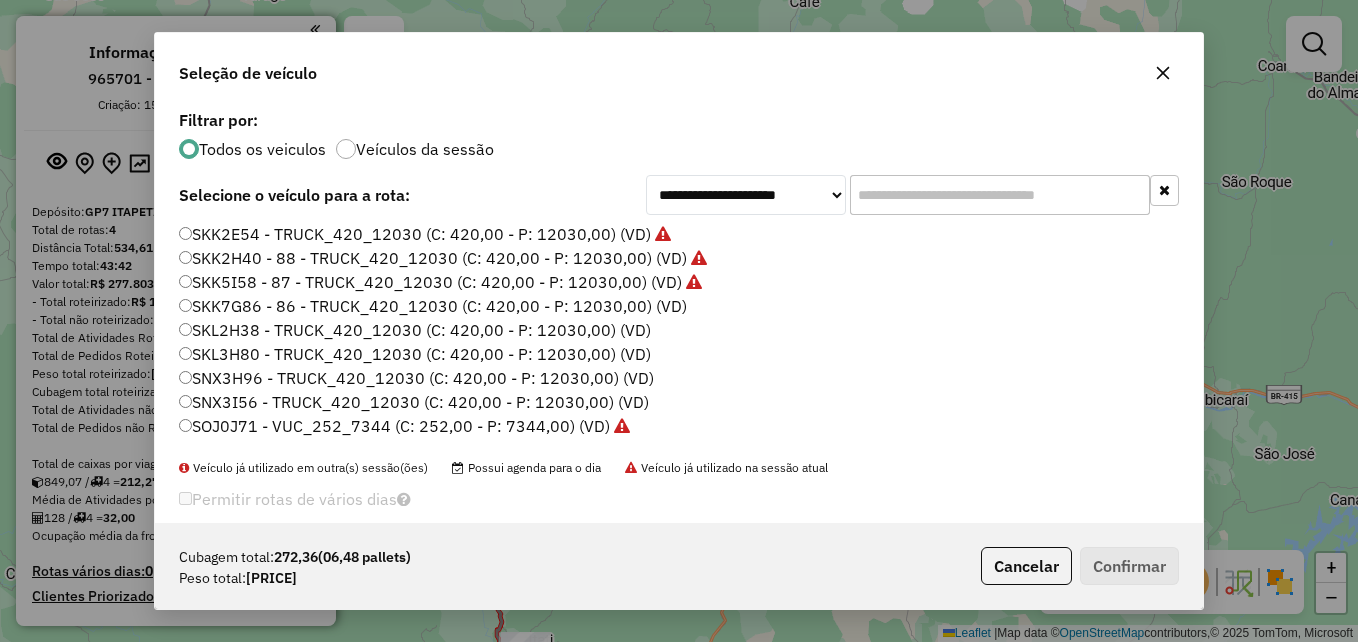 paste on "*******" 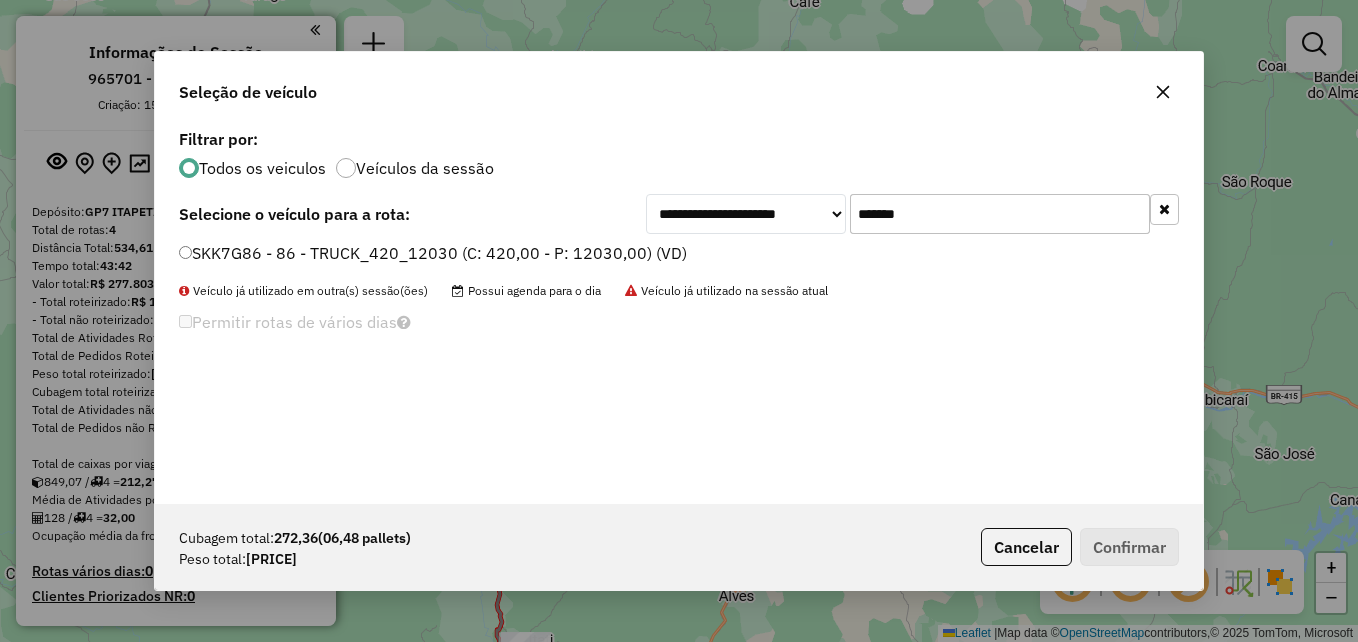 type on "*******" 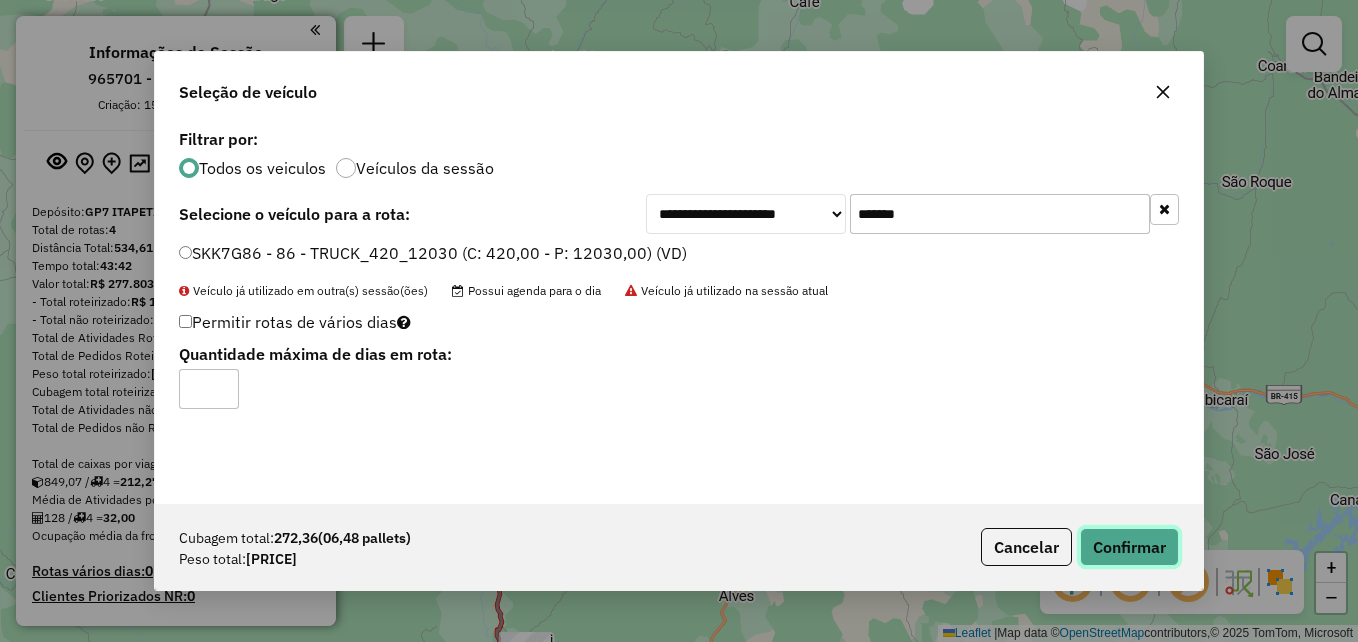 click on "Confirmar" 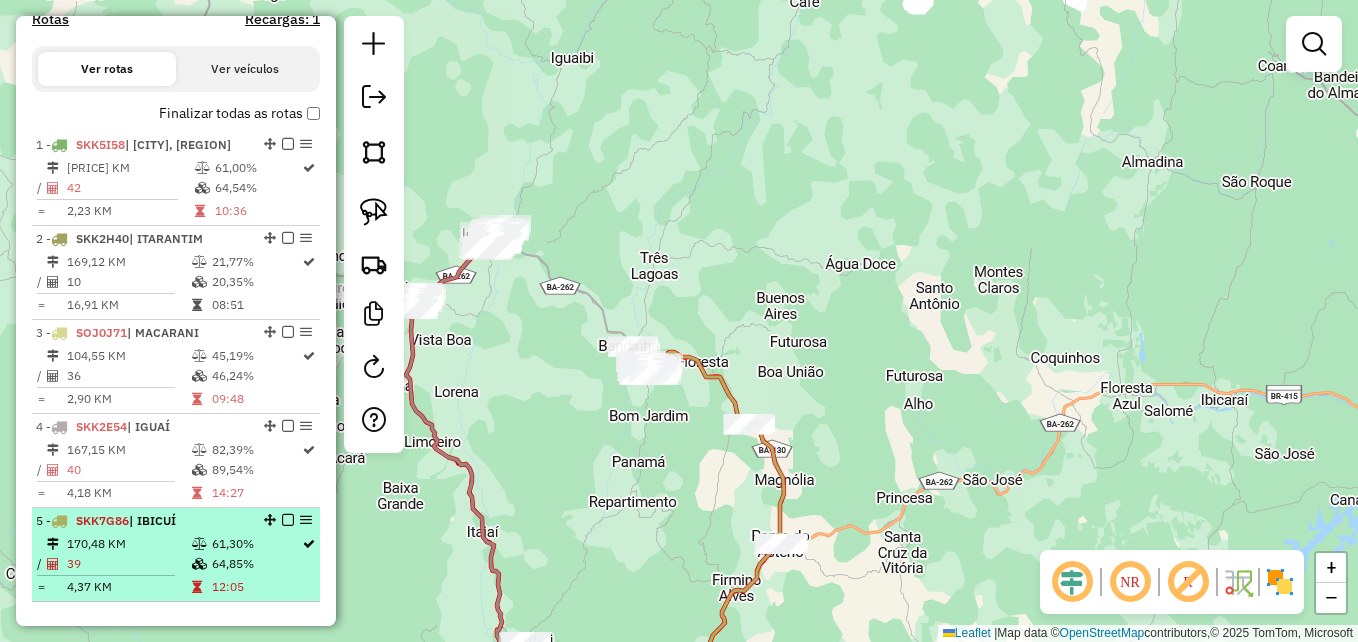 scroll, scrollTop: 600, scrollLeft: 0, axis: vertical 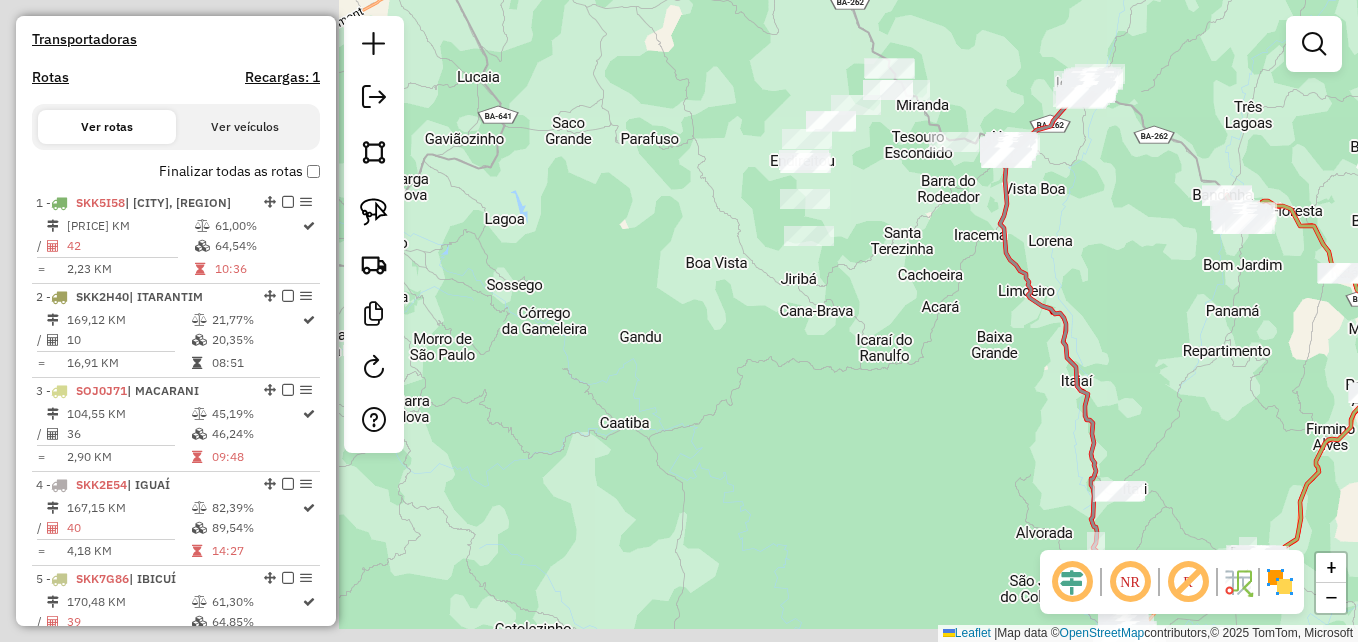 drag, startPoint x: 767, startPoint y: 368, endPoint x: 1338, endPoint y: 186, distance: 599.3038 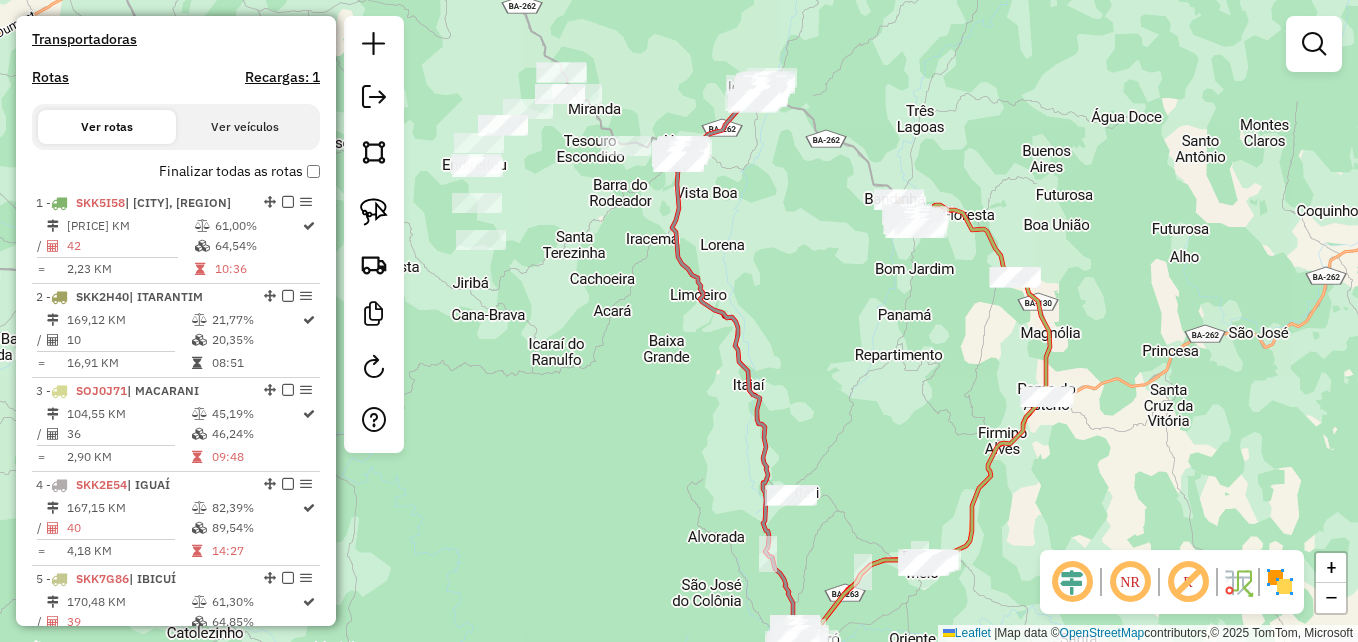 drag, startPoint x: 1034, startPoint y: 298, endPoint x: 723, endPoint y: 327, distance: 312.34915 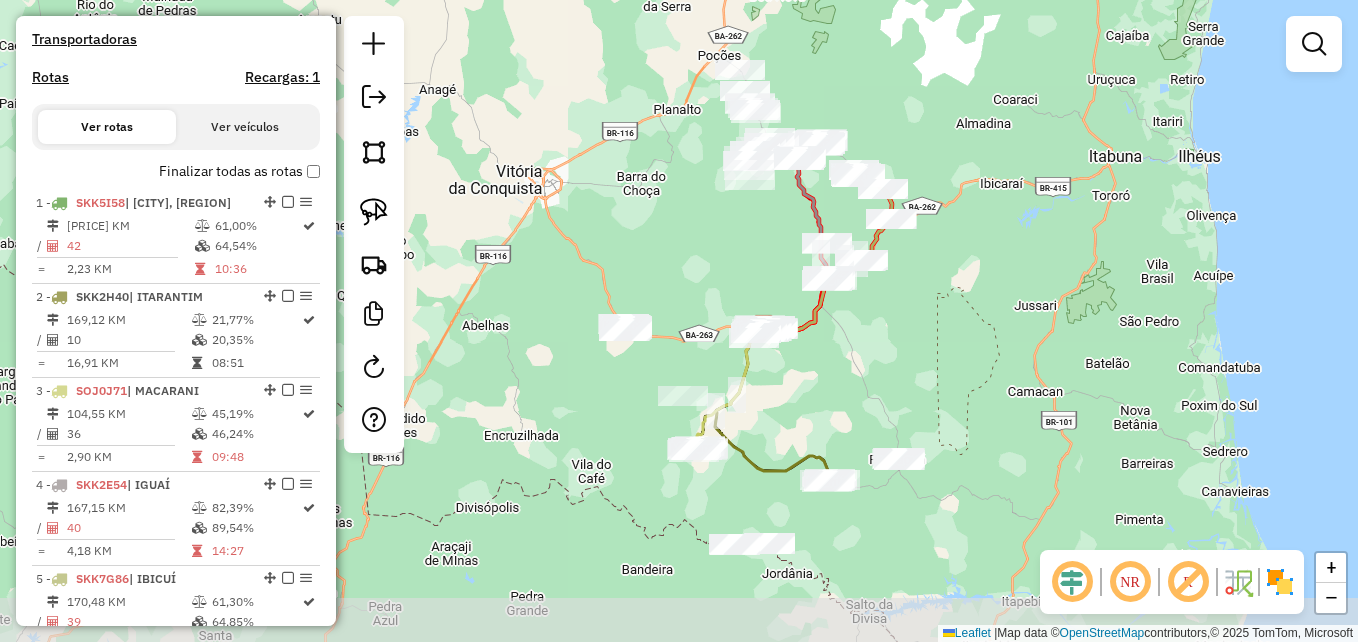 drag, startPoint x: 634, startPoint y: 380, endPoint x: 687, endPoint y: 243, distance: 146.89452 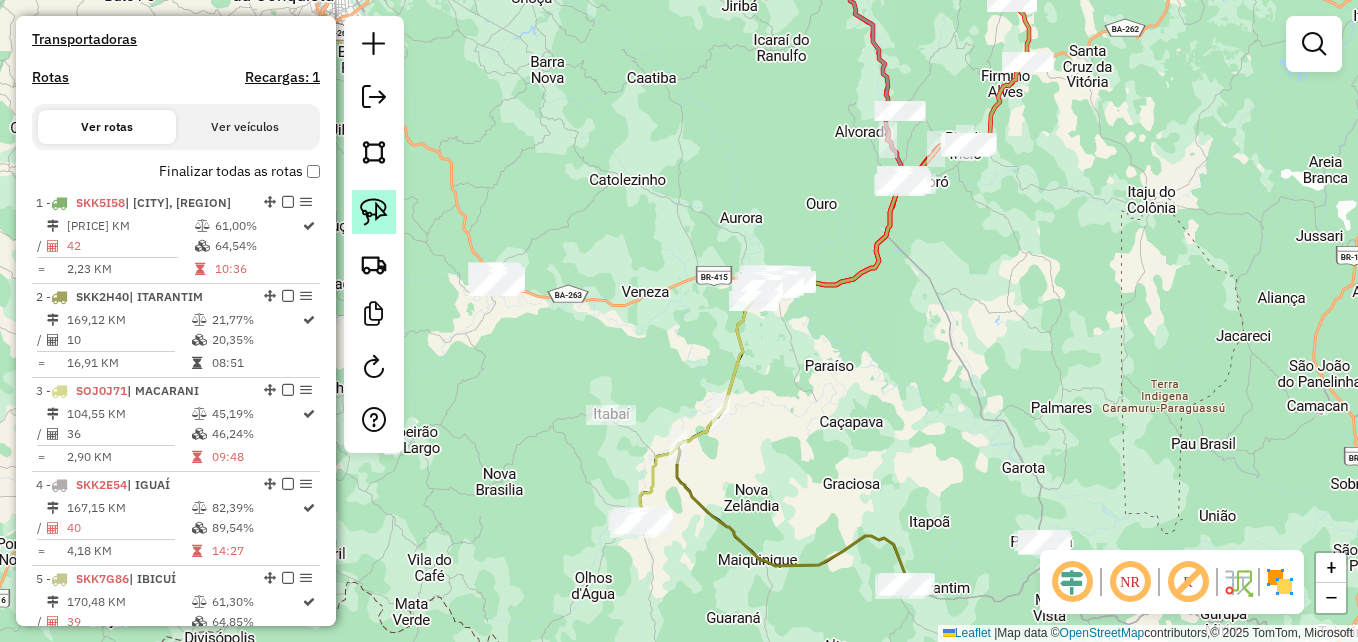 click 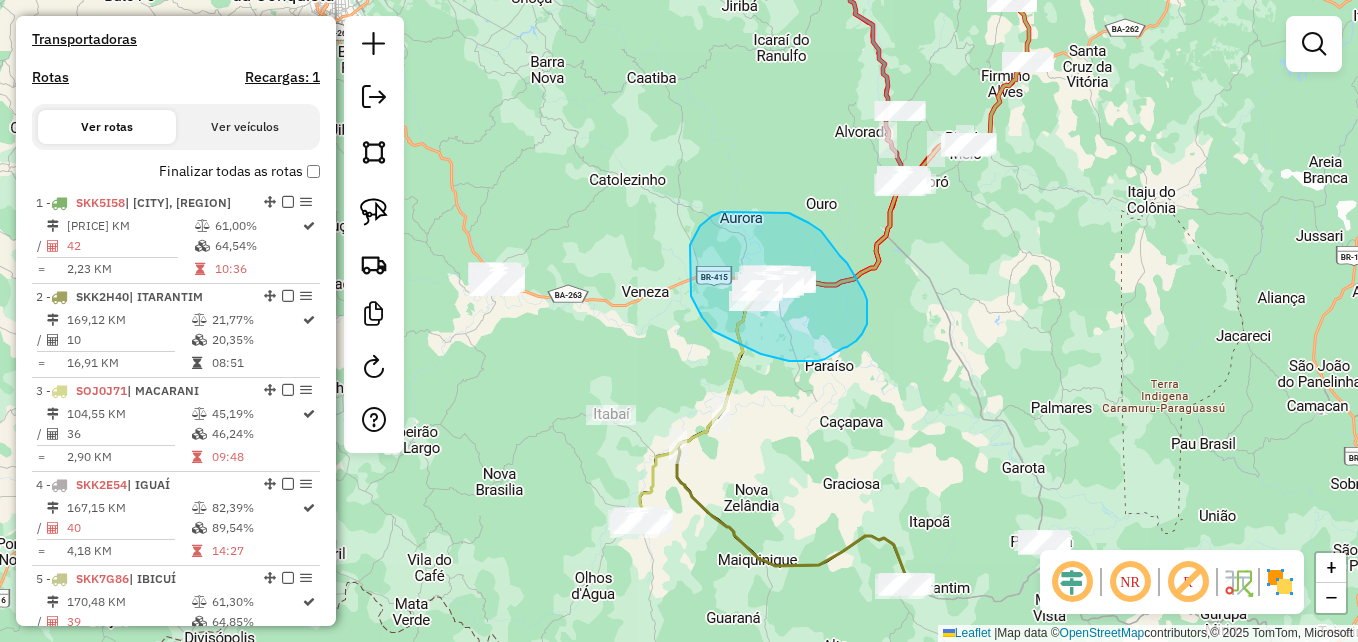 drag, startPoint x: 727, startPoint y: 212, endPoint x: 735, endPoint y: 205, distance: 10.630146 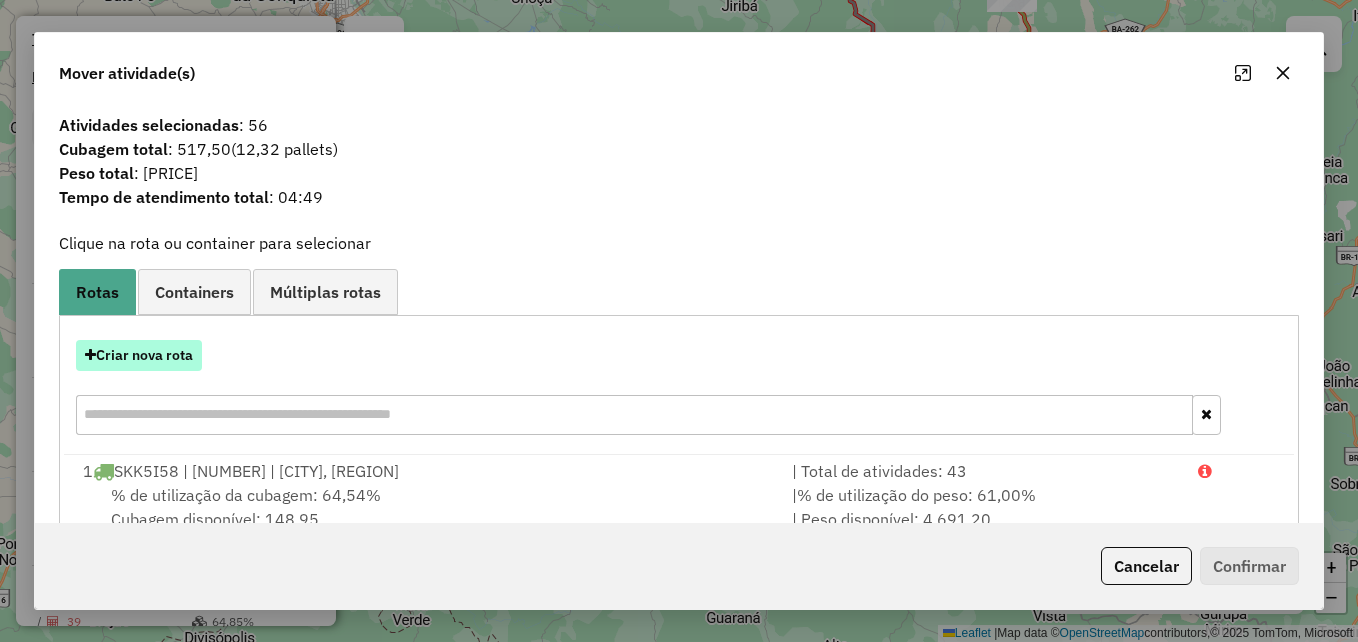 click on "Criar nova rota" at bounding box center [139, 355] 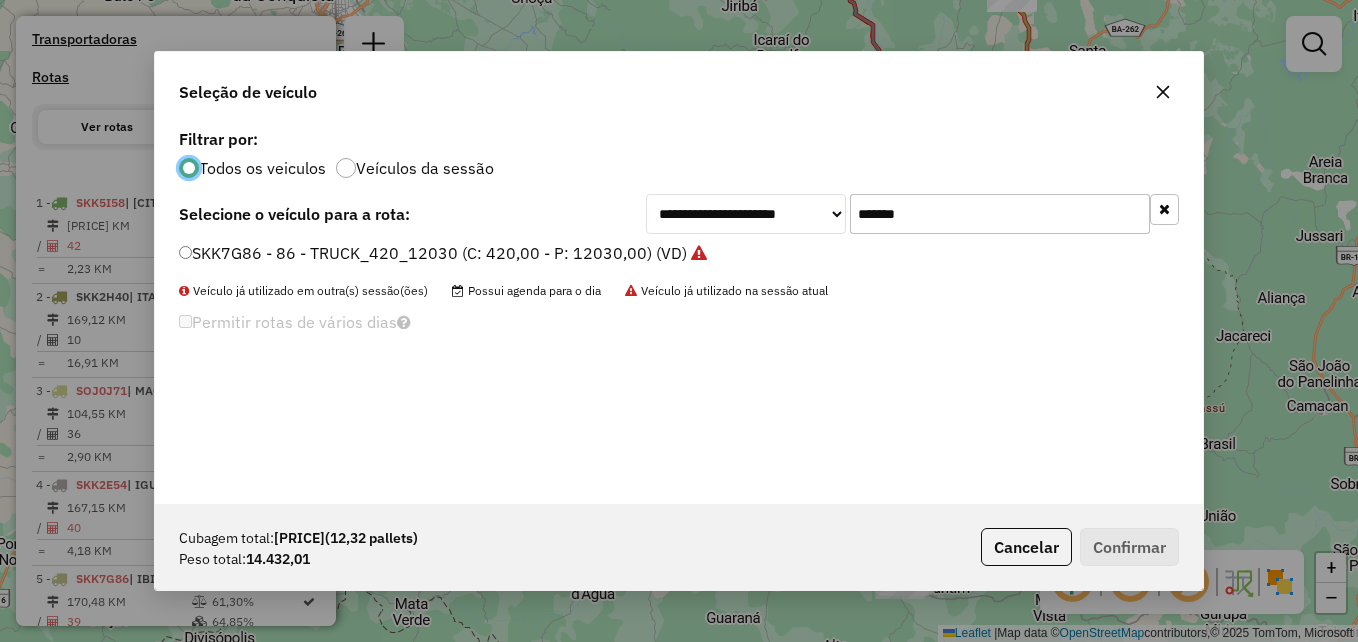 scroll, scrollTop: 11, scrollLeft: 6, axis: both 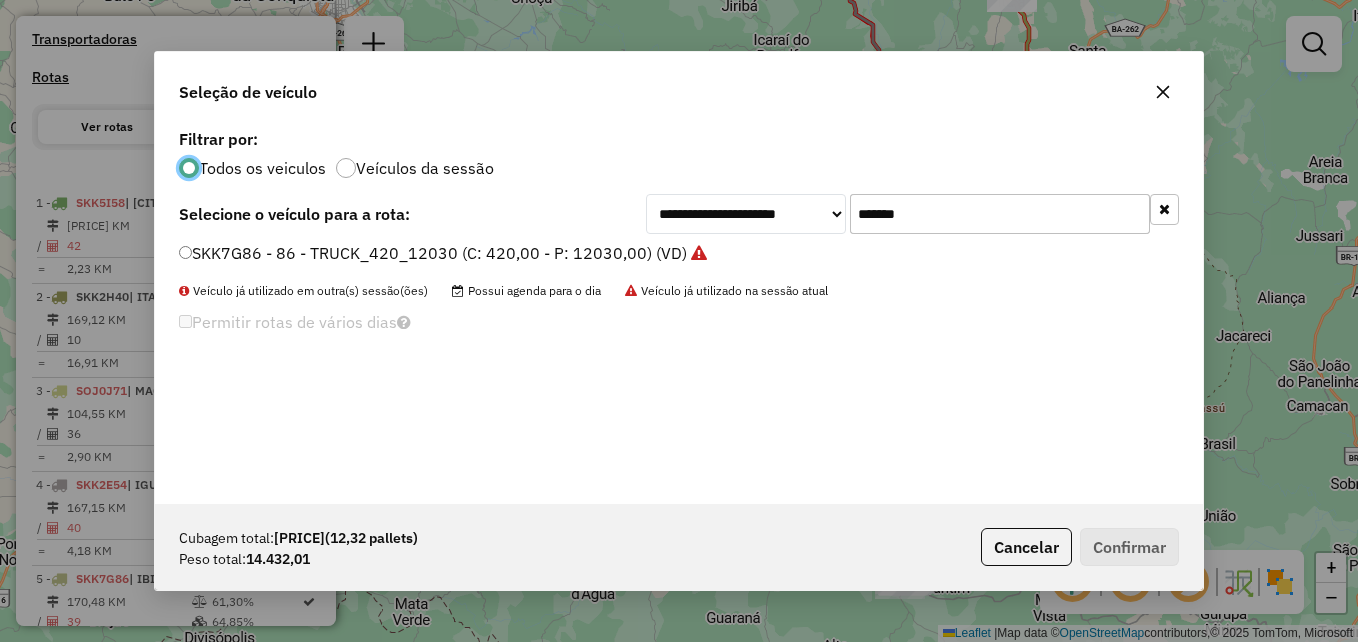 click on "*******" 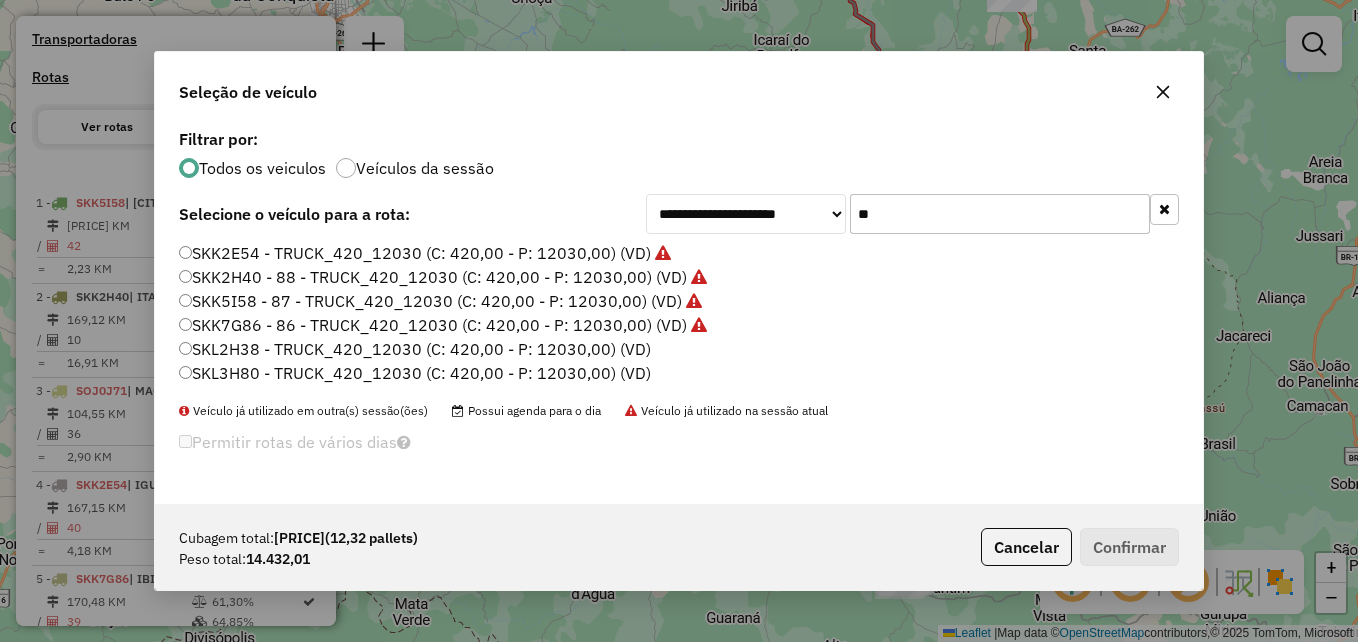 type on "*" 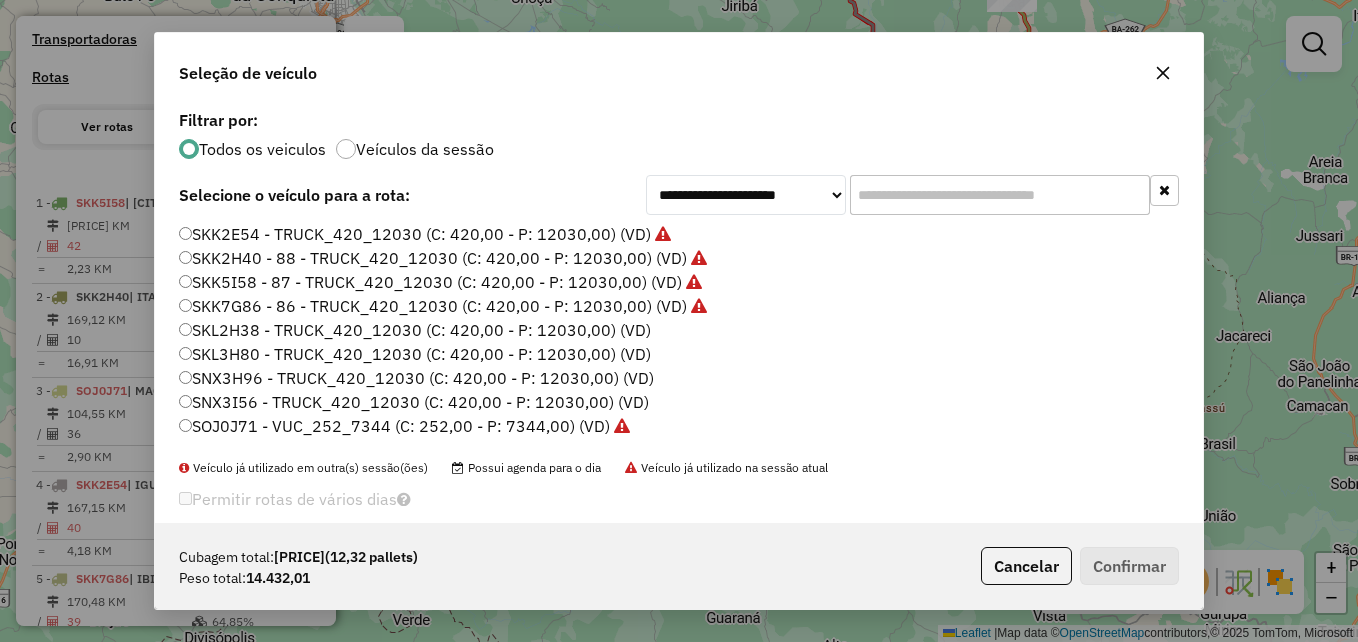 paste on "*******" 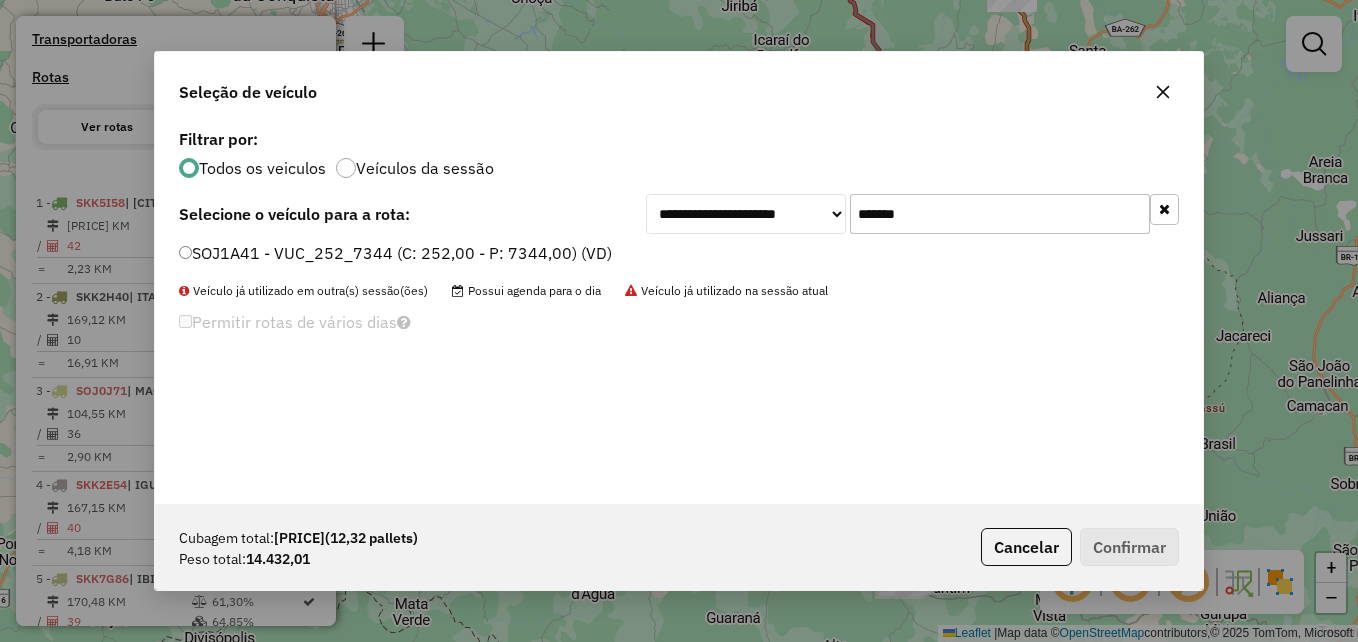 type on "*******" 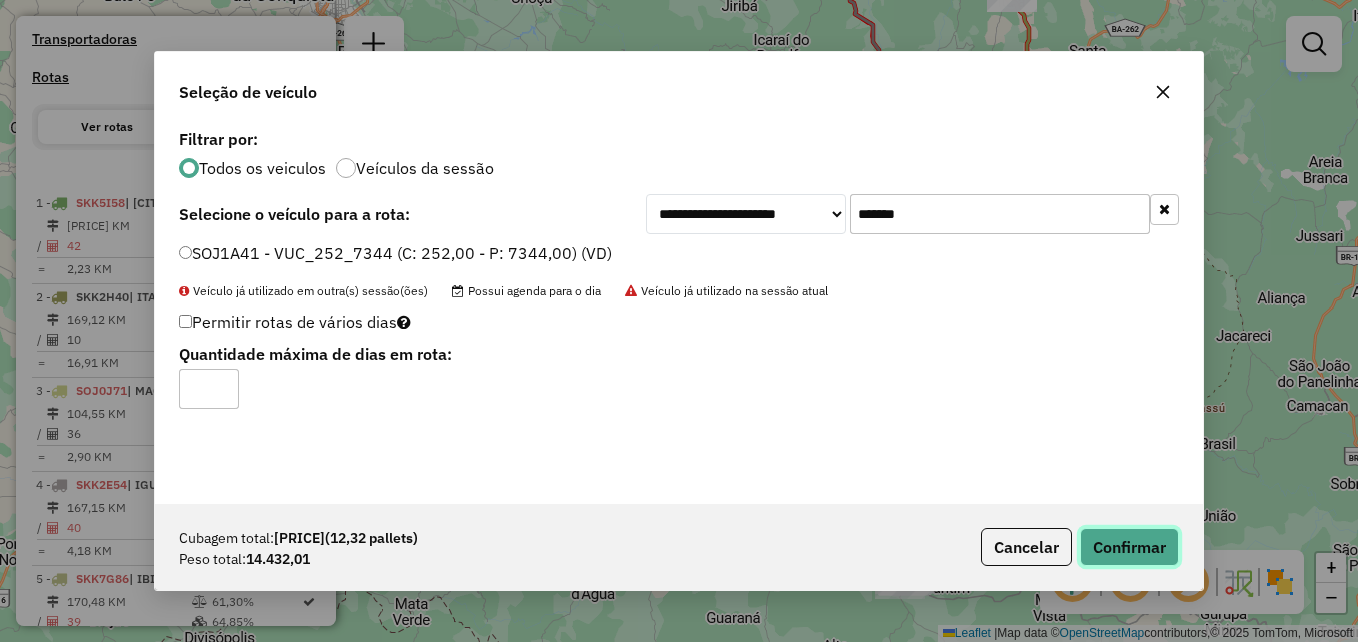 click on "Confirmar" 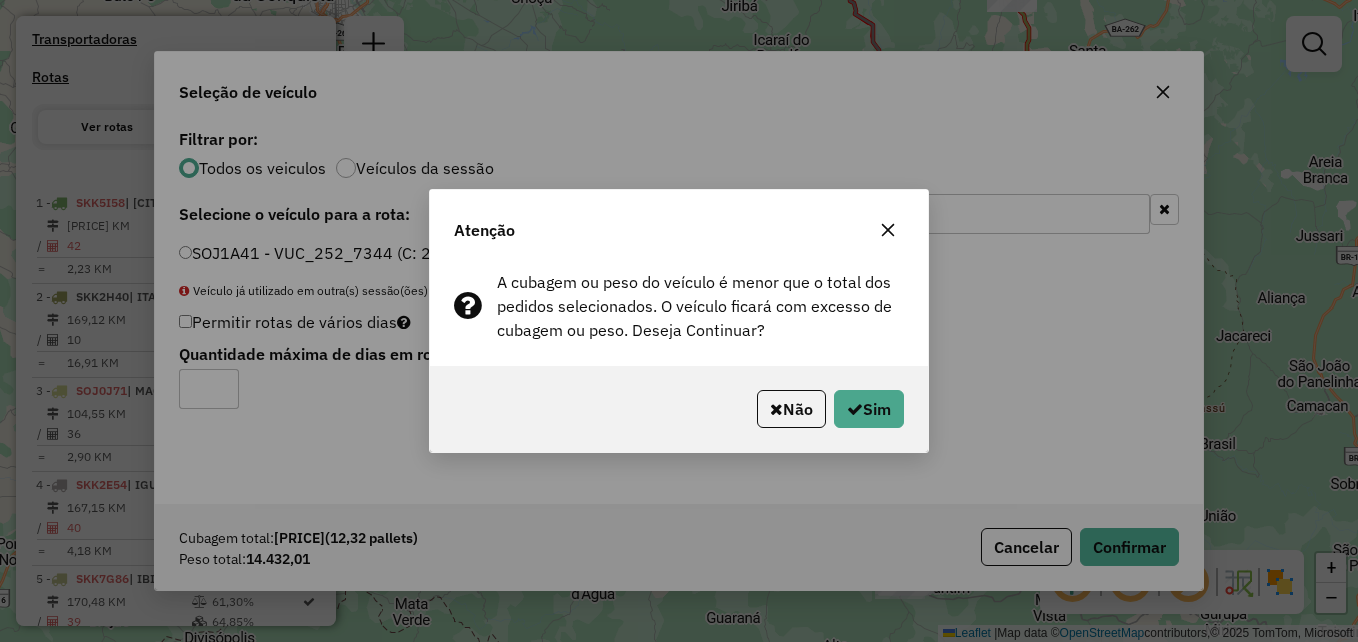 click 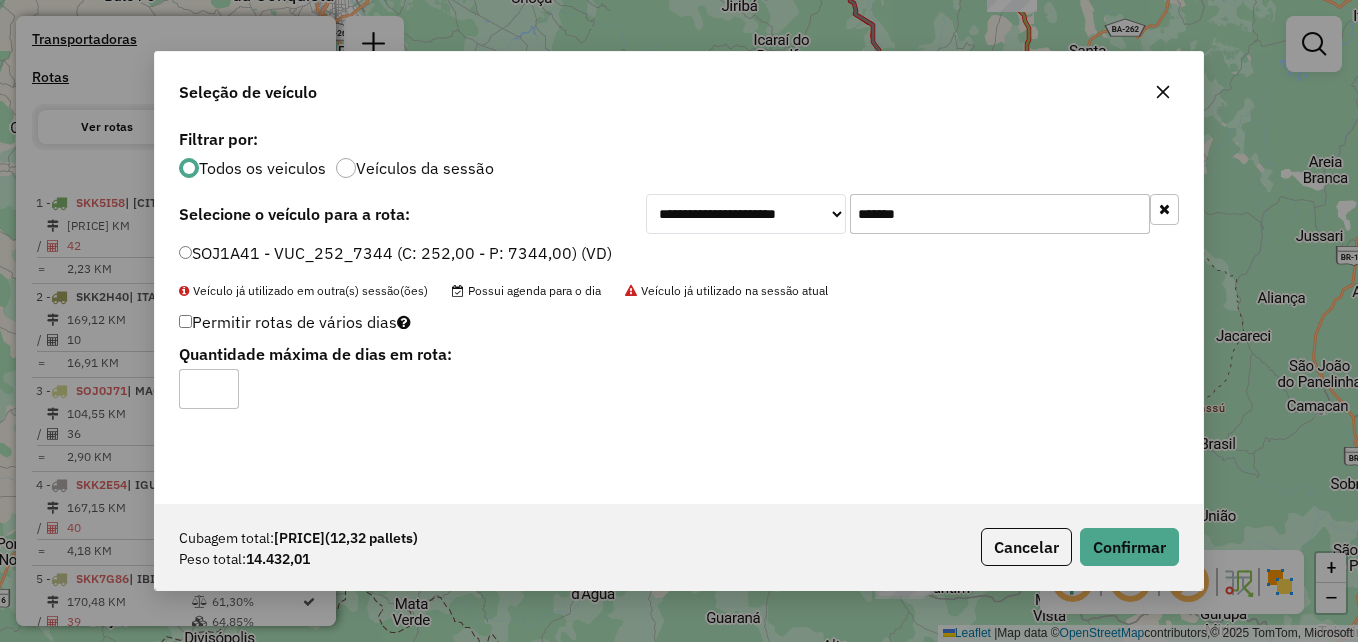 click 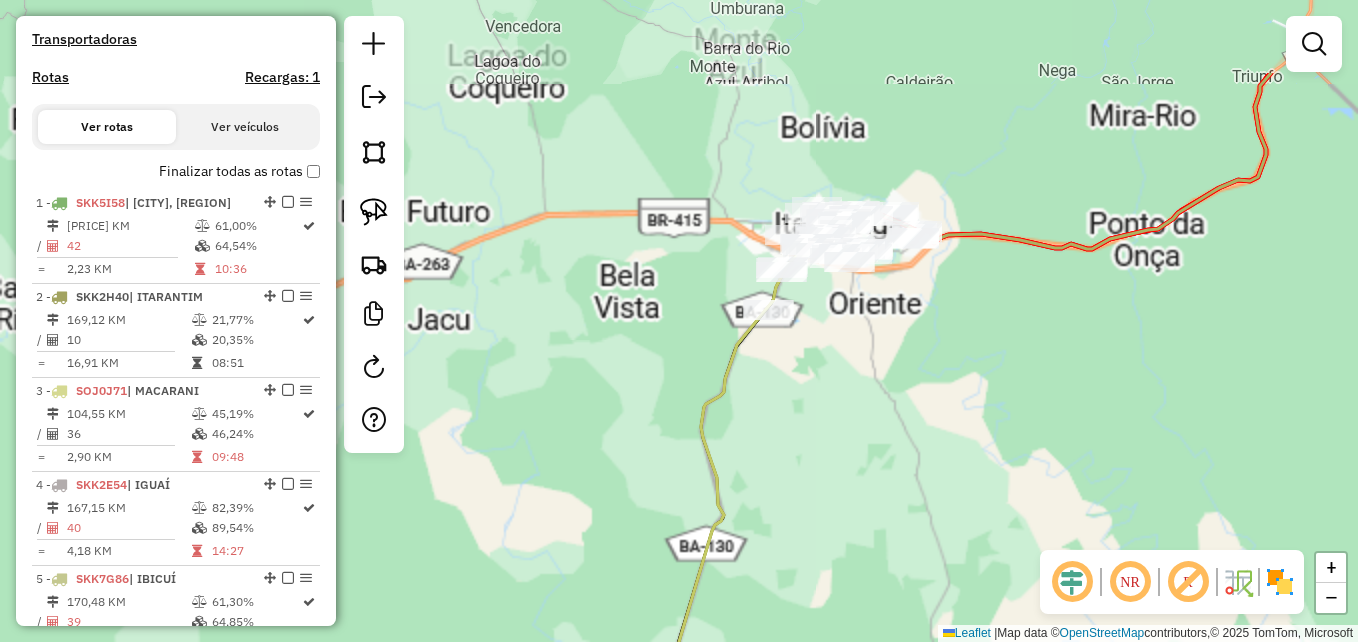 drag, startPoint x: 739, startPoint y: 270, endPoint x: 957, endPoint y: 415, distance: 261.81863 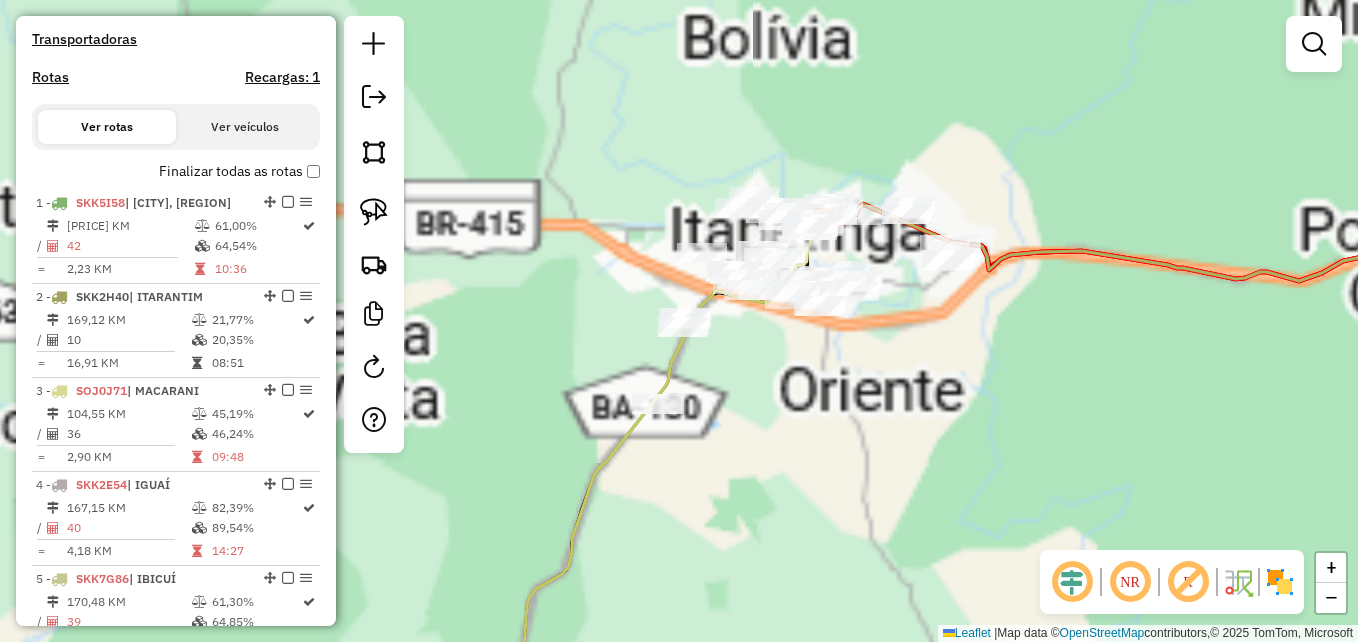 drag, startPoint x: 877, startPoint y: 350, endPoint x: 973, endPoint y: 522, distance: 196.97716 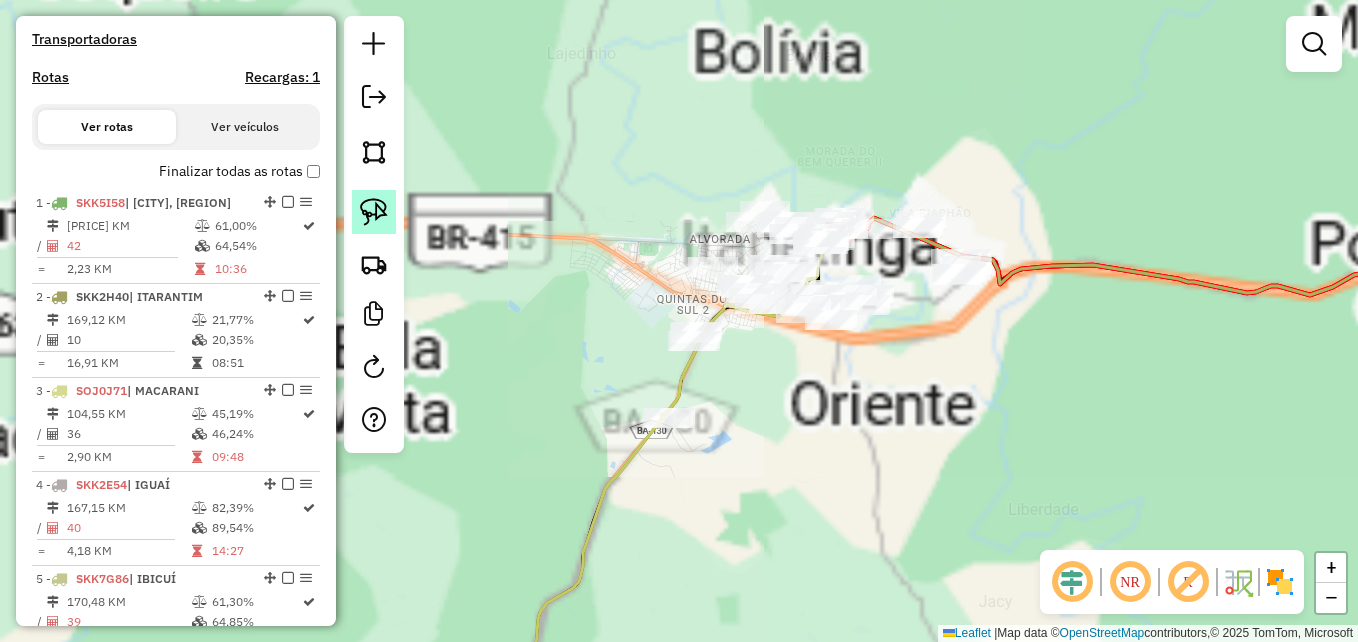 click 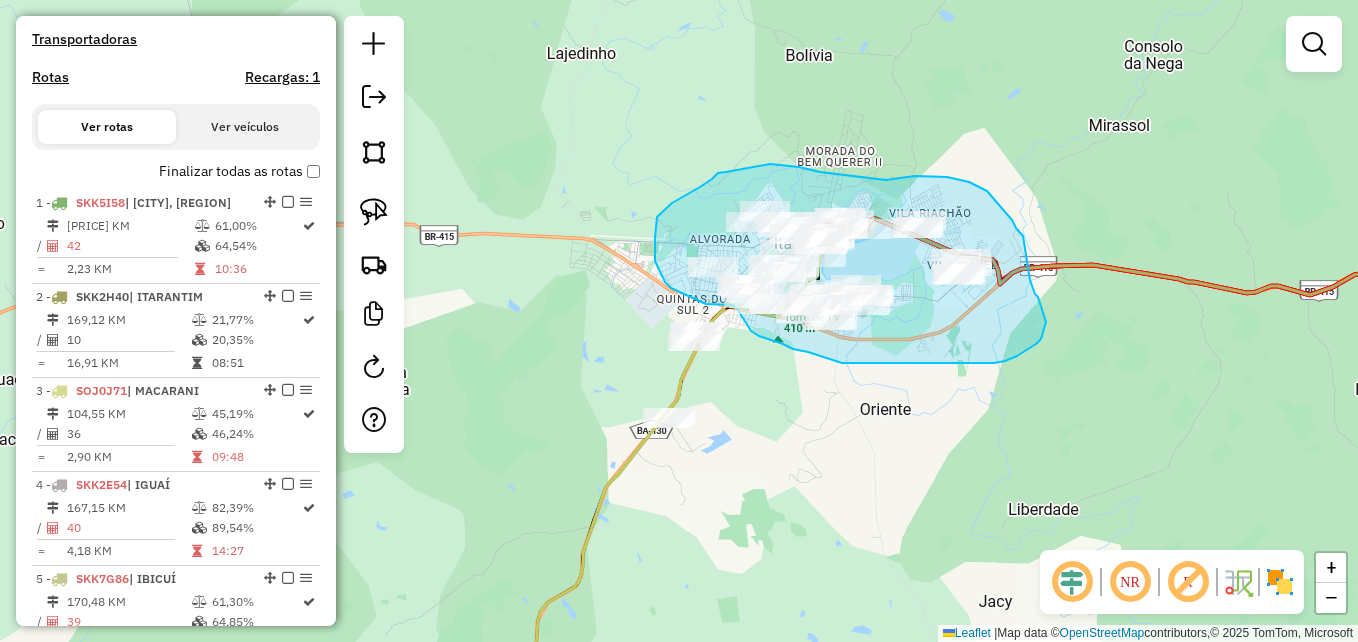 drag, startPoint x: 718, startPoint y: 173, endPoint x: 770, endPoint y: 164, distance: 52.773098 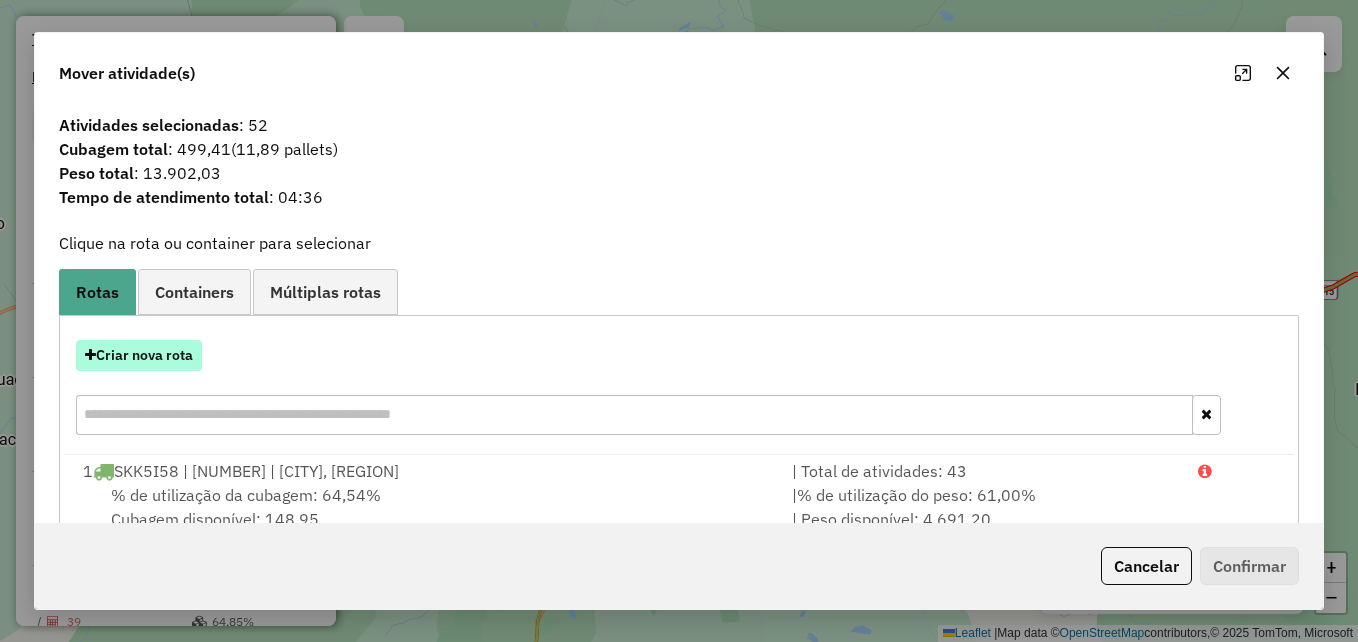 click on "Criar nova rota" at bounding box center [139, 355] 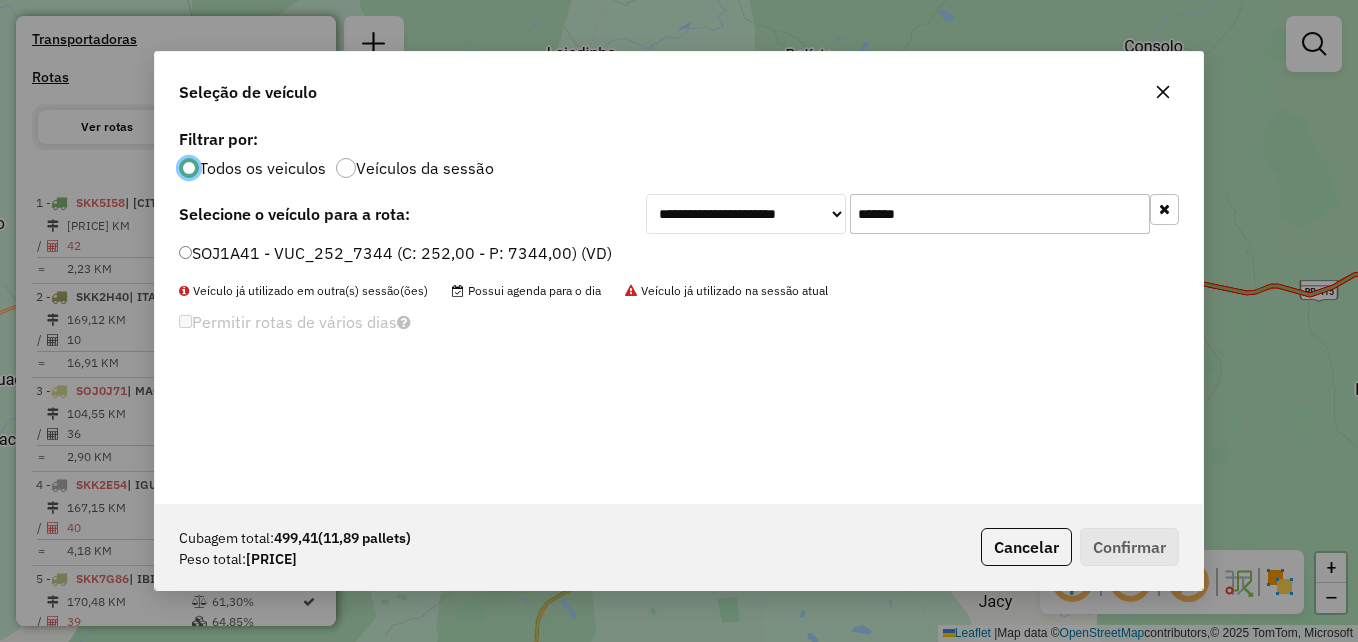 scroll, scrollTop: 11, scrollLeft: 6, axis: both 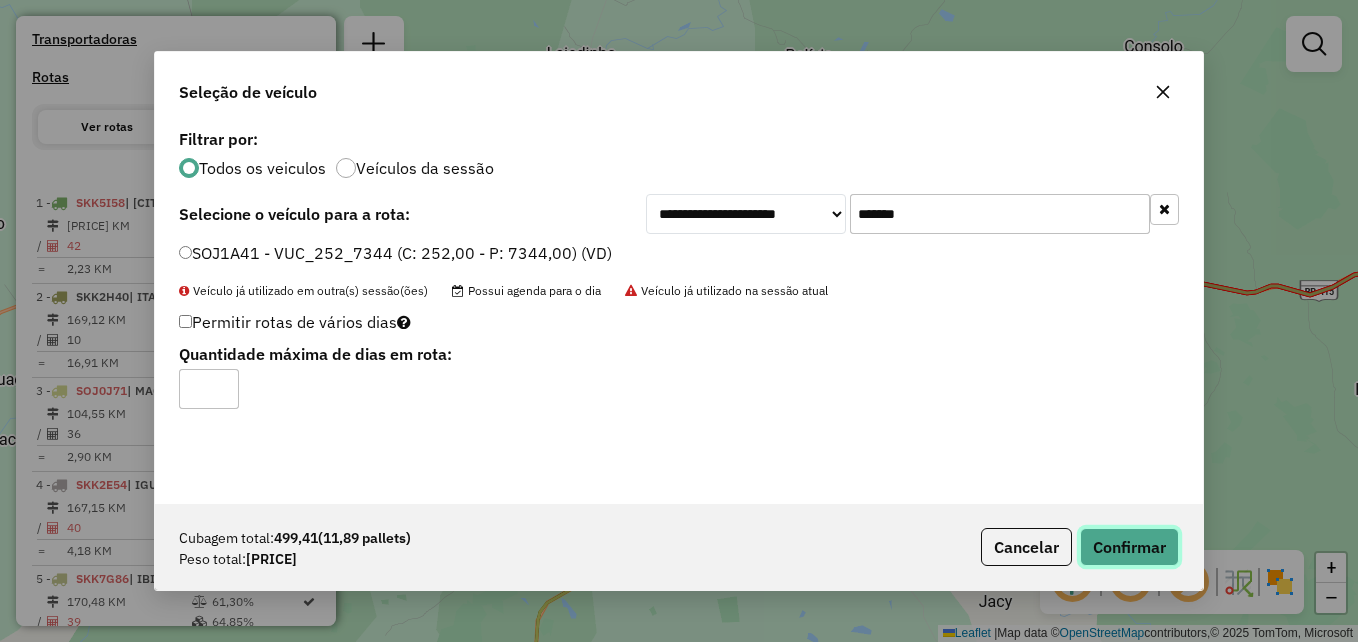 click on "Confirmar" 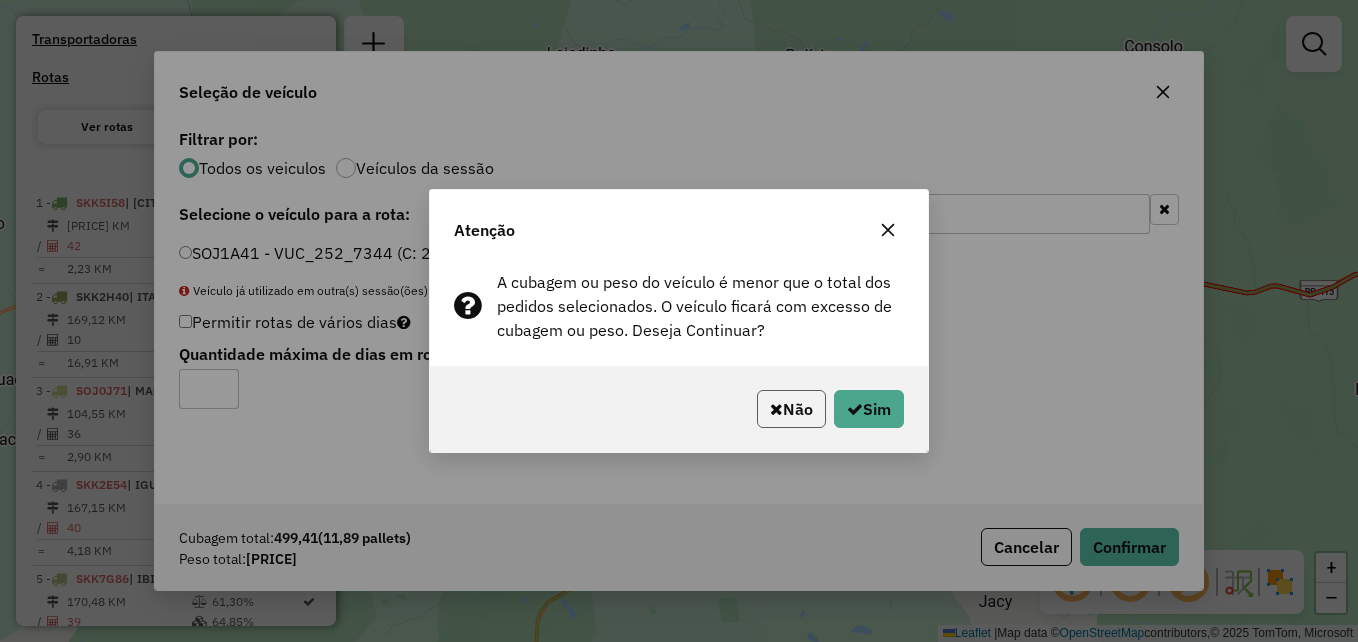 click on "Não" 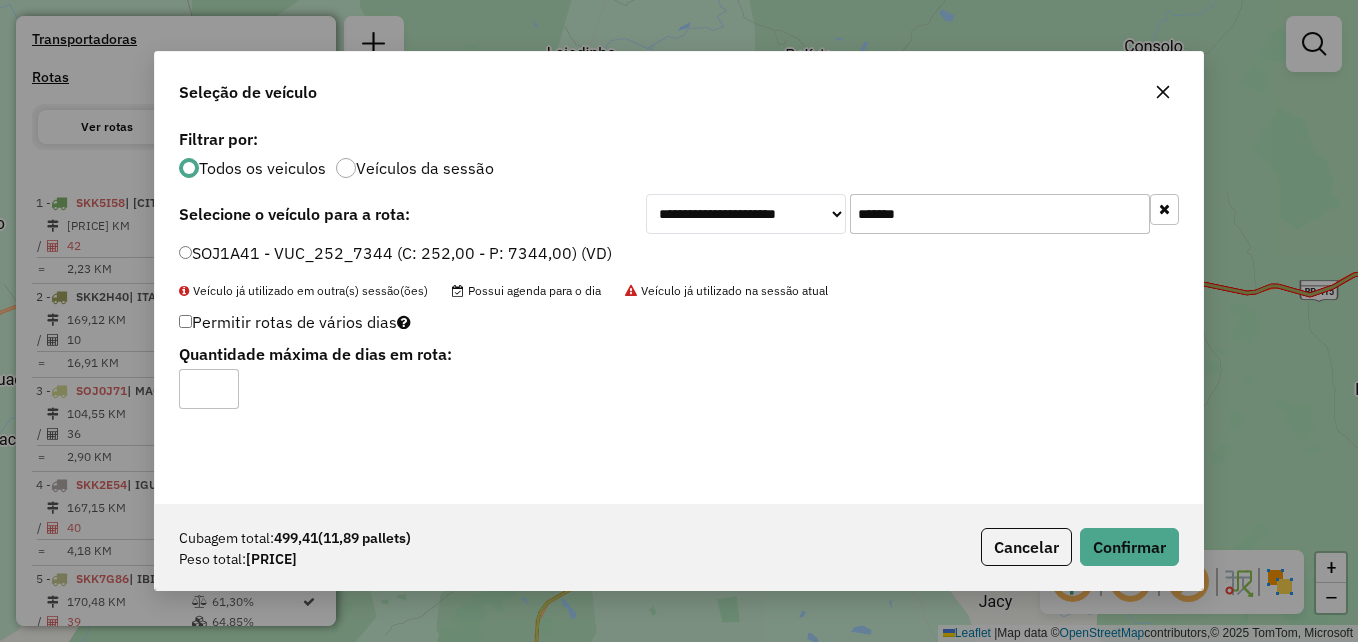 click 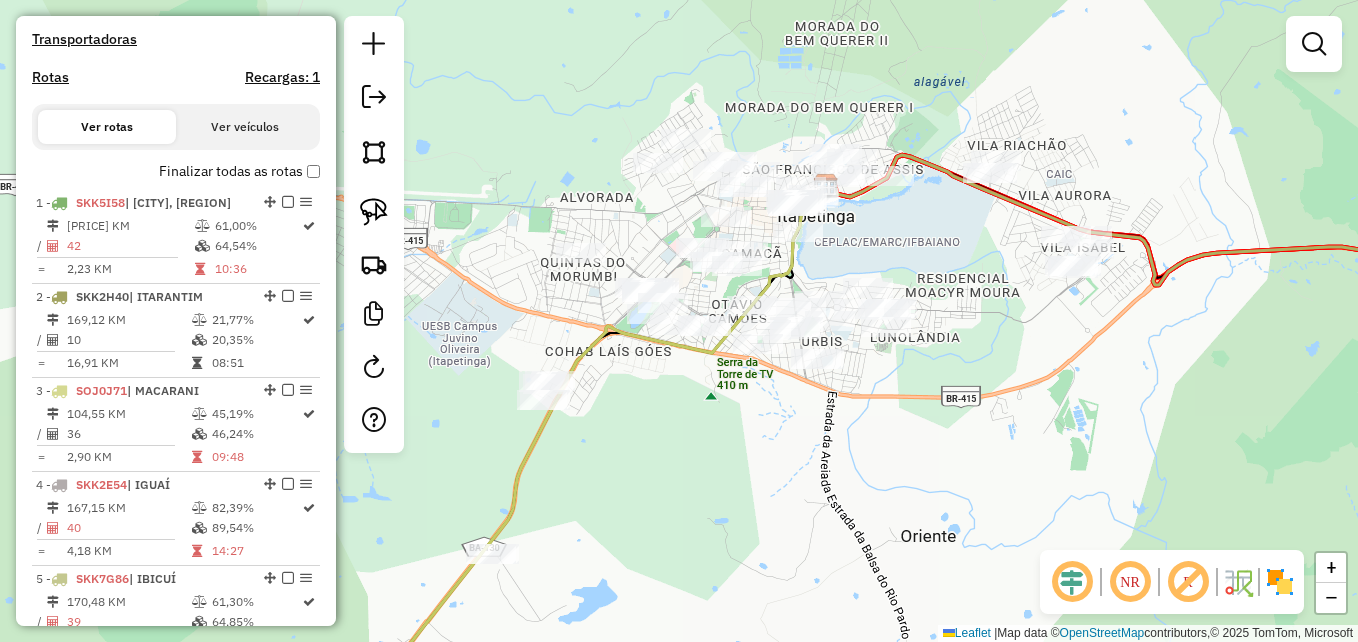 drag, startPoint x: 896, startPoint y: 330, endPoint x: 945, endPoint y: 398, distance: 83.81527 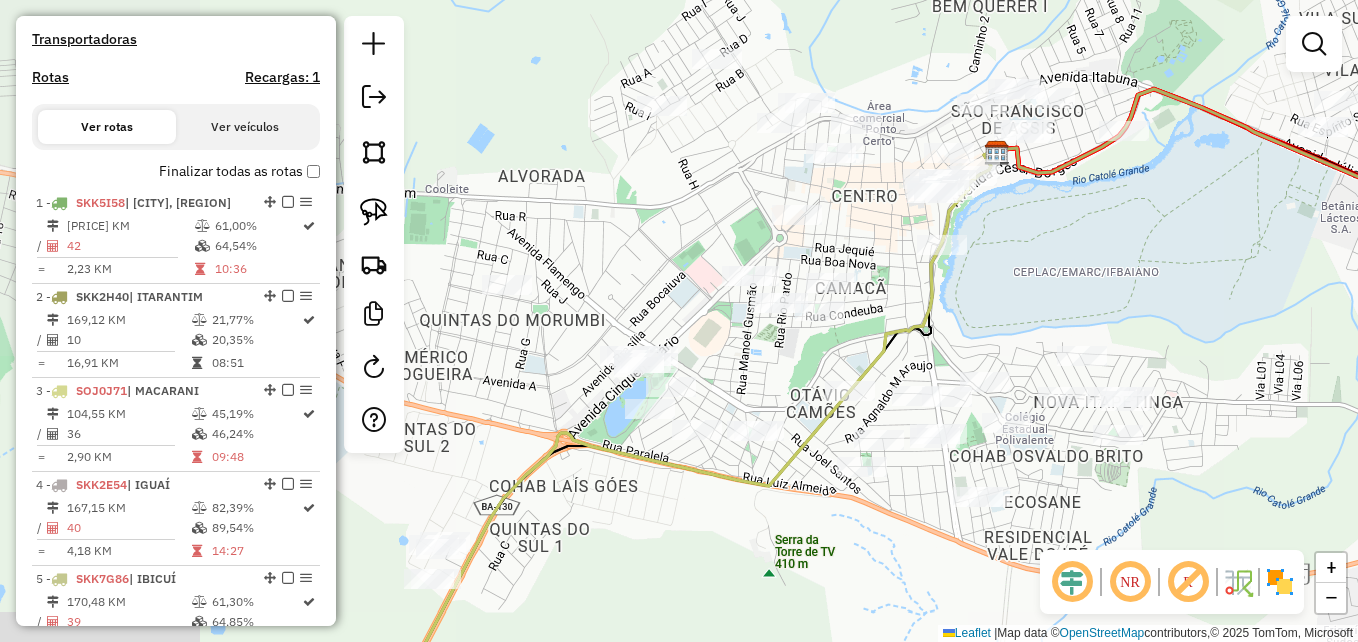 drag, startPoint x: 900, startPoint y: 310, endPoint x: 1301, endPoint y: 453, distance: 425.73465 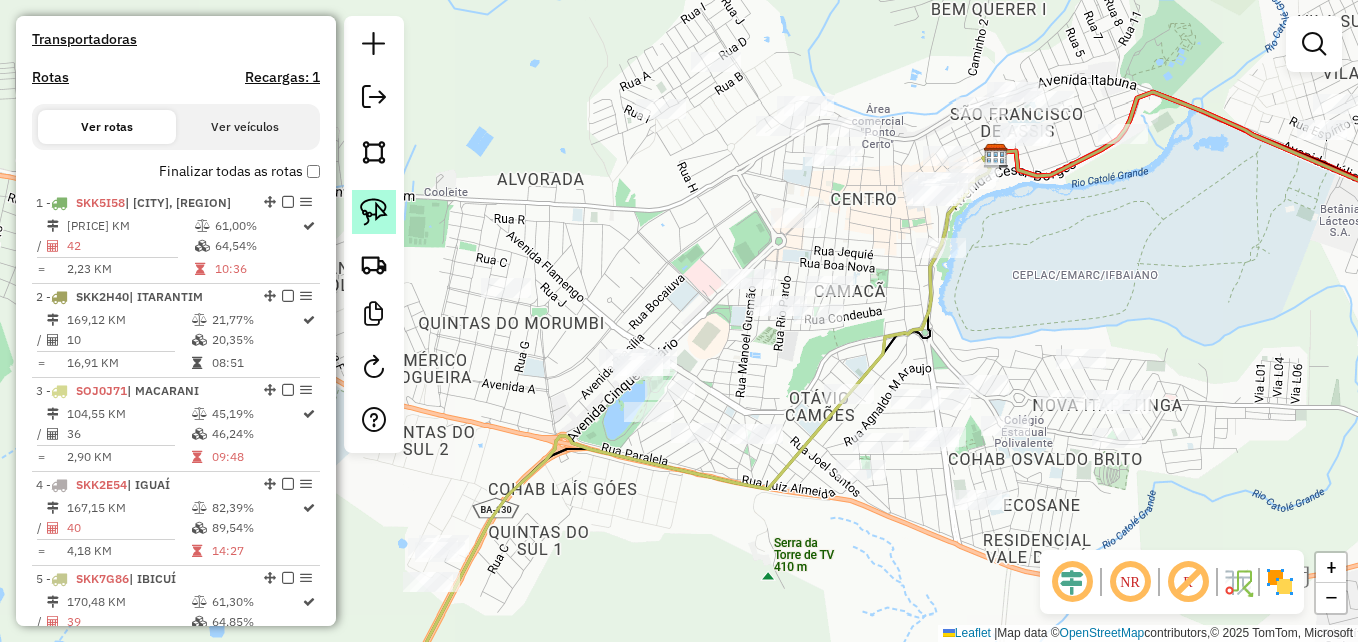 click 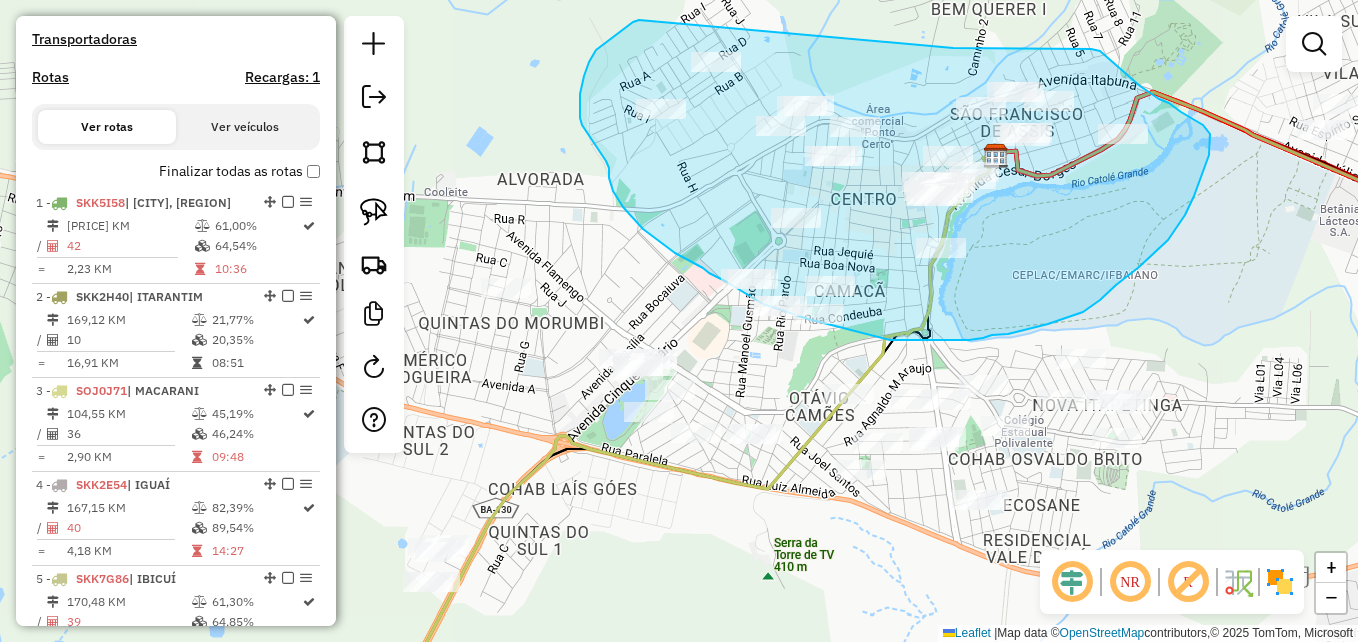 drag, startPoint x: 639, startPoint y: 20, endPoint x: 953, endPoint y: 48, distance: 315.24594 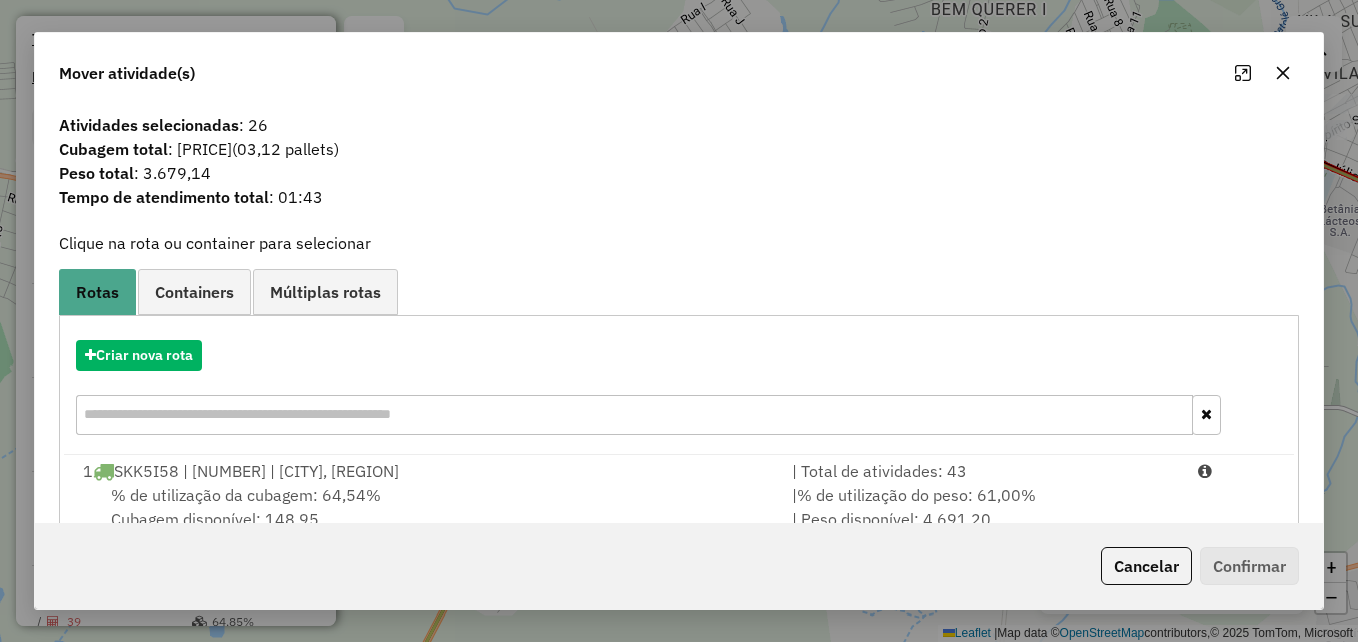 click 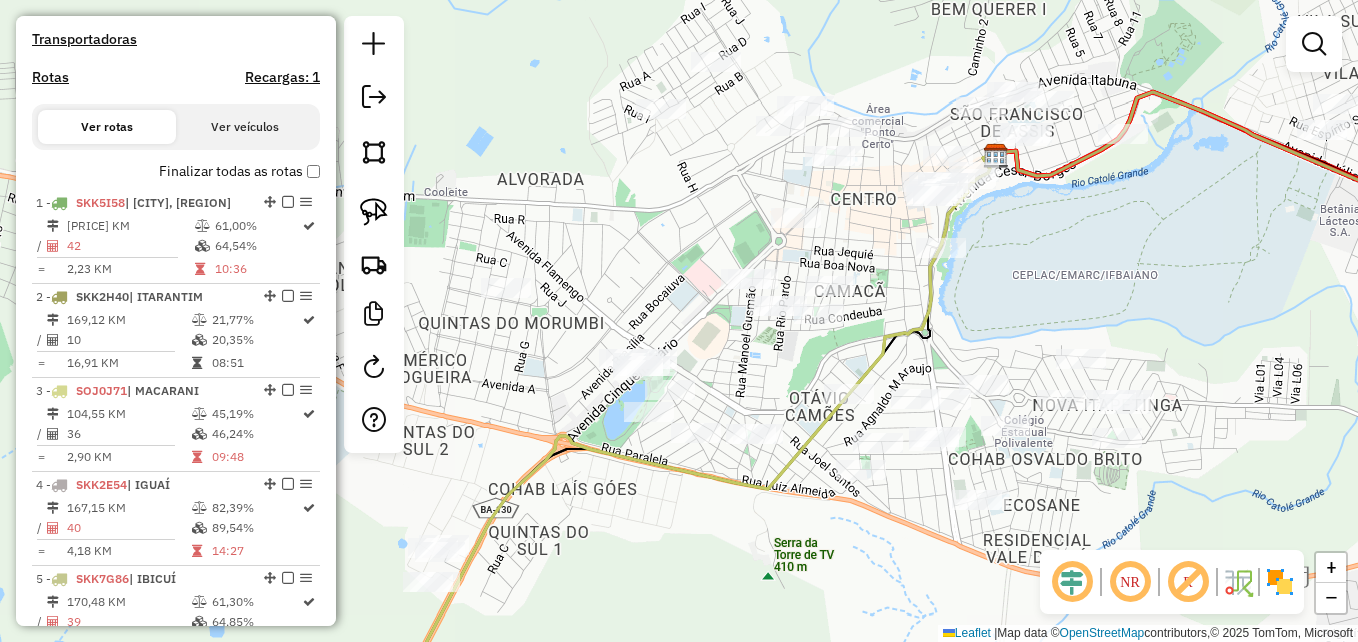drag, startPoint x: 374, startPoint y: 222, endPoint x: 427, endPoint y: 194, distance: 59.94164 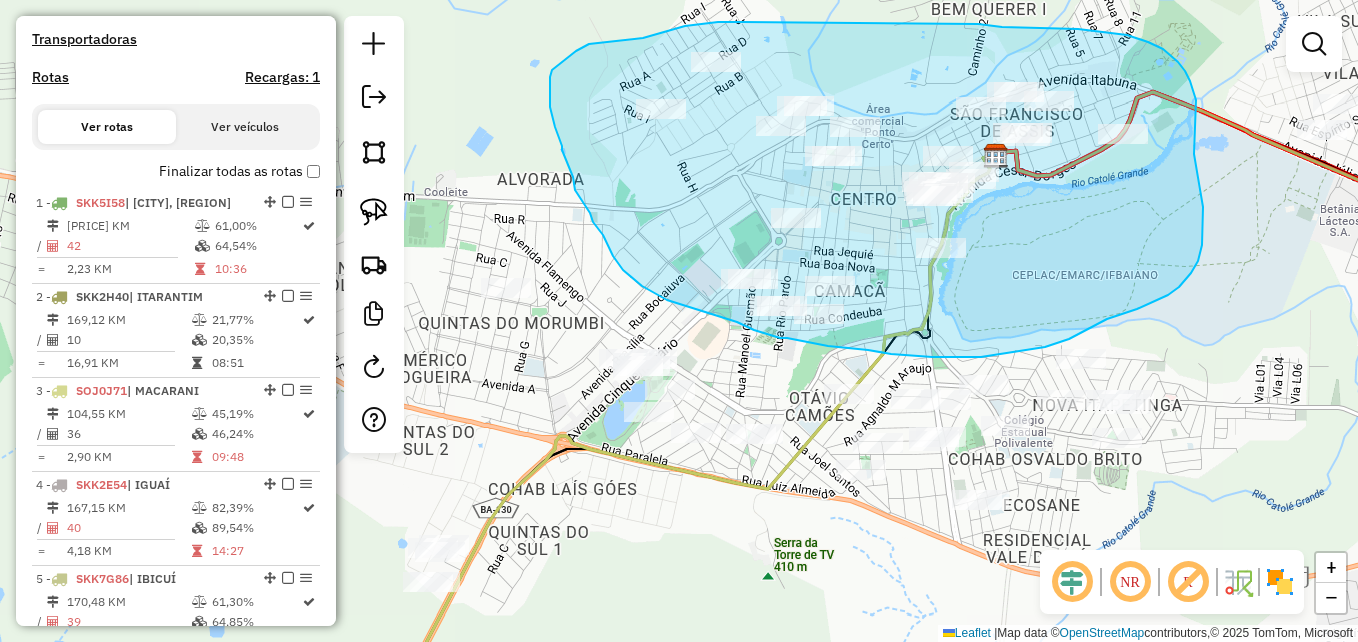 drag, startPoint x: 742, startPoint y: 22, endPoint x: 978, endPoint y: 24, distance: 236.00847 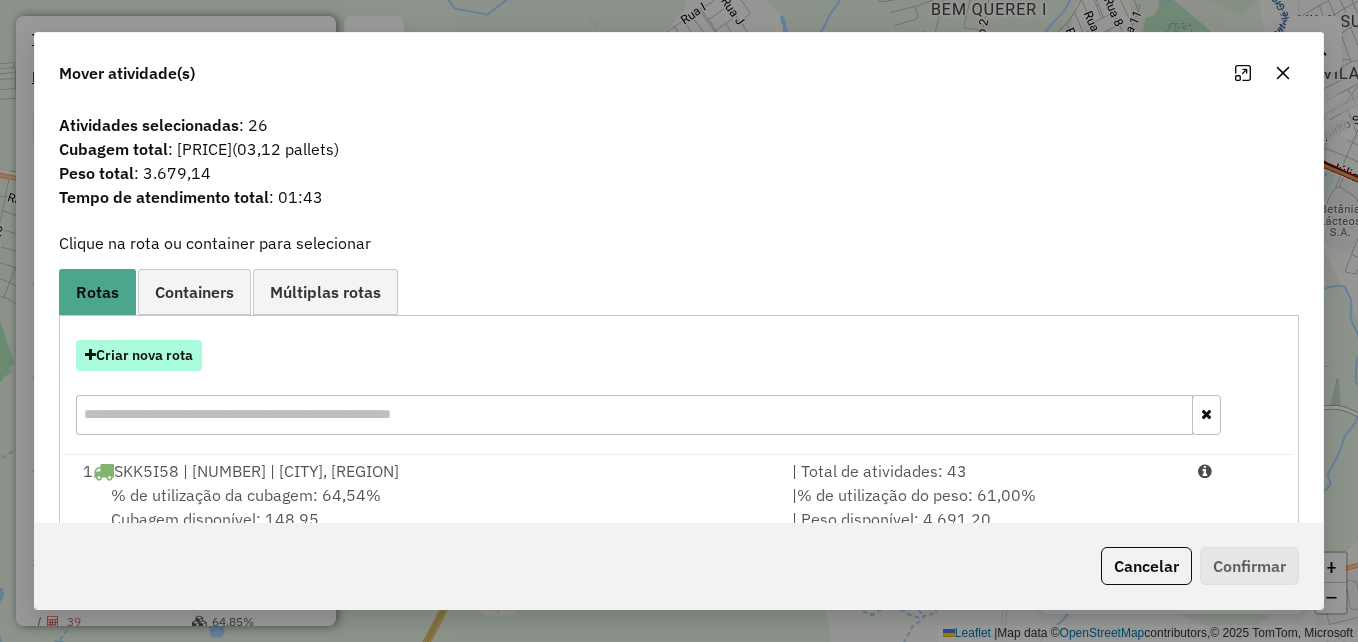 click on "Criar nova rota" at bounding box center [139, 355] 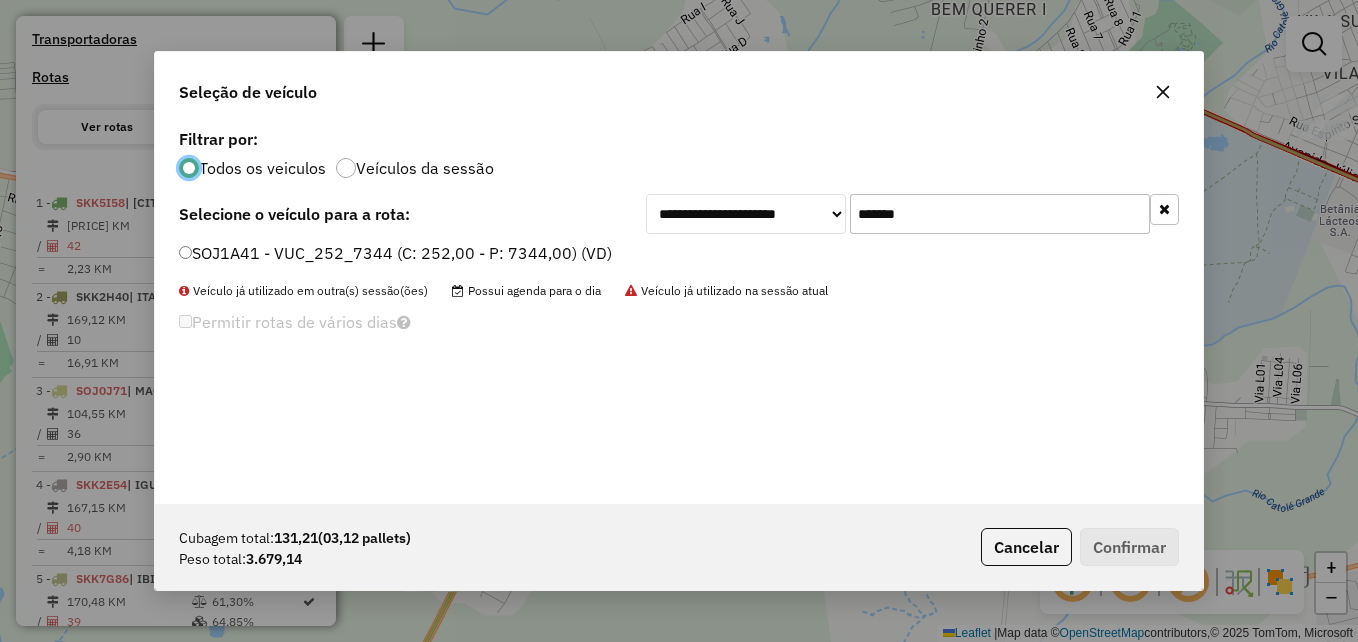 scroll, scrollTop: 11, scrollLeft: 6, axis: both 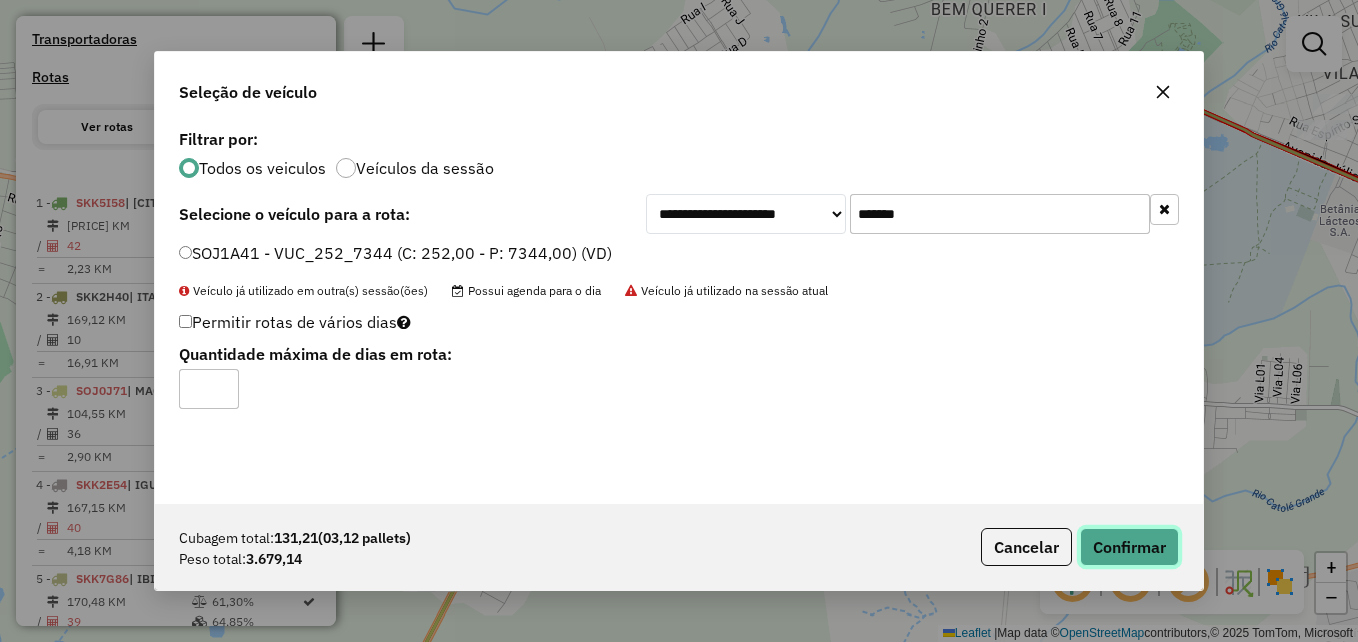 click on "Confirmar" 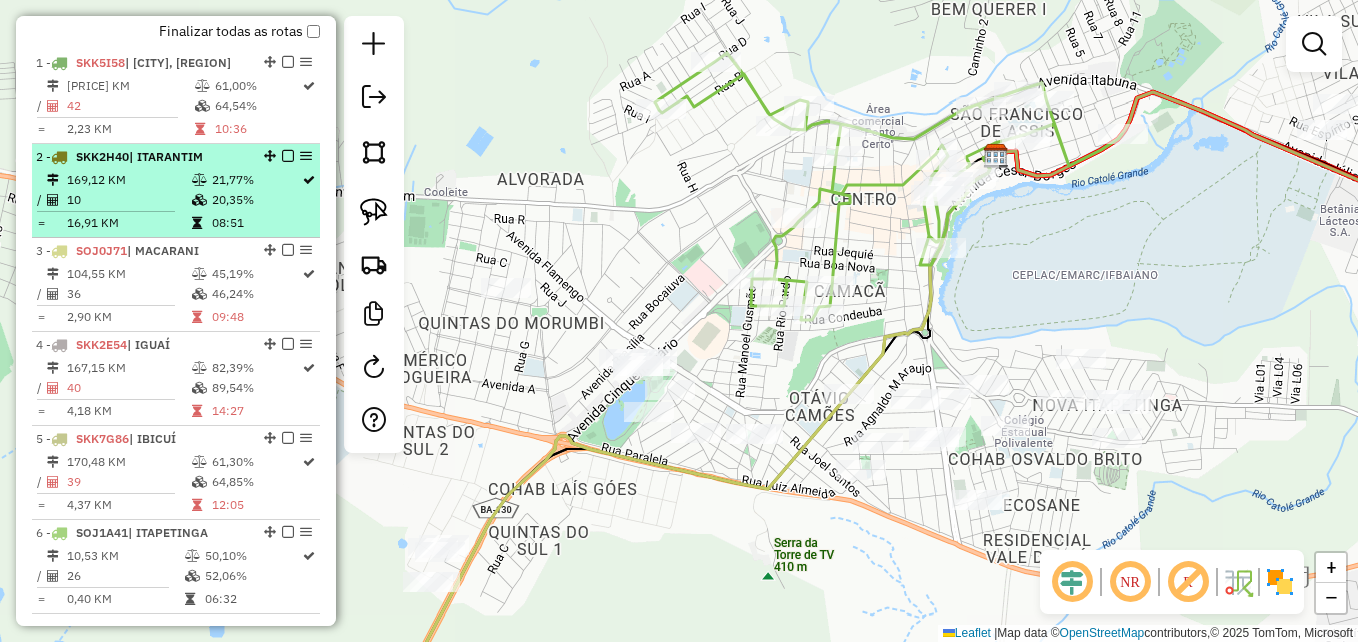 scroll, scrollTop: 640, scrollLeft: 0, axis: vertical 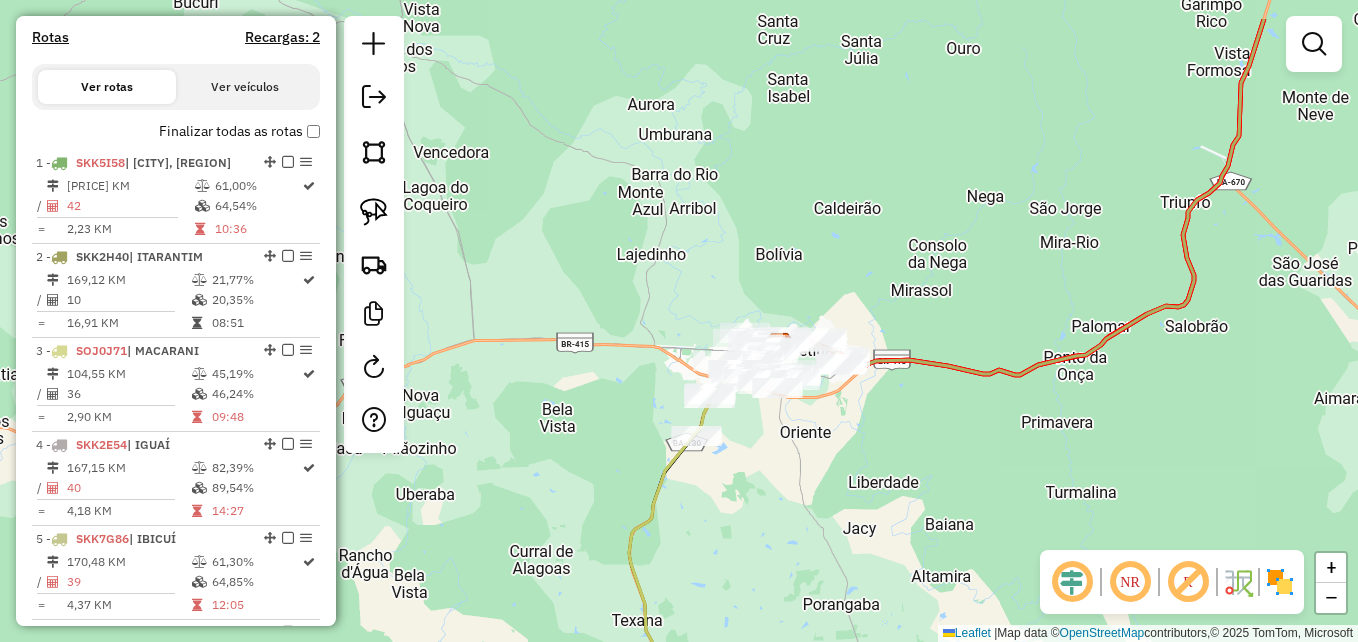 drag, startPoint x: 635, startPoint y: 365, endPoint x: 845, endPoint y: 448, distance: 225.80743 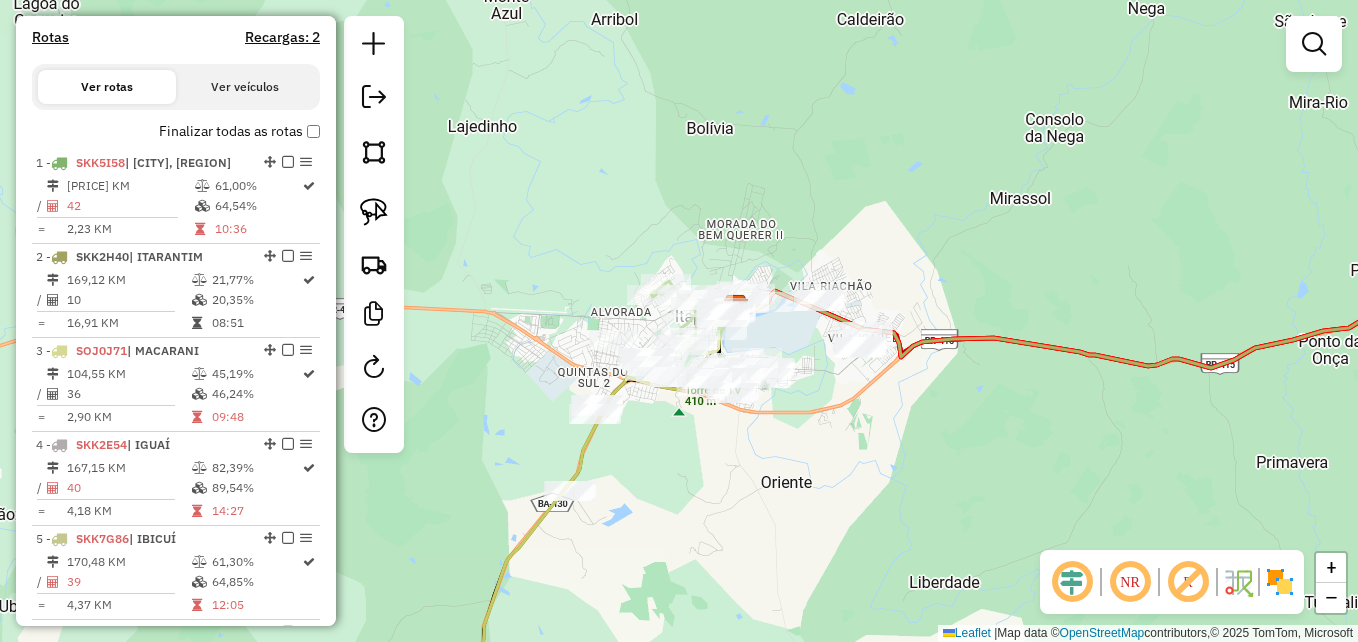 drag, startPoint x: 839, startPoint y: 401, endPoint x: 975, endPoint y: 413, distance: 136.52838 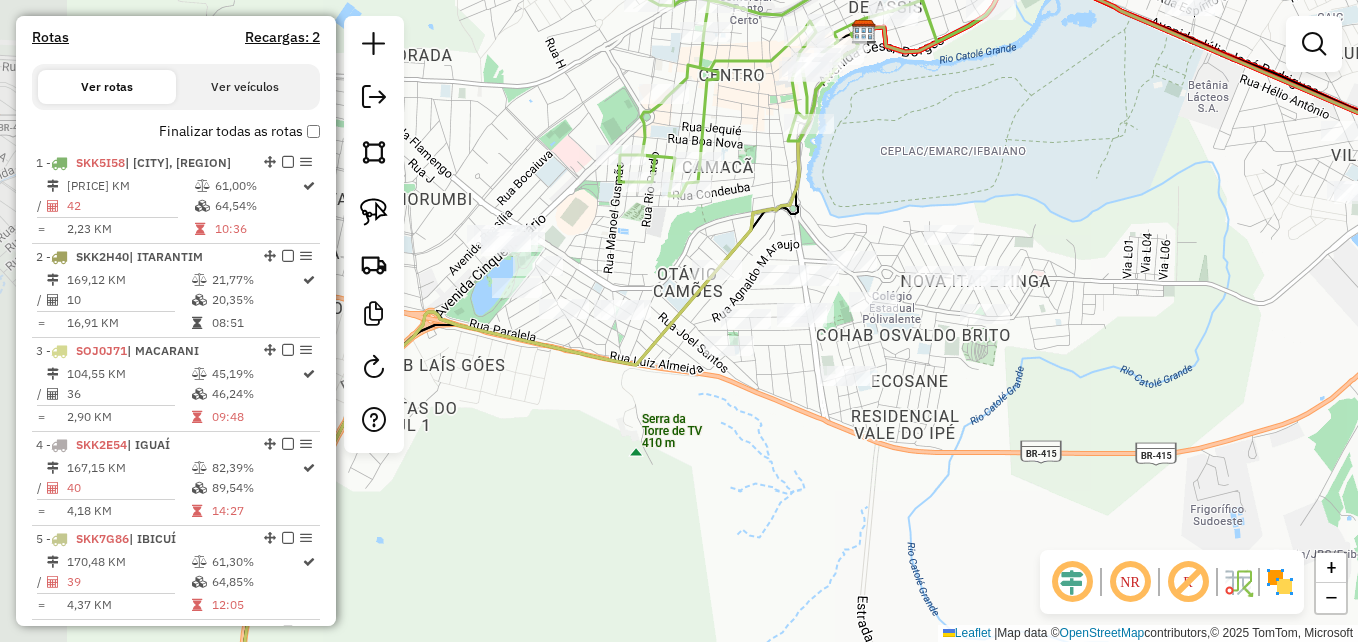 drag, startPoint x: 796, startPoint y: 435, endPoint x: 1023, endPoint y: 414, distance: 227.9693 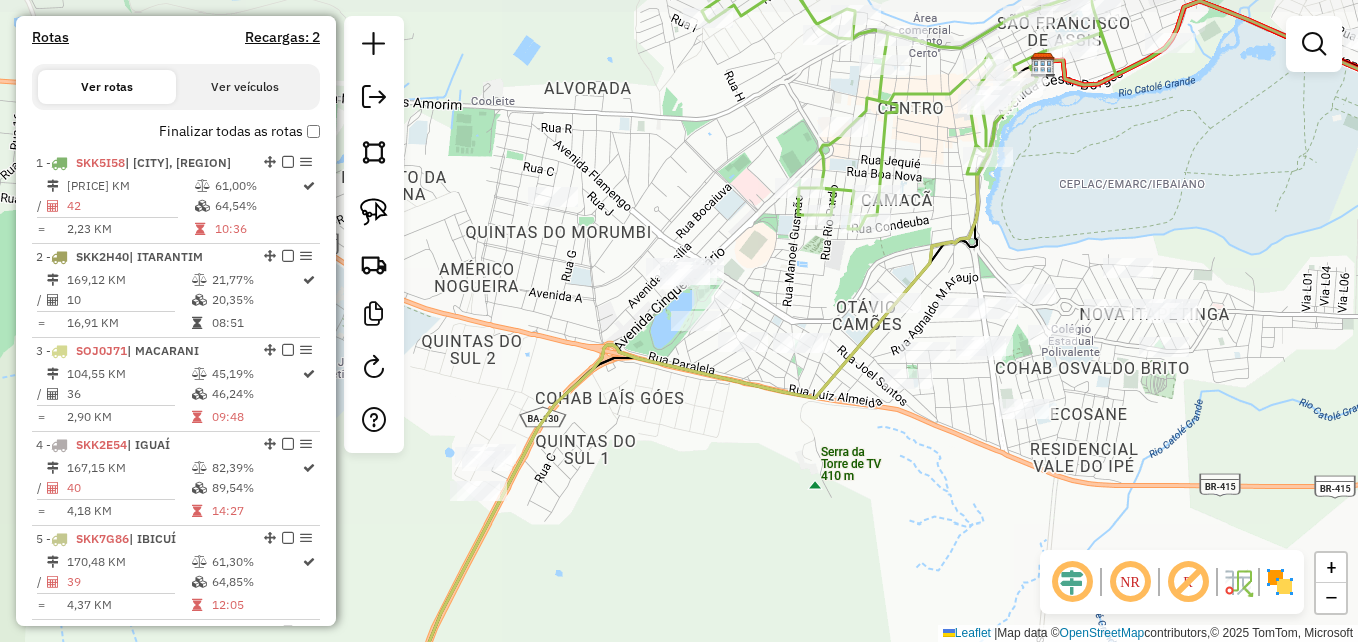 drag, startPoint x: 784, startPoint y: 447, endPoint x: 962, endPoint y: 481, distance: 181.2181 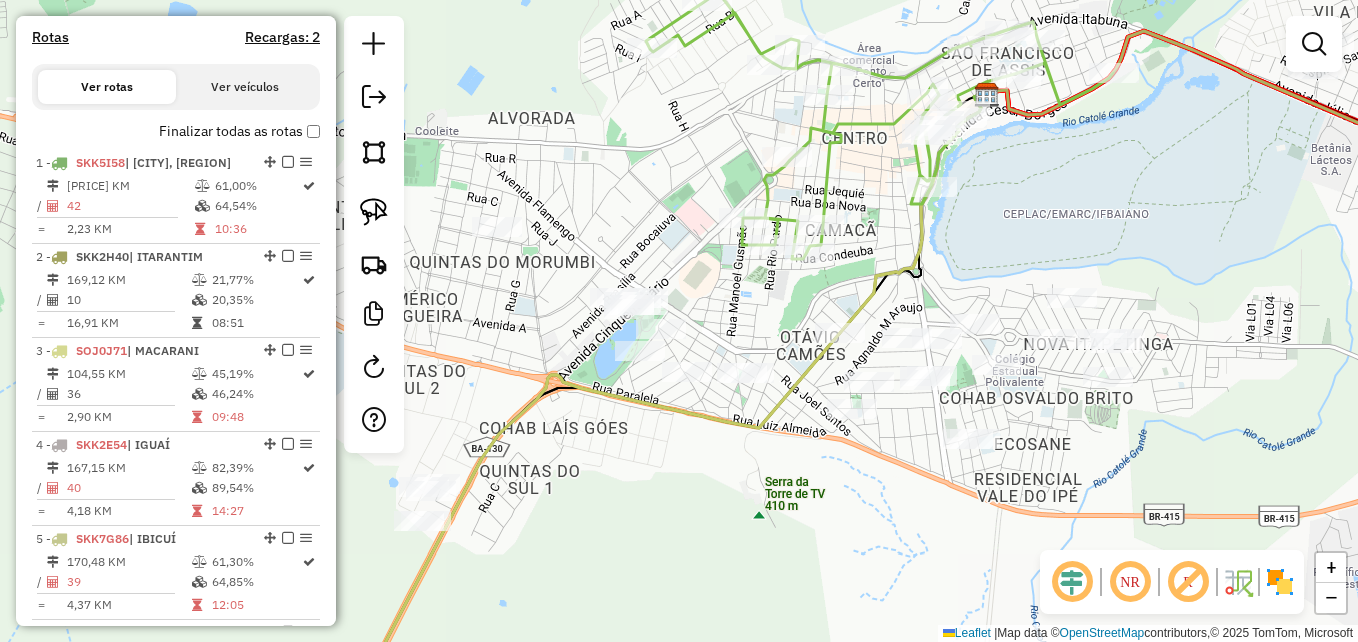 drag, startPoint x: 938, startPoint y: 472, endPoint x: 882, endPoint y: 502, distance: 63.529522 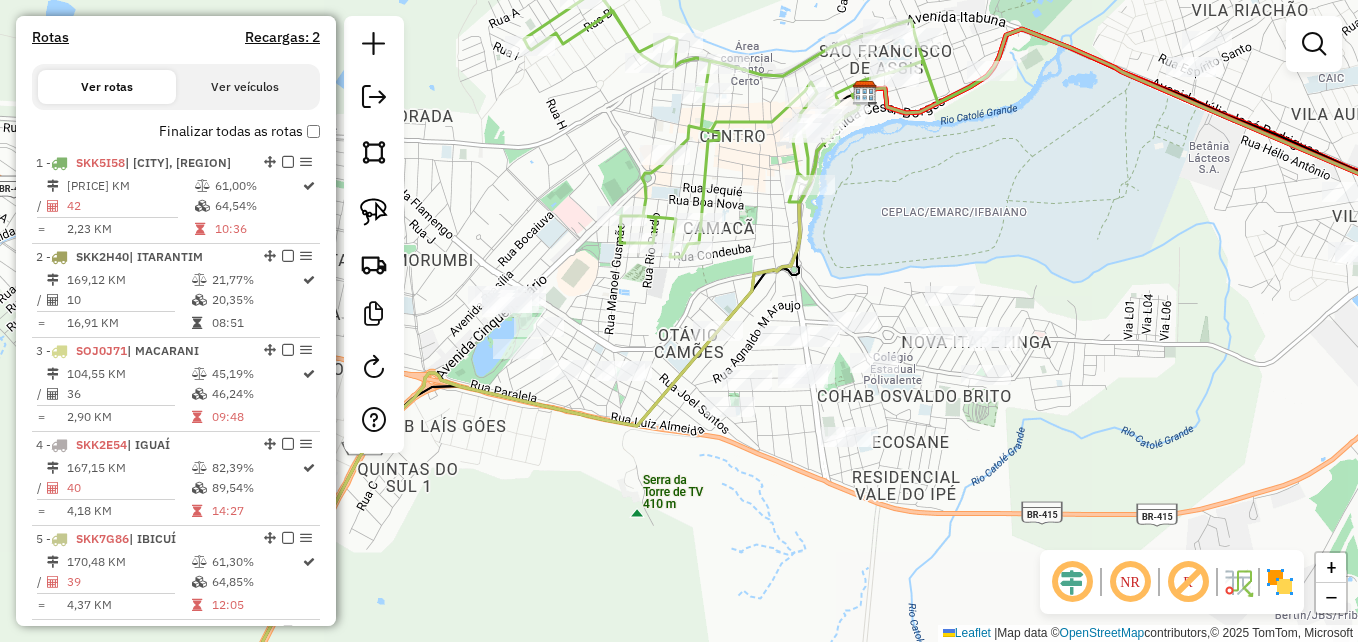 drag, startPoint x: 870, startPoint y: 434, endPoint x: 748, endPoint y: 432, distance: 122.016396 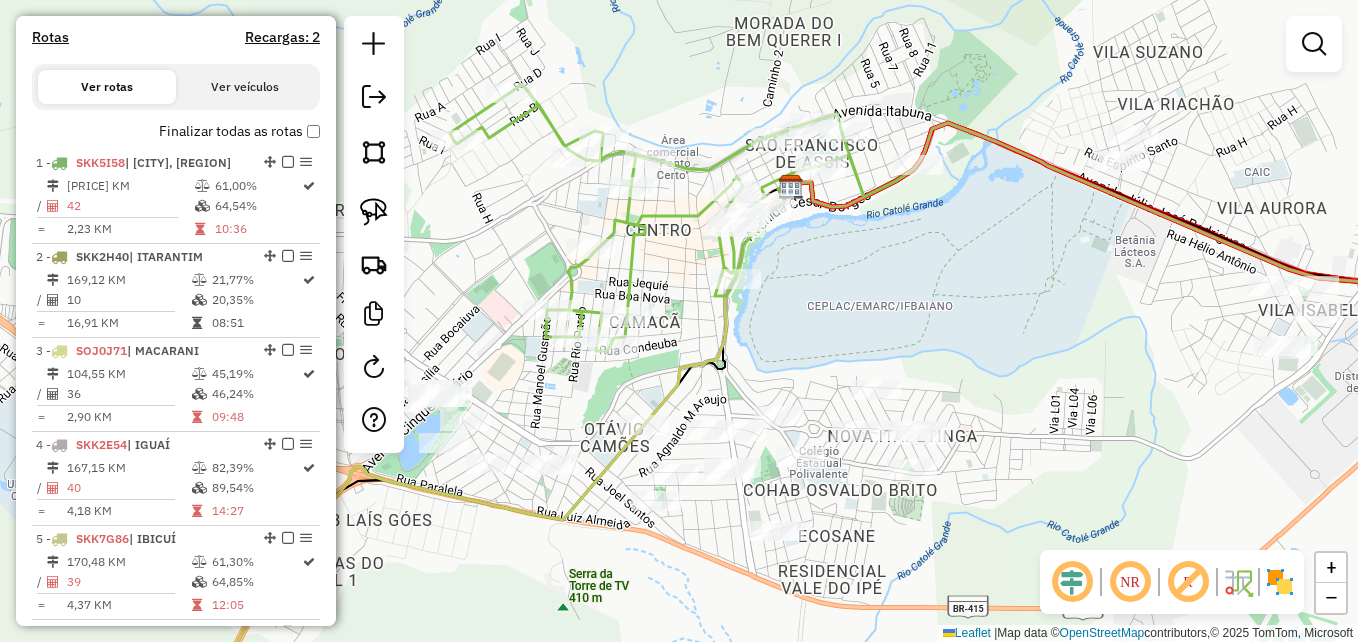 drag, startPoint x: 1089, startPoint y: 220, endPoint x: 1015, endPoint y: 314, distance: 119.632774 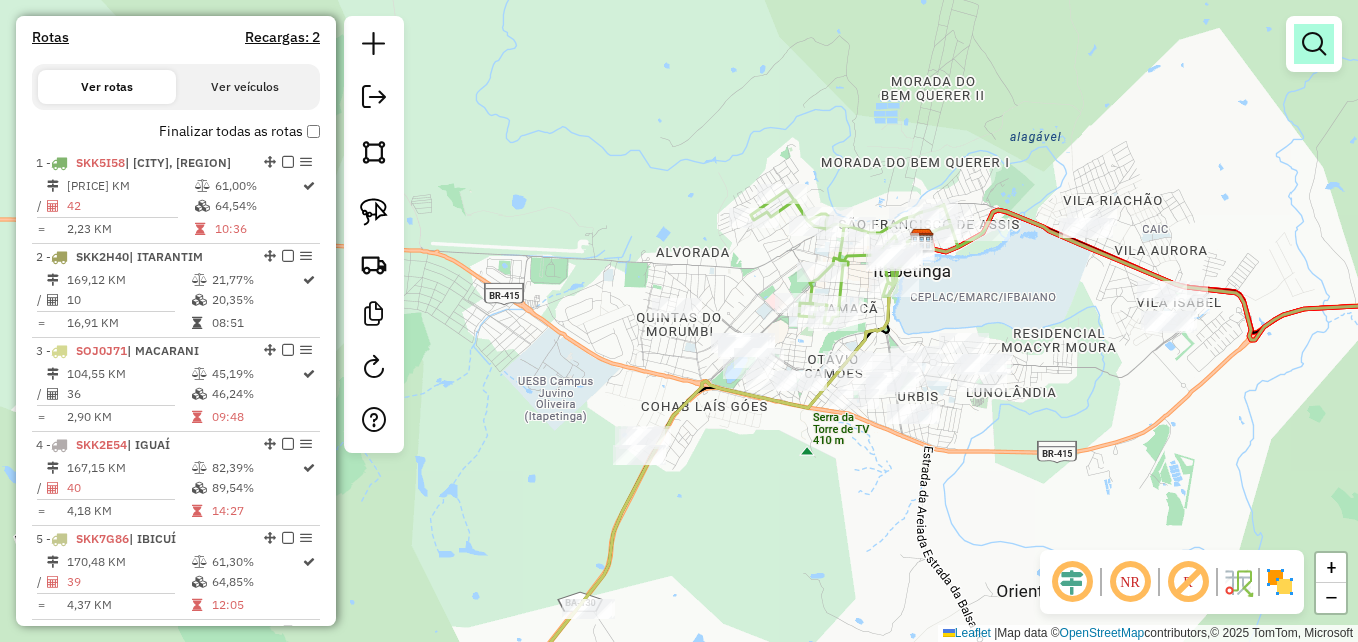 click at bounding box center [1314, 44] 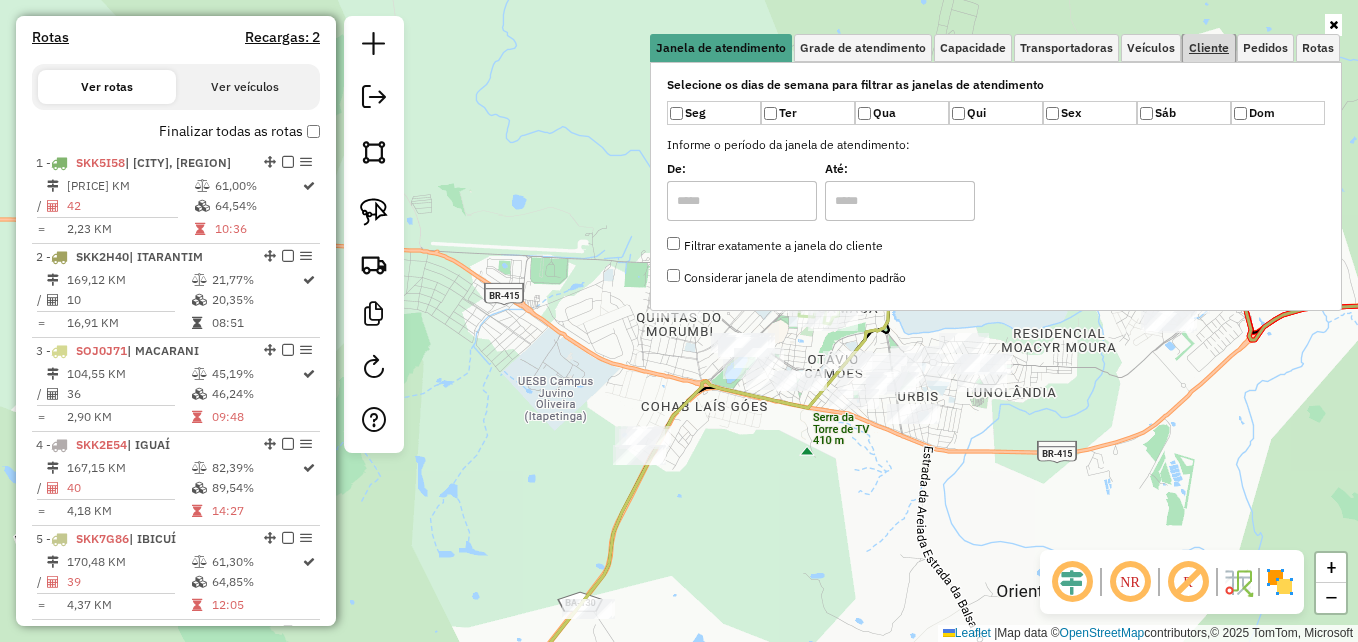 click on "Cliente" at bounding box center [1209, 48] 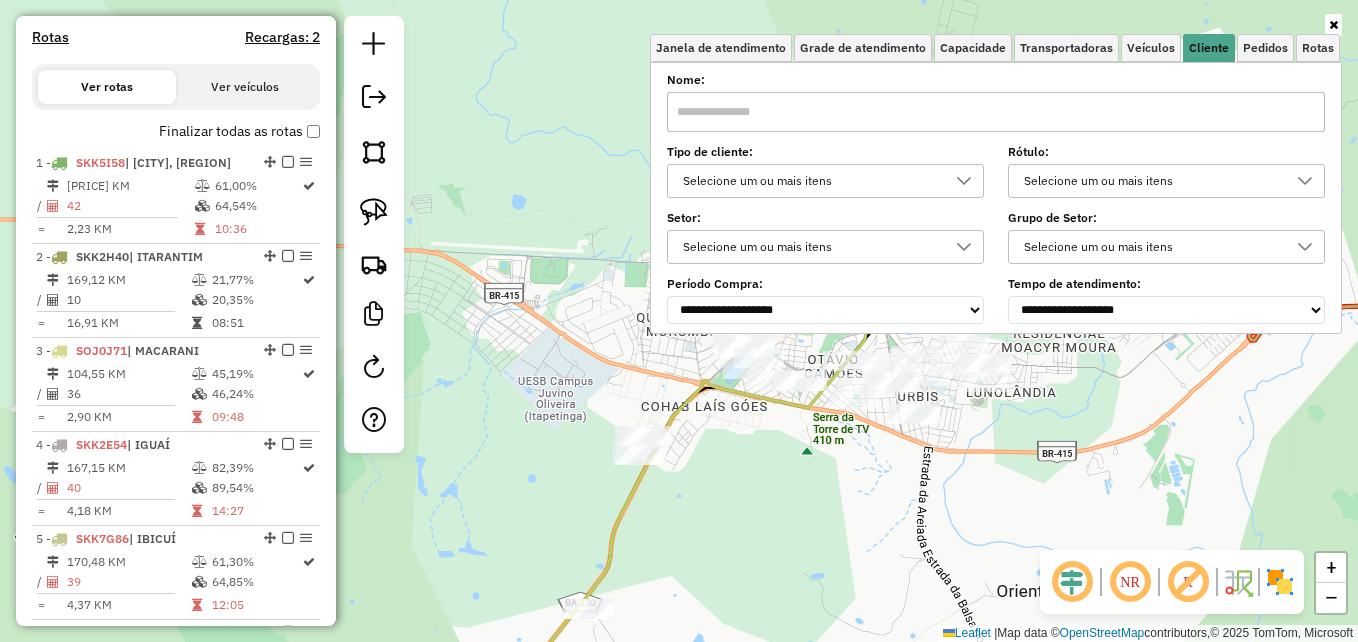 click at bounding box center [996, 112] 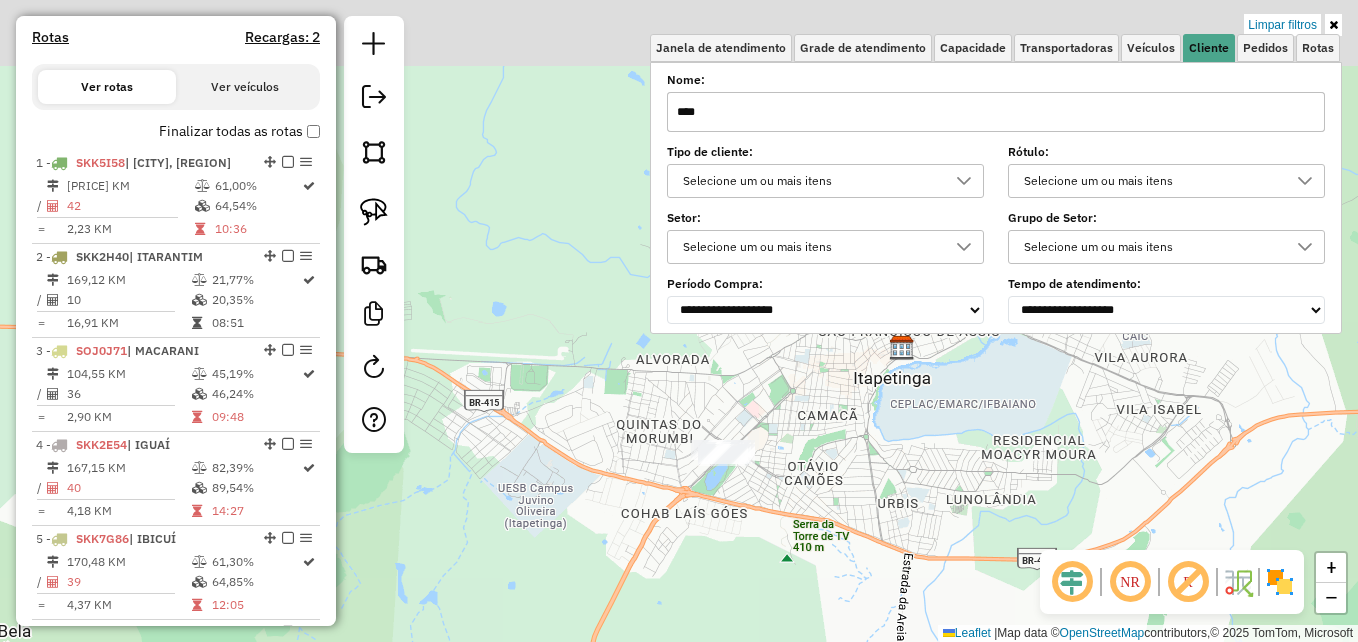 drag, startPoint x: 677, startPoint y: 409, endPoint x: 632, endPoint y: 517, distance: 117 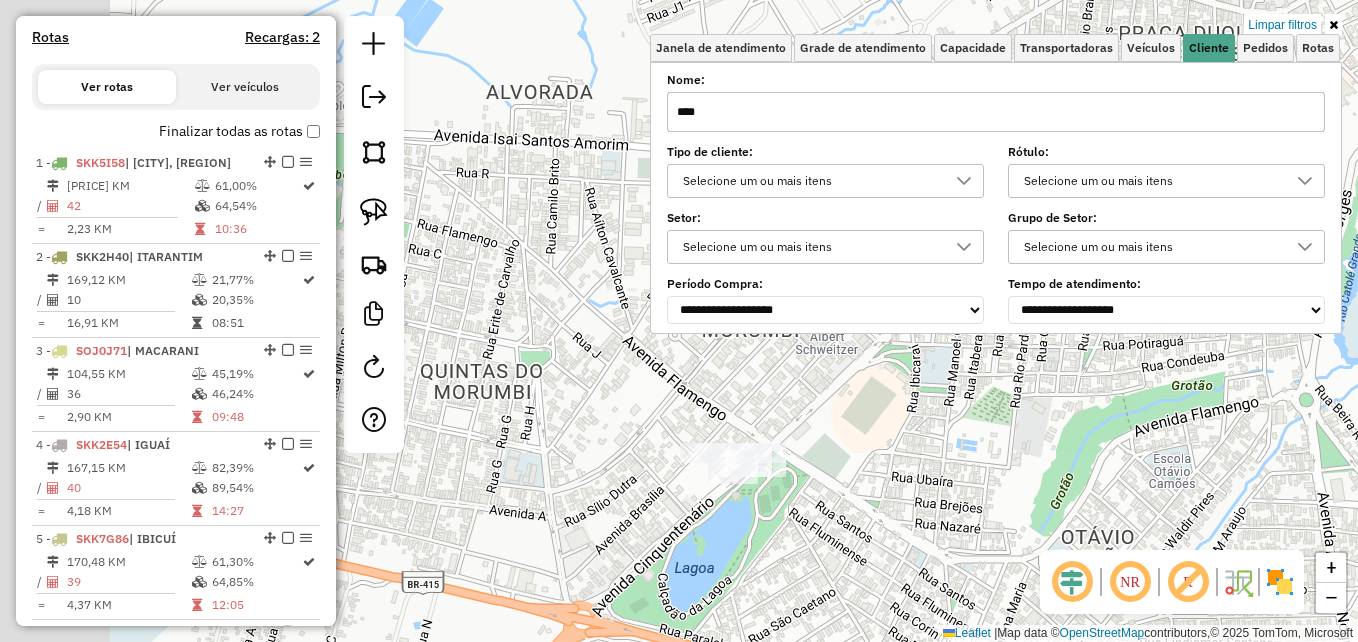 drag, startPoint x: 667, startPoint y: 480, endPoint x: 809, endPoint y: 451, distance: 144.93102 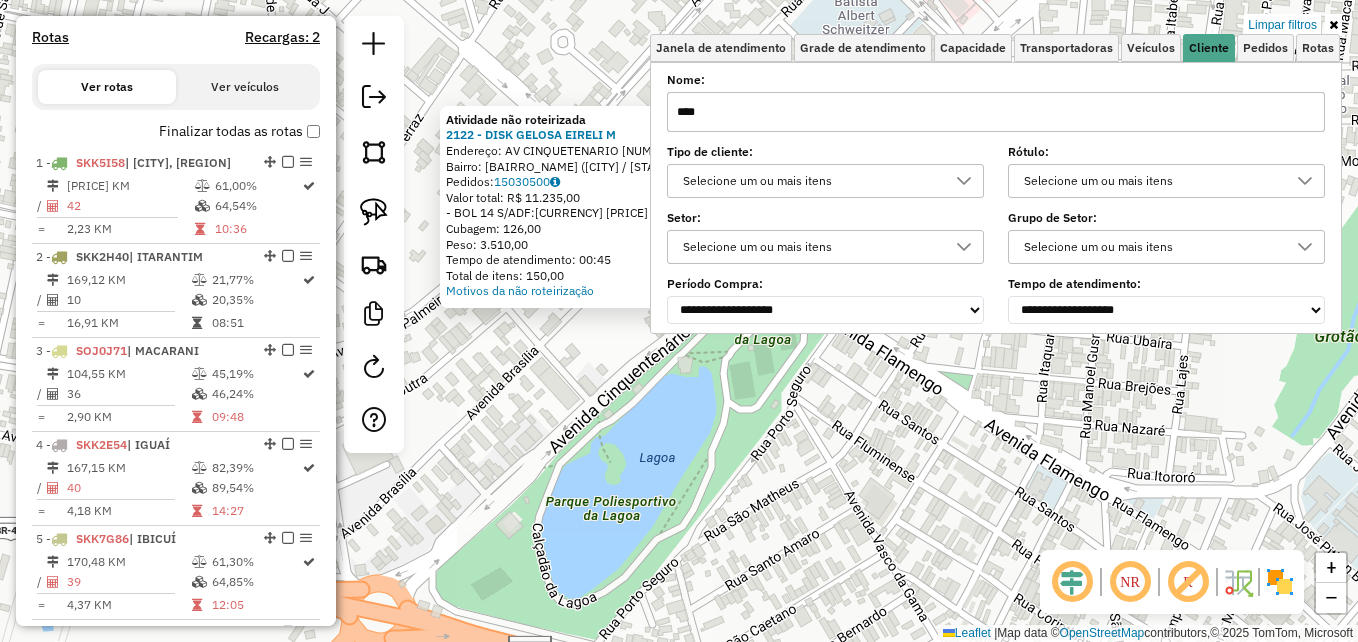 click on "Atividade não roteirizada 2122 - DISK GELOSA EIRELI M  Endereço: AV  CINQUETENARIO                 1000   Bairro: QUINTAS DO MORUMBI (ITAPETINGA / BA)   Pedidos:  15030500   Valor total: R$ 11.235,00   - BOL  14 S/ADF:  R$ 11.235,00   Cubagem: 126,00   Peso: 3.510,00   Tempo de atendimento: 00:45   Total de itens: 150,00  Motivos da não roteirização × Limpar filtros Janela de atendimento Grade de atendimento Capacidade Transportadoras Veículos Cliente Pedidos  Rotas Selecione os dias de semana para filtrar as janelas de atendimento  Seg   Ter   Qua   Qui   Sex   Sáb   Dom  Informe o período da janela de atendimento: De: Até:  Filtrar exatamente a janela do cliente  Considerar janela de atendimento padrão  Selecione os dias de semana para filtrar as grades de atendimento  Seg   Ter   Qua   Qui   Sex   Sáb   Dom   Considerar clientes sem dia de atendimento cadastrado  Clientes fora do dia de atendimento selecionado Filtrar as atividades entre os valores definidos abaixo:  Peso mínimo:   De:   De:" 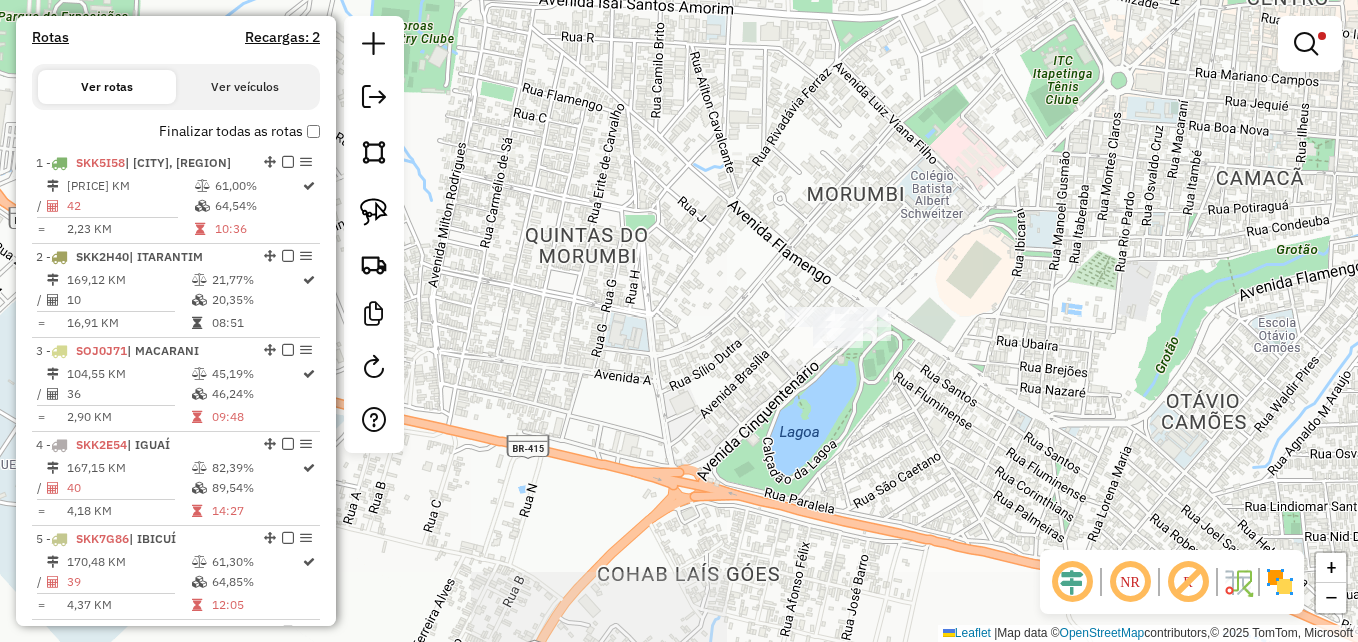 drag, startPoint x: 1123, startPoint y: 256, endPoint x: 1050, endPoint y: 350, distance: 119.01681 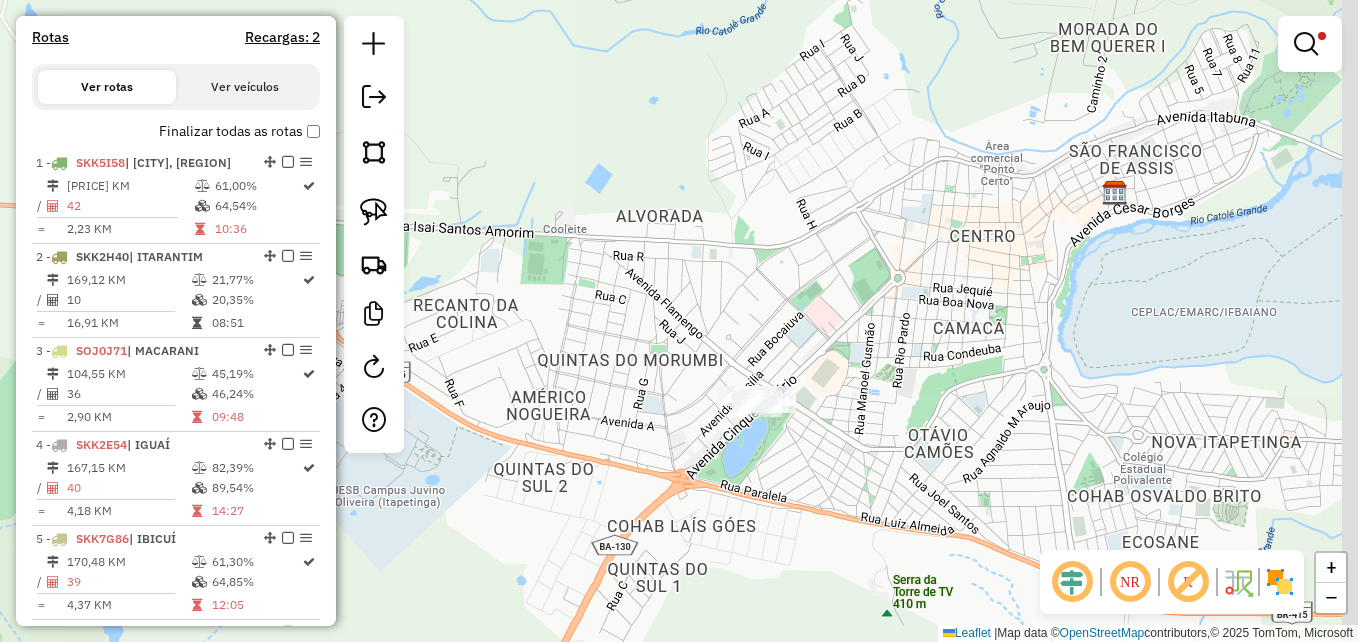 drag, startPoint x: 1069, startPoint y: 290, endPoint x: 919, endPoint y: 289, distance: 150.00333 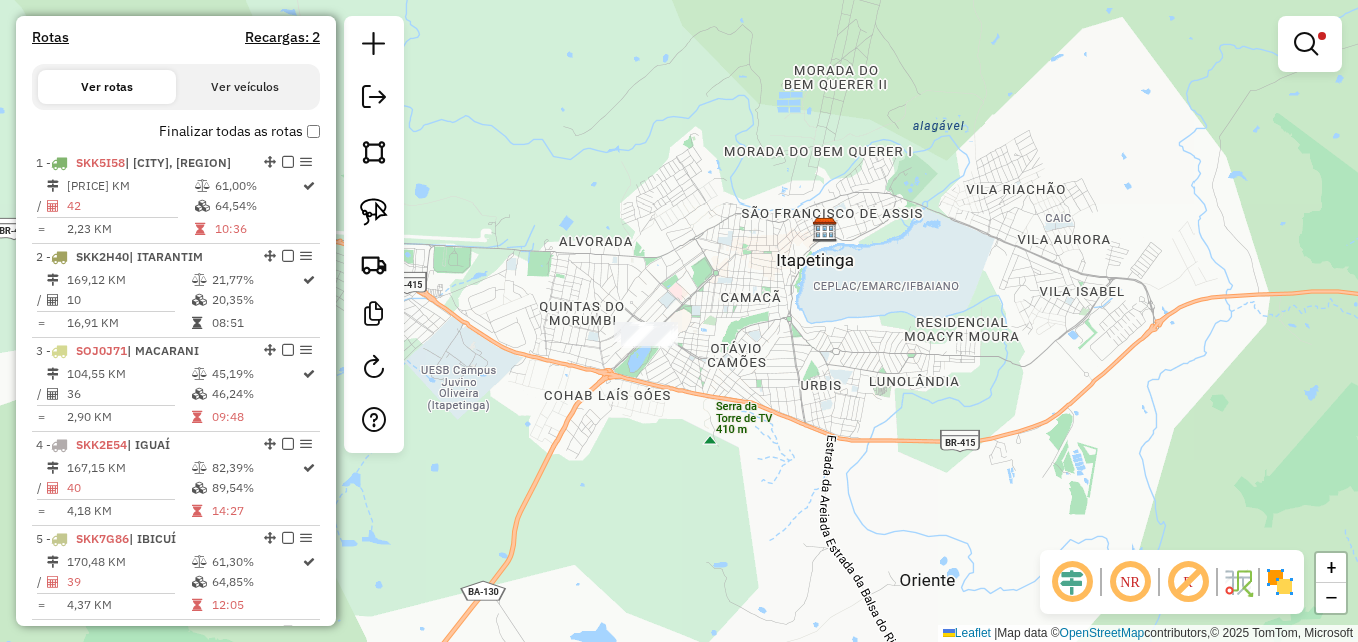 drag, startPoint x: 1073, startPoint y: 276, endPoint x: 832, endPoint y: 262, distance: 241.4063 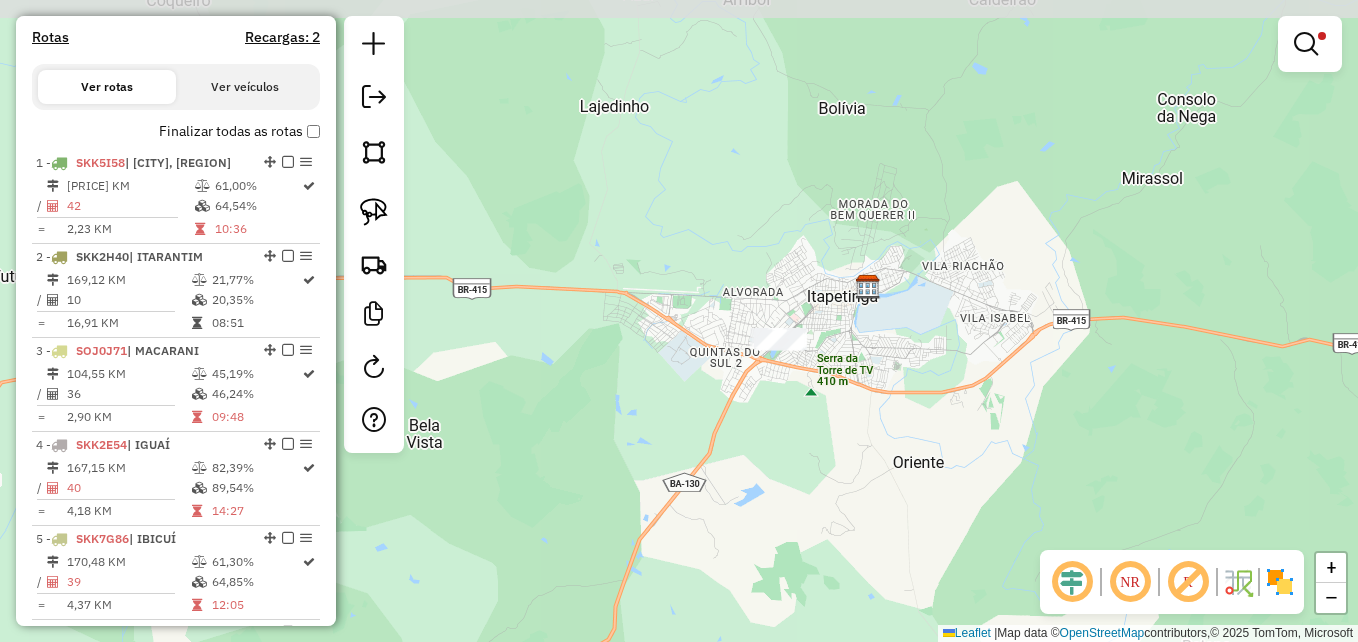 drag, startPoint x: 852, startPoint y: 282, endPoint x: 850, endPoint y: 335, distance: 53.037724 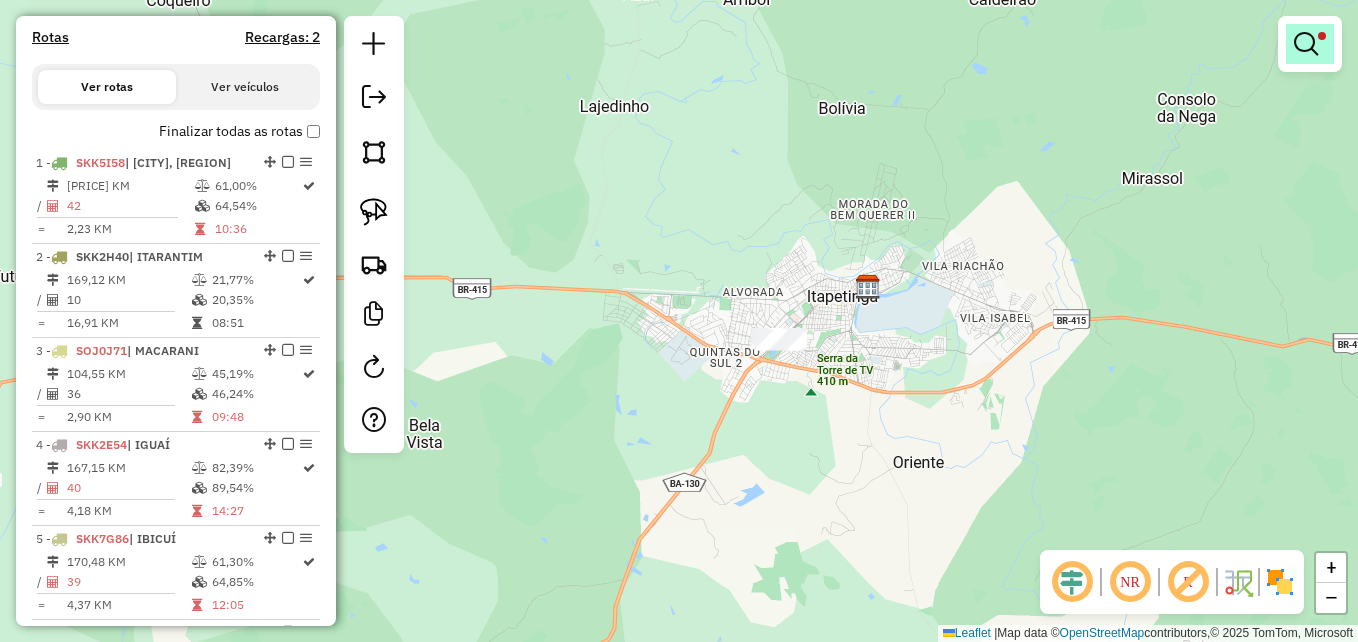 click at bounding box center [1306, 44] 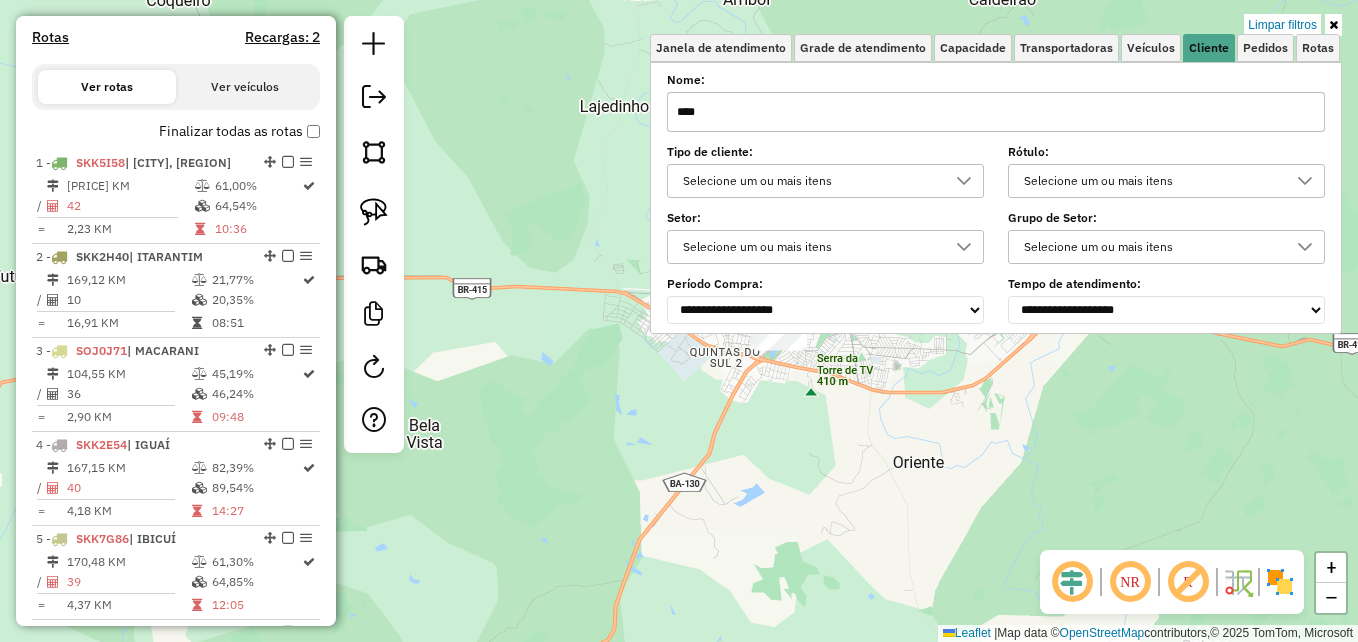click at bounding box center [1333, 25] 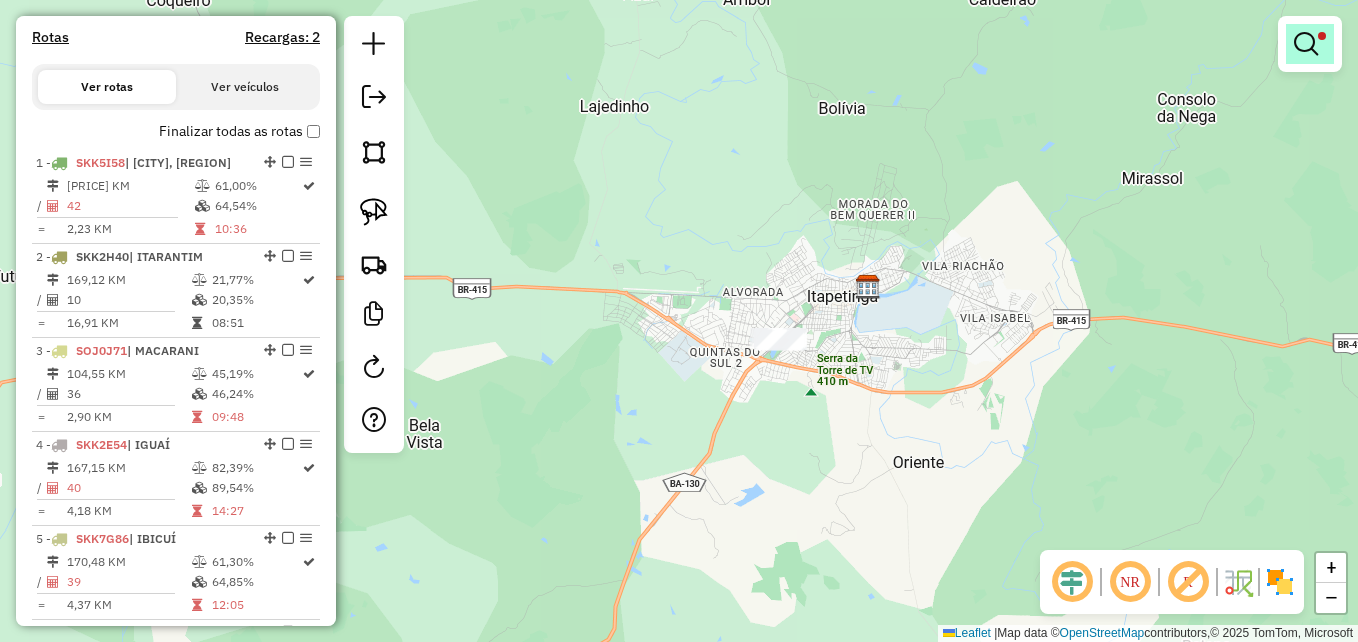 click at bounding box center [1306, 44] 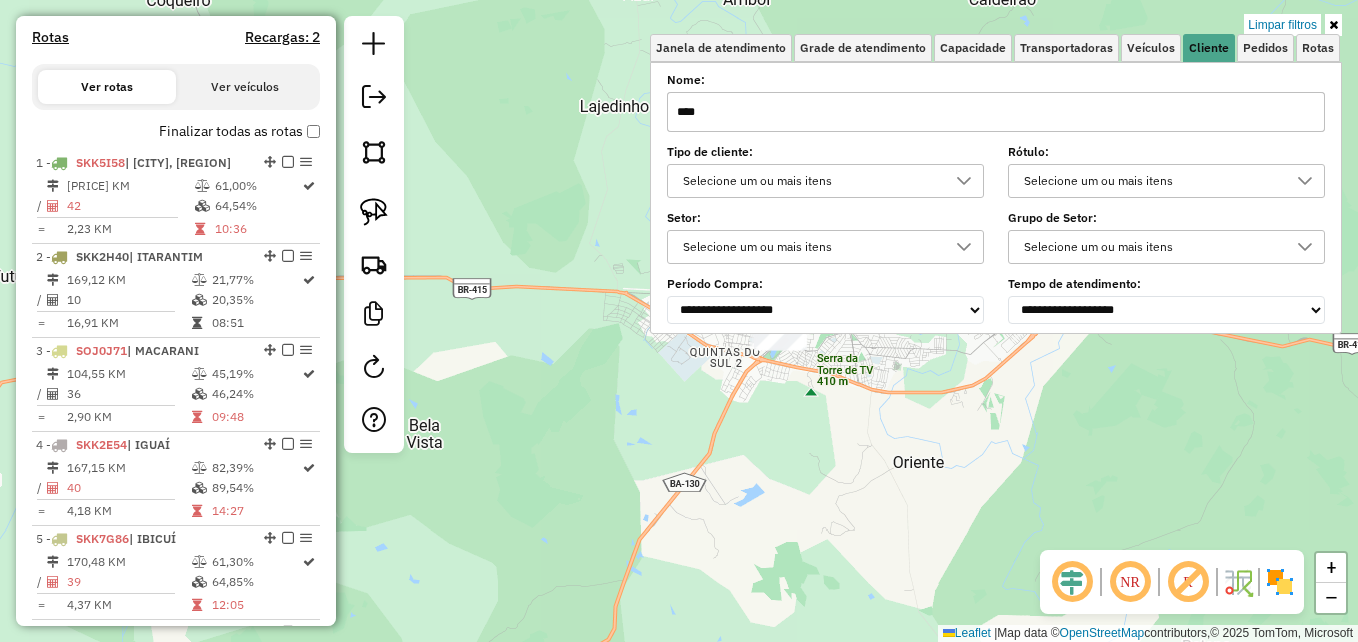 click on "****" at bounding box center (996, 112) 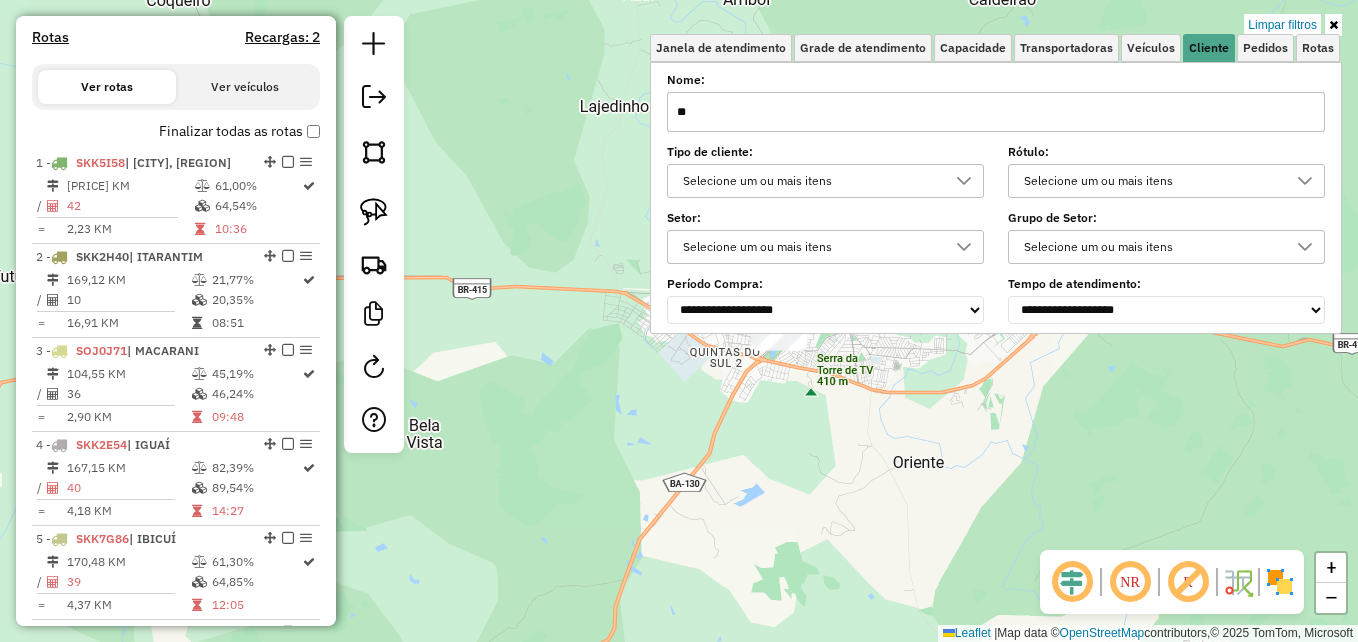 type on "*" 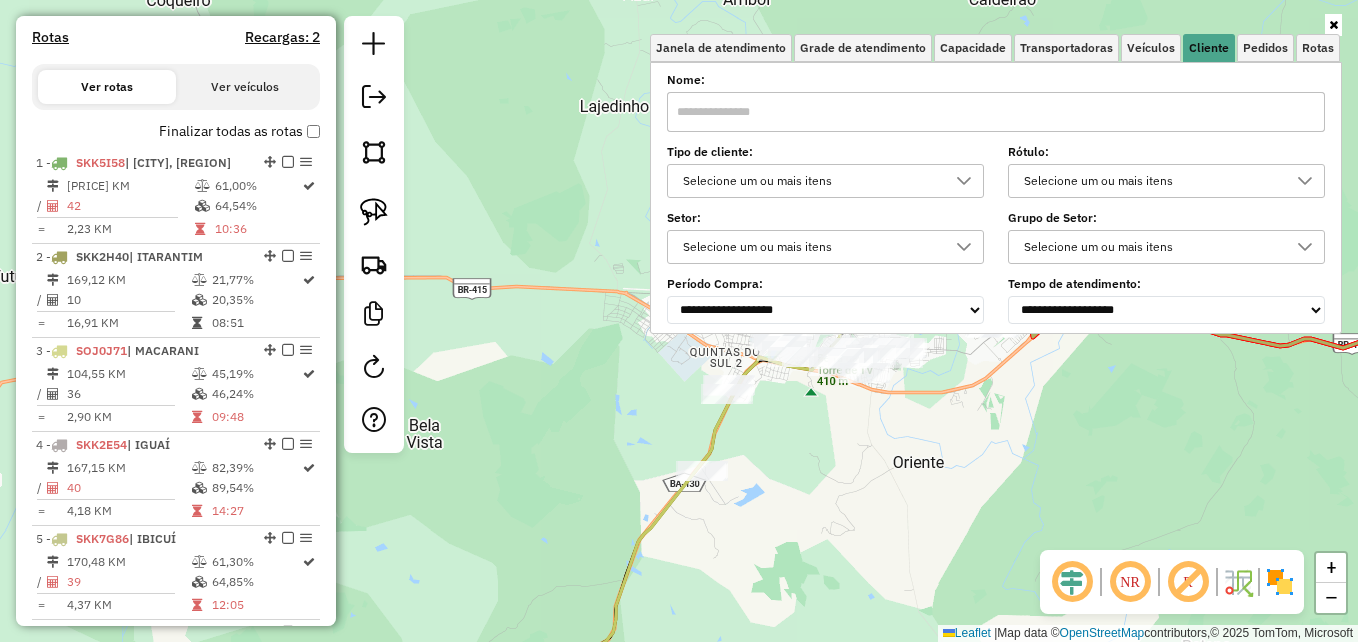 type 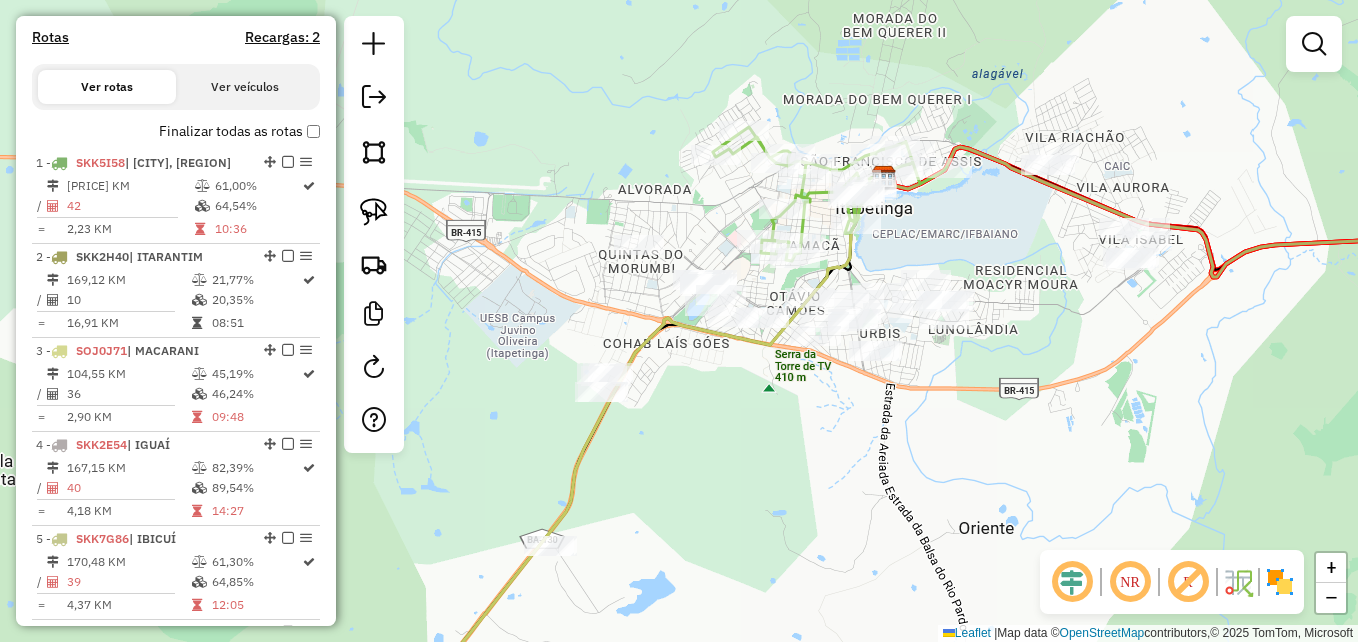 click on "Janela de atendimento Grade de atendimento Capacidade Transportadoras Veículos Cliente Pedidos  Rotas Selecione os dias de semana para filtrar as janelas de atendimento  Seg   Ter   Qua   Qui   Sex   Sáb   Dom  Informe o período da janela de atendimento: De: Até:  Filtrar exatamente a janela do cliente  Considerar janela de atendimento padrão  Selecione os dias de semana para filtrar as grades de atendimento  Seg   Ter   Qua   Qui   Sex   Sáb   Dom   Considerar clientes sem dia de atendimento cadastrado  Clientes fora do dia de atendimento selecionado Filtrar as atividades entre os valores definidos abaixo:  Peso mínimo:   Peso máximo:   Cubagem mínima:   Cubagem máxima:   De:   Até:  Filtrar as atividades entre o tempo de atendimento definido abaixo:  De:   Até:   Considerar capacidade total dos clientes não roteirizados Transportadora: Selecione um ou mais itens Tipo de veículo: Selecione um ou mais itens Veículo: Selecione um ou mais itens Motorista: Selecione um ou mais itens Nome: Rótulo:" 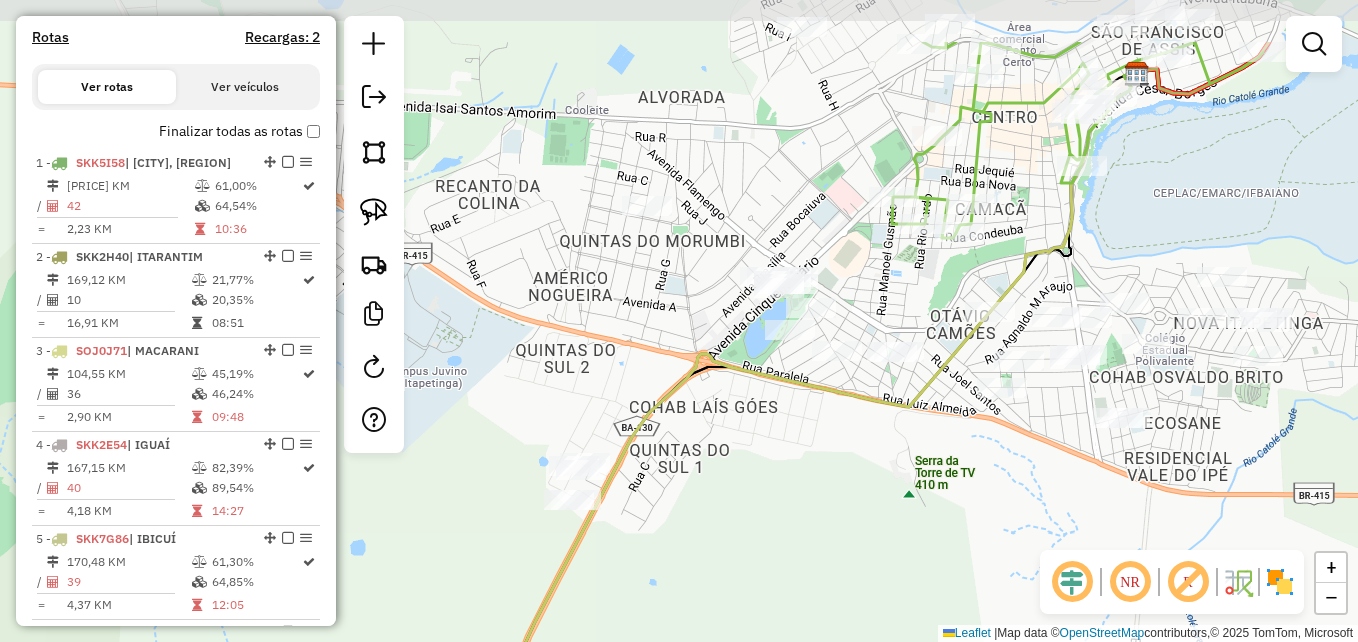 drag, startPoint x: 725, startPoint y: 369, endPoint x: 809, endPoint y: 475, distance: 135.24792 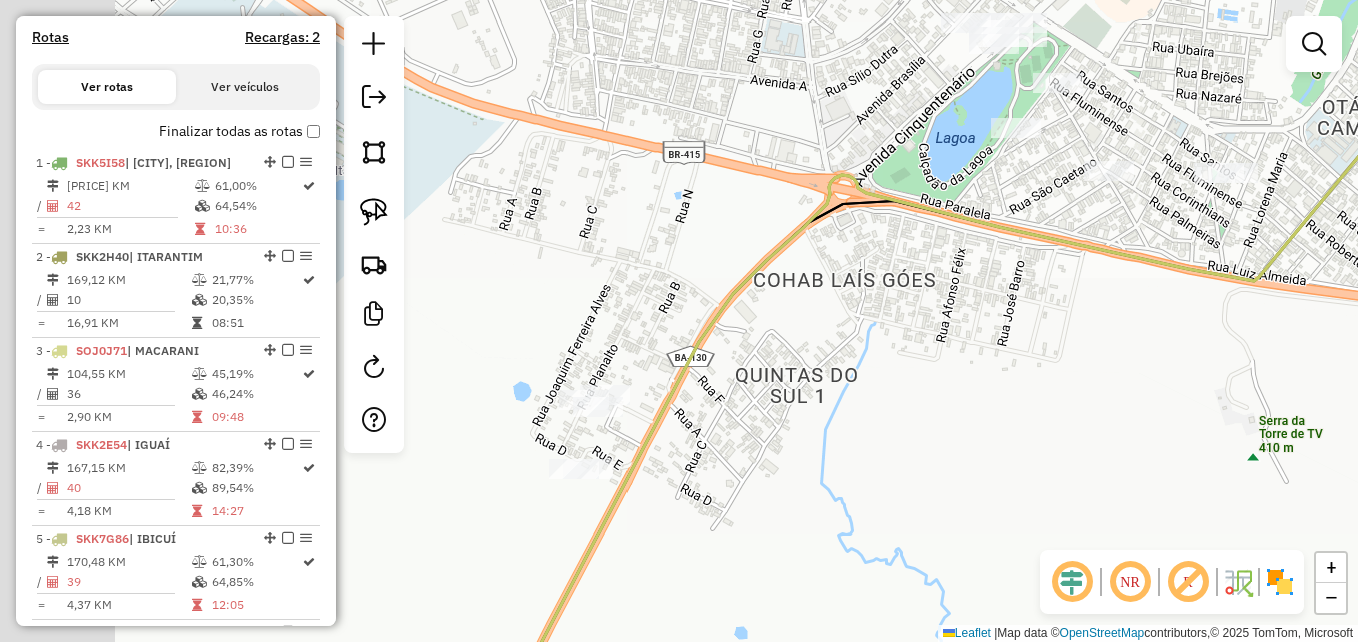 drag, startPoint x: 641, startPoint y: 428, endPoint x: 885, endPoint y: 370, distance: 250.79872 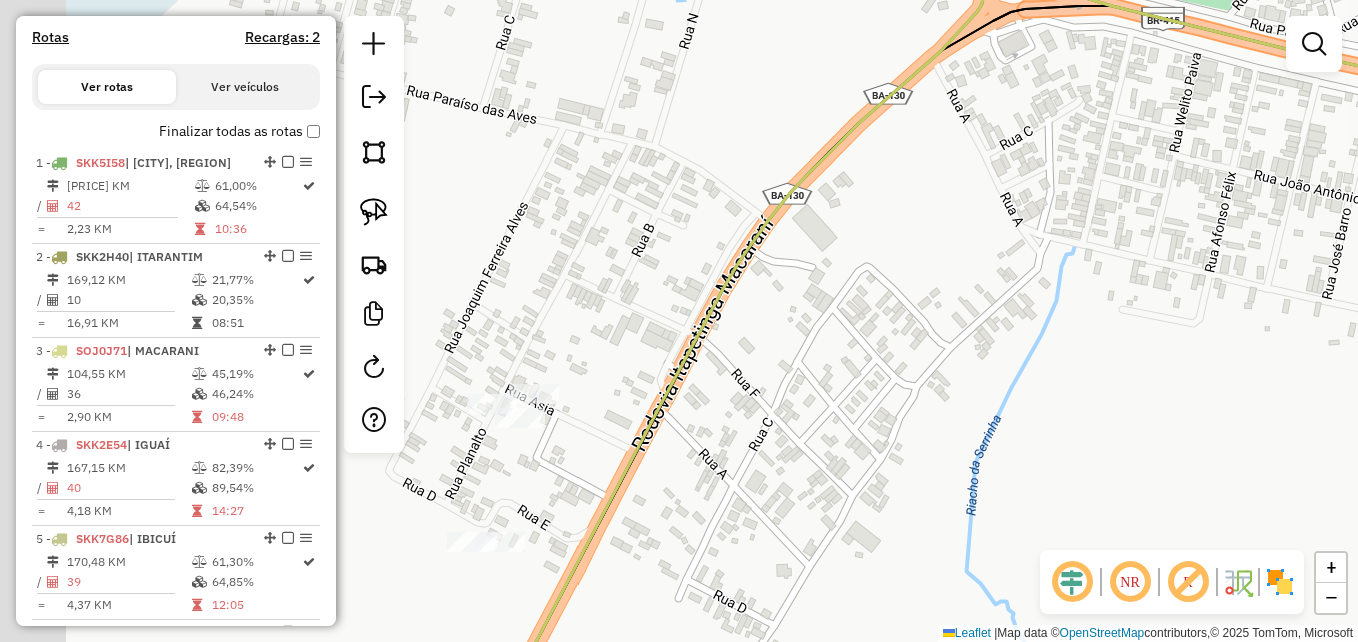 drag, startPoint x: 659, startPoint y: 395, endPoint x: 859, endPoint y: 358, distance: 203.3937 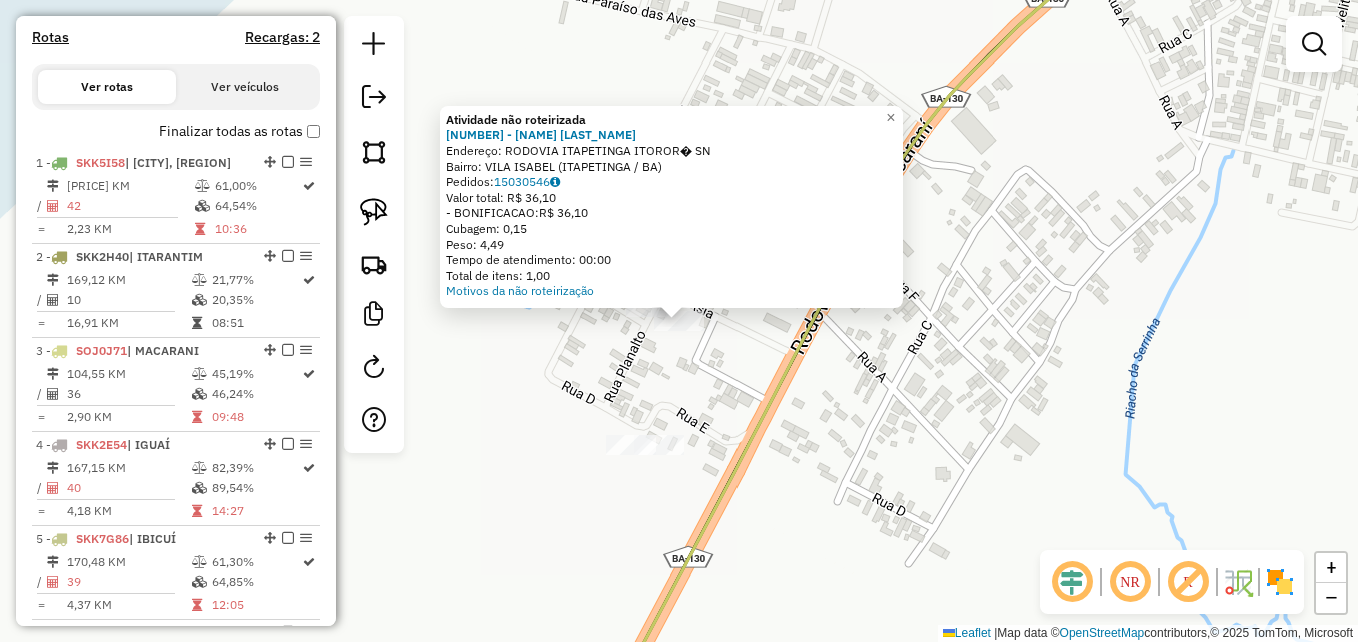 click on "Atividade não roteirizada 2418 - T�NIA  FERREIRA DE A  Endereço: RODOVIA ITAPETINGA ITOROR�    SN   Bairro: VILA ISABEL (ITAPETINGA / BA)   Pedidos:  15030546   Valor total: R$ 36,10   - BONIFICACAO:  R$ 36,10   Cubagem: 0,15   Peso: 4,49   Tempo de atendimento: 00:00   Total de itens: 1,00  Motivos da não roteirização × Janela de atendimento Grade de atendimento Capacidade Transportadoras Veículos Cliente Pedidos  Rotas Selecione os dias de semana para filtrar as janelas de atendimento  Seg   Ter   Qua   Qui   Sex   Sáb   Dom  Informe o período da janela de atendimento: De: Até:  Filtrar exatamente a janela do cliente  Considerar janela de atendimento padrão  Selecione os dias de semana para filtrar as grades de atendimento  Seg   Ter   Qua   Qui   Sex   Sáb   Dom   Considerar clientes sem dia de atendimento cadastrado  Clientes fora do dia de atendimento selecionado Filtrar as atividades entre os valores definidos abaixo:  Peso mínimo:   Peso máximo:   Cubagem mínima:   Cubagem máxima:" 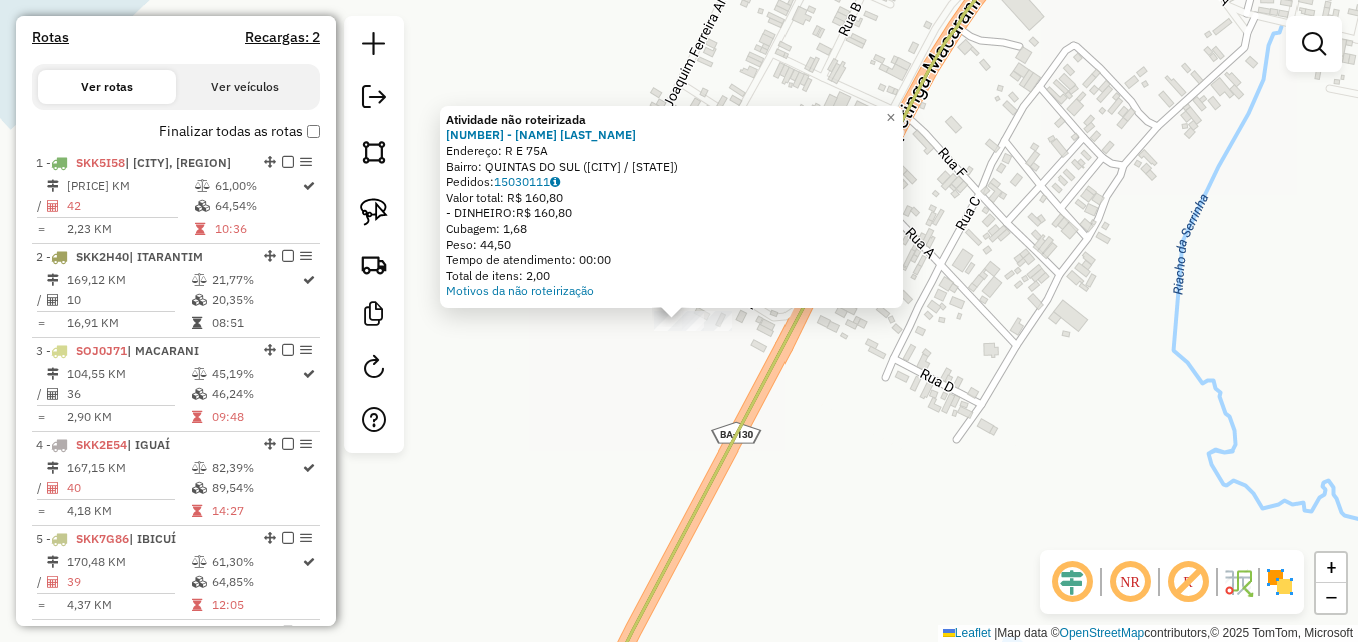 click on "Atividade não roteirizada 6527 - ZENITA SANTOS GAMA  Endereço: R   E                             75A   Bairro: QUINTAS DO SUL (ITAPETINGA / BA)   Pedidos:  15030111   Valor total: R$ 160,80   - DINHEIRO:  R$ 160,80   Cubagem: 1,68   Peso: 44,50   Tempo de atendimento: 00:00   Total de itens: 2,00  Motivos da não roteirização × Janela de atendimento Grade de atendimento Capacidade Transportadoras Veículos Cliente Pedidos  Rotas Selecione os dias de semana para filtrar as janelas de atendimento  Seg   Ter   Qua   Qui   Sex   Sáb   Dom  Informe o período da janela de atendimento: De: Até:  Filtrar exatamente a janela do cliente  Considerar janela de atendimento padrão  Selecione os dias de semana para filtrar as grades de atendimento  Seg   Ter   Qua   Qui   Sex   Sáb   Dom   Considerar clientes sem dia de atendimento cadastrado  Clientes fora do dia de atendimento selecionado Filtrar as atividades entre os valores definidos abaixo:  Peso mínimo:   Peso máximo:   Cubagem mínima:   De:   Até:  De:" 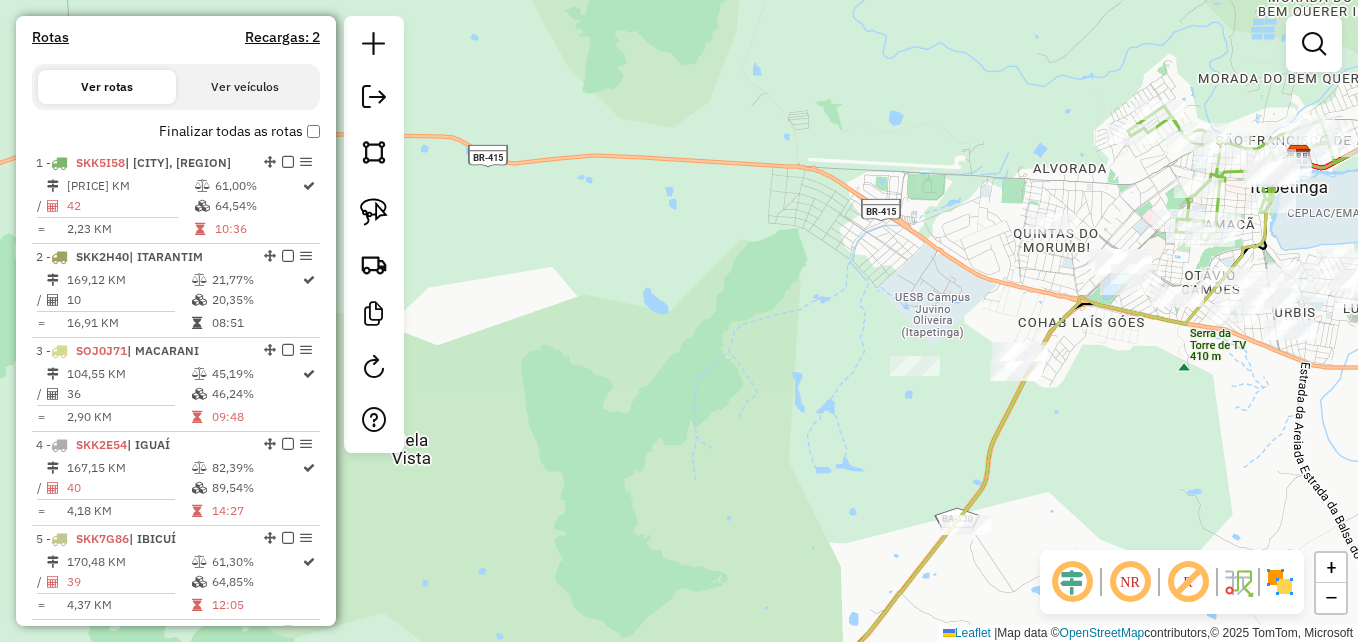 drag, startPoint x: 1123, startPoint y: 308, endPoint x: 890, endPoint y: 378, distance: 243.2879 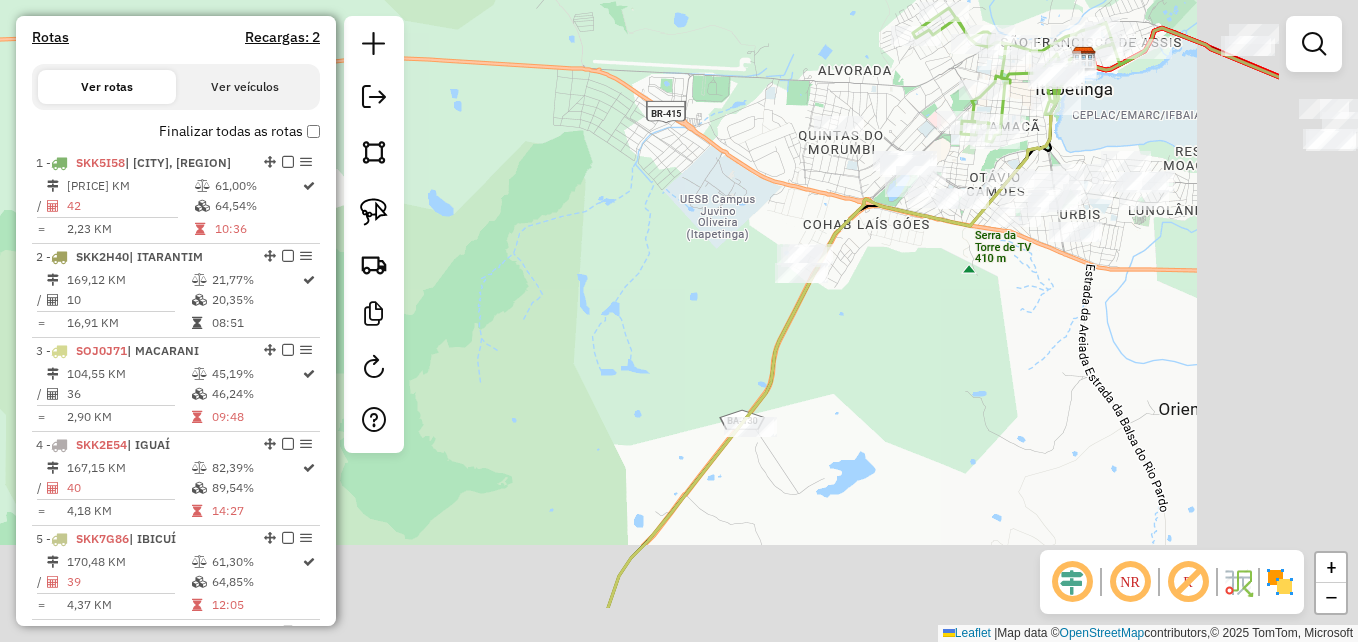 drag, startPoint x: 816, startPoint y: 430, endPoint x: 486, endPoint y: 298, distance: 355.42087 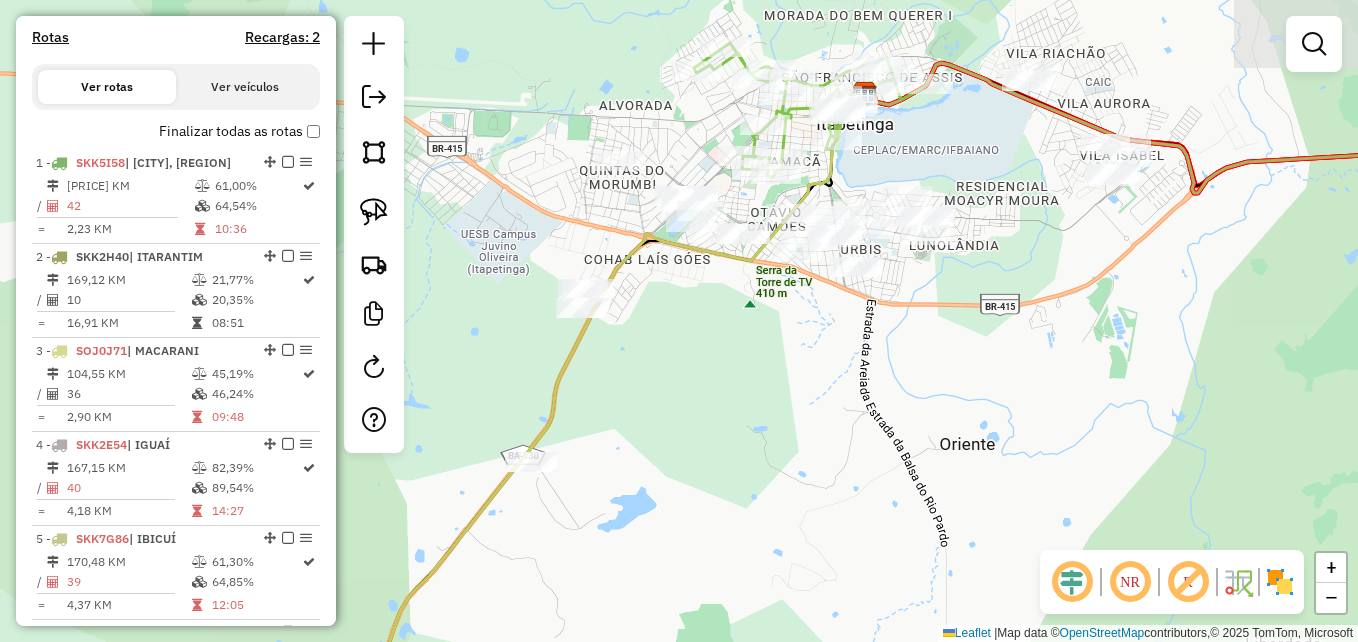 drag, startPoint x: 1054, startPoint y: 317, endPoint x: 889, endPoint y: 428, distance: 198.86176 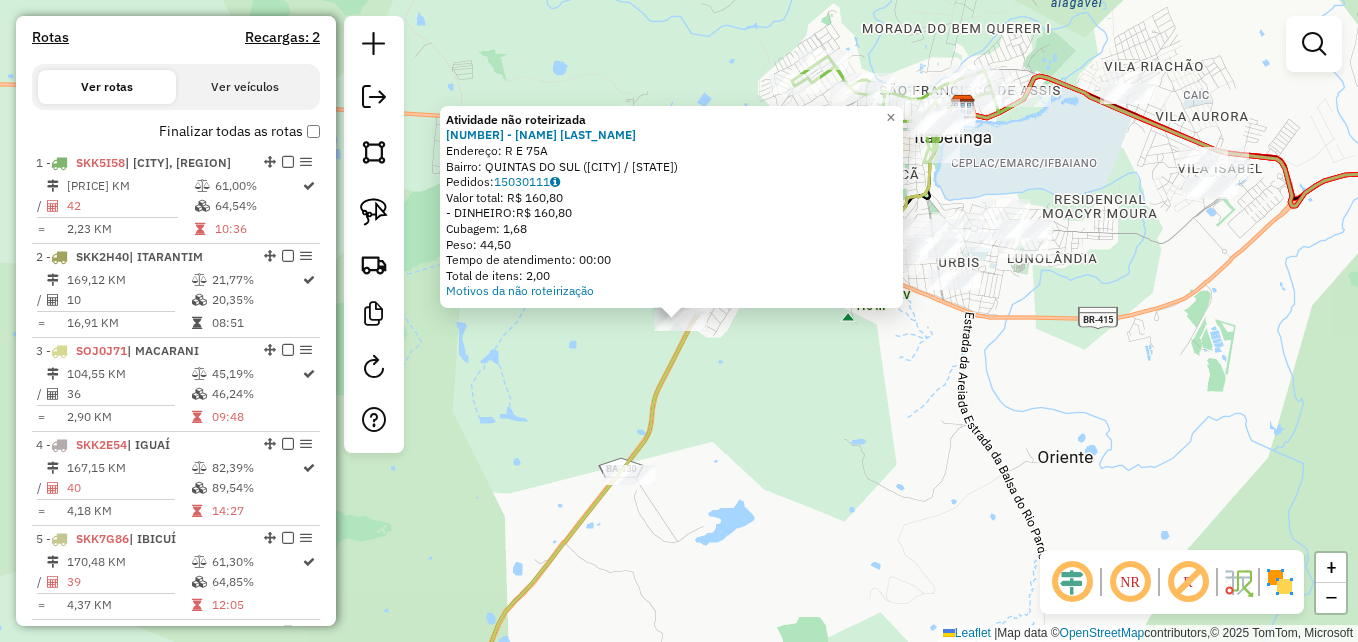 click on "Atividade não roteirizada 6527 - ZENITA SANTOS GAMA  Endereço: R   E                             75A   Bairro: QUINTAS DO SUL (ITAPETINGA / BA)   Pedidos:  15030111   Valor total: R$ 160,80   - DINHEIRO:  R$ 160,80   Cubagem: 1,68   Peso: 44,50   Tempo de atendimento: 00:00   Total de itens: 2,00  Motivos da não roteirização × Janela de atendimento Grade de atendimento Capacidade Transportadoras Veículos Cliente Pedidos  Rotas Selecione os dias de semana para filtrar as janelas de atendimento  Seg   Ter   Qua   Qui   Sex   Sáb   Dom  Informe o período da janela de atendimento: De: Até:  Filtrar exatamente a janela do cliente  Considerar janela de atendimento padrão  Selecione os dias de semana para filtrar as grades de atendimento  Seg   Ter   Qua   Qui   Sex   Sáb   Dom   Considerar clientes sem dia de atendimento cadastrado  Clientes fora do dia de atendimento selecionado Filtrar as atividades entre os valores definidos abaixo:  Peso mínimo:   Peso máximo:   Cubagem mínima:   De:   Até:  De:" 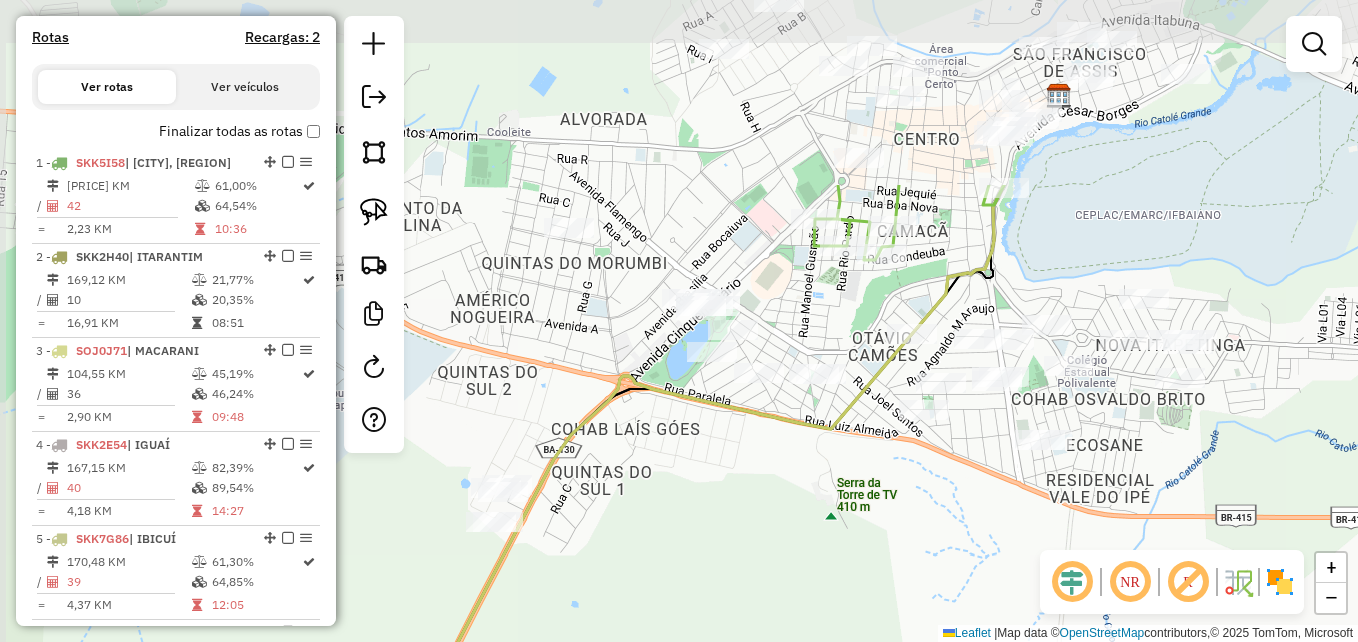 drag, startPoint x: 633, startPoint y: 220, endPoint x: 650, endPoint y: 453, distance: 233.61935 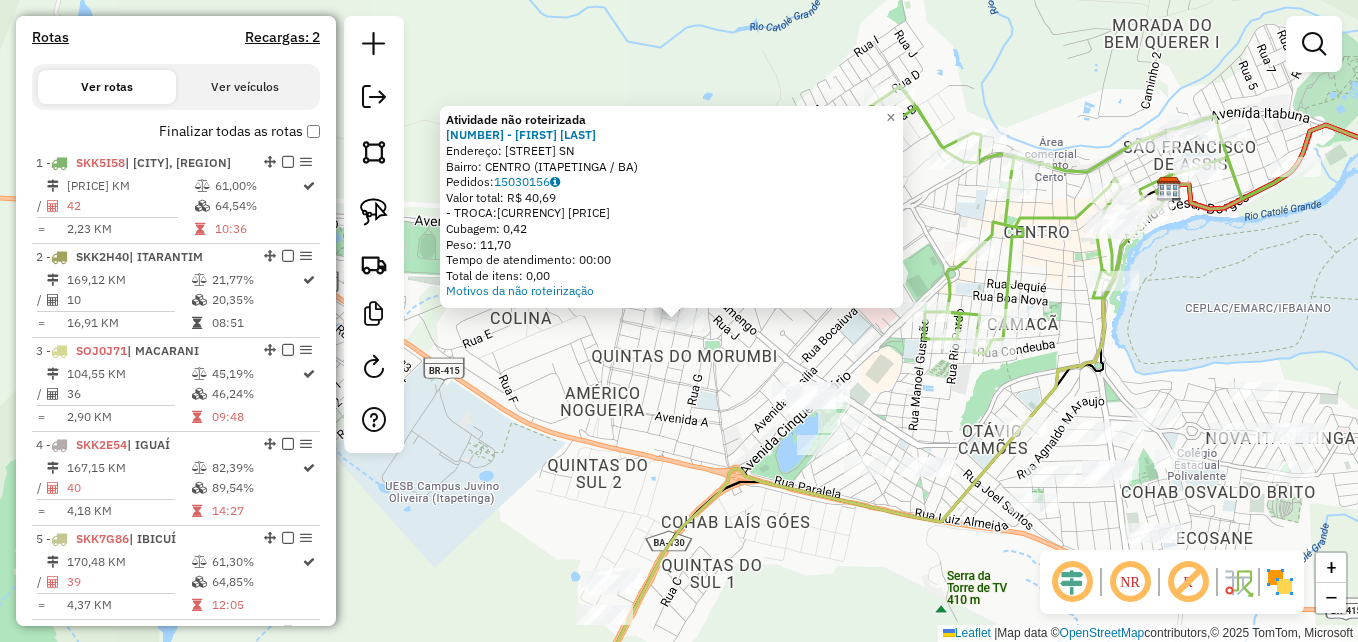 click on "Atividade não roteirizada 2336 - LUCIMARA  ROSALINA D  Endereço: RUA MANOEL RIBAS              SN   Bairro: CENTRO (ITAPETINGA / BA)   Pedidos:  15030156   Valor total: R$ 40,69   - TROCA:  R$ 40,69   Cubagem: 0,42   Peso: 11,70   Tempo de atendimento: 00:00   Total de itens: 0,00  Motivos da não roteirização × Janela de atendimento Grade de atendimento Capacidade Transportadoras Veículos Cliente Pedidos  Rotas Selecione os dias de semana para filtrar as janelas de atendimento  Seg   Ter   Qua   Qui   Sex   Sáb   Dom  Informe o período da janela de atendimento: De: Até:  Filtrar exatamente a janela do cliente  Considerar janela de atendimento padrão  Selecione os dias de semana para filtrar as grades de atendimento  Seg   Ter   Qua   Qui   Sex   Sáb   Dom   Considerar clientes sem dia de atendimento cadastrado  Clientes fora do dia de atendimento selecionado Filtrar as atividades entre os valores definidos abaixo:  Peso mínimo:   Peso máximo:   Cubagem mínima:   Cubagem máxima:   De:   Até:" 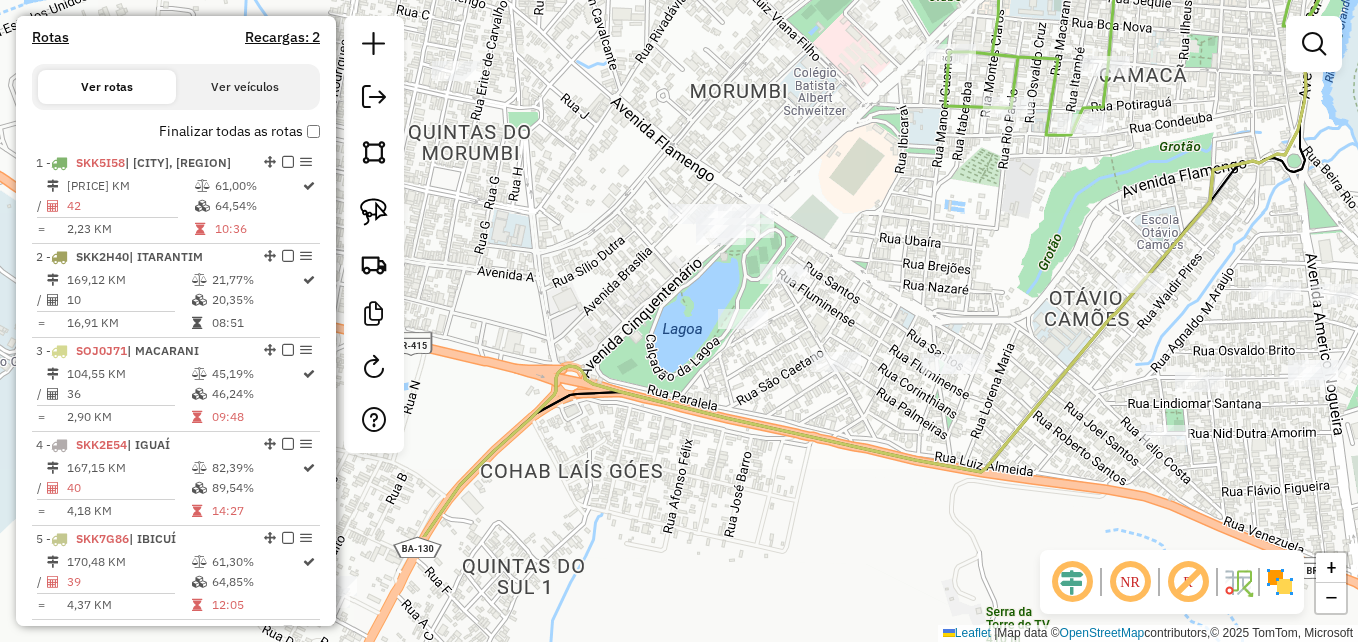 drag, startPoint x: 848, startPoint y: 358, endPoint x: 684, endPoint y: 189, distance: 235.4931 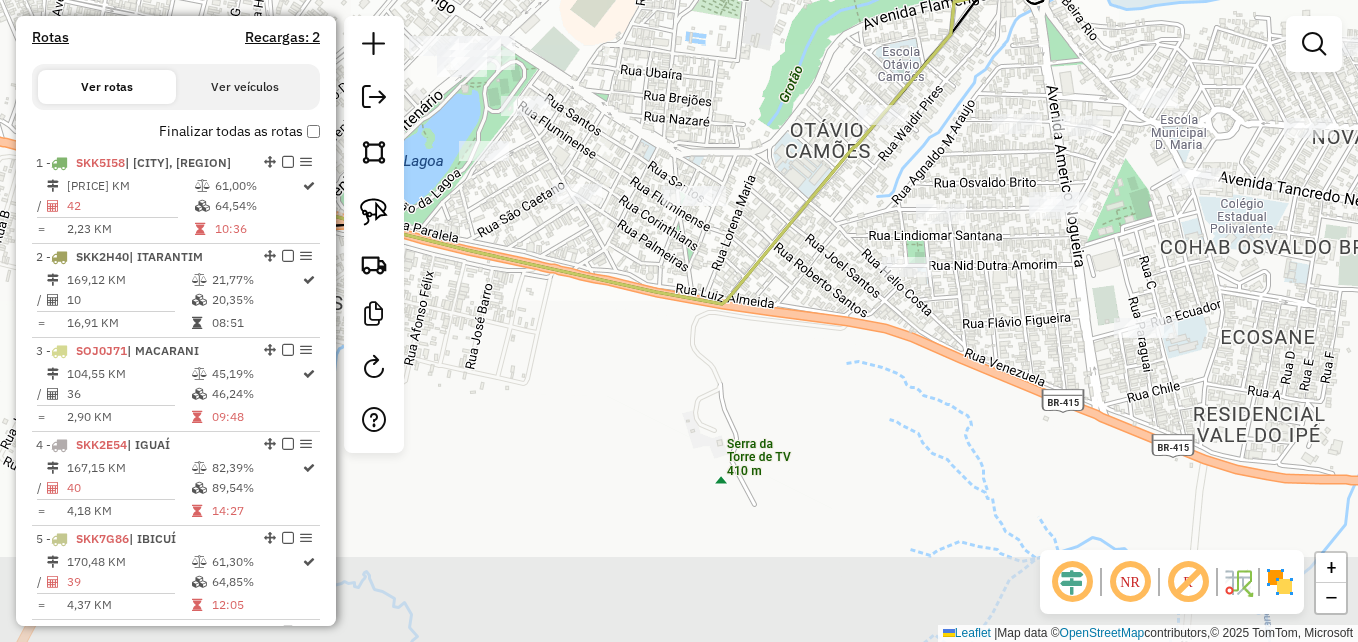 drag, startPoint x: 721, startPoint y: 377, endPoint x: 462, endPoint y: 209, distance: 308.7151 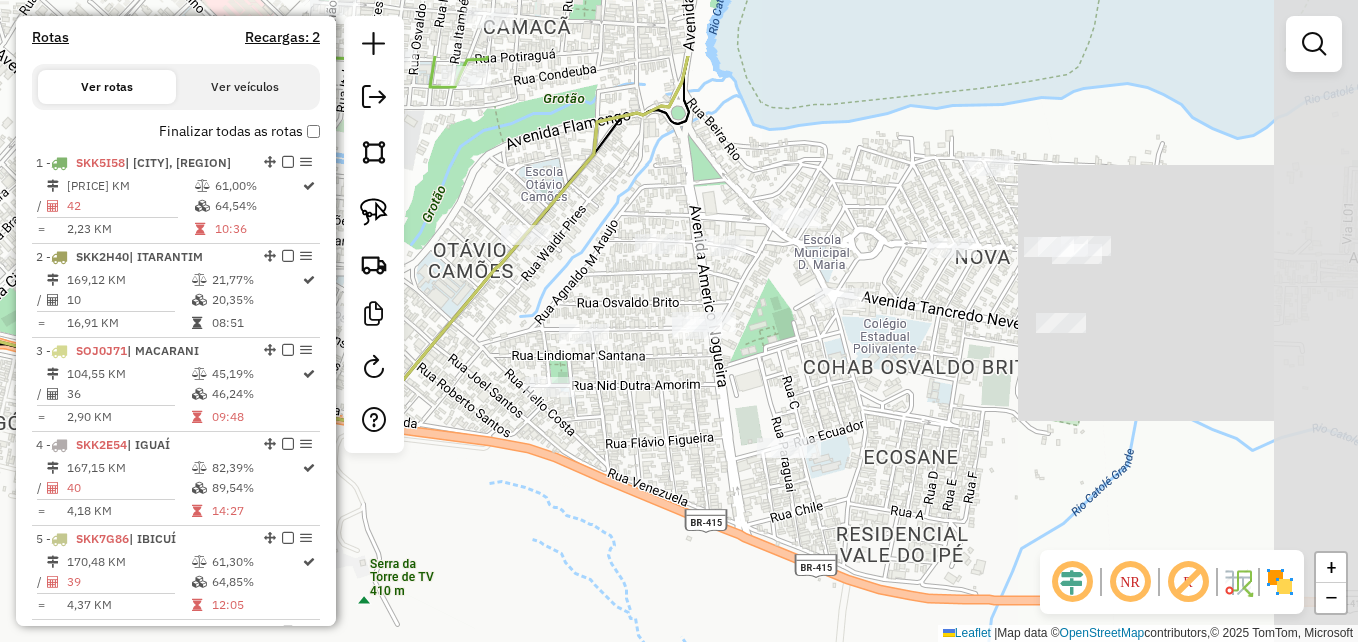 drag, startPoint x: 1221, startPoint y: 314, endPoint x: 915, endPoint y: 442, distance: 331.69263 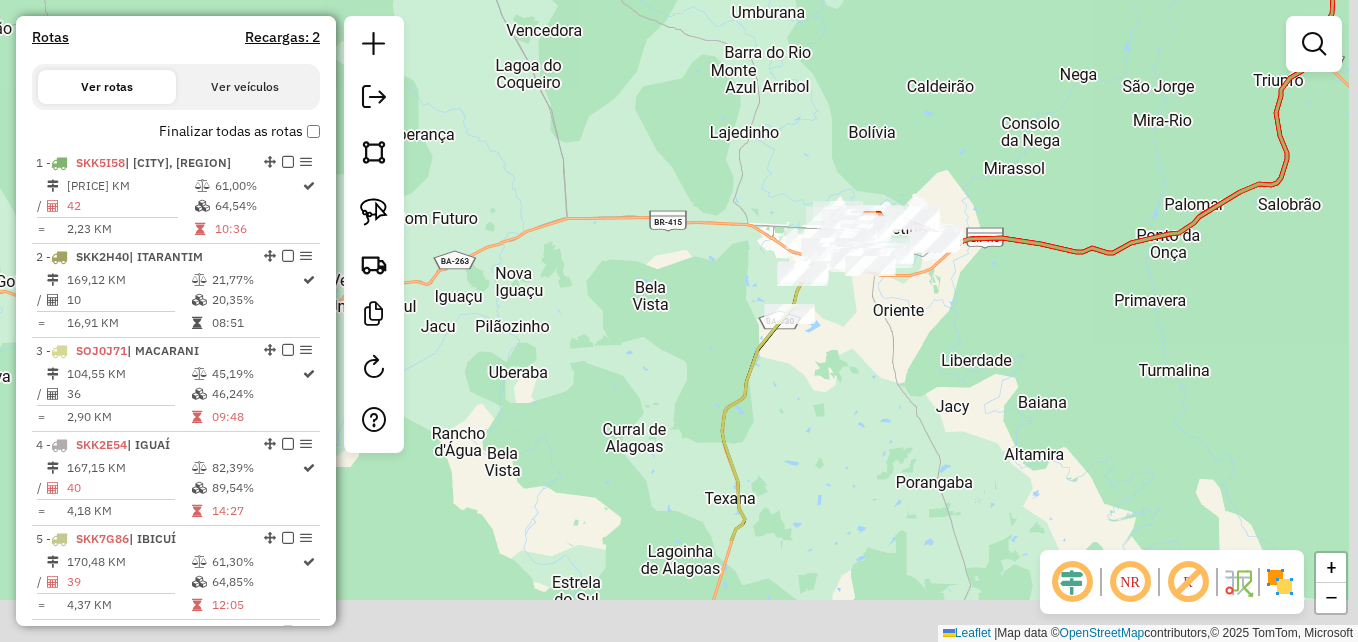 drag, startPoint x: 709, startPoint y: 276, endPoint x: 625, endPoint y: 10, distance: 278.94803 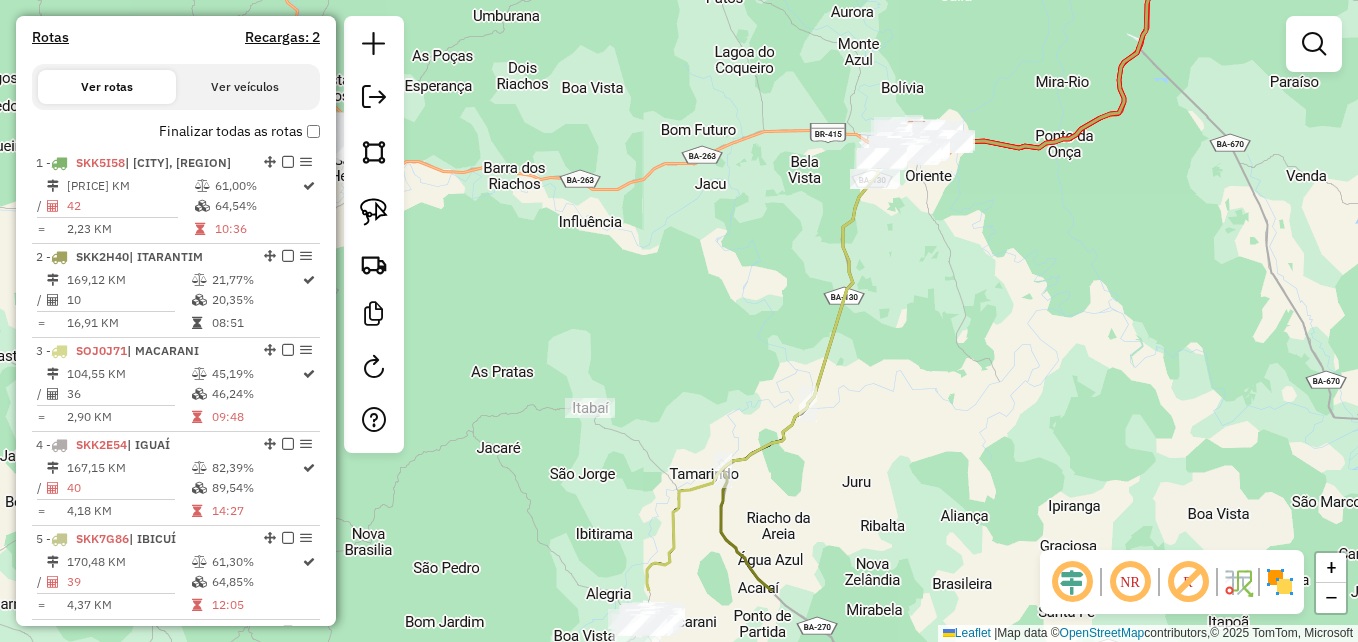 drag, startPoint x: 1003, startPoint y: 426, endPoint x: 977, endPoint y: 249, distance: 178.89941 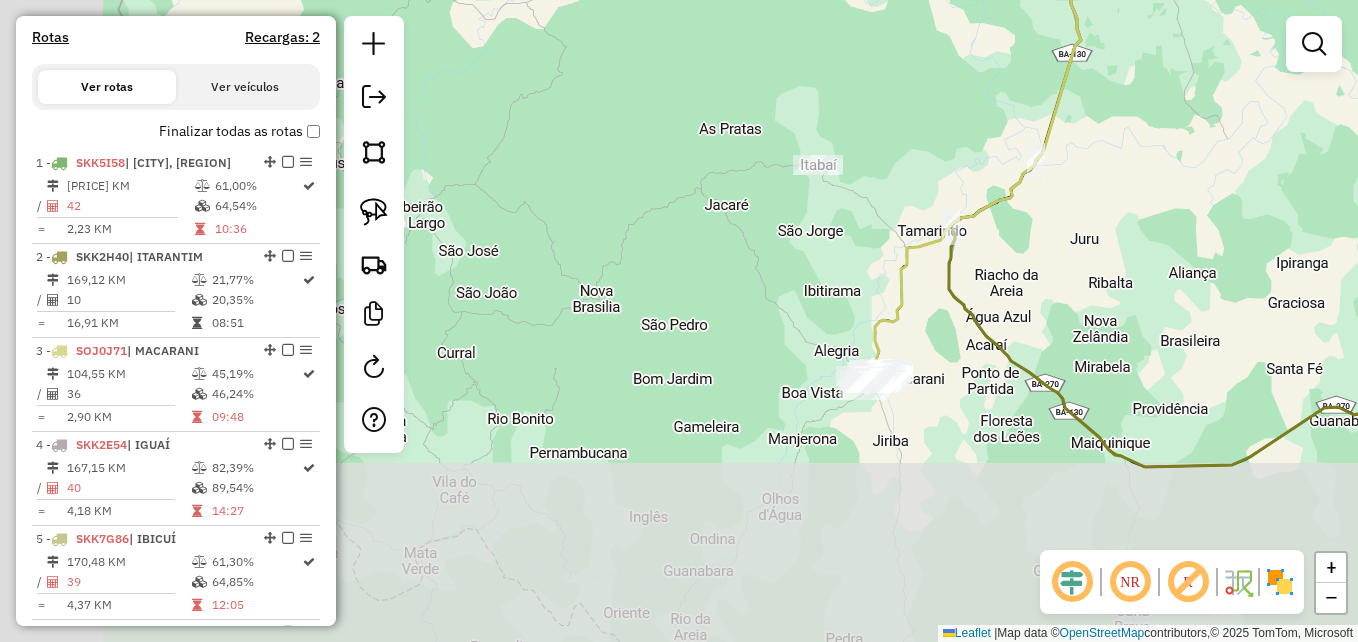 drag, startPoint x: 879, startPoint y: 464, endPoint x: 1058, endPoint y: 141, distance: 369.28308 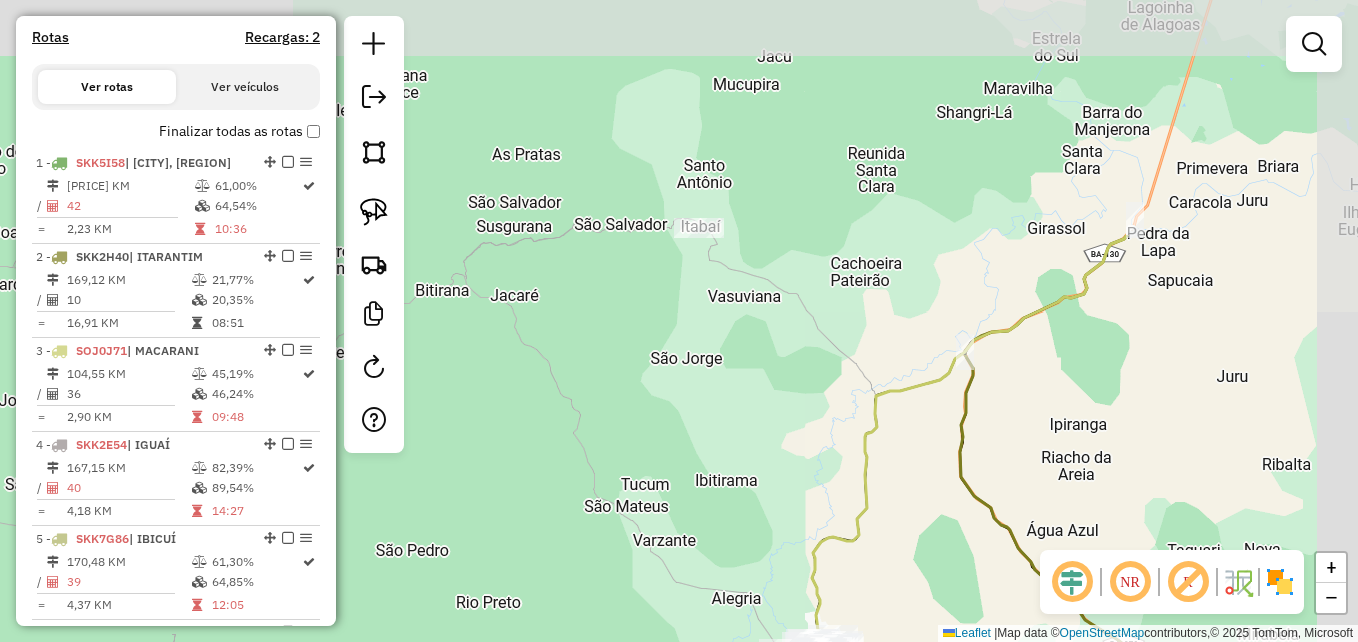 drag, startPoint x: 757, startPoint y: 152, endPoint x: 688, endPoint y: 418, distance: 274.80356 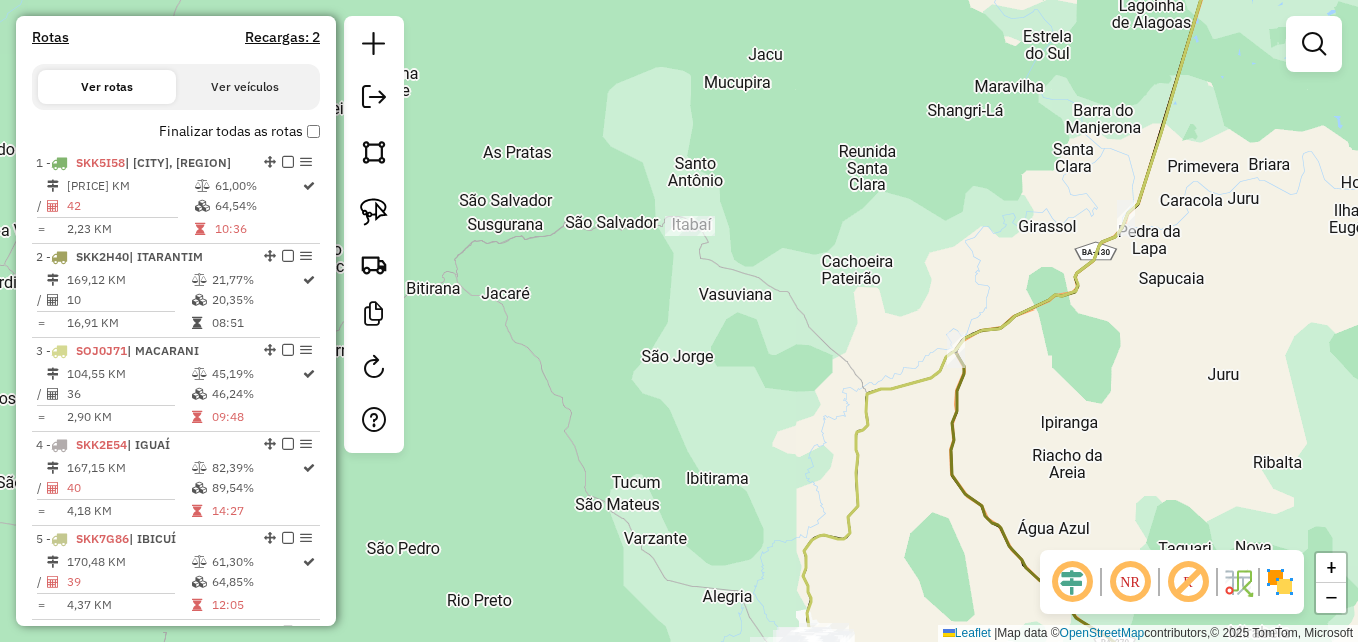 click on "Janela de atendimento Grade de atendimento Capacidade Transportadoras Veículos Cliente Pedidos  Rotas Selecione os dias de semana para filtrar as janelas de atendimento  Seg   Ter   Qua   Qui   Sex   Sáb   Dom  Informe o período da janela de atendimento: De: Até:  Filtrar exatamente a janela do cliente  Considerar janela de atendimento padrão  Selecione os dias de semana para filtrar as grades de atendimento  Seg   Ter   Qua   Qui   Sex   Sáb   Dom   Considerar clientes sem dia de atendimento cadastrado  Clientes fora do dia de atendimento selecionado Filtrar as atividades entre os valores definidos abaixo:  Peso mínimo:   Peso máximo:   Cubagem mínima:   Cubagem máxima:   De:   Até:  Filtrar as atividades entre o tempo de atendimento definido abaixo:  De:   Até:   Considerar capacidade total dos clientes não roteirizados Transportadora: Selecione um ou mais itens Tipo de veículo: Selecione um ou mais itens Veículo: Selecione um ou mais itens Motorista: Selecione um ou mais itens Nome: Rótulo:" 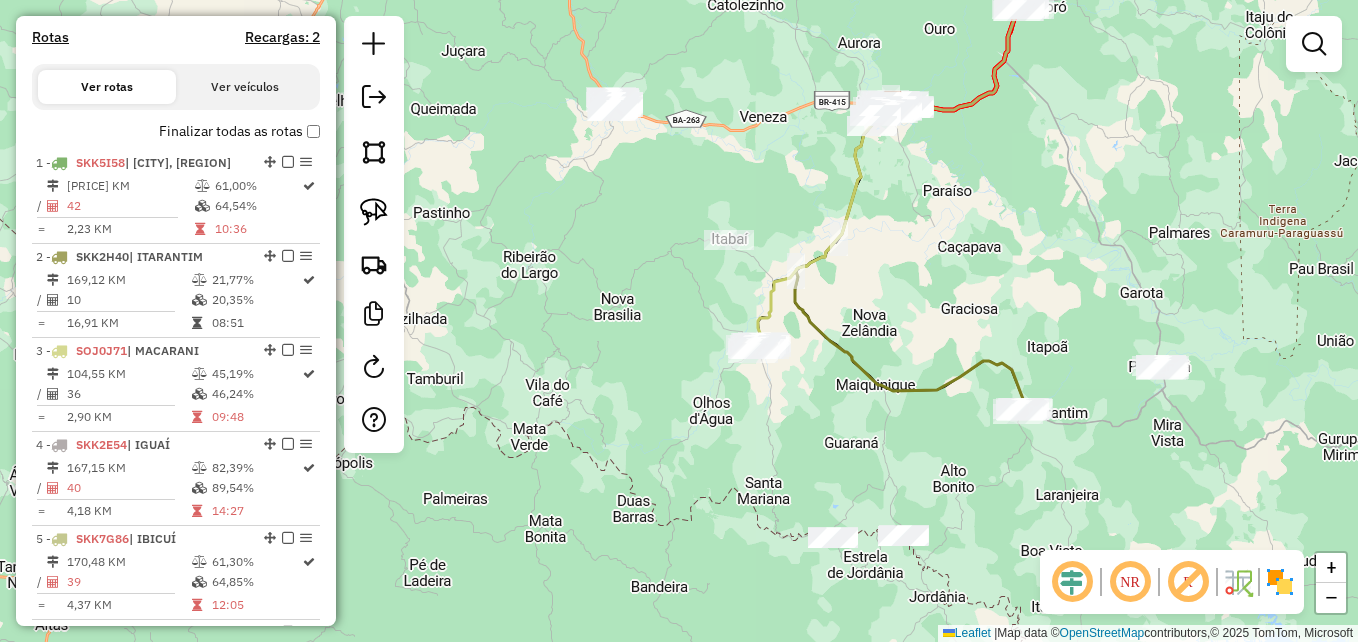 drag, startPoint x: 1022, startPoint y: 385, endPoint x: 1001, endPoint y: 125, distance: 260.8467 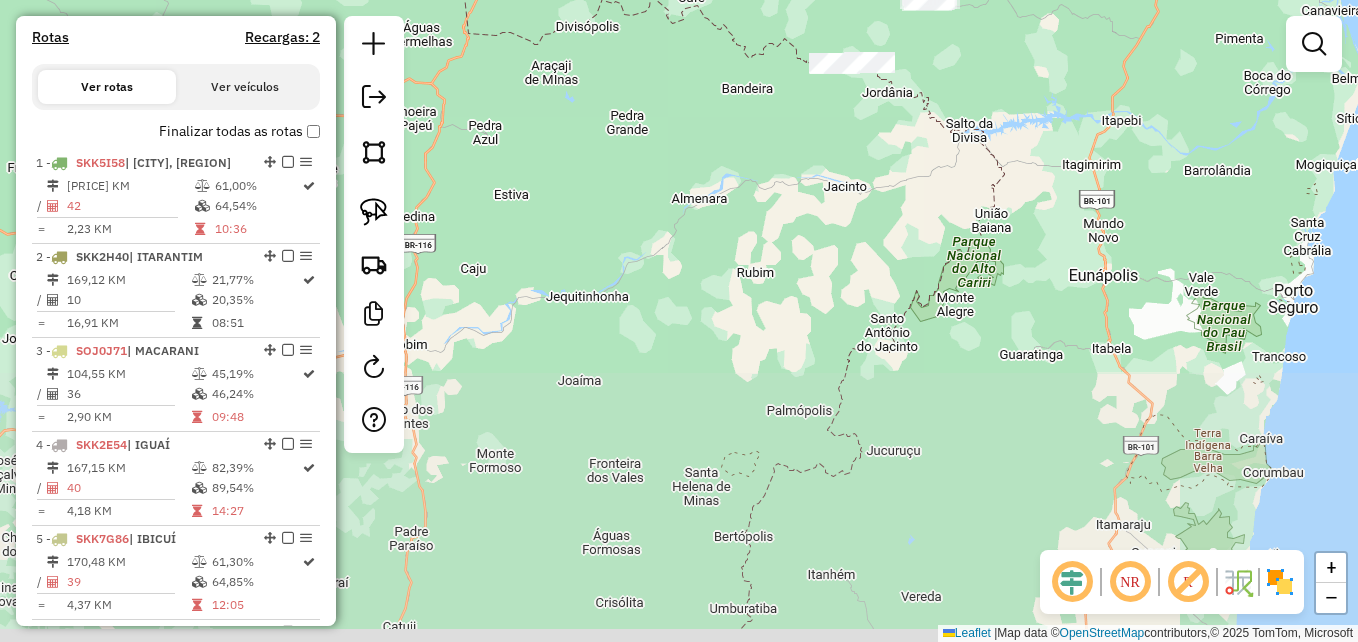drag, startPoint x: 815, startPoint y: 457, endPoint x: 817, endPoint y: 228, distance: 229.00873 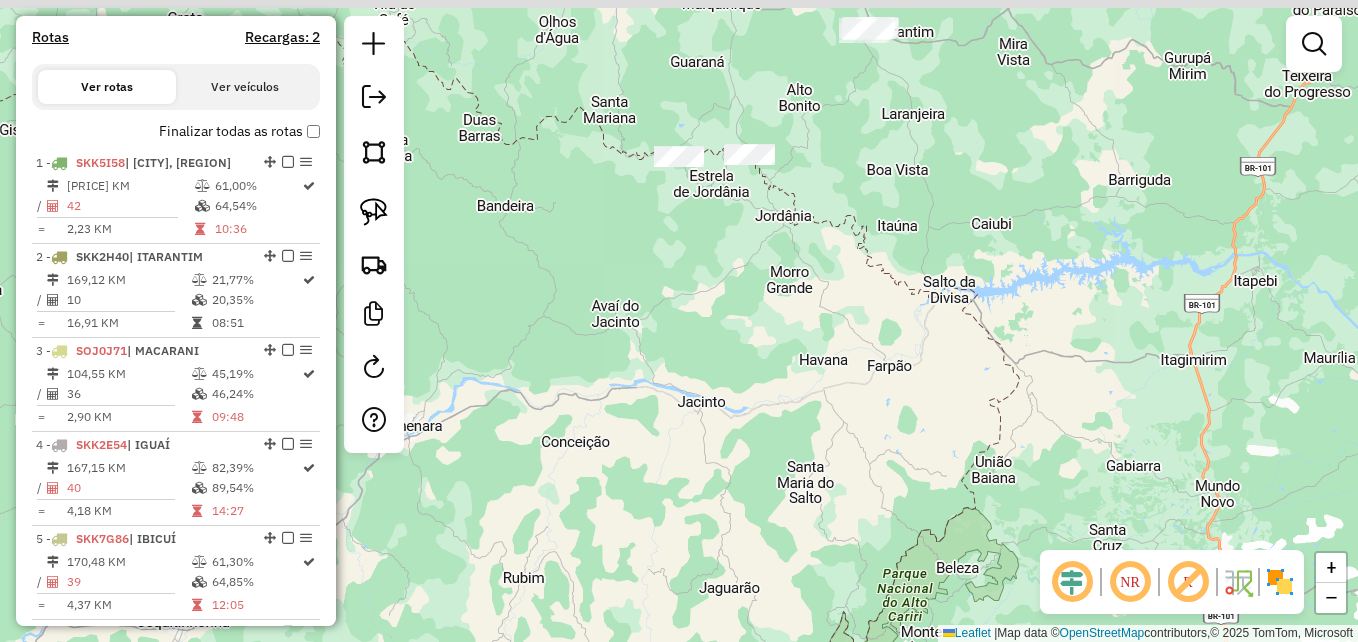 drag, startPoint x: 902, startPoint y: 212, endPoint x: 877, endPoint y: 557, distance: 345.9046 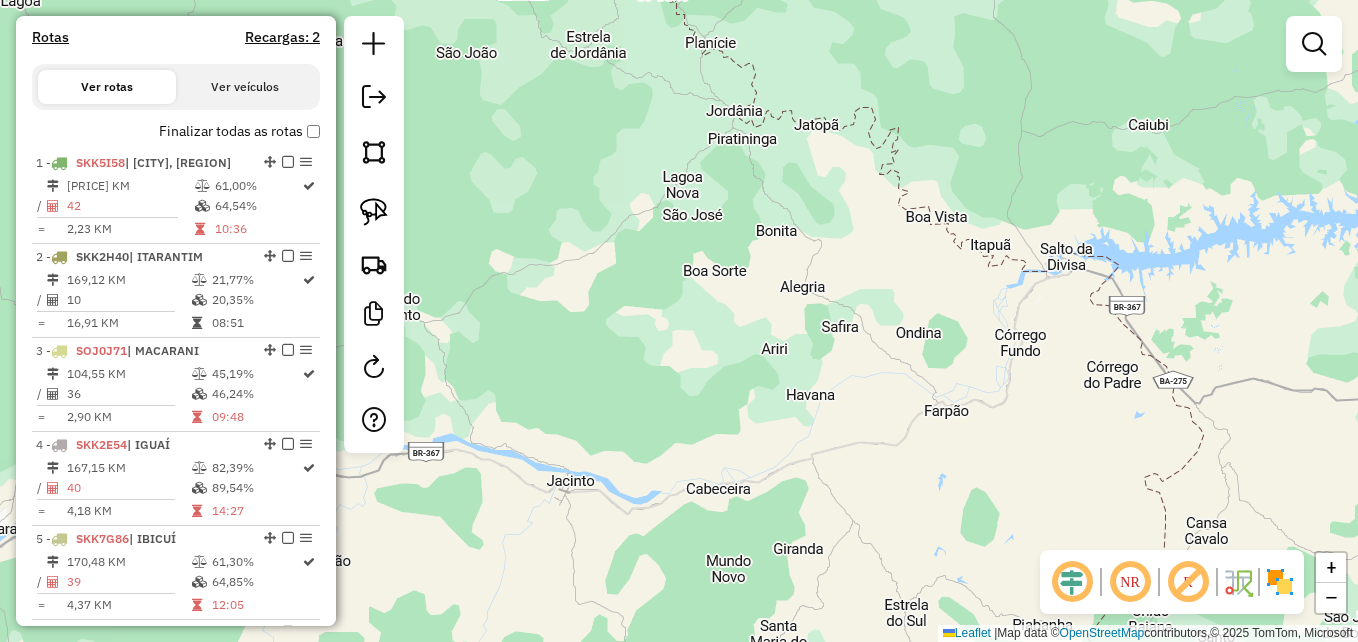drag, startPoint x: 688, startPoint y: 260, endPoint x: 789, endPoint y: 478, distance: 240.26027 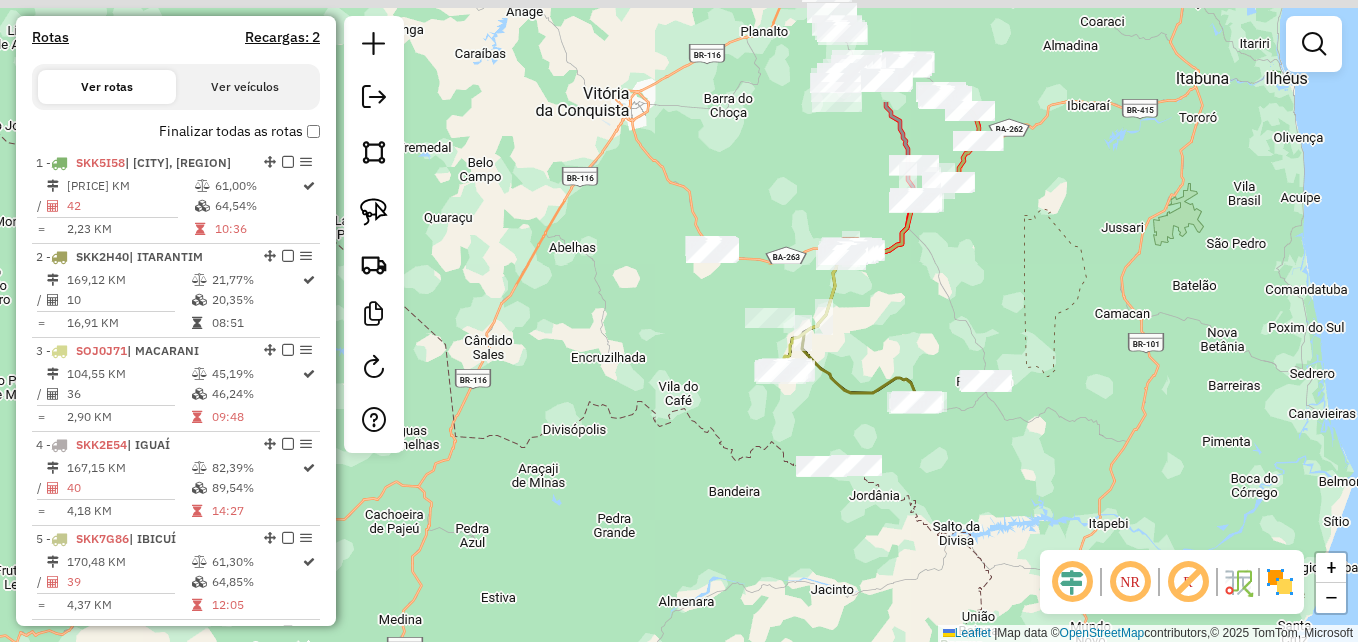 drag, startPoint x: 1002, startPoint y: 256, endPoint x: 993, endPoint y: 430, distance: 174.2326 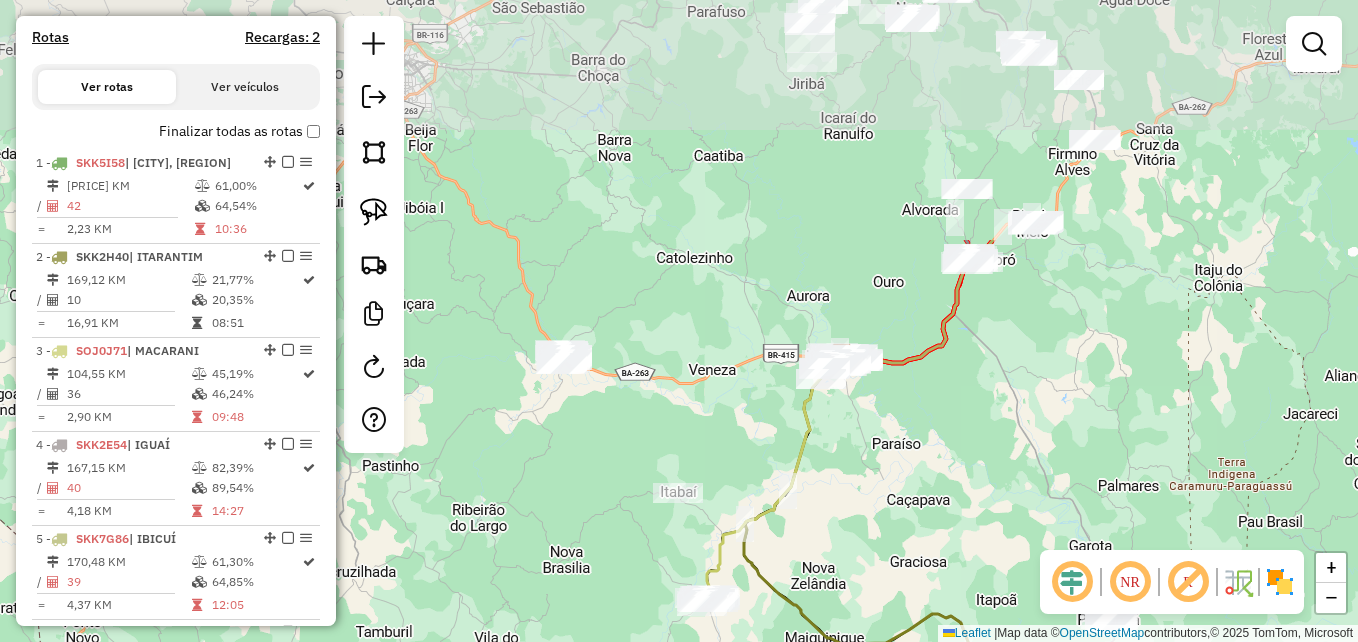 drag, startPoint x: 813, startPoint y: 214, endPoint x: 935, endPoint y: 518, distance: 327.56677 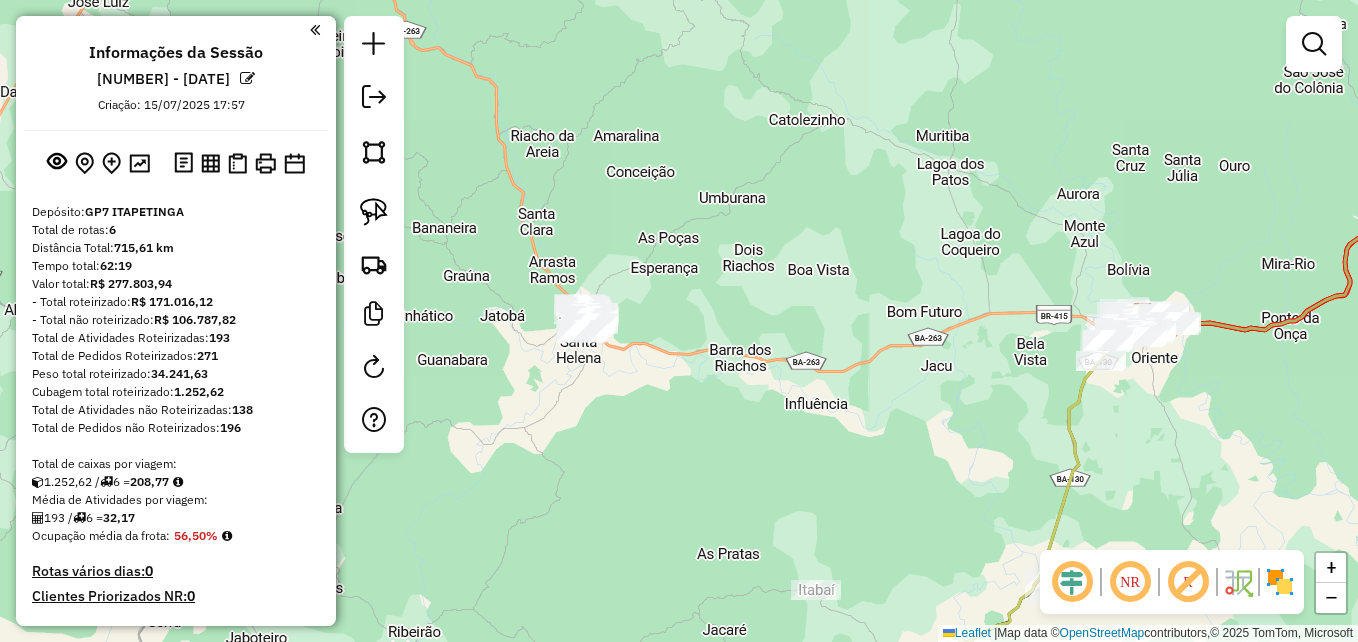 scroll, scrollTop: 0, scrollLeft: 0, axis: both 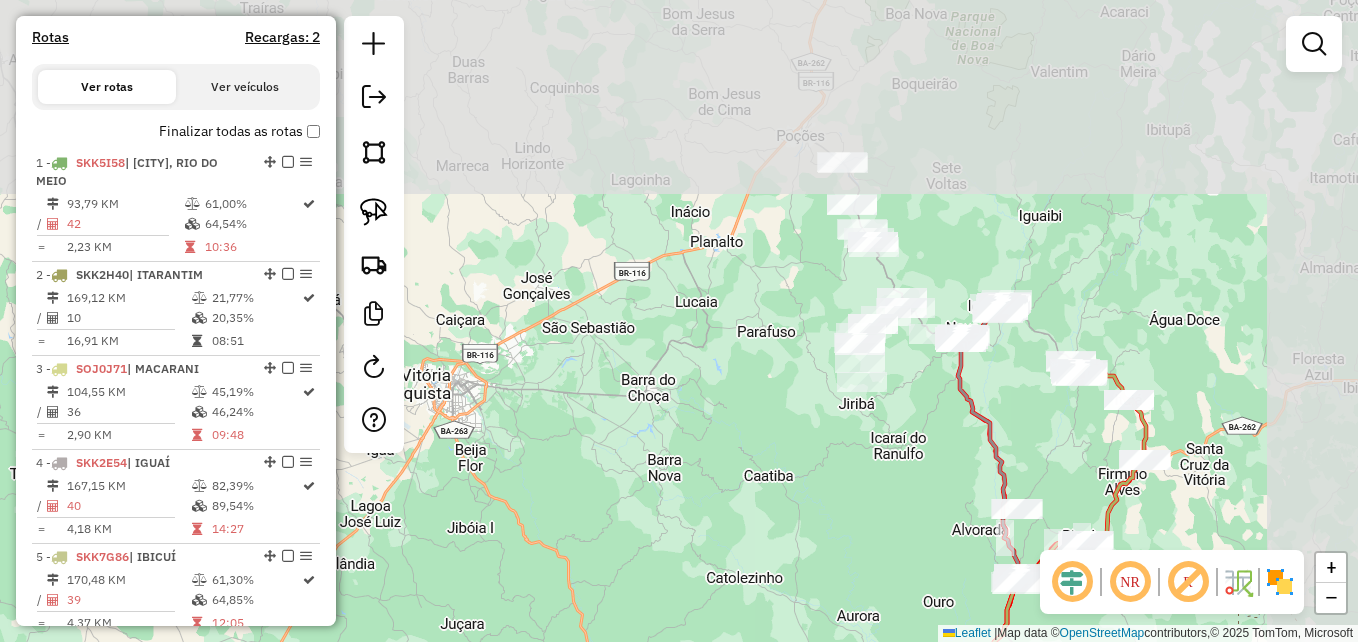 drag, startPoint x: 935, startPoint y: 264, endPoint x: 778, endPoint y: 535, distance: 313.19324 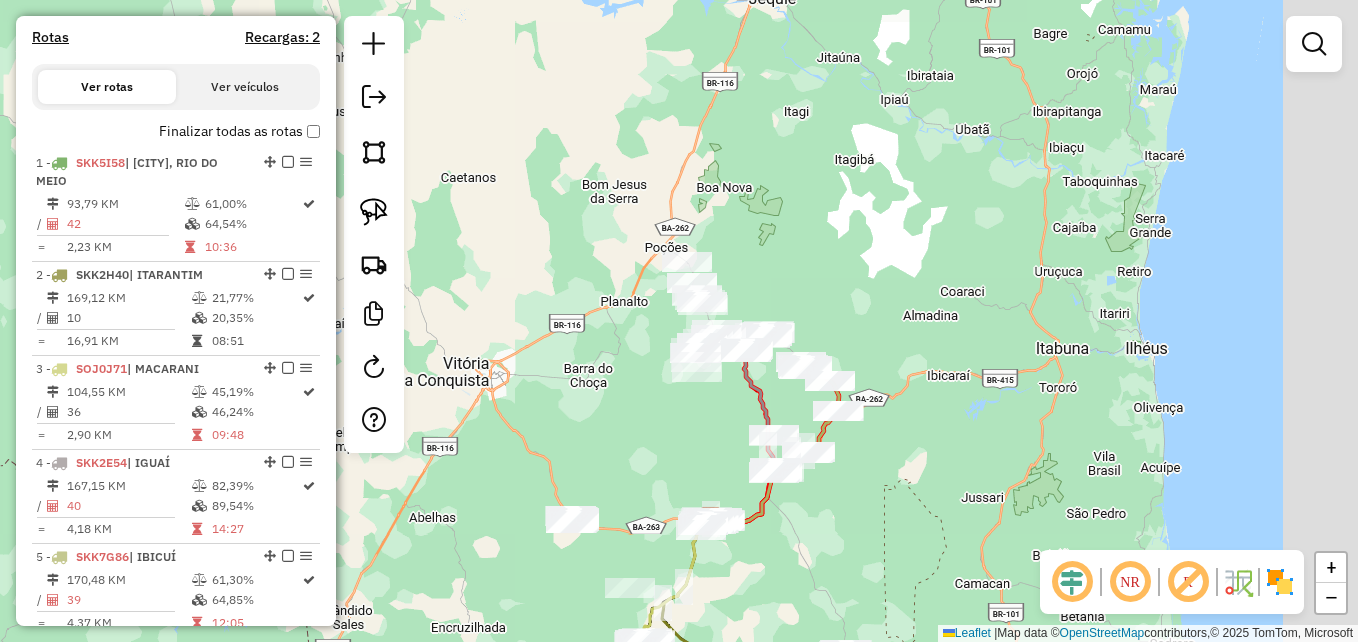 drag, startPoint x: 896, startPoint y: 421, endPoint x: 677, endPoint y: 395, distance: 220.53798 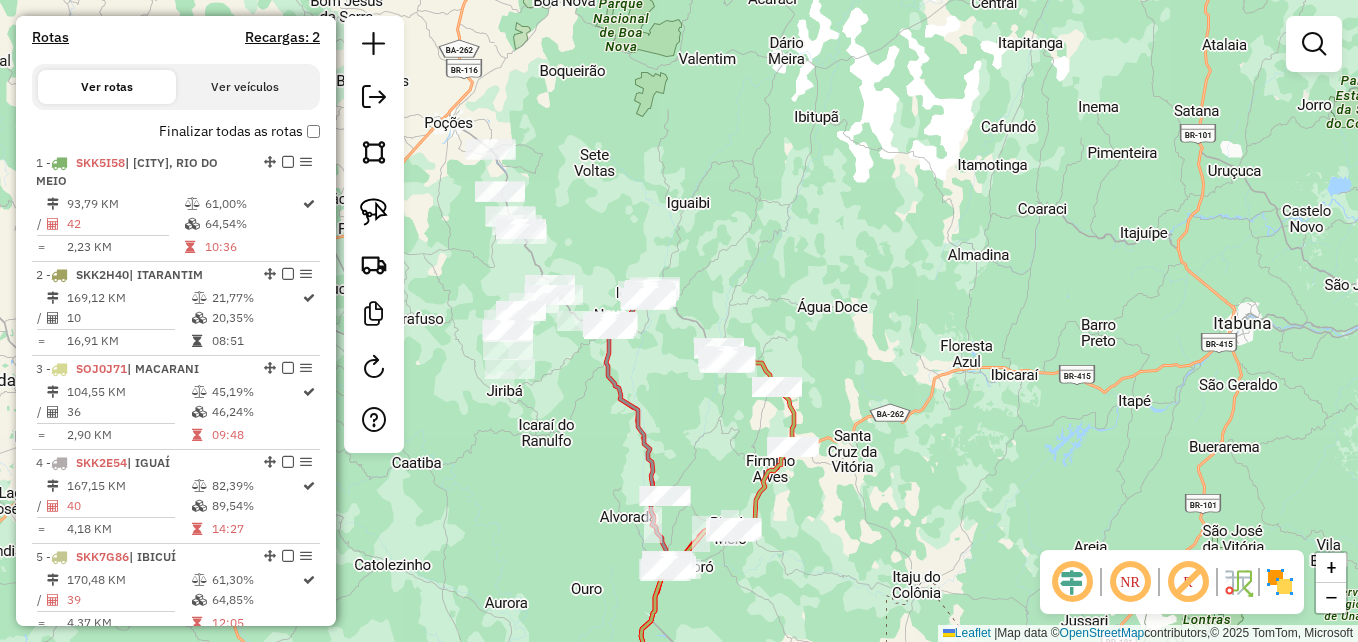 drag, startPoint x: 549, startPoint y: 454, endPoint x: 752, endPoint y: 495, distance: 207.09901 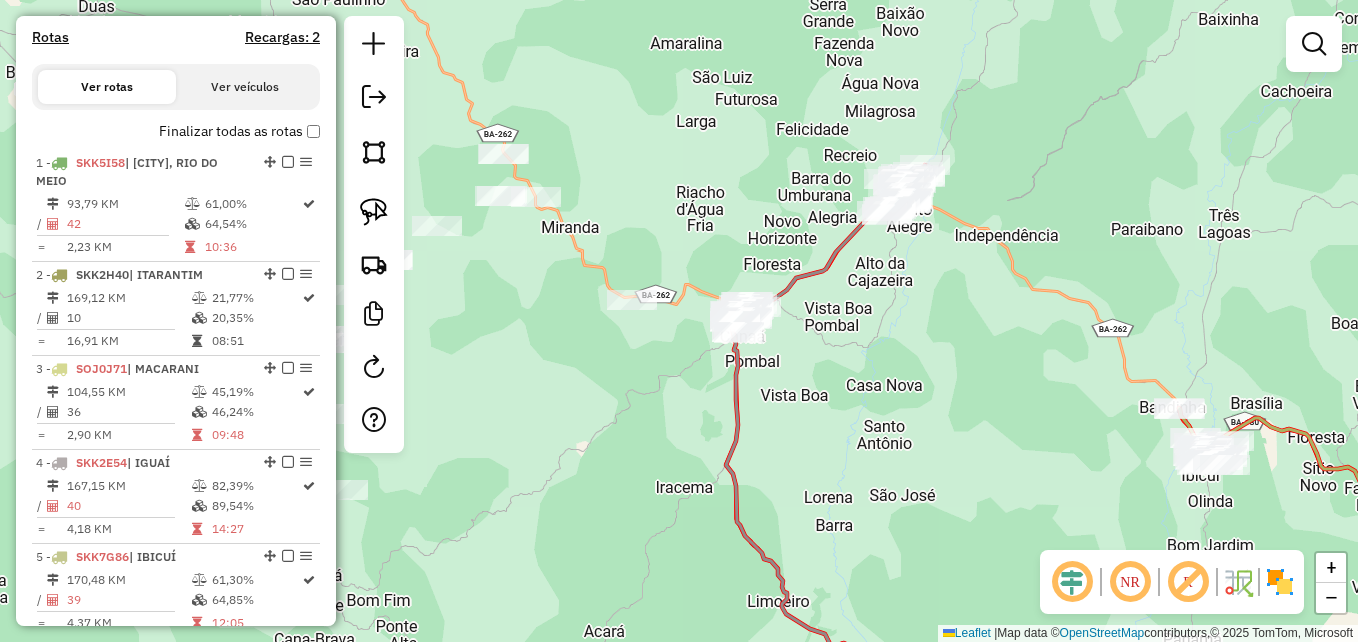 drag, startPoint x: 724, startPoint y: 304, endPoint x: 953, endPoint y: 436, distance: 264.3199 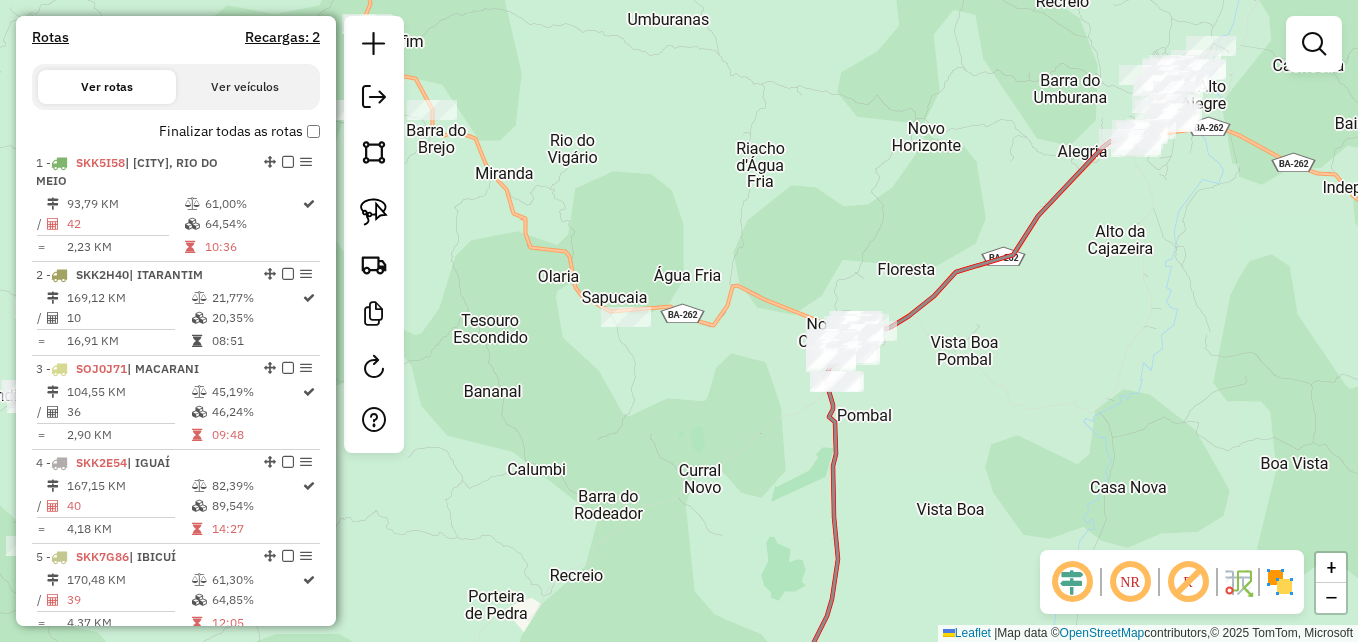 drag, startPoint x: 896, startPoint y: 305, endPoint x: 989, endPoint y: 455, distance: 176.4908 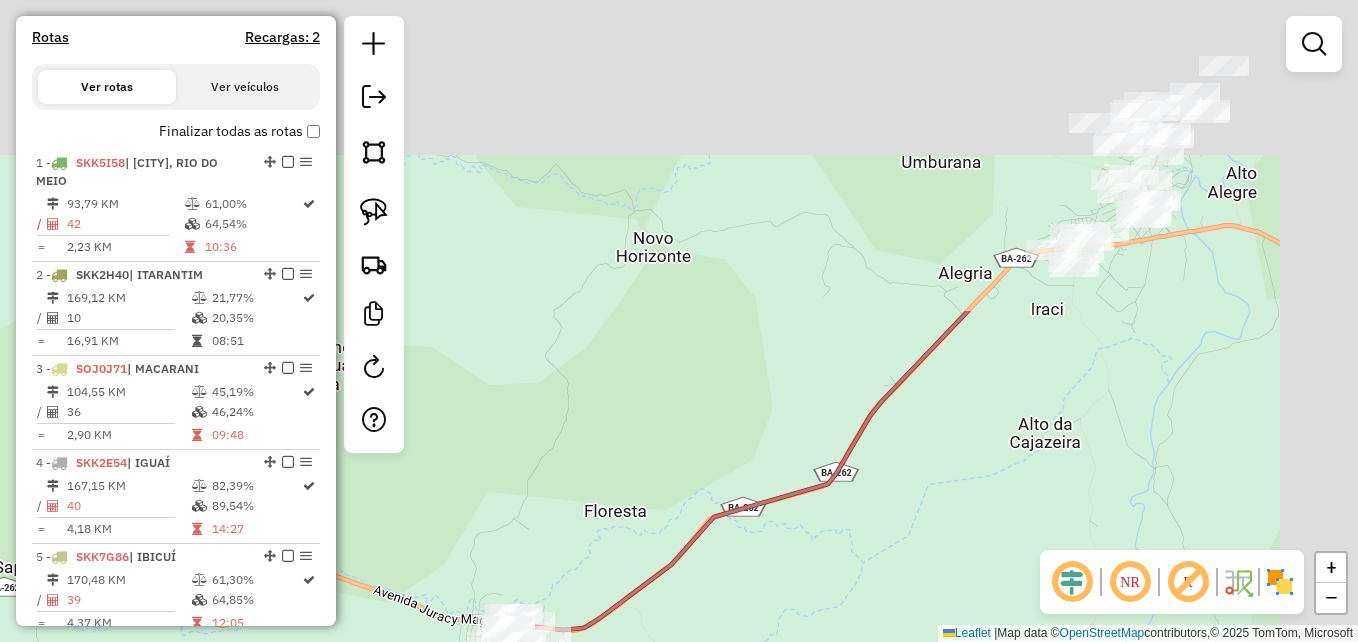 drag, startPoint x: 1139, startPoint y: 320, endPoint x: 1027, endPoint y: 685, distance: 381.79706 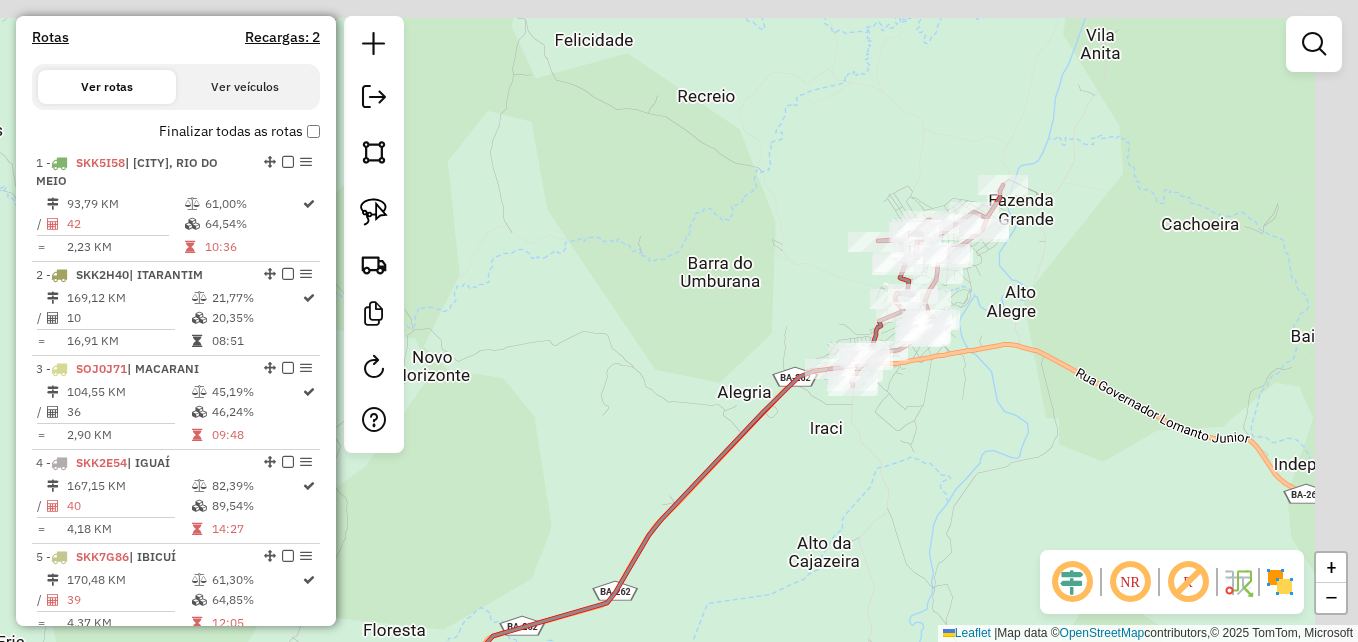 drag, startPoint x: 1182, startPoint y: 407, endPoint x: 966, endPoint y: 538, distance: 252.62027 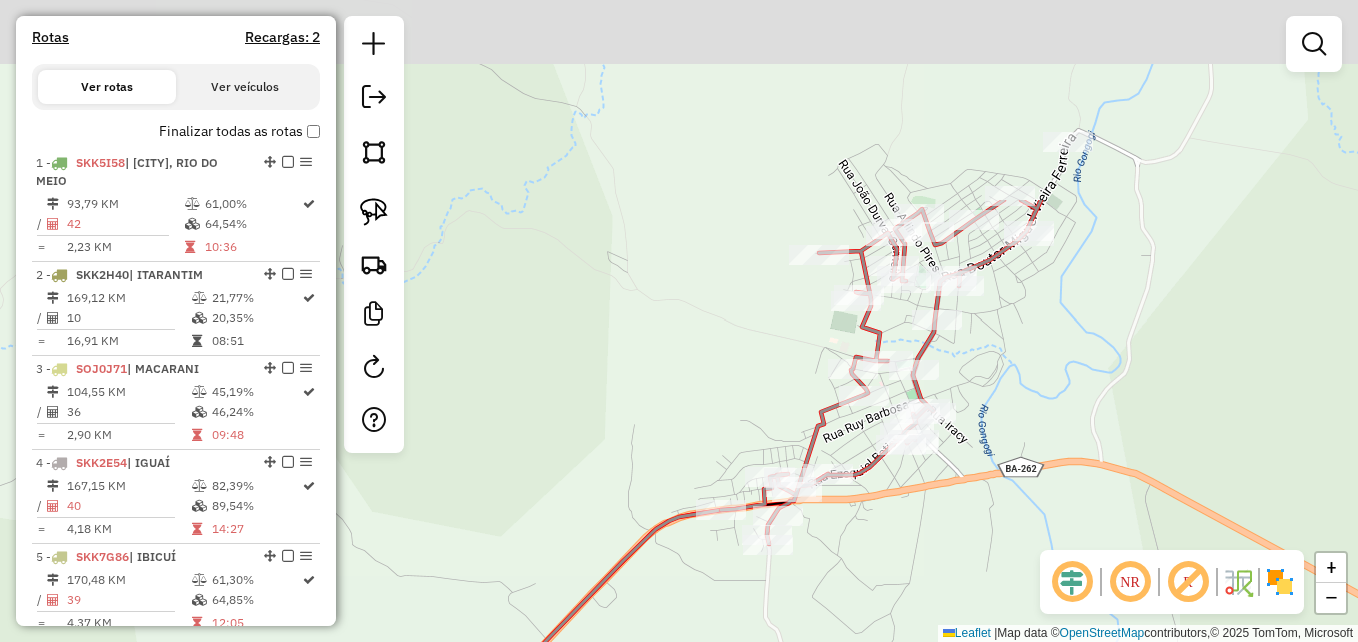 drag, startPoint x: 952, startPoint y: 399, endPoint x: 963, endPoint y: 658, distance: 259.2335 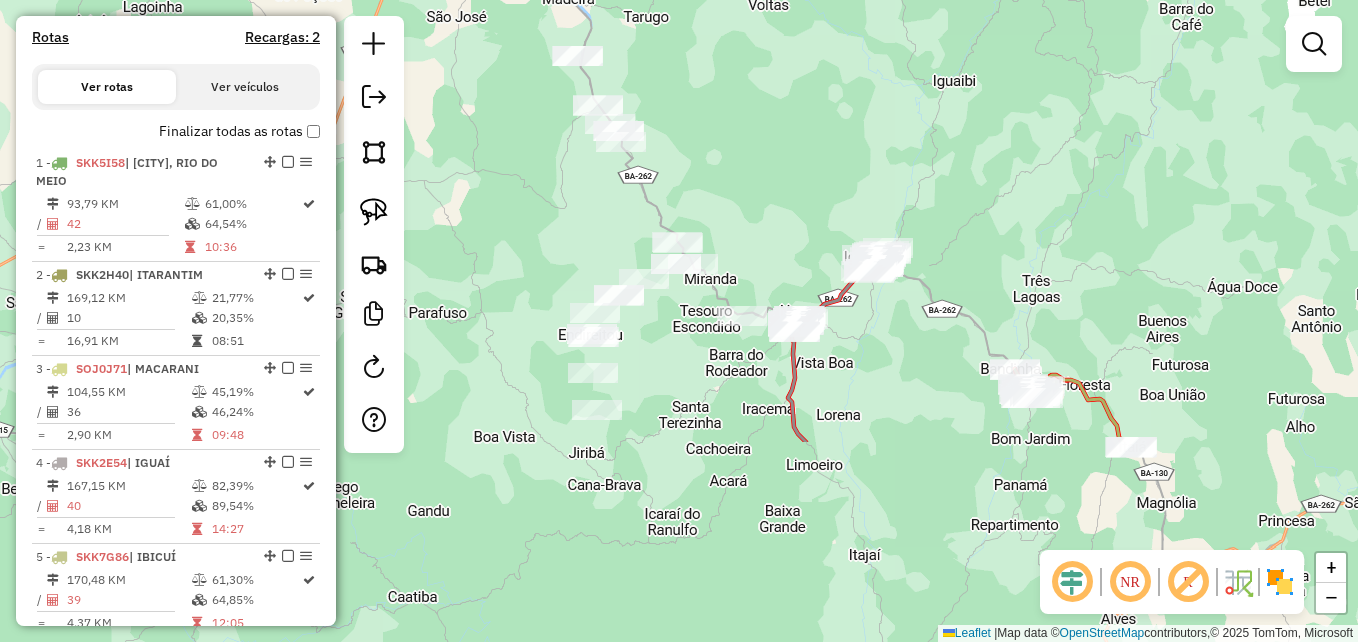 drag, startPoint x: 770, startPoint y: 406, endPoint x: 690, endPoint y: 142, distance: 275.85504 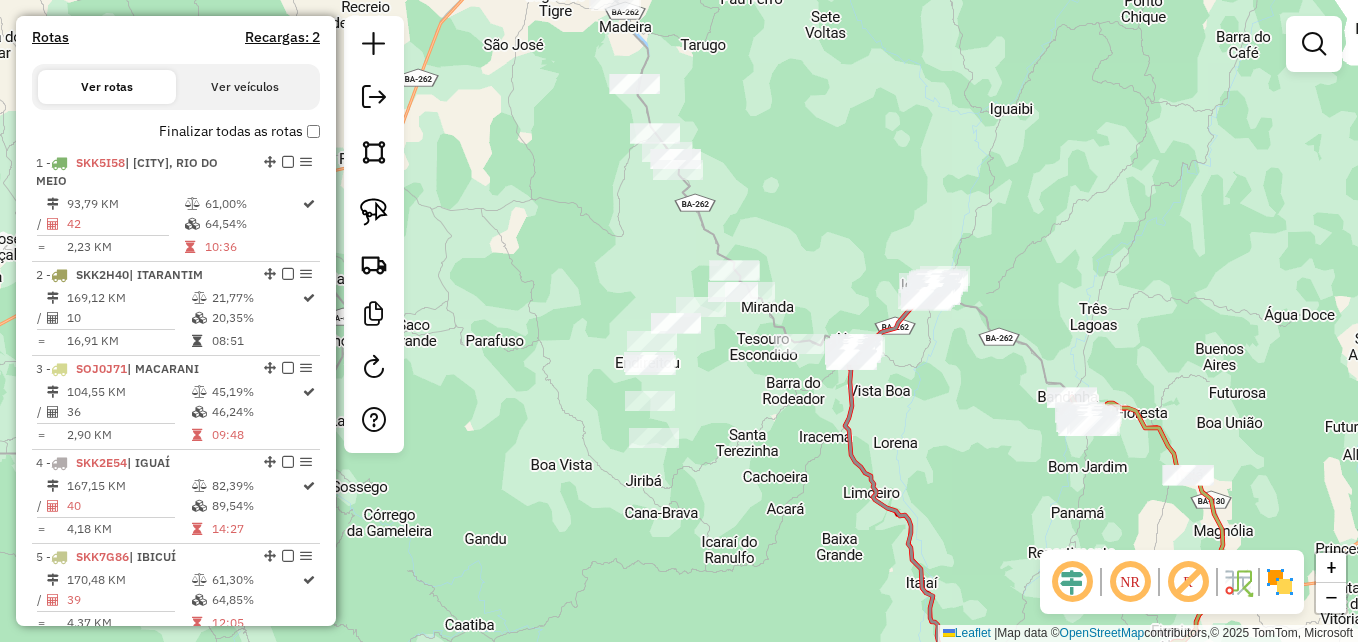 drag, startPoint x: 683, startPoint y: 192, endPoint x: 738, endPoint y: 222, distance: 62.649822 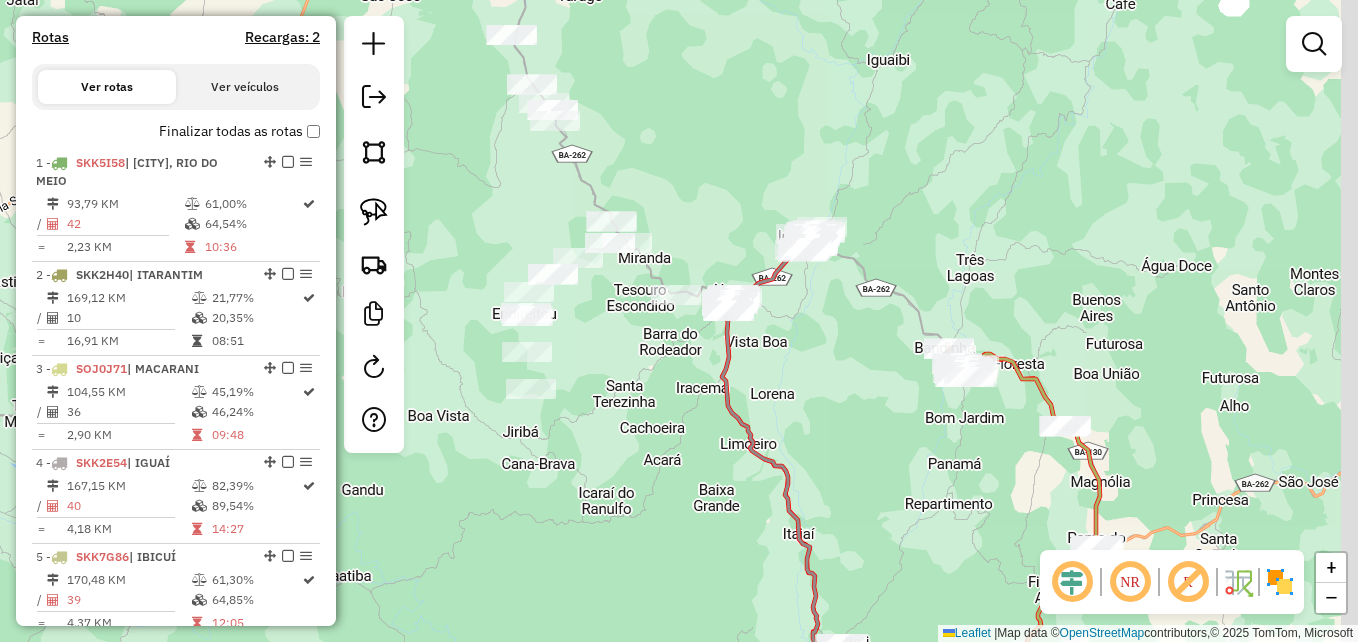 drag, startPoint x: 771, startPoint y: 445, endPoint x: 633, endPoint y: 381, distance: 152.11838 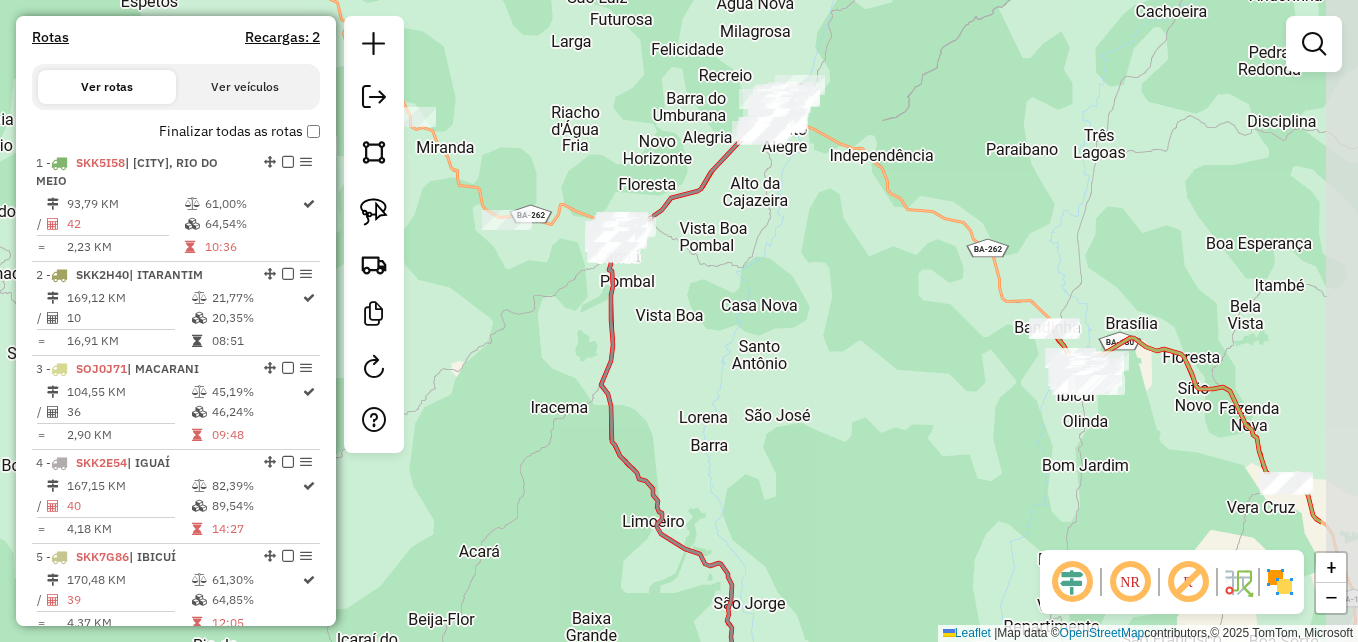 drag, startPoint x: 665, startPoint y: 354, endPoint x: 492, endPoint y: 366, distance: 173.41568 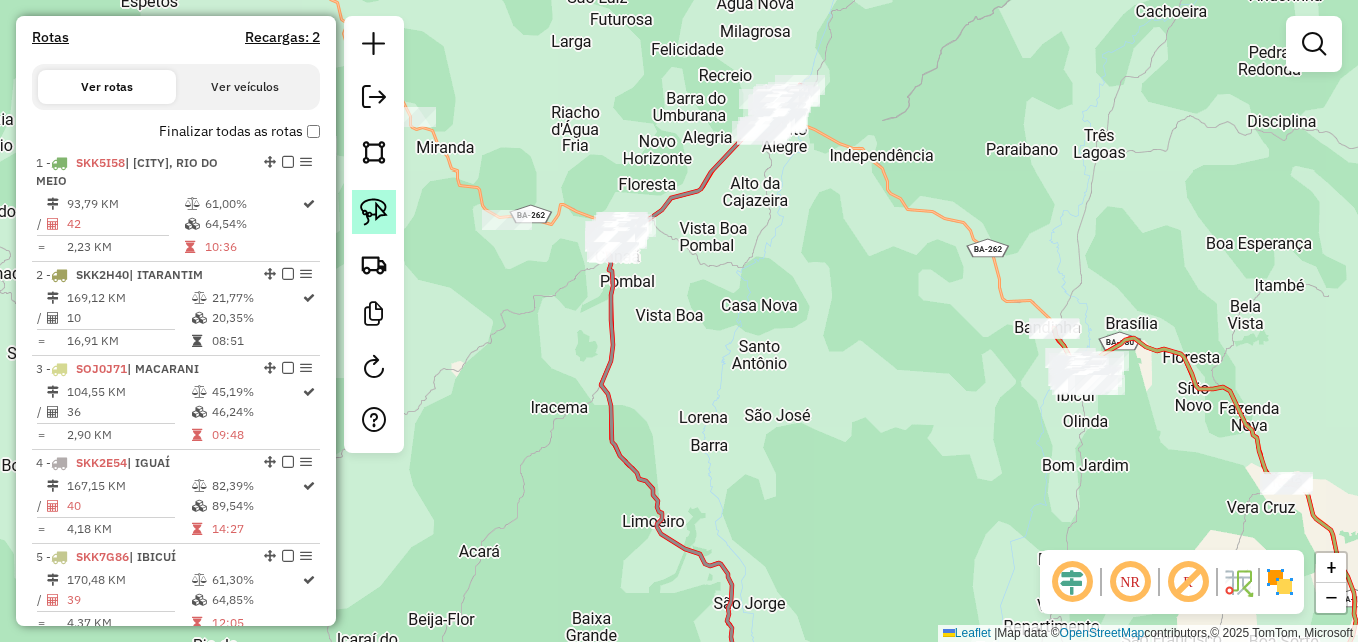 click 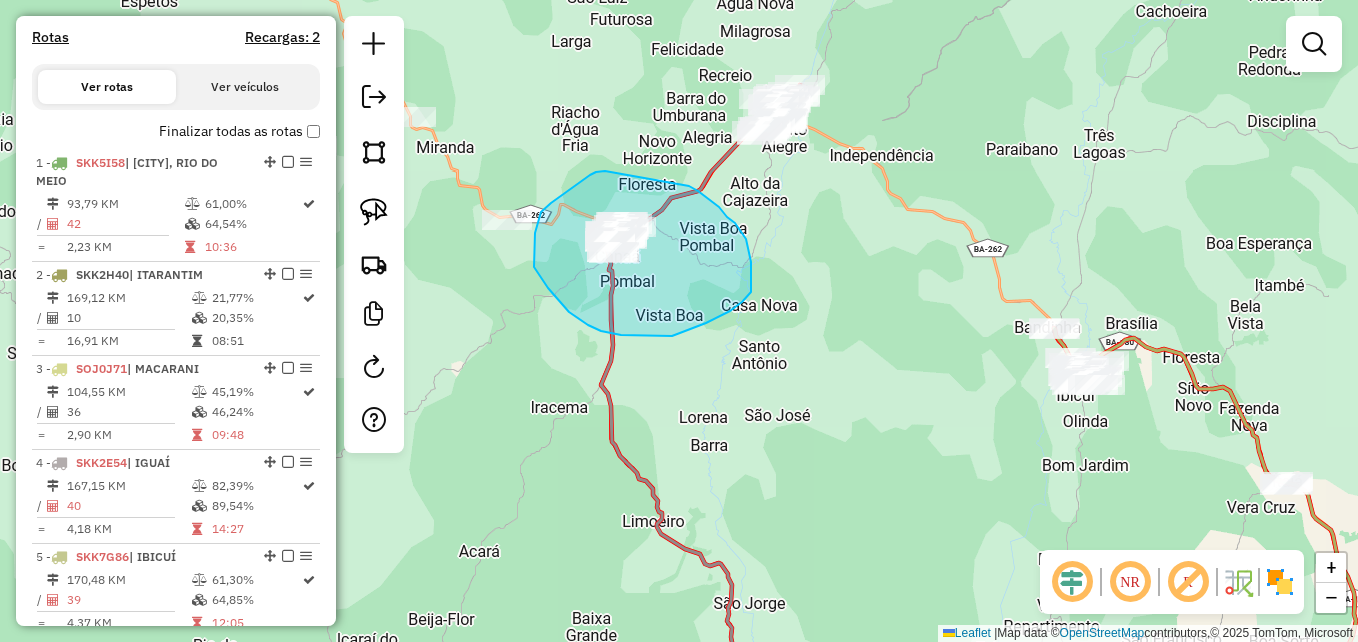 drag, startPoint x: 603, startPoint y: 171, endPoint x: 684, endPoint y: 184, distance: 82.036575 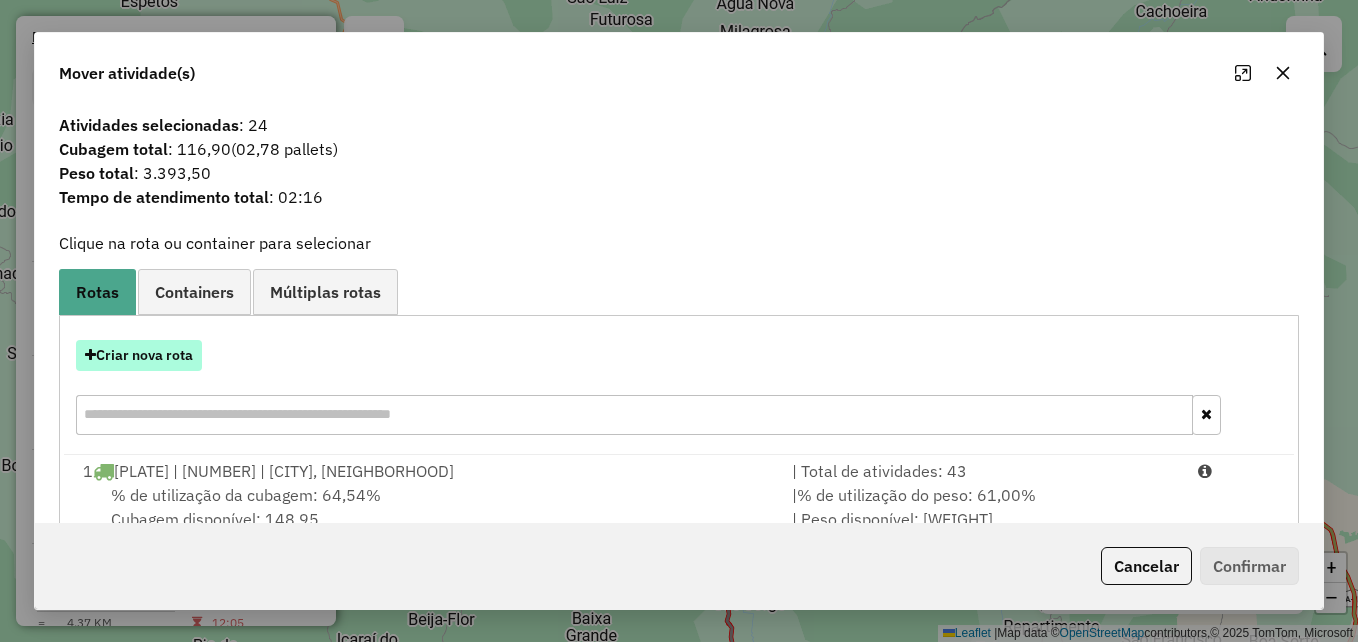 click on "Criar nova rota" at bounding box center (139, 355) 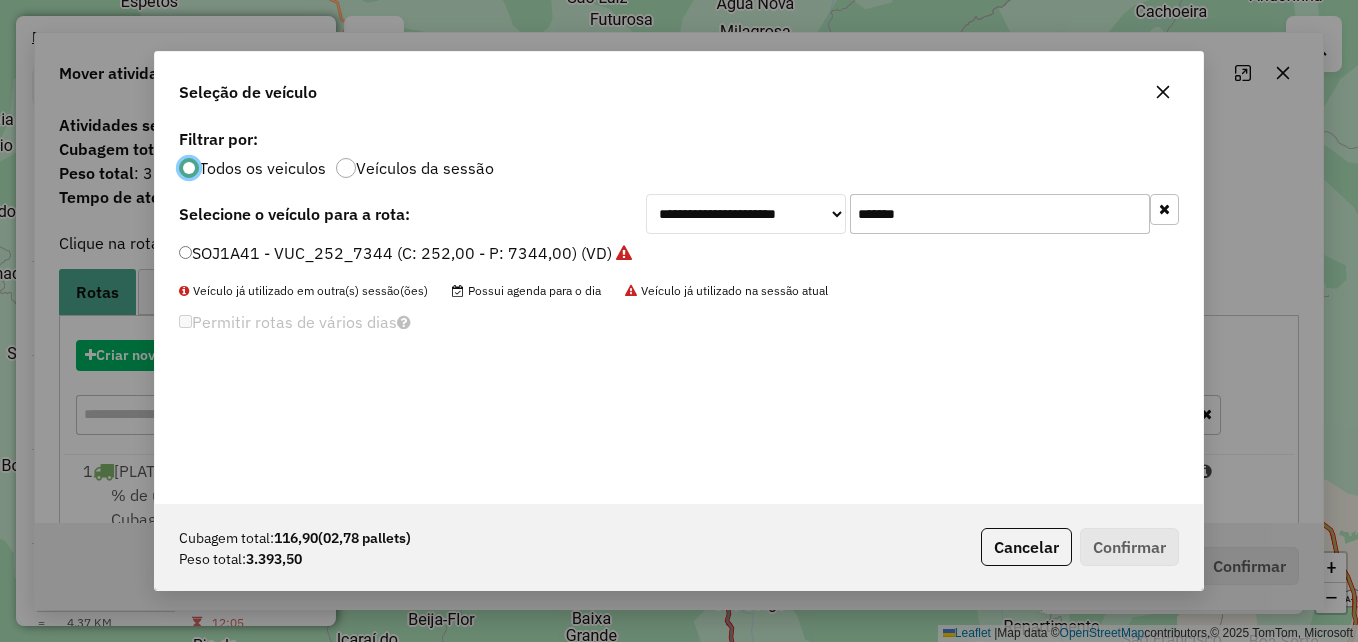 scroll, scrollTop: 11, scrollLeft: 6, axis: both 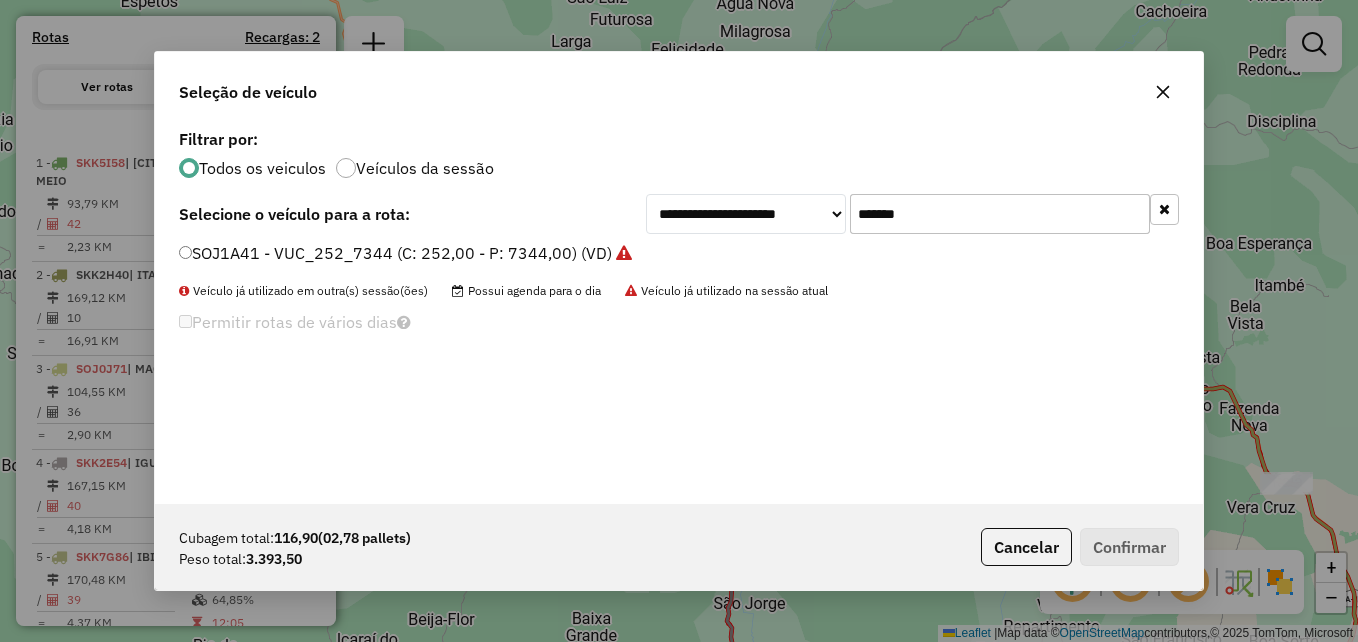 drag, startPoint x: 937, startPoint y: 215, endPoint x: 836, endPoint y: 199, distance: 102.259476 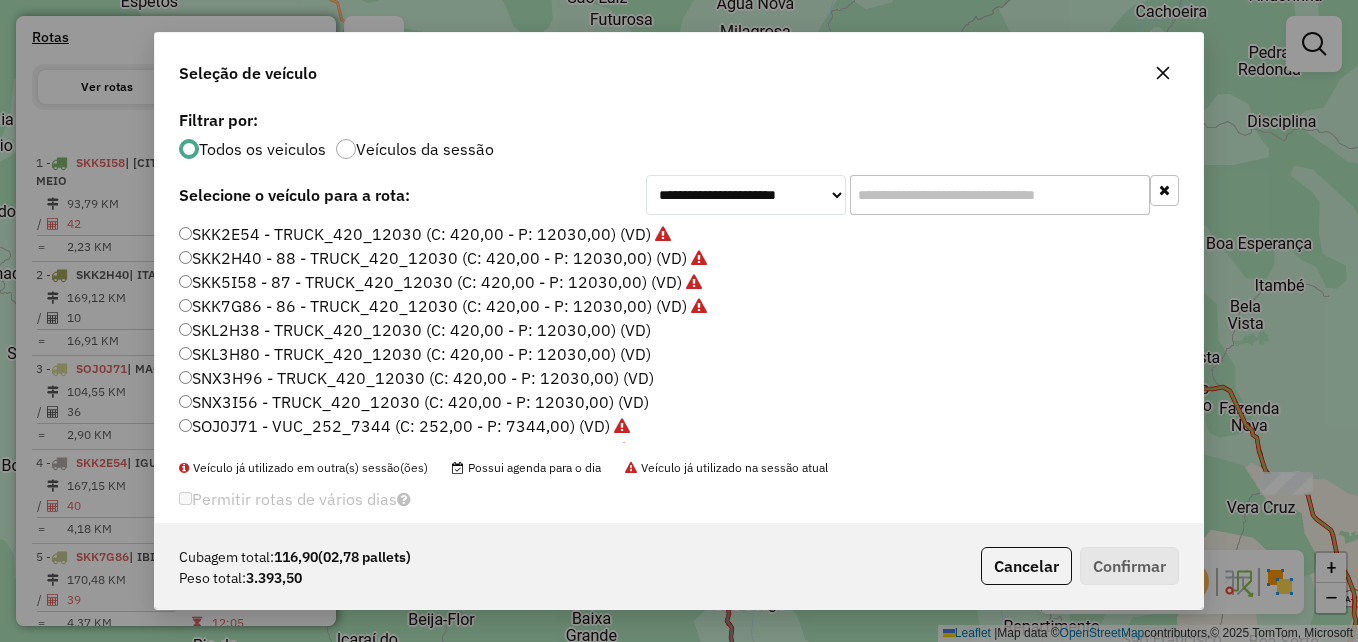 paste on "*******" 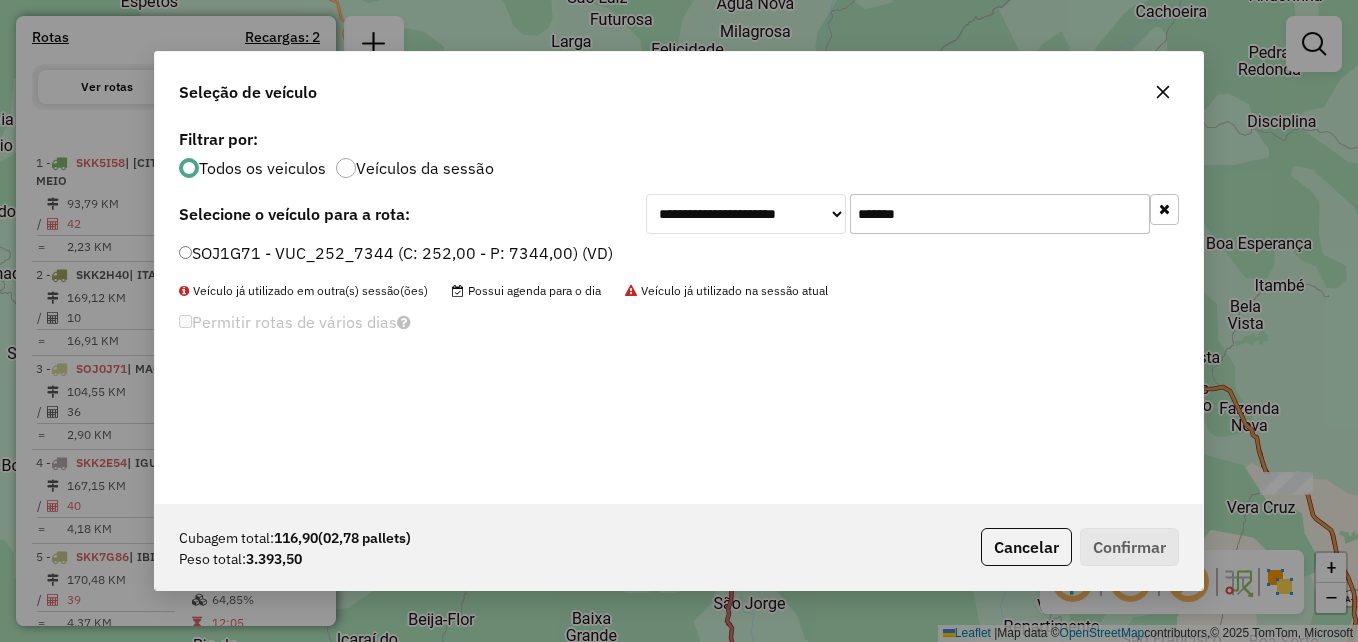 type on "*******" 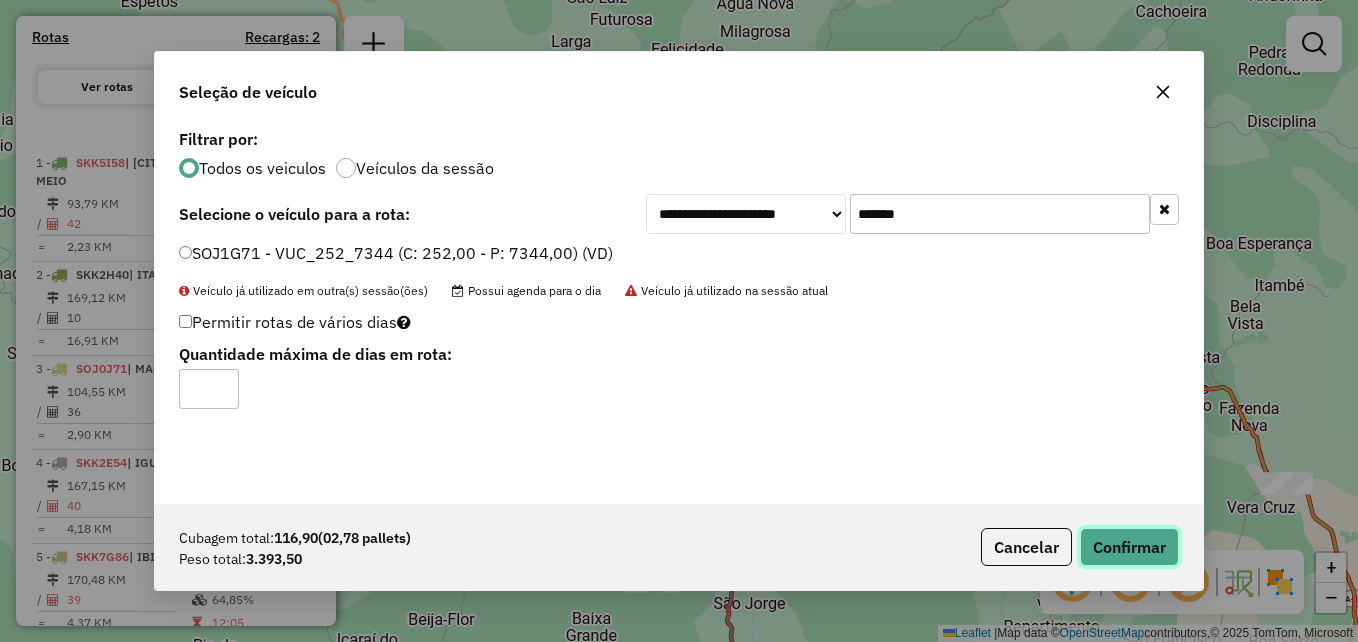 click on "Confirmar" 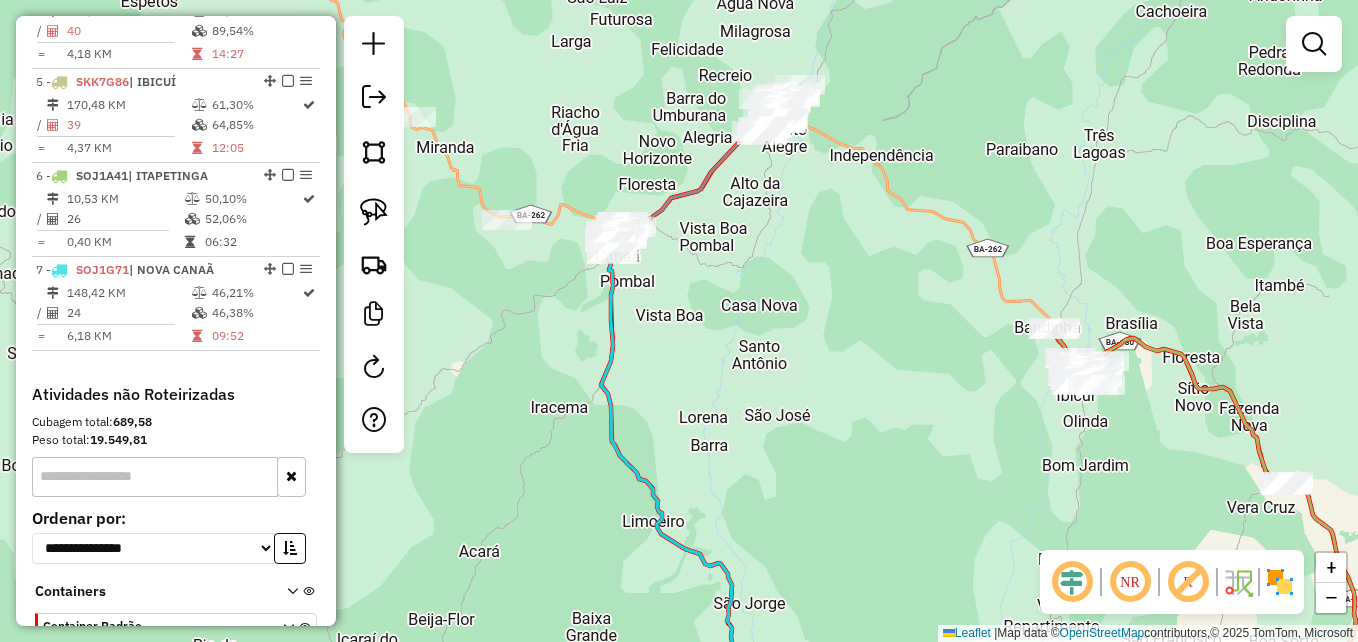 scroll, scrollTop: 1234, scrollLeft: 0, axis: vertical 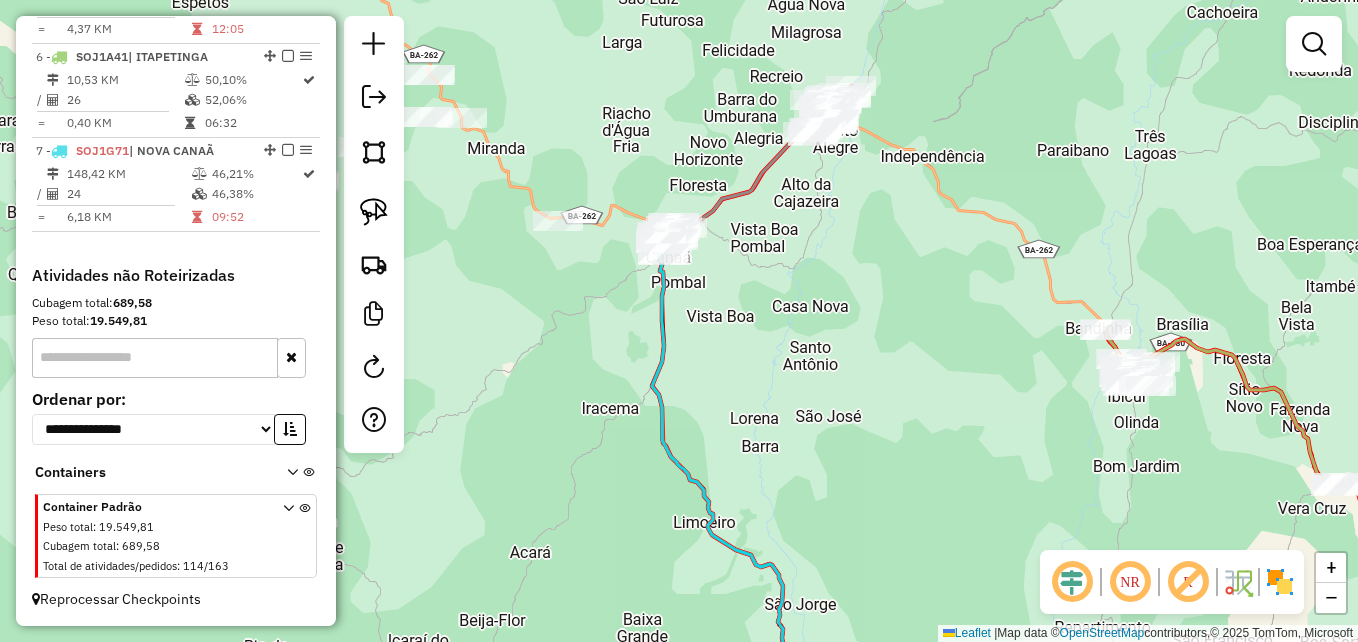drag, startPoint x: 497, startPoint y: 270, endPoint x: 548, endPoint y: 271, distance: 51.009804 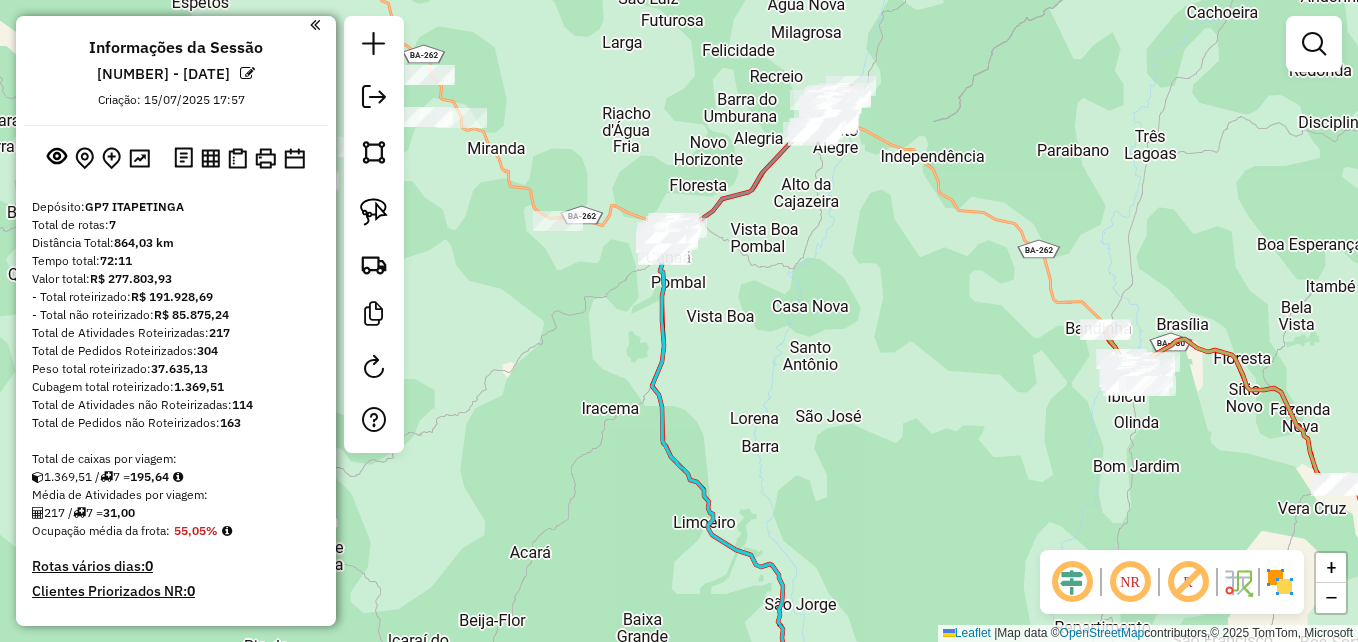 scroll, scrollTop: 0, scrollLeft: 0, axis: both 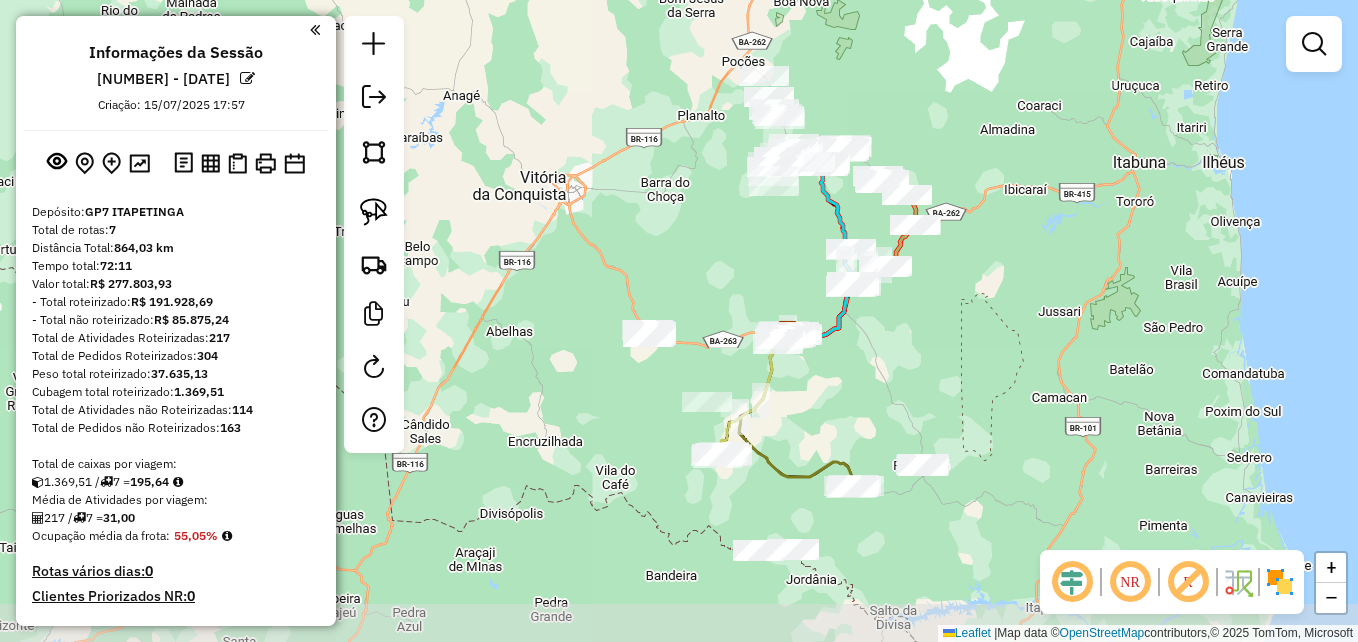 drag, startPoint x: 712, startPoint y: 441, endPoint x: 665, endPoint y: 270, distance: 177.34148 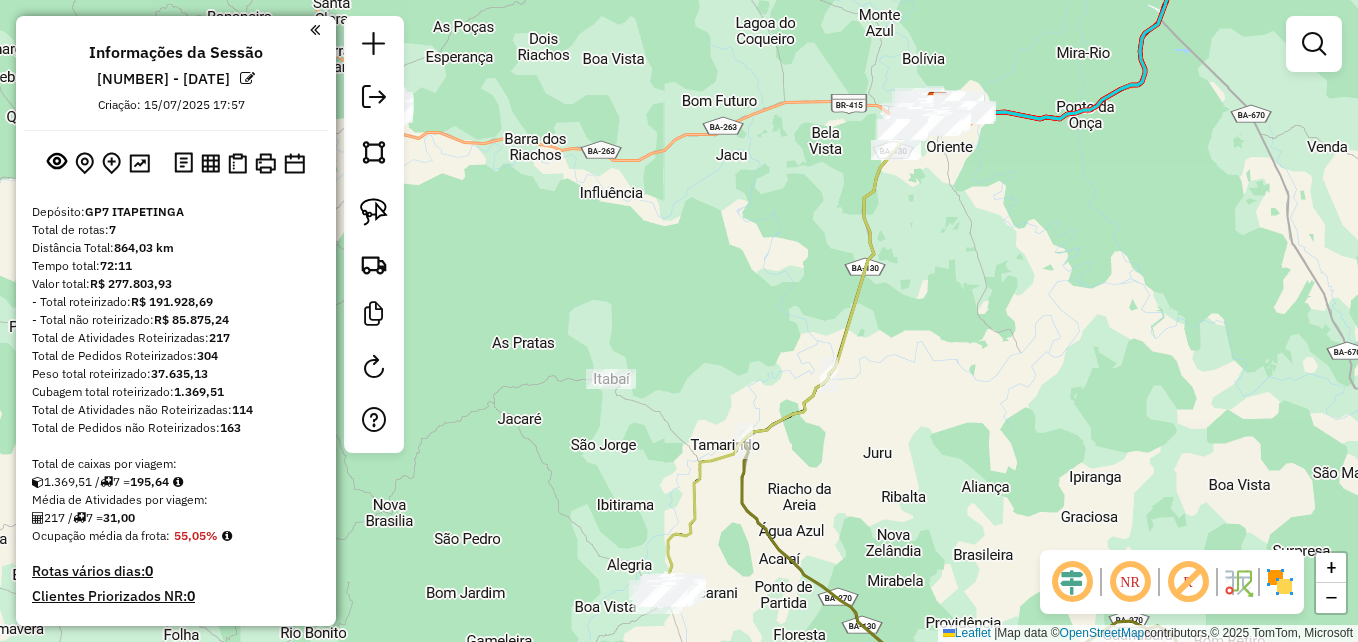 drag, startPoint x: 939, startPoint y: 237, endPoint x: 749, endPoint y: 298, distance: 199.552 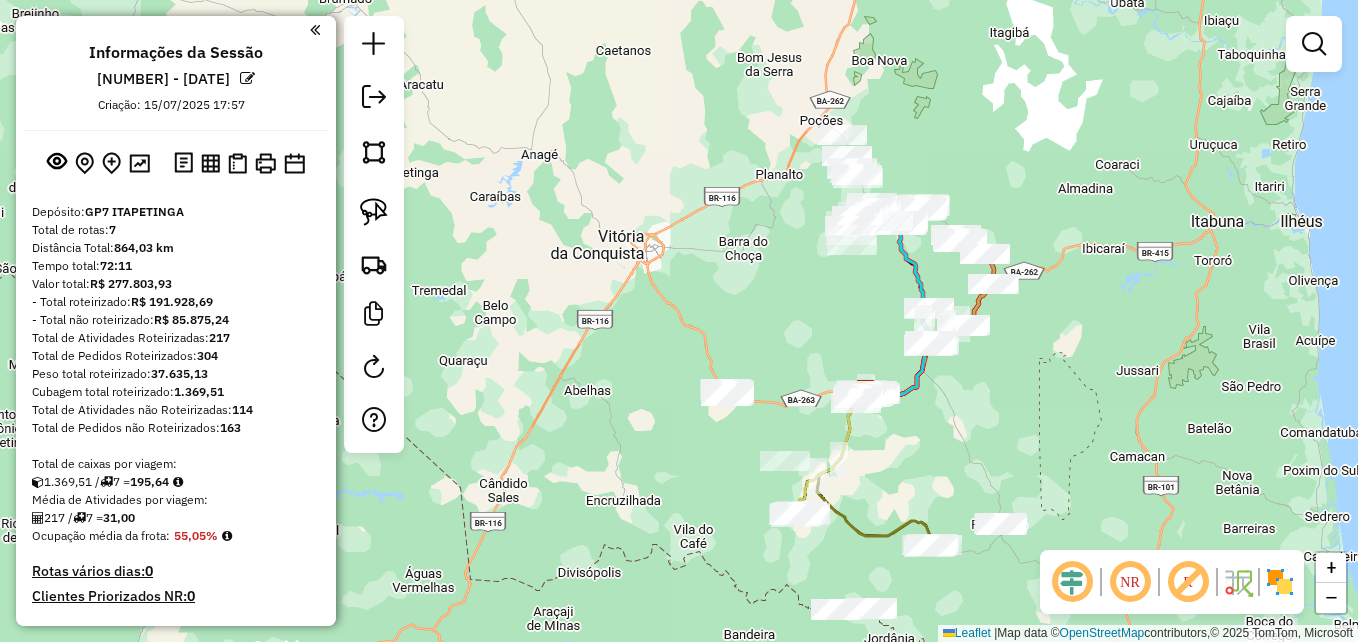drag, startPoint x: 868, startPoint y: 162, endPoint x: 804, endPoint y: 297, distance: 149.40215 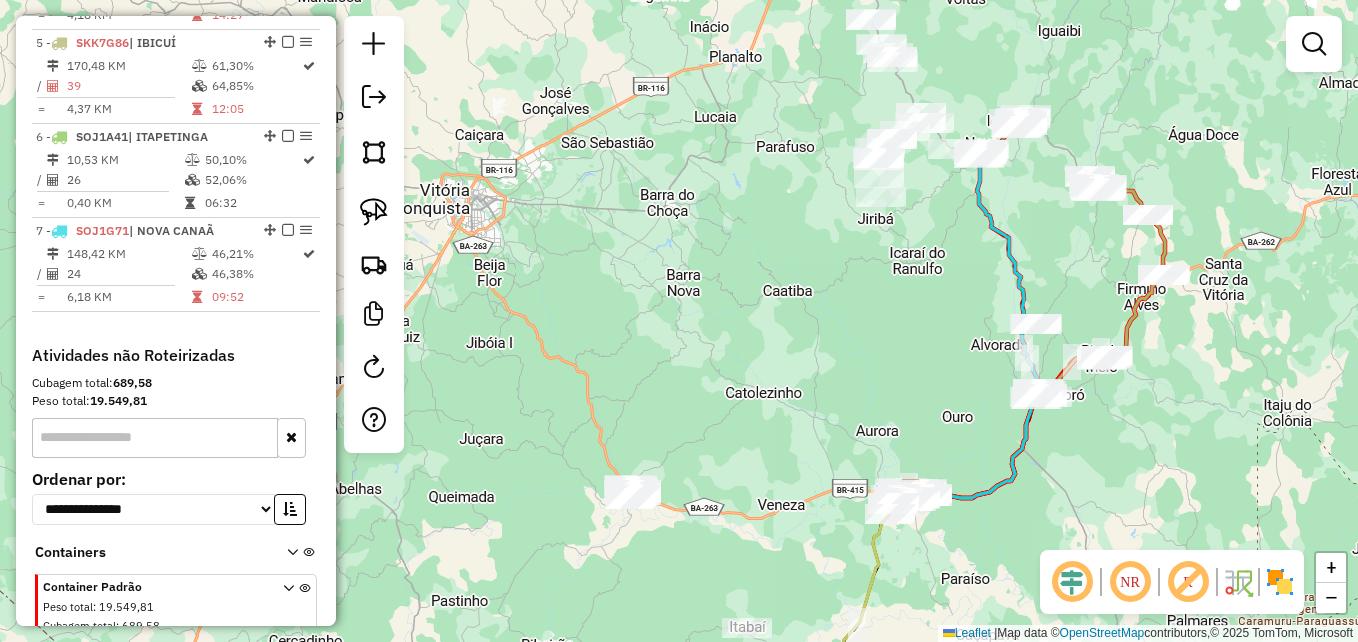 scroll, scrollTop: 1034, scrollLeft: 0, axis: vertical 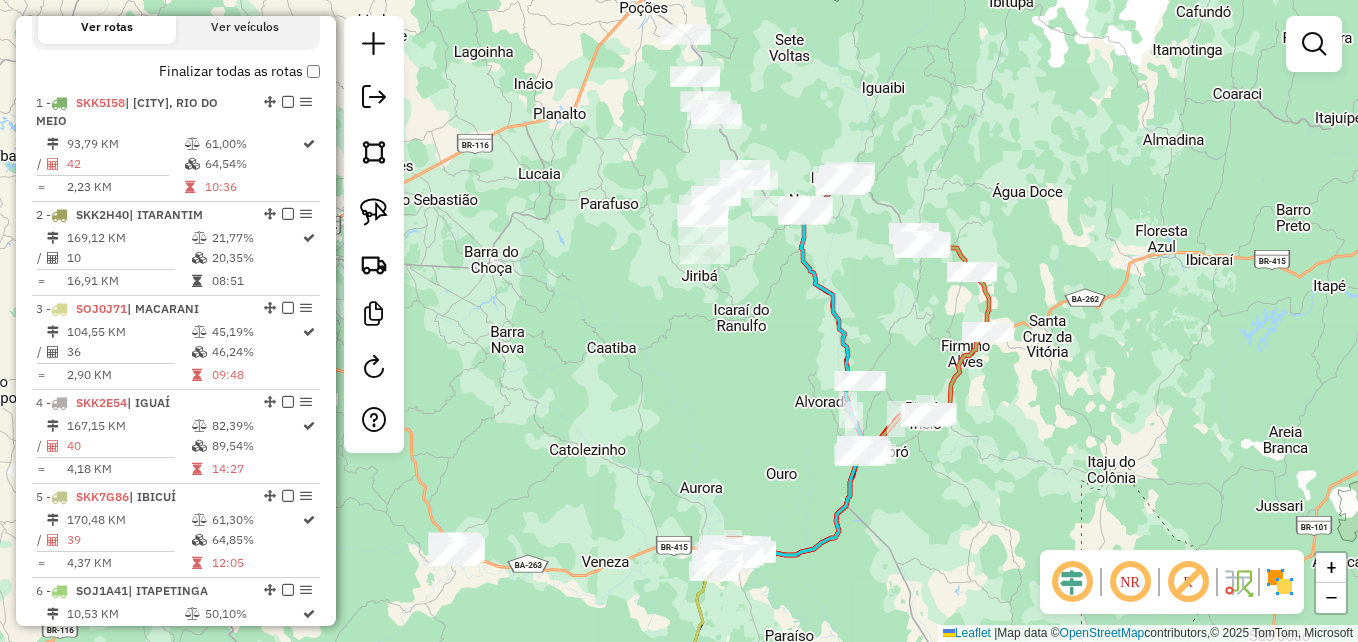 drag, startPoint x: 867, startPoint y: 293, endPoint x: 644, endPoint y: 370, distance: 235.91948 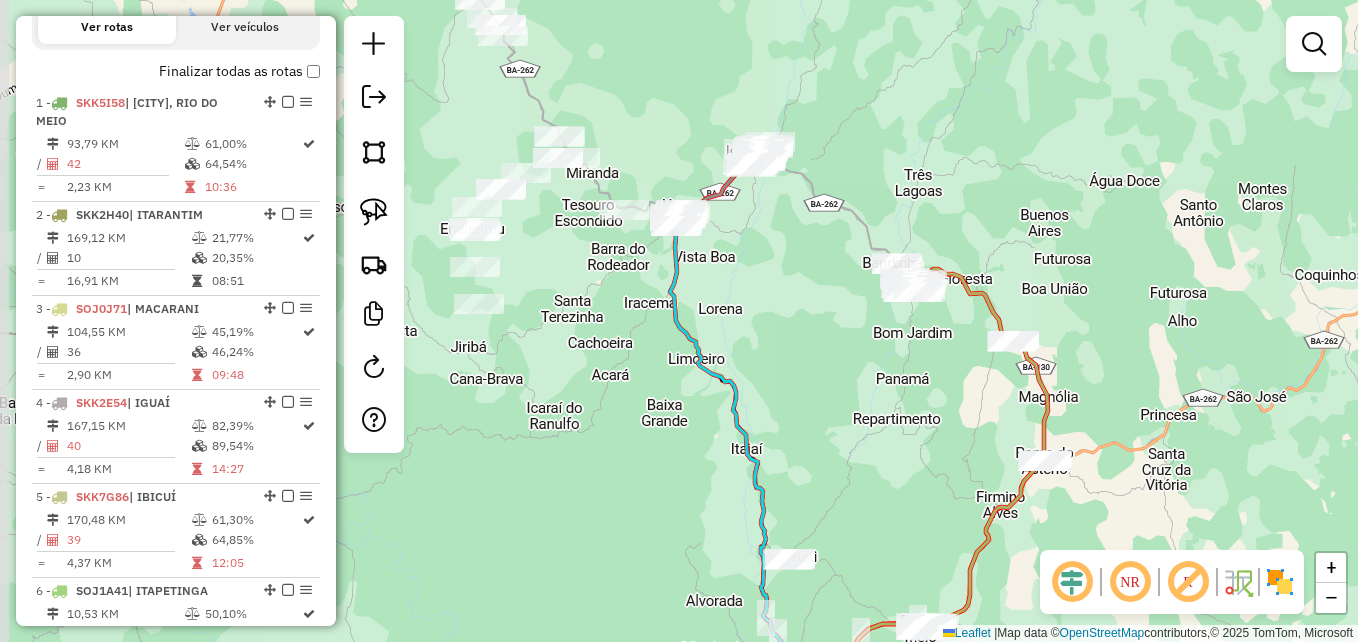 drag, startPoint x: 824, startPoint y: 261, endPoint x: 836, endPoint y: 429, distance: 168.42802 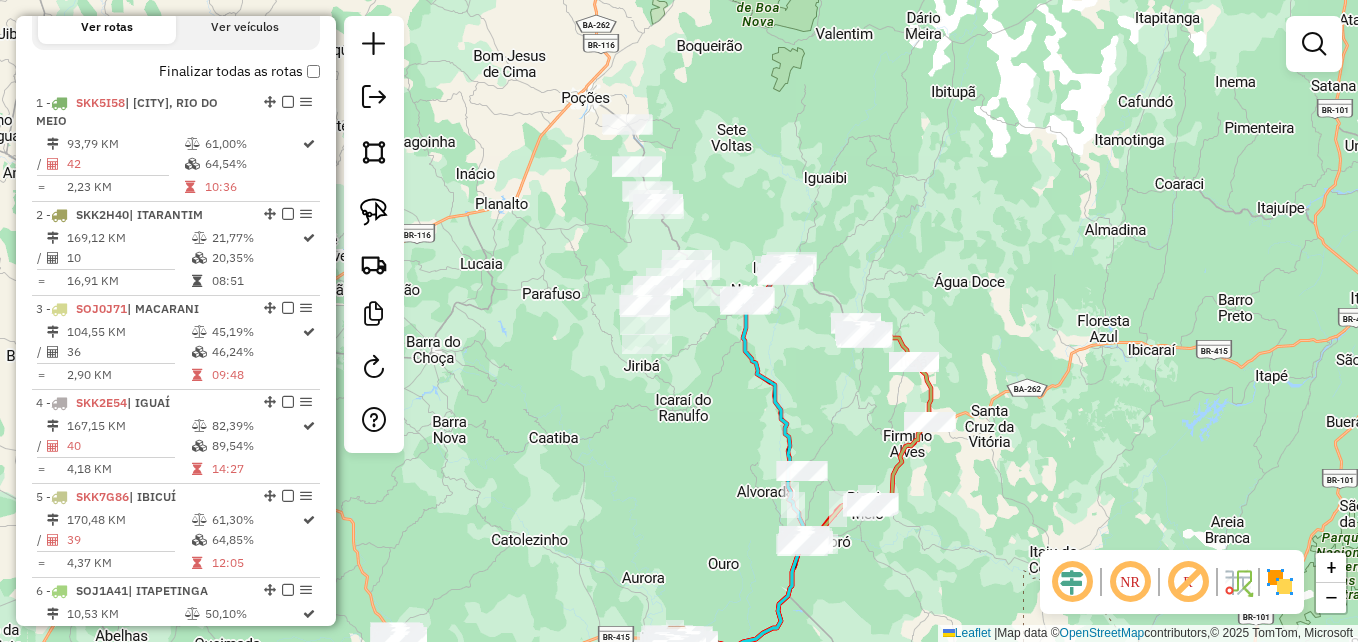 drag, startPoint x: 905, startPoint y: 476, endPoint x: 790, endPoint y: 365, distance: 159.83116 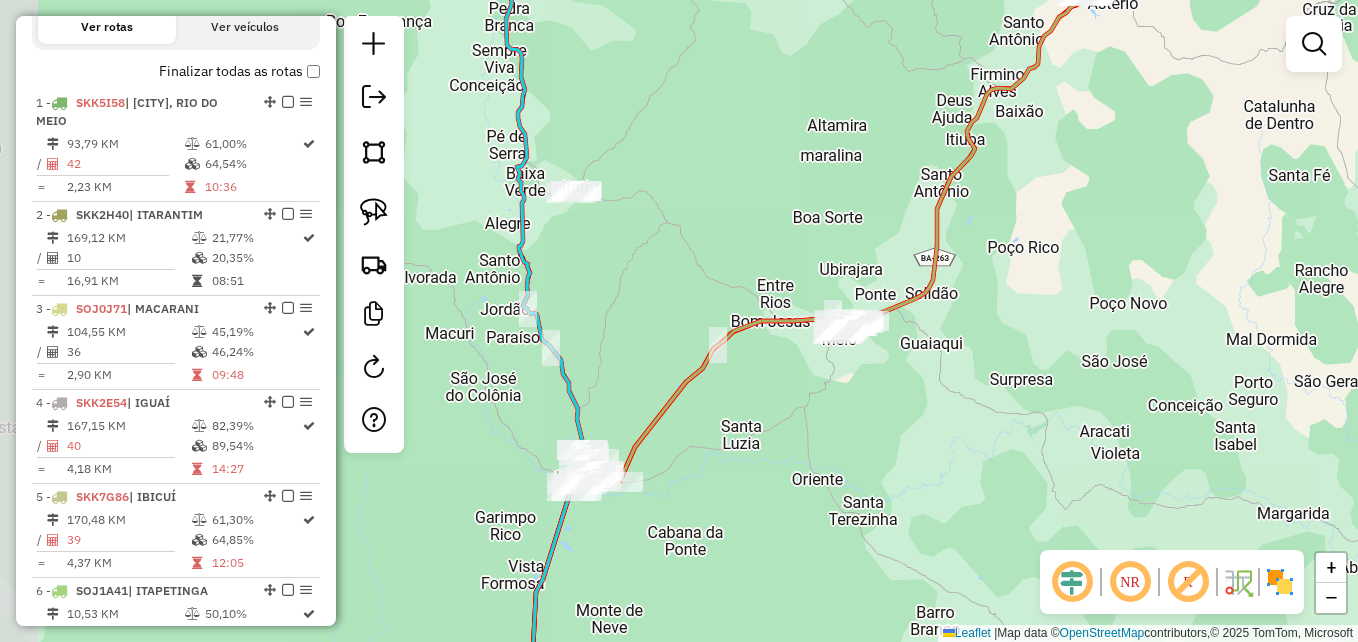 drag, startPoint x: 719, startPoint y: 441, endPoint x: 856, endPoint y: 426, distance: 137.81873 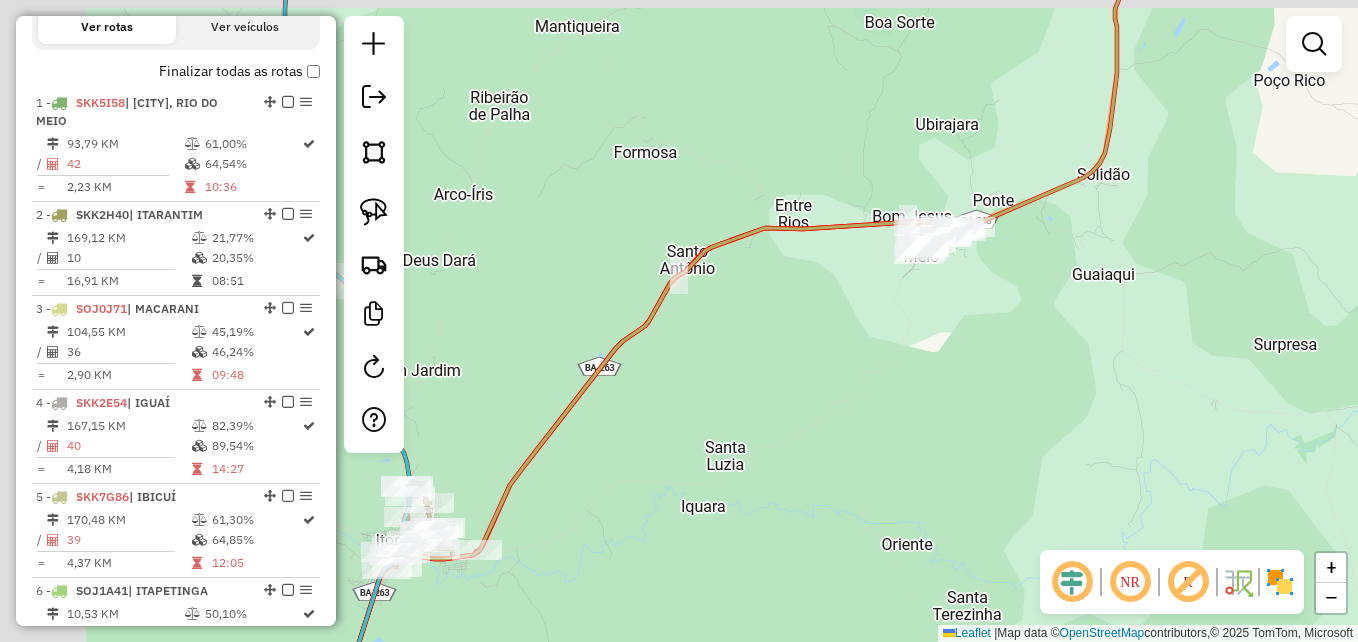drag, startPoint x: 835, startPoint y: 341, endPoint x: 935, endPoint y: 349, distance: 100.31949 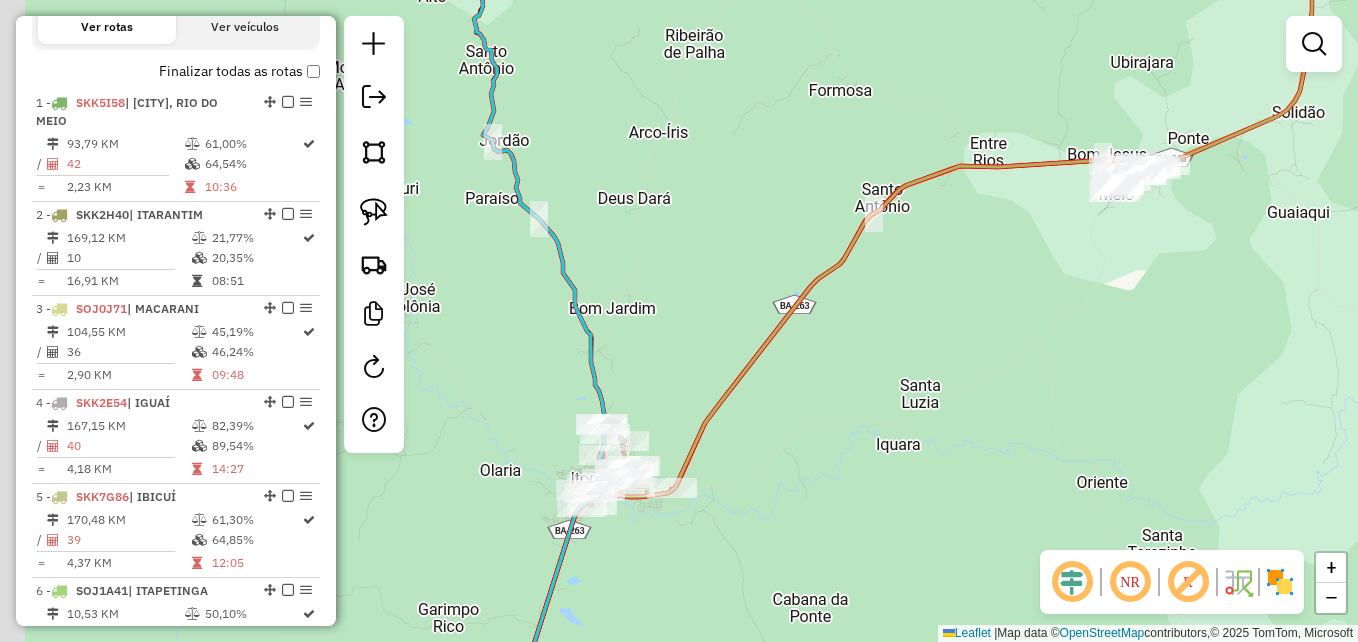 drag, startPoint x: 680, startPoint y: 402, endPoint x: 874, endPoint y: 340, distance: 203.6664 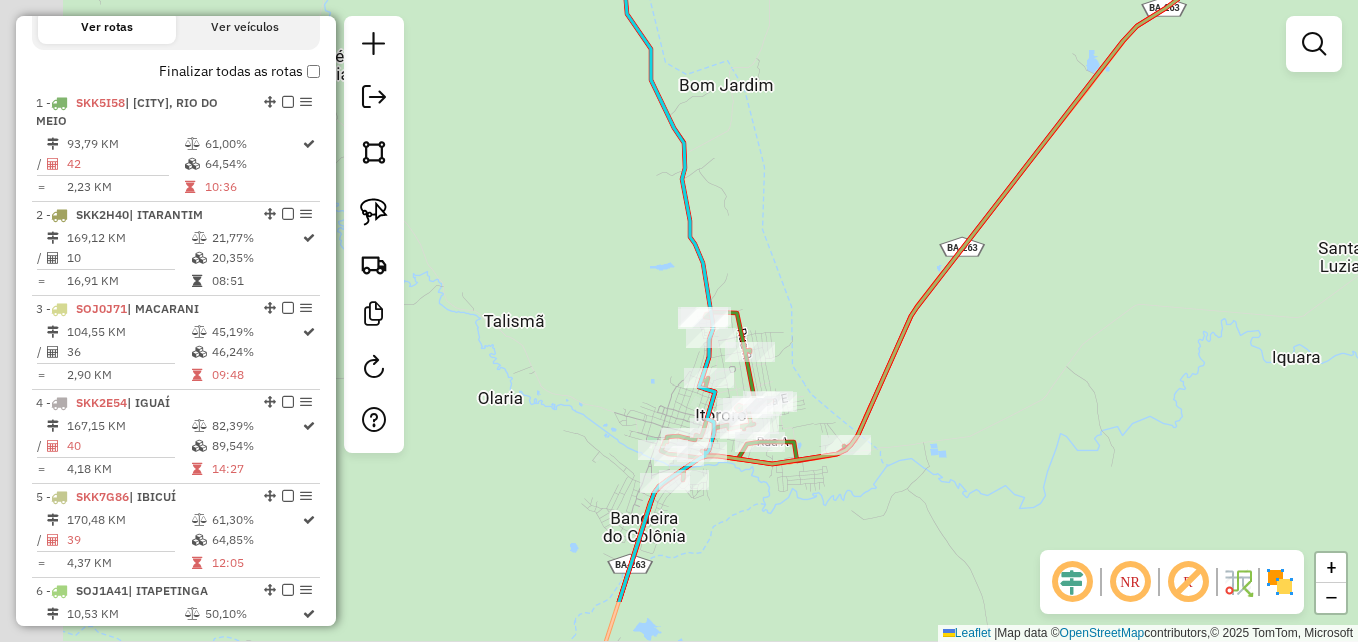 drag, startPoint x: 811, startPoint y: 387, endPoint x: 1071, endPoint y: 283, distance: 280.02856 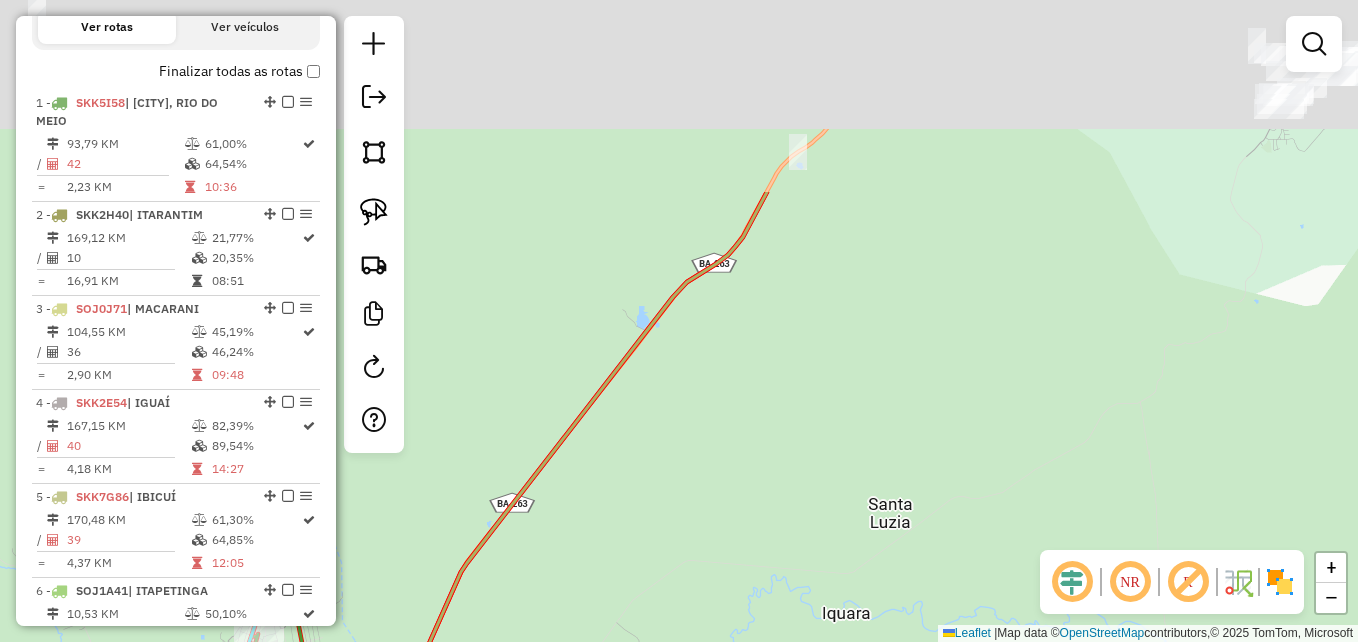 drag, startPoint x: 1117, startPoint y: 275, endPoint x: 664, endPoint y: 547, distance: 528.38715 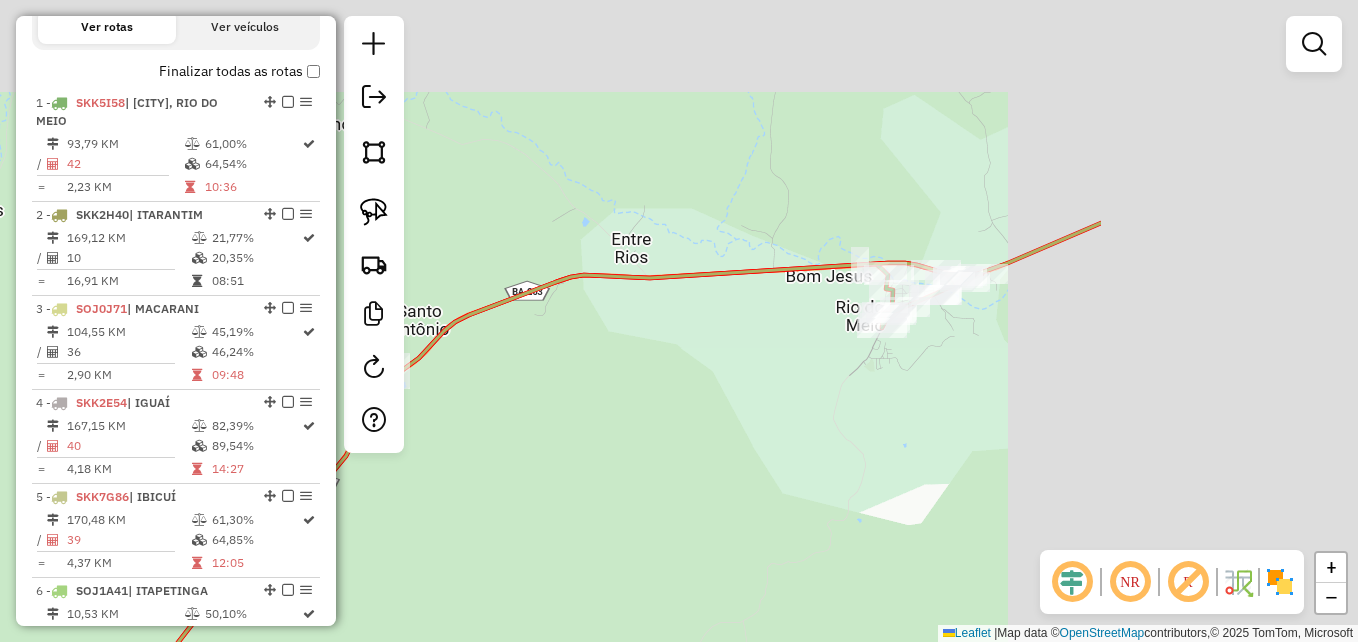 drag, startPoint x: 1012, startPoint y: 254, endPoint x: 603, endPoint y: 465, distance: 460.2195 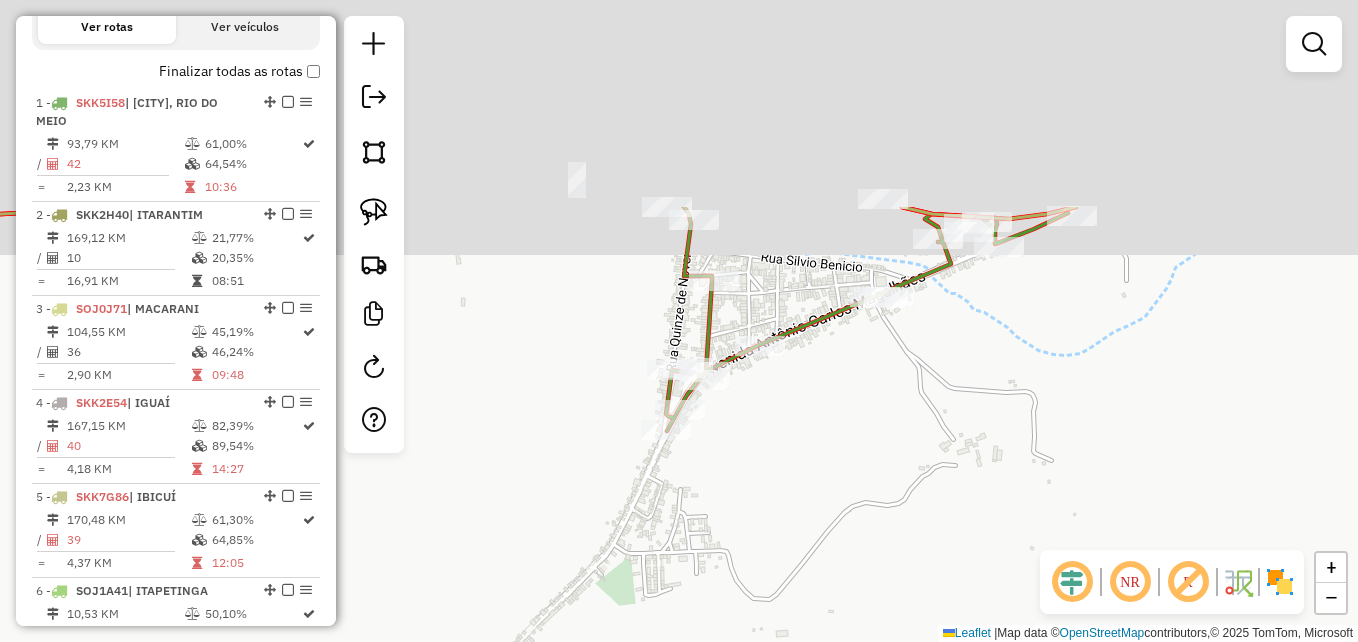 drag, startPoint x: 912, startPoint y: 333, endPoint x: 821, endPoint y: 607, distance: 288.71613 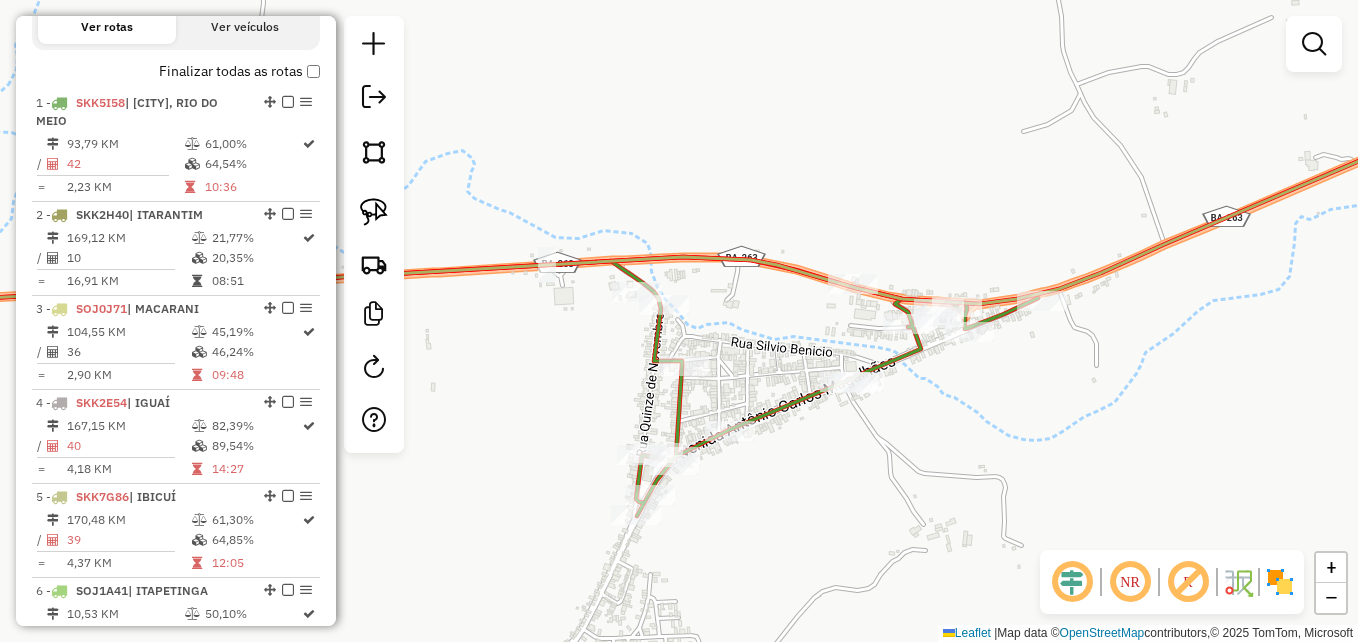 drag, startPoint x: 898, startPoint y: 465, endPoint x: 868, endPoint y: 547, distance: 87.31552 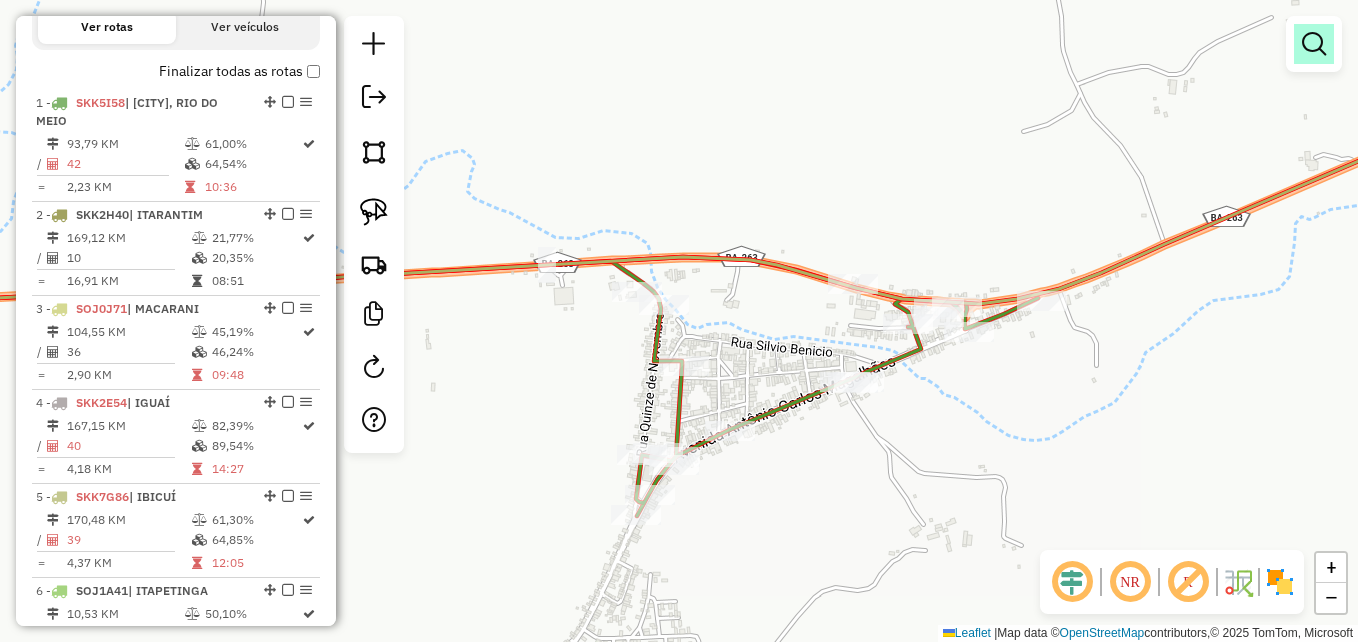 click at bounding box center (1314, 44) 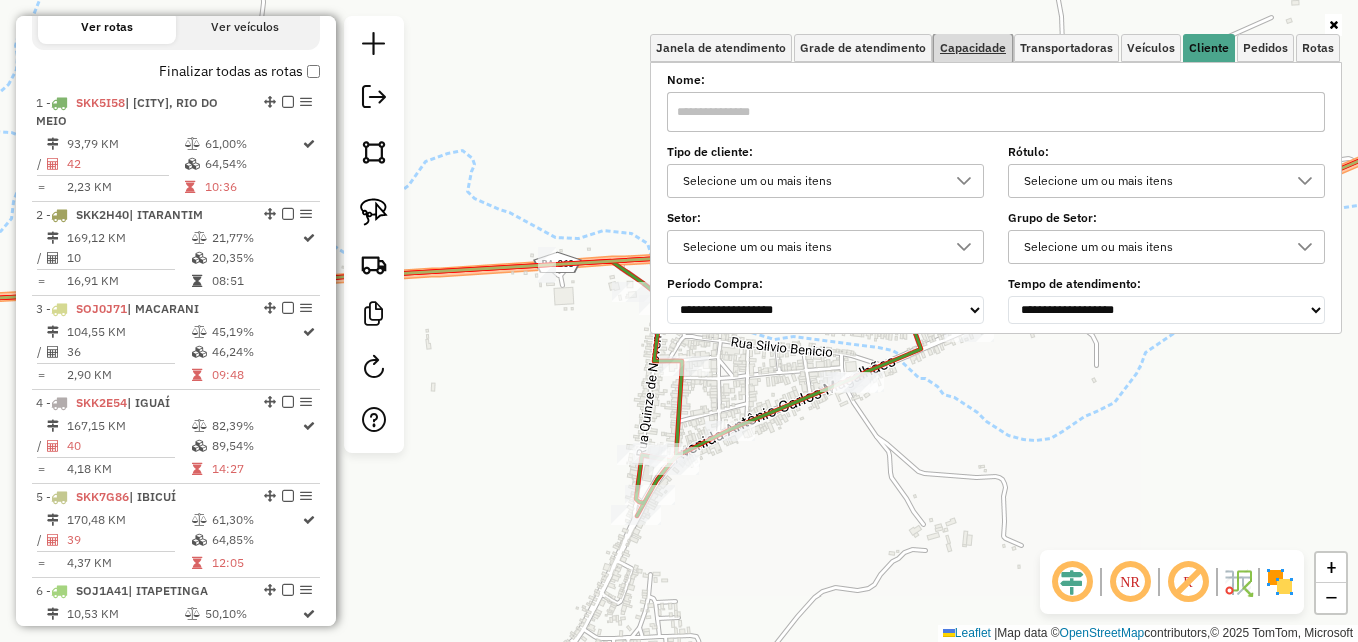 click on "Capacidade" at bounding box center (973, 48) 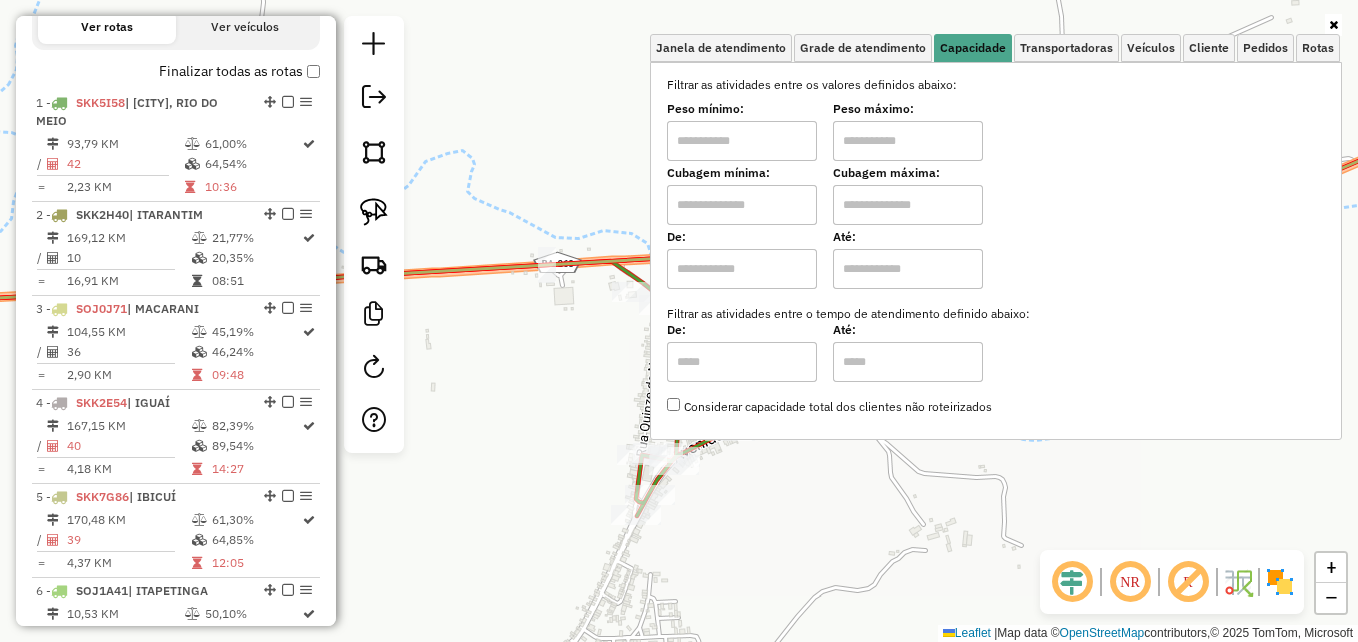 click at bounding box center (1333, 25) 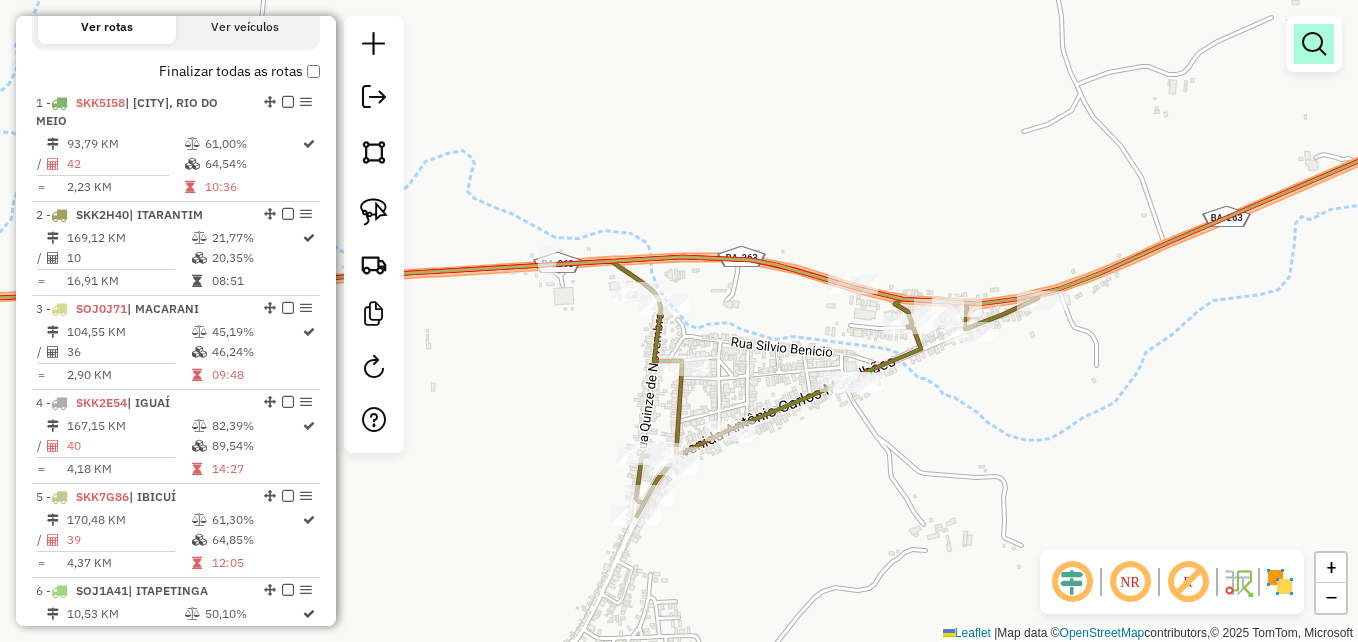 click at bounding box center (1314, 44) 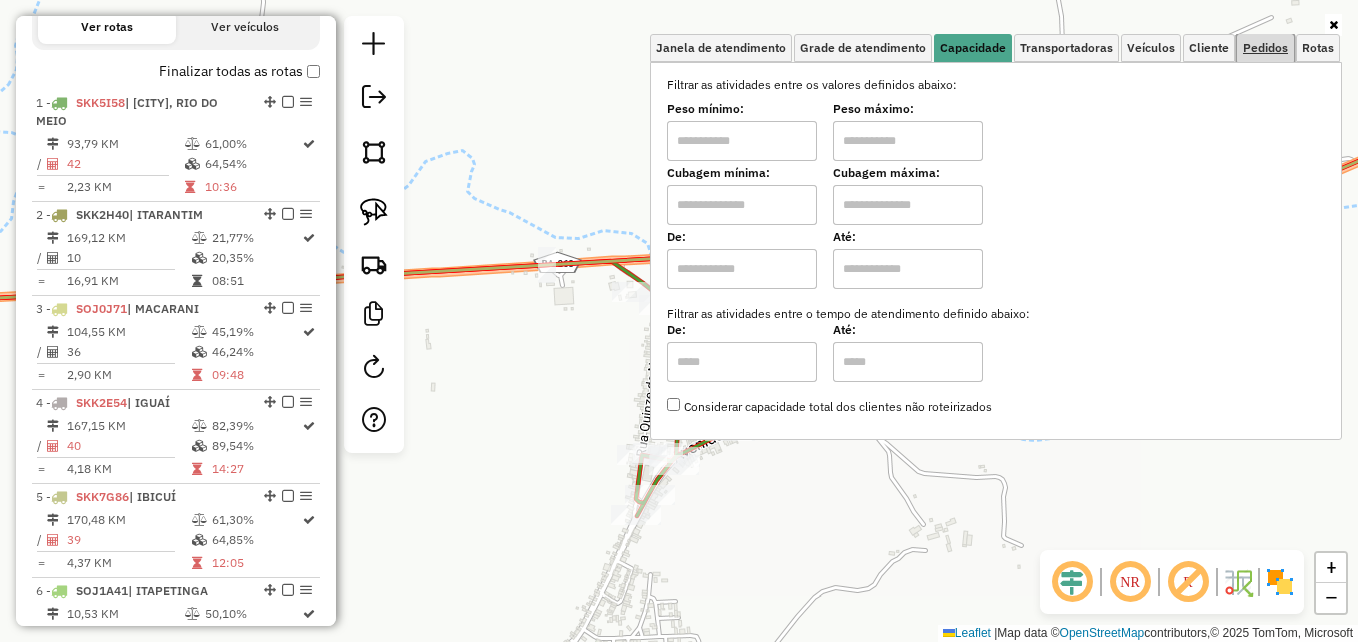 click on "Pedidos" at bounding box center [1265, 48] 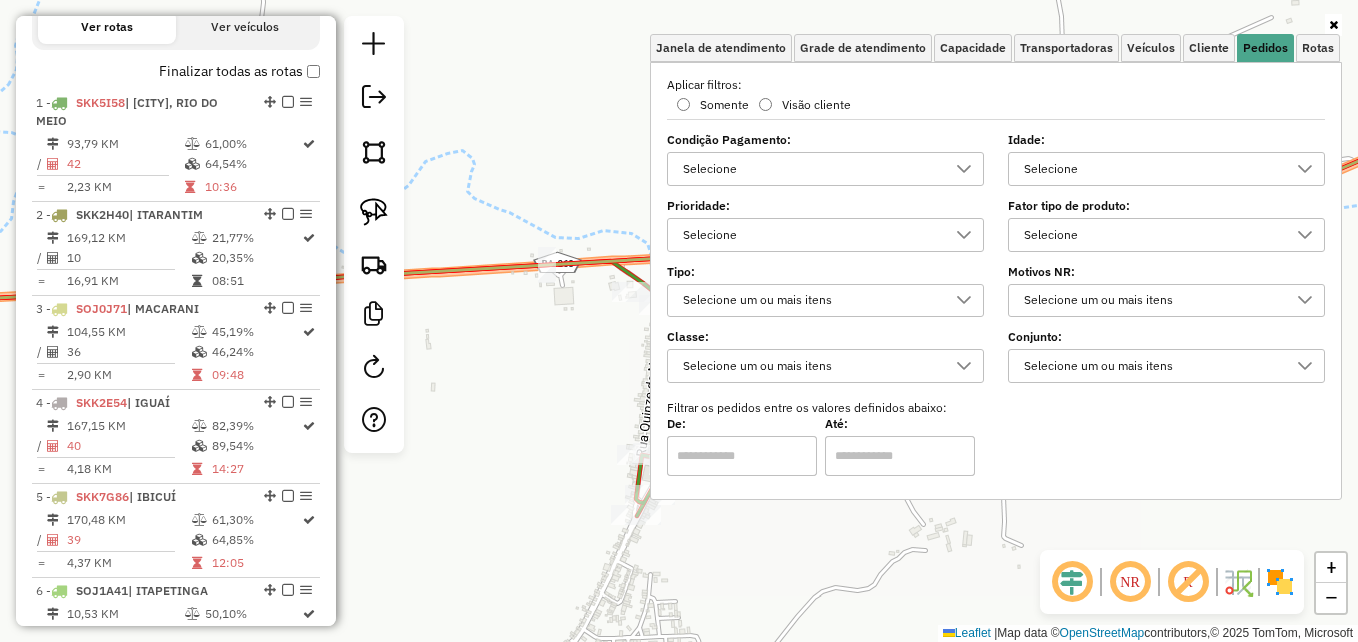 click on "Selecione" at bounding box center [1151, 169] 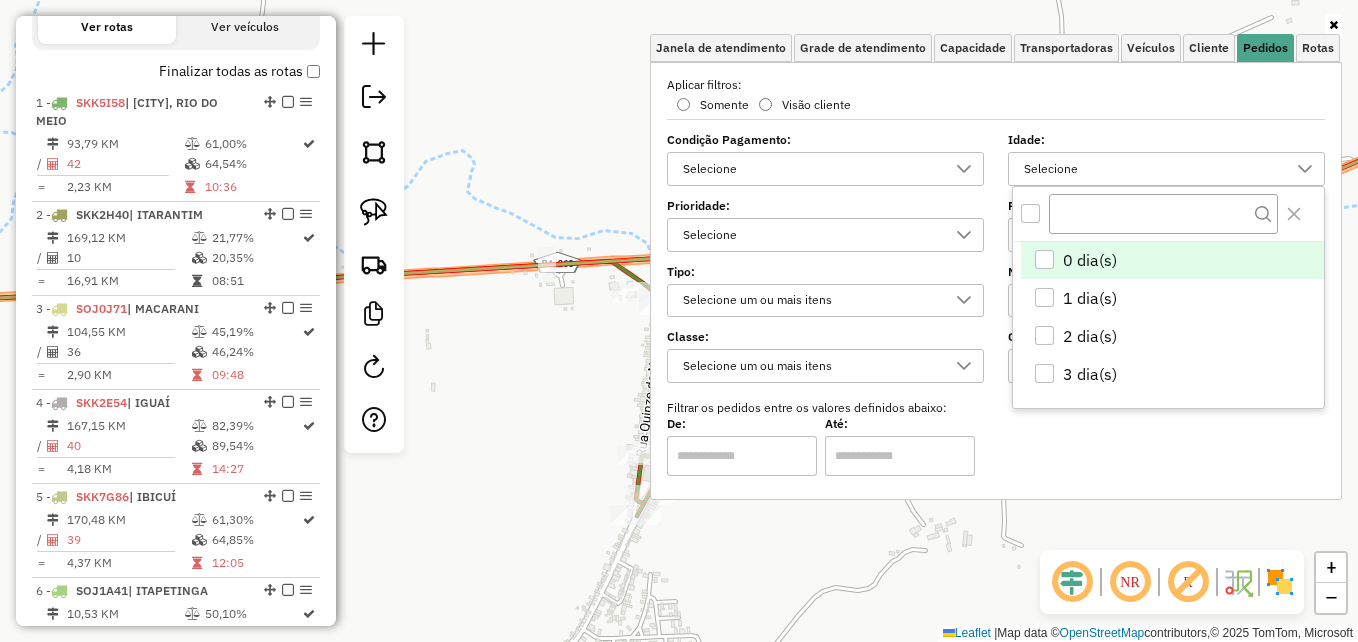 scroll, scrollTop: 12, scrollLeft: 69, axis: both 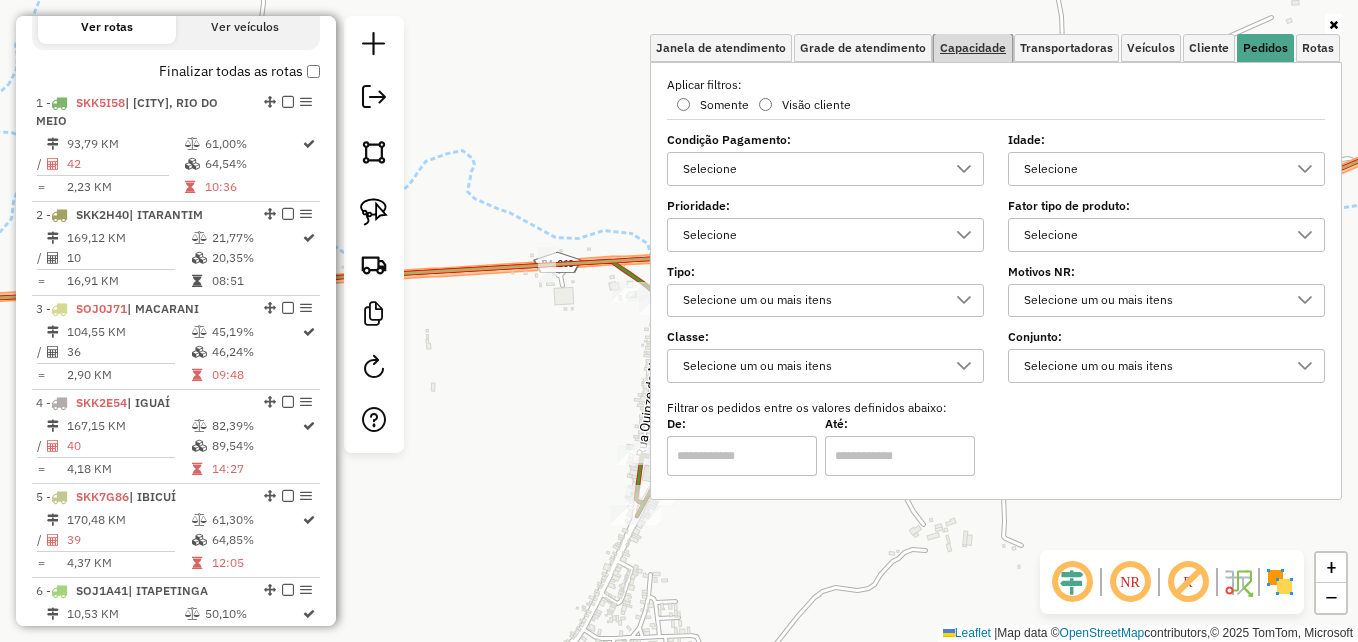 click on "Capacidade" at bounding box center [973, 48] 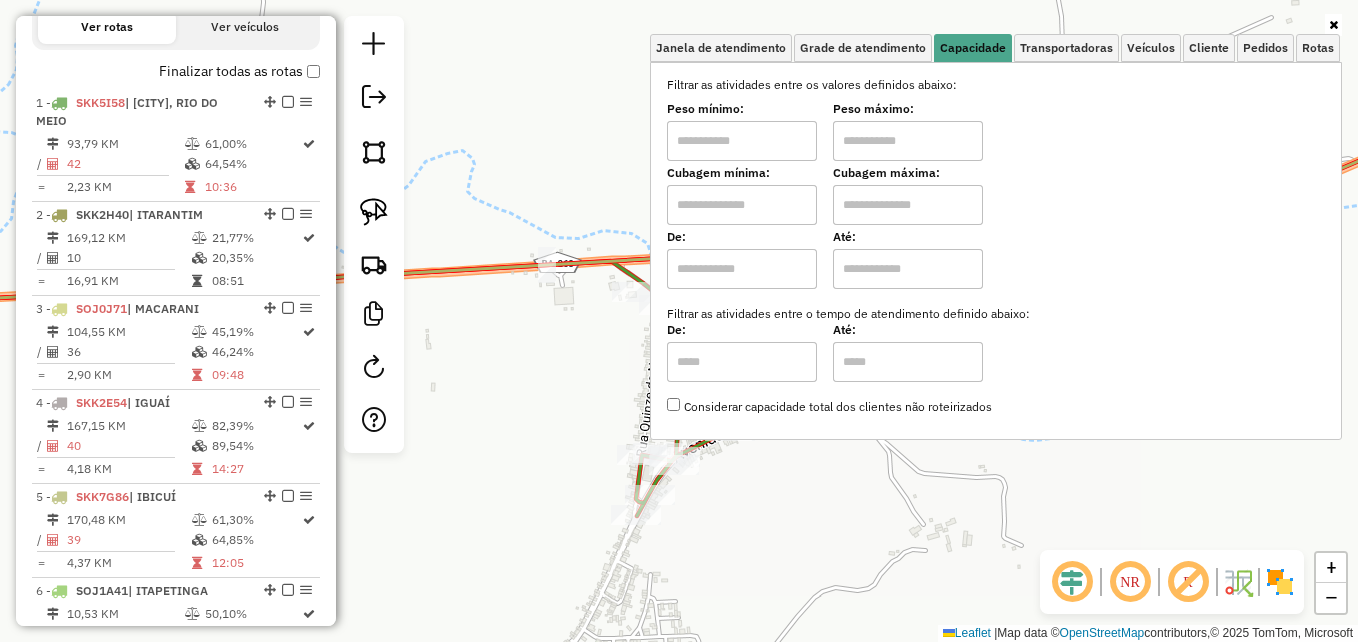 click at bounding box center (742, 141) 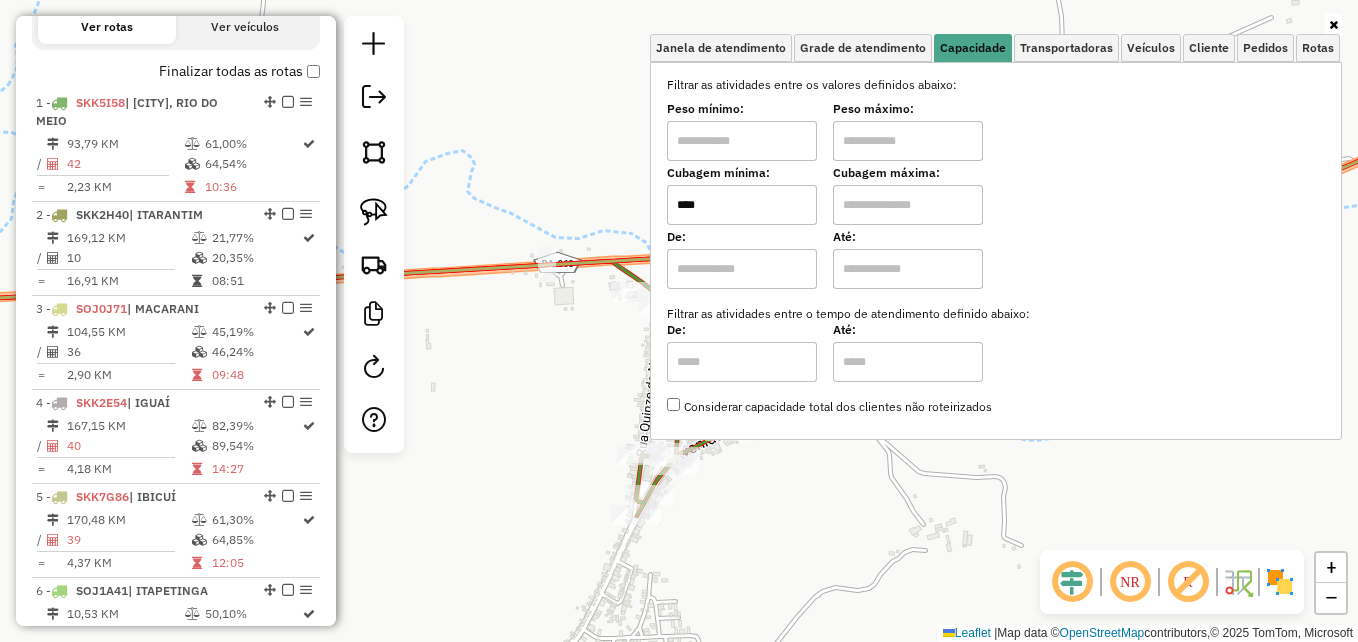 type on "****" 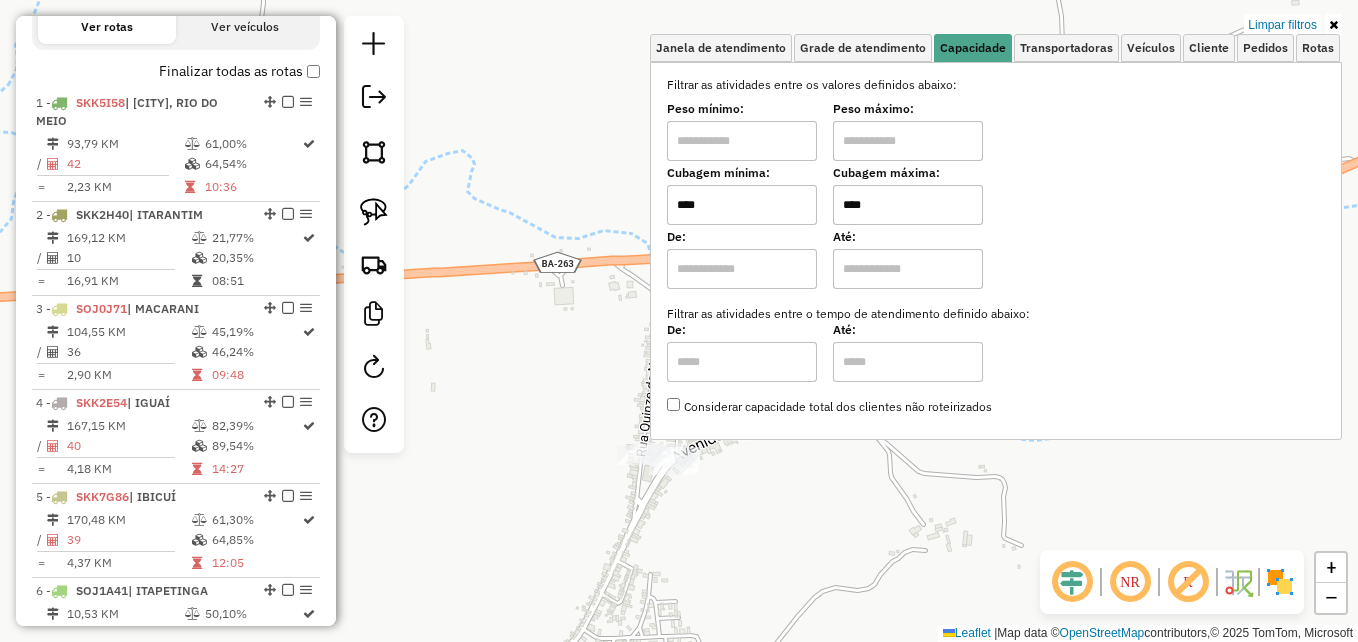click on "Limpar filtros Janela de atendimento Grade de atendimento Capacidade Transportadoras Veículos Cliente Pedidos  Rotas Selecione os dias de semana para filtrar as janelas de atendimento  Seg   Ter   Qua   Qui   Sex   Sáb   Dom  Informe o período da janela de atendimento: De: Até:  Filtrar exatamente a janela do cliente  Considerar janela de atendimento padrão  Selecione os dias de semana para filtrar as grades de atendimento  Seg   Ter   Qua   Qui   Sex   Sáb   Dom   Considerar clientes sem dia de atendimento cadastrado  Clientes fora do dia de atendimento selecionado Filtrar as atividades entre os valores definidos abaixo:  Peso mínimo:   Peso máximo:   Cubagem mínima:  ****  Cubagem máxima:  ****  De:   Até:  Filtrar as atividades entre o tempo de atendimento definido abaixo:  De:   Até:   Considerar capacidade total dos clientes não roteirizados Transportadora: Selecione um ou mais itens Tipo de veículo: Selecione um ou mais itens Veículo: Selecione um ou mais itens Motorista: Nome: Rótulo: +" 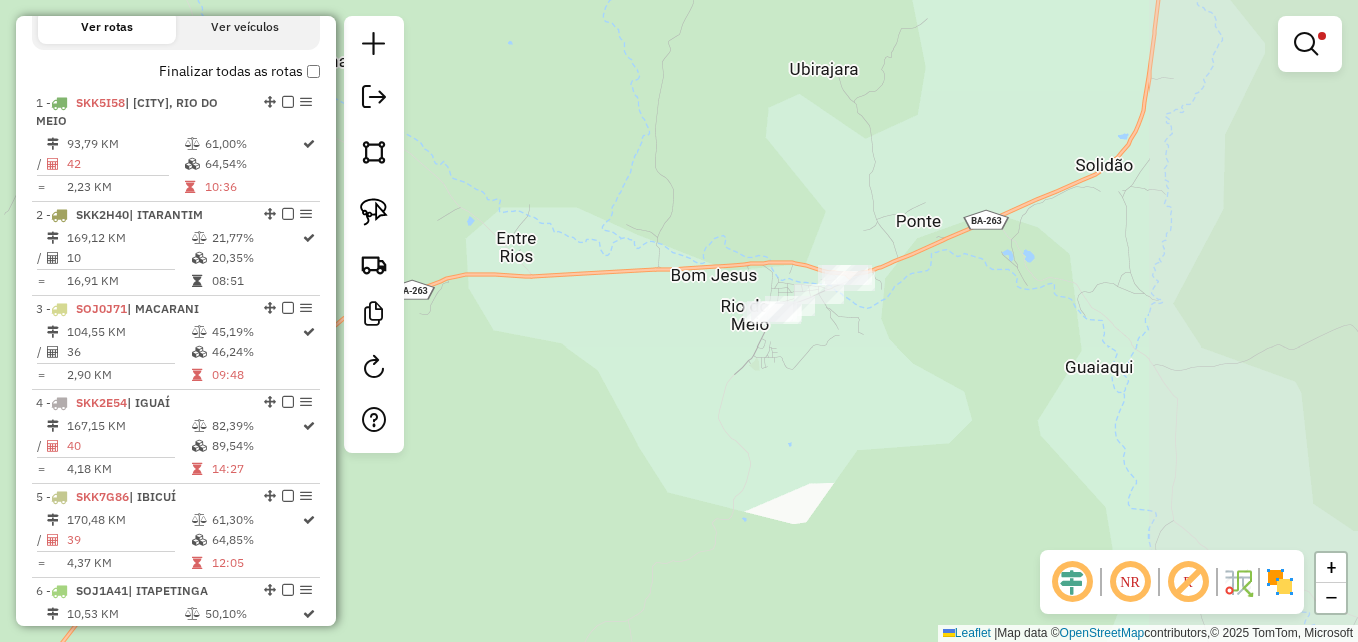 drag, startPoint x: 953, startPoint y: 392, endPoint x: 874, endPoint y: 378, distance: 80.23092 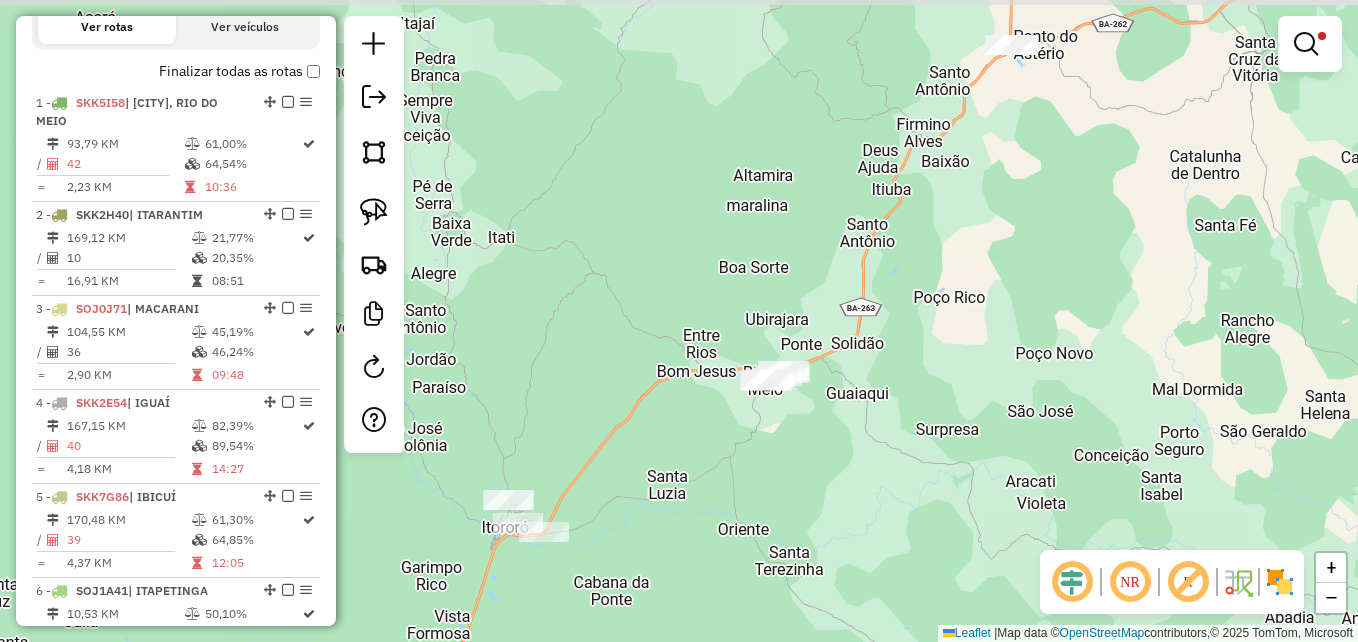 drag, startPoint x: 931, startPoint y: 384, endPoint x: 826, endPoint y: 456, distance: 127.31457 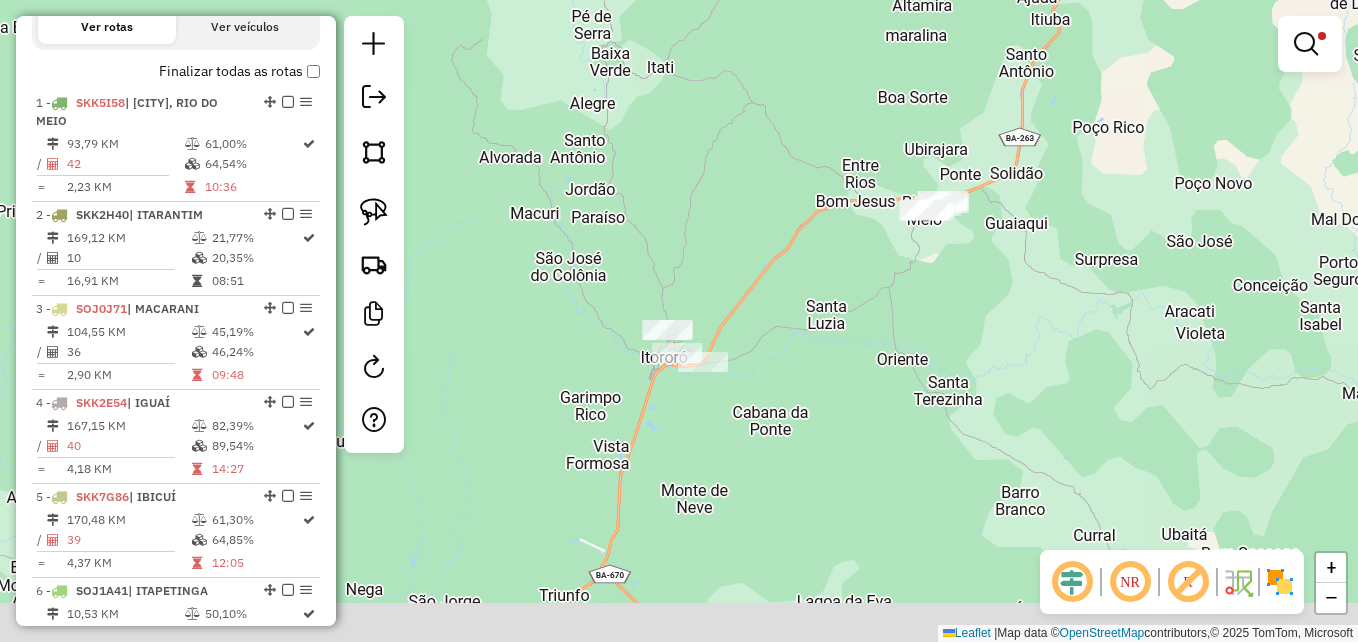 drag, startPoint x: 615, startPoint y: 463, endPoint x: 774, endPoint y: 293, distance: 232.76813 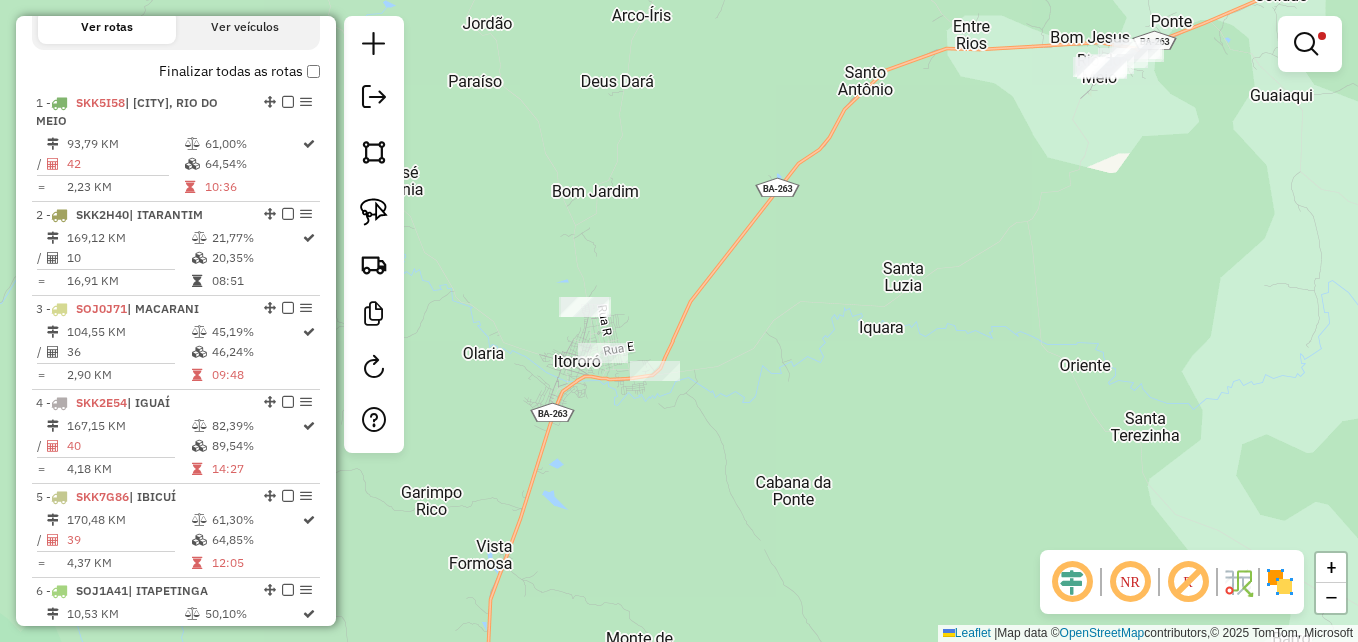 drag, startPoint x: 1061, startPoint y: 296, endPoint x: 1004, endPoint y: 415, distance: 131.94696 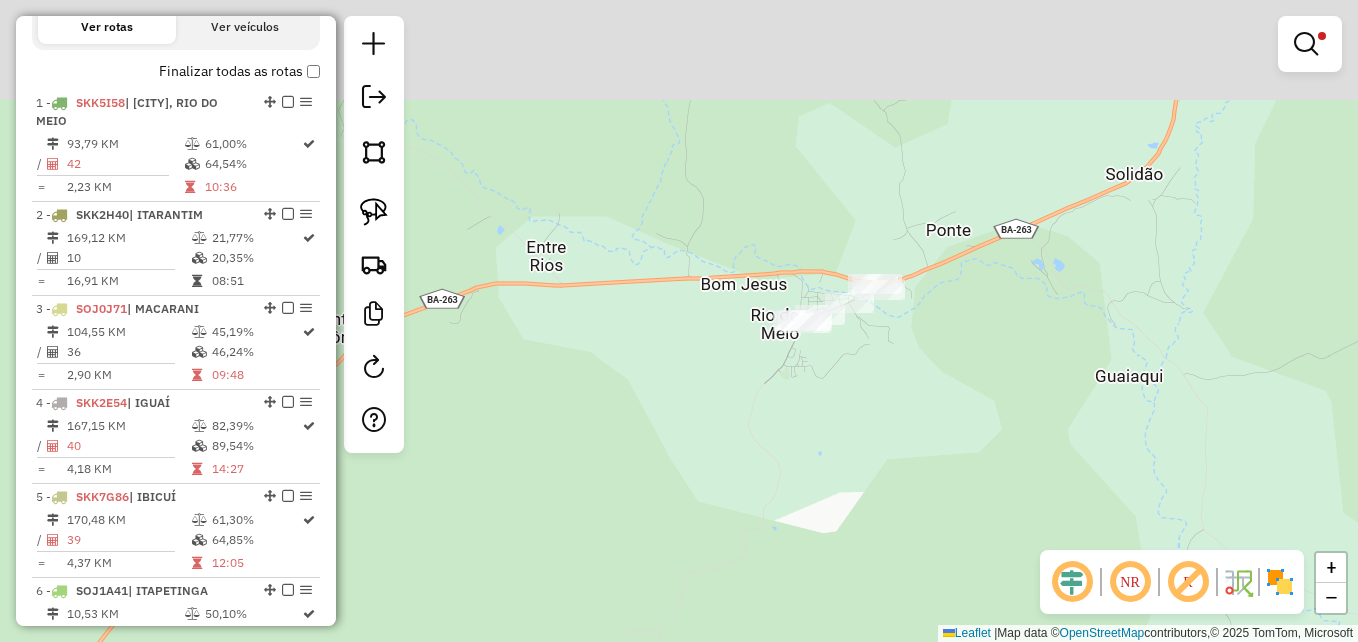 drag, startPoint x: 1037, startPoint y: 215, endPoint x: 998, endPoint y: 435, distance: 223.43008 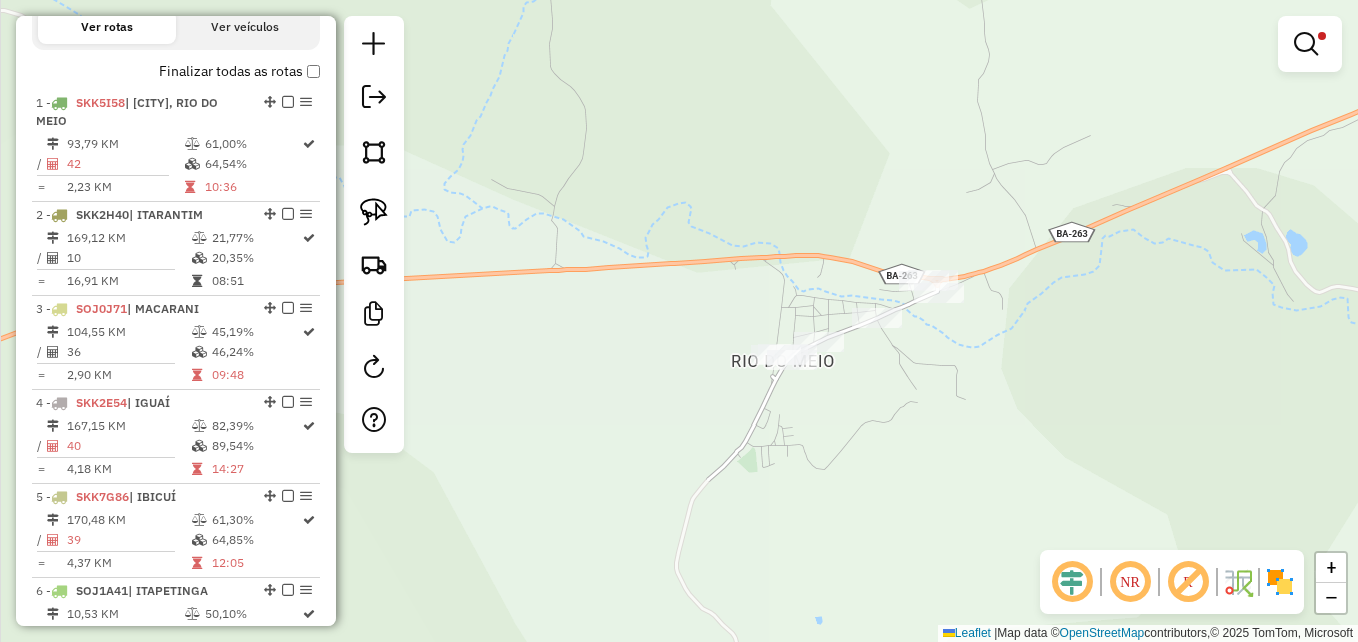 drag, startPoint x: 682, startPoint y: 337, endPoint x: 940, endPoint y: 281, distance: 264.00757 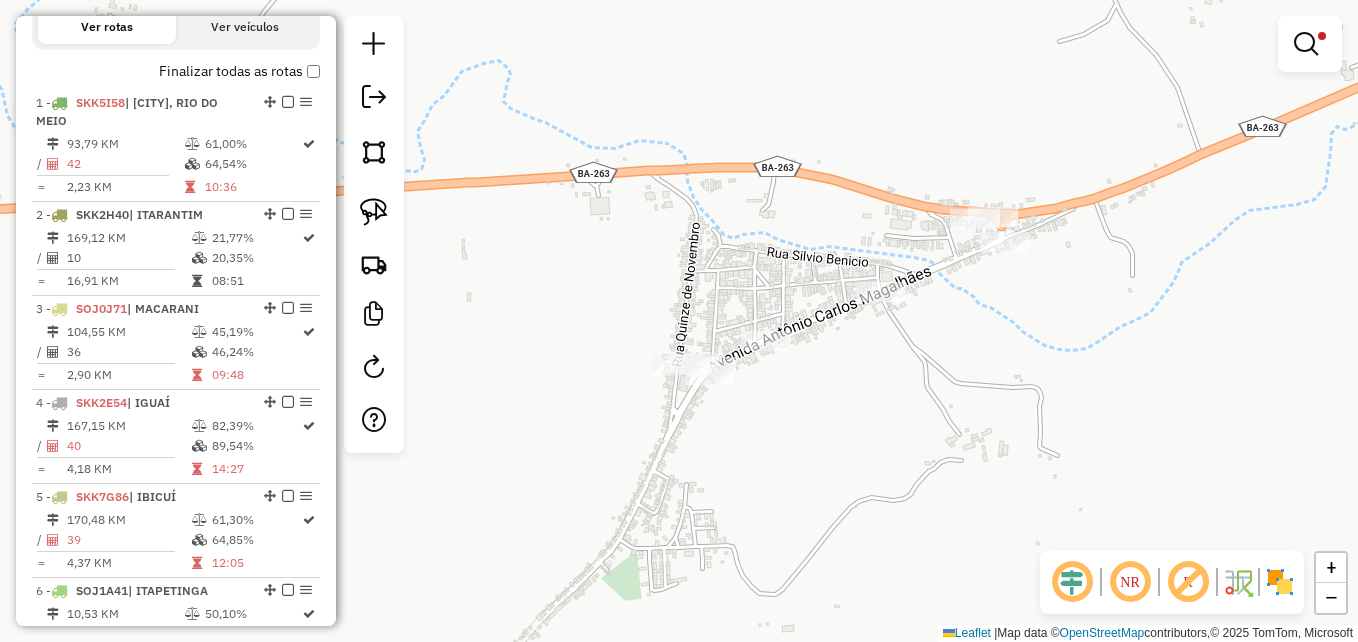 drag, startPoint x: 843, startPoint y: 322, endPoint x: 913, endPoint y: 440, distance: 137.20058 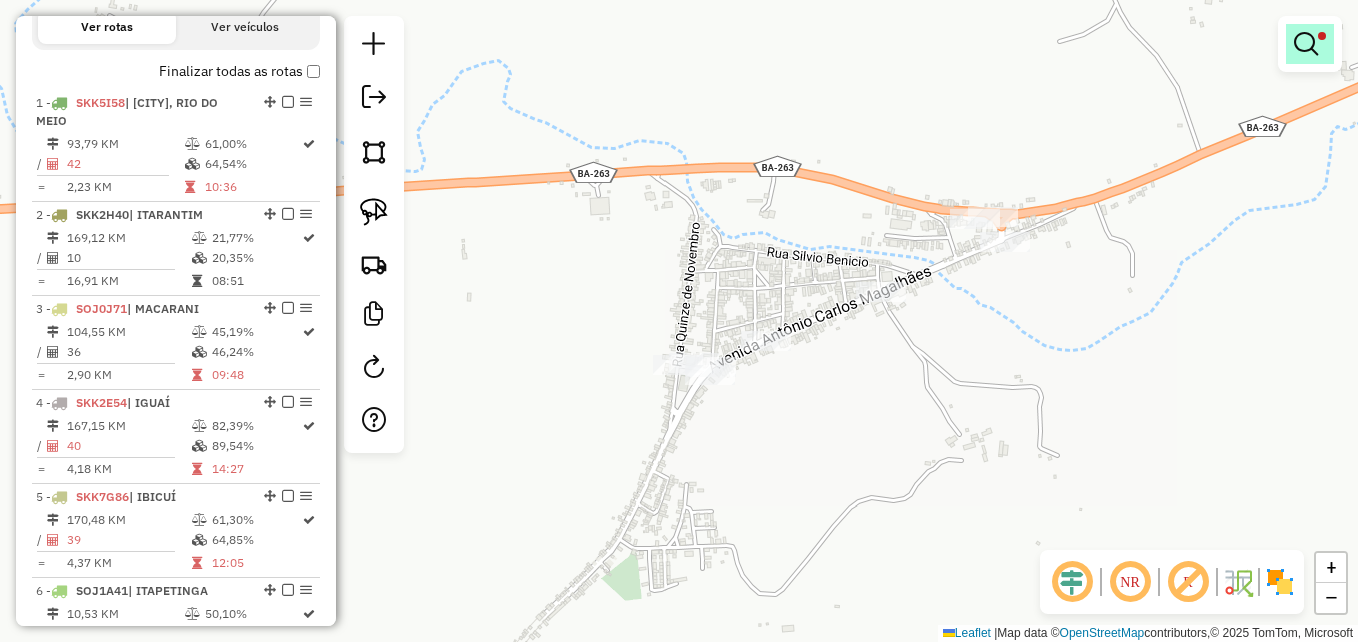 click at bounding box center [1306, 44] 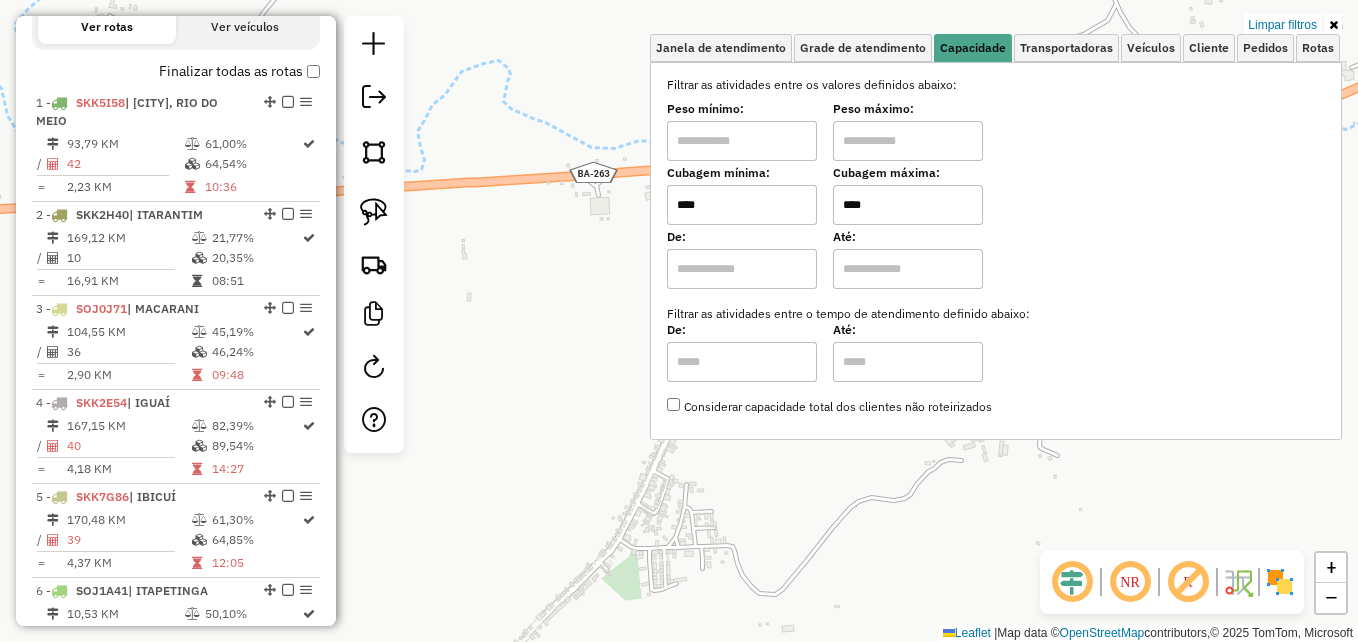 click on "****" at bounding box center [908, 205] 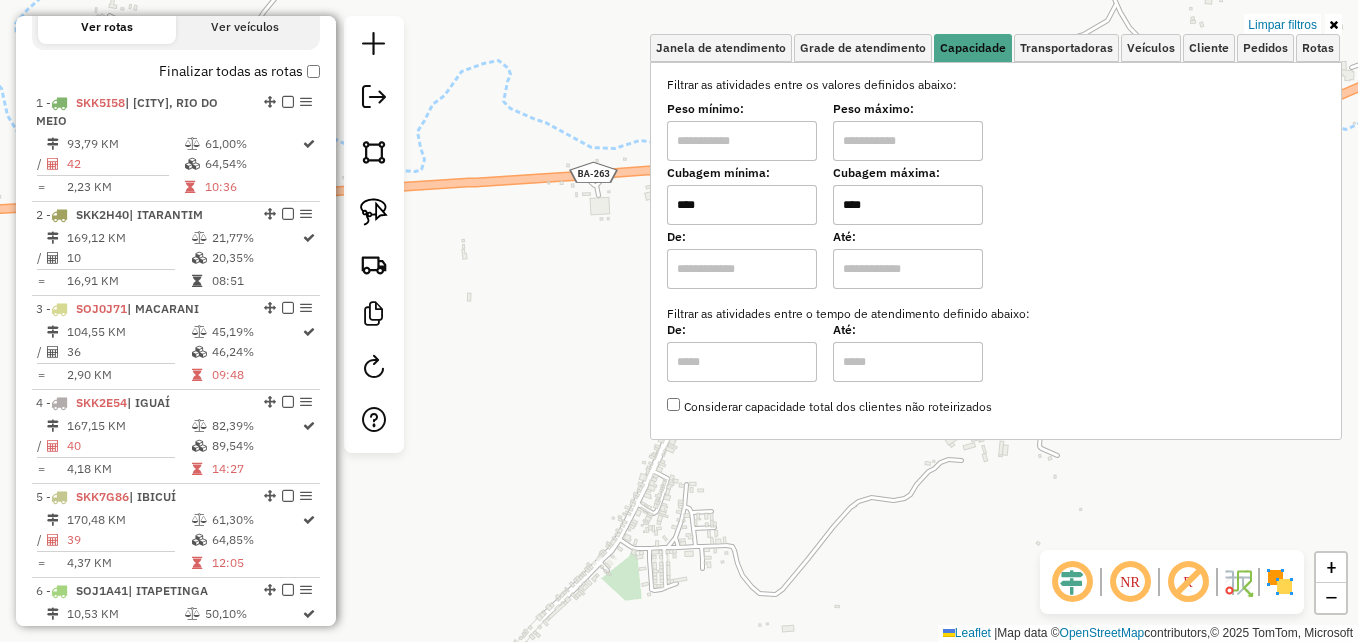 type on "****" 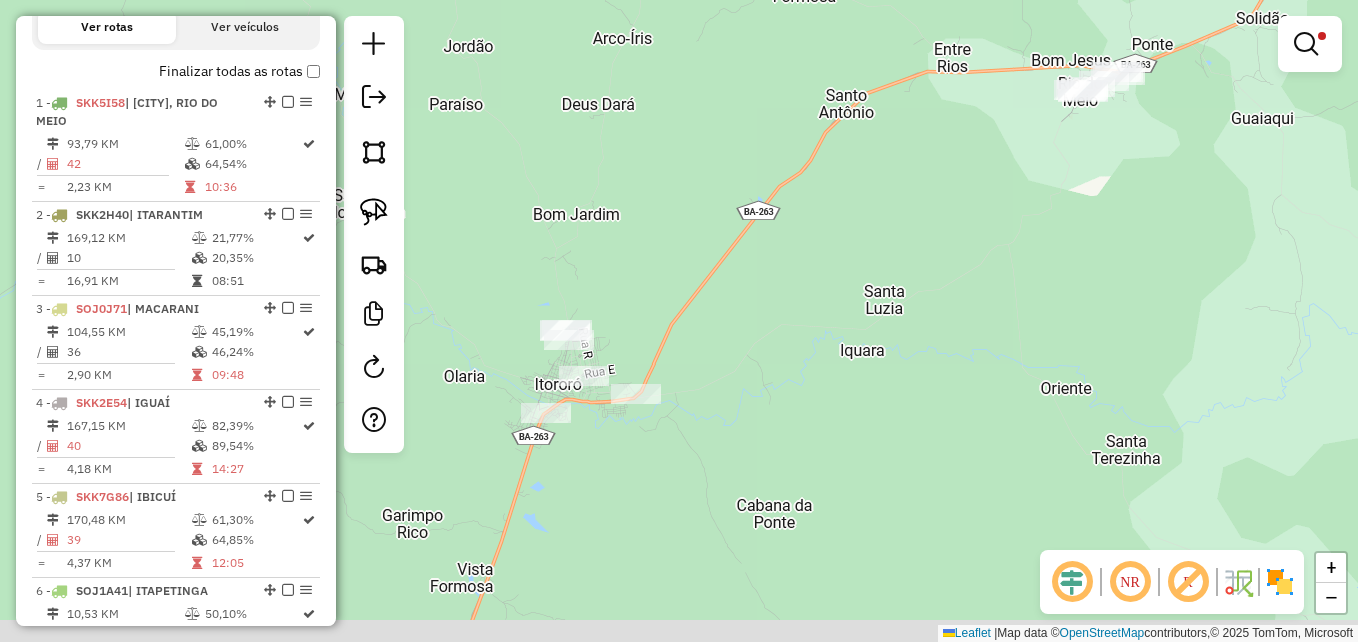 drag, startPoint x: 764, startPoint y: 448, endPoint x: 892, endPoint y: 135, distance: 338.1612 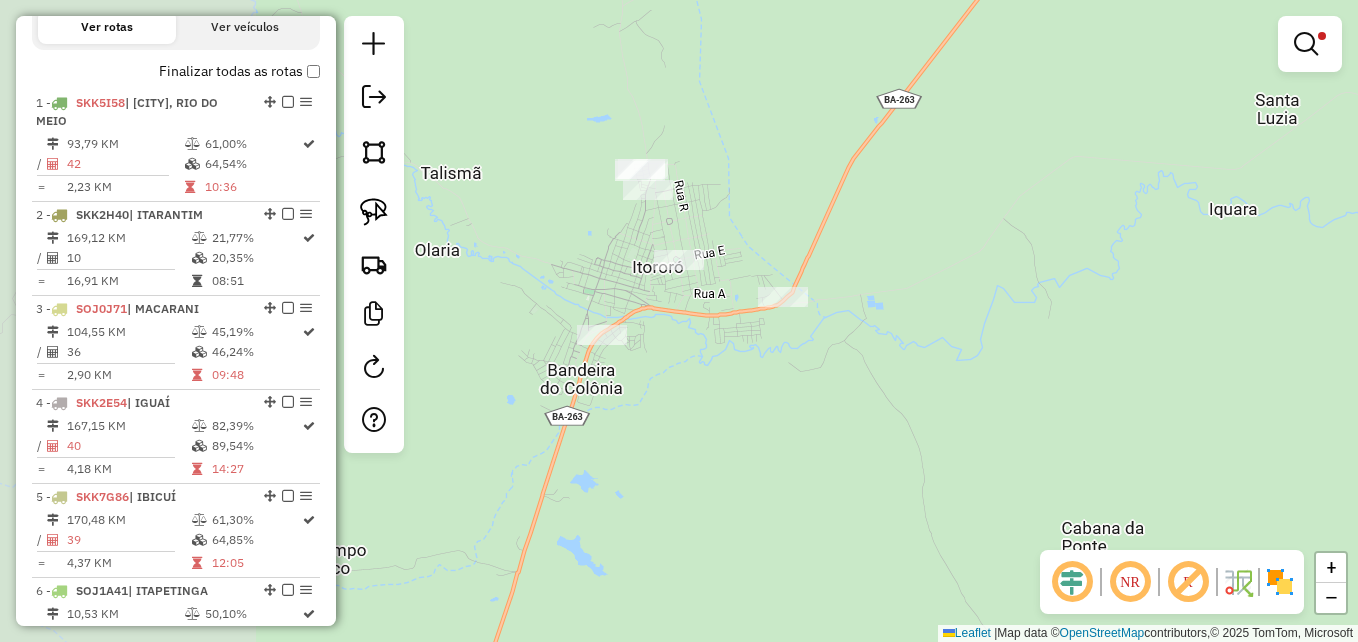 drag, startPoint x: 784, startPoint y: 330, endPoint x: 1054, endPoint y: 299, distance: 271.7738 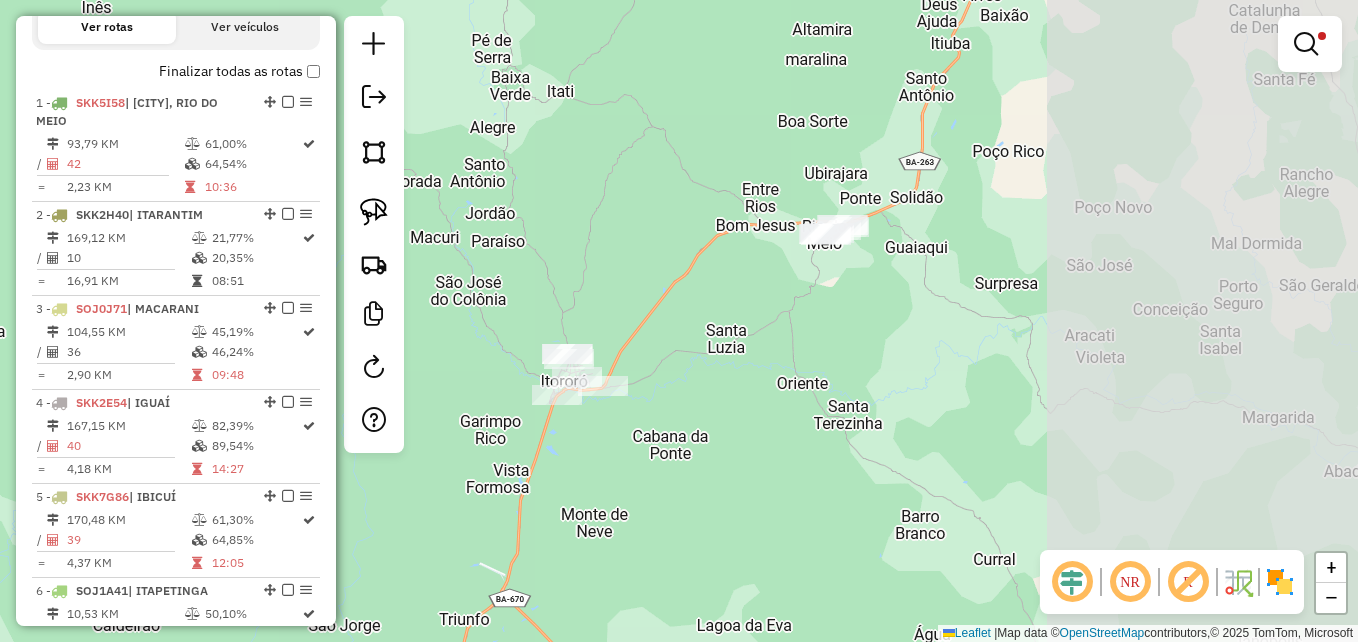 drag, startPoint x: 1176, startPoint y: 307, endPoint x: 774, endPoint y: 391, distance: 410.68237 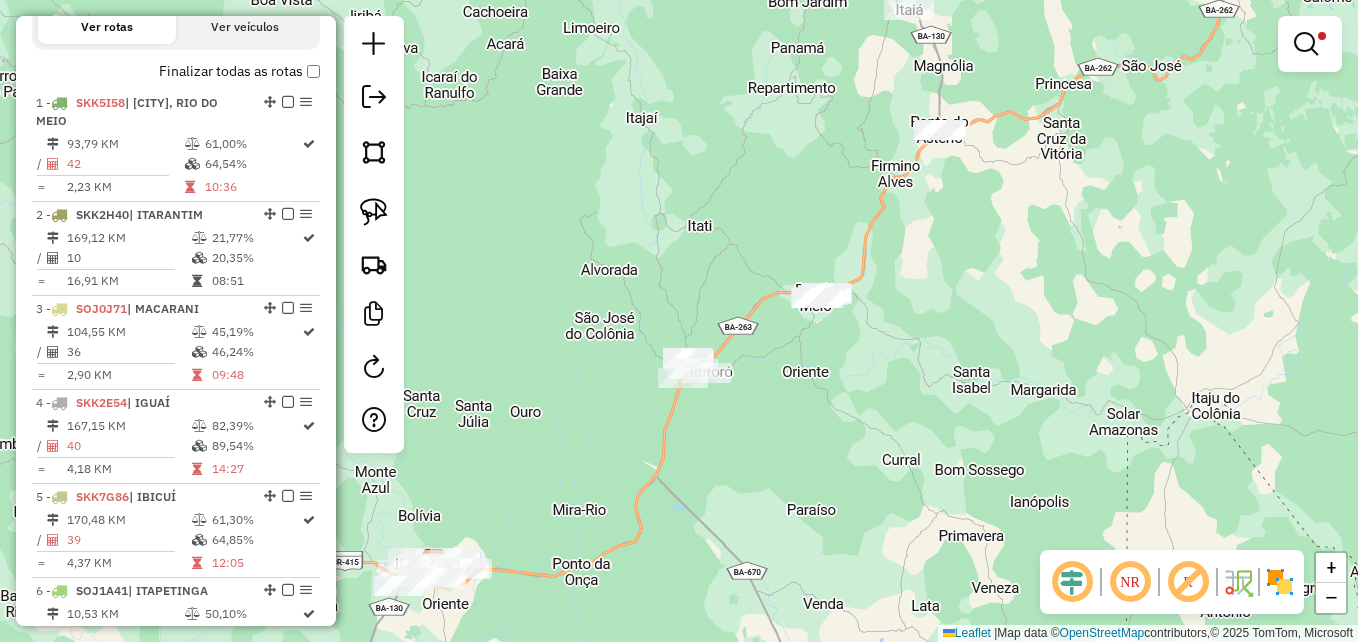 click on "Limpar filtros Janela de atendimento Grade de atendimento Capacidade Transportadoras Veículos Cliente Pedidos  Rotas Selecione os dias de semana para filtrar as janelas de atendimento  Seg   Ter   Qua   Qui   Sex   Sáb   Dom  Informe o período da janela de atendimento: De: Até:  Filtrar exatamente a janela do cliente  Considerar janela de atendimento padrão  Selecione os dias de semana para filtrar as grades de atendimento  Seg   Ter   Qua   Qui   Sex   Sáb   Dom   Considerar clientes sem dia de atendimento cadastrado  Clientes fora do dia de atendimento selecionado Filtrar as atividades entre os valores definidos abaixo:  Peso mínimo:   Peso máximo:   Cubagem mínima:  ****  Cubagem máxima:  ****  De:   Até:  Filtrar as atividades entre o tempo de atendimento definido abaixo:  De:   Até:   Considerar capacidade total dos clientes não roteirizados Transportadora: Selecione um ou mais itens Tipo de veículo: Selecione um ou mais itens Veículo: Selecione um ou mais itens Motorista: Nome: Rótulo: +" 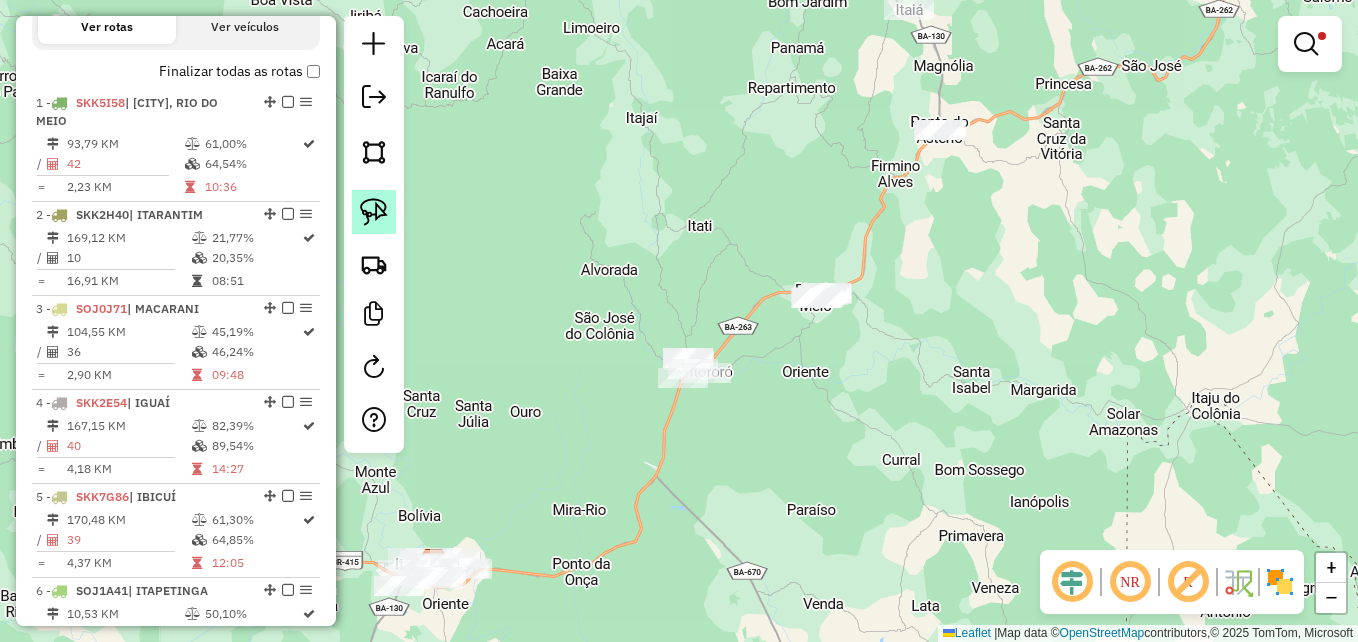 click 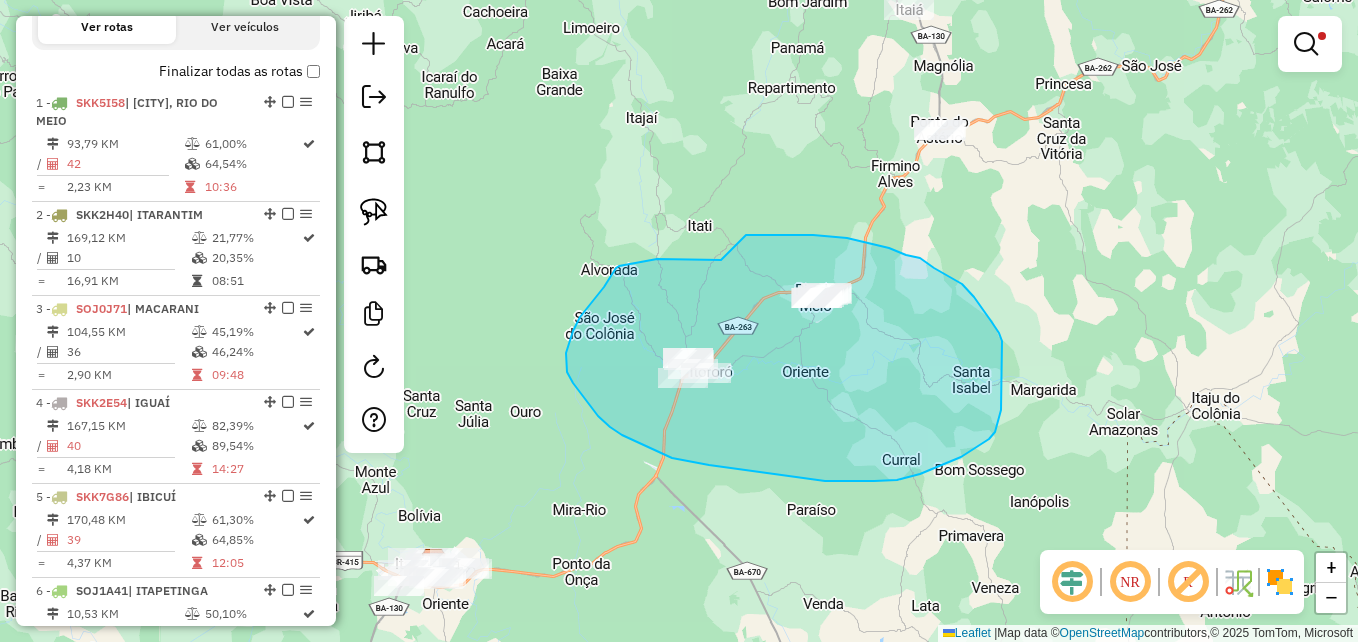 drag, startPoint x: 721, startPoint y: 260, endPoint x: 746, endPoint y: 235, distance: 35.35534 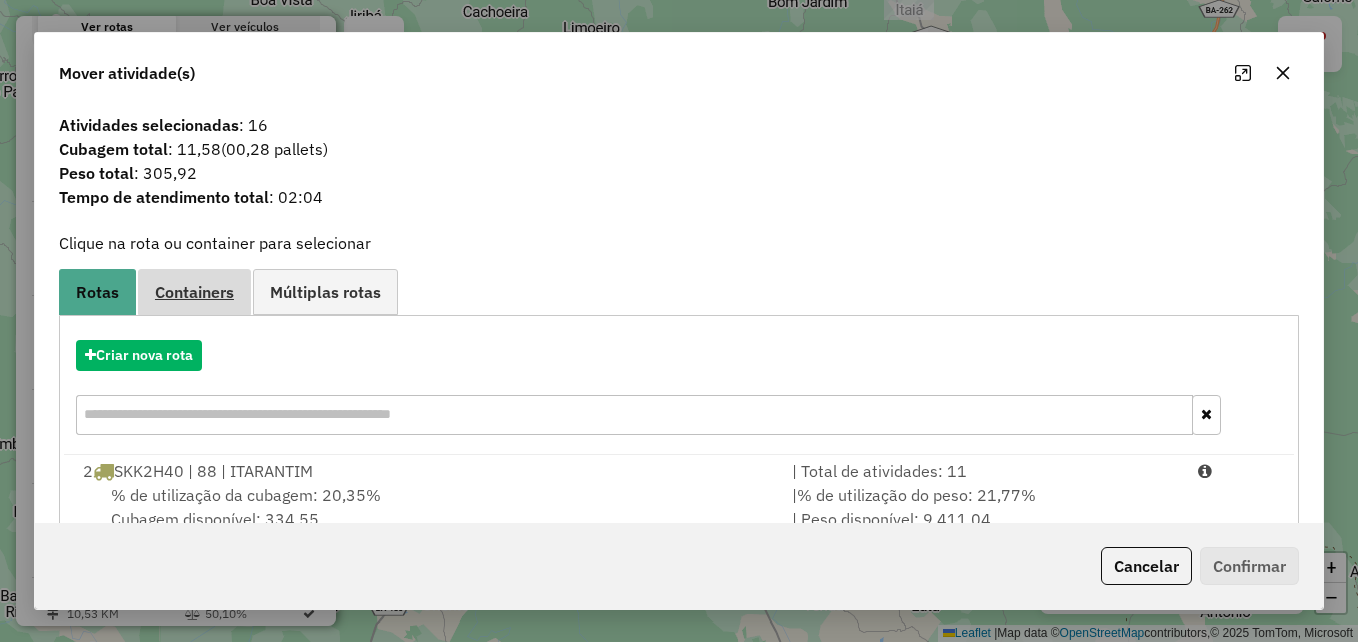 click on "Containers" at bounding box center (194, 292) 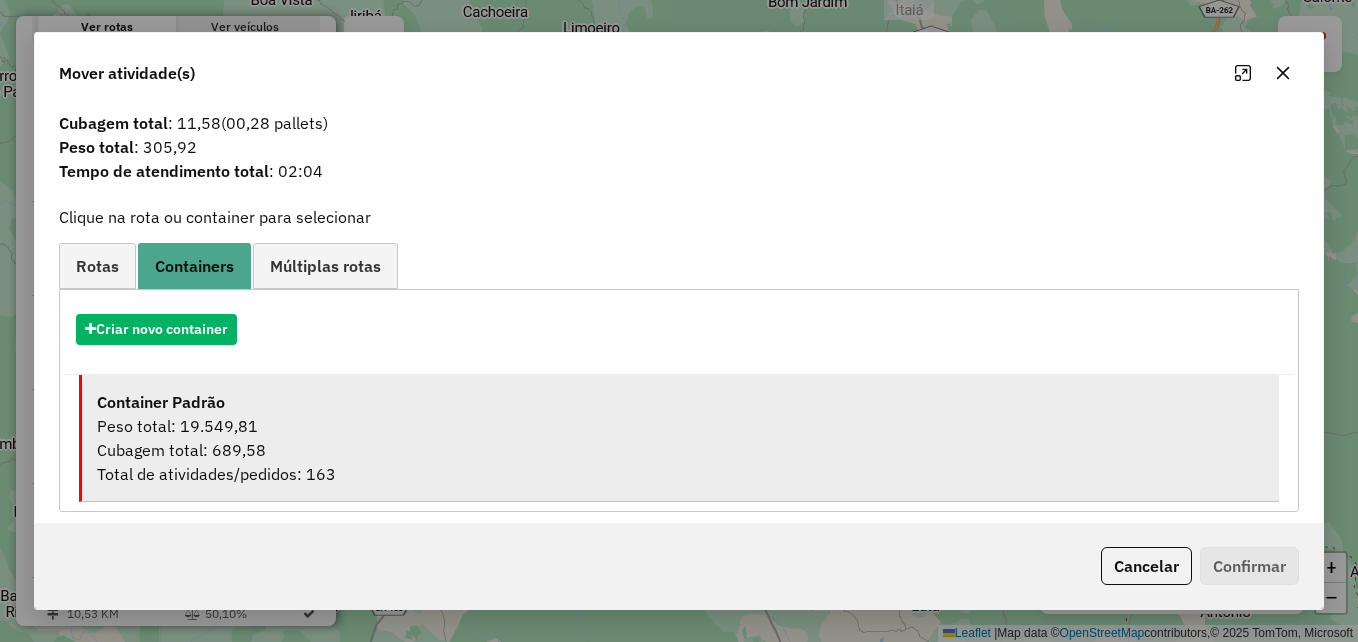 scroll, scrollTop: 39, scrollLeft: 0, axis: vertical 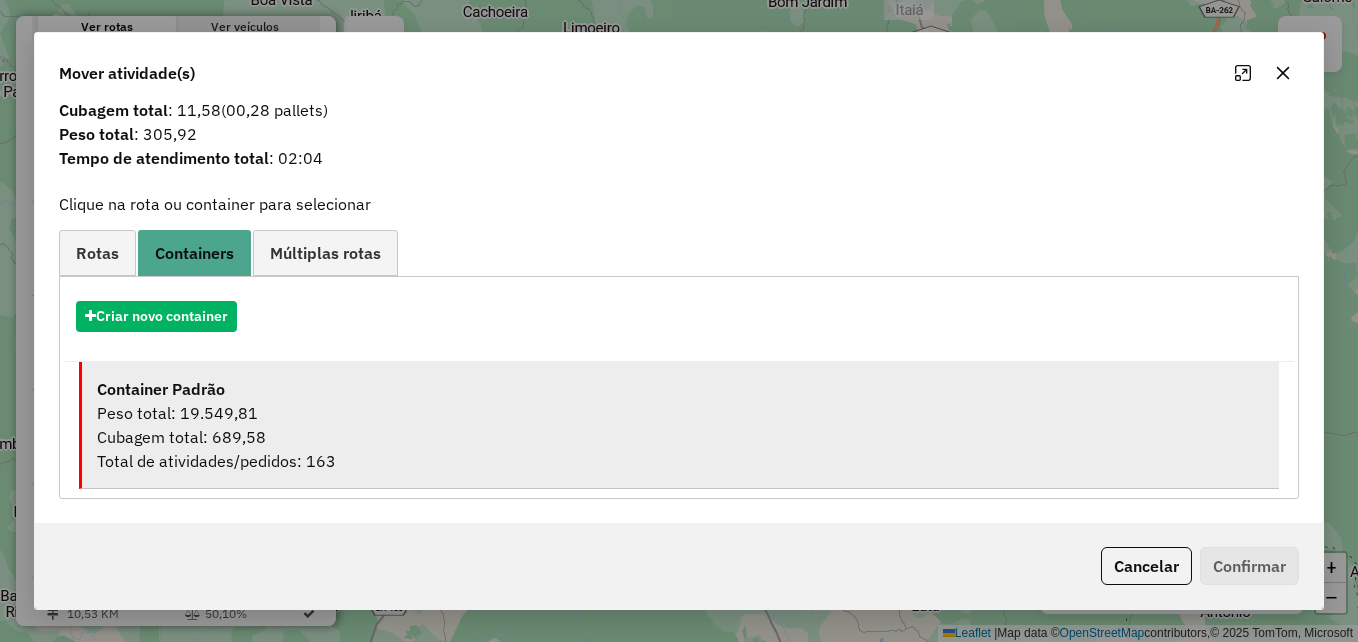 click on "Cubagem total: 689,58" at bounding box center [680, 437] 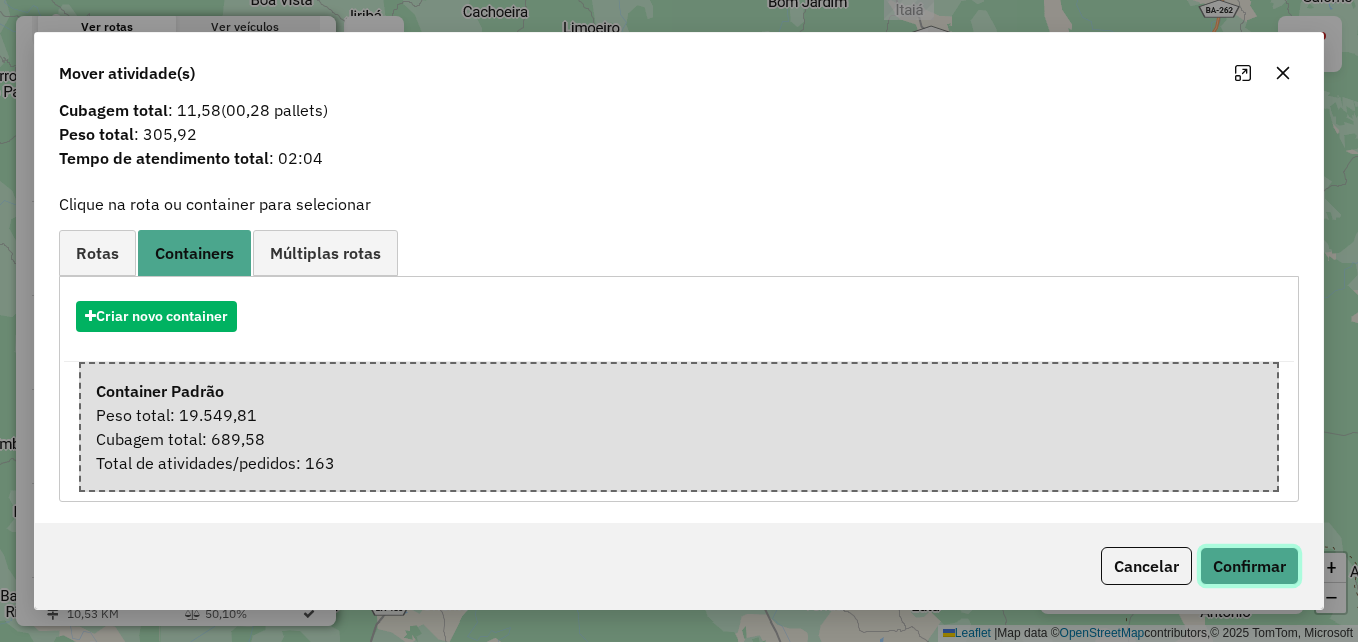 click on "Confirmar" 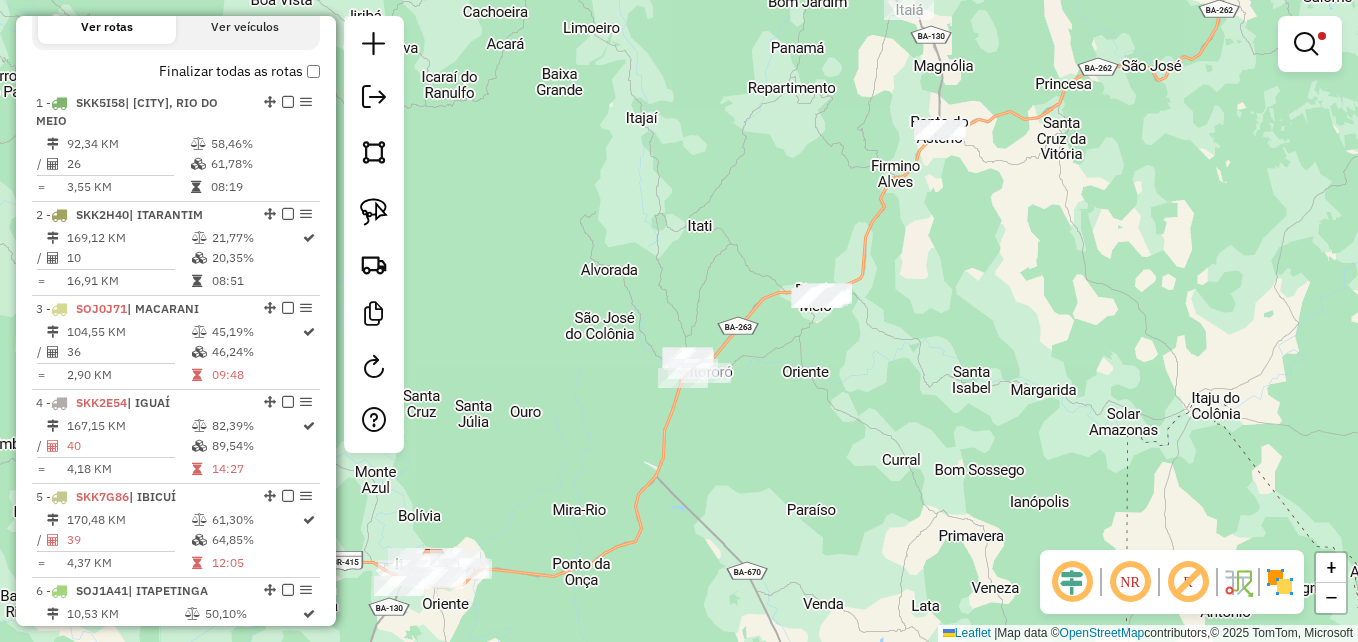 scroll, scrollTop: 0, scrollLeft: 0, axis: both 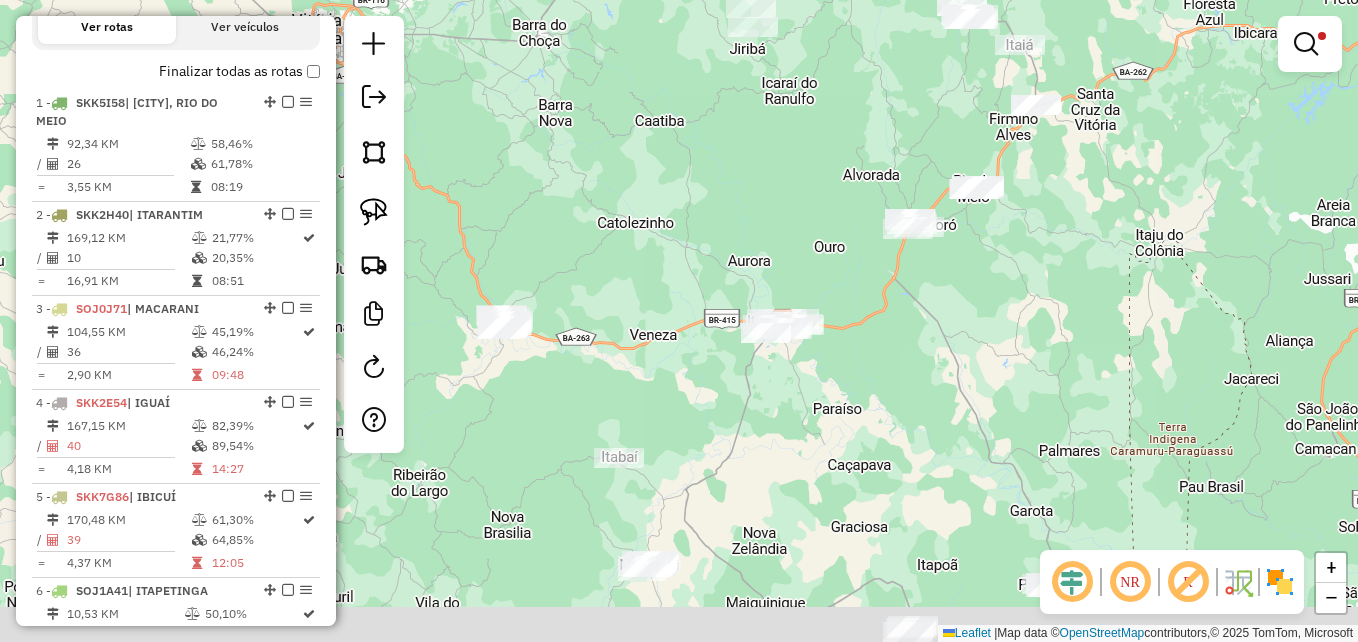 drag, startPoint x: 924, startPoint y: 350, endPoint x: 954, endPoint y: 126, distance: 226 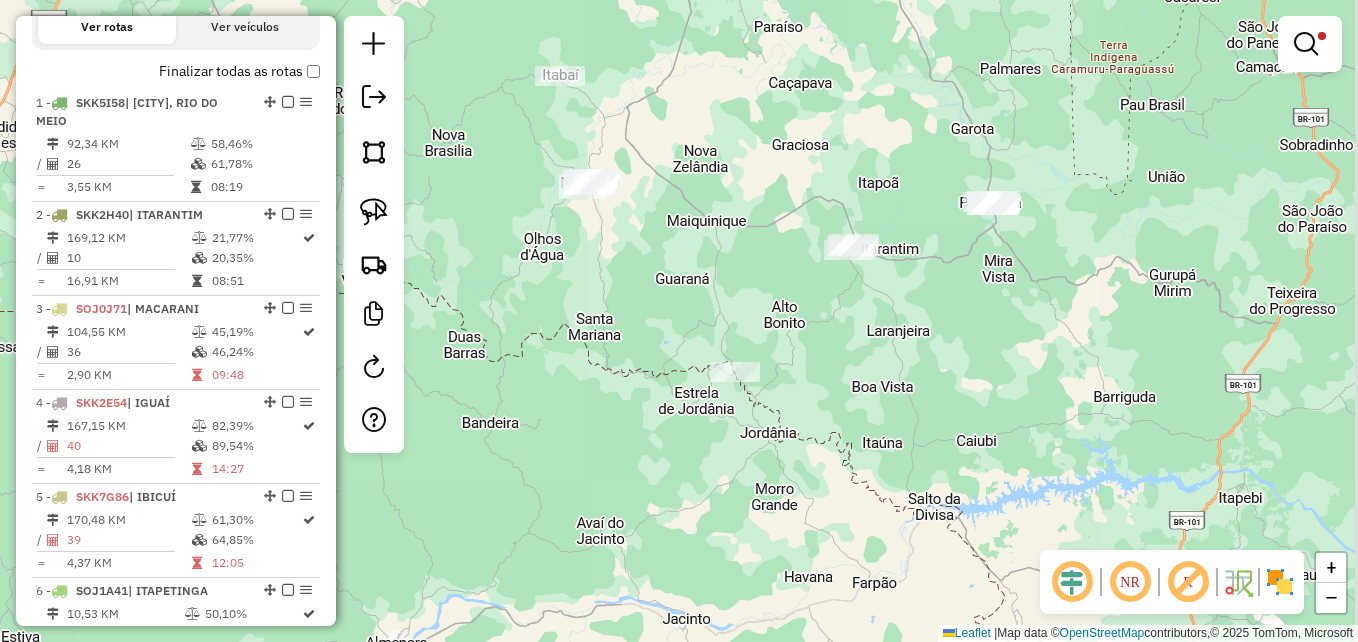 drag, startPoint x: 767, startPoint y: 403, endPoint x: 696, endPoint y: 294, distance: 130.0846 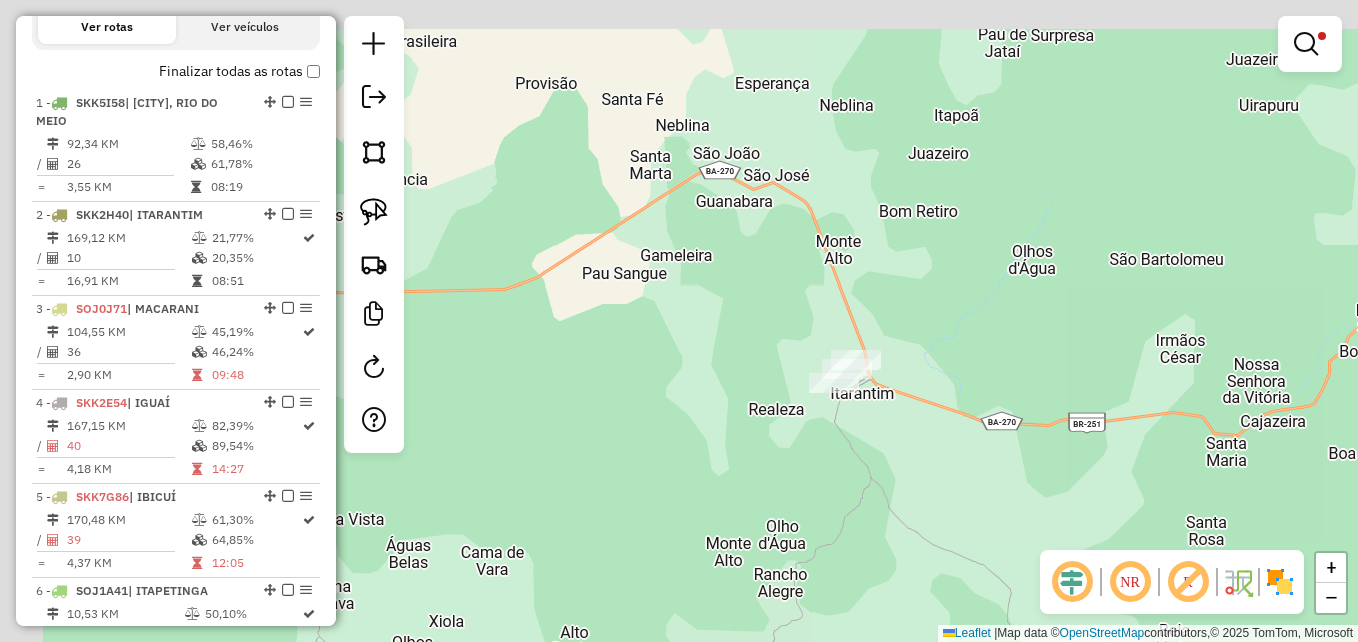 drag, startPoint x: 800, startPoint y: 222, endPoint x: 916, endPoint y: 489, distance: 291.10995 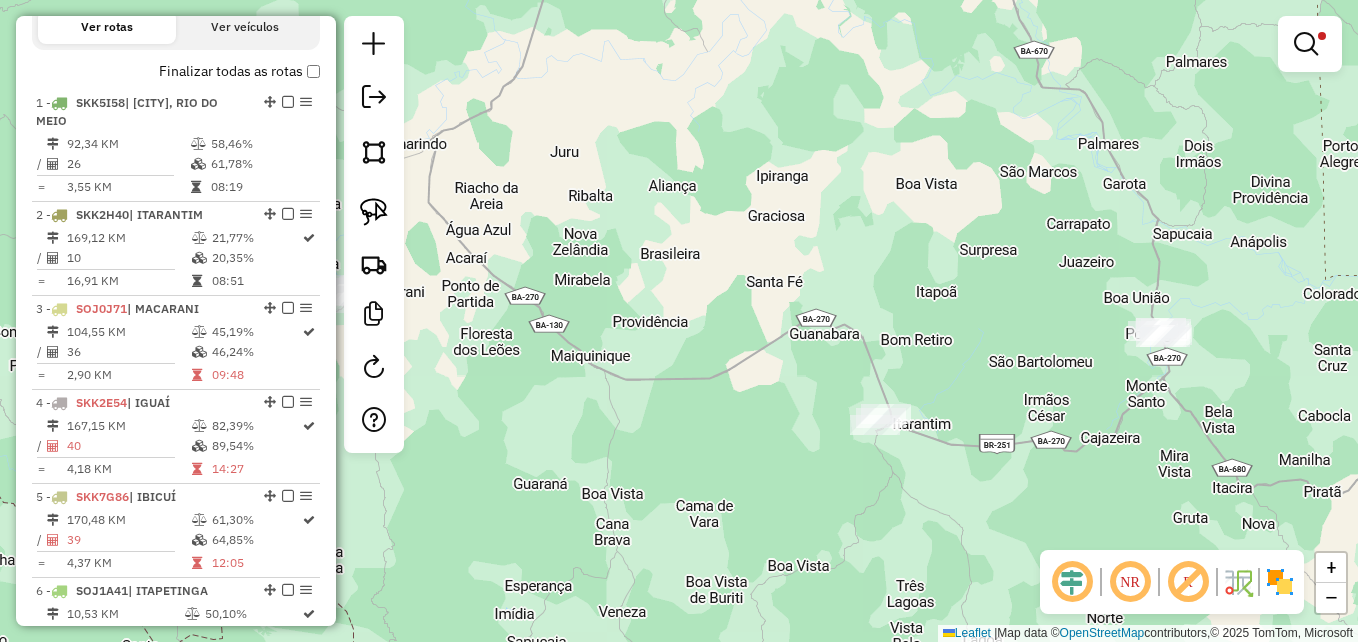 drag, startPoint x: 1111, startPoint y: 417, endPoint x: 1047, endPoint y: 411, distance: 64.28063 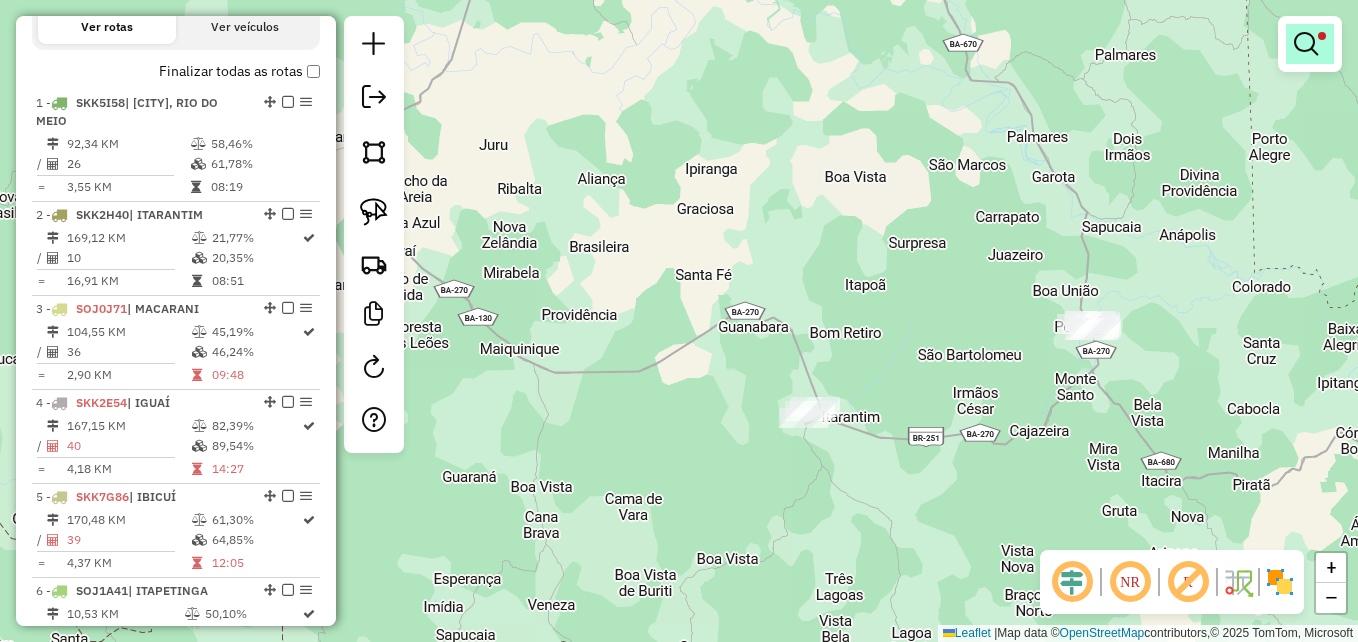 click at bounding box center [1306, 44] 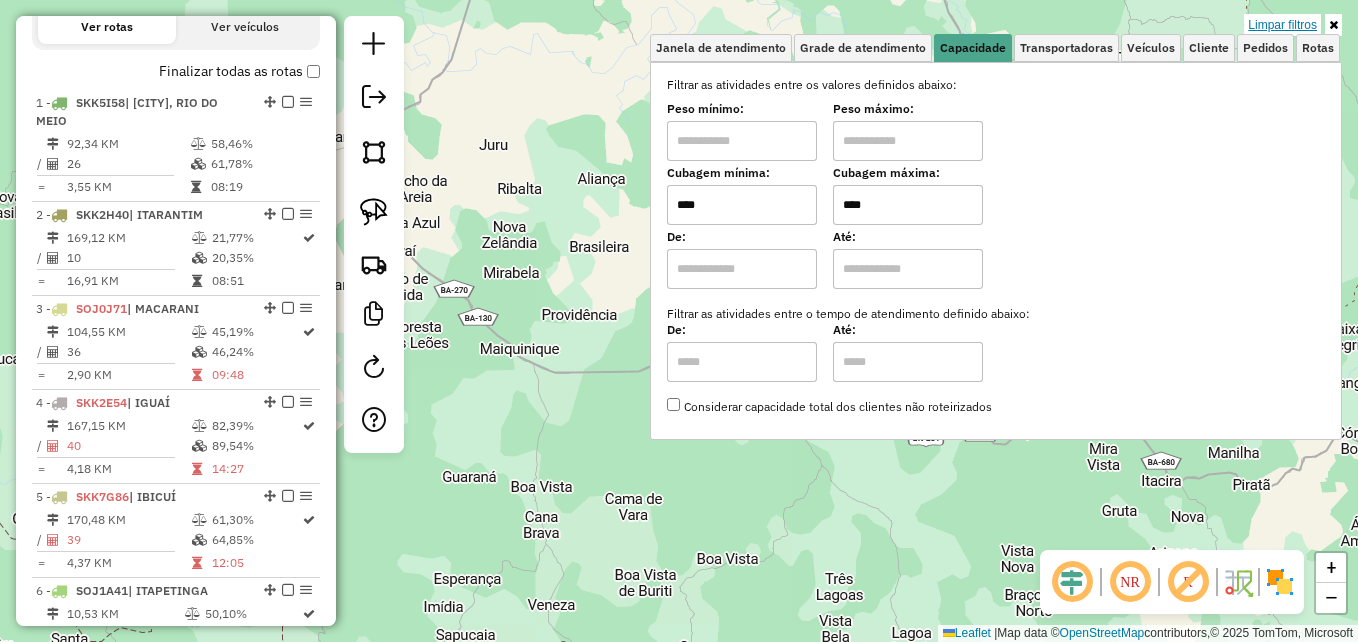 click on "Limpar filtros" at bounding box center [1282, 25] 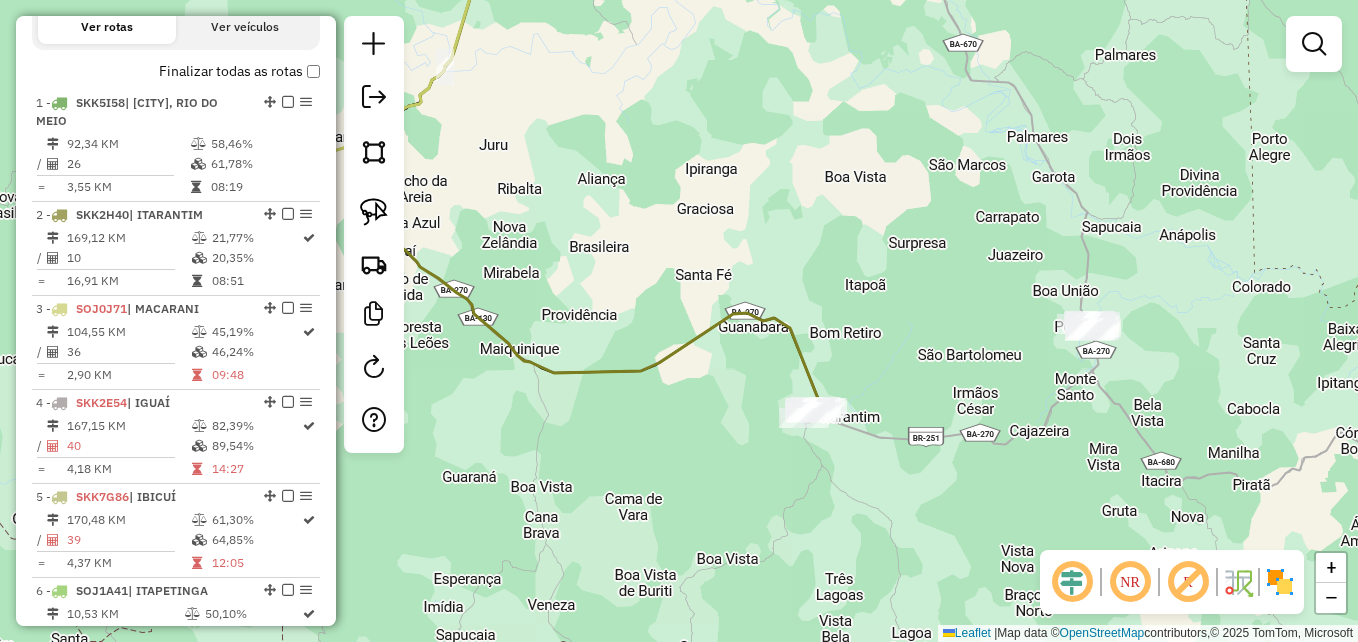 click on "Janela de atendimento Grade de atendimento Capacidade Transportadoras Veículos Cliente Pedidos  Rotas Selecione os dias de semana para filtrar as janelas de atendimento  Seg   Ter   Qua   Qui   Sex   Sáb   Dom  Informe o período da janela de atendimento: De: Até:  Filtrar exatamente a janela do cliente  Considerar janela de atendimento padrão  Selecione os dias de semana para filtrar as grades de atendimento  Seg   Ter   Qua   Qui   Sex   Sáb   Dom   Considerar clientes sem dia de atendimento cadastrado  Clientes fora do dia de atendimento selecionado Filtrar as atividades entre os valores definidos abaixo:  Peso mínimo:   Peso máximo:   Cubagem mínima:   Cubagem máxima:   De:   Até:  Filtrar as atividades entre o tempo de atendimento definido abaixo:  De:   Até:   Considerar capacidade total dos clientes não roteirizados Transportadora: Selecione um ou mais itens Tipo de veículo: Selecione um ou mais itens Veículo: Selecione um ou mais itens Motorista: Selecione um ou mais itens Nome: Rótulo:" 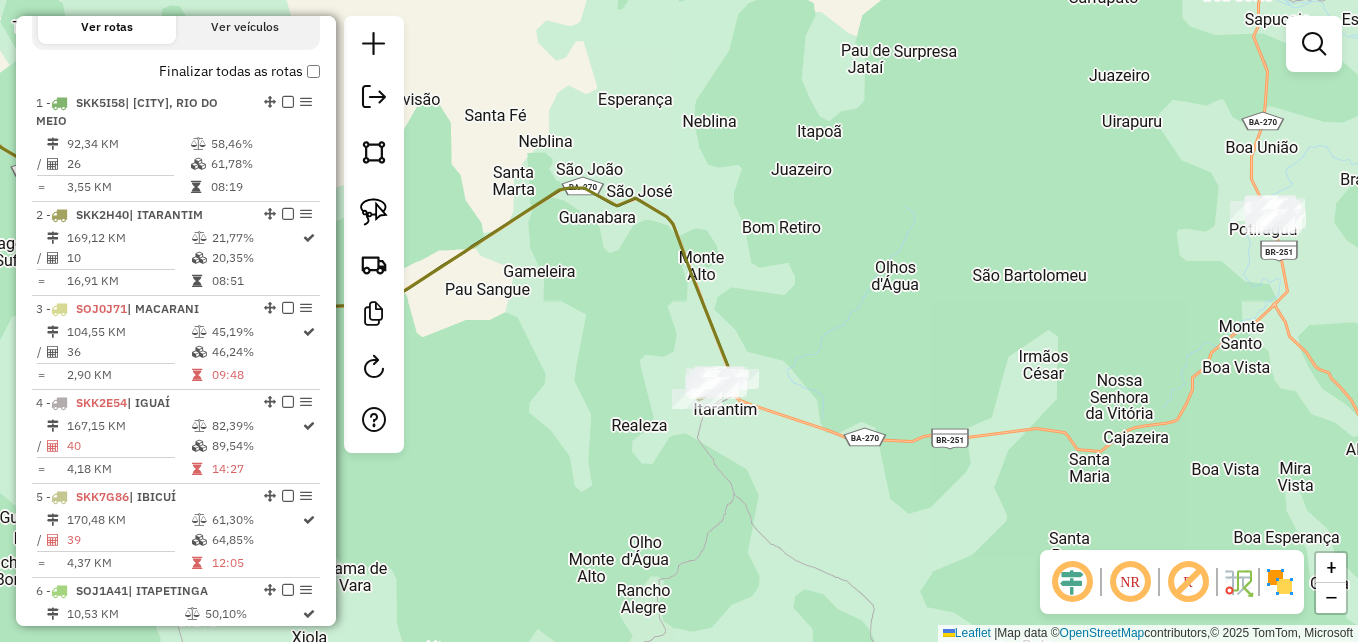 drag, startPoint x: 764, startPoint y: 302, endPoint x: 1050, endPoint y: 227, distance: 295.6704 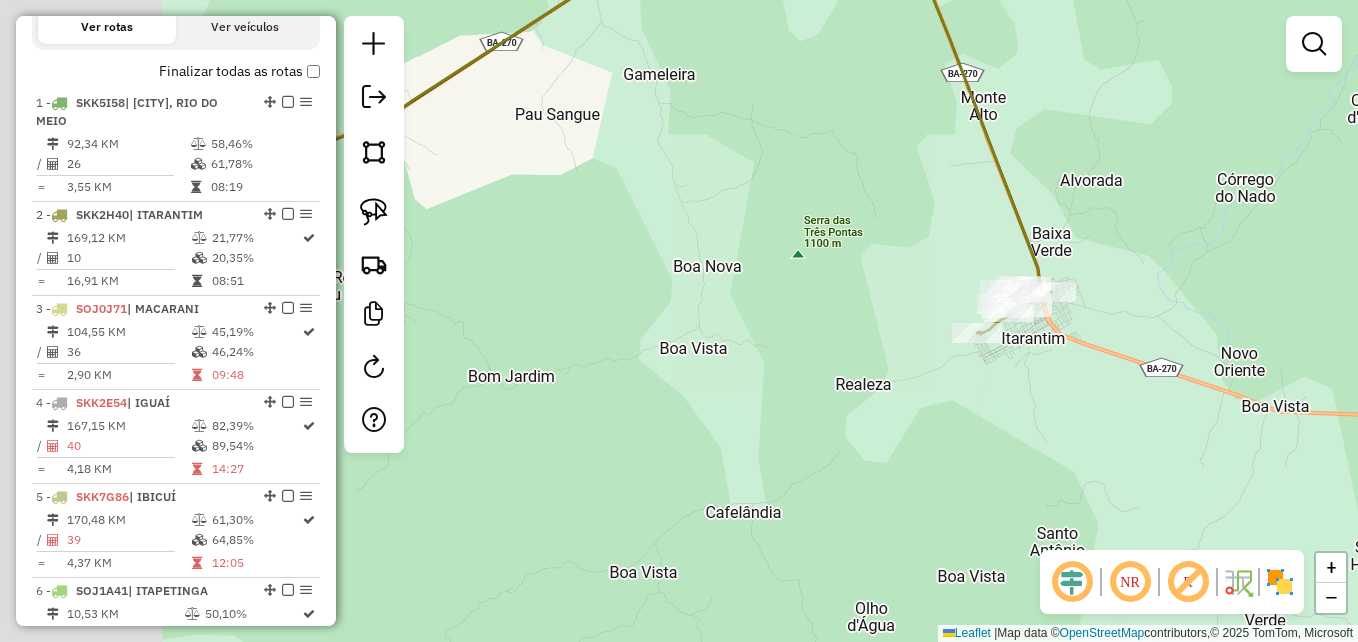 drag, startPoint x: 844, startPoint y: 280, endPoint x: 1011, endPoint y: 194, distance: 187.84302 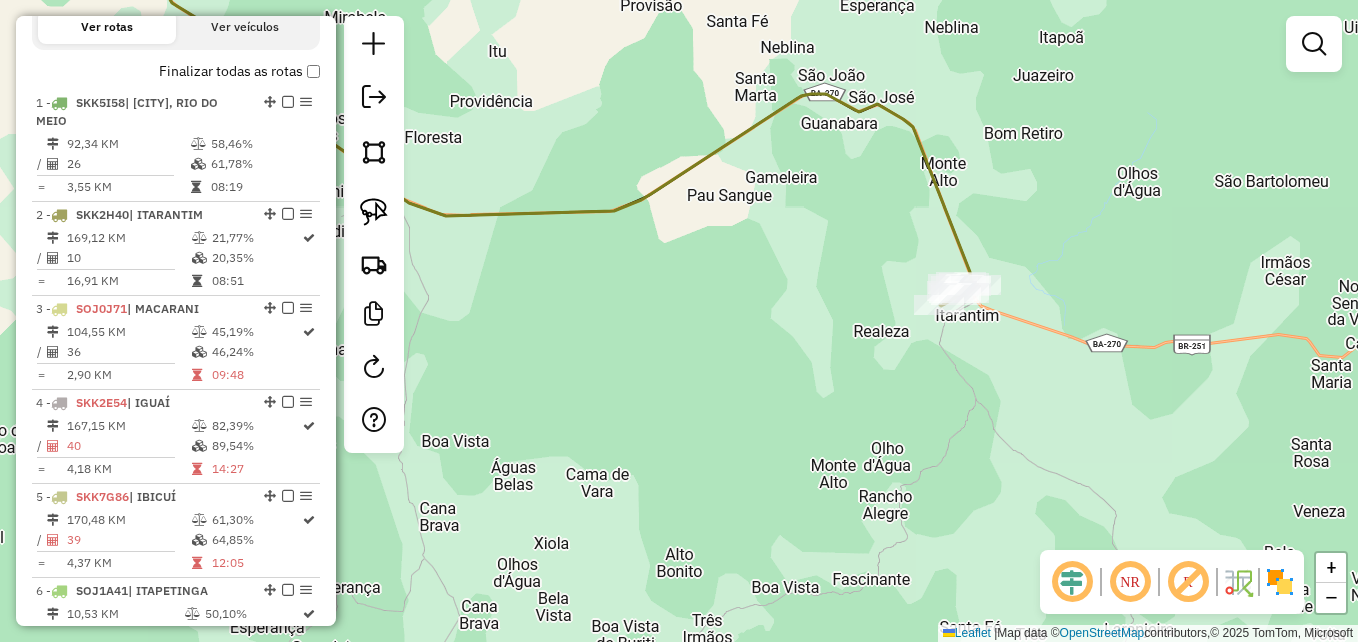 drag, startPoint x: 1055, startPoint y: 347, endPoint x: 764, endPoint y: 289, distance: 296.7238 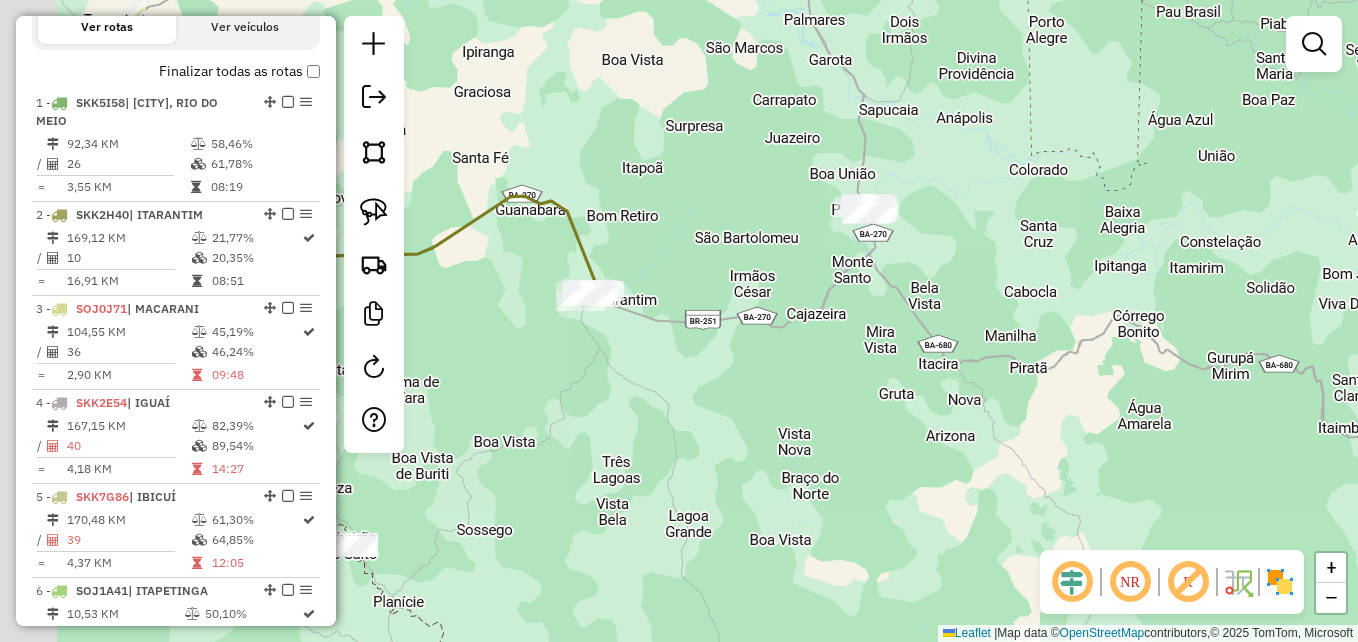 drag, startPoint x: 818, startPoint y: 307, endPoint x: 1049, endPoint y: 382, distance: 242.87033 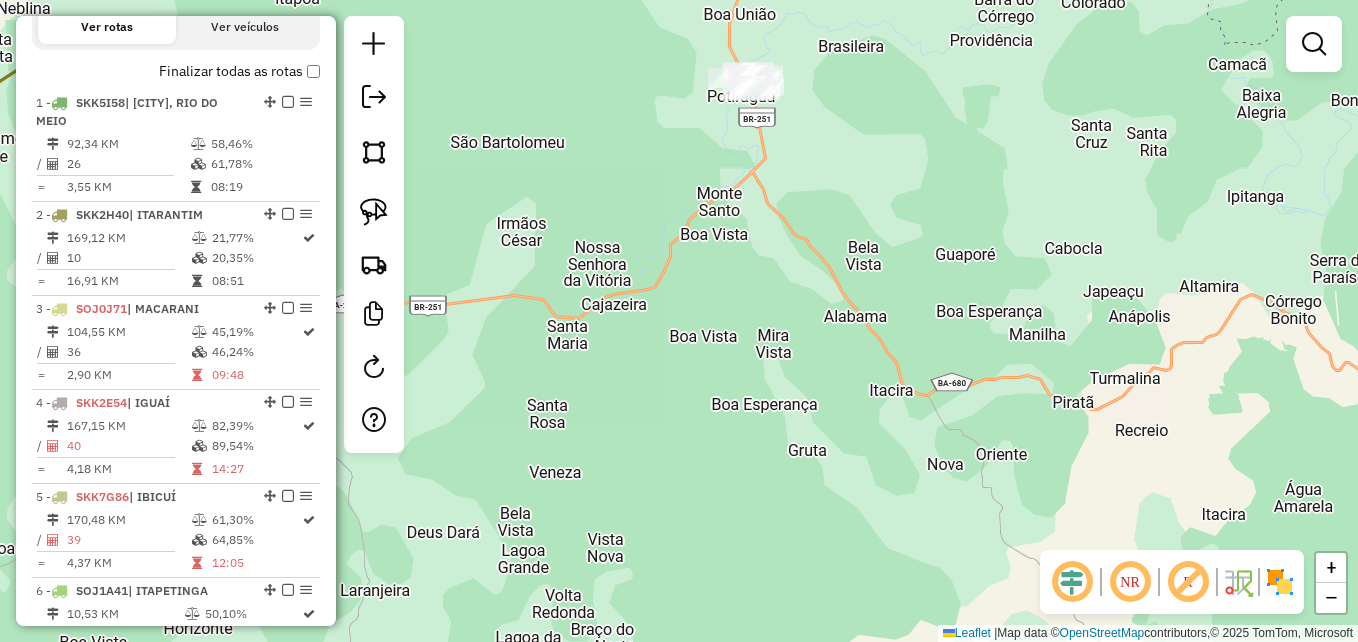 drag, startPoint x: 930, startPoint y: 243, endPoint x: 975, endPoint y: 451, distance: 212.81212 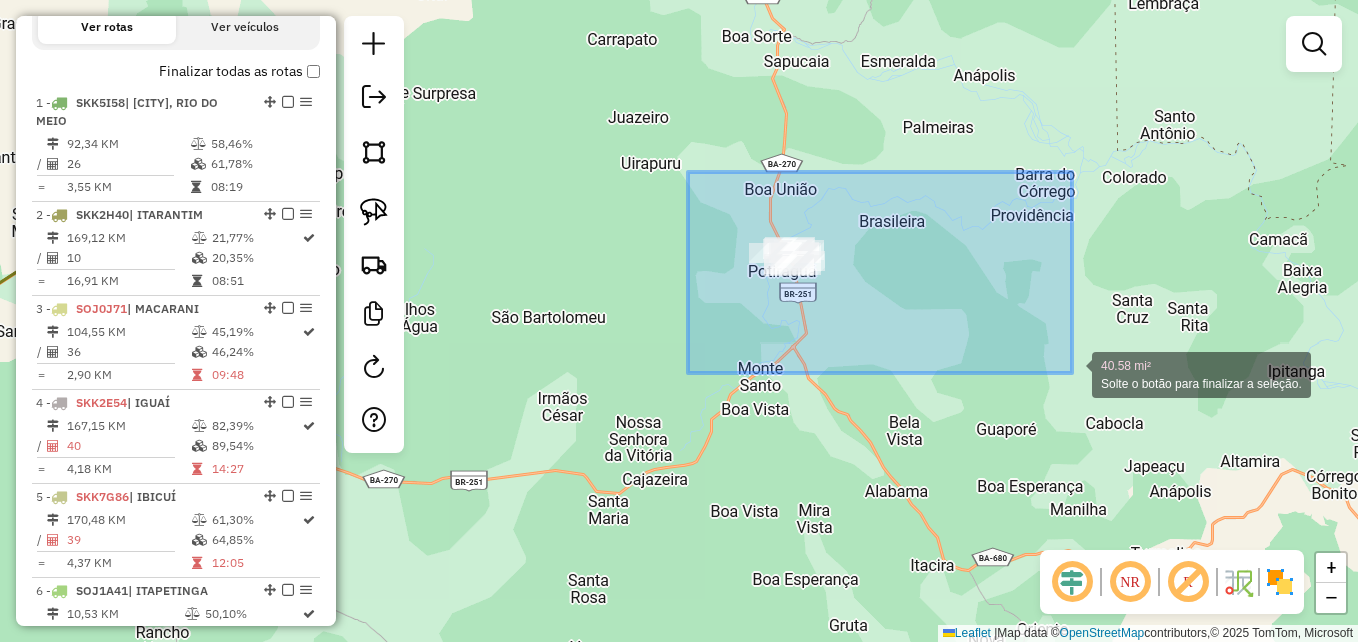 drag, startPoint x: 688, startPoint y: 172, endPoint x: 1072, endPoint y: 373, distance: 433.42474 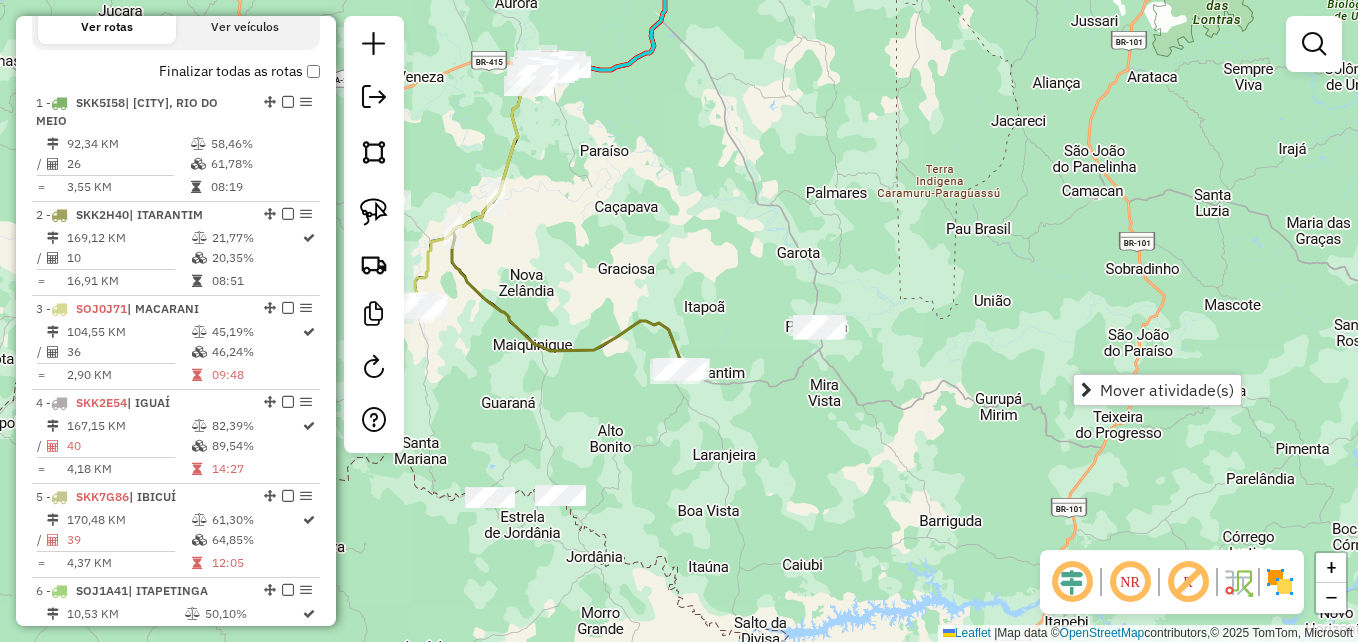 drag, startPoint x: 652, startPoint y: 360, endPoint x: 763, endPoint y: 352, distance: 111.28792 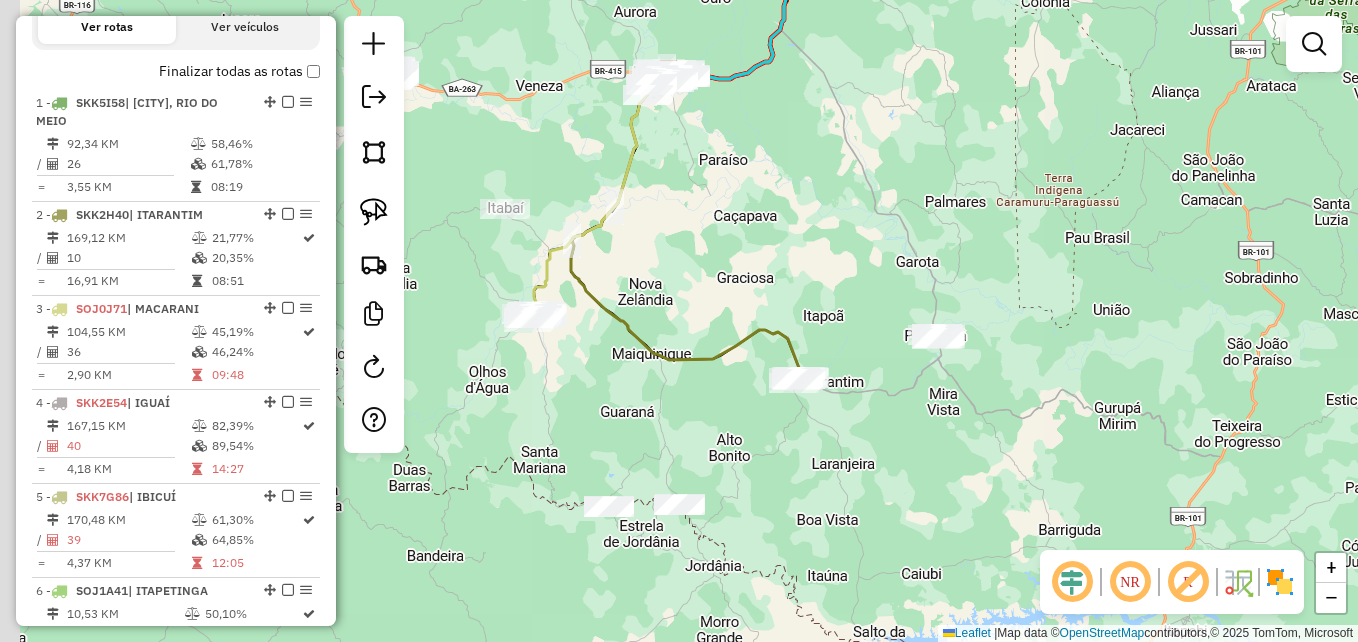 drag, startPoint x: 749, startPoint y: 329, endPoint x: 857, endPoint y: 335, distance: 108.16654 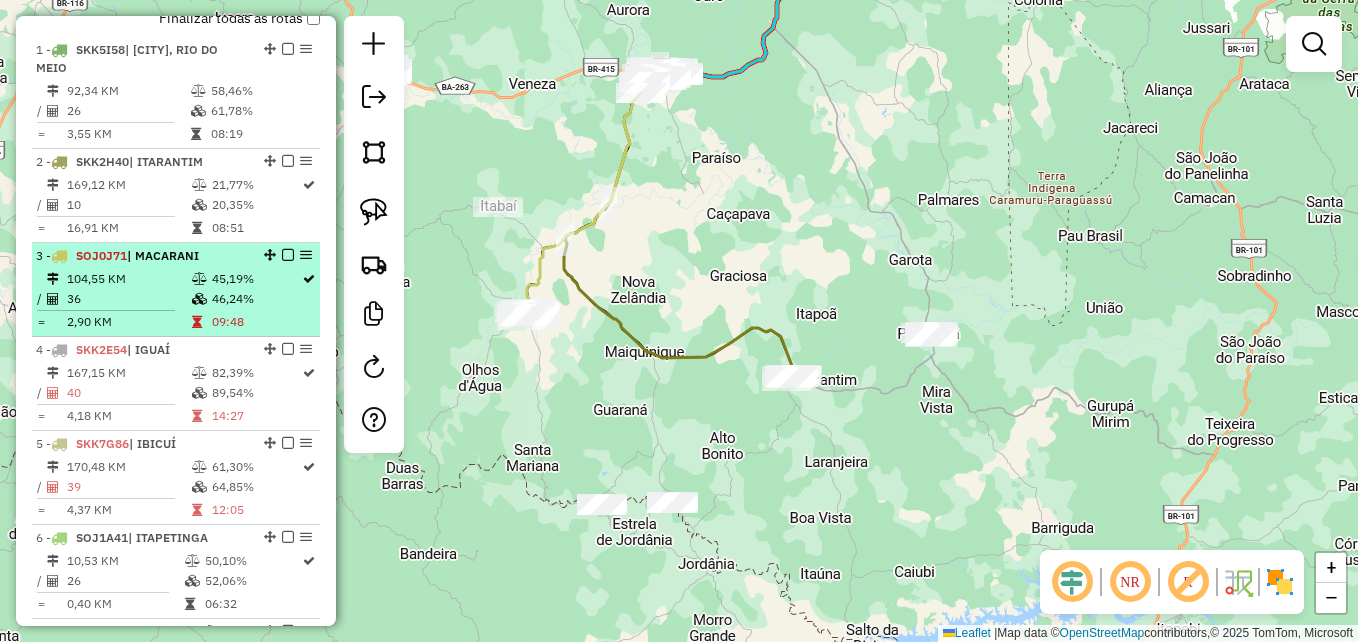scroll, scrollTop: 800, scrollLeft: 0, axis: vertical 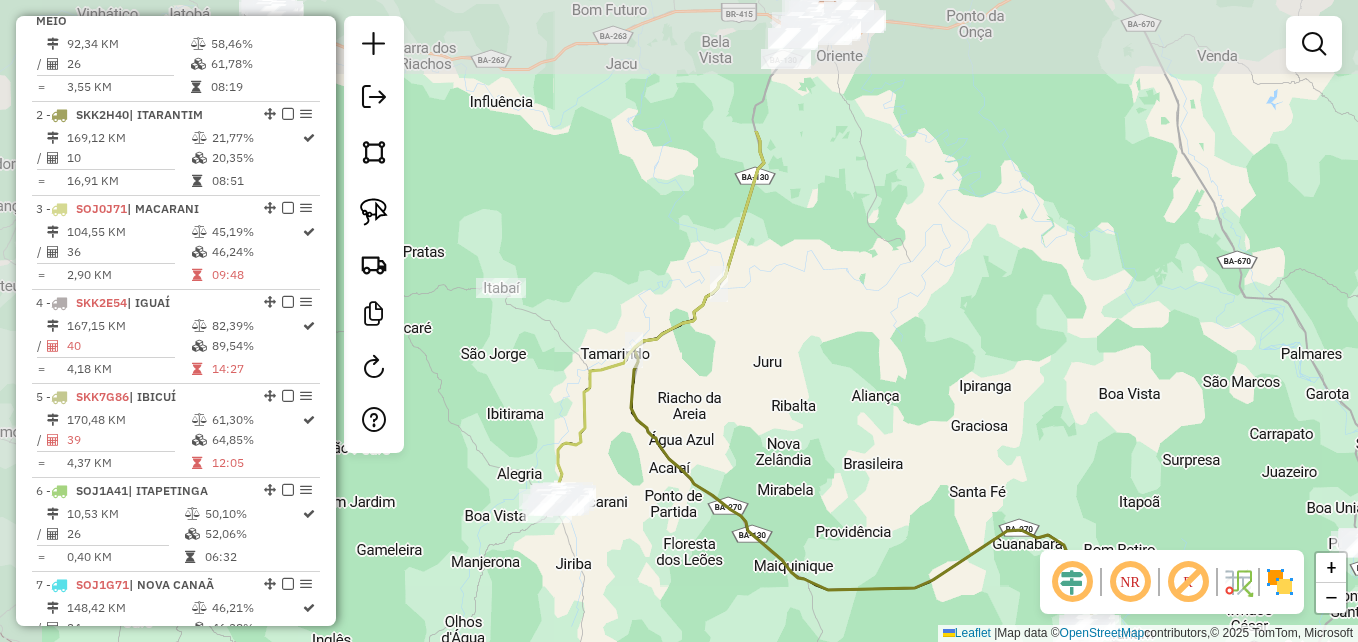 drag, startPoint x: 735, startPoint y: 195, endPoint x: 1003, endPoint y: 400, distance: 337.41516 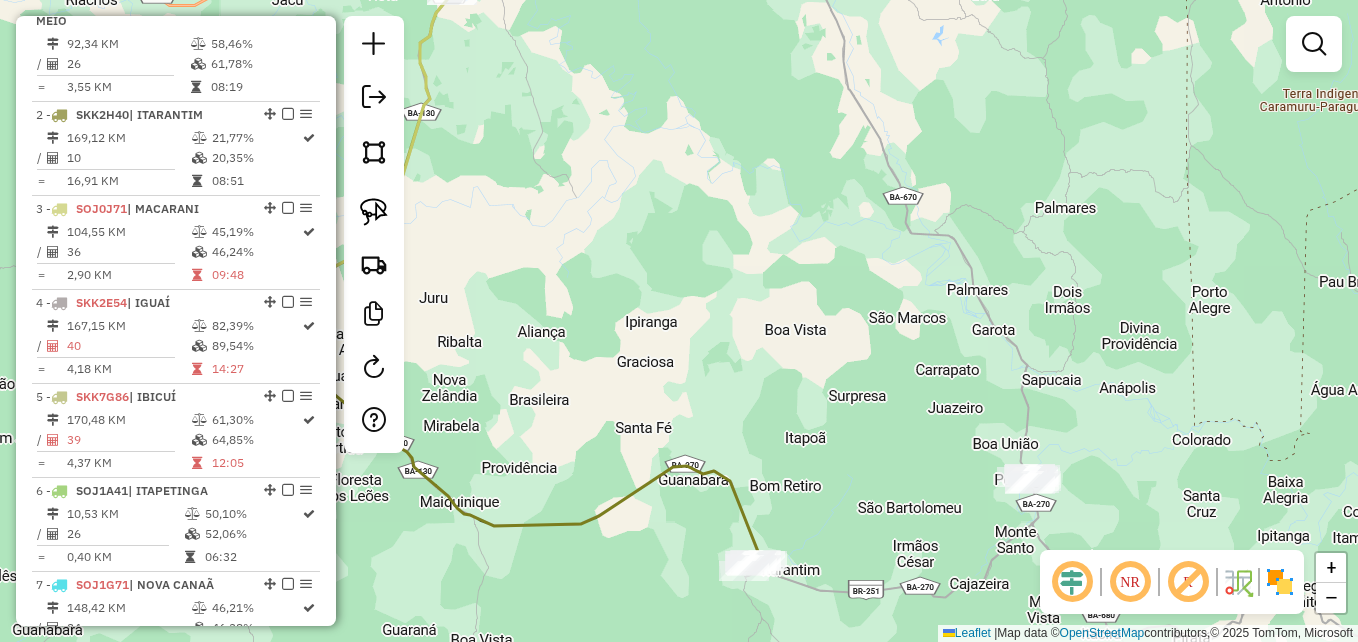 drag, startPoint x: 687, startPoint y: 337, endPoint x: 1203, endPoint y: 265, distance: 520.999 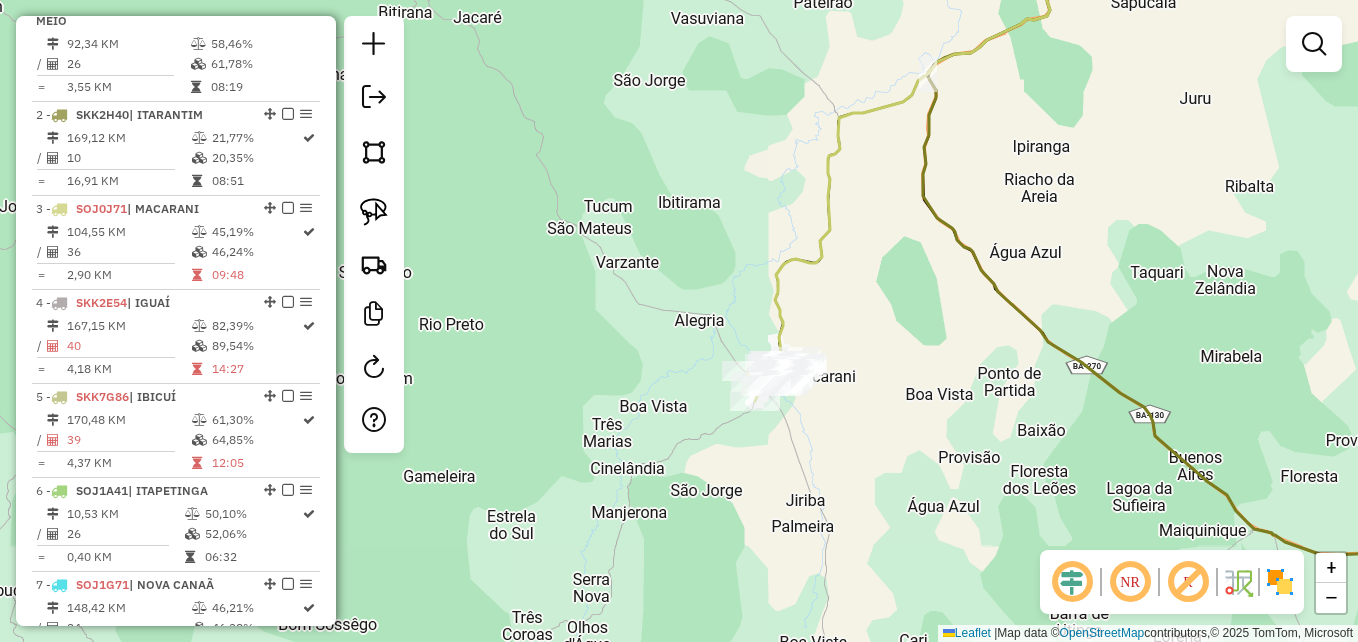 drag, startPoint x: 516, startPoint y: 396, endPoint x: 787, endPoint y: 386, distance: 271.18445 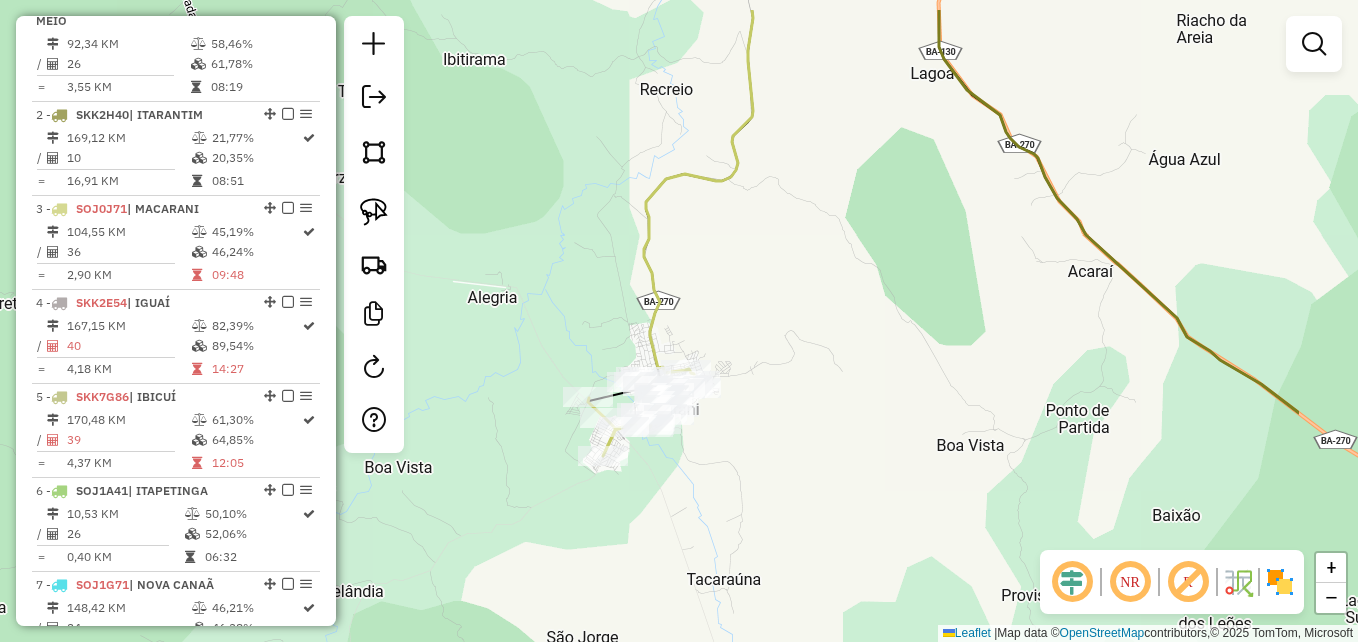 drag, startPoint x: 938, startPoint y: 397, endPoint x: 756, endPoint y: 464, distance: 193.94072 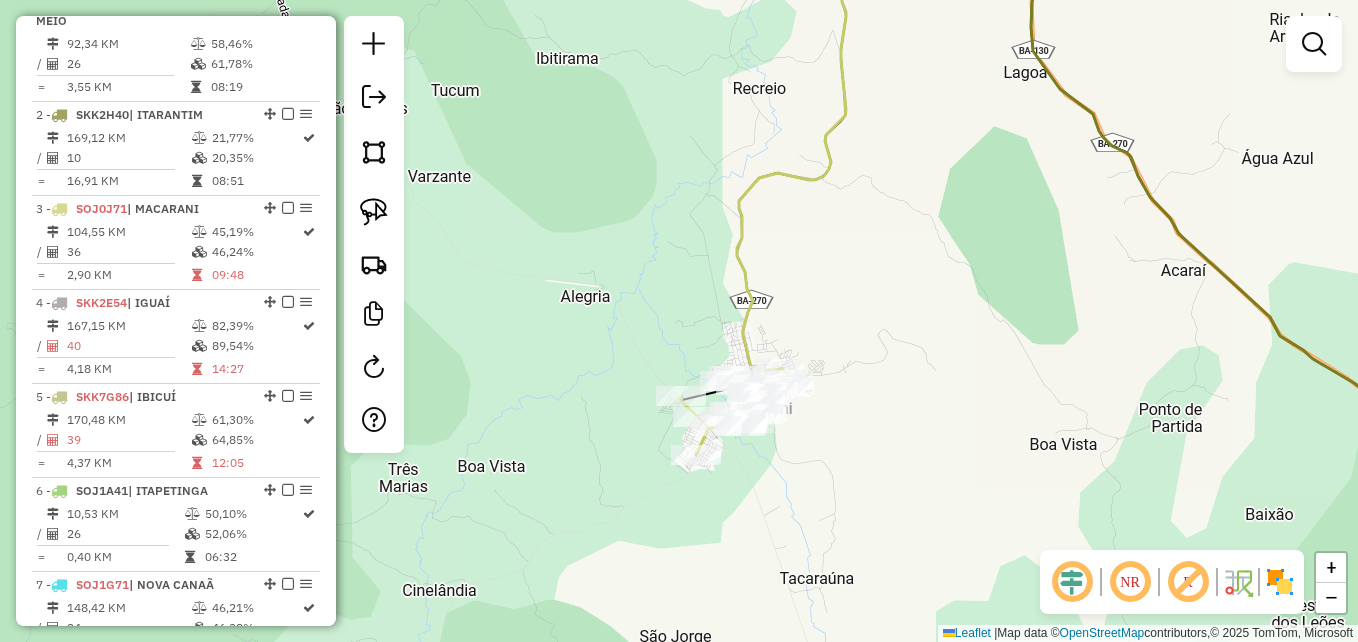 drag, startPoint x: 696, startPoint y: 277, endPoint x: 820, endPoint y: 277, distance: 124 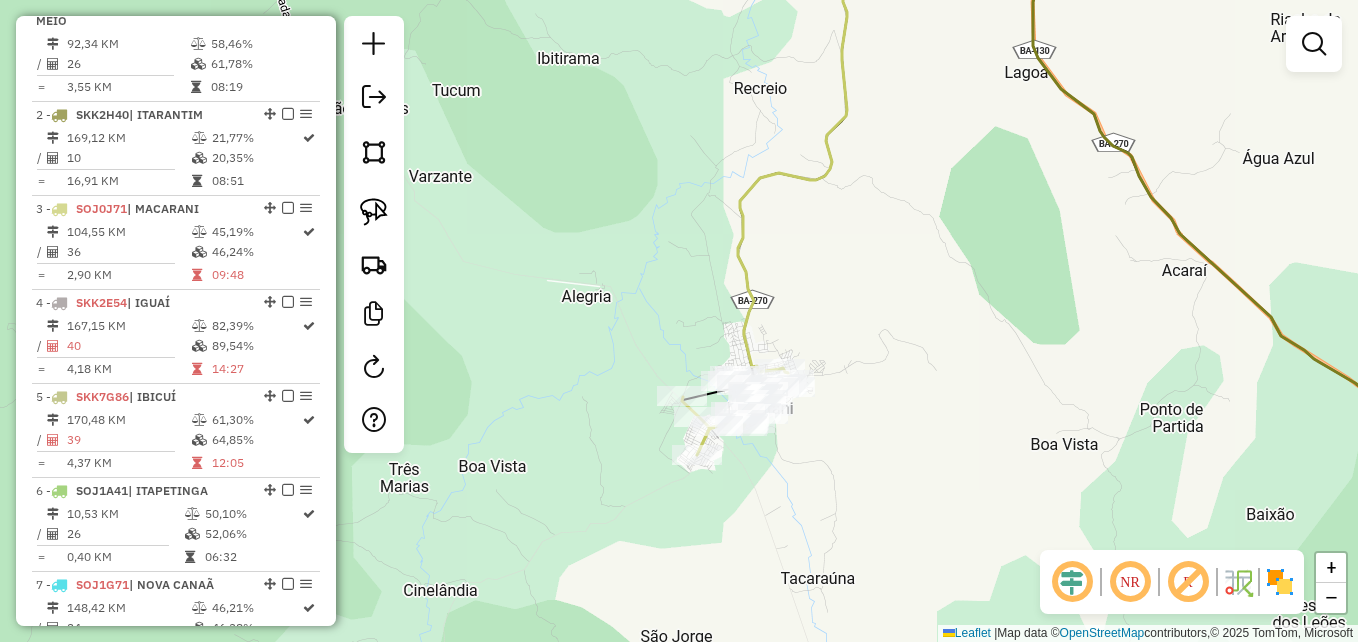 click at bounding box center (1314, 44) 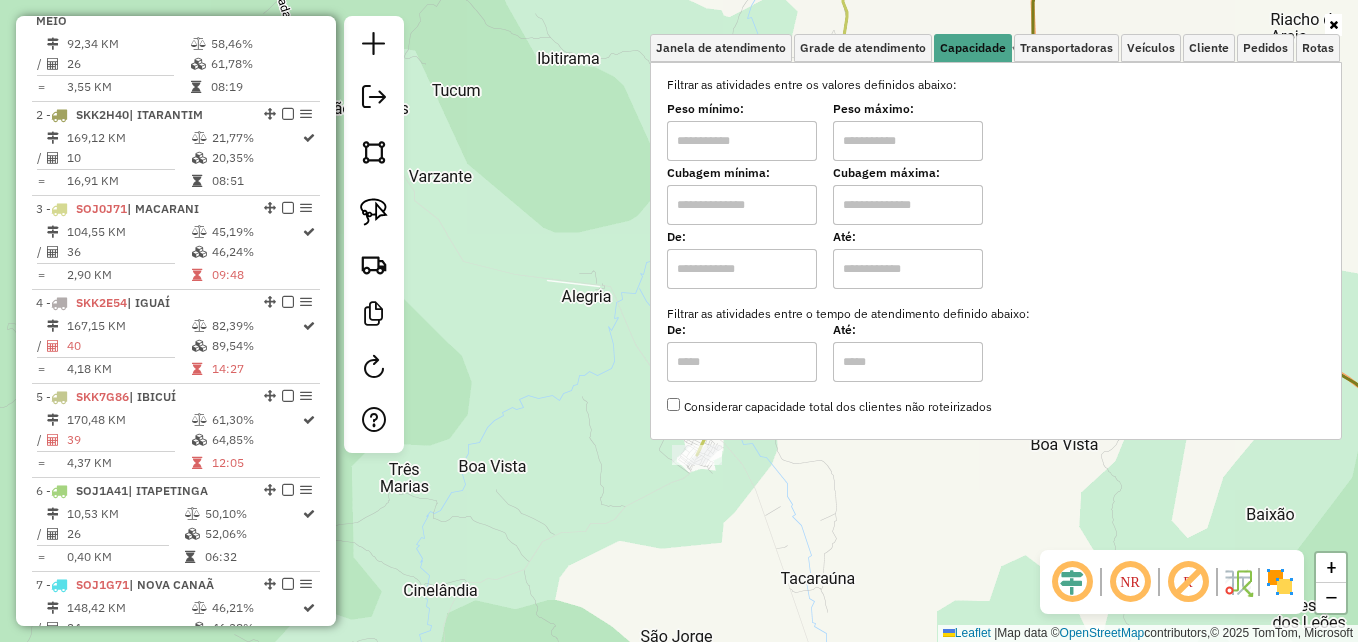 click at bounding box center (742, 205) 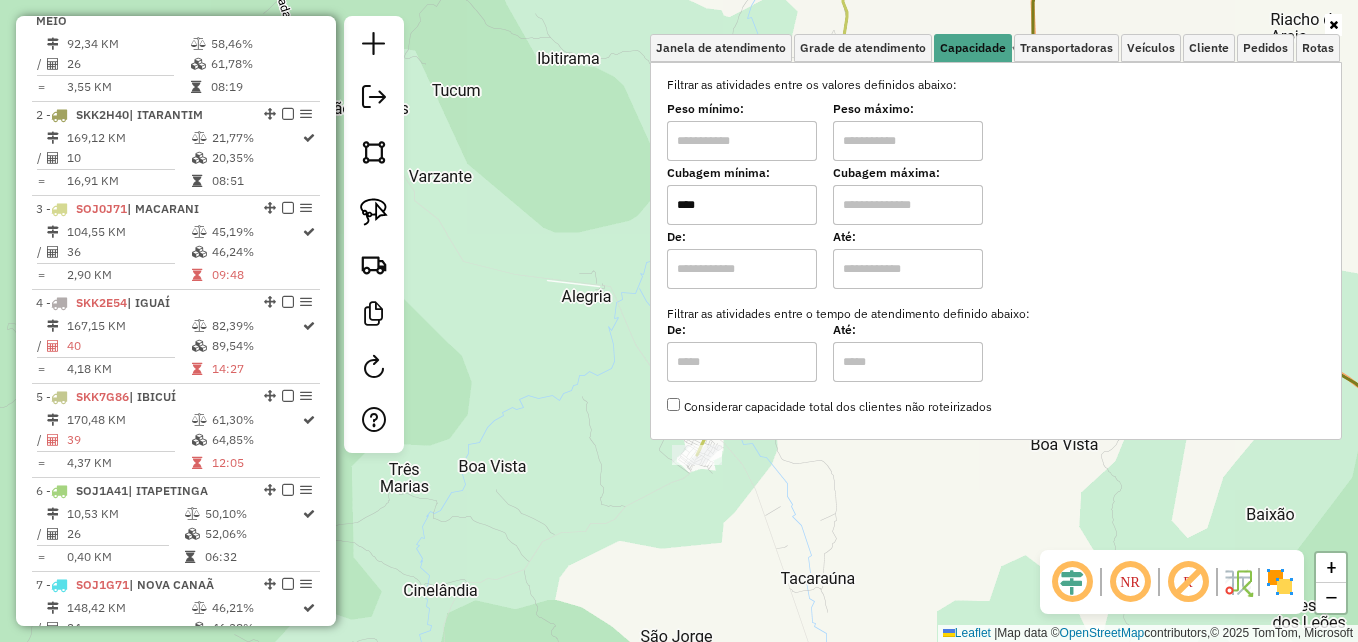 click at bounding box center (908, 205) 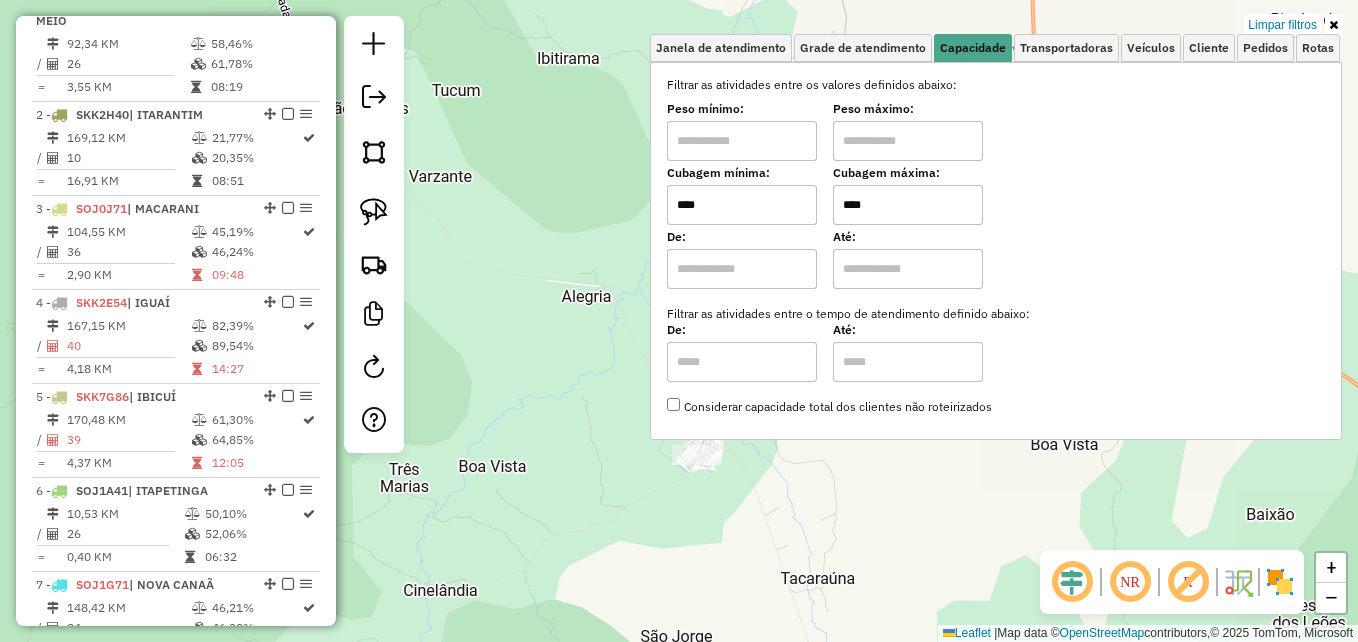 type on "****" 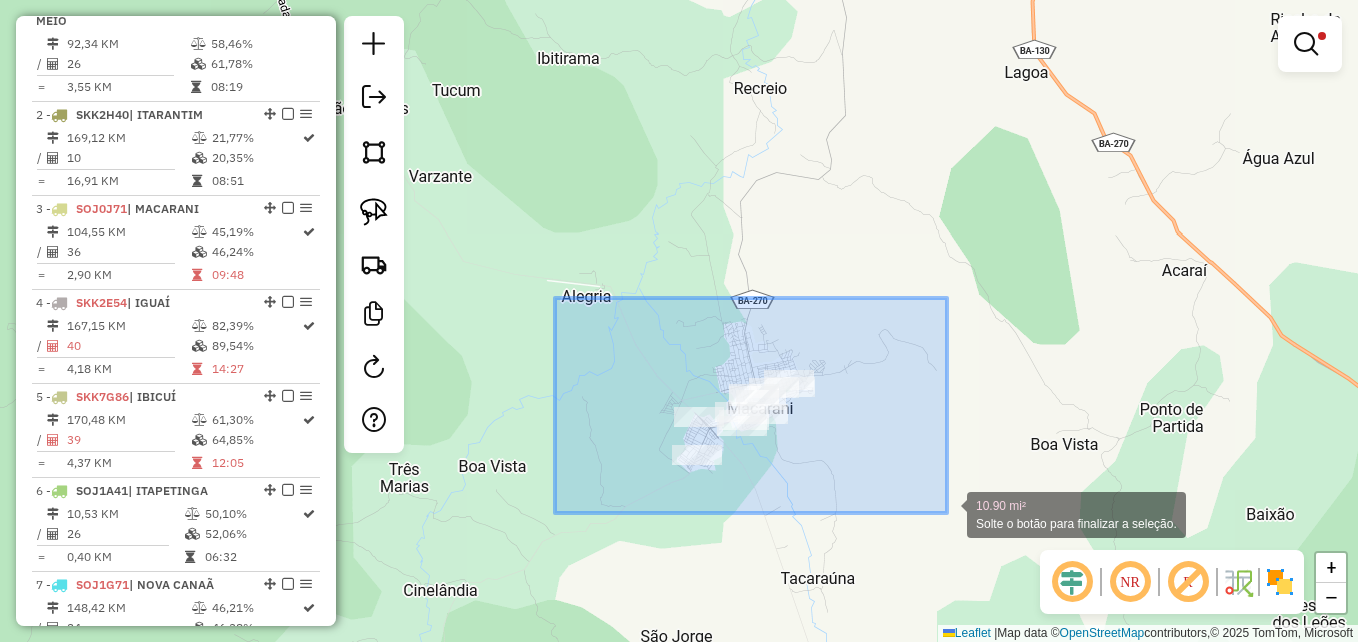 drag, startPoint x: 555, startPoint y: 299, endPoint x: 949, endPoint y: 513, distance: 448.36594 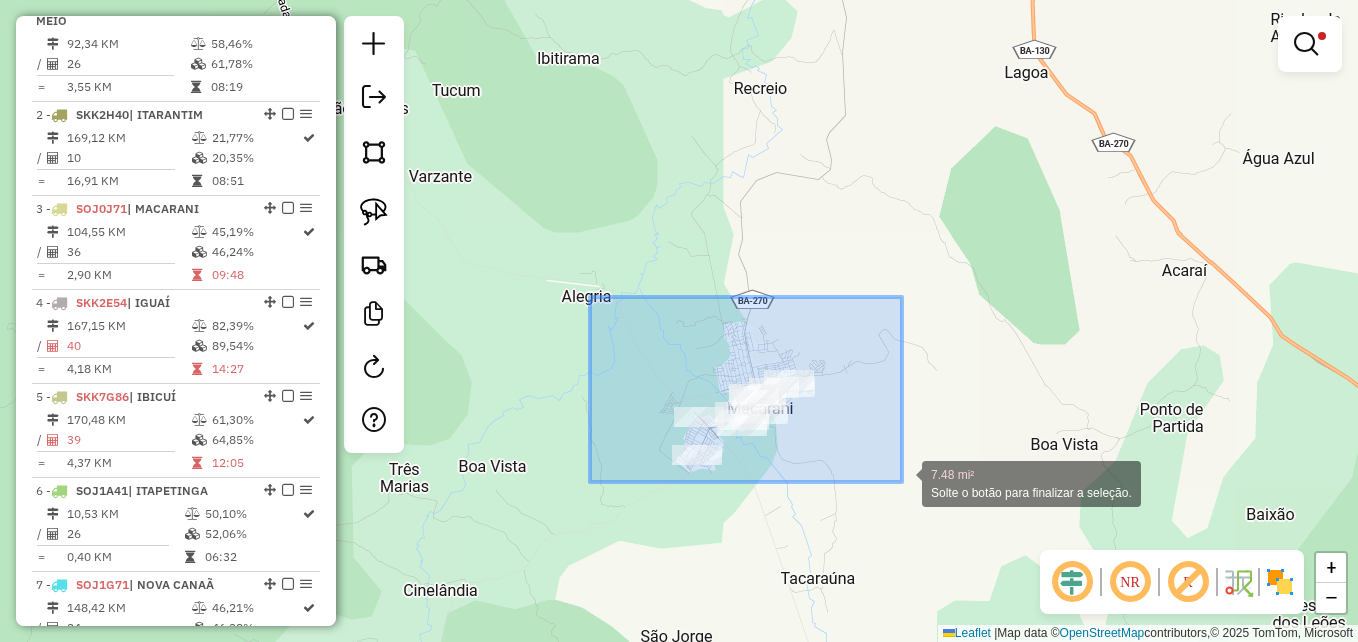 drag, startPoint x: 590, startPoint y: 298, endPoint x: 902, endPoint y: 482, distance: 362.2154 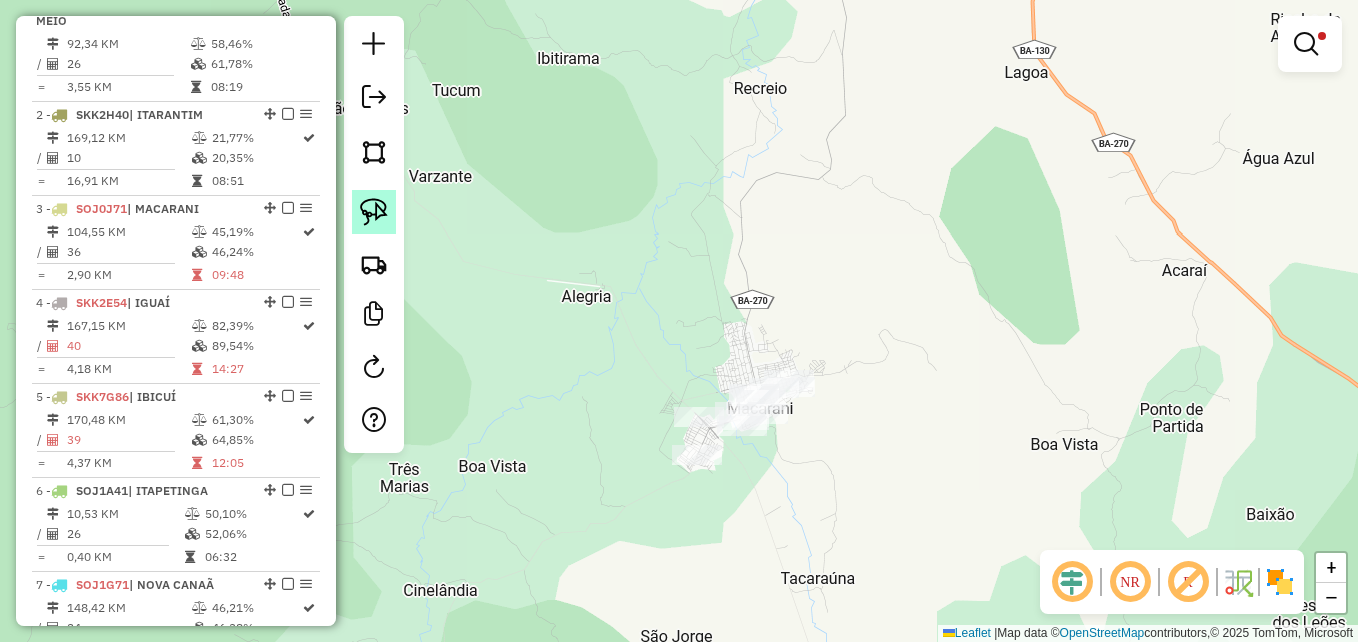 click 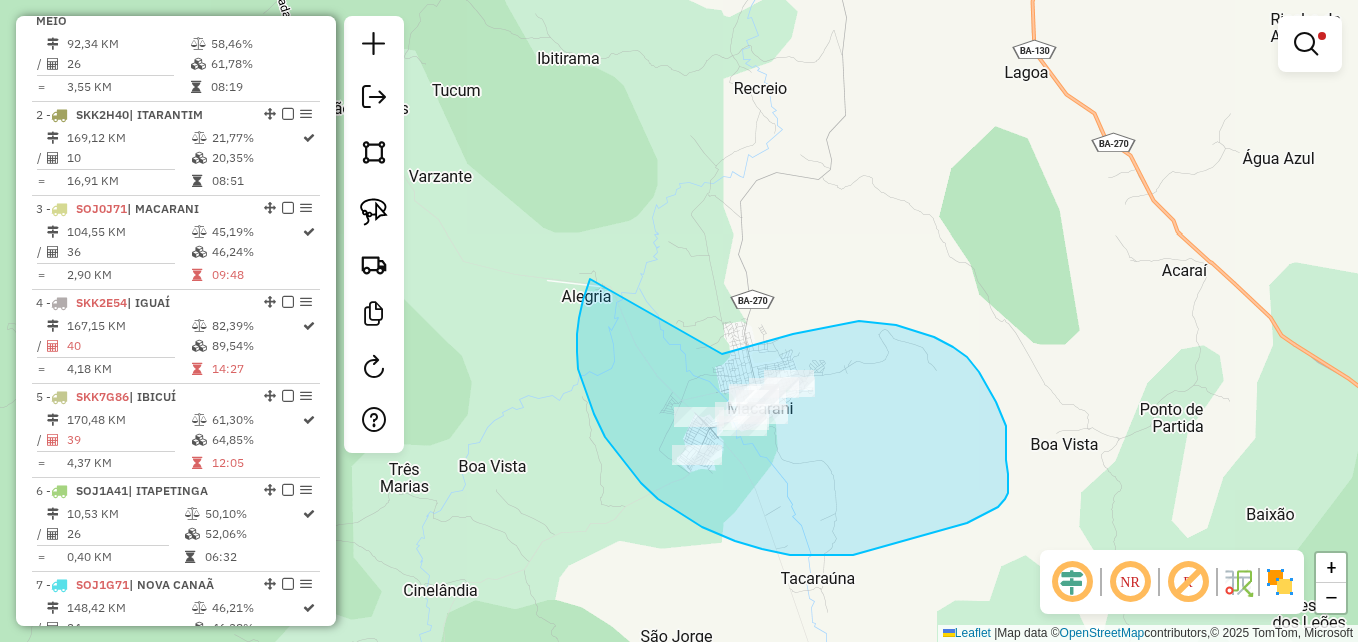 drag, startPoint x: 590, startPoint y: 279, endPoint x: 703, endPoint y: 359, distance: 138.45216 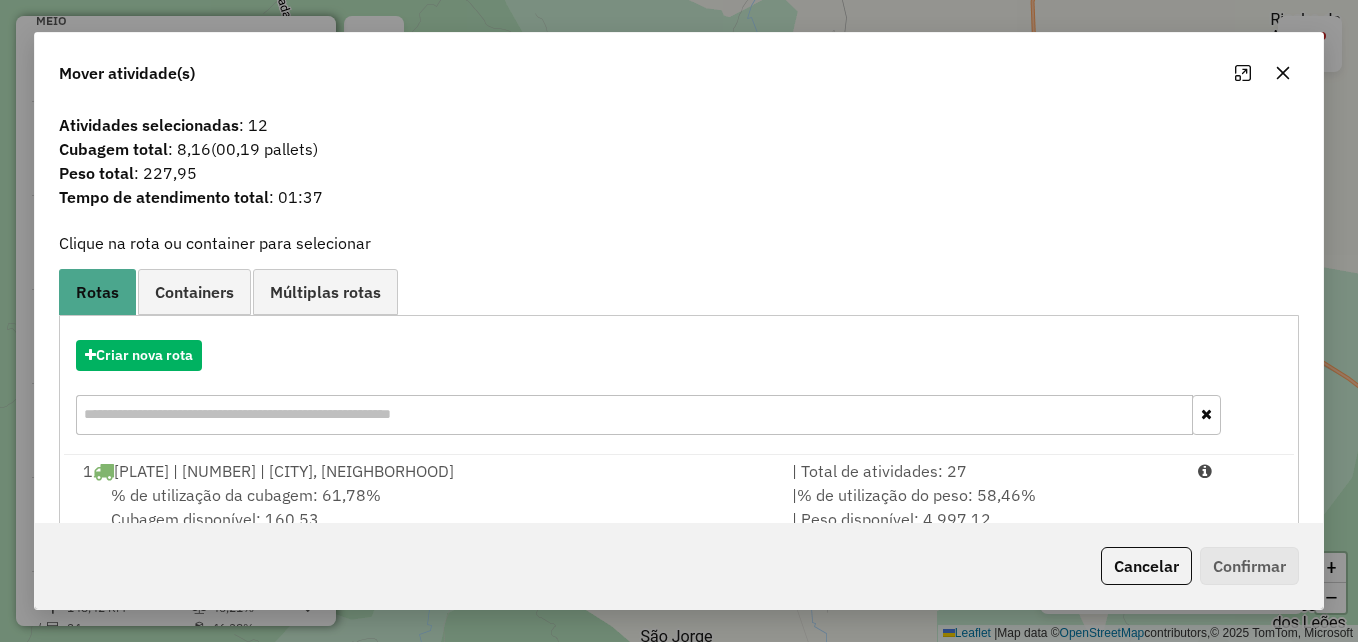 scroll, scrollTop: 100, scrollLeft: 0, axis: vertical 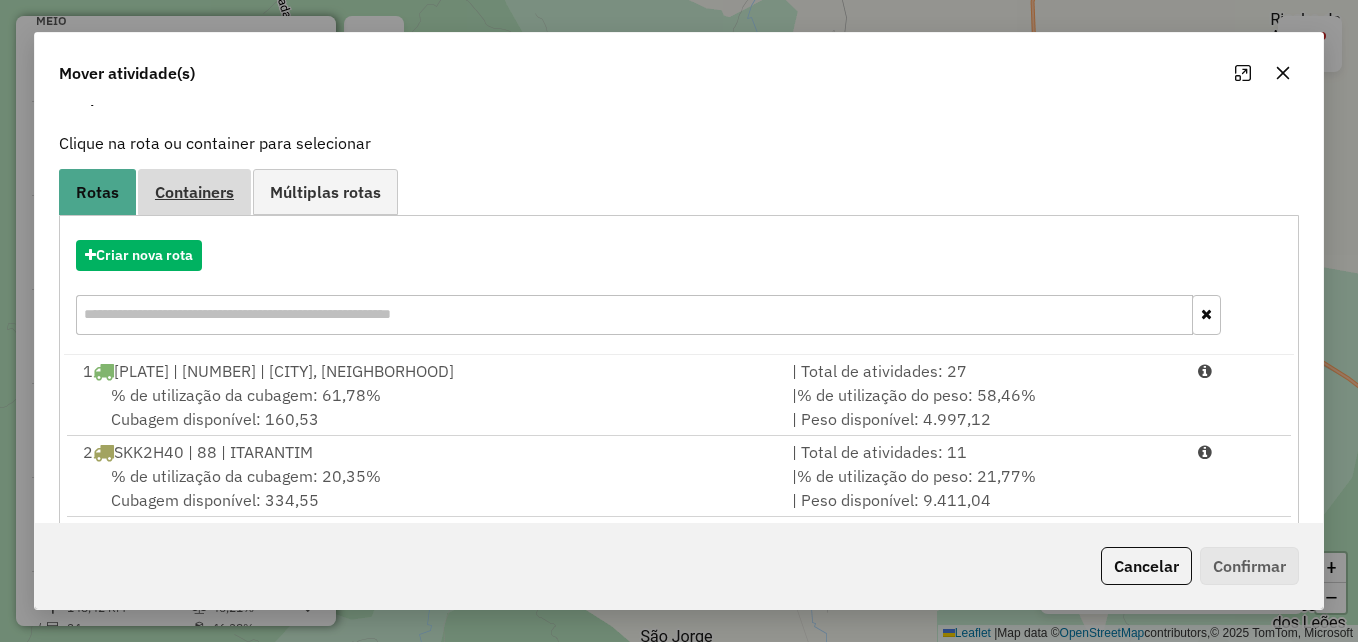 click on "Containers" at bounding box center (194, 192) 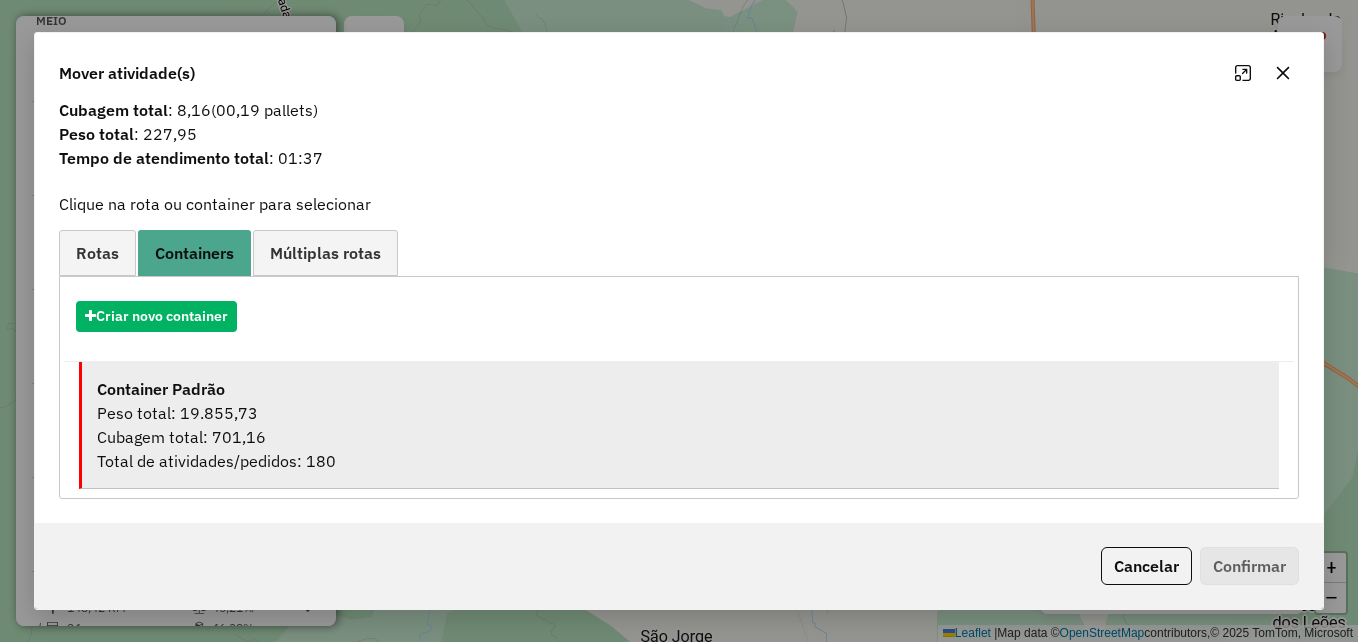 click on "Peso total: 19.855,73" at bounding box center [680, 413] 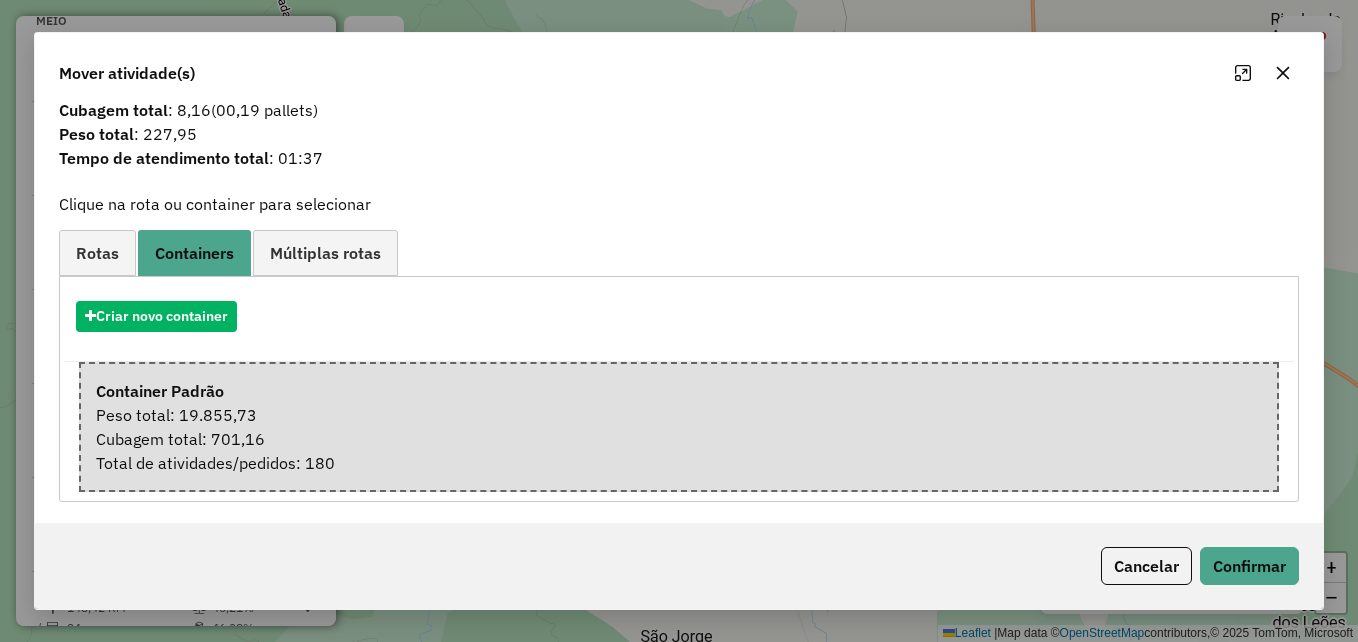 scroll, scrollTop: 42, scrollLeft: 0, axis: vertical 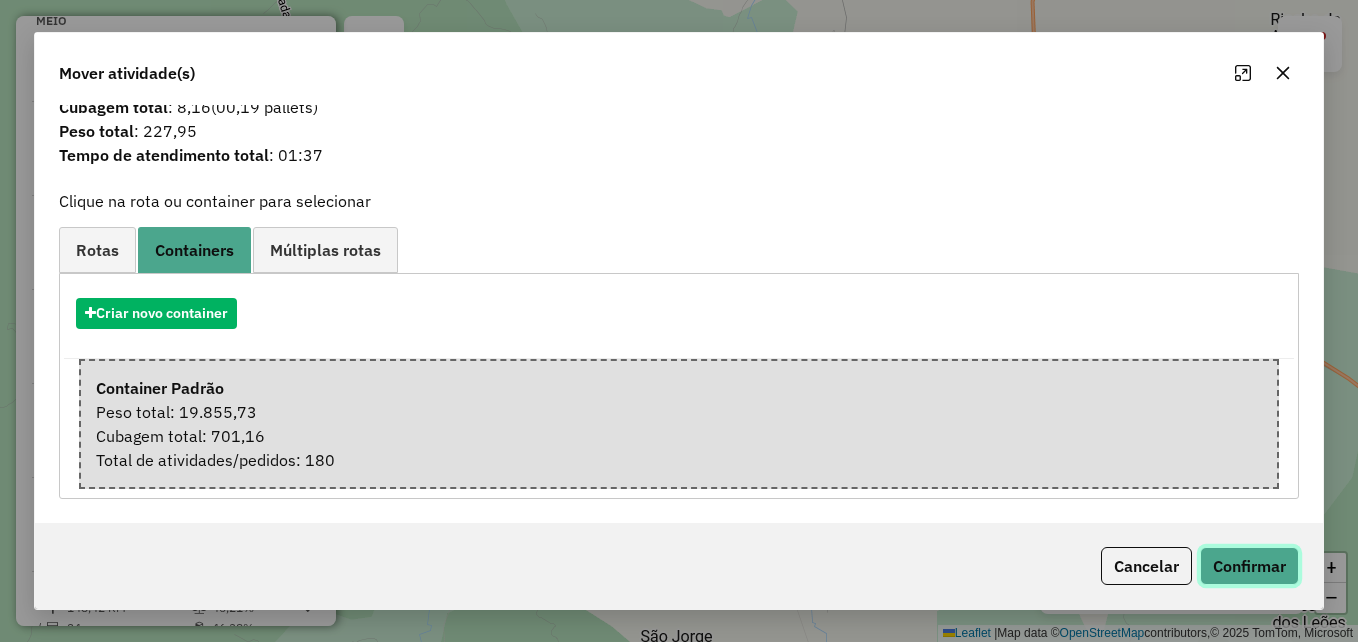 drag, startPoint x: 1242, startPoint y: 554, endPoint x: 1225, endPoint y: 556, distance: 17.117243 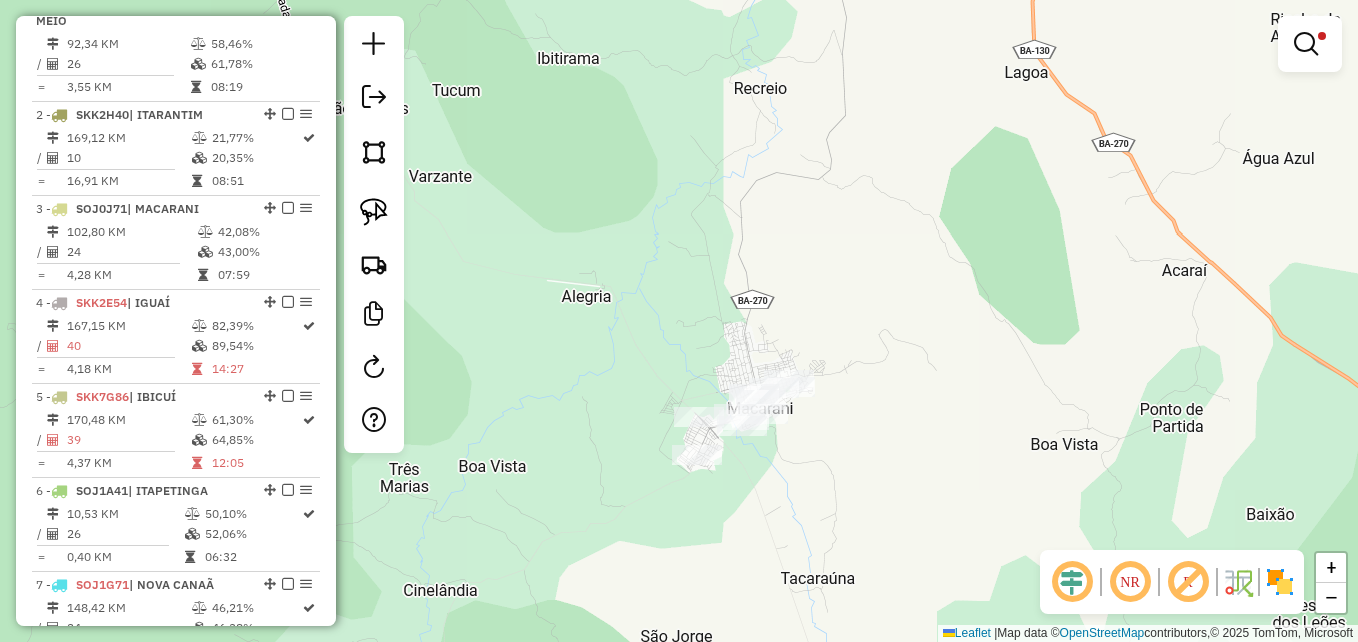 scroll, scrollTop: 0, scrollLeft: 0, axis: both 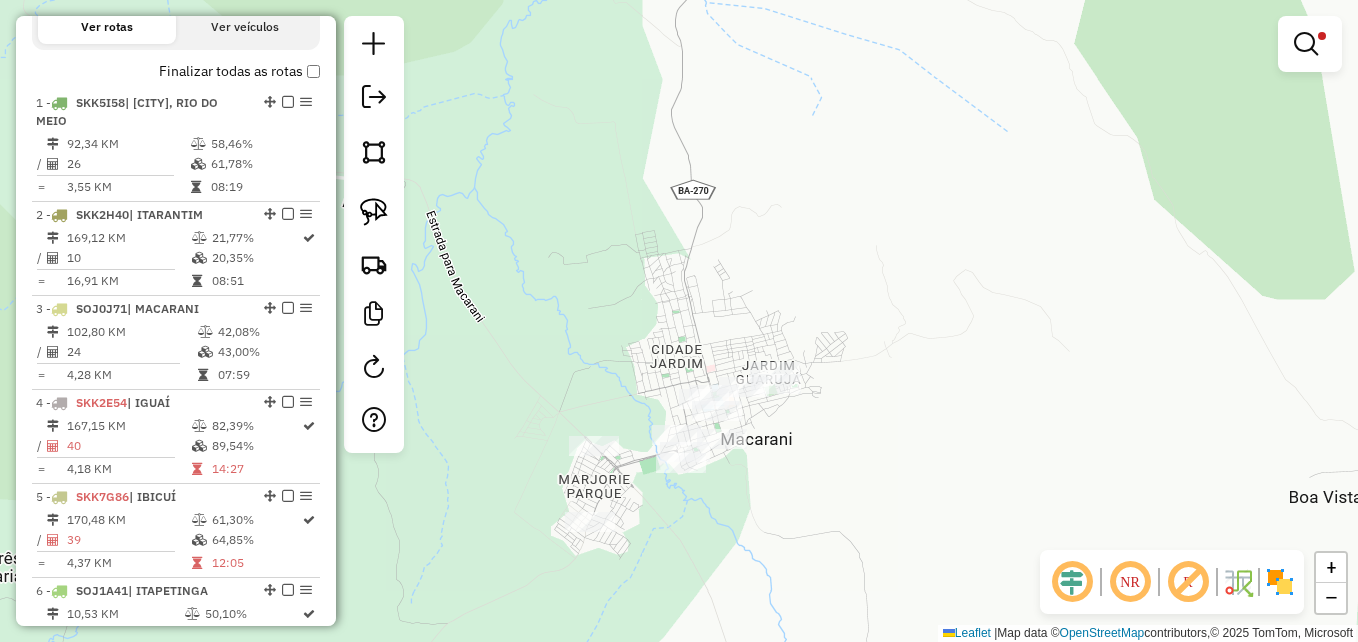 drag, startPoint x: 774, startPoint y: 252, endPoint x: 896, endPoint y: 261, distance: 122.33152 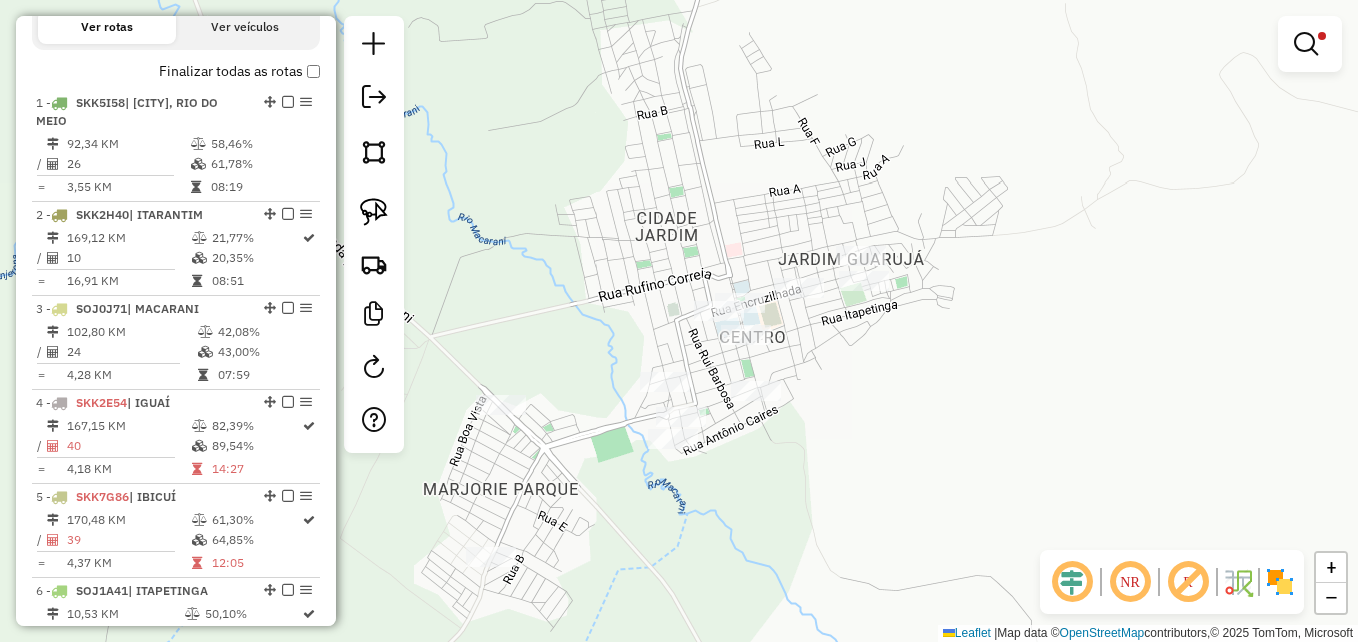 drag, startPoint x: 822, startPoint y: 309, endPoint x: 769, endPoint y: 127, distance: 189.56001 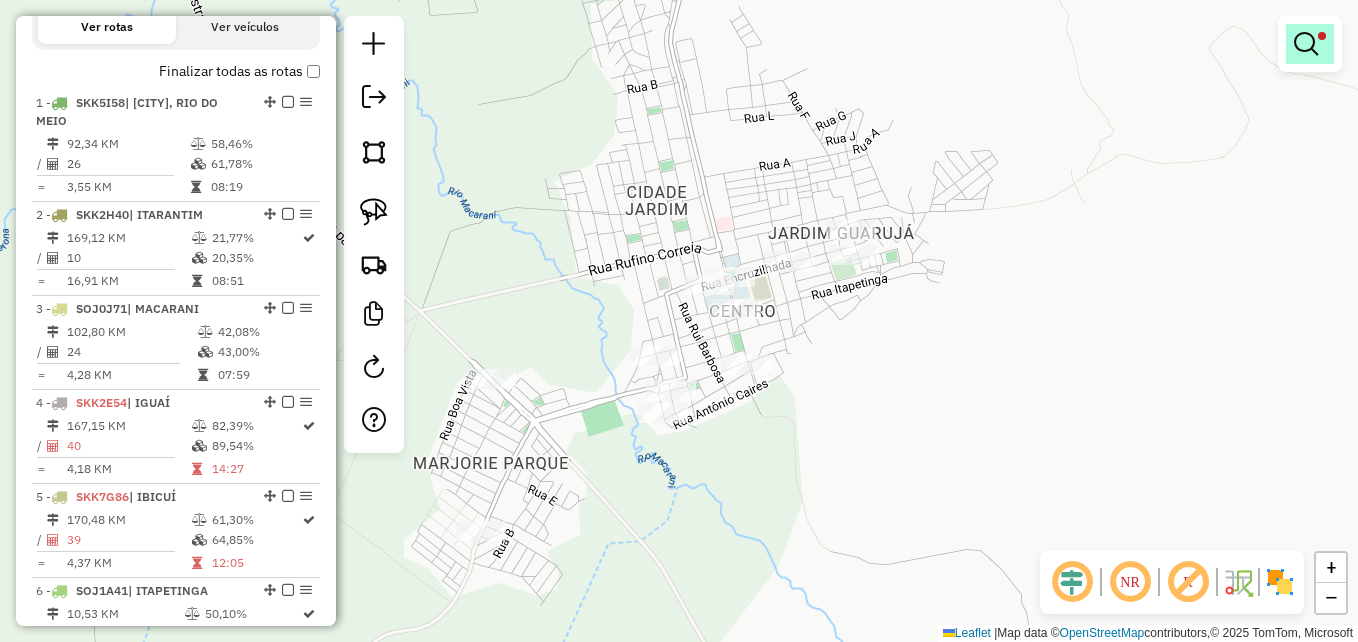 click at bounding box center [1306, 44] 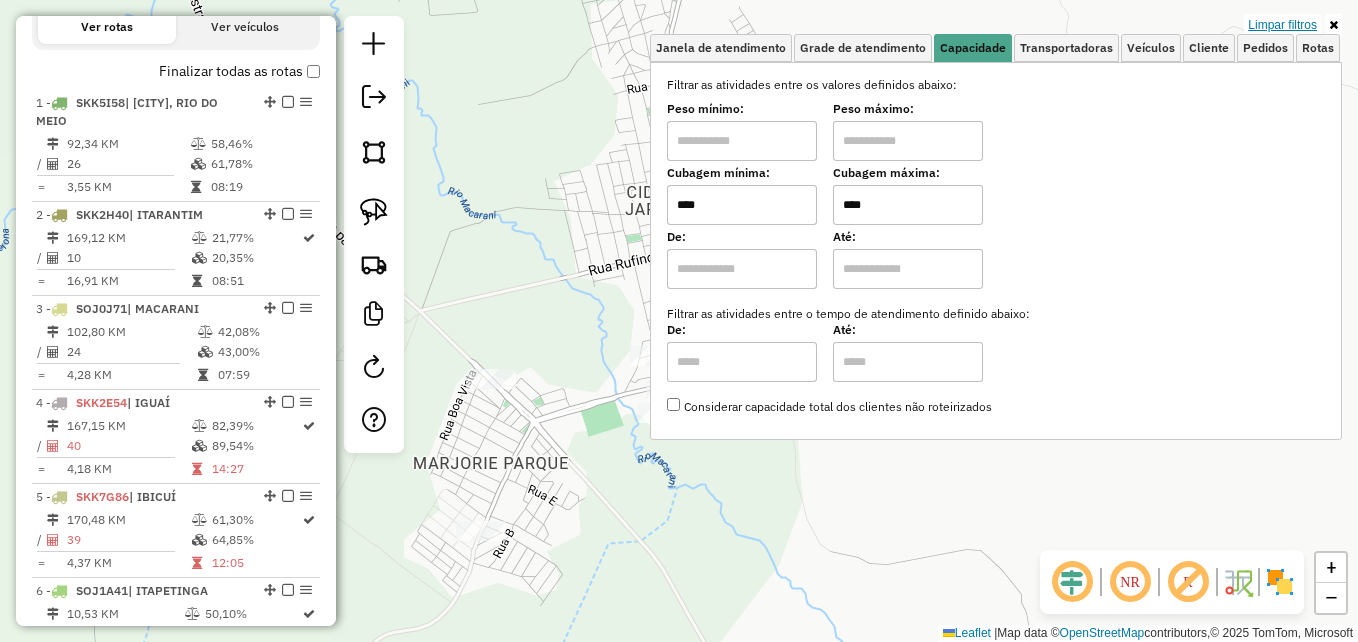 click on "Limpar filtros" at bounding box center [1282, 25] 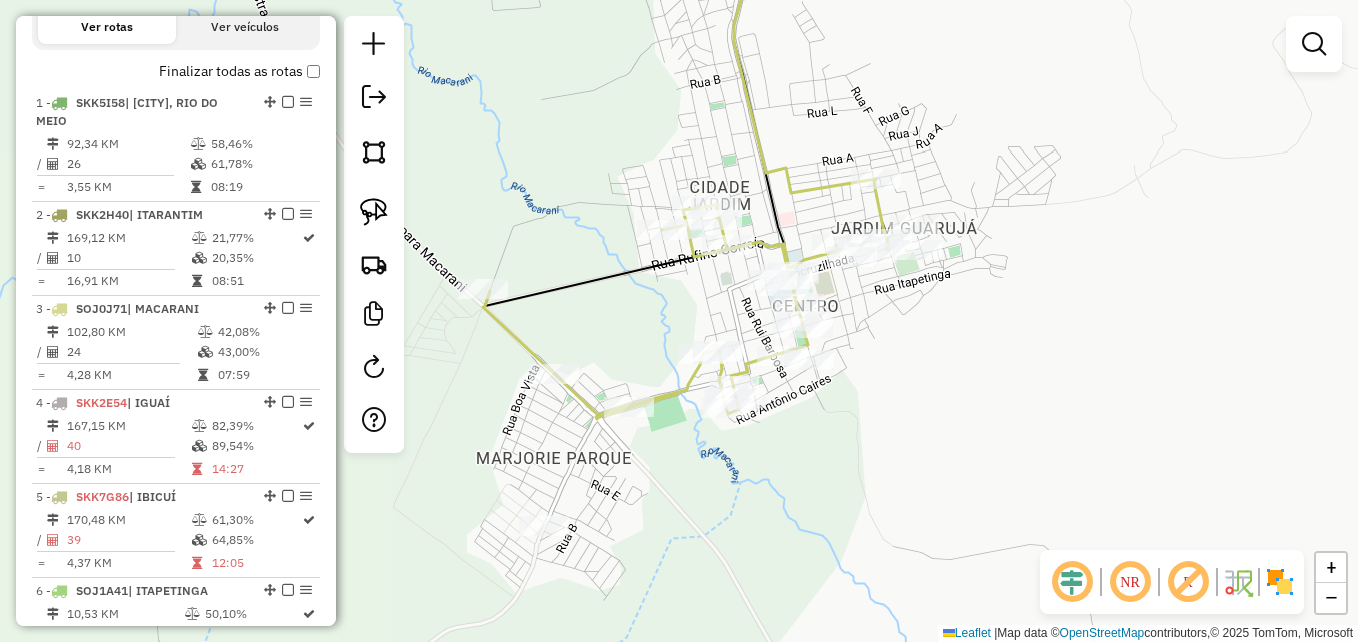 drag, startPoint x: 897, startPoint y: 317, endPoint x: 975, endPoint y: 316, distance: 78.00641 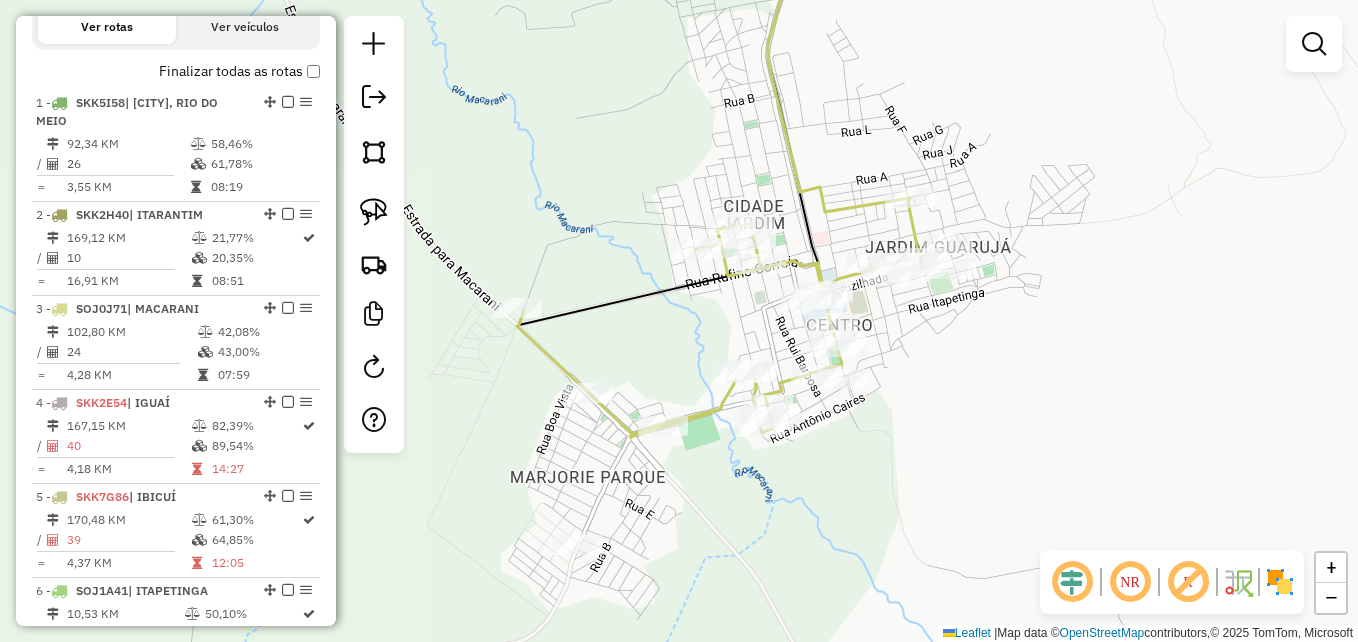 drag, startPoint x: 943, startPoint y: 311, endPoint x: 974, endPoint y: 338, distance: 41.109608 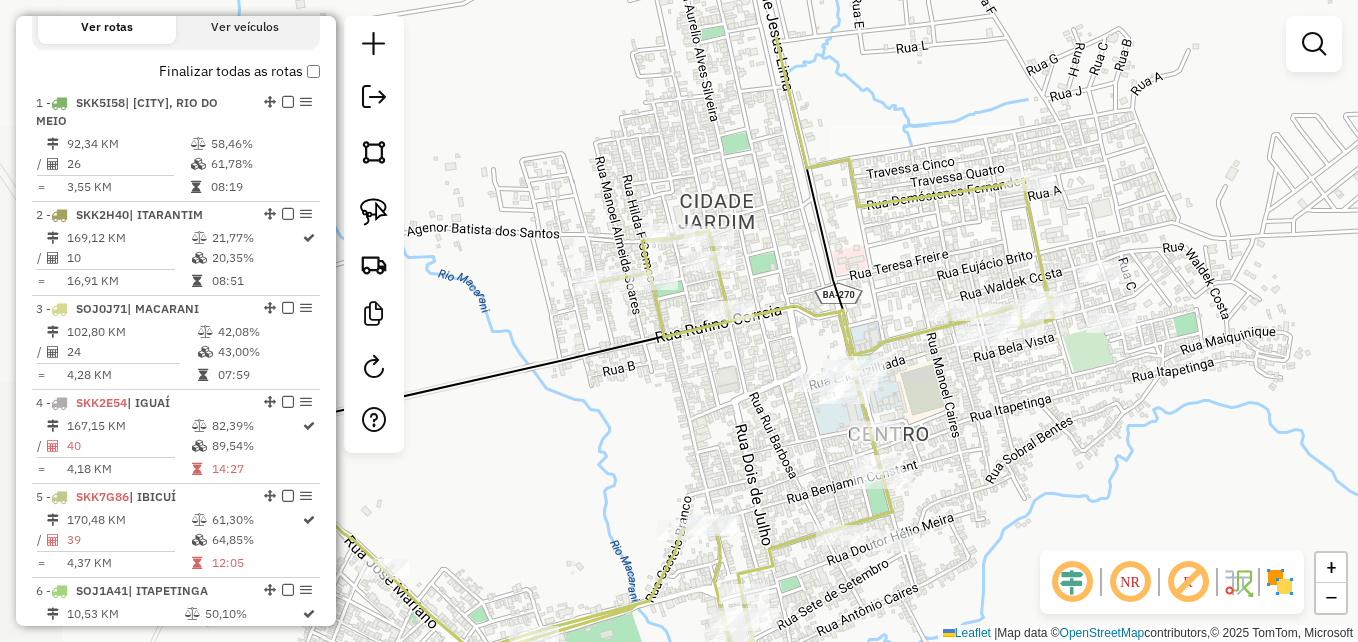 drag, startPoint x: 964, startPoint y: 370, endPoint x: 1049, endPoint y: 392, distance: 87.80091 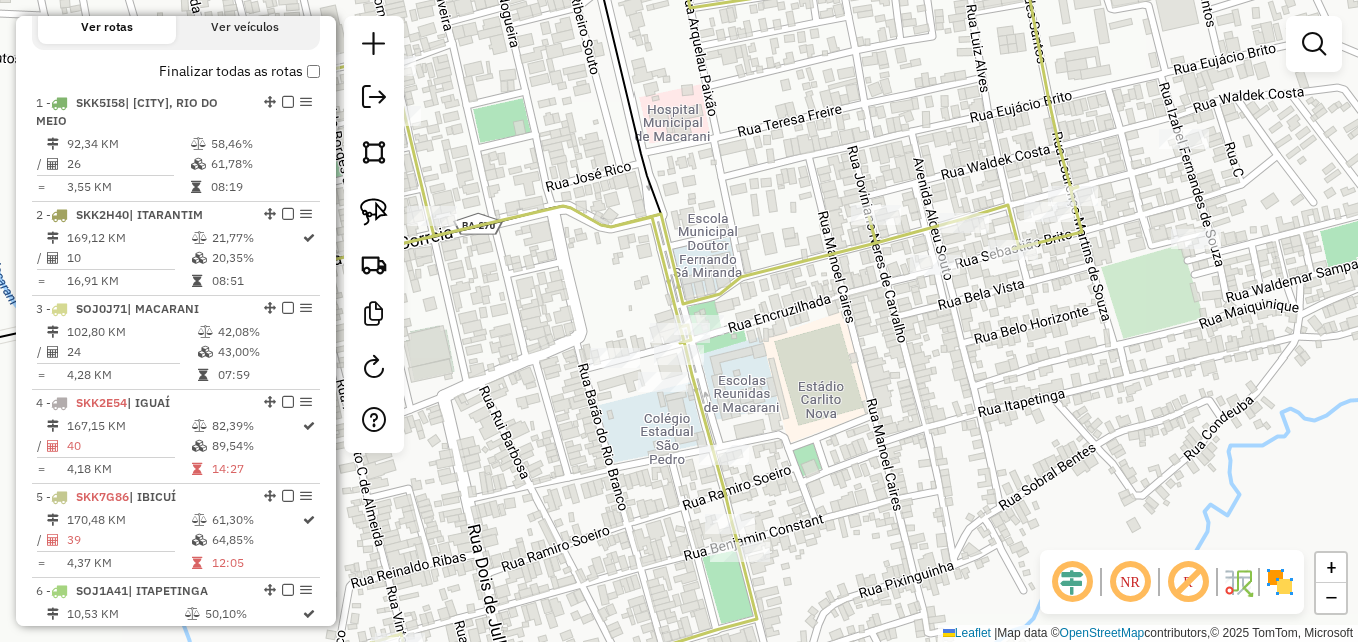 click on "Janela de atendimento Grade de atendimento Capacidade Transportadoras Veículos Cliente Pedidos  Rotas Selecione os dias de semana para filtrar as janelas de atendimento  Seg   Ter   Qua   Qui   Sex   Sáb   Dom  Informe o período da janela de atendimento: De: Até:  Filtrar exatamente a janela do cliente  Considerar janela de atendimento padrão  Selecione os dias de semana para filtrar as grades de atendimento  Seg   Ter   Qua   Qui   Sex   Sáb   Dom   Considerar clientes sem dia de atendimento cadastrado  Clientes fora do dia de atendimento selecionado Filtrar as atividades entre os valores definidos abaixo:  Peso mínimo:   Peso máximo:   Cubagem mínima:   Cubagem máxima:   De:   Até:  Filtrar as atividades entre o tempo de atendimento definido abaixo:  De:   Até:   Considerar capacidade total dos clientes não roteirizados Transportadora: Selecione um ou mais itens Tipo de veículo: Selecione um ou mais itens Veículo: Selecione um ou mais itens Motorista: Selecione um ou mais itens Nome: Rótulo:" 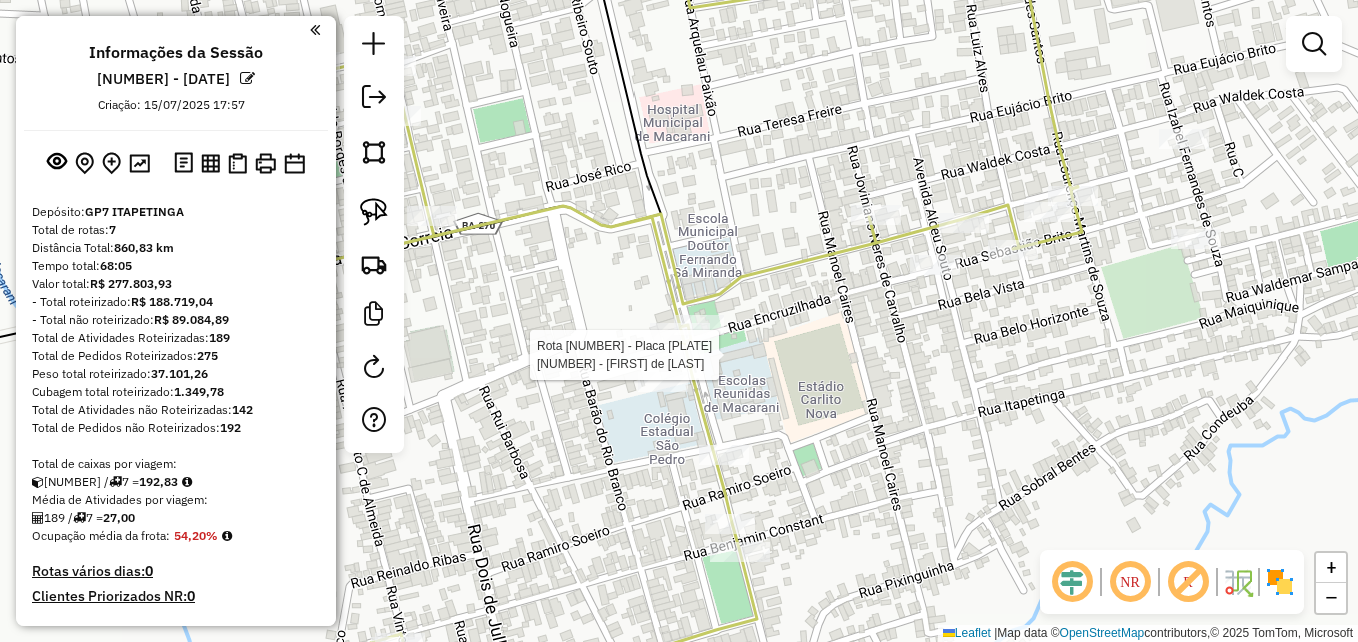 scroll, scrollTop: 0, scrollLeft: 0, axis: both 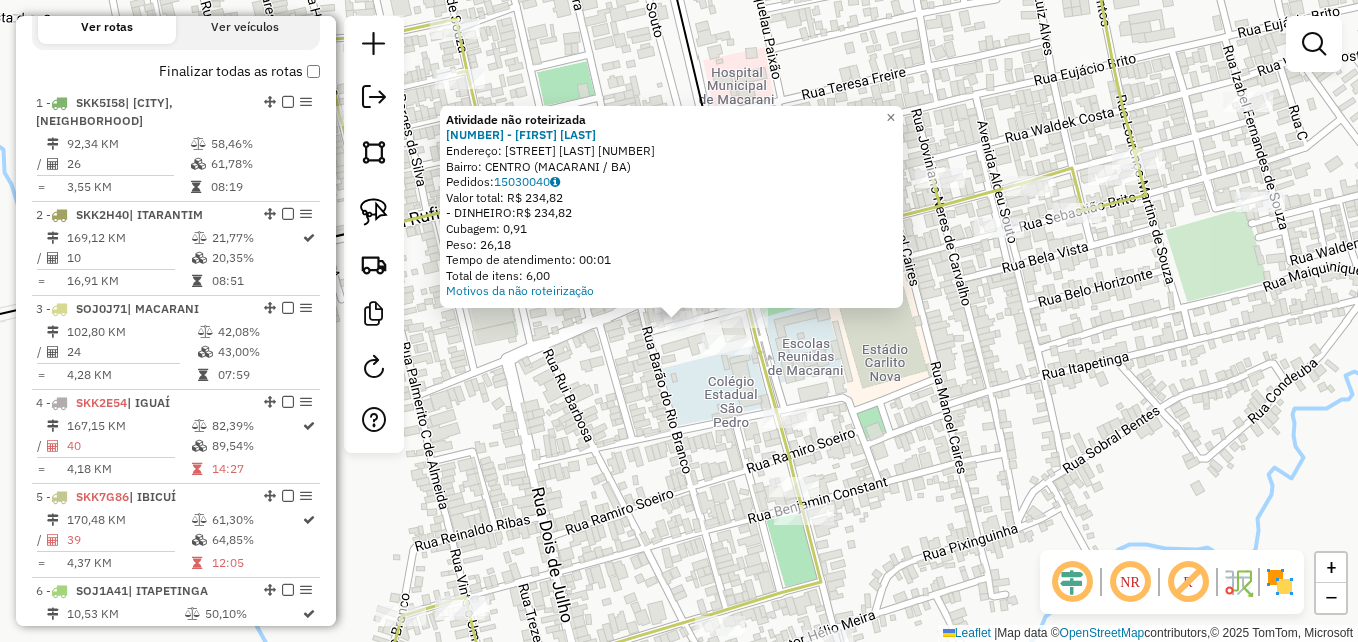 click on "Atividade não roteirizada 22 - [FIRST] [LAST]  Endereço: [STREET] [NUMBER]  Bairro: [NEIGHBORHOOD] ([CITY] / [STATE])   Pedidos:  15030040   Valor total: R$ 234,82   - DINHEIRO:  R$ 234,82   Cubagem: 0,91   Peso: 26,18   Tempo de atendimento: 00:01   Total de itens: 6,00  Motivos da não roteirização × Janela de atendimento Grade de atendimento Capacidade Transportadoras Veículos Cliente Pedidos  Rotas Selecione os dias de semana para filtrar as janelas de atendimento  Seg   Ter   Qua   Qui   Sex   Sáb   Dom  Informe o período da janela de atendimento: De: Até:  Filtrar exatamente a janela do cliente  Considerar janela de atendimento padrão  Selecione os dias de semana para filtrar as grades de atendimento  Seg   Ter   Qua   Qui   Sex   Sáb   Dom   Considerar clientes sem dia de atendimento cadastrado  Clientes fora do dia de atendimento selecionado Filtrar as atividades entre os valores definidos abaixo:  Peso mínimo:   Peso máximo:   Cubagem mínima:   Cubagem máxima:   De:  De:" 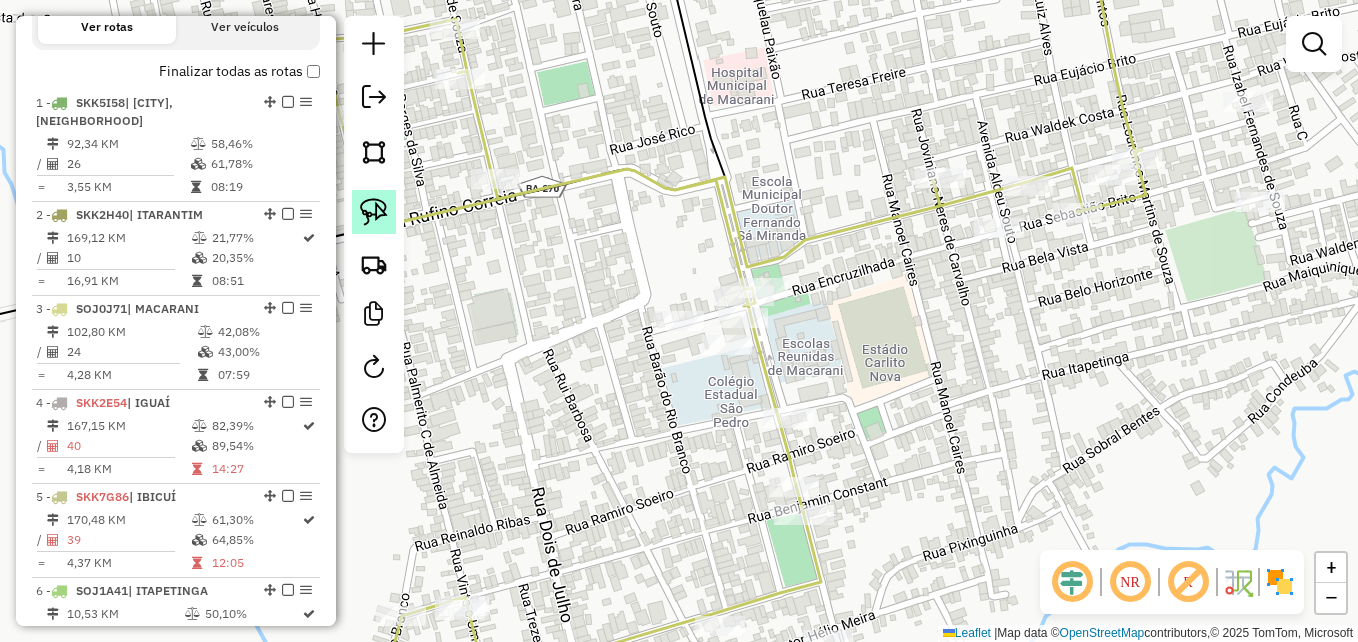 click 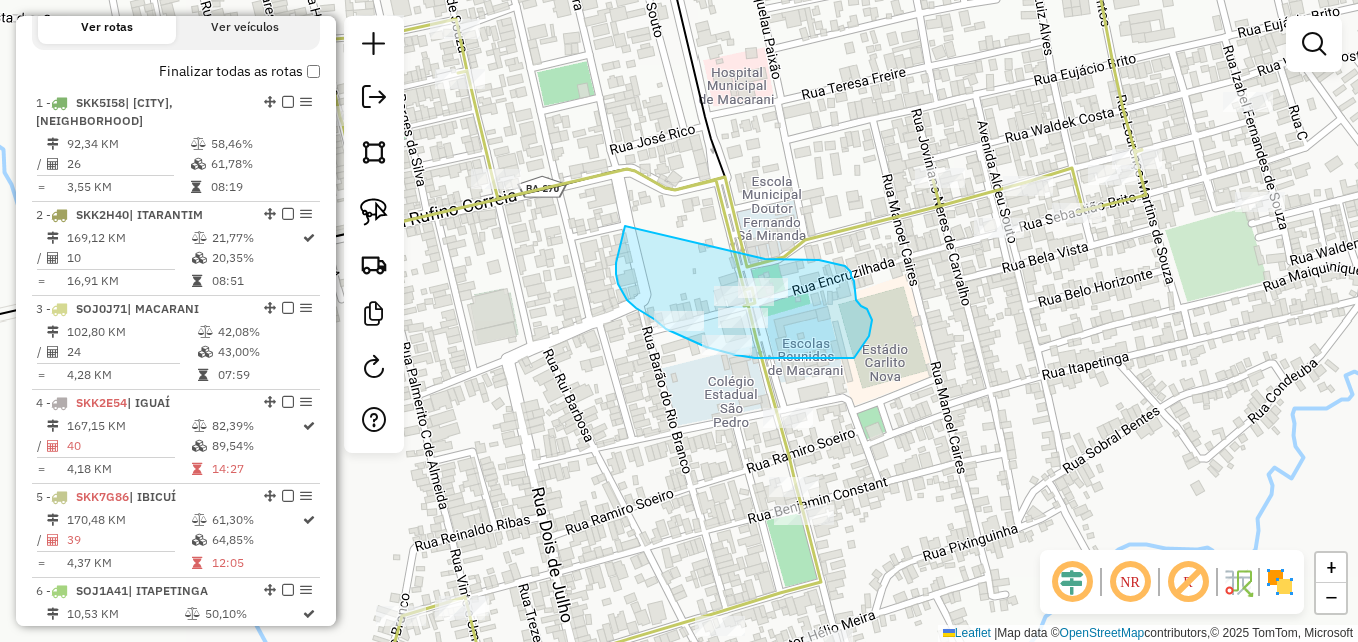 drag, startPoint x: 625, startPoint y: 226, endPoint x: 765, endPoint y: 259, distance: 143.83672 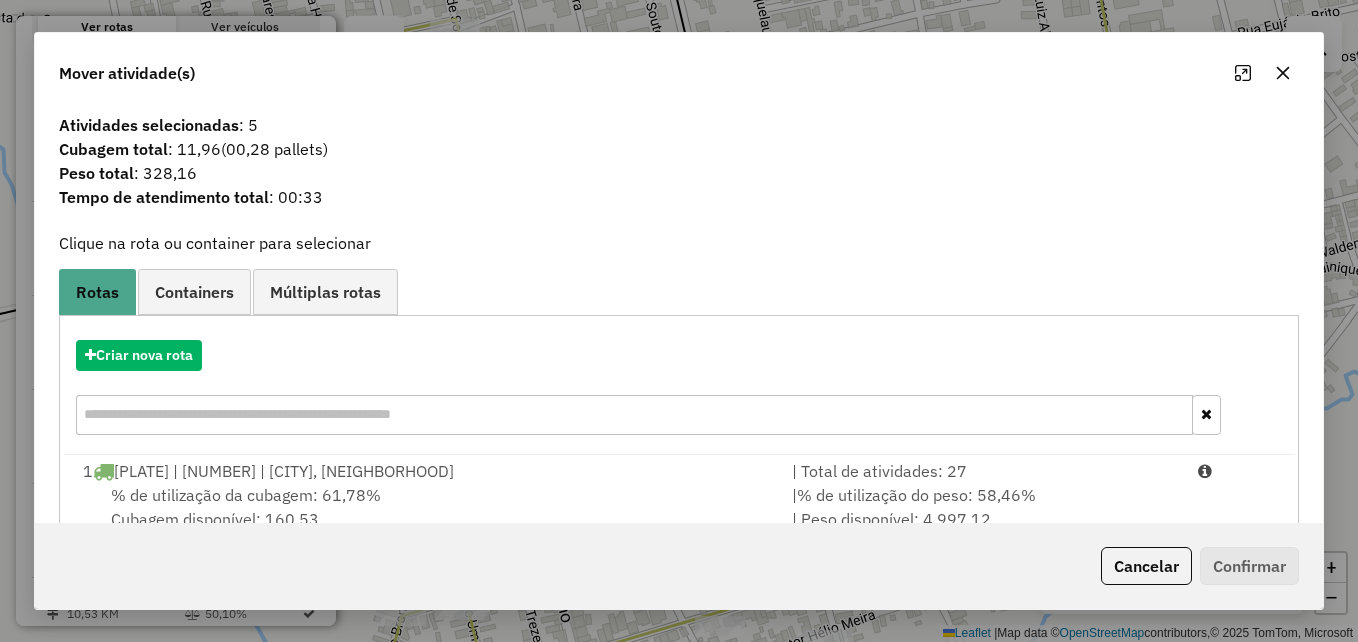 click 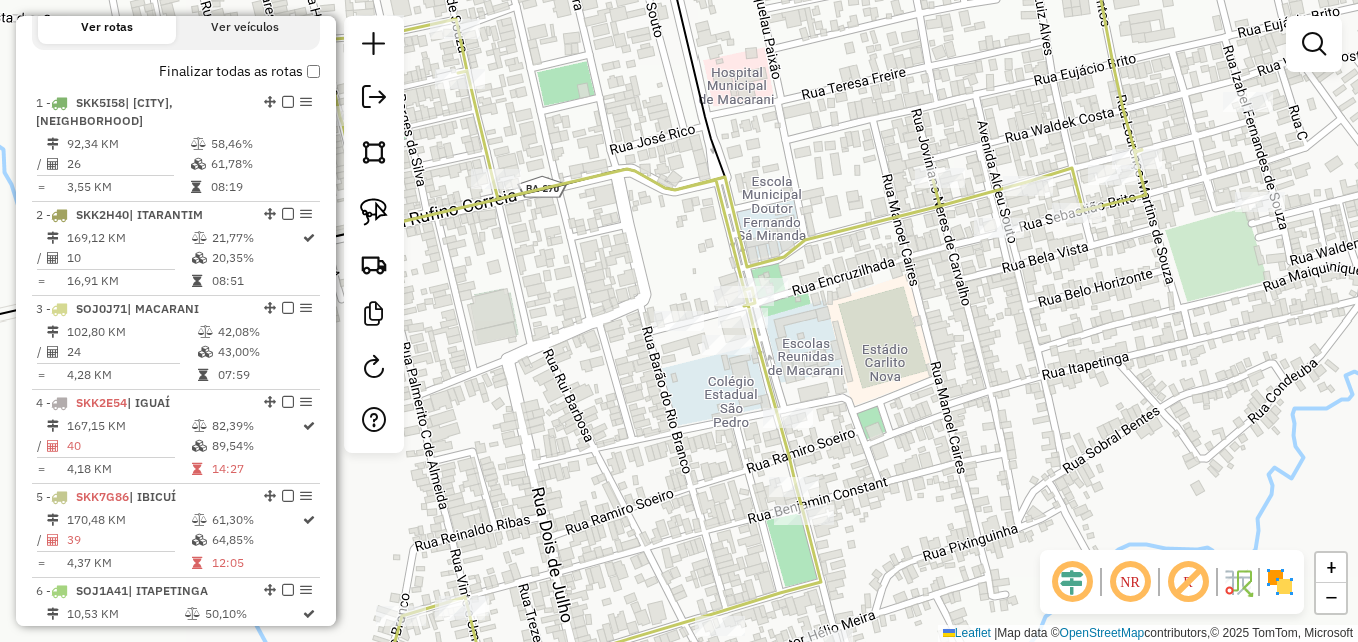 drag, startPoint x: 380, startPoint y: 212, endPoint x: 463, endPoint y: 227, distance: 84.34453 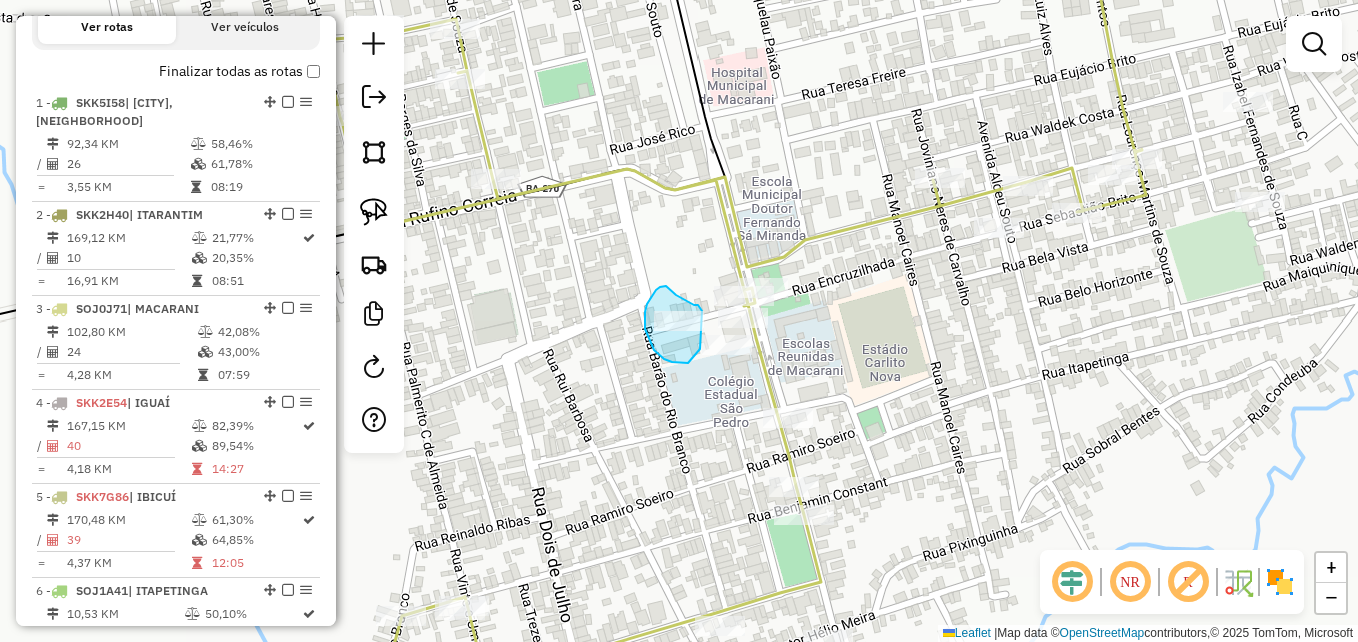 drag, startPoint x: 666, startPoint y: 286, endPoint x: 676, endPoint y: 294, distance: 12.806249 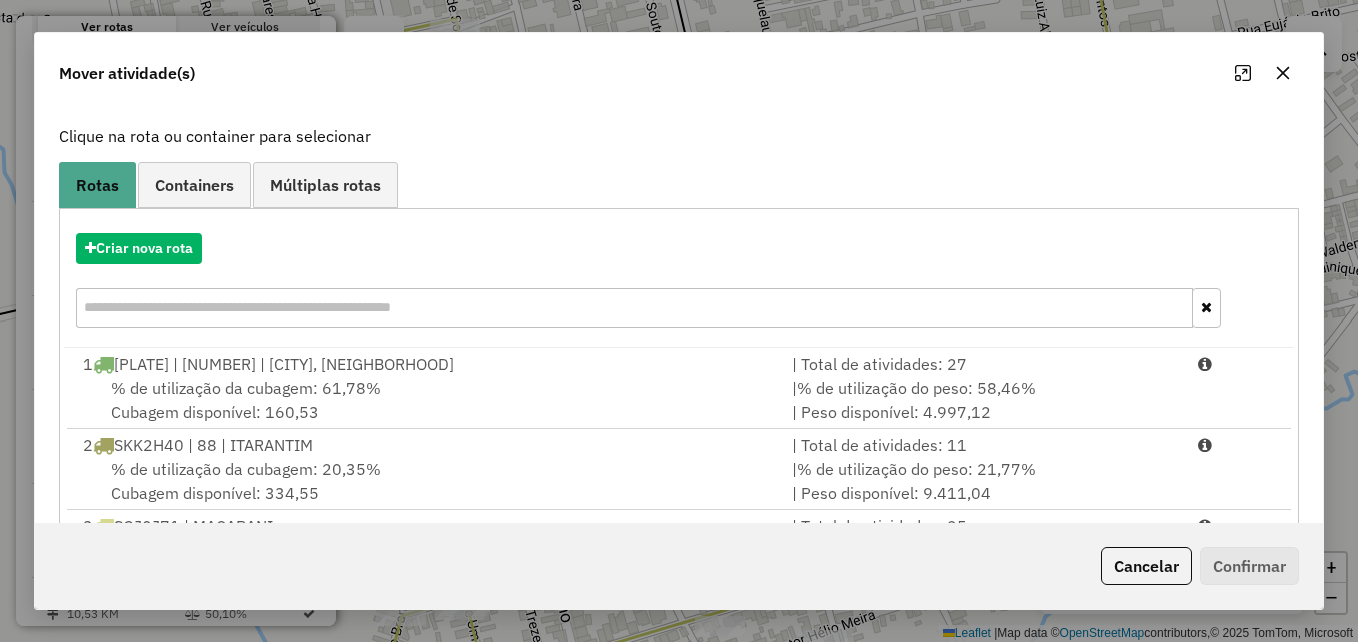 scroll, scrollTop: 300, scrollLeft: 0, axis: vertical 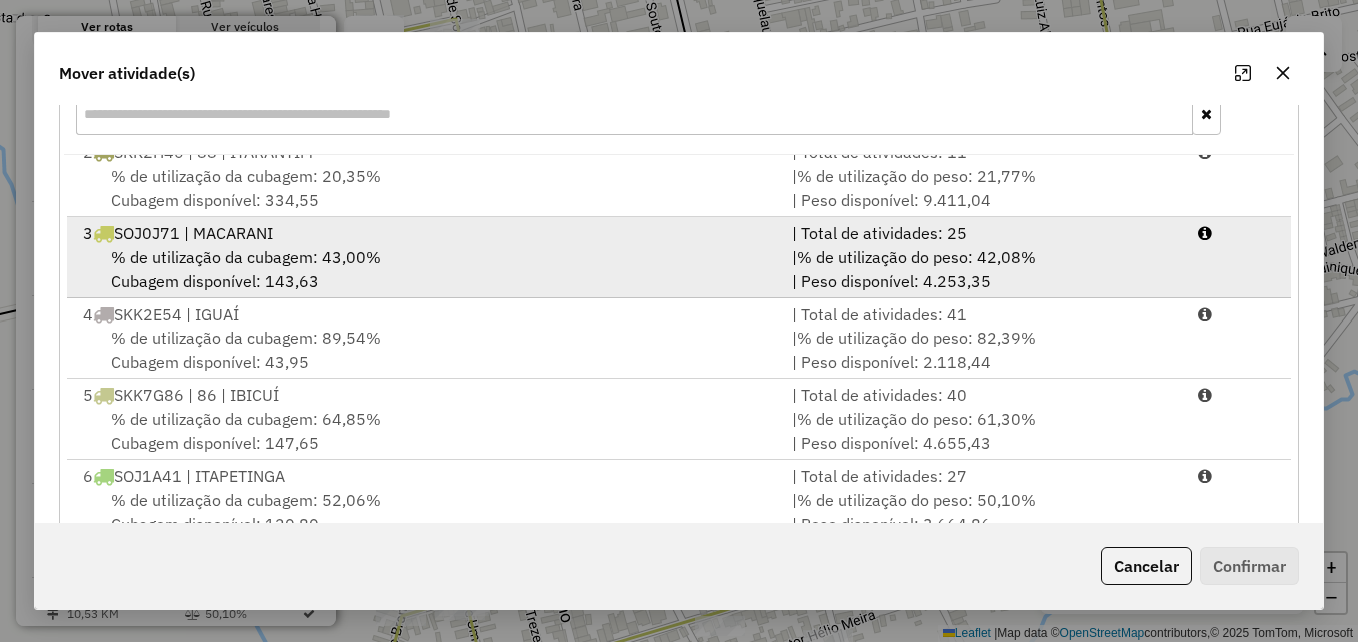 click on "% de utilização da cubagem: [PERCENT]%  Cubagem disponível: [NUMBER]" at bounding box center (425, 269) 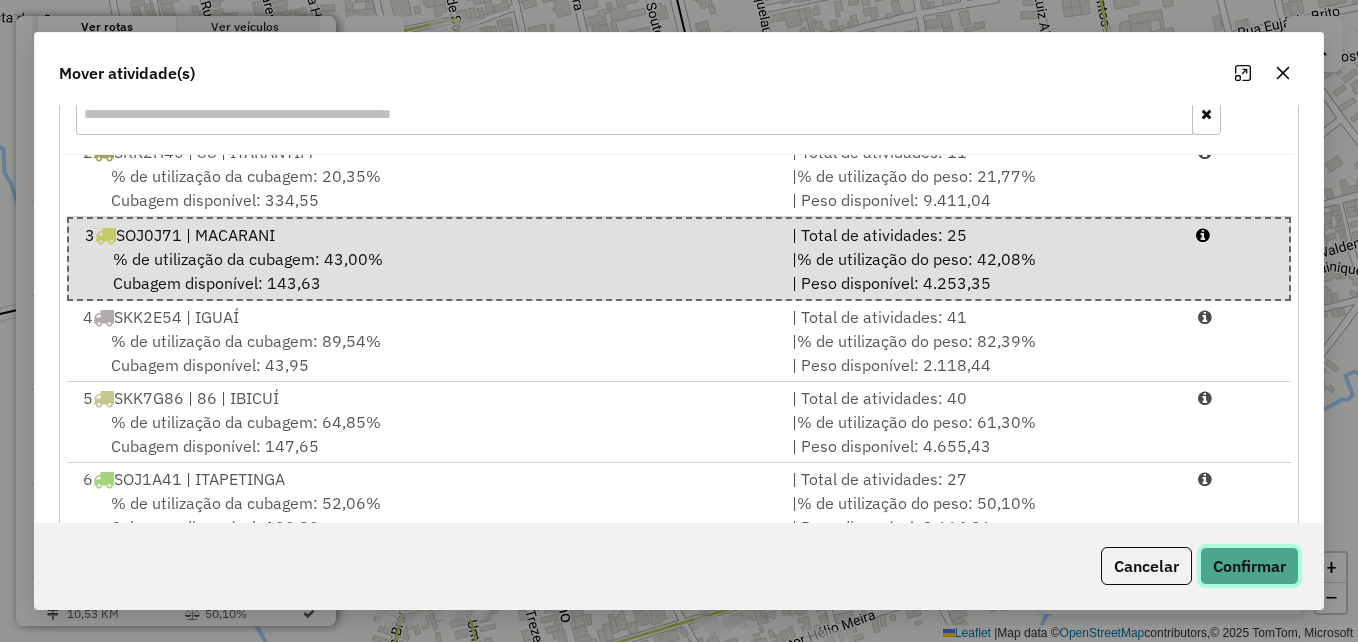 click on "Confirmar" 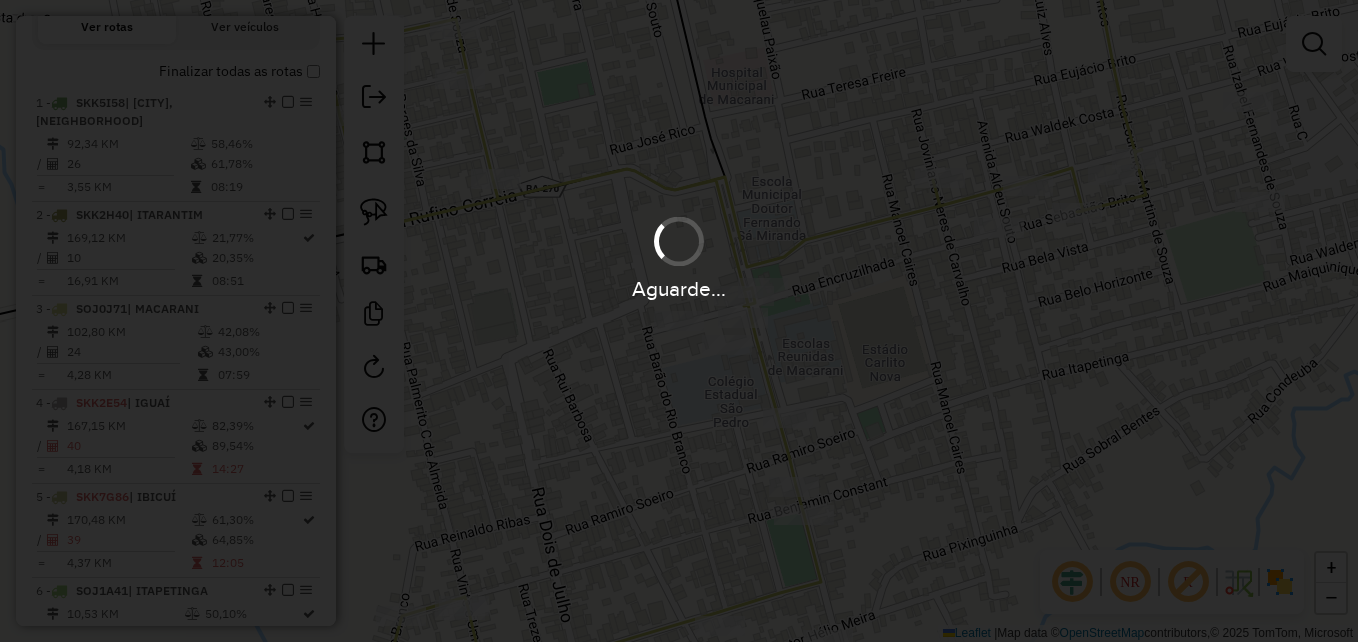 scroll, scrollTop: 0, scrollLeft: 0, axis: both 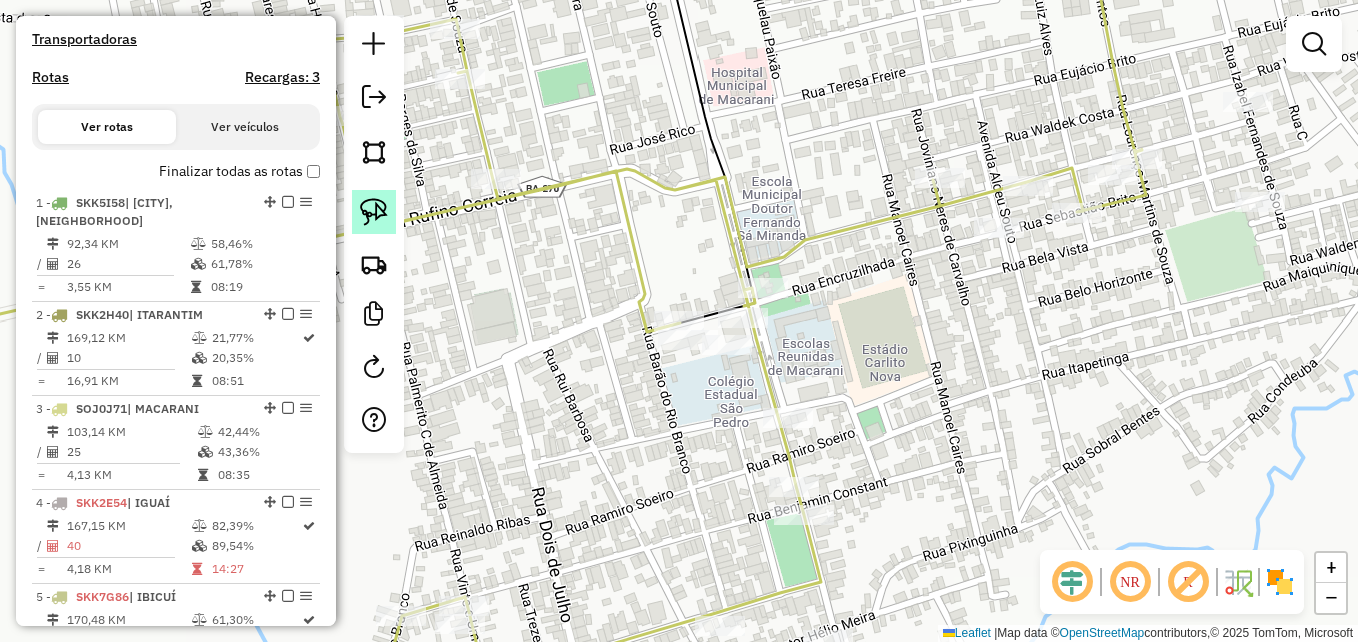 click 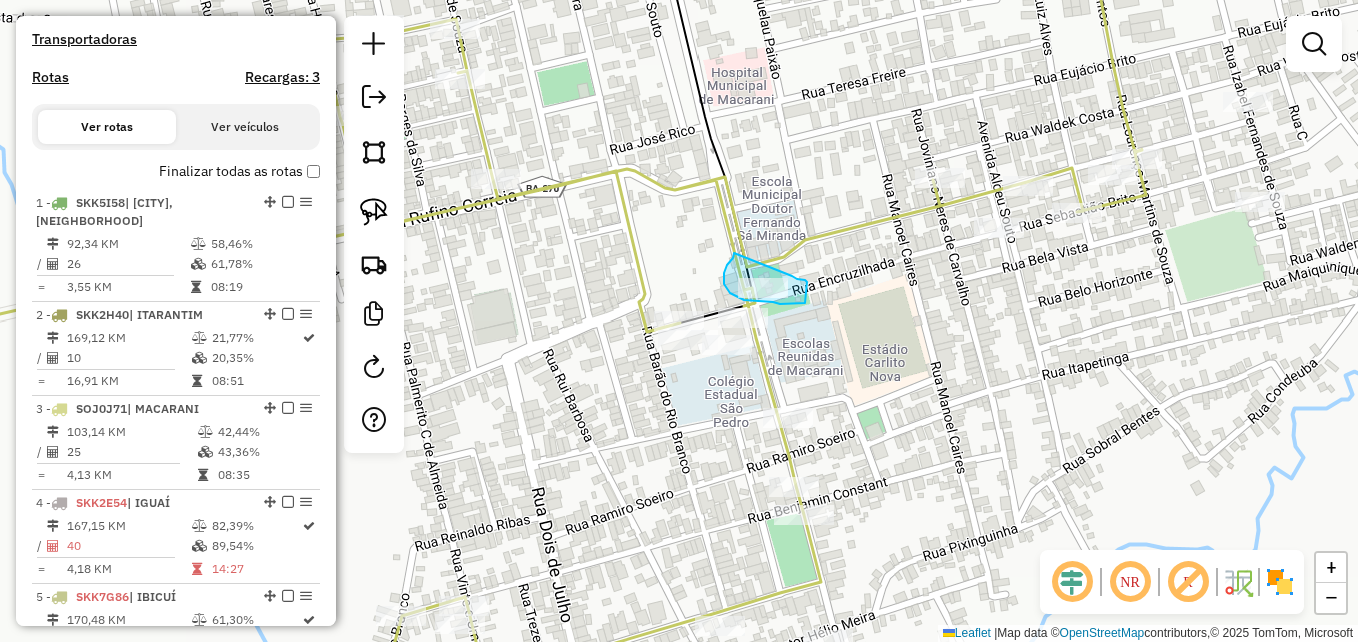 drag, startPoint x: 734, startPoint y: 253, endPoint x: 778, endPoint y: 272, distance: 47.92703 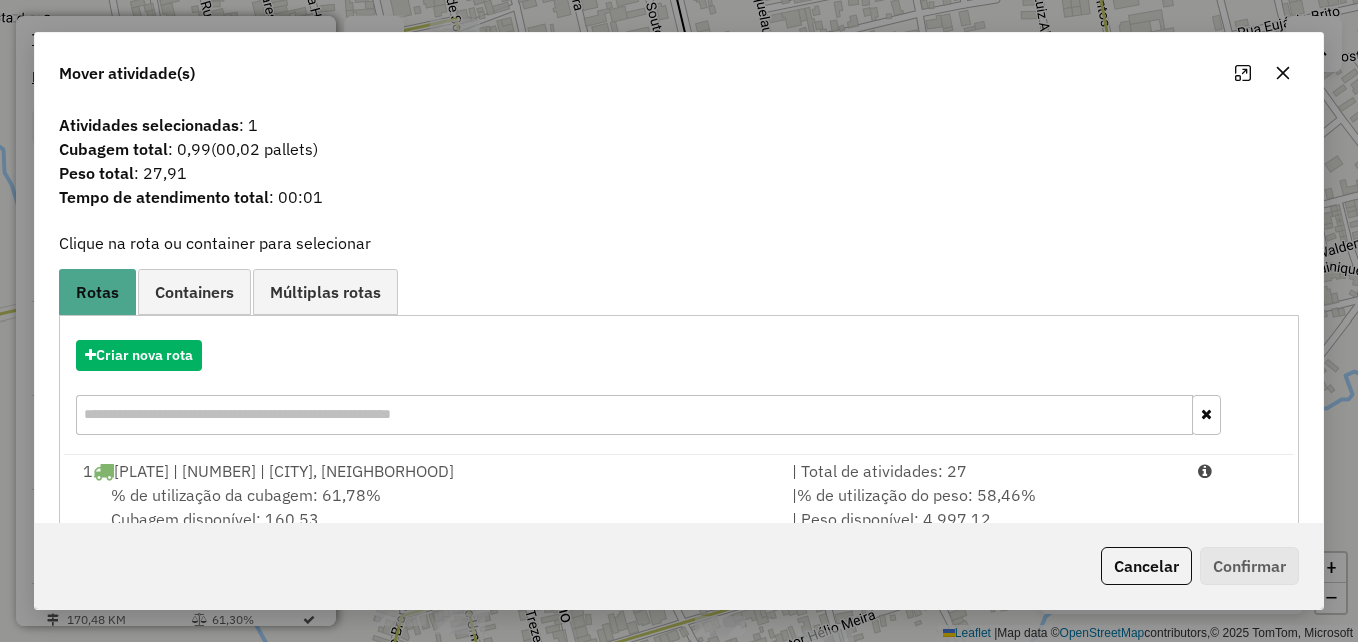 scroll, scrollTop: 200, scrollLeft: 0, axis: vertical 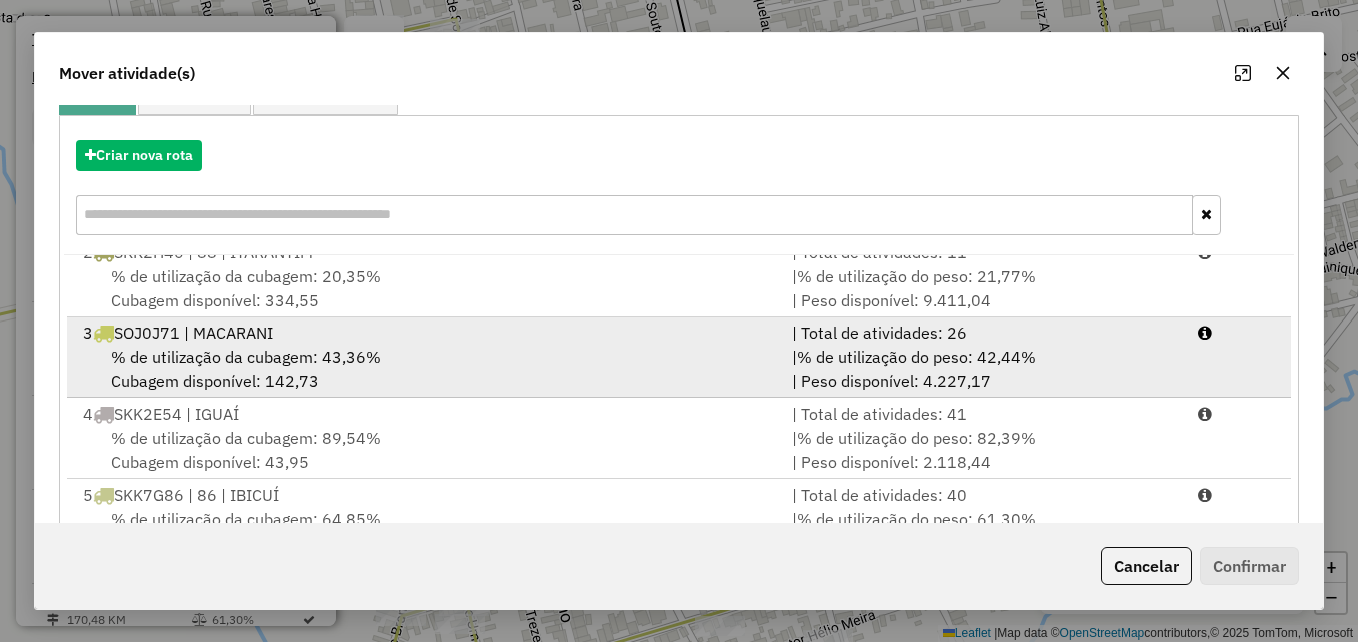 click on "% de utilização da cubagem: 43,36%  Cubagem disponível: 142,73" at bounding box center (425, 369) 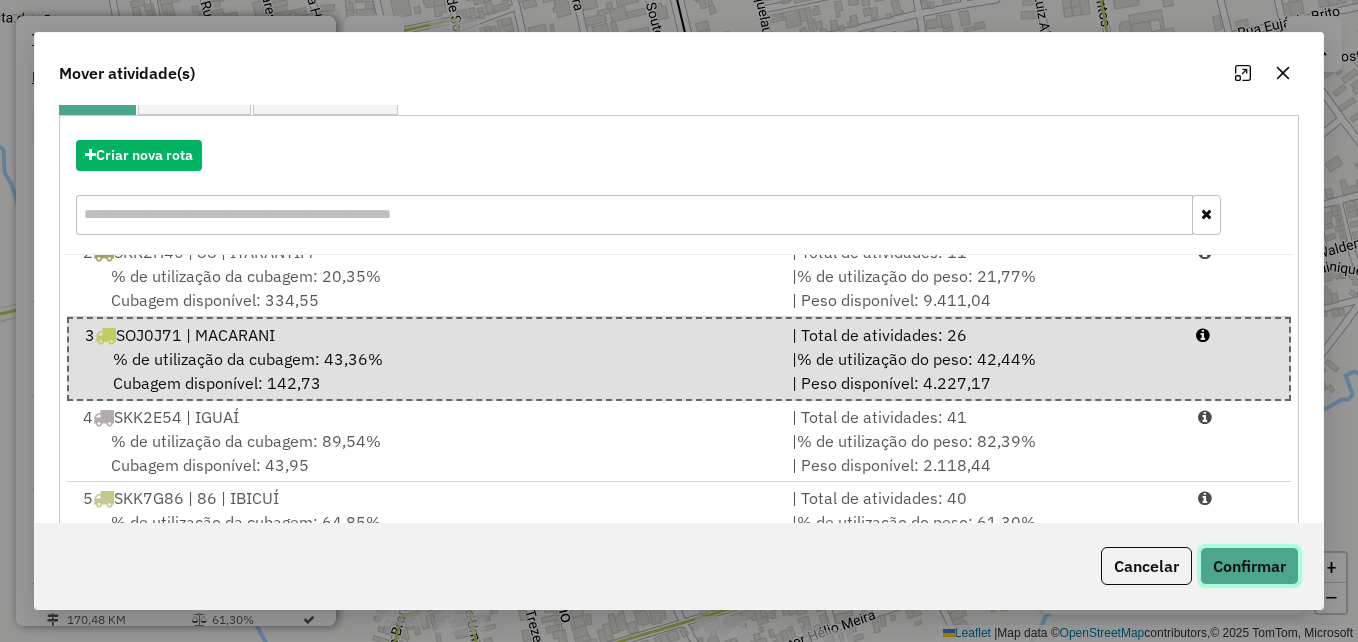 click on "Confirmar" 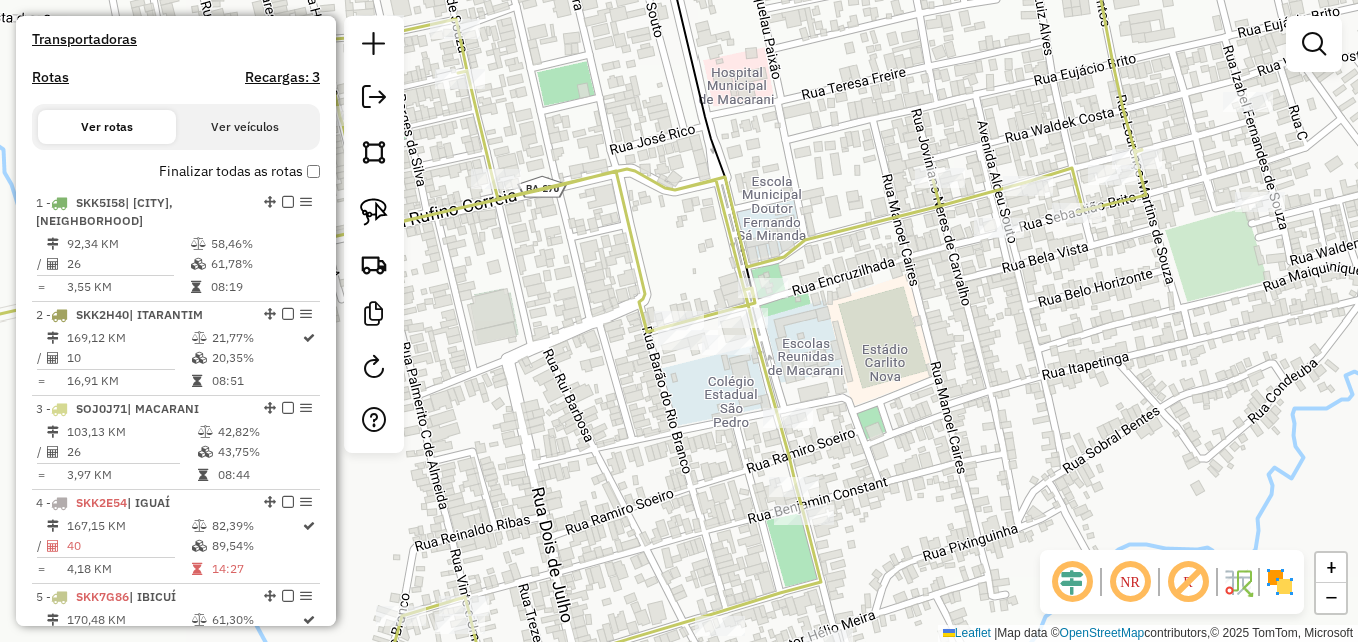 scroll, scrollTop: 0, scrollLeft: 0, axis: both 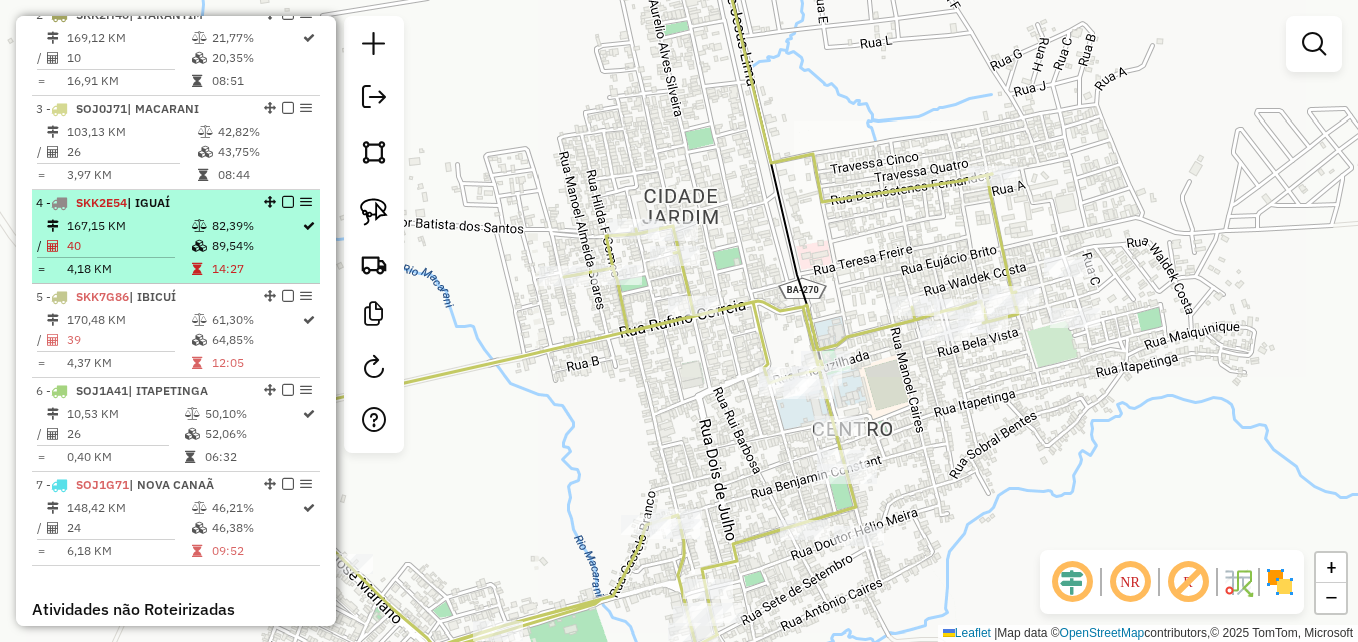 click on "167,15 KM" at bounding box center (128, 226) 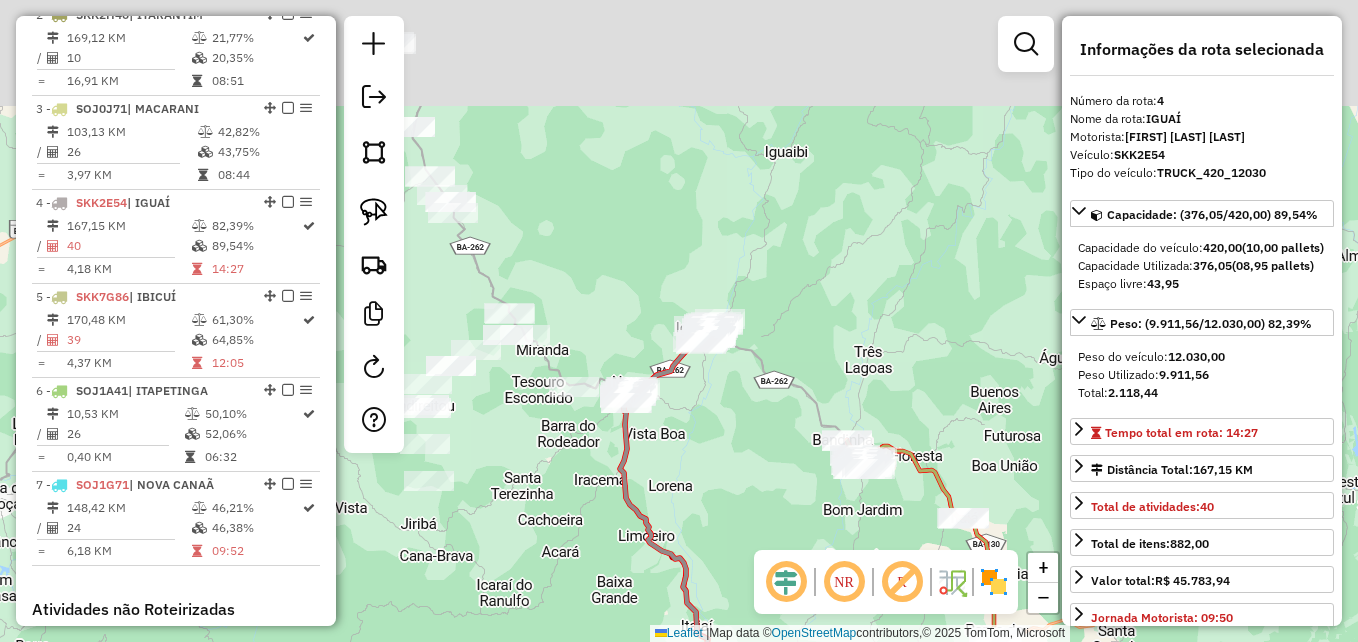 drag, startPoint x: 745, startPoint y: 134, endPoint x: 790, endPoint y: 475, distance: 343.9564 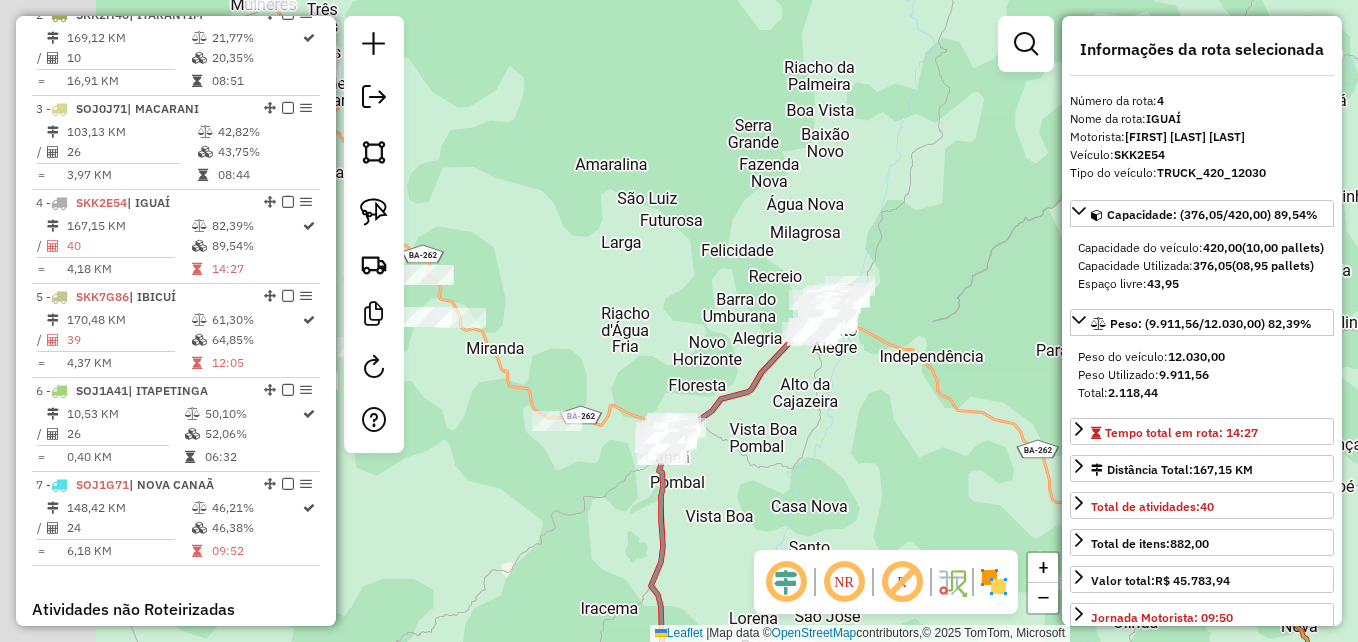 drag, startPoint x: 713, startPoint y: 354, endPoint x: 960, endPoint y: 429, distance: 258.13562 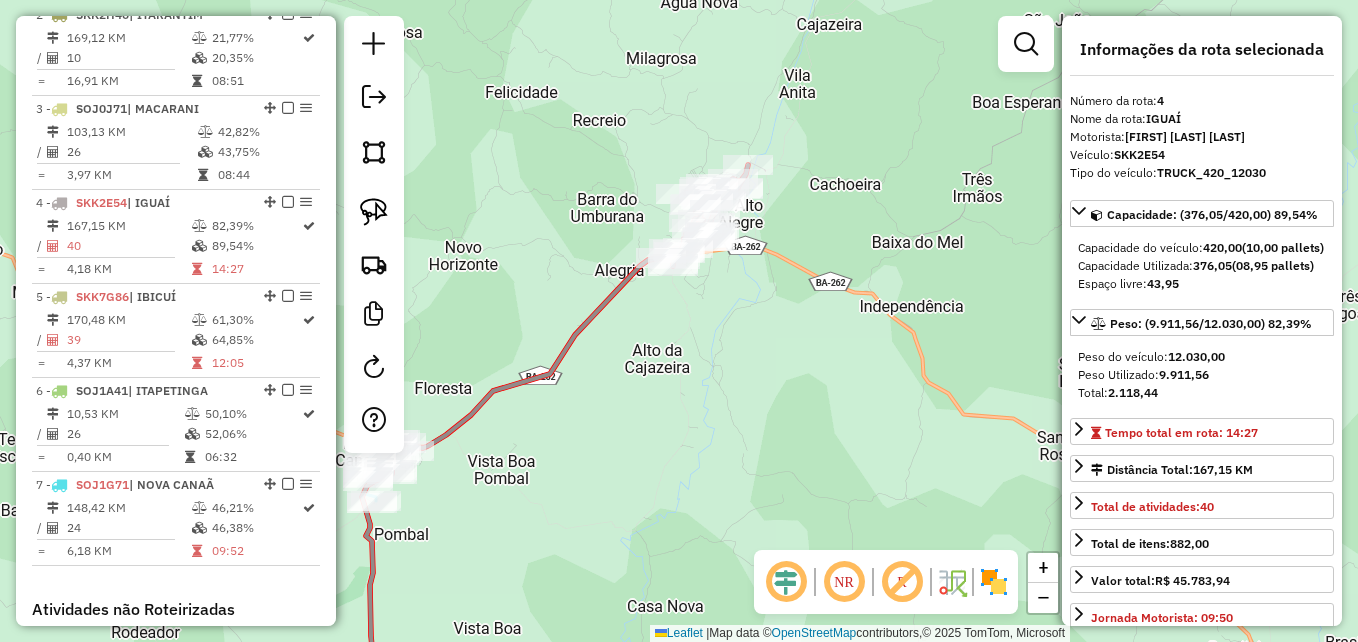 click on "Janela de atendimento Grade de atendimento Capacidade Transportadoras Veículos Cliente Pedidos  Rotas Selecione os dias de semana para filtrar as janelas de atendimento  Seg   Ter   Qua   Qui   Sex   Sáb   Dom  Informe o período da janela de atendimento: De: Até:  Filtrar exatamente a janela do cliente  Considerar janela de atendimento padrão  Selecione os dias de semana para filtrar as grades de atendimento  Seg   Ter   Qua   Qui   Sex   Sáb   Dom   Considerar clientes sem dia de atendimento cadastrado  Clientes fora do dia de atendimento selecionado Filtrar as atividades entre os valores definidos abaixo:  Peso mínimo:   Peso máximo:   Cubagem mínima:   Cubagem máxima:   De:   Até:  Filtrar as atividades entre o tempo de atendimento definido abaixo:  De:   Até:   Considerar capacidade total dos clientes não roteirizados Transportadora: Selecione um ou mais itens Tipo de veículo: Selecione um ou mais itens Veículo: Selecione um ou mais itens Motorista: Selecione um ou mais itens Nome: Rótulo:" 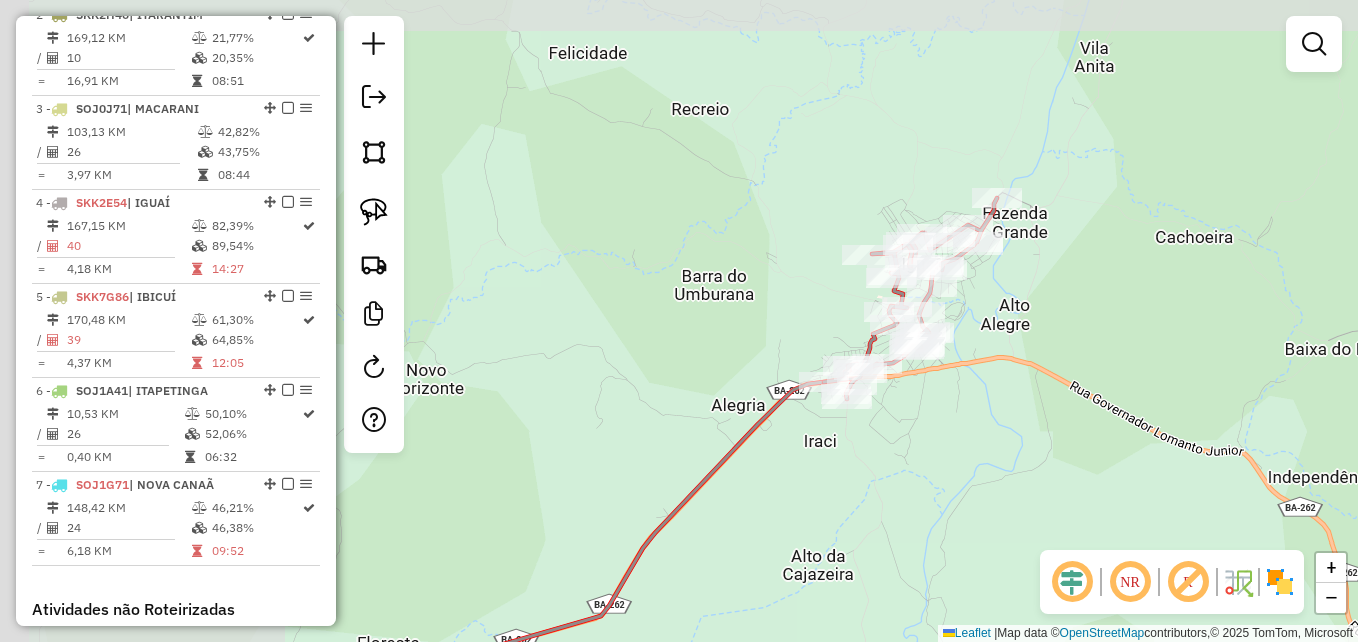 drag, startPoint x: 662, startPoint y: 256, endPoint x: 1014, endPoint y: 375, distance: 371.57098 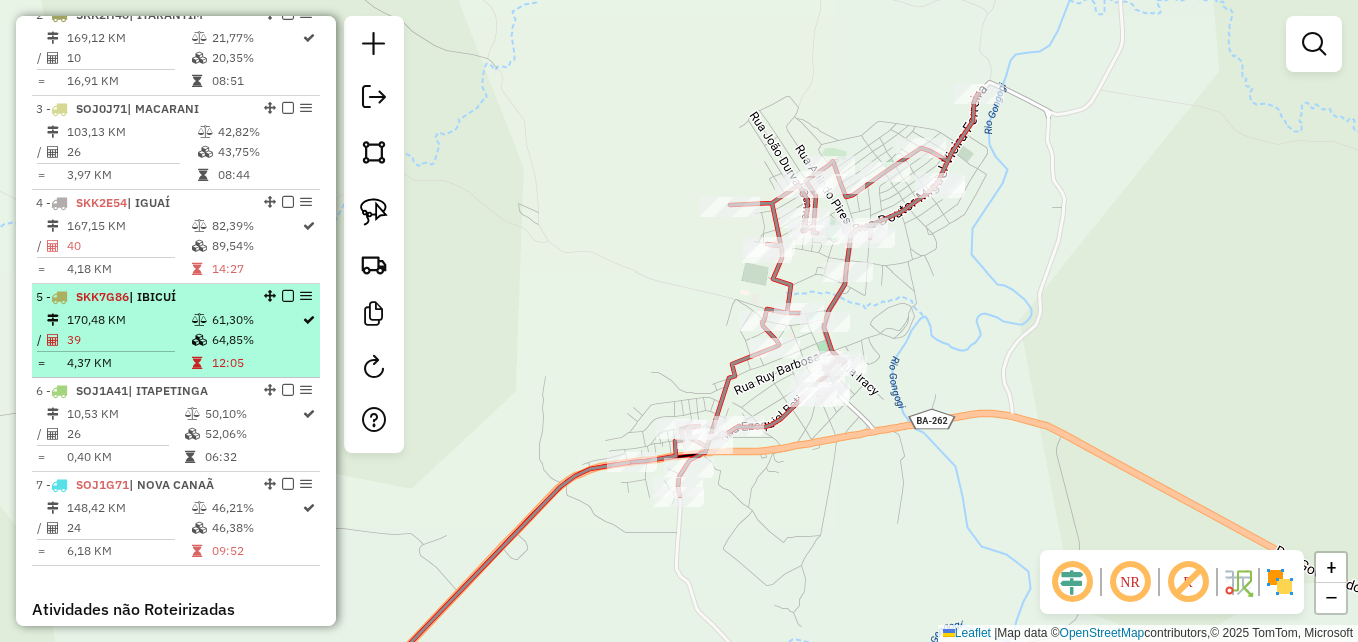 click on "170,48 KM" at bounding box center [128, 320] 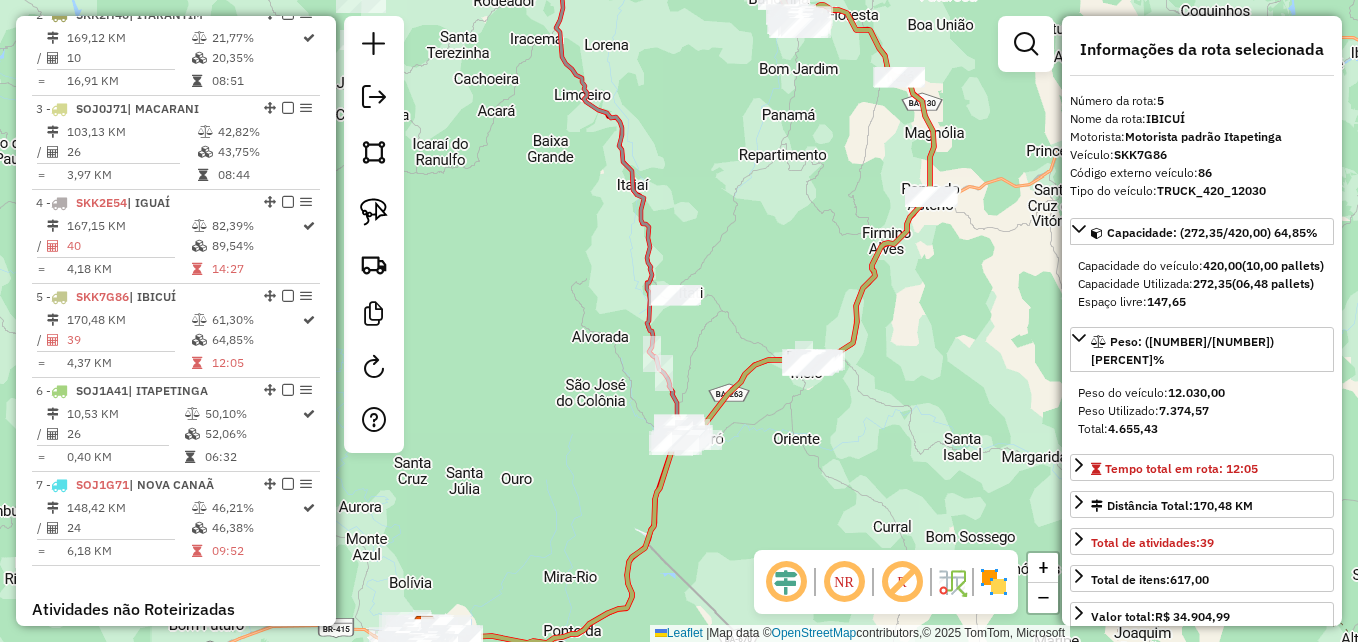 click on "Janela de atendimento Grade de atendimento Capacidade Transportadoras Veículos Cliente Pedidos  Rotas Selecione os dias de semana para filtrar as janelas de atendimento  Seg   Ter   Qua   Qui   Sex   Sáb   Dom  Informe o período da janela de atendimento: De: Até:  Filtrar exatamente a janela do cliente  Considerar janela de atendimento padrão  Selecione os dias de semana para filtrar as grades de atendimento  Seg   Ter   Qua   Qui   Sex   Sáb   Dom   Considerar clientes sem dia de atendimento cadastrado  Clientes fora do dia de atendimento selecionado Filtrar as atividades entre os valores definidos abaixo:  Peso mínimo:   Peso máximo:   Cubagem mínima:   Cubagem máxima:   De:   Até:  Filtrar as atividades entre o tempo de atendimento definido abaixo:  De:   Até:   Considerar capacidade total dos clientes não roteirizados Transportadora: Selecione um ou mais itens Tipo de veículo: Selecione um ou mais itens Veículo: Selecione um ou mais itens Motorista: Selecione um ou mais itens Nome: Rótulo:" 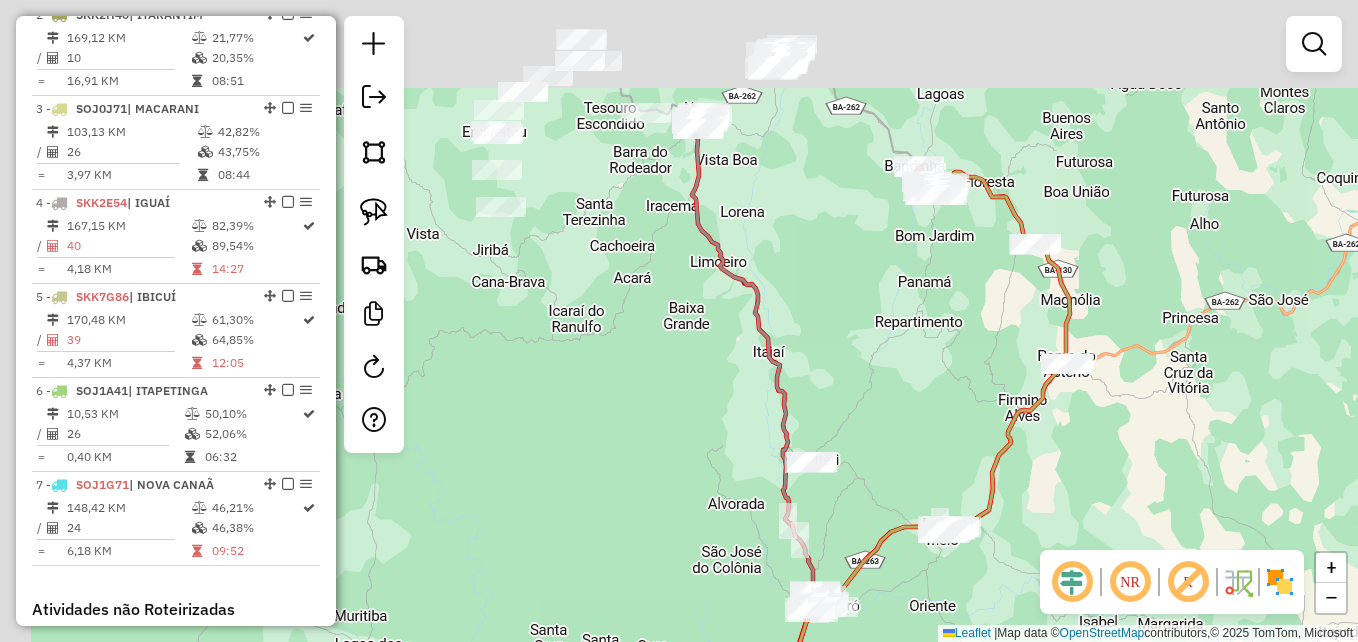 drag, startPoint x: 713, startPoint y: 242, endPoint x: 996, endPoint y: 433, distance: 341.4235 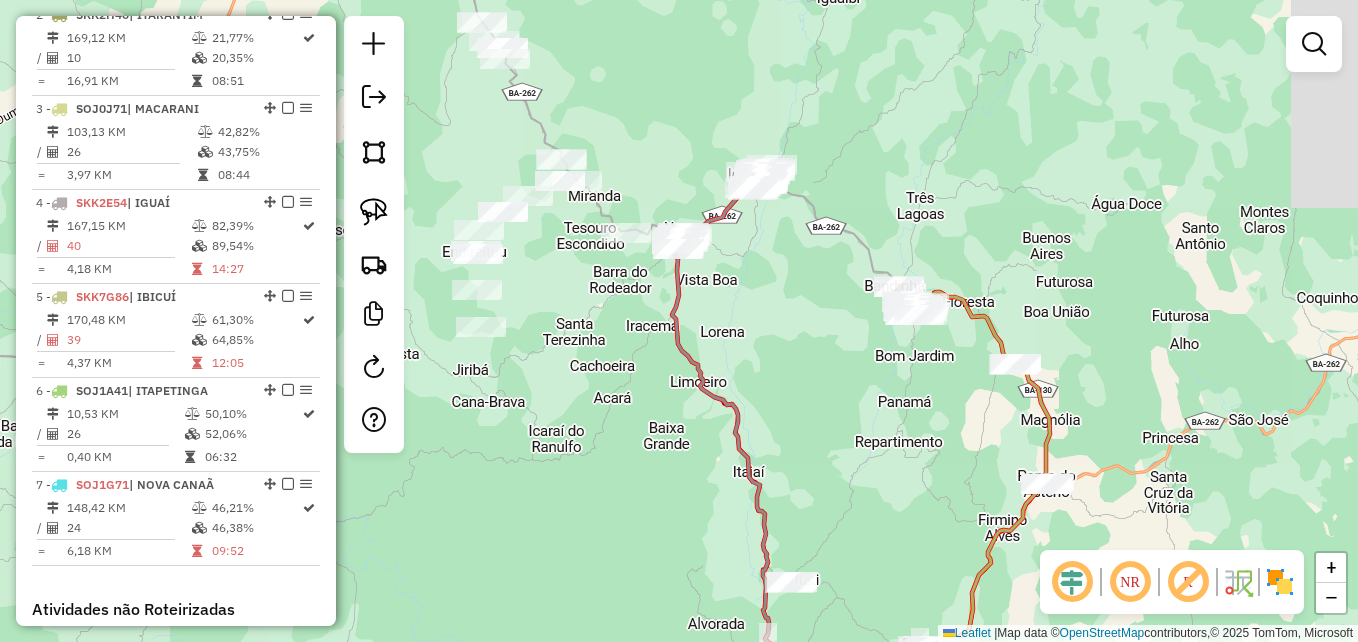 drag, startPoint x: 1069, startPoint y: 307, endPoint x: 612, endPoint y: 473, distance: 486.21497 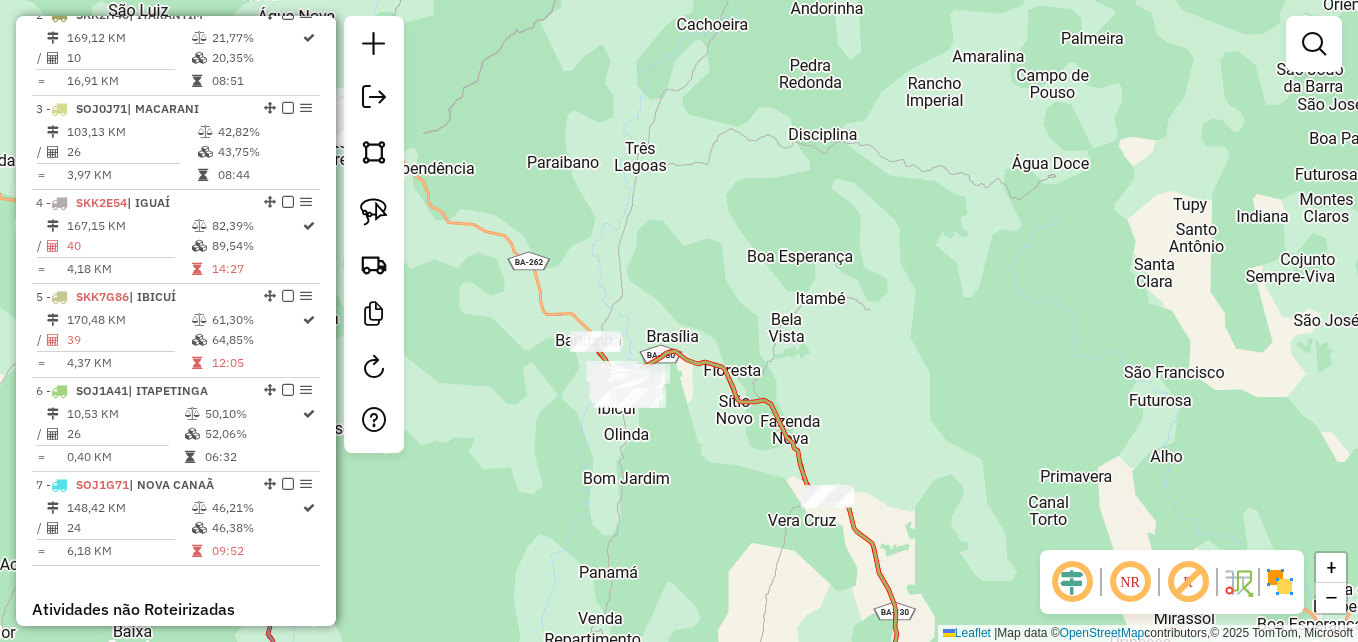 drag, startPoint x: 626, startPoint y: 415, endPoint x: 981, endPoint y: 390, distance: 355.87918 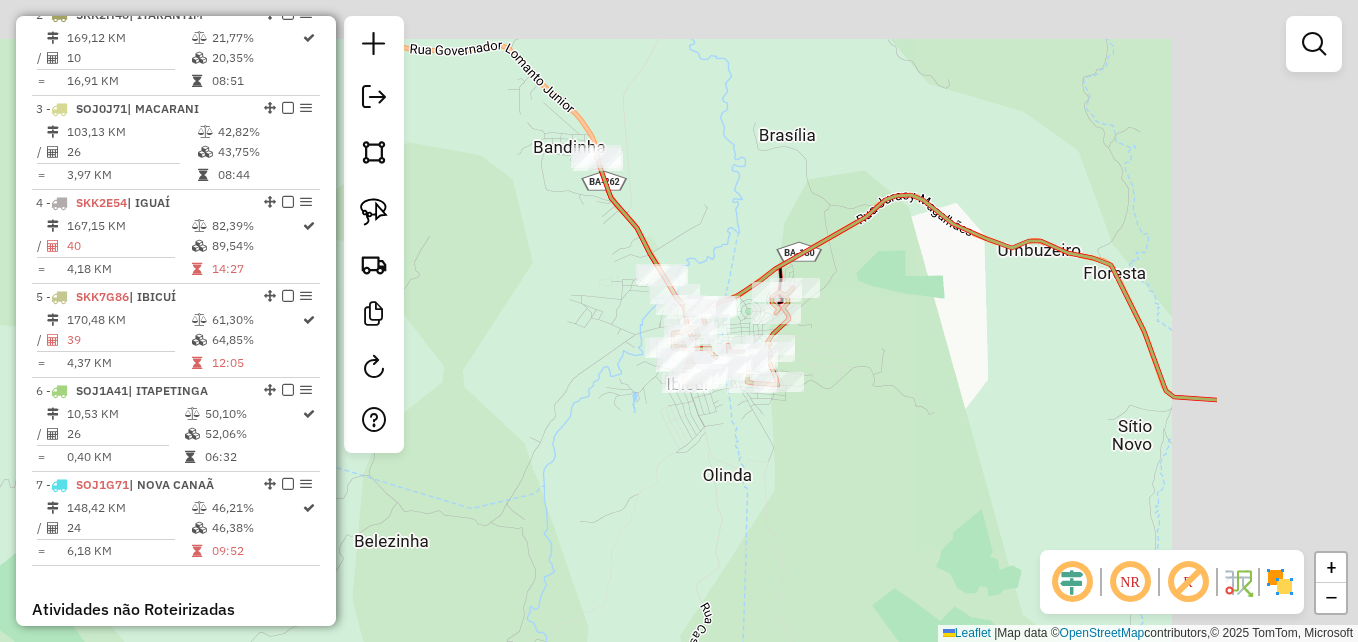 drag, startPoint x: 881, startPoint y: 404, endPoint x: 654, endPoint y: 523, distance: 256.3006 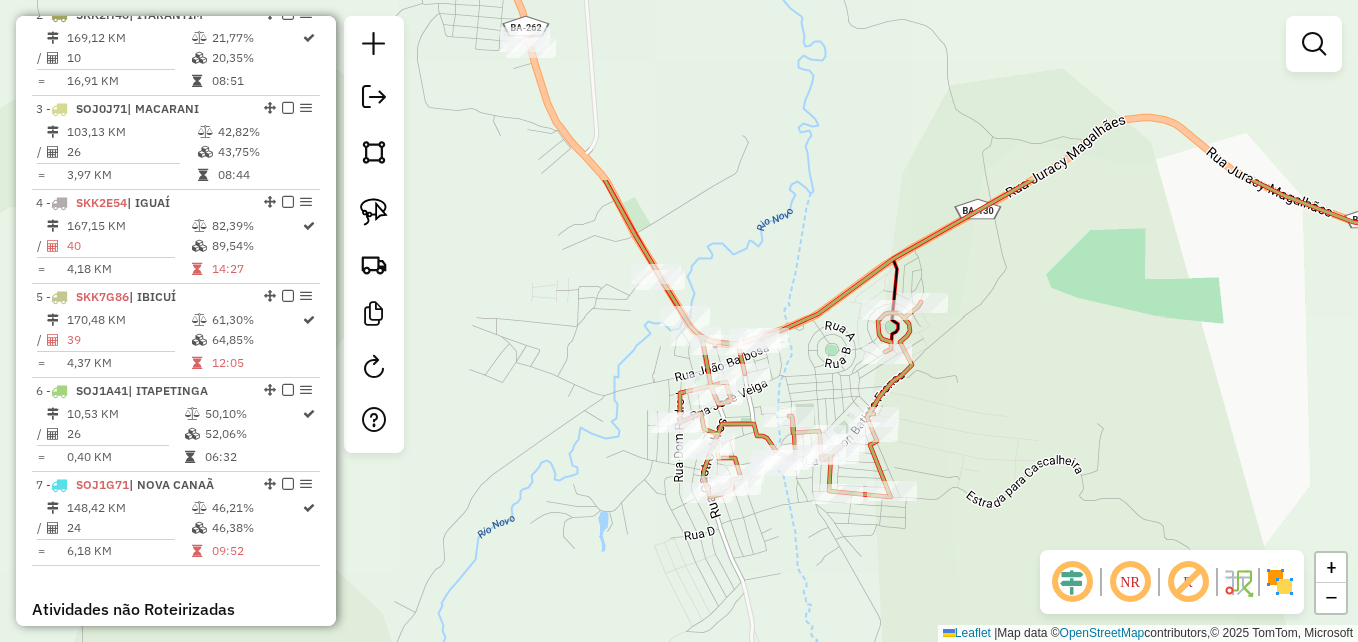 drag, startPoint x: 726, startPoint y: 407, endPoint x: 894, endPoint y: 649, distance: 294.59802 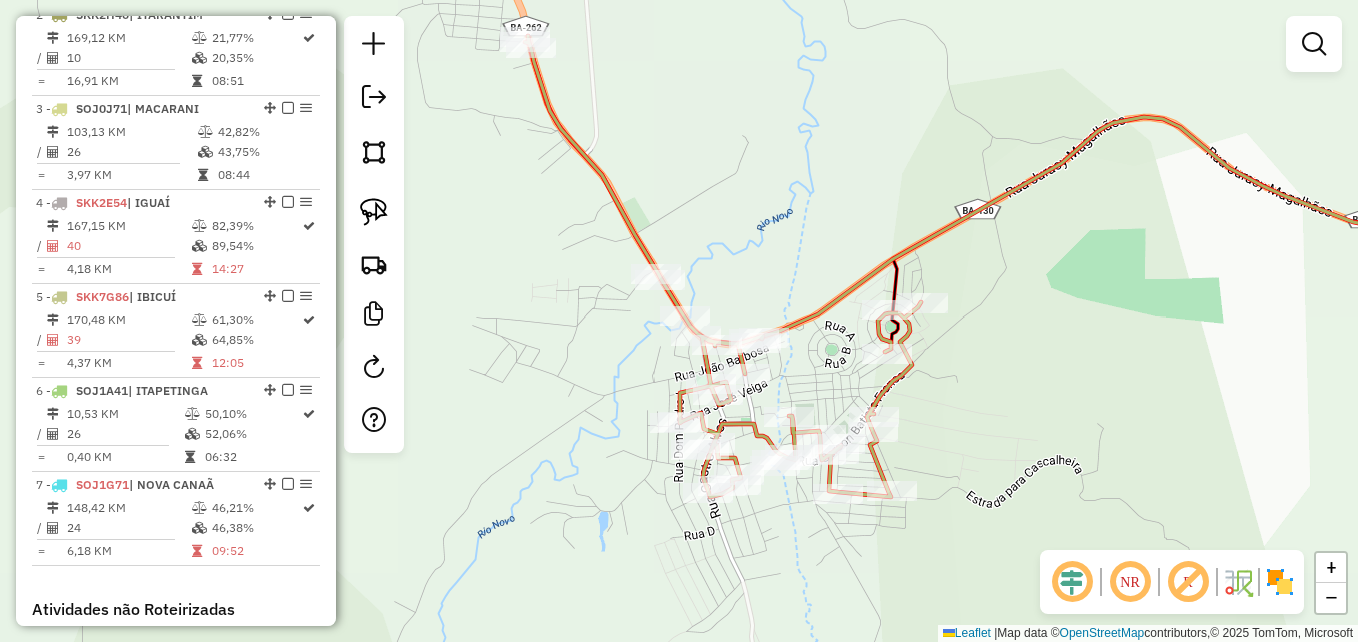 click at bounding box center [1314, 44] 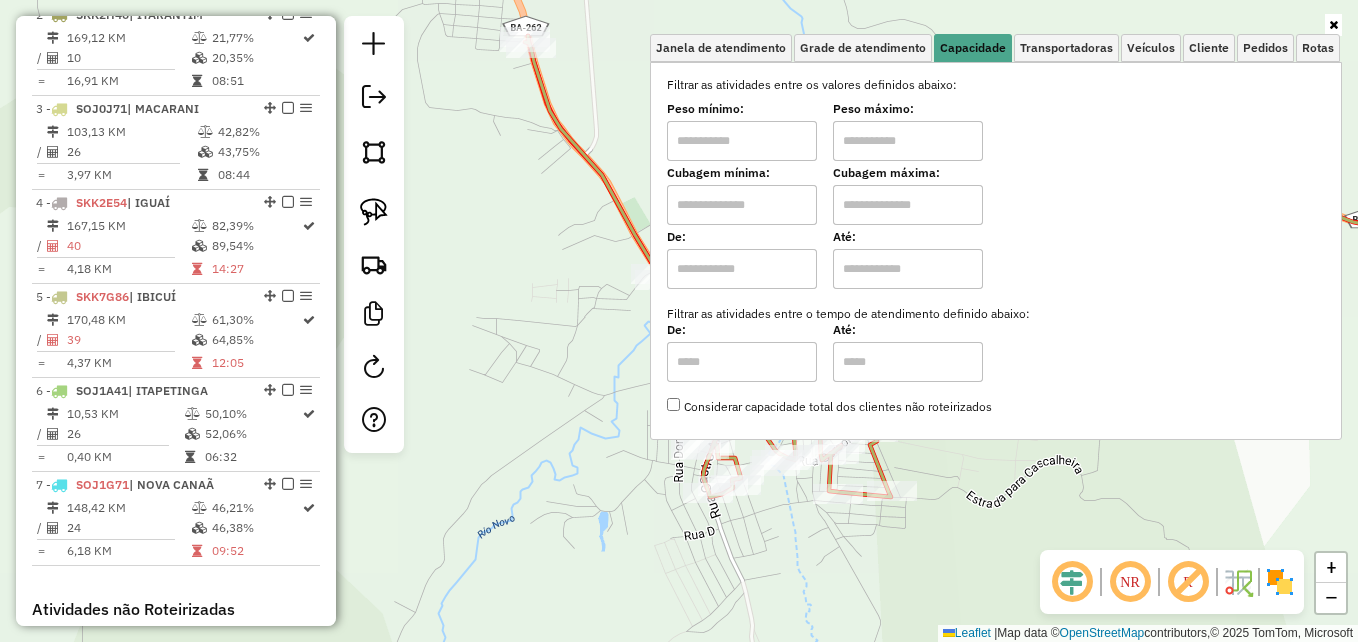 click at bounding box center [742, 205] 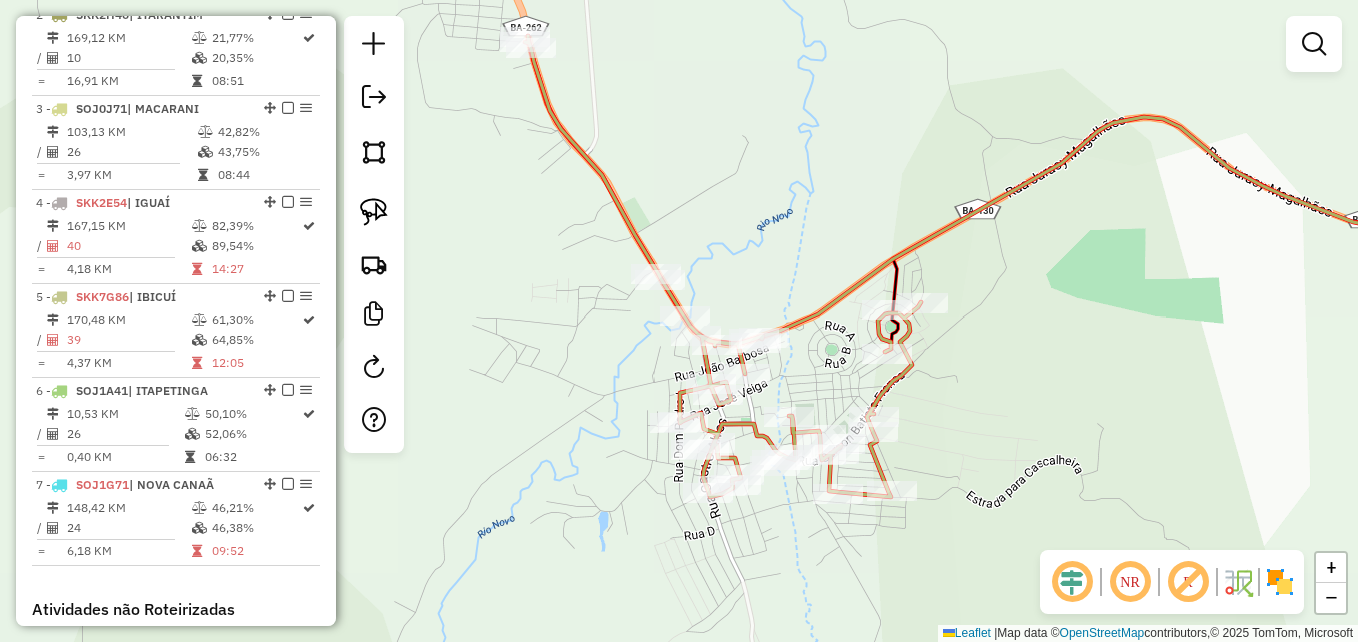 drag, startPoint x: 378, startPoint y: 208, endPoint x: 400, endPoint y: 182, distance: 34.058773 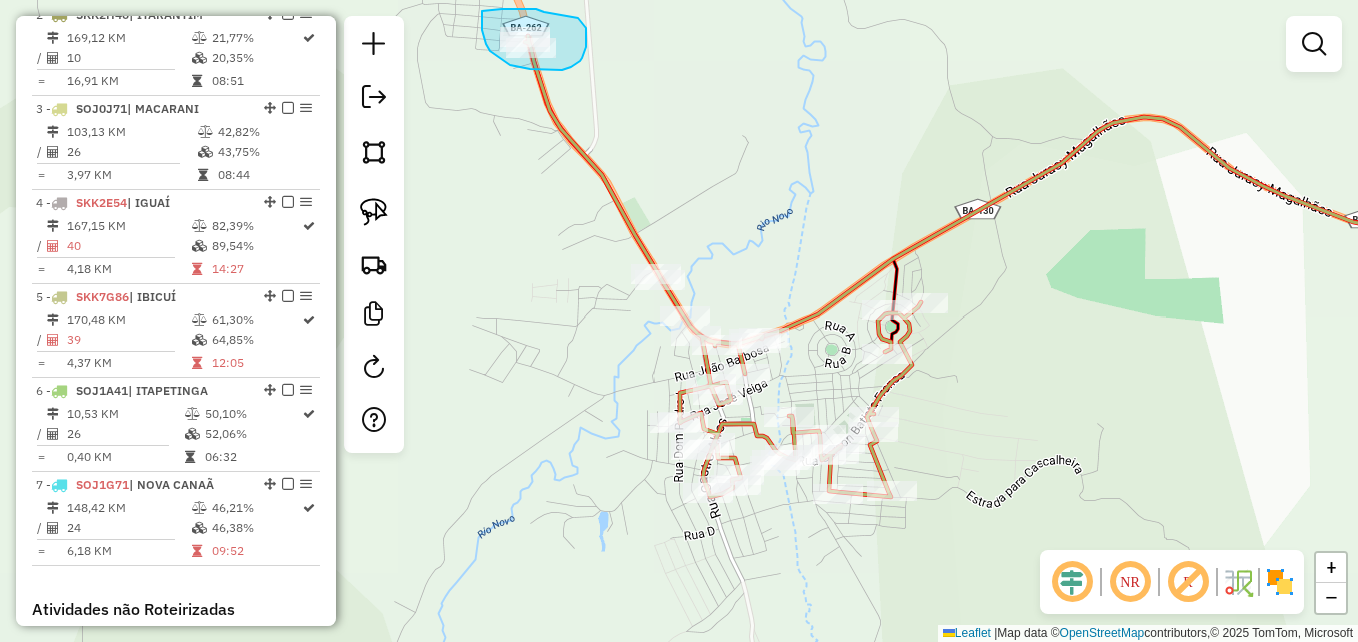drag, startPoint x: 482, startPoint y: 11, endPoint x: 502, endPoint y: 9, distance: 20.09975 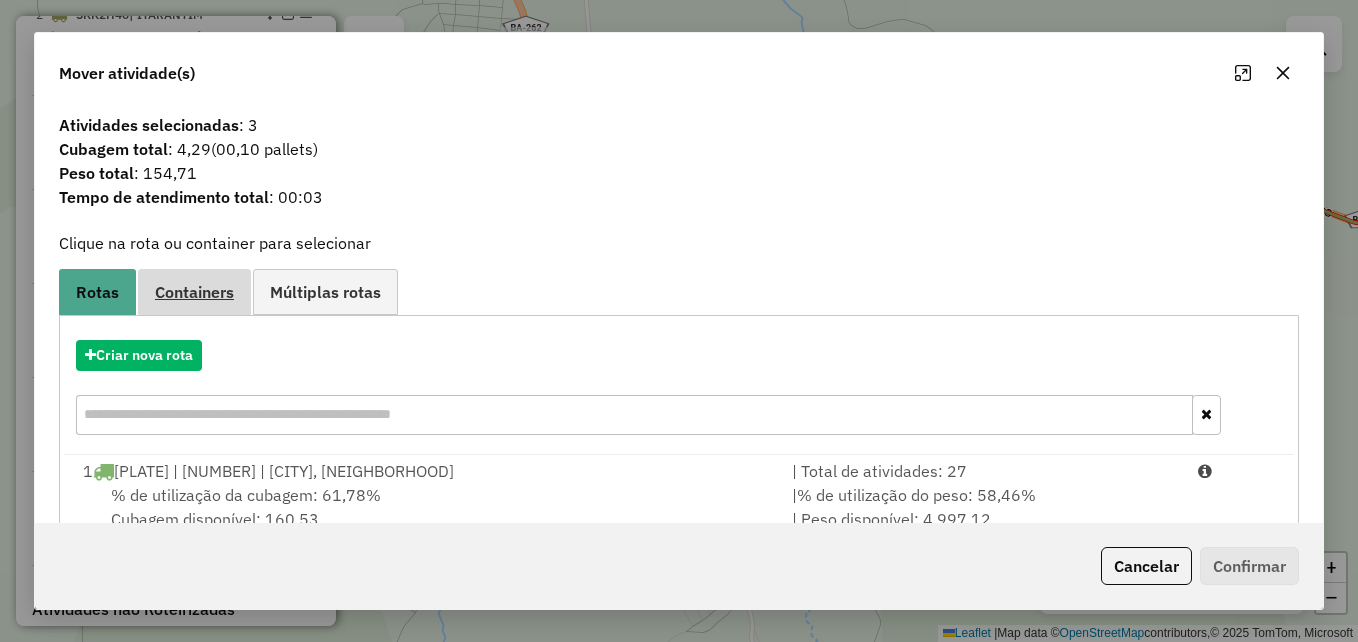 click on "Containers" at bounding box center (194, 292) 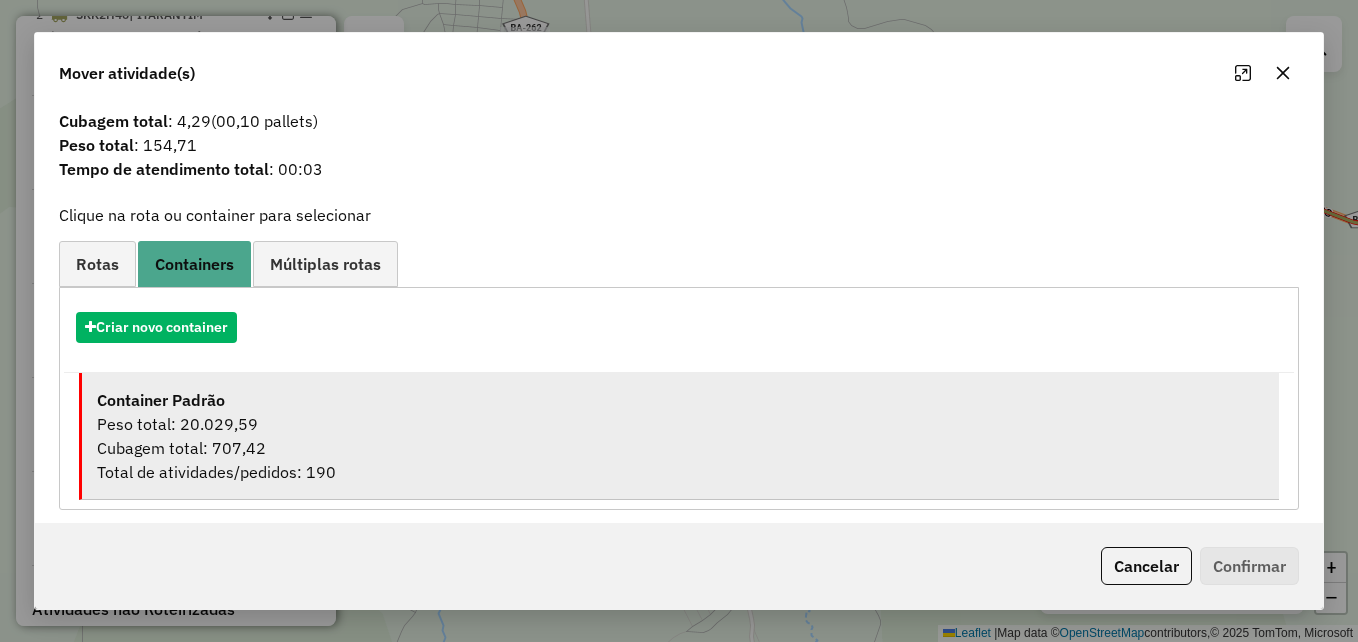 scroll, scrollTop: 39, scrollLeft: 0, axis: vertical 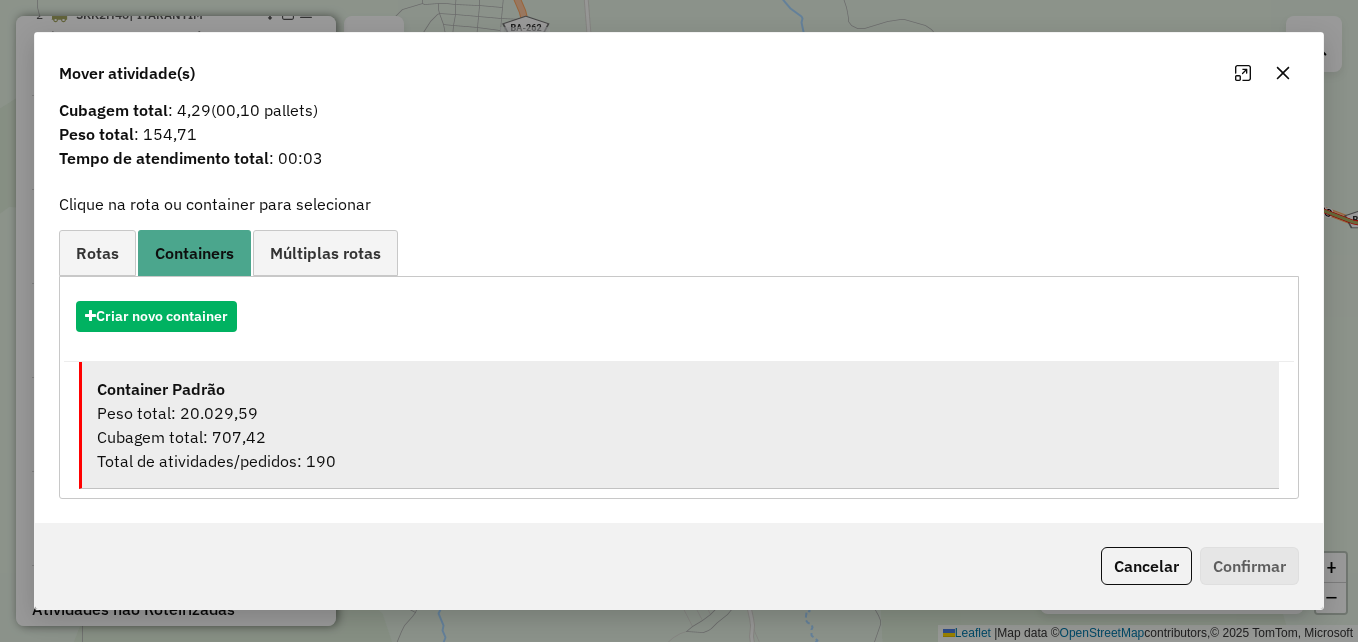 click on "Peso total: 20.029,59" at bounding box center (680, 413) 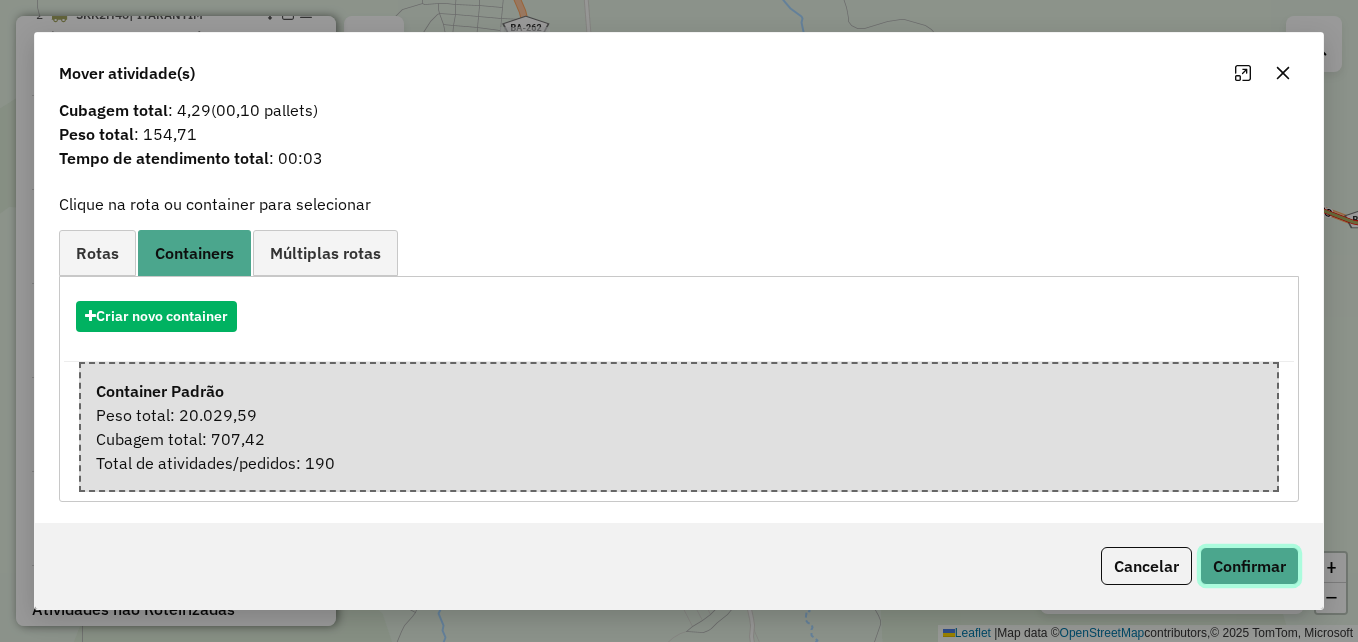 click on "Confirmar" 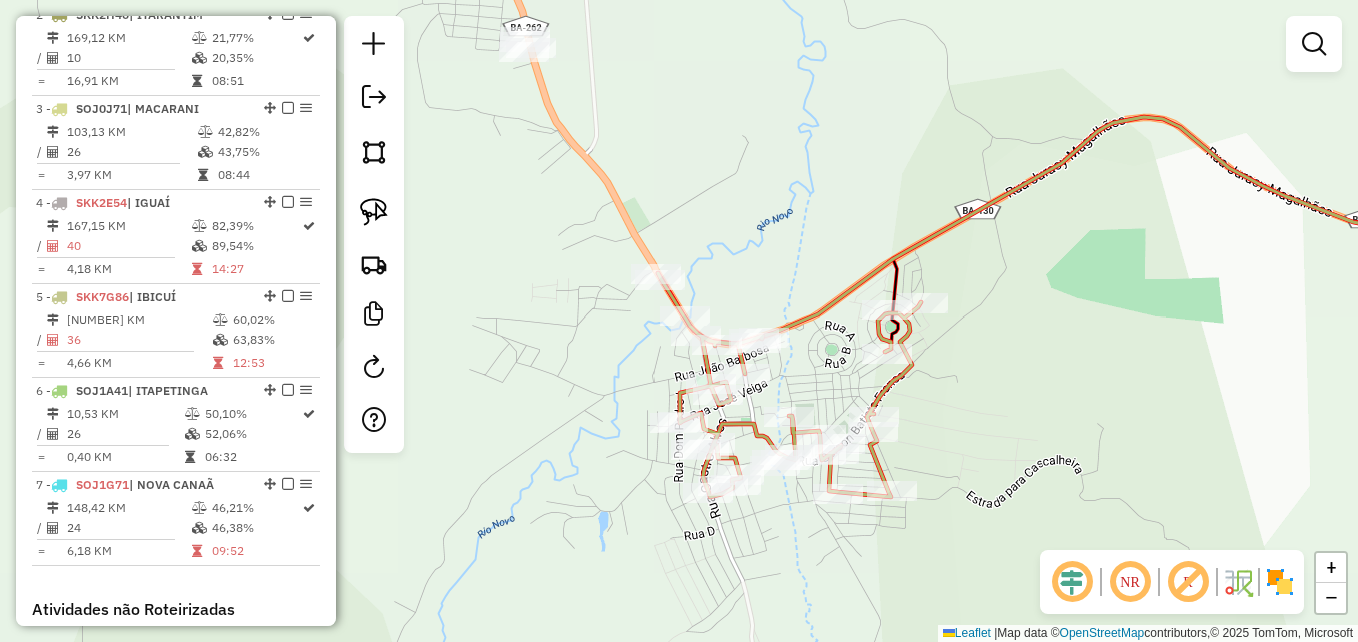 scroll, scrollTop: 0, scrollLeft: 0, axis: both 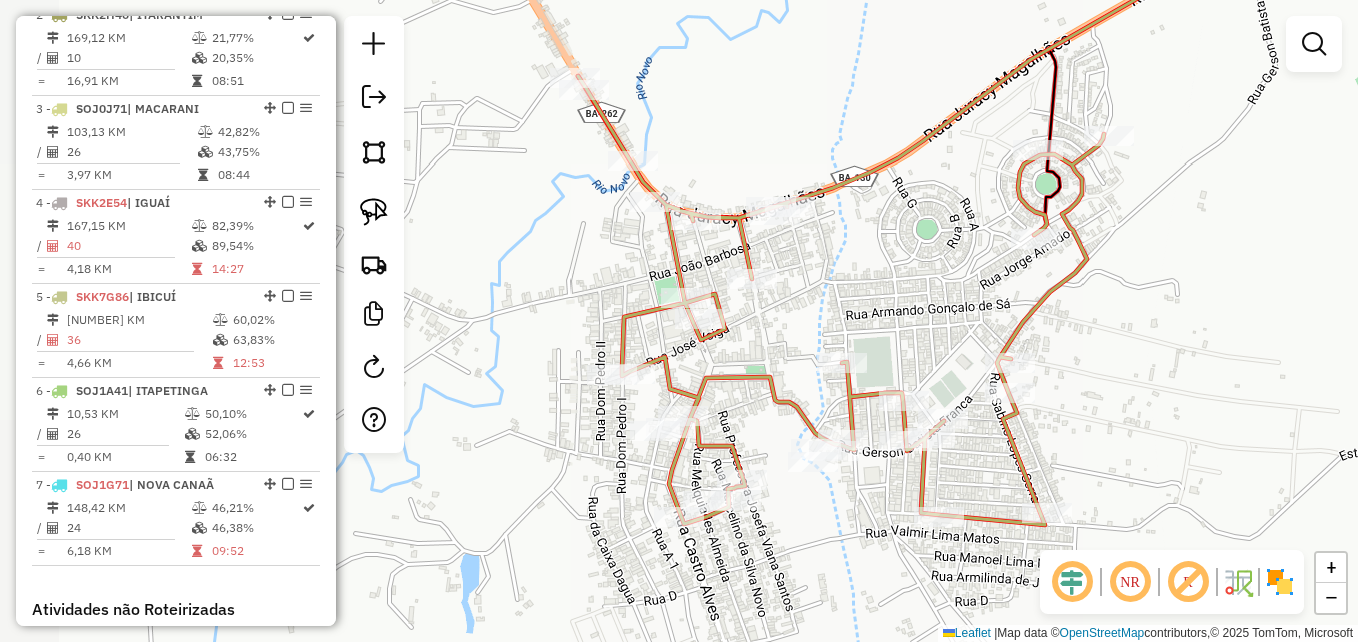 drag, startPoint x: 817, startPoint y: 271, endPoint x: 954, endPoint y: 191, distance: 158.64742 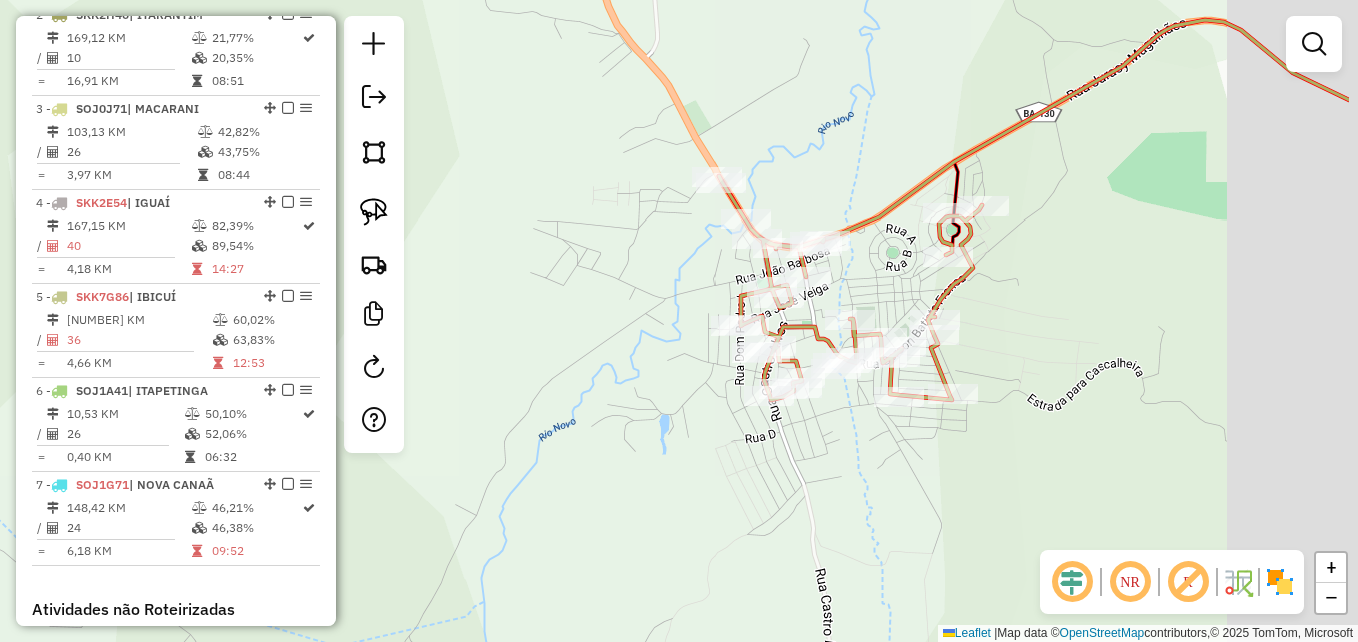 drag, startPoint x: 614, startPoint y: 297, endPoint x: 416, endPoint y: 347, distance: 204.21558 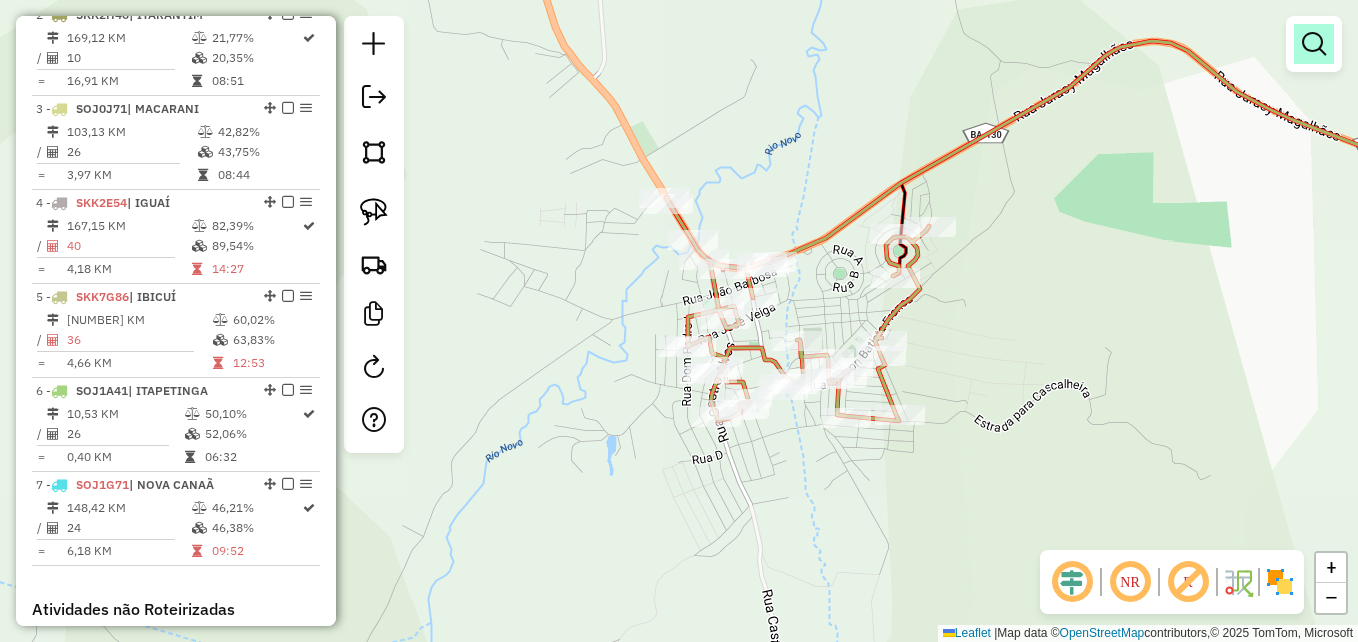 click at bounding box center (1314, 44) 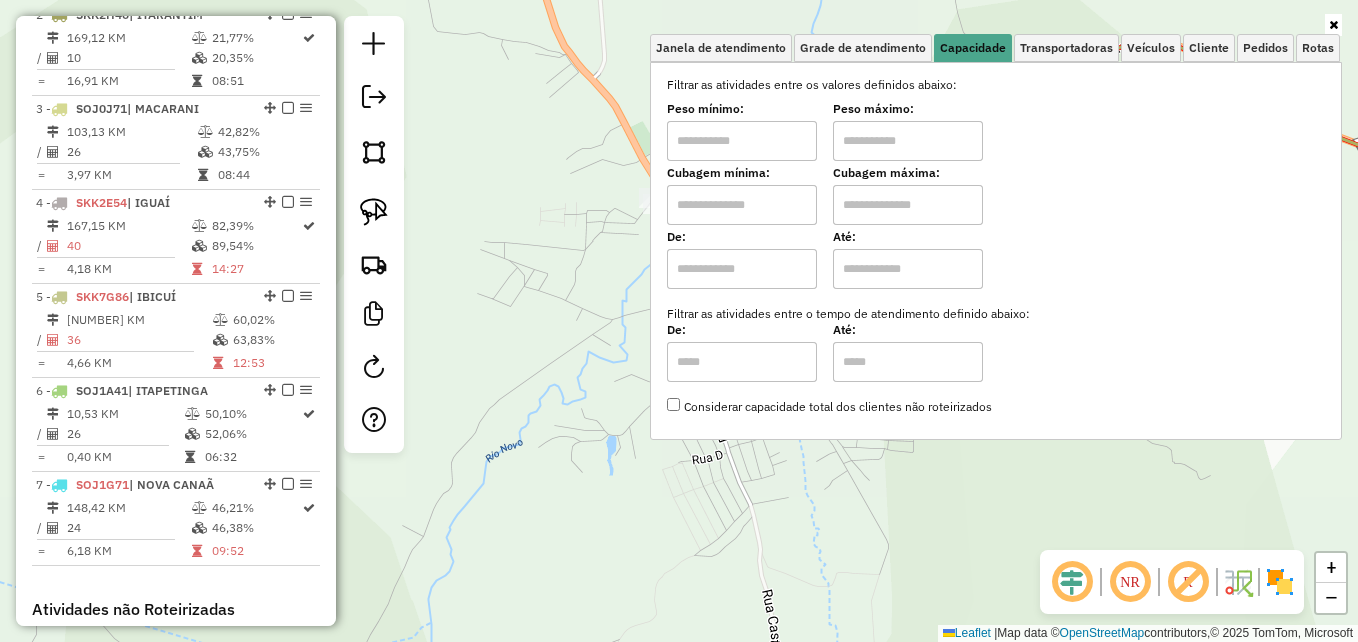 click at bounding box center (742, 205) 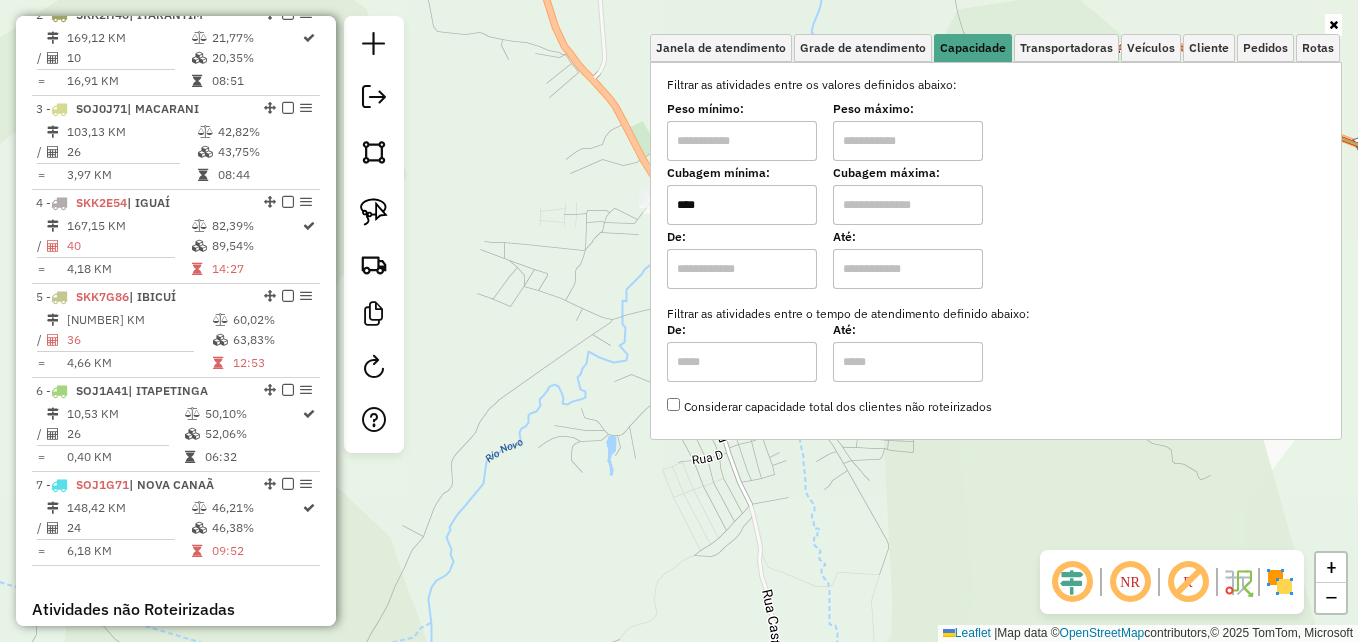 type on "****" 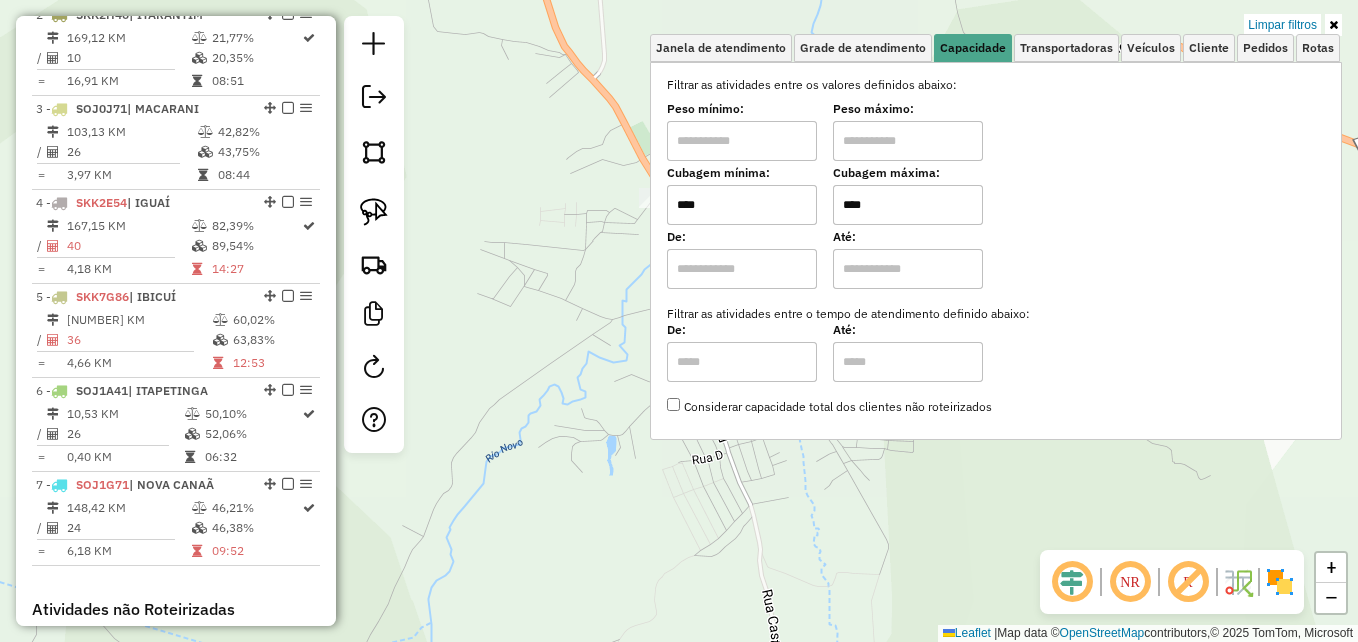 type on "****" 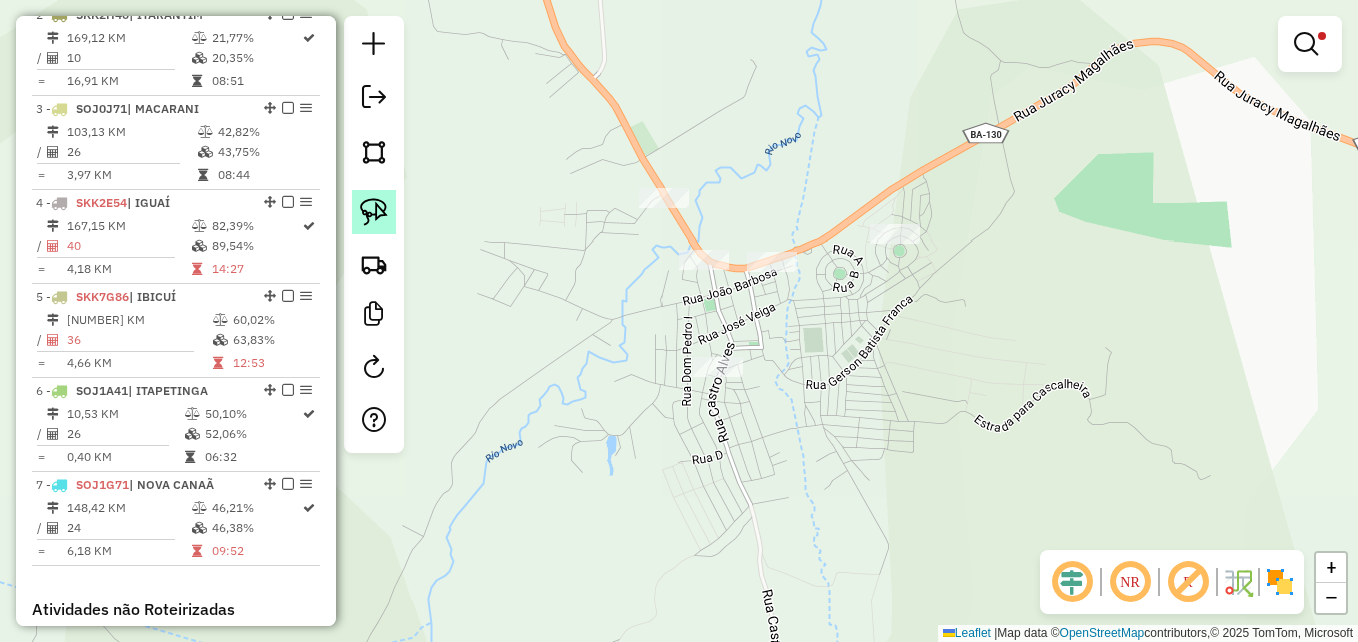 click 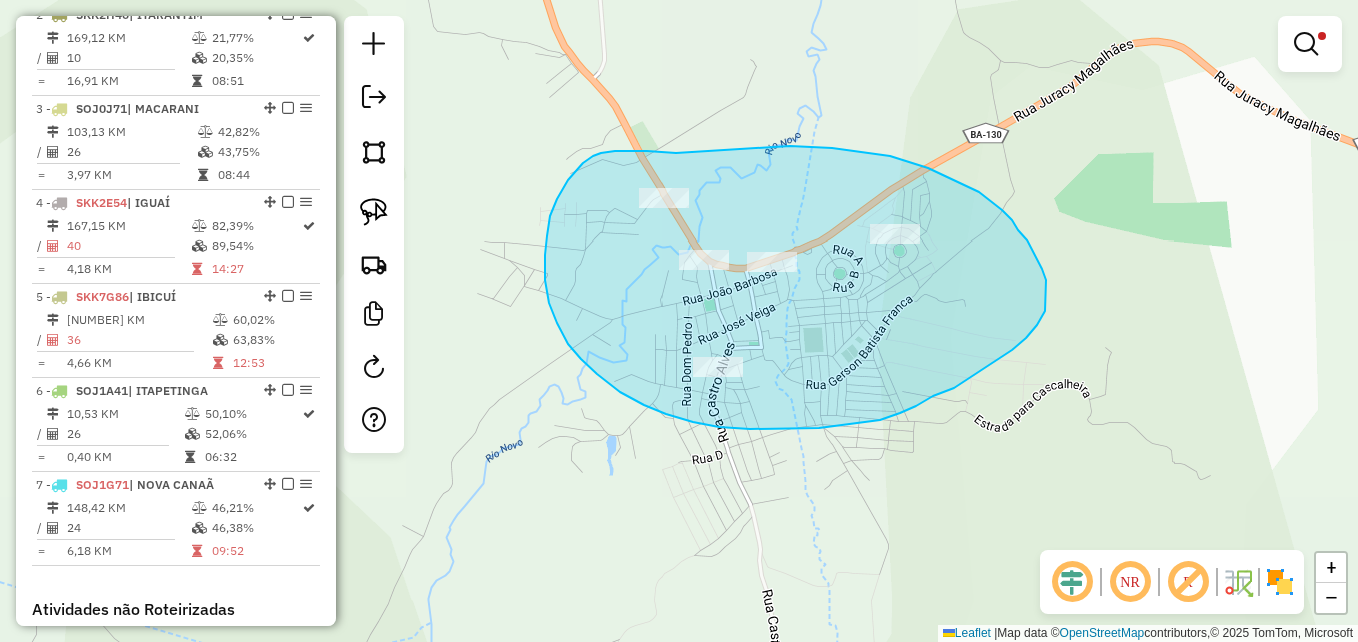 drag, startPoint x: 615, startPoint y: 151, endPoint x: 698, endPoint y: 151, distance: 83 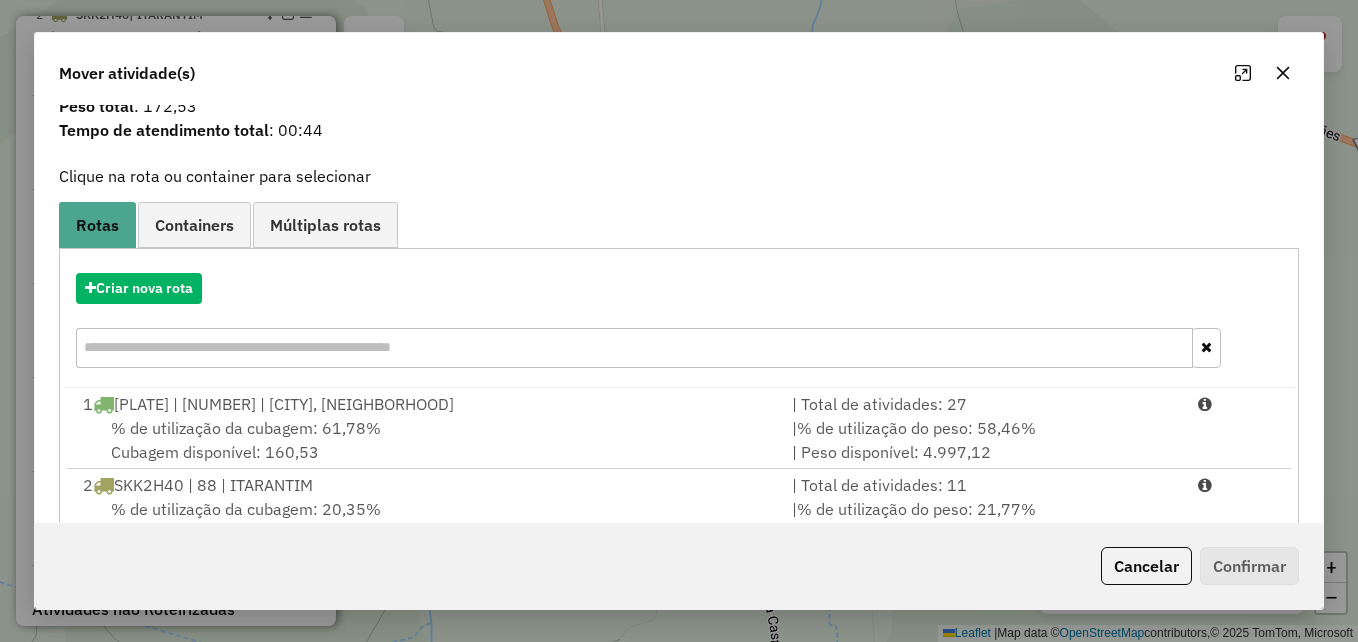 scroll, scrollTop: 100, scrollLeft: 0, axis: vertical 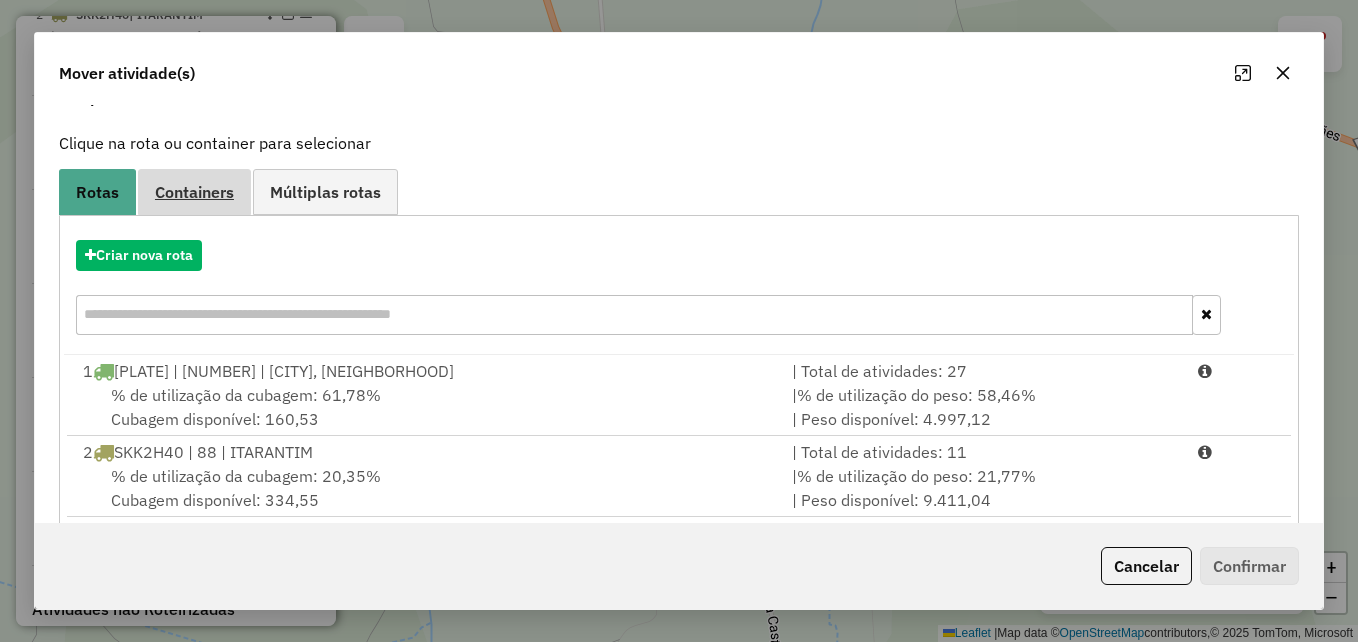 click on "Containers" at bounding box center [194, 192] 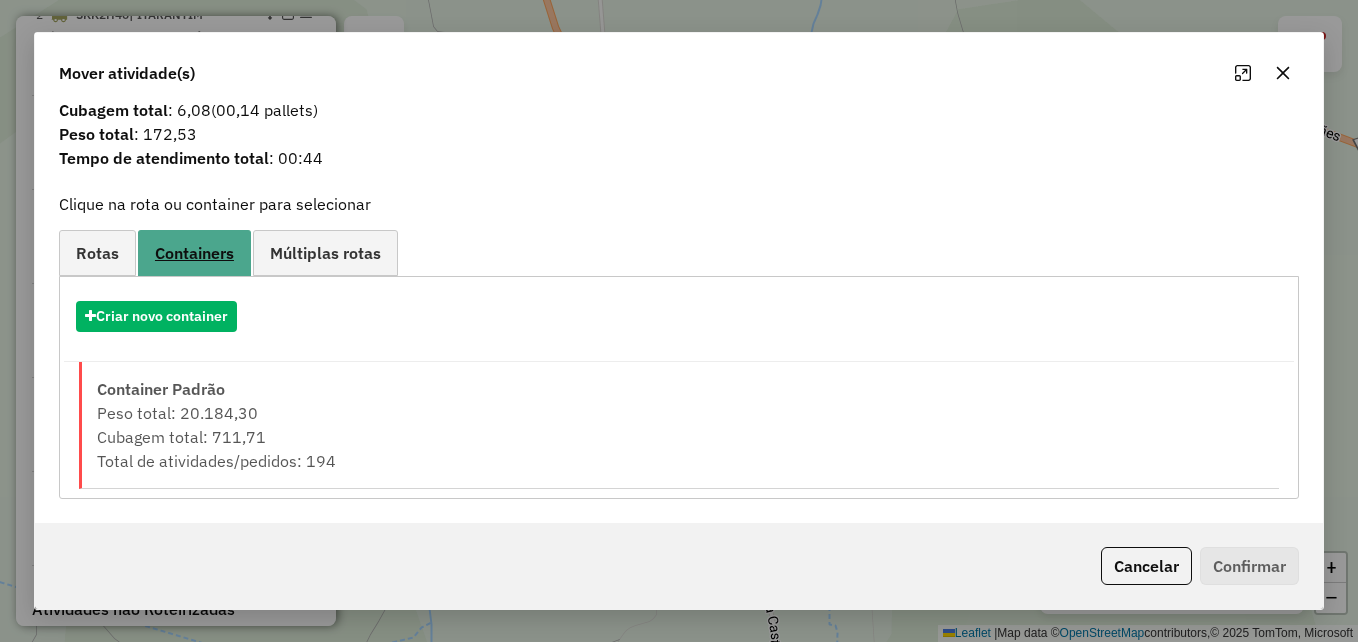 scroll, scrollTop: 39, scrollLeft: 0, axis: vertical 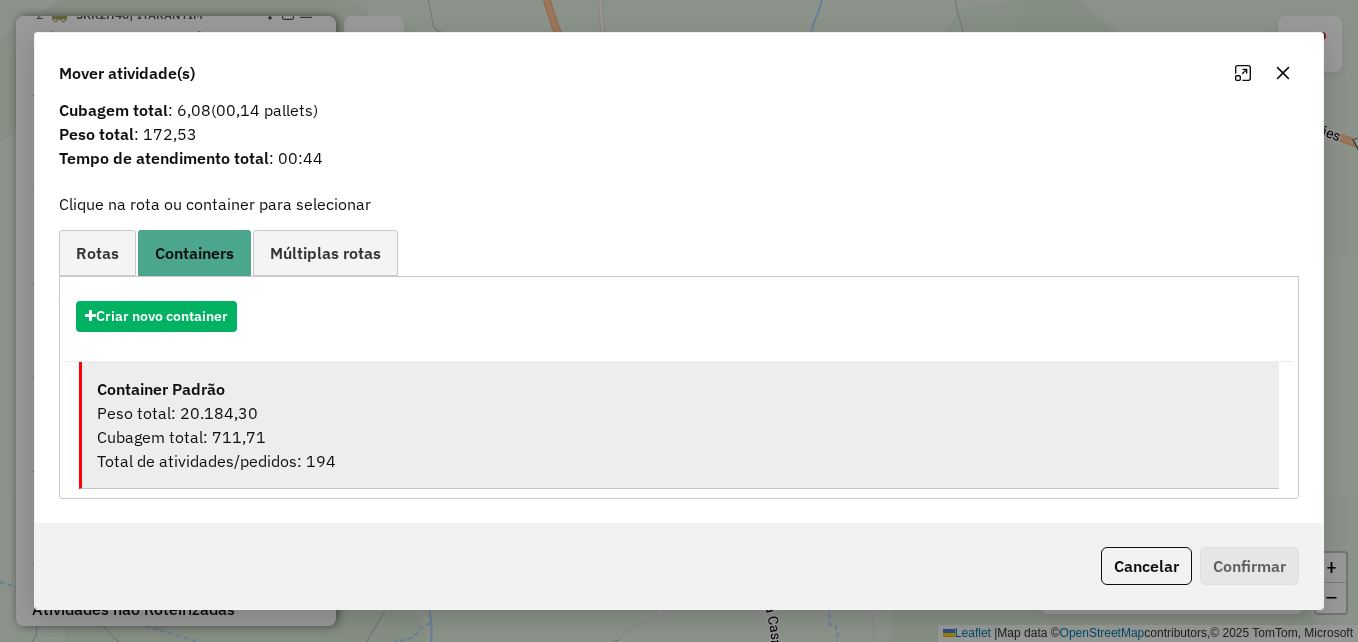 click on "Peso total: 20.184,30" at bounding box center (680, 413) 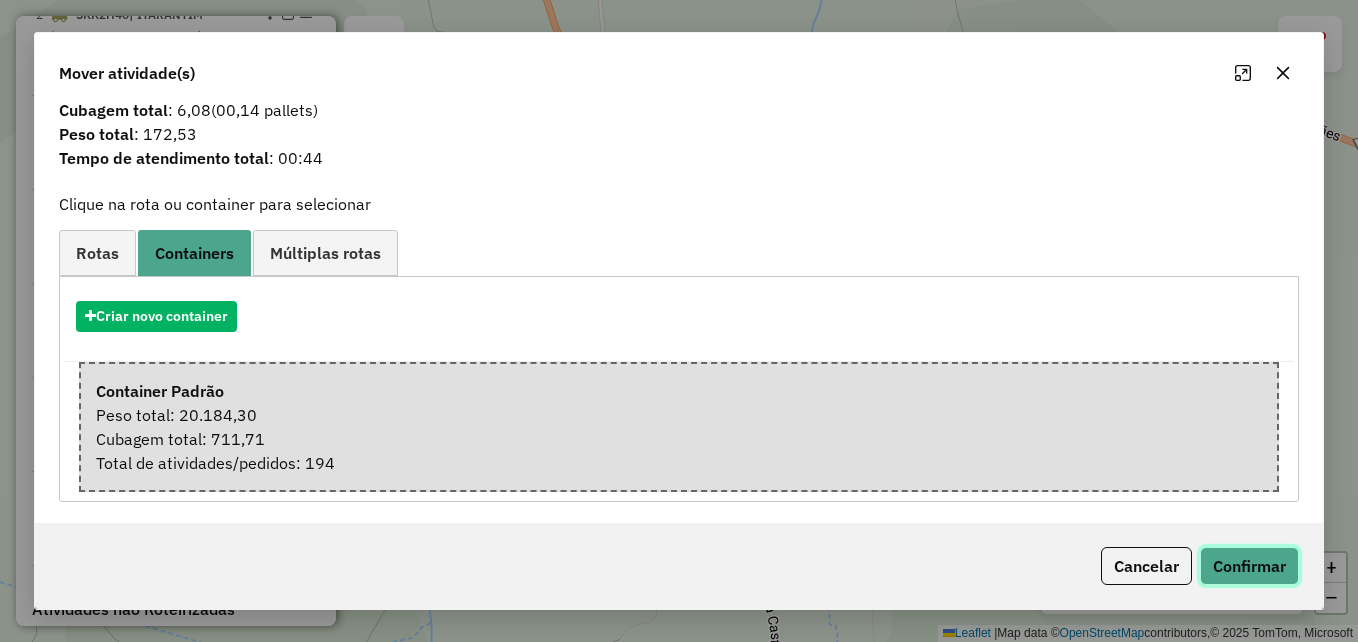 drag, startPoint x: 1252, startPoint y: 566, endPoint x: 1235, endPoint y: 549, distance: 24.04163 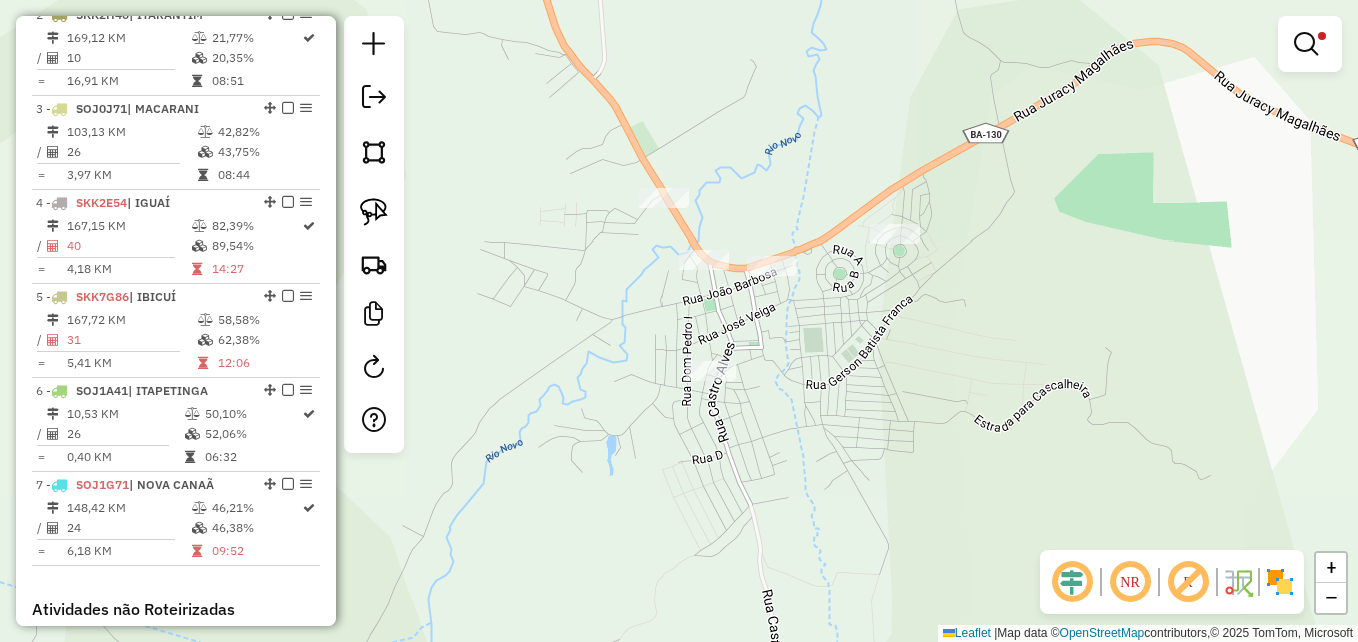 scroll, scrollTop: 0, scrollLeft: 0, axis: both 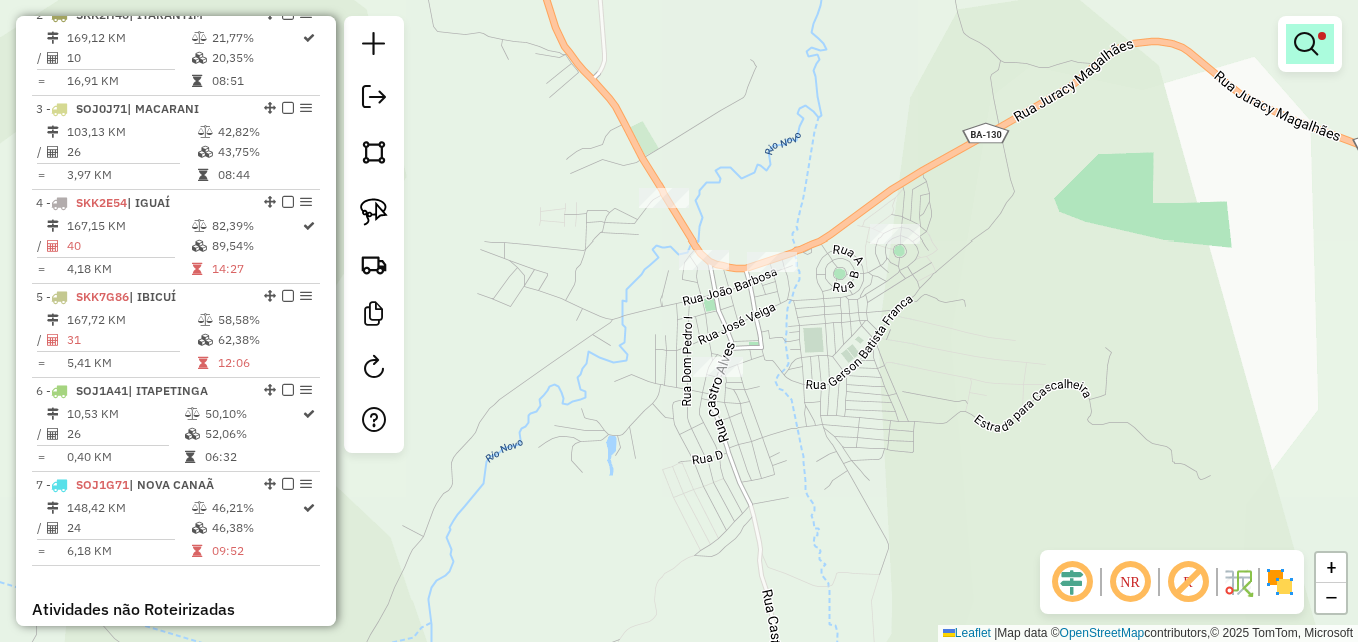 click at bounding box center [1306, 44] 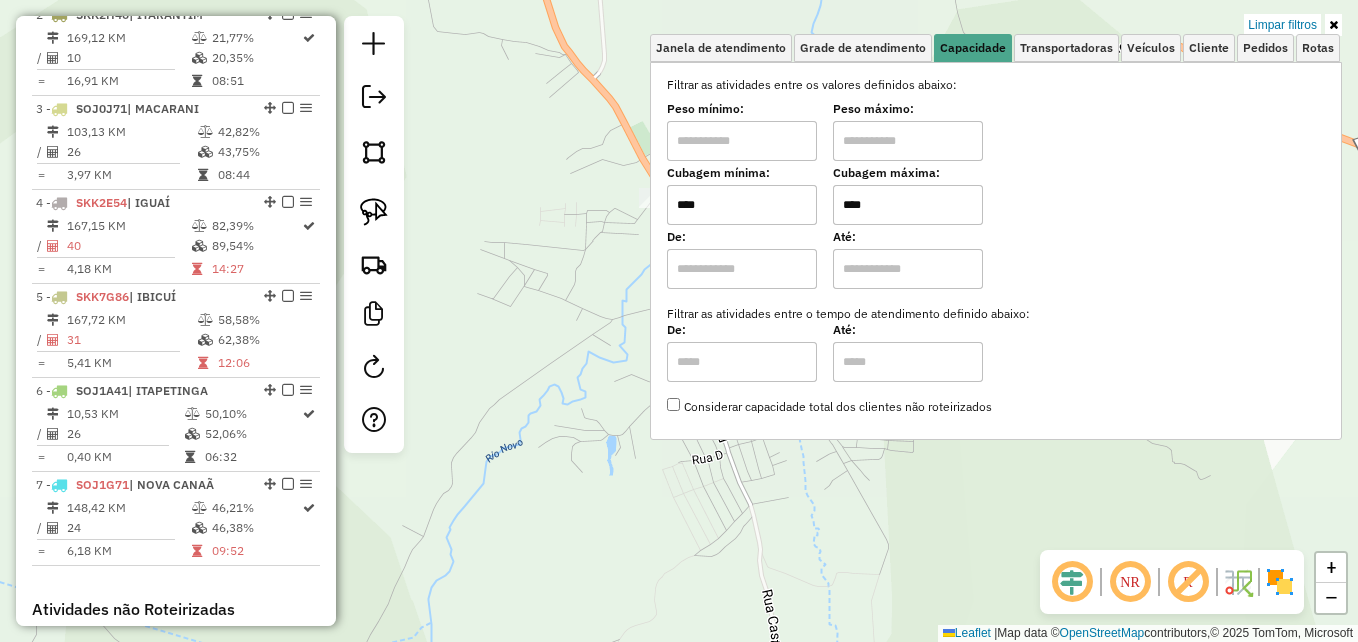 click on "****" at bounding box center [908, 205] 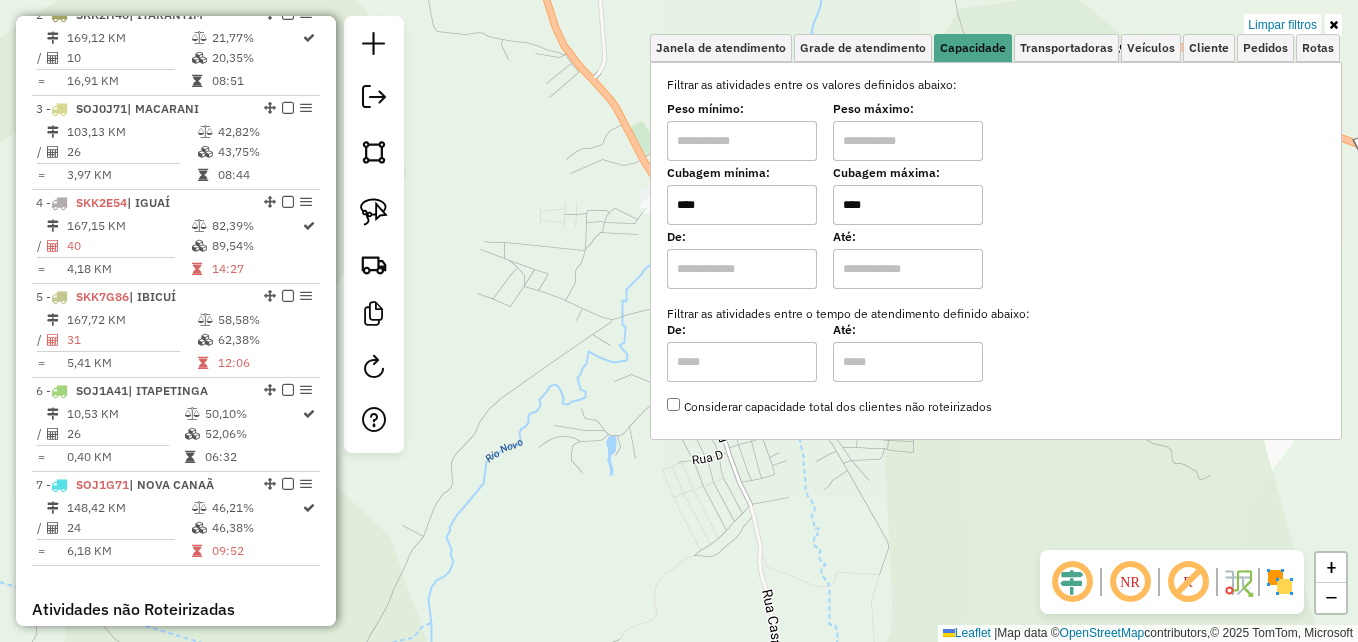 type on "****" 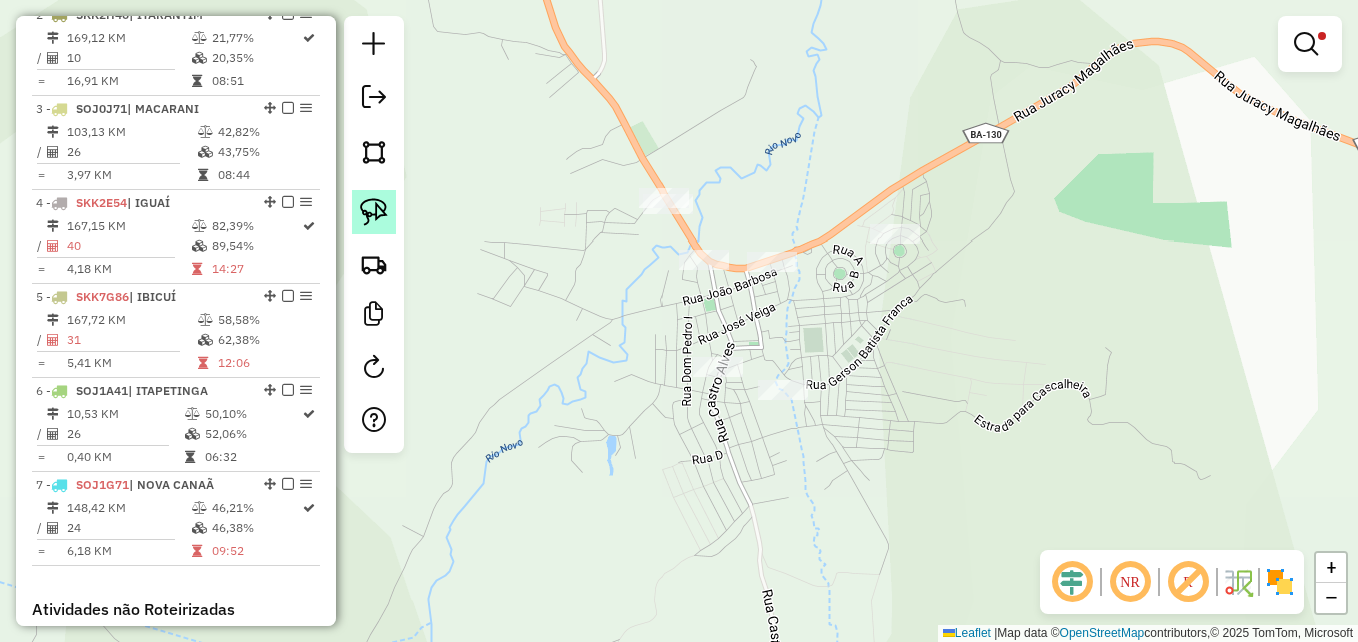 click 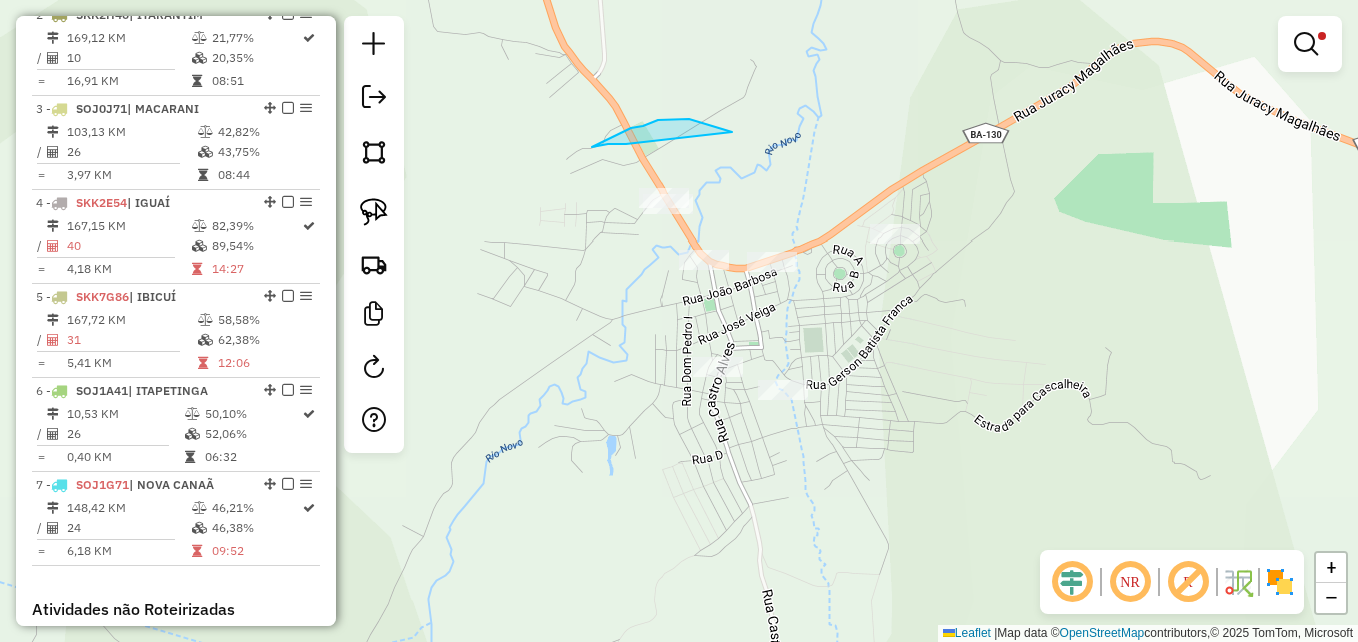drag, startPoint x: 686, startPoint y: 119, endPoint x: 626, endPoint y: 144, distance: 65 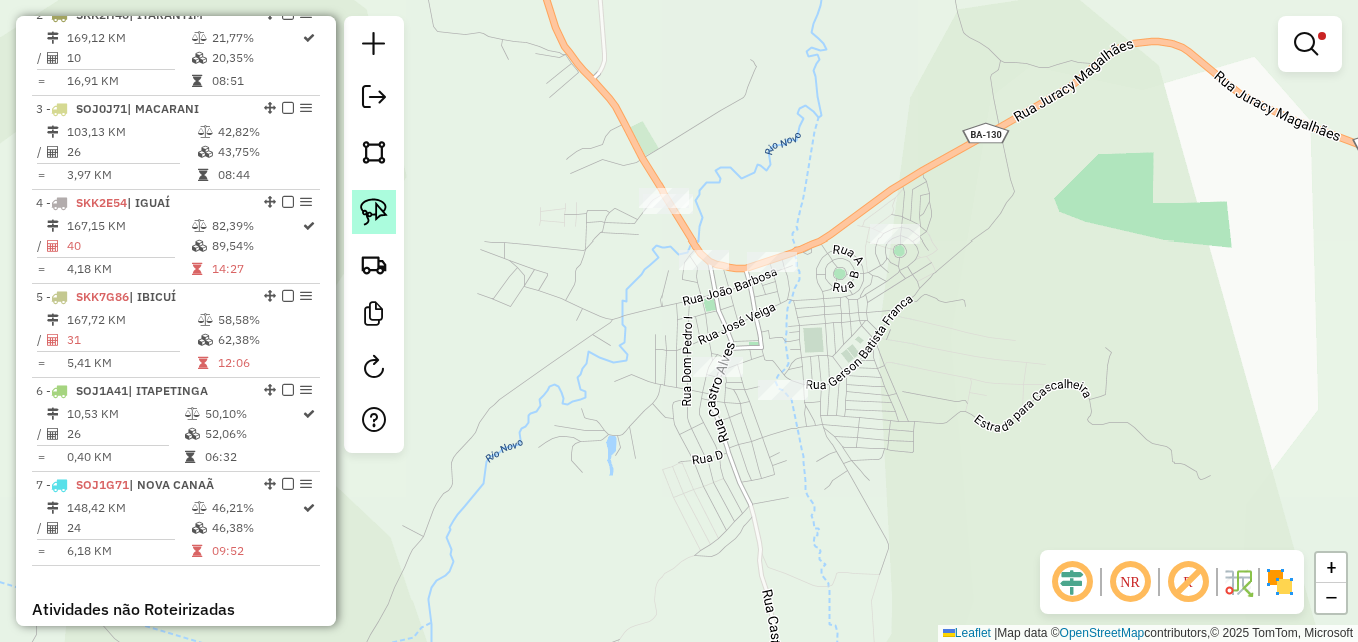 click 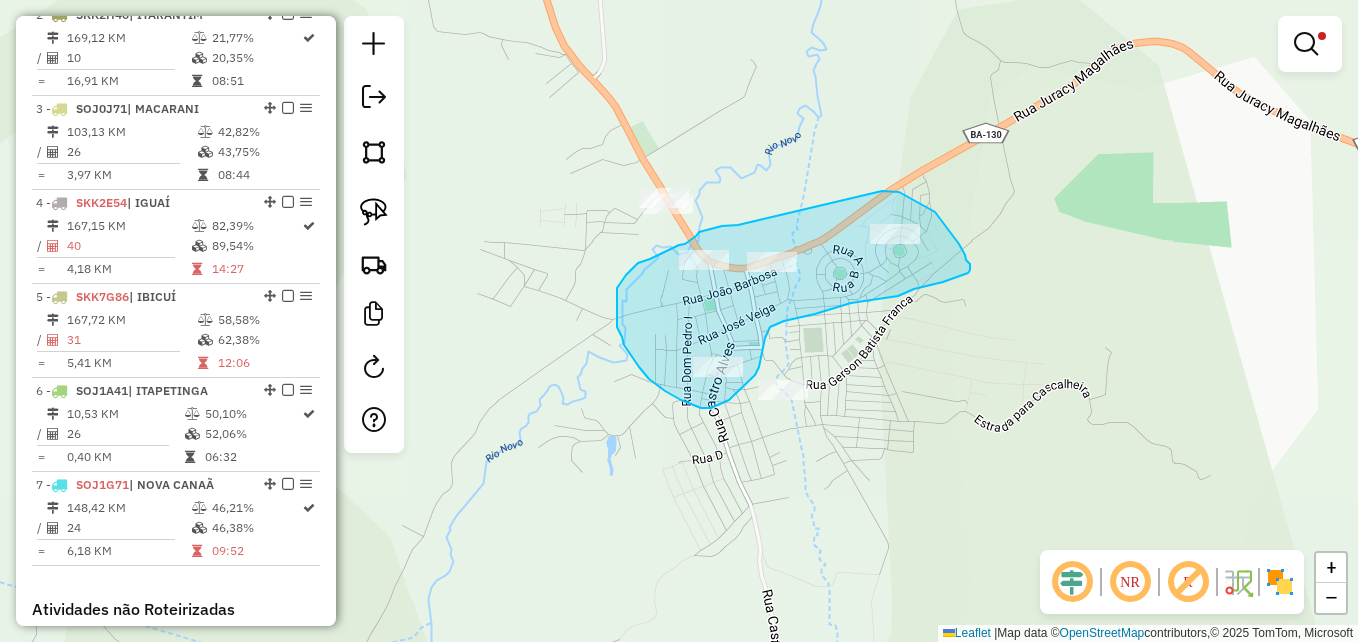 drag, startPoint x: 738, startPoint y: 225, endPoint x: 890, endPoint y: 195, distance: 154.93224 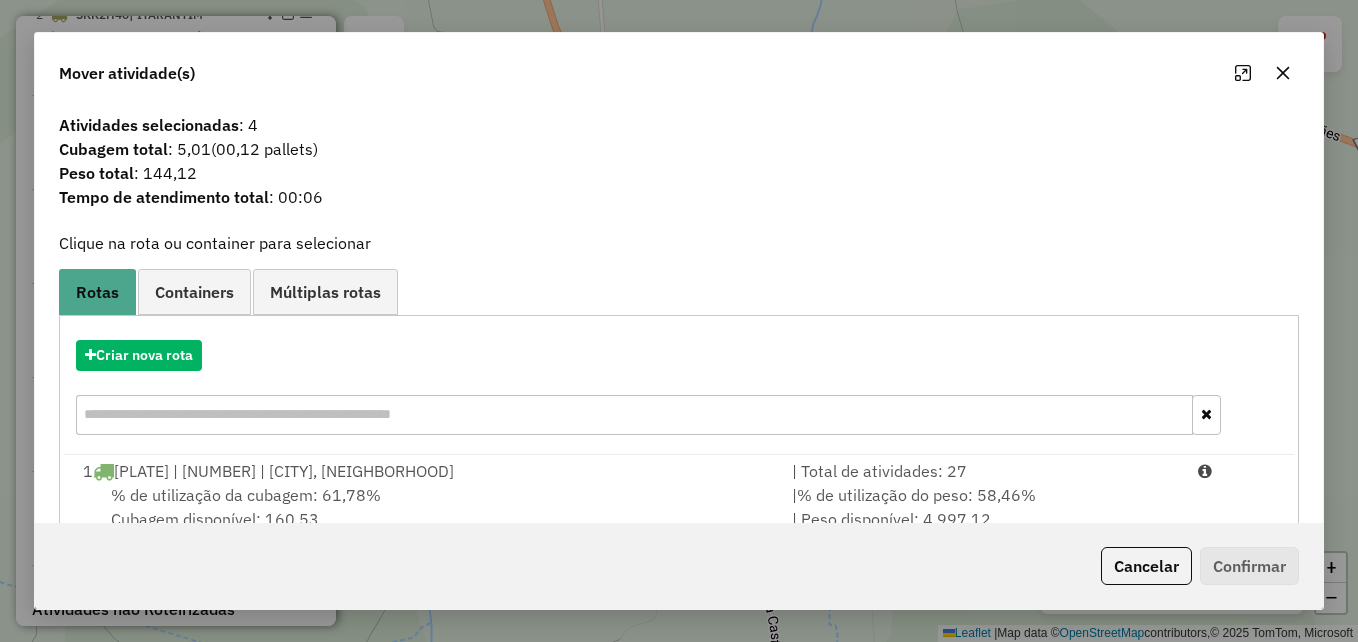 click 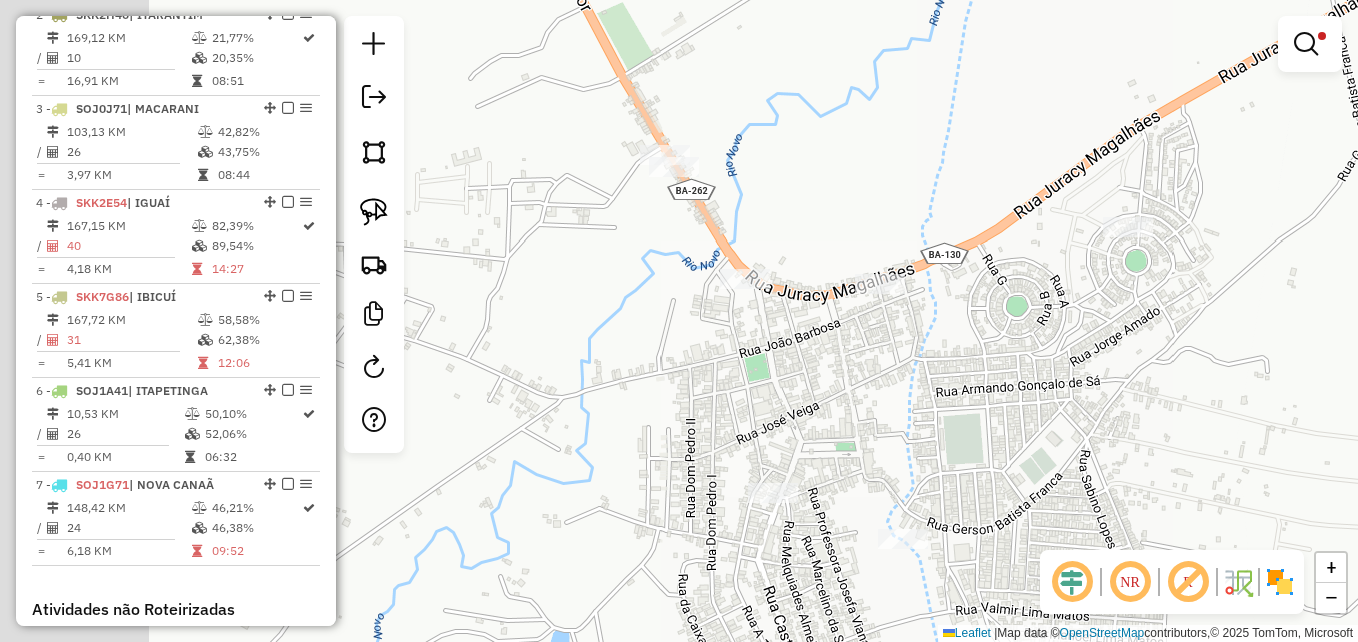 drag, startPoint x: 752, startPoint y: 123, endPoint x: 921, endPoint y: 163, distance: 173.66922 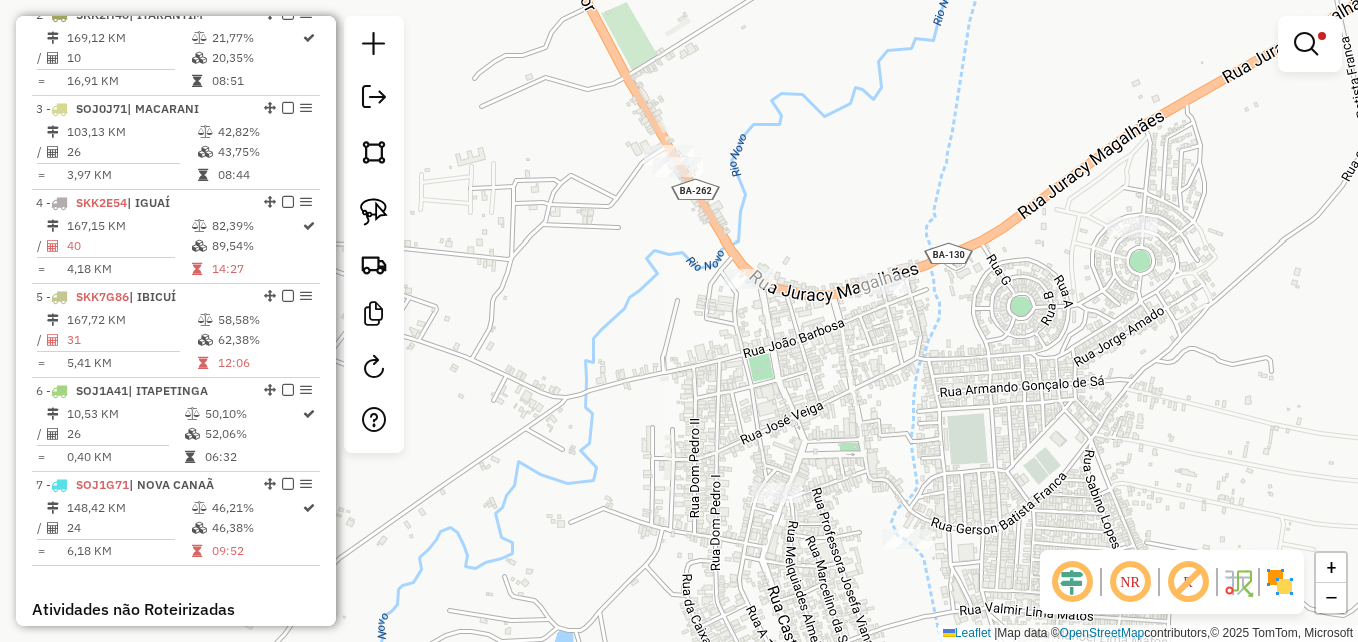 drag, startPoint x: 376, startPoint y: 209, endPoint x: 405, endPoint y: 223, distance: 32.202484 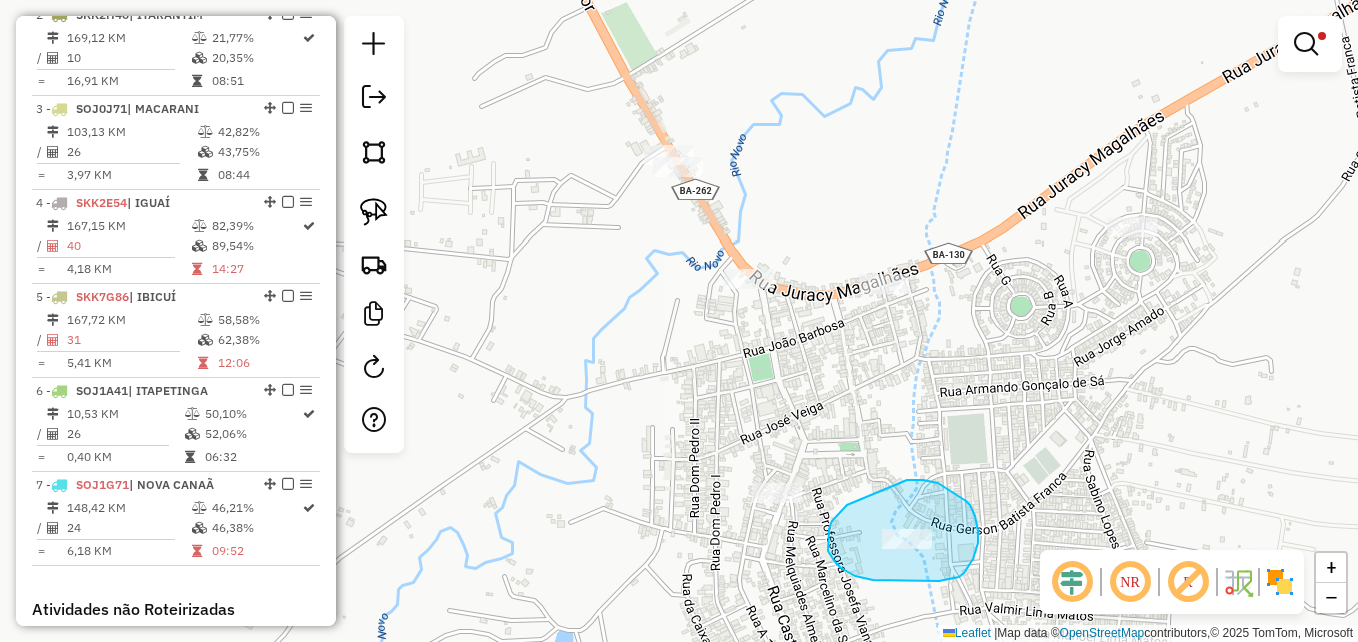 drag, startPoint x: 918, startPoint y: 480, endPoint x: 961, endPoint y: 500, distance: 47.423622 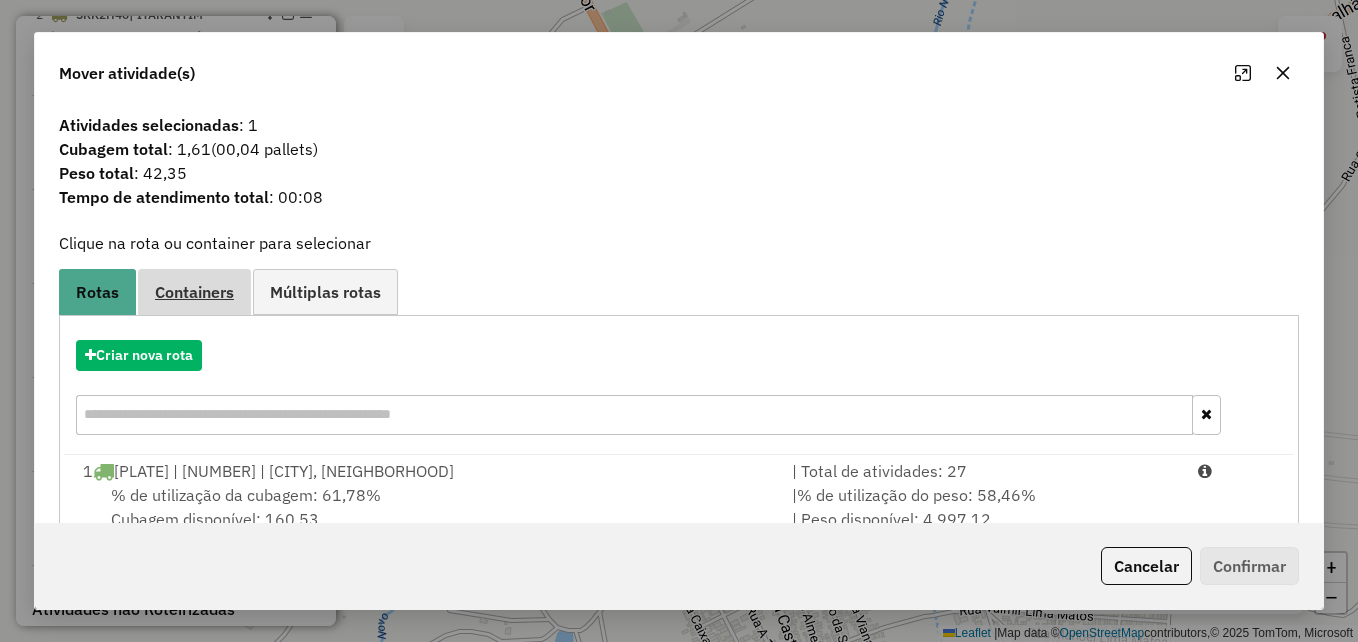 click on "Containers" at bounding box center [194, 292] 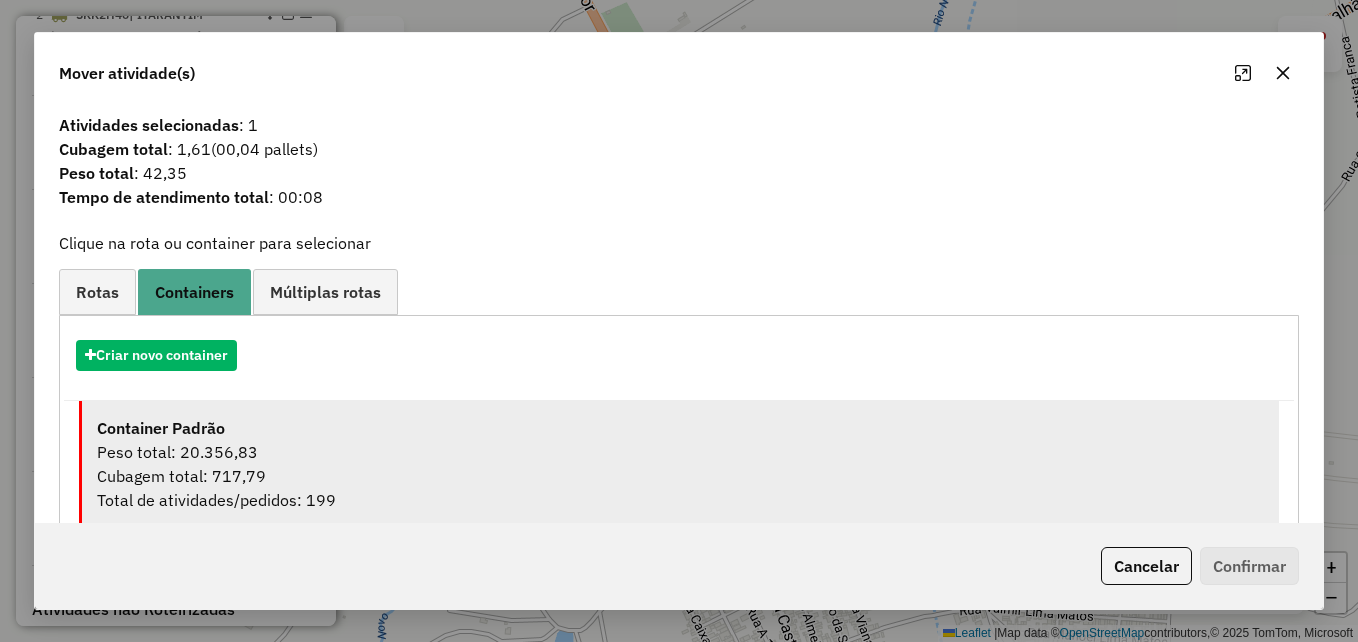 click on "Container Padrão" at bounding box center (680, 428) 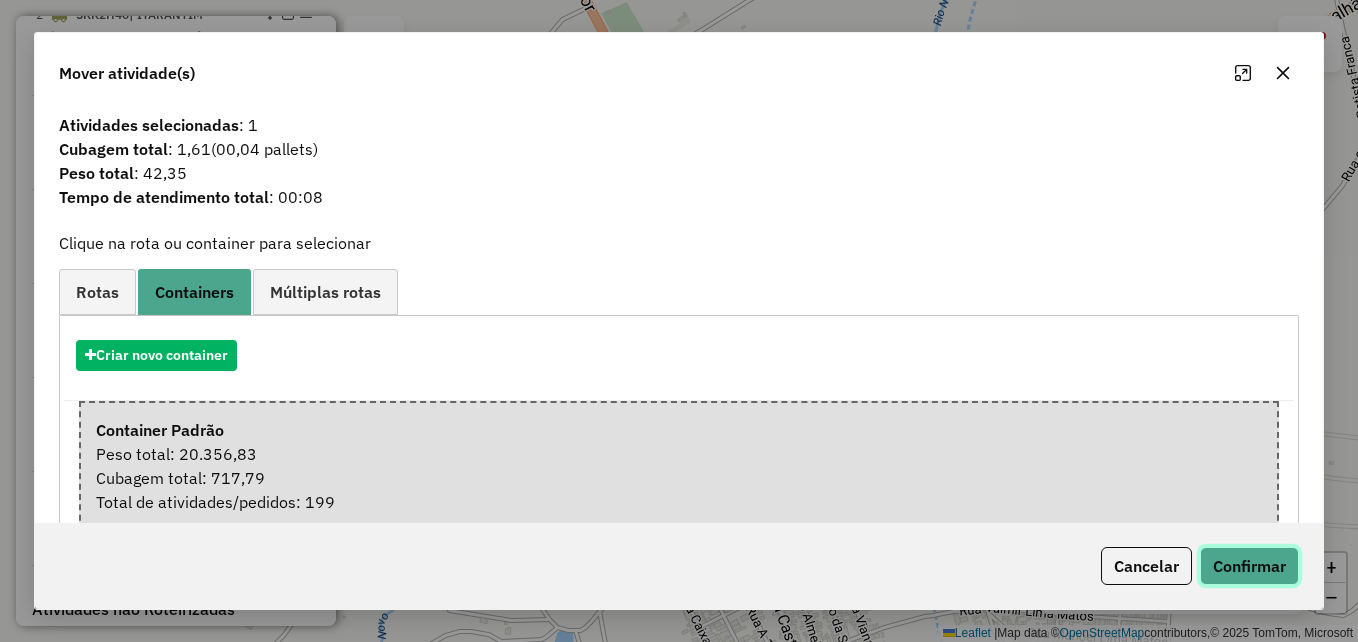 click on "Confirmar" 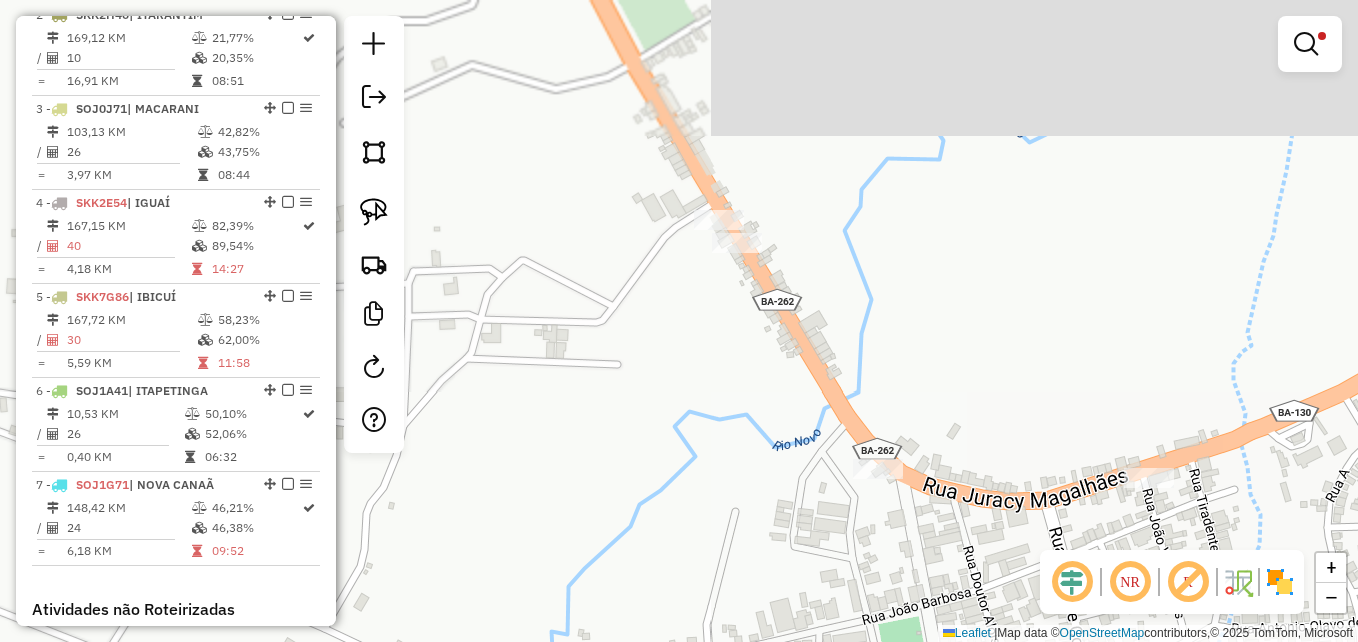 drag, startPoint x: 626, startPoint y: 251, endPoint x: 668, endPoint y: 415, distance: 169.29265 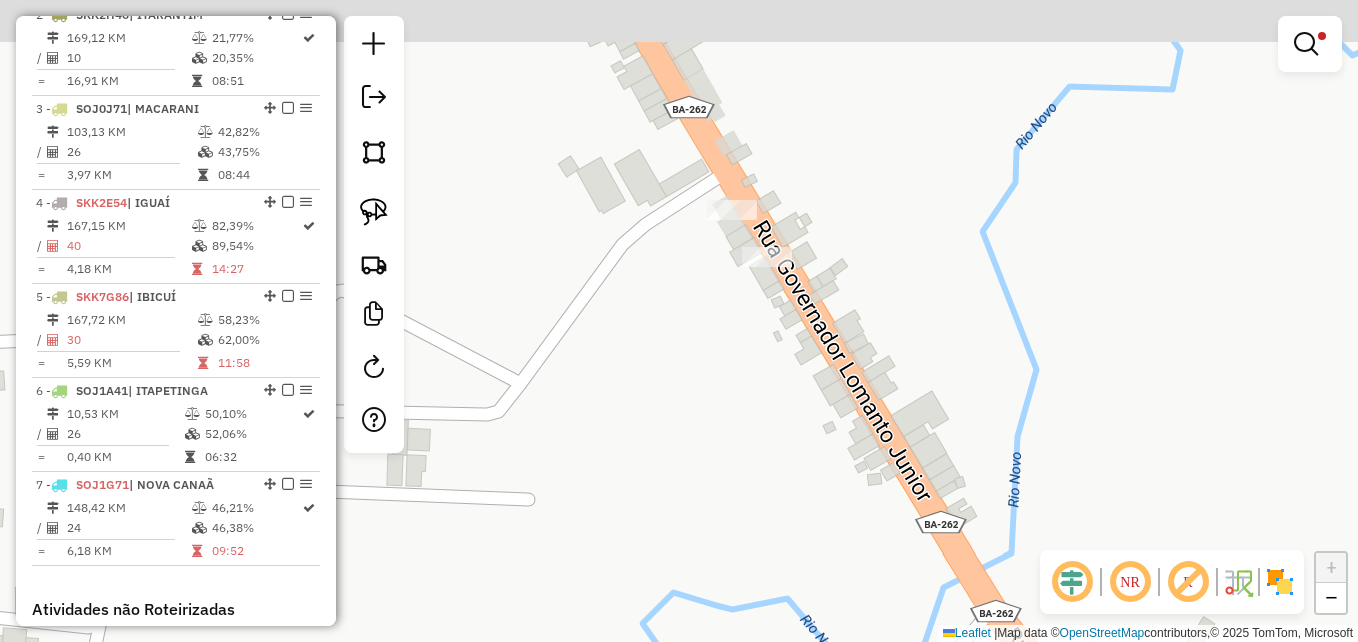 drag, startPoint x: 691, startPoint y: 307, endPoint x: 658, endPoint y: 483, distance: 179.06703 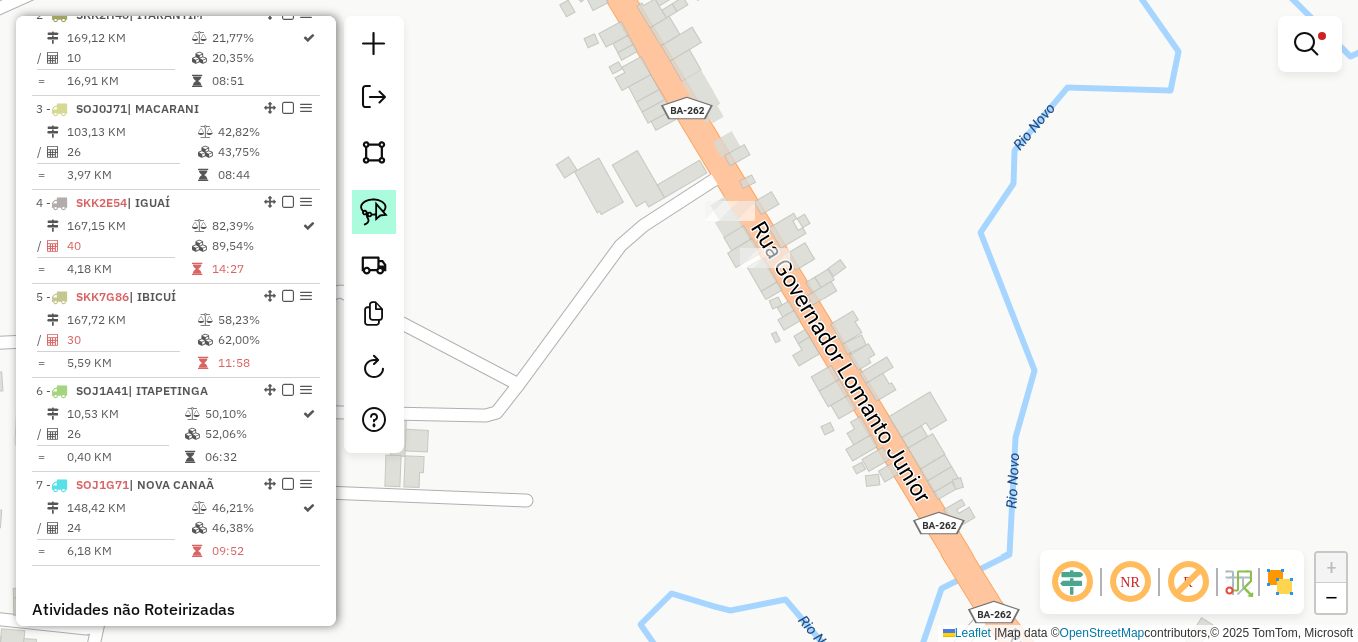 click 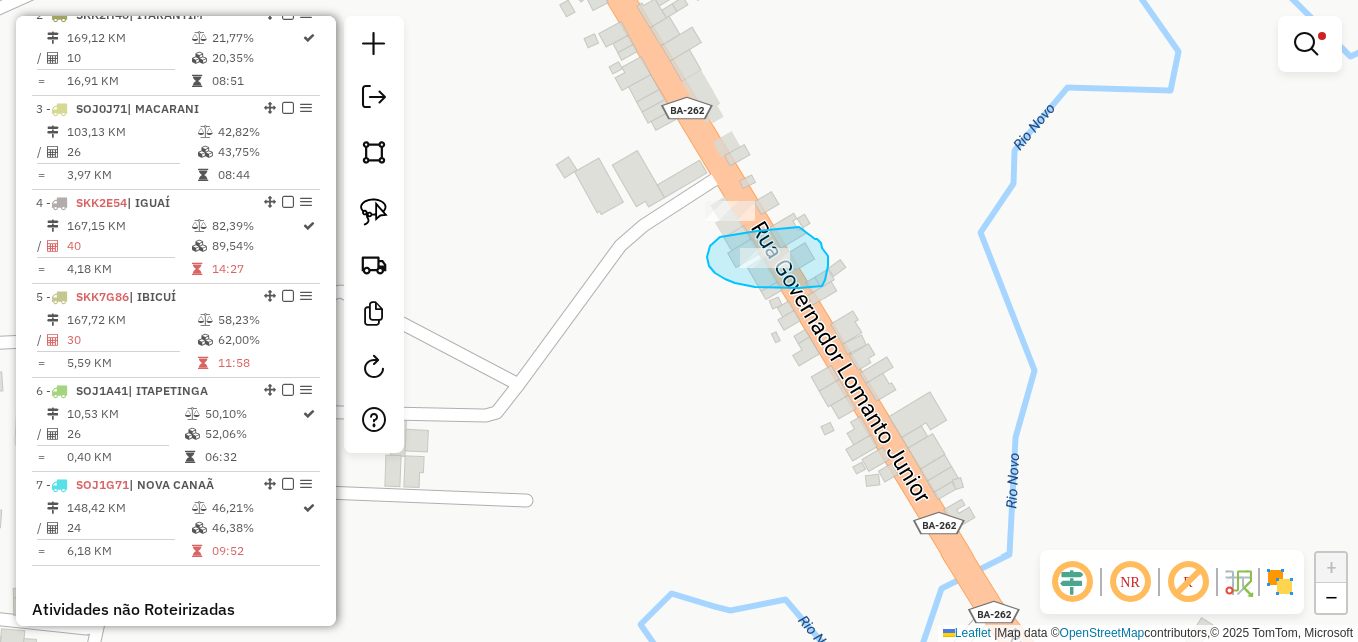 drag, startPoint x: 799, startPoint y: 227, endPoint x: 815, endPoint y: 239, distance: 20 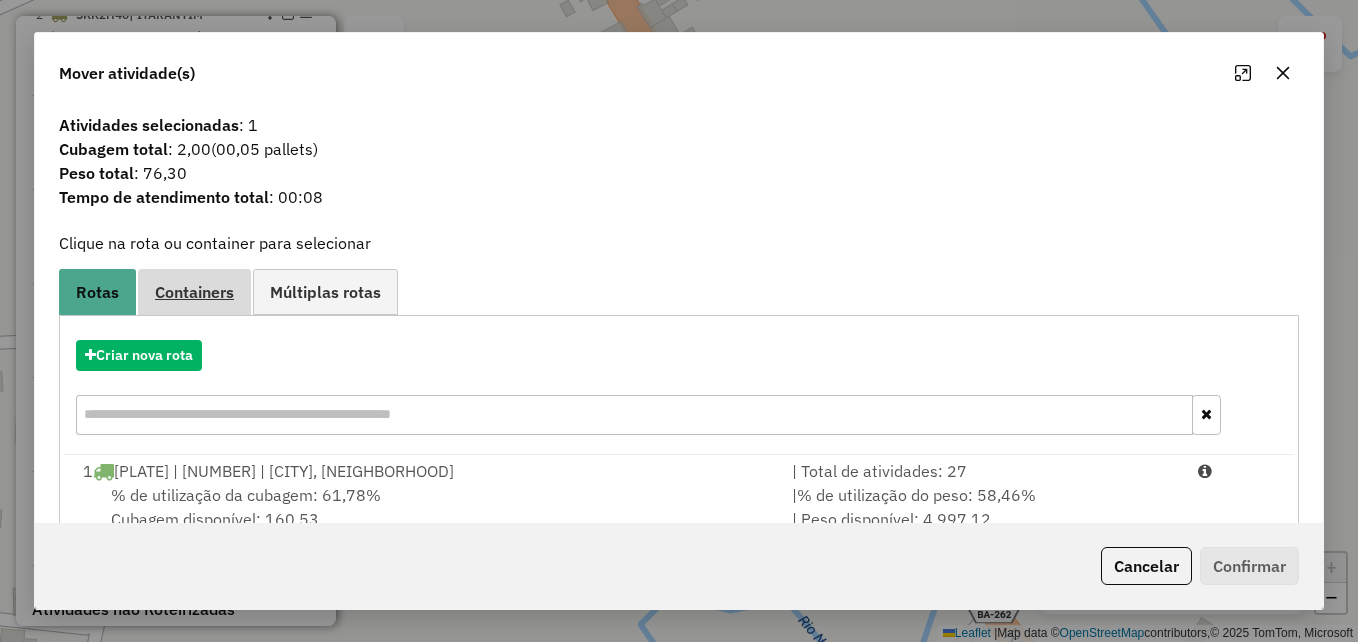 click on "Containers" at bounding box center [194, 292] 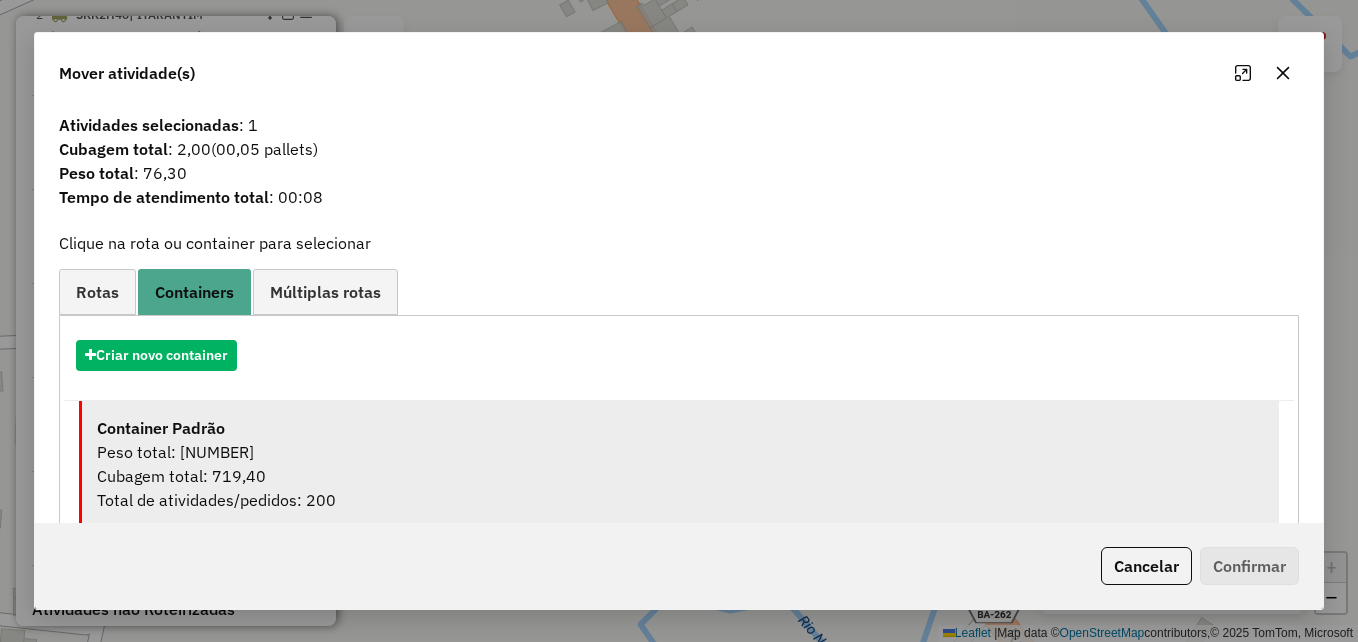 drag, startPoint x: 430, startPoint y: 431, endPoint x: 440, endPoint y: 435, distance: 10.770329 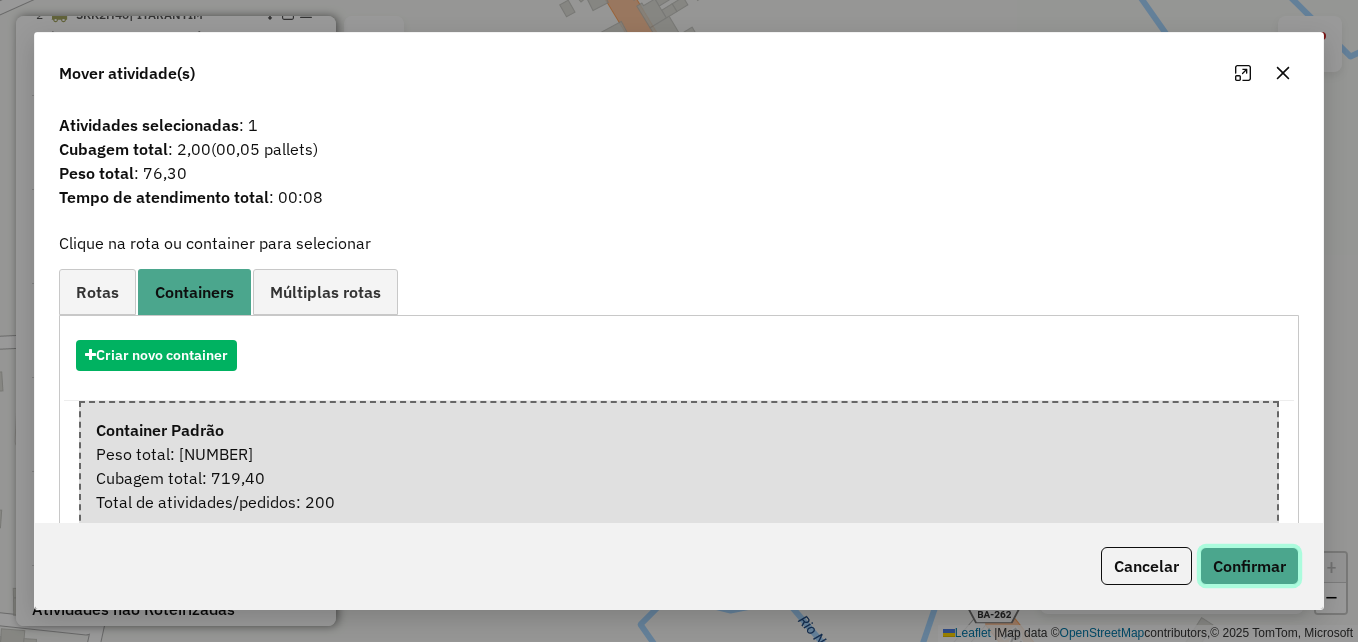 click on "Confirmar" 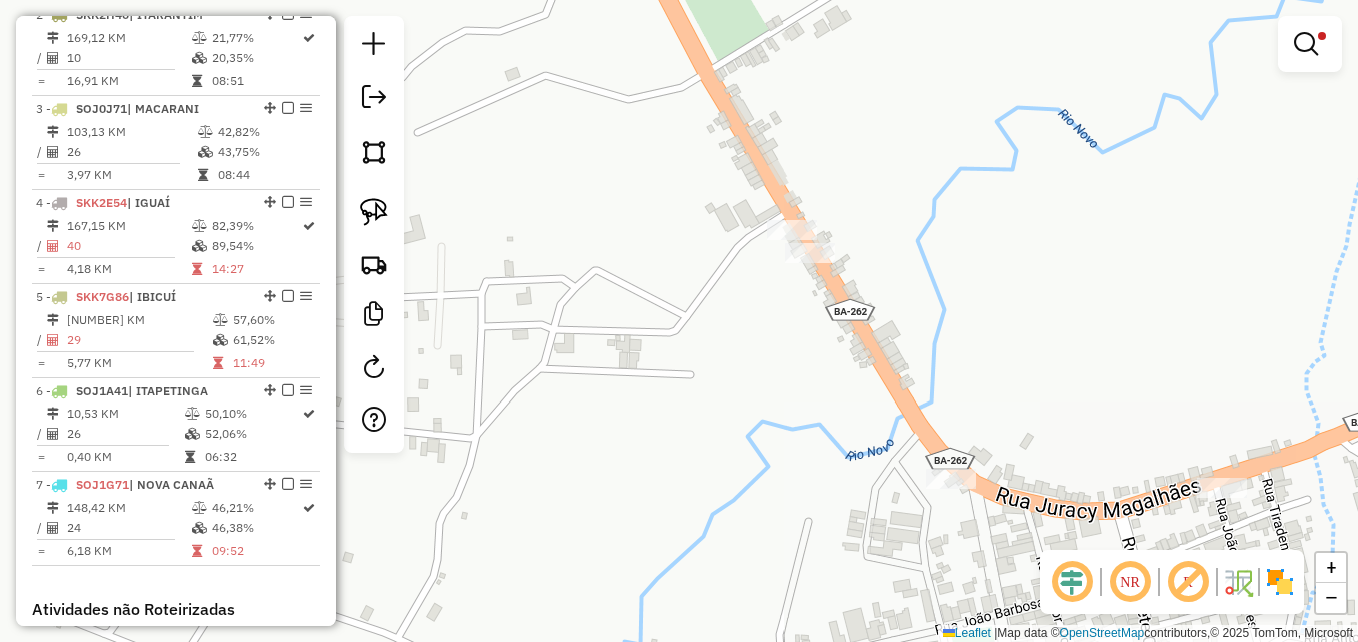 drag, startPoint x: 768, startPoint y: 408, endPoint x: 642, endPoint y: 298, distance: 167.26027 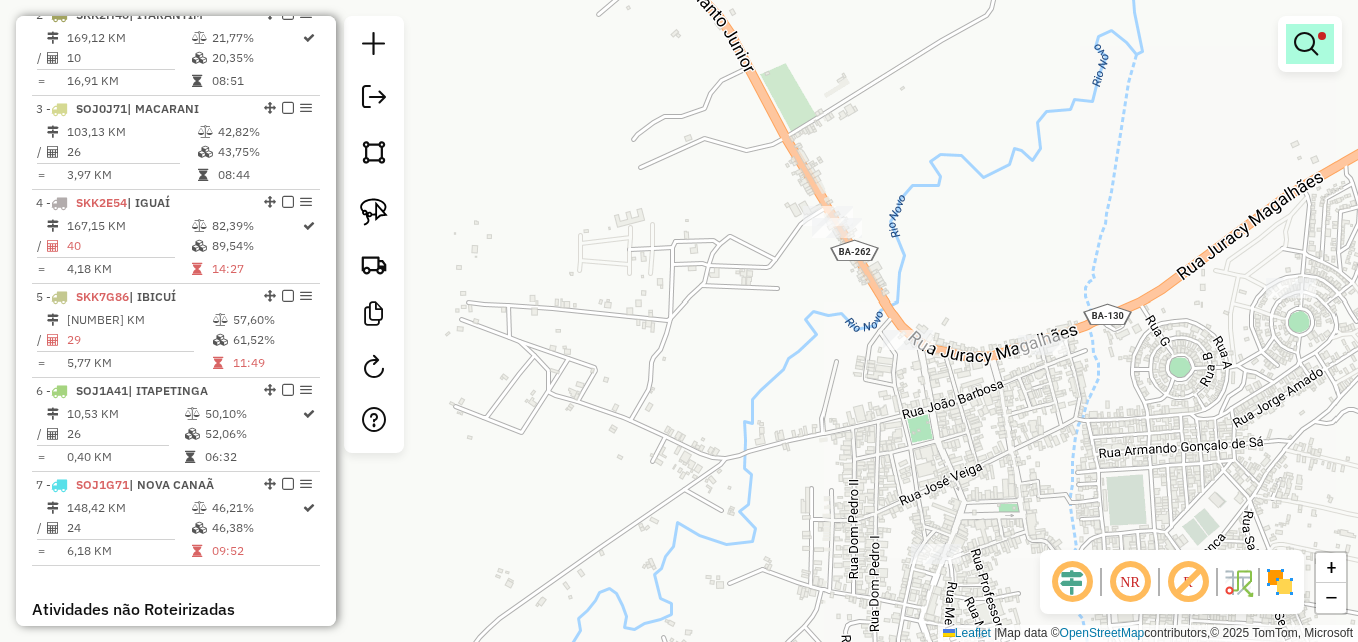 click at bounding box center (1306, 44) 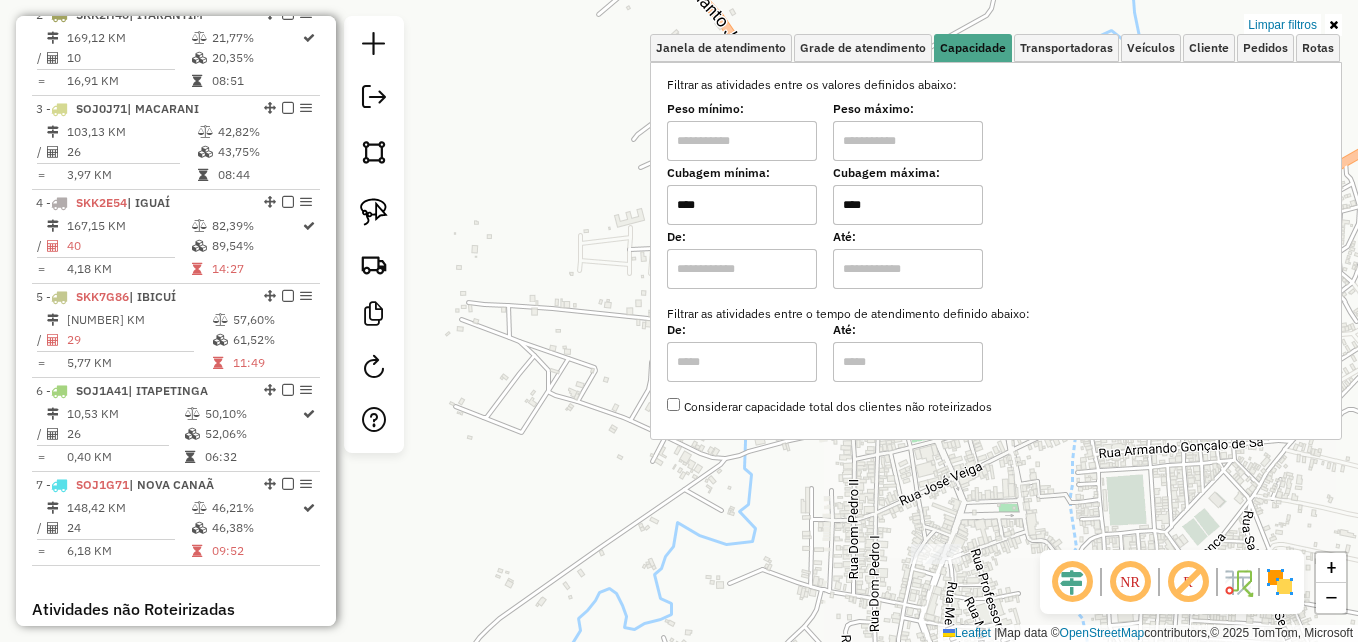 click on "****" at bounding box center (908, 205) 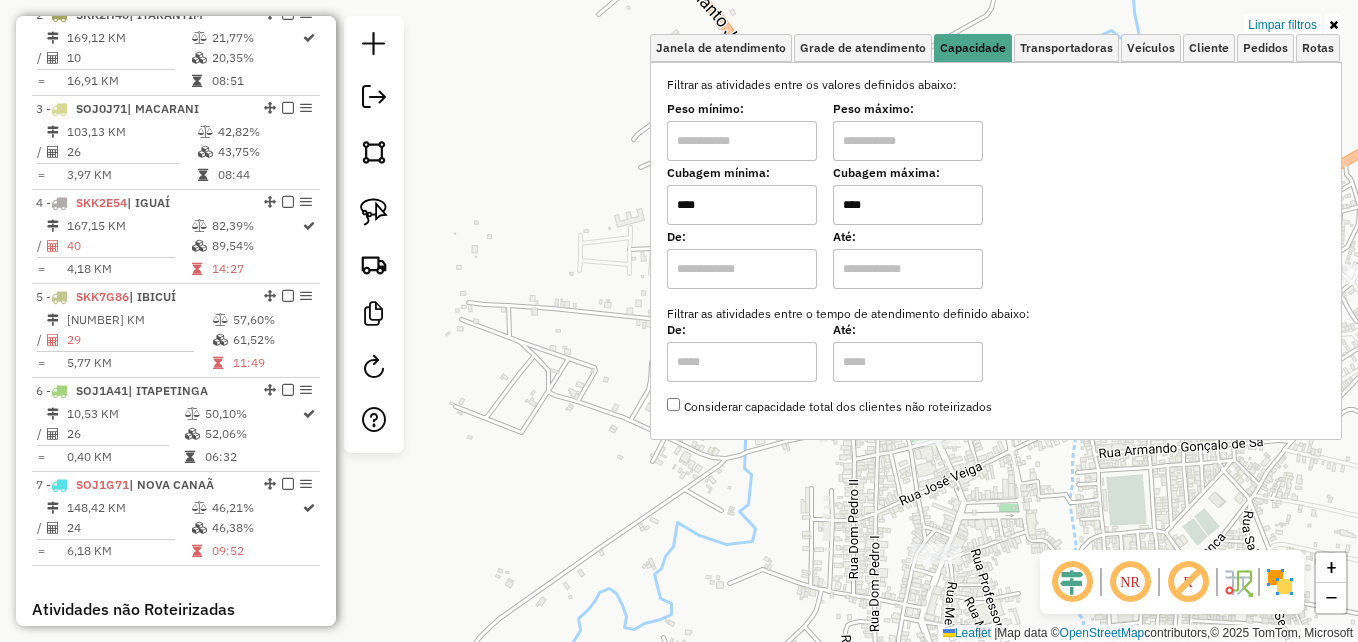 type on "****" 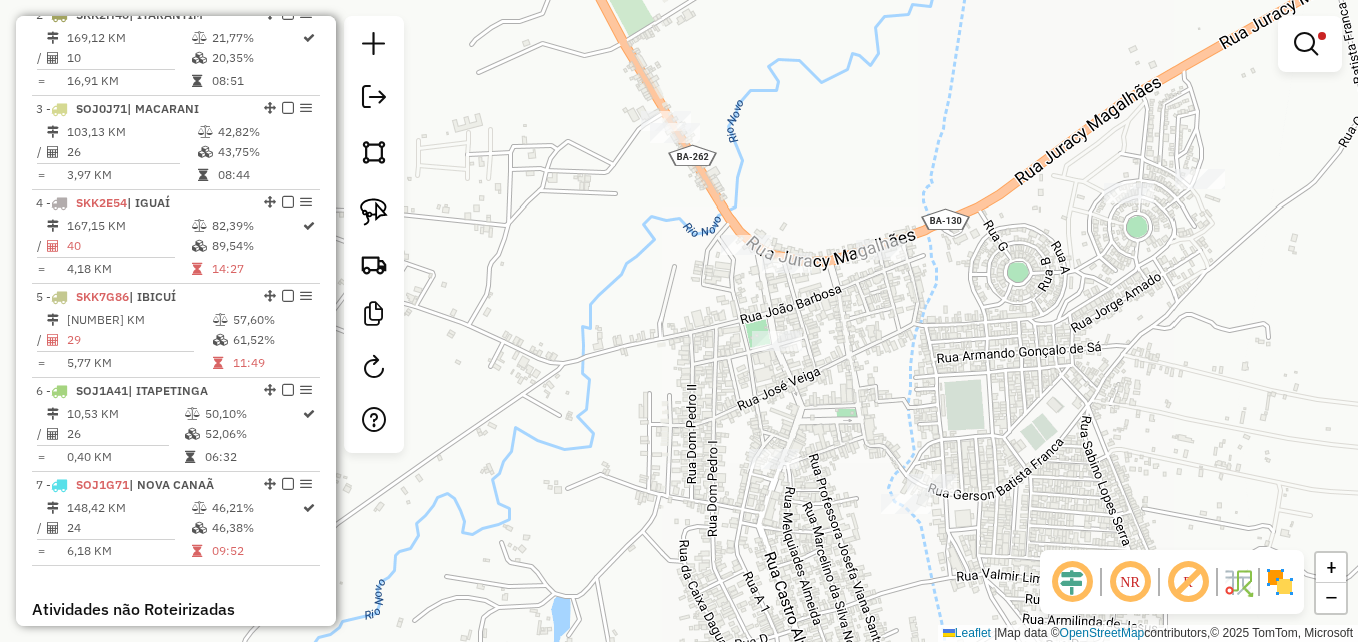 drag, startPoint x: 787, startPoint y: 420, endPoint x: 635, endPoint y: 321, distance: 181.39735 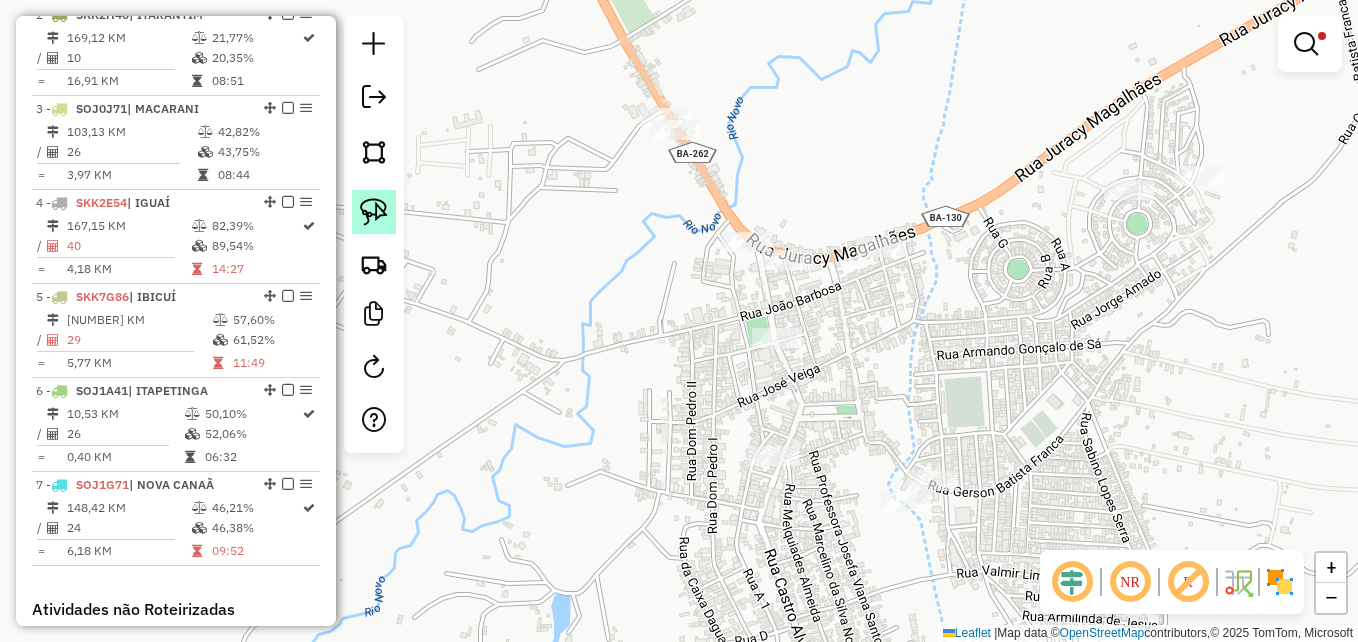 click 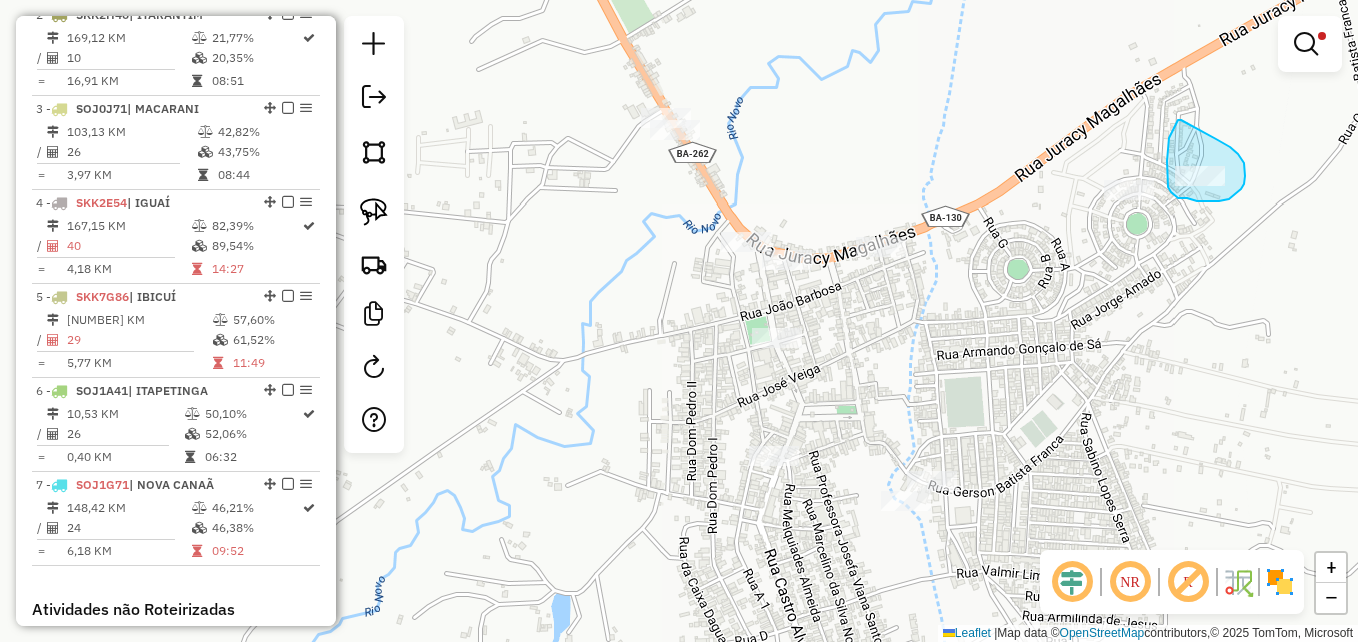 drag, startPoint x: 1181, startPoint y: 120, endPoint x: 1187, endPoint y: 129, distance: 10.816654 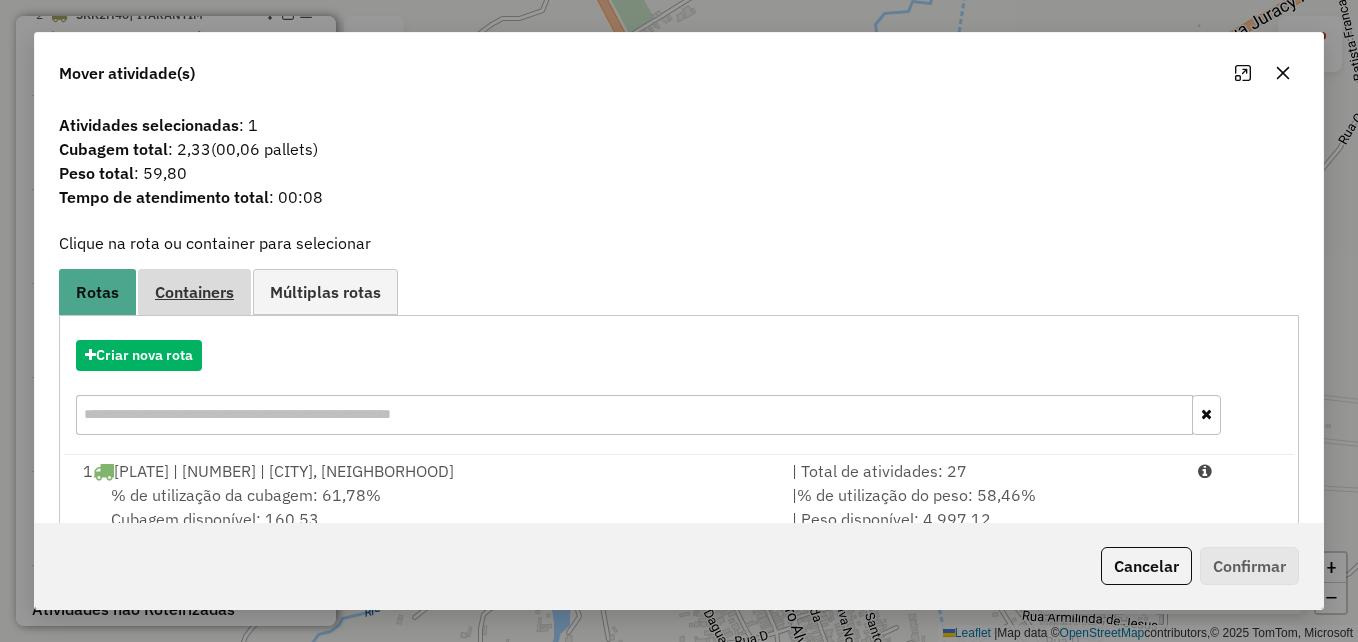 click on "Containers" at bounding box center (194, 292) 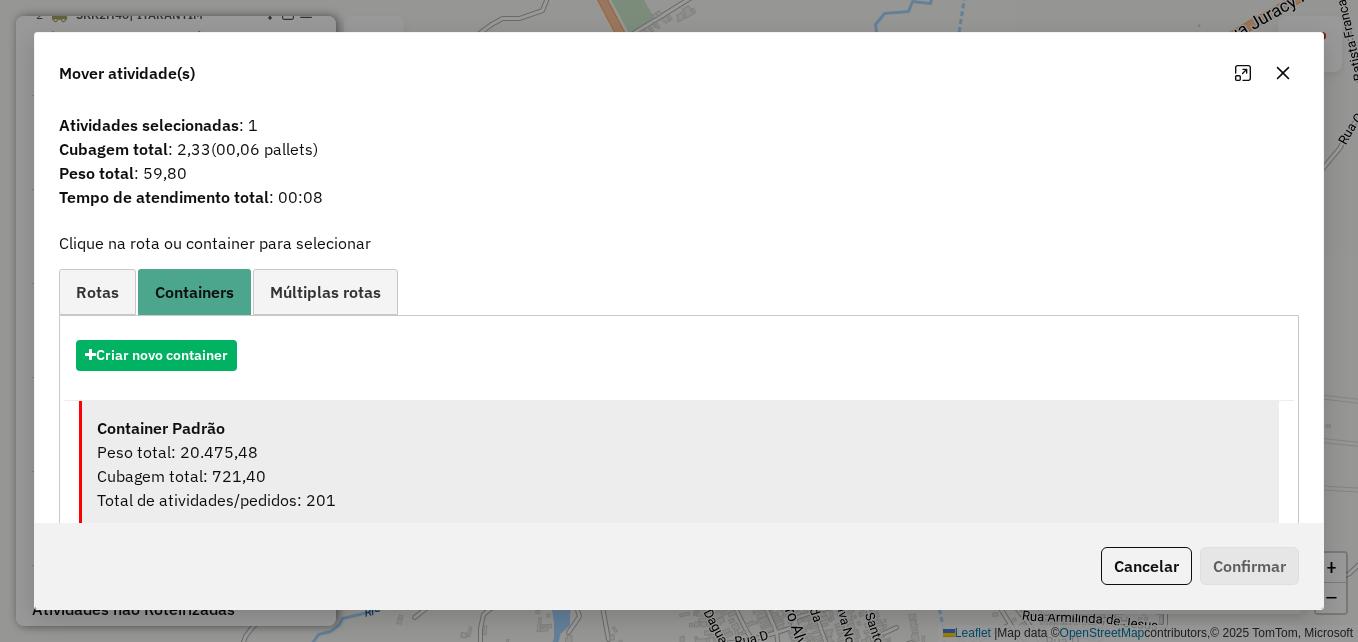 click on "Cubagem total: 721,40" at bounding box center (680, 476) 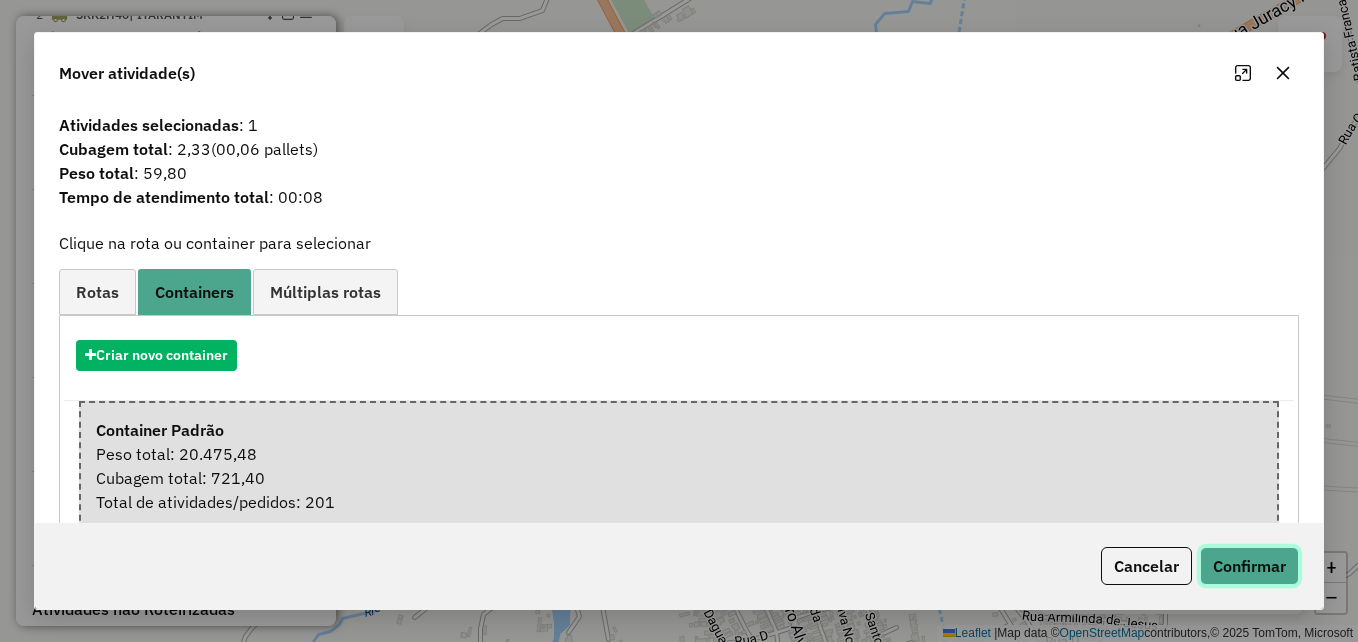 click on "Confirmar" 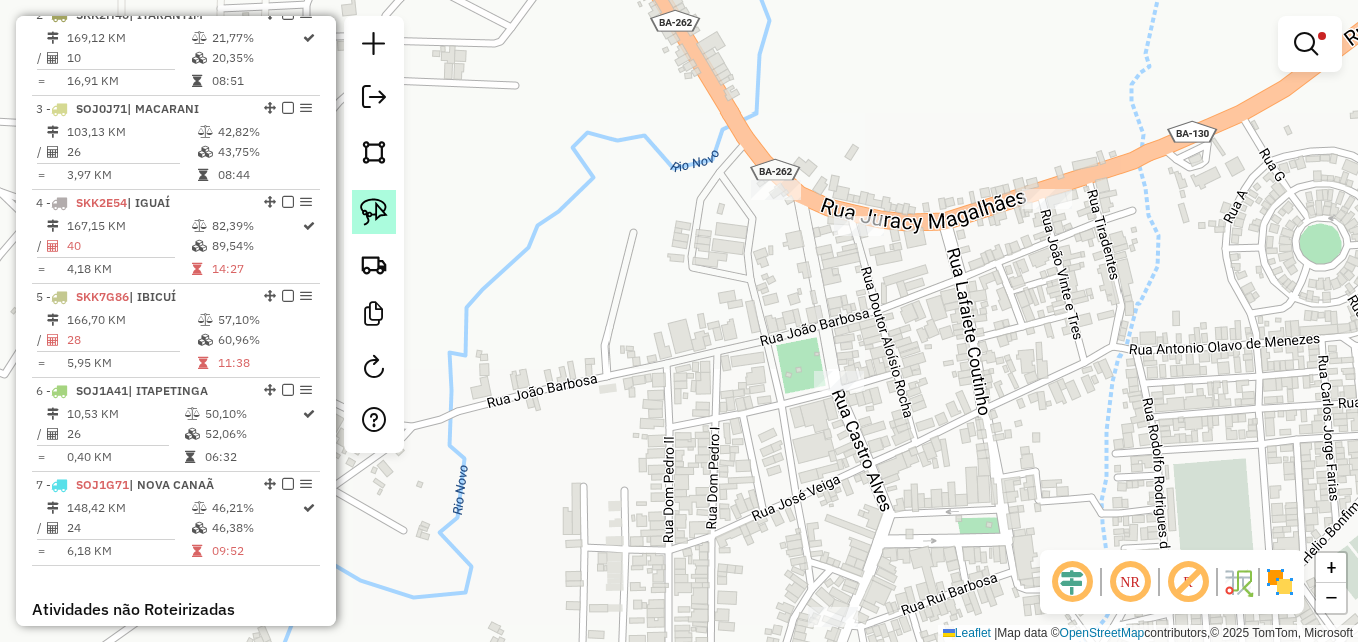 click 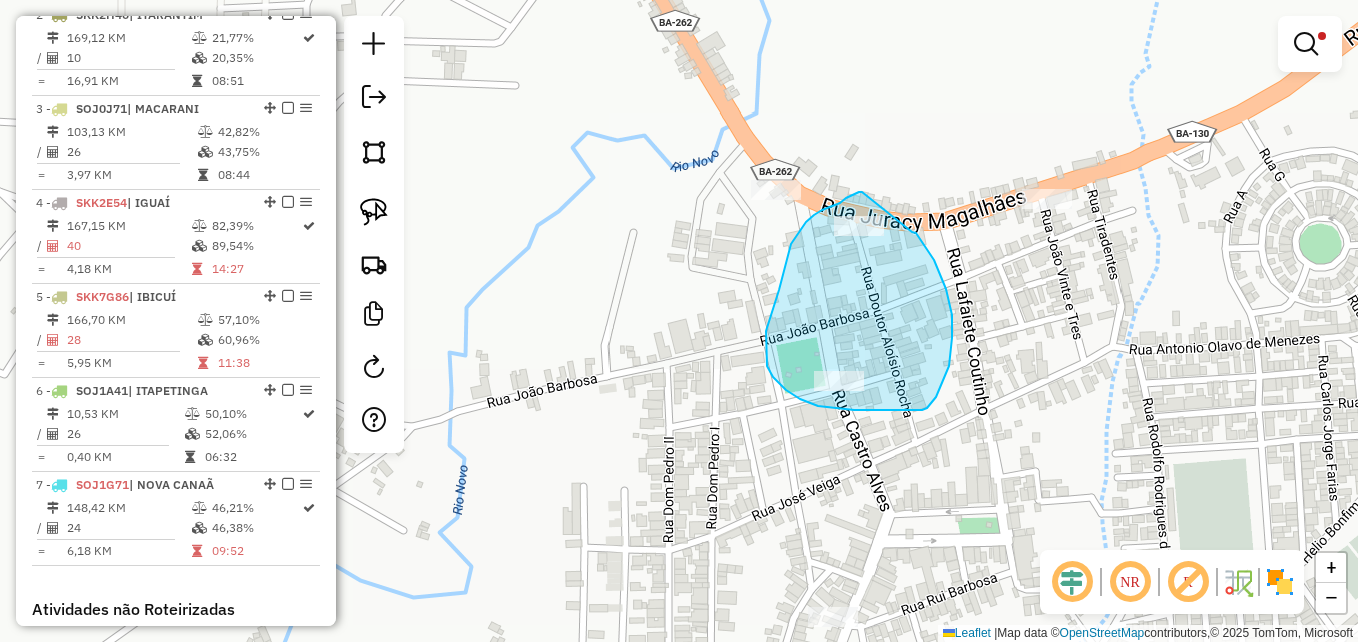 drag, startPoint x: 822, startPoint y: 210, endPoint x: 896, endPoint y: 217, distance: 74.330345 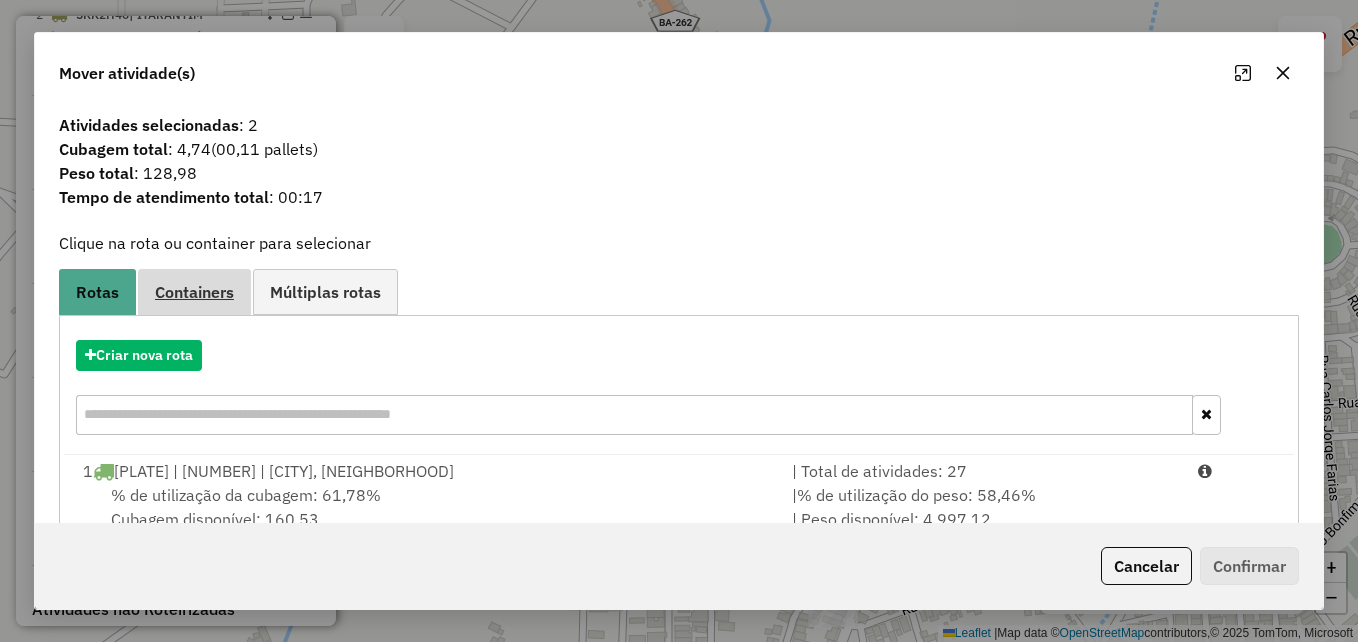 click on "Containers" at bounding box center [194, 292] 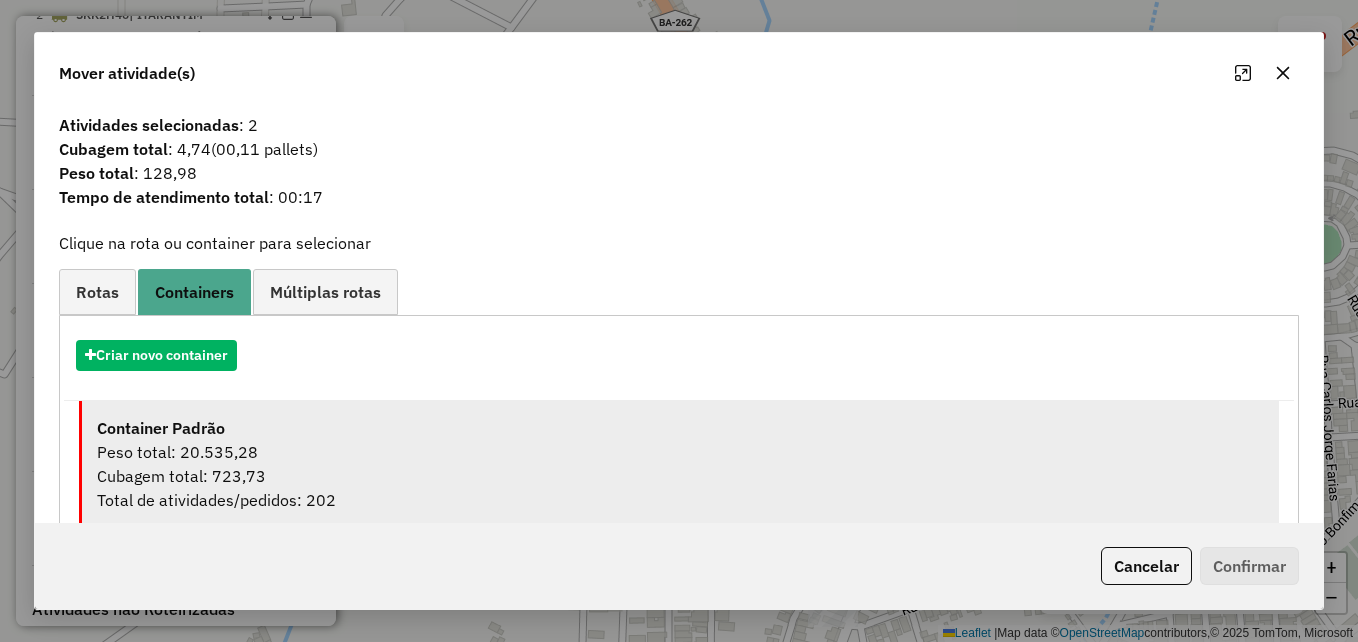 click on "Cubagem total: 723,73" at bounding box center [680, 476] 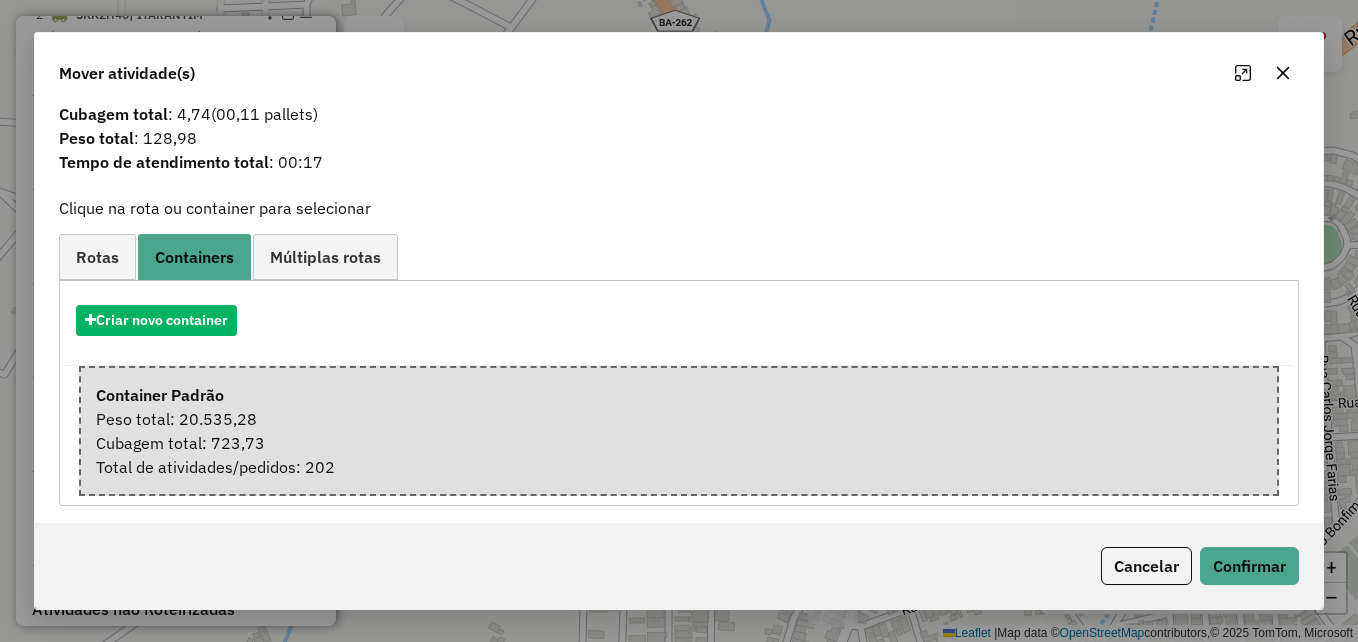 scroll, scrollTop: 42, scrollLeft: 0, axis: vertical 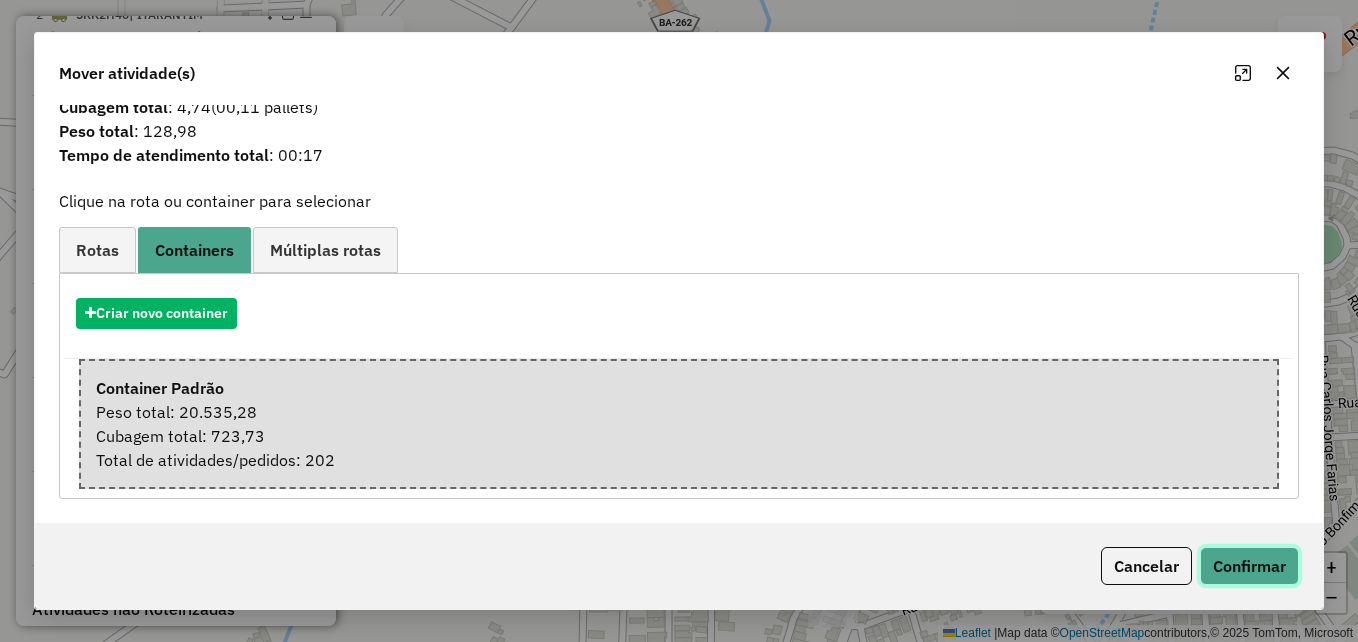 drag, startPoint x: 1220, startPoint y: 564, endPoint x: 1207, endPoint y: 550, distance: 19.104973 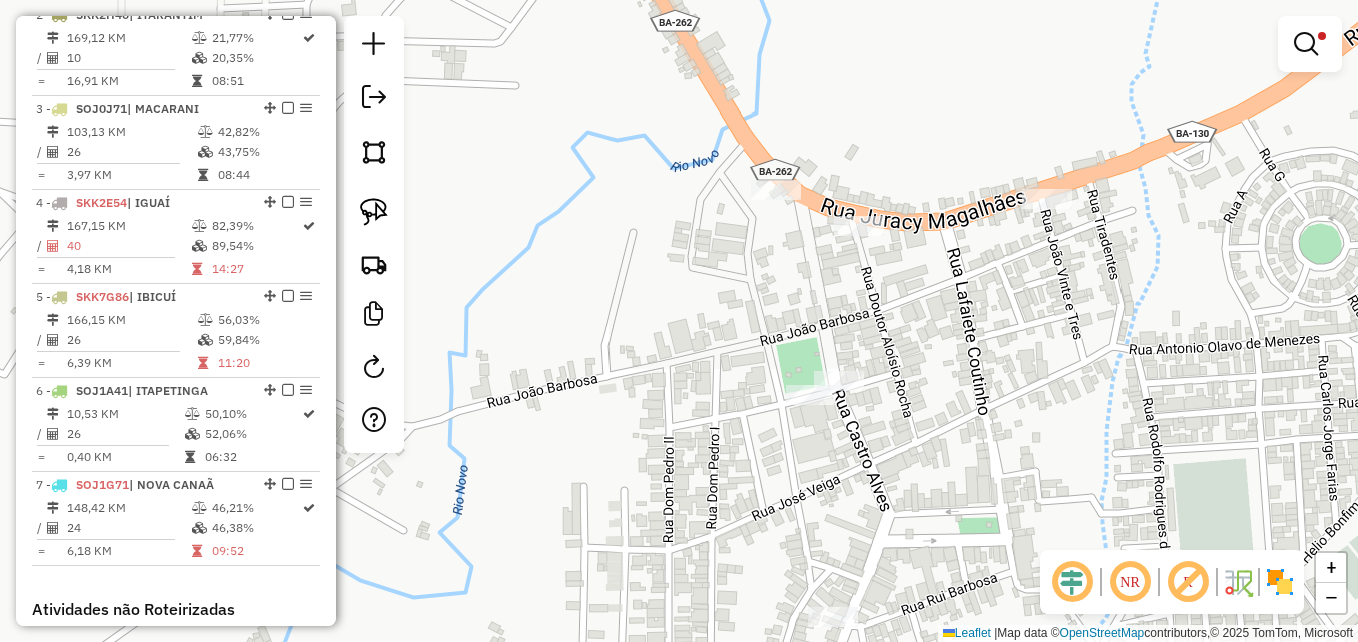 scroll, scrollTop: 0, scrollLeft: 0, axis: both 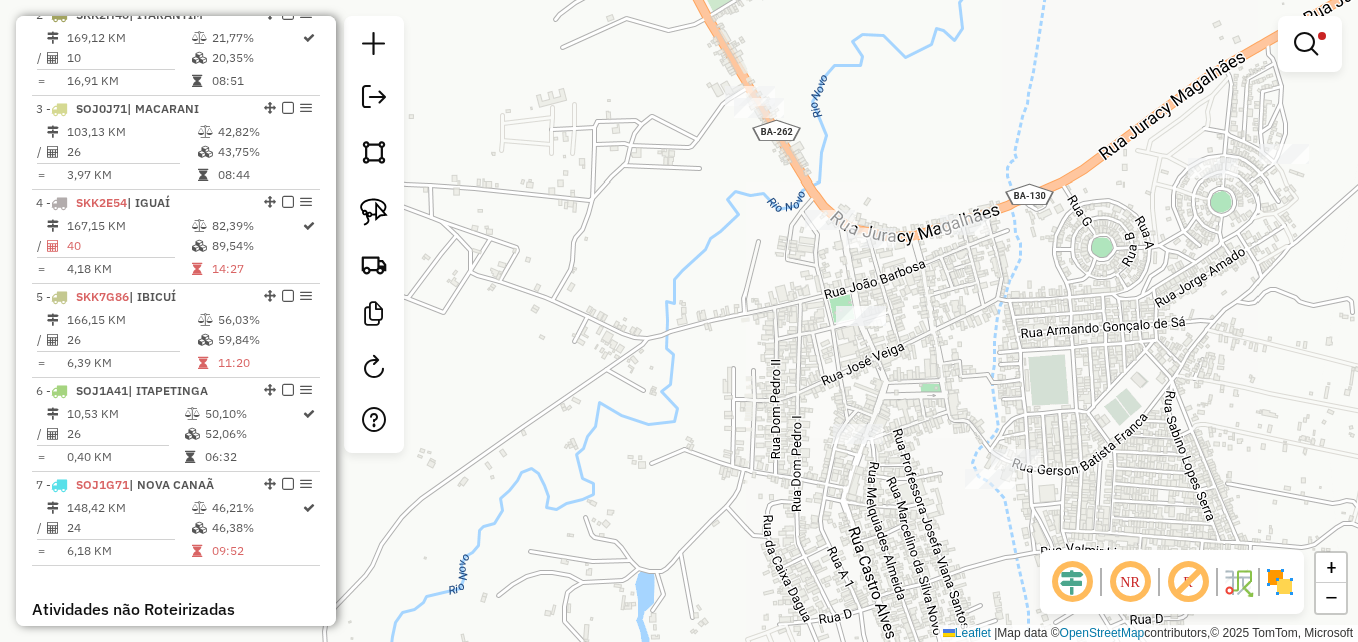 drag, startPoint x: 819, startPoint y: 384, endPoint x: 634, endPoint y: 215, distance: 250.57135 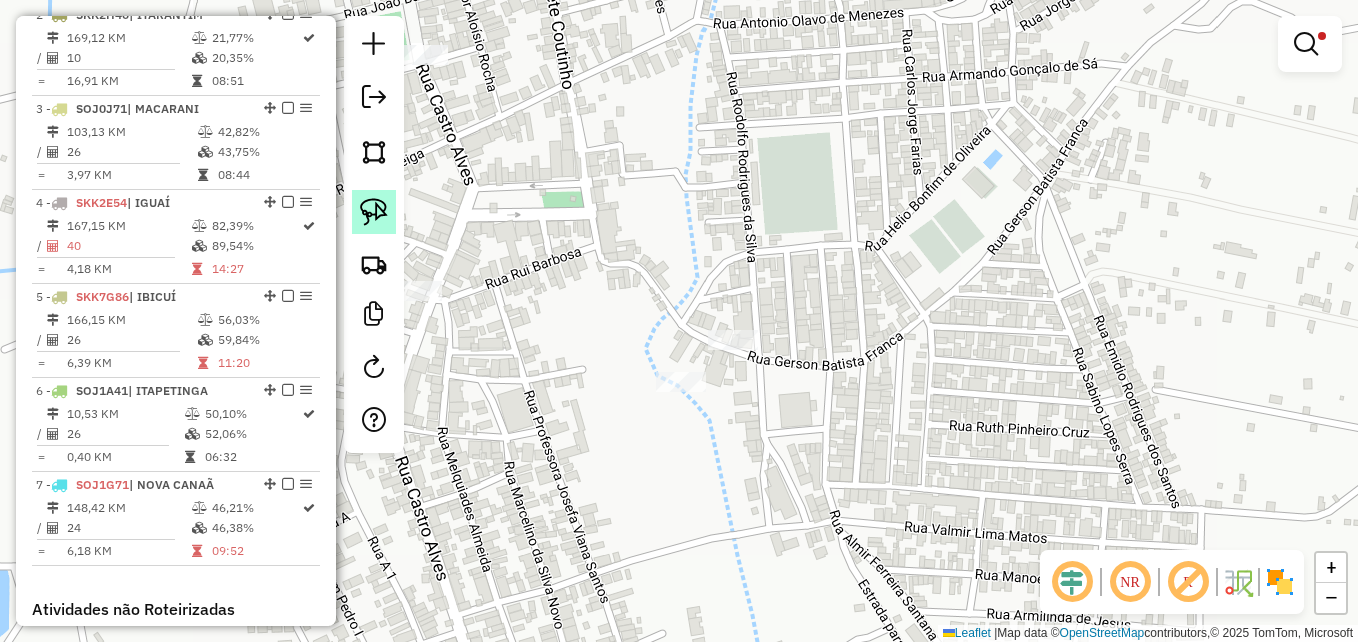 click 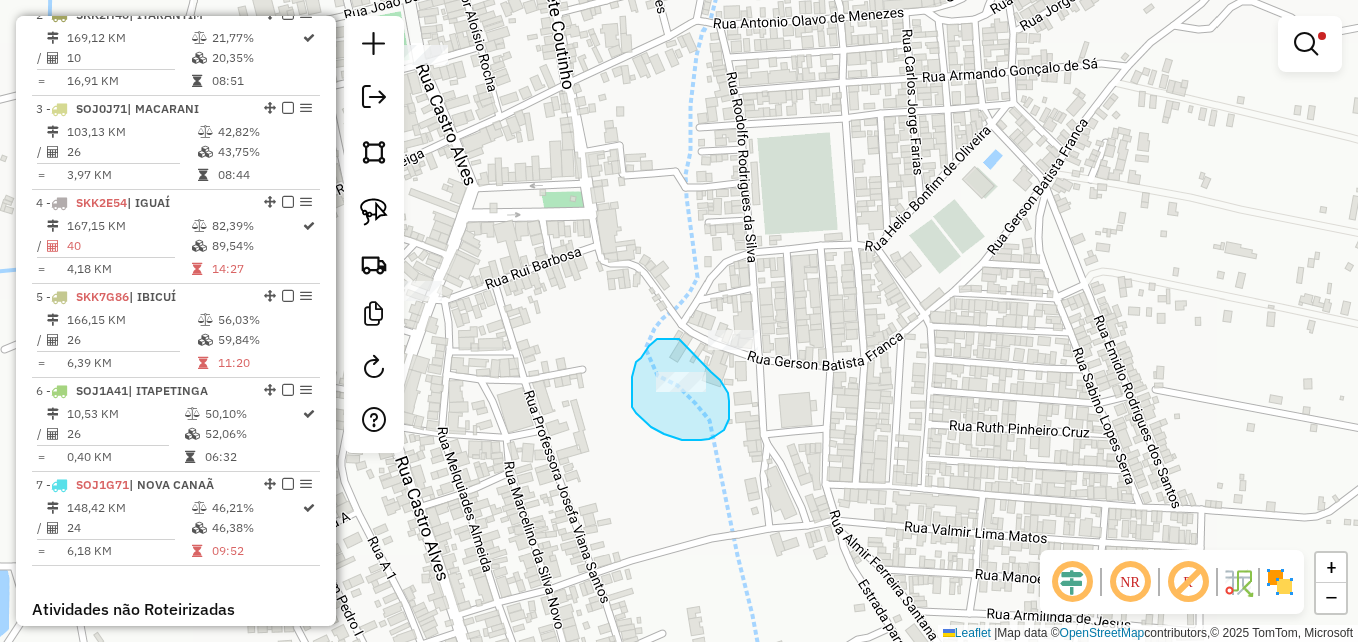 drag, startPoint x: 679, startPoint y: 339, endPoint x: 699, endPoint y: 357, distance: 26.907248 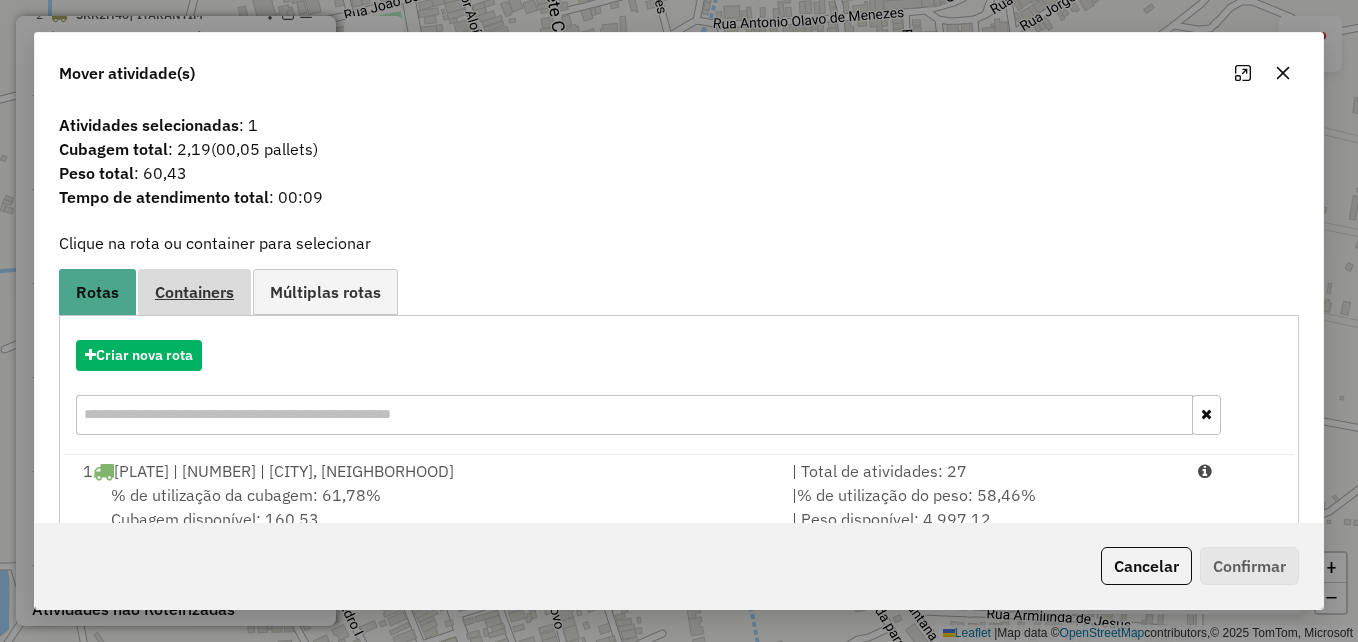 click on "Containers" at bounding box center [194, 292] 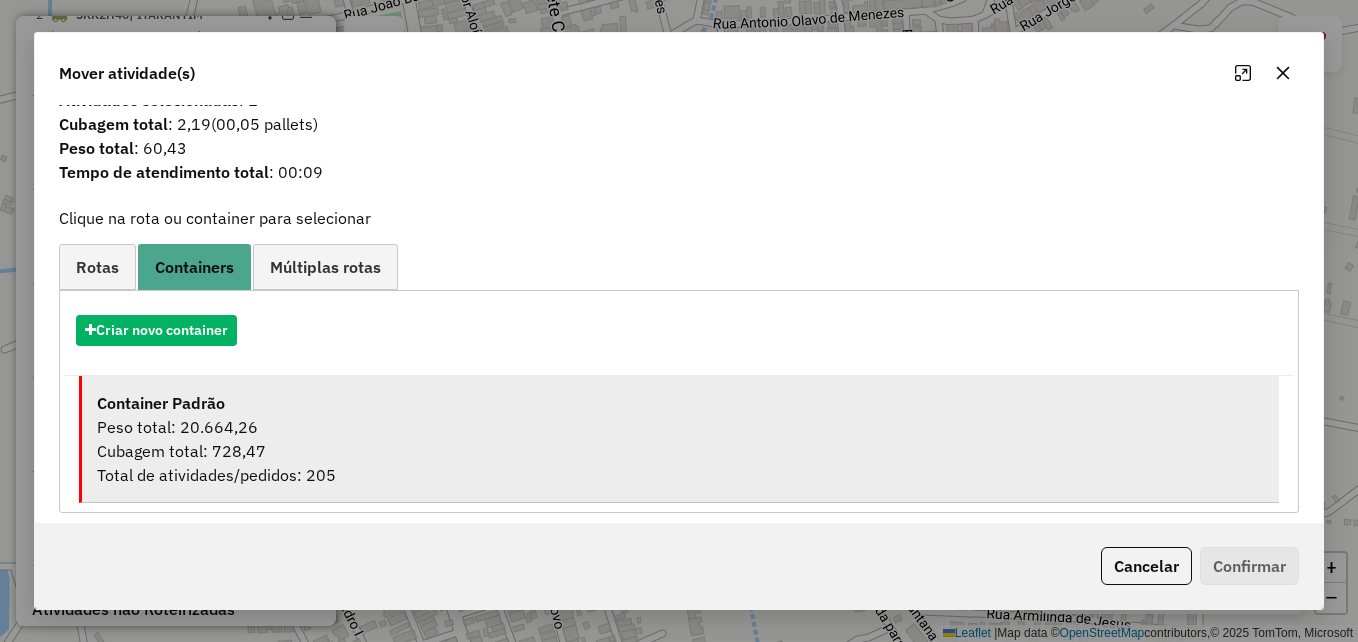scroll, scrollTop: 39, scrollLeft: 0, axis: vertical 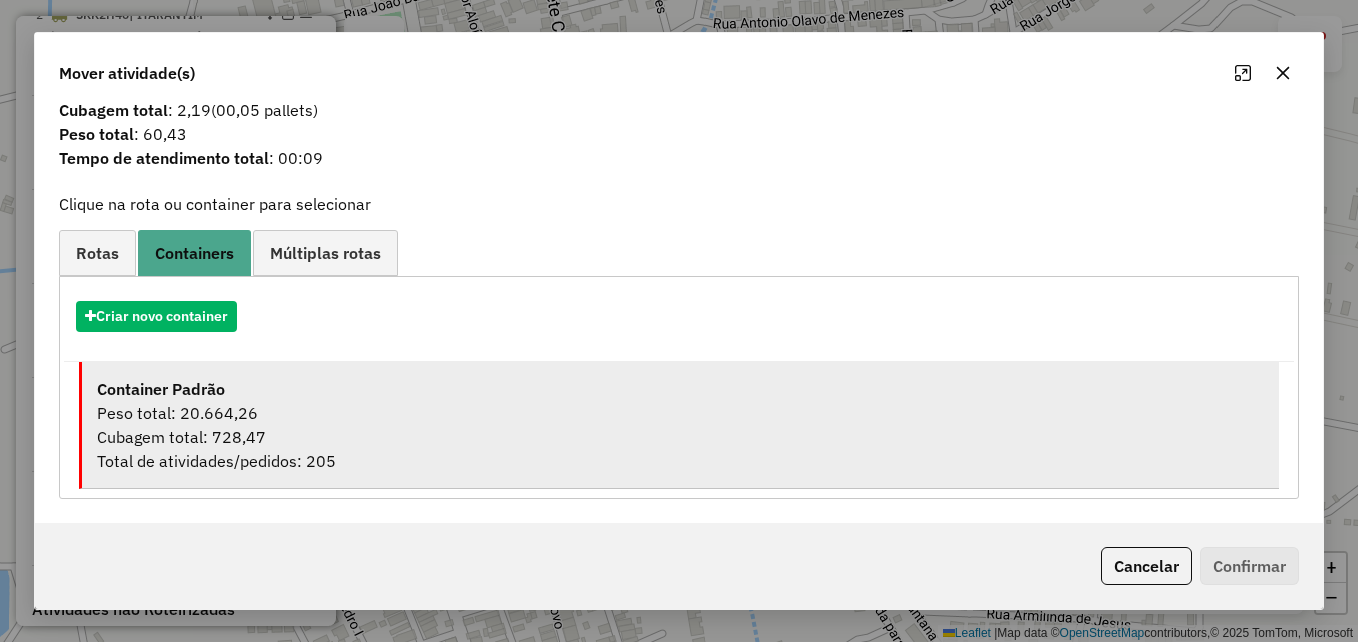 click on "Cubagem total: 728,47" at bounding box center [680, 437] 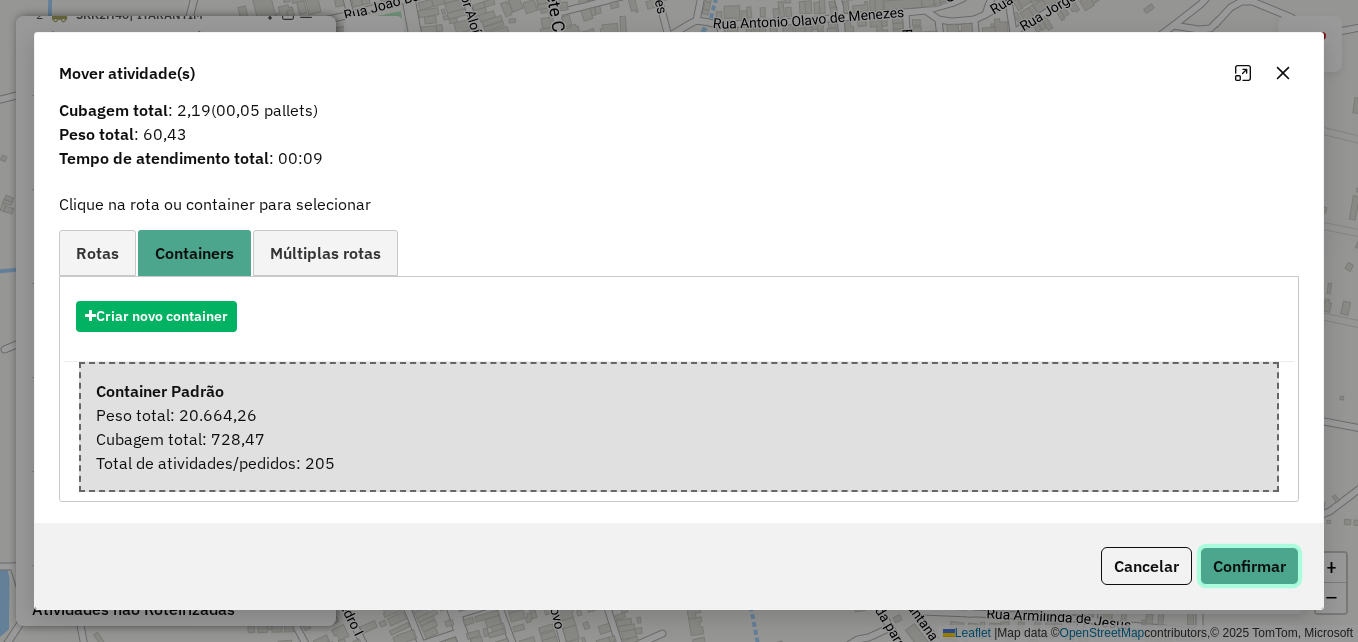 click on "Confirmar" 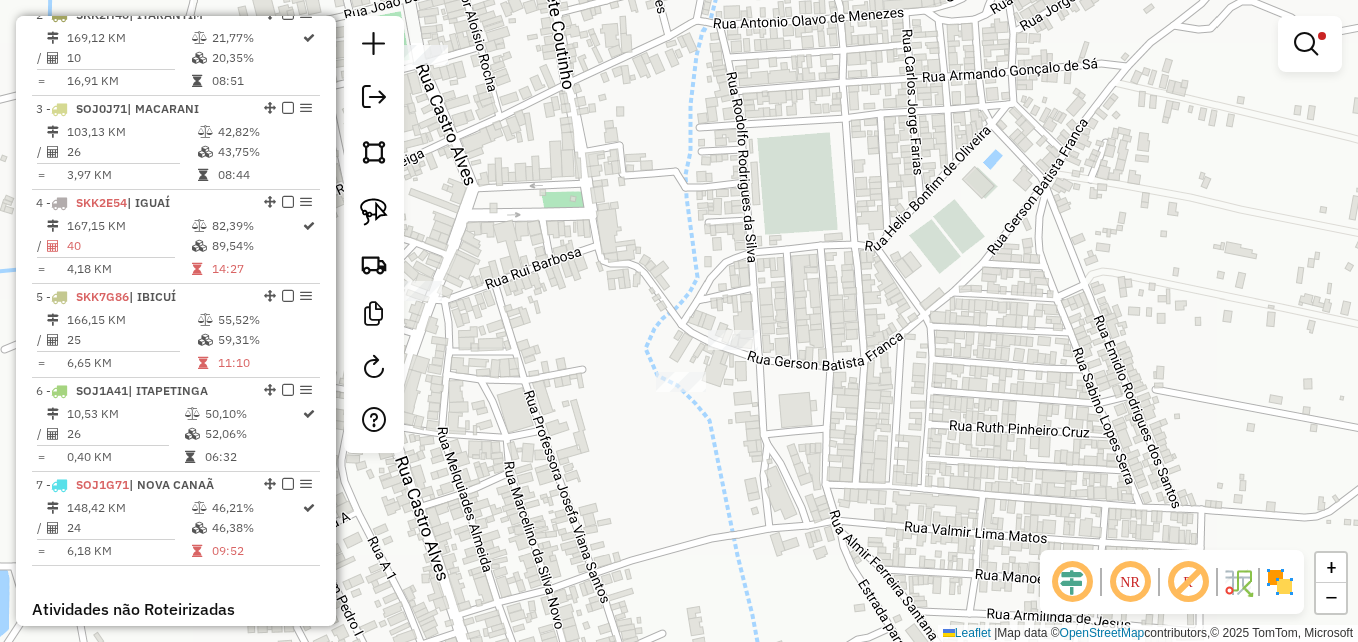 scroll, scrollTop: 0, scrollLeft: 0, axis: both 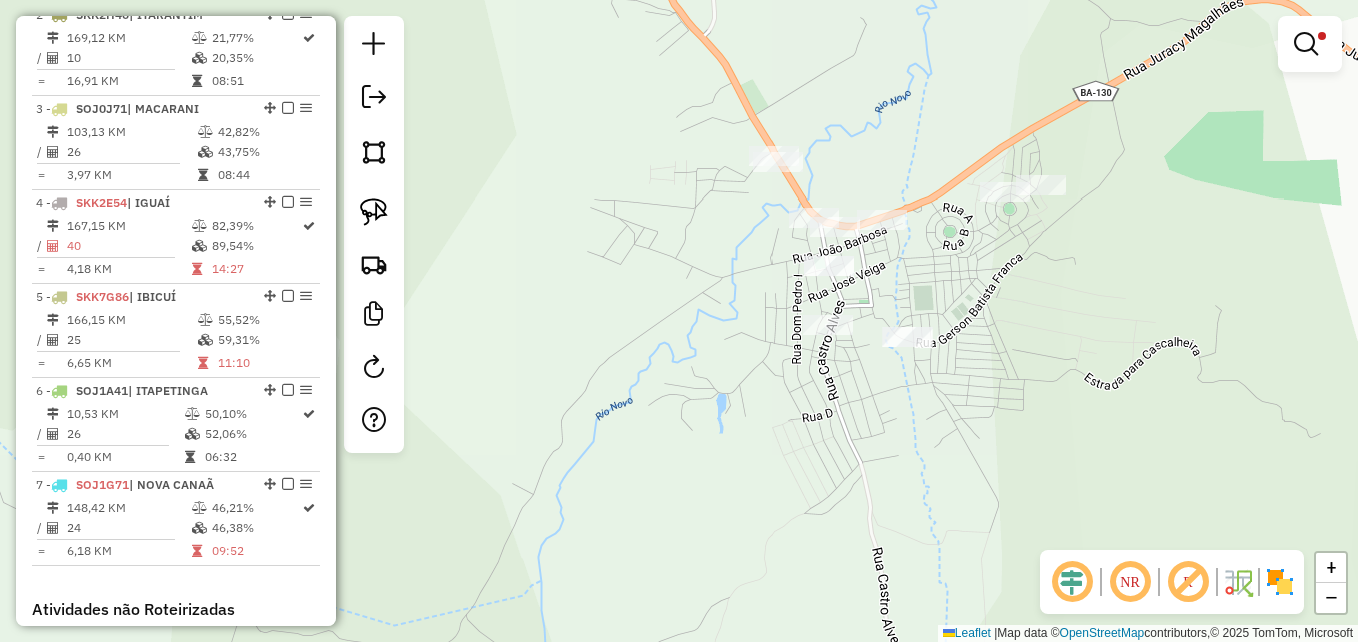 click at bounding box center [1306, 44] 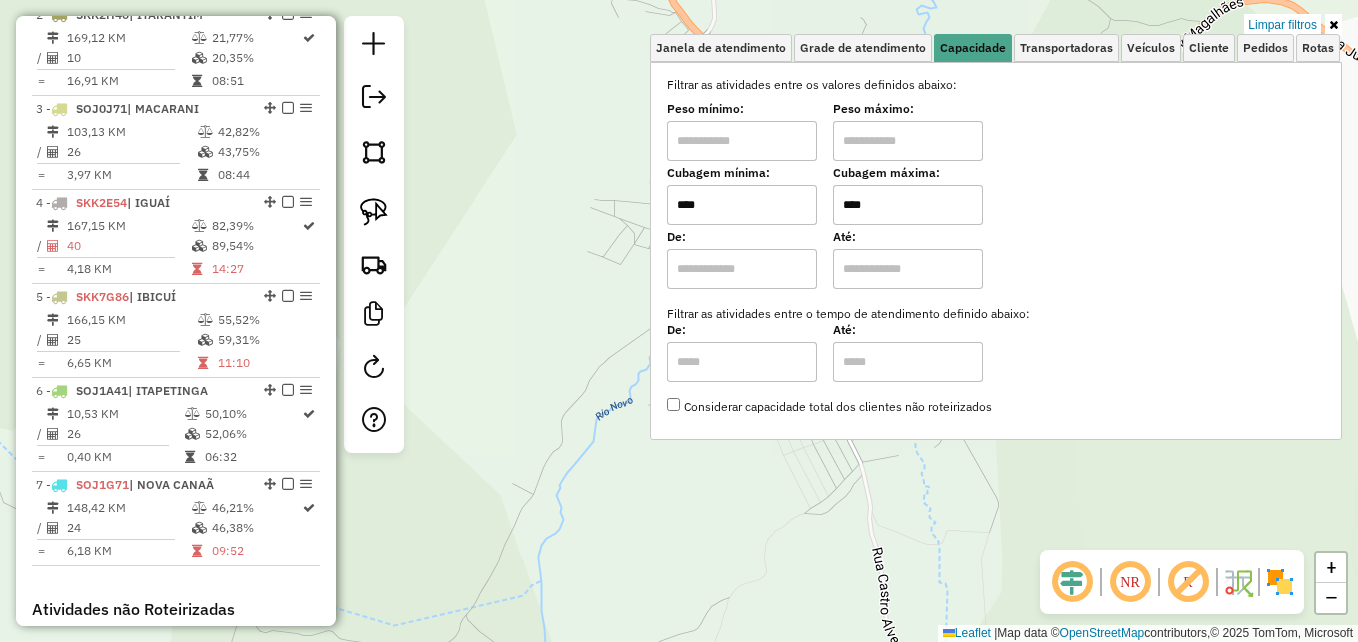 click on "****" at bounding box center (908, 205) 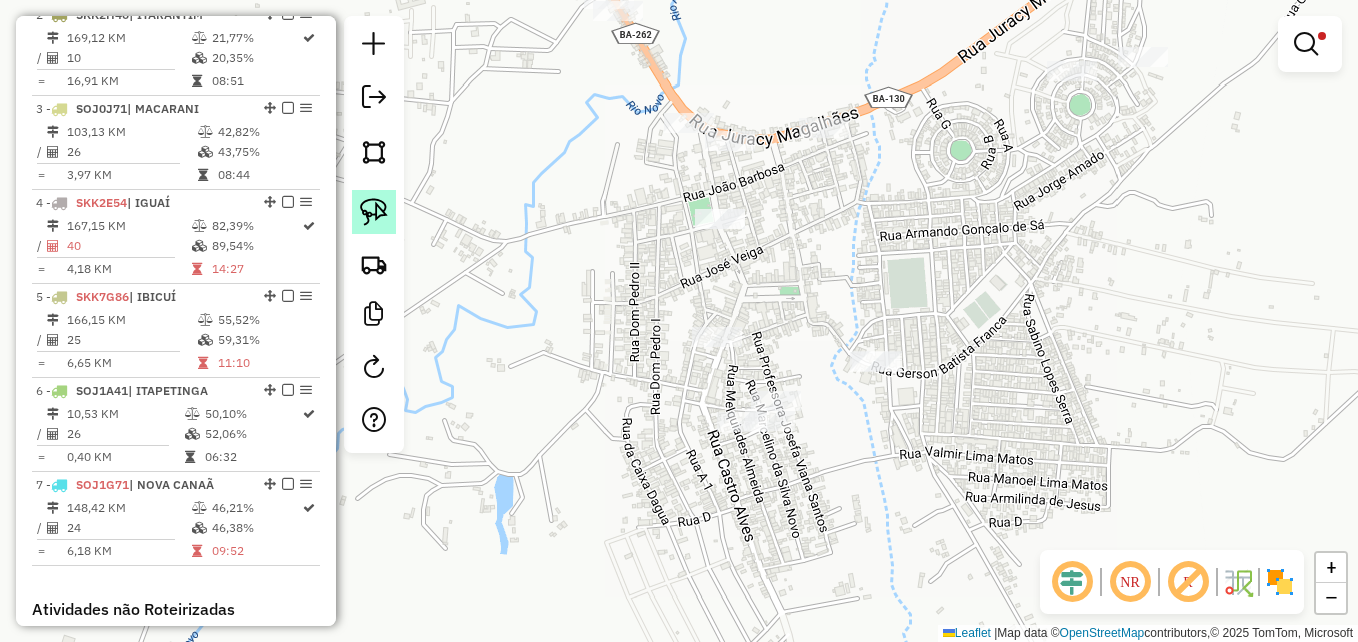 click 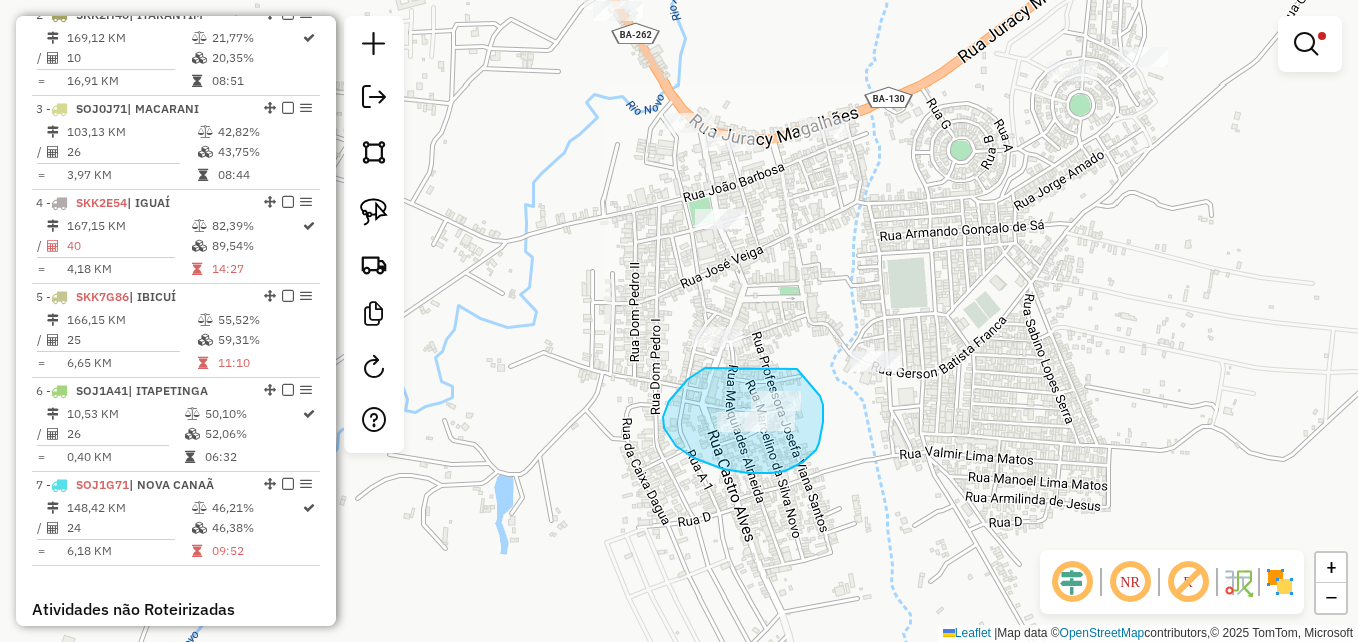 drag, startPoint x: 797, startPoint y: 369, endPoint x: 809, endPoint y: 376, distance: 13.892444 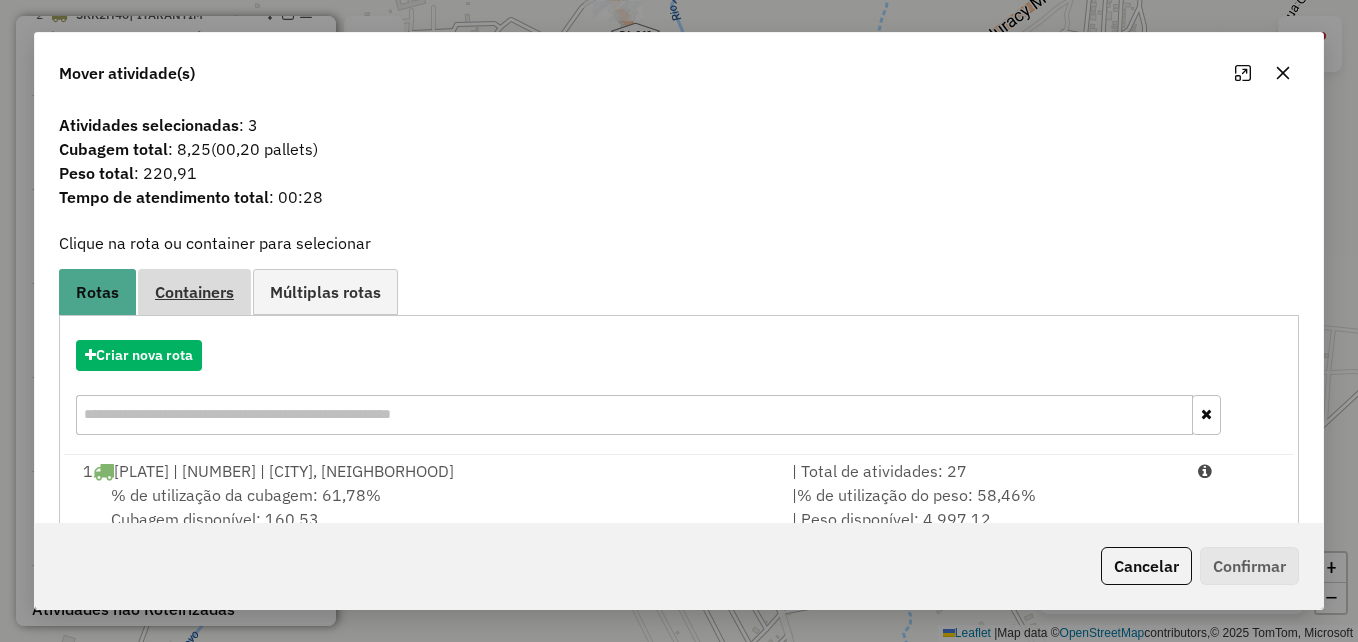 click on "Containers" at bounding box center (194, 292) 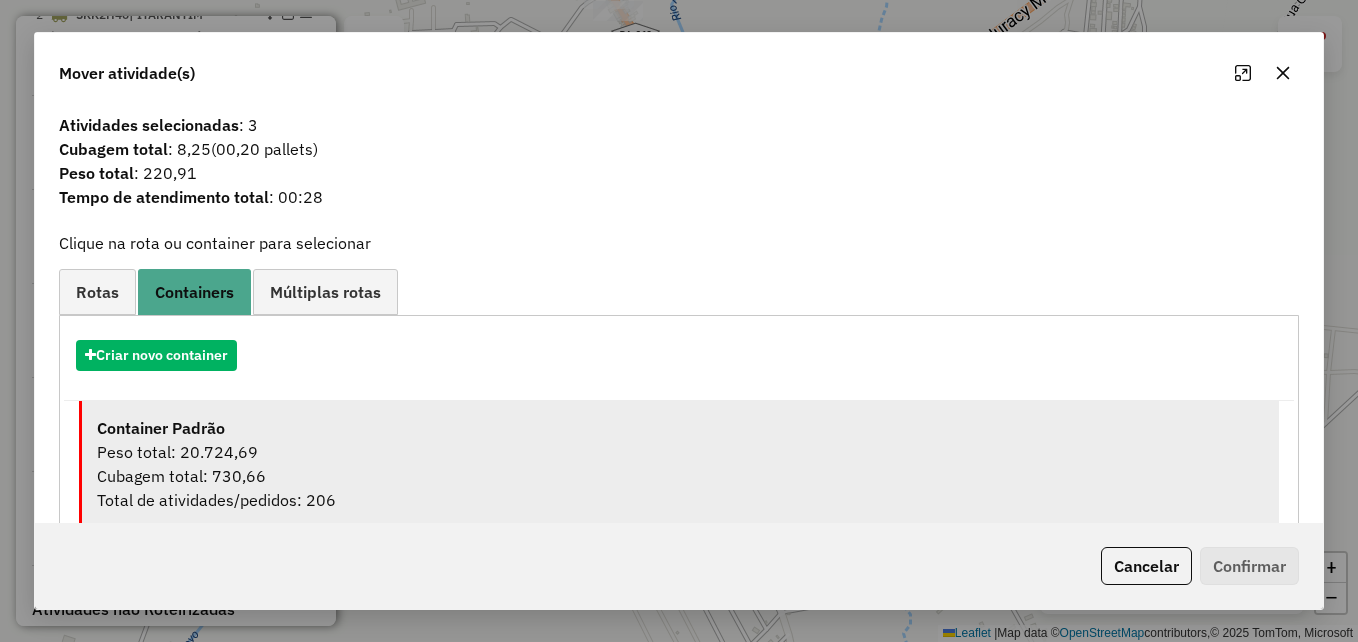 click on "Cubagem total: 730,66" at bounding box center (680, 476) 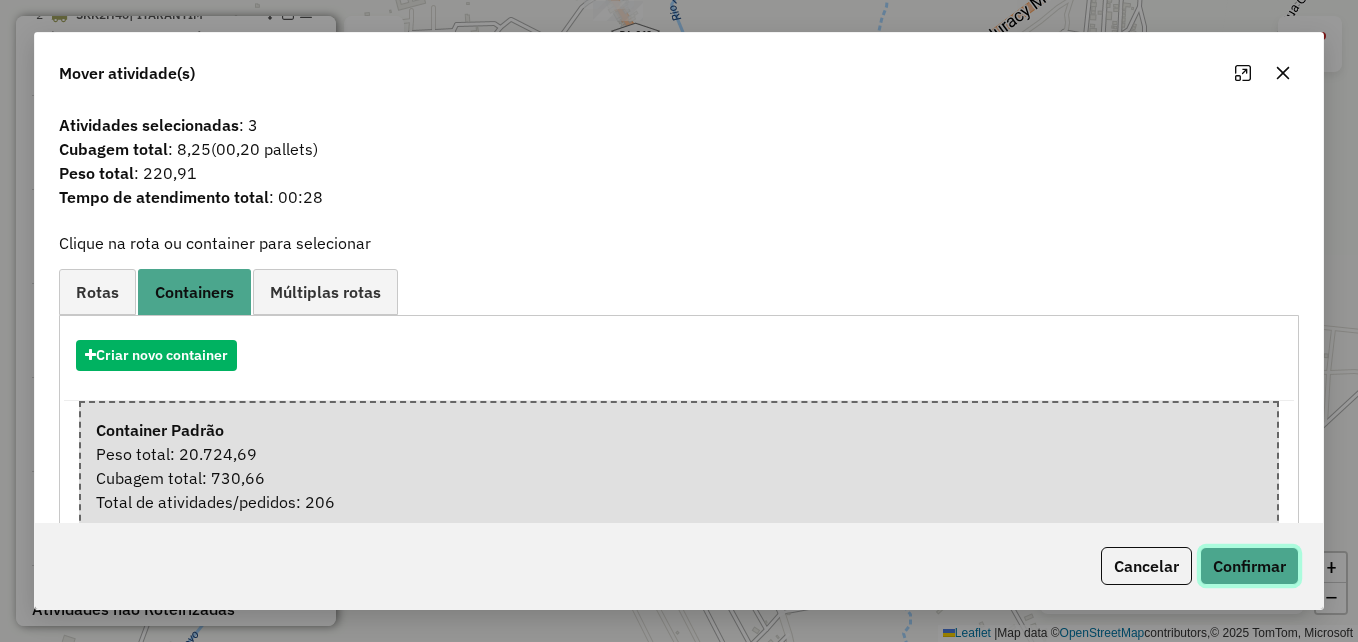 click on "Confirmar" 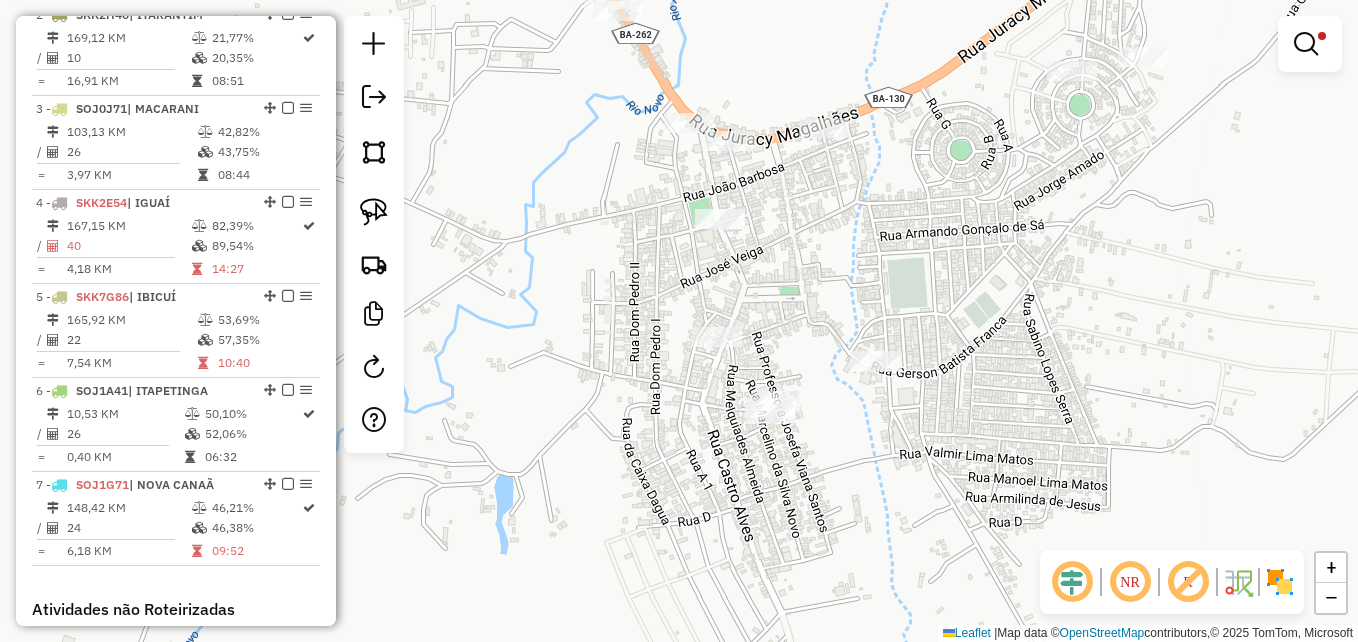 click at bounding box center (1306, 44) 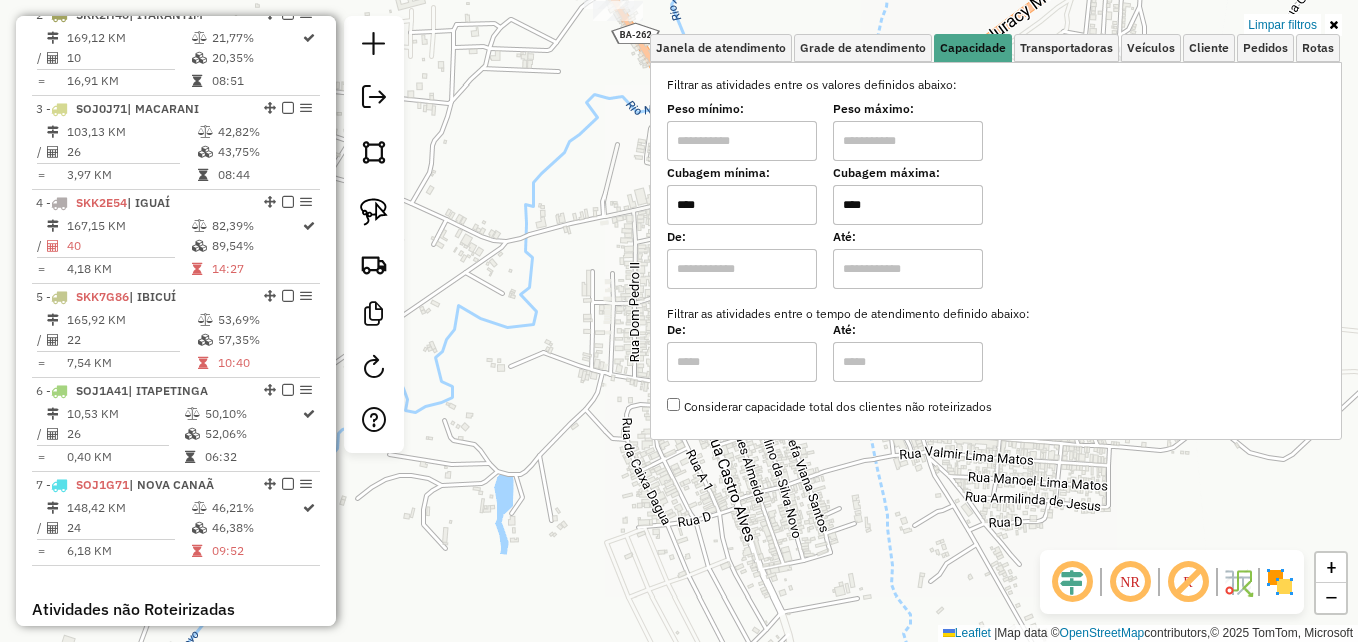 click on "****" at bounding box center [908, 205] 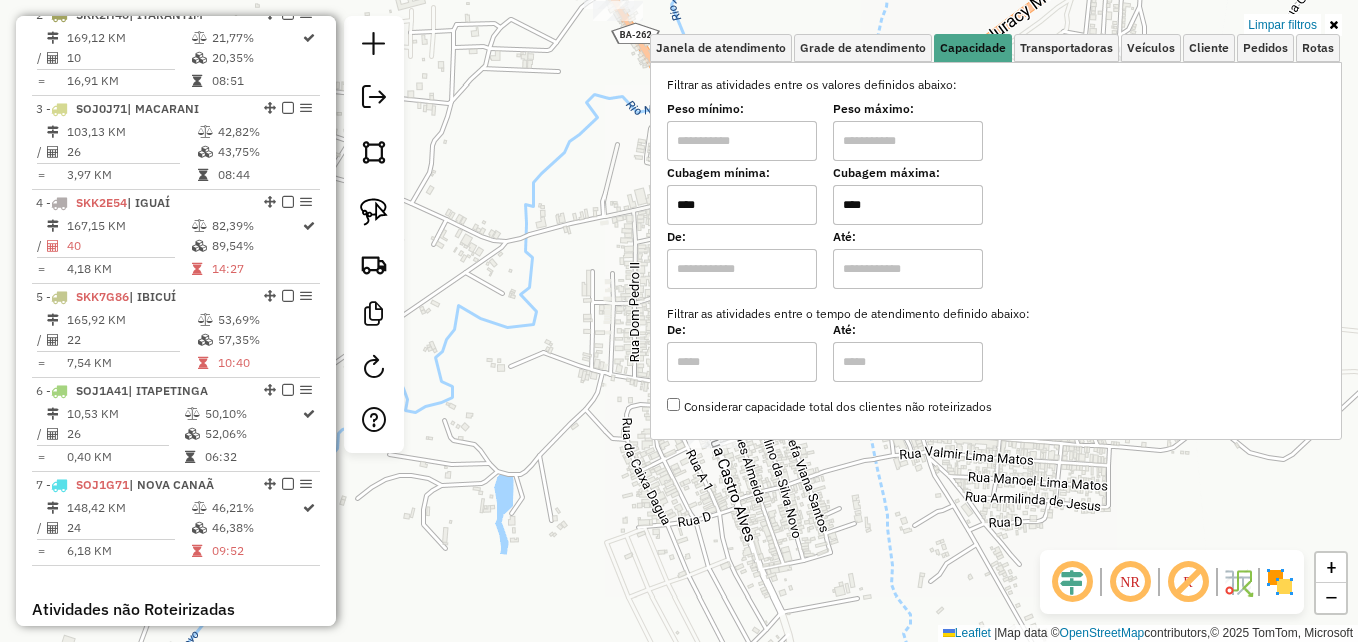type on "****" 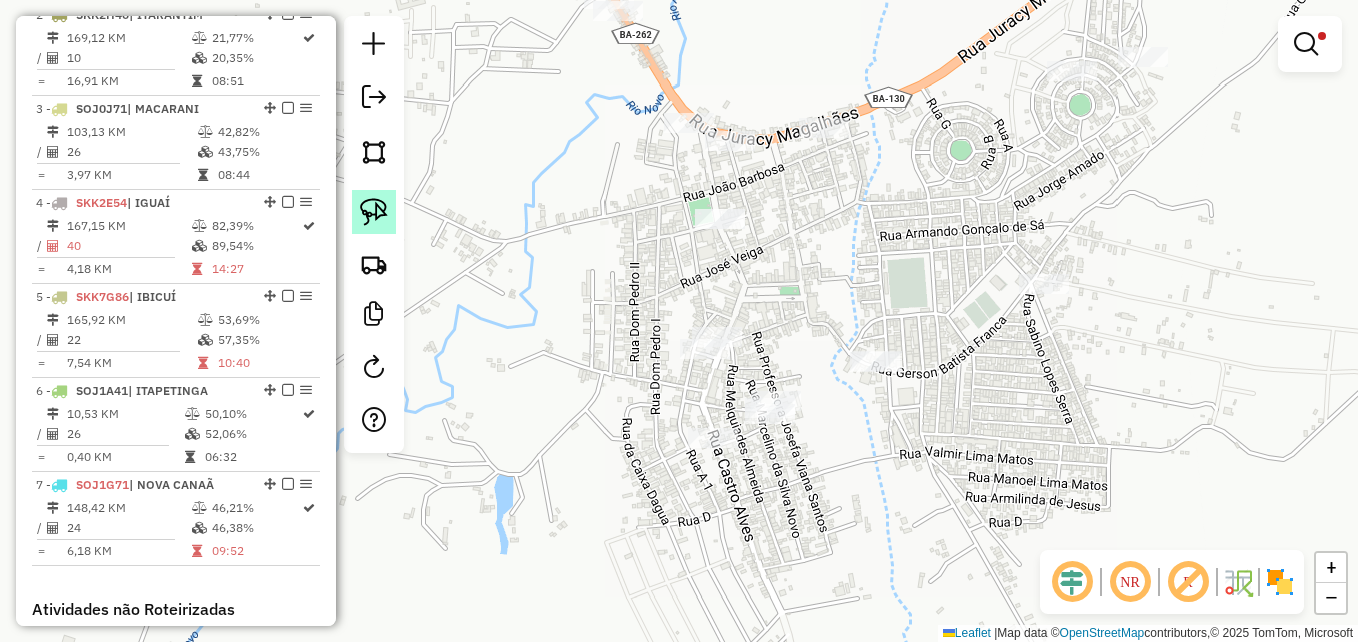 drag, startPoint x: 376, startPoint y: 210, endPoint x: 847, endPoint y: 264, distance: 474.08545 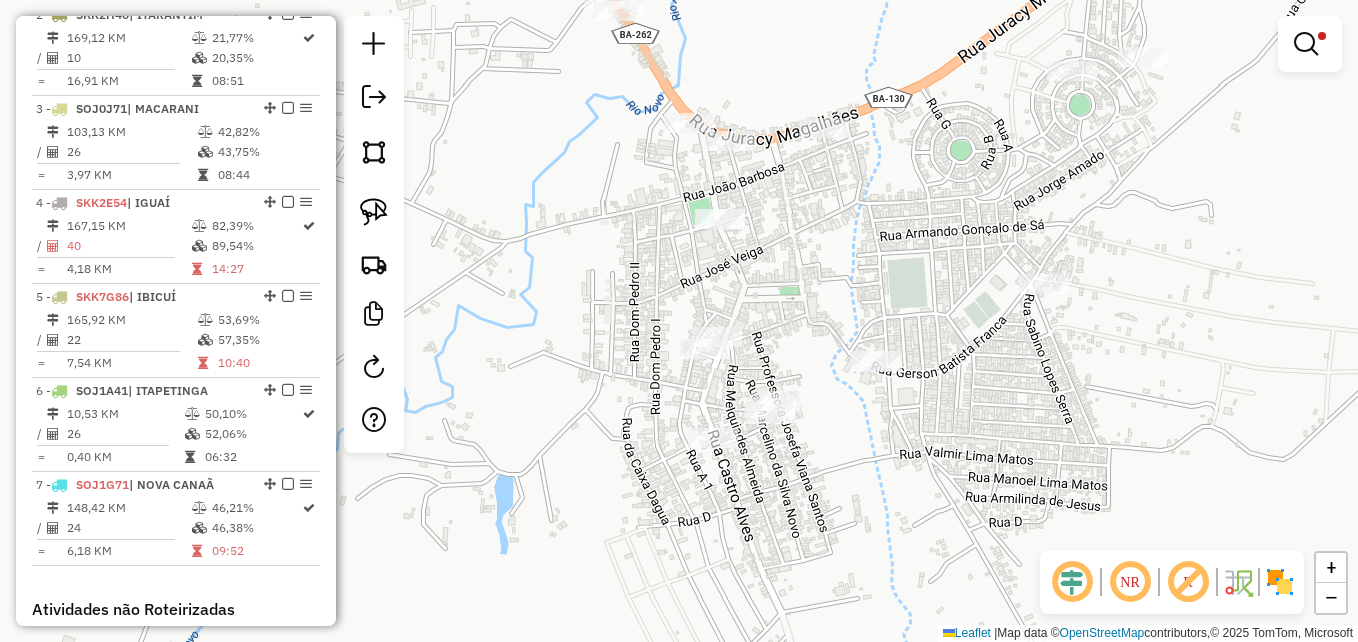 click 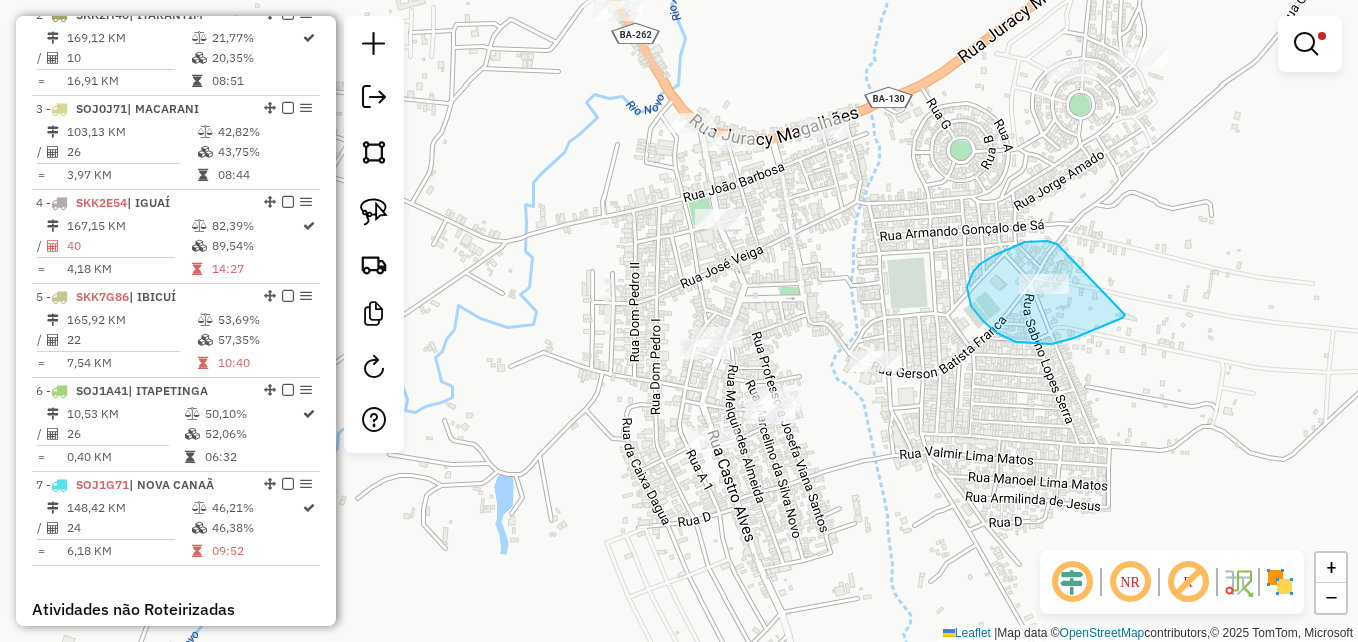 drag, startPoint x: 1057, startPoint y: 244, endPoint x: 1107, endPoint y: 260, distance: 52.49762 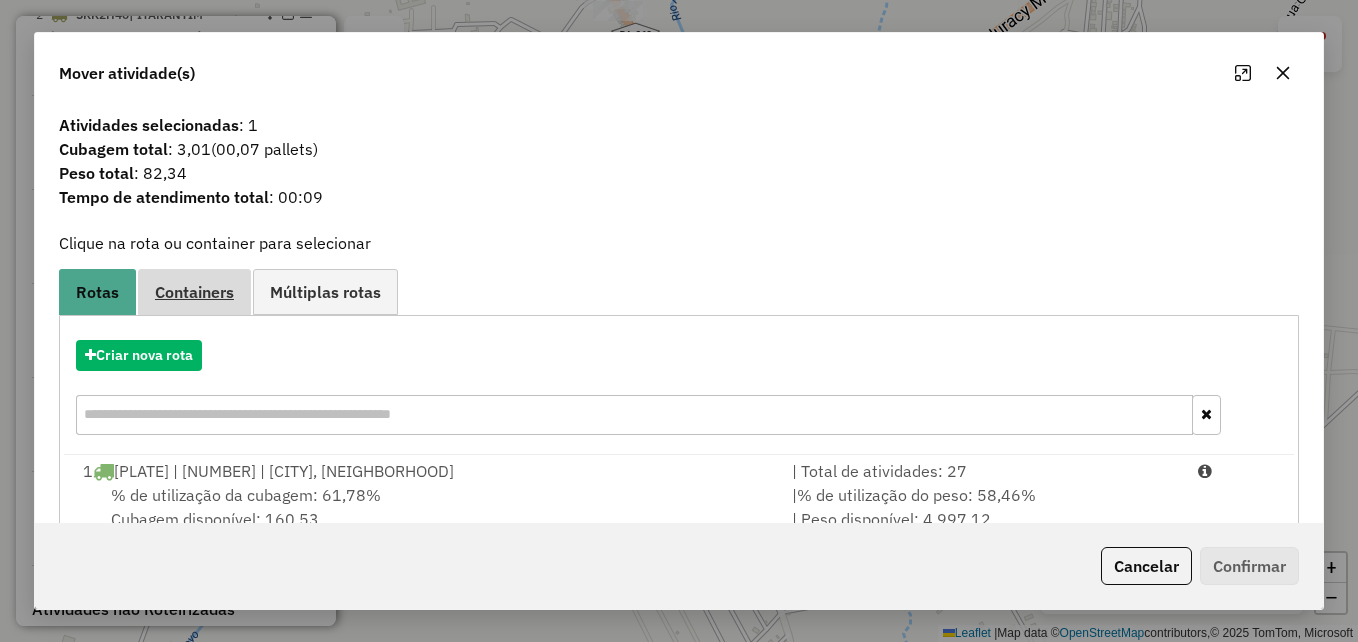 click on "Containers" at bounding box center (194, 292) 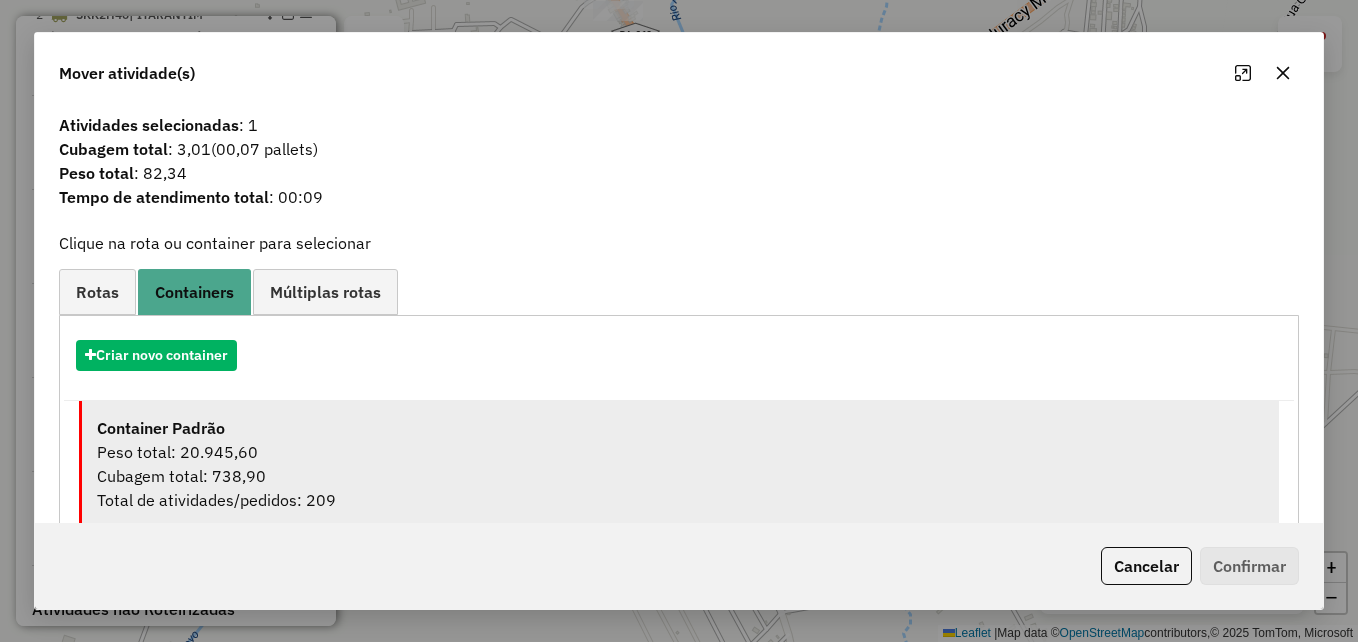 click on "Cubagem total: 738,90" at bounding box center (680, 476) 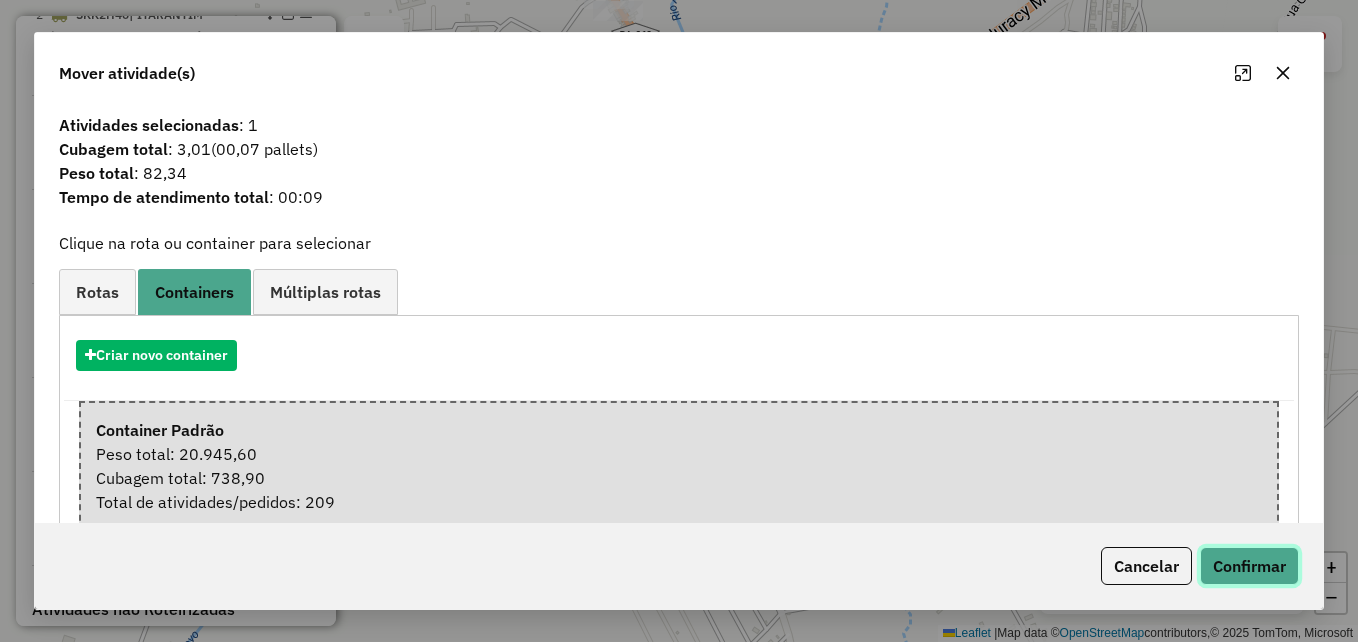 click on "Confirmar" 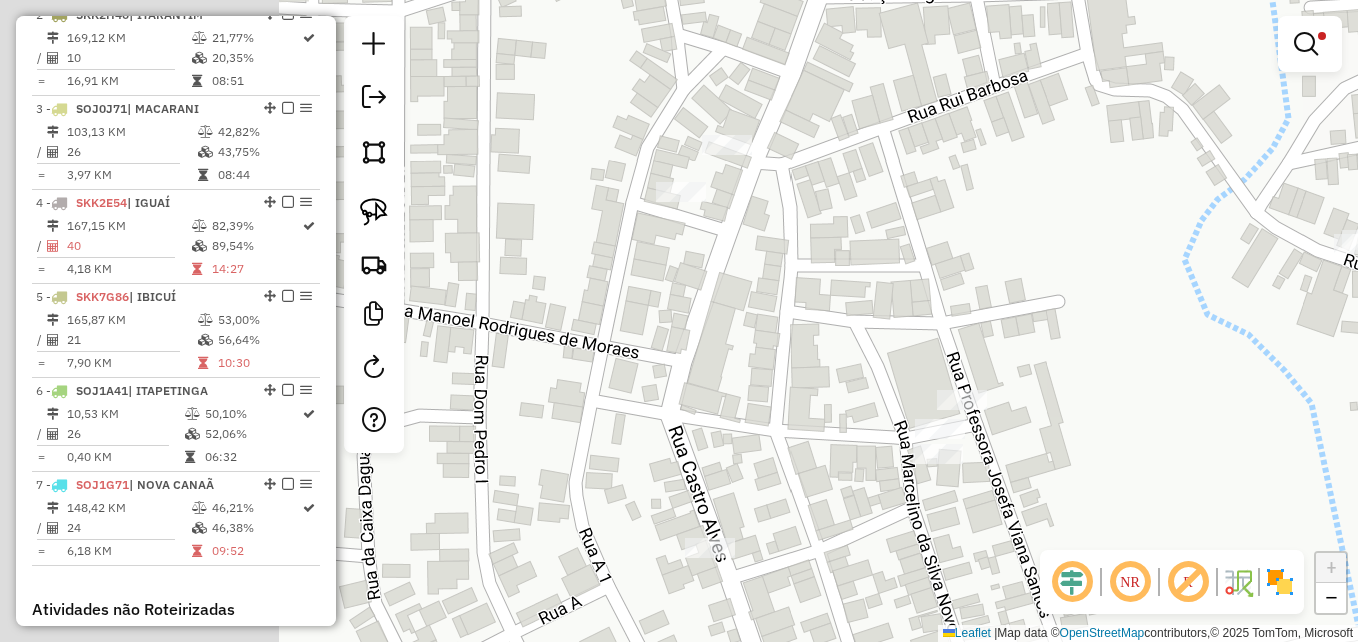 drag, startPoint x: 771, startPoint y: 348, endPoint x: 1073, endPoint y: 153, distance: 359.48434 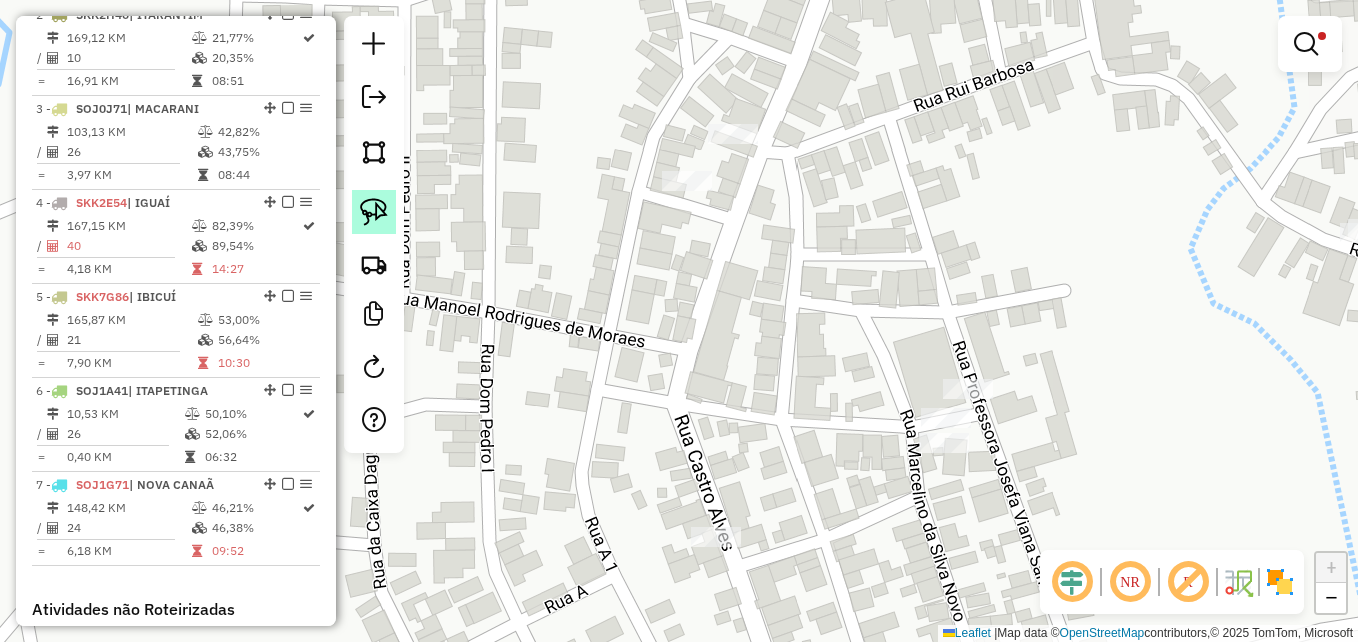 click 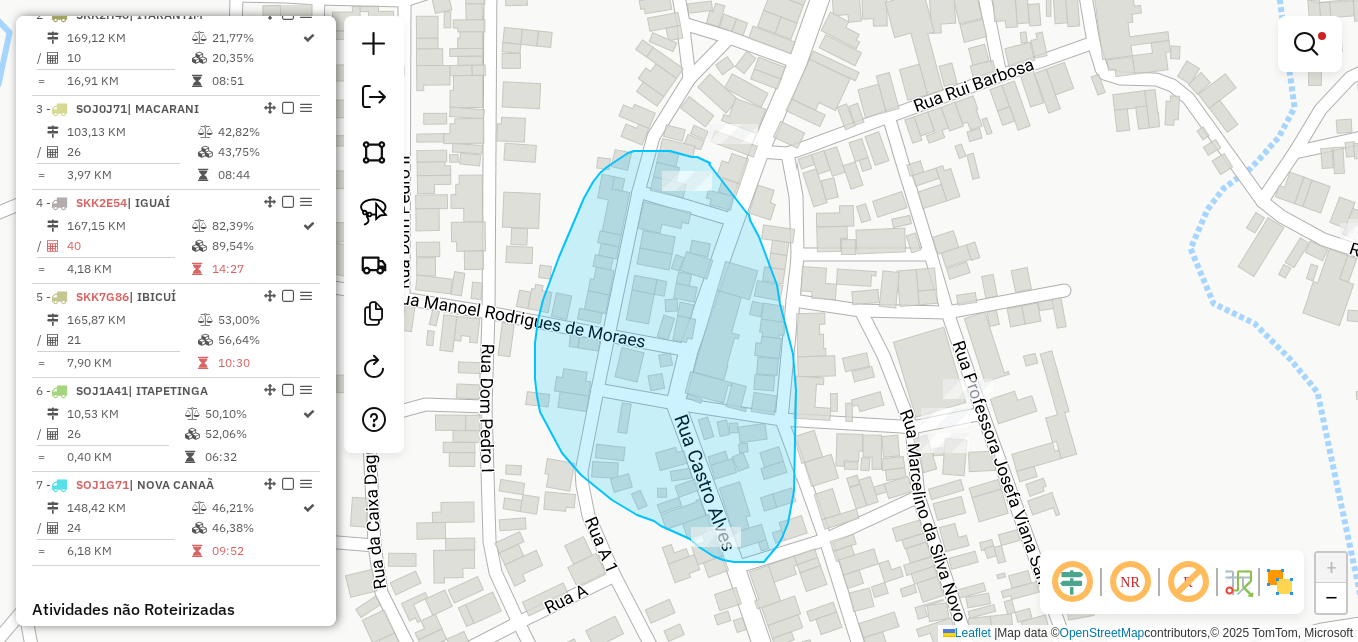 drag, startPoint x: 709, startPoint y: 164, endPoint x: 746, endPoint y: 211, distance: 59.816387 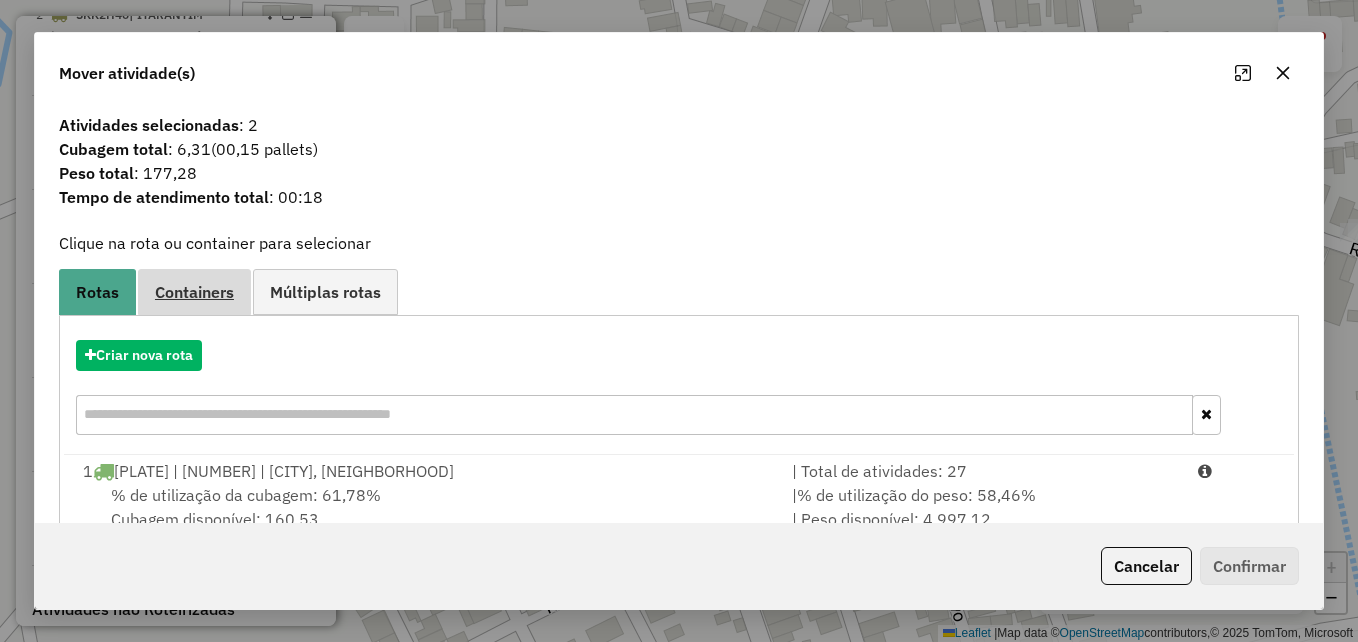 click on "Containers" at bounding box center (194, 292) 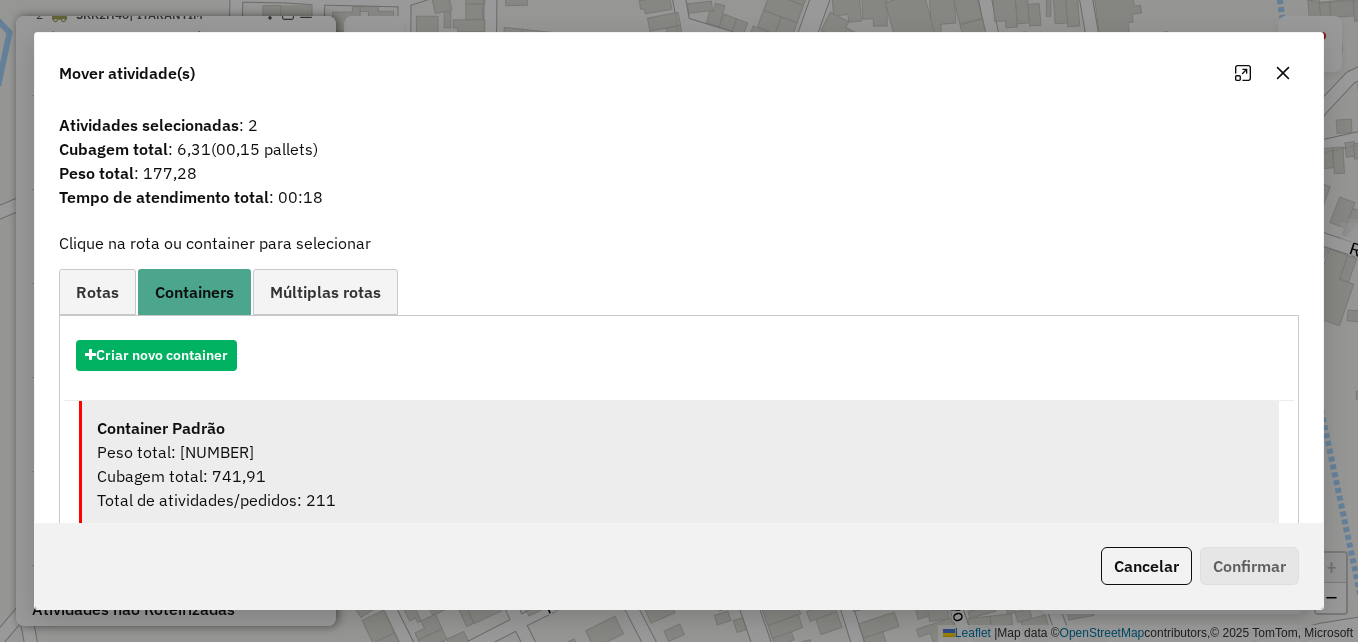 click on "Peso total: 21.027,94" at bounding box center [680, 452] 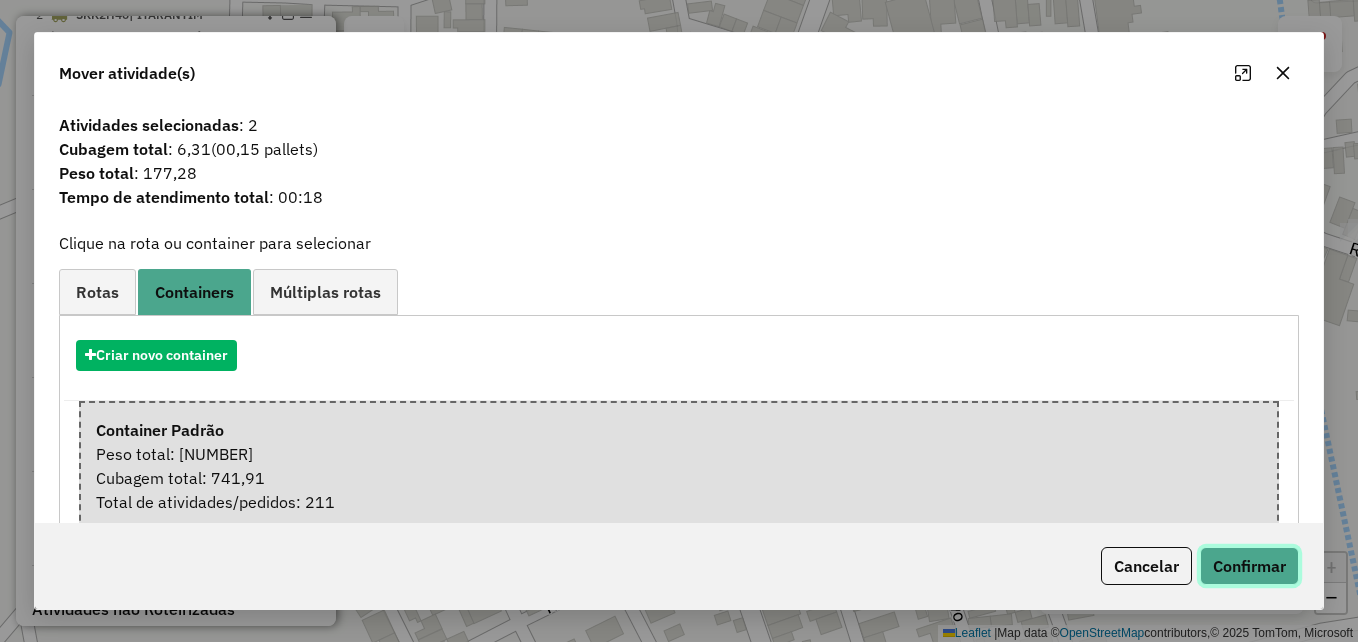 click on "Confirmar" 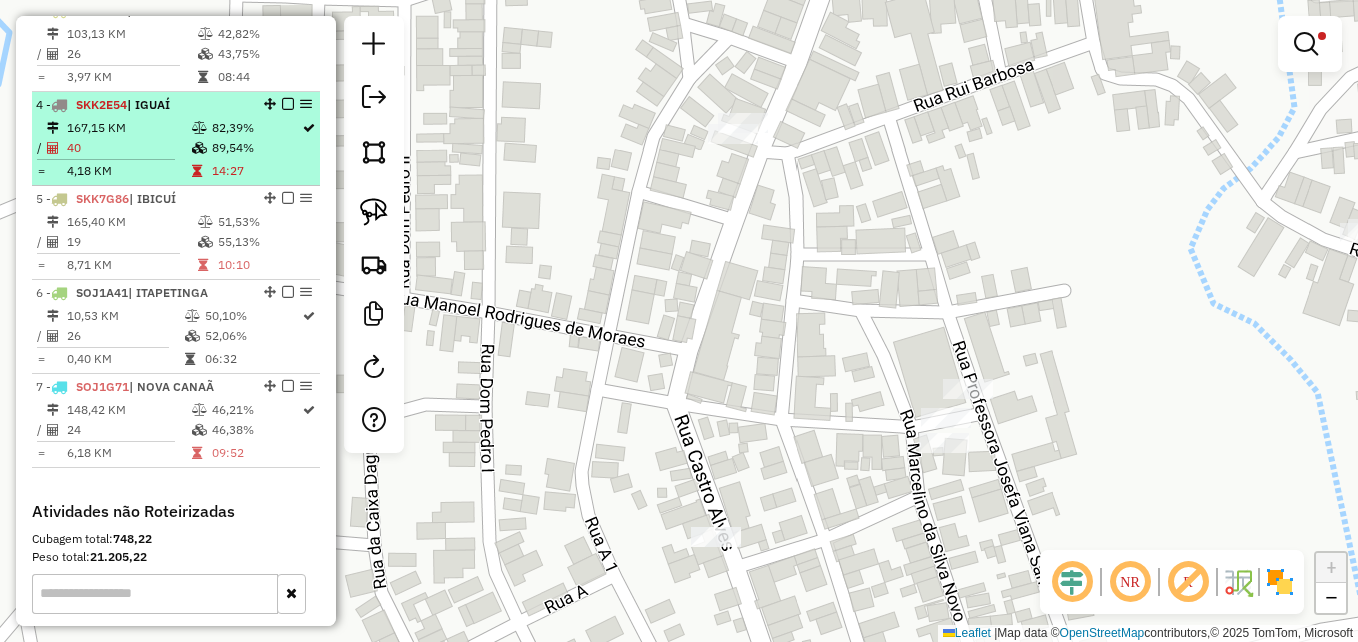 scroll, scrollTop: 1000, scrollLeft: 0, axis: vertical 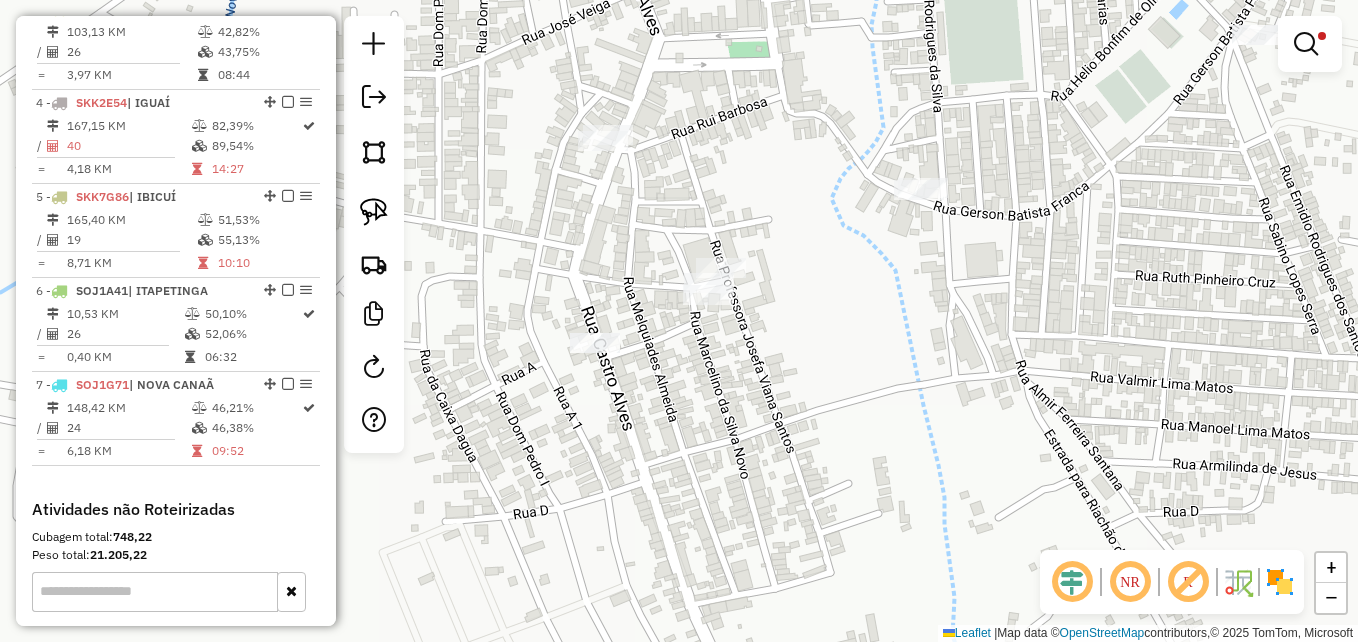 drag, startPoint x: 1097, startPoint y: 291, endPoint x: 835, endPoint y: 232, distance: 268.56097 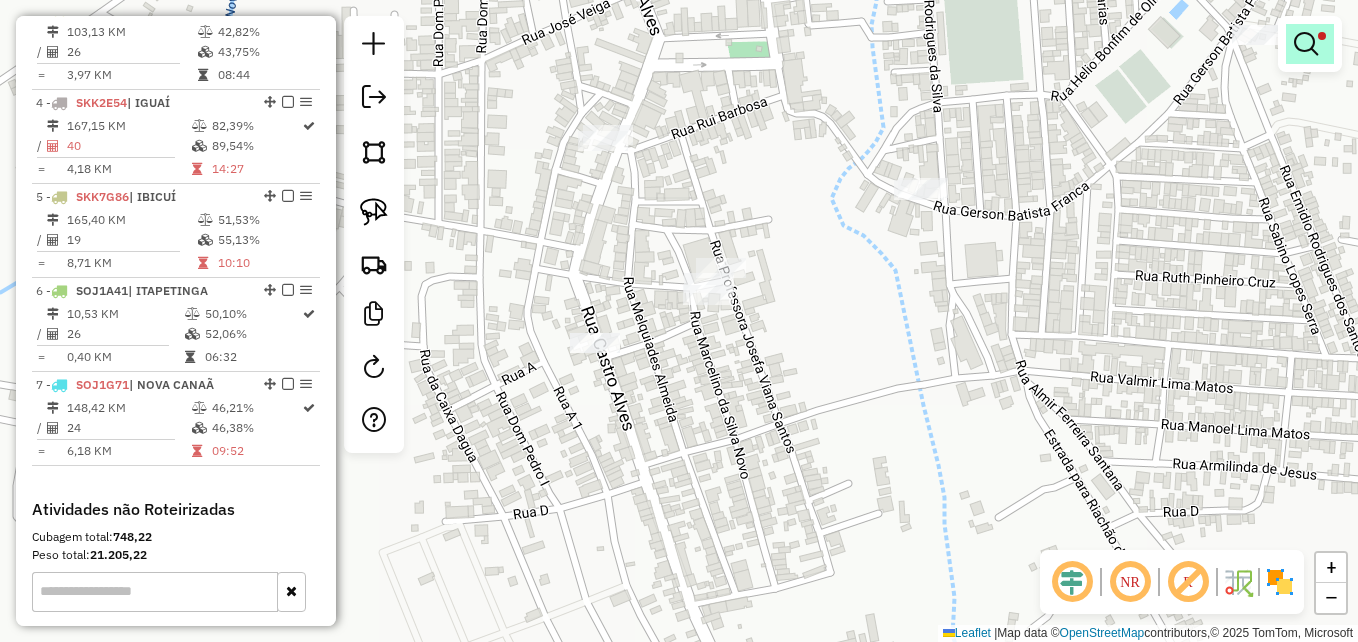 click at bounding box center [1306, 44] 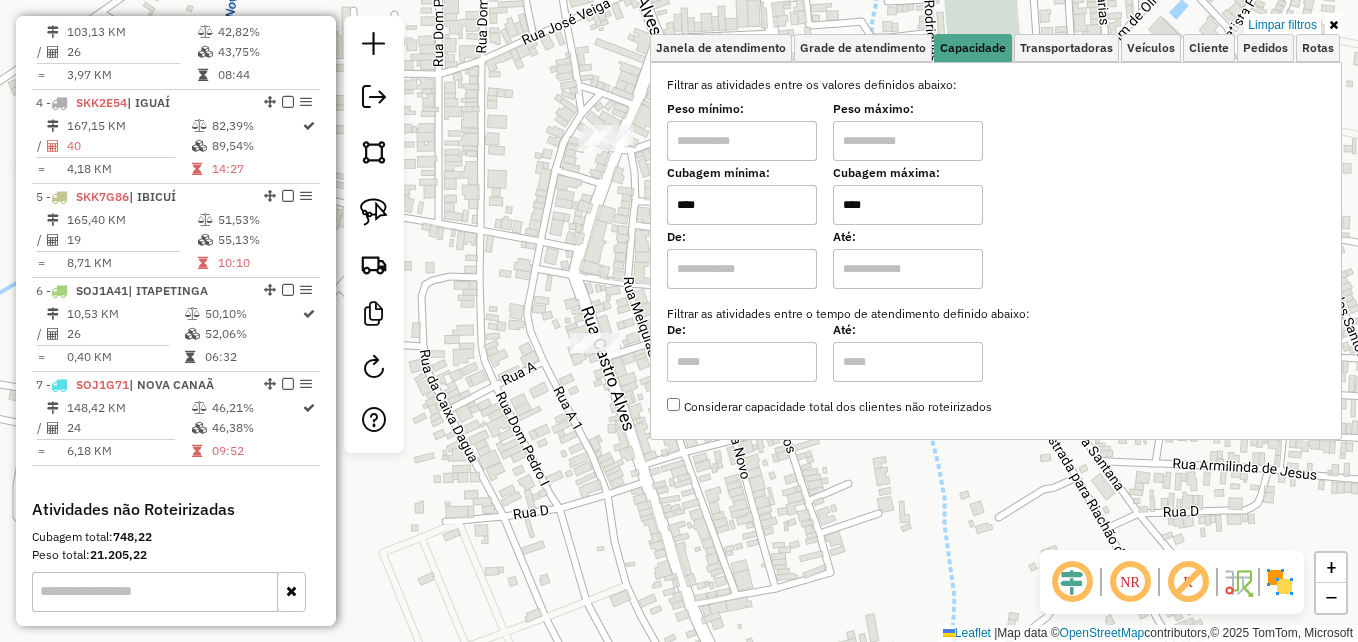 click on "****" at bounding box center [908, 205] 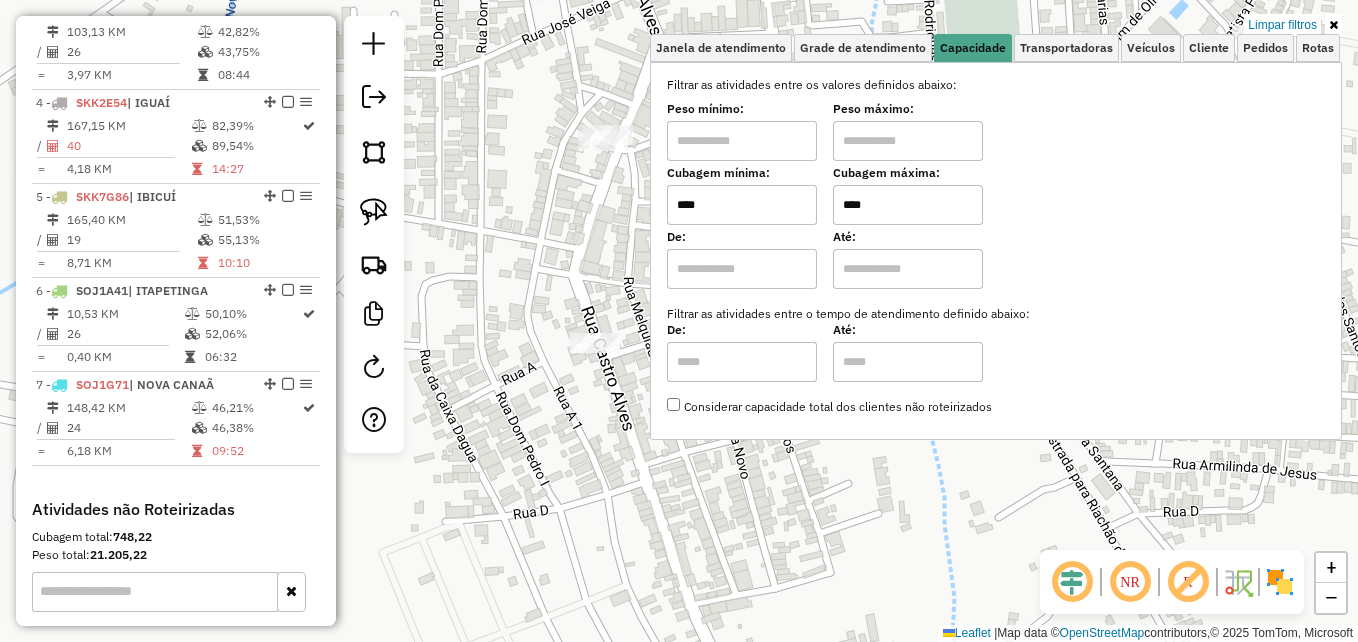 type on "****" 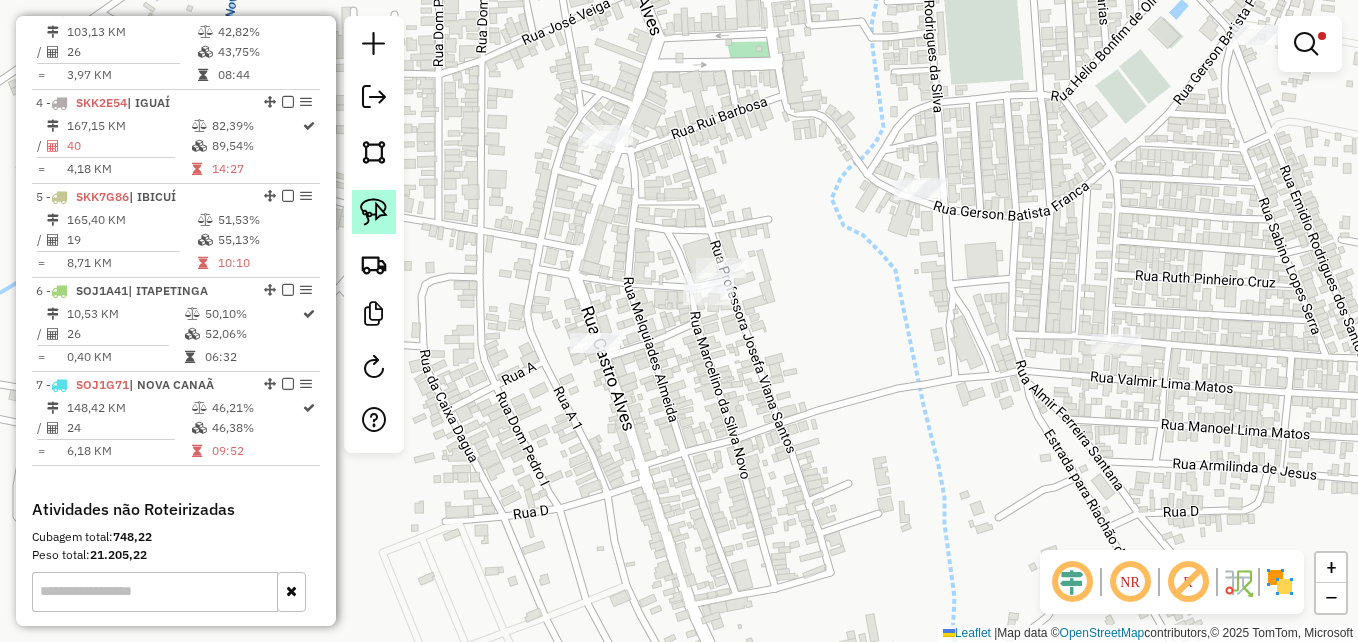 click 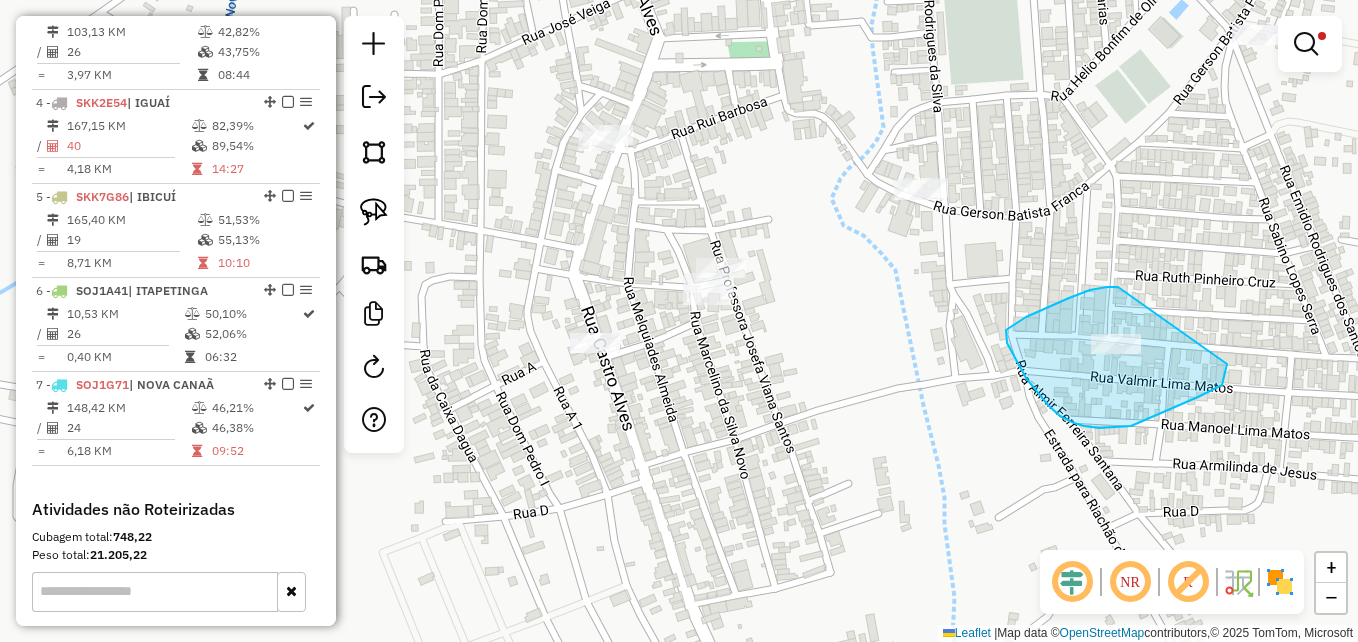 drag, startPoint x: 1118, startPoint y: 287, endPoint x: 1183, endPoint y: 276, distance: 65.9242 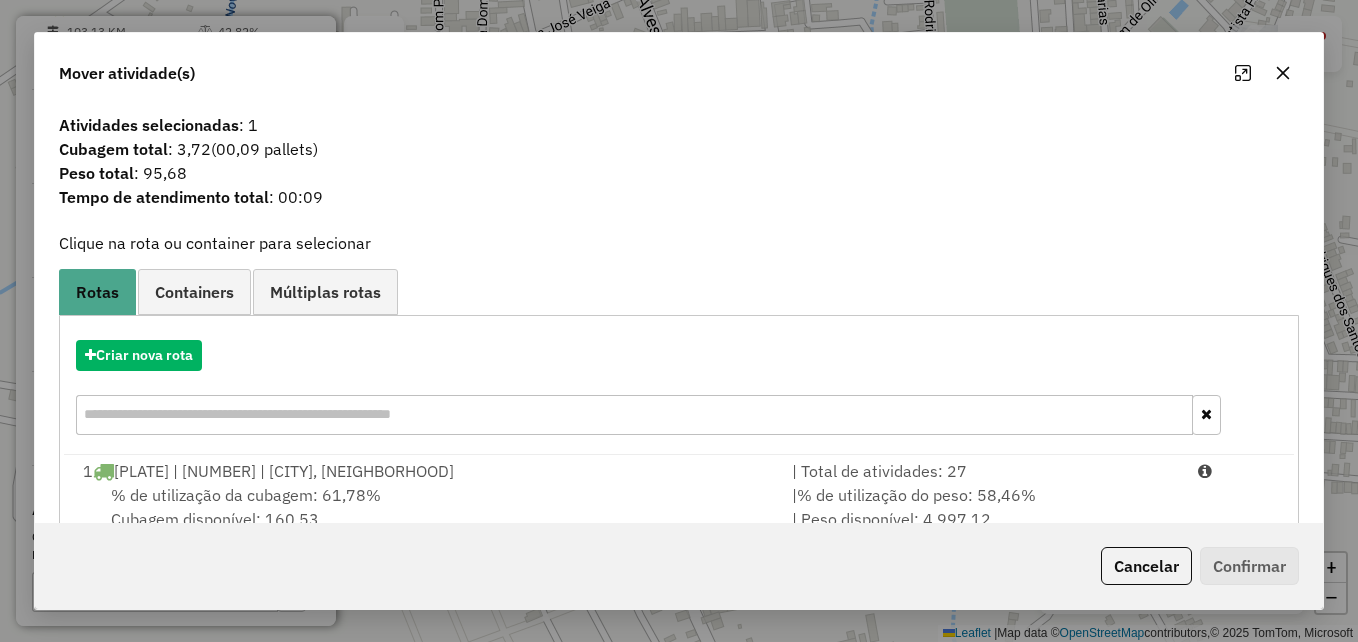 click on "Containers" at bounding box center [194, 292] 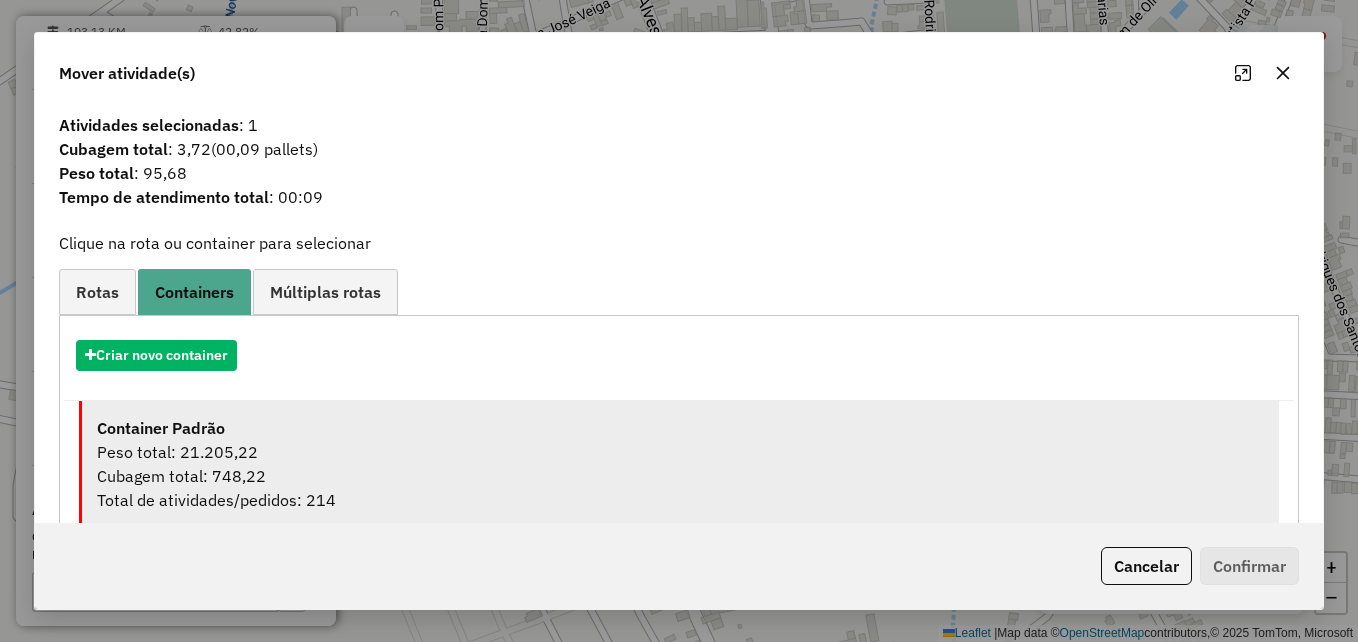 click on "Peso total: 21.205,22" at bounding box center (680, 452) 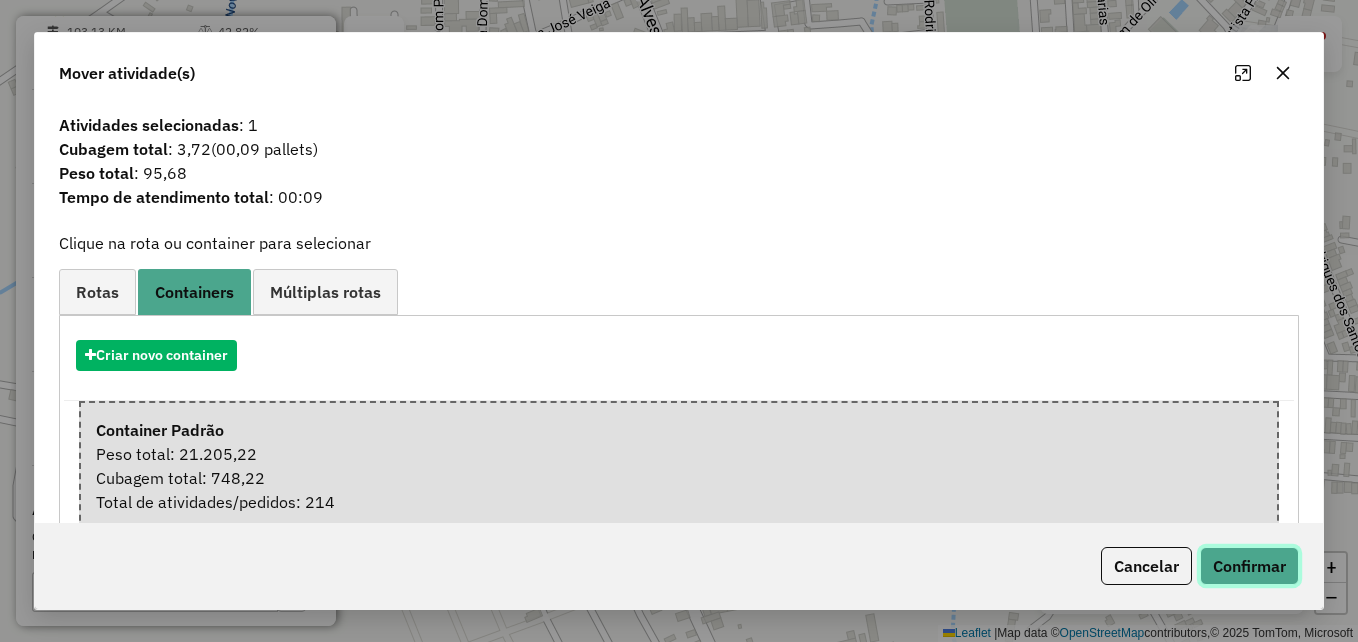click on "Confirmar" 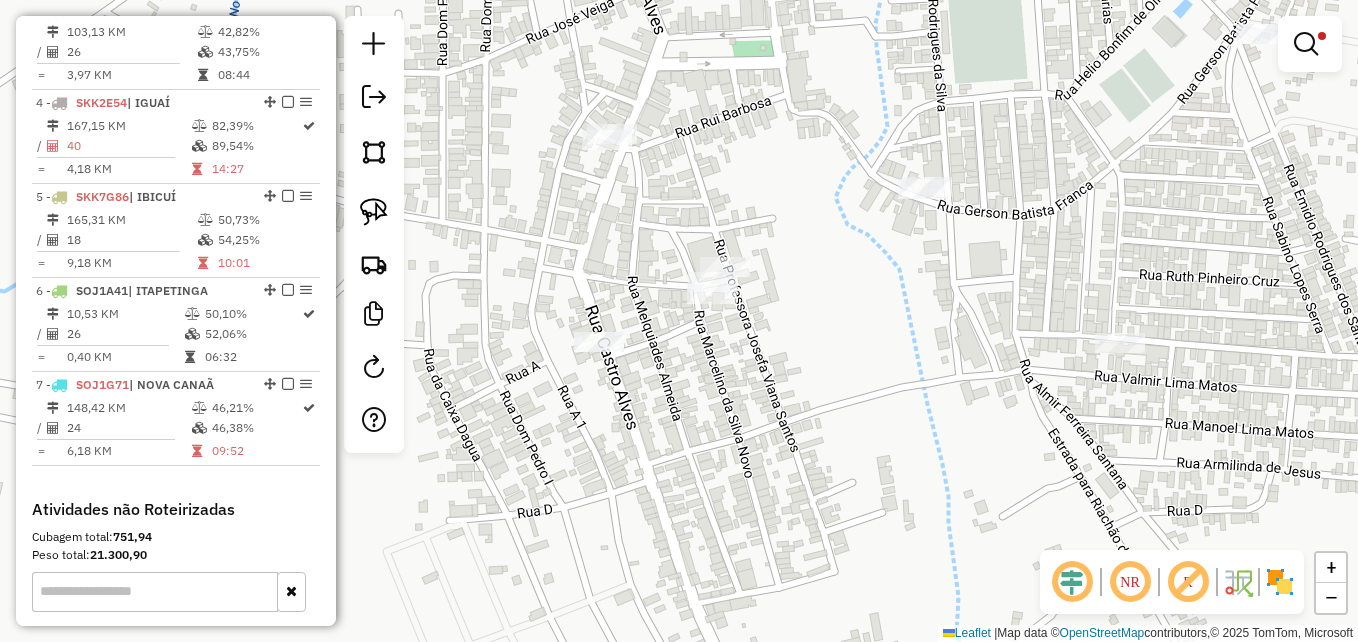 click on "Limpar filtros Janela de atendimento Grade de atendimento Capacidade Transportadoras Veículos Cliente Pedidos  Rotas Selecione os dias de semana para filtrar as janelas de atendimento  Seg   Ter   Qua   Qui   Sex   Sáb   Dom  Informe o período da janela de atendimento: De: Até:  Filtrar exatamente a janela do cliente  Considerar janela de atendimento padrão  Selecione os dias de semana para filtrar as grades de atendimento  Seg   Ter   Qua   Qui   Sex   Sáb   Dom   Considerar clientes sem dia de atendimento cadastrado  Clientes fora do dia de atendimento selecionado Filtrar as atividades entre os valores definidos abaixo:  Peso mínimo:   Peso máximo:   Cubagem mínima:  ****  Cubagem máxima:  ****  De:   Até:  Filtrar as atividades entre o tempo de atendimento definido abaixo:  De:   Até:   Considerar capacidade total dos clientes não roteirizados Transportadora: Selecione um ou mais itens Tipo de veículo: Selecione um ou mais itens Veículo: Selecione um ou mais itens Motorista: Nome: Rótulo: +" 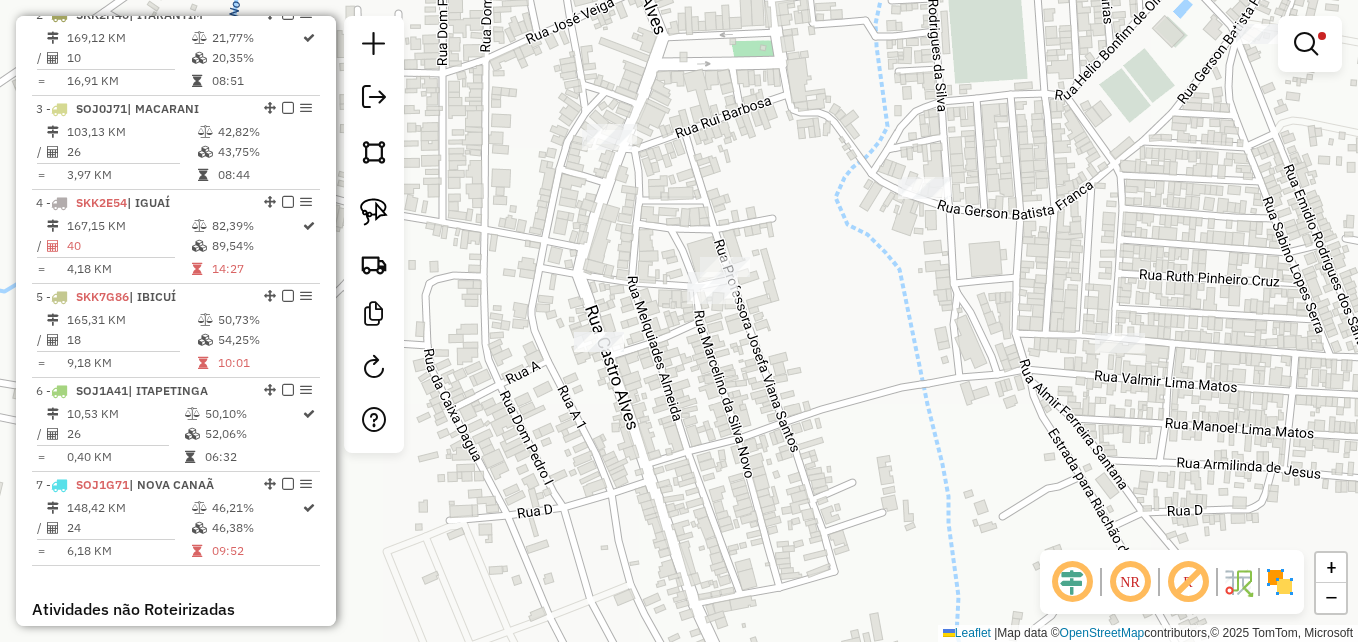 click at bounding box center [1310, 44] 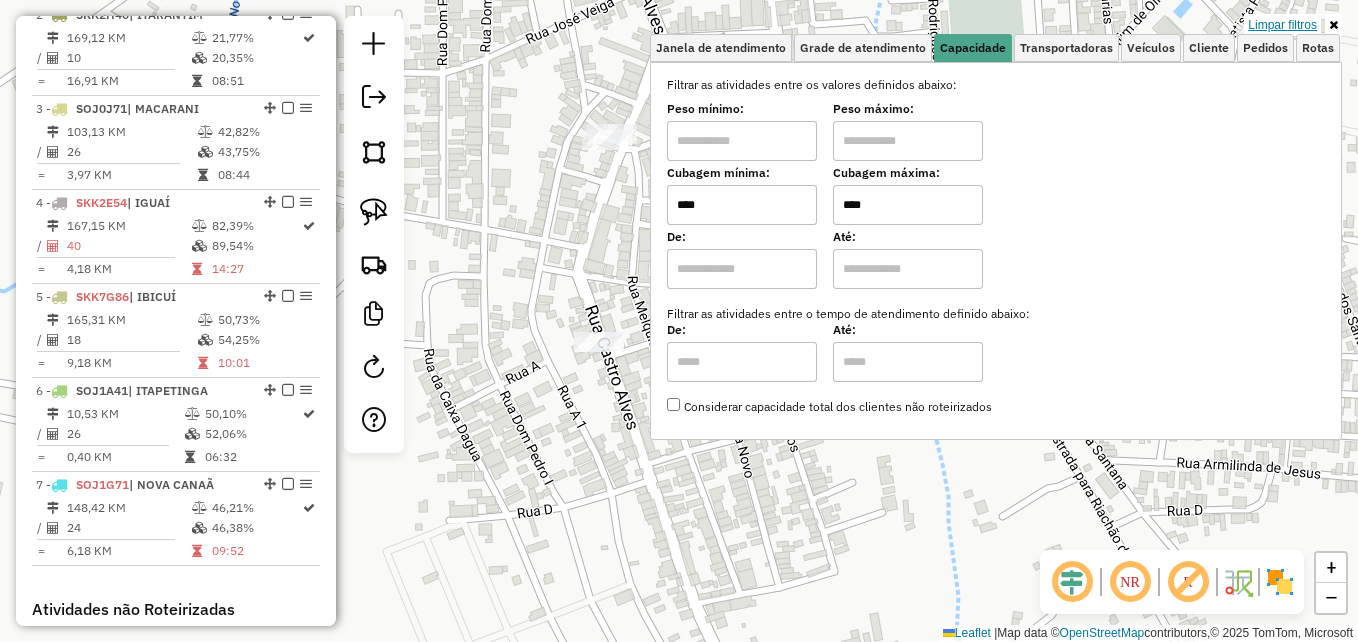 click on "Limpar filtros" at bounding box center [1282, 25] 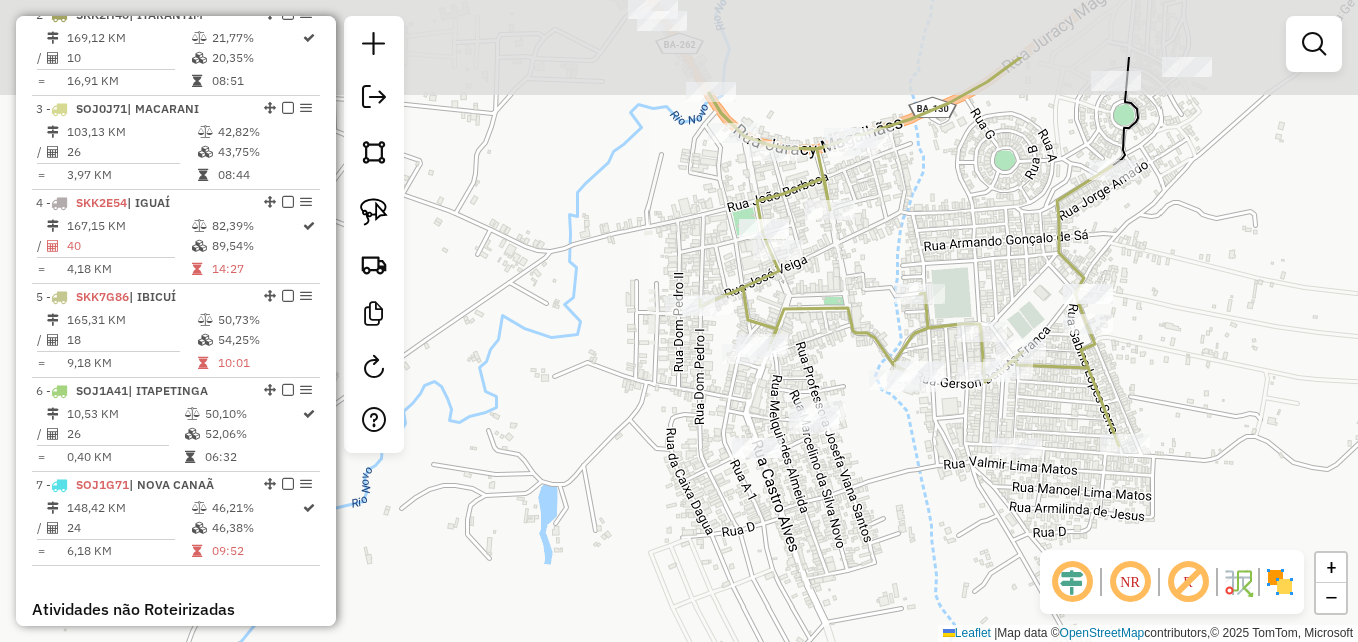 drag, startPoint x: 894, startPoint y: 400, endPoint x: 878, endPoint y: 522, distance: 123.04471 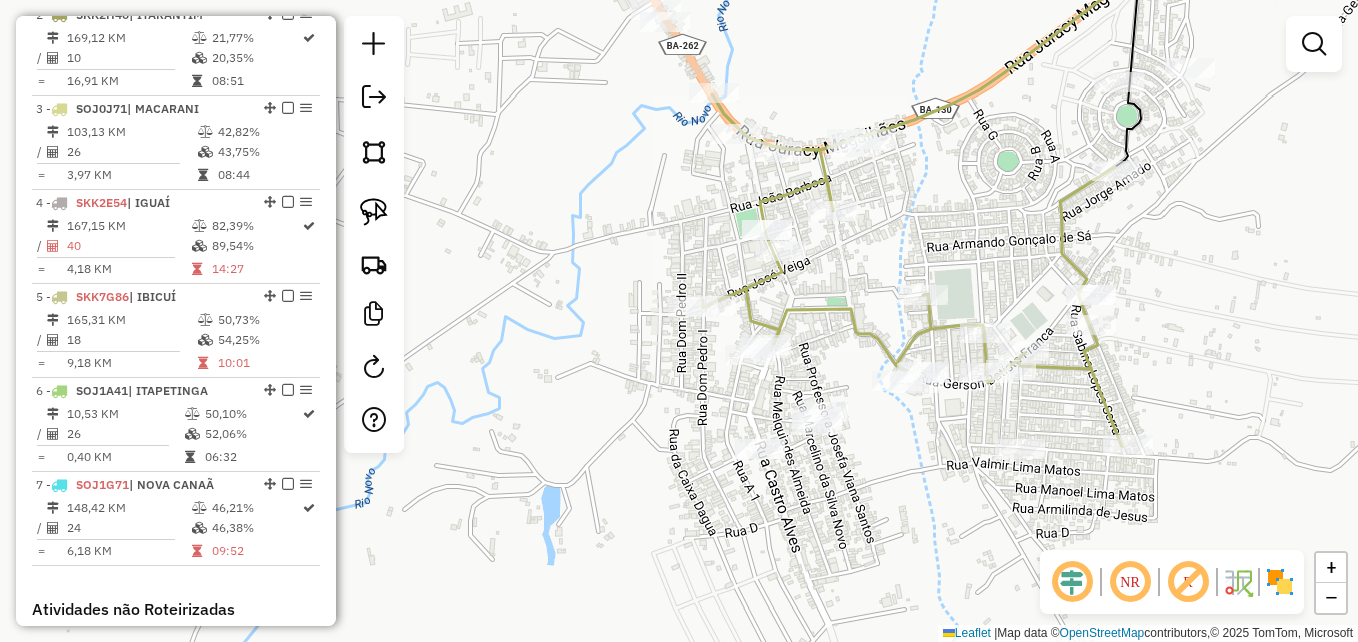 click on "Janela de atendimento Grade de atendimento Capacidade Transportadoras Veículos Cliente Pedidos  Rotas Selecione os dias de semana para filtrar as janelas de atendimento  Seg   Ter   Qua   Qui   Sex   Sáb   Dom  Informe o período da janela de atendimento: De: Até:  Filtrar exatamente a janela do cliente  Considerar janela de atendimento padrão  Selecione os dias de semana para filtrar as grades de atendimento  Seg   Ter   Qua   Qui   Sex   Sáb   Dom   Considerar clientes sem dia de atendimento cadastrado  Clientes fora do dia de atendimento selecionado Filtrar as atividades entre os valores definidos abaixo:  Peso mínimo:   Peso máximo:   Cubagem mínima:   Cubagem máxima:   De:   Até:  Filtrar as atividades entre o tempo de atendimento definido abaixo:  De:   Até:   Considerar capacidade total dos clientes não roteirizados Transportadora: Selecione um ou mais itens Tipo de veículo: Selecione um ou mais itens Veículo: Selecione um ou mais itens Motorista: Selecione um ou mais itens Nome: Rótulo:" 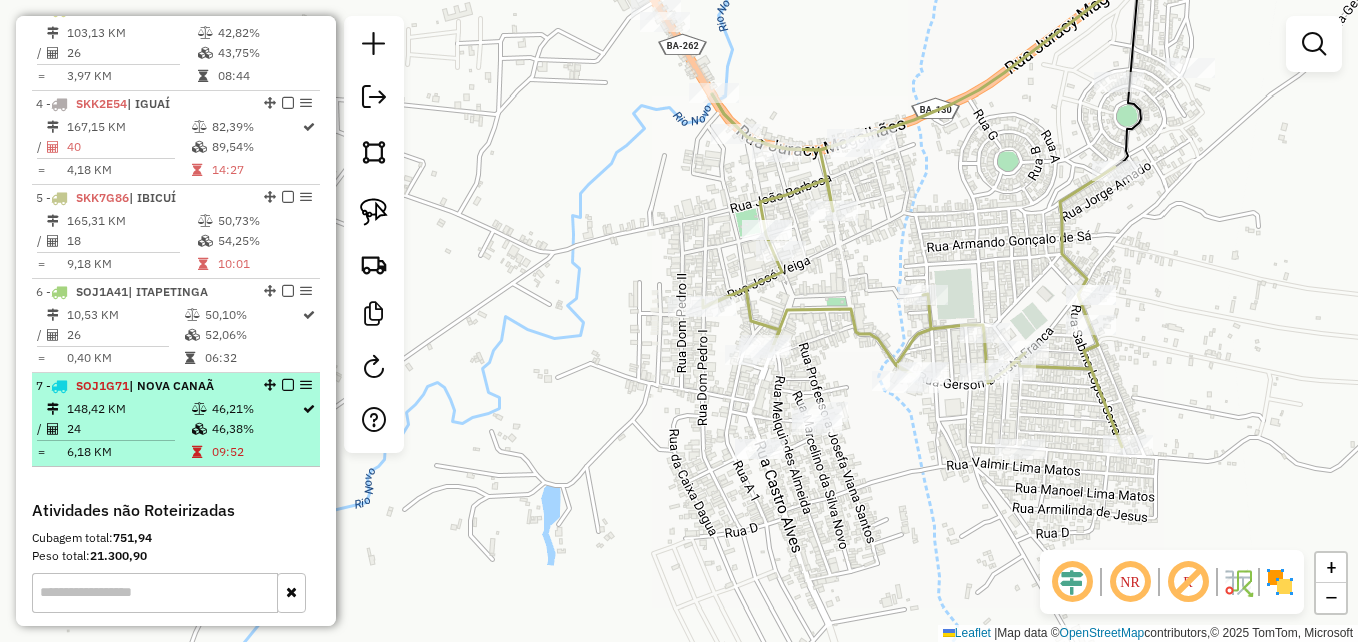 scroll, scrollTop: 1000, scrollLeft: 0, axis: vertical 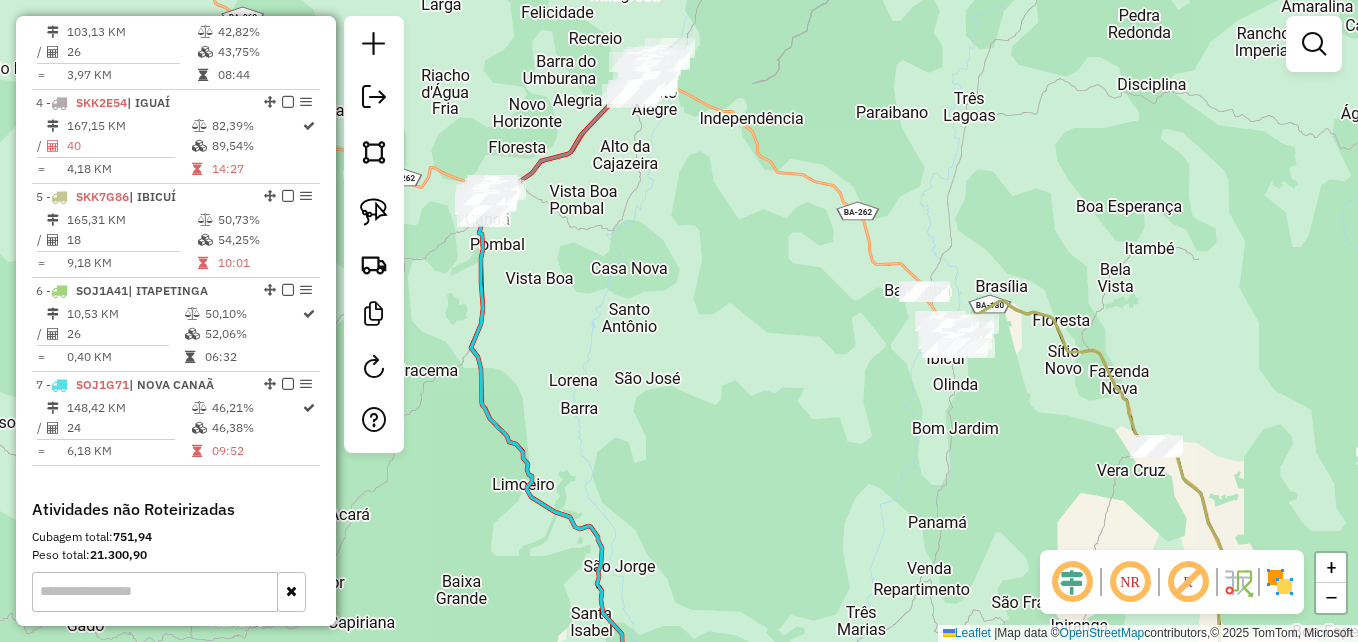 drag, startPoint x: 992, startPoint y: 445, endPoint x: 705, endPoint y: 476, distance: 288.66937 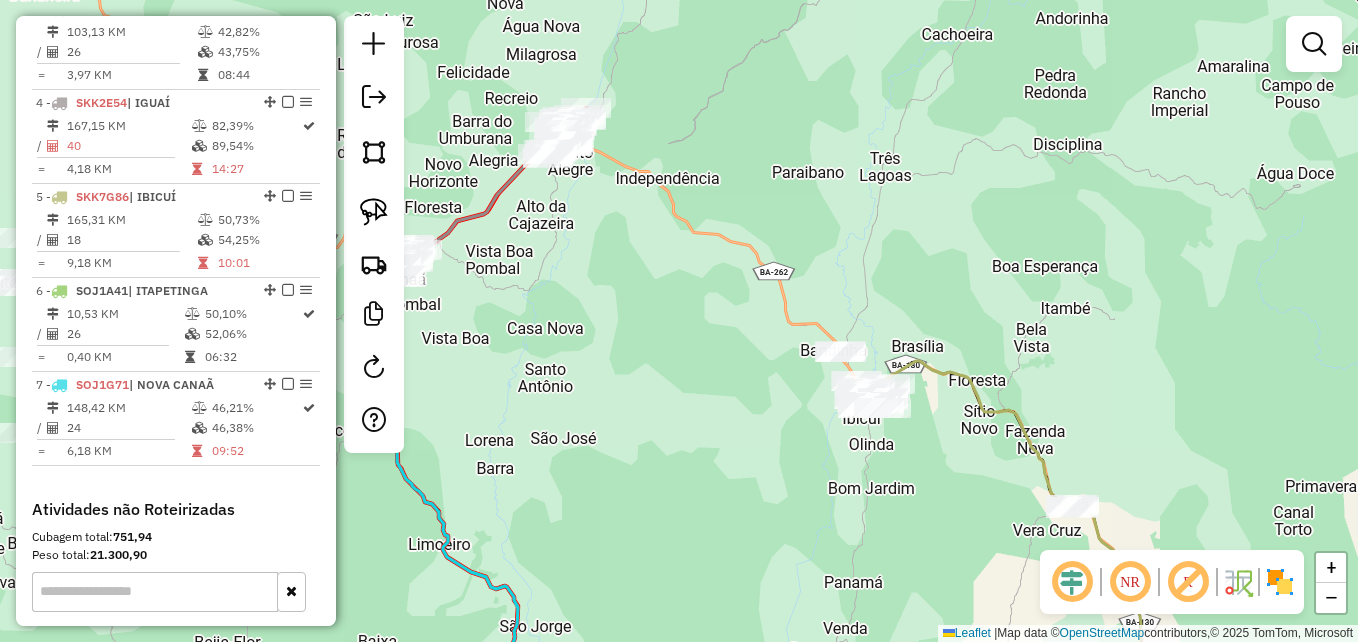 drag, startPoint x: 831, startPoint y: 350, endPoint x: 816, endPoint y: 491, distance: 141.79562 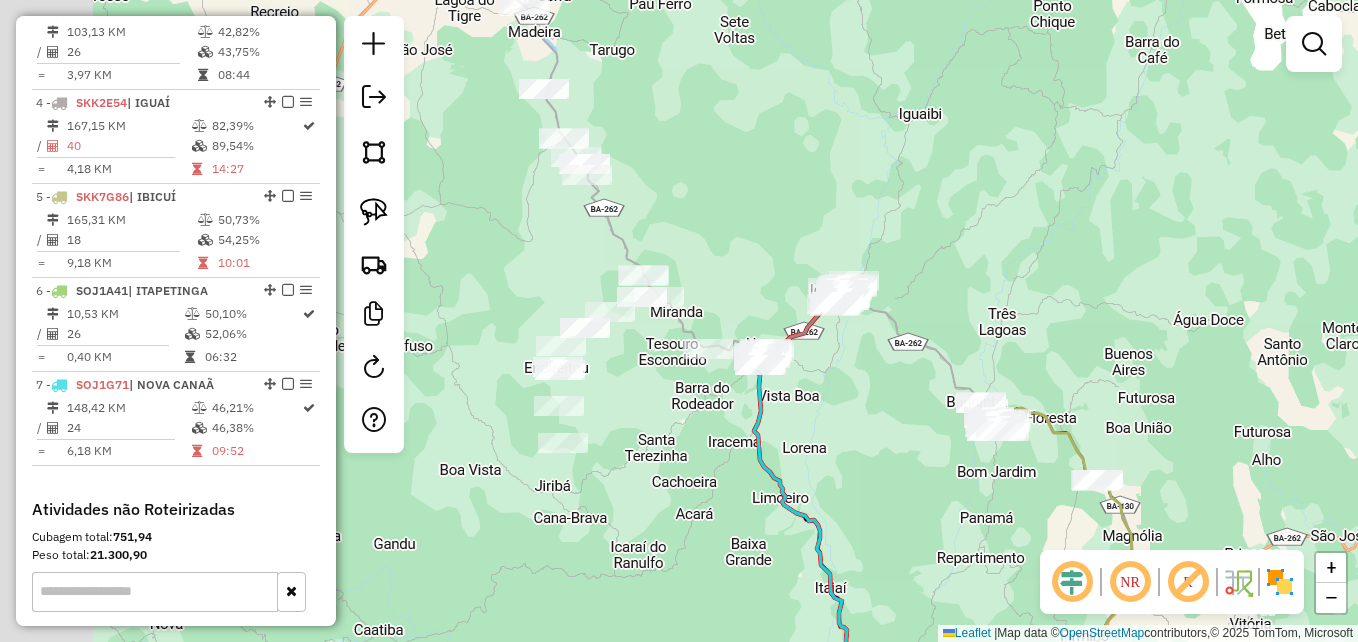 drag, startPoint x: 731, startPoint y: 315, endPoint x: 979, endPoint y: 313, distance: 248.00807 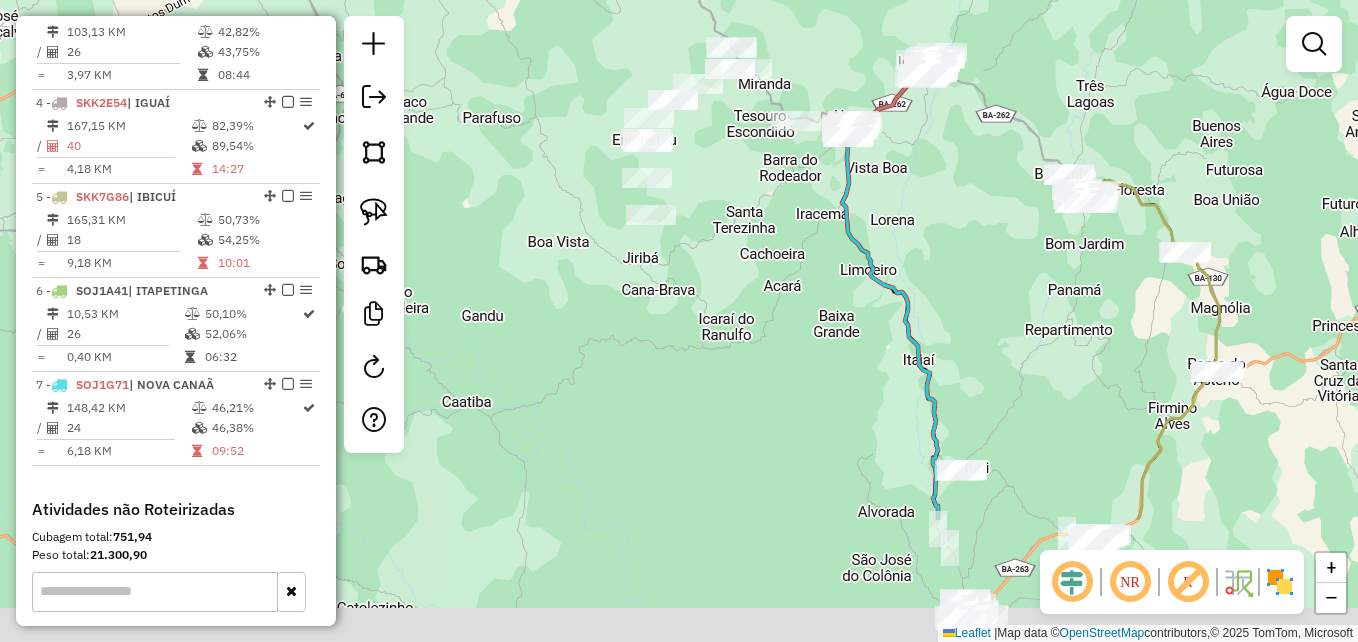 drag, startPoint x: 821, startPoint y: 466, endPoint x: 819, endPoint y: 190, distance: 276.00723 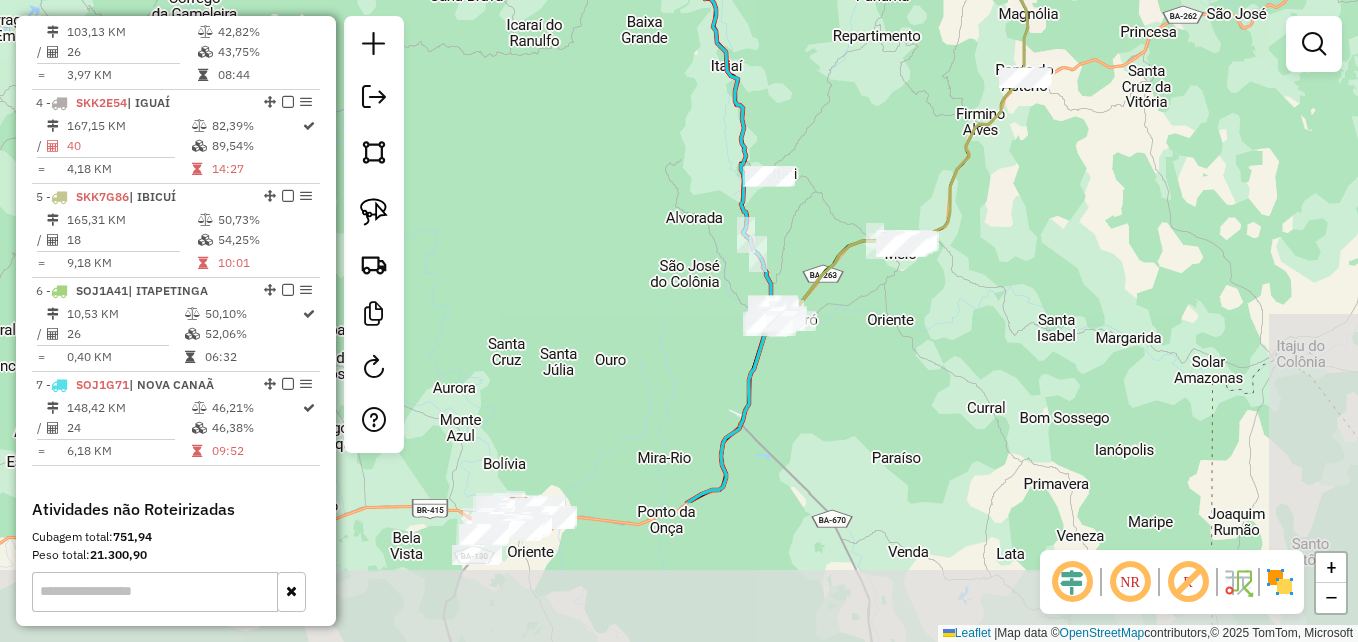 drag, startPoint x: 849, startPoint y: 421, endPoint x: 636, endPoint y: 206, distance: 302.64502 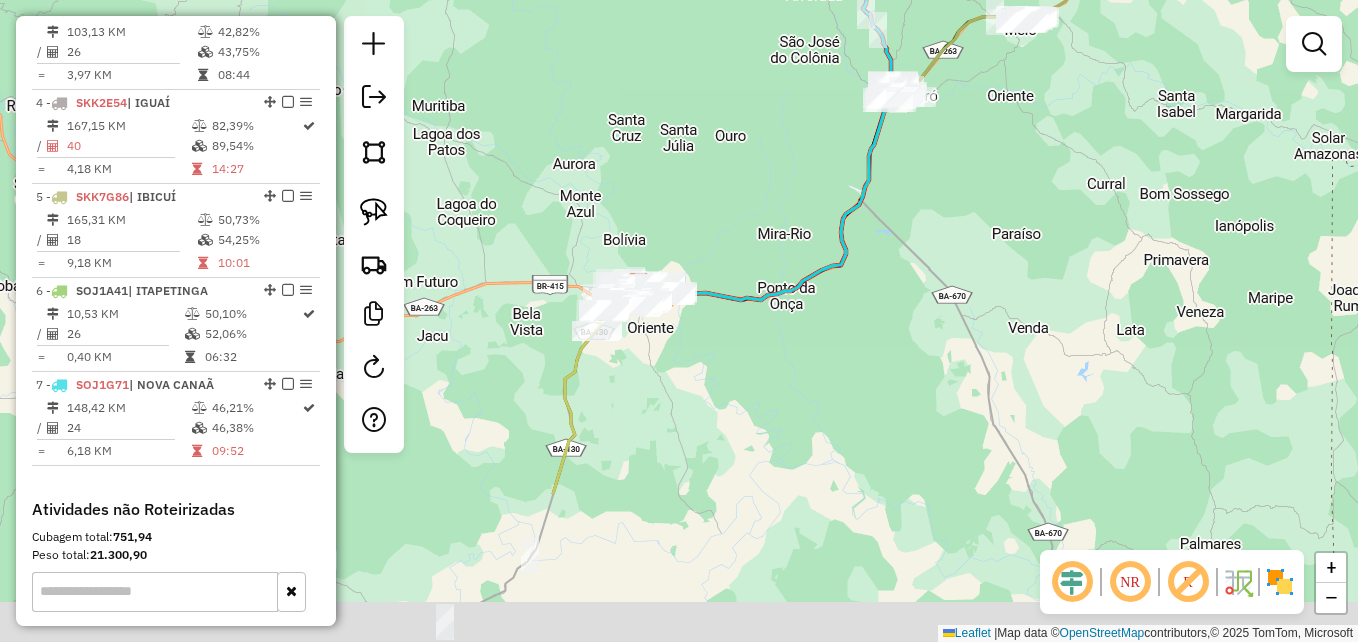 drag, startPoint x: 1002, startPoint y: 428, endPoint x: 1133, endPoint y: 214, distance: 250.91234 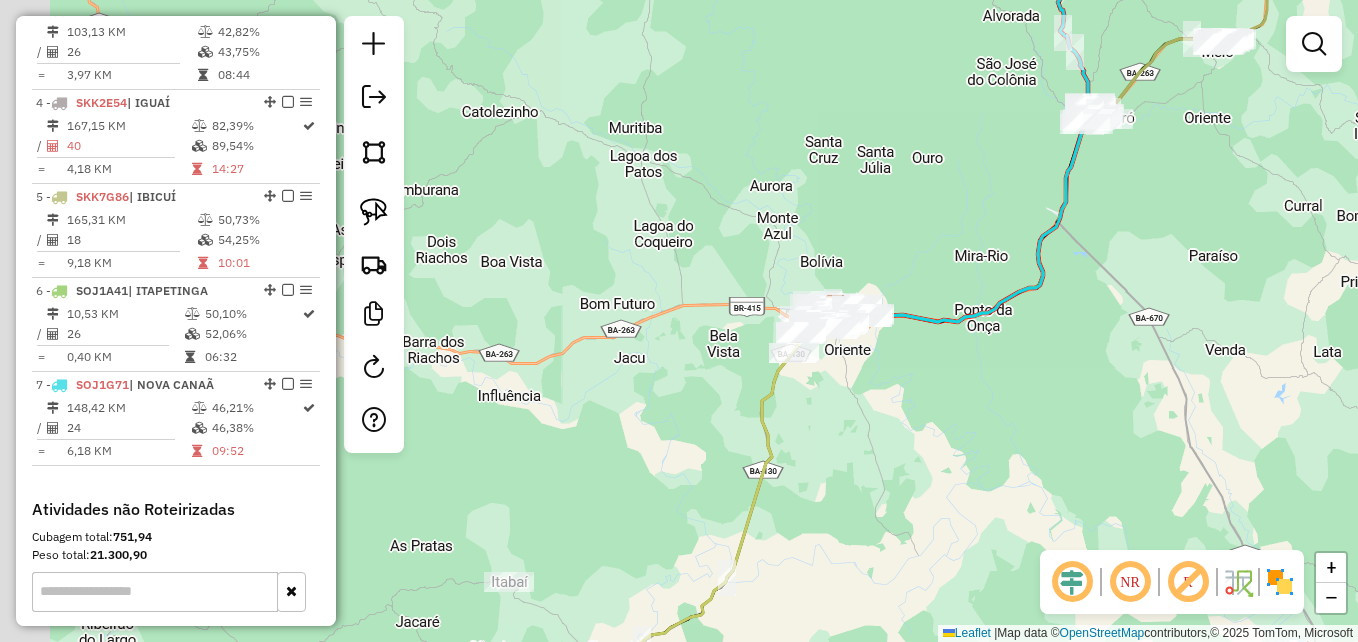 drag, startPoint x: 631, startPoint y: 424, endPoint x: 882, endPoint y: 433, distance: 251.1613 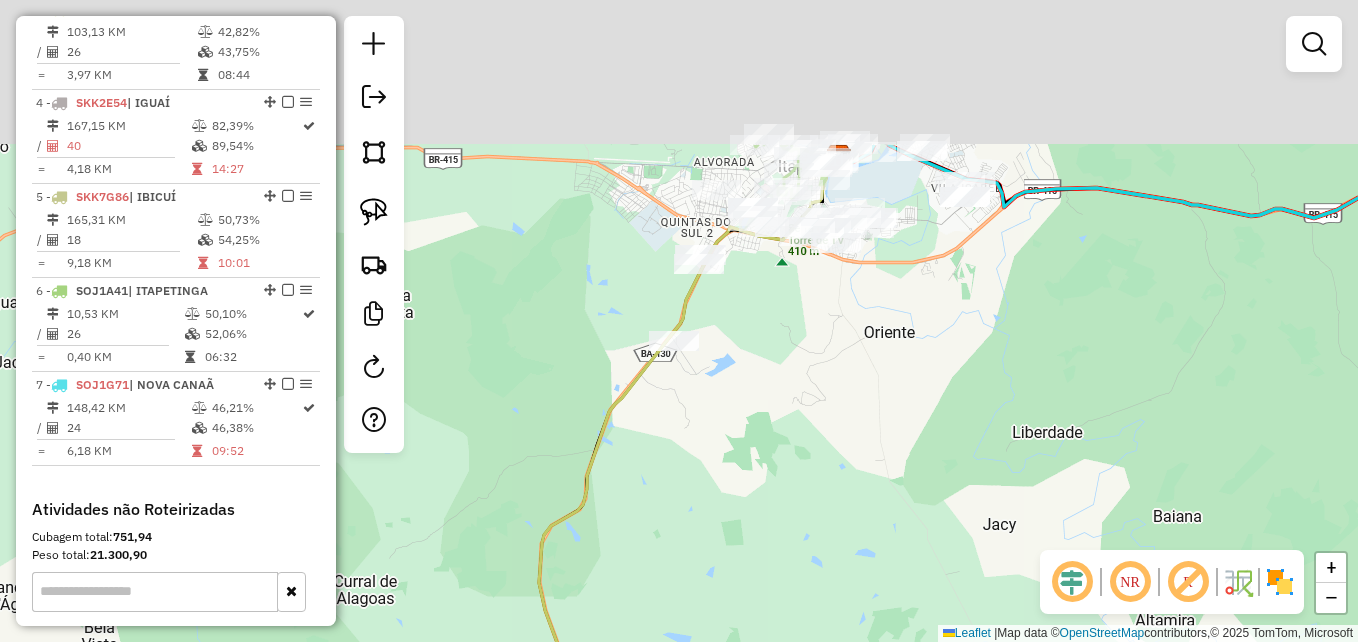drag, startPoint x: 881, startPoint y: 249, endPoint x: 895, endPoint y: 489, distance: 240.40799 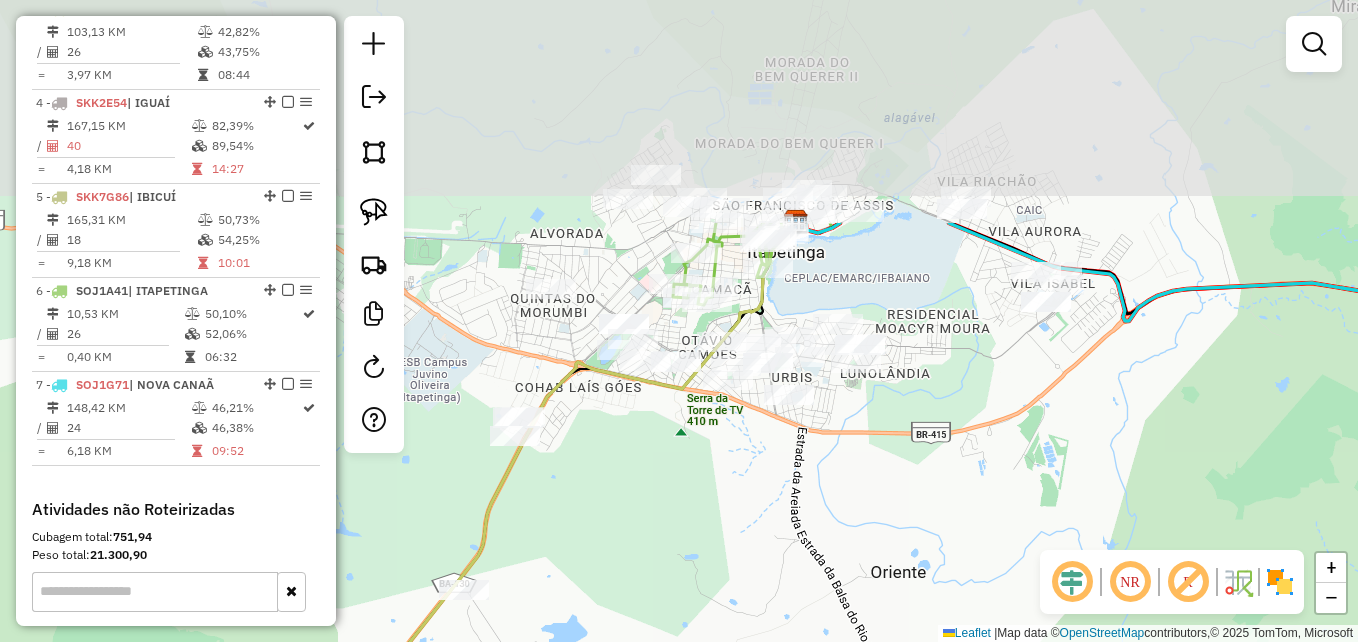 drag, startPoint x: 769, startPoint y: 296, endPoint x: 850, endPoint y: 596, distance: 310.74265 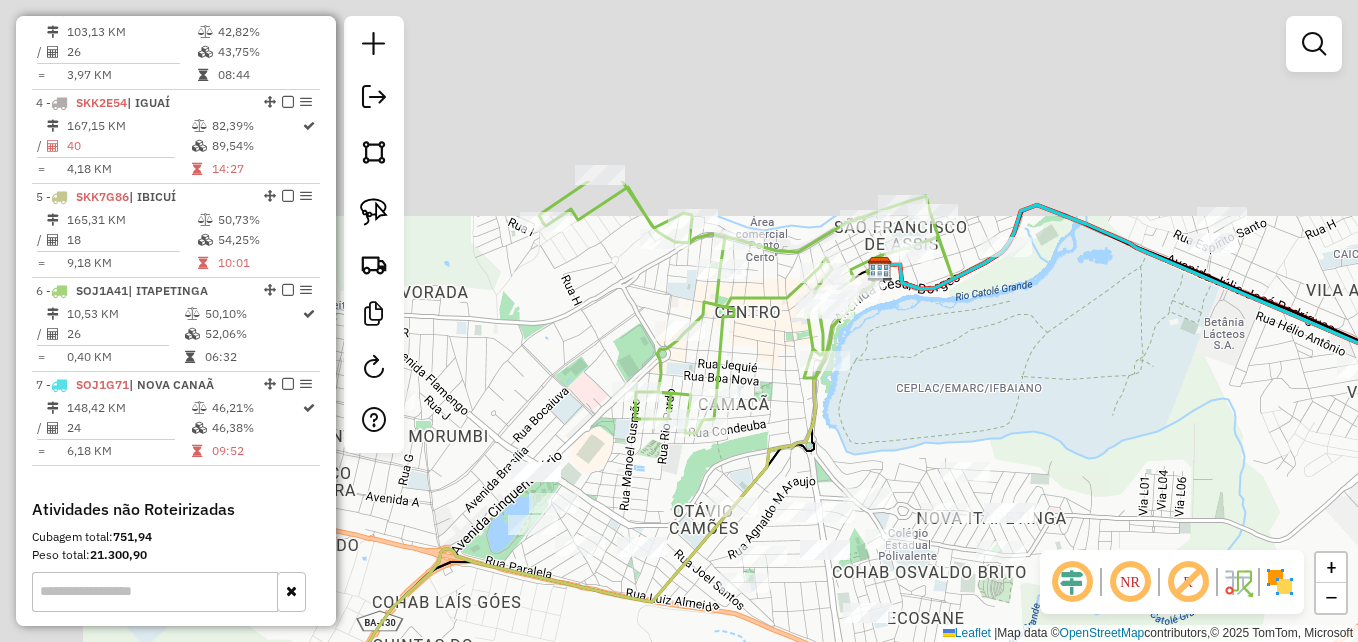 drag, startPoint x: 850, startPoint y: 146, endPoint x: 952, endPoint y: 342, distance: 220.95248 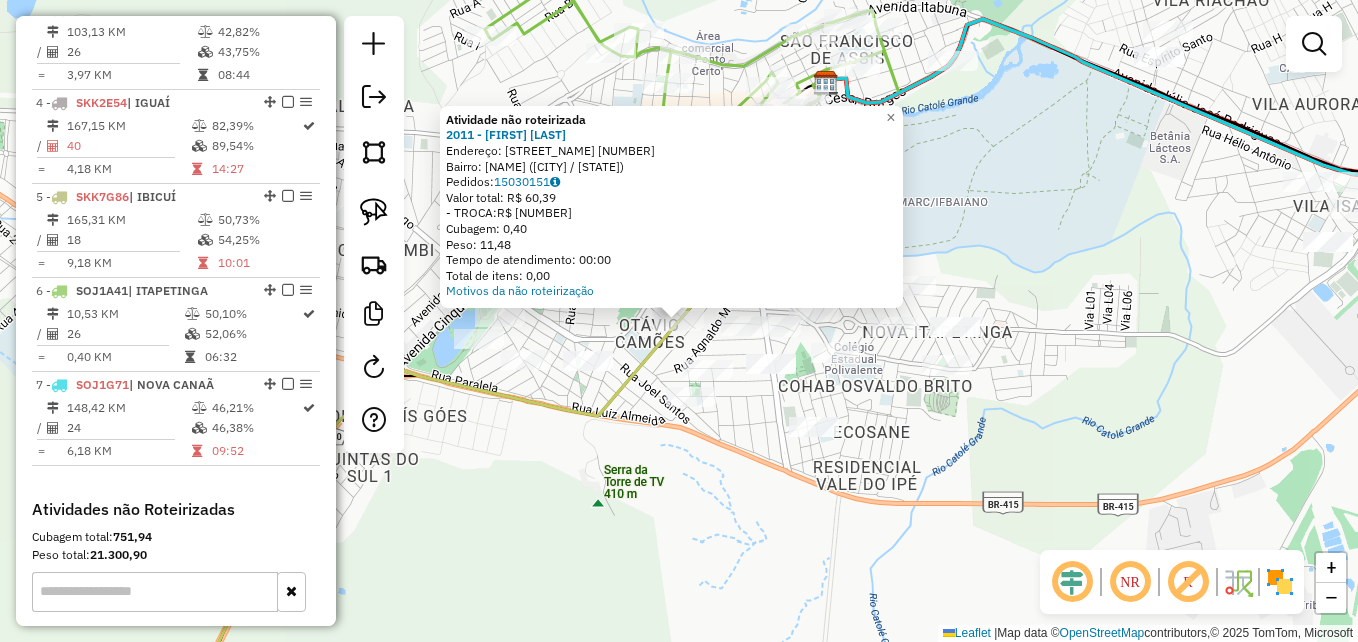 click on "Atividade não roteirizada 2011 - LUIZ CLAUDIO  Endereço:  ELIPHAS LEVY 52   Bairro: OTAVIO CAMOES (ITAPETINGA / BA)   Pedidos:  15030151   Valor total: R$ 60,39   - TROCA:  R$ 60,39   Cubagem: 0,40   Peso: 11,48   Tempo de atendimento: 00:00   Total de itens: 0,00  Motivos da não roteirização × Janela de atendimento Grade de atendimento Capacidade Transportadoras Veículos Cliente Pedidos  Rotas Selecione os dias de semana para filtrar as janelas de atendimento  Seg   Ter   Qua   Qui   Sex   Sáb   Dom  Informe o período da janela de atendimento: De: Até:  Filtrar exatamente a janela do cliente  Considerar janela de atendimento padrão  Selecione os dias de semana para filtrar as grades de atendimento  Seg   Ter   Qua   Qui   Sex   Sáb   Dom   Considerar clientes sem dia de atendimento cadastrado  Clientes fora do dia de atendimento selecionado Filtrar as atividades entre os valores definidos abaixo:  Peso mínimo:   Peso máximo:   Cubagem mínima:   Cubagem máxima:   De:   Até:   De:   Até:  De:" 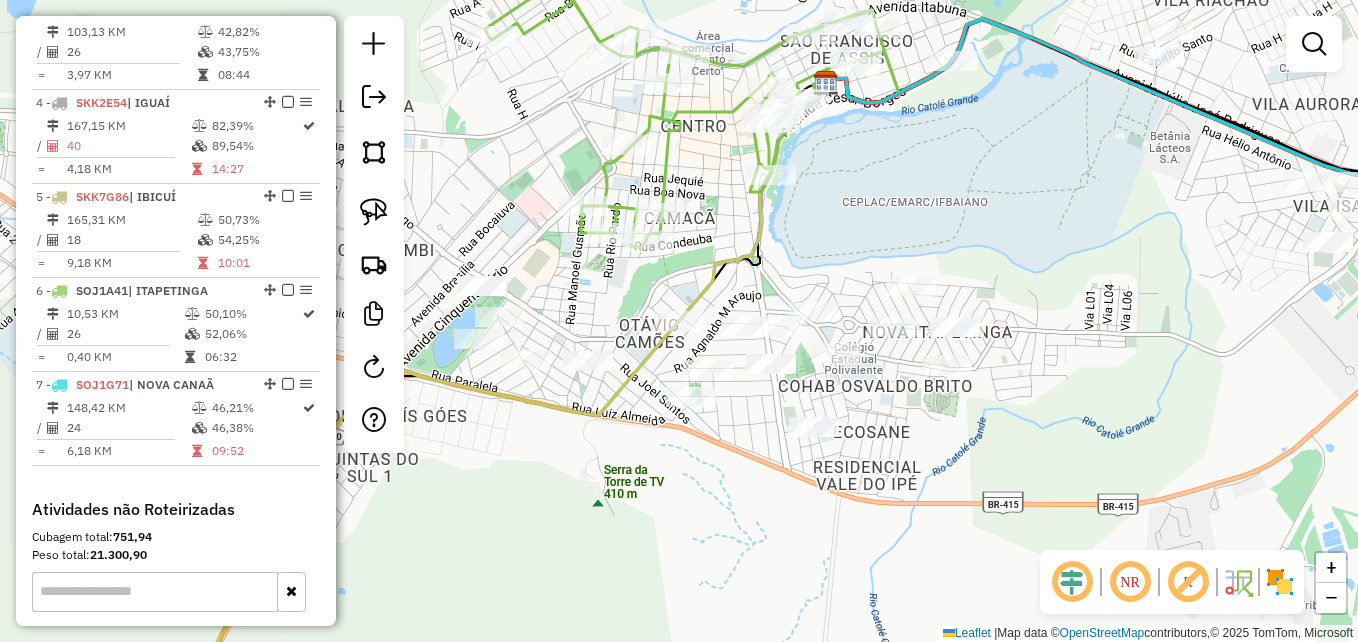 click at bounding box center (1314, 44) 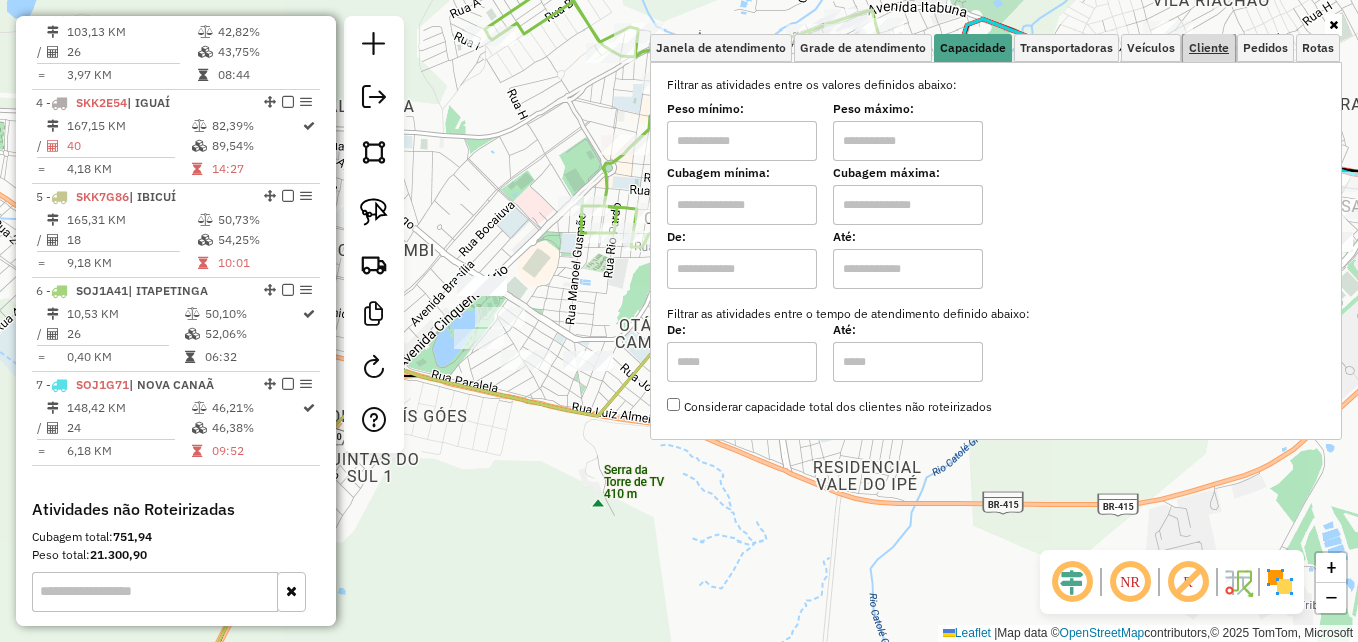 click on "Cliente" at bounding box center (1209, 48) 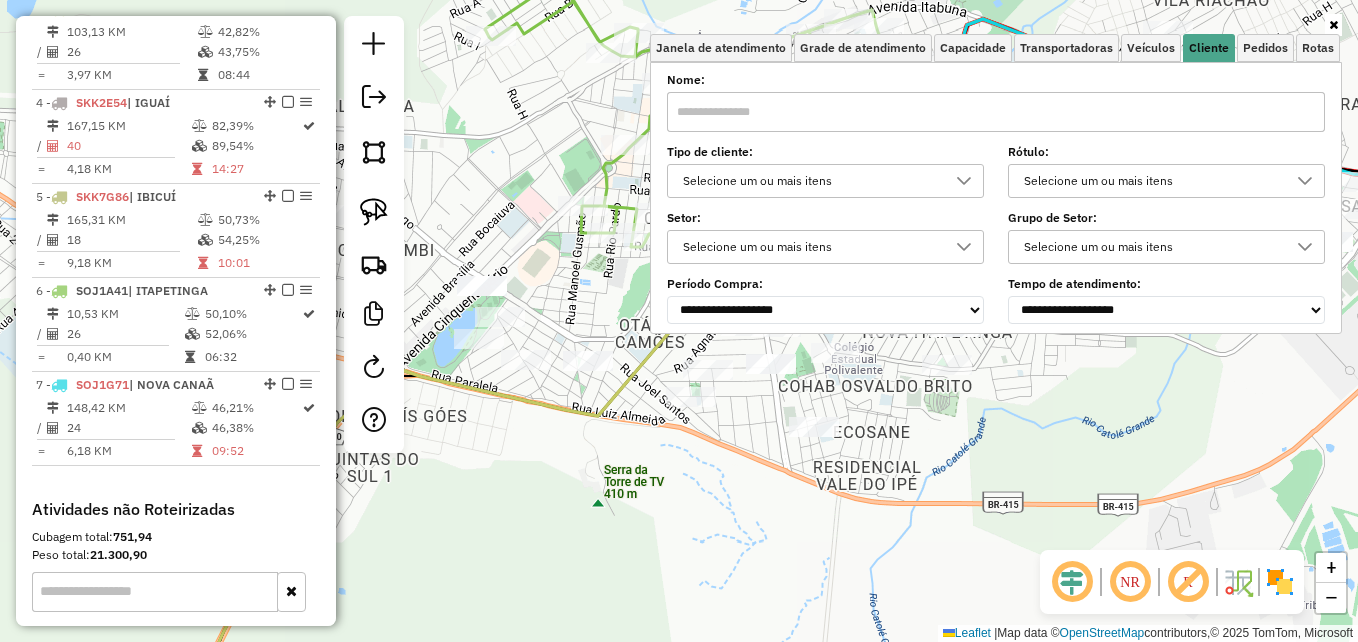 click at bounding box center [996, 112] 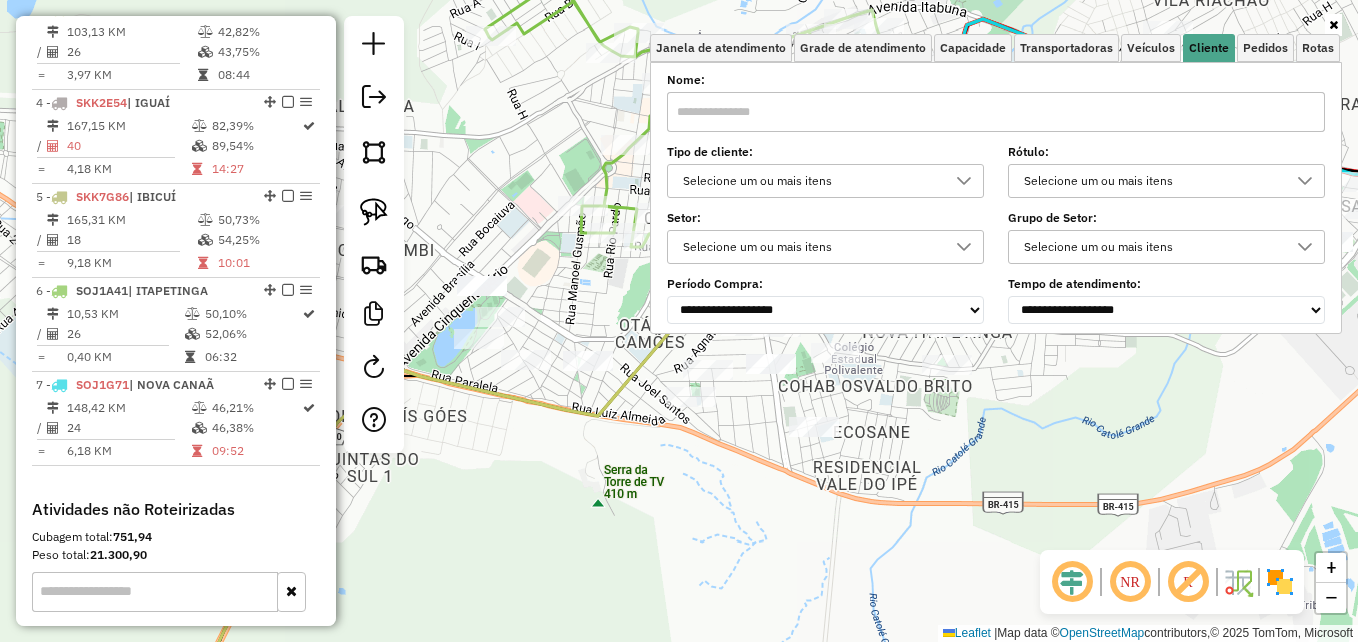 type on "****" 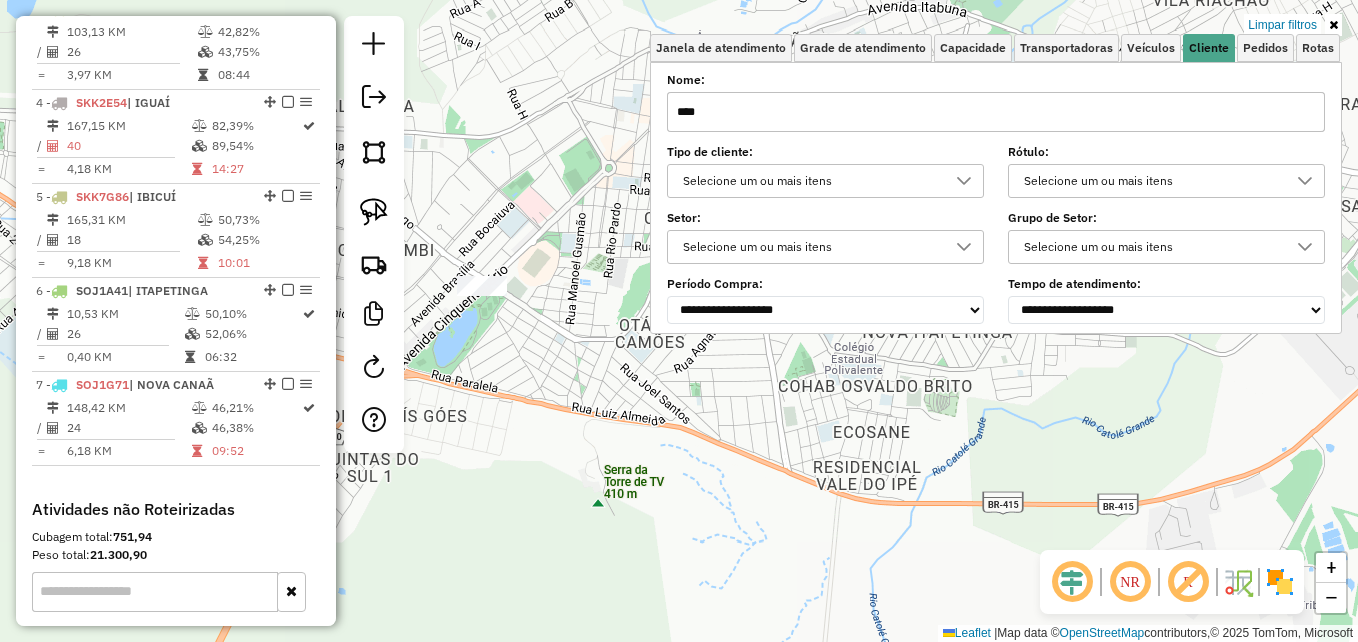 click on "Limpar filtros Janela de atendimento Grade de atendimento Capacidade Transportadoras Veículos Cliente Pedidos  Rotas Selecione os dias de semana para filtrar as janelas de atendimento  Seg   Ter   Qua   Qui   Sex   Sáb   Dom  Informe o período da janela de atendimento: De: Até:  Filtrar exatamente a janela do cliente  Considerar janela de atendimento padrão  Selecione os dias de semana para filtrar as grades de atendimento  Seg   Ter   Qua   Qui   Sex   Sáb   Dom   Considerar clientes sem dia de atendimento cadastrado  Clientes fora do dia de atendimento selecionado Filtrar as atividades entre os valores definidos abaixo:  Peso mínimo:   Peso máximo:   Cubagem mínima:   Cubagem máxima:   De:   Até:  Filtrar as atividades entre o tempo de atendimento definido abaixo:  De:   Até:   Considerar capacidade total dos clientes não roteirizados Transportadora: Selecione um ou mais itens Tipo de veículo: Selecione um ou mais itens Veículo: Selecione um ou mais itens Motorista: Selecione um ou mais itens" 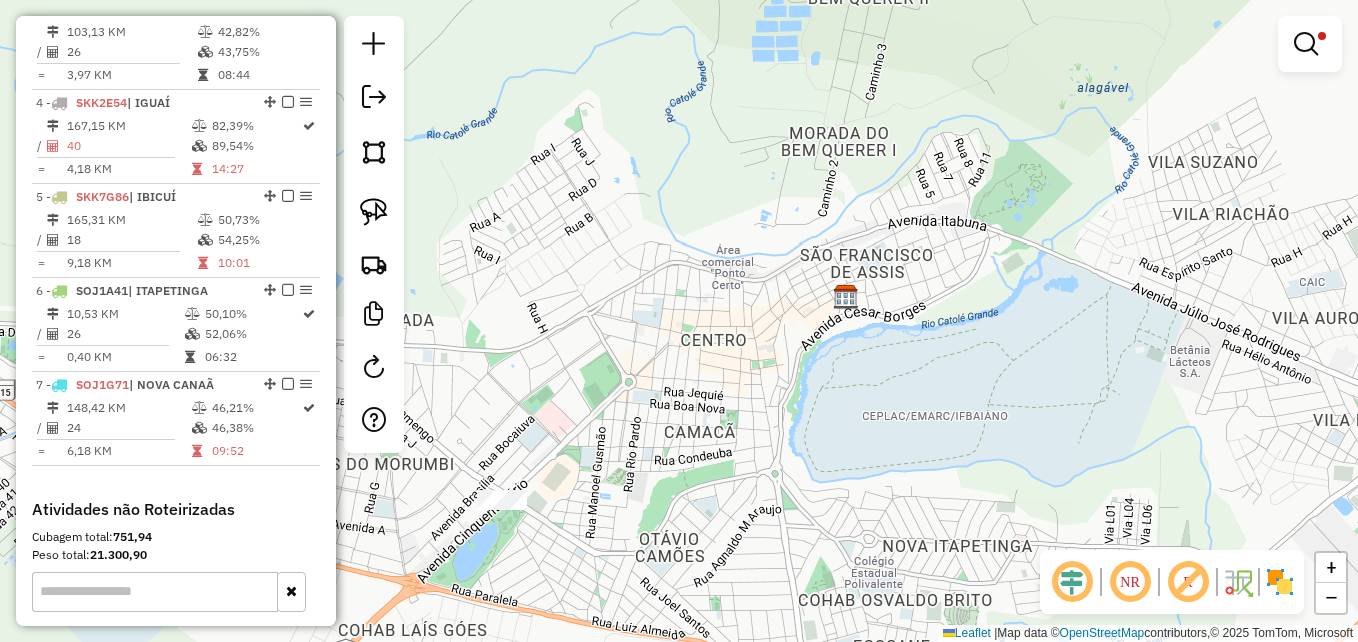drag, startPoint x: 774, startPoint y: 223, endPoint x: 799, endPoint y: 445, distance: 223.40323 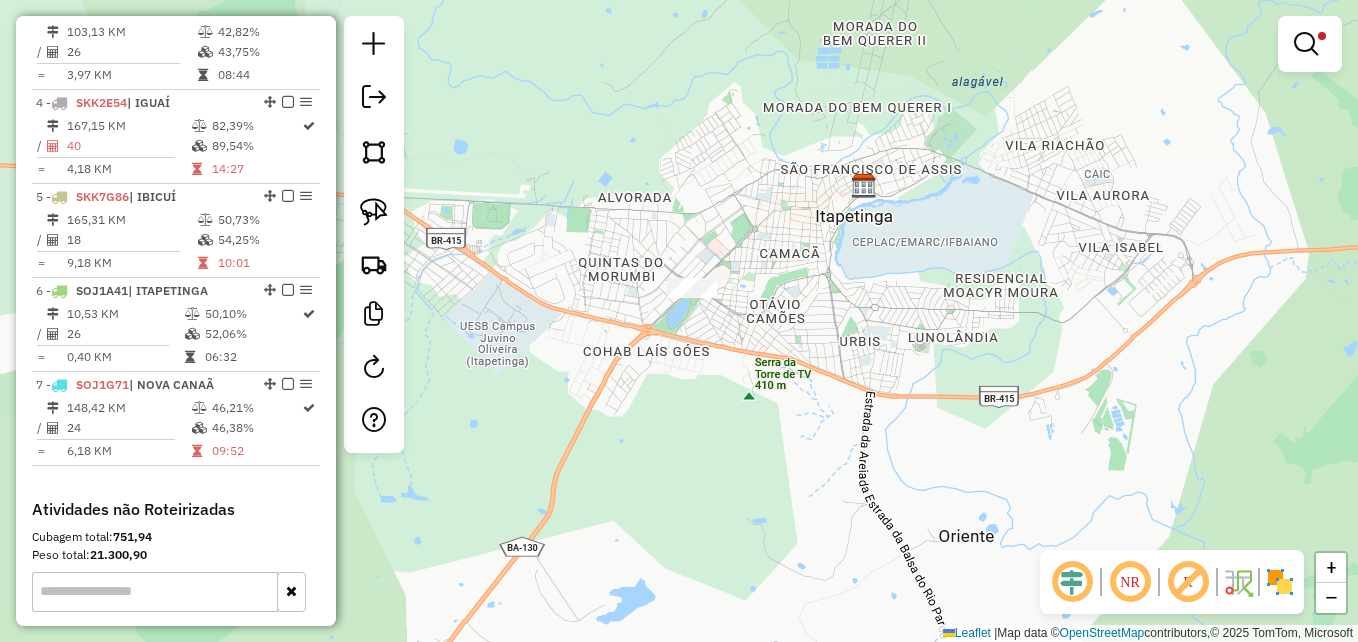drag, startPoint x: 613, startPoint y: 338, endPoint x: 581, endPoint y: 262, distance: 82.46211 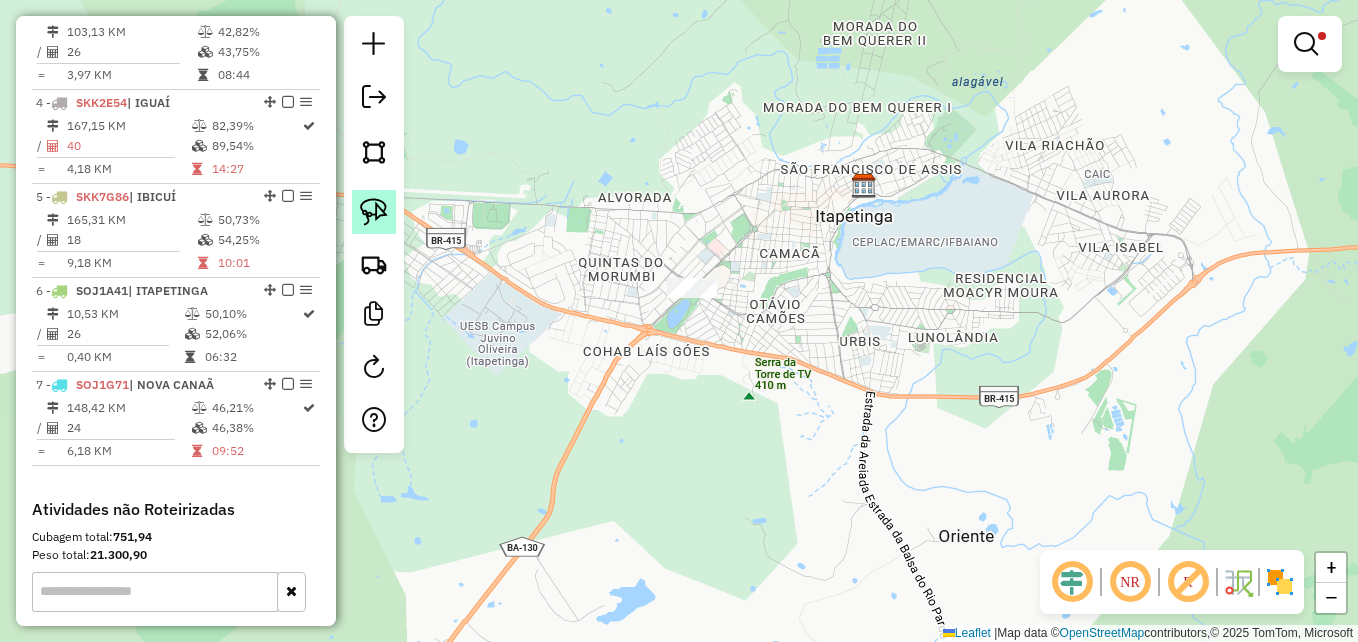 click 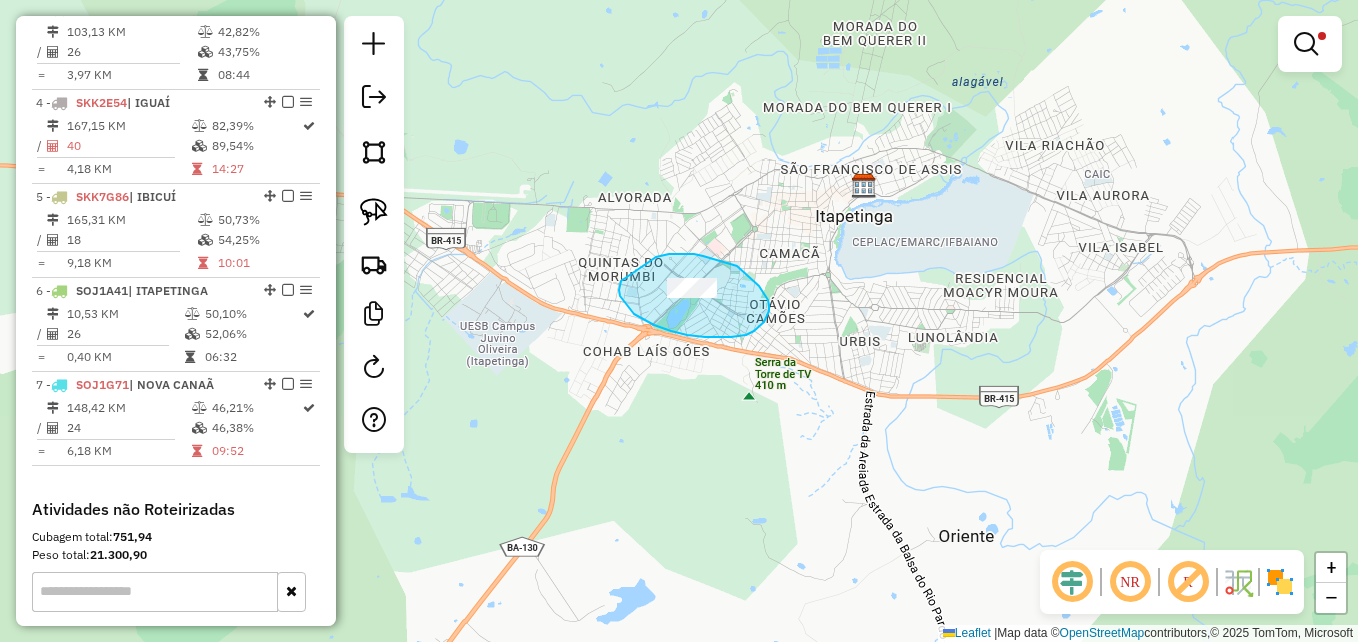 drag, startPoint x: 703, startPoint y: 256, endPoint x: 716, endPoint y: 250, distance: 14.3178215 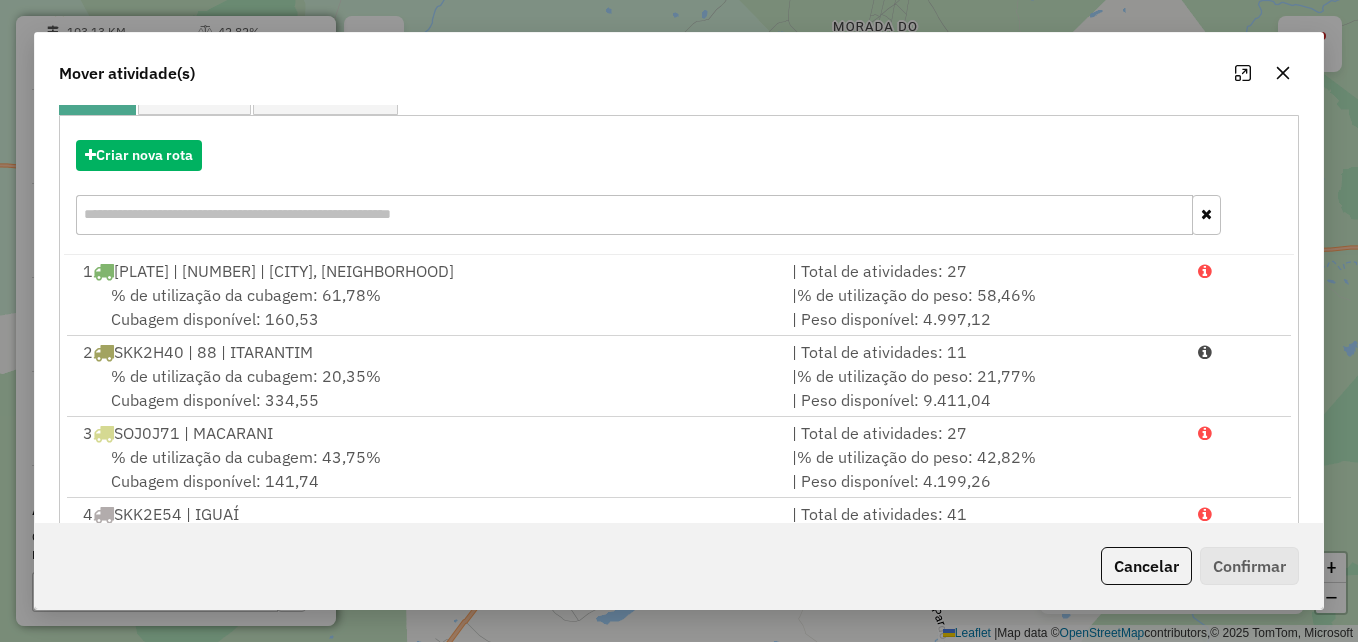 scroll, scrollTop: 100, scrollLeft: 0, axis: vertical 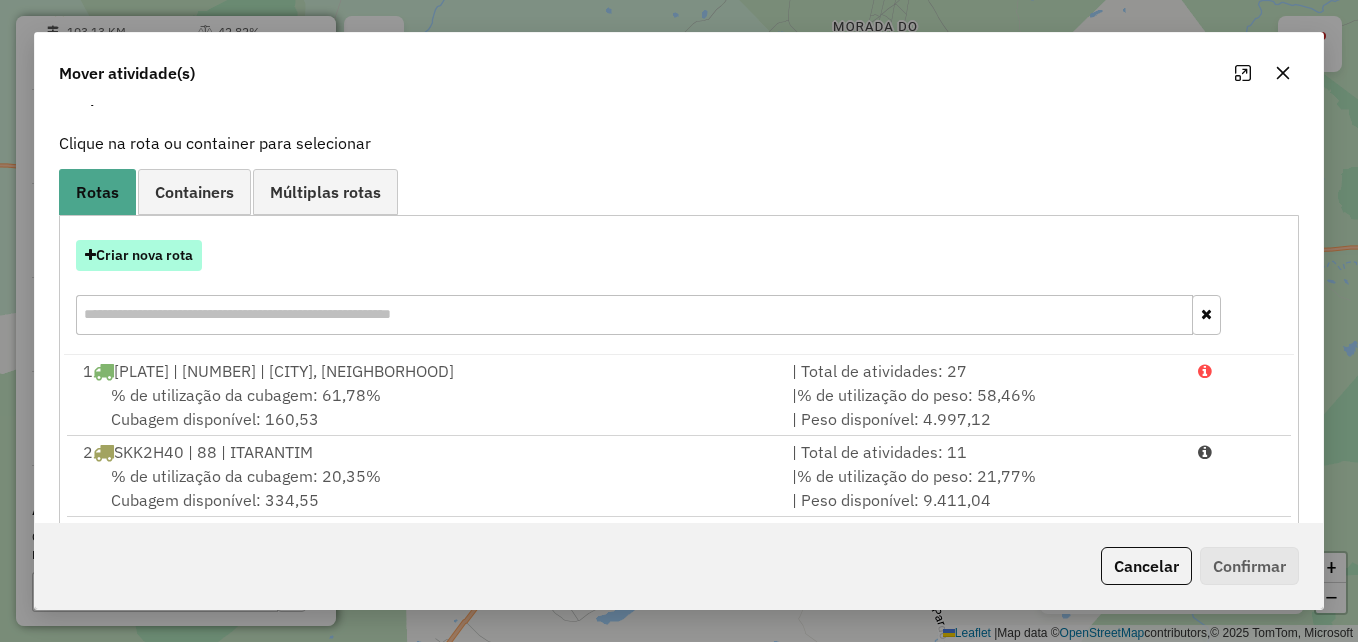 click on "Criar nova rota" at bounding box center [139, 255] 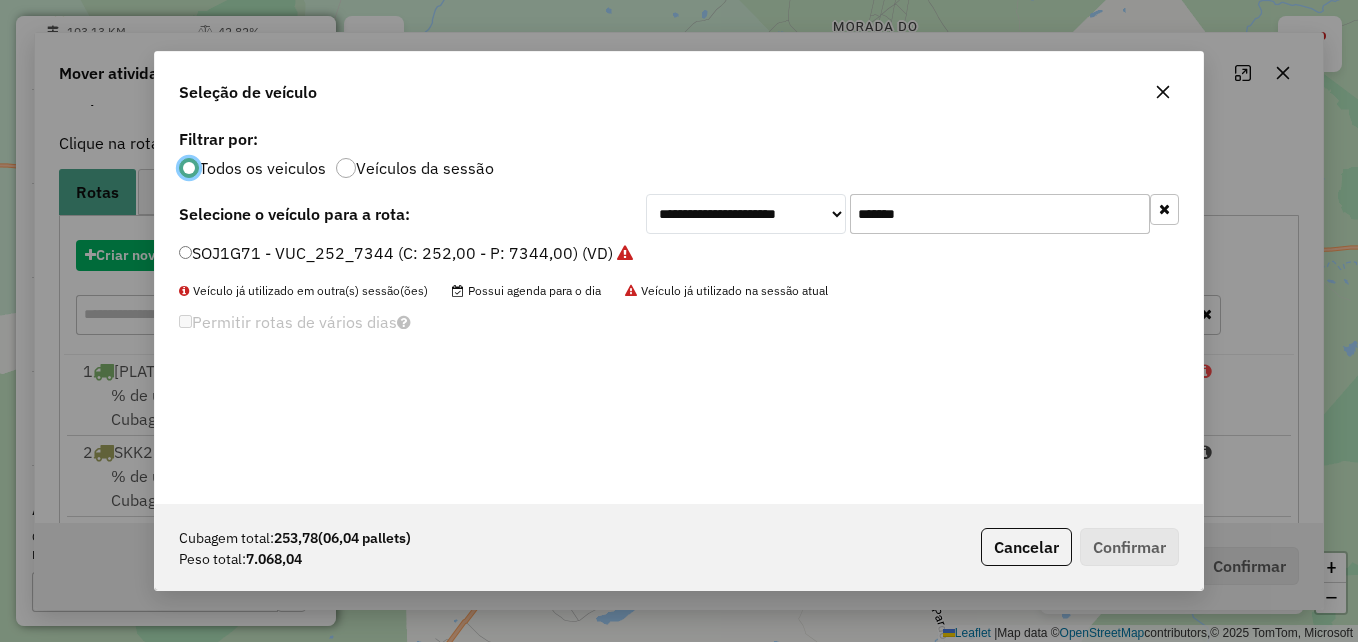 scroll, scrollTop: 11, scrollLeft: 6, axis: both 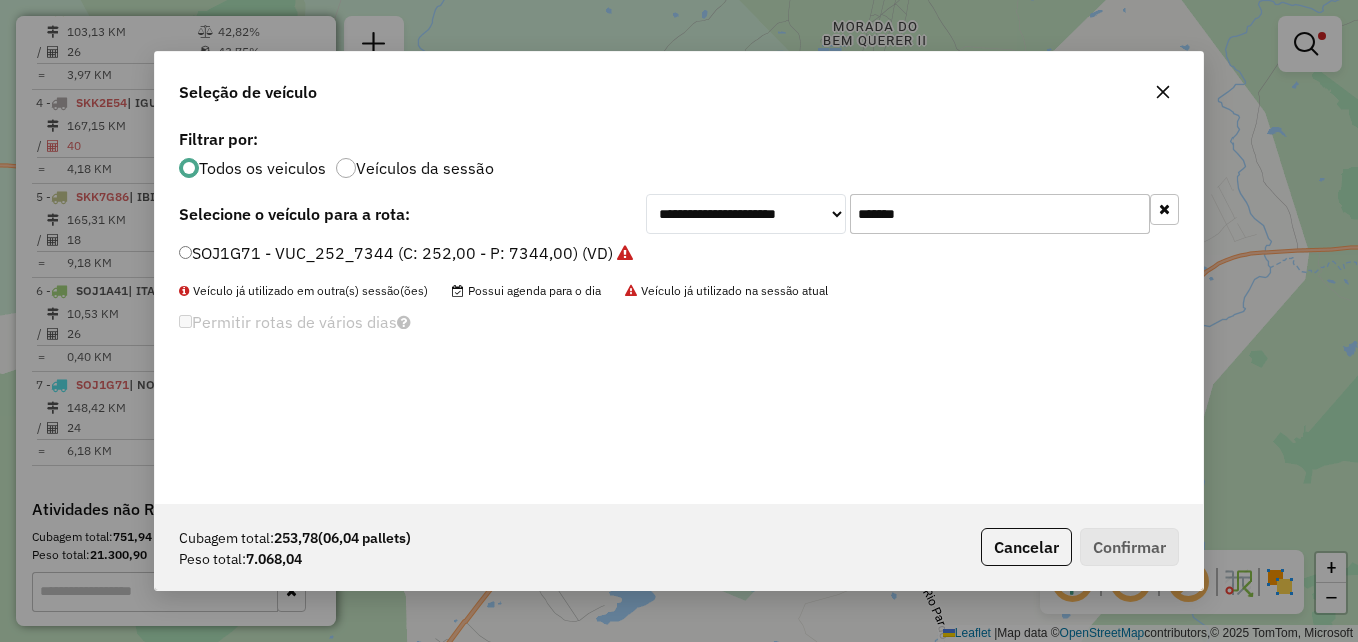 drag, startPoint x: 969, startPoint y: 213, endPoint x: 835, endPoint y: 215, distance: 134.01492 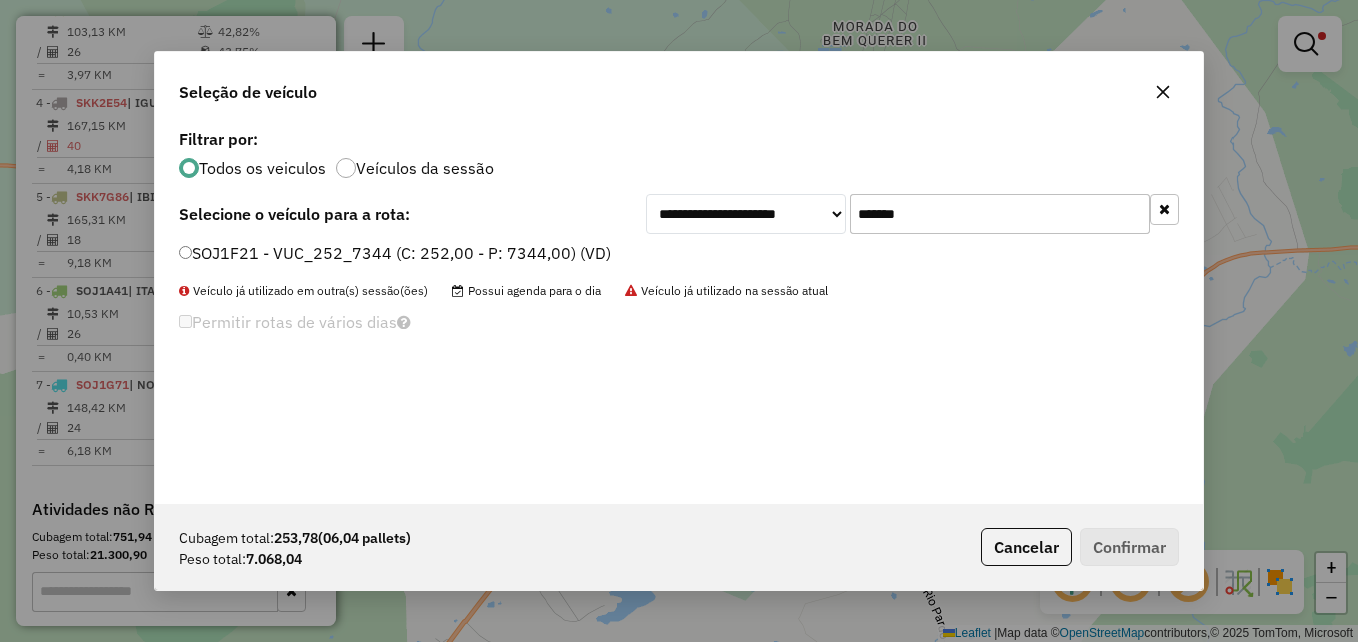 type on "*******" 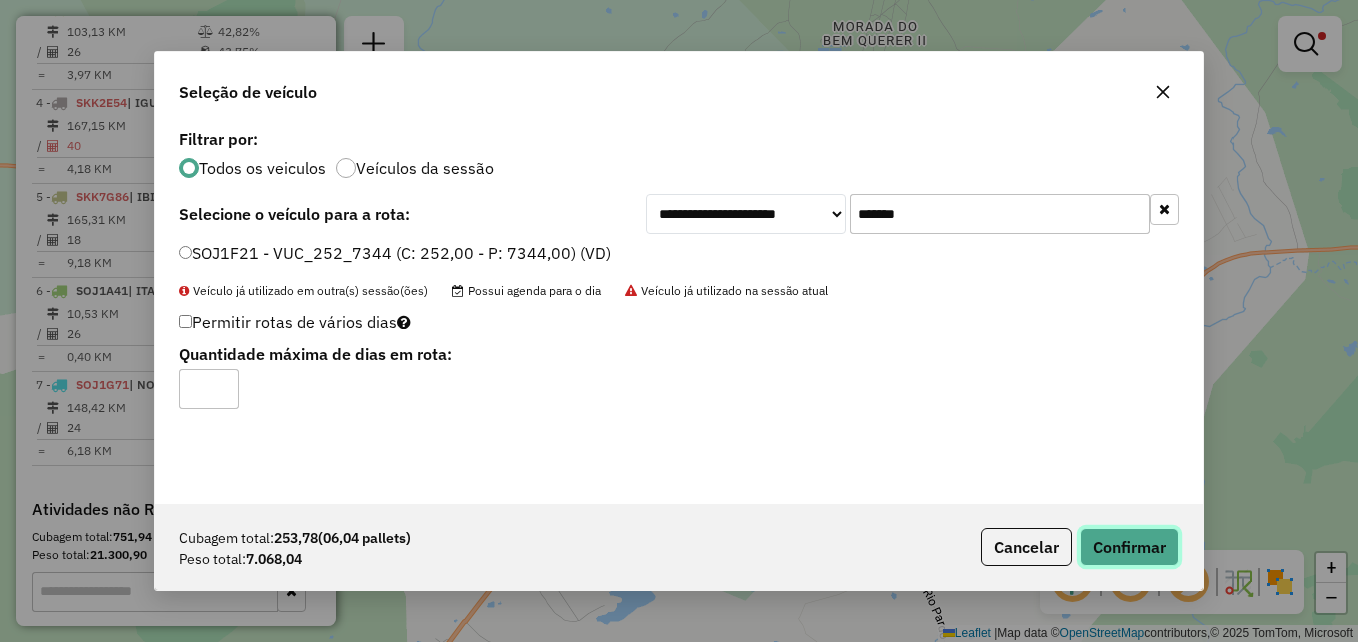 click on "Confirmar" 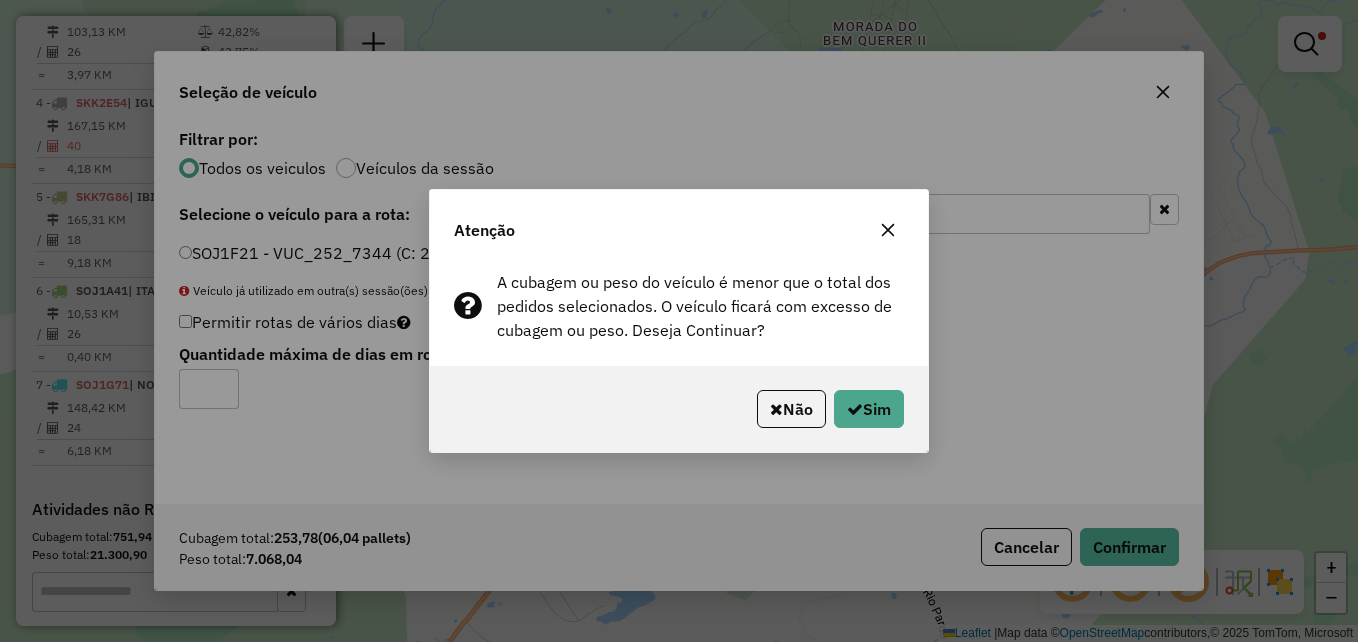 click on "Não   Sim" 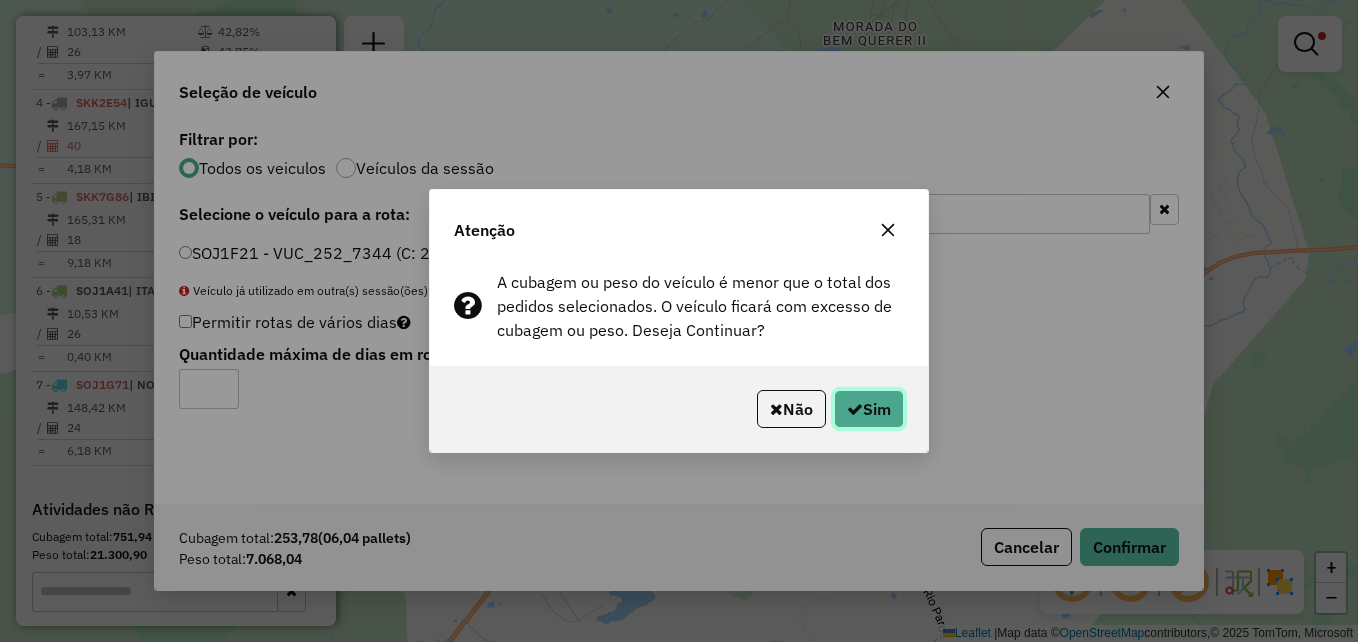 click 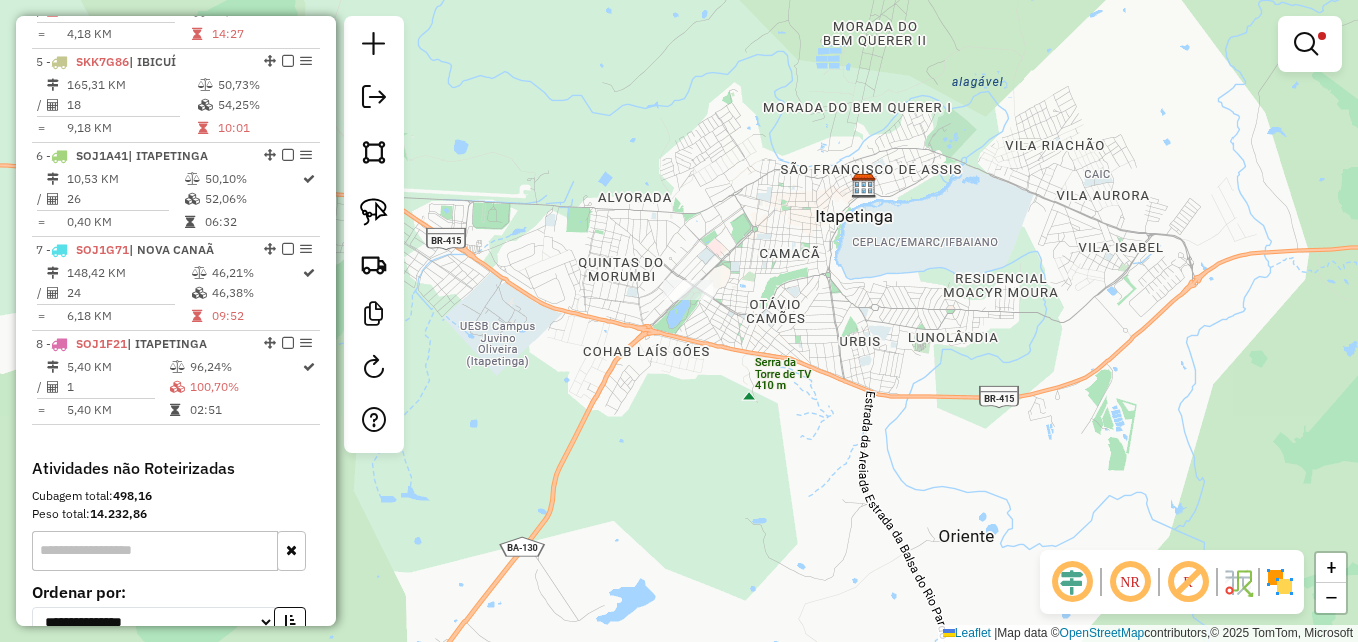 scroll, scrollTop: 1100, scrollLeft: 0, axis: vertical 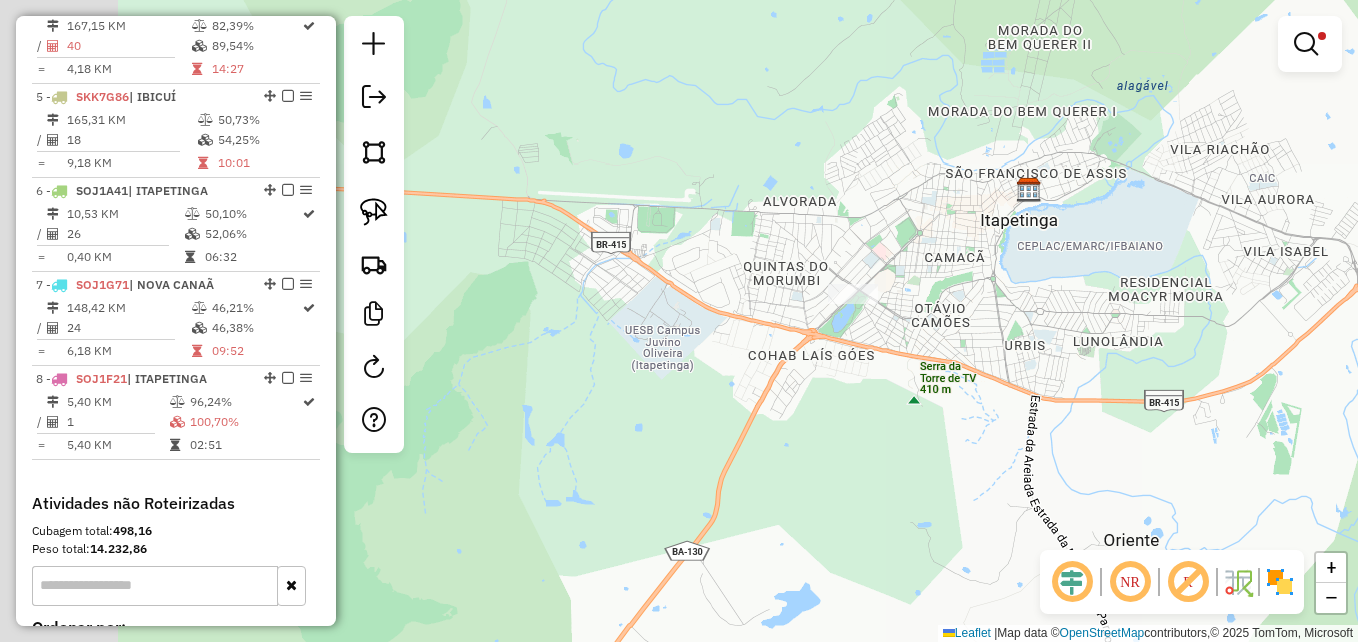 drag, startPoint x: 617, startPoint y: 343, endPoint x: 825, endPoint y: 362, distance: 208.86598 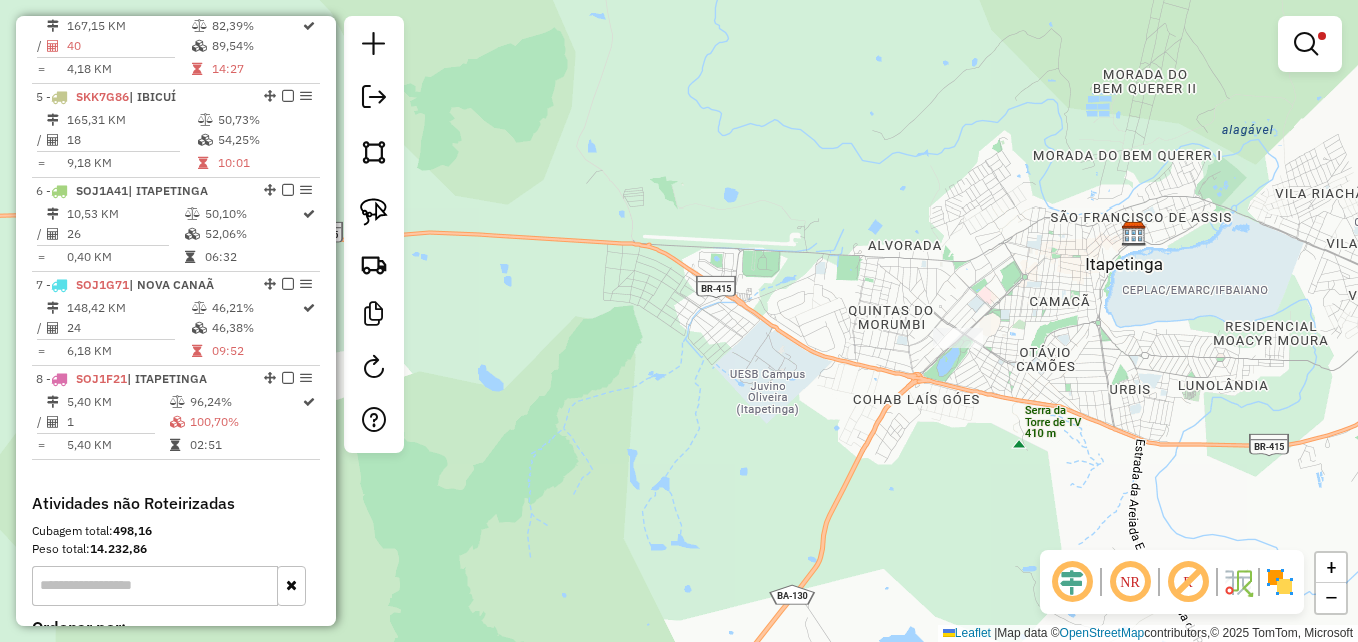 click on "Limpar filtros Janela de atendimento Grade de atendimento Capacidade Transportadoras Veículos Cliente Pedidos  Rotas Selecione os dias de semana para filtrar as janelas de atendimento  Seg   Ter   Qua   Qui   Sex   Sáb   Dom  Informe o período da janela de atendimento: De: Até:  Filtrar exatamente a janela do cliente  Considerar janela de atendimento padrão  Selecione os dias de semana para filtrar as grades de atendimento  Seg   Ter   Qua   Qui   Sex   Sáb   Dom   Considerar clientes sem dia de atendimento cadastrado  Clientes fora do dia de atendimento selecionado Filtrar as atividades entre os valores definidos abaixo:  Peso mínimo:   Peso máximo:   Cubagem mínima:   Cubagem máxima:   De:   Até:  Filtrar as atividades entre o tempo de atendimento definido abaixo:  De:   Até:   Considerar capacidade total dos clientes não roteirizados Transportadora: Selecione um ou mais itens Tipo de veículo: Selecione um ou mais itens Veículo: Selecione um ou mais itens Motorista: Selecione um ou mais itens" 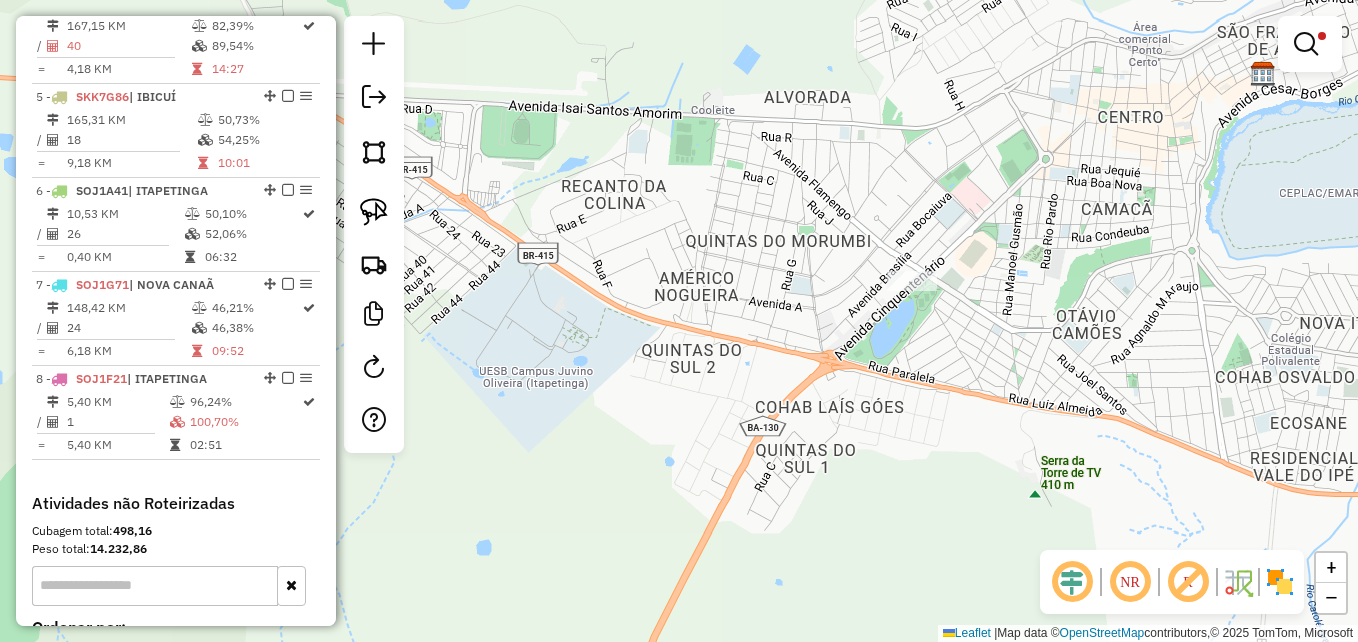 click on "Limpar filtros Janela de atendimento Grade de atendimento Capacidade Transportadoras Veículos Cliente Pedidos  Rotas Selecione os dias de semana para filtrar as janelas de atendimento  Seg   Ter   Qua   Qui   Sex   Sáb   Dom  Informe o período da janela de atendimento: De: Até:  Filtrar exatamente a janela do cliente  Considerar janela de atendimento padrão  Selecione os dias de semana para filtrar as grades de atendimento  Seg   Ter   Qua   Qui   Sex   Sáb   Dom   Considerar clientes sem dia de atendimento cadastrado  Clientes fora do dia de atendimento selecionado Filtrar as atividades entre os valores definidos abaixo:  Peso mínimo:   Peso máximo:   Cubagem mínima:   Cubagem máxima:   De:   Até:  Filtrar as atividades entre o tempo de atendimento definido abaixo:  De:   Até:   Considerar capacidade total dos clientes não roteirizados Transportadora: Selecione um ou mais itens Tipo de veículo: Selecione um ou mais itens Veículo: Selecione um ou mais itens Motorista: Selecione um ou mais itens" 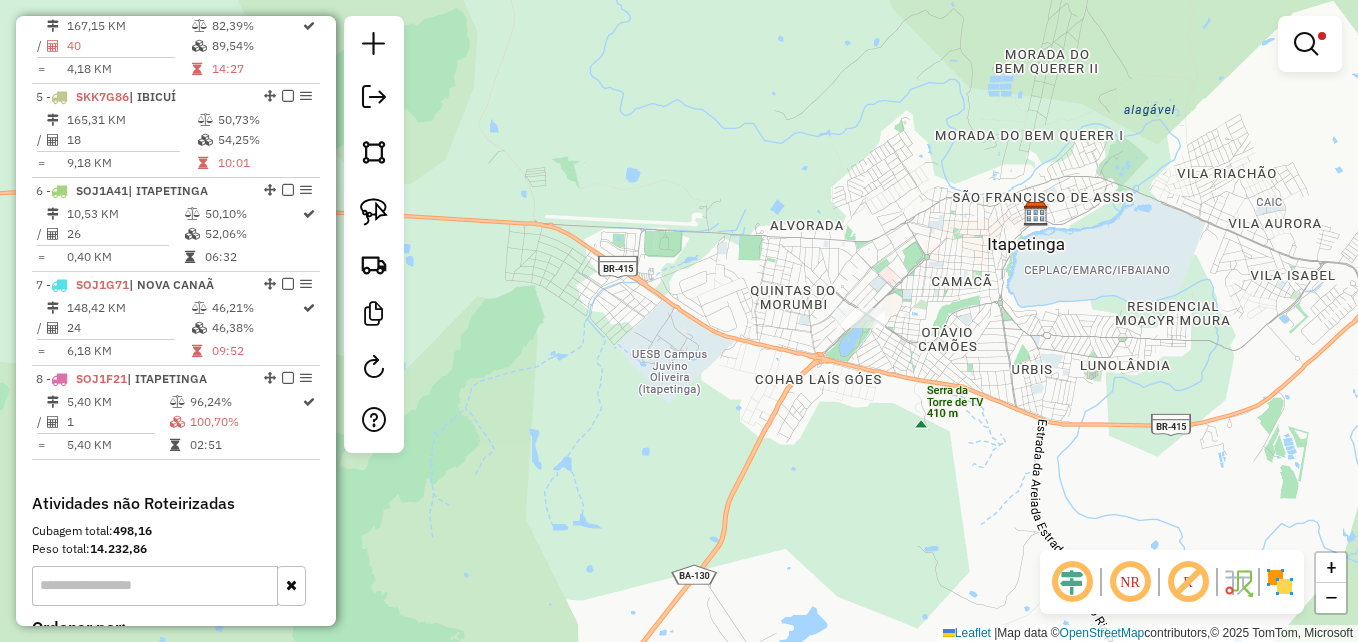 drag, startPoint x: 987, startPoint y: 384, endPoint x: 840, endPoint y: 410, distance: 149.28162 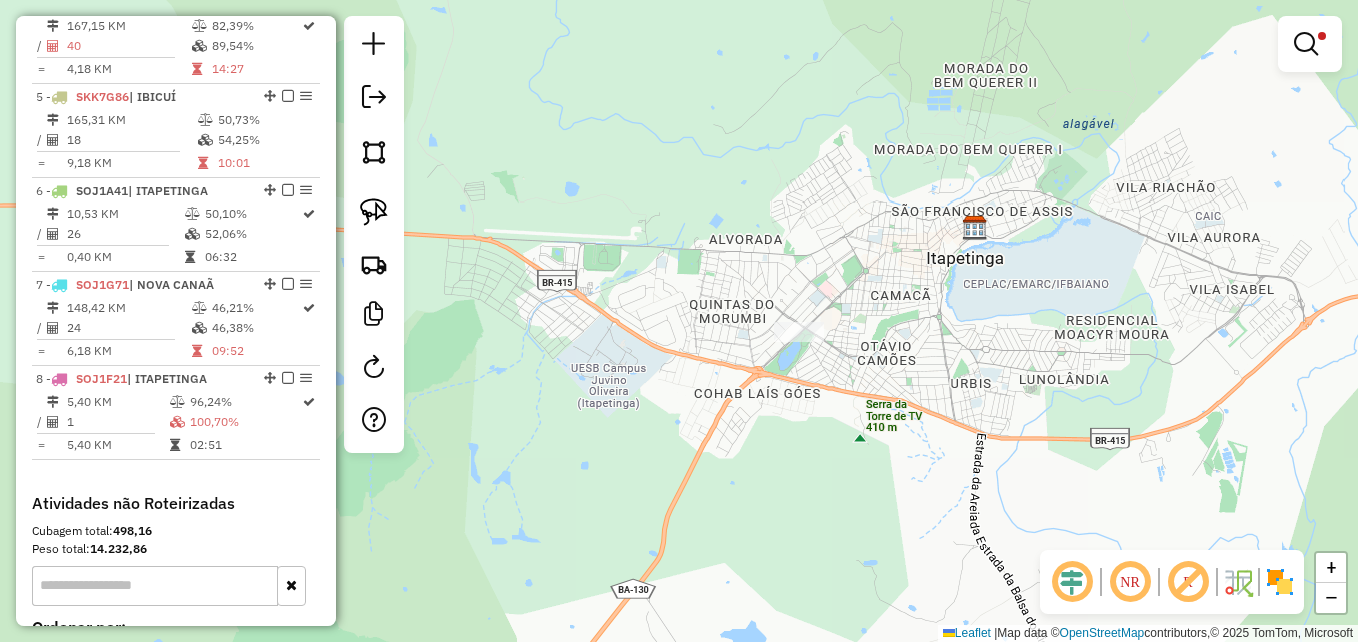 drag, startPoint x: 1312, startPoint y: 44, endPoint x: 1301, endPoint y: 42, distance: 11.18034 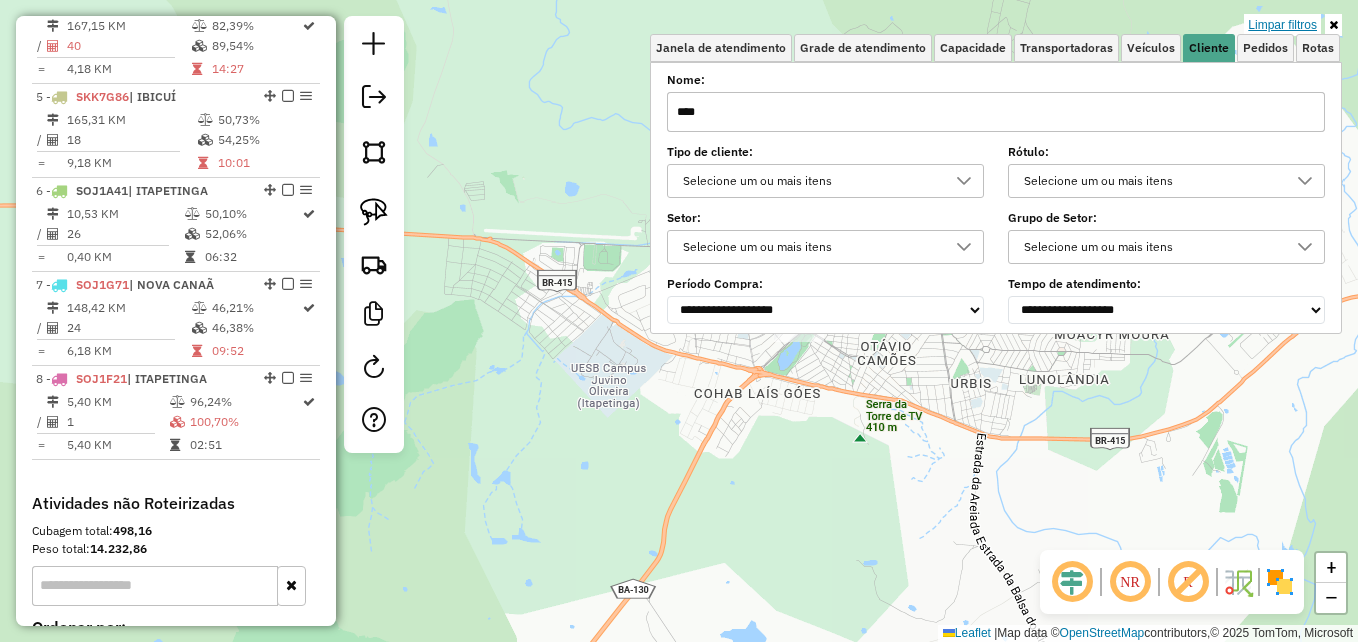 drag, startPoint x: 1272, startPoint y: 21, endPoint x: 1074, endPoint y: 149, distance: 235.77107 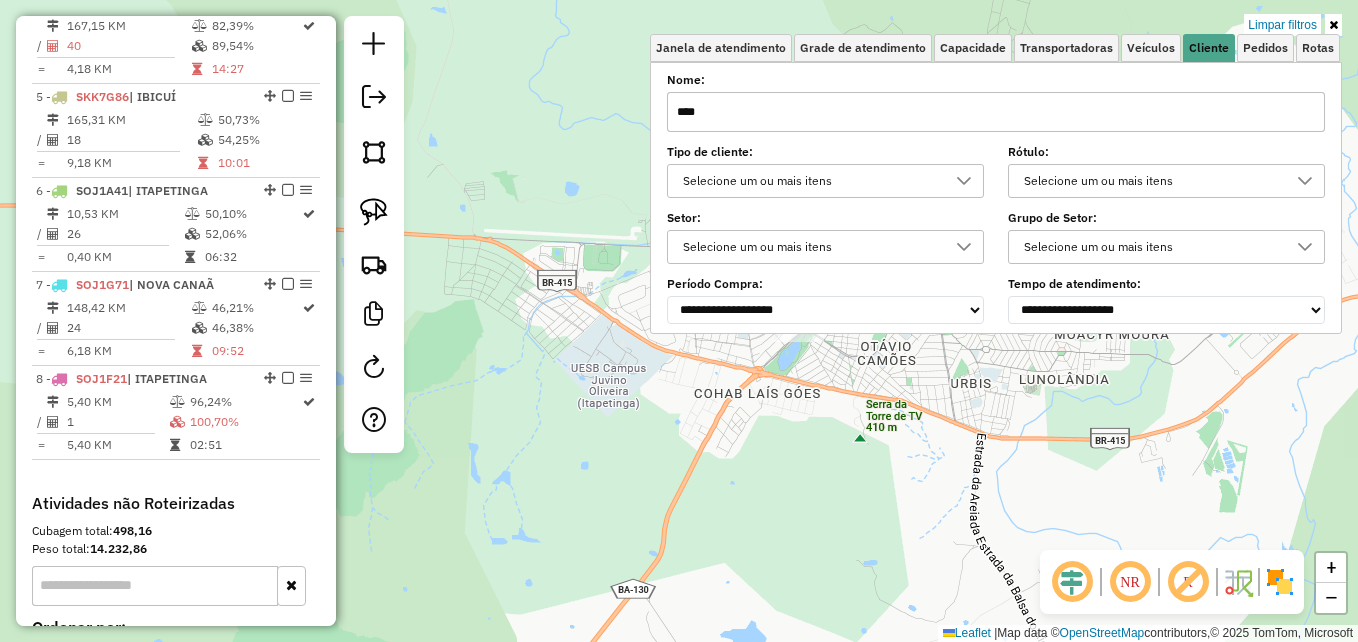 click on "Limpar filtros" at bounding box center (1282, 25) 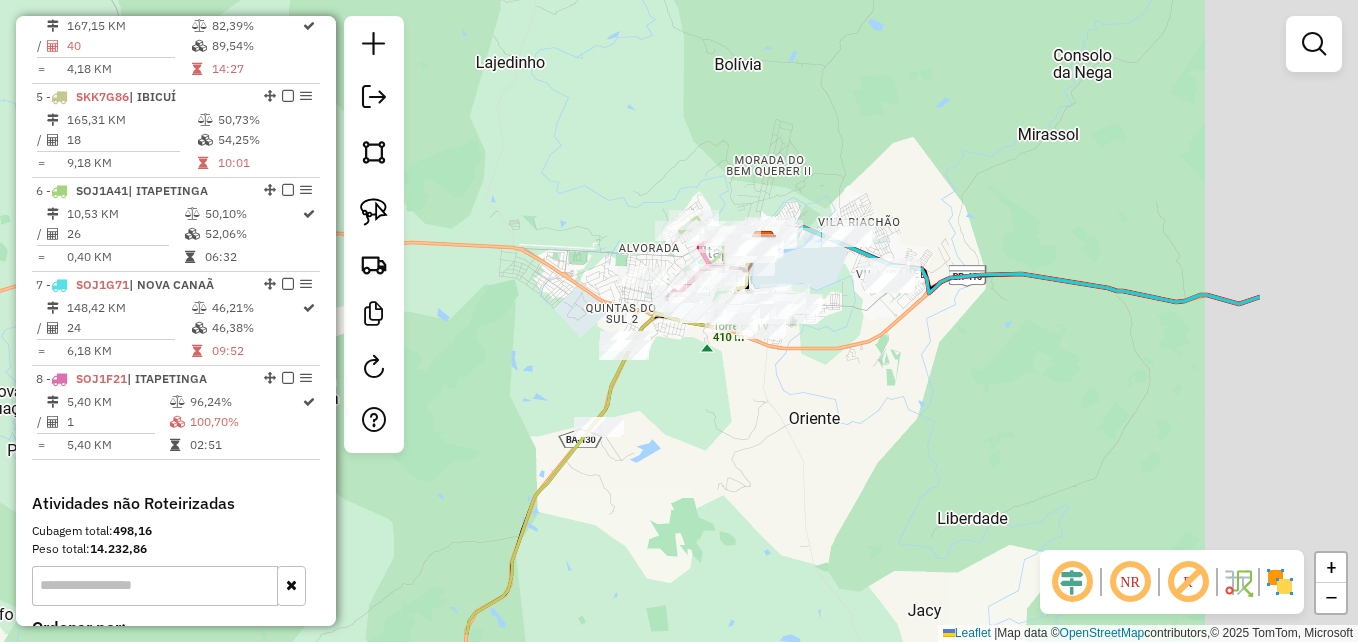 drag, startPoint x: 987, startPoint y: 484, endPoint x: 753, endPoint y: 387, distance: 253.3081 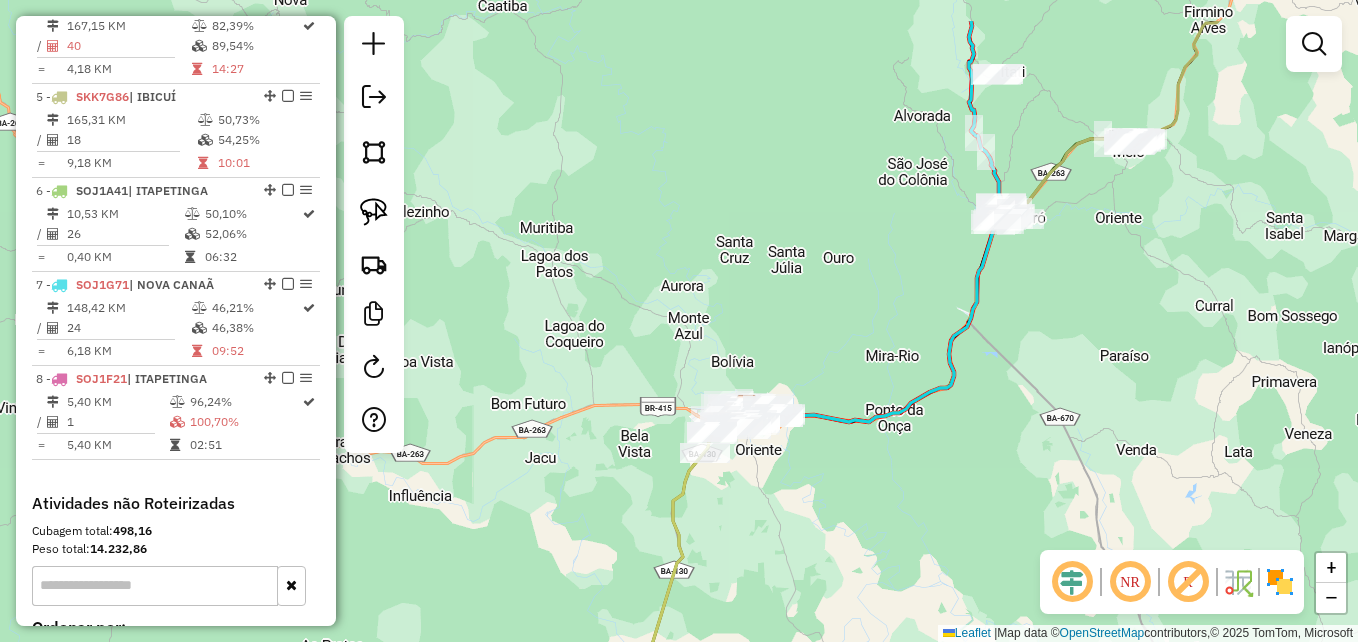 drag, startPoint x: 875, startPoint y: 380, endPoint x: 683, endPoint y: 465, distance: 209.9738 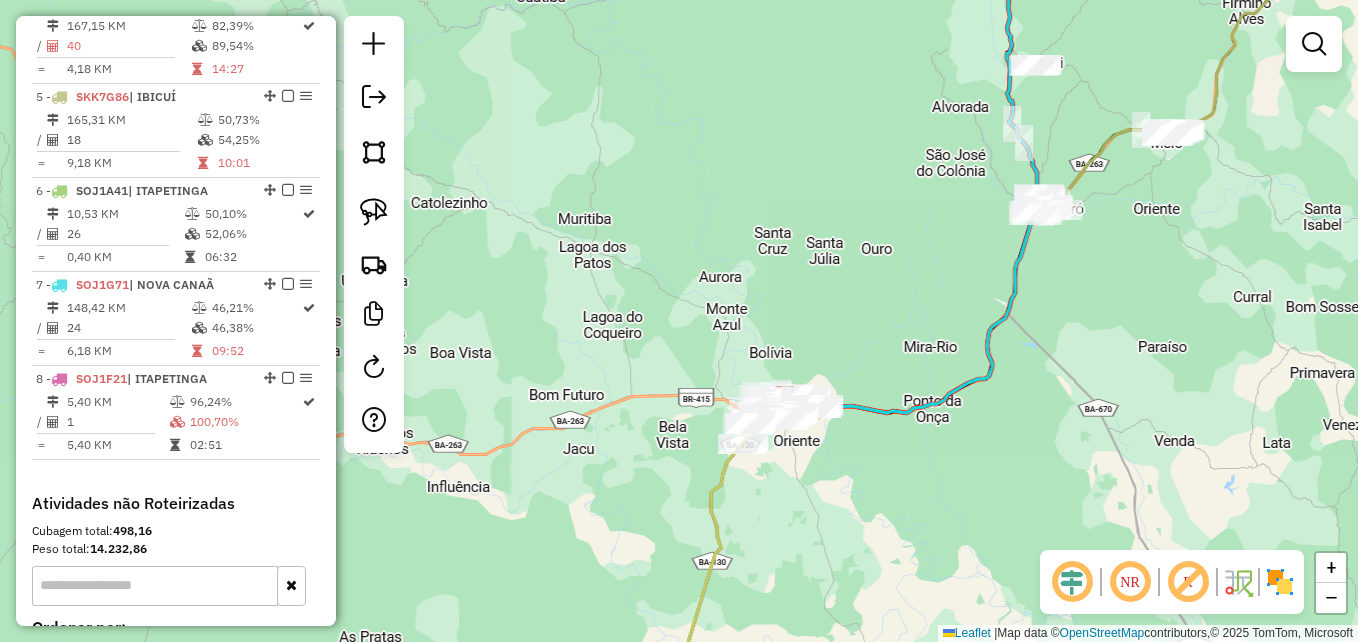 click on "Janela de atendimento Grade de atendimento Capacidade Transportadoras Veículos Cliente Pedidos  Rotas Selecione os dias de semana para filtrar as janelas de atendimento  Seg   Ter   Qua   Qui   Sex   Sáb   Dom  Informe o período da janela de atendimento: De: Até:  Filtrar exatamente a janela do cliente  Considerar janela de atendimento padrão  Selecione os dias de semana para filtrar as grades de atendimento  Seg   Ter   Qua   Qui   Sex   Sáb   Dom   Considerar clientes sem dia de atendimento cadastrado  Clientes fora do dia de atendimento selecionado Filtrar as atividades entre os valores definidos abaixo:  Peso mínimo:   Peso máximo:   Cubagem mínima:   Cubagem máxima:   De:   Até:  Filtrar as atividades entre o tempo de atendimento definido abaixo:  De:   Até:   Considerar capacidade total dos clientes não roteirizados Transportadora: Selecione um ou mais itens Tipo de veículo: Selecione um ou mais itens Veículo: Selecione um ou mais itens Motorista: Selecione um ou mais itens Nome: Rótulo:" 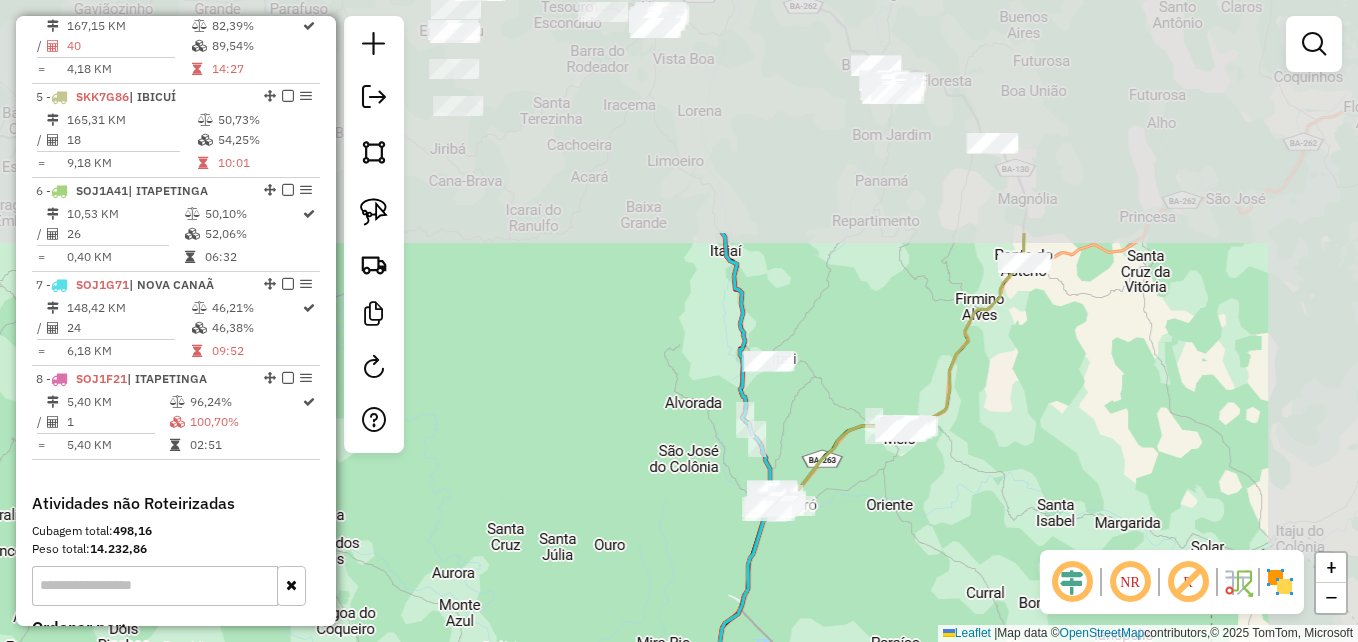 drag, startPoint x: 1060, startPoint y: 240, endPoint x: 785, endPoint y: 557, distance: 419.6594 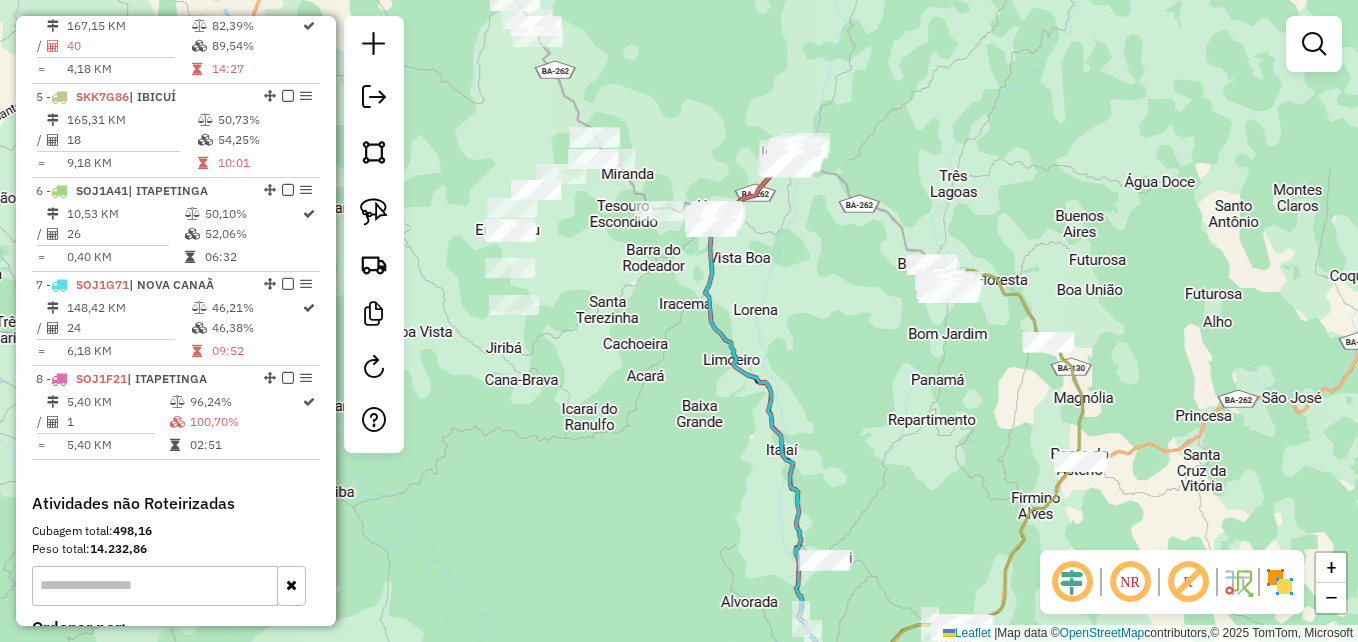 drag, startPoint x: 959, startPoint y: 270, endPoint x: 1023, endPoint y: 449, distance: 190.09735 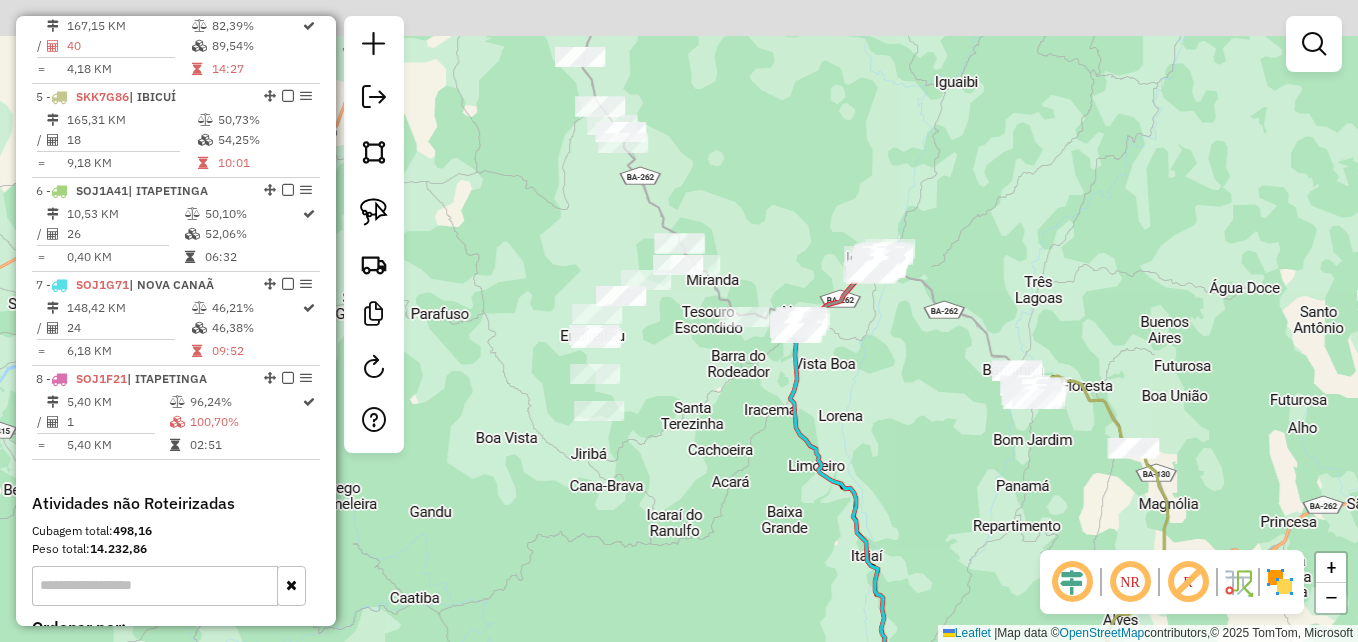 drag, startPoint x: 720, startPoint y: 312, endPoint x: 797, endPoint y: 419, distance: 131.82564 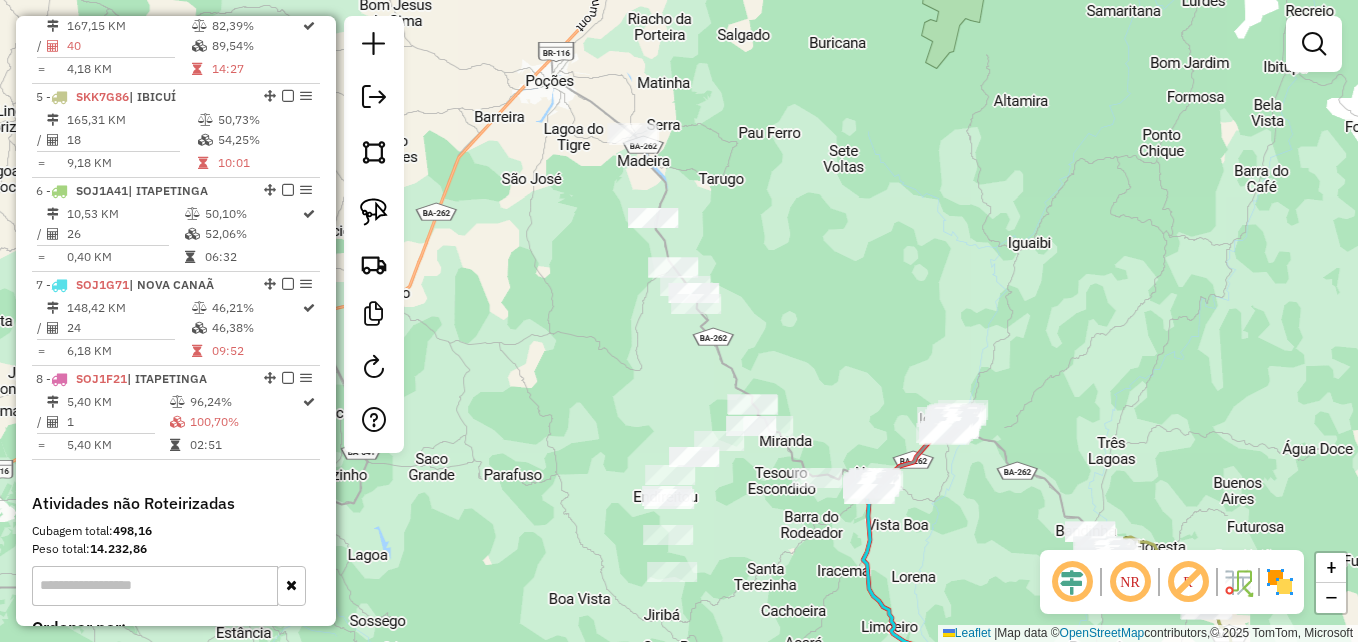 drag, startPoint x: 722, startPoint y: 133, endPoint x: 776, endPoint y: 272, distance: 149.12076 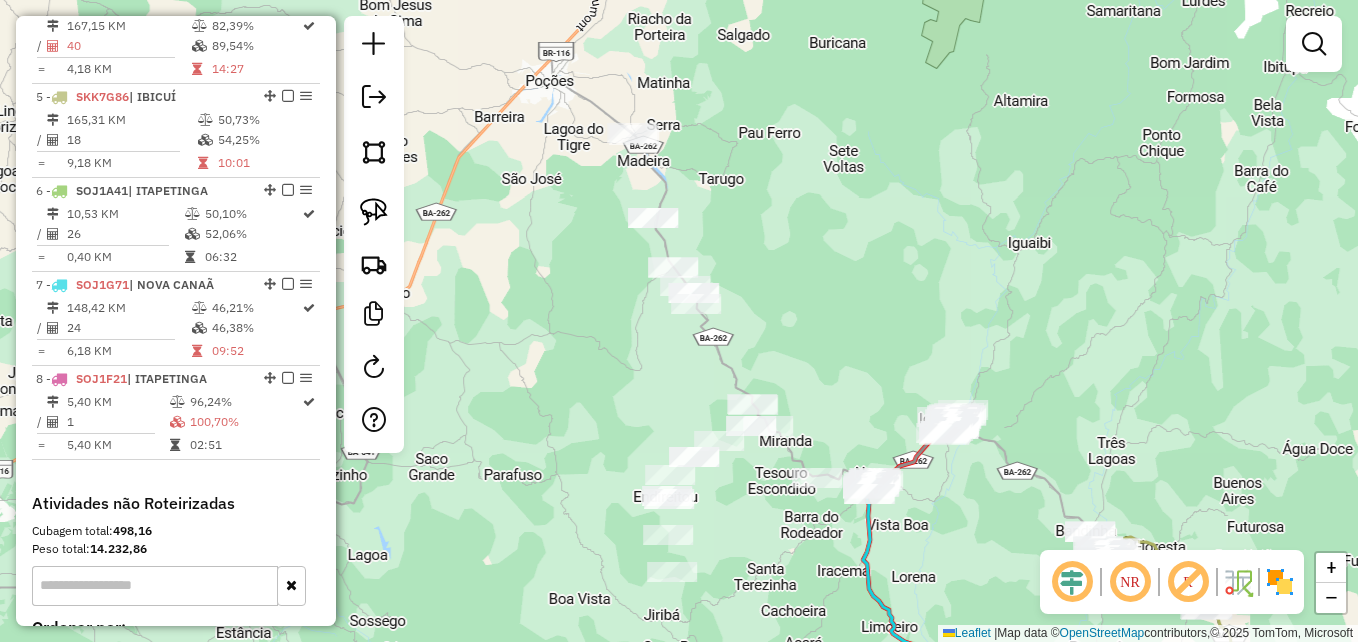 click on "Janela de atendimento Grade de atendimento Capacidade Transportadoras Veículos Cliente Pedidos  Rotas Selecione os dias de semana para filtrar as janelas de atendimento  Seg   Ter   Qua   Qui   Sex   Sáb   Dom  Informe o período da janela de atendimento: De: Até:  Filtrar exatamente a janela do cliente  Considerar janela de atendimento padrão  Selecione os dias de semana para filtrar as grades de atendimento  Seg   Ter   Qua   Qui   Sex   Sáb   Dom   Considerar clientes sem dia de atendimento cadastrado  Clientes fora do dia de atendimento selecionado Filtrar as atividades entre os valores definidos abaixo:  Peso mínimo:   Peso máximo:   Cubagem mínima:   Cubagem máxima:   De:   Até:  Filtrar as atividades entre o tempo de atendimento definido abaixo:  De:   Até:   Considerar capacidade total dos clientes não roteirizados Transportadora: Selecione um ou mais itens Tipo de veículo: Selecione um ou mais itens Veículo: Selecione um ou mais itens Motorista: Selecione um ou mais itens Nome: Rótulo:" 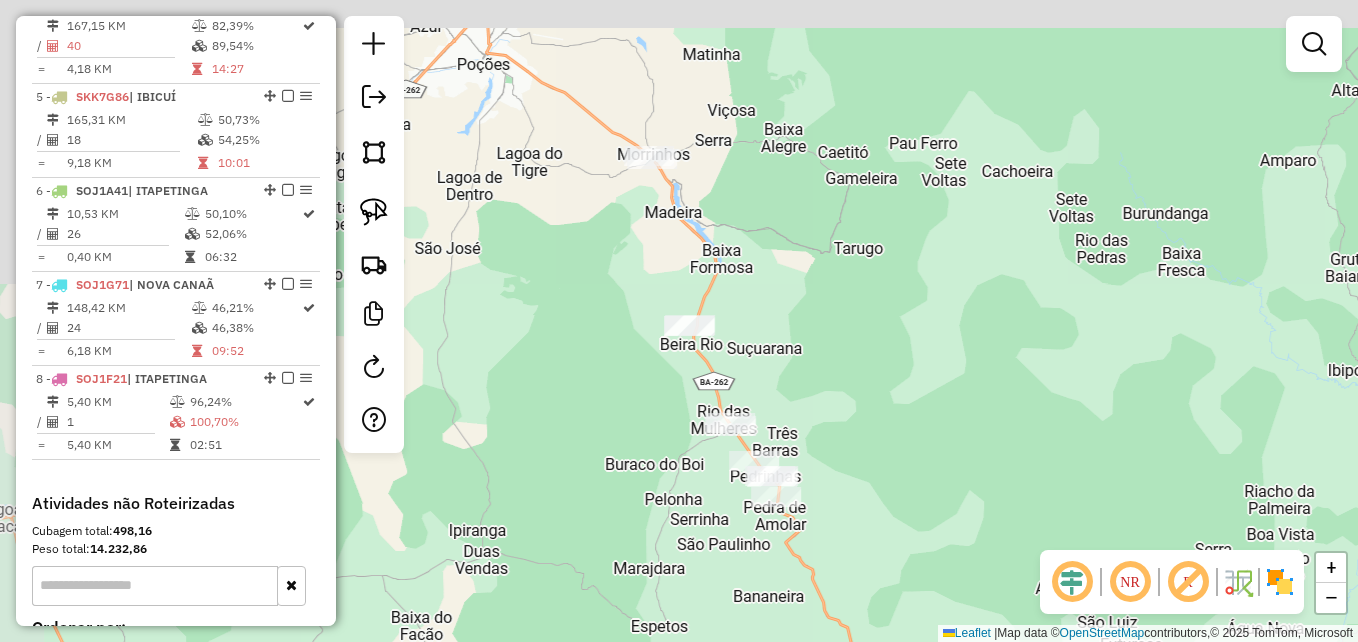drag, startPoint x: 676, startPoint y: 177, endPoint x: 747, endPoint y: 326, distance: 165.05151 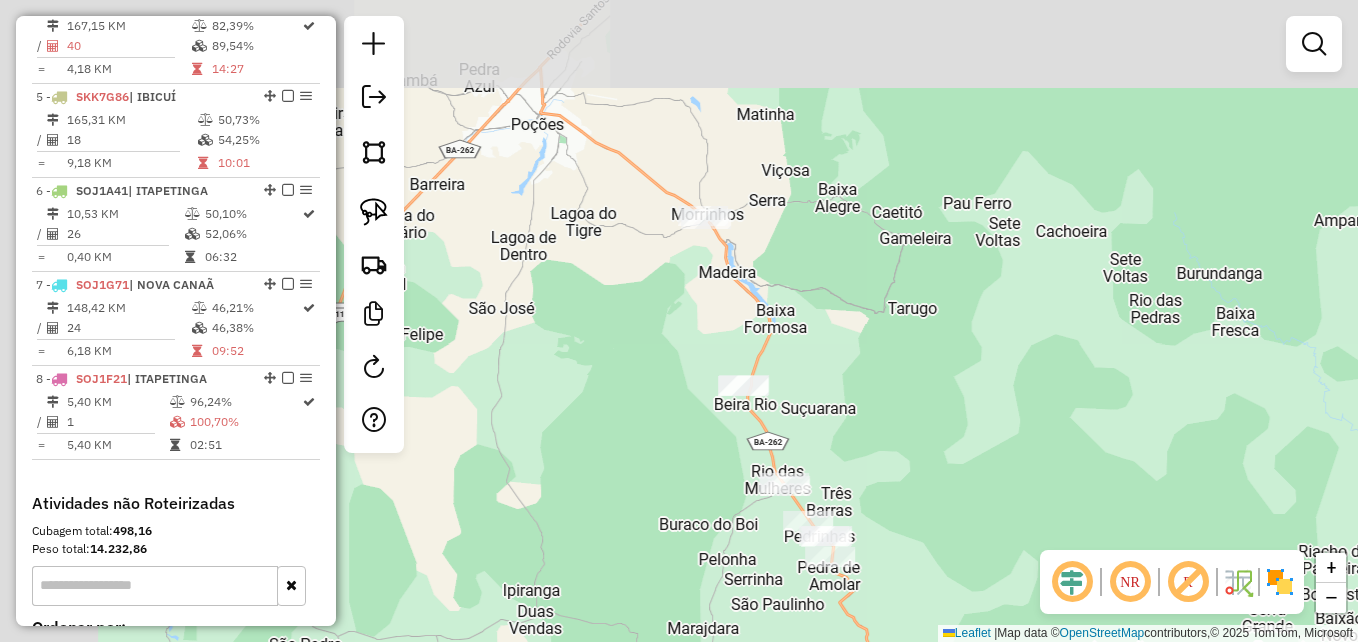 drag, startPoint x: 647, startPoint y: 236, endPoint x: 781, endPoint y: 343, distance: 171.47887 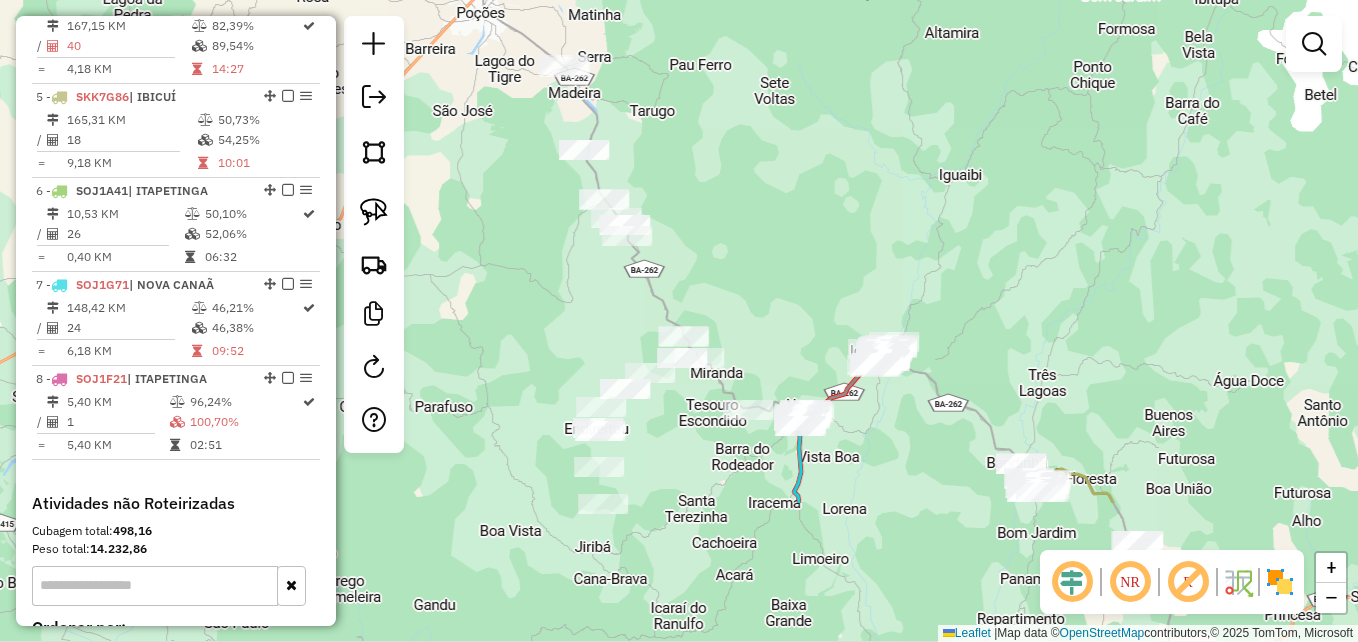 drag, startPoint x: 927, startPoint y: 451, endPoint x: 730, endPoint y: 248, distance: 282.87454 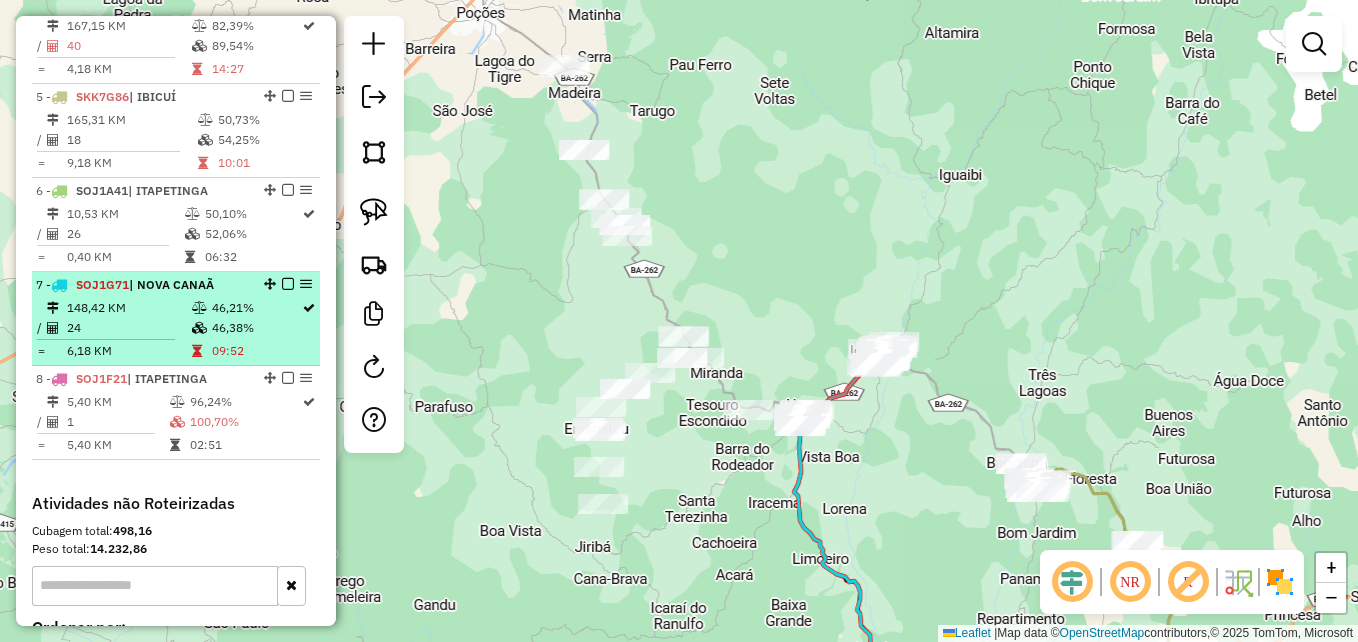 click on "148,42 KM" at bounding box center [128, 308] 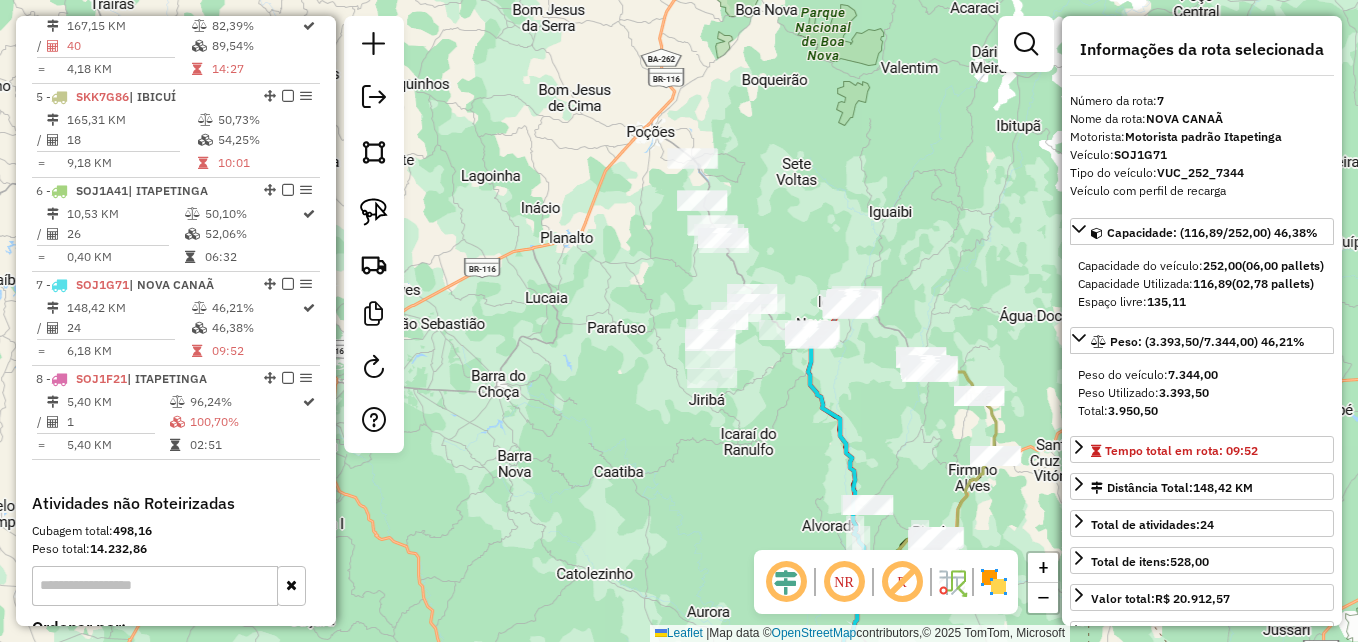 drag, startPoint x: 655, startPoint y: 218, endPoint x: 782, endPoint y: 402, distance: 223.57326 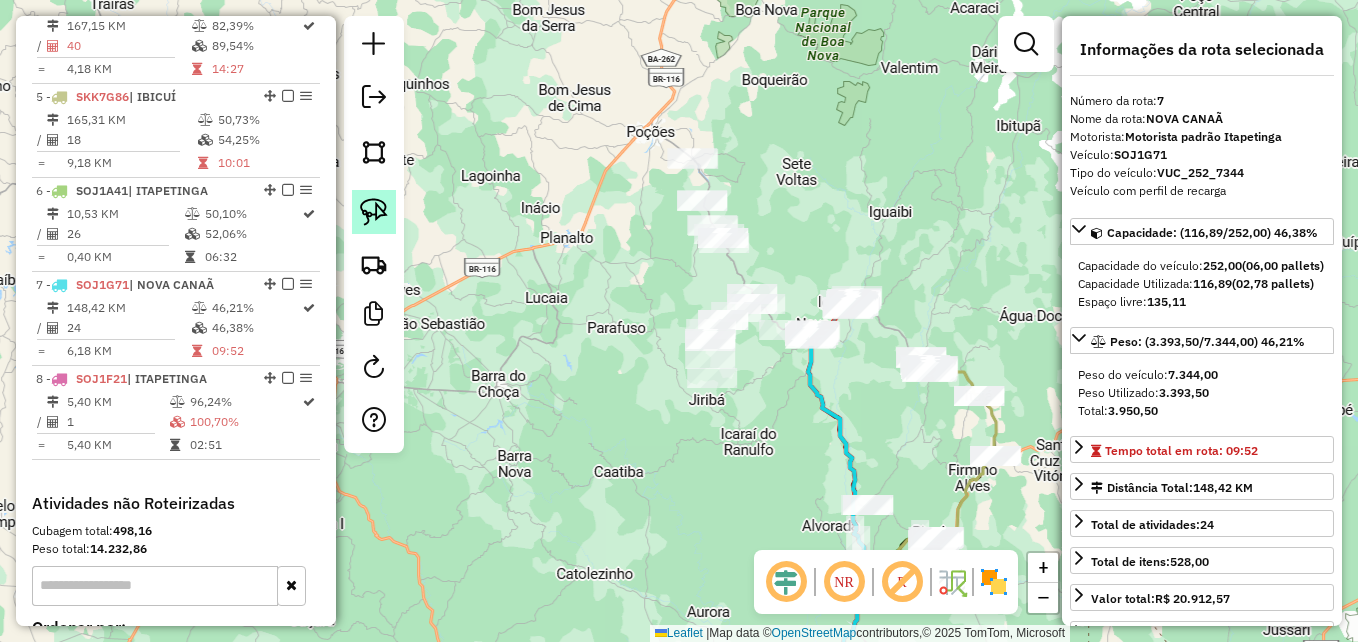 click 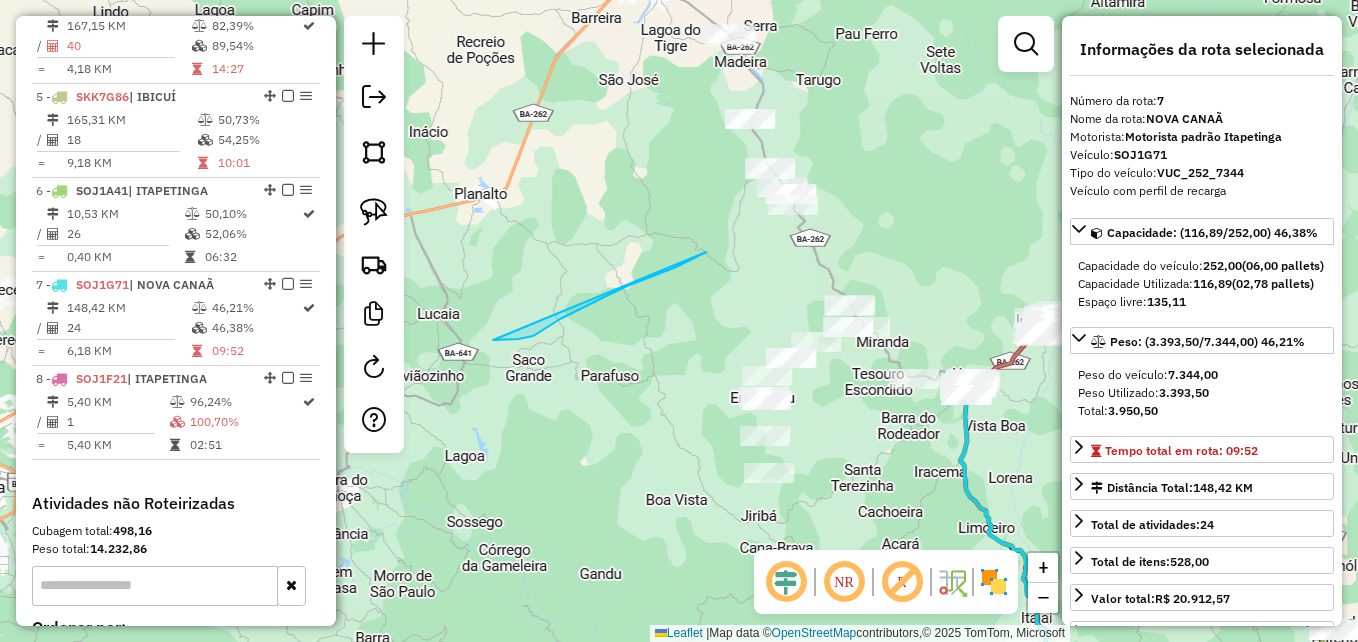 drag, startPoint x: 689, startPoint y: 260, endPoint x: 493, endPoint y: 340, distance: 211.69789 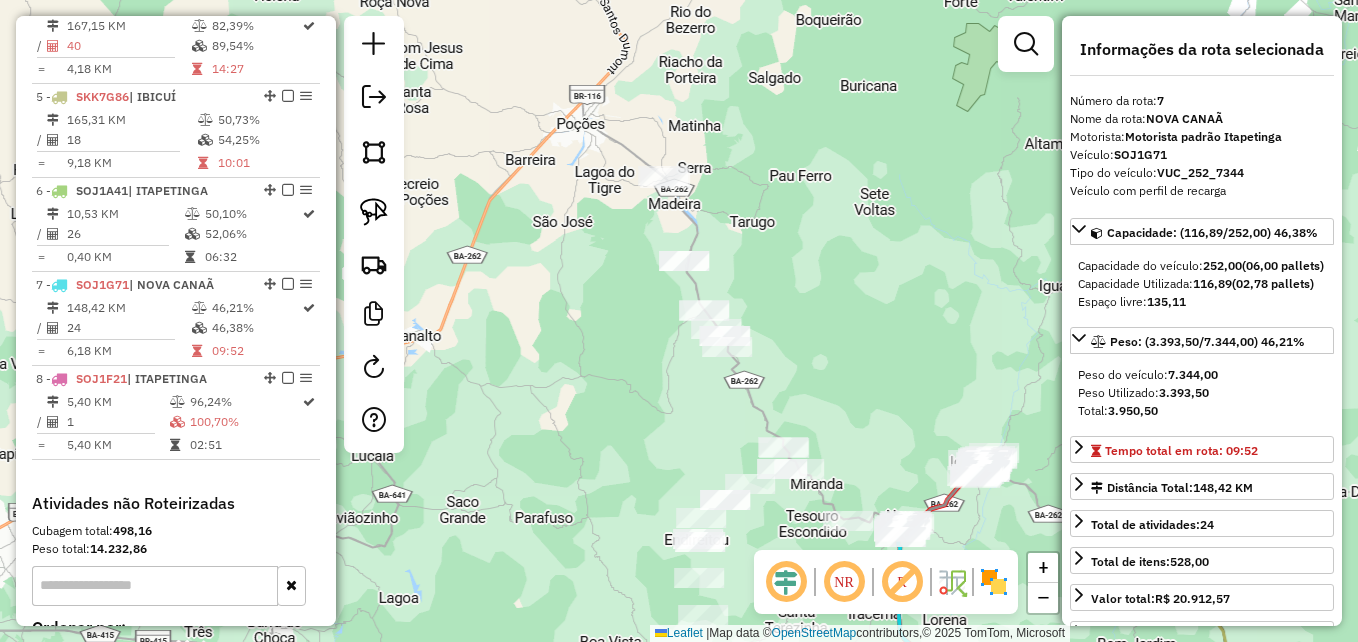 drag, startPoint x: 705, startPoint y: 308, endPoint x: 639, endPoint y: 450, distance: 156.58864 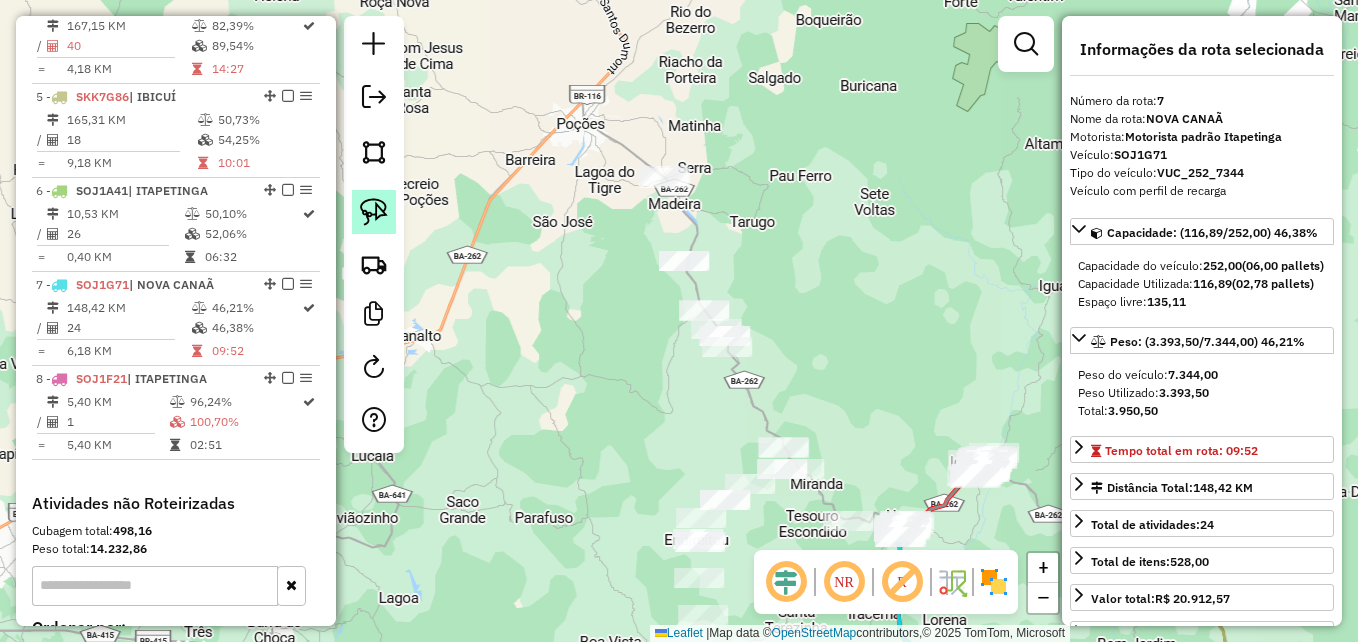 click 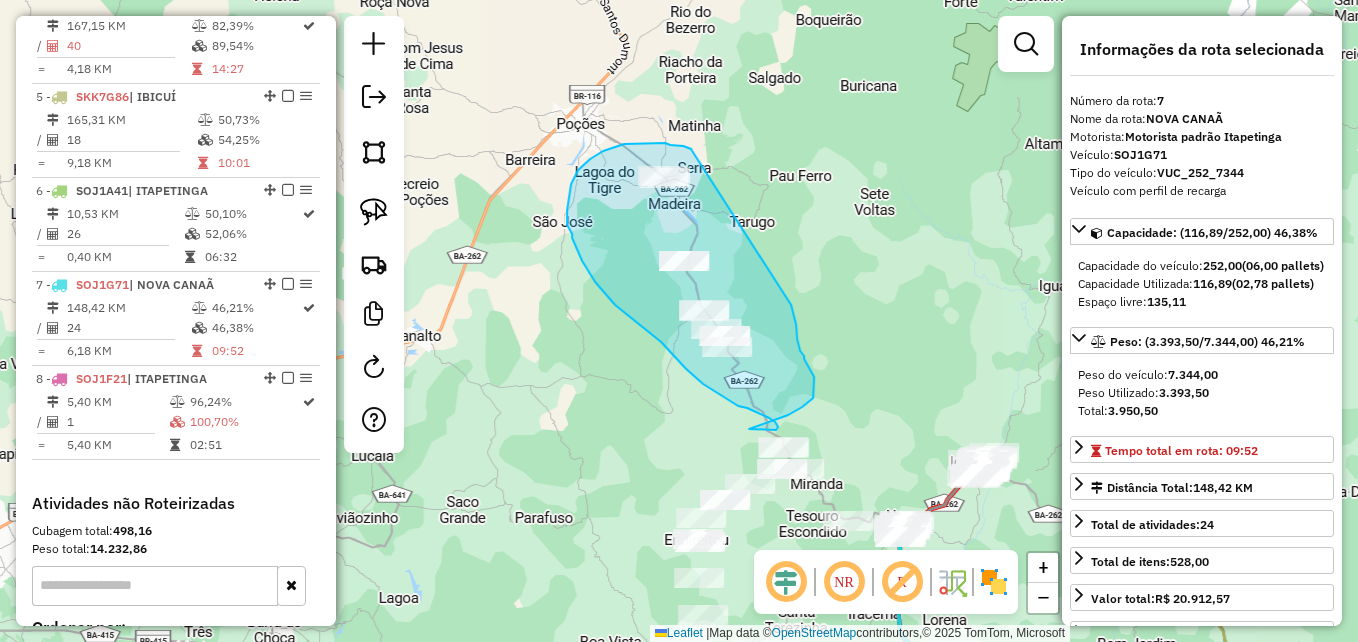 drag, startPoint x: 692, startPoint y: 151, endPoint x: 791, endPoint y: 305, distance: 183.07649 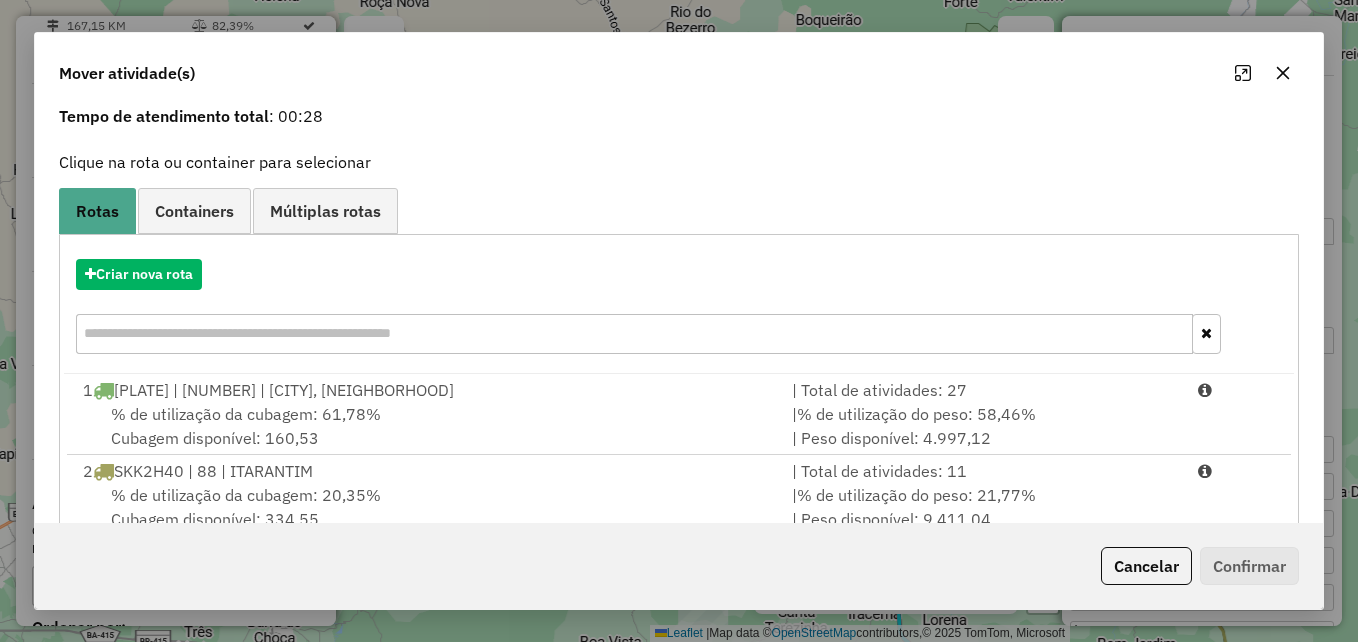 scroll, scrollTop: 200, scrollLeft: 0, axis: vertical 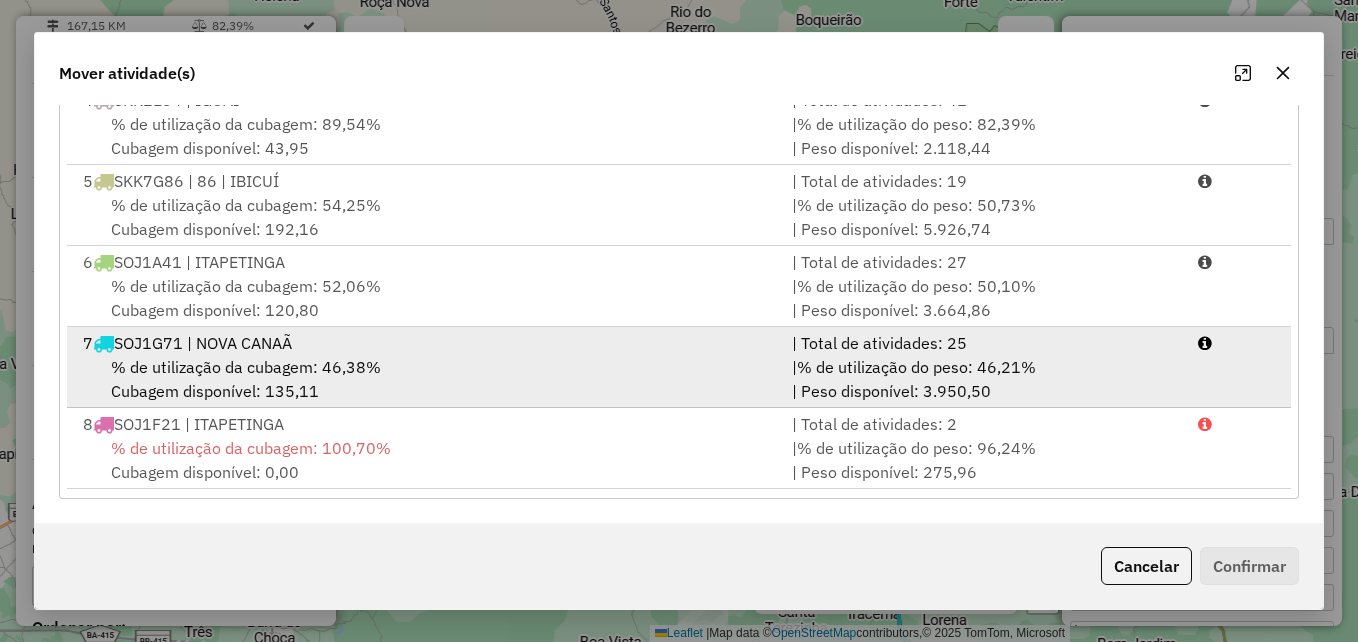 click on "% de utilização da cubagem: 46,38%  Cubagem disponível: 135,11" at bounding box center [425, 379] 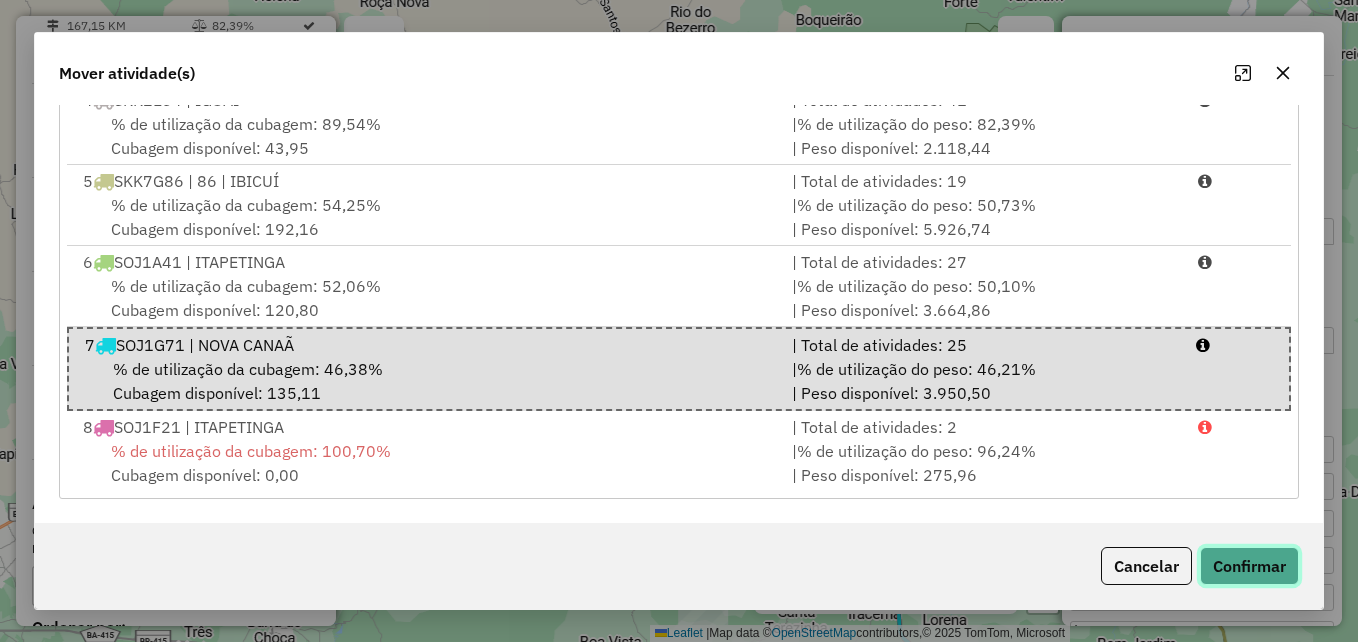 click on "Confirmar" 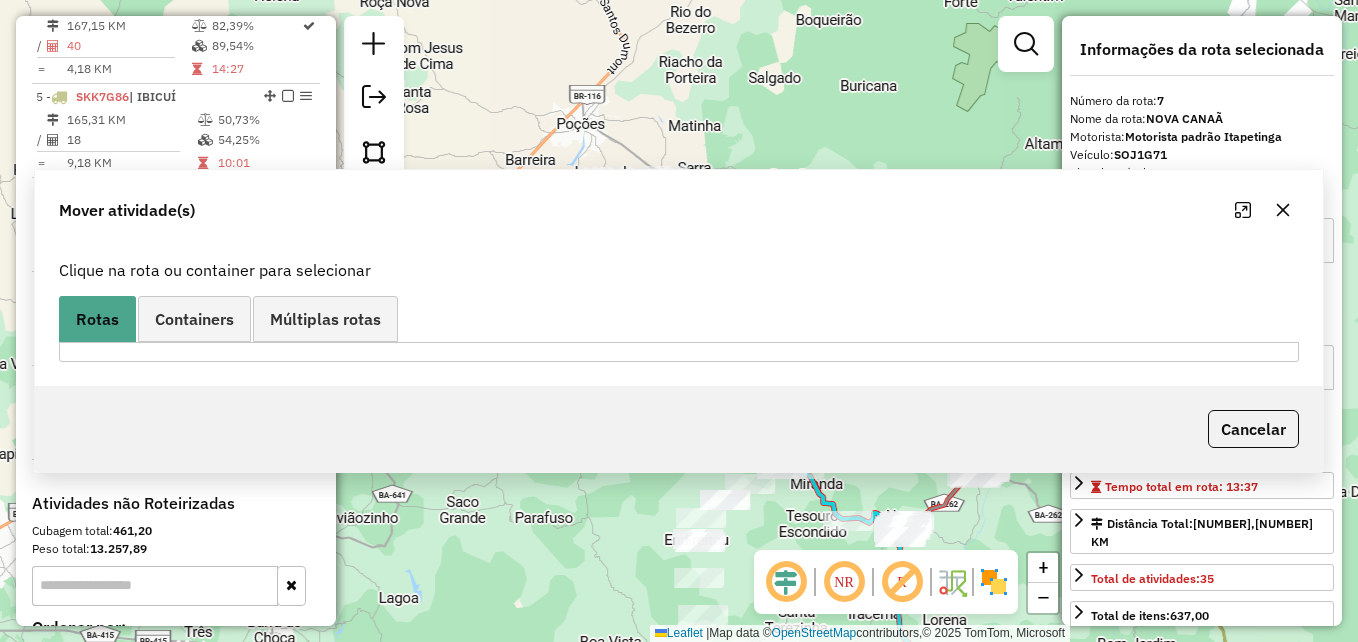 scroll, scrollTop: 0, scrollLeft: 0, axis: both 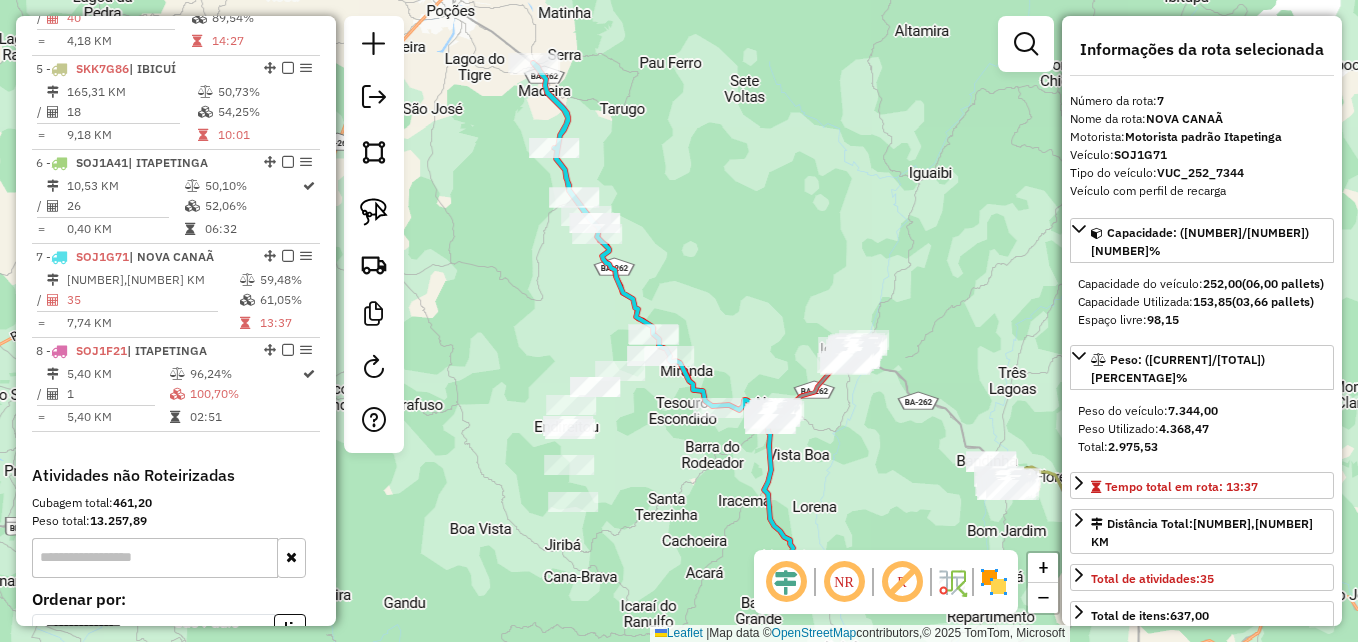drag, startPoint x: 707, startPoint y: 440, endPoint x: 560, endPoint y: 301, distance: 202.31165 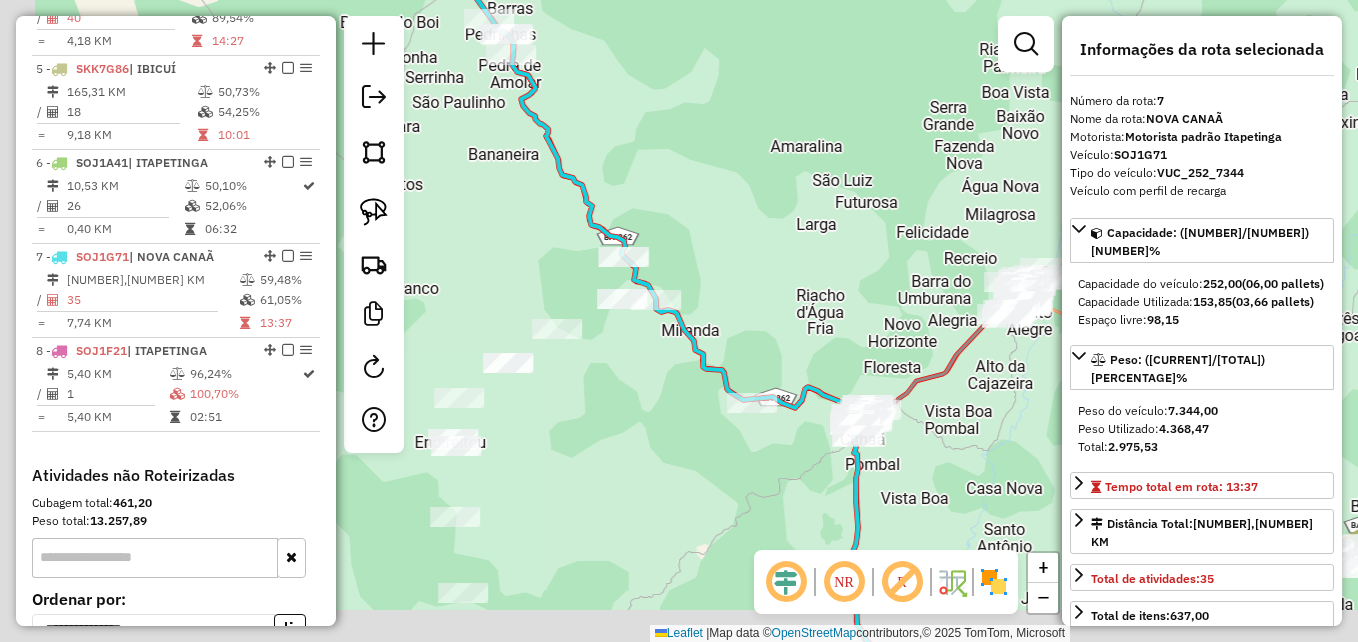 drag, startPoint x: 736, startPoint y: 302, endPoint x: 767, endPoint y: 251, distance: 59.682495 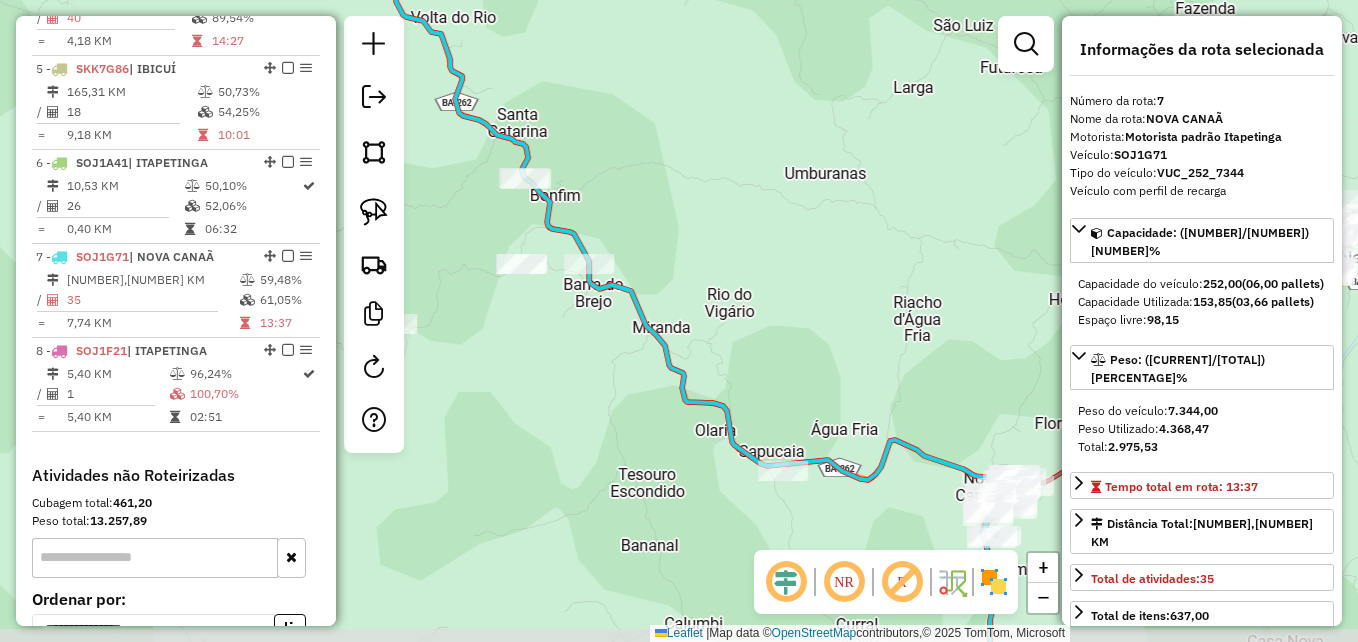 drag, startPoint x: 718, startPoint y: 263, endPoint x: 712, endPoint y: 203, distance: 60.299255 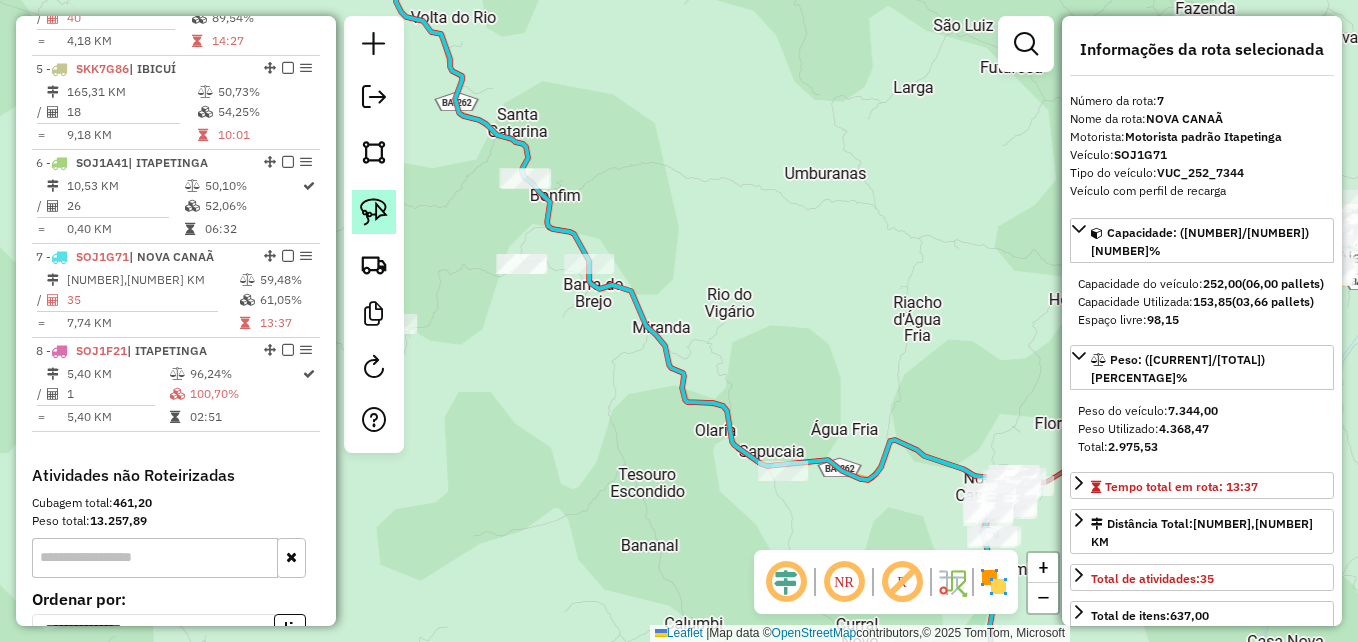 click 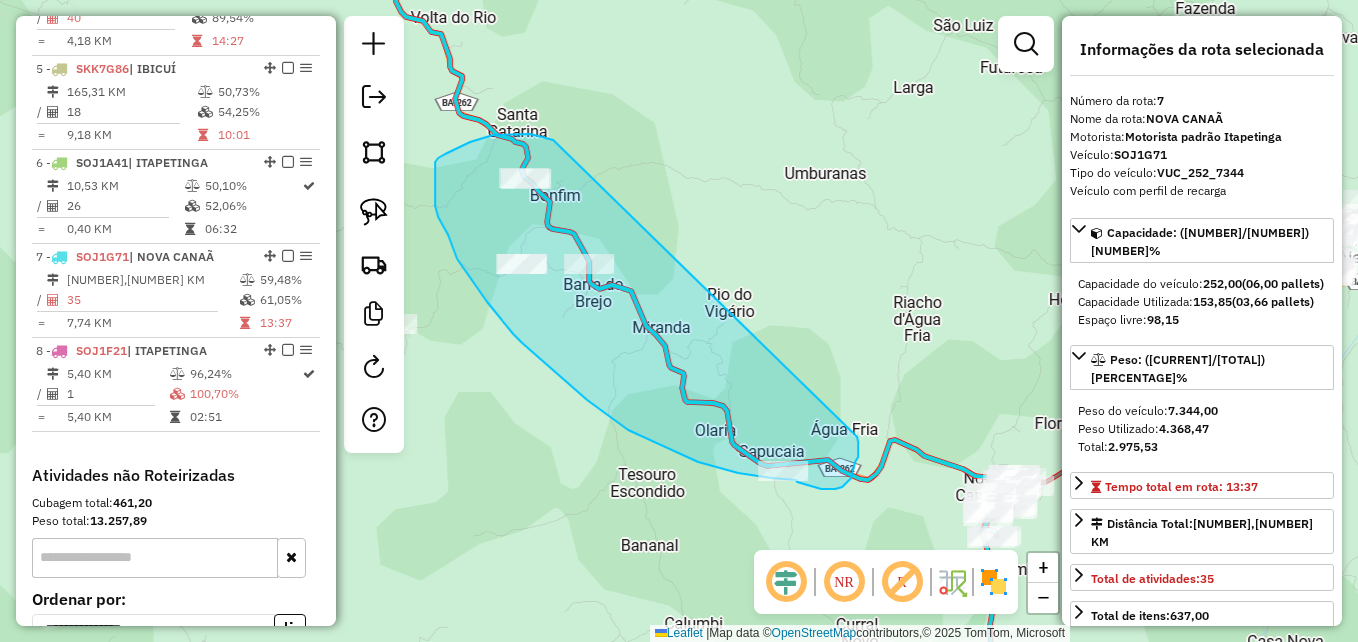 drag, startPoint x: 553, startPoint y: 140, endPoint x: 854, endPoint y: 434, distance: 420.75766 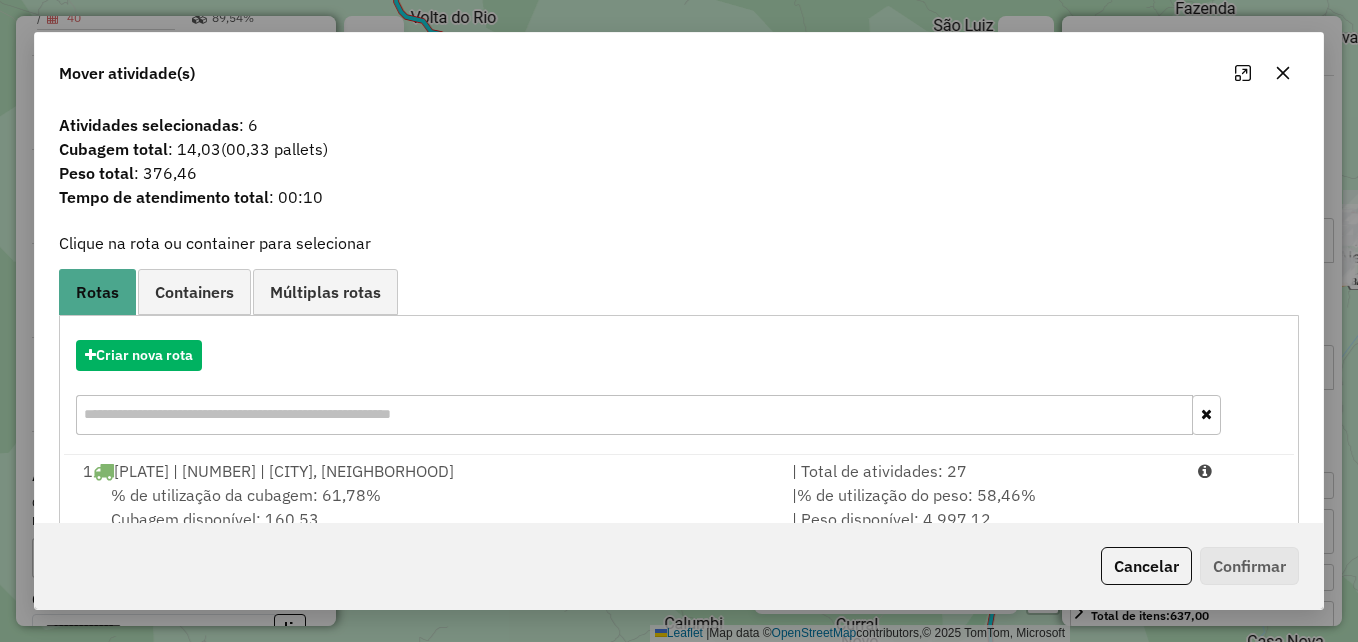 click 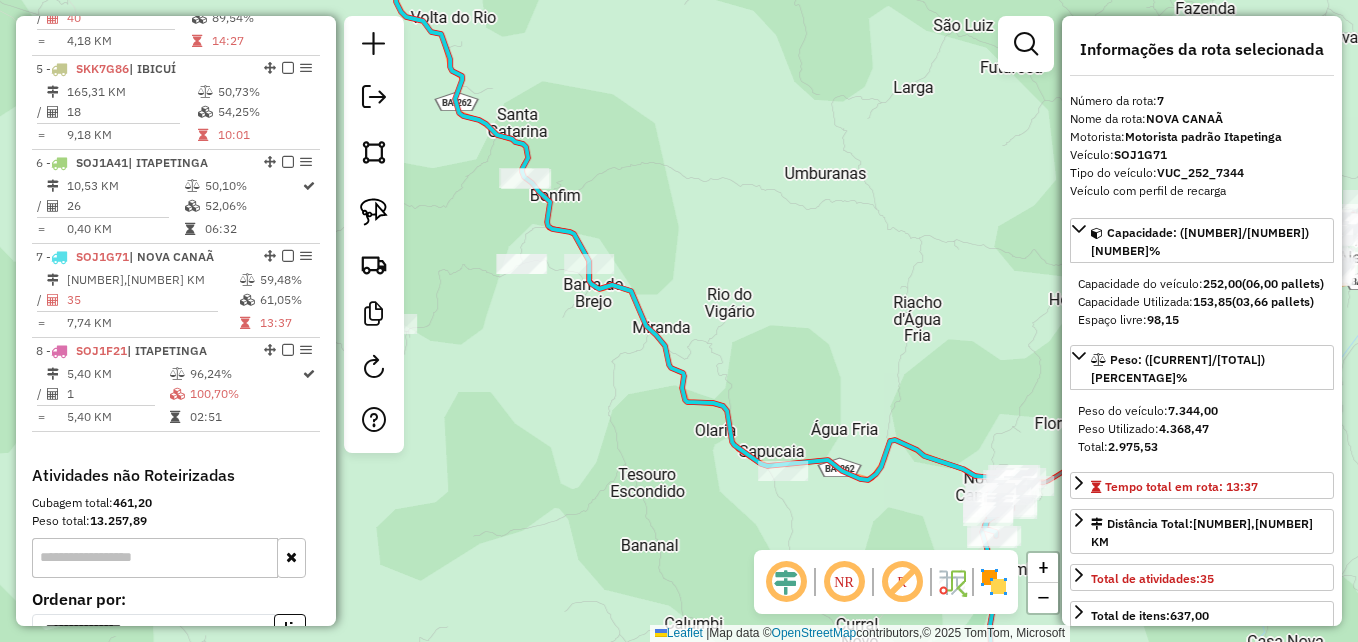 drag, startPoint x: 375, startPoint y: 207, endPoint x: 449, endPoint y: 201, distance: 74.24284 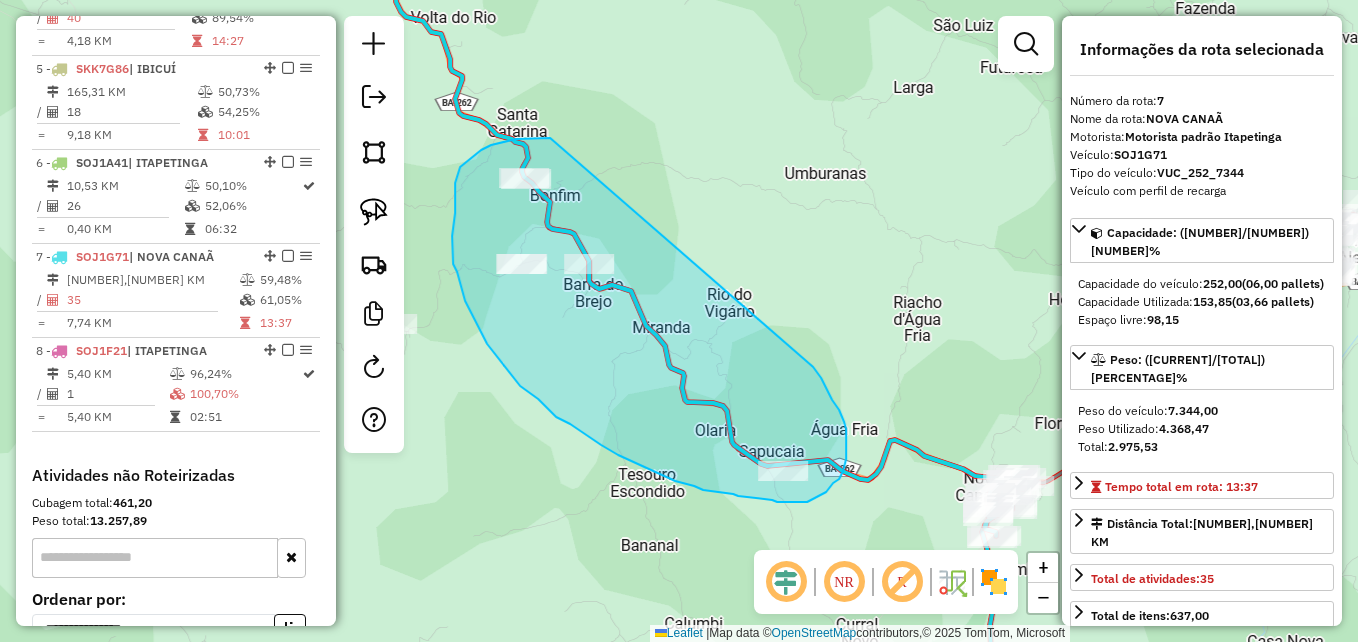 drag, startPoint x: 545, startPoint y: 138, endPoint x: 813, endPoint y: 367, distance: 352.51242 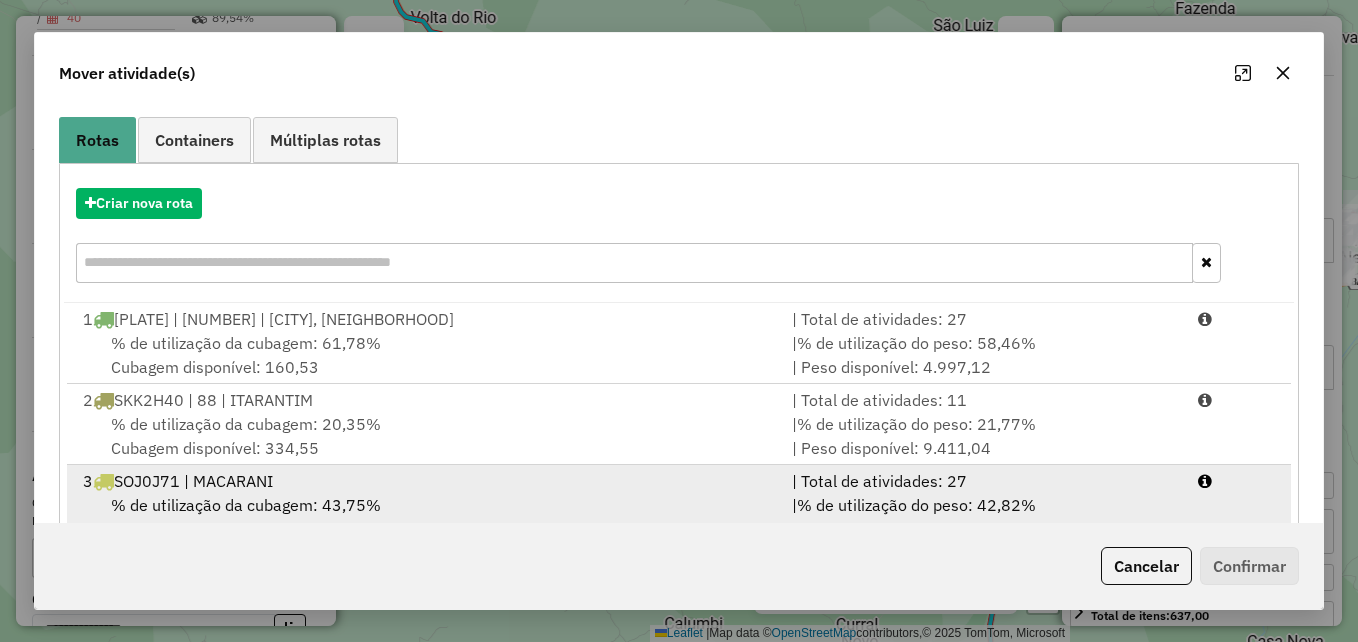scroll, scrollTop: 200, scrollLeft: 0, axis: vertical 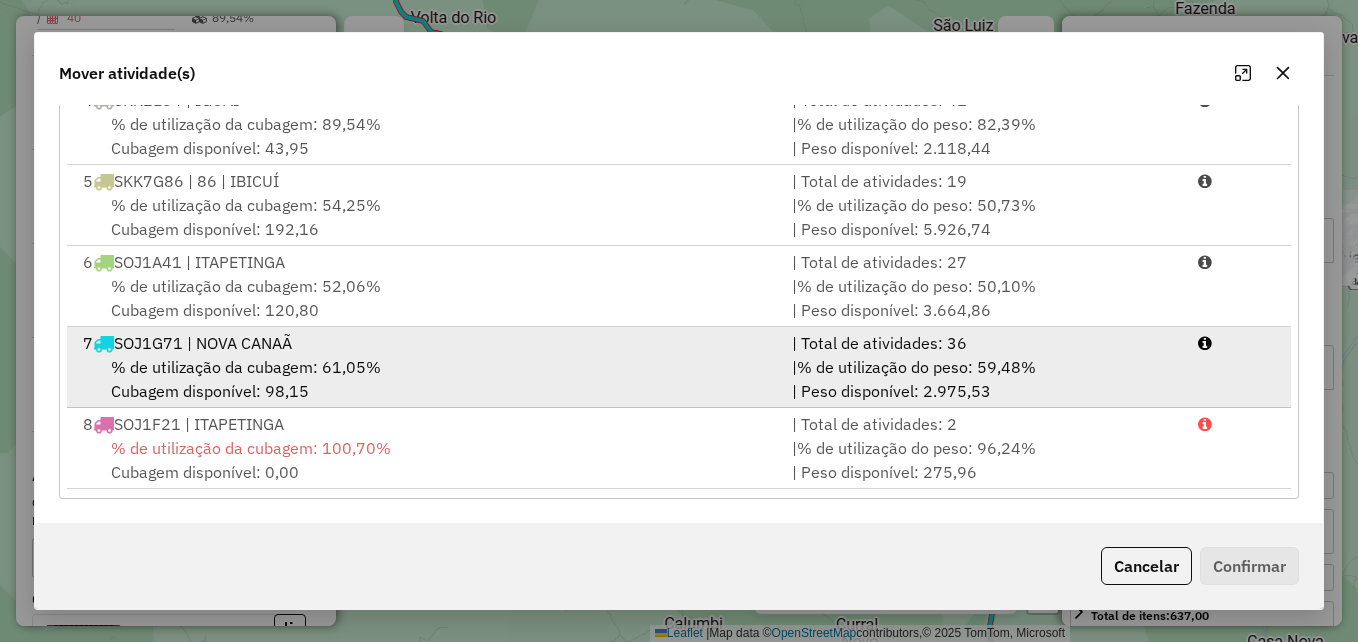 click on "% de utilização da cubagem: 61,05%" at bounding box center [246, 367] 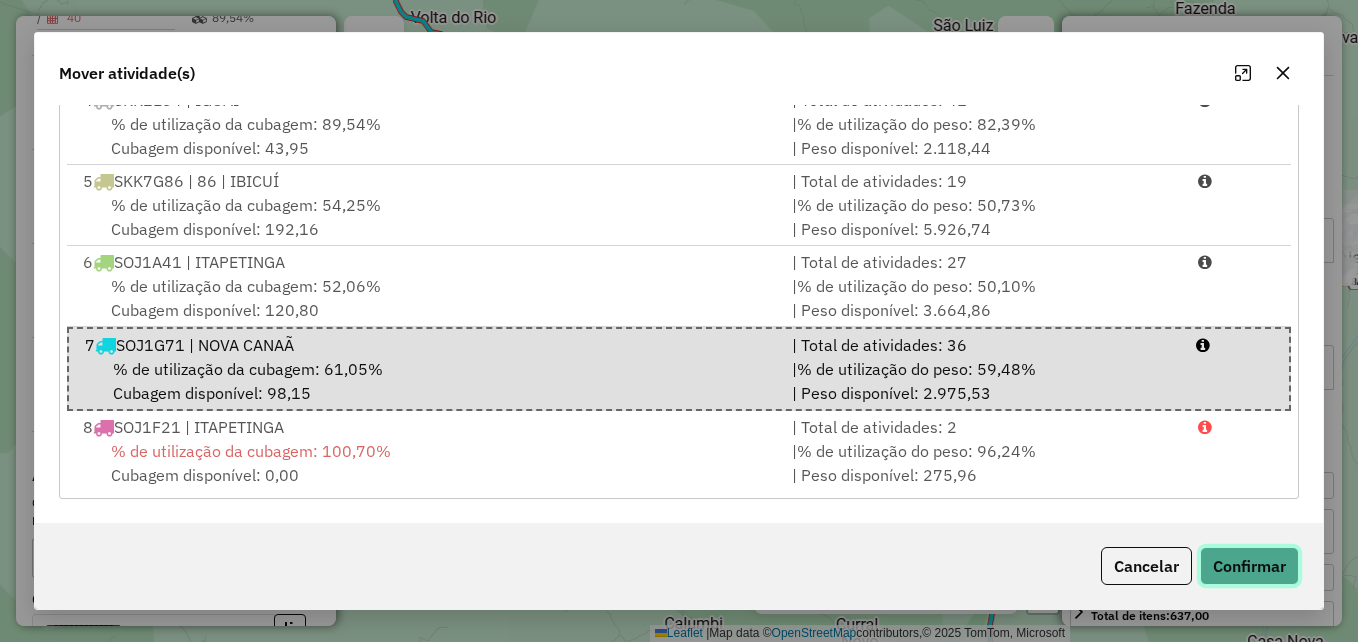 click on "Confirmar" 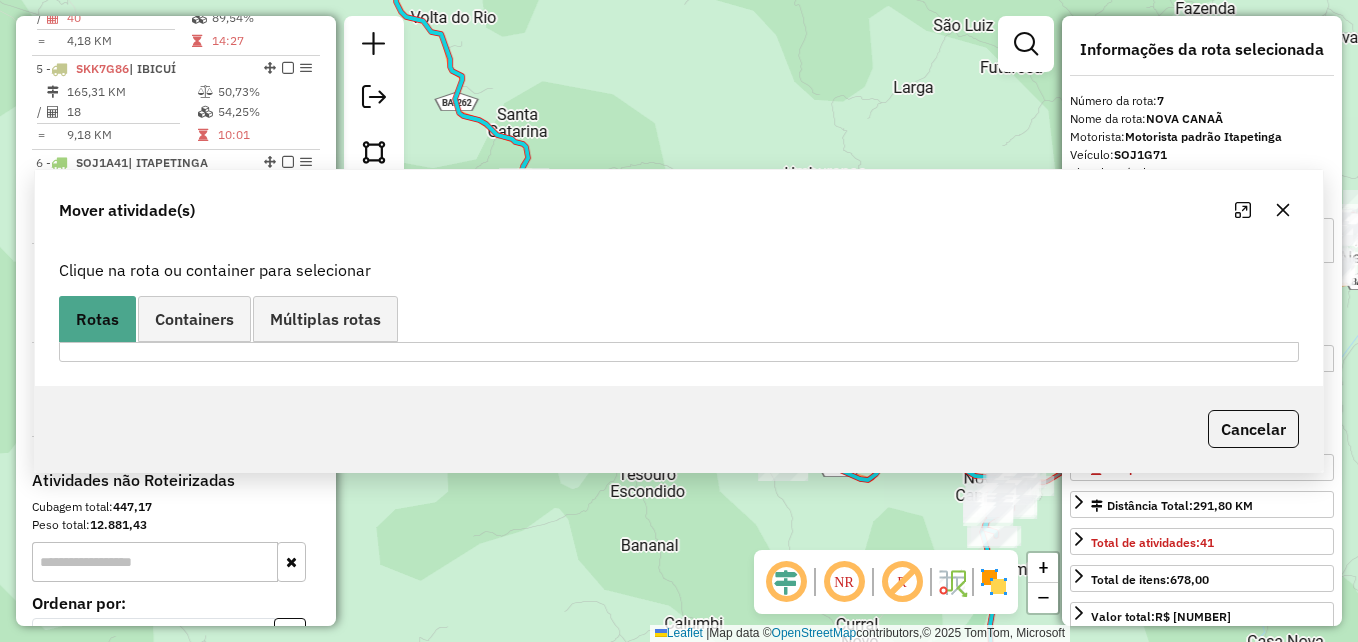 scroll, scrollTop: 0, scrollLeft: 0, axis: both 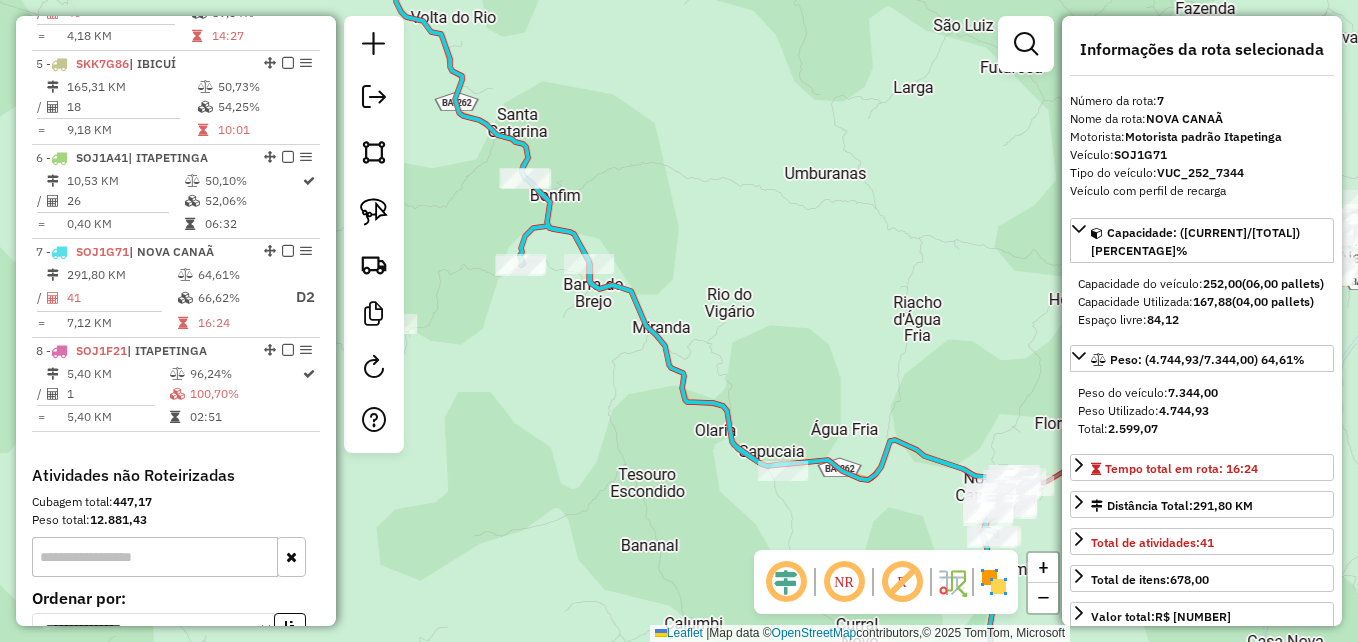 drag, startPoint x: 752, startPoint y: 404, endPoint x: 719, endPoint y: 385, distance: 38.078865 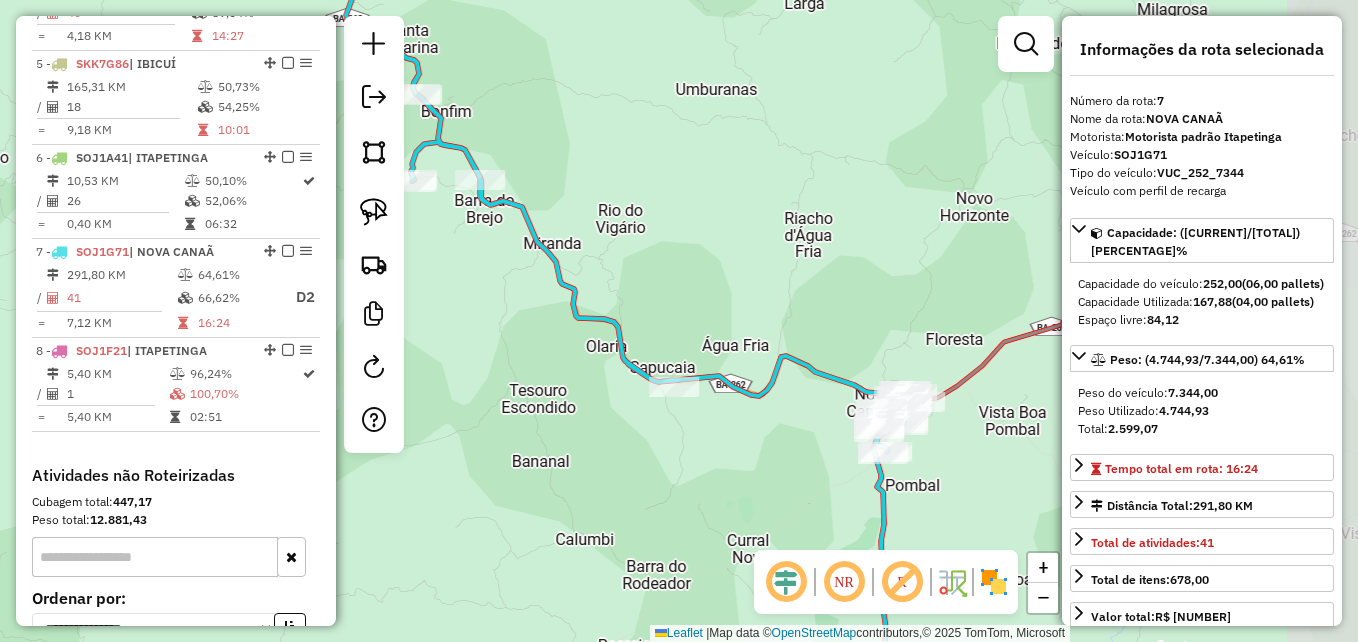 drag, startPoint x: 846, startPoint y: 458, endPoint x: 544, endPoint y: 144, distance: 435.66043 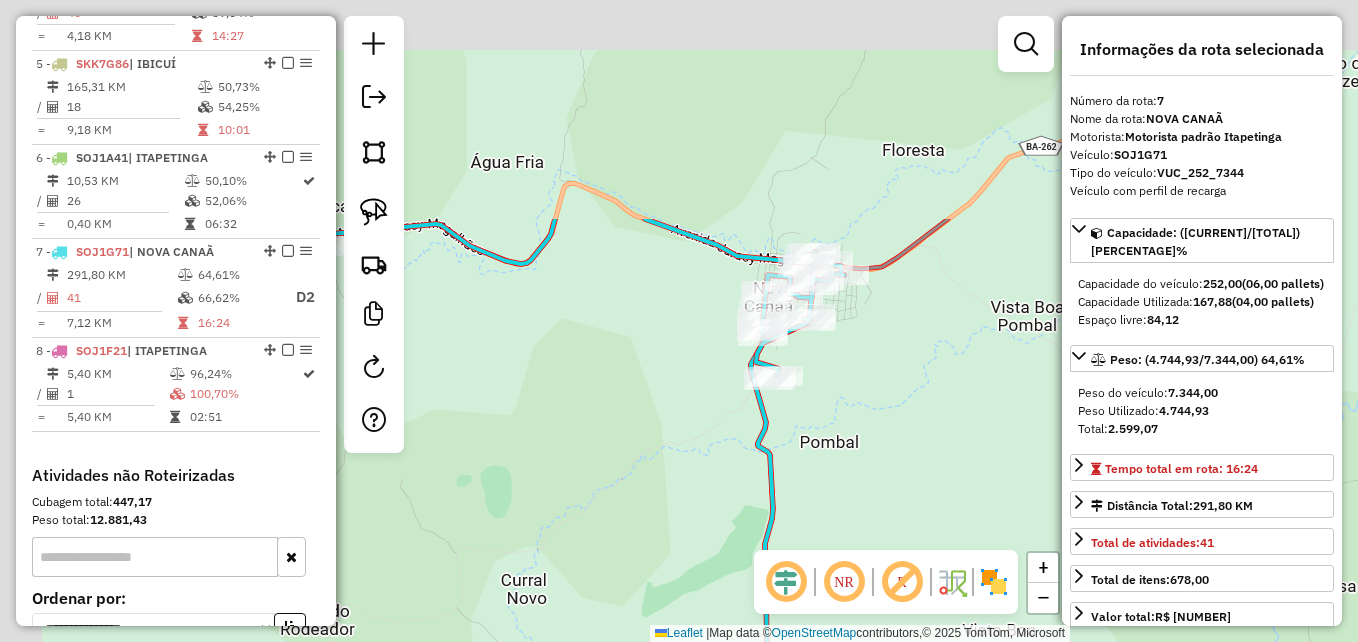 drag, startPoint x: 696, startPoint y: 244, endPoint x: 955, endPoint y: 446, distance: 328.45853 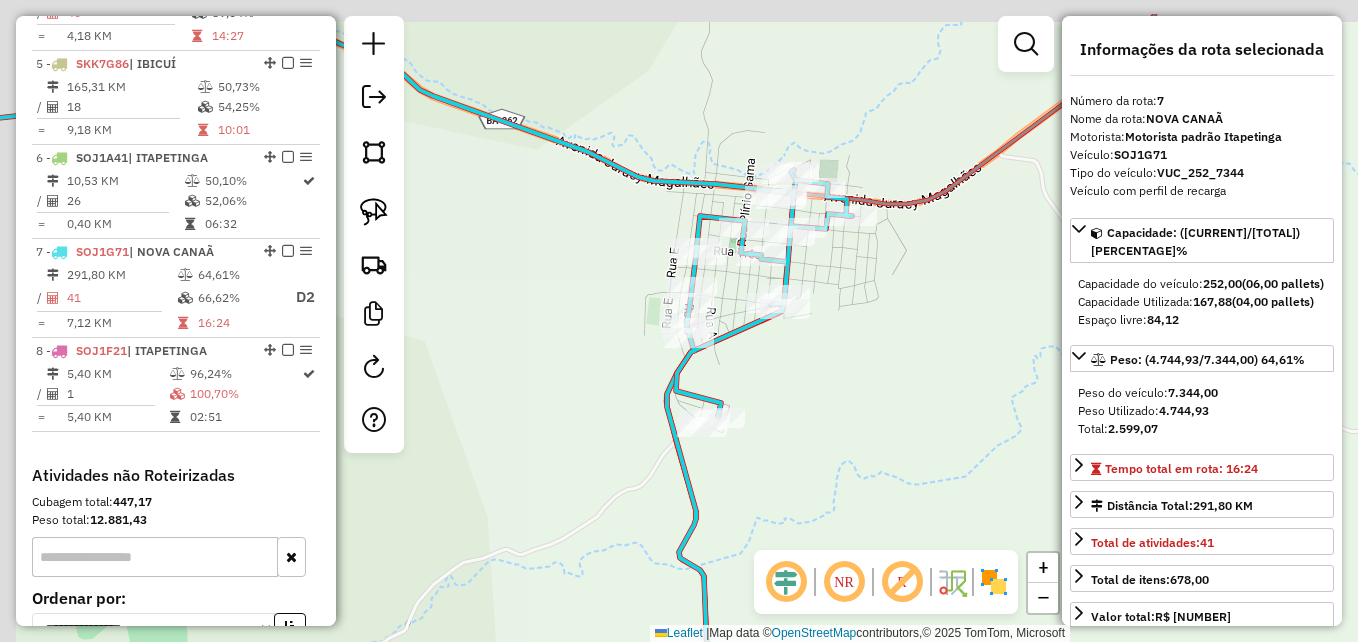 drag, startPoint x: 758, startPoint y: 292, endPoint x: 936, endPoint y: 387, distance: 201.76471 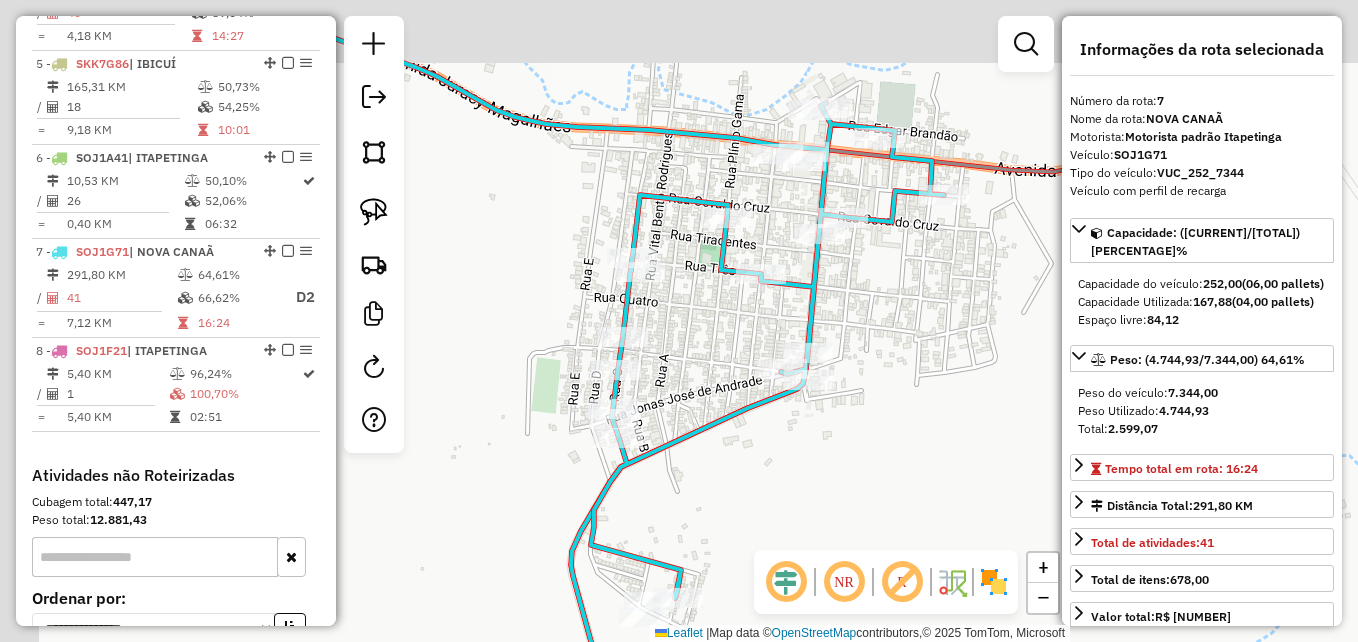 drag, startPoint x: 884, startPoint y: 310, endPoint x: 1000, endPoint y: 408, distance: 151.8552 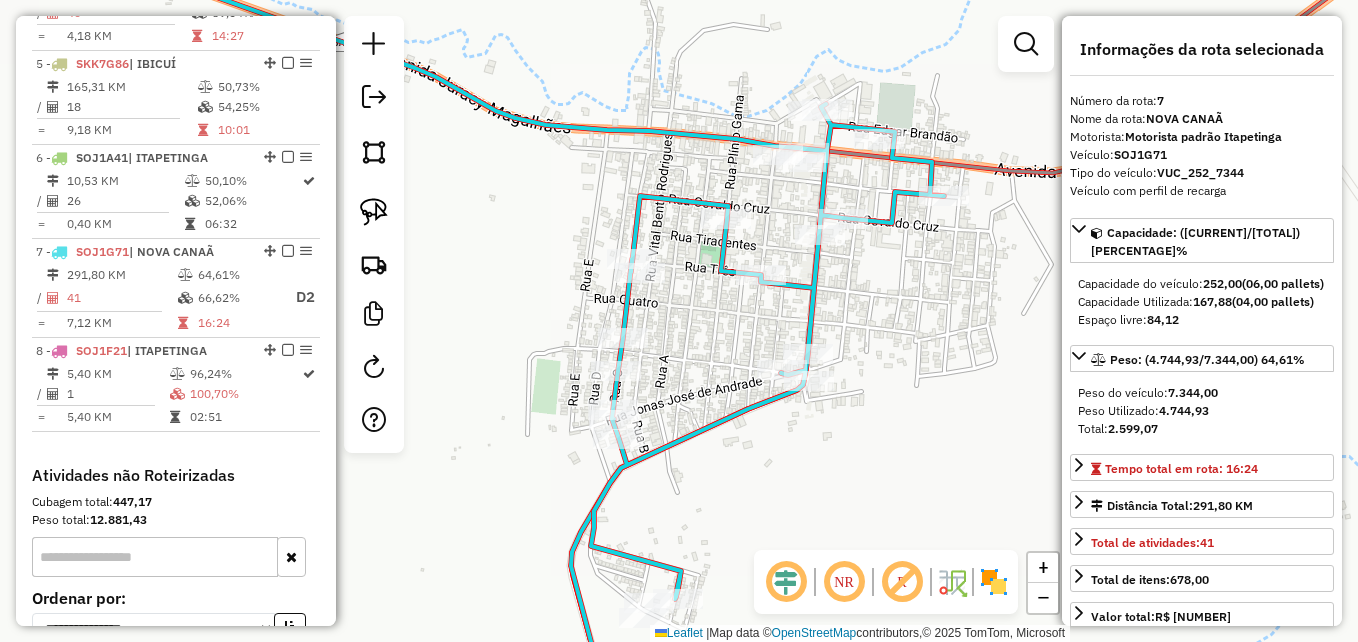 click on "Janela de atendimento Grade de atendimento Capacidade Transportadoras Veículos Cliente Pedidos  Rotas Selecione os dias de semana para filtrar as janelas de atendimento  Seg   Ter   Qua   Qui   Sex   Sáb   Dom  Informe o período da janela de atendimento: De: Até:  Filtrar exatamente a janela do cliente  Considerar janela de atendimento padrão  Selecione os dias de semana para filtrar as grades de atendimento  Seg   Ter   Qua   Qui   Sex   Sáb   Dom   Considerar clientes sem dia de atendimento cadastrado  Clientes fora do dia de atendimento selecionado Filtrar as atividades entre os valores definidos abaixo:  Peso mínimo:   Peso máximo:   Cubagem mínima:   Cubagem máxima:   De:   Até:  Filtrar as atividades entre o tempo de atendimento definido abaixo:  De:   Até:   Considerar capacidade total dos clientes não roteirizados Transportadora: Selecione um ou mais itens Tipo de veículo: Selecione um ou mais itens Veículo: Selecione um ou mais itens Motorista: Selecione um ou mais itens Nome: Rótulo:" 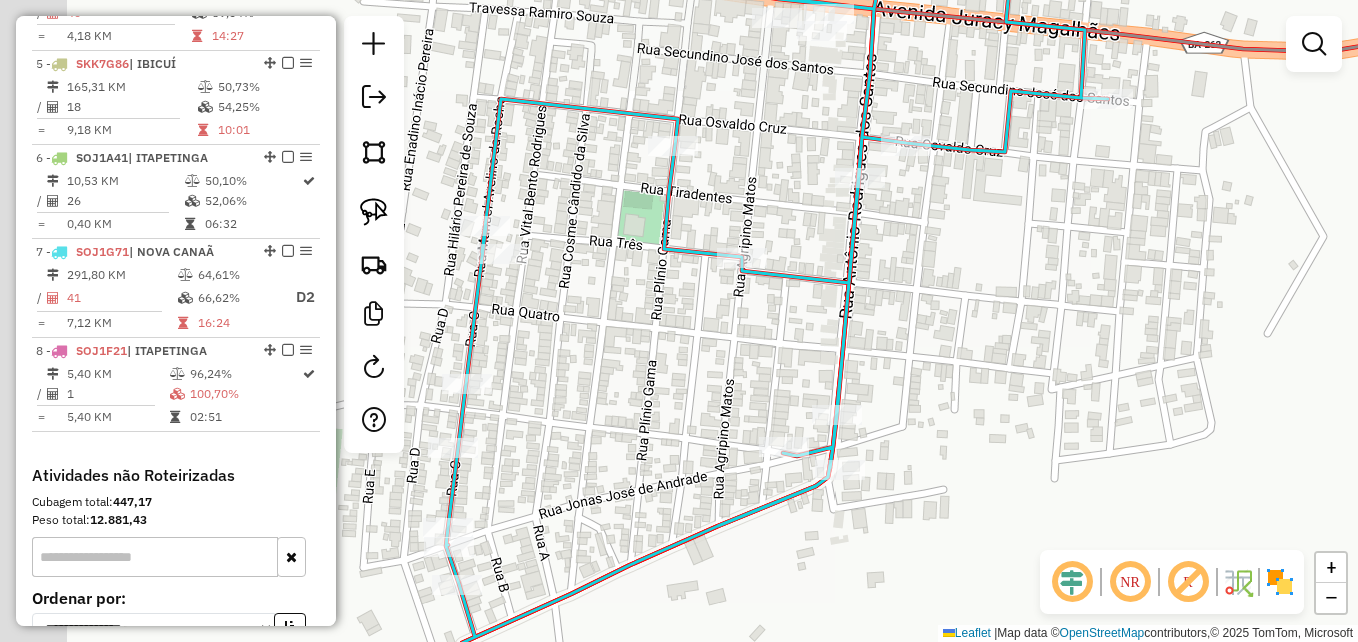 drag, startPoint x: 832, startPoint y: 316, endPoint x: 1031, endPoint y: 320, distance: 199.04019 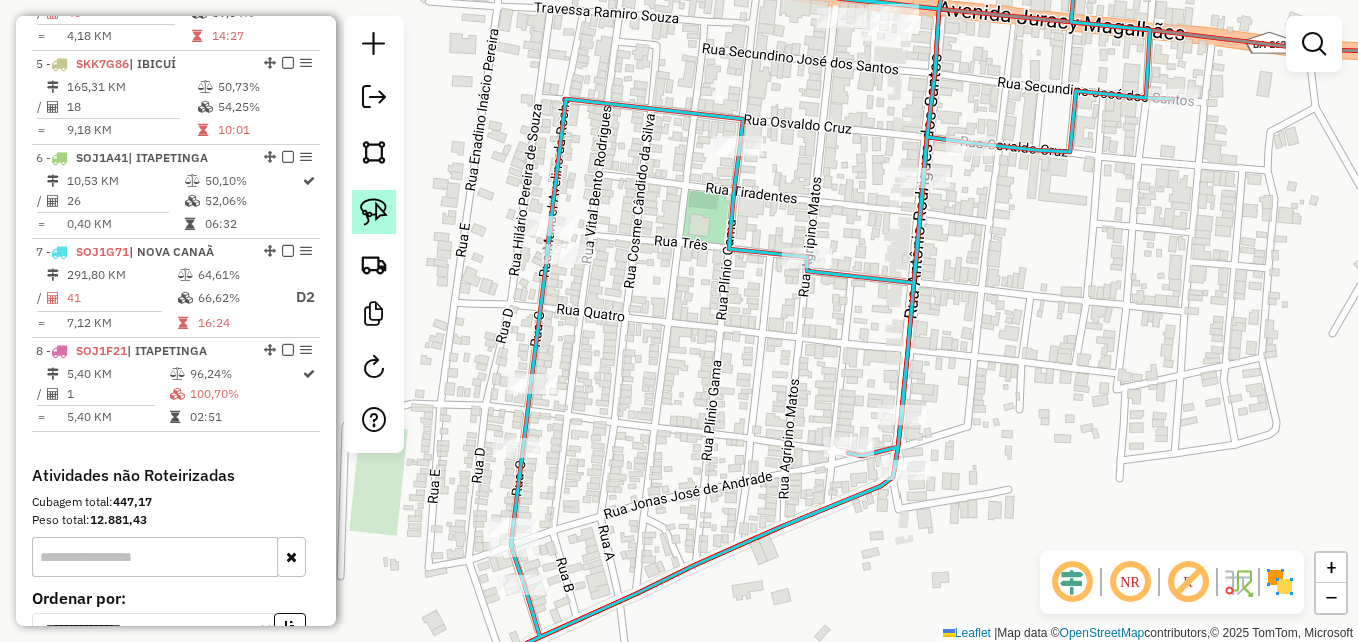 click 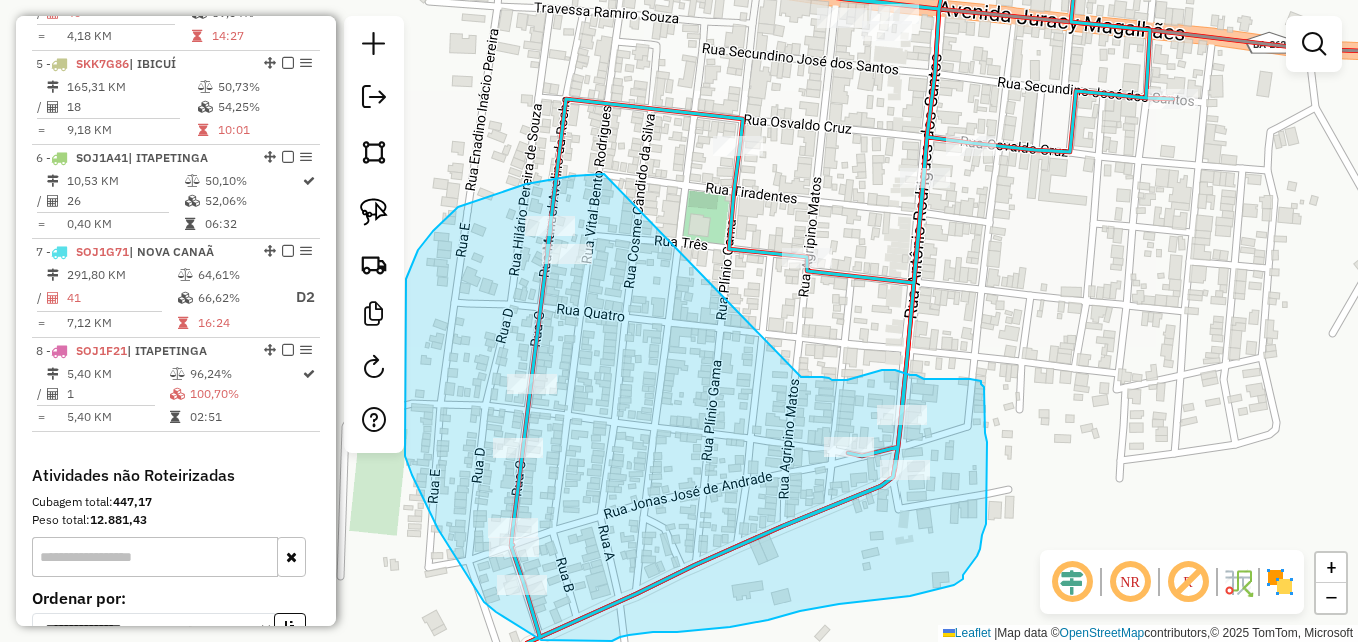 drag, startPoint x: 604, startPoint y: 174, endPoint x: 802, endPoint y: 377, distance: 283.57187 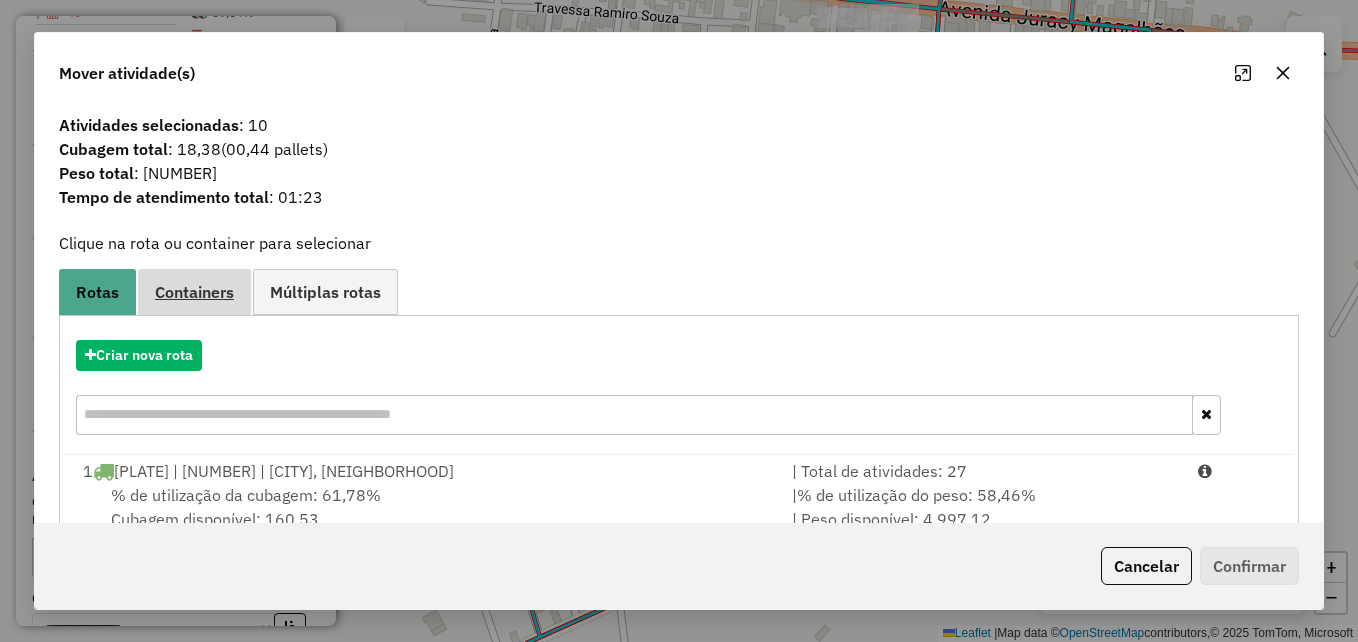 click on "Containers" at bounding box center (194, 291) 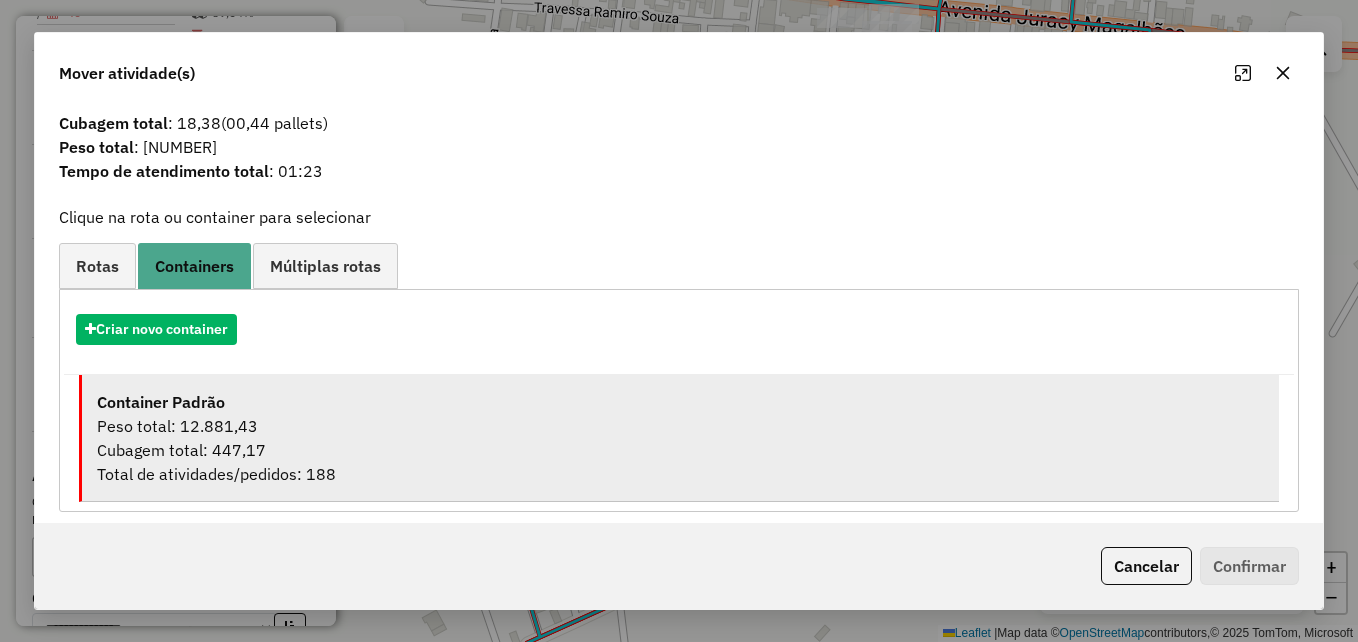 scroll, scrollTop: 39, scrollLeft: 0, axis: vertical 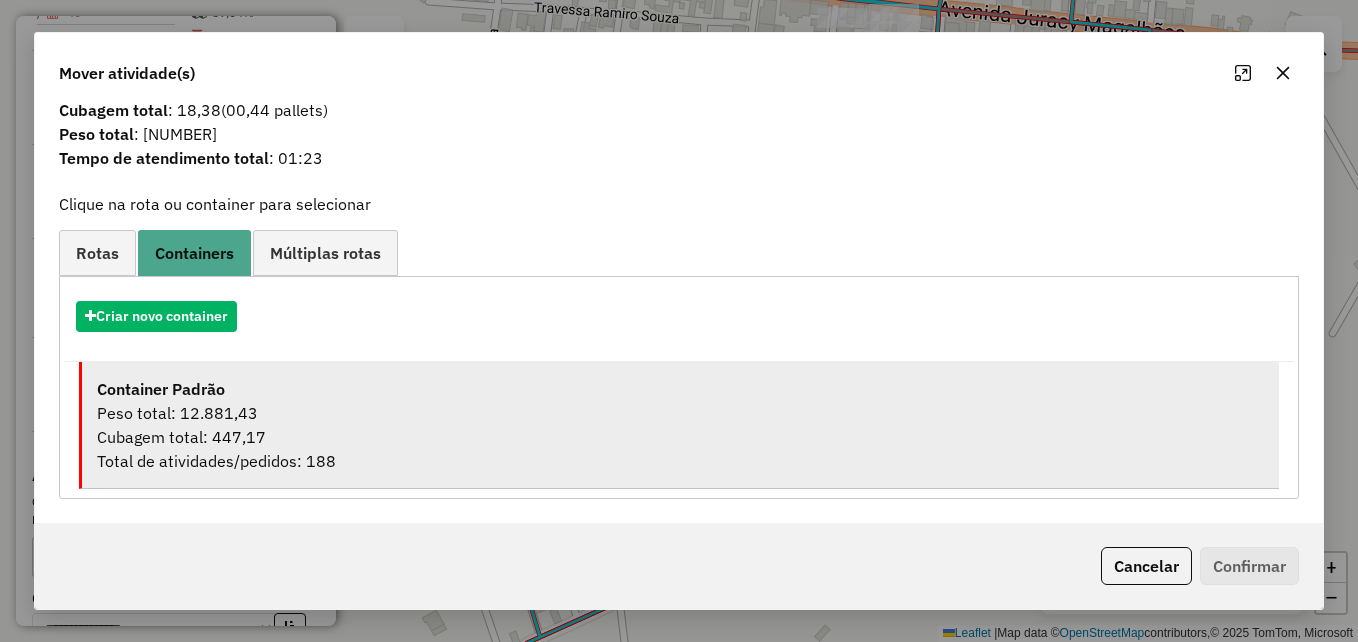 click on "Cubagem total: 447,17" at bounding box center (680, 437) 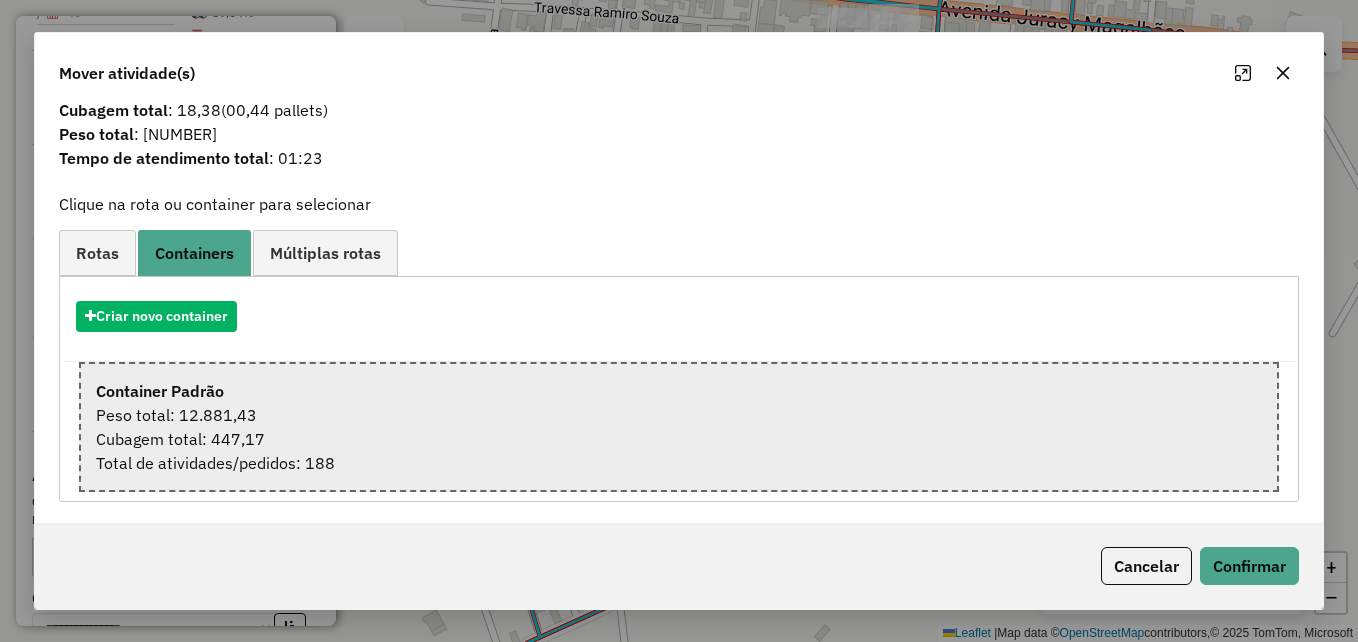 scroll, scrollTop: 42, scrollLeft: 0, axis: vertical 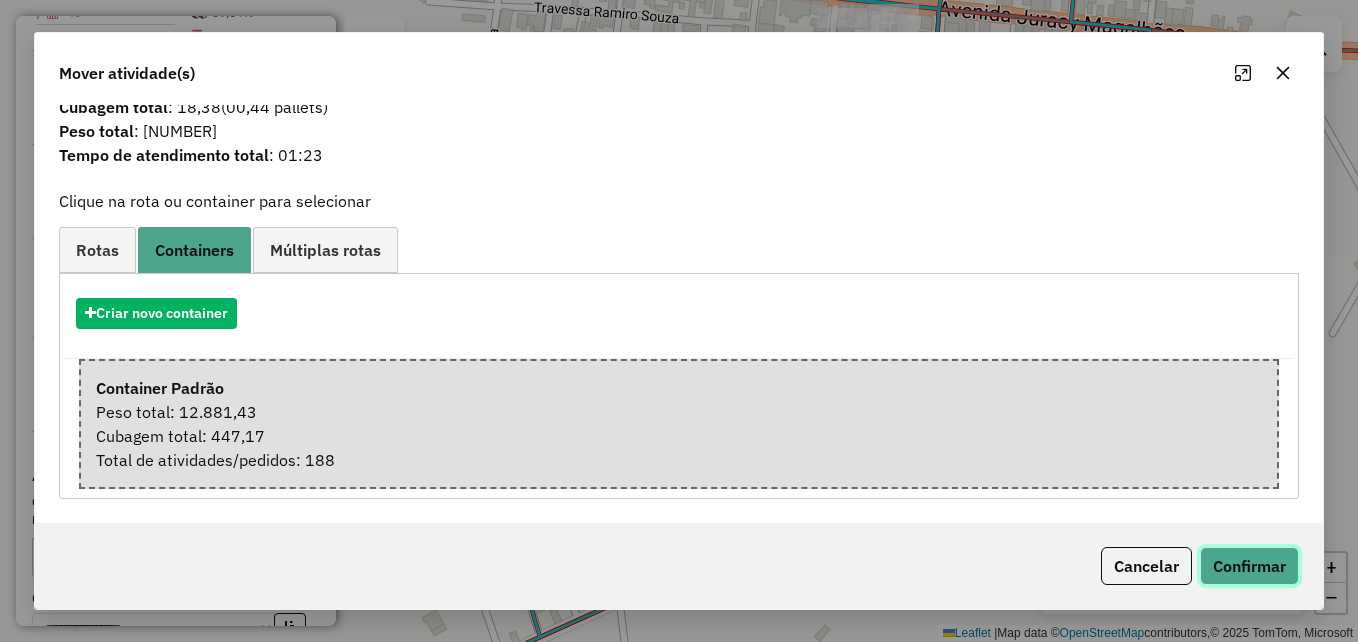 click on "Confirmar" 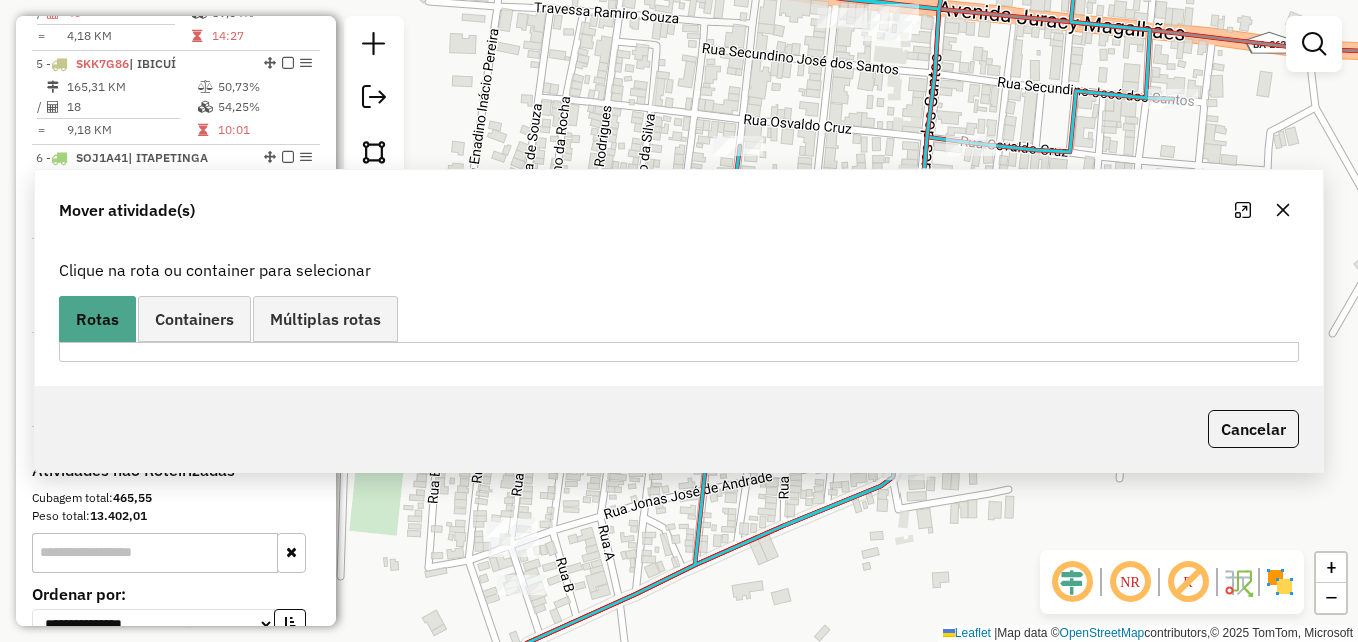 scroll, scrollTop: 0, scrollLeft: 0, axis: both 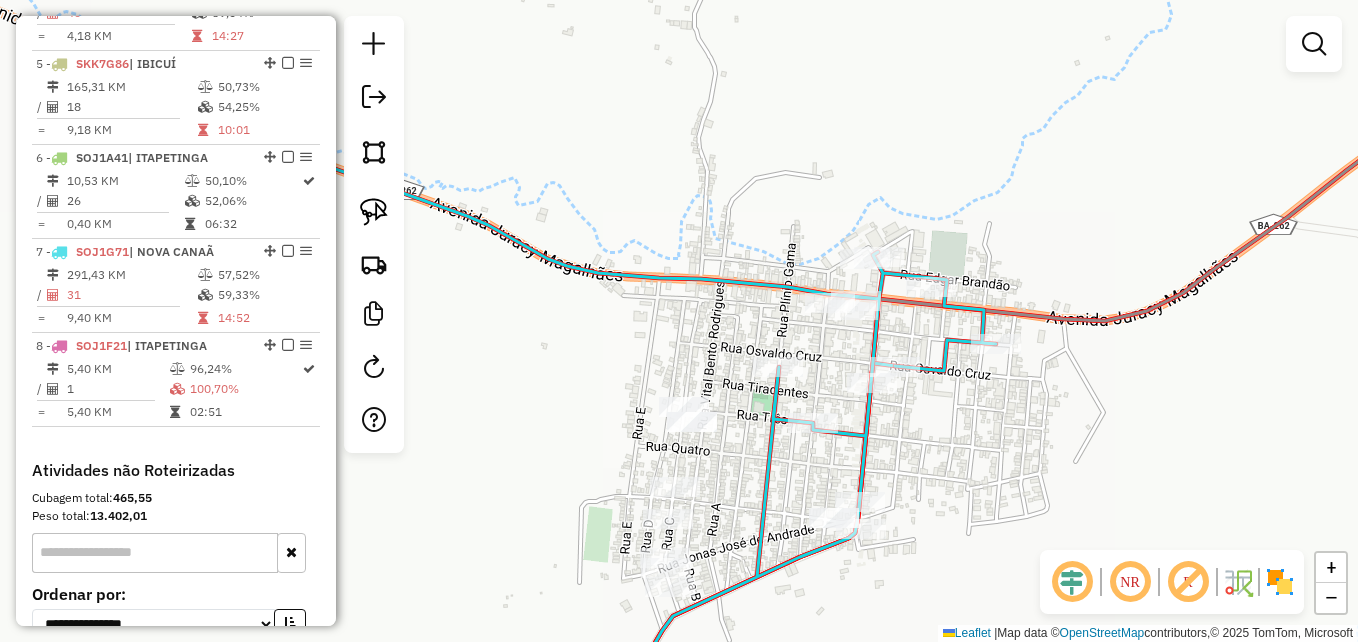 drag, startPoint x: 911, startPoint y: 310, endPoint x: 865, endPoint y: 455, distance: 152.12166 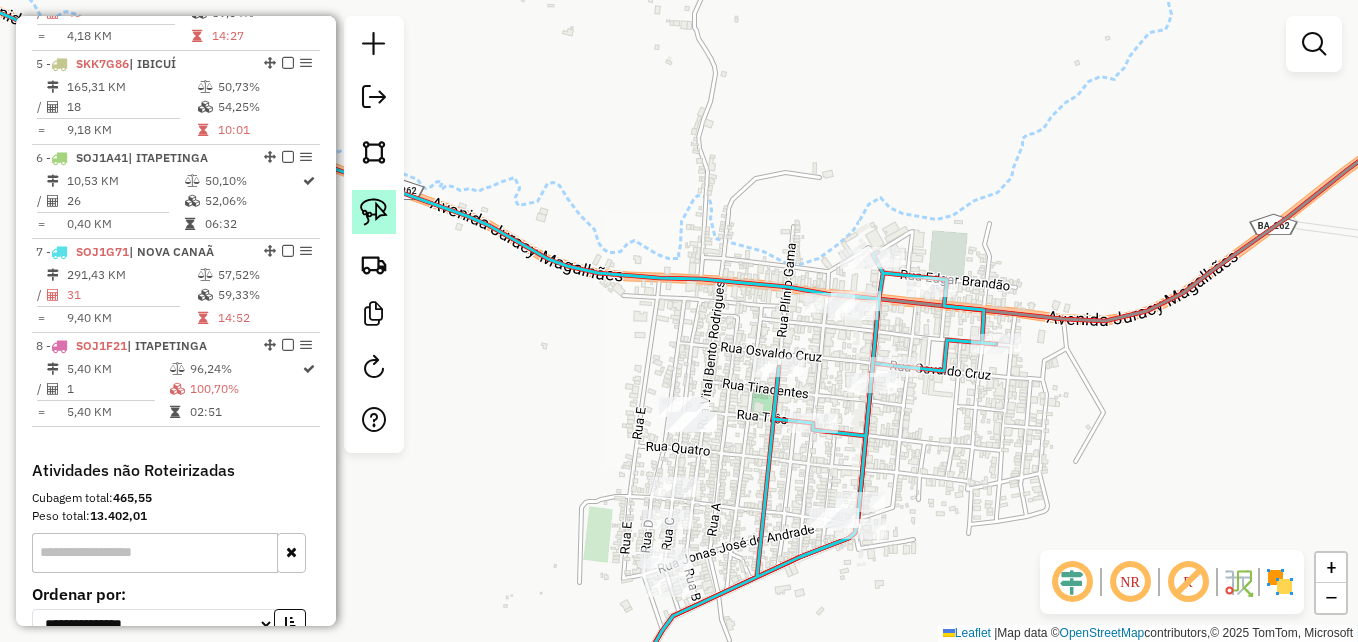 click 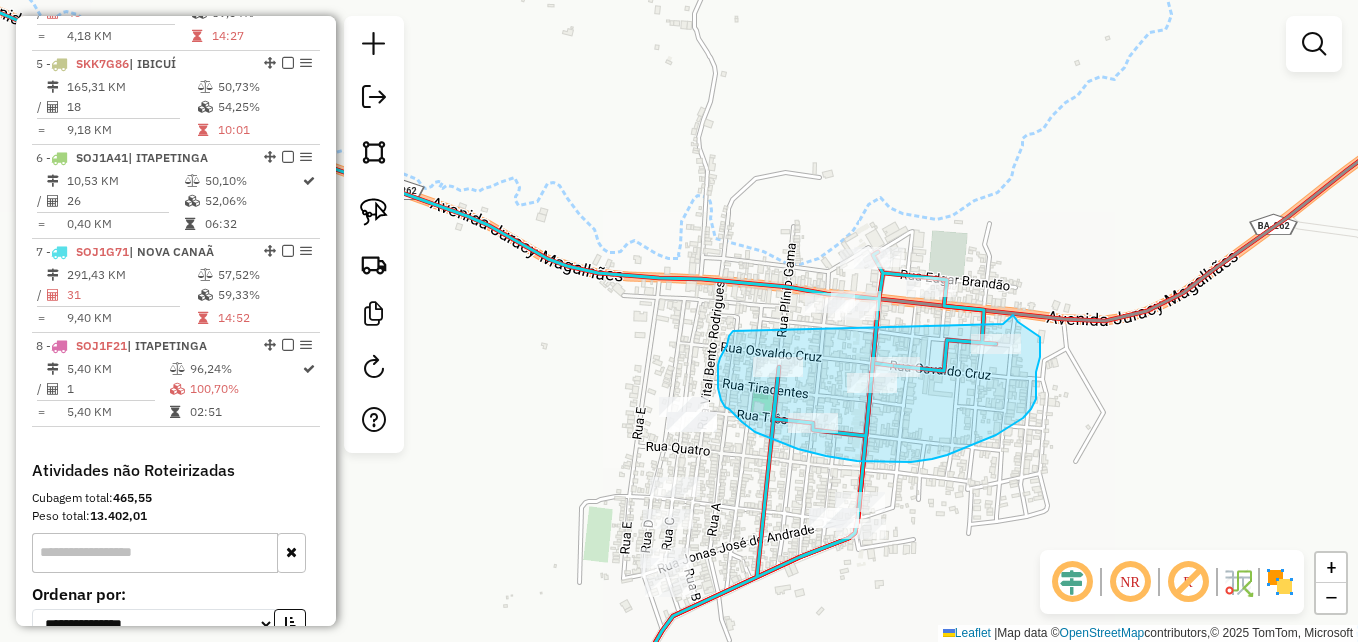 drag, startPoint x: 727, startPoint y: 345, endPoint x: 1003, endPoint y: 324, distance: 276.79776 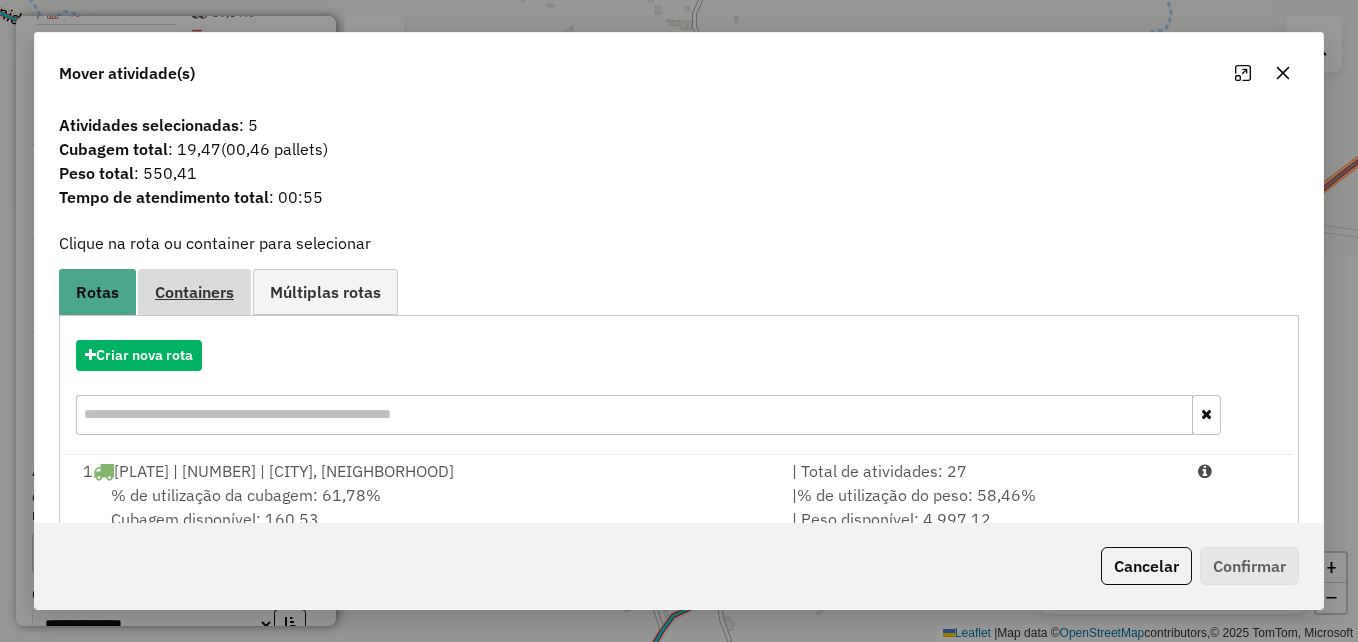 click on "Containers" at bounding box center [194, 292] 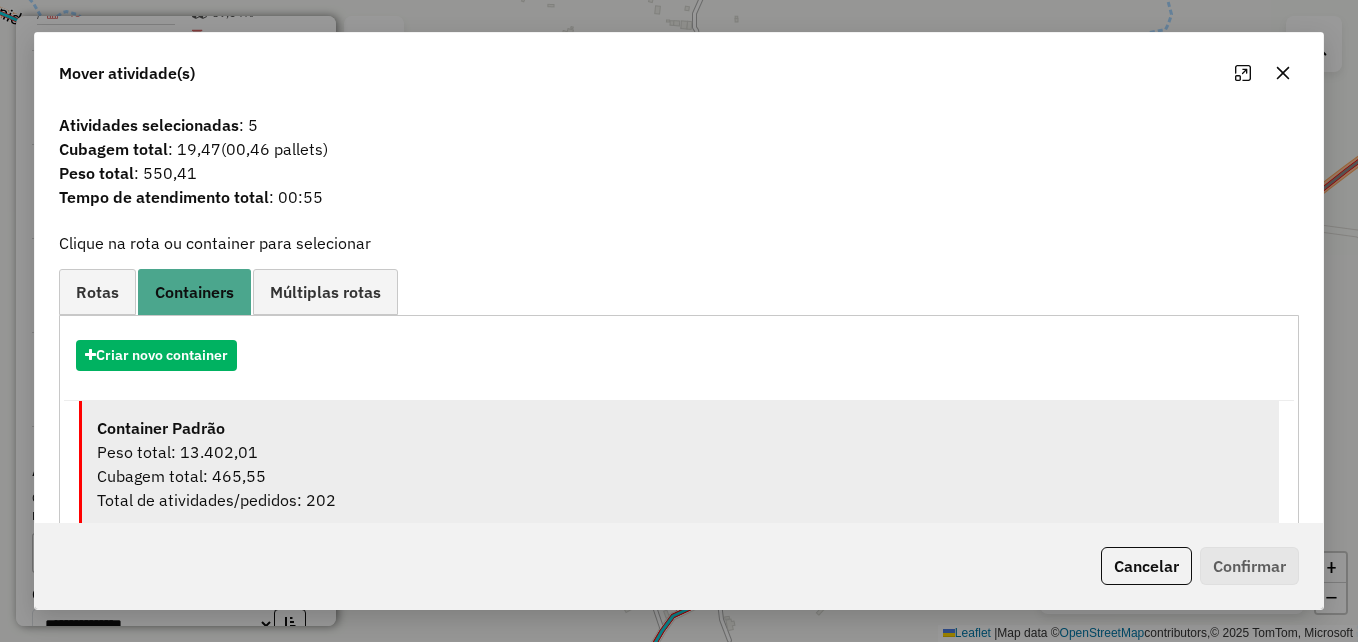 click on "Cubagem total: 465,55" at bounding box center (680, 476) 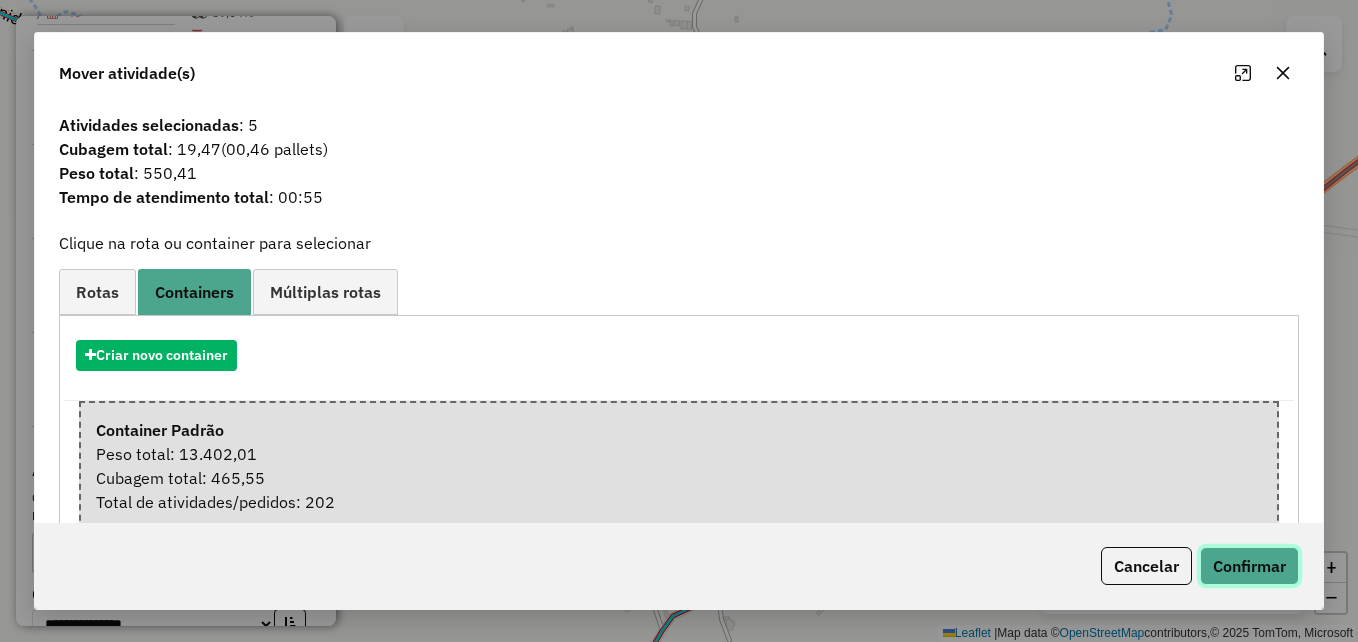 click on "Confirmar" 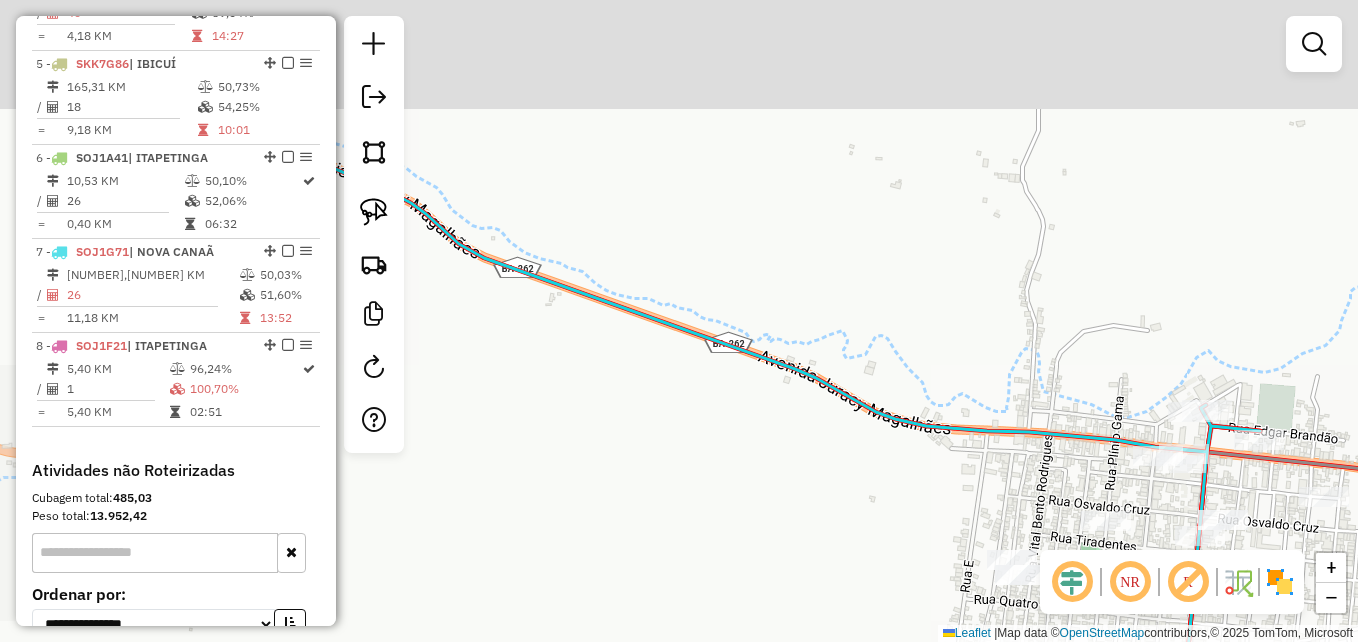 drag, startPoint x: 741, startPoint y: 288, endPoint x: 955, endPoint y: 444, distance: 264.82446 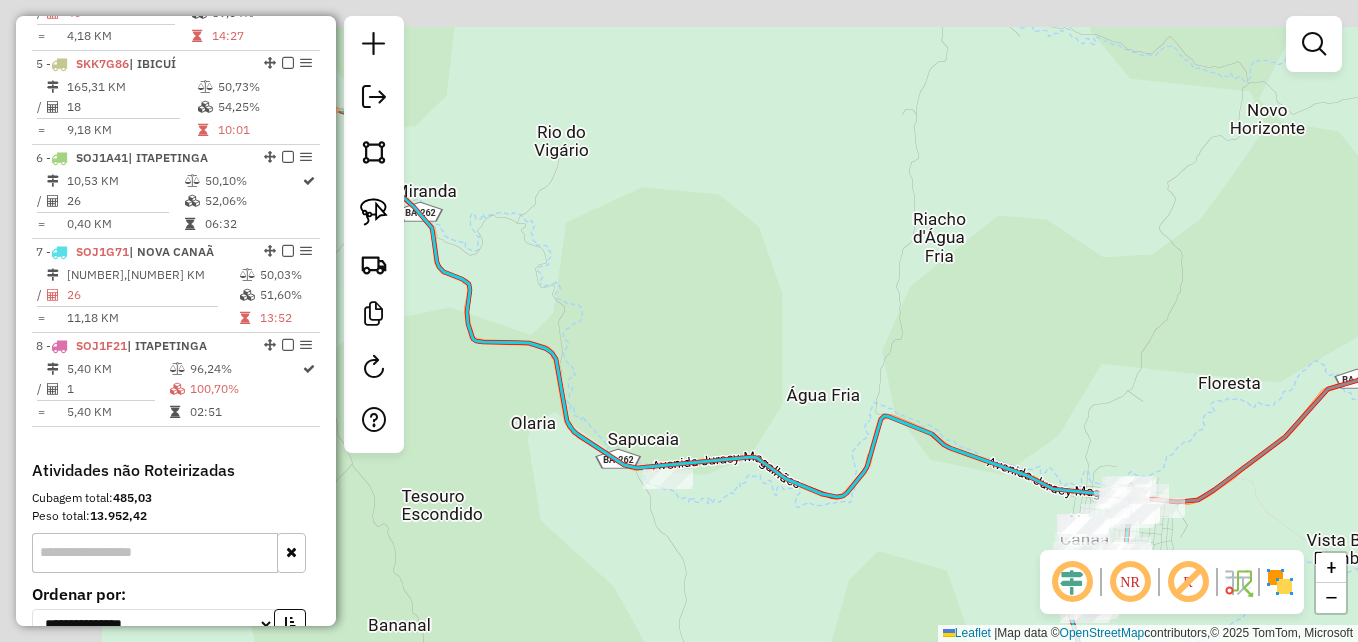 drag, startPoint x: 778, startPoint y: 341, endPoint x: 1091, endPoint y: 383, distance: 315.80533 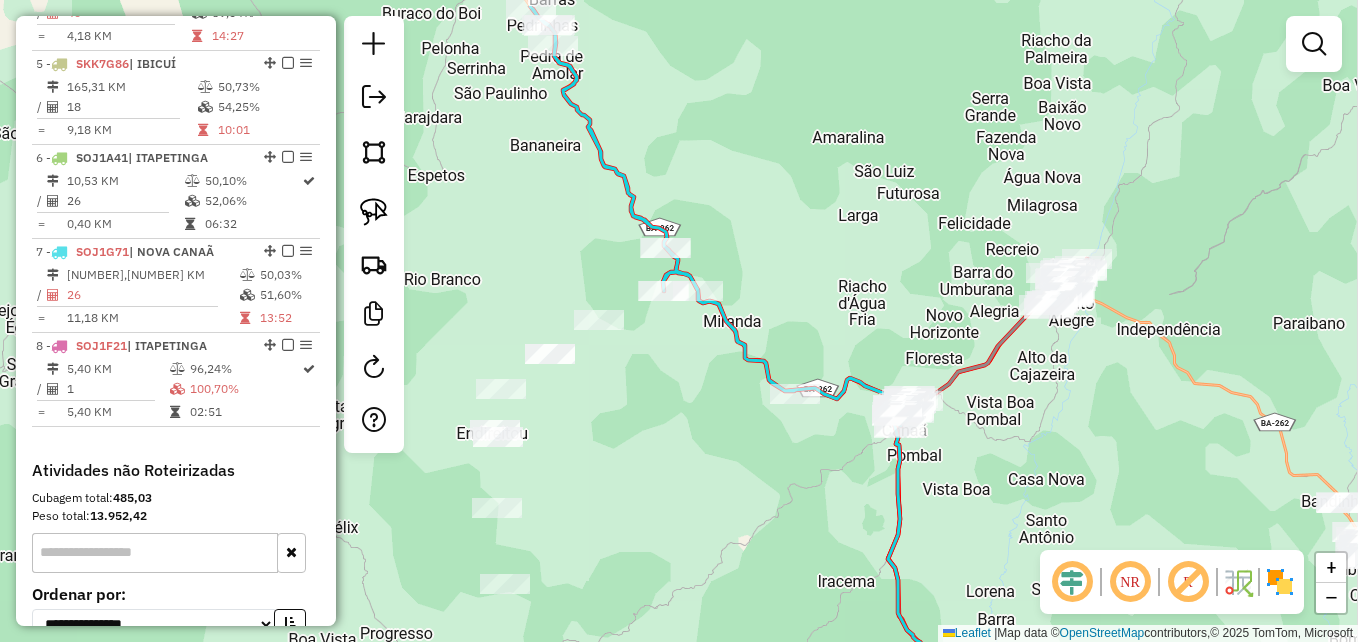 drag, startPoint x: 829, startPoint y: 345, endPoint x: 716, endPoint y: 415, distance: 132.92479 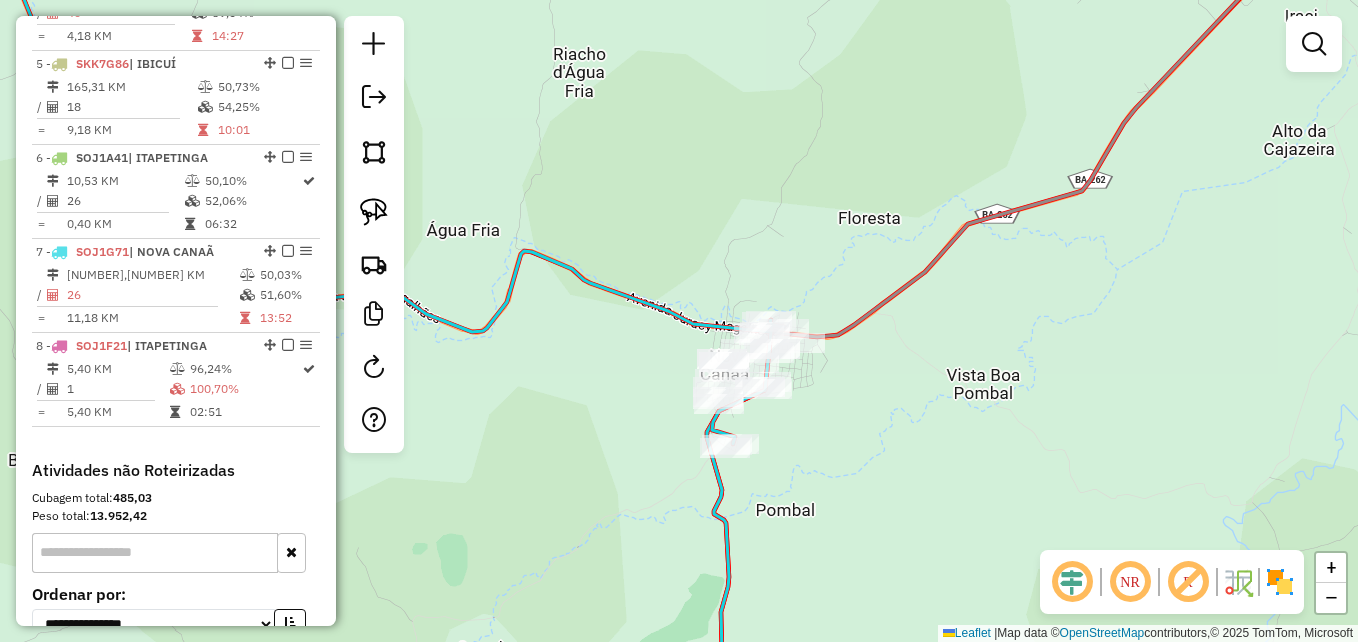 drag, startPoint x: 856, startPoint y: 443, endPoint x: 957, endPoint y: 390, distance: 114.061386 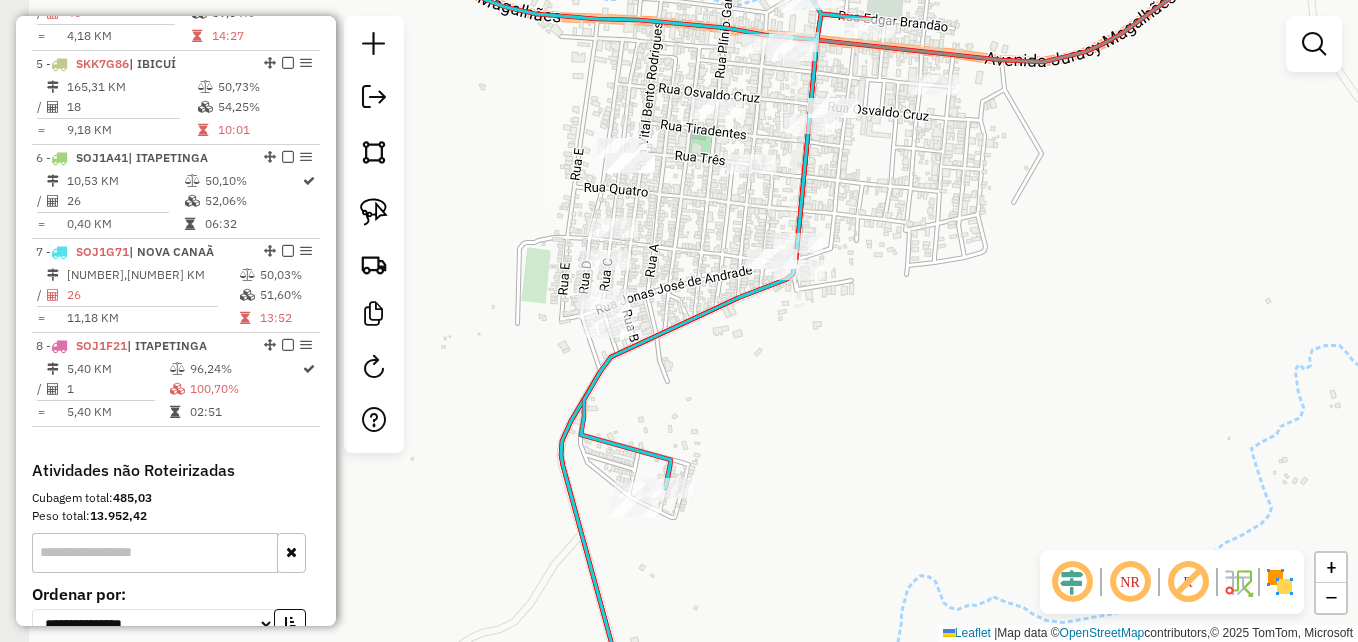 drag, startPoint x: 803, startPoint y: 359, endPoint x: 1011, endPoint y: 394, distance: 210.92416 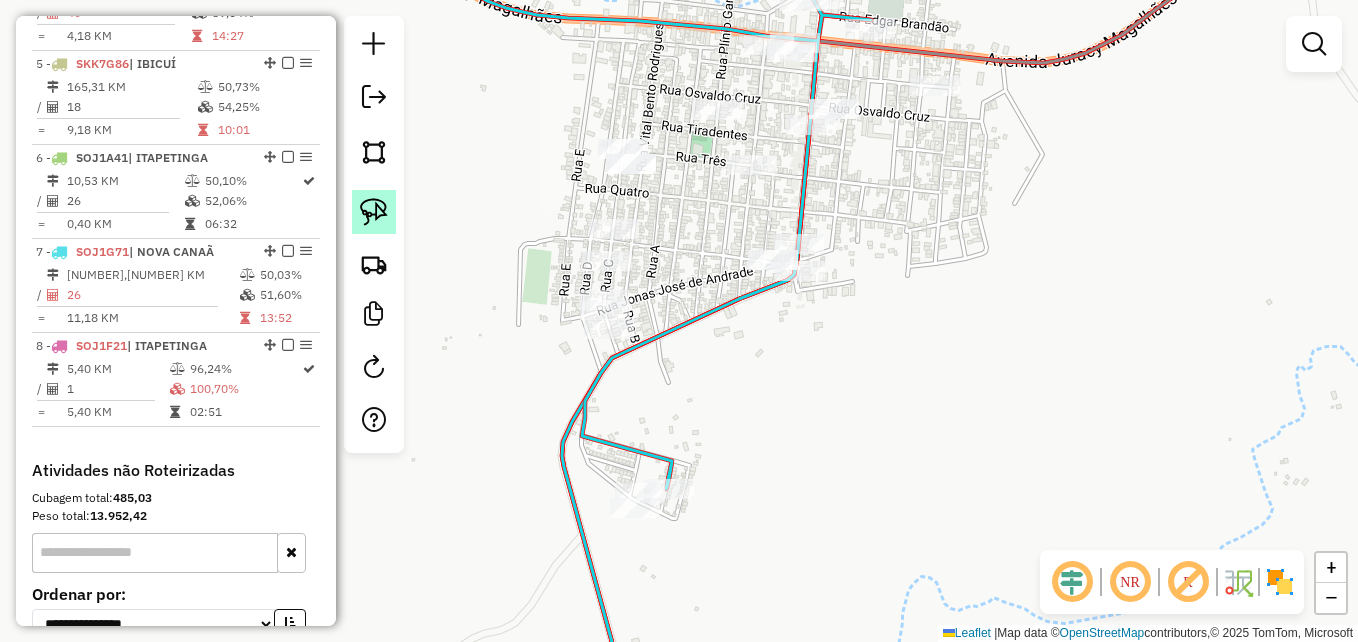 drag, startPoint x: 383, startPoint y: 204, endPoint x: 389, endPoint y: 222, distance: 18.973665 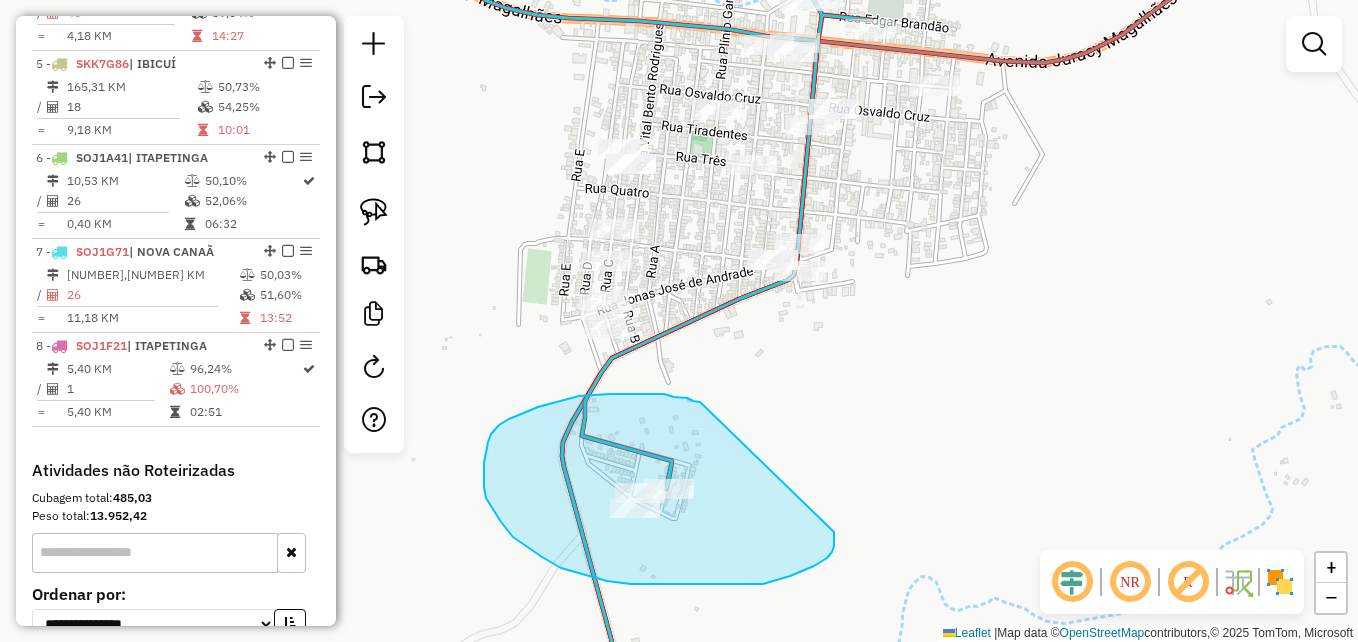 drag, startPoint x: 687, startPoint y: 398, endPoint x: 836, endPoint y: 459, distance: 161.00311 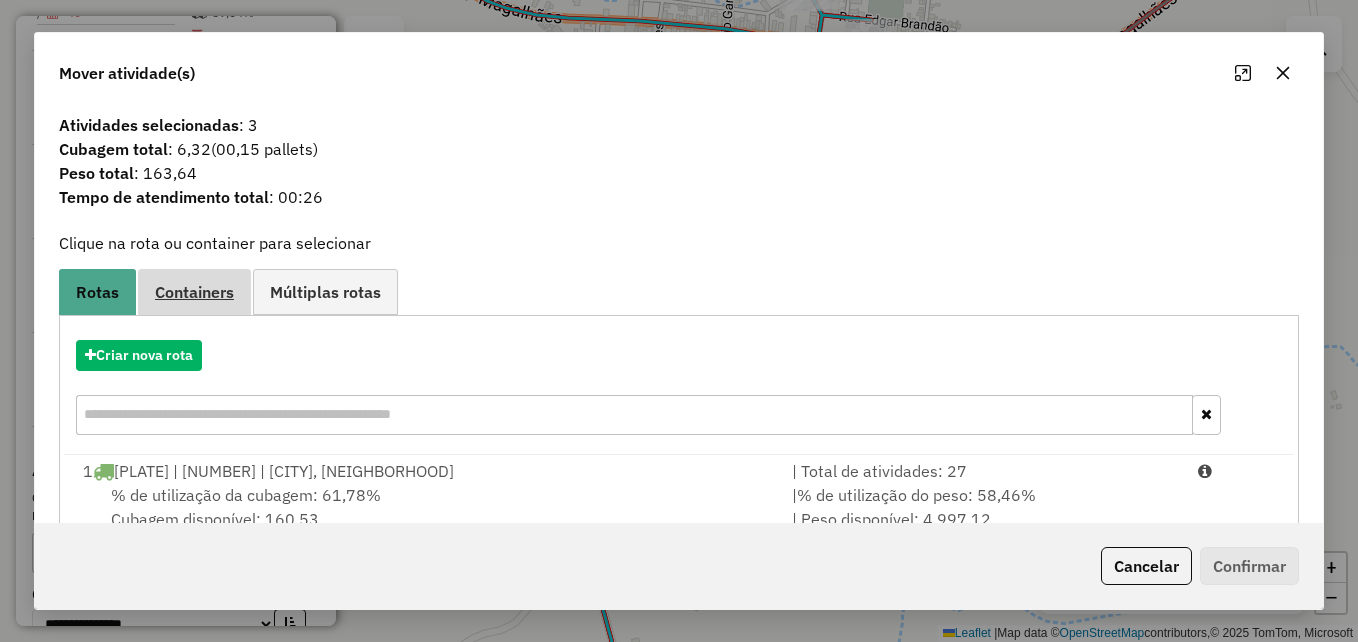 click on "Containers" at bounding box center [194, 292] 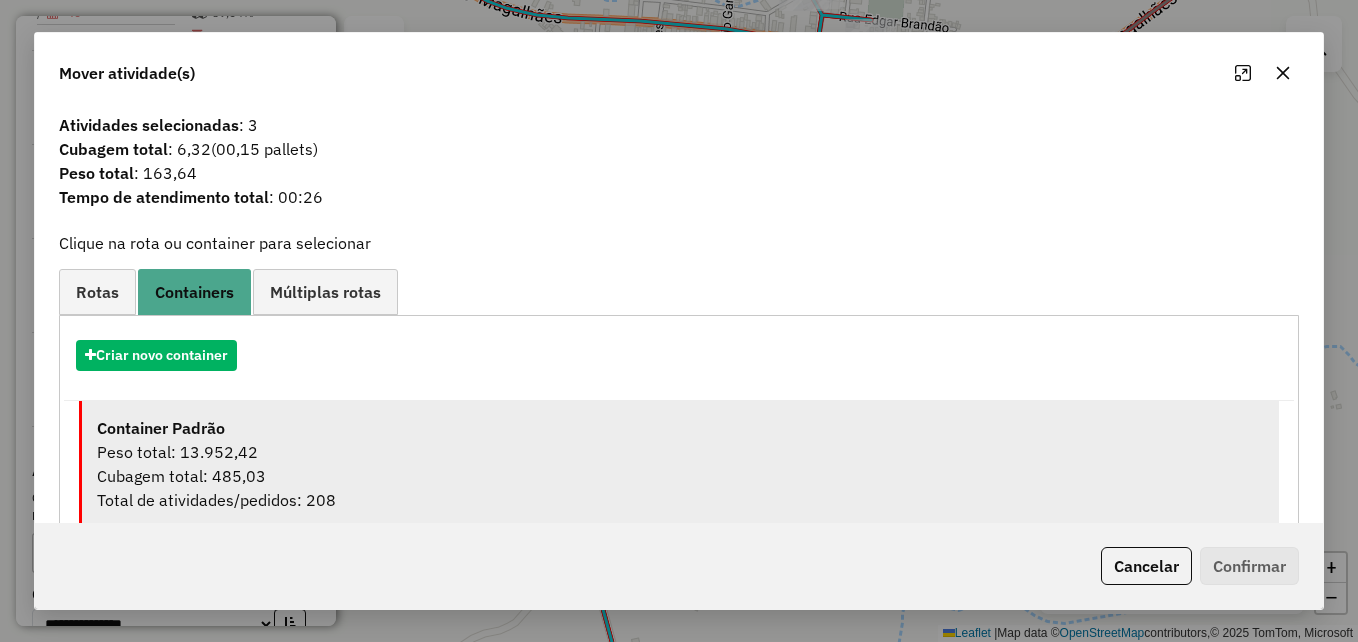 click on "Peso total: 13.952,42" at bounding box center [680, 452] 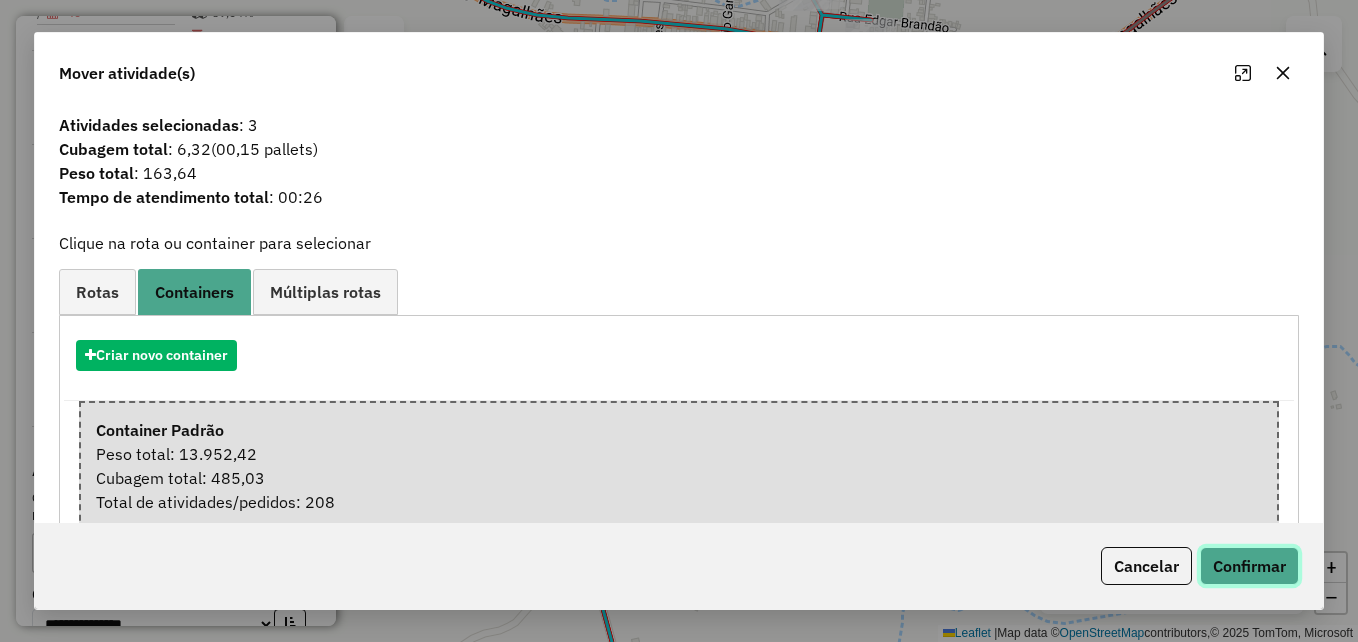 click on "Confirmar" 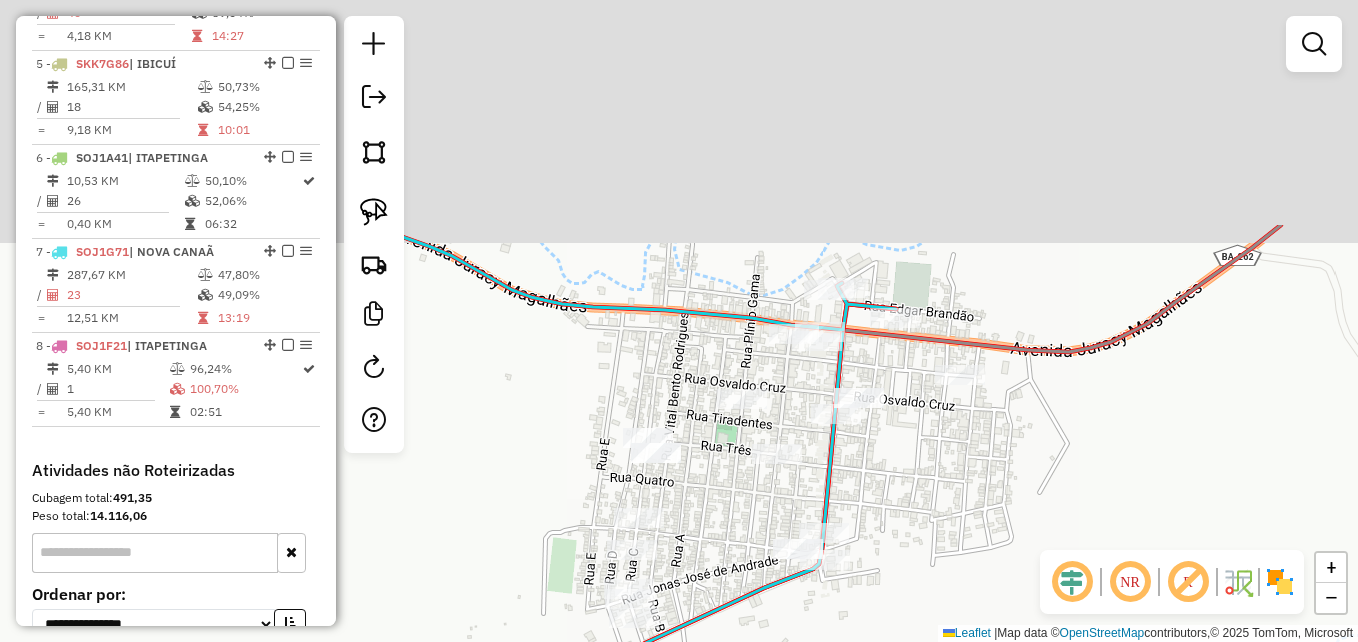 drag, startPoint x: 836, startPoint y: 201, endPoint x: 878, endPoint y: 492, distance: 294.01532 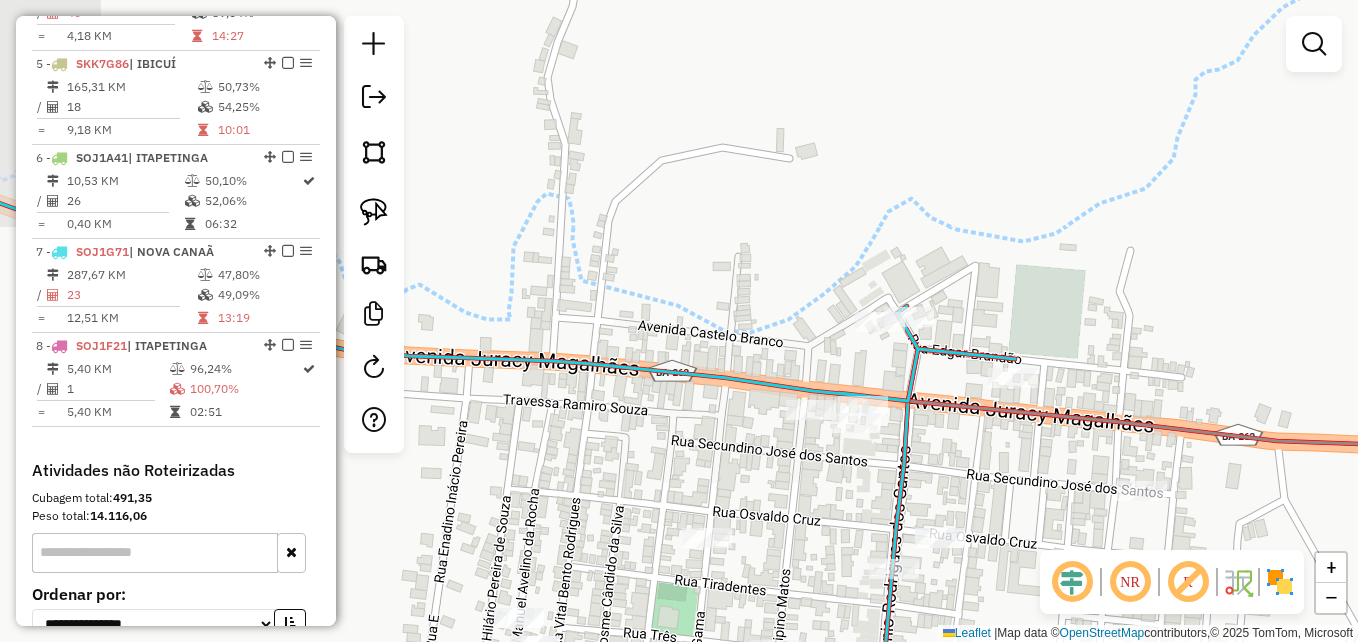 drag, startPoint x: 816, startPoint y: 370, endPoint x: 918, endPoint y: 515, distance: 177.28226 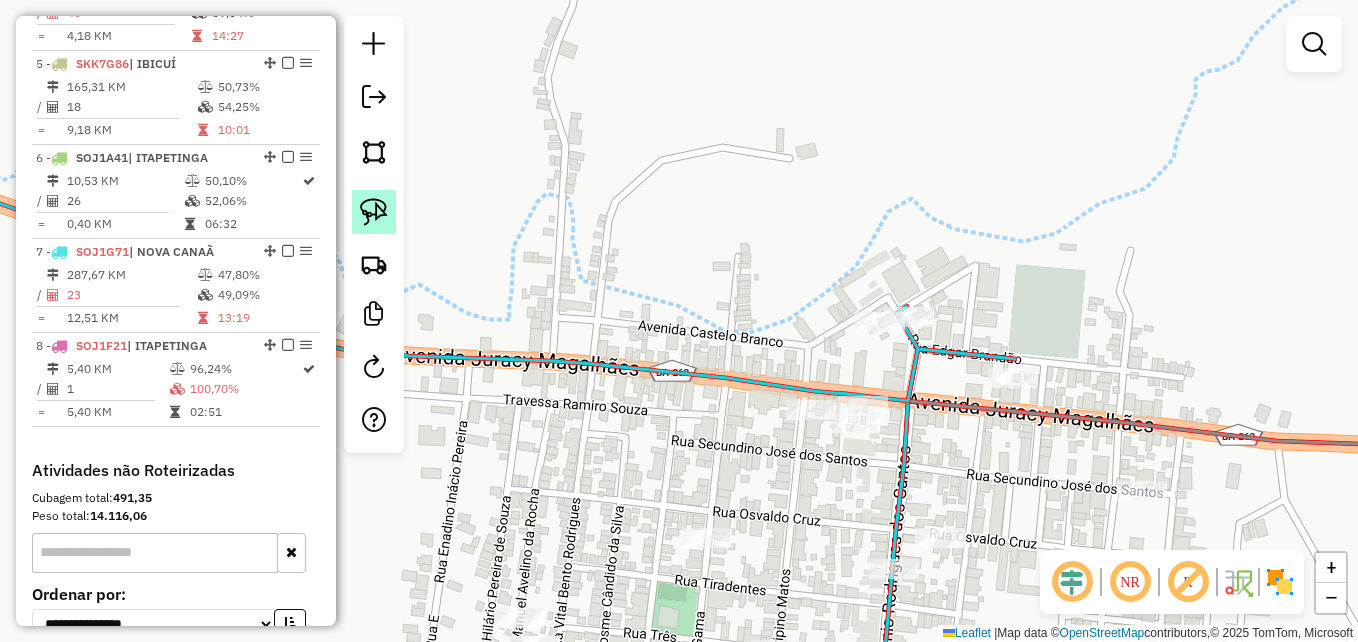 click 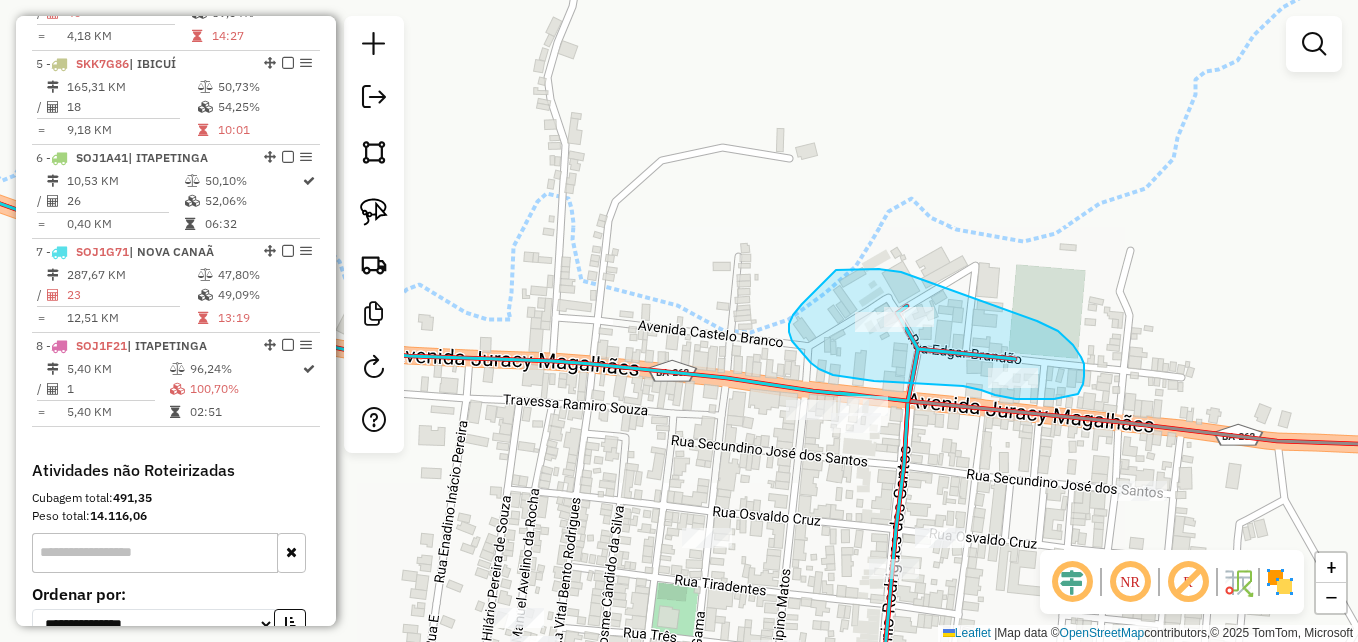 drag, startPoint x: 856, startPoint y: 269, endPoint x: 1037, endPoint y: 321, distance: 188.32153 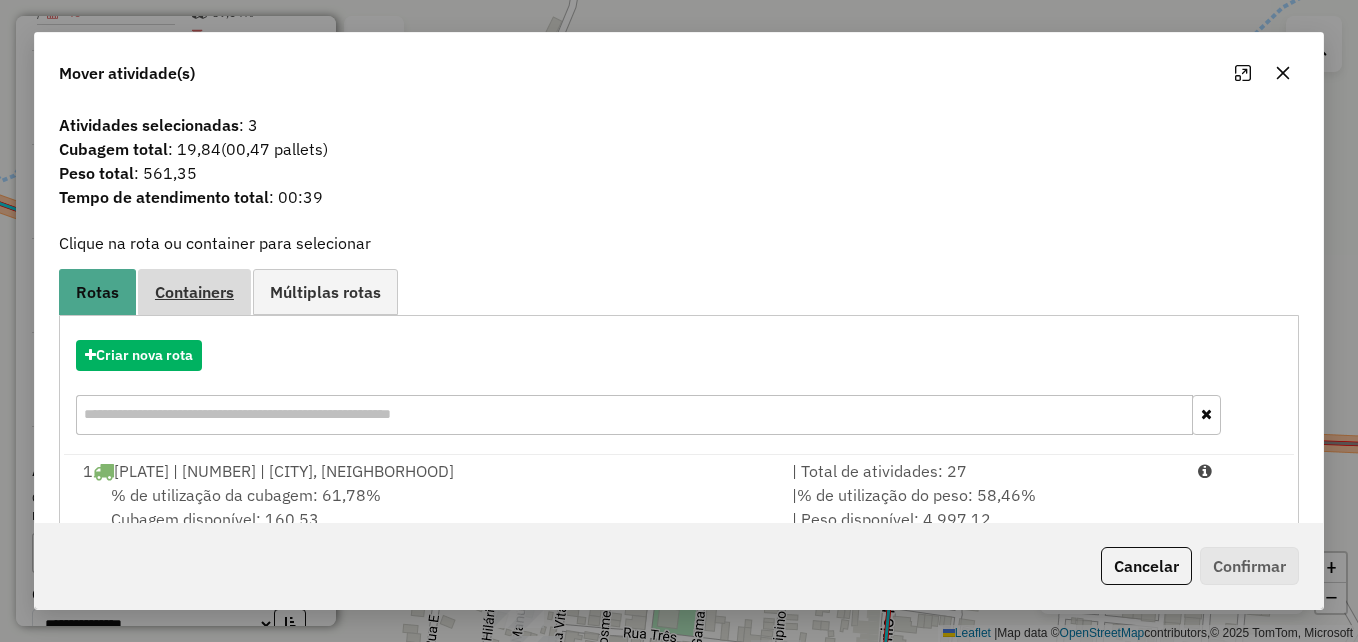 click on "Containers" at bounding box center (194, 292) 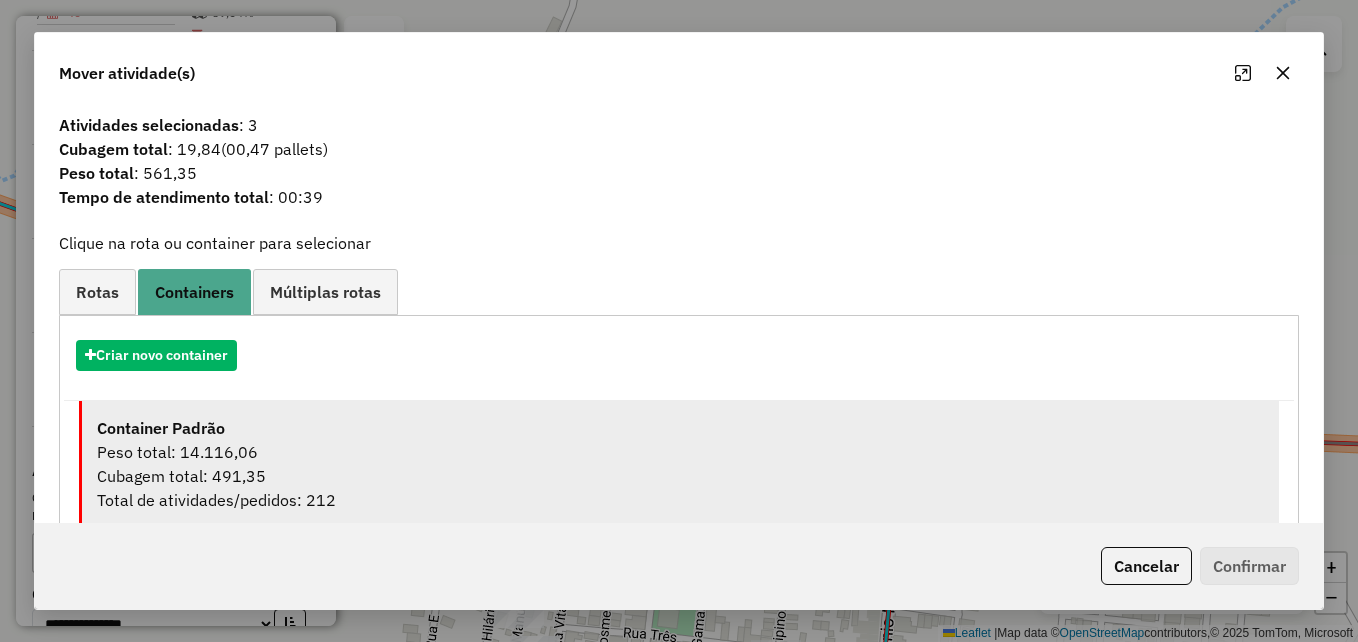 click on "Cubagem total: 491,35" at bounding box center [680, 476] 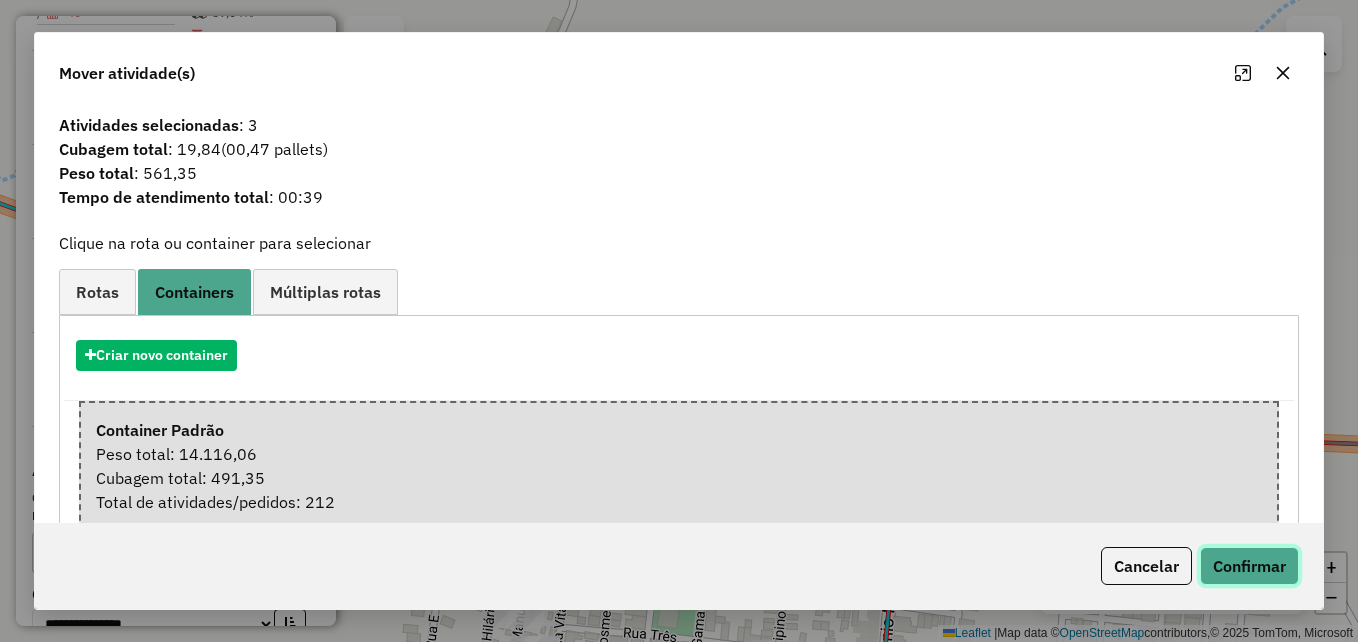 click on "Confirmar" 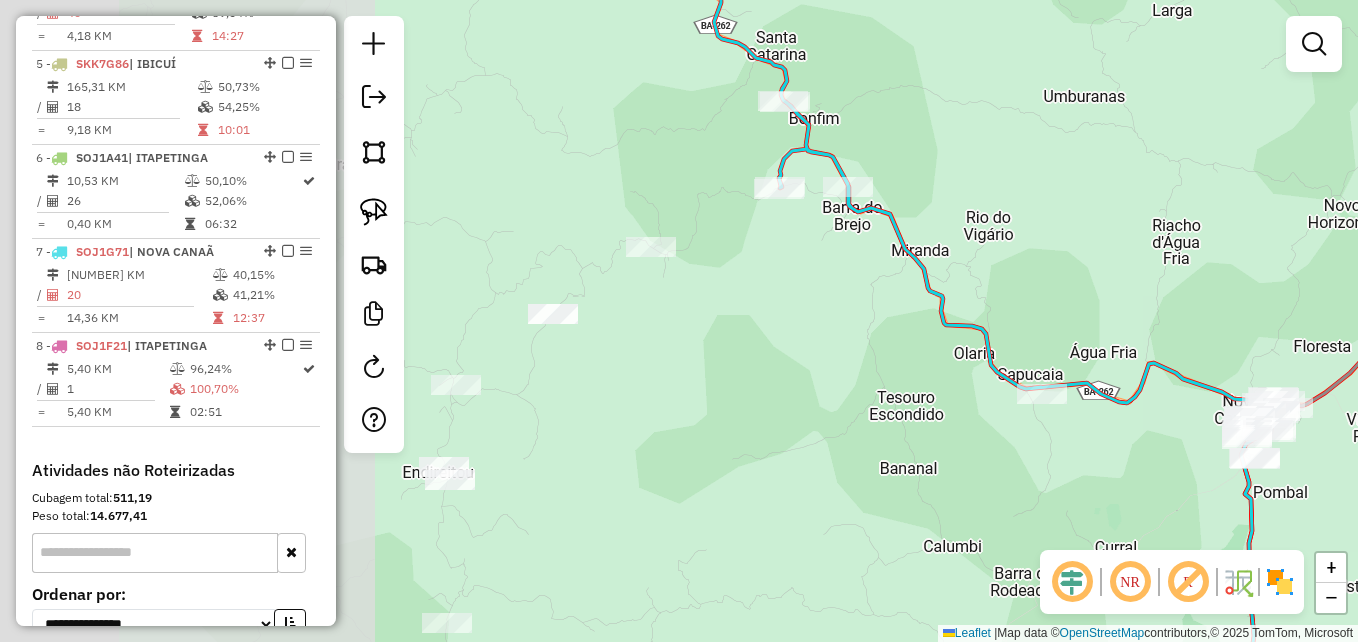 drag, startPoint x: 632, startPoint y: 422, endPoint x: 949, endPoint y: 386, distance: 319.03763 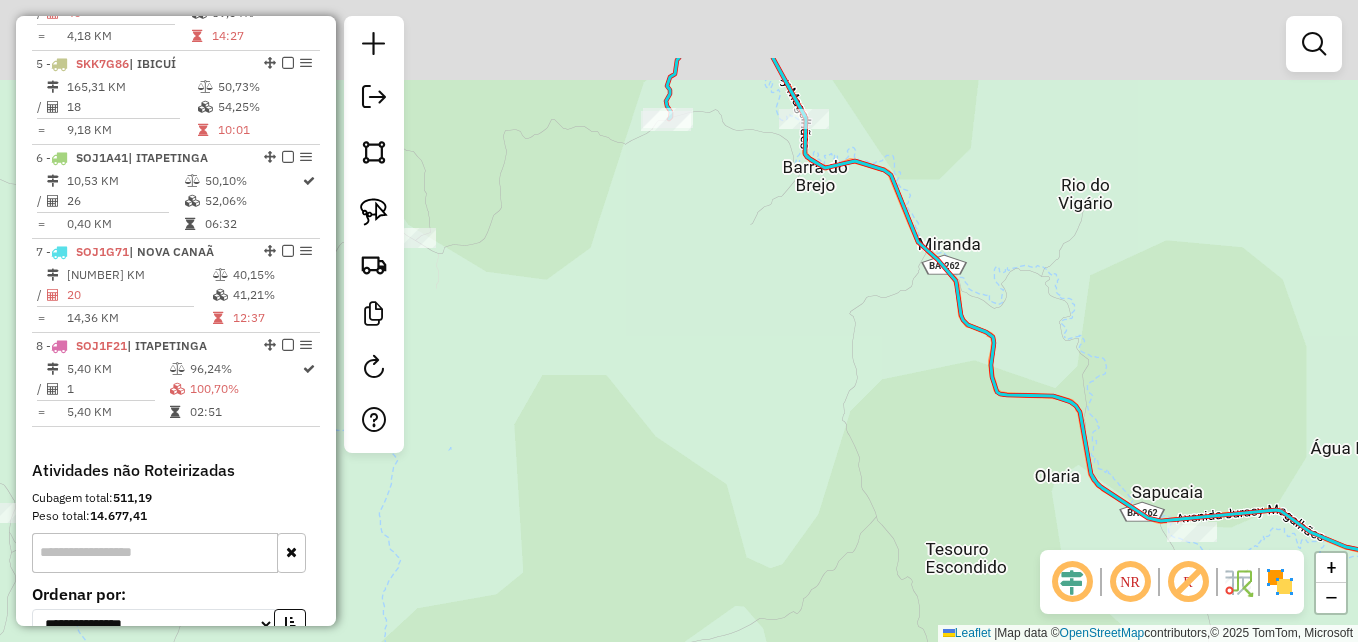 drag, startPoint x: 799, startPoint y: 370, endPoint x: 701, endPoint y: 479, distance: 146.57762 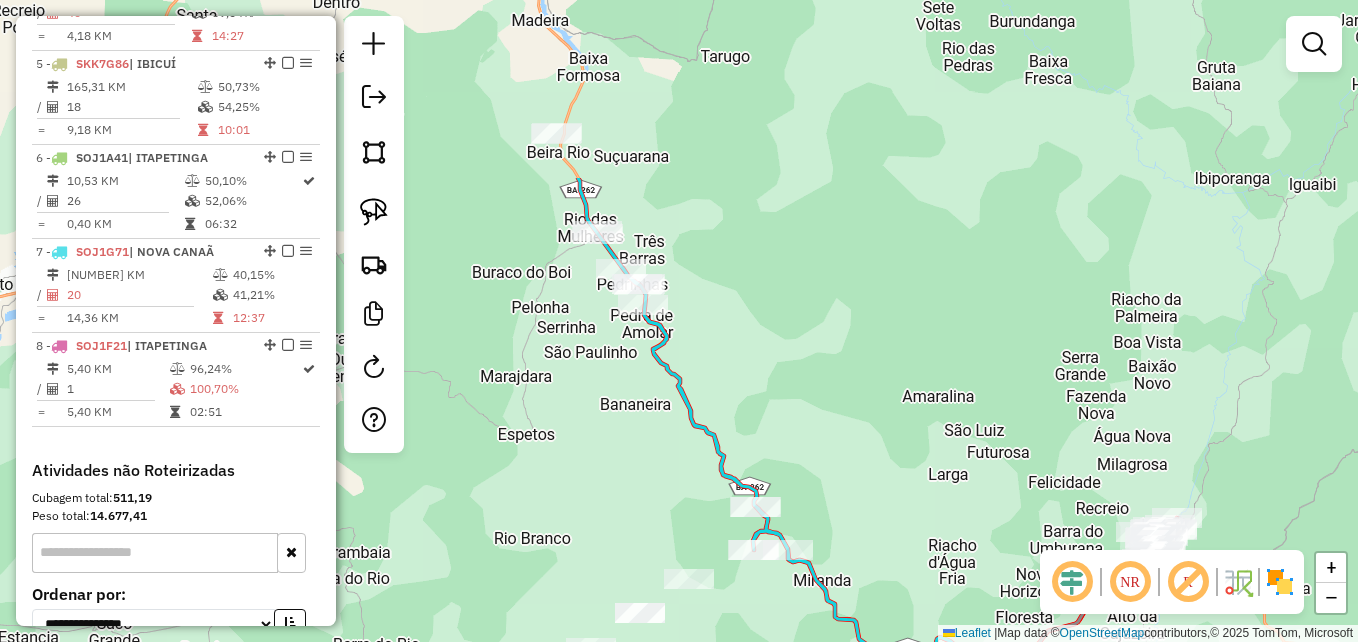 drag, startPoint x: 604, startPoint y: 134, endPoint x: 627, endPoint y: 257, distance: 125.13193 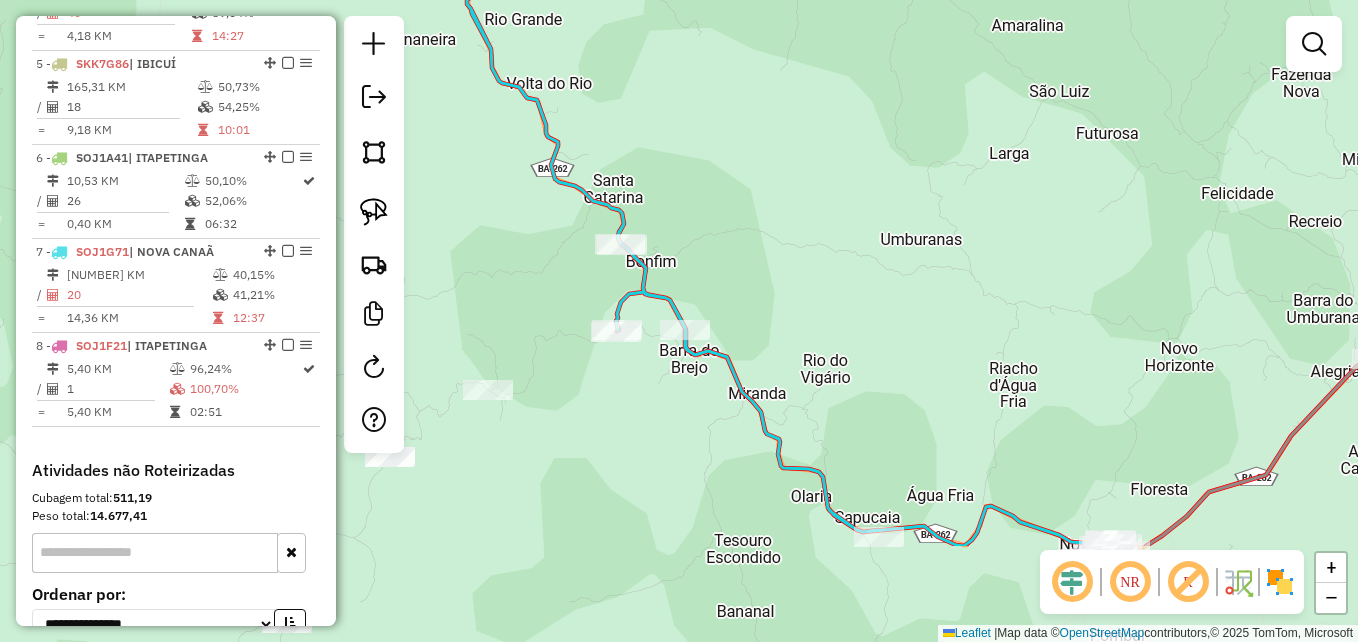 drag, startPoint x: 761, startPoint y: 409, endPoint x: 747, endPoint y: 114, distance: 295.33203 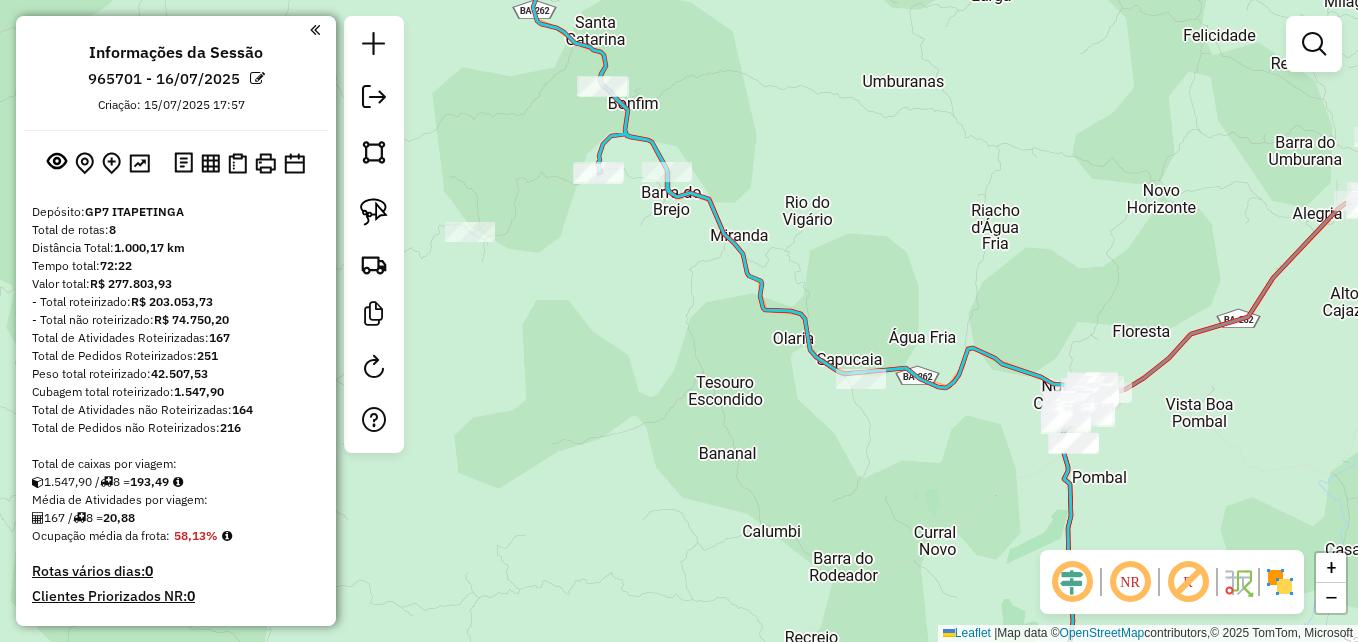 scroll, scrollTop: 0, scrollLeft: 0, axis: both 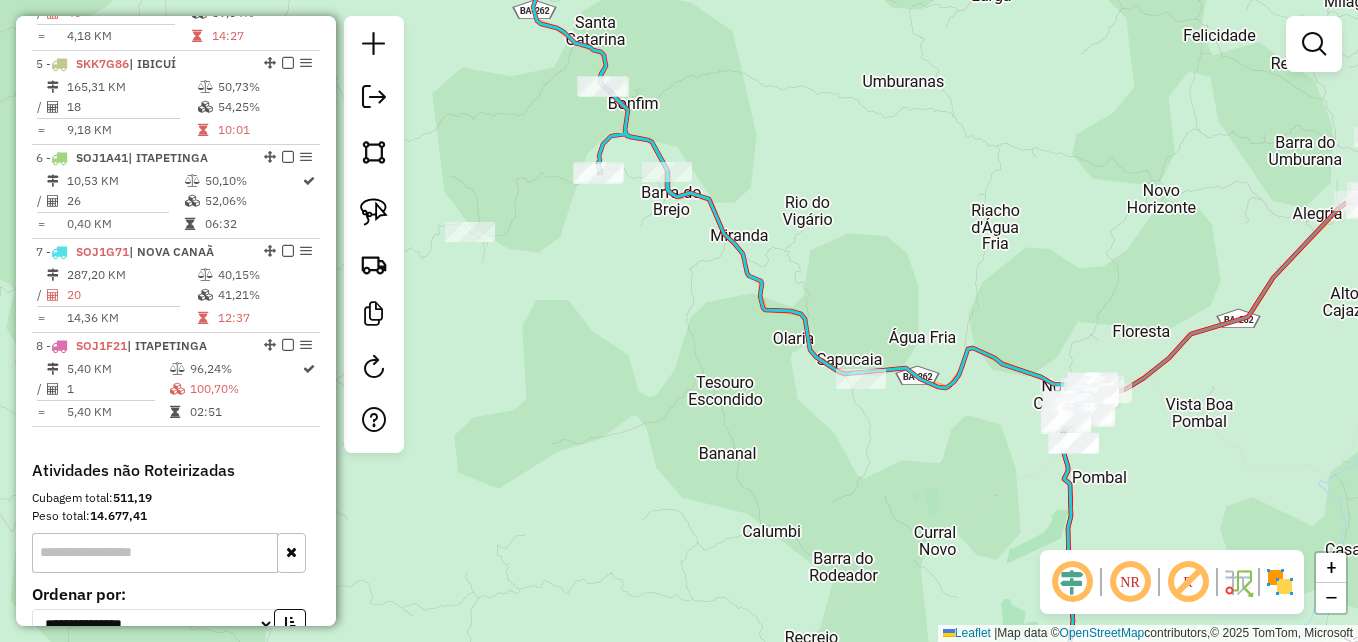 click on "Janela de atendimento Grade de atendimento Capacidade Transportadoras Veículos Cliente Pedidos  Rotas Selecione os dias de semana para filtrar as janelas de atendimento  Seg   Ter   Qua   Qui   Sex   Sáb   Dom  Informe o período da janela de atendimento: De: Até:  Filtrar exatamente a janela do cliente  Considerar janela de atendimento padrão  Selecione os dias de semana para filtrar as grades de atendimento  Seg   Ter   Qua   Qui   Sex   Sáb   Dom   Considerar clientes sem dia de atendimento cadastrado  Clientes fora do dia de atendimento selecionado Filtrar as atividades entre os valores definidos abaixo:  Peso mínimo:   Peso máximo:   Cubagem mínima:   Cubagem máxima:   De:   Até:  Filtrar as atividades entre o tempo de atendimento definido abaixo:  De:   Até:   Considerar capacidade total dos clientes não roteirizados Transportadora: Selecione um ou mais itens Tipo de veículo: Selecione um ou mais itens Veículo: Selecione um ou mais itens Motorista: Selecione um ou mais itens Nome: Rótulo:" 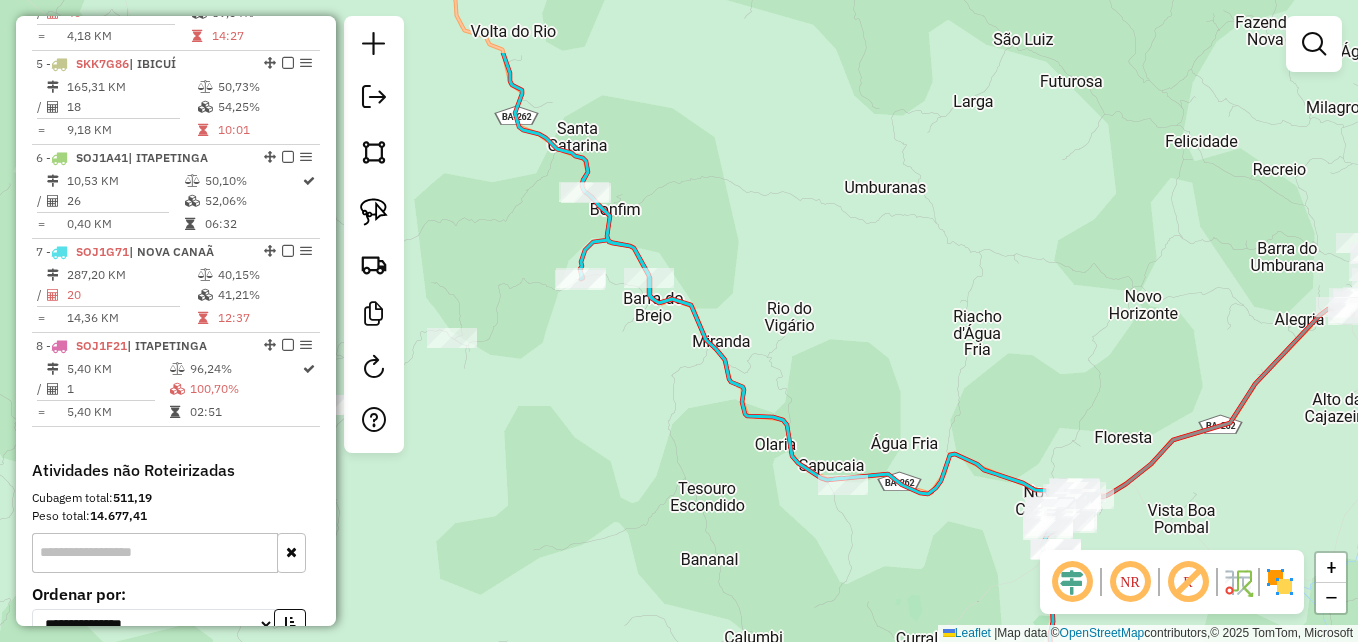 drag, startPoint x: 893, startPoint y: 218, endPoint x: 885, endPoint y: 331, distance: 113.28283 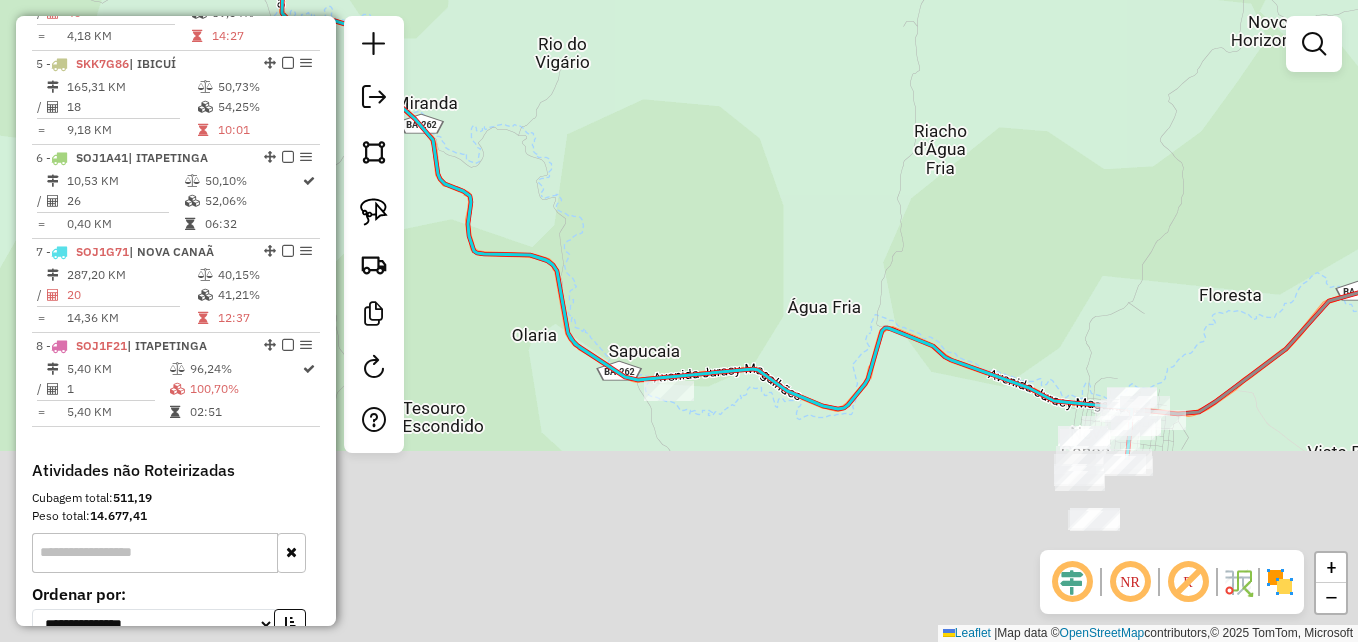 drag, startPoint x: 964, startPoint y: 332, endPoint x: 917, endPoint y: 40, distance: 295.75836 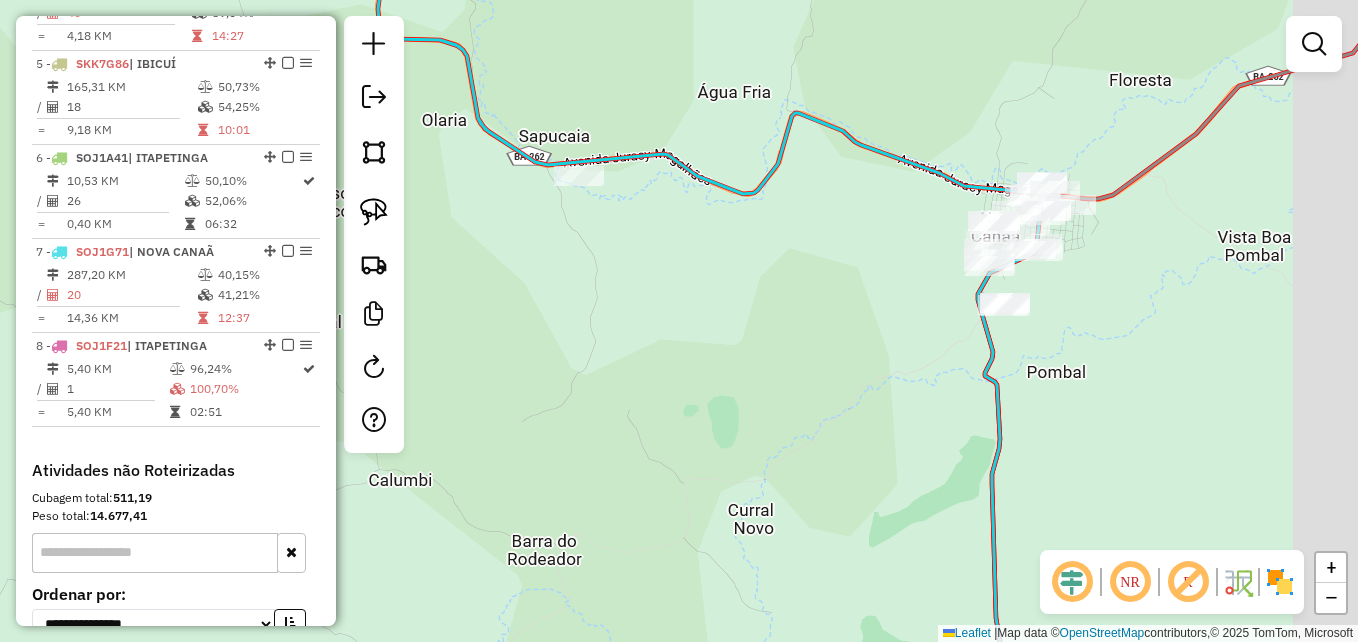 drag, startPoint x: 918, startPoint y: 315, endPoint x: 741, endPoint y: 278, distance: 180.82588 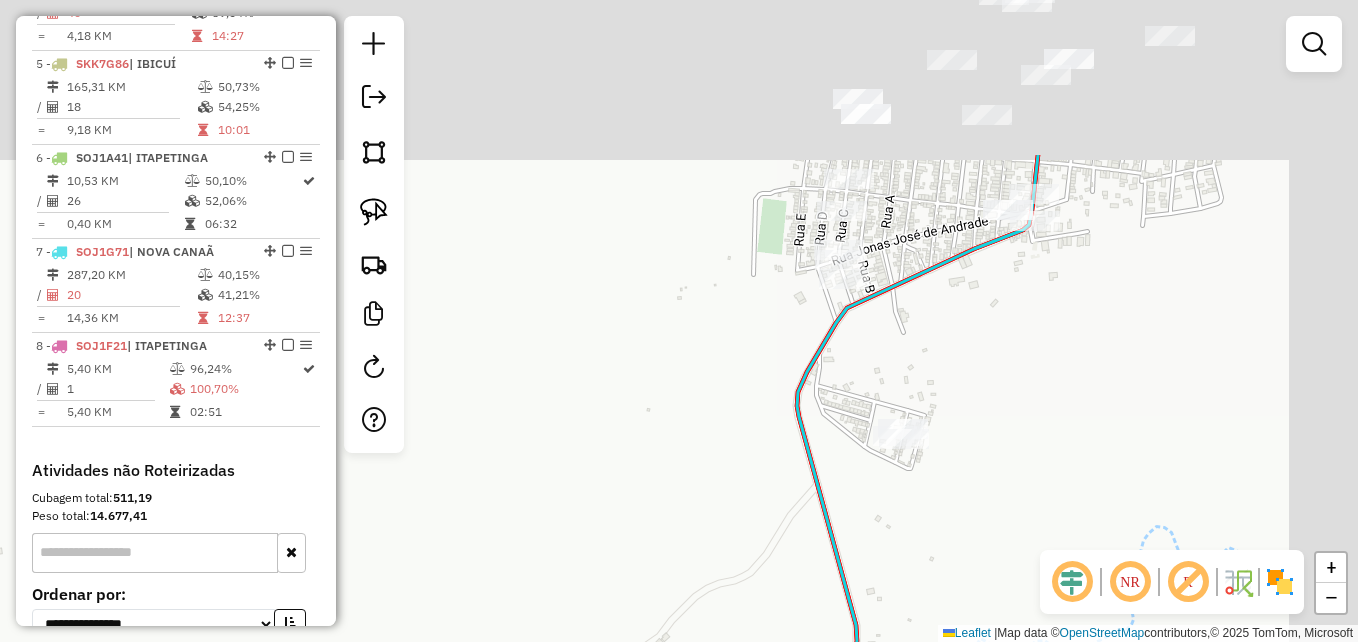 drag, startPoint x: 914, startPoint y: 244, endPoint x: 810, endPoint y: 507, distance: 282.8162 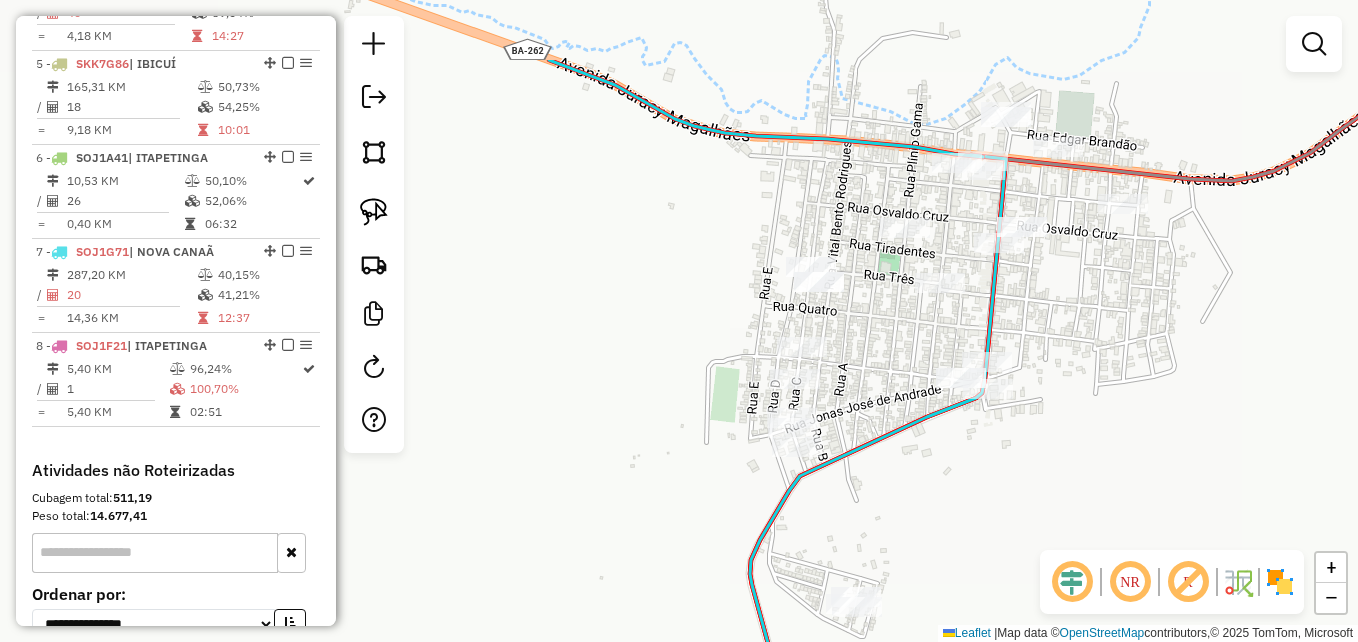drag, startPoint x: 1117, startPoint y: 328, endPoint x: 1081, endPoint y: 452, distance: 129.1201 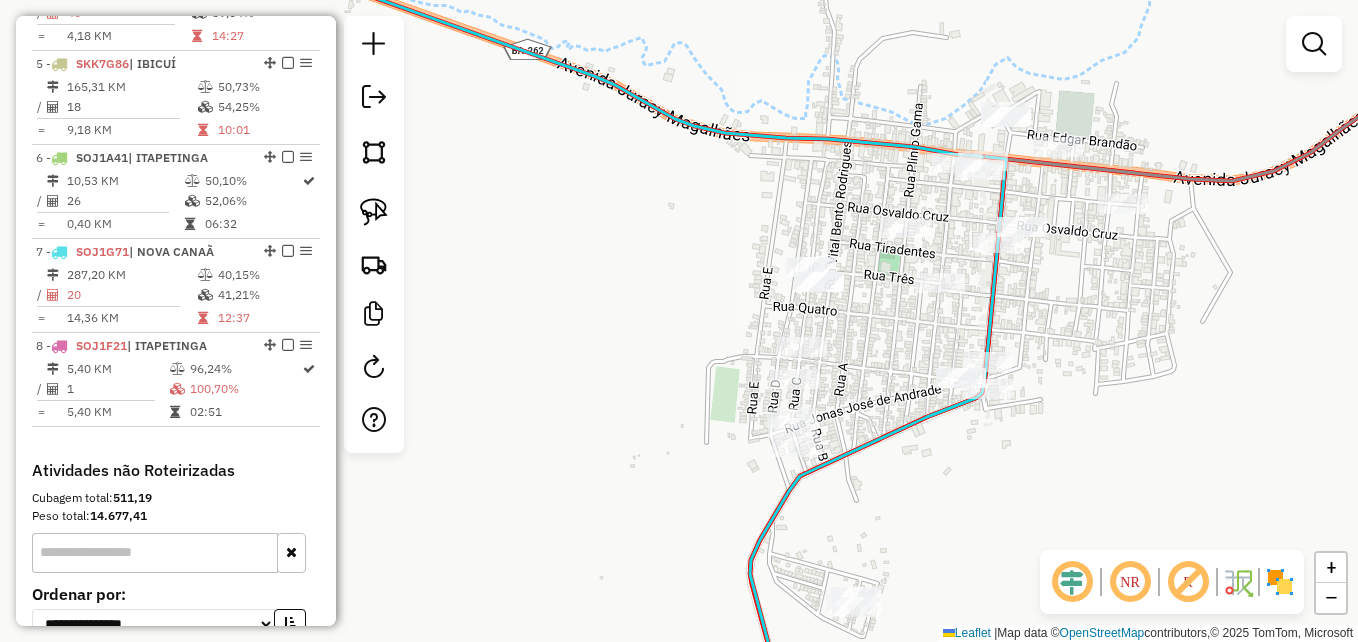 drag, startPoint x: 369, startPoint y: 204, endPoint x: 570, endPoint y: 198, distance: 201.08954 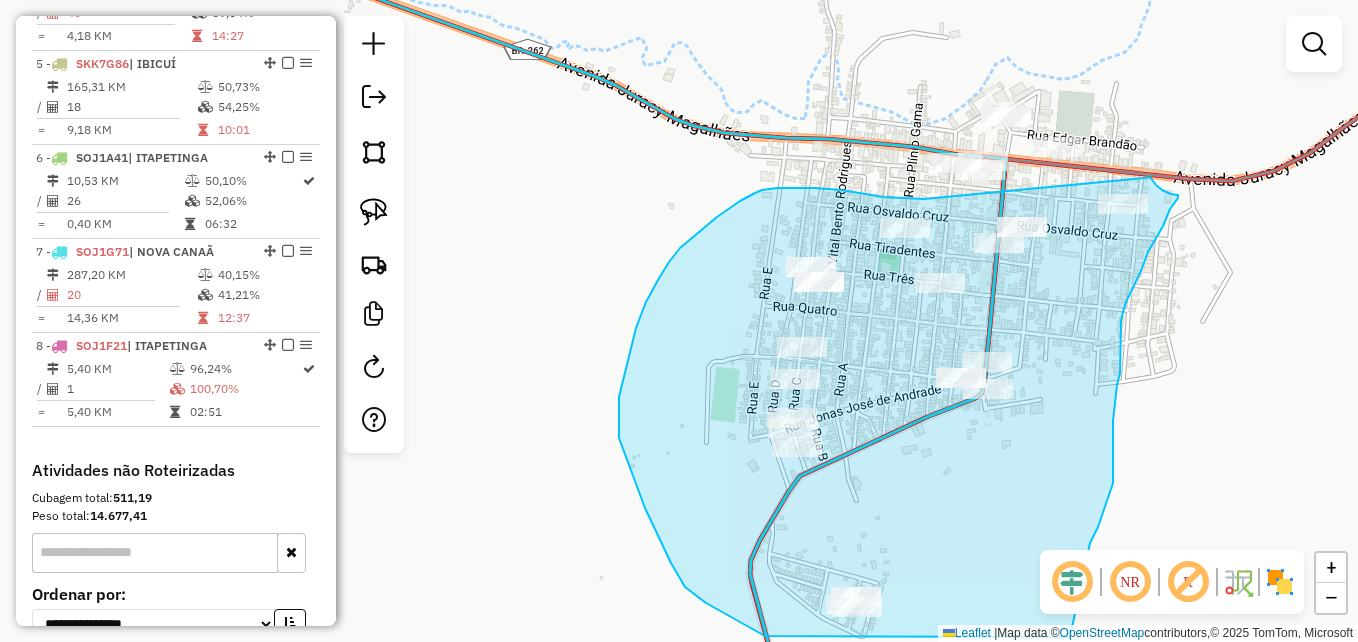 drag, startPoint x: 924, startPoint y: 199, endPoint x: 1144, endPoint y: 178, distance: 221 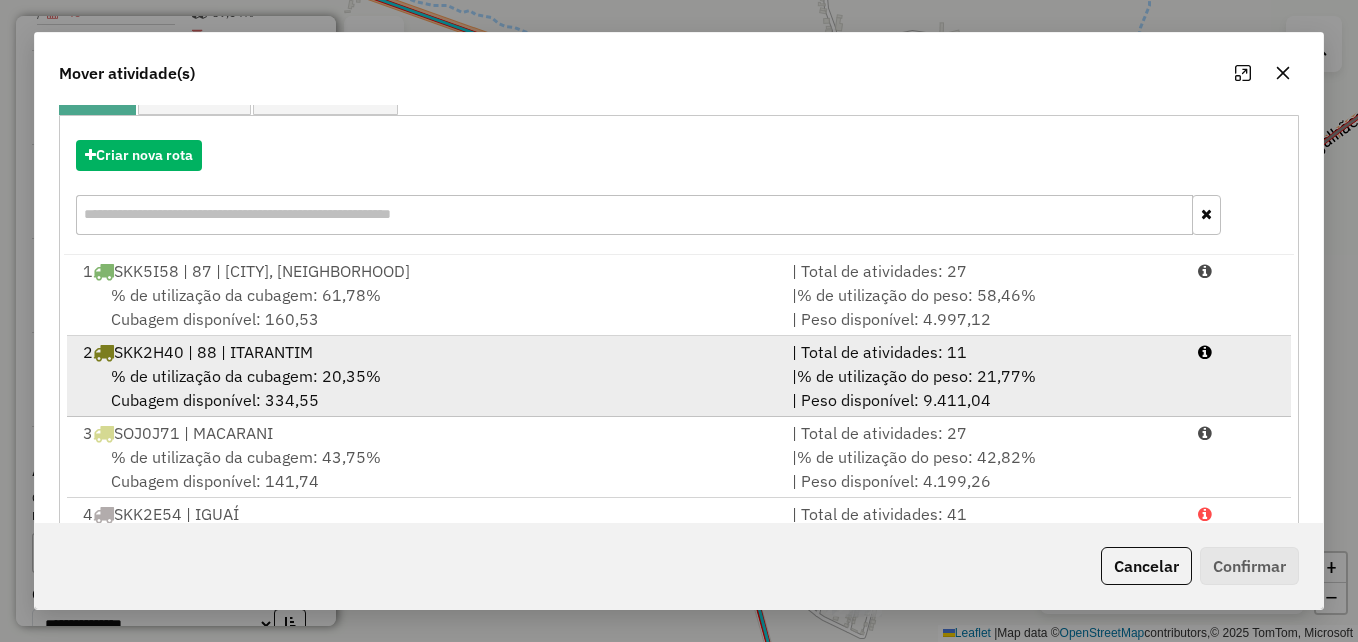 scroll, scrollTop: 300, scrollLeft: 0, axis: vertical 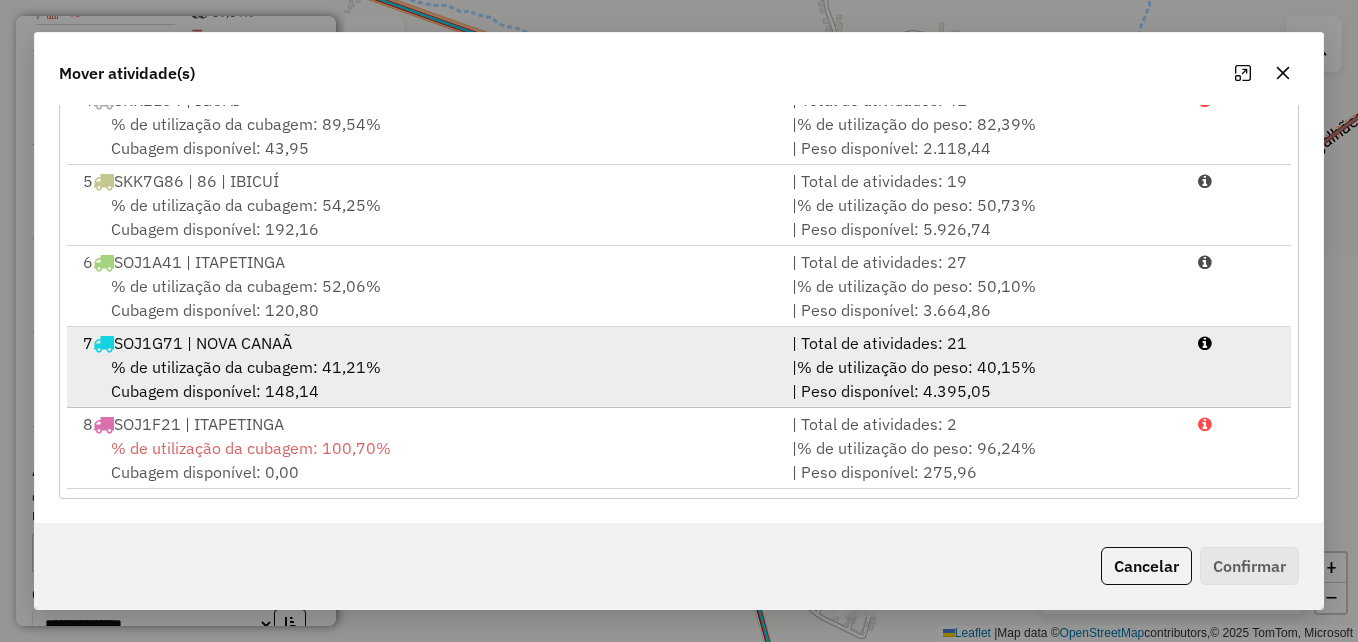 click on "% de utilização da cubagem: 41,21%  Cubagem disponível: 148,14" at bounding box center (425, 379) 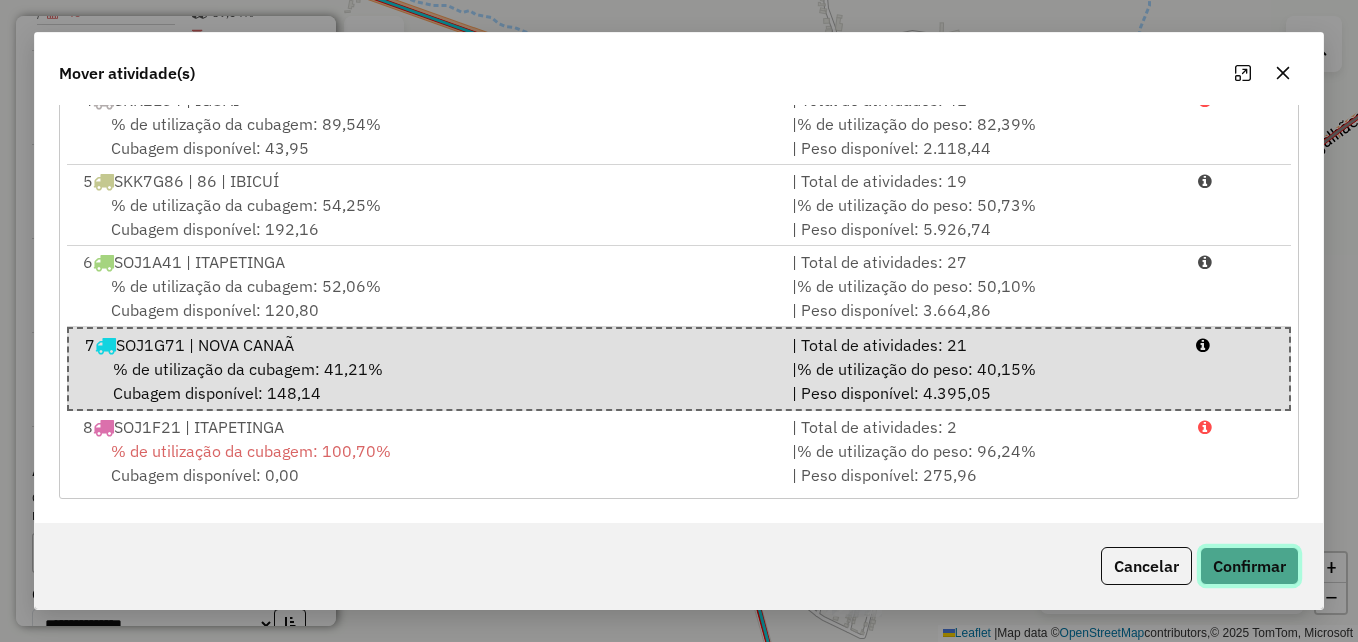 click on "Confirmar" 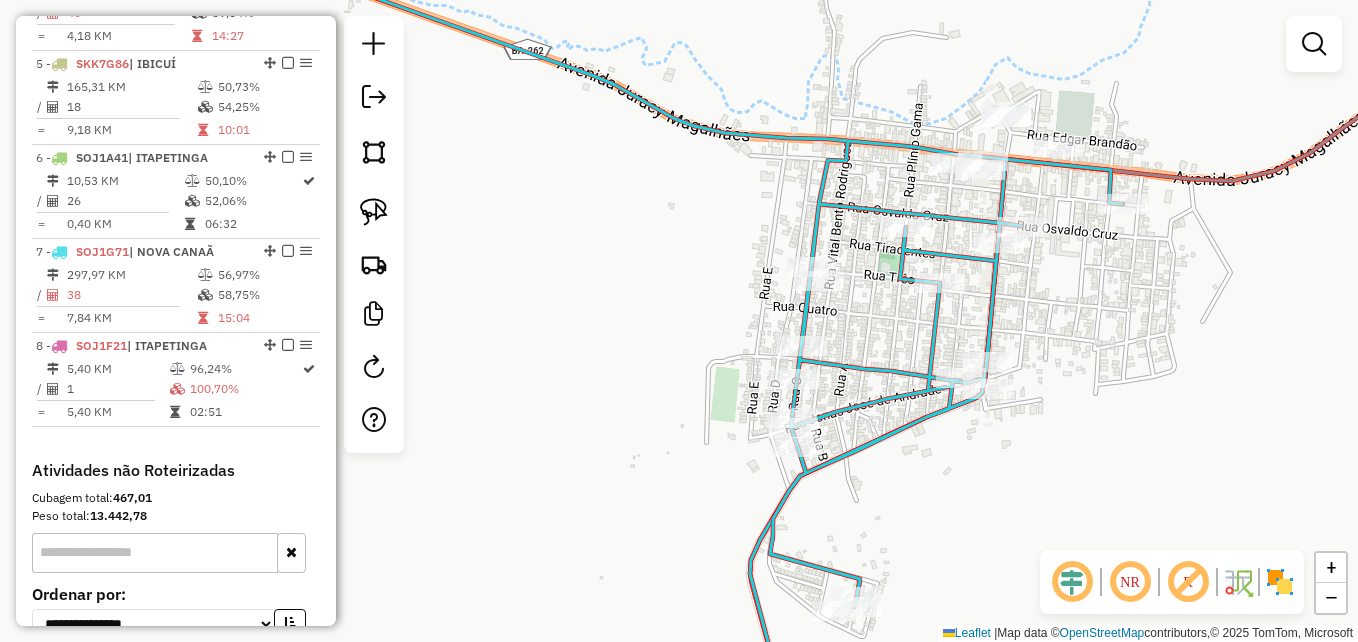 scroll, scrollTop: 0, scrollLeft: 0, axis: both 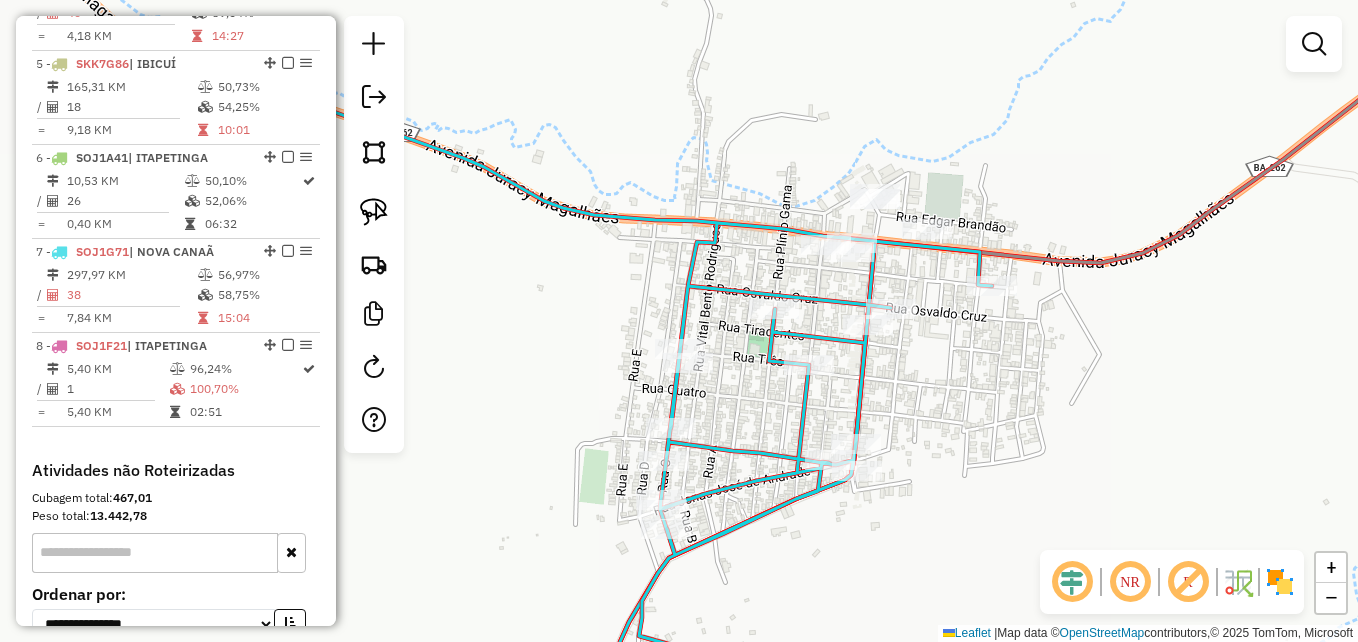 drag, startPoint x: 1152, startPoint y: 395, endPoint x: 761, endPoint y: 241, distance: 420.23447 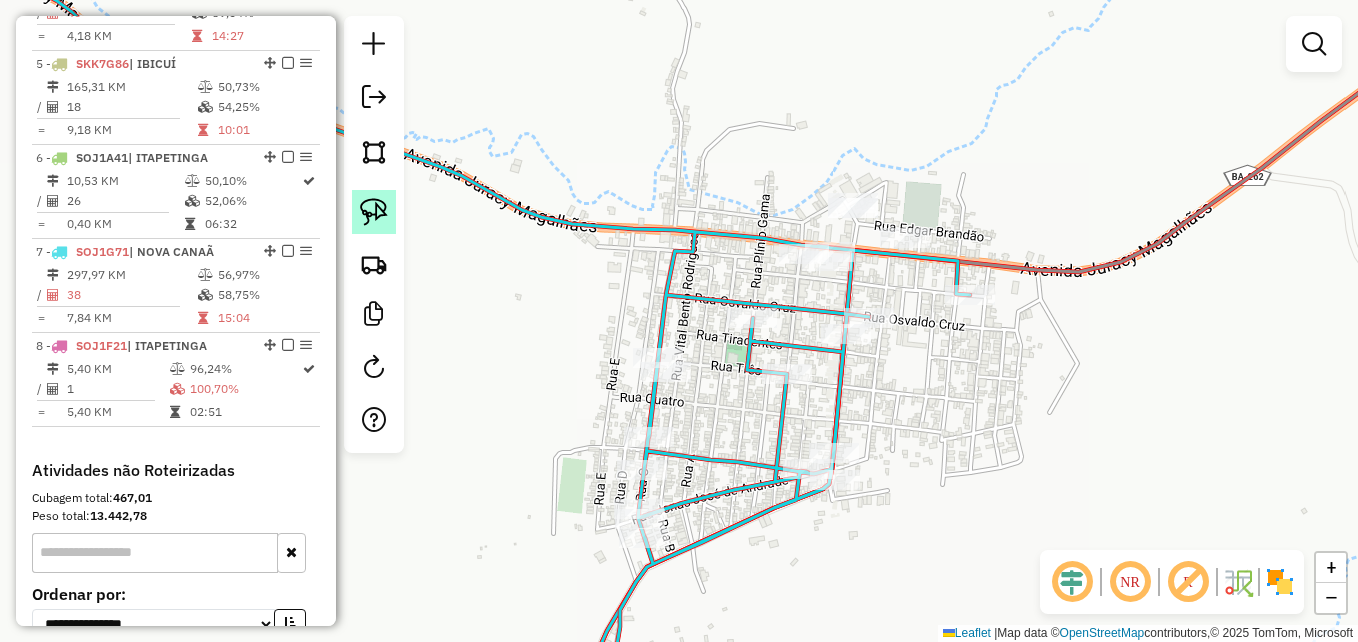 click 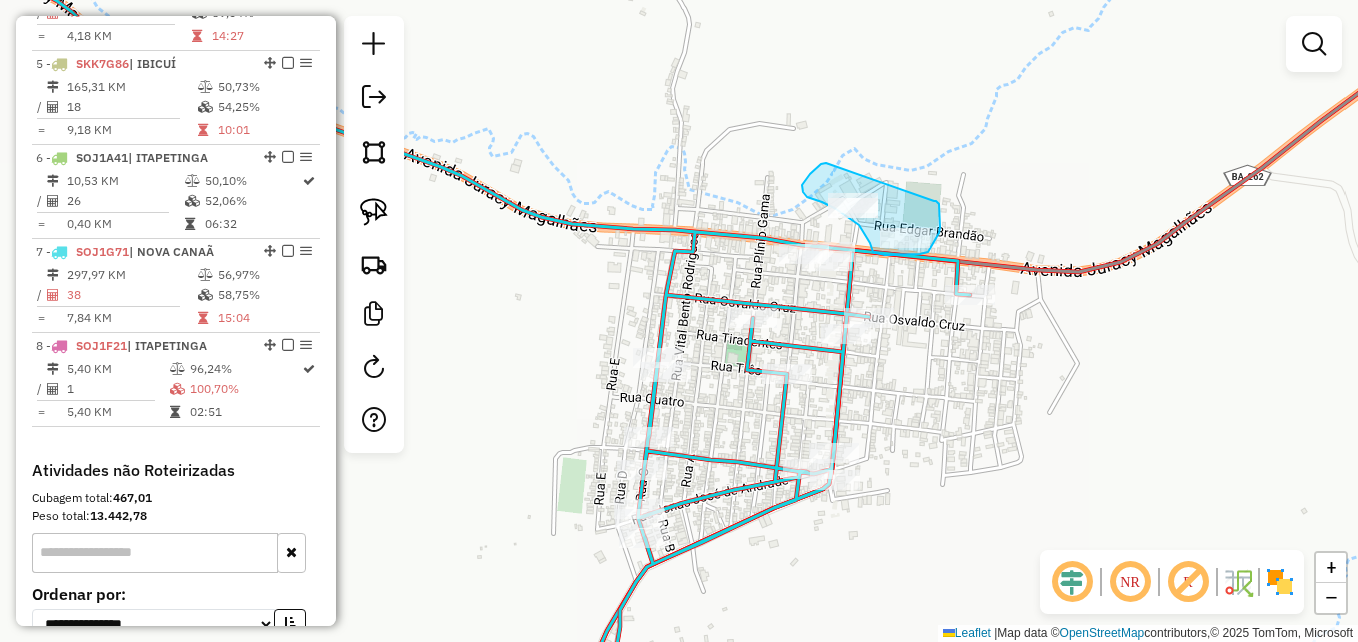 drag, startPoint x: 808, startPoint y: 177, endPoint x: 934, endPoint y: 201, distance: 128.26535 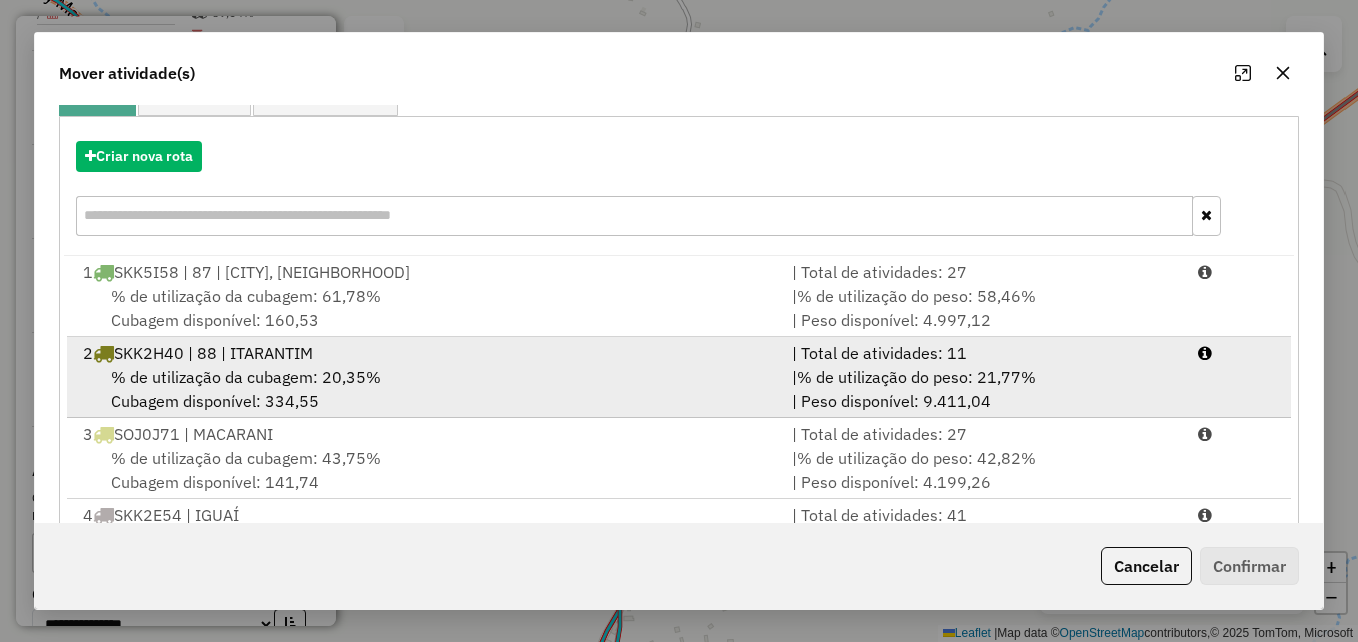 scroll, scrollTop: 200, scrollLeft: 0, axis: vertical 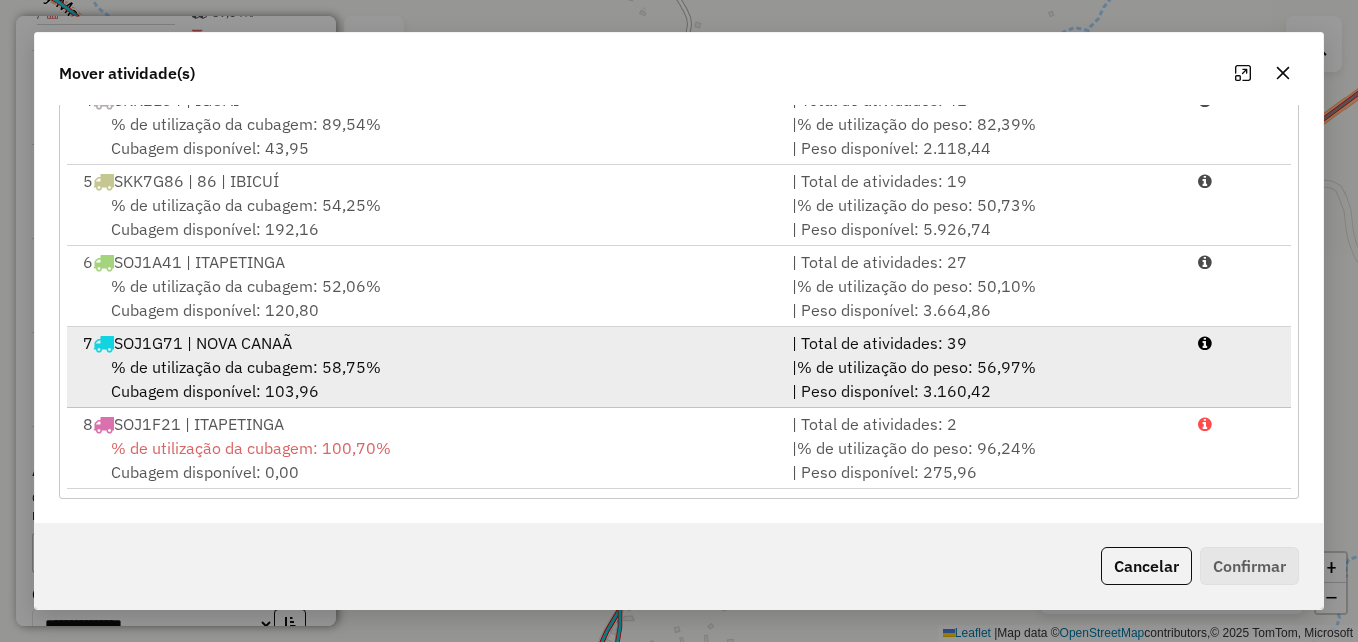 click on "7  SOJ1G71 | [CITY]" at bounding box center (425, 343) 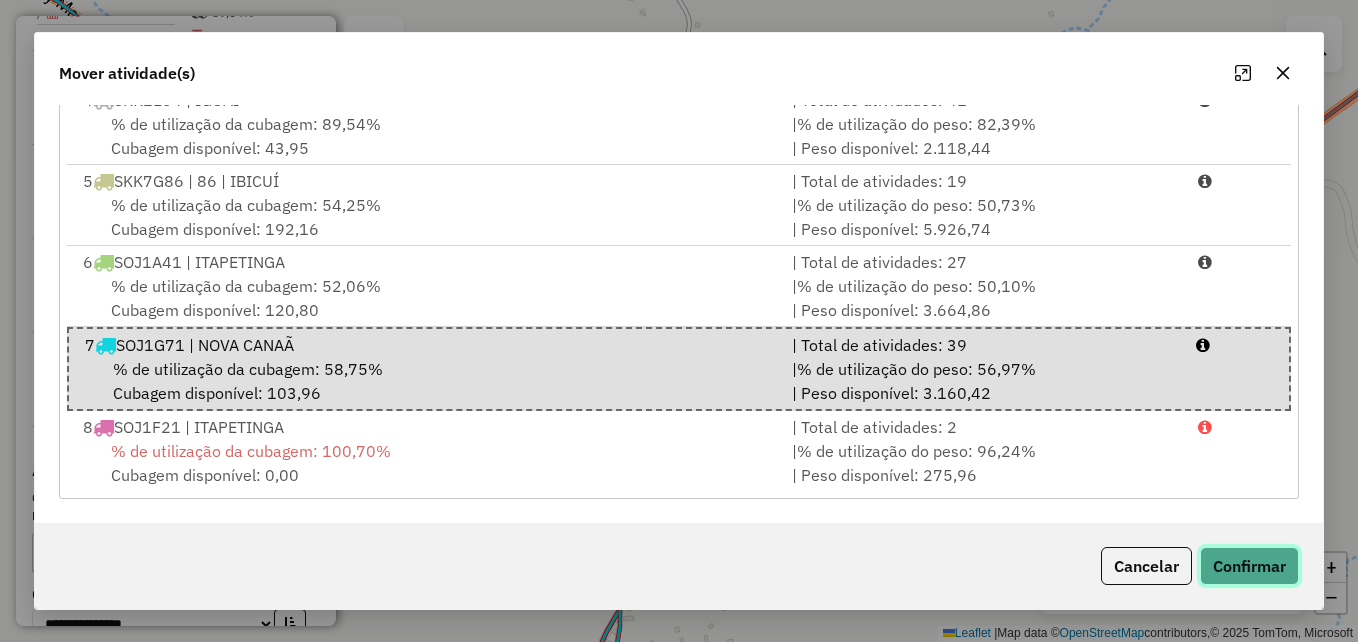 click on "Confirmar" 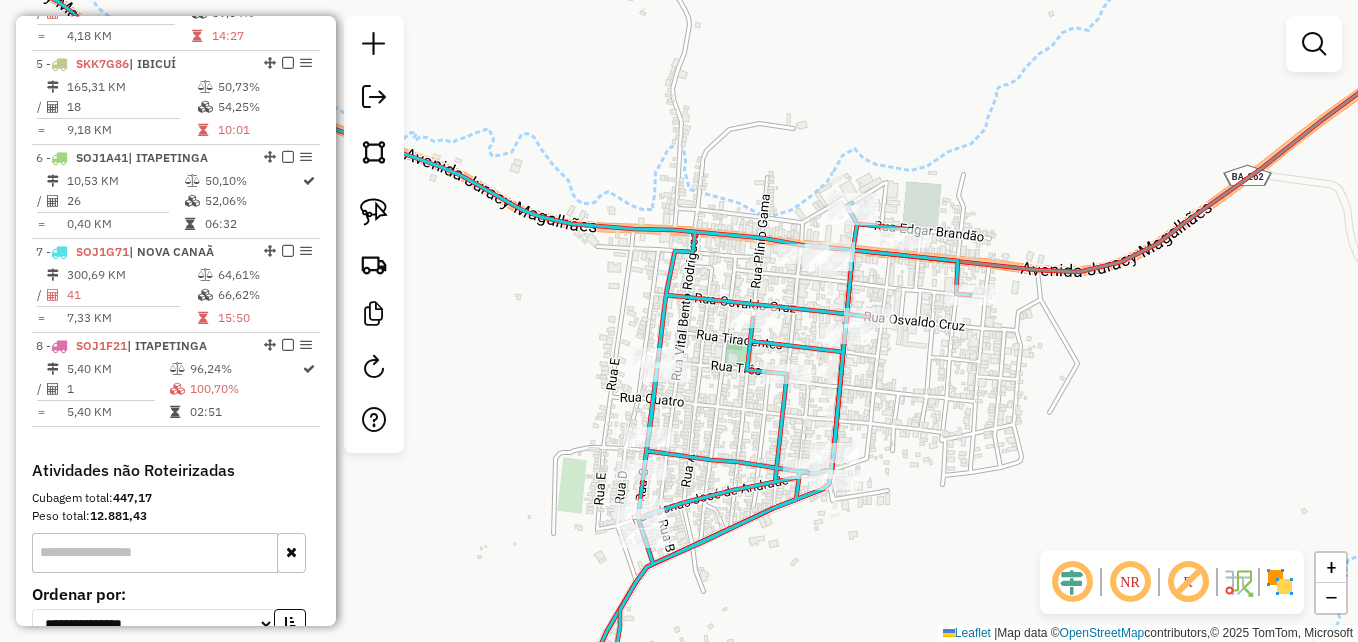 scroll, scrollTop: 0, scrollLeft: 0, axis: both 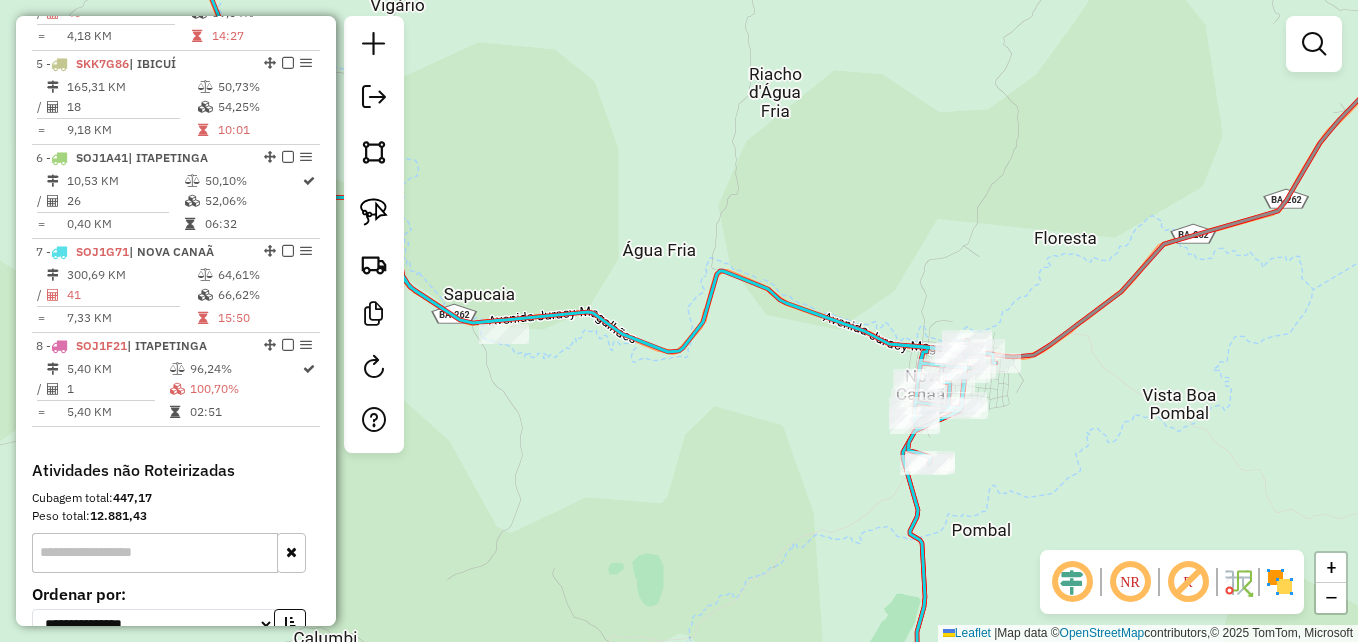 click on "Janela de atendimento Grade de atendimento Capacidade Transportadoras Veículos Cliente Pedidos  Rotas Selecione os dias de semana para filtrar as janelas de atendimento  Seg   Ter   Qua   Qui   Sex   Sáb   Dom  Informe o período da janela de atendimento: De: Até:  Filtrar exatamente a janela do cliente  Considerar janela de atendimento padrão  Selecione os dias de semana para filtrar as grades de atendimento  Seg   Ter   Qua   Qui   Sex   Sáb   Dom   Considerar clientes sem dia de atendimento cadastrado  Clientes fora do dia de atendimento selecionado Filtrar as atividades entre os valores definidos abaixo:  Peso mínimo:   Peso máximo:   Cubagem mínima:   Cubagem máxima:   De:   Até:  Filtrar as atividades entre o tempo de atendimento definido abaixo:  De:   Até:   Considerar capacidade total dos clientes não roteirizados Transportadora: Selecione um ou mais itens Tipo de veículo: Selecione um ou mais itens Veículo: Selecione um ou mais itens Motorista: Selecione um ou mais itens Nome: Rótulo:" 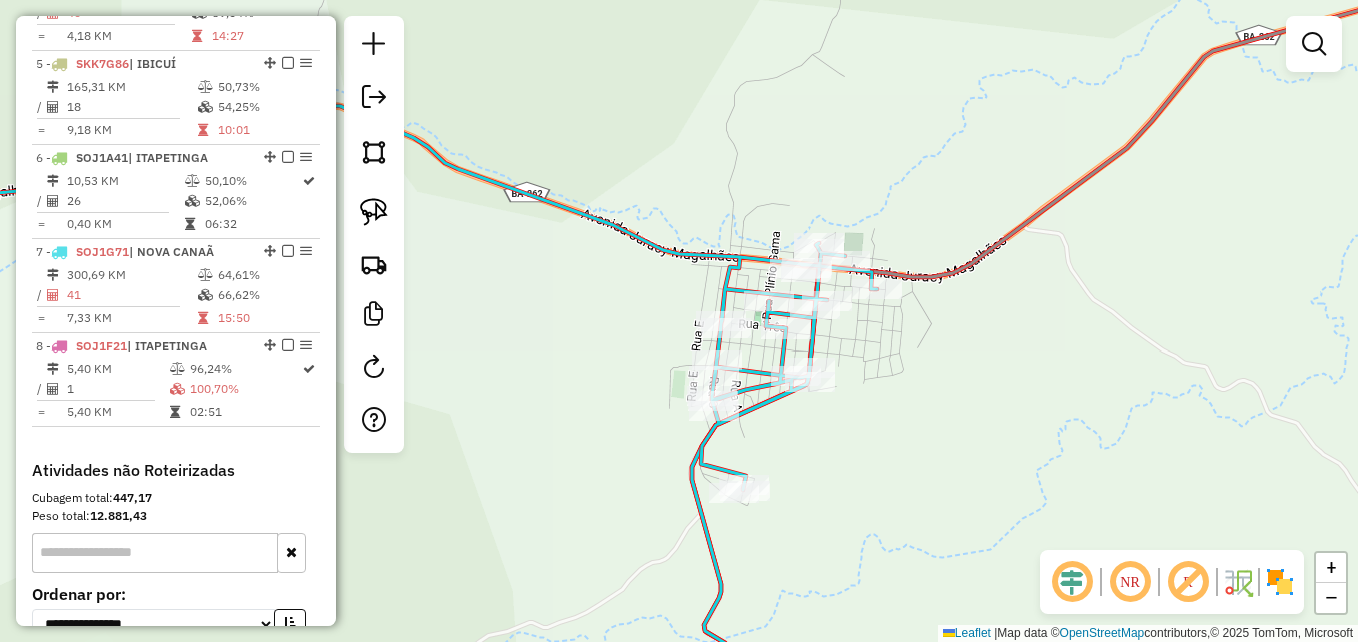 drag, startPoint x: 1016, startPoint y: 446, endPoint x: 946, endPoint y: 447, distance: 70.00714 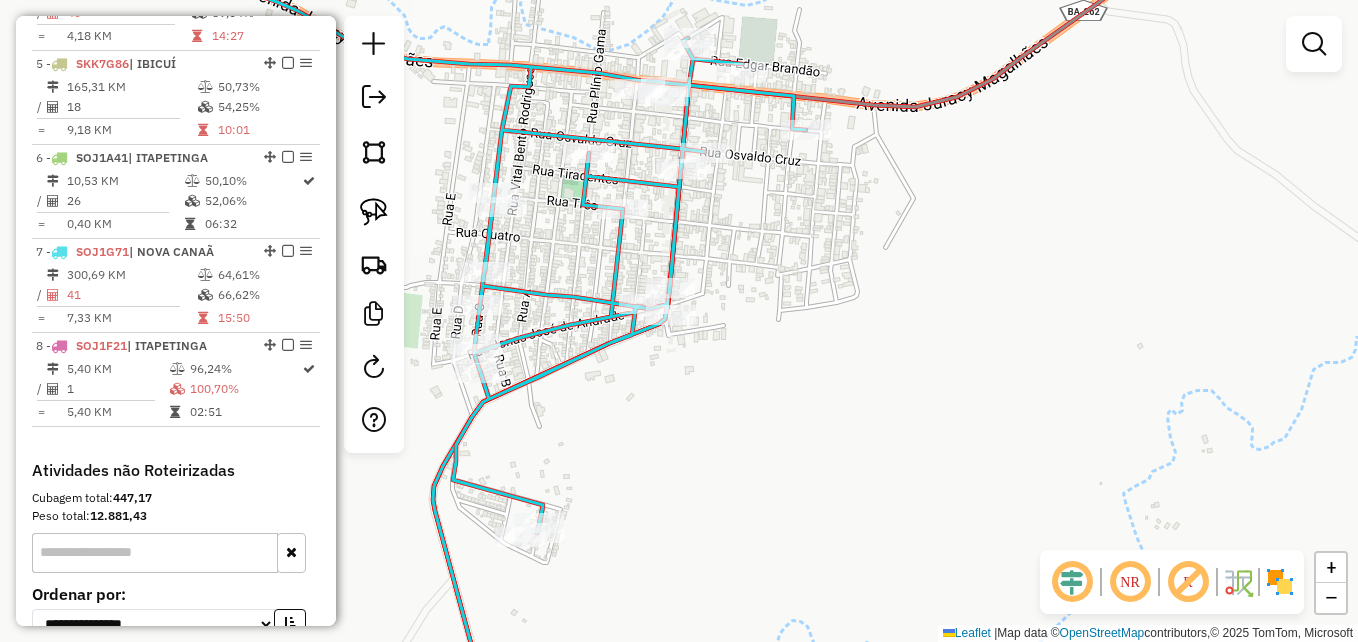 click at bounding box center [1314, 44] 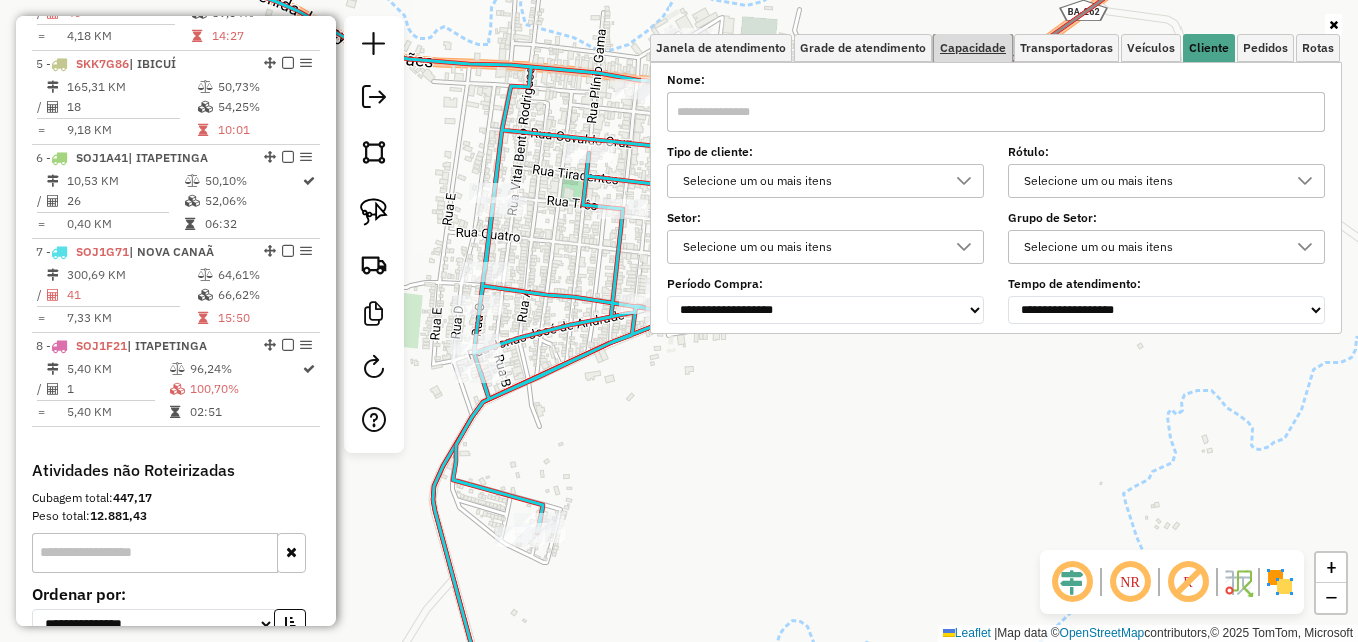 click on "Capacidade" at bounding box center (973, 48) 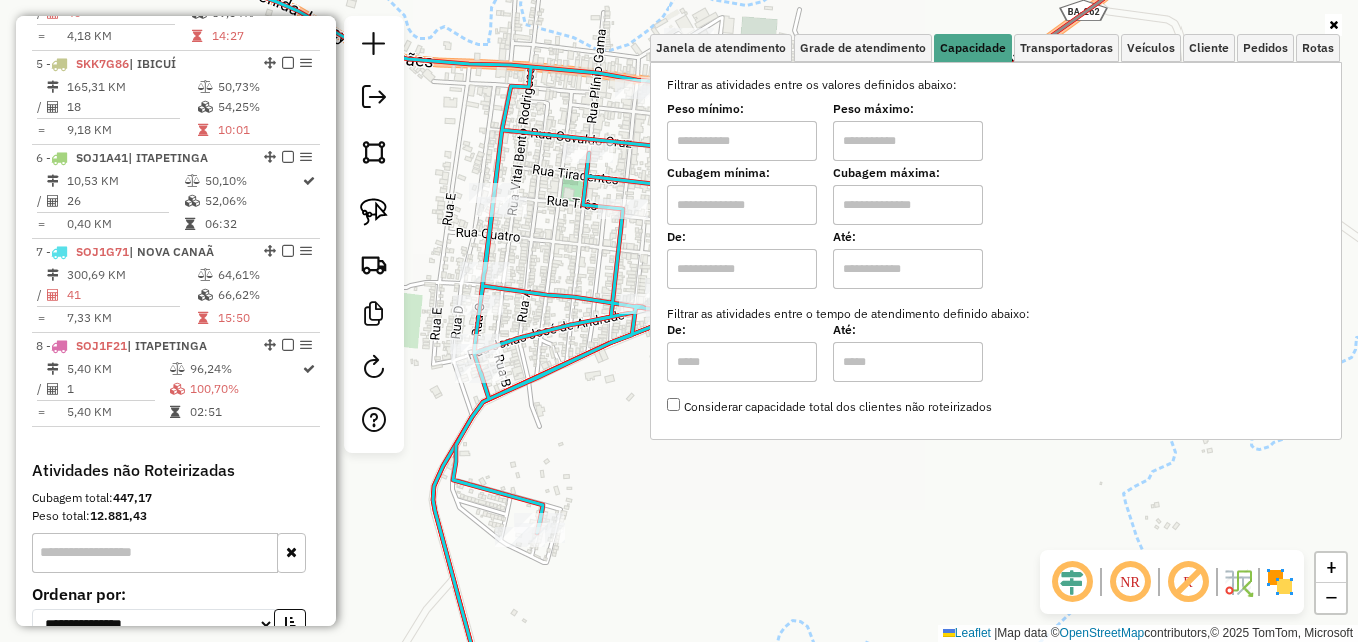 click at bounding box center [742, 205] 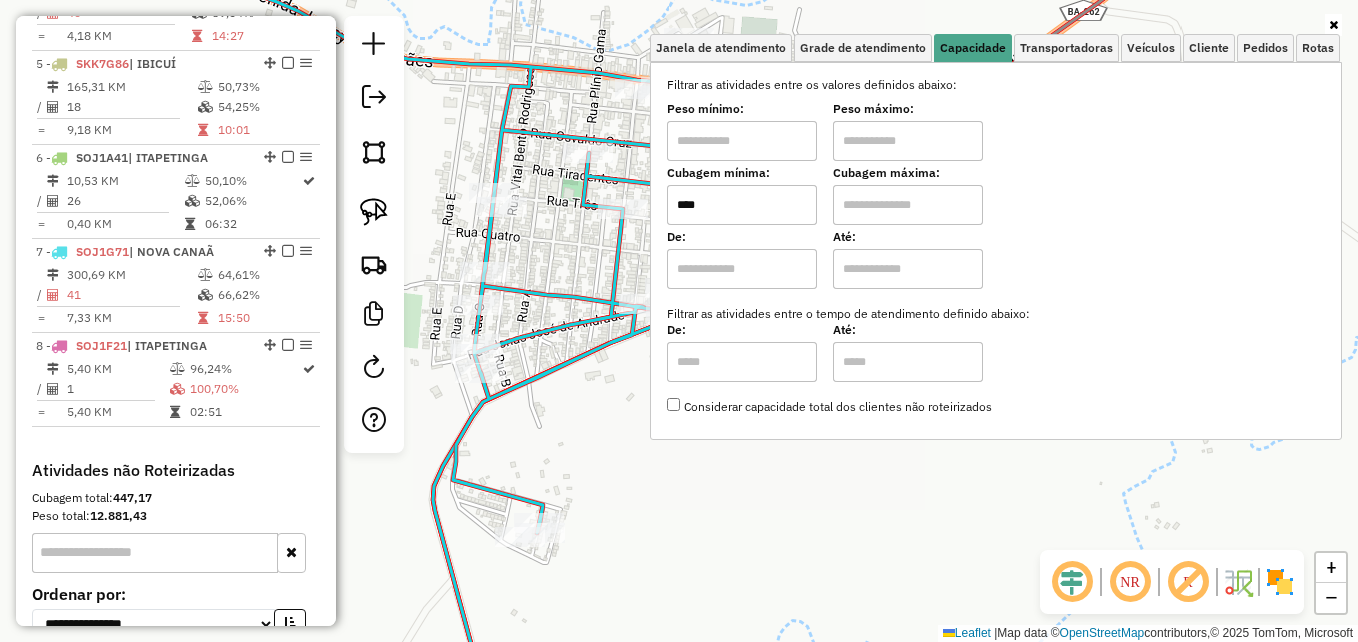 click at bounding box center [908, 205] 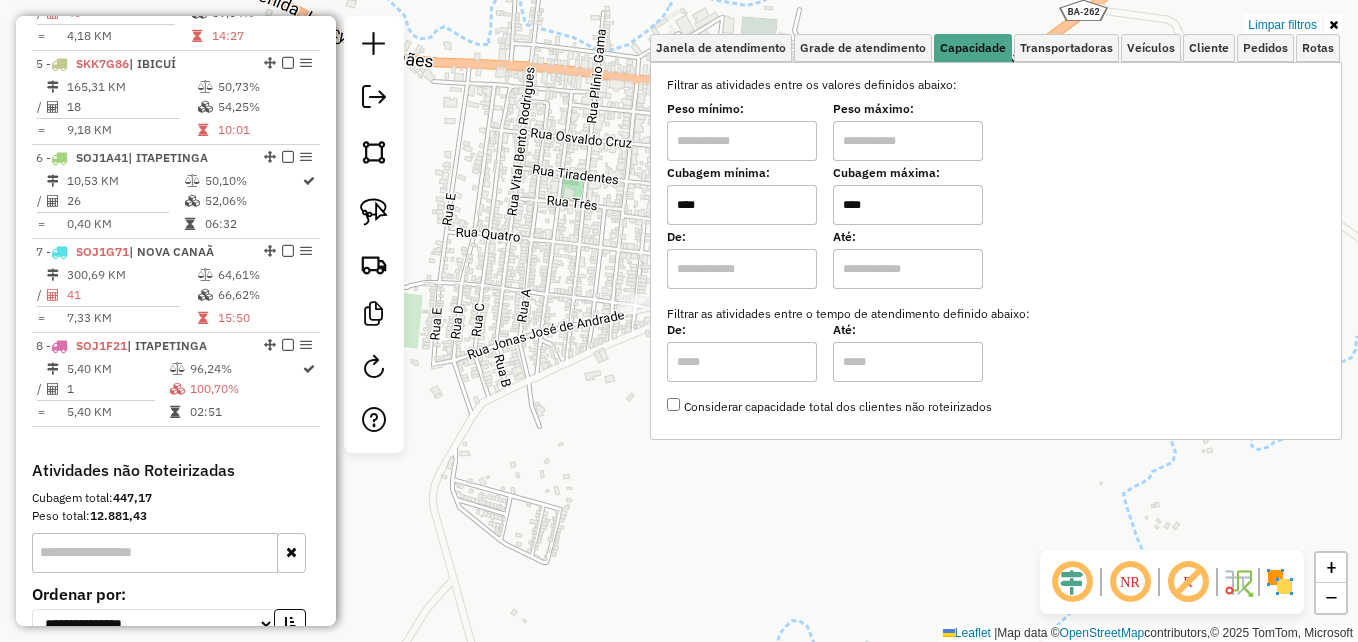 click on "Limpar filtros Janela de atendimento Grade de atendimento Capacidade Transportadoras Veículos Cliente Pedidos  Rotas Selecione os dias de semana para filtrar as janelas de atendimento  Seg   Ter   Qua   Qui   Sex   Sáb   Dom  Informe o período da janela de atendimento: De: Até:  Filtrar exatamente a janela do cliente  Considerar janela de atendimento padrão  Selecione os dias de semana para filtrar as grades de atendimento  Seg   Ter   Qua   Qui   Sex   Sáb   Dom   Considerar clientes sem dia de atendimento cadastrado  Clientes fora do dia de atendimento selecionado Filtrar as atividades entre os valores definidos abaixo:  Peso mínimo:   Peso máximo:   Cubagem mínima:  ****  Cubagem máxima:  ****  De:   Até:  Filtrar as atividades entre o tempo de atendimento definido abaixo:  De:   Até:   Considerar capacidade total dos clientes não roteirizados Transportadora: Selecione um ou mais itens Tipo de veículo: Selecione um ou mais itens Veículo: Selecione um ou mais itens Motorista: Nome: Rótulo: +" 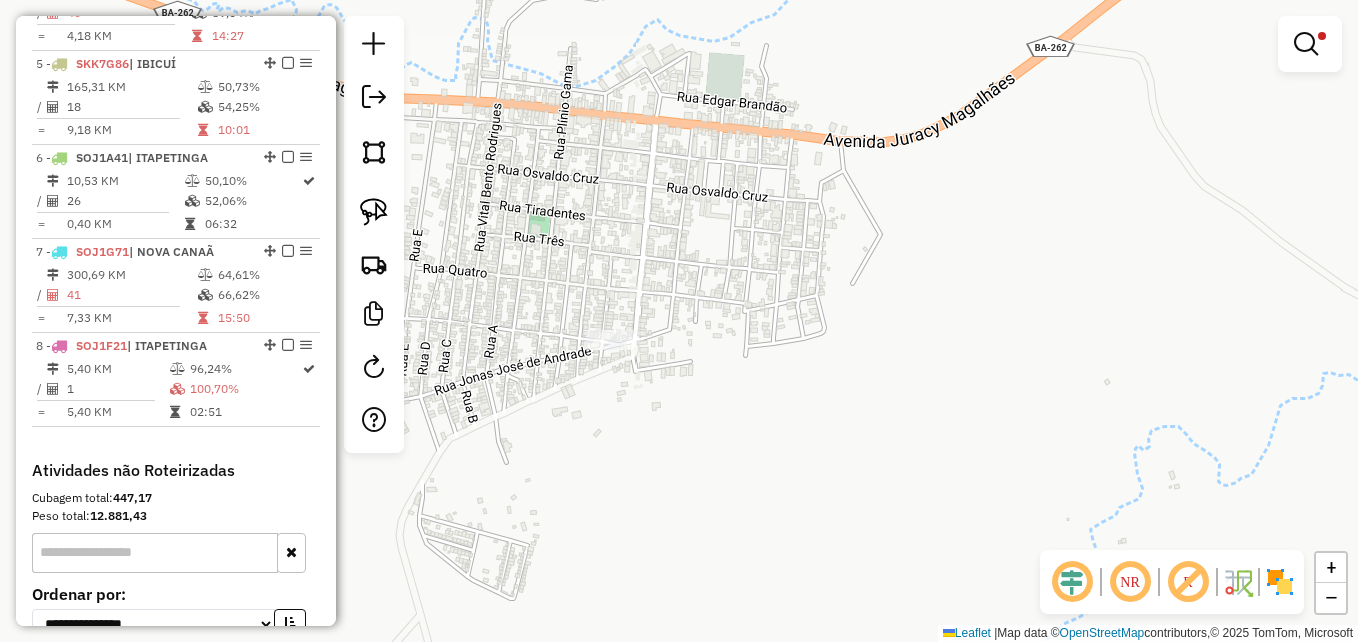 drag, startPoint x: 883, startPoint y: 364, endPoint x: 786, endPoint y: 377, distance: 97.867256 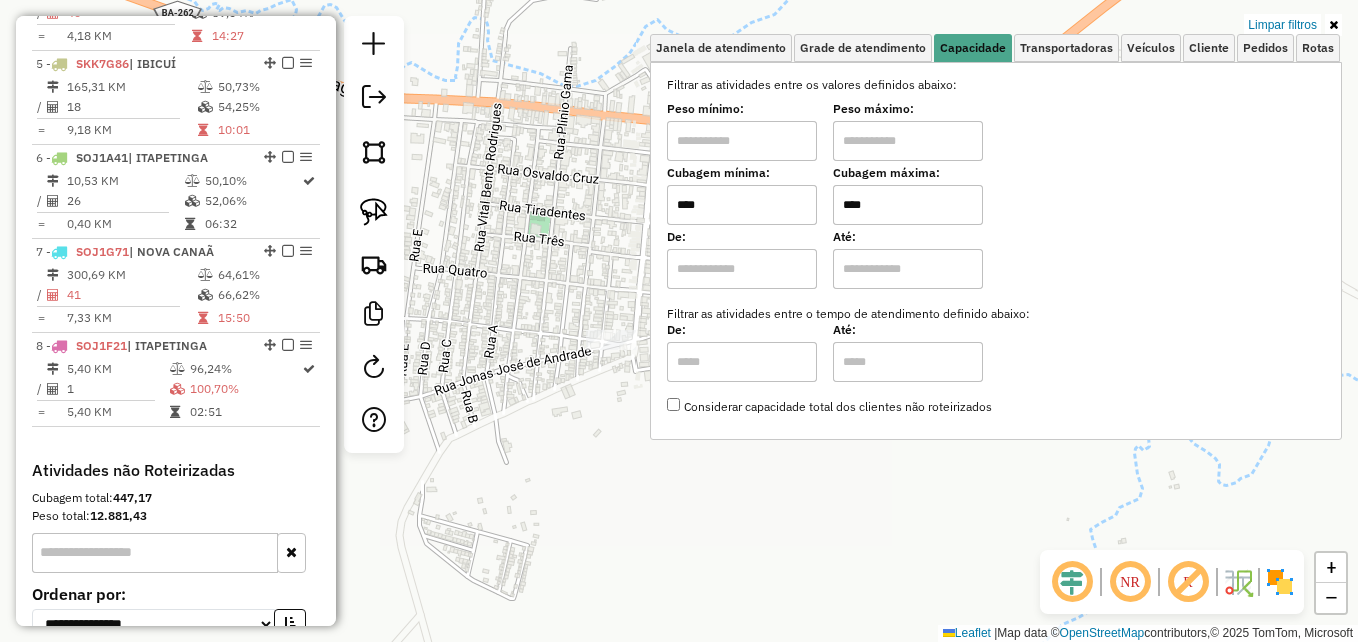 click on "****" at bounding box center (908, 205) 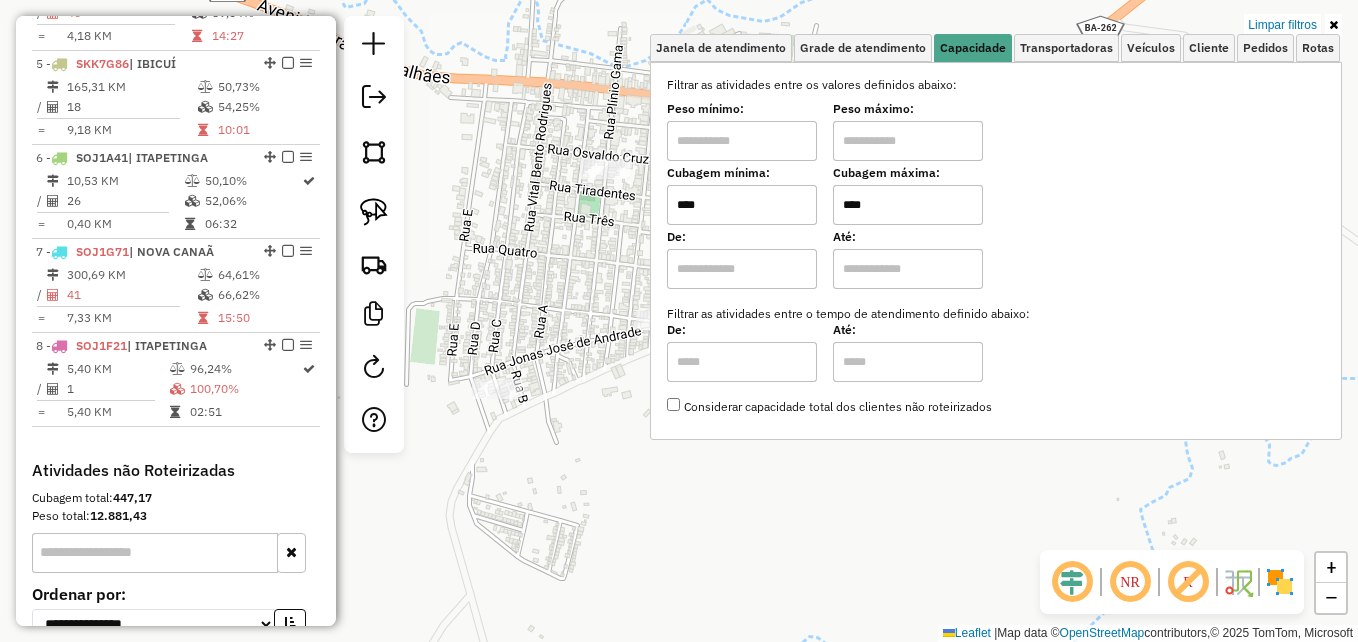 drag, startPoint x: 561, startPoint y: 273, endPoint x: 621, endPoint y: 234, distance: 71.561165 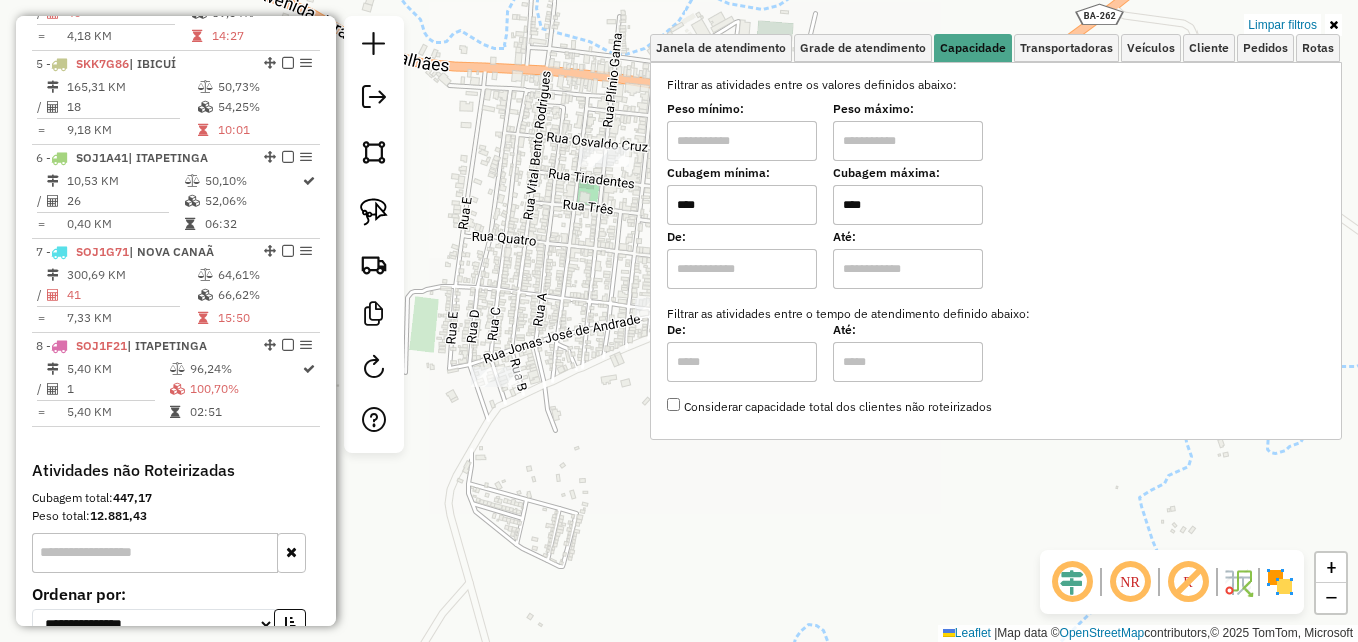 click on "****" at bounding box center [908, 205] 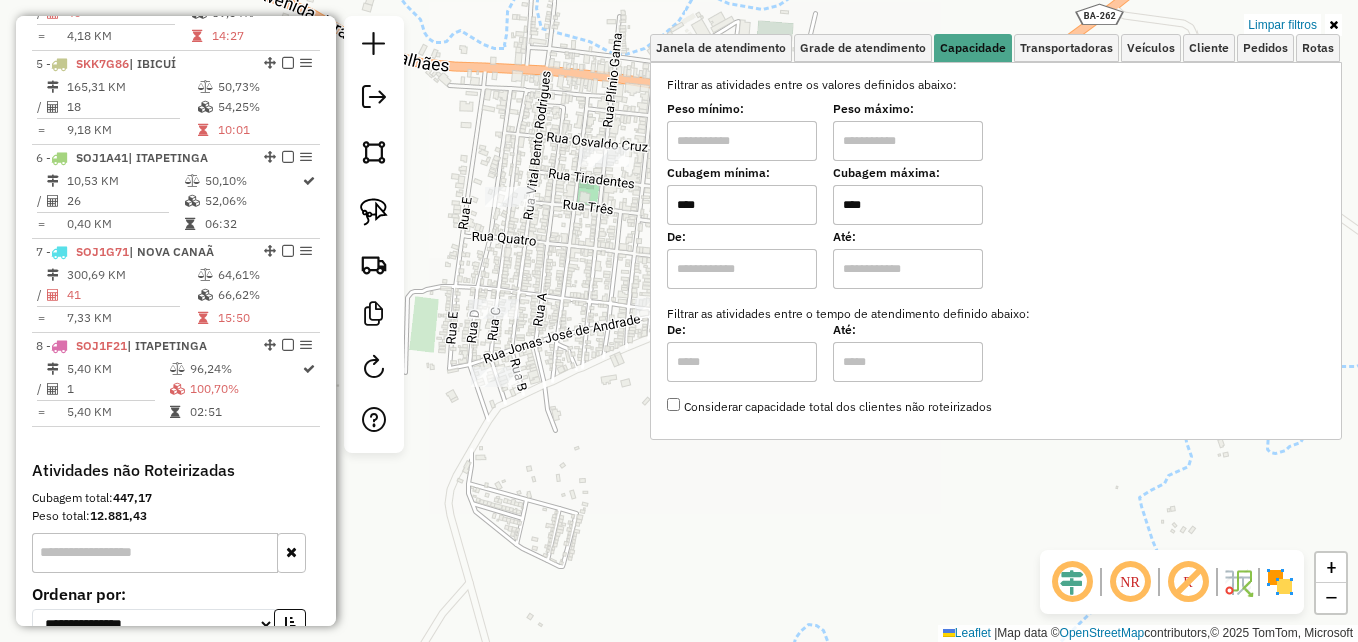 type on "****" 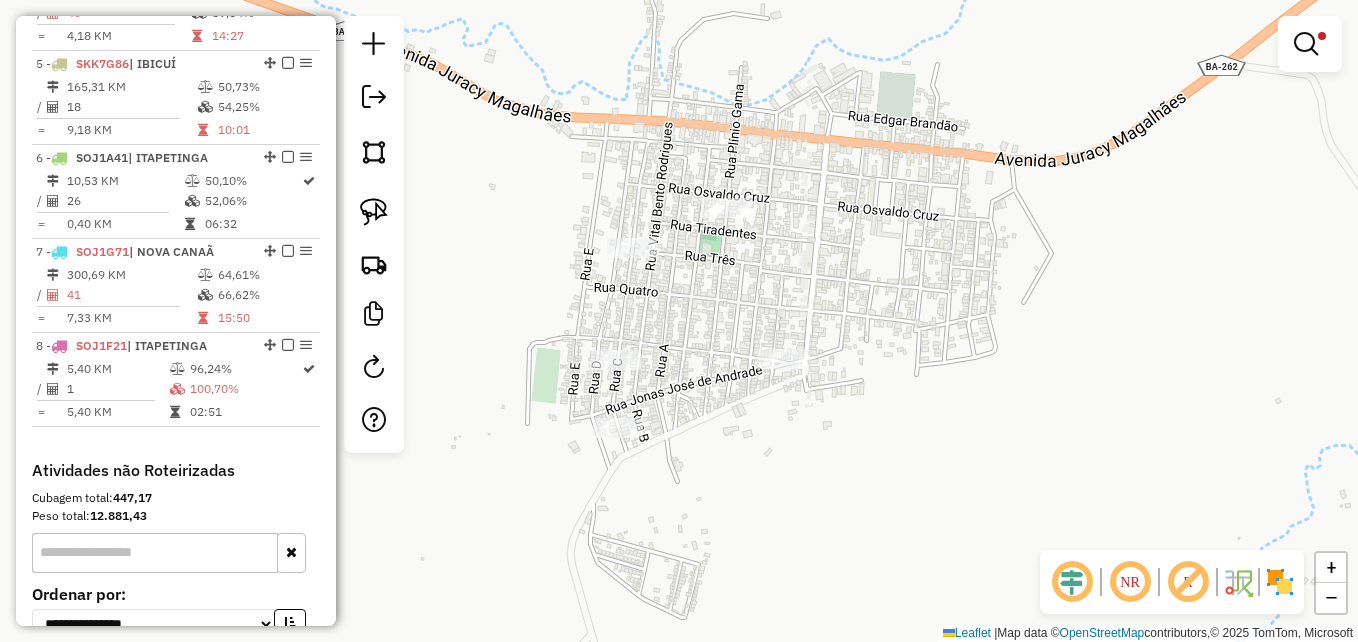drag, startPoint x: 852, startPoint y: 333, endPoint x: 974, endPoint y: 384, distance: 132.23087 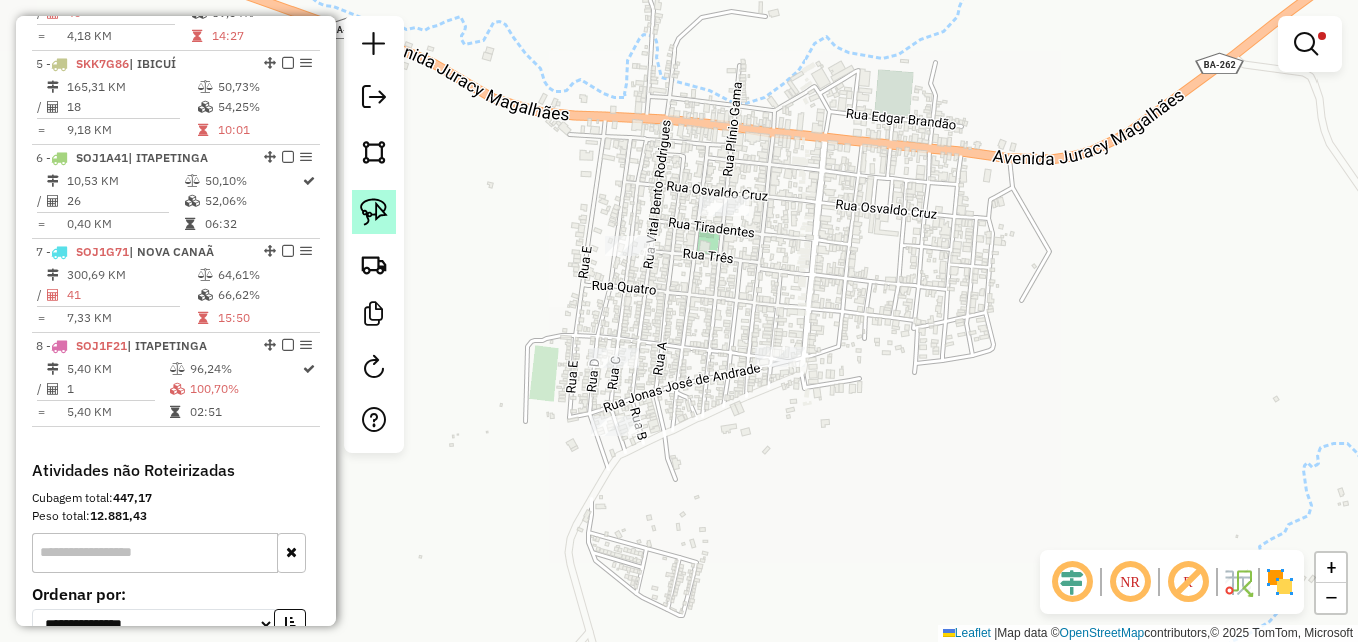 click 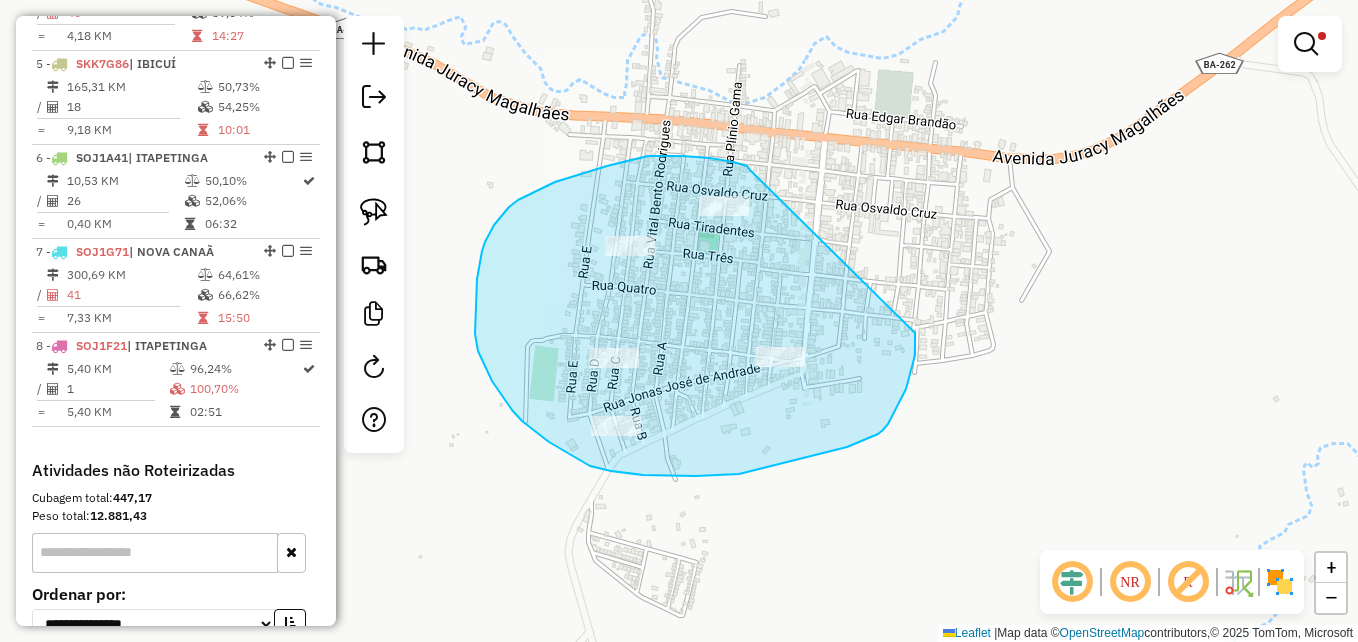 drag, startPoint x: 749, startPoint y: 169, endPoint x: 894, endPoint y: 274, distance: 179.02513 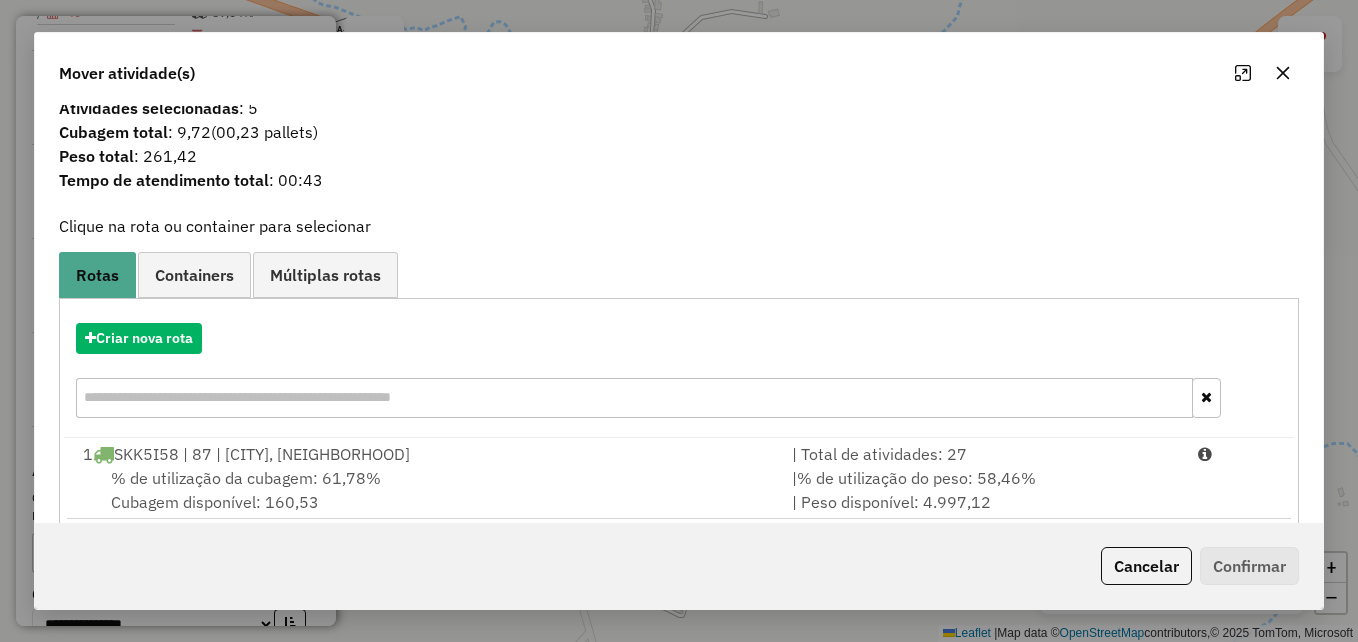 scroll, scrollTop: 0, scrollLeft: 0, axis: both 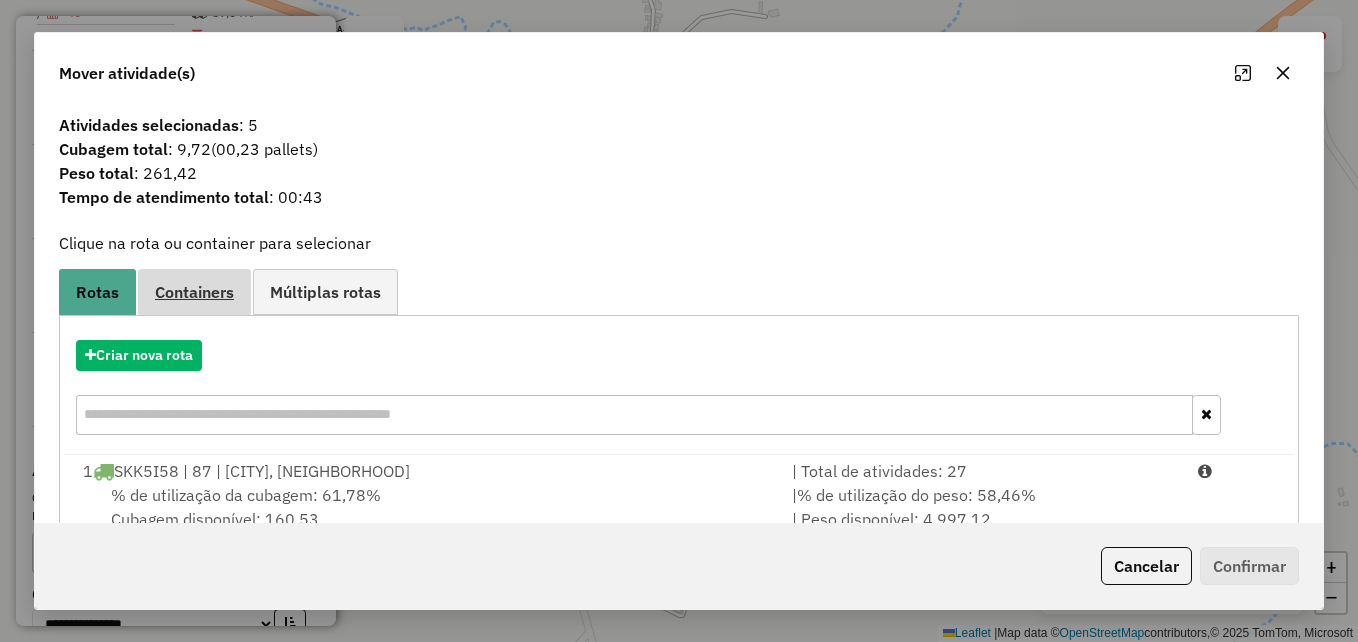 click on "Containers" at bounding box center (194, 292) 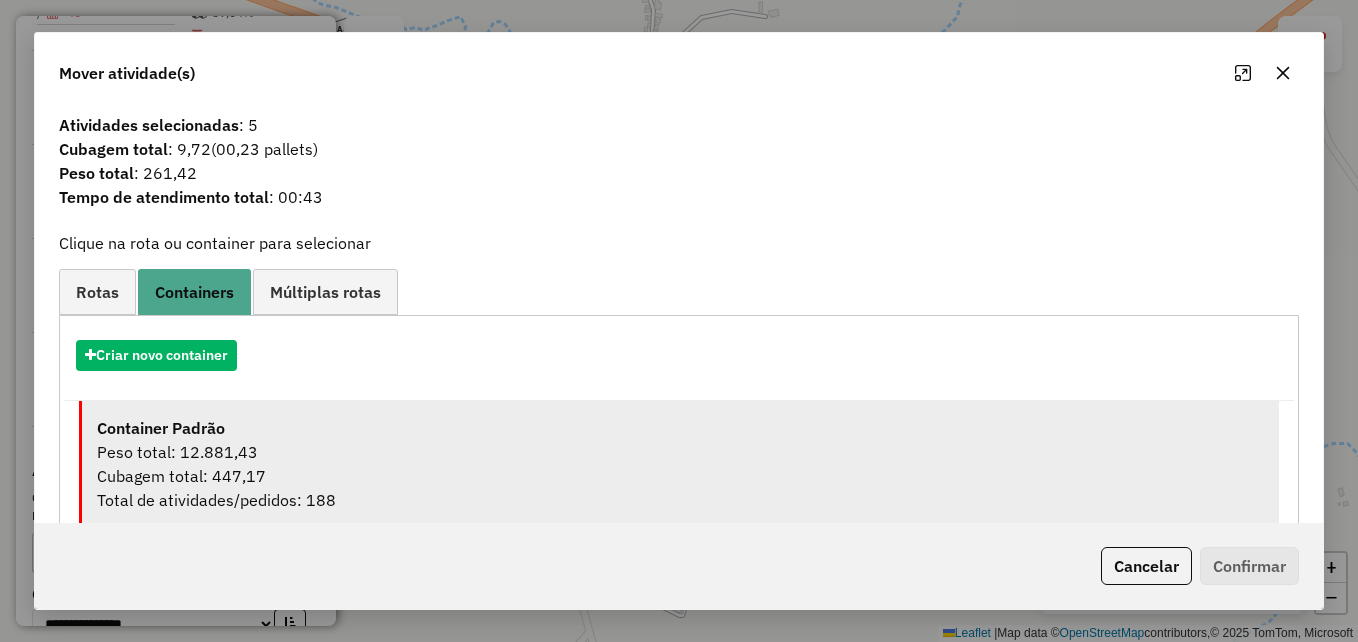 click on "Peso total: 12.881,43" at bounding box center (680, 452) 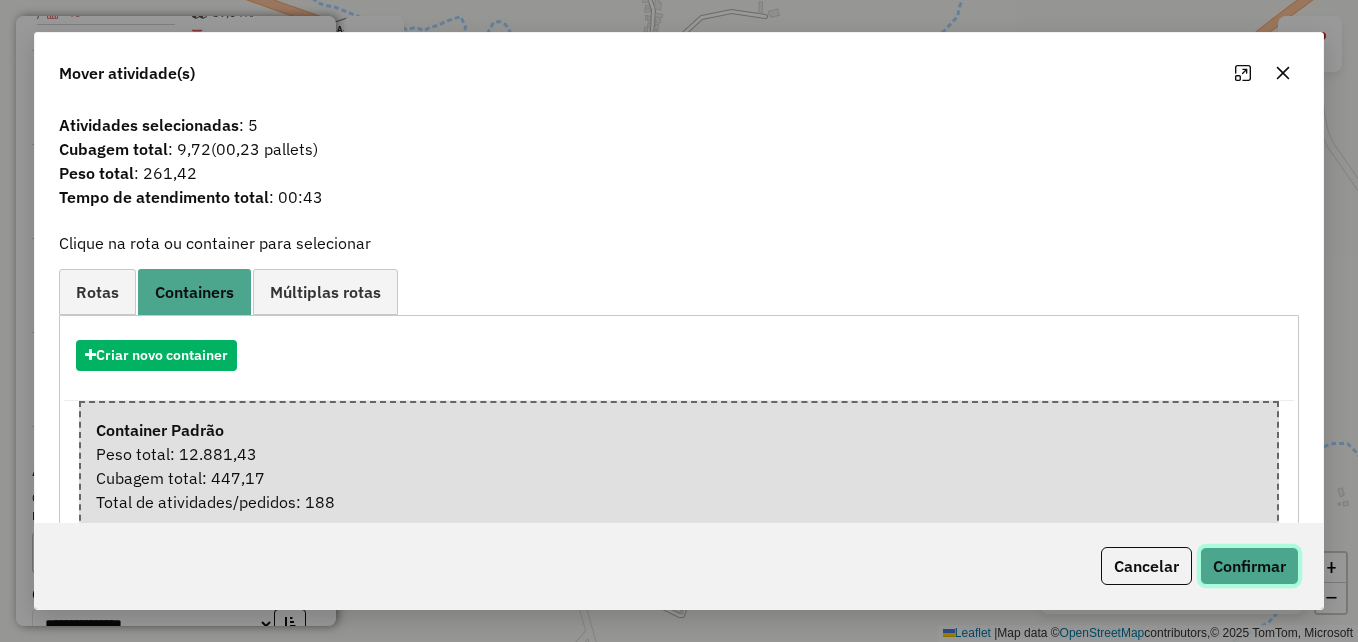 drag, startPoint x: 1247, startPoint y: 563, endPoint x: 1197, endPoint y: 505, distance: 76.57676 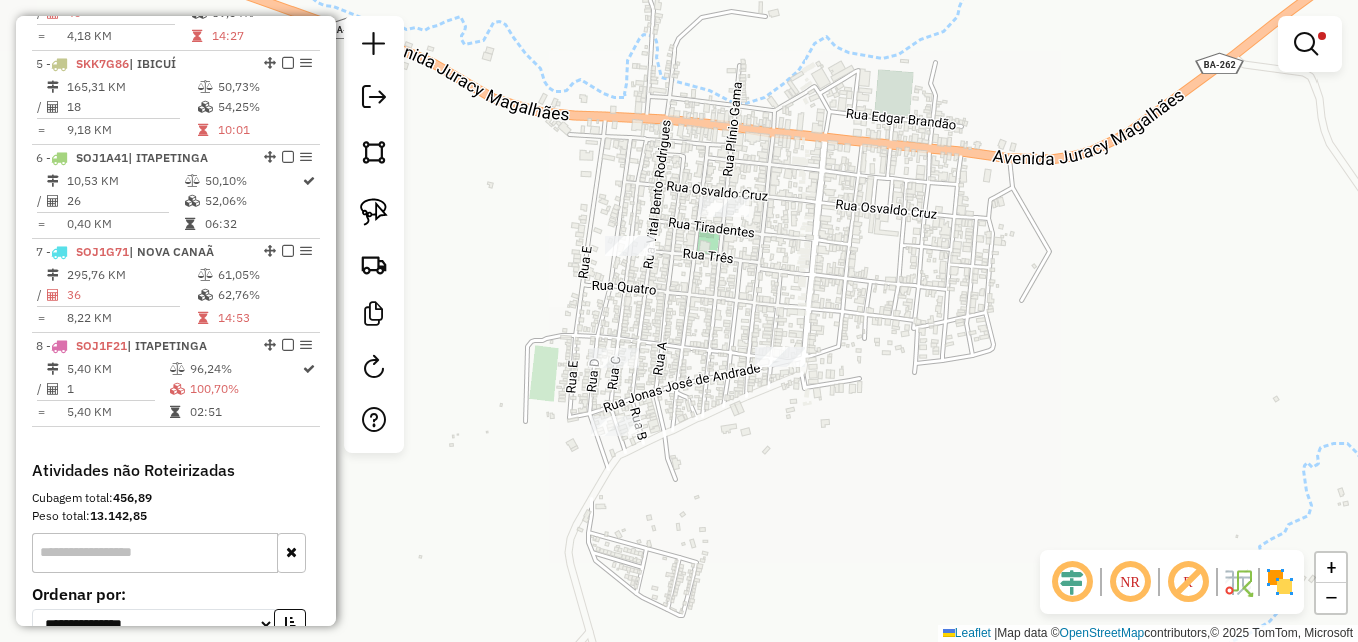 click at bounding box center [1306, 44] 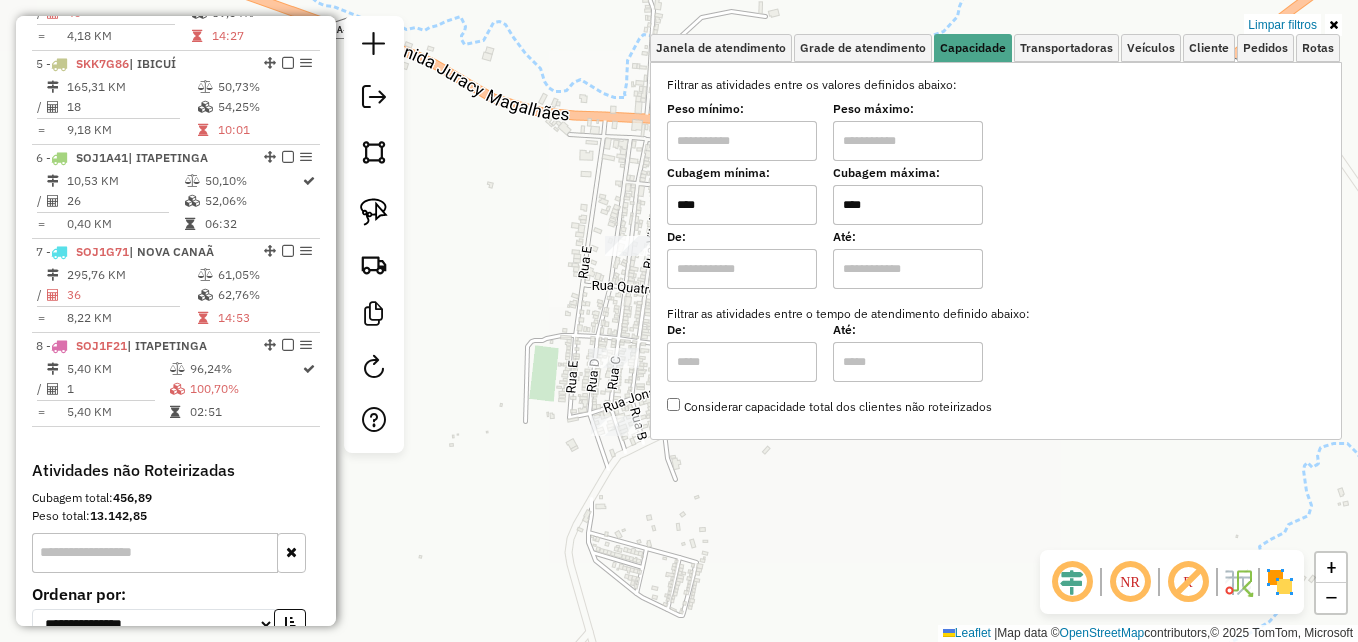 click on "****" at bounding box center [908, 205] 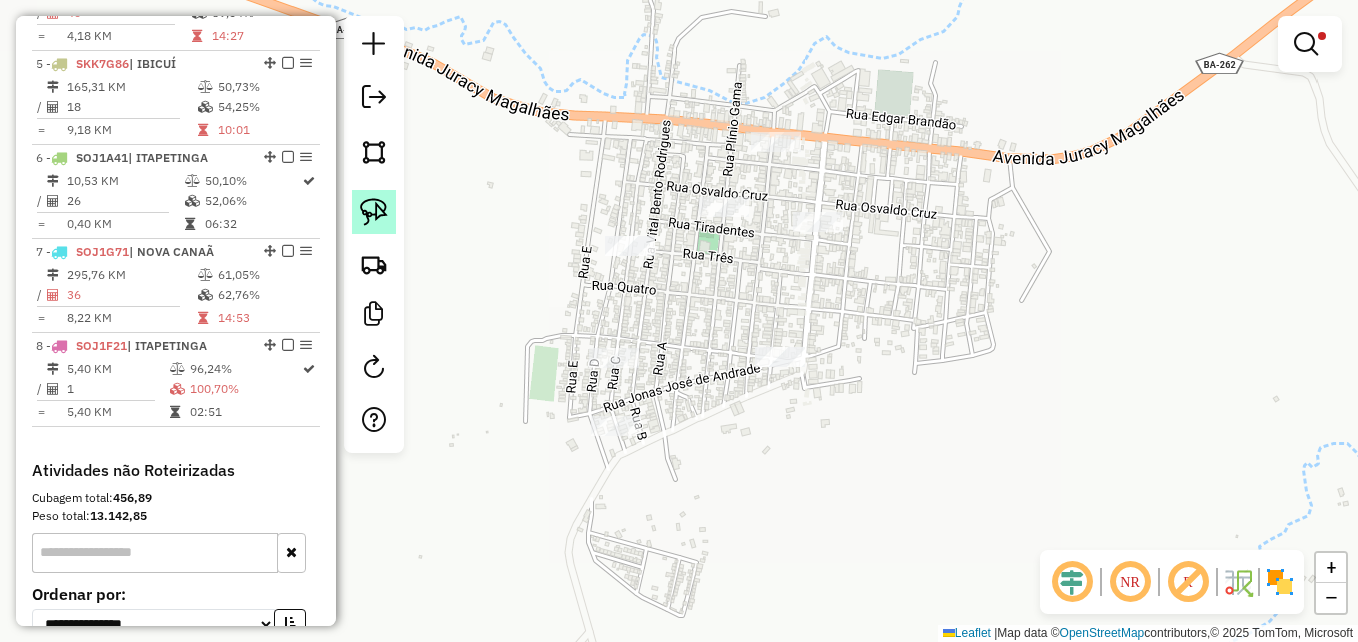 click 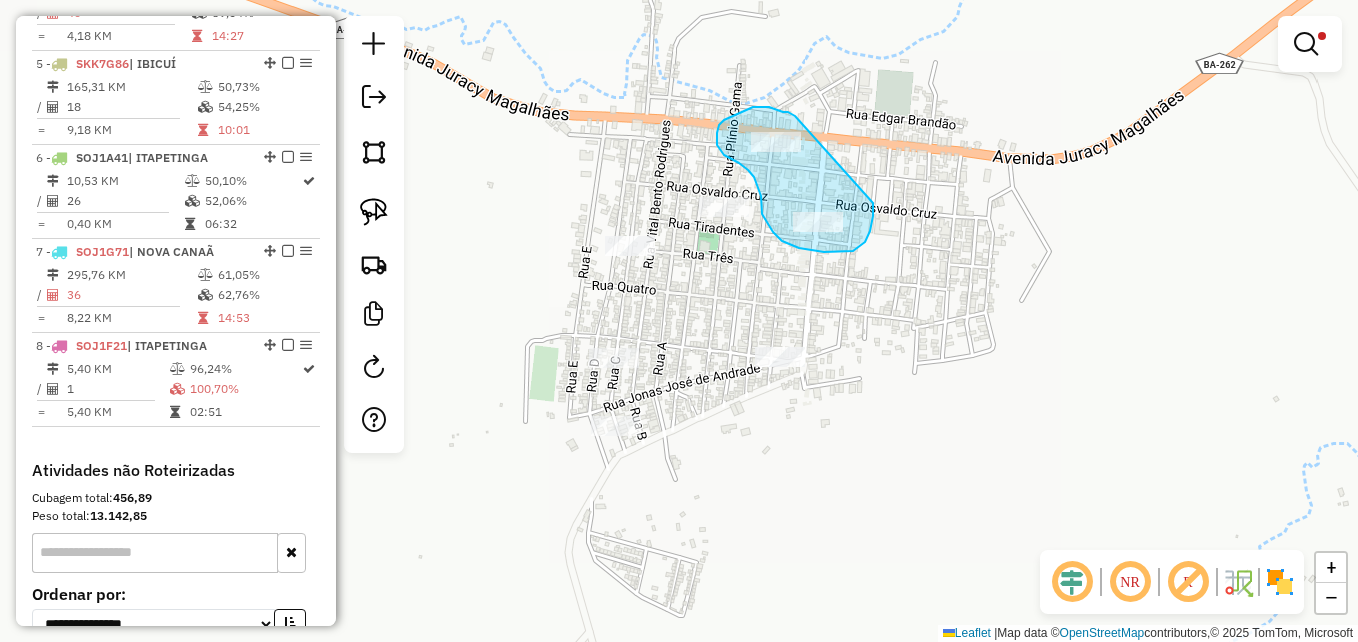 drag, startPoint x: 772, startPoint y: 108, endPoint x: 871, endPoint y: 202, distance: 136.5174 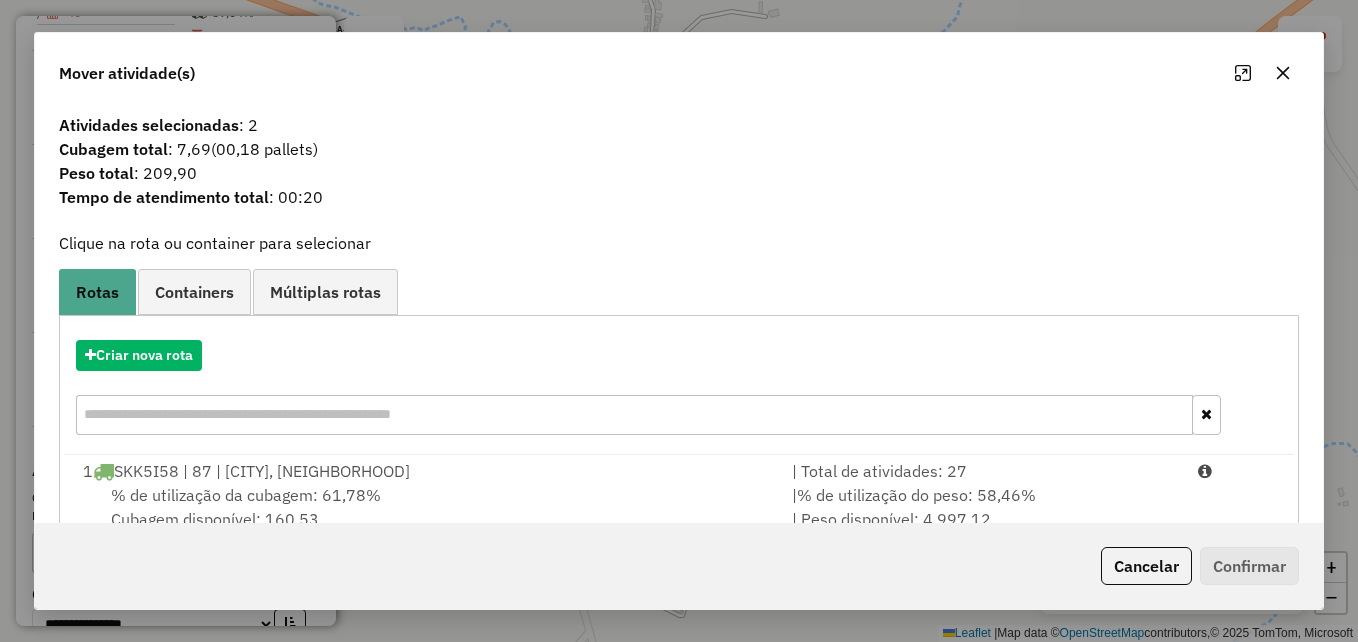 click on "Containers" at bounding box center (194, 292) 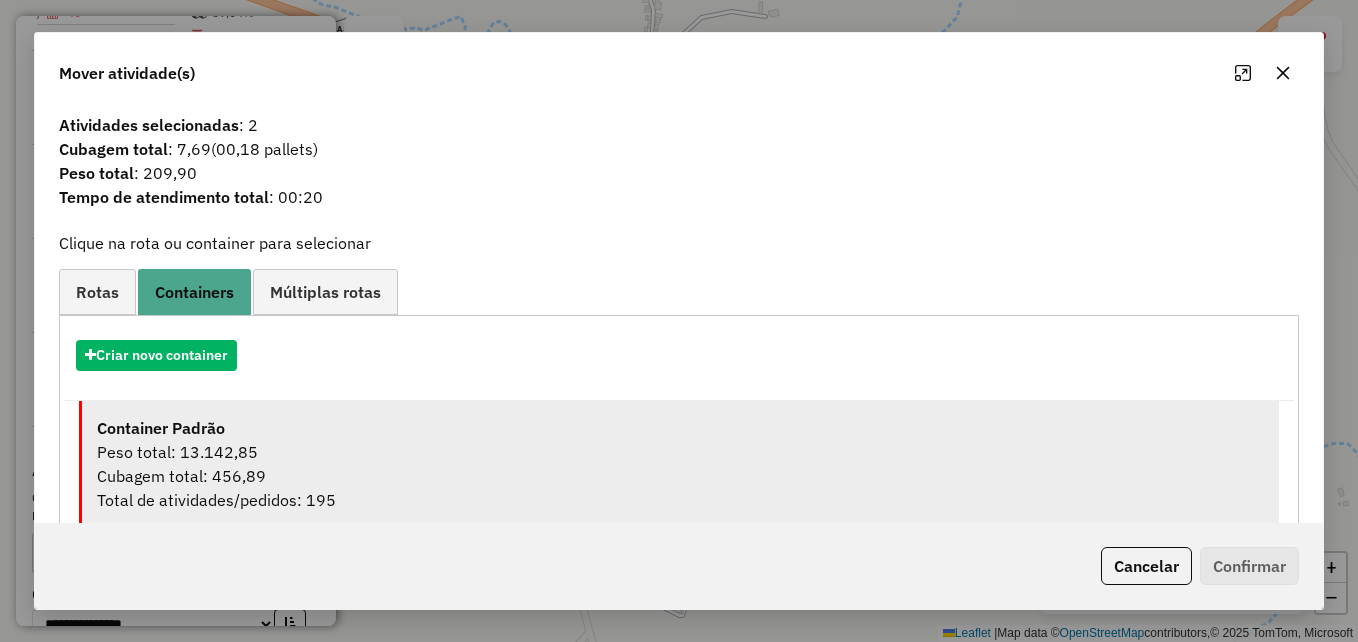 click on "Peso total: 13.142,85" at bounding box center (680, 452) 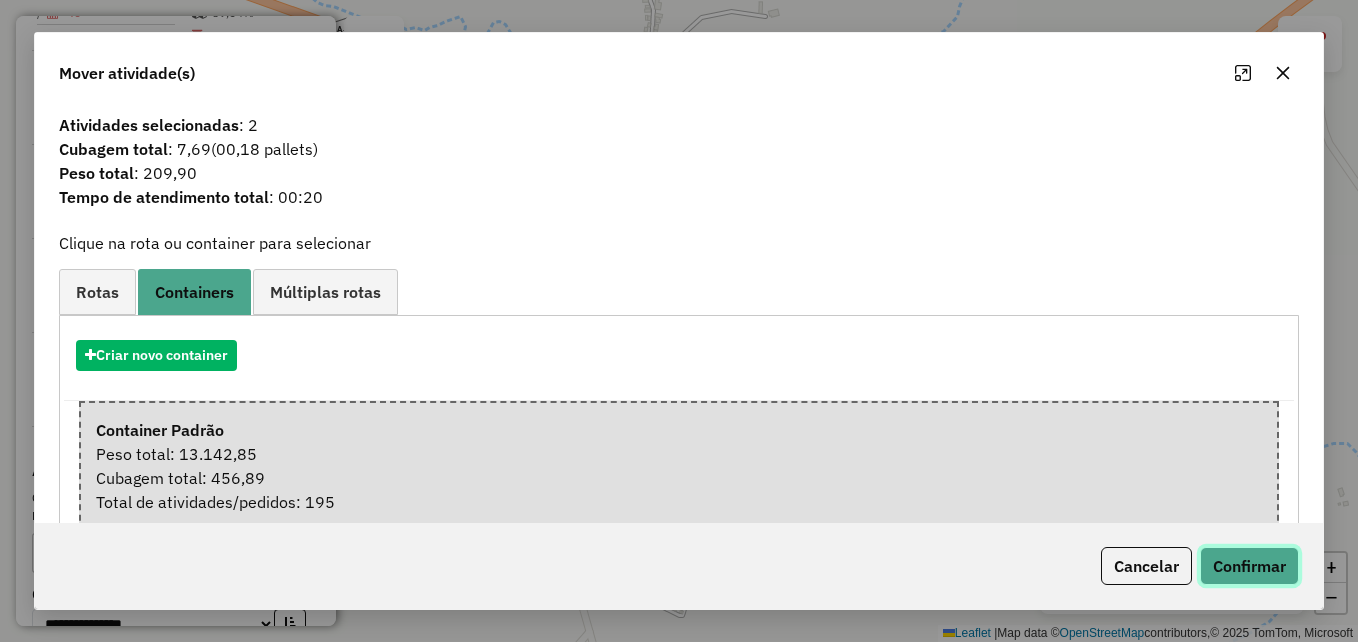 click on "Confirmar" 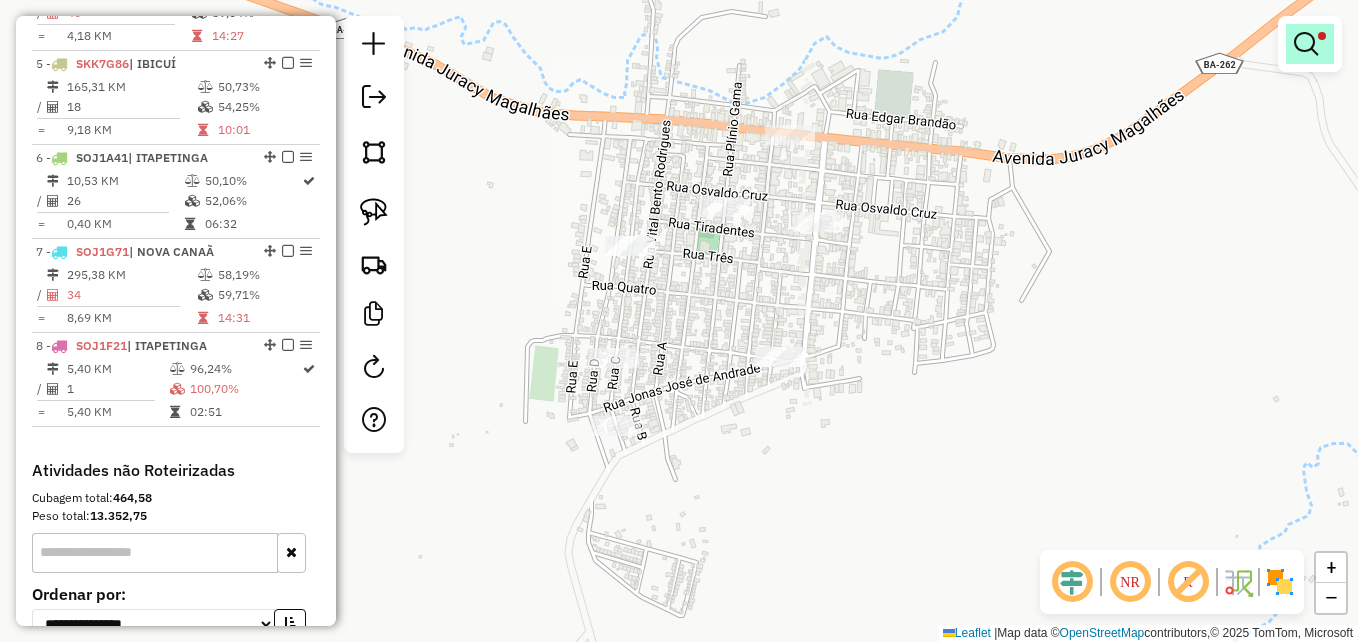 click at bounding box center (1306, 44) 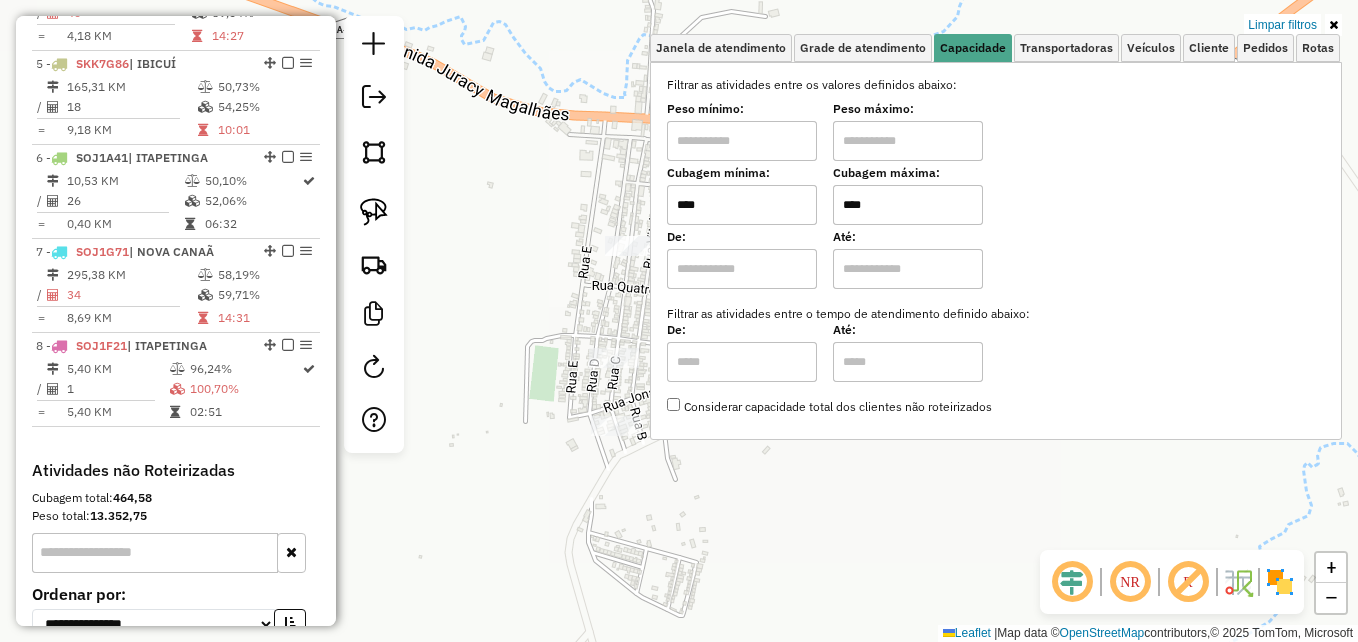 click on "****" at bounding box center [908, 205] 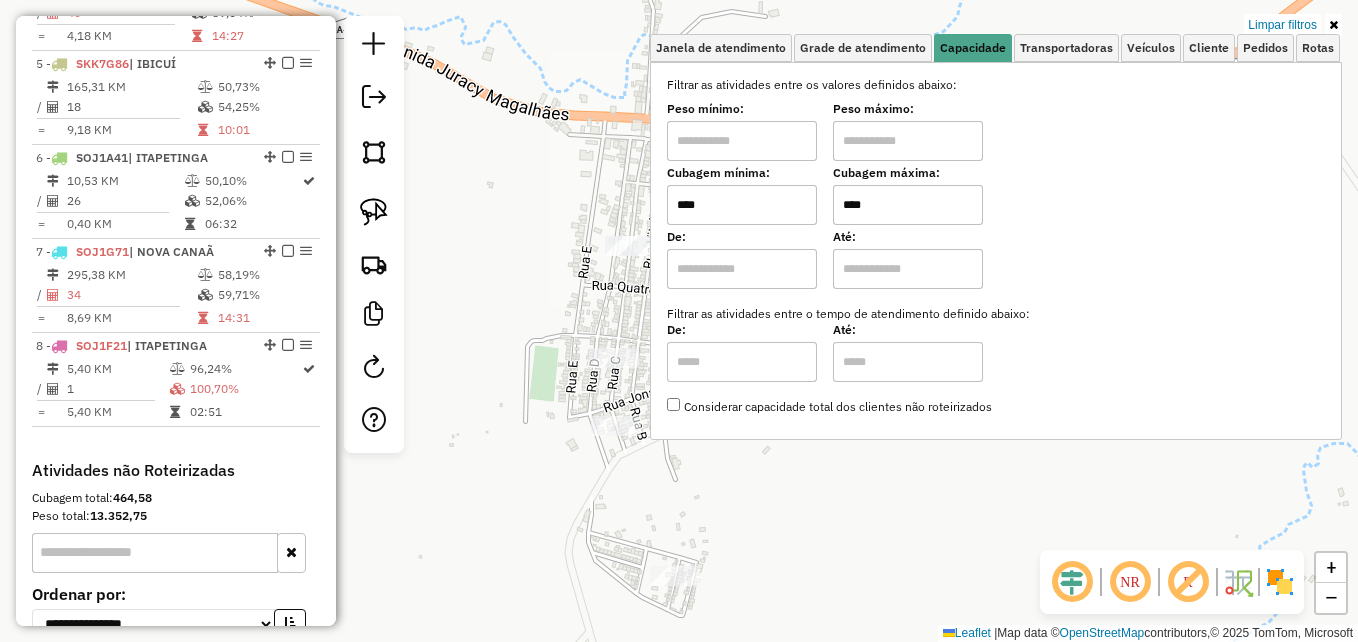 type on "****" 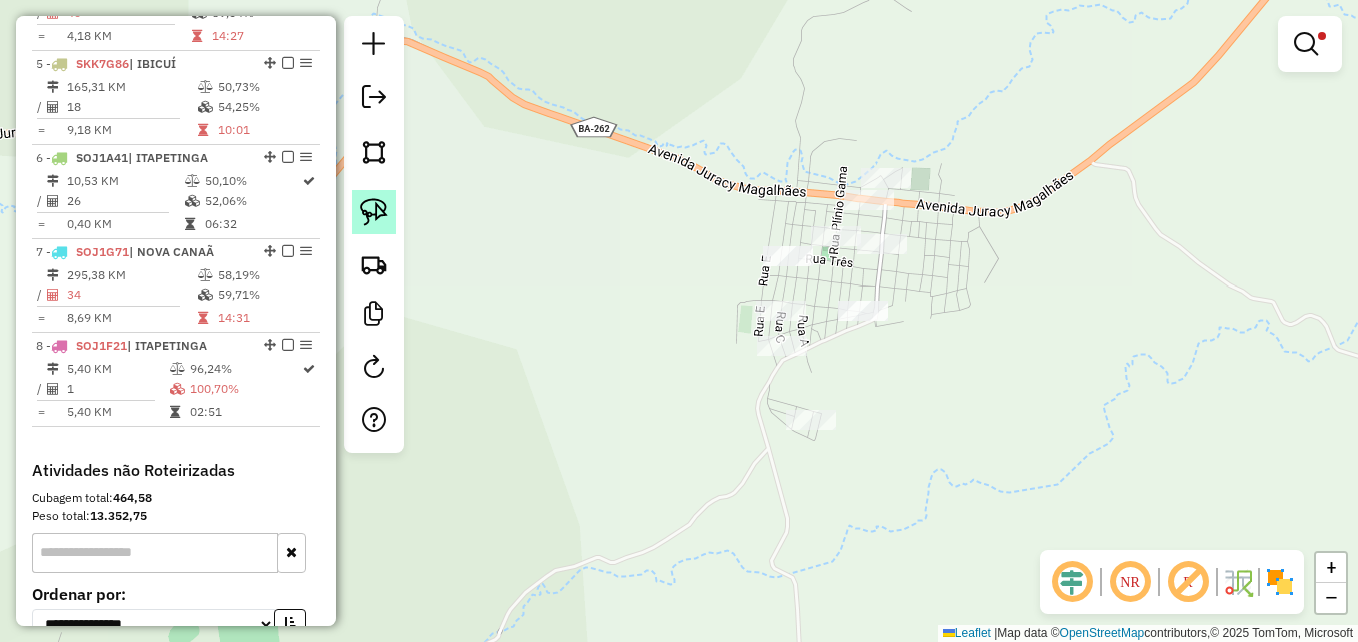 click 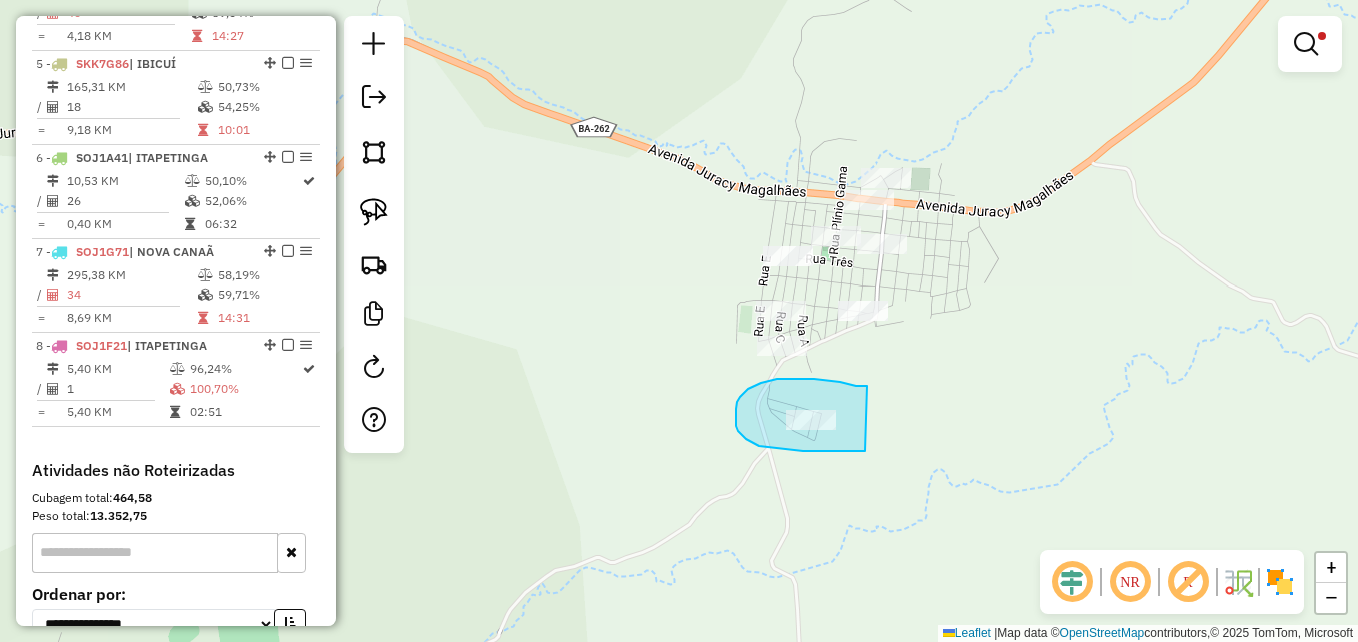 drag, startPoint x: 867, startPoint y: 386, endPoint x: 887, endPoint y: 409, distance: 30.479502 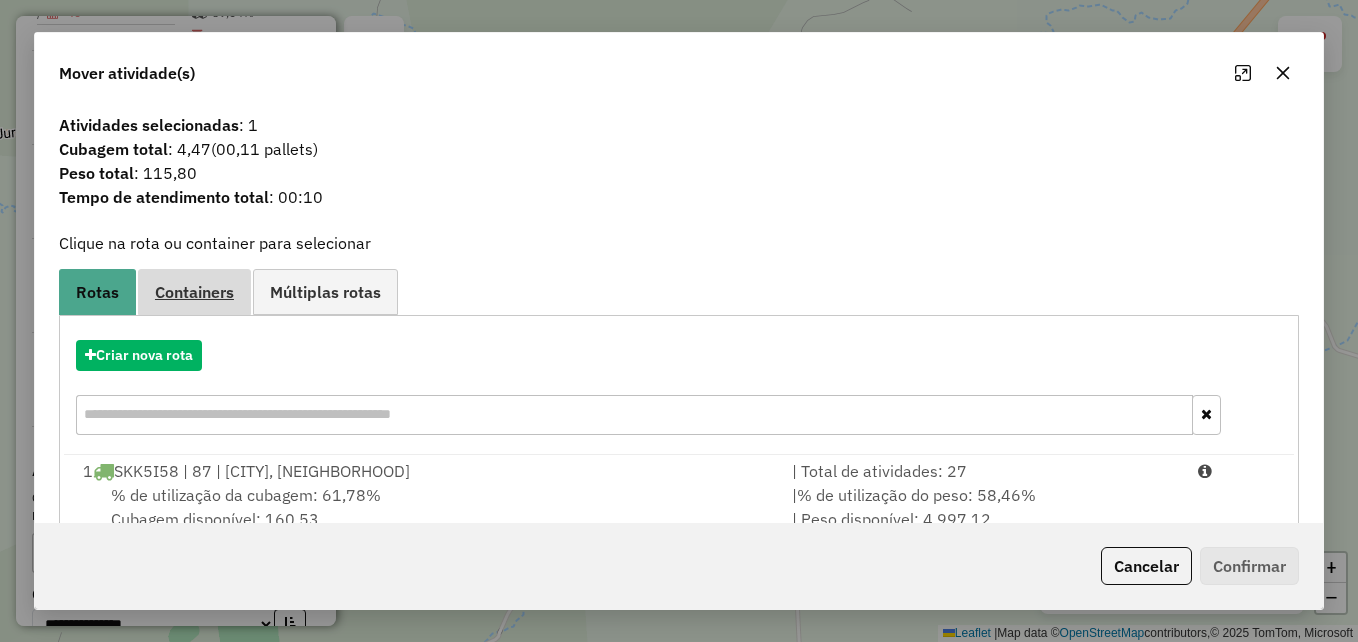 click on "Containers" at bounding box center (194, 292) 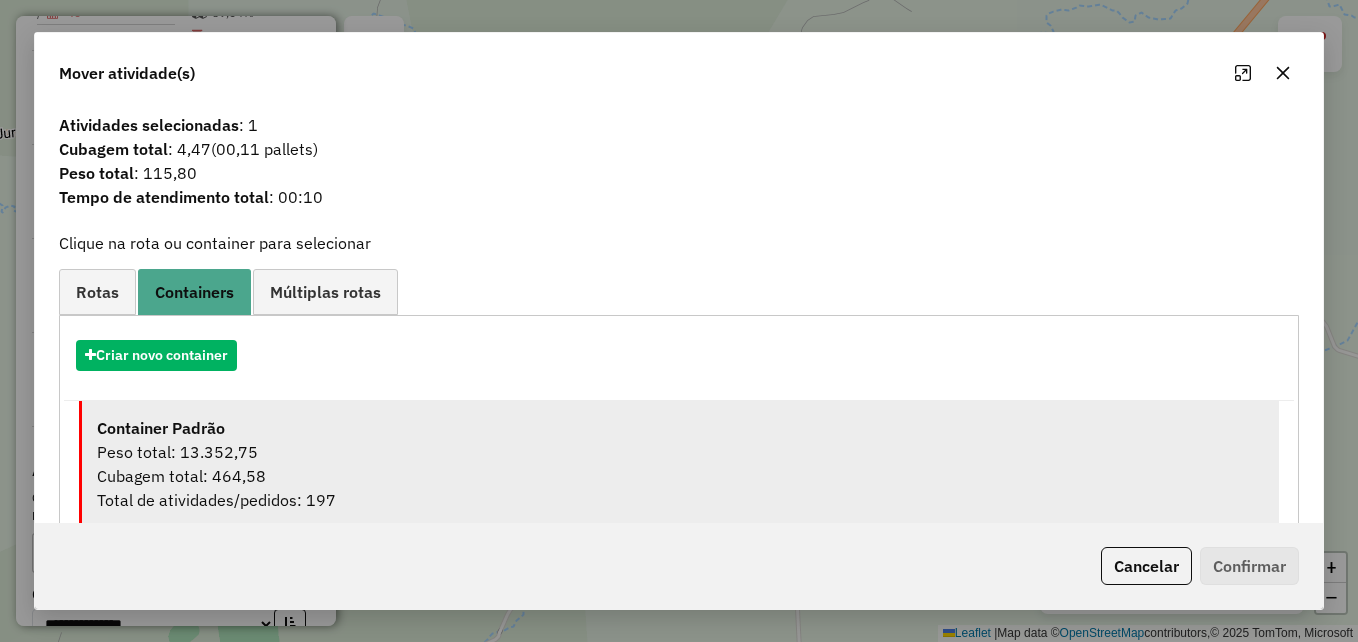 click on "Peso total: 13.352,75" at bounding box center (680, 452) 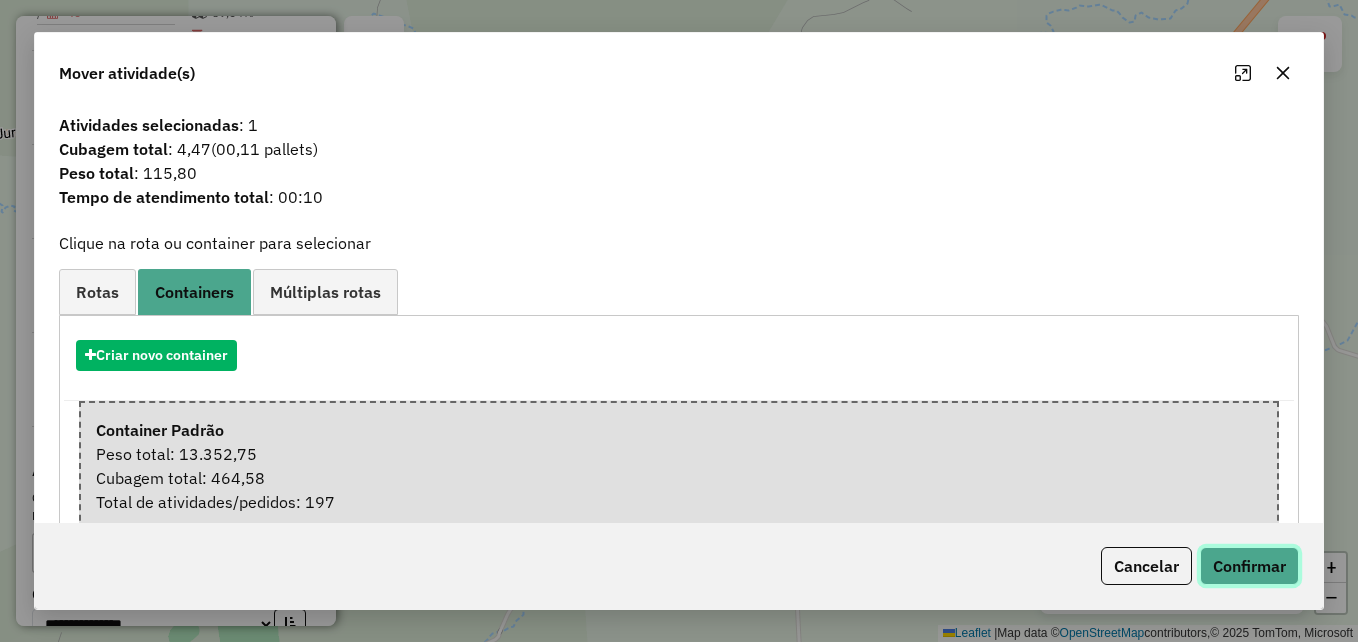 click on "Confirmar" 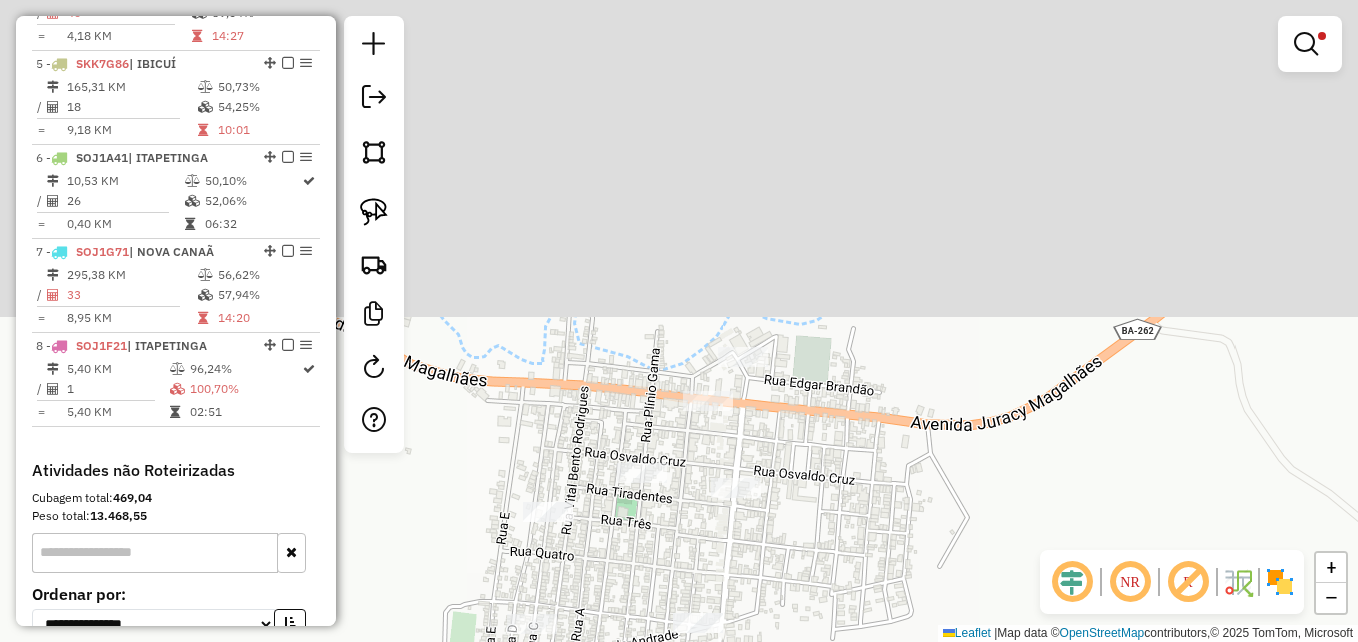 drag, startPoint x: 940, startPoint y: 172, endPoint x: 963, endPoint y: 601, distance: 429.61612 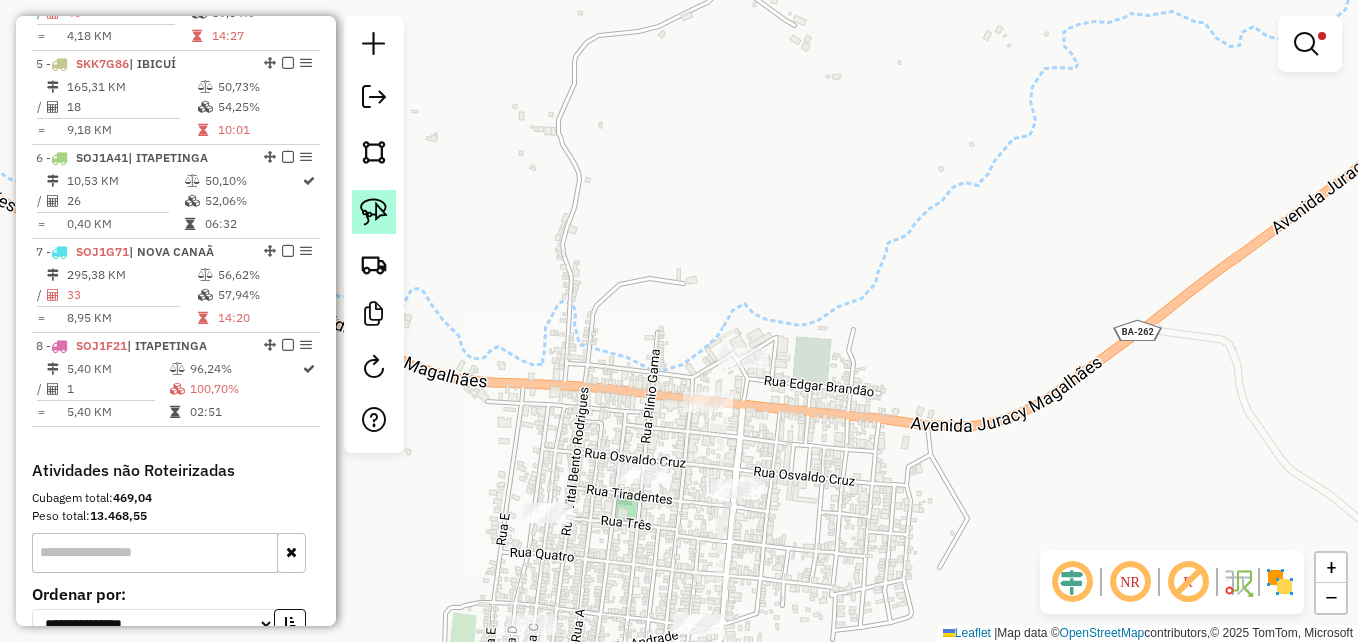 click 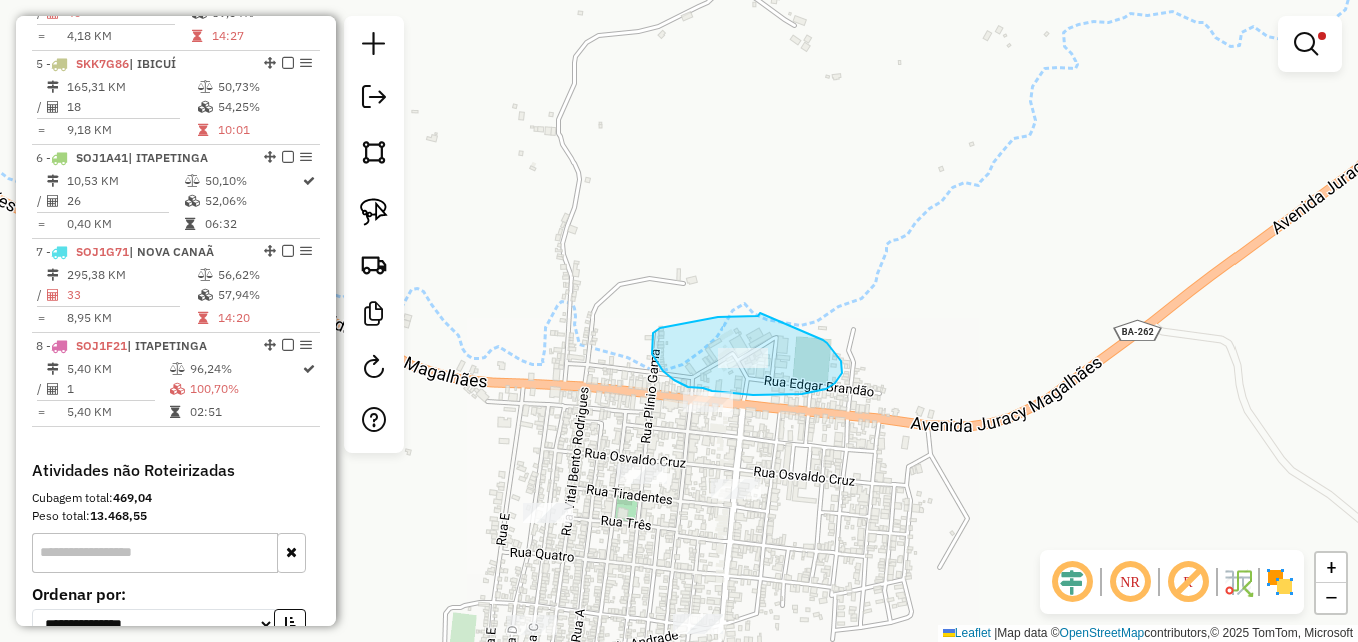 drag, startPoint x: 760, startPoint y: 313, endPoint x: 823, endPoint y: 340, distance: 68.54196 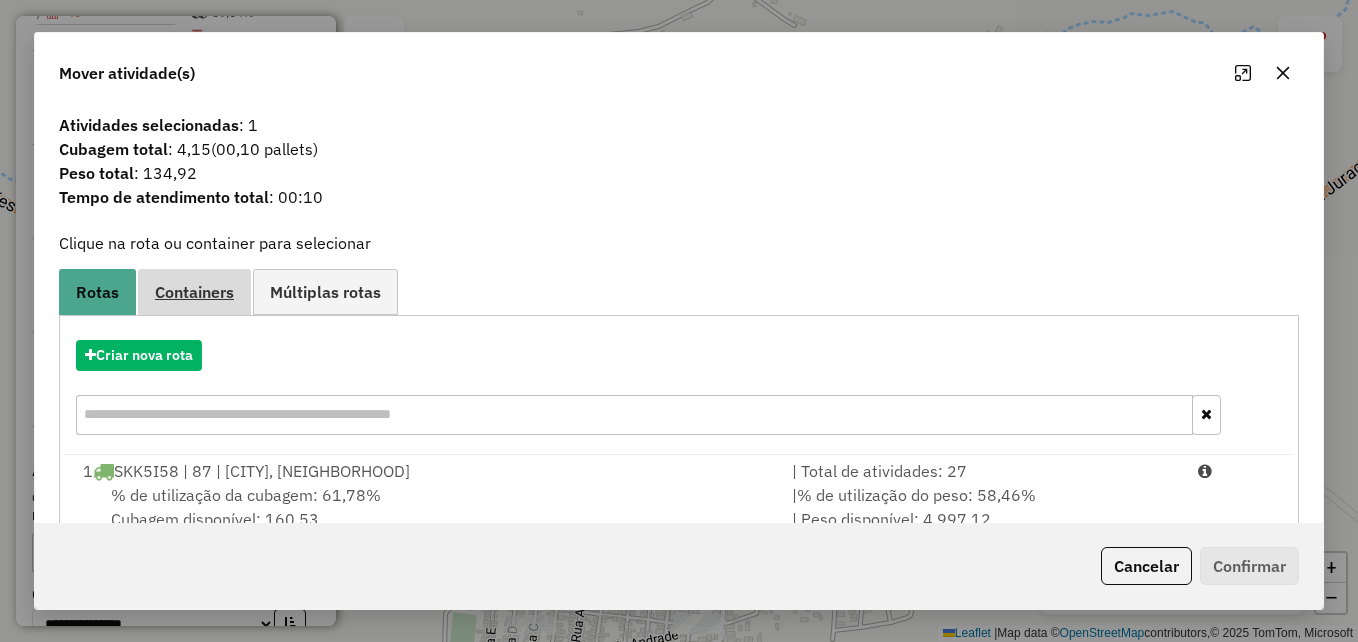 click on "Containers" at bounding box center [194, 292] 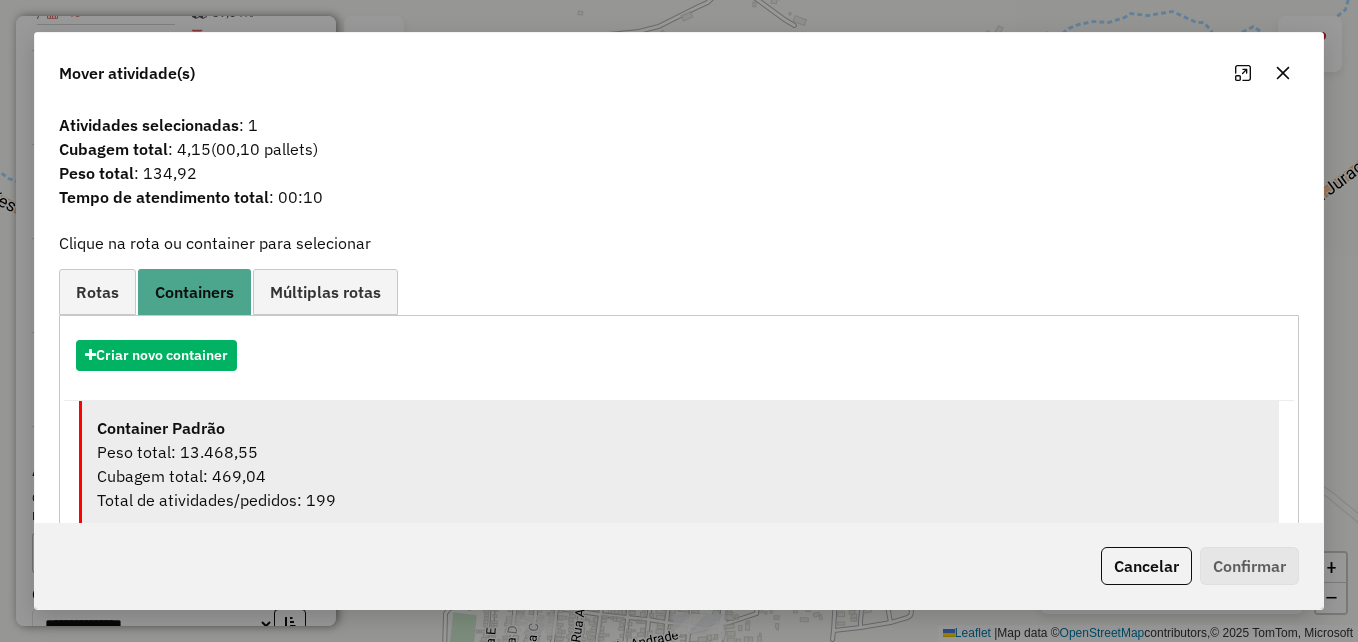 click on "Peso total: 13.468,55" at bounding box center (680, 452) 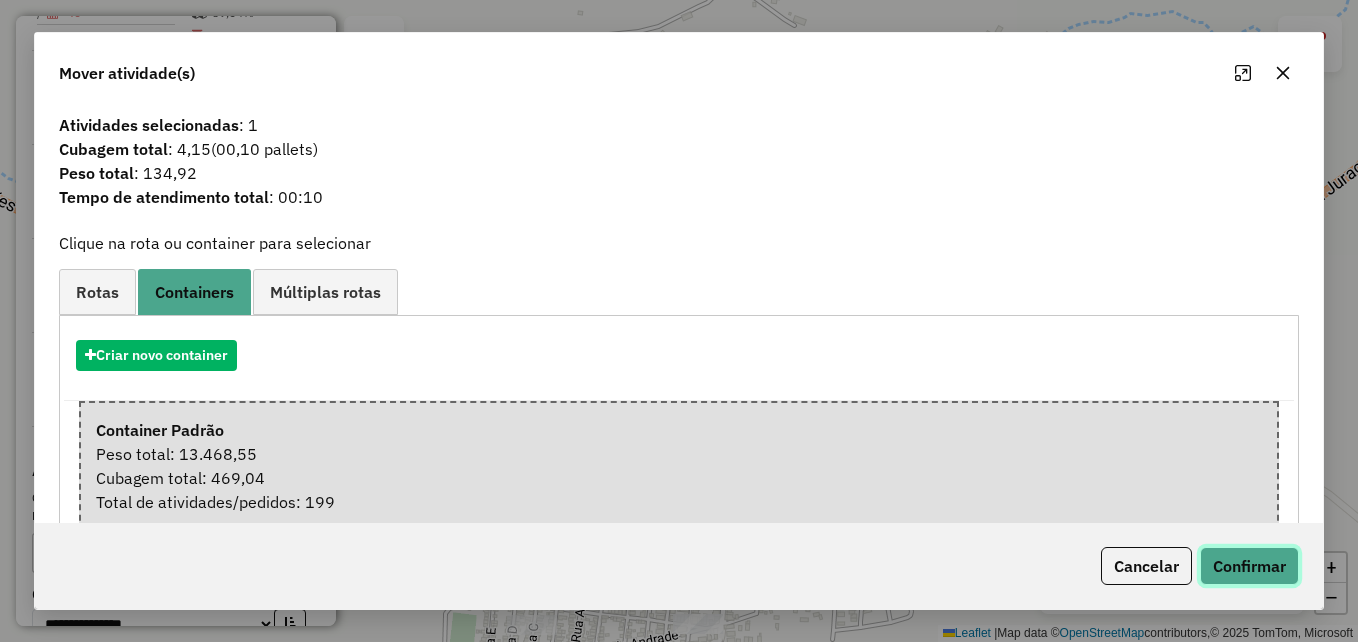 click on "Confirmar" 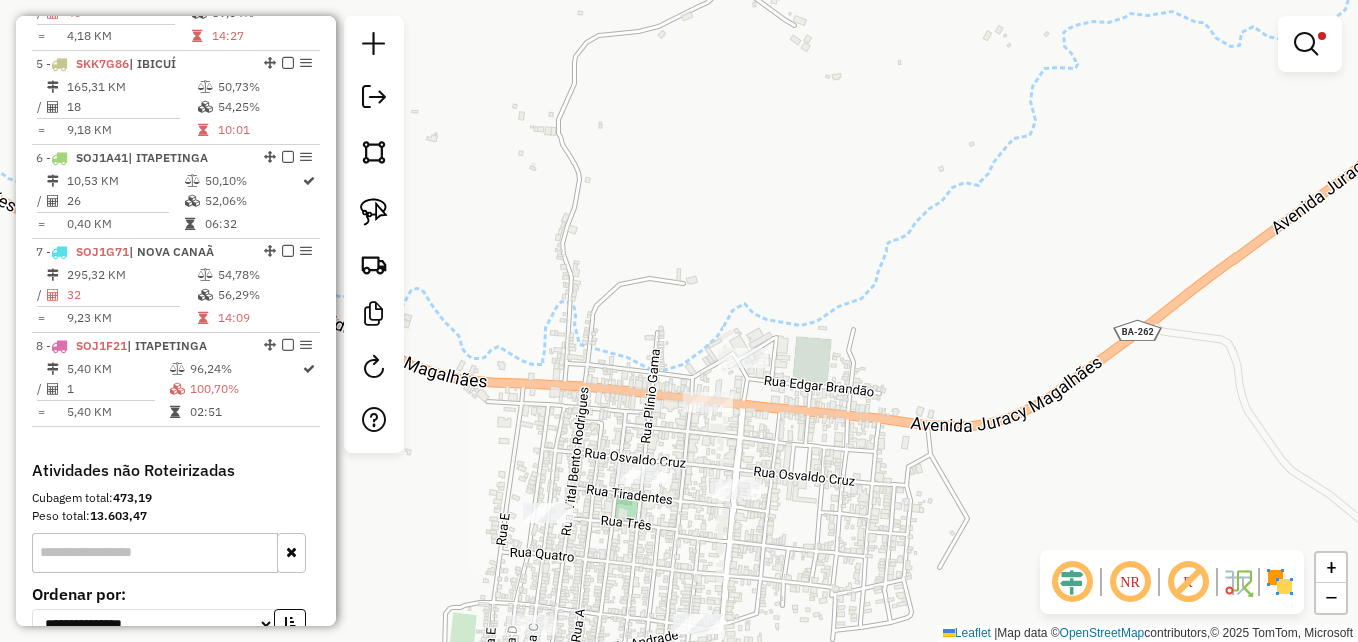 drag, startPoint x: 1304, startPoint y: 40, endPoint x: 1294, endPoint y: 44, distance: 10.770329 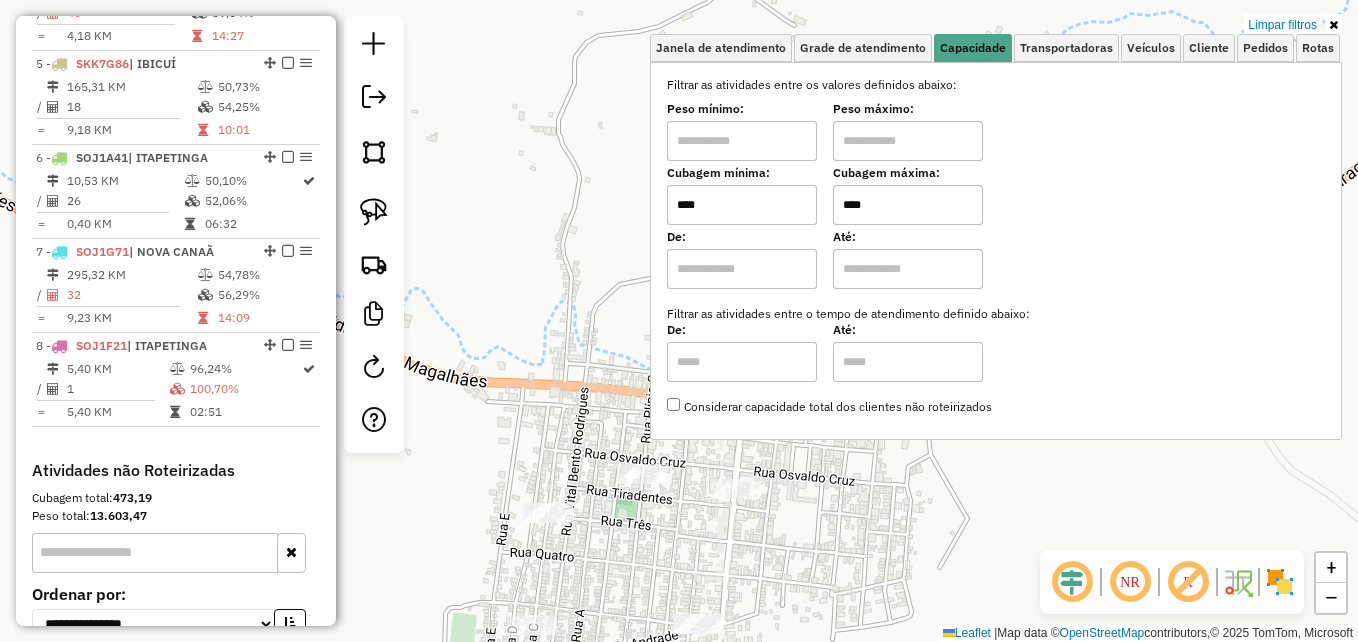 click on "****" at bounding box center [908, 205] 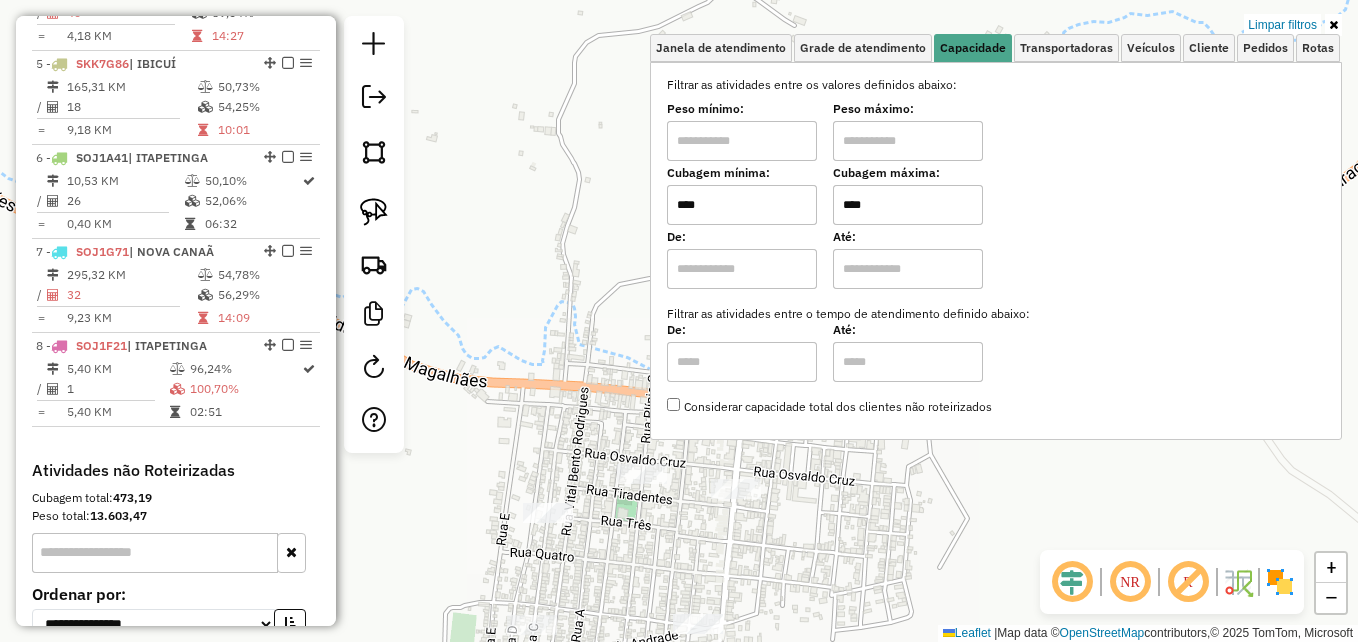 type on "****" 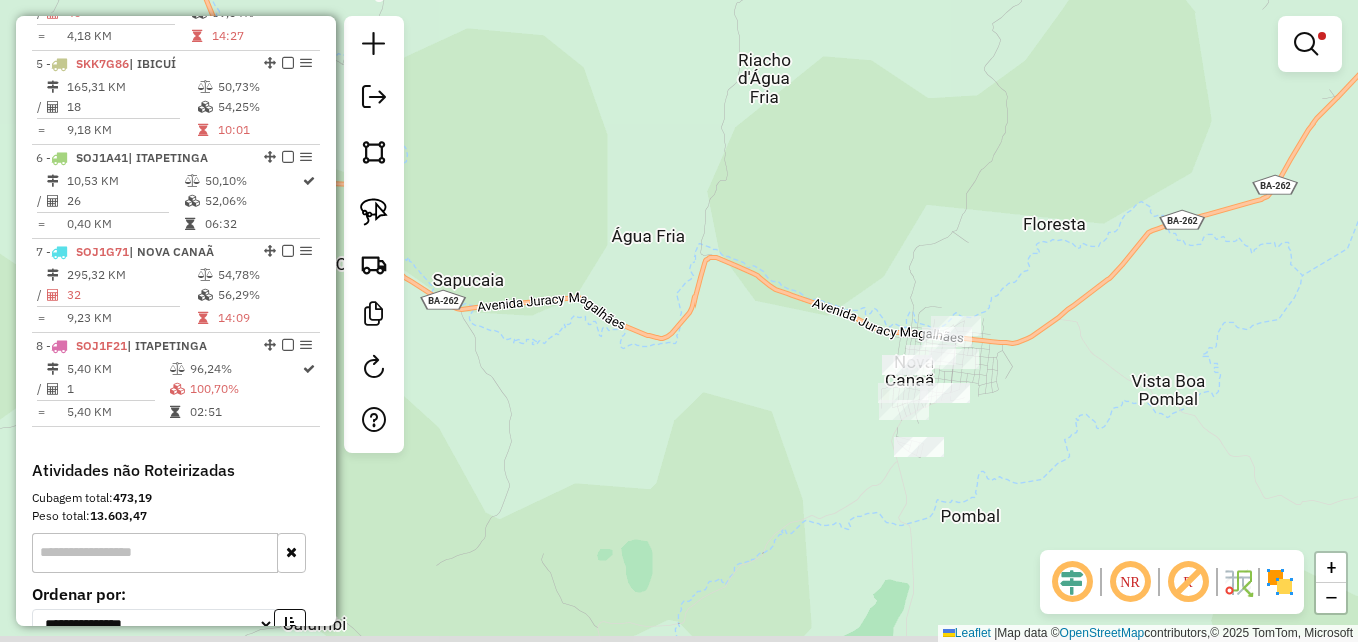 drag, startPoint x: 869, startPoint y: 240, endPoint x: 824, endPoint y: 223, distance: 48.104053 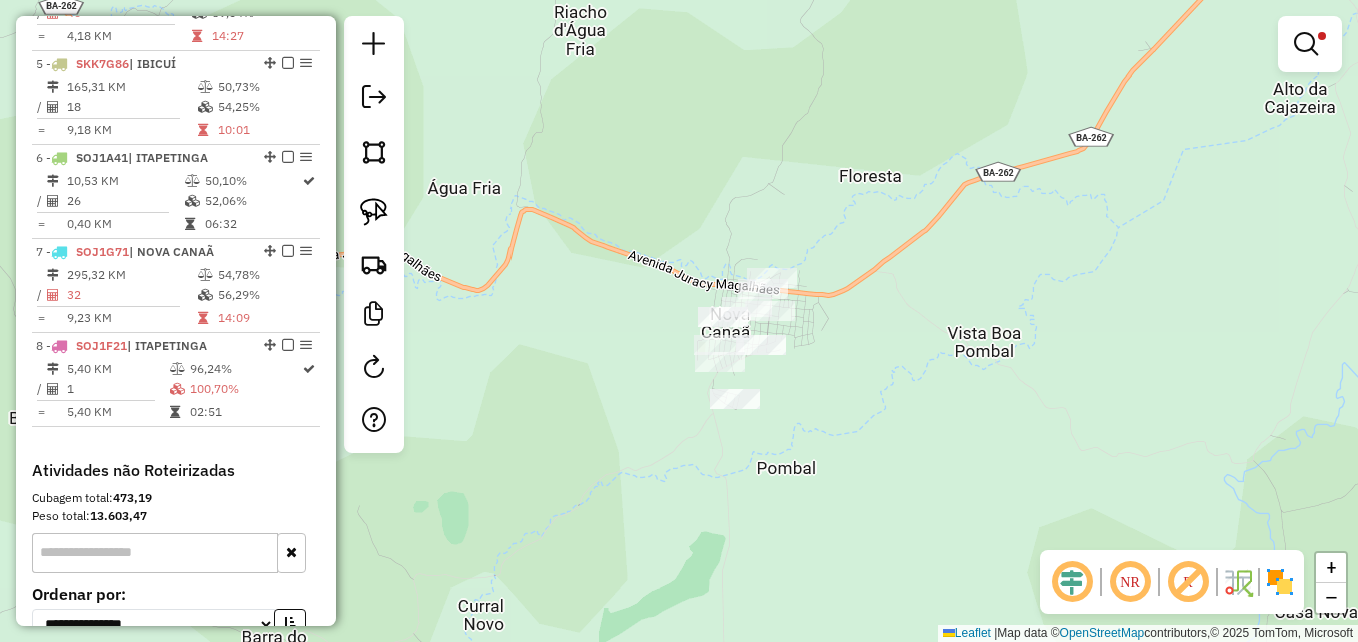 drag, startPoint x: 579, startPoint y: 307, endPoint x: 820, endPoint y: 302, distance: 241.05186 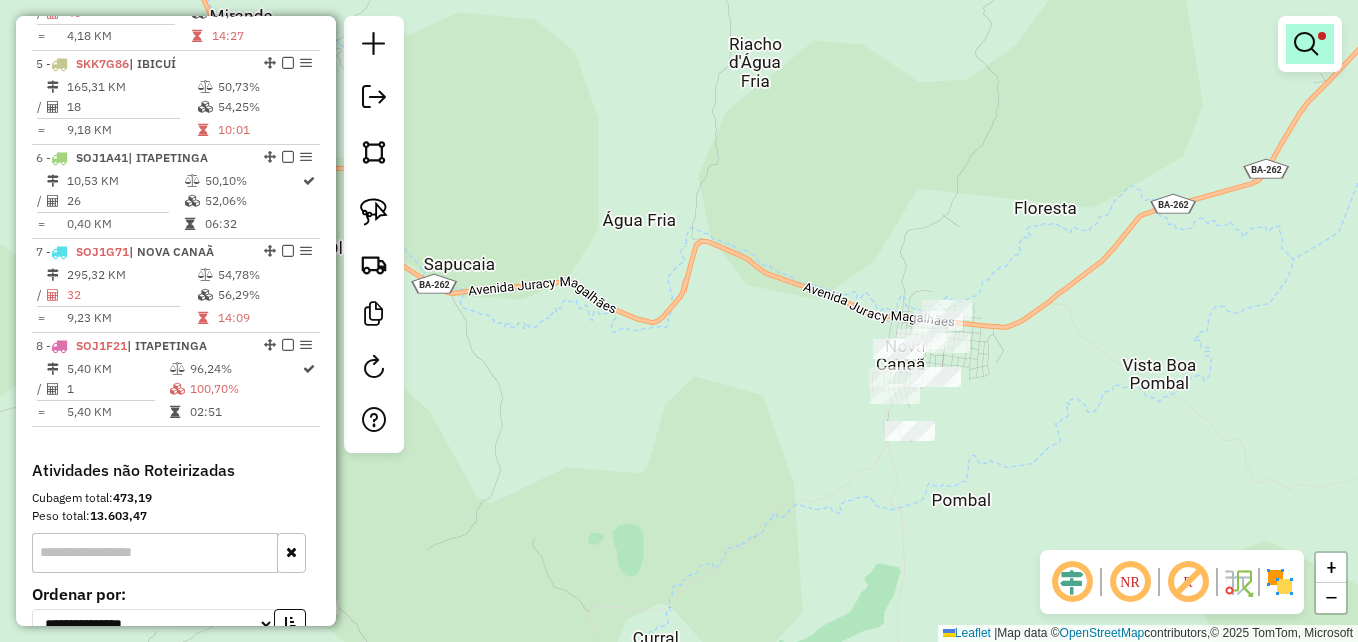 click at bounding box center (1306, 44) 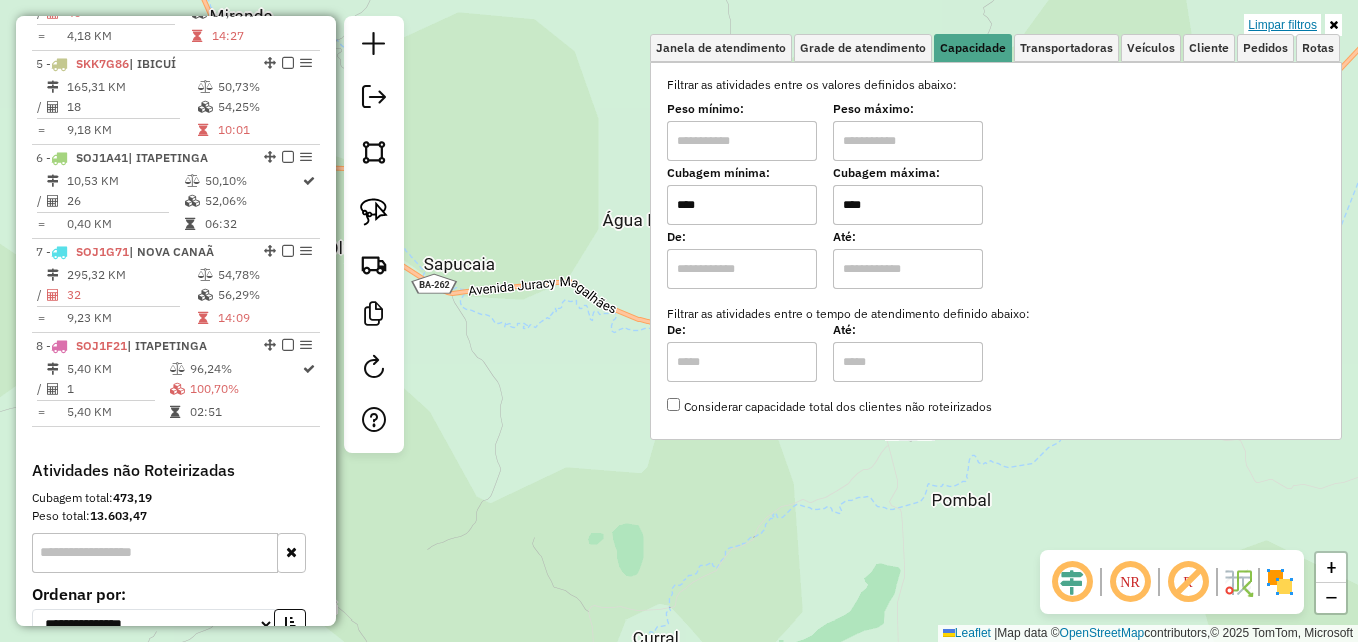 click on "Limpar filtros" at bounding box center (1282, 25) 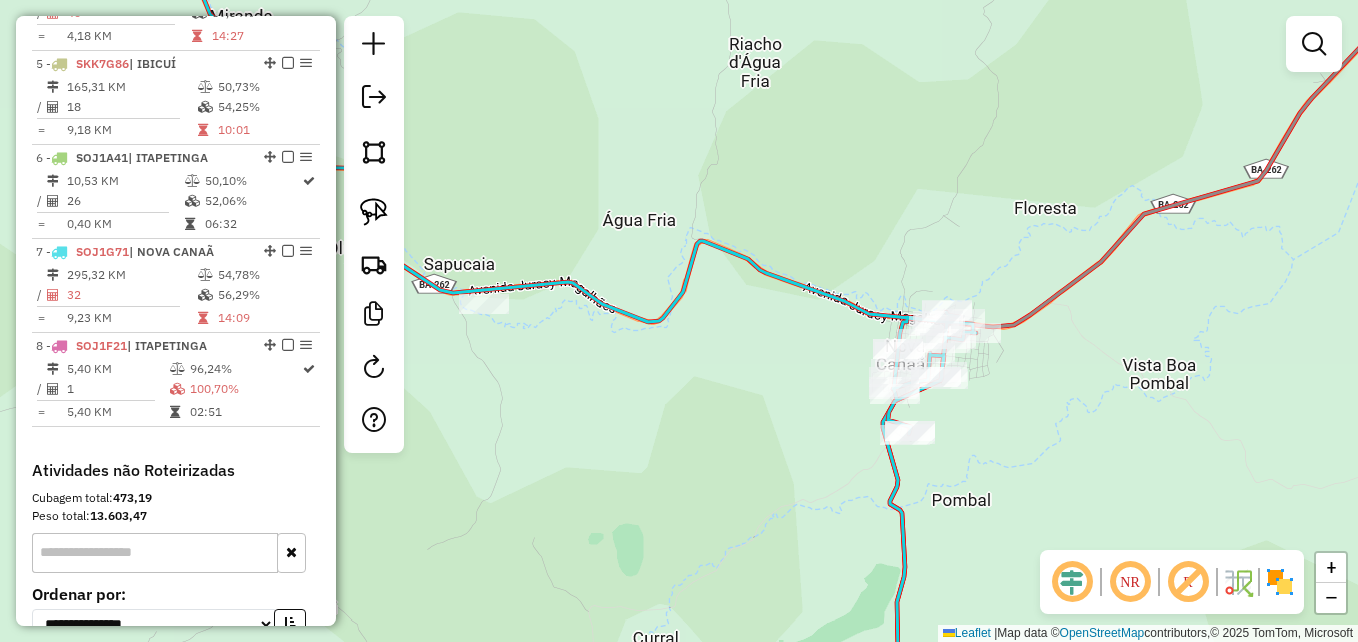click 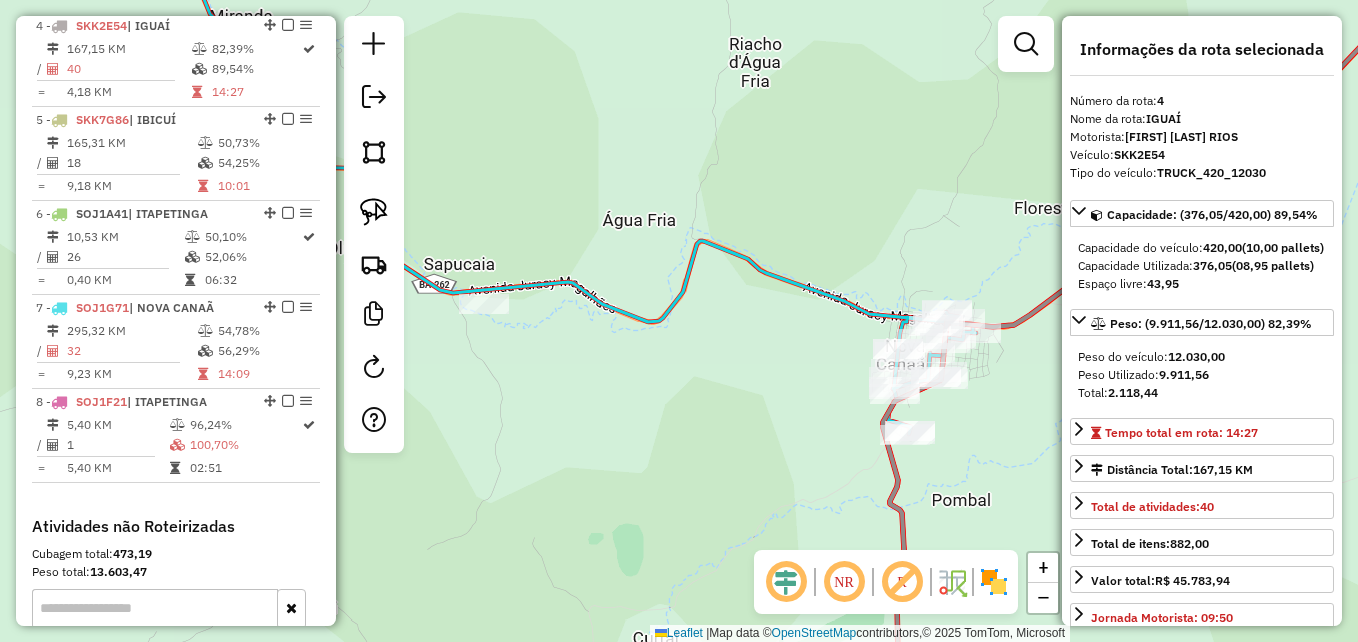 scroll, scrollTop: 1074, scrollLeft: 0, axis: vertical 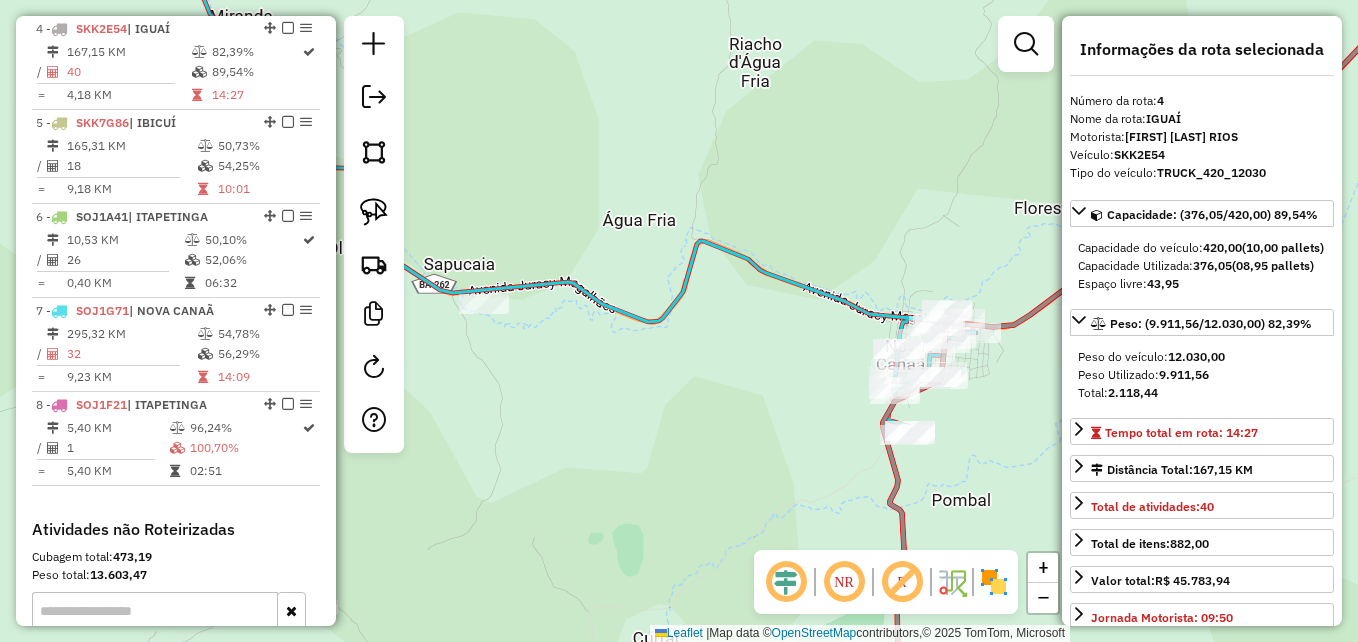 click on "Janela de atendimento Grade de atendimento Capacidade Transportadoras Veículos Cliente Pedidos  Rotas Selecione os dias de semana para filtrar as janelas de atendimento  Seg   Ter   Qua   Qui   Sex   Sáb   Dom  Informe o período da janela de atendimento: De: Até:  Filtrar exatamente a janela do cliente  Considerar janela de atendimento padrão  Selecione os dias de semana para filtrar as grades de atendimento  Seg   Ter   Qua   Qui   Sex   Sáb   Dom   Considerar clientes sem dia de atendimento cadastrado  Clientes fora do dia de atendimento selecionado Filtrar as atividades entre os valores definidos abaixo:  Peso mínimo:   Peso máximo:   Cubagem mínima:   Cubagem máxima:   De:   Até:  Filtrar as atividades entre o tempo de atendimento definido abaixo:  De:   Até:   Considerar capacidade total dos clientes não roteirizados Transportadora: Selecione um ou mais itens Tipo de veículo: Selecione um ou mais itens Veículo: Selecione um ou mais itens Motorista: Selecione um ou mais itens Nome: Rótulo:" 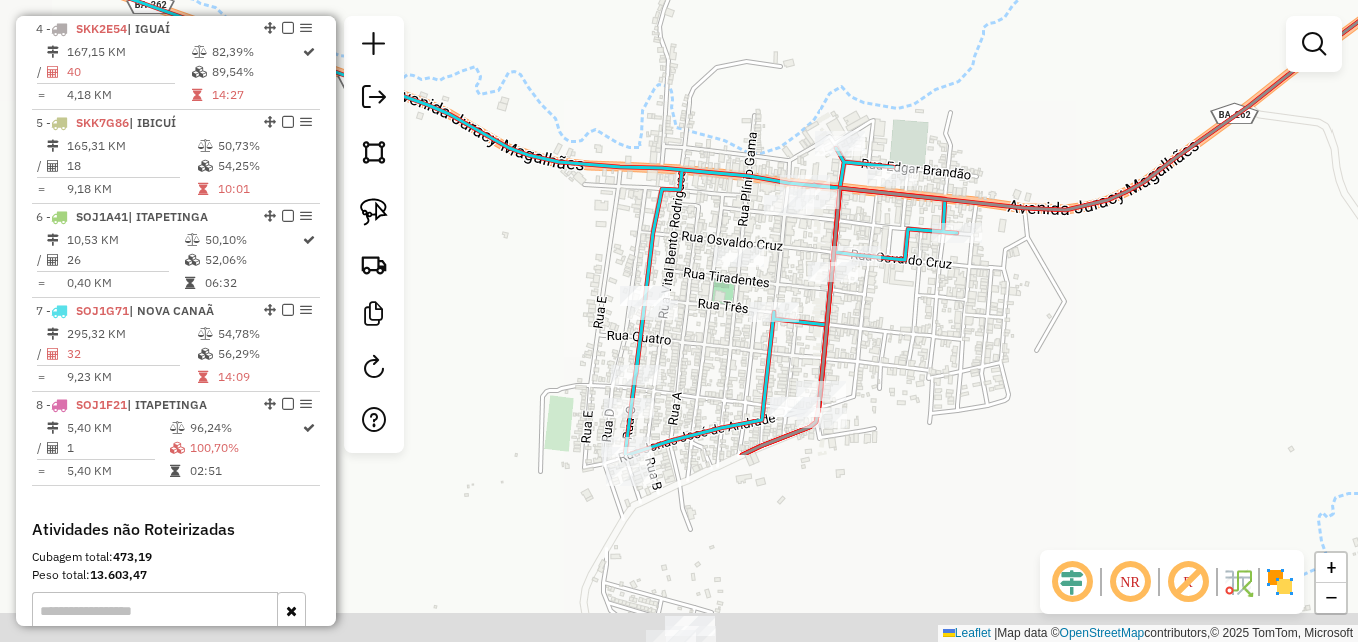 drag, startPoint x: 787, startPoint y: 212, endPoint x: 921, endPoint y: -38, distance: 283.64767 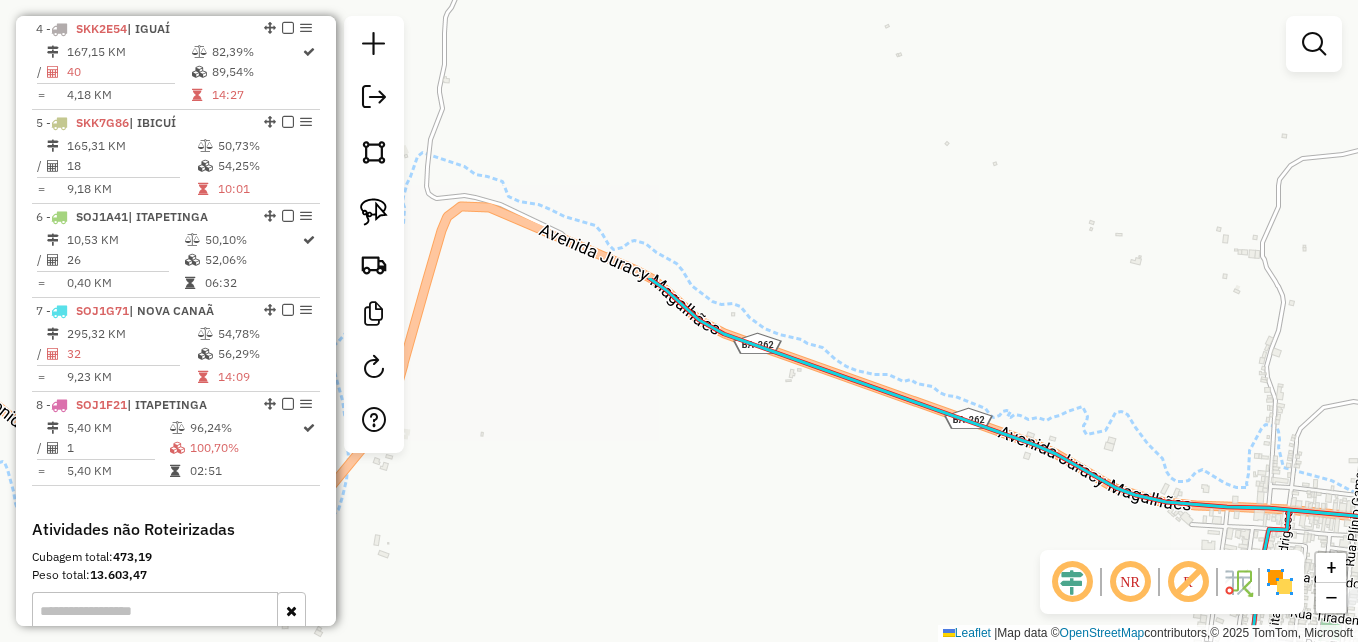 drag, startPoint x: 605, startPoint y: 77, endPoint x: 865, endPoint y: 231, distance: 302.18536 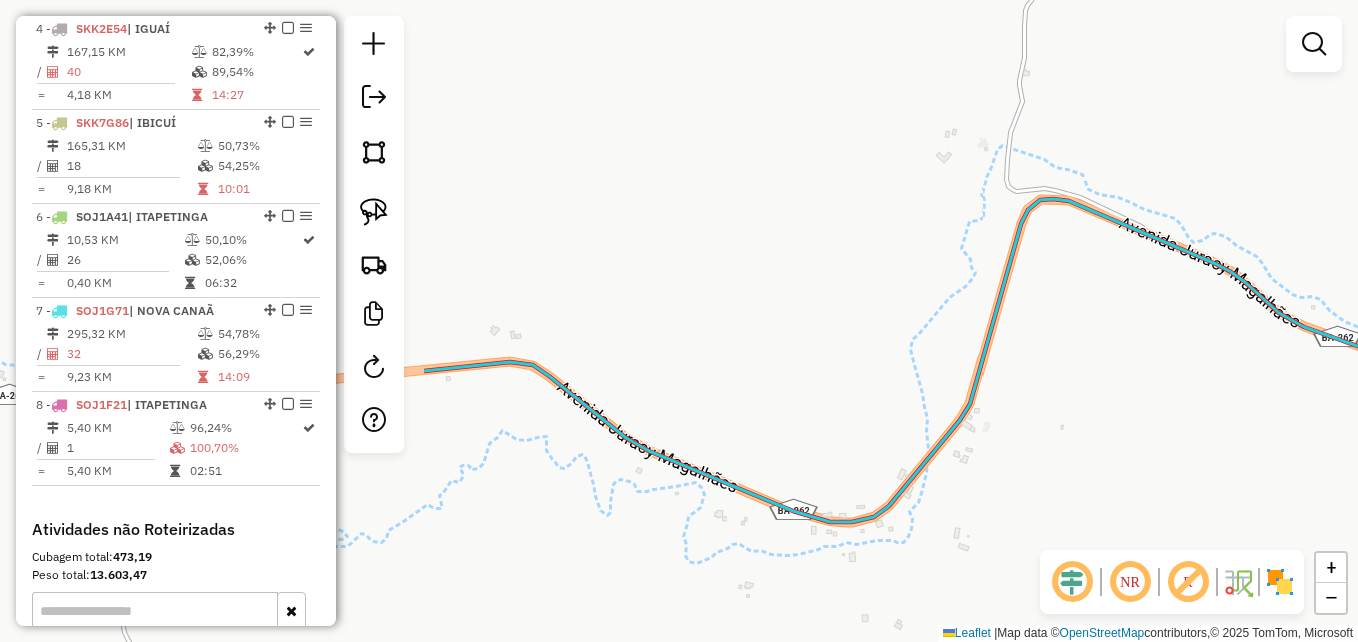 drag, startPoint x: 685, startPoint y: 255, endPoint x: 1117, endPoint y: 281, distance: 432.7817 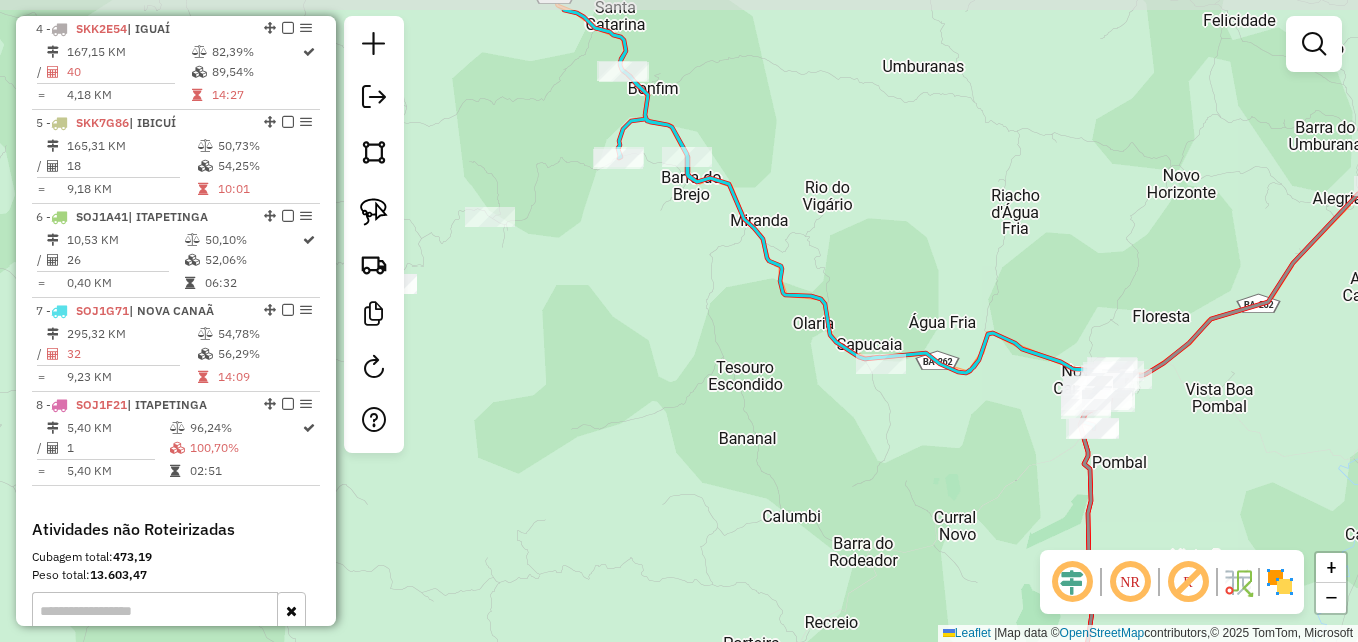 drag, startPoint x: 845, startPoint y: 388, endPoint x: 847, endPoint y: 462, distance: 74.02702 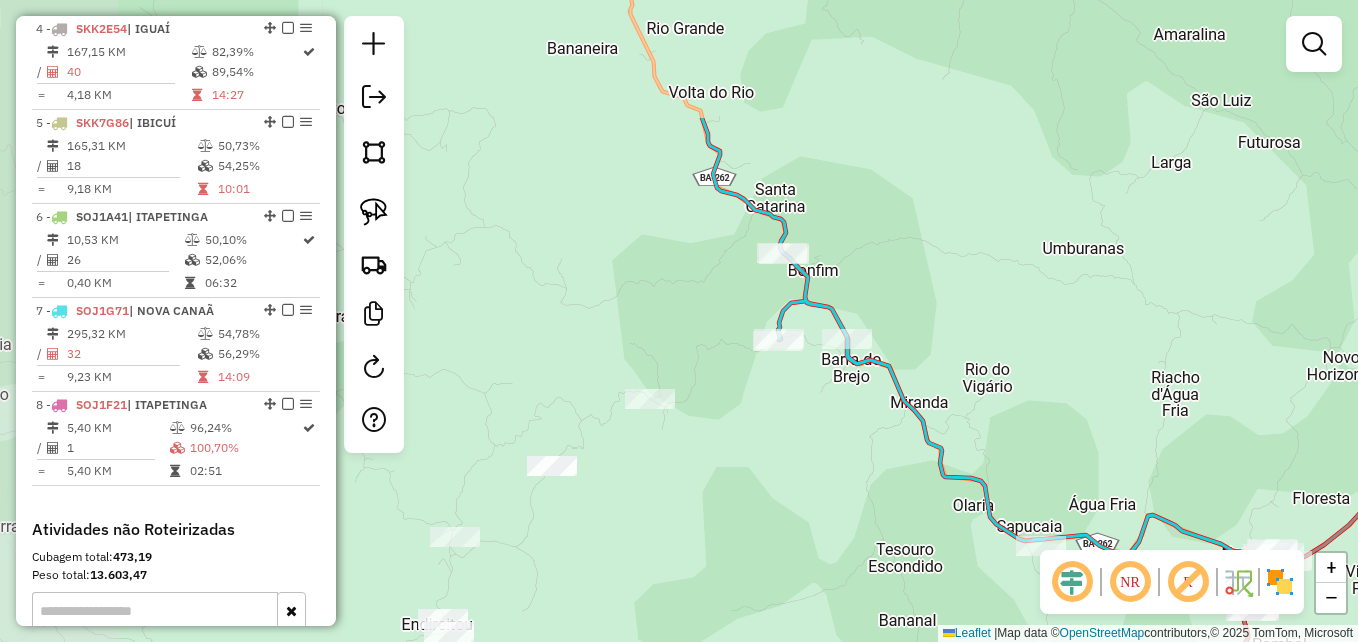 drag, startPoint x: 857, startPoint y: 288, endPoint x: 963, endPoint y: 418, distance: 167.73788 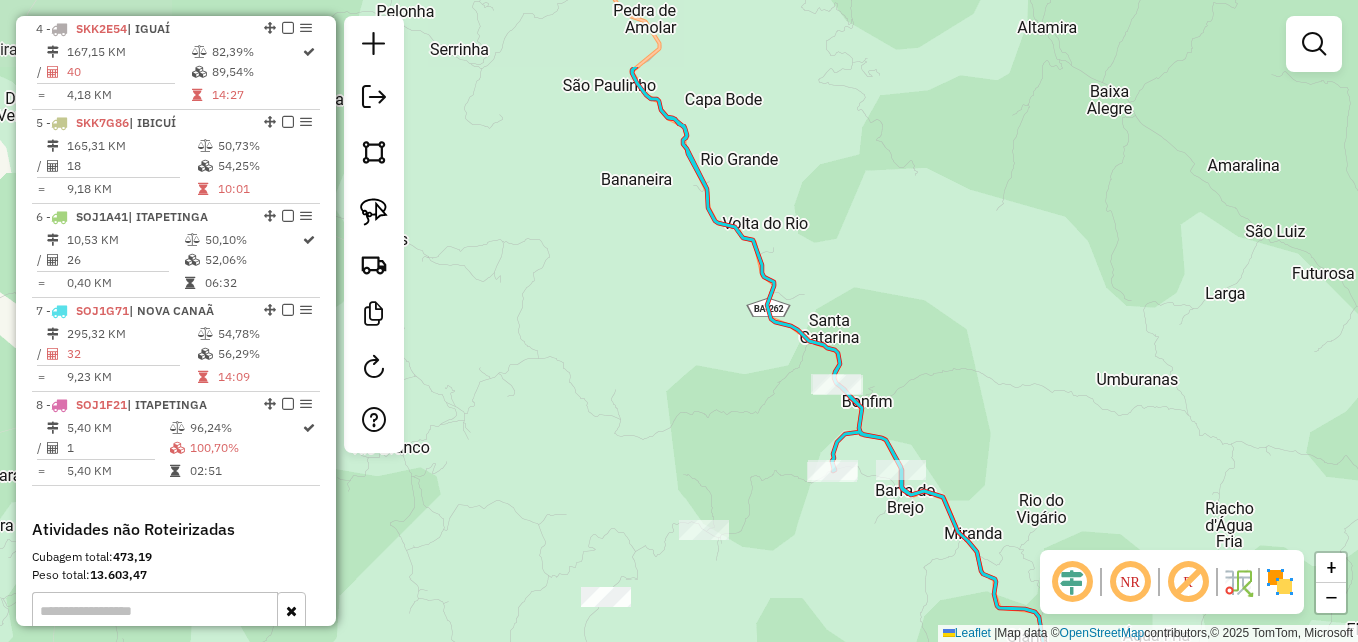 drag, startPoint x: 881, startPoint y: 232, endPoint x: 935, endPoint y: 363, distance: 141.69333 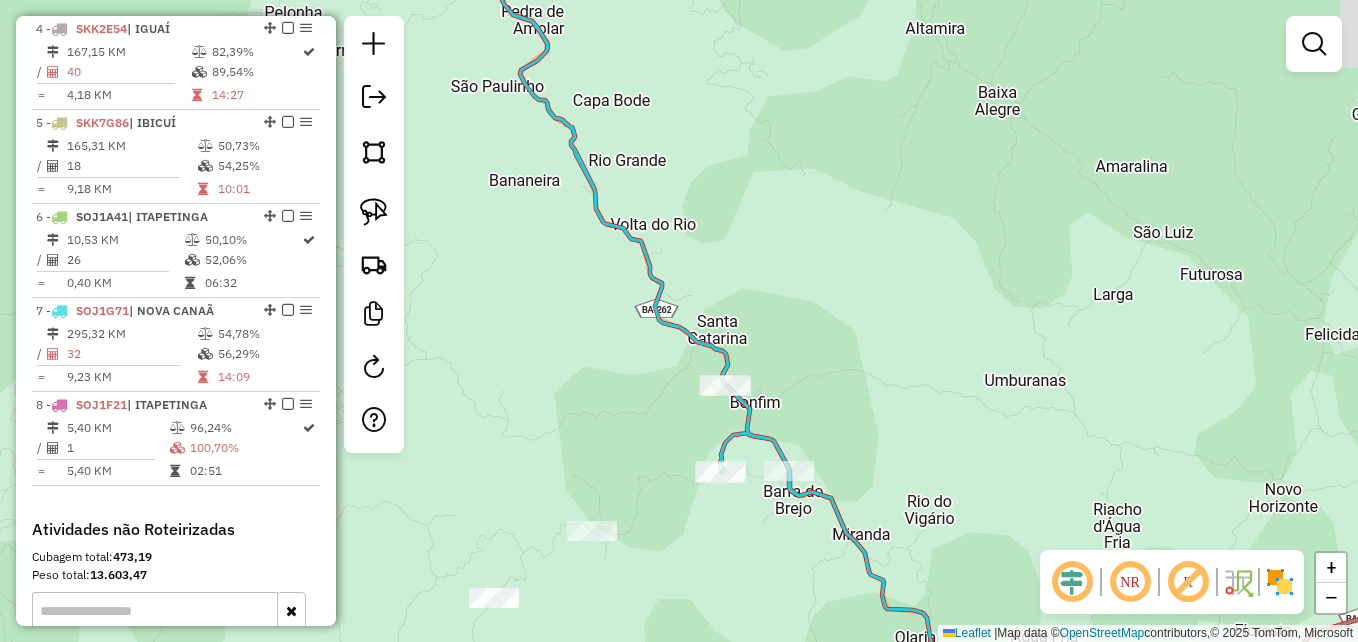 drag, startPoint x: 770, startPoint y: 220, endPoint x: 713, endPoint y: 174, distance: 73.24616 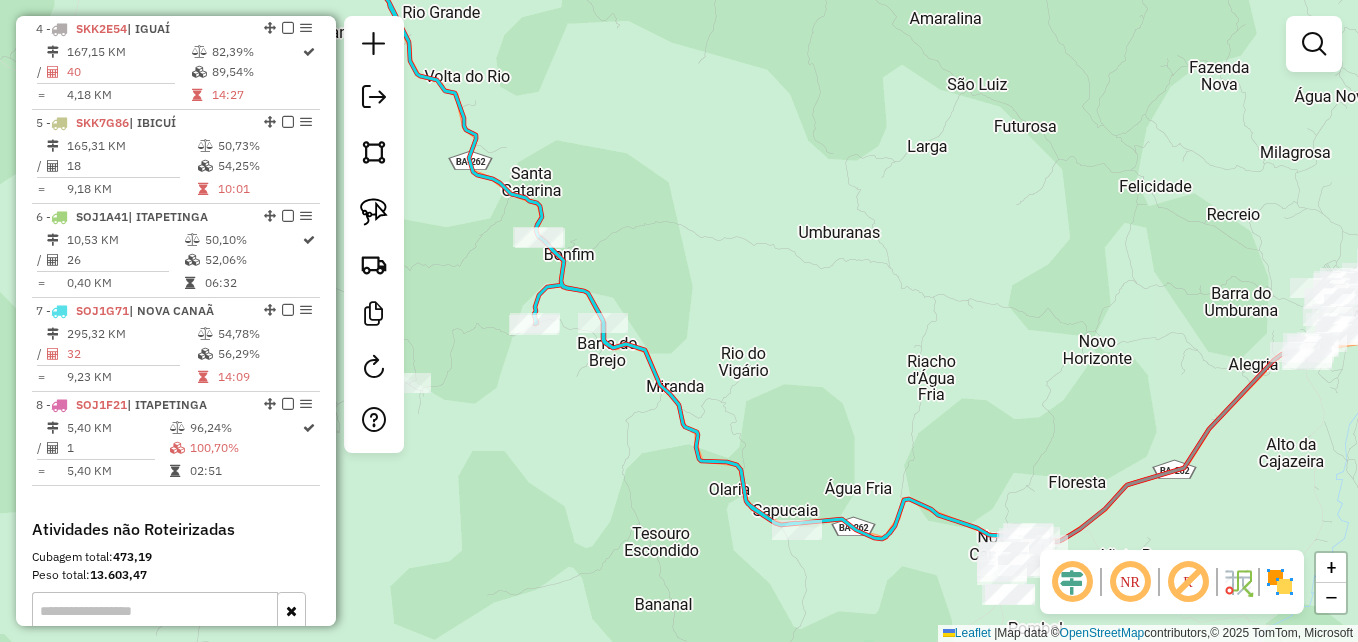 drag, startPoint x: 1120, startPoint y: 428, endPoint x: 759, endPoint y: 91, distance: 493.8522 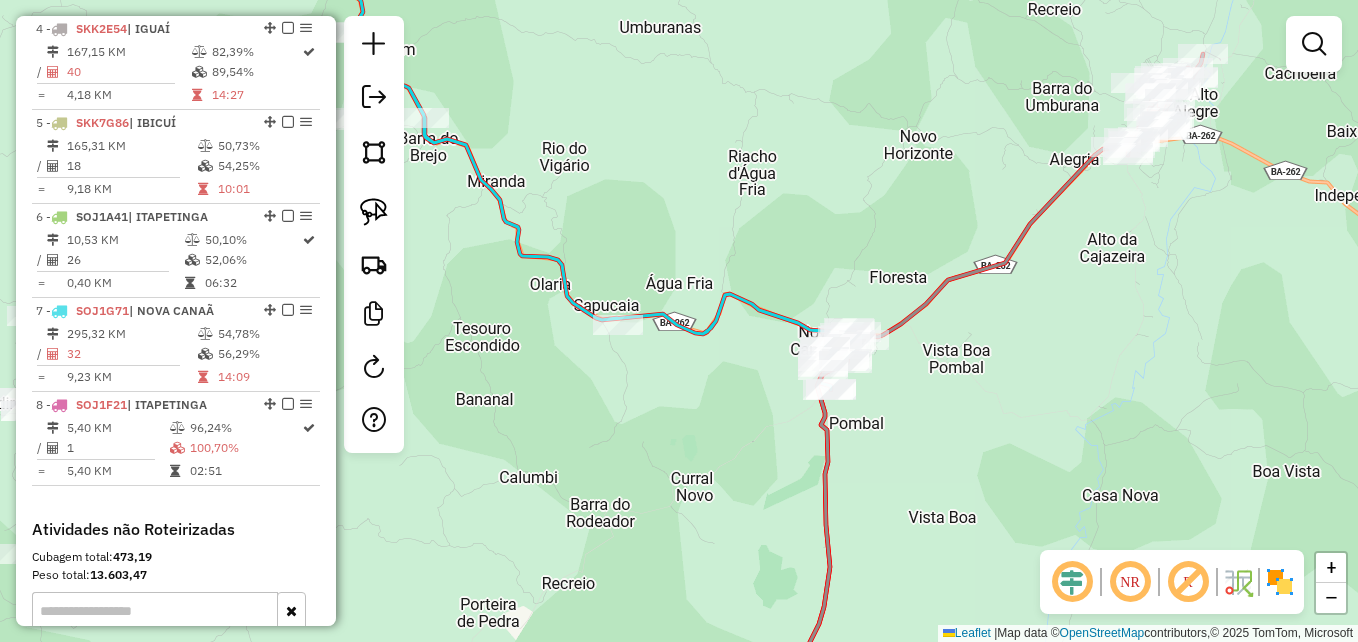 click on "Janela de atendimento Grade de atendimento Capacidade Transportadoras Veículos Cliente Pedidos  Rotas Selecione os dias de semana para filtrar as janelas de atendimento  Seg   Ter   Qua   Qui   Sex   Sáb   Dom  Informe o período da janela de atendimento: De: Até:  Filtrar exatamente a janela do cliente  Considerar janela de atendimento padrão  Selecione os dias de semana para filtrar as grades de atendimento  Seg   Ter   Qua   Qui   Sex   Sáb   Dom   Considerar clientes sem dia de atendimento cadastrado  Clientes fora do dia de atendimento selecionado Filtrar as atividades entre os valores definidos abaixo:  Peso mínimo:   Peso máximo:   Cubagem mínima:   Cubagem máxima:   De:   Até:  Filtrar as atividades entre o tempo de atendimento definido abaixo:  De:   Até:   Considerar capacidade total dos clientes não roteirizados Transportadora: Selecione um ou mais itens Tipo de veículo: Selecione um ou mais itens Veículo: Selecione um ou mais itens Motorista: Selecione um ou mais itens Nome: Rótulo:" 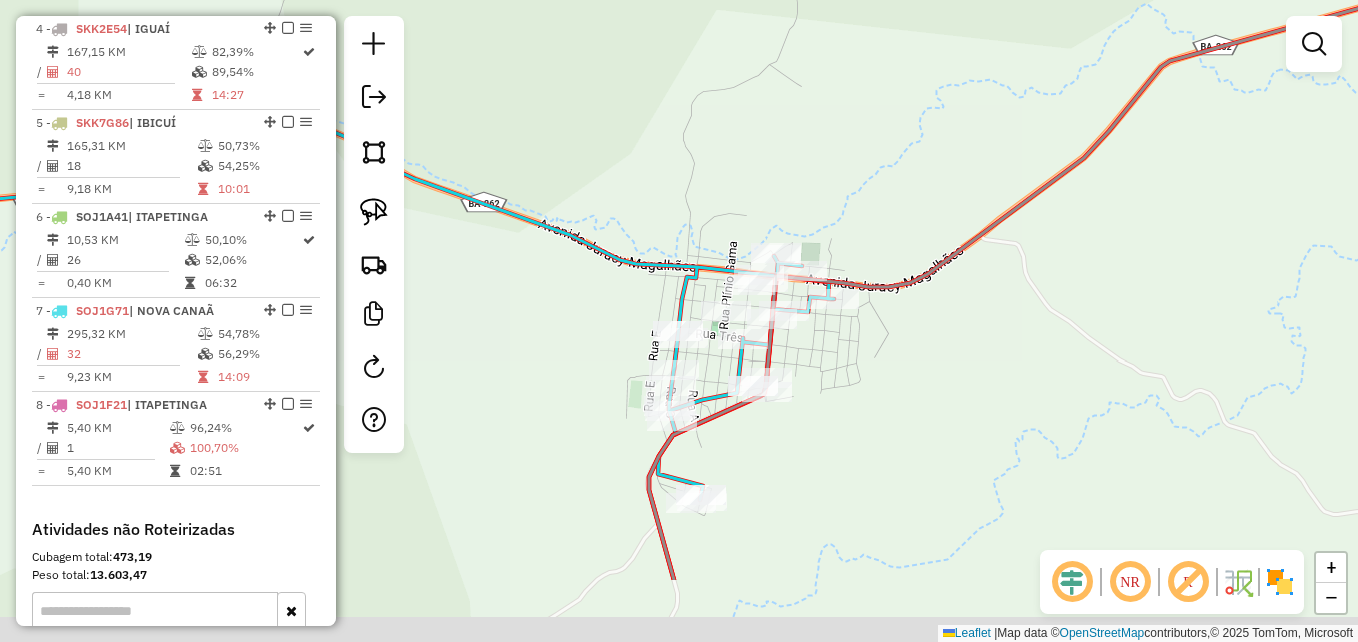 drag, startPoint x: 846, startPoint y: 328, endPoint x: 902, endPoint y: 147, distance: 189.46504 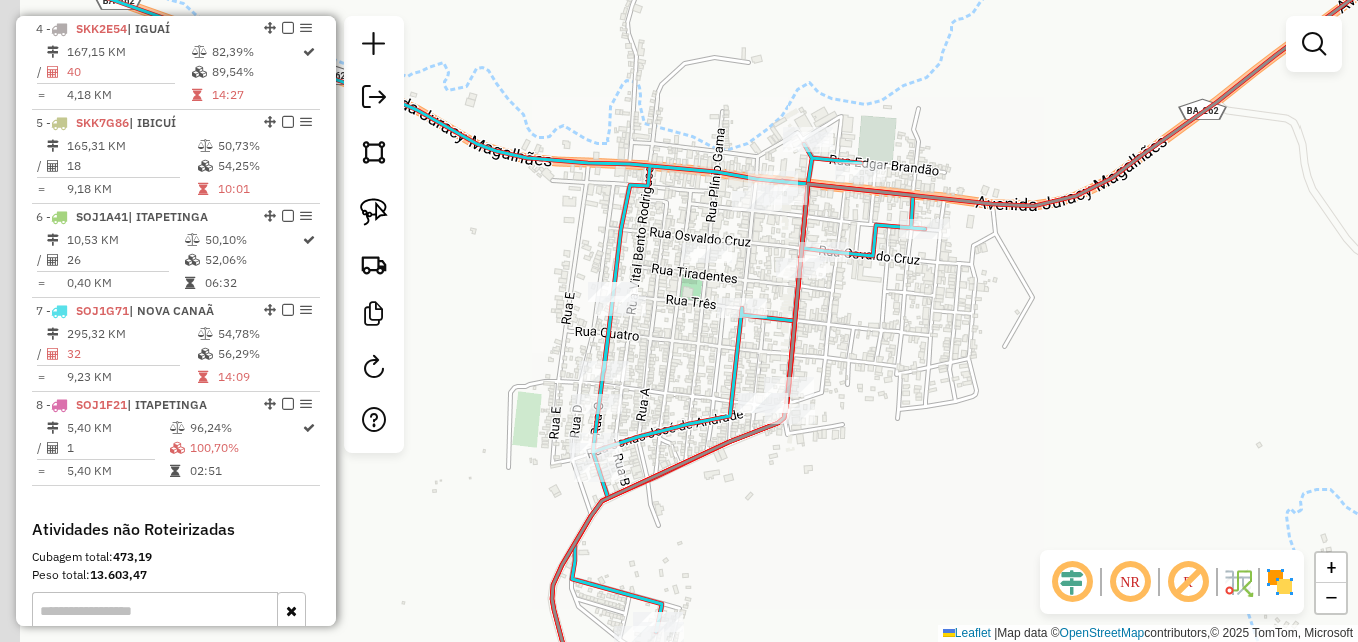 drag, startPoint x: 856, startPoint y: 363, endPoint x: 1012, endPoint y: 343, distance: 157.27682 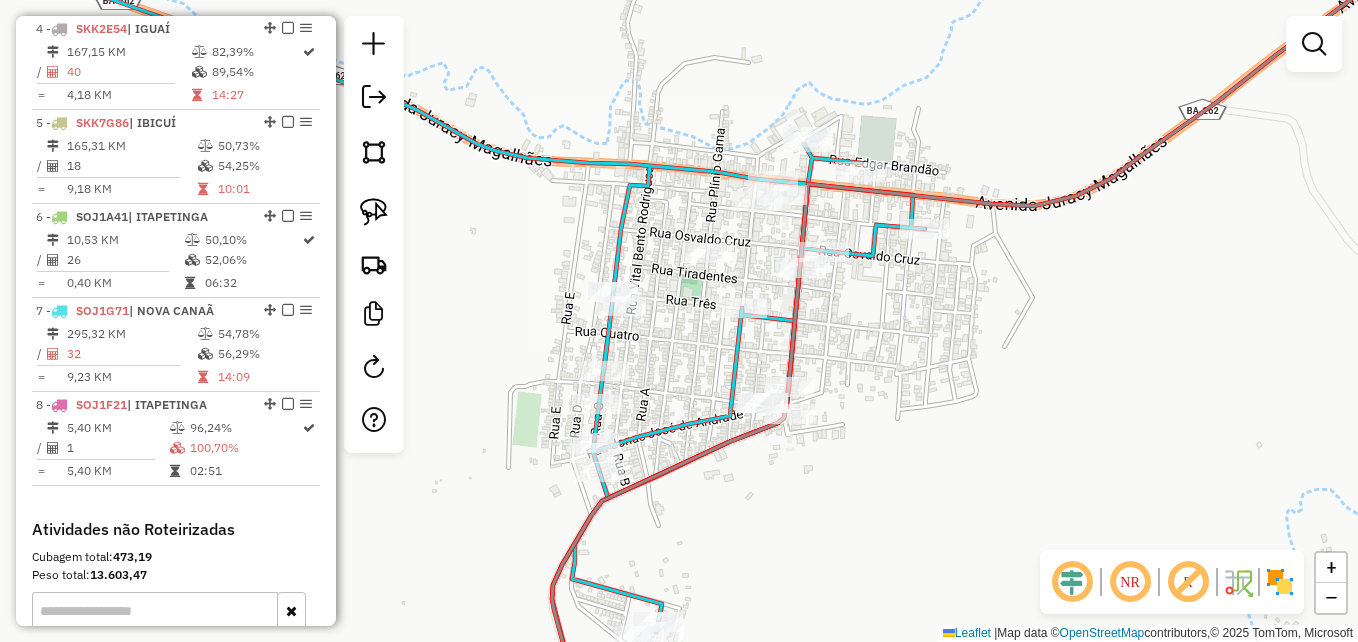 click at bounding box center (1314, 44) 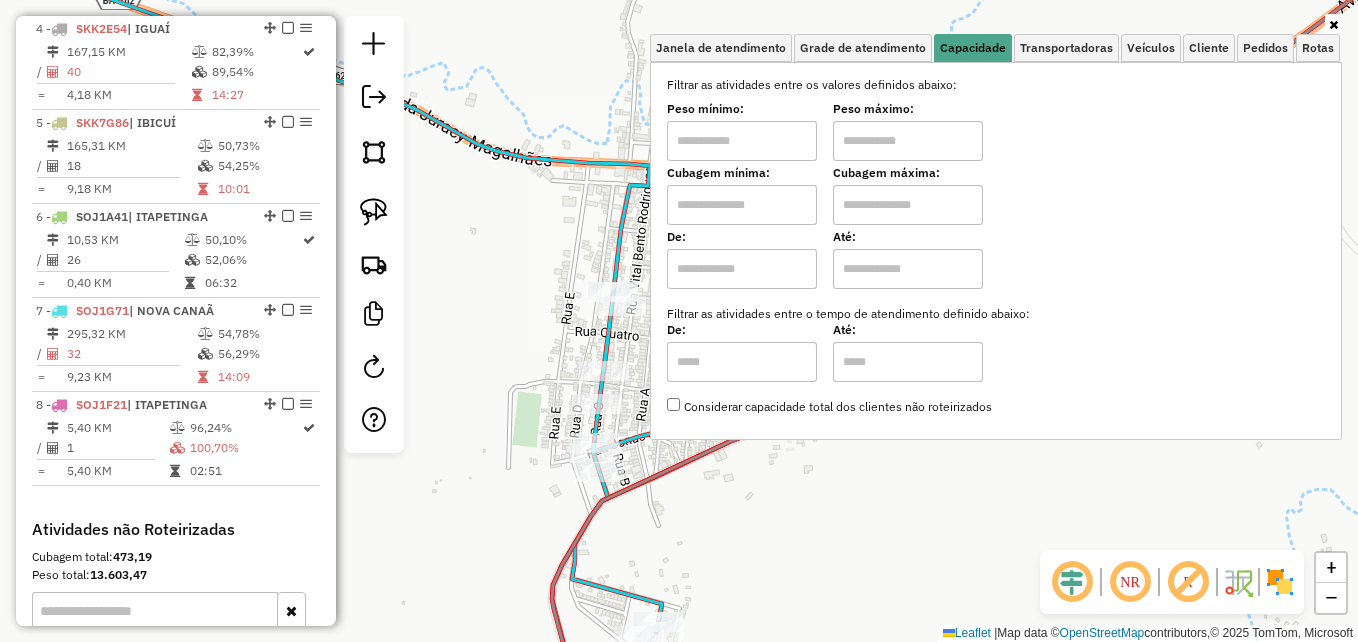click at bounding box center [742, 205] 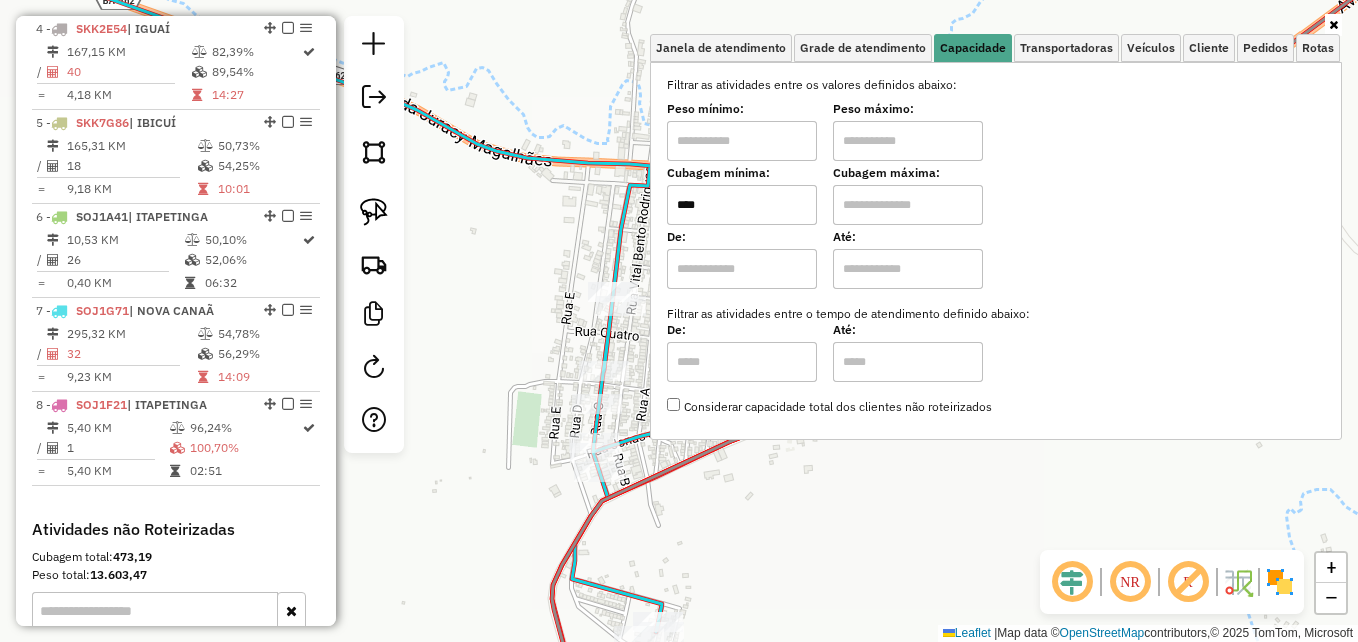 type on "****" 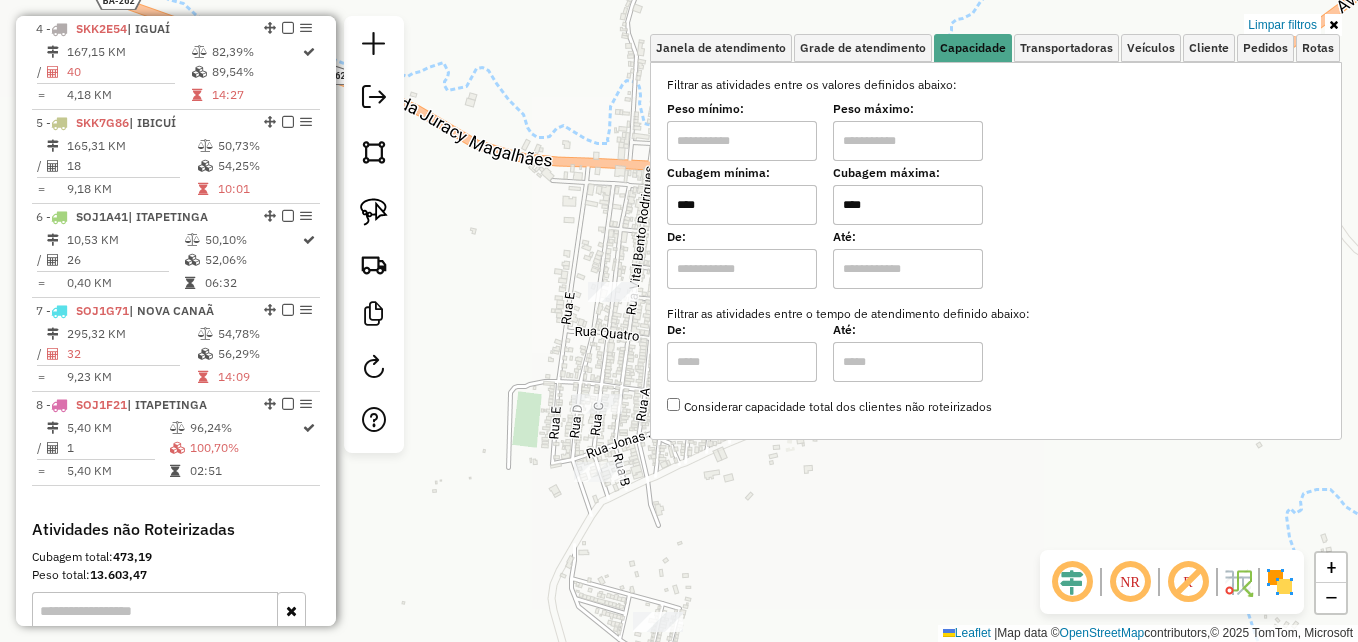 type on "****" 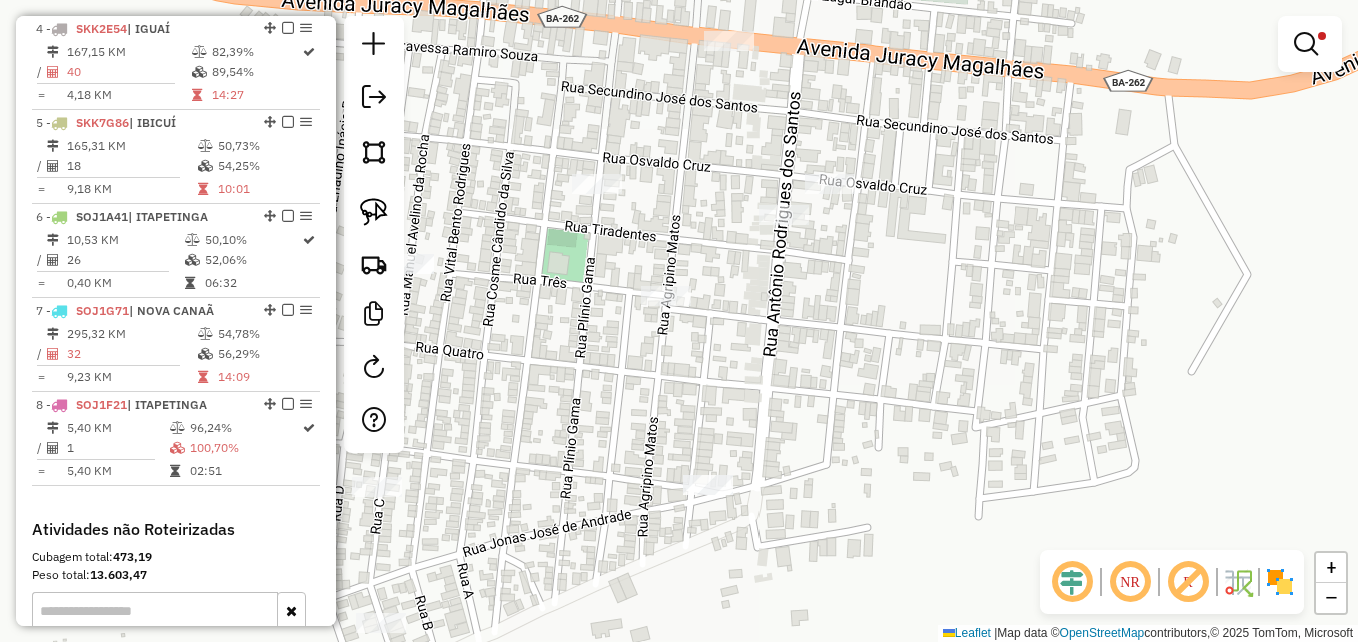 drag, startPoint x: 811, startPoint y: 340, endPoint x: 906, endPoint y: 355, distance: 96.17692 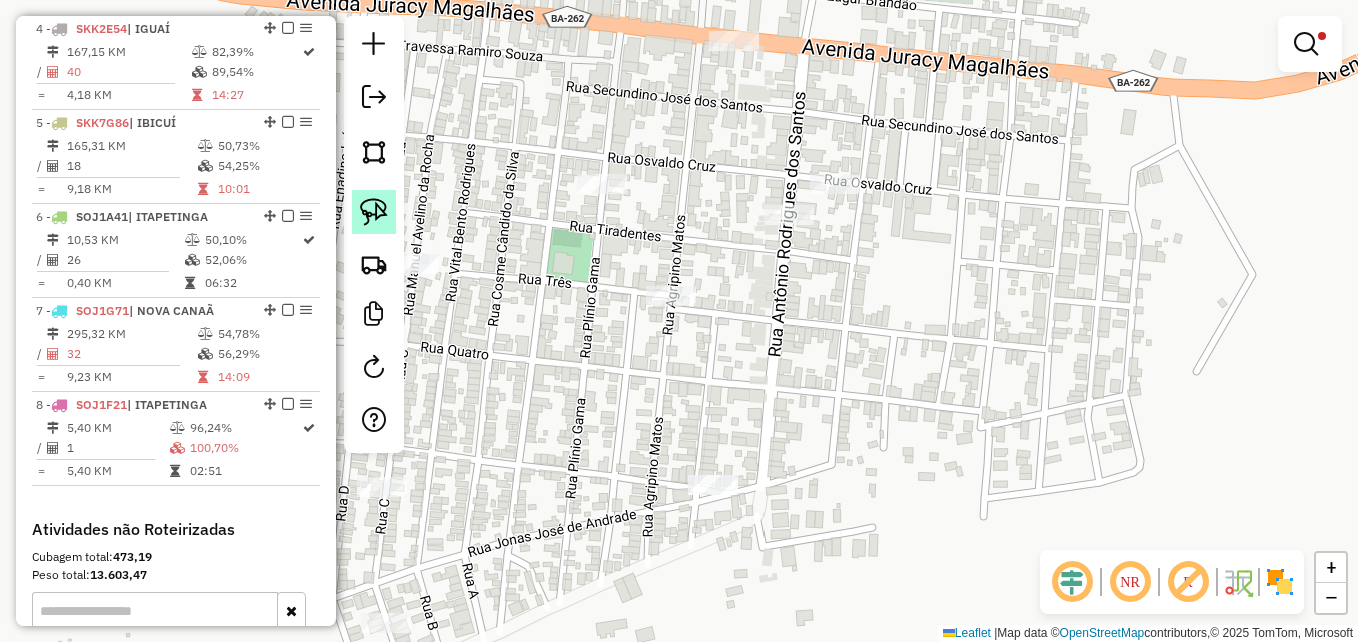 click 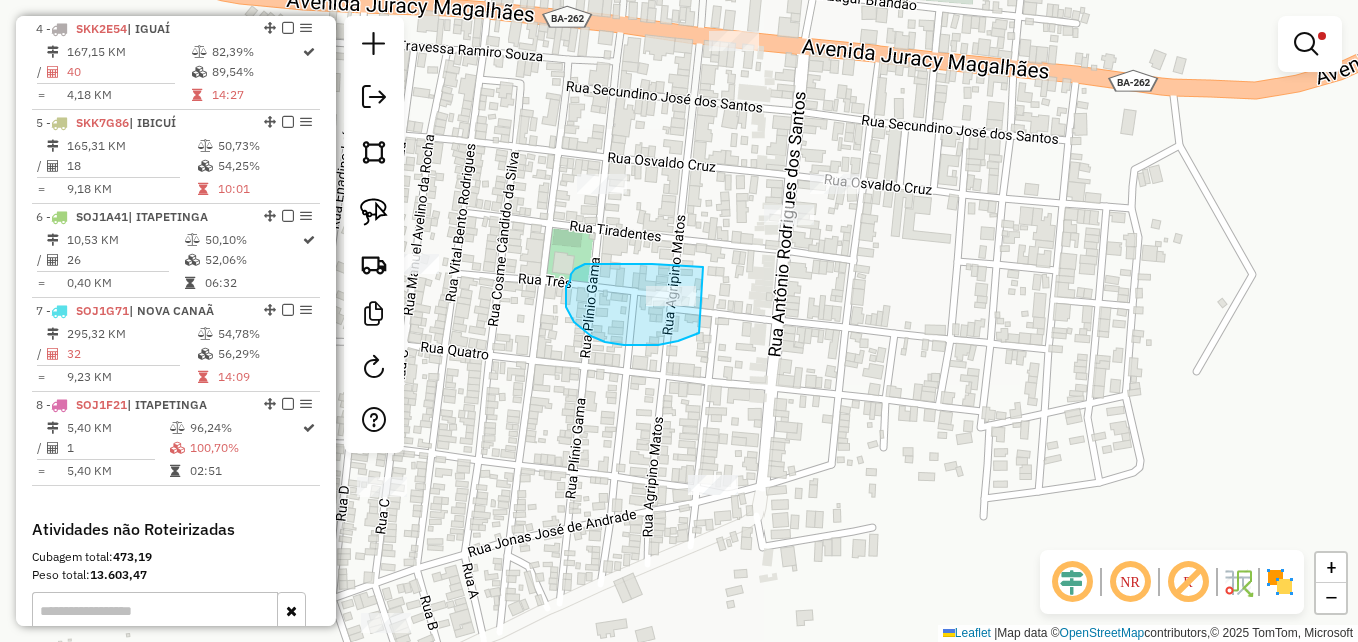 drag, startPoint x: 652, startPoint y: 264, endPoint x: 743, endPoint y: 310, distance: 101.96568 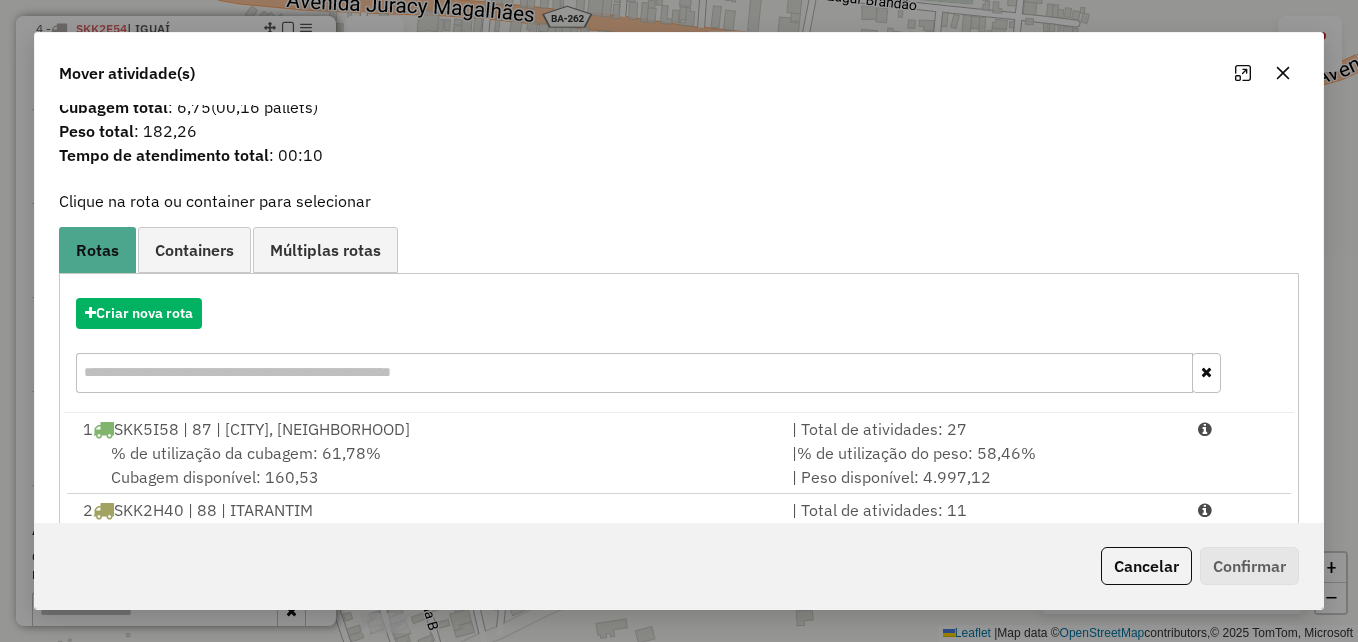 scroll, scrollTop: 0, scrollLeft: 0, axis: both 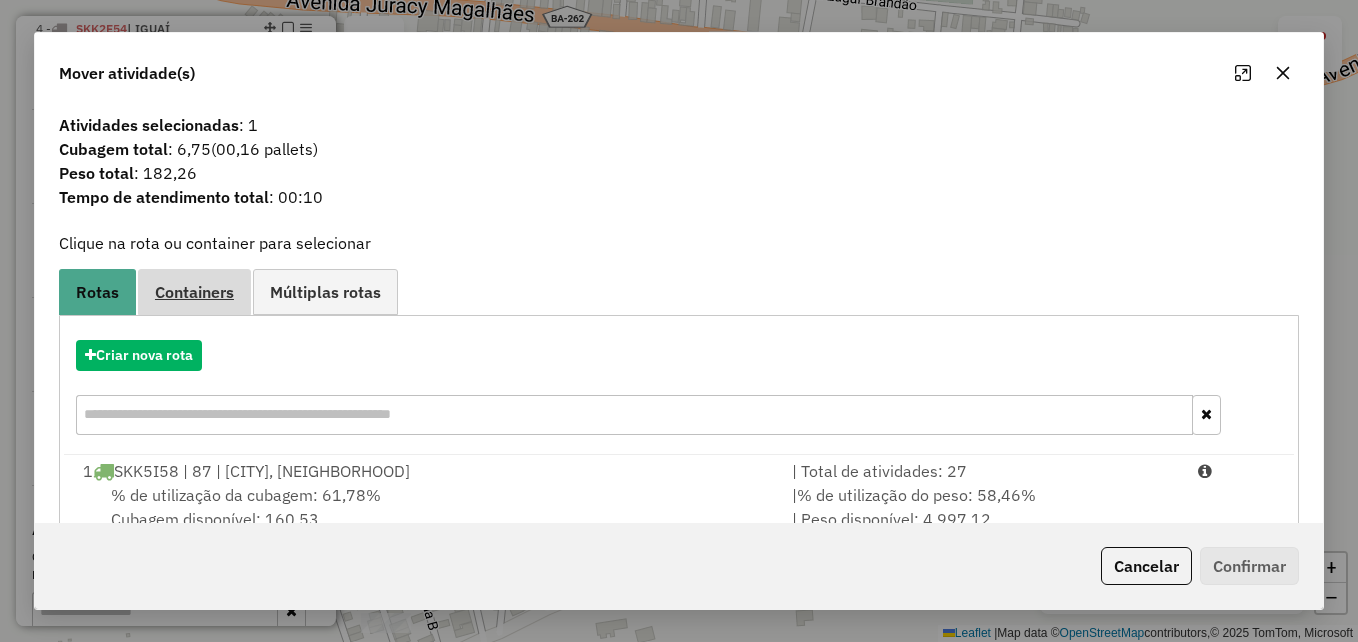 click on "Containers" at bounding box center [194, 292] 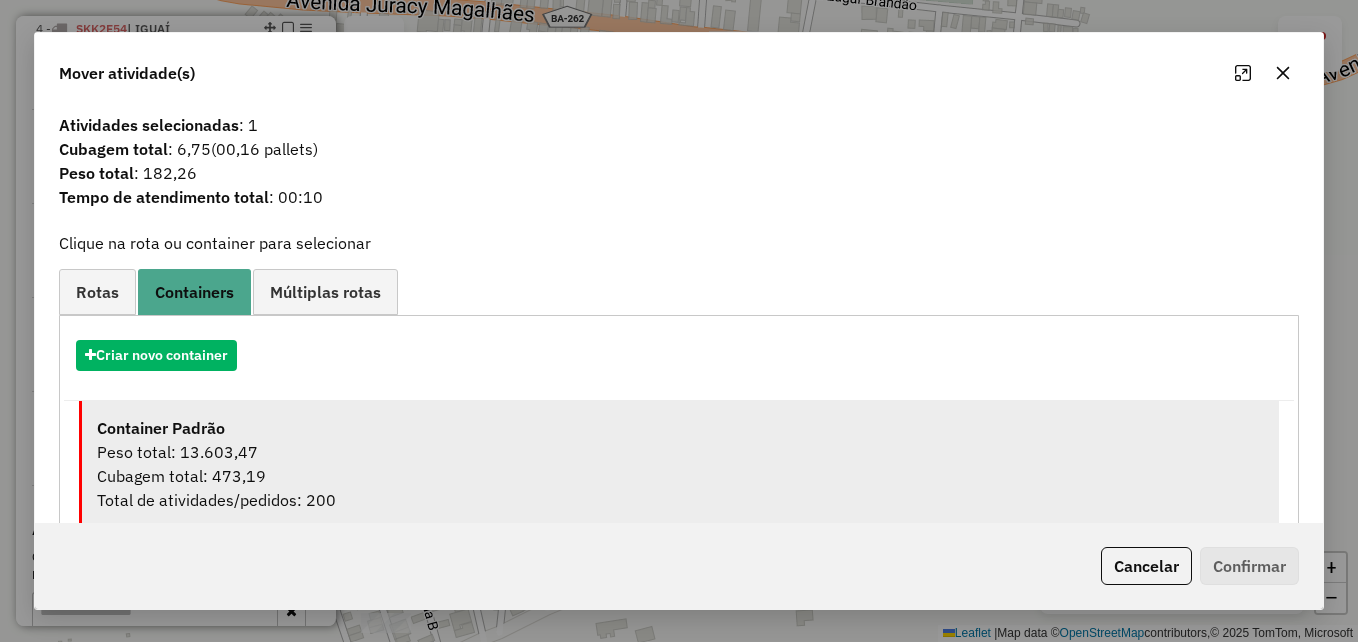 click on "Container Padrão" at bounding box center (680, 428) 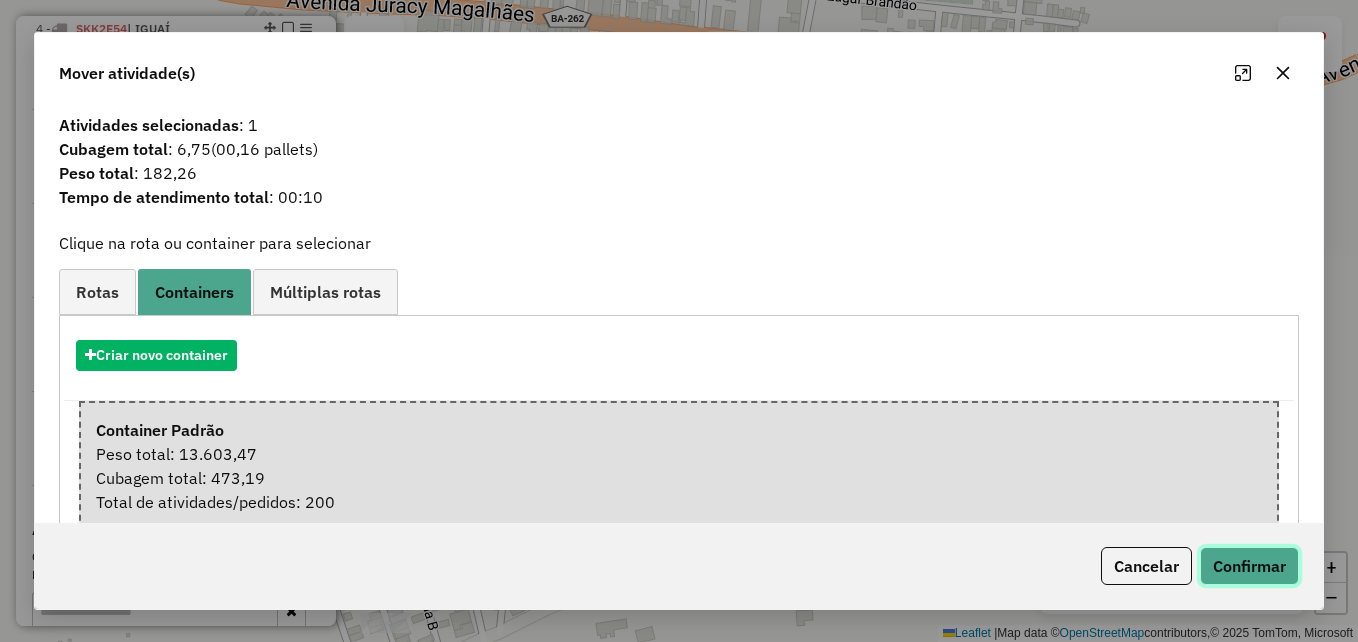 click on "Confirmar" 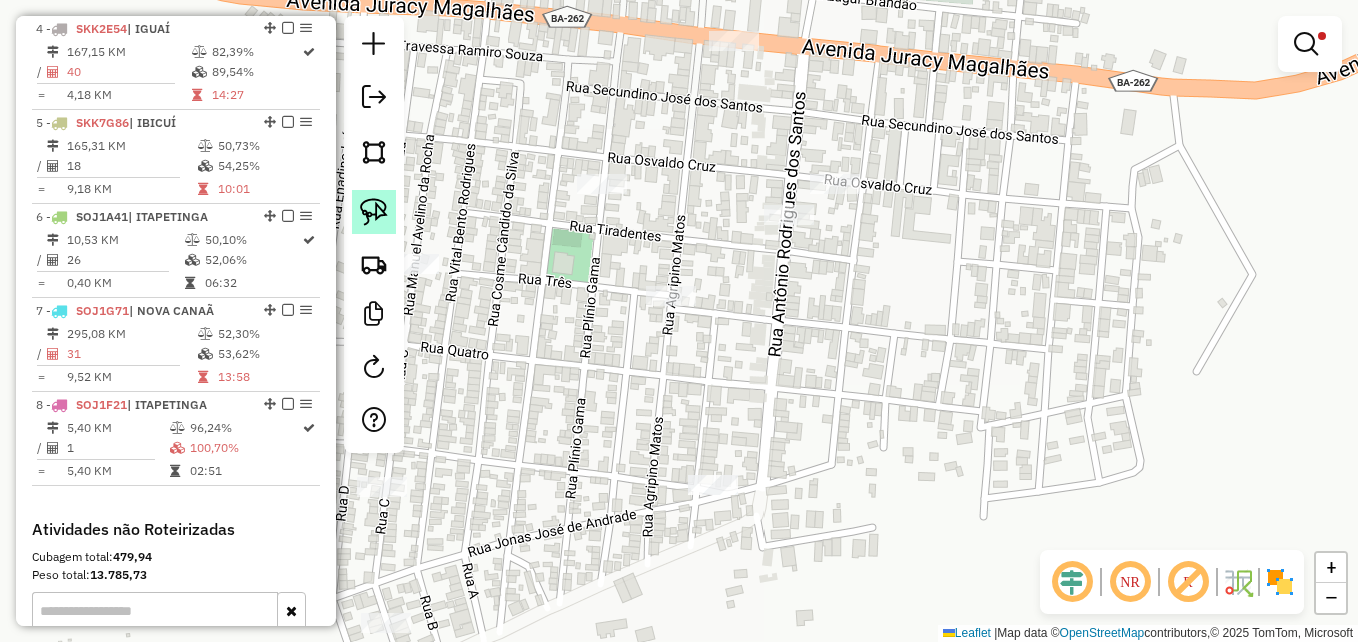 click 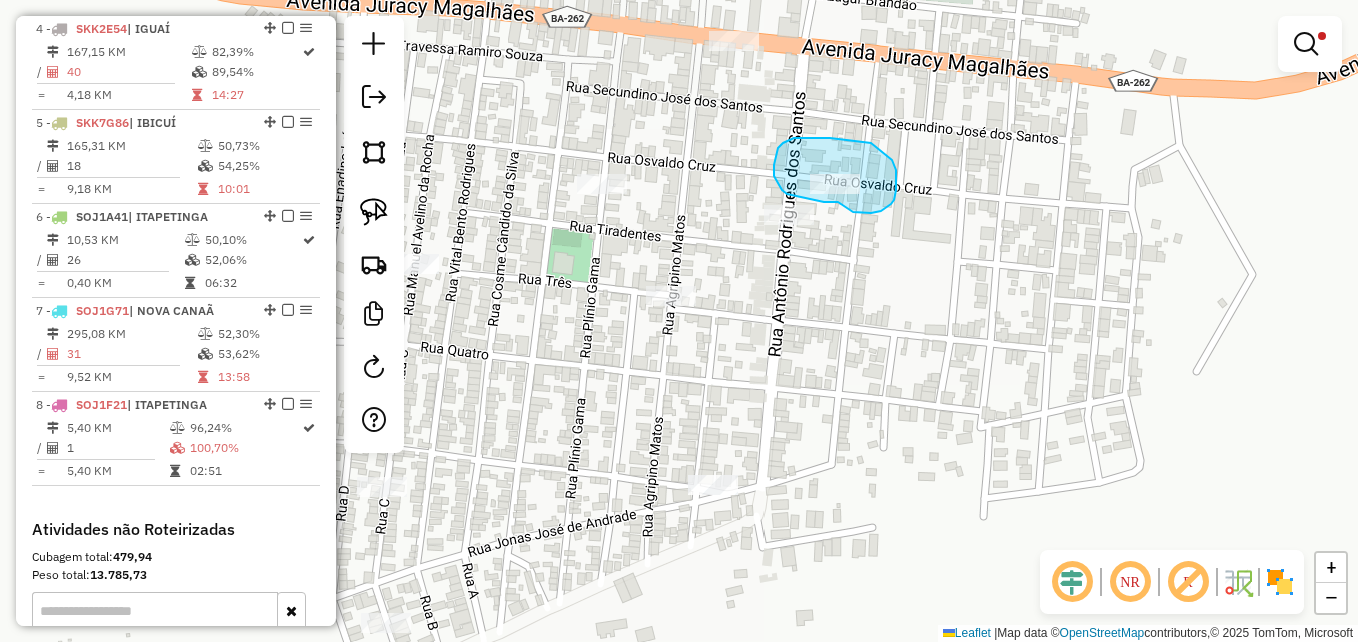 drag, startPoint x: 854, startPoint y: 141, endPoint x: 891, endPoint y: 159, distance: 41.14608 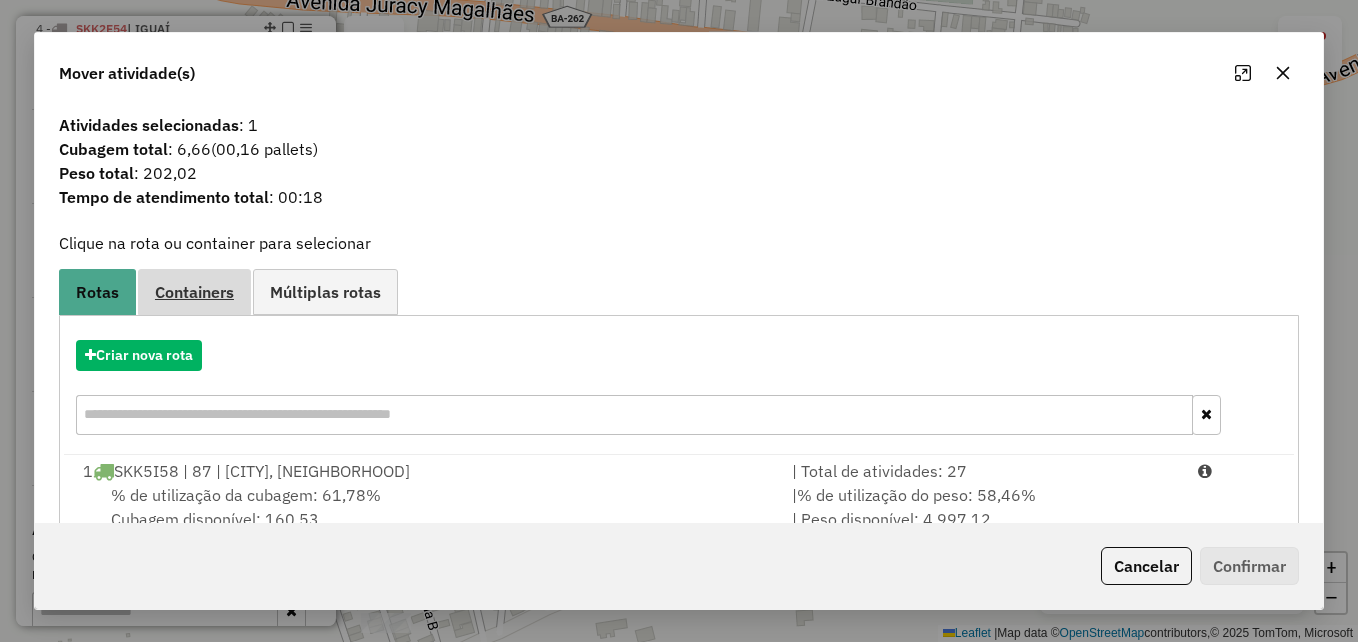 click on "Containers" at bounding box center [194, 292] 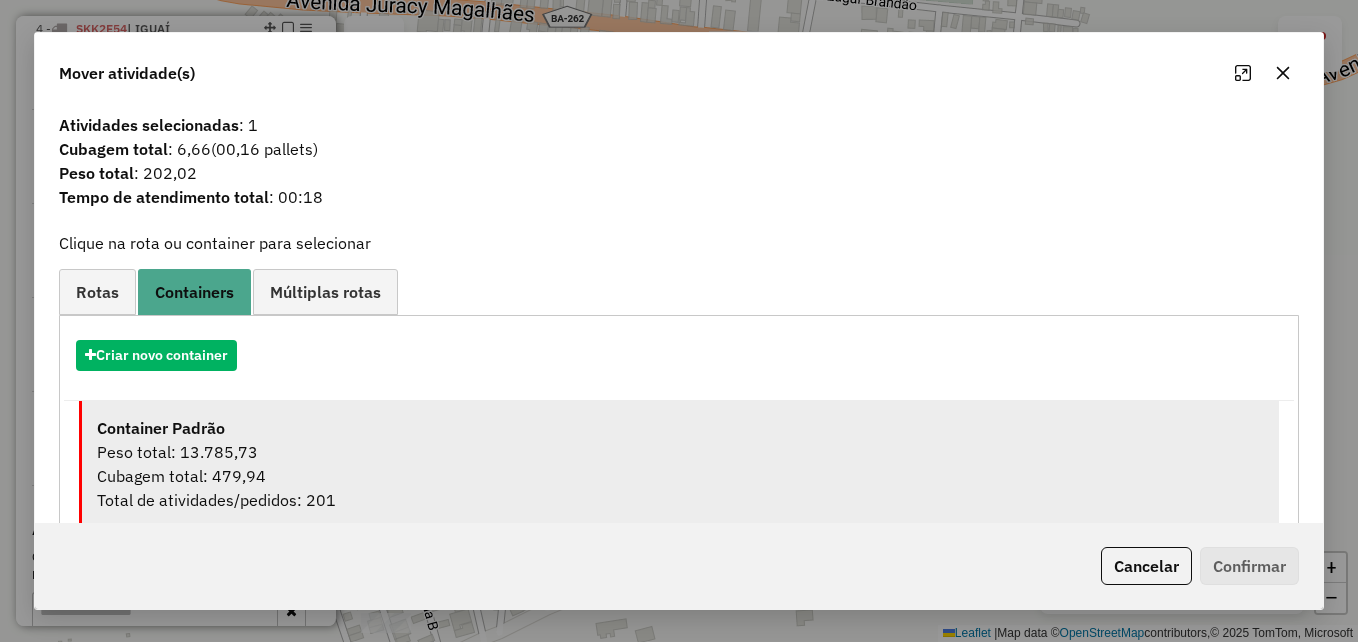 click on "Peso total: 13.785,73" at bounding box center [680, 452] 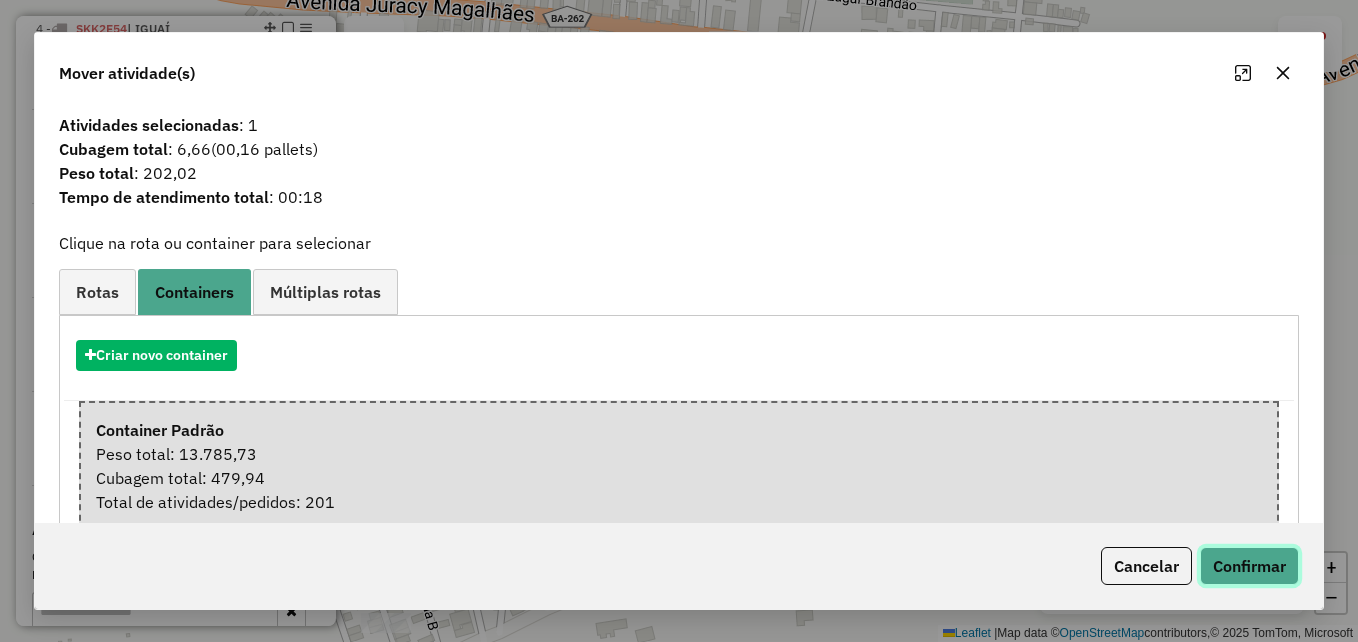 click on "Confirmar" 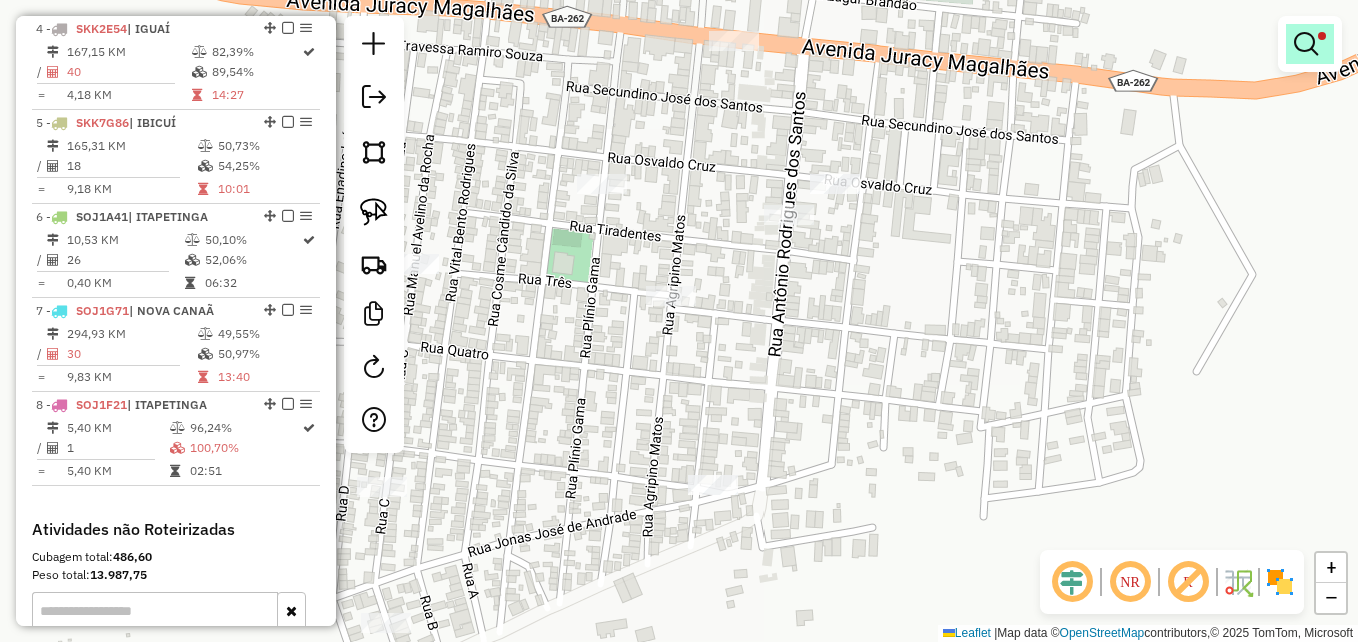 click at bounding box center (1306, 44) 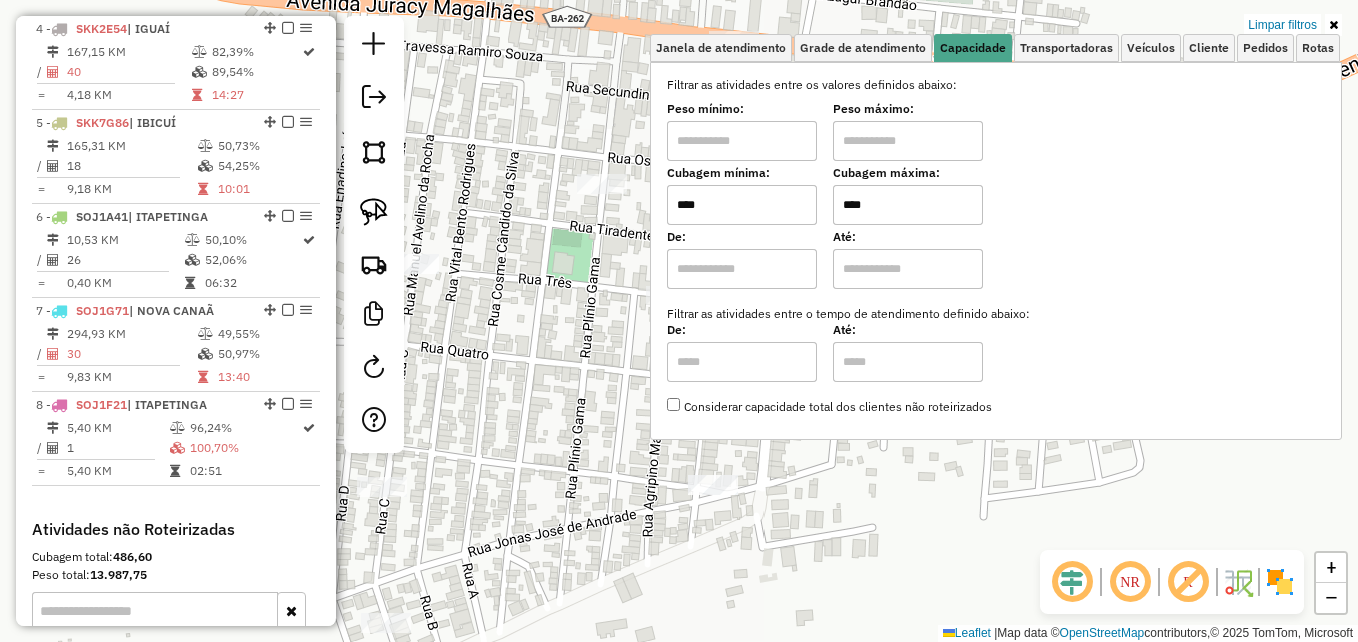 click on "****" at bounding box center [908, 205] 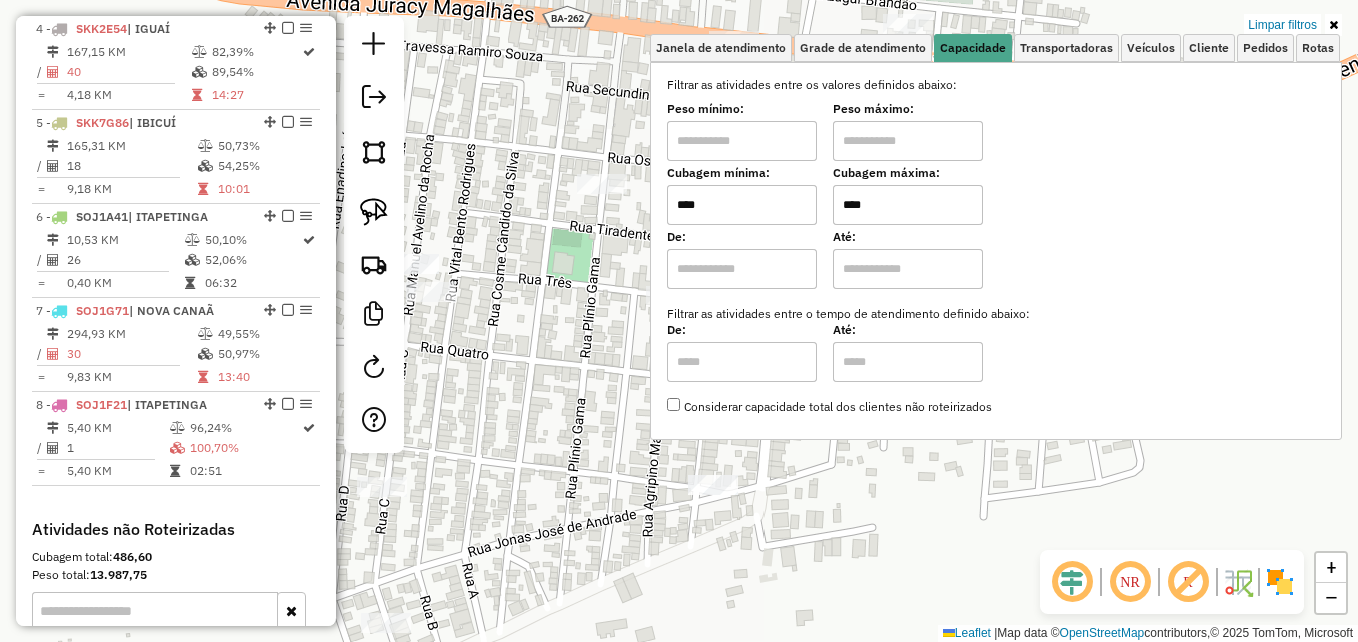 type on "****" 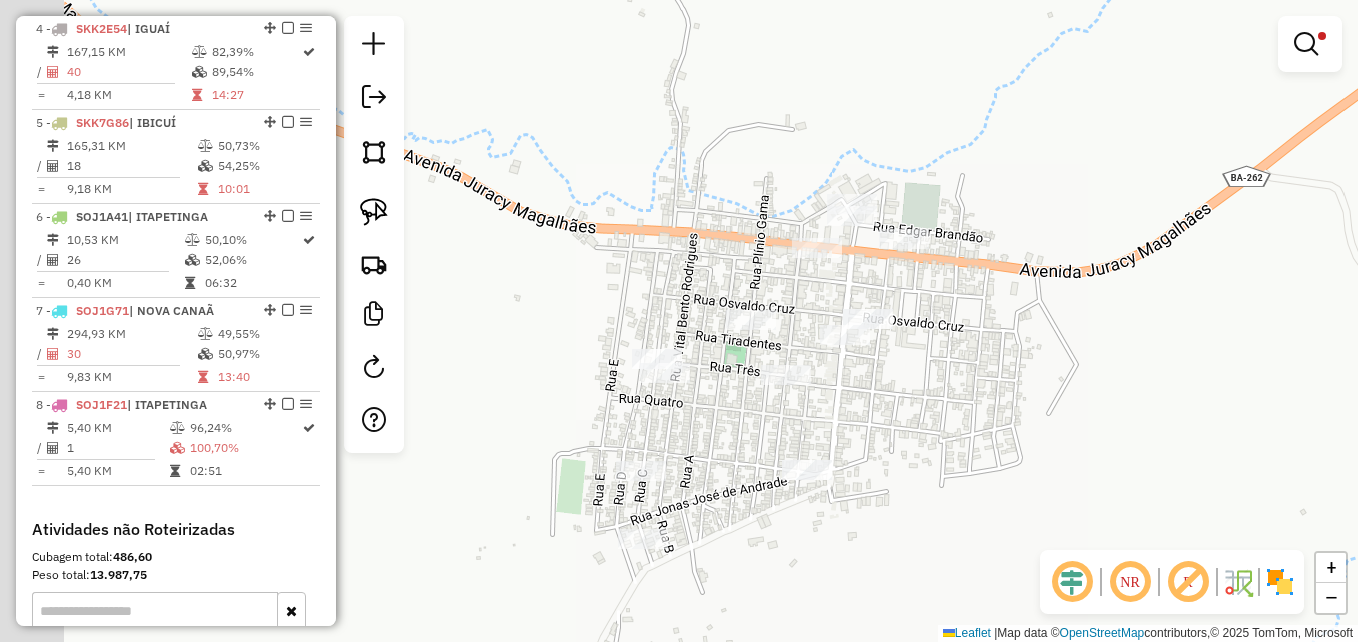 drag, startPoint x: 791, startPoint y: 303, endPoint x: 954, endPoint y: 362, distance: 173.34937 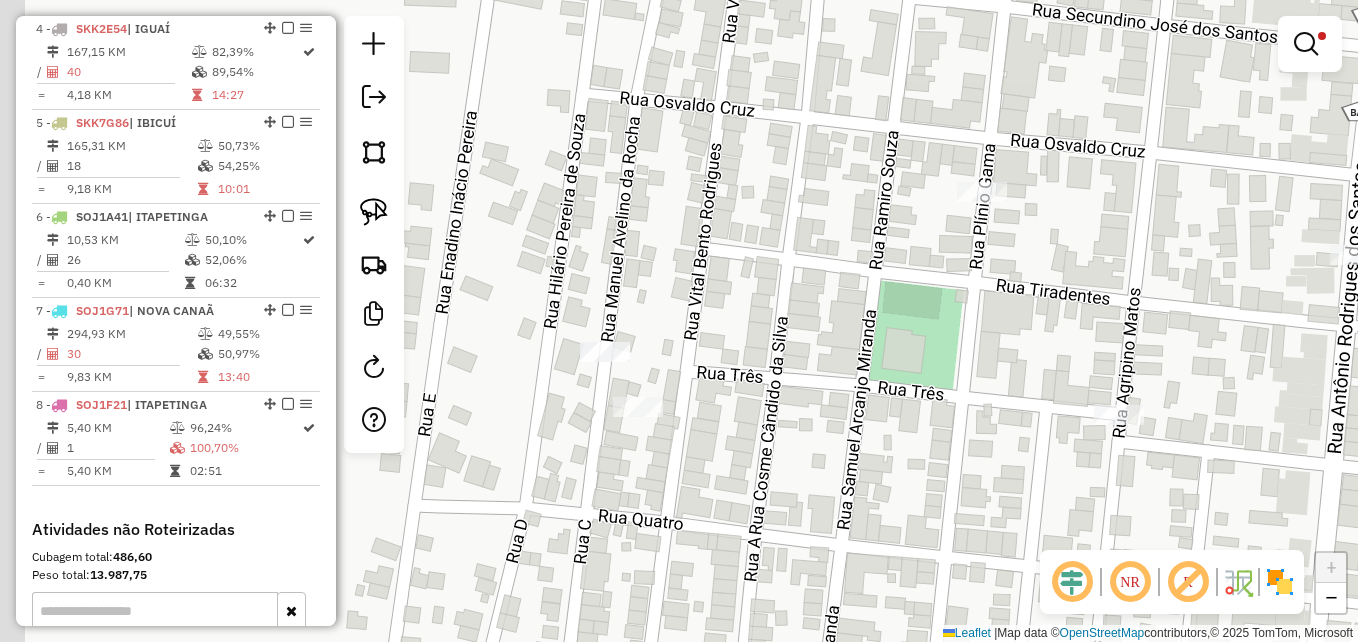 drag, startPoint x: 713, startPoint y: 377, endPoint x: 873, endPoint y: 338, distance: 164.68454 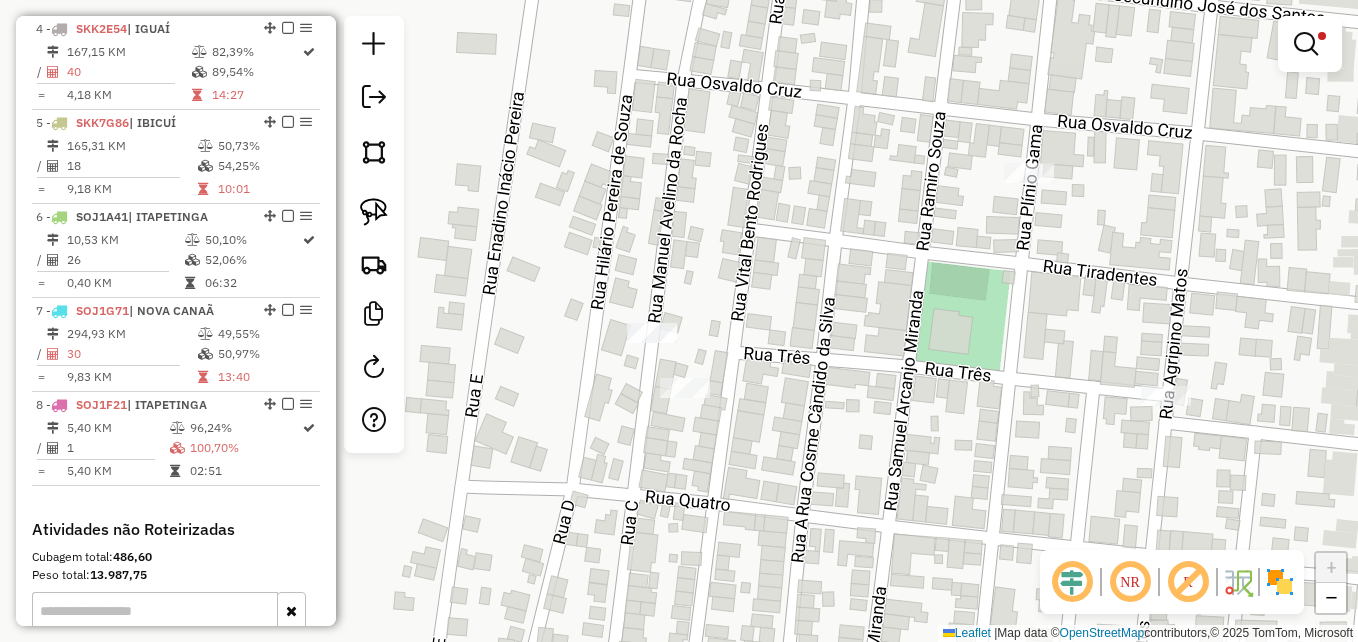 click on "Limpar filtros Janela de atendimento Grade de atendimento Capacidade Transportadoras Veículos Cliente Pedidos  Rotas Selecione os dias de semana para filtrar as janelas de atendimento  Seg   Ter   Qua   Qui   Sex   Sáb   Dom  Informe o período da janela de atendimento: De: Até:  Filtrar exatamente a janela do cliente  Considerar janela de atendimento padrão  Selecione os dias de semana para filtrar as grades de atendimento  Seg   Ter   Qua   Qui   Sex   Sáb   Dom   Considerar clientes sem dia de atendimento cadastrado  Clientes fora do dia de atendimento selecionado Filtrar as atividades entre os valores definidos abaixo:  Peso mínimo:   Peso máximo:   Cubagem mínima:  ****  Cubagem máxima:  ****  De:   Até:  Filtrar as atividades entre o tempo de atendimento definido abaixo:  De:   Até:   Considerar capacidade total dos clientes não roteirizados Transportadora: Selecione um ou mais itens Tipo de veículo: Selecione um ou mais itens Veículo: Selecione um ou mais itens Motorista: Nome: Rótulo: +" 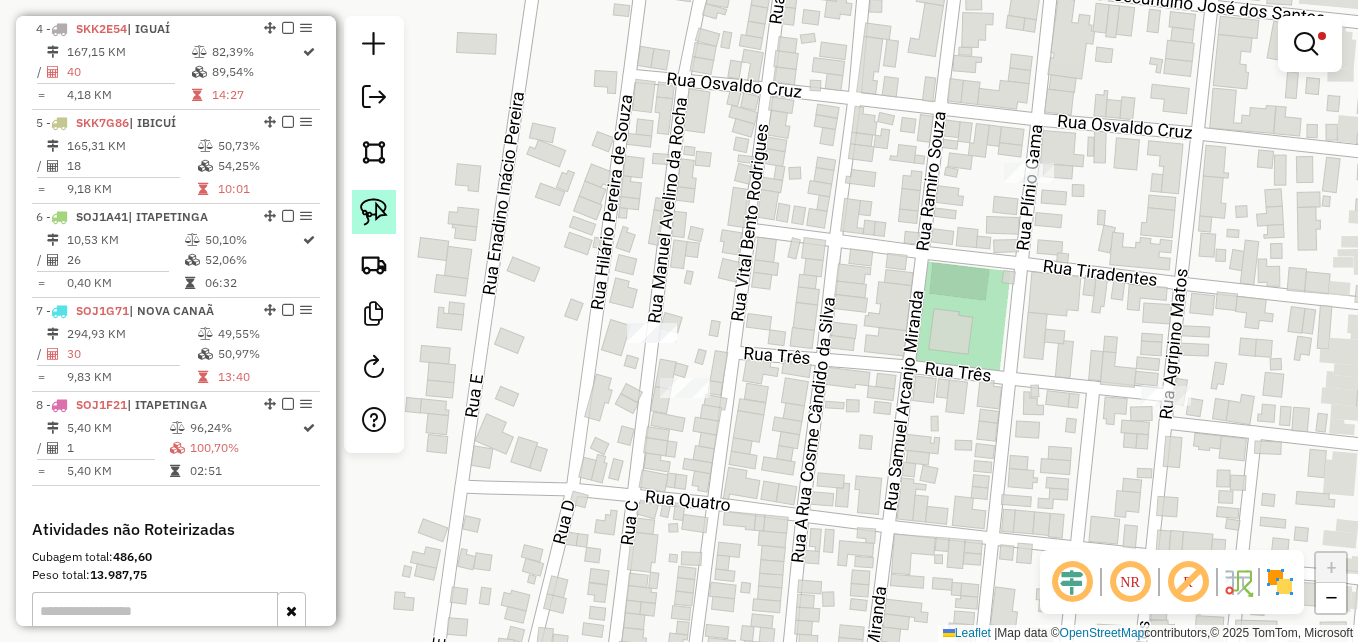 click 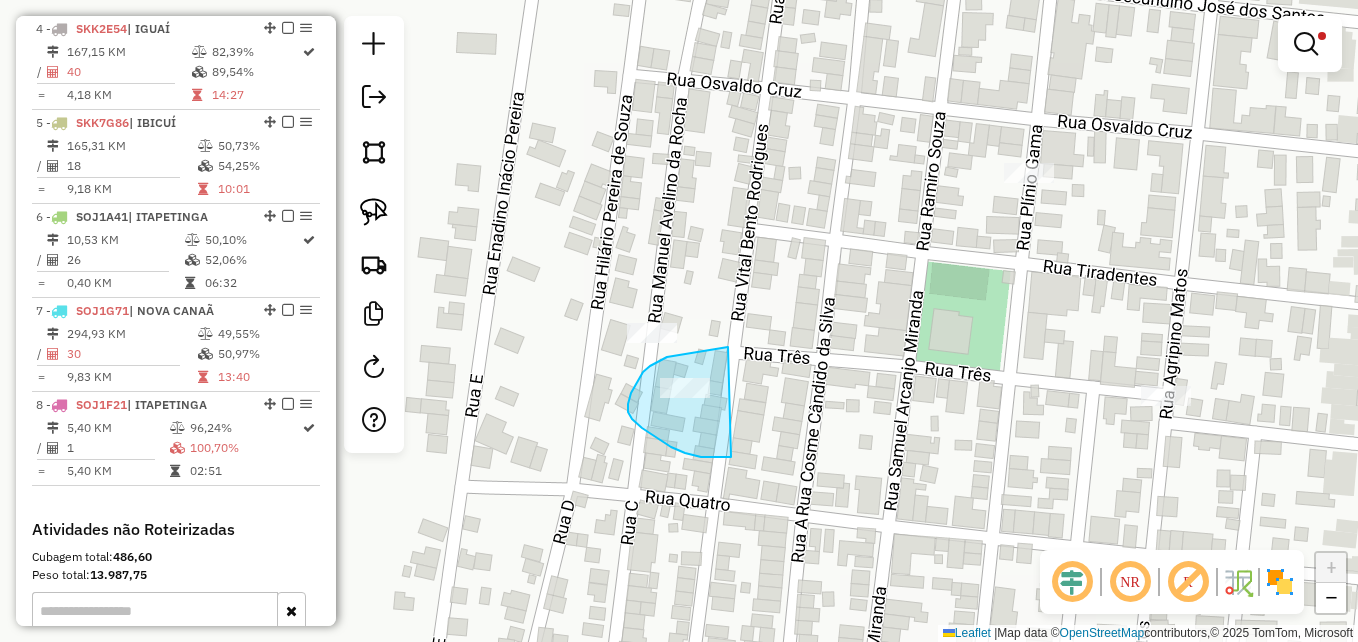 drag, startPoint x: 680, startPoint y: 354, endPoint x: 782, endPoint y: 351, distance: 102.044106 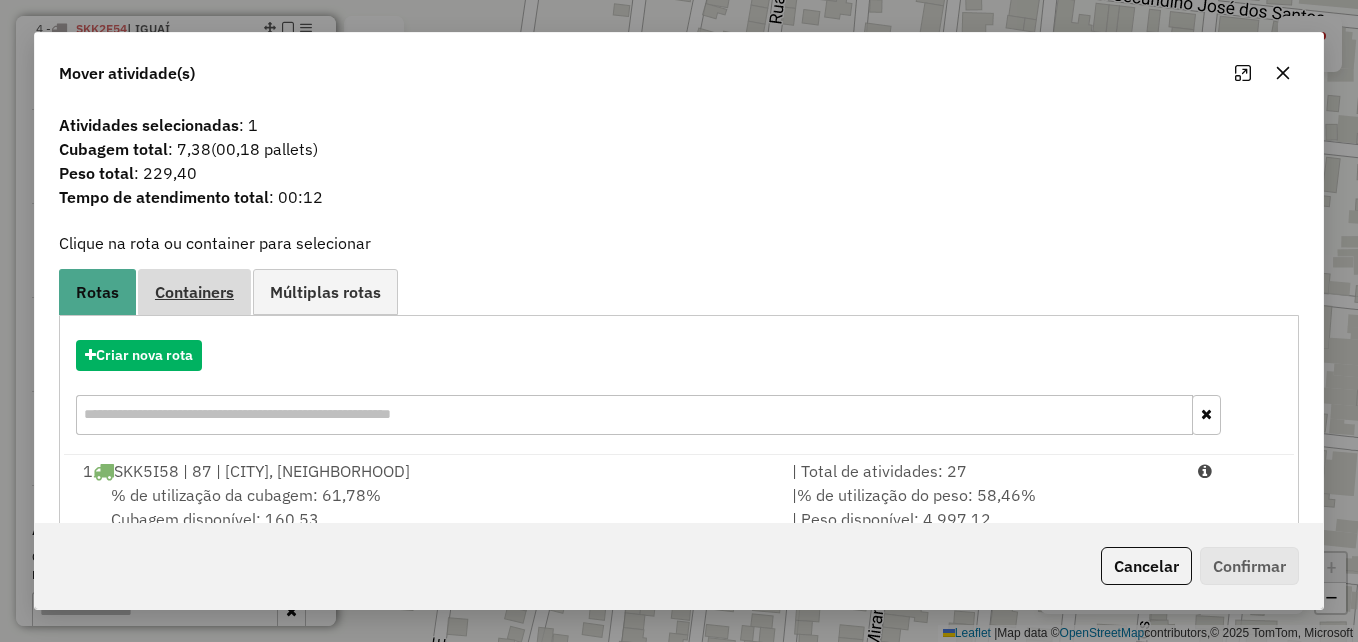 click on "Containers" at bounding box center (194, 292) 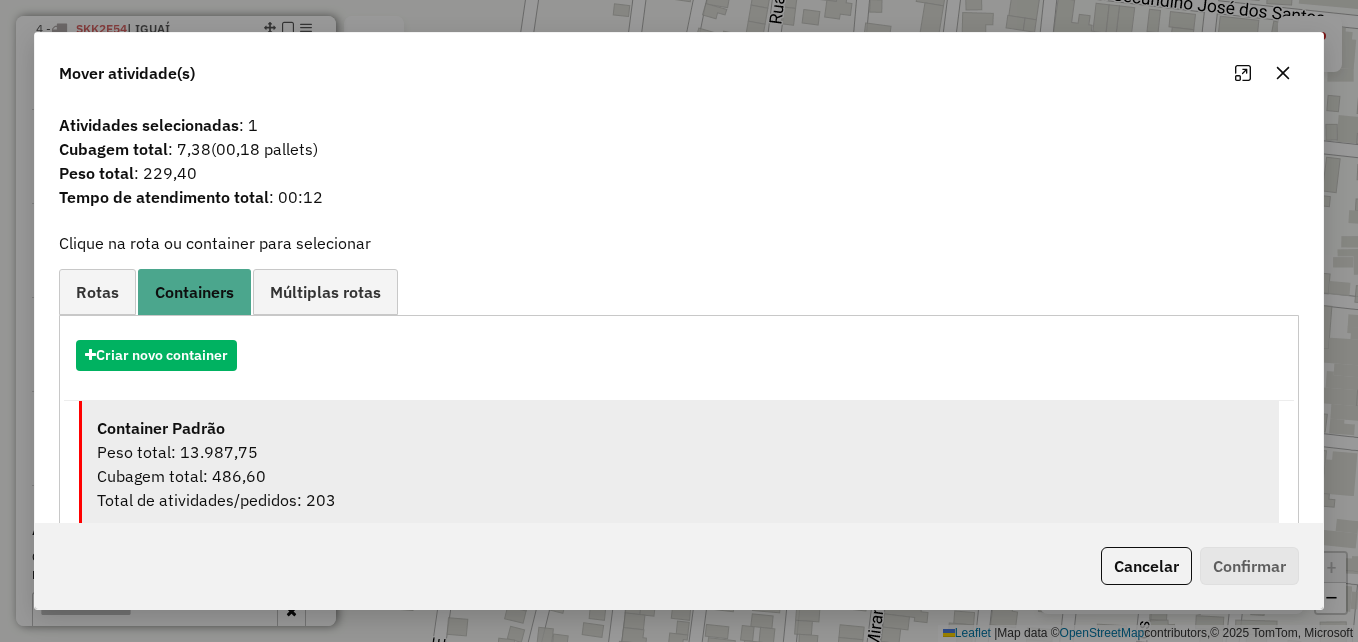 click on "Cubagem total: 486,60" at bounding box center (680, 476) 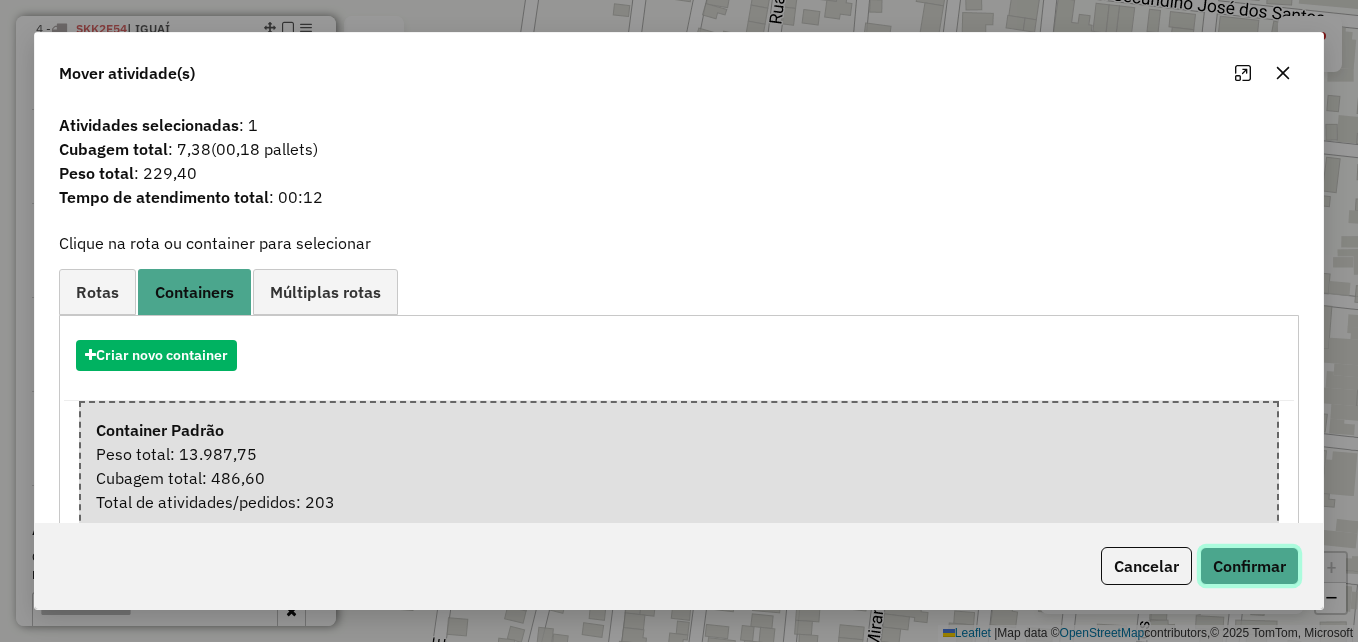 click on "Confirmar" 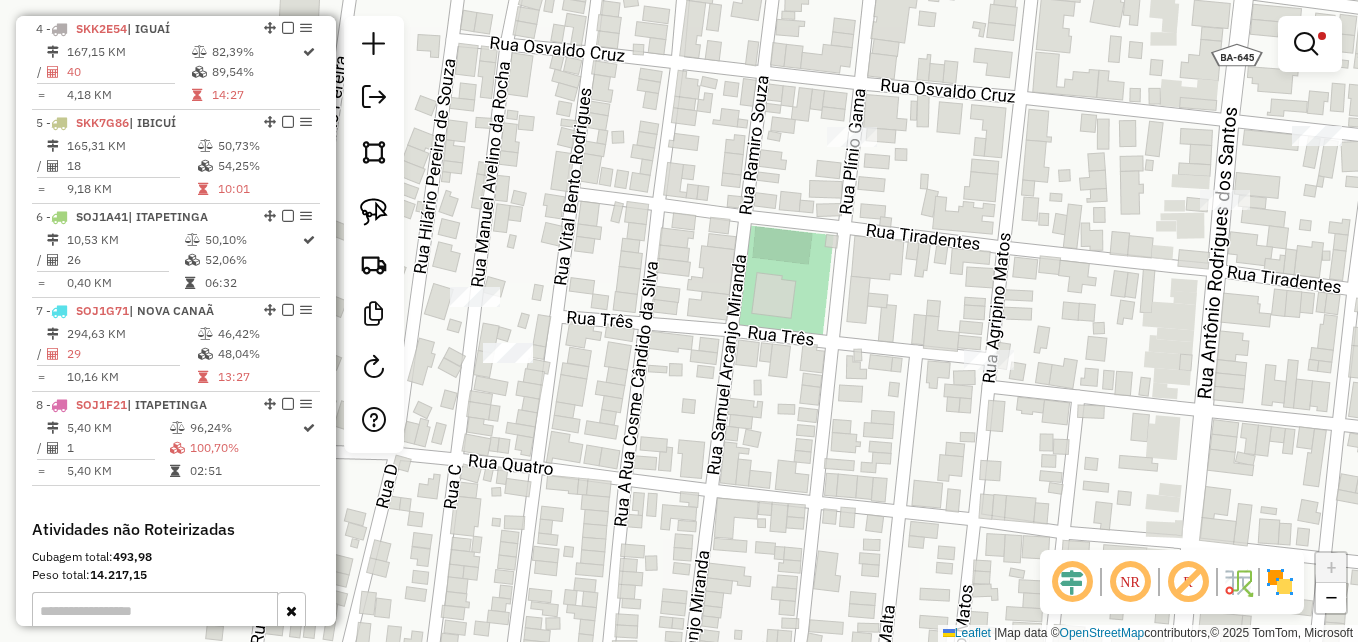 drag, startPoint x: 1060, startPoint y: 399, endPoint x: 881, endPoint y: 362, distance: 182.78403 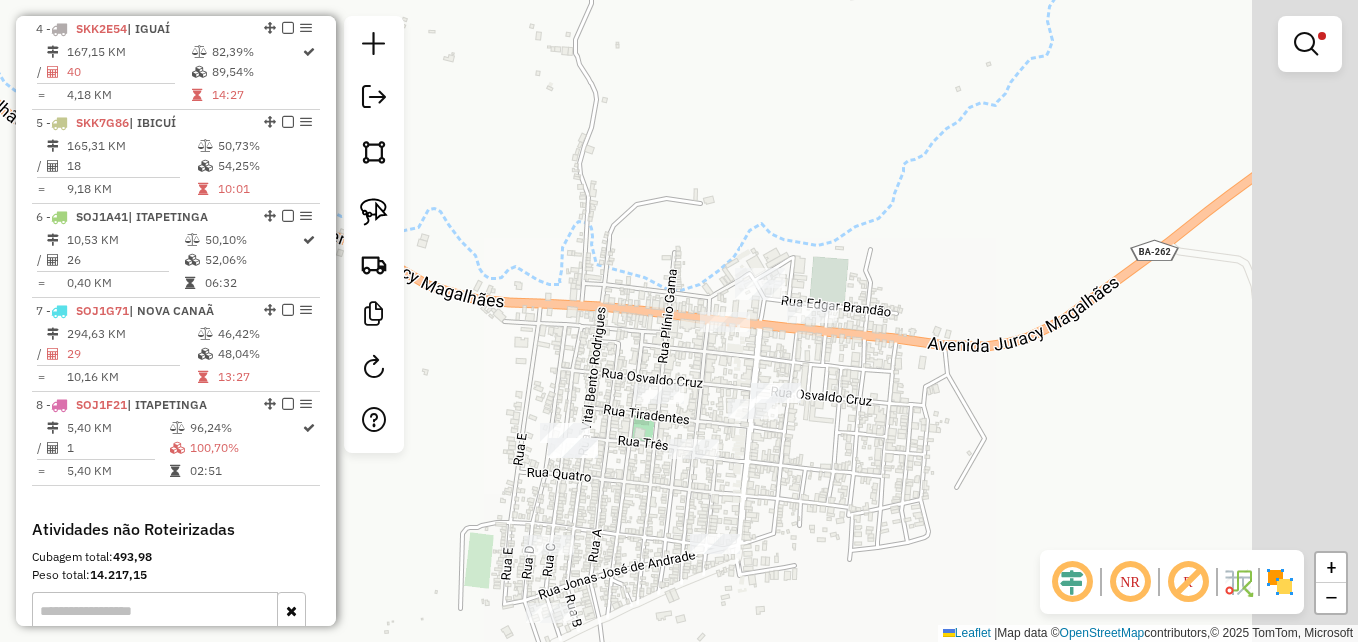 drag, startPoint x: 1158, startPoint y: 279, endPoint x: 781, endPoint y: 440, distance: 409.93903 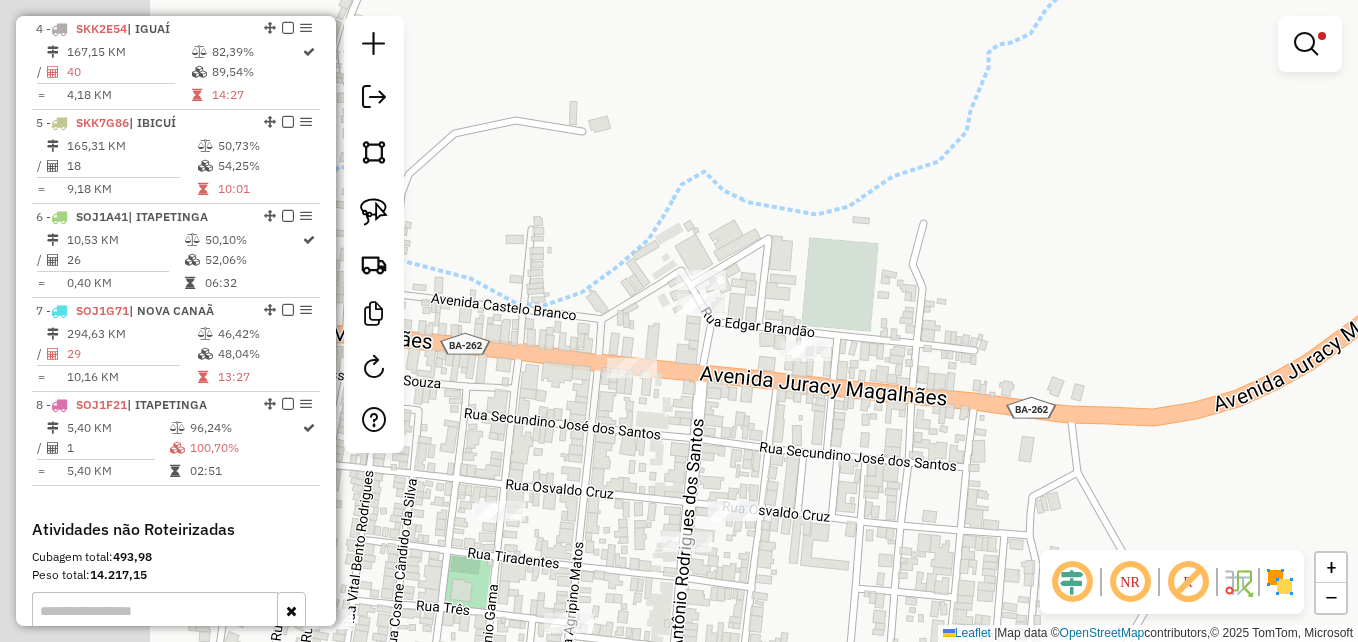 drag, startPoint x: 669, startPoint y: 399, endPoint x: 866, endPoint y: 423, distance: 198.45654 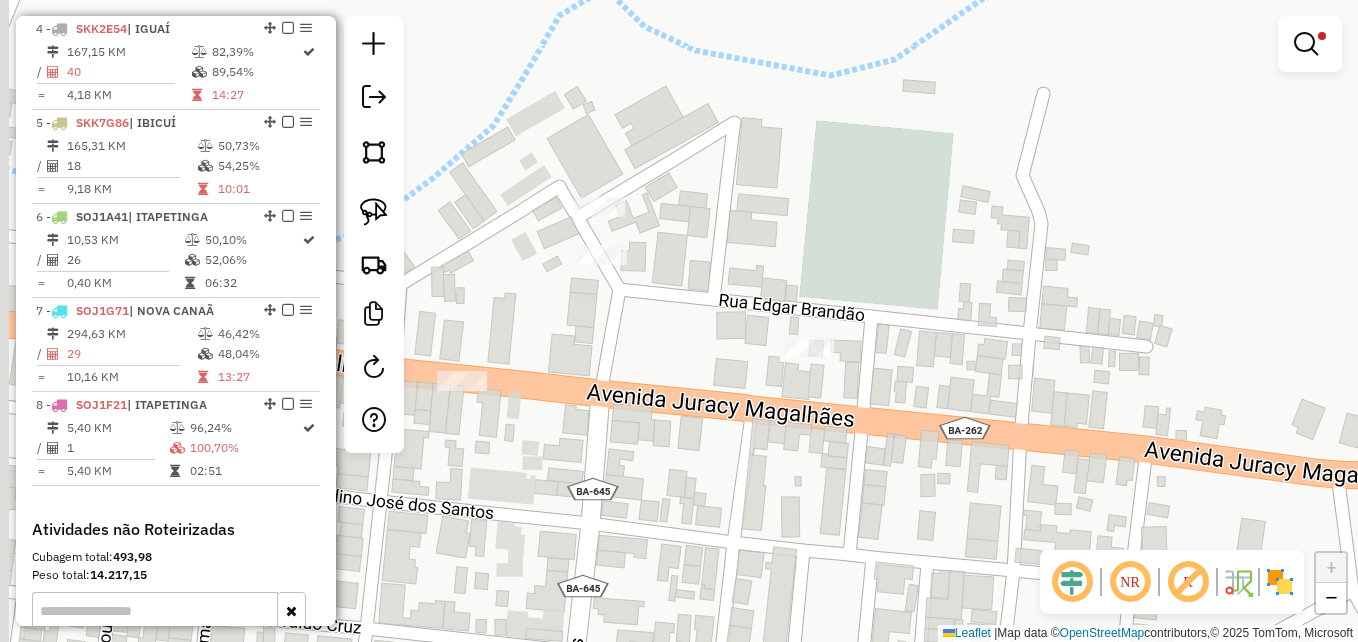 drag, startPoint x: 883, startPoint y: 338, endPoint x: 1009, endPoint y: 358, distance: 127.57743 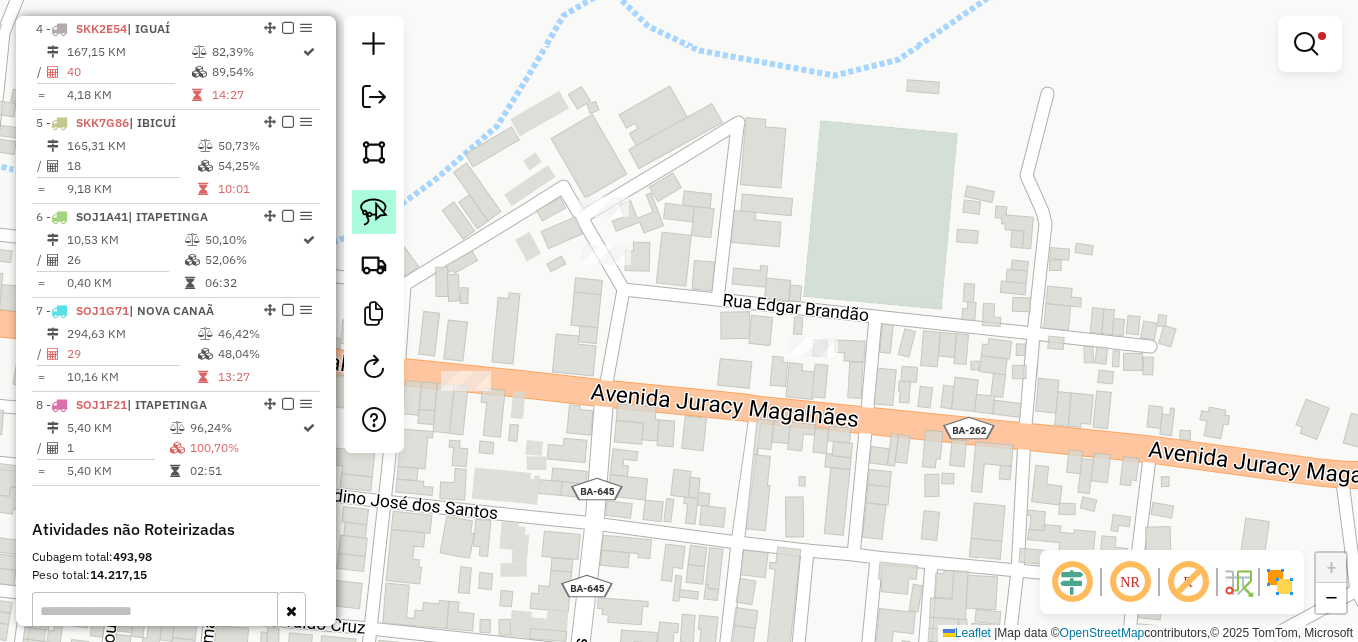 click 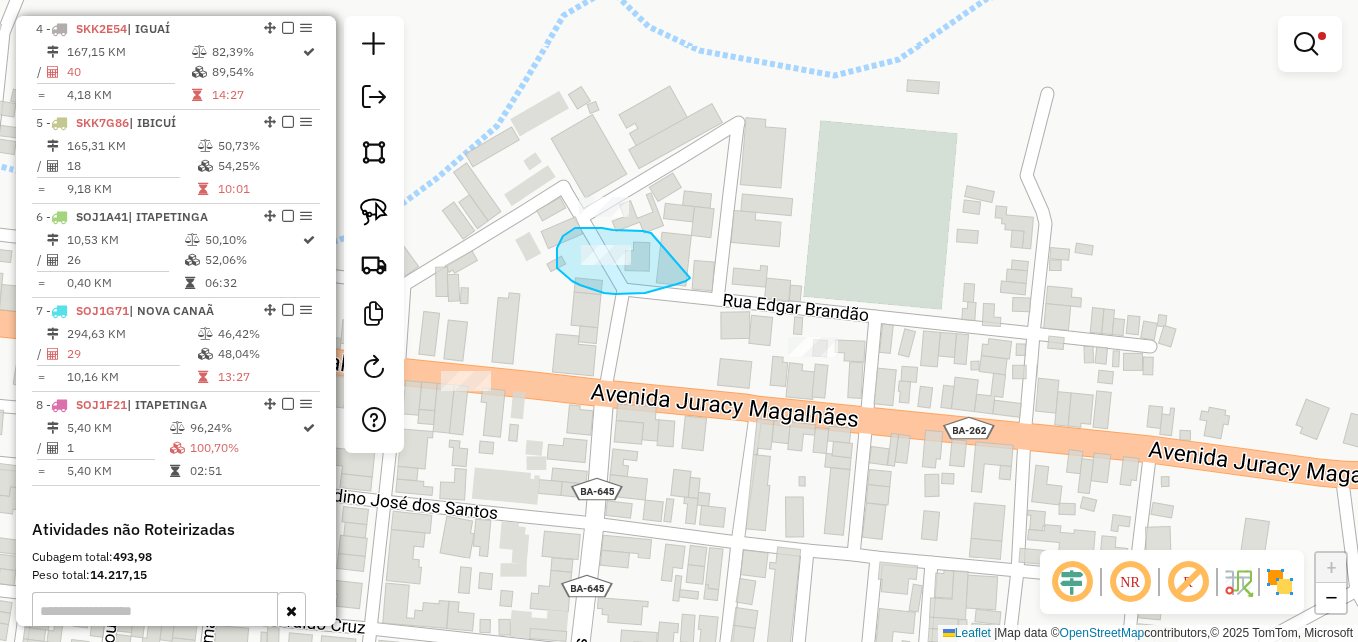 drag, startPoint x: 630, startPoint y: 231, endPoint x: 692, endPoint y: 248, distance: 64.288414 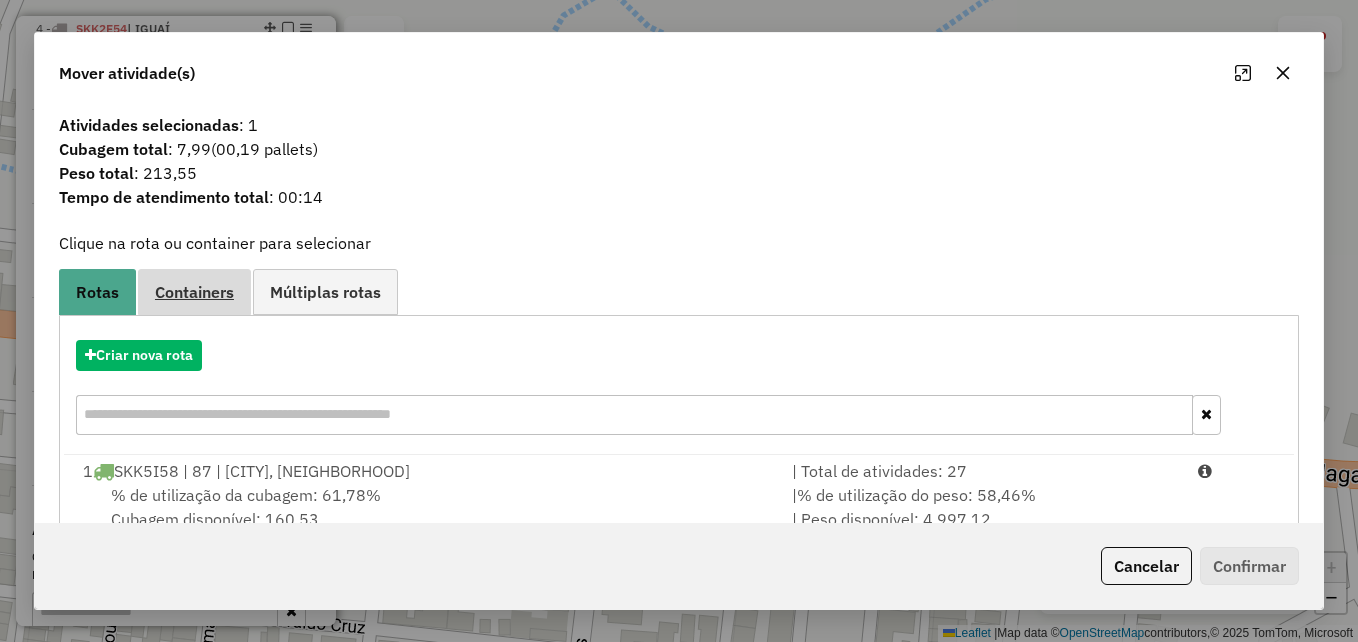 click on "Containers" at bounding box center [194, 292] 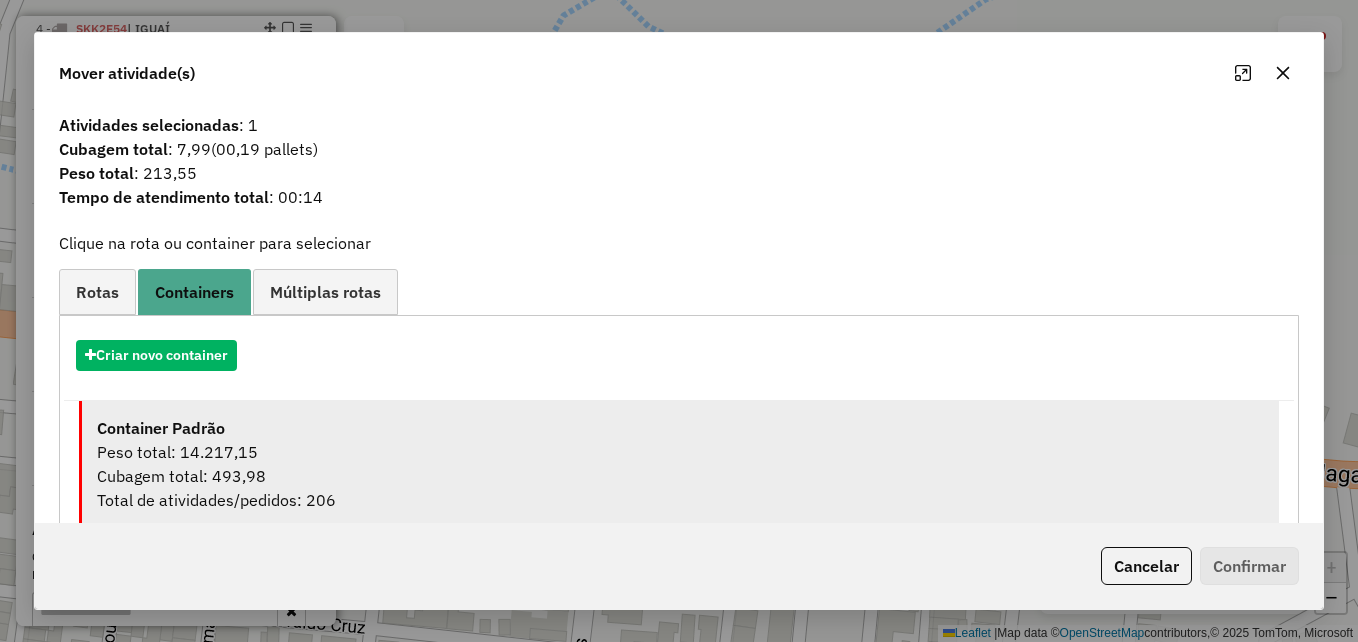 click on "Peso total: 14.217,15" at bounding box center [680, 452] 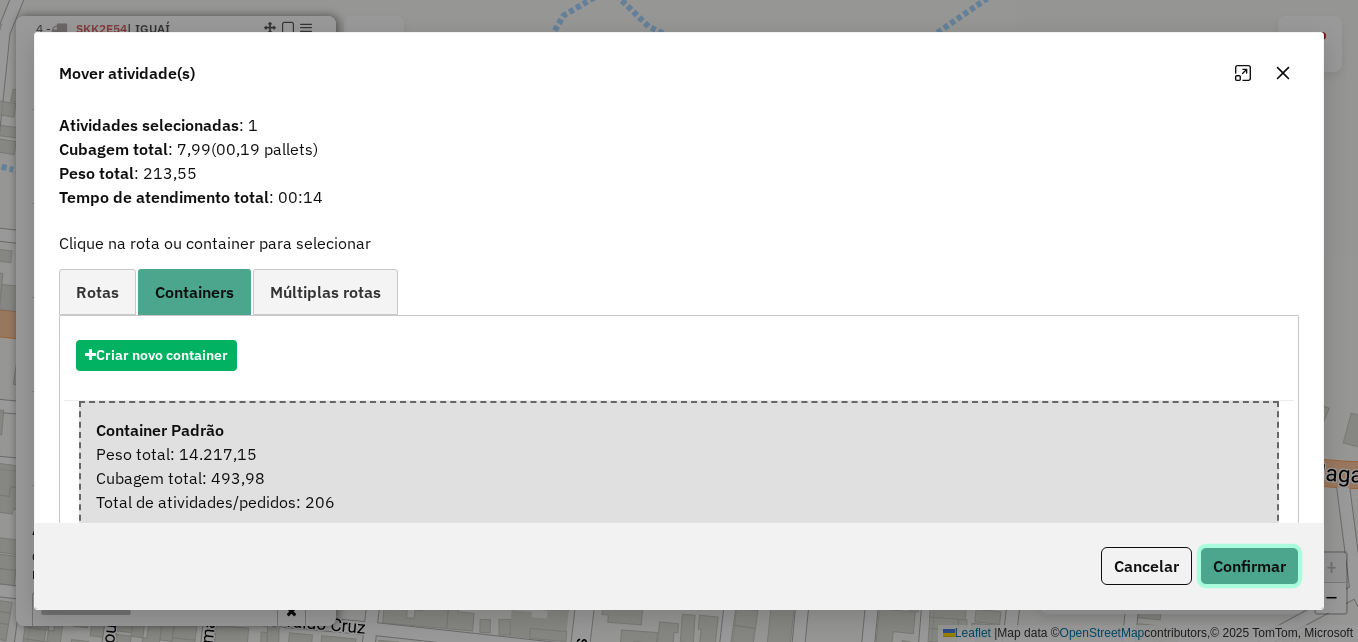 click on "Confirmar" 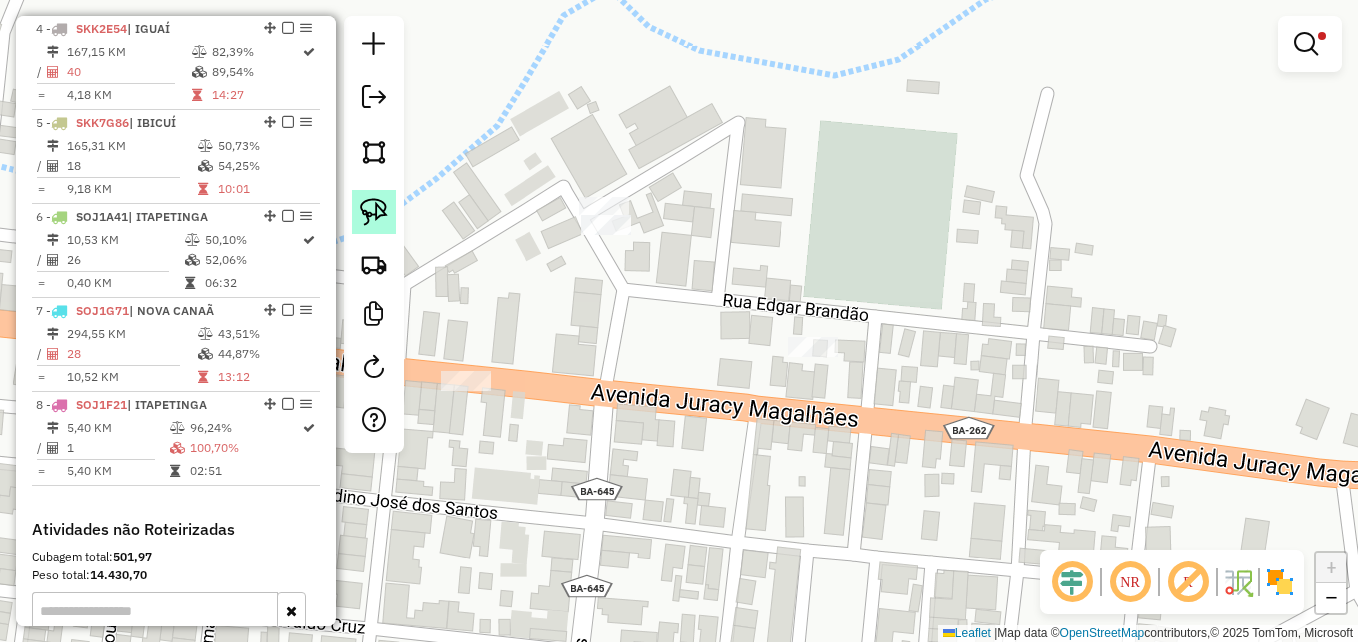 click 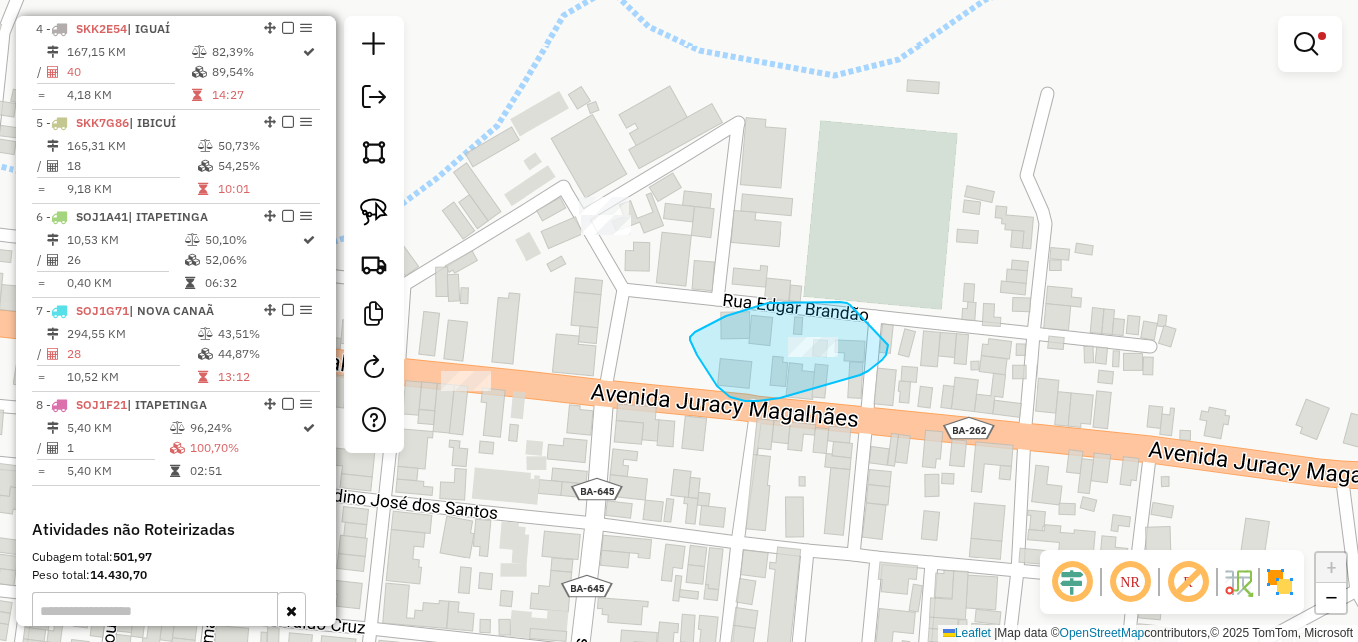 drag, startPoint x: 850, startPoint y: 305, endPoint x: 888, endPoint y: 336, distance: 49.0408 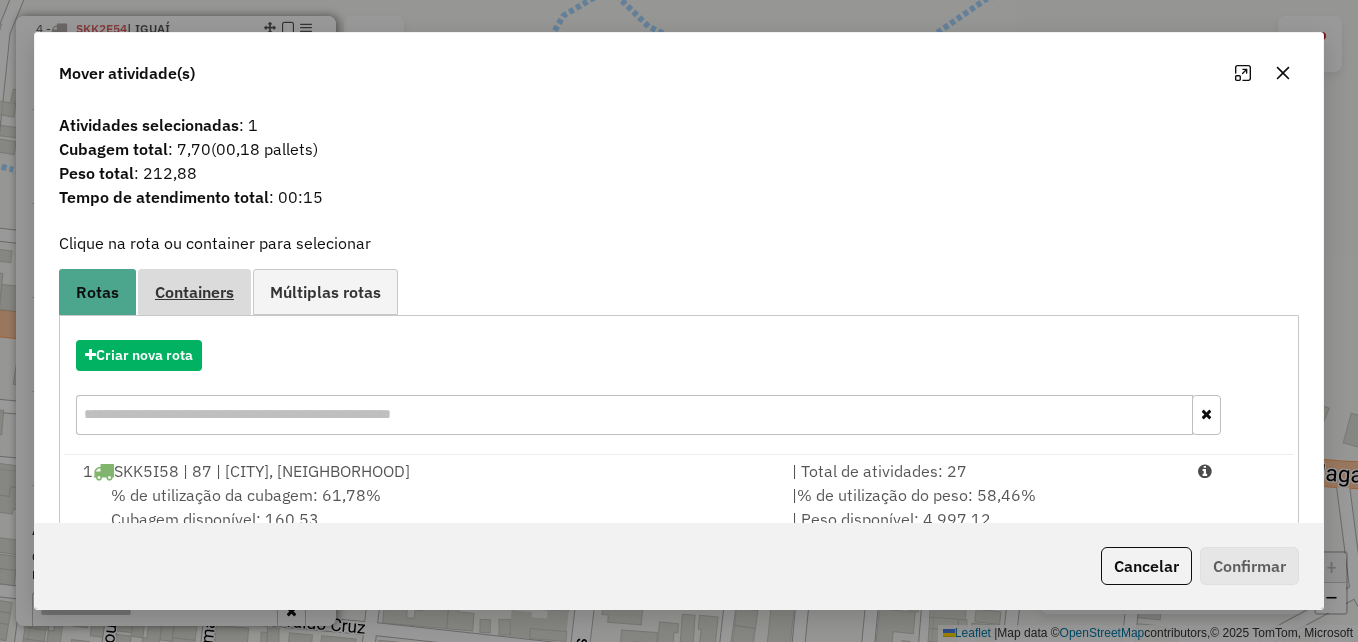 click on "Containers" at bounding box center [194, 292] 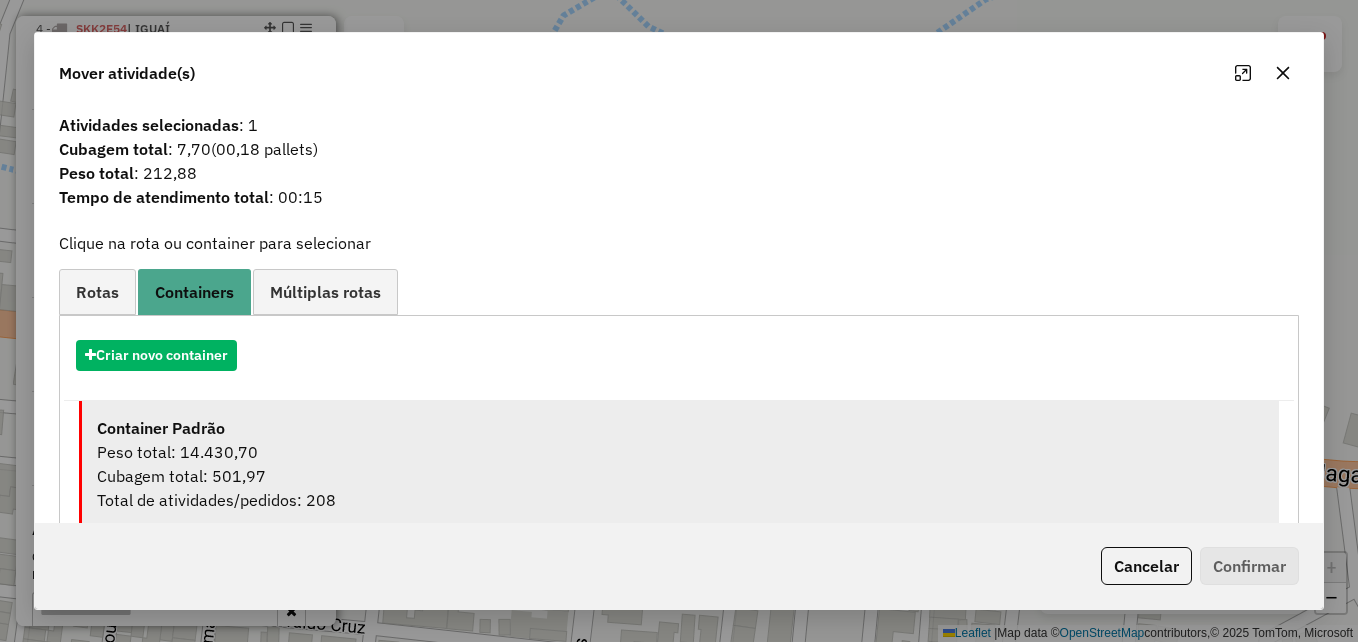 click on "Peso total: 14.430,70" at bounding box center [680, 452] 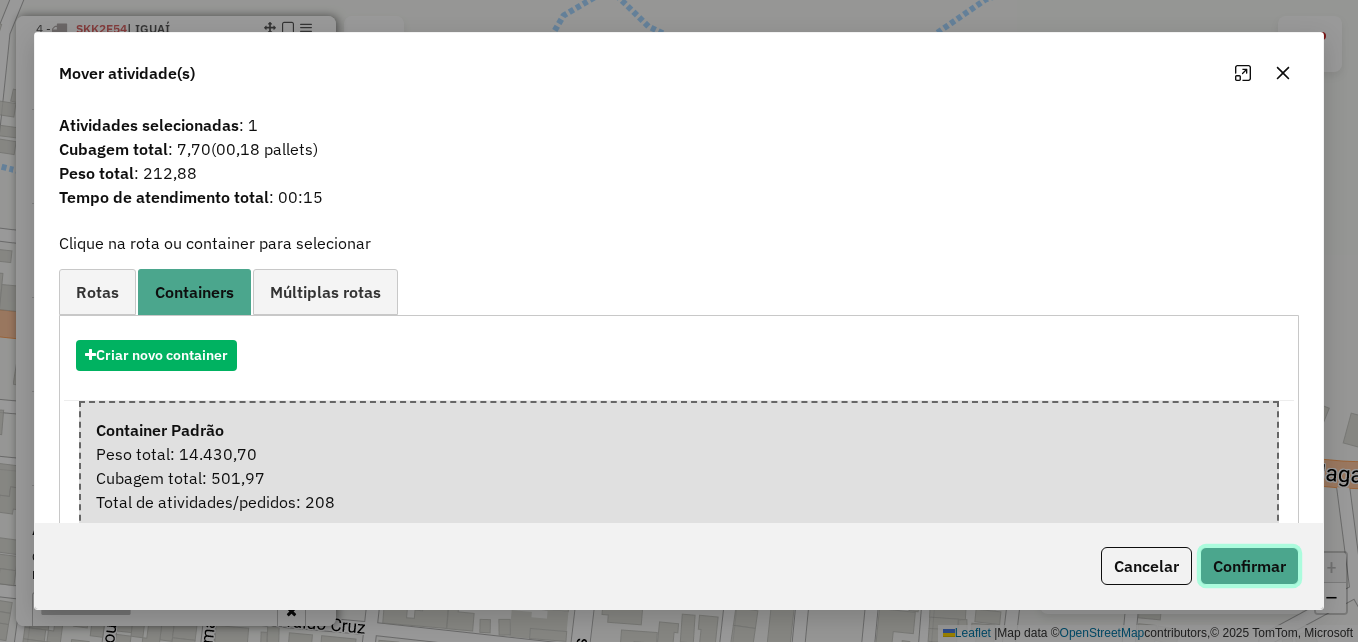 click on "Confirmar" 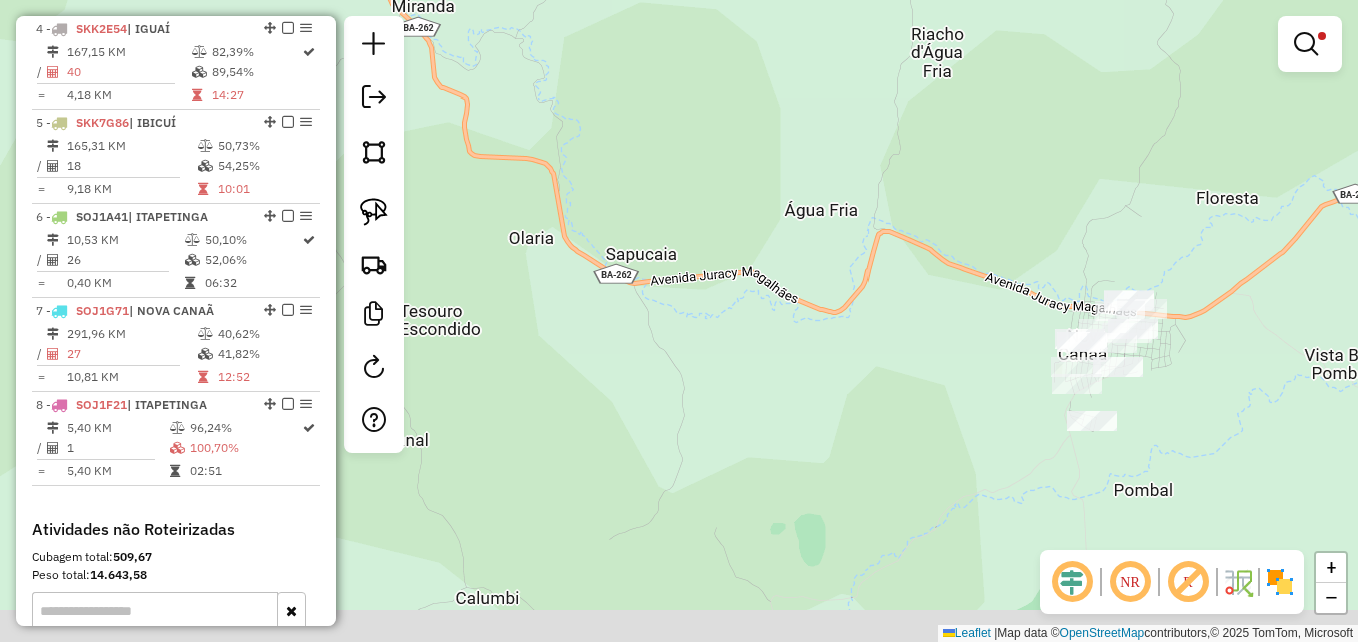 drag, startPoint x: 742, startPoint y: 342, endPoint x: 954, endPoint y: 284, distance: 219.79082 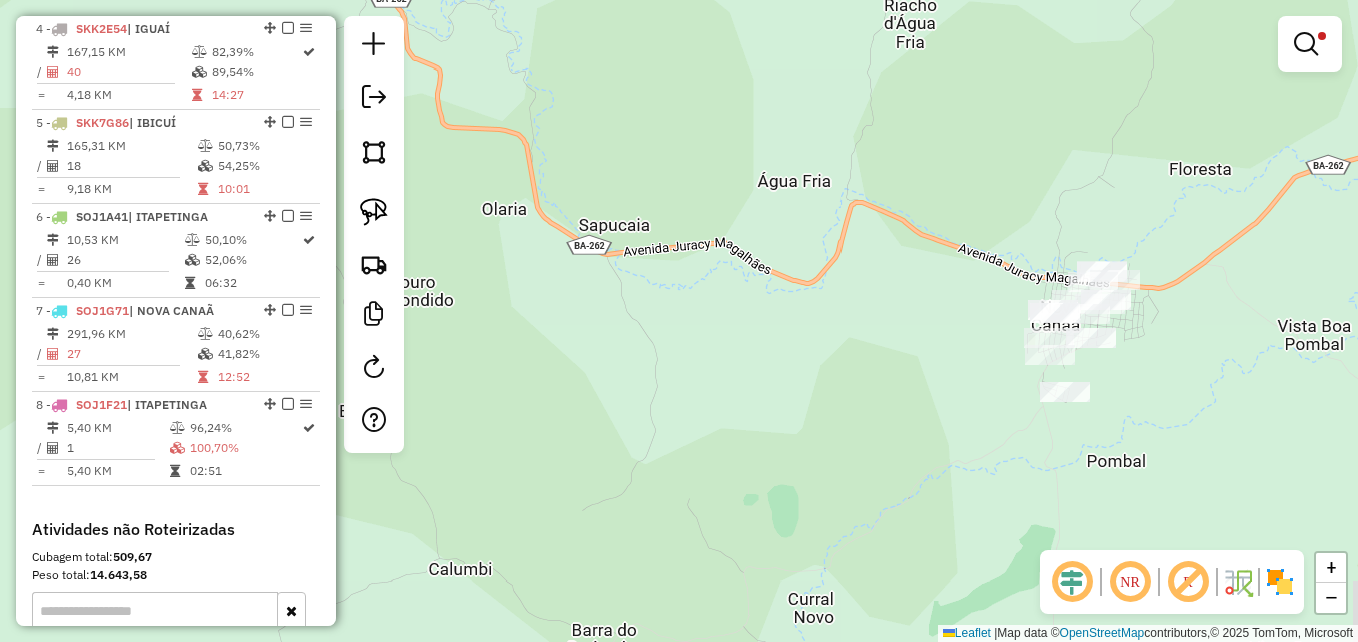 drag, startPoint x: 904, startPoint y: 327, endPoint x: 730, endPoint y: 261, distance: 186.09676 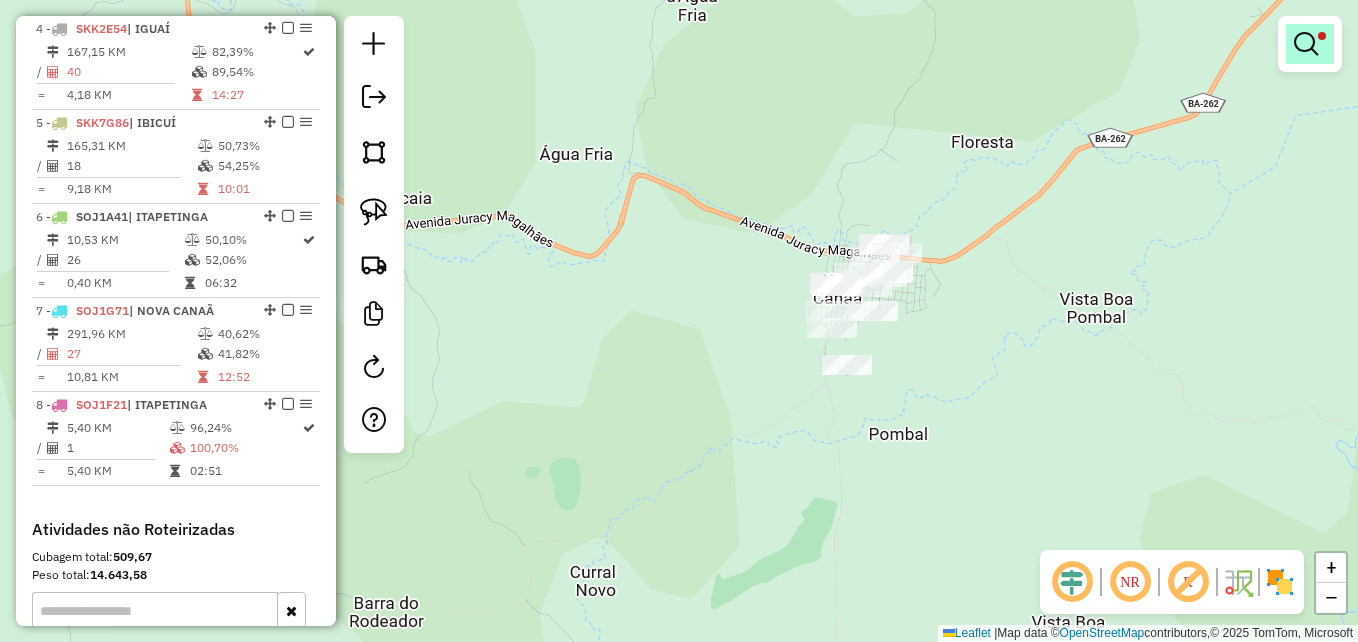 click at bounding box center [1306, 44] 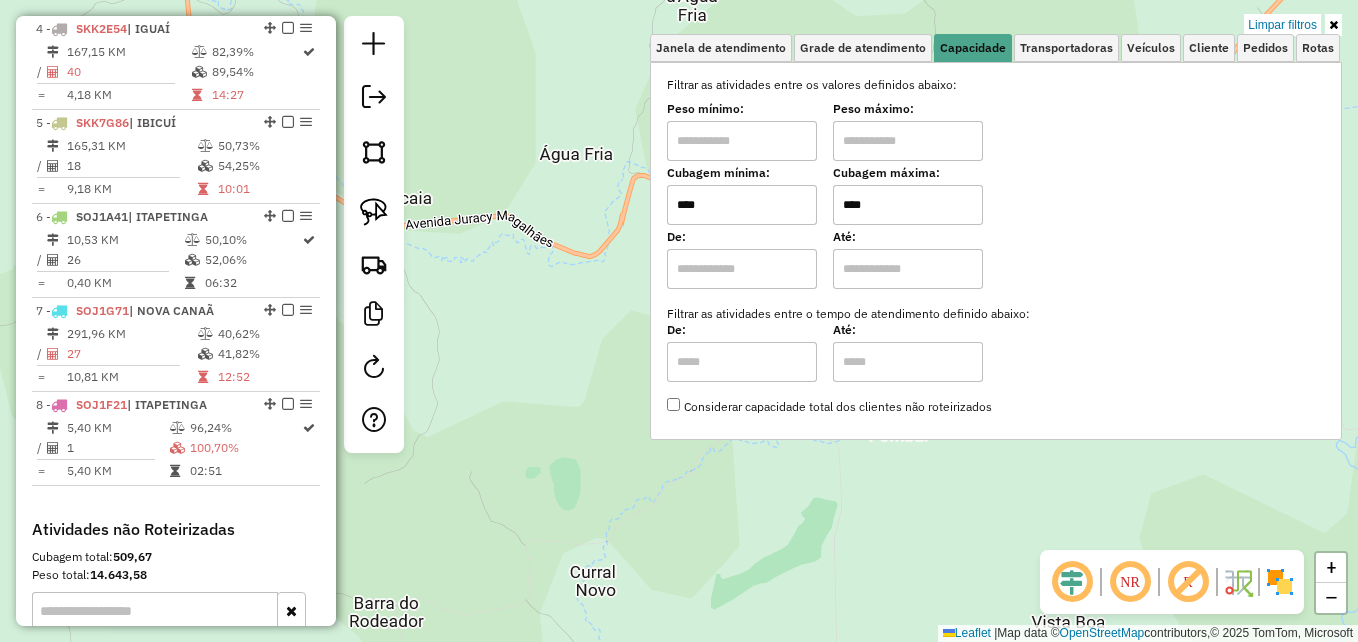 click on "****" at bounding box center [908, 205] 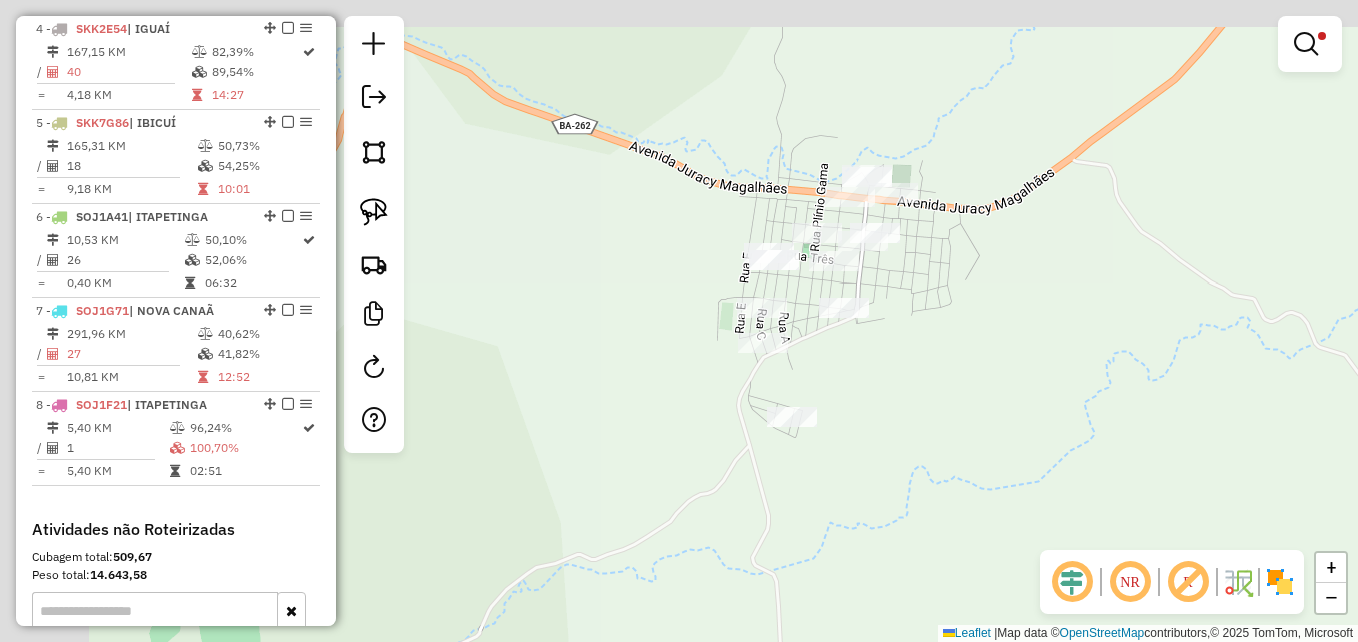 drag, startPoint x: 778, startPoint y: 288, endPoint x: 1008, endPoint y: 417, distance: 263.70627 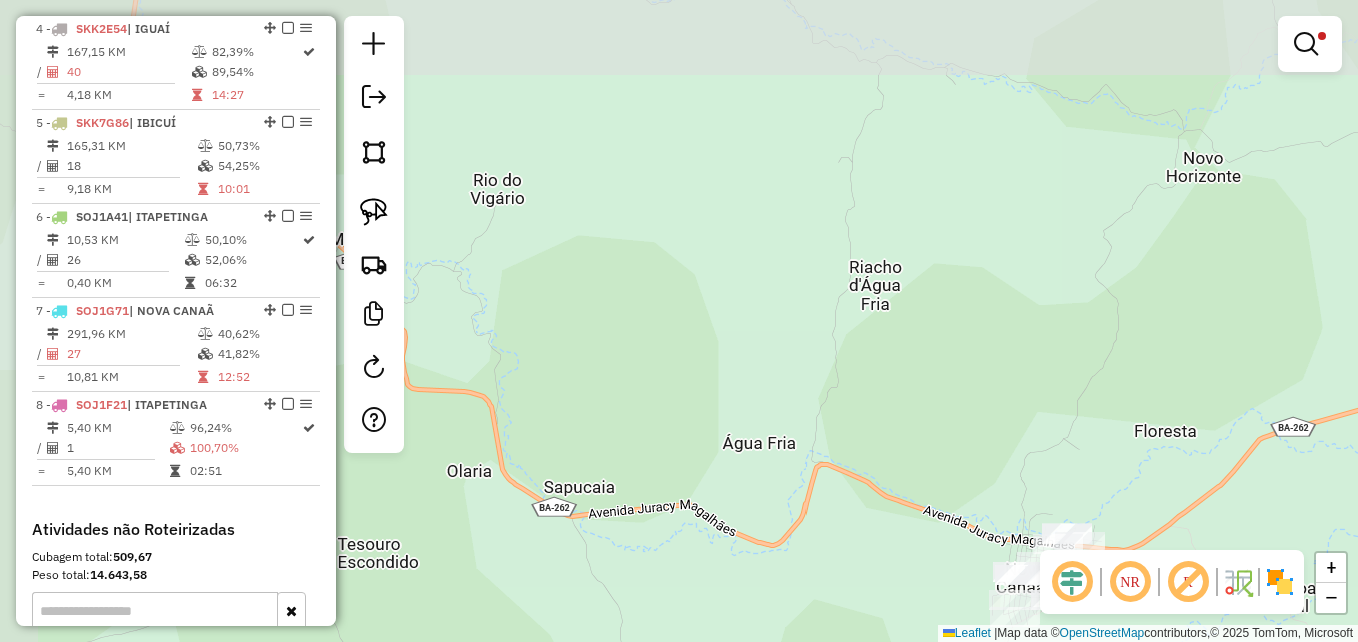 drag, startPoint x: 760, startPoint y: 173, endPoint x: 823, endPoint y: 482, distance: 315.35693 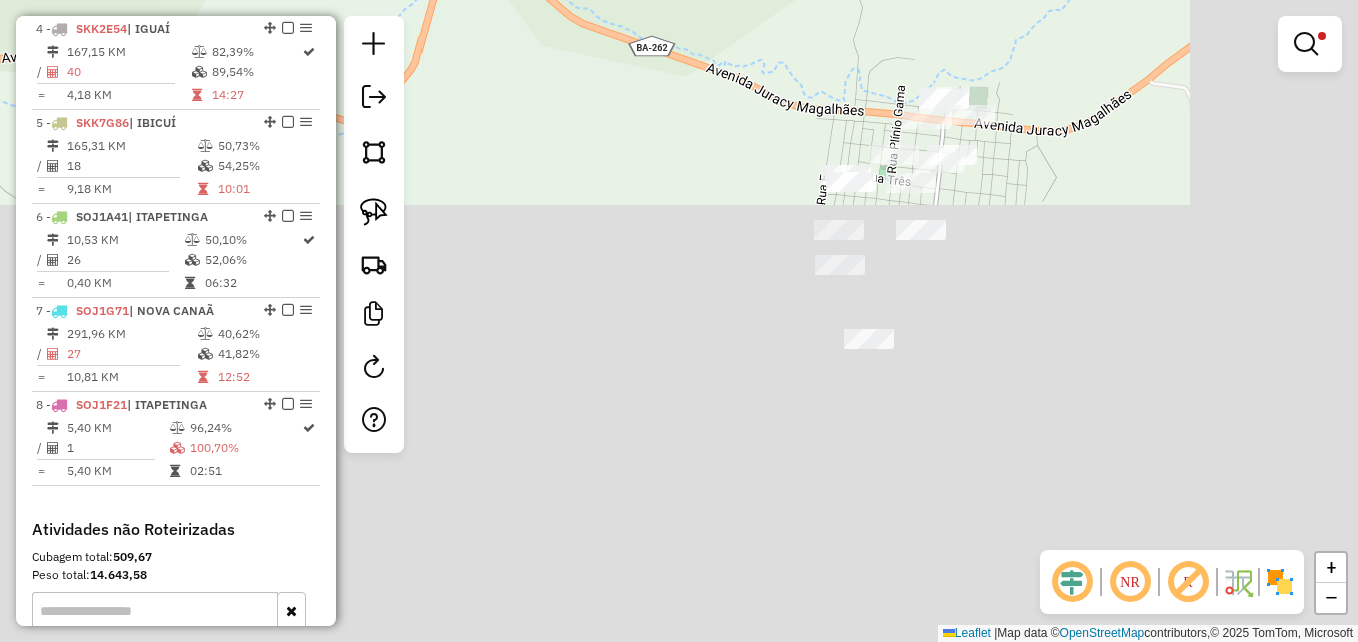 drag, startPoint x: 813, startPoint y: 455, endPoint x: 487, endPoint y: -74, distance: 621.3831 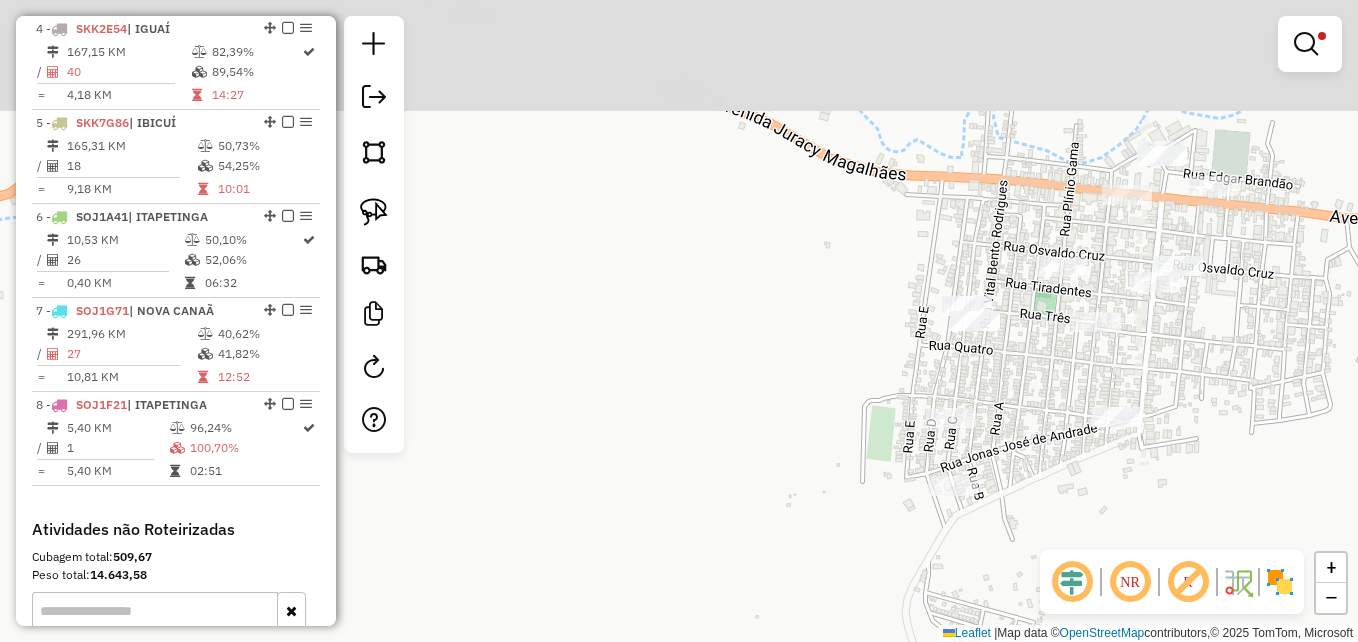 drag, startPoint x: 632, startPoint y: 258, endPoint x: 707, endPoint y: 536, distance: 287.93924 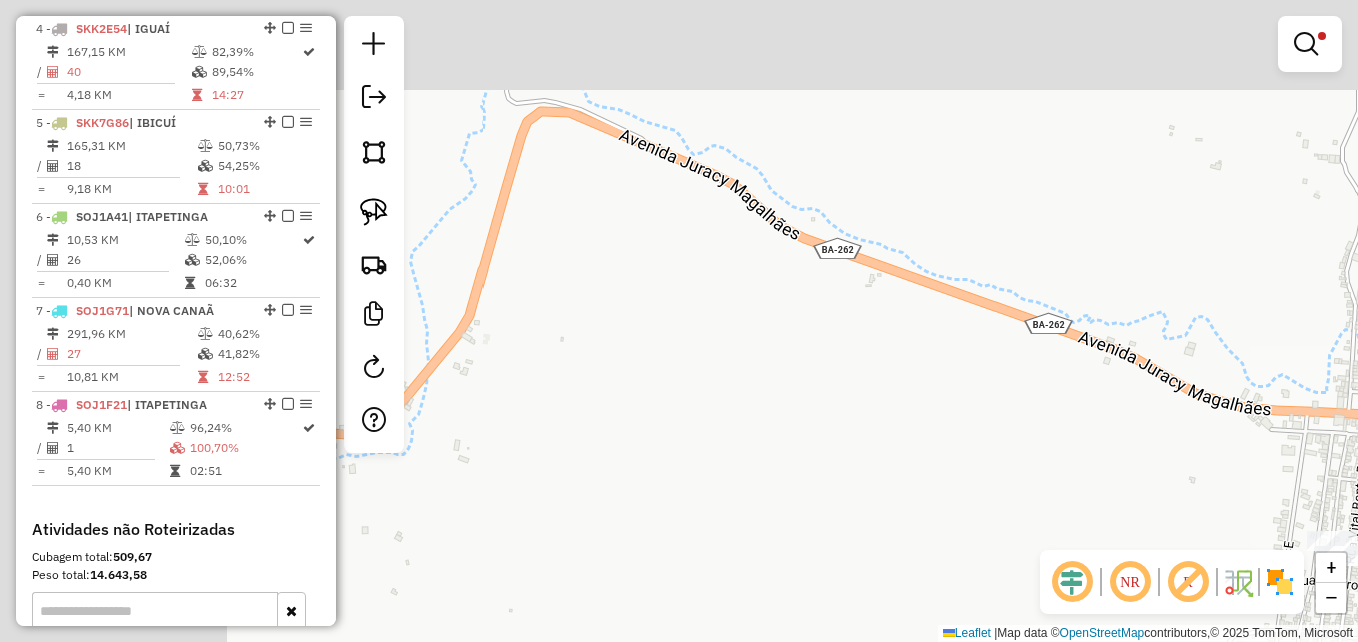 drag, startPoint x: 635, startPoint y: 241, endPoint x: 899, endPoint y: 367, distance: 292.52692 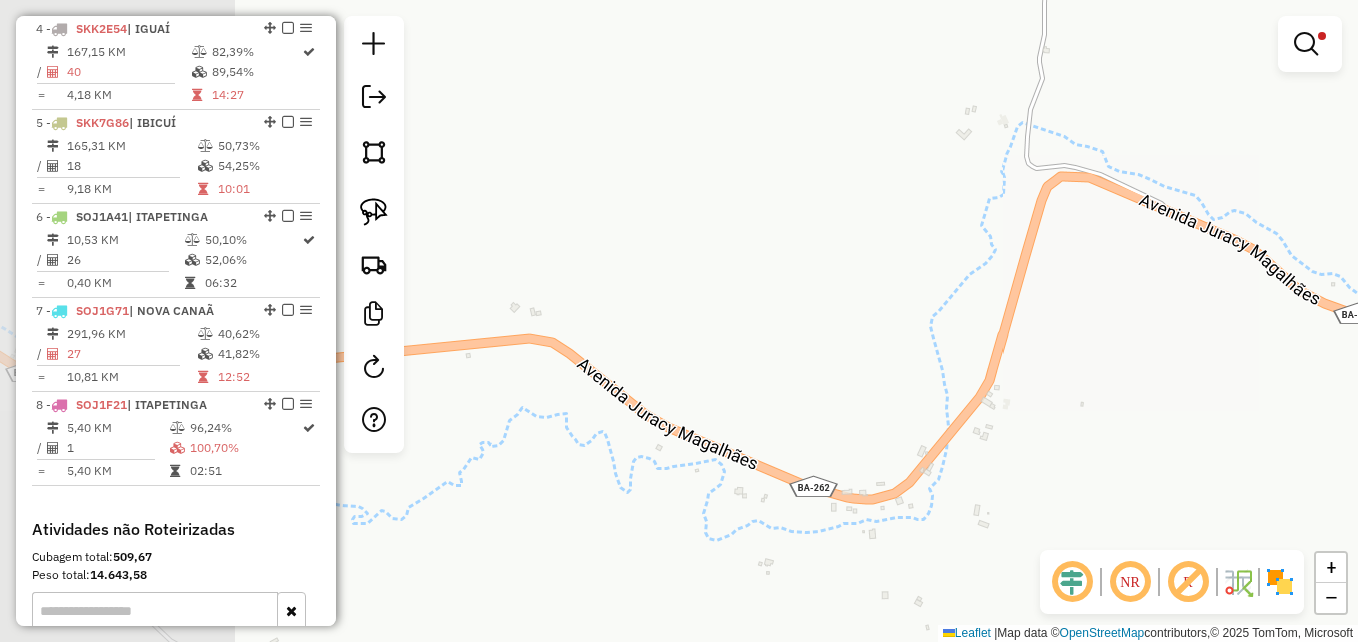 drag, startPoint x: 669, startPoint y: 289, endPoint x: 1116, endPoint y: 218, distance: 452.60358 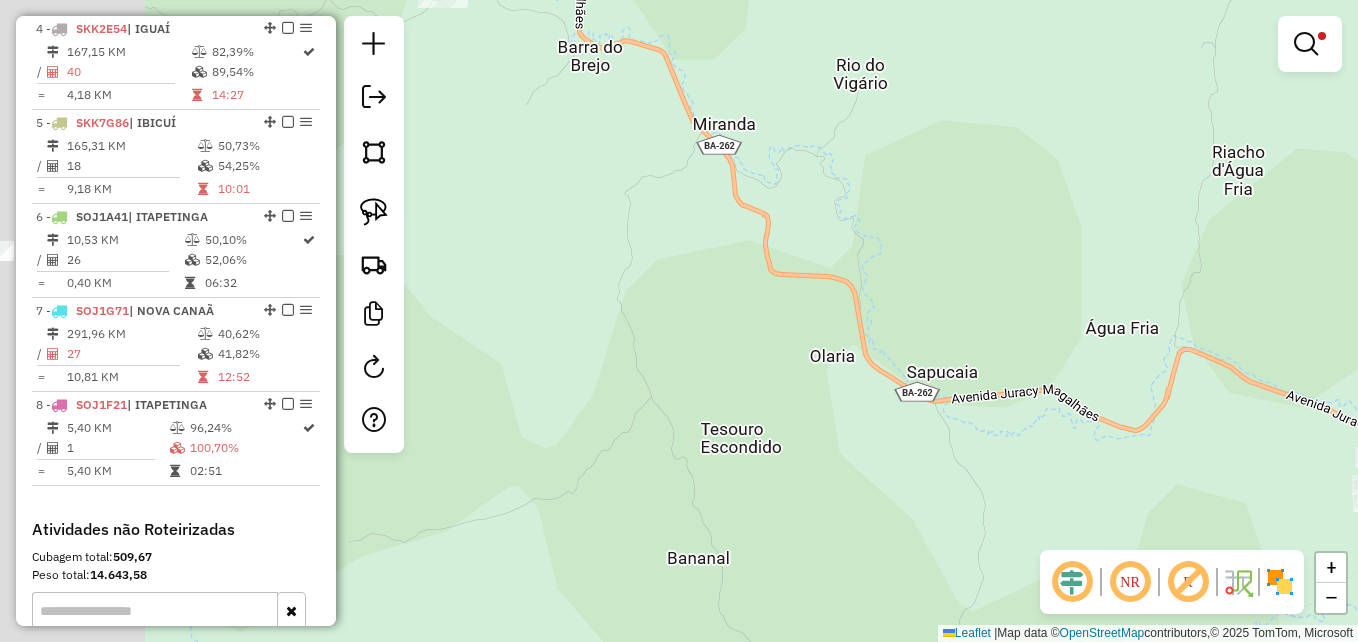 drag, startPoint x: 553, startPoint y: 287, endPoint x: 713, endPoint y: 427, distance: 212.60292 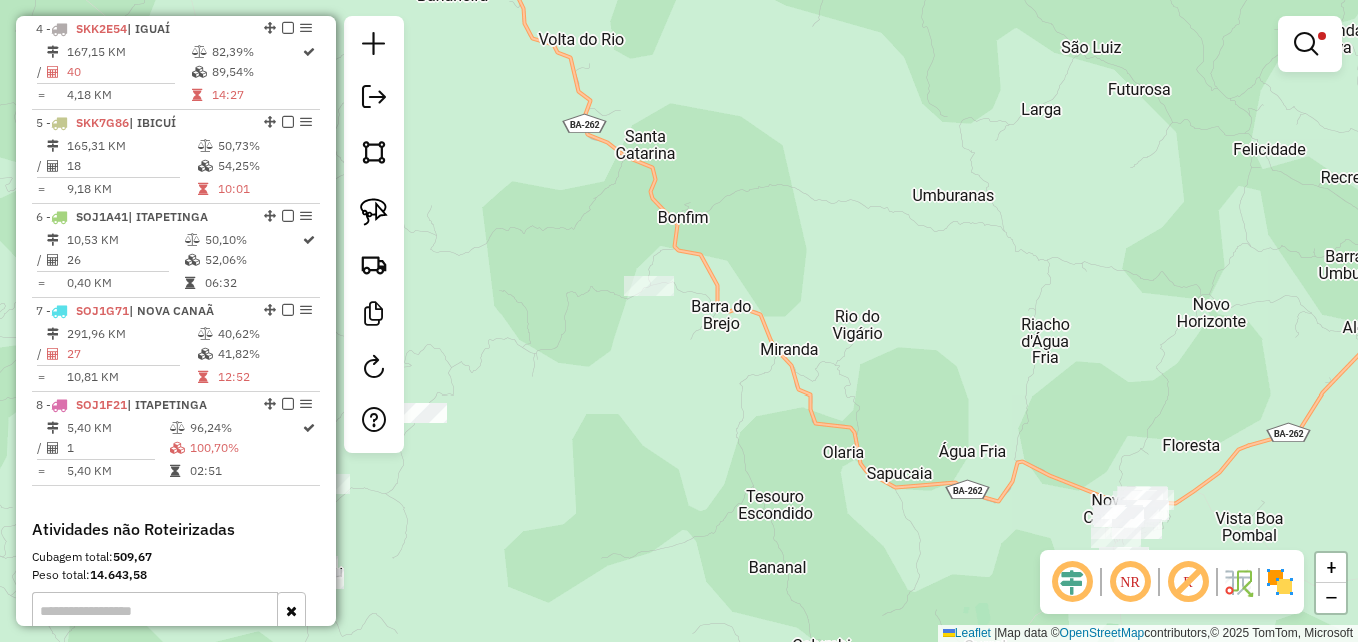 drag, startPoint x: 573, startPoint y: 279, endPoint x: 678, endPoint y: 425, distance: 179.83603 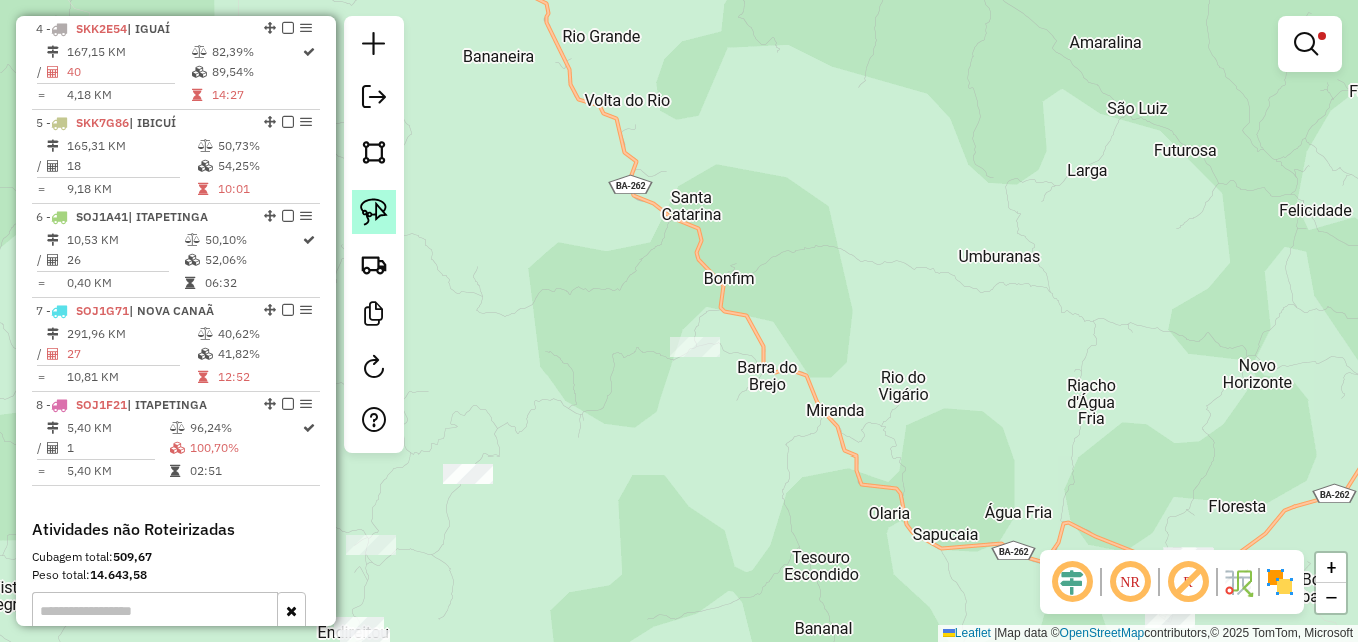 click 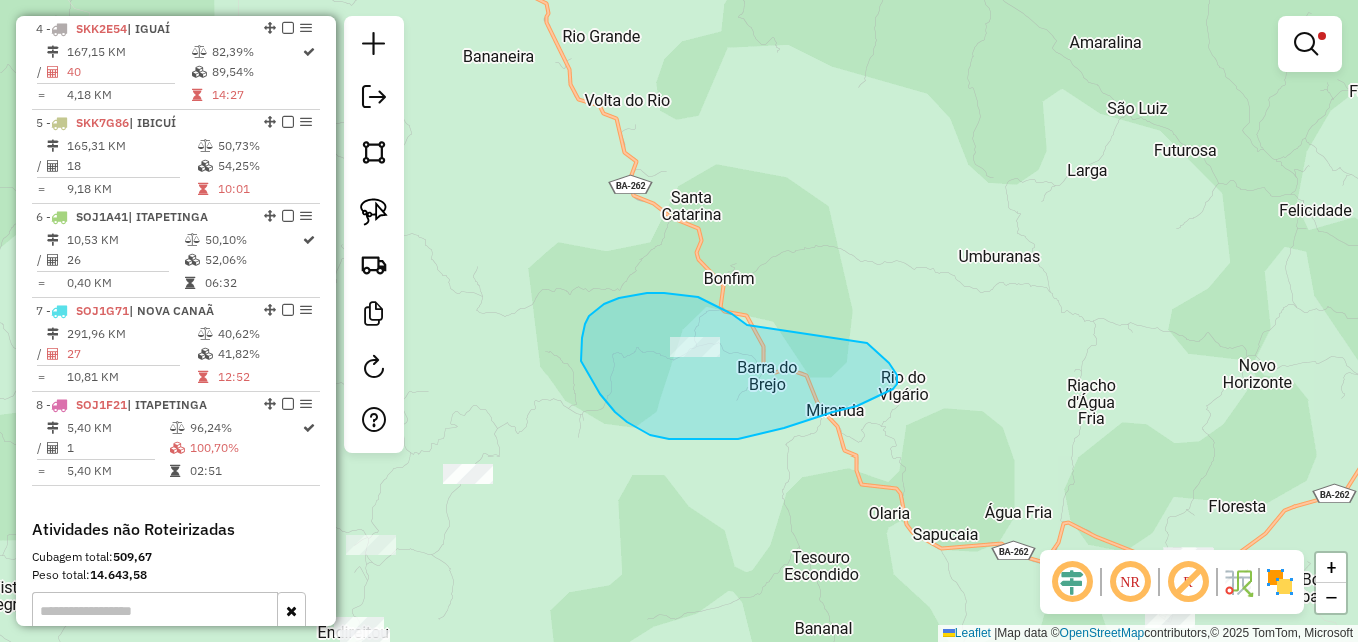 drag, startPoint x: 724, startPoint y: 310, endPoint x: 866, endPoint y: 341, distance: 145.34442 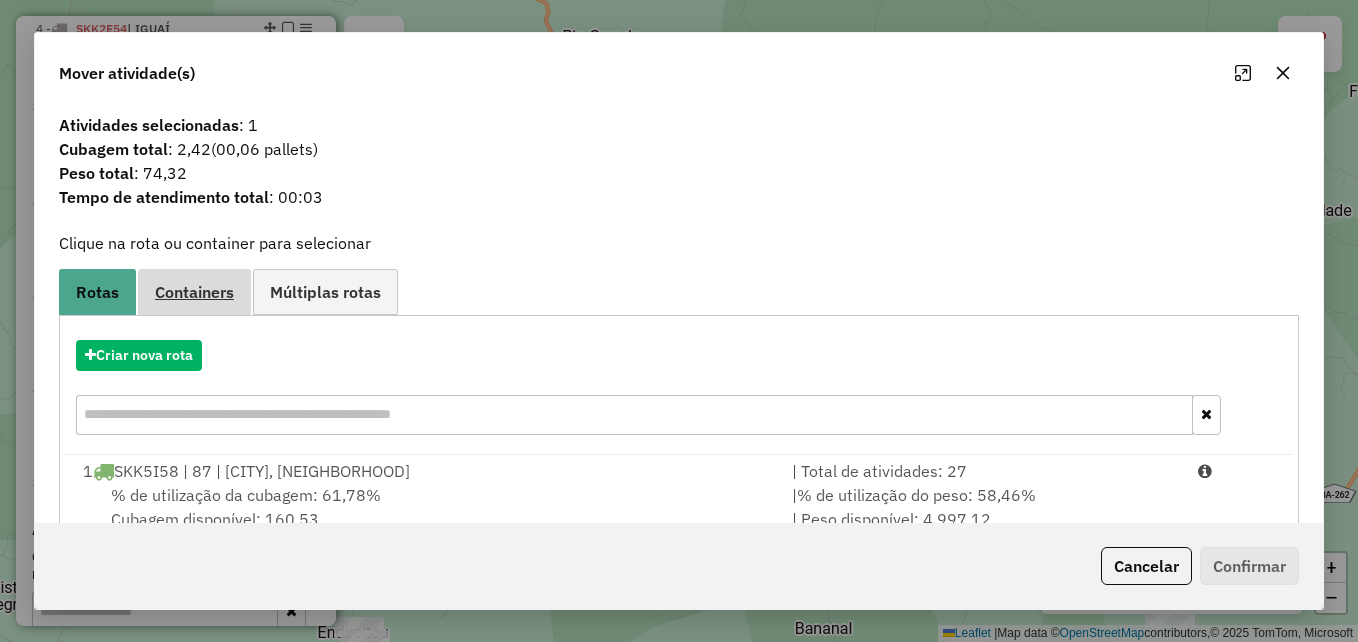 click on "Containers" at bounding box center [194, 292] 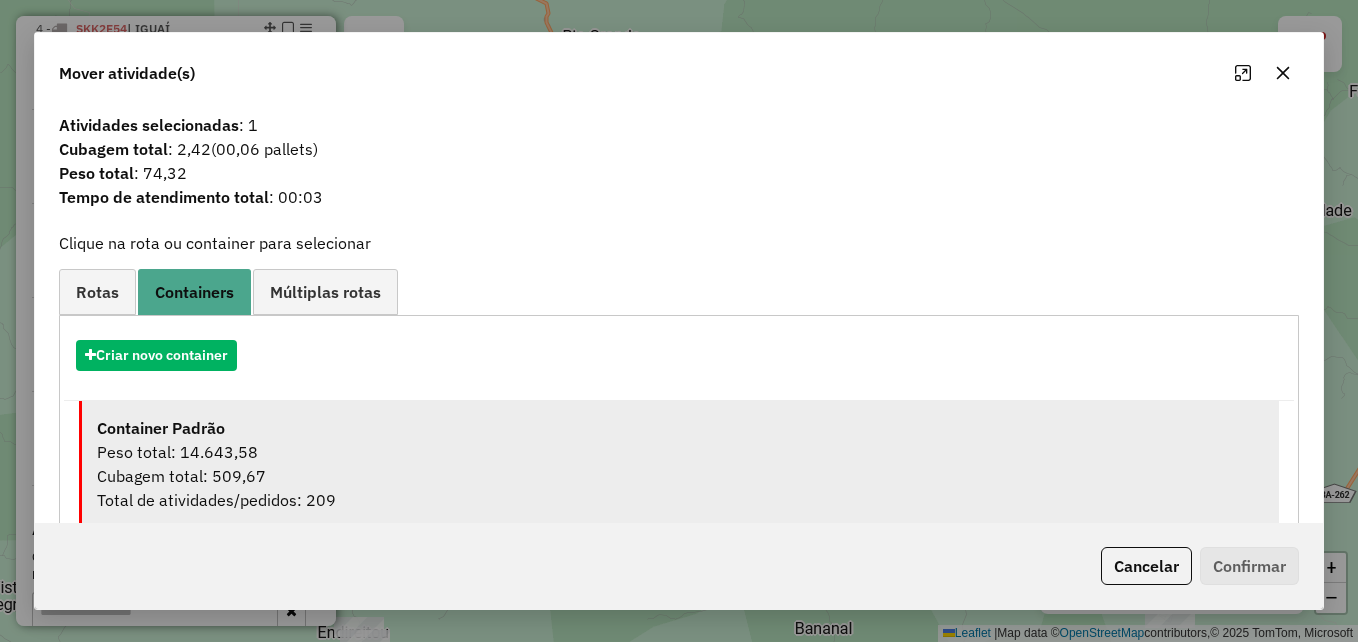 click on "Peso total: 14.643,58" at bounding box center [680, 452] 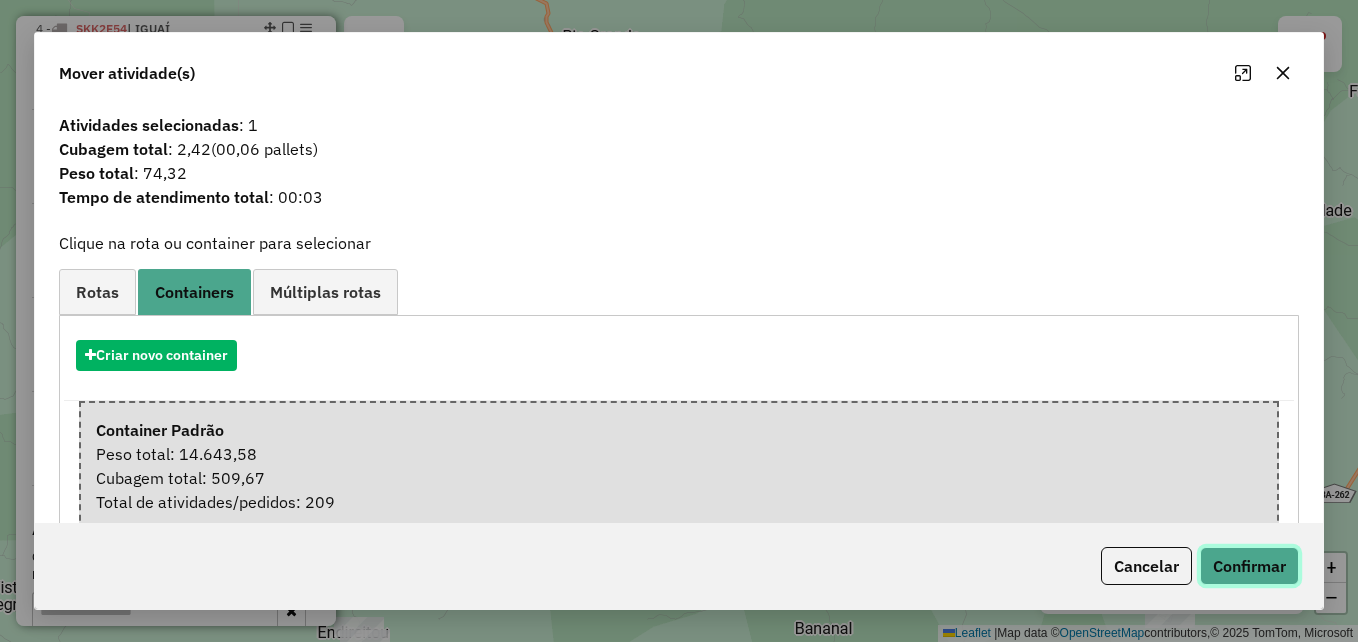 drag, startPoint x: 1258, startPoint y: 565, endPoint x: 1236, endPoint y: 564, distance: 22.022715 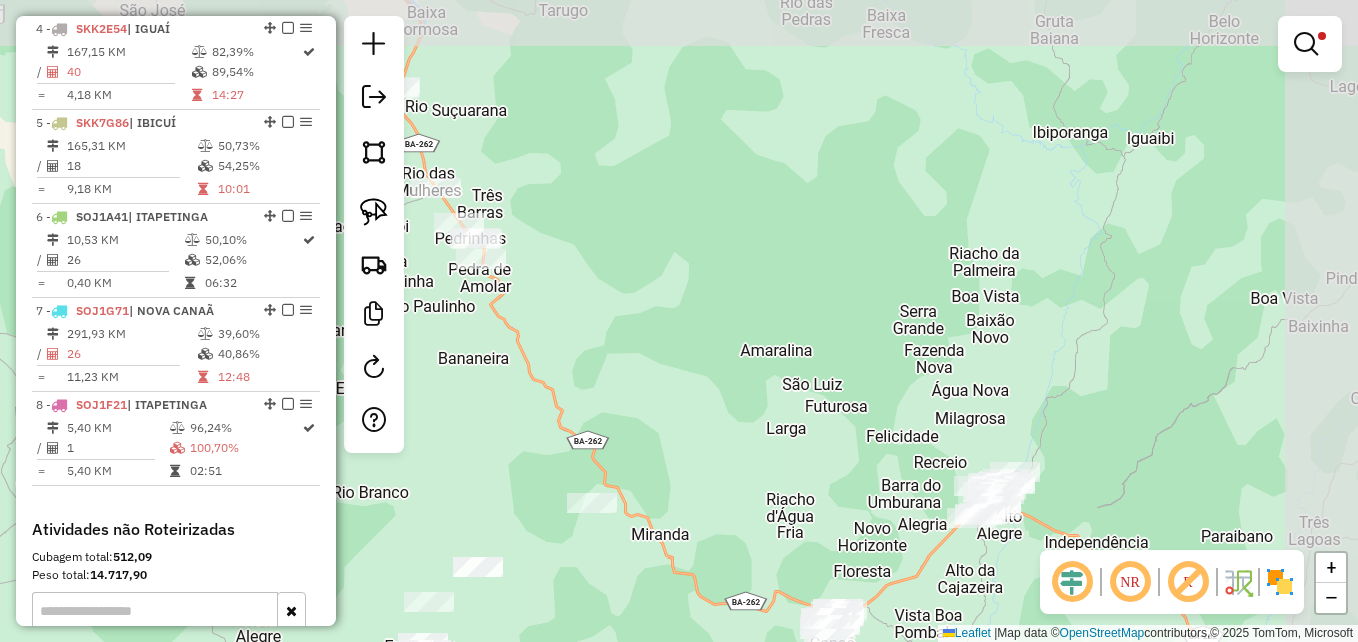 drag, startPoint x: 991, startPoint y: 285, endPoint x: 780, endPoint y: 458, distance: 272.8553 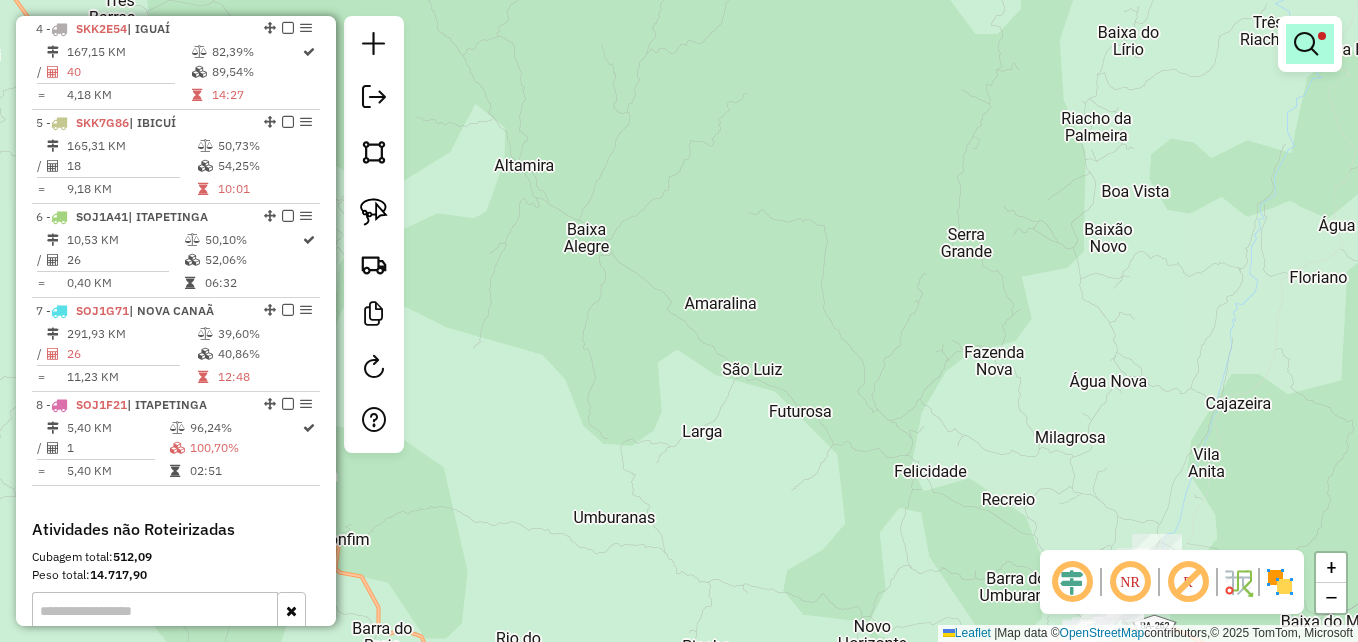 click at bounding box center (1310, 44) 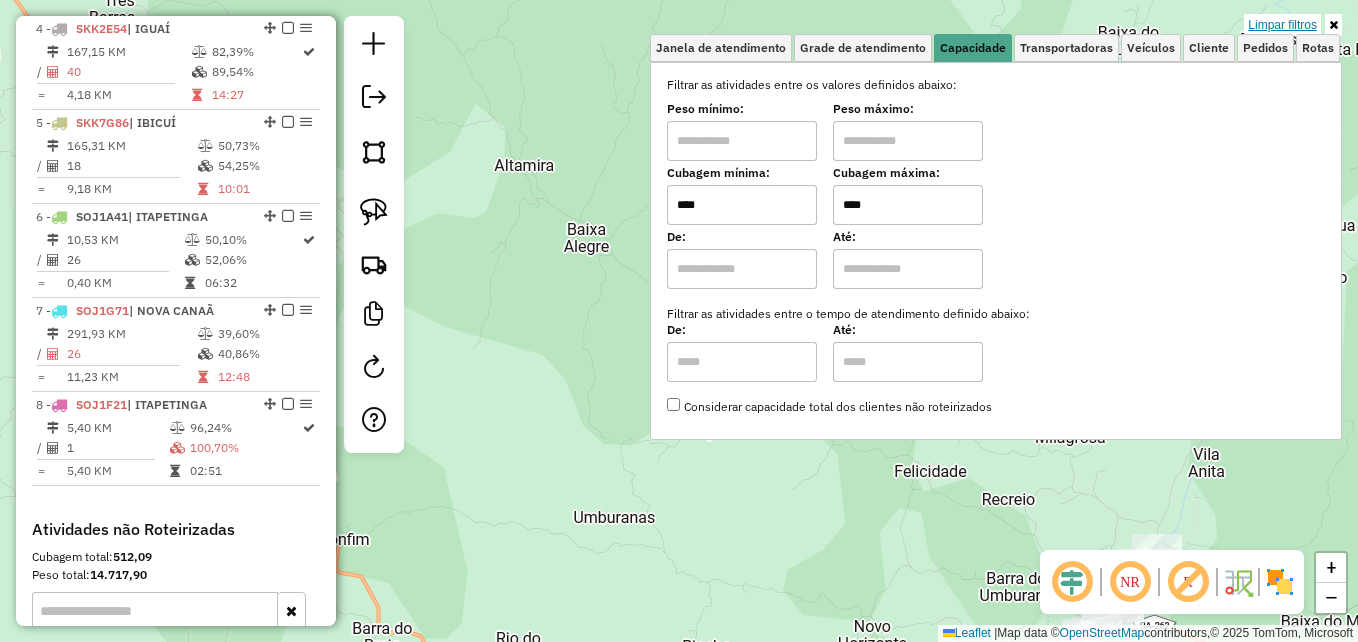 click on "Limpar filtros" at bounding box center [1282, 25] 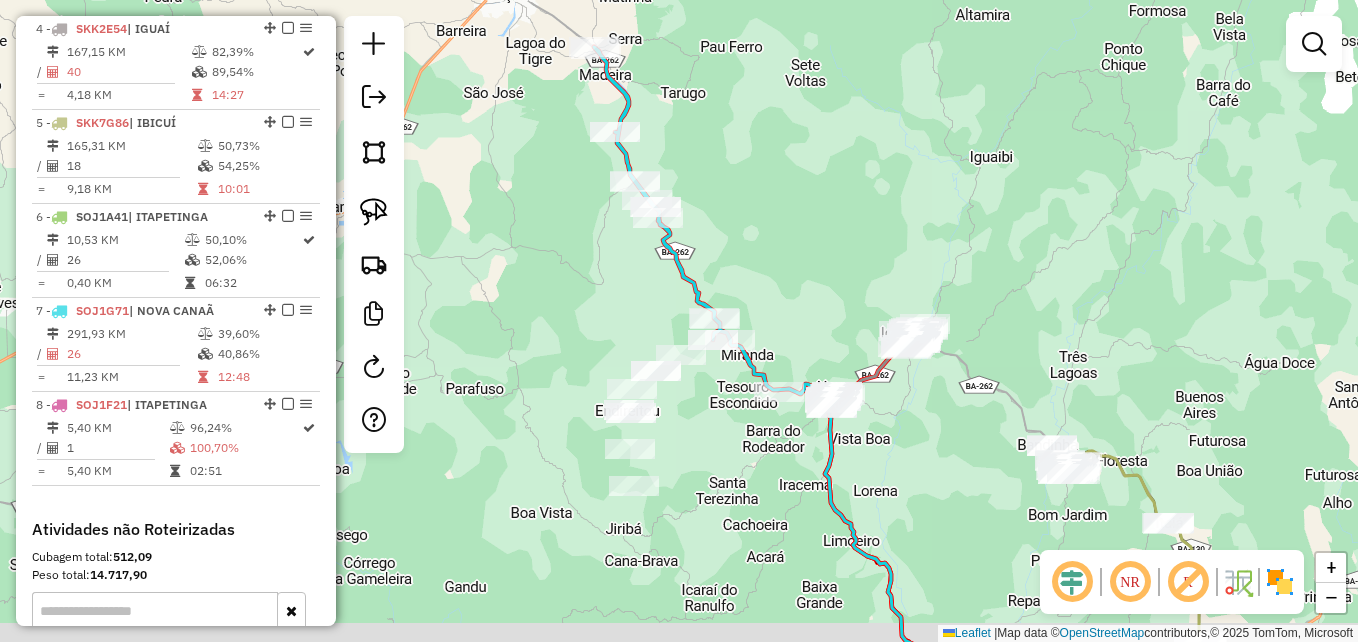 drag, startPoint x: 700, startPoint y: 312, endPoint x: 616, endPoint y: 306, distance: 84.21401 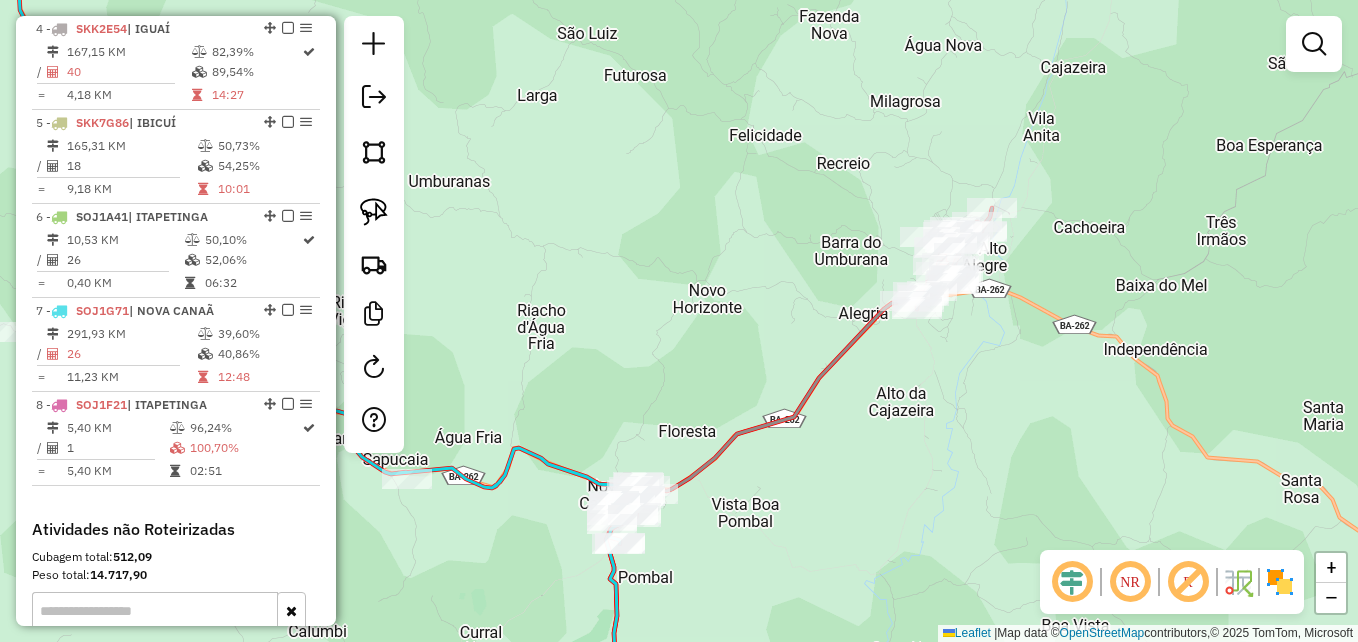 drag, startPoint x: 719, startPoint y: 367, endPoint x: 730, endPoint y: 352, distance: 18.601076 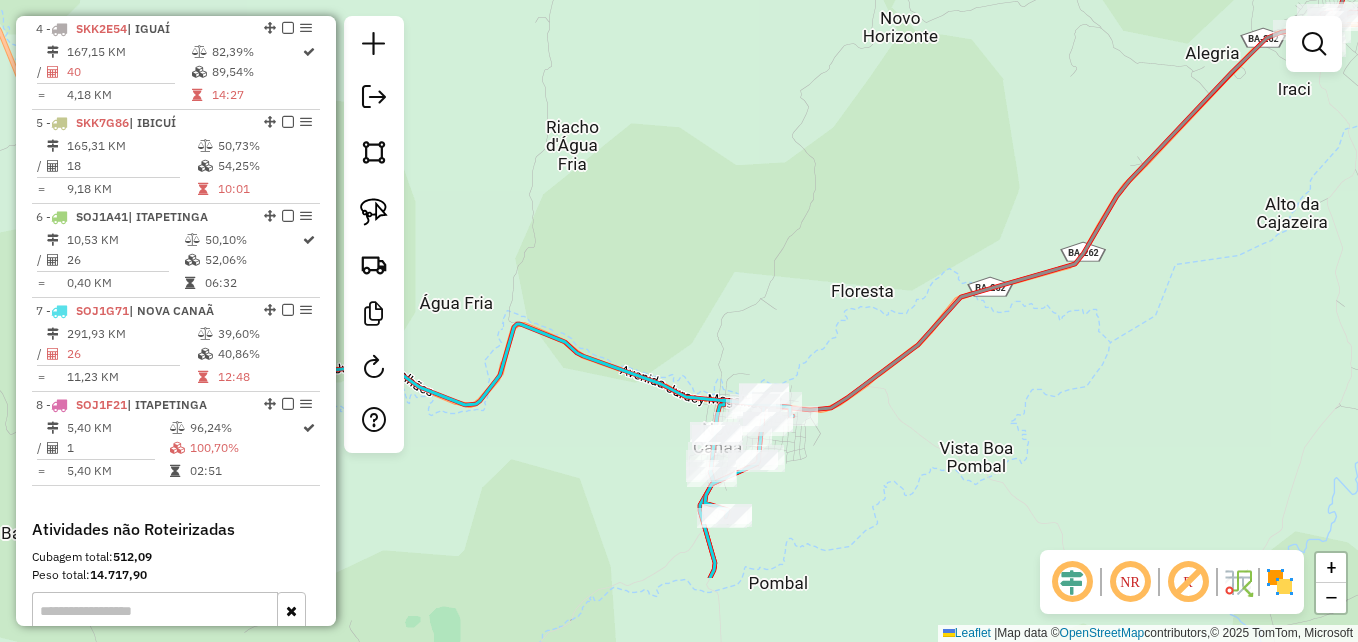drag, startPoint x: 701, startPoint y: 336, endPoint x: 902, endPoint y: 161, distance: 266.50705 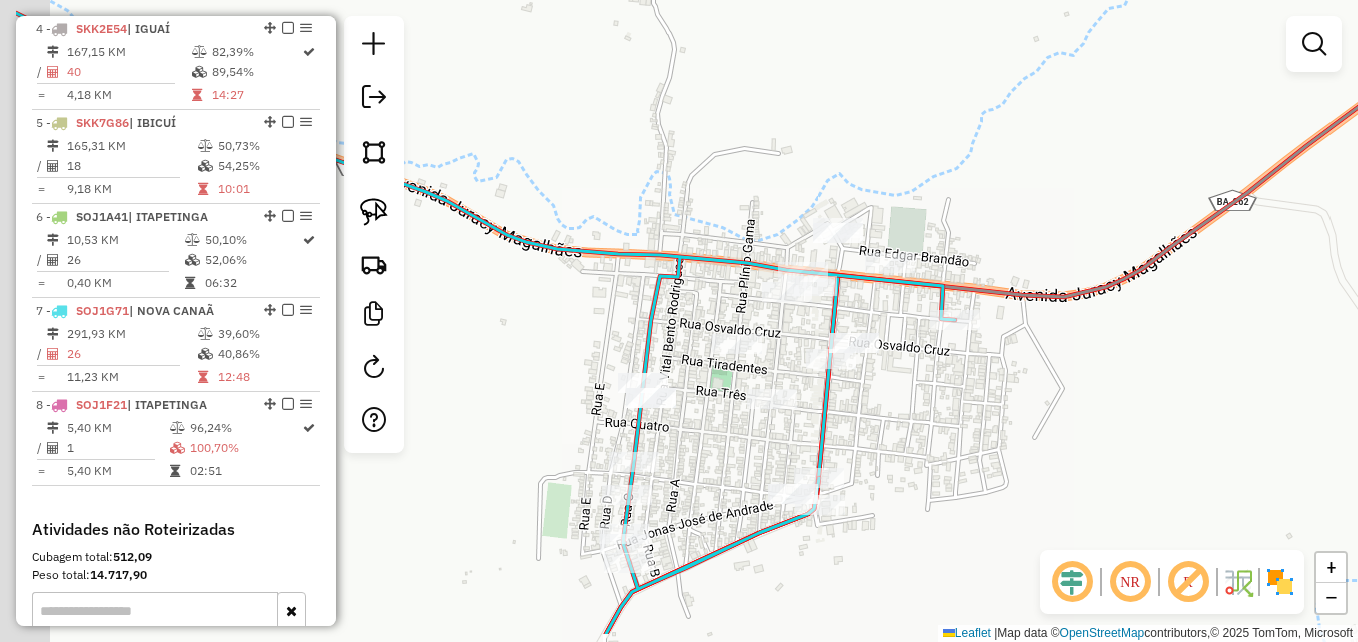 drag, startPoint x: 867, startPoint y: 279, endPoint x: 1018, endPoint y: 196, distance: 172.30786 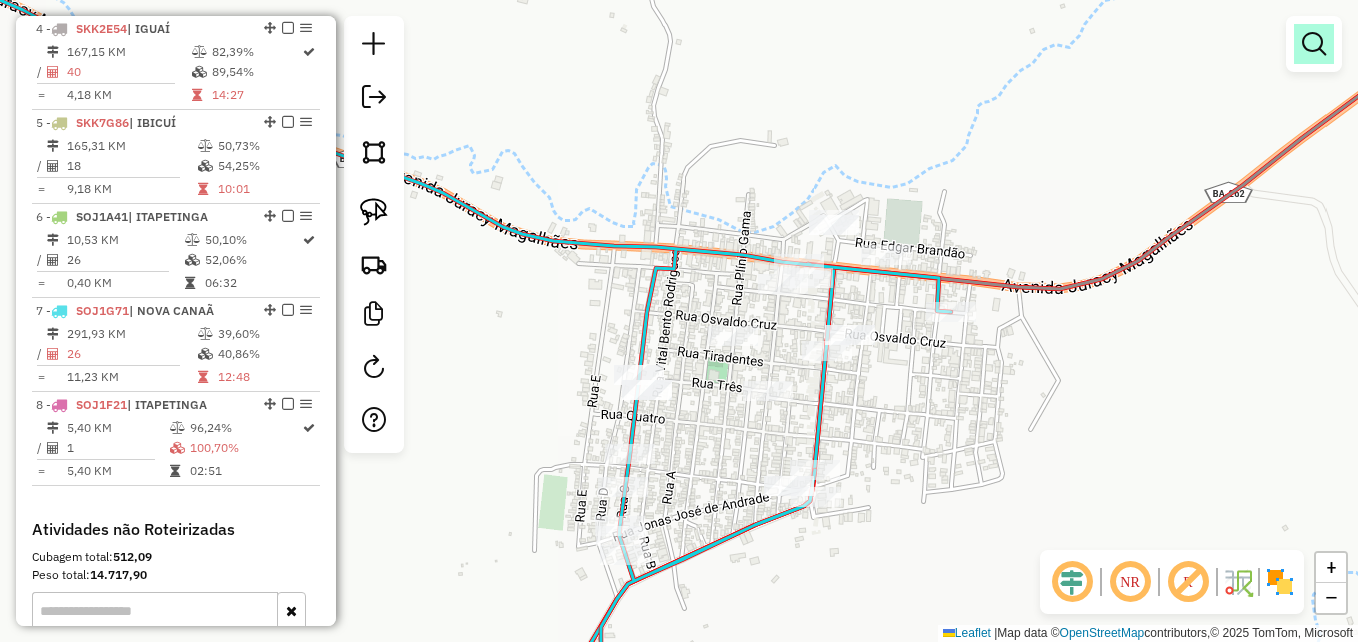 click at bounding box center [1314, 44] 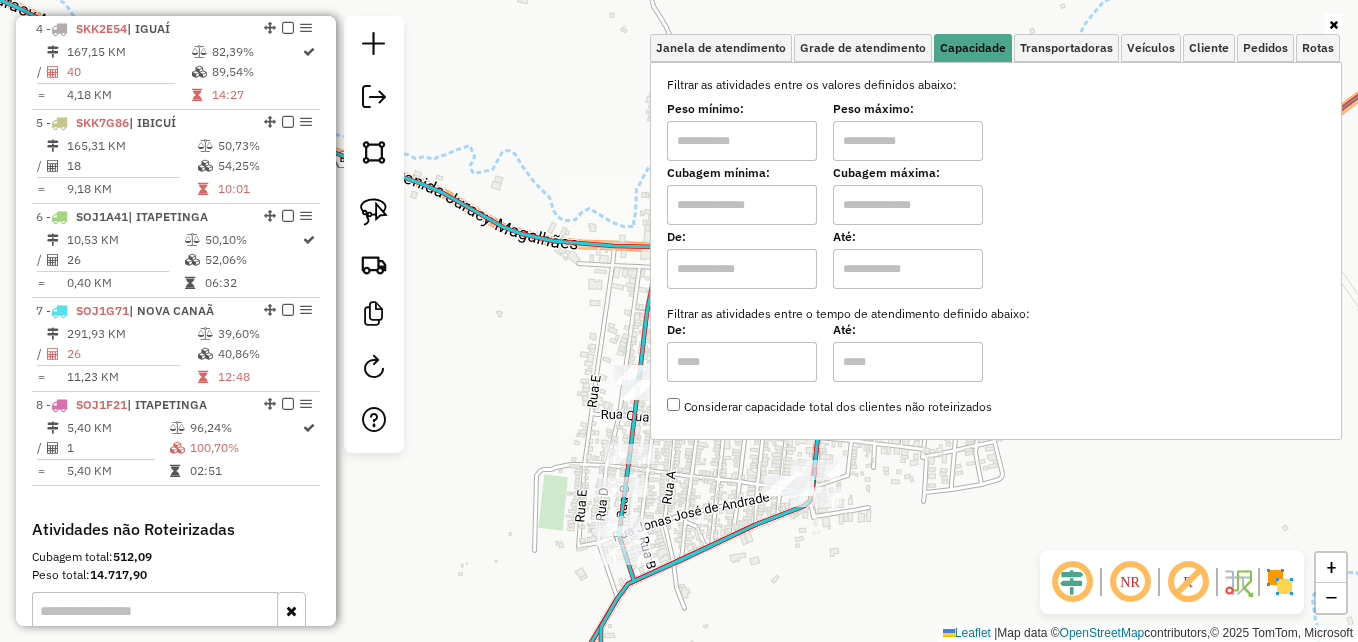 click at bounding box center (742, 205) 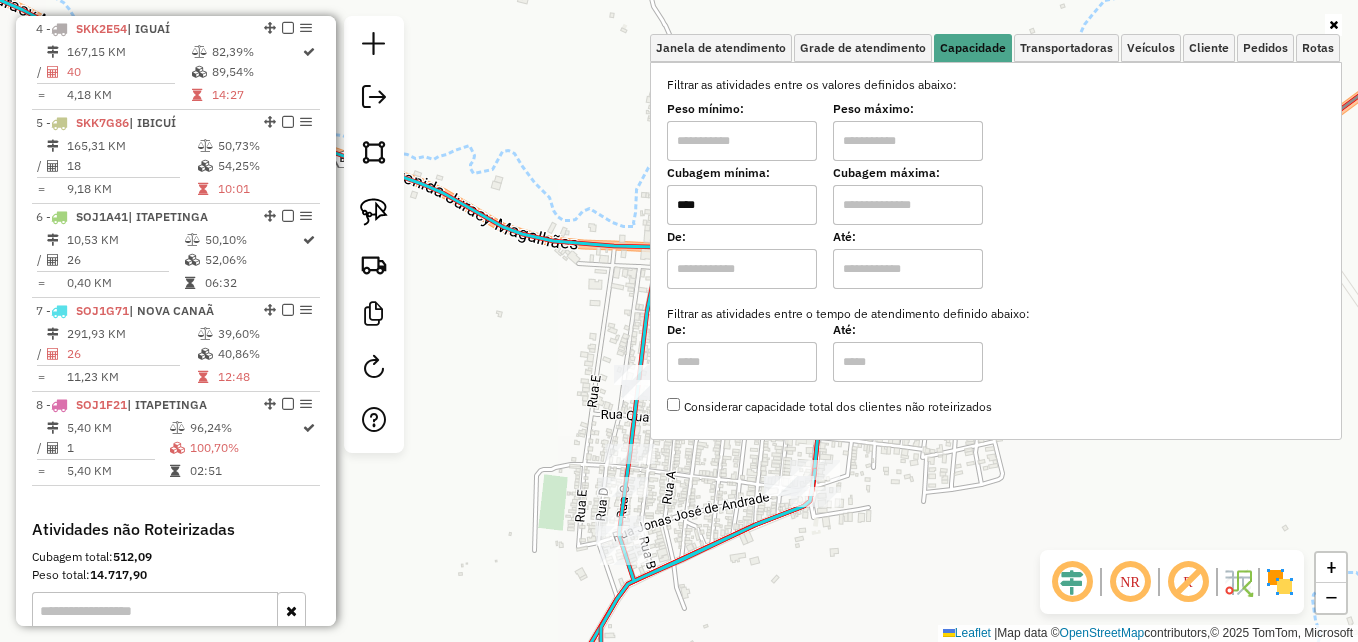 type on "****" 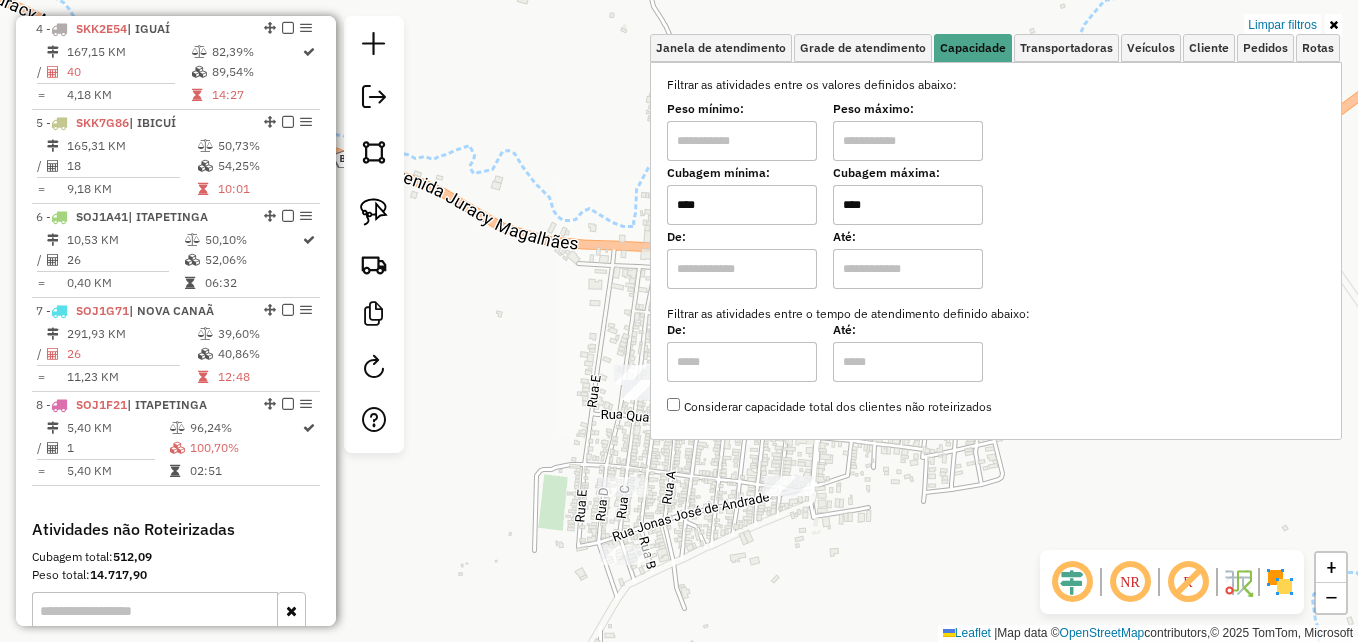 click on "Limpar filtros Janela de atendimento Grade de atendimento Capacidade Transportadoras Veículos Cliente Pedidos  Rotas Selecione os dias de semana para filtrar as janelas de atendimento  Seg   Ter   Qua   Qui   Sex   Sáb   Dom  Informe o período da janela de atendimento: De: Até:  Filtrar exatamente a janela do cliente  Considerar janela de atendimento padrão  Selecione os dias de semana para filtrar as grades de atendimento  Seg   Ter   Qua   Qui   Sex   Sáb   Dom   Considerar clientes sem dia de atendimento cadastrado  Clientes fora do dia de atendimento selecionado Filtrar as atividades entre os valores definidos abaixo:  Peso mínimo:   Peso máximo:   Cubagem mínima:  ****  Cubagem máxima:  ****  De:   Até:  Filtrar as atividades entre o tempo de atendimento definido abaixo:  De:   Até:   Considerar capacidade total dos clientes não roteirizados Transportadora: Selecione um ou mais itens Tipo de veículo: Selecione um ou mais itens Veículo: Selecione um ou mais itens Motorista: Nome: Rótulo: +" 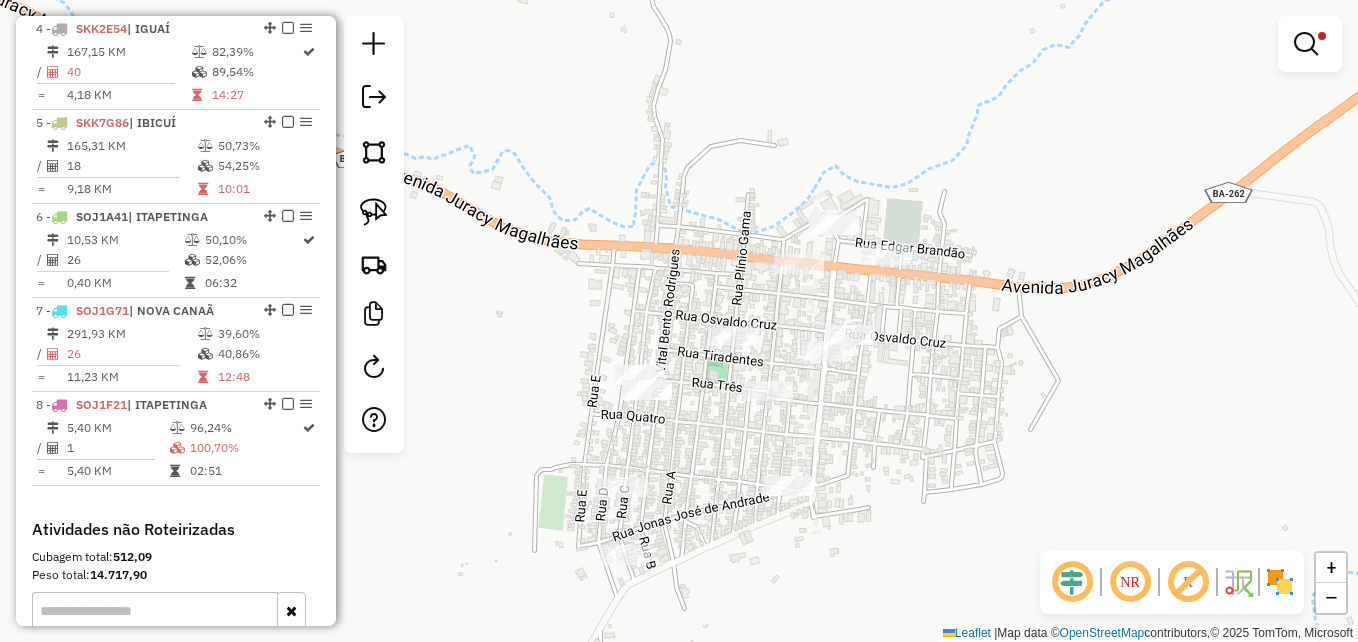 drag, startPoint x: 1307, startPoint y: 37, endPoint x: 1296, endPoint y: 37, distance: 11 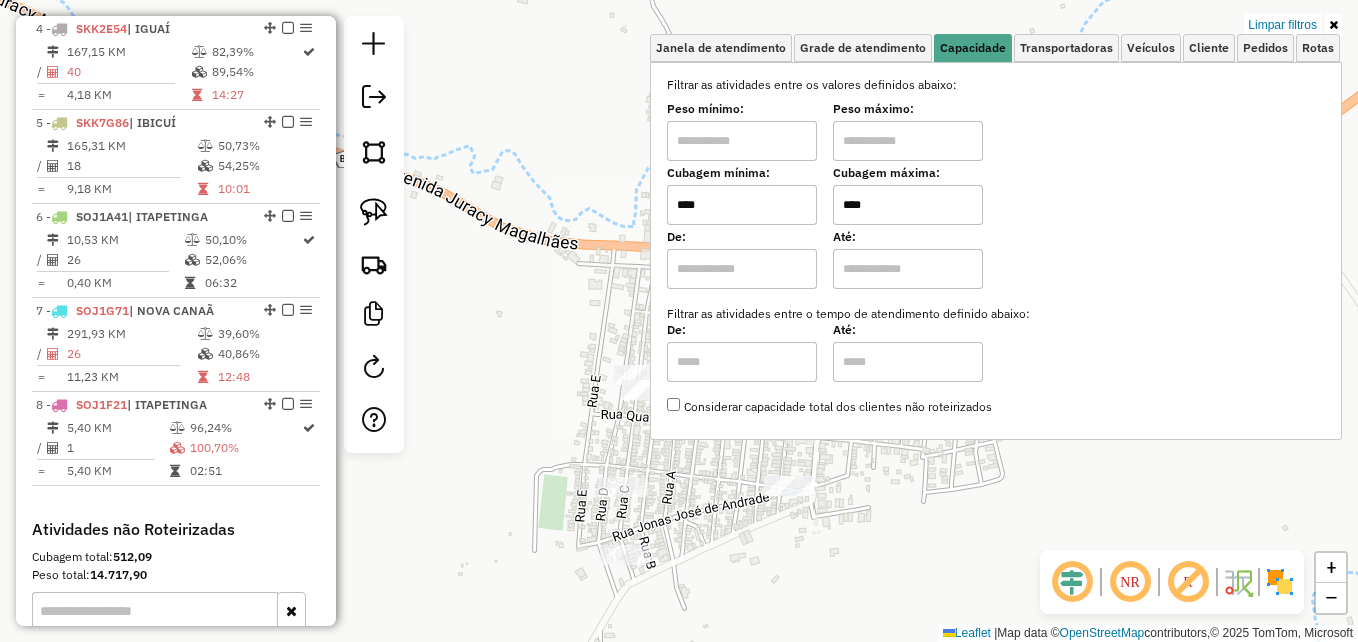 click on "****" at bounding box center (908, 205) 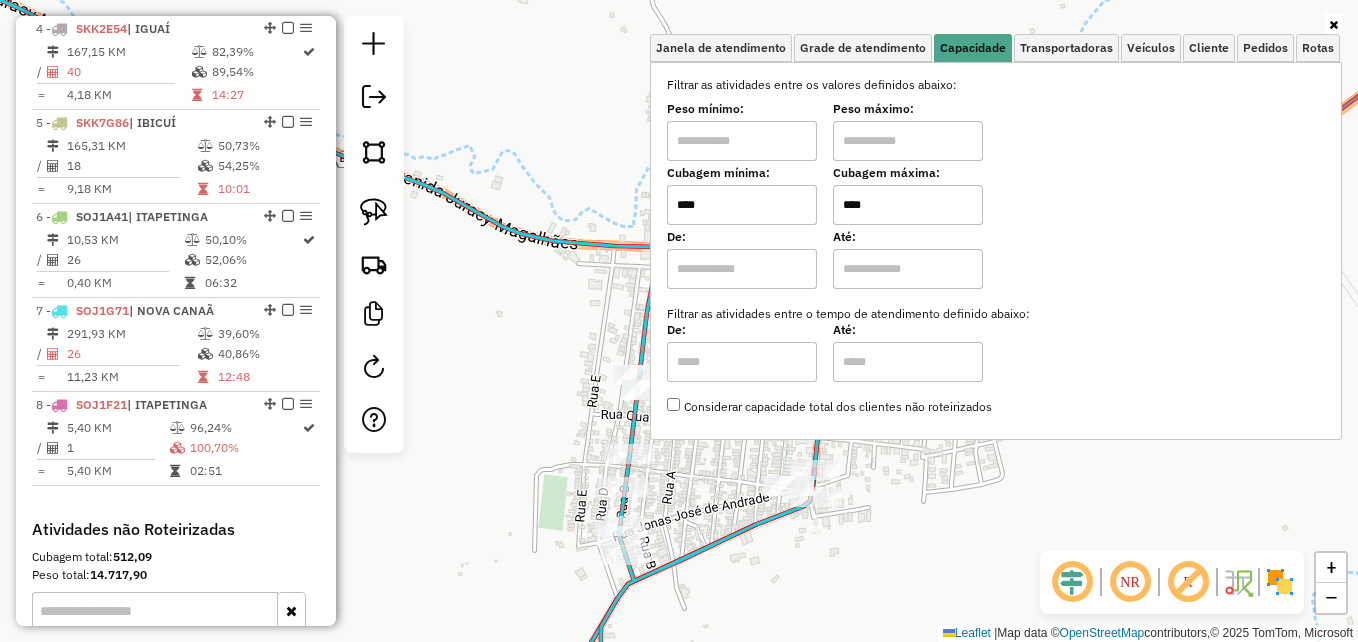 click on "****" at bounding box center (908, 205) 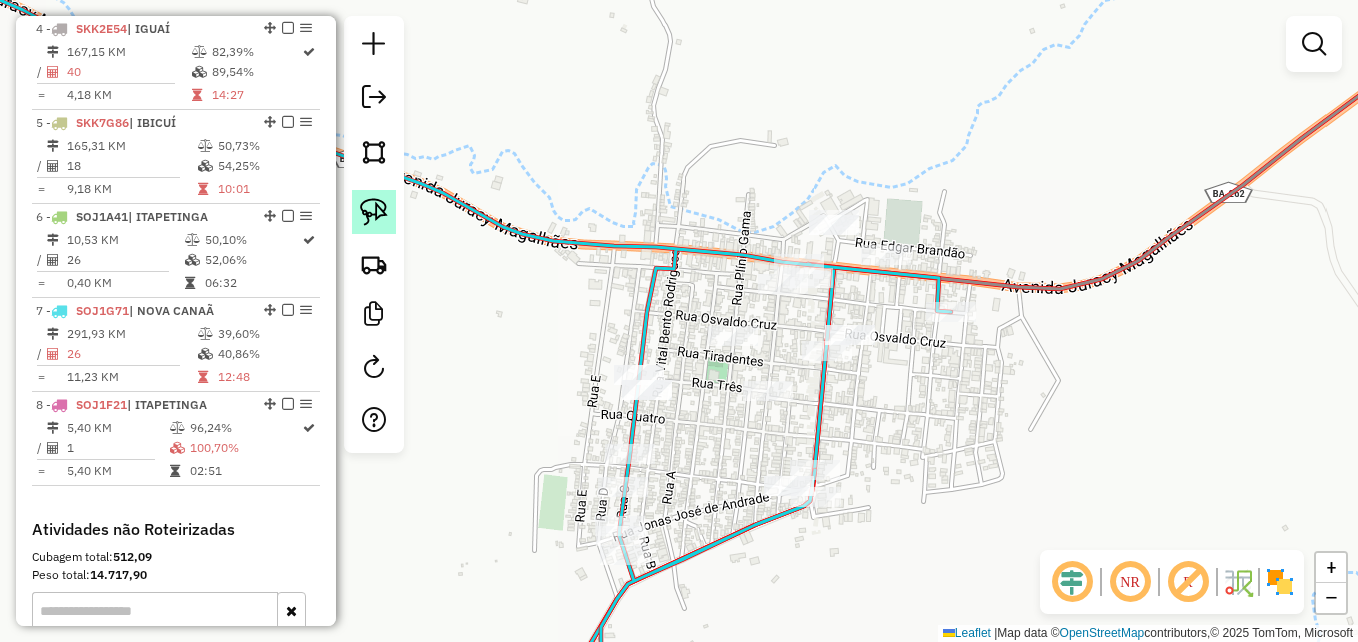 click 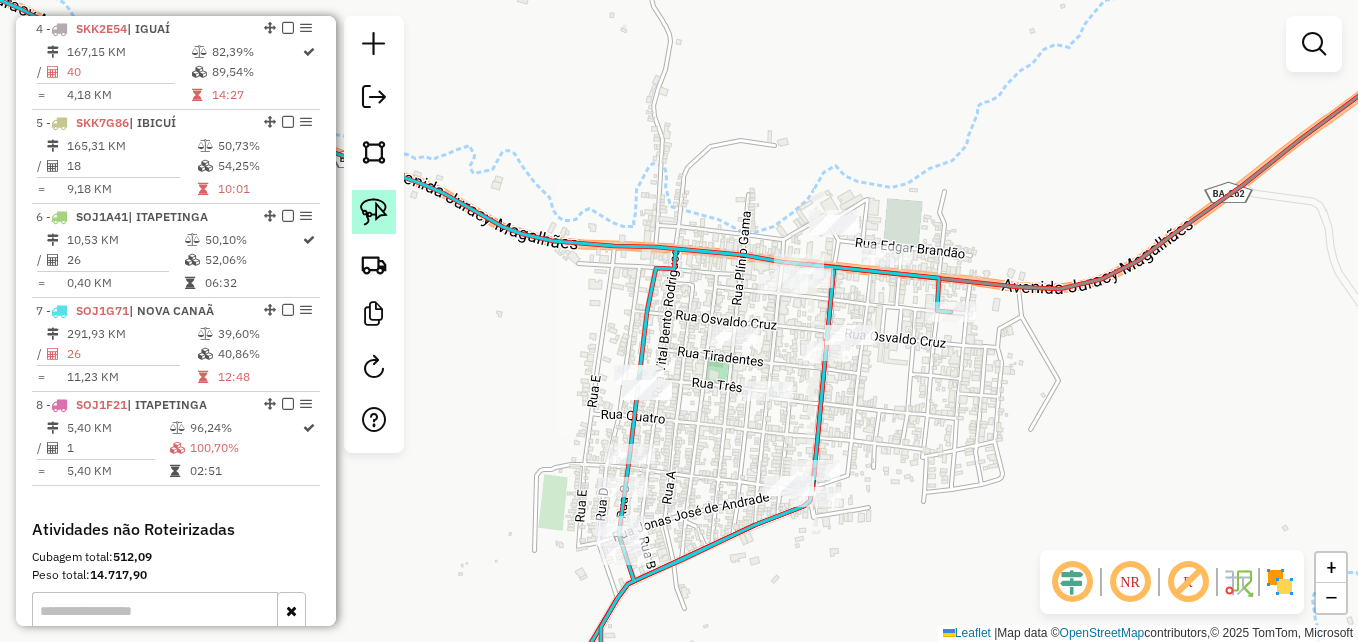 click 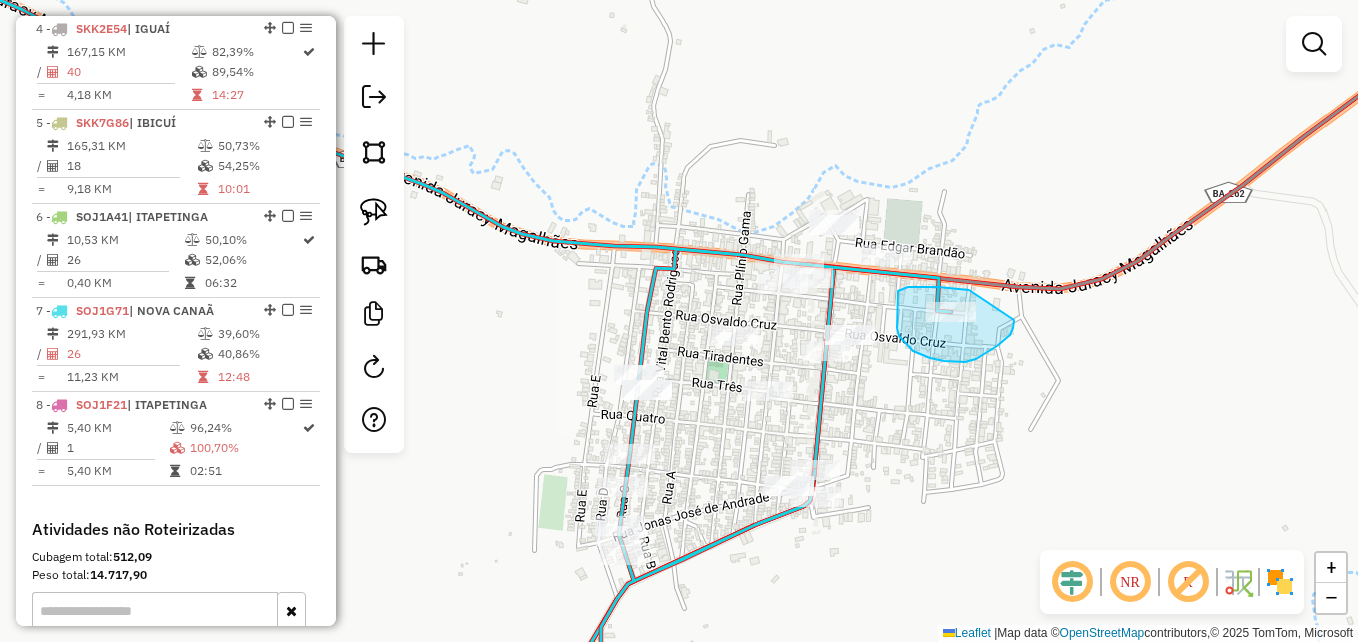 drag, startPoint x: 969, startPoint y: 290, endPoint x: 1013, endPoint y: 318, distance: 52.153618 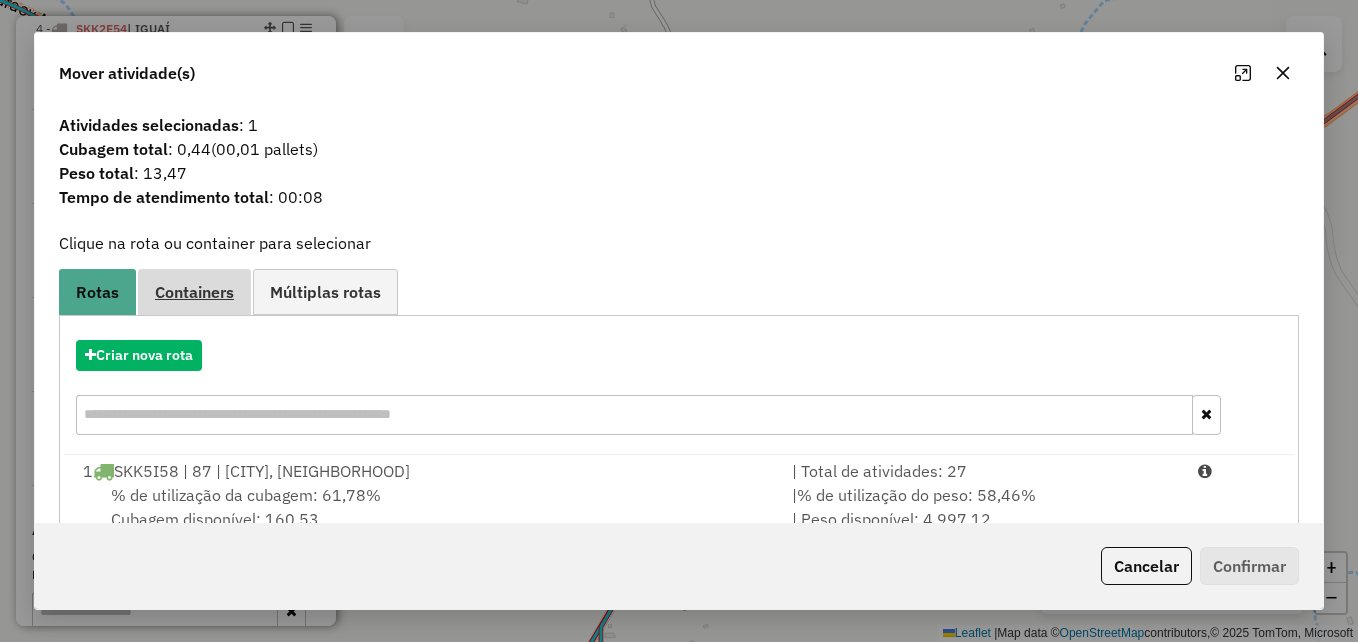 click on "Containers" at bounding box center [194, 292] 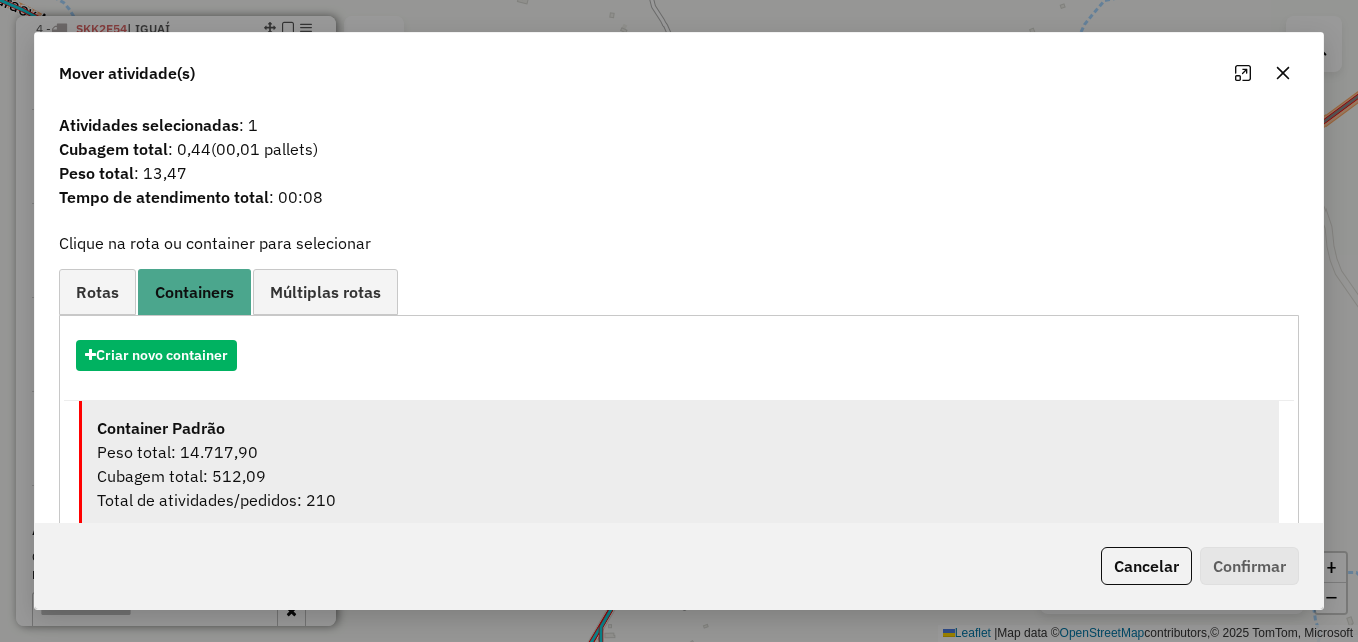 click on "Peso total: 14.717,90" at bounding box center (680, 452) 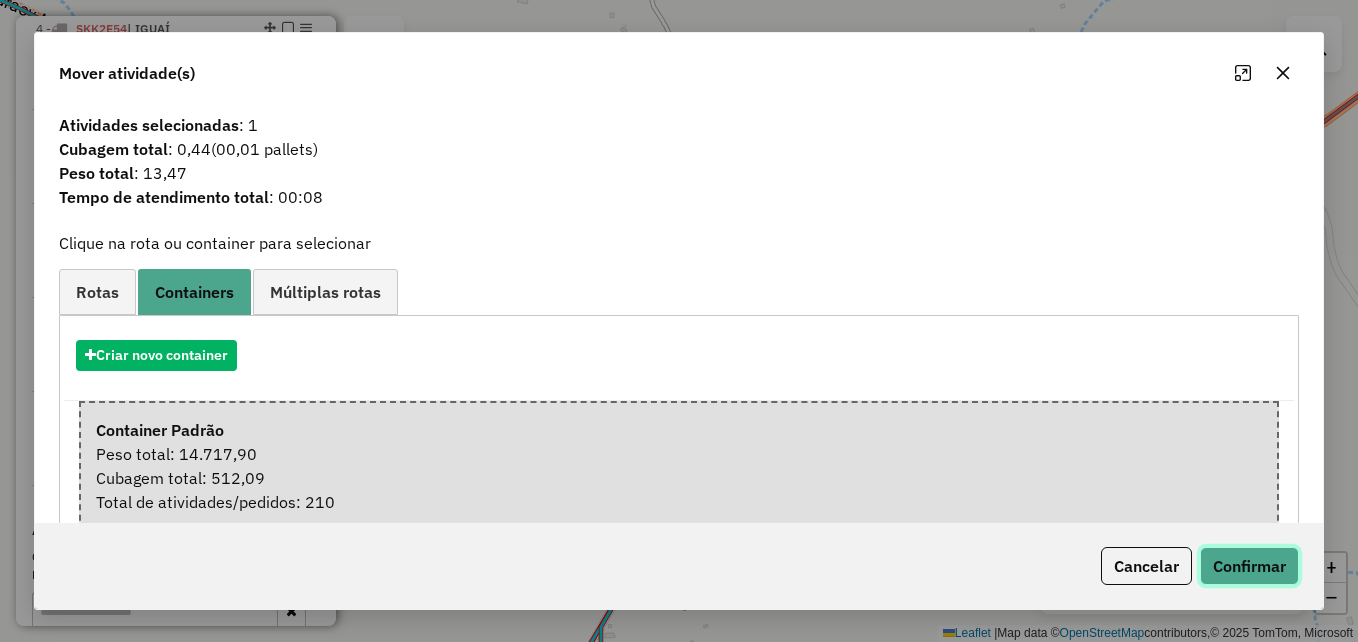 drag, startPoint x: 1245, startPoint y: 559, endPoint x: 1241, endPoint y: 547, distance: 12.649111 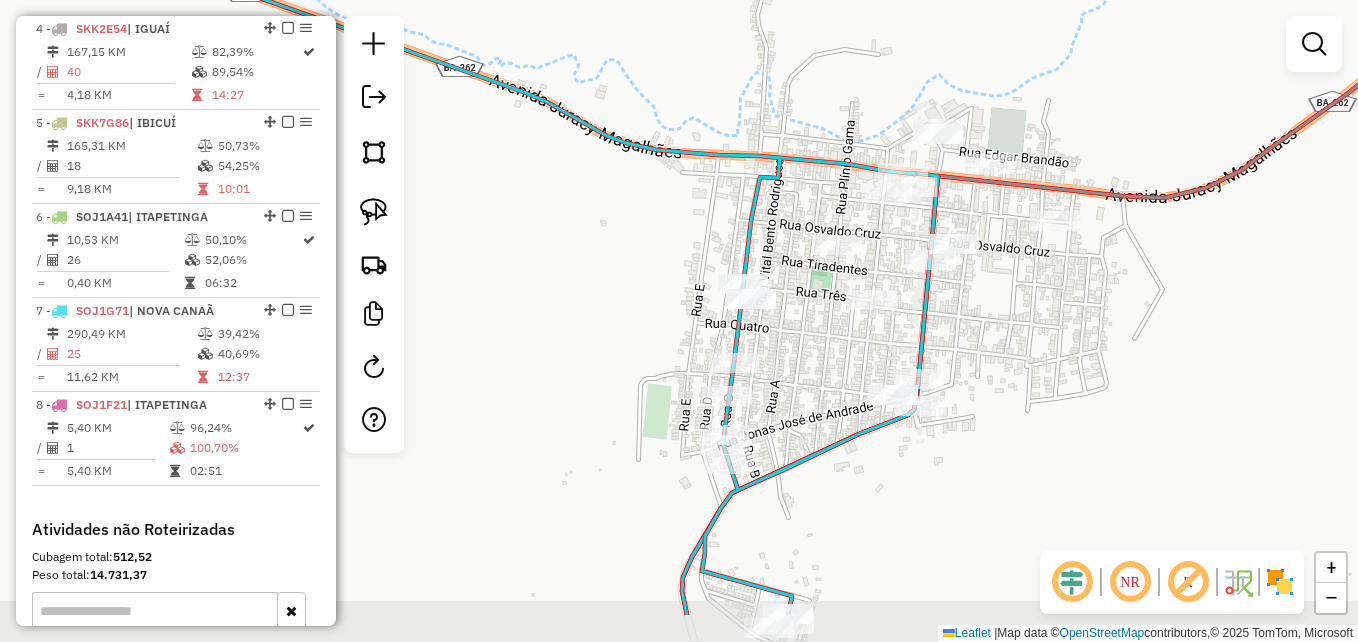 drag, startPoint x: 931, startPoint y: 428, endPoint x: 1037, endPoint y: 334, distance: 141.67569 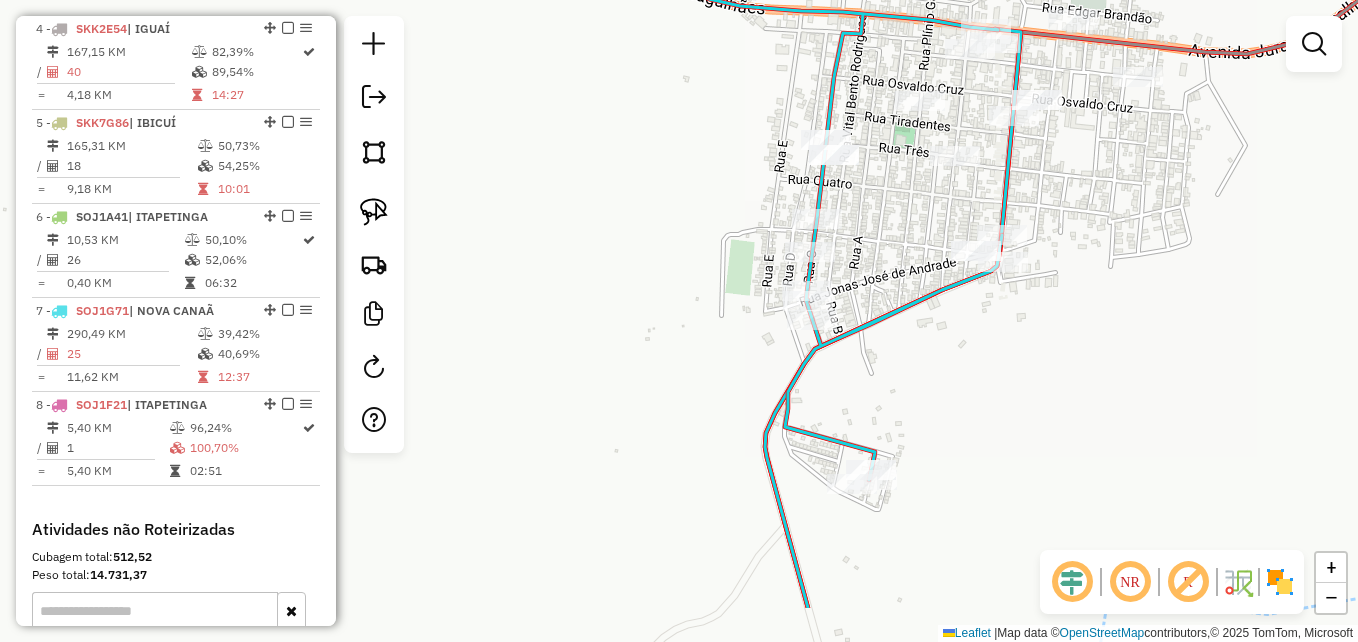 drag, startPoint x: 967, startPoint y: 380, endPoint x: 956, endPoint y: 330, distance: 51.1957 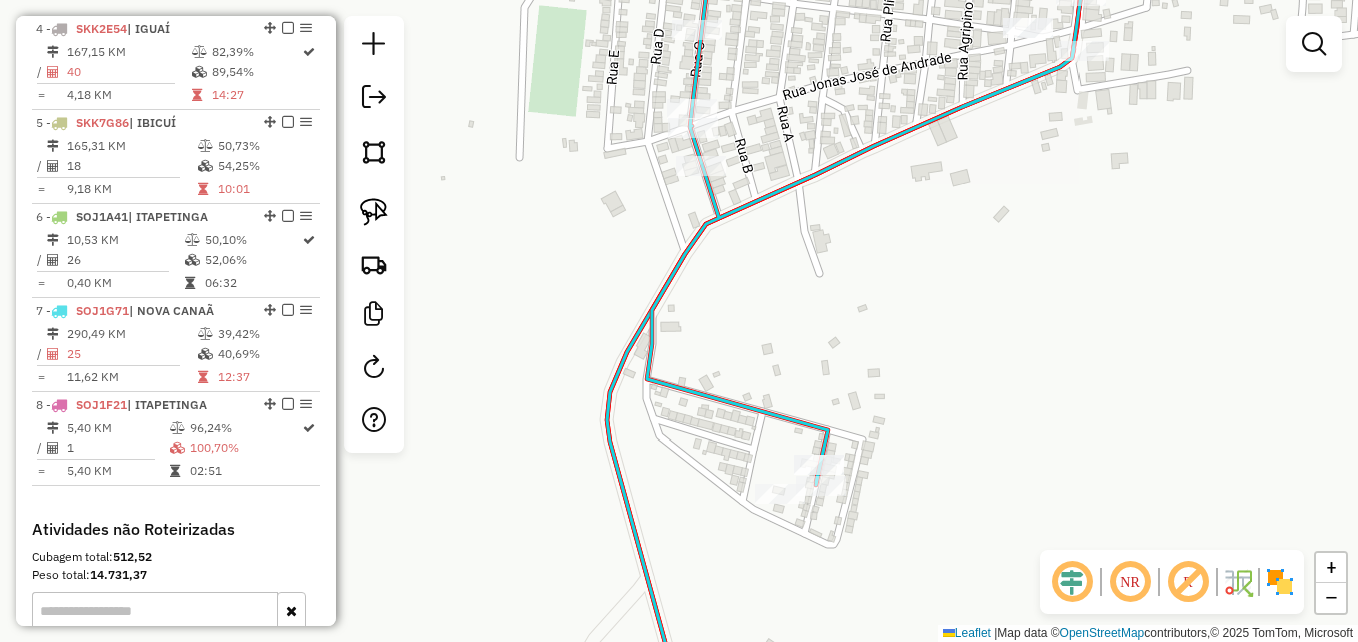 drag, startPoint x: 809, startPoint y: 402, endPoint x: 744, endPoint y: 280, distance: 138.2353 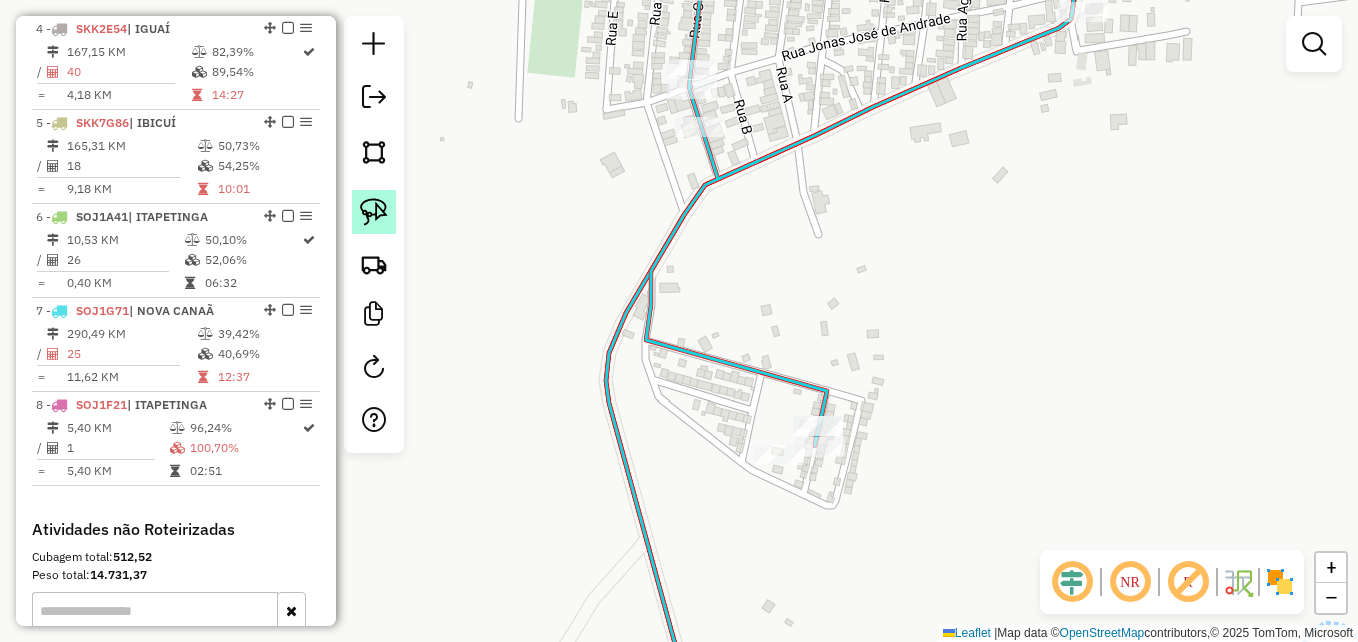 click 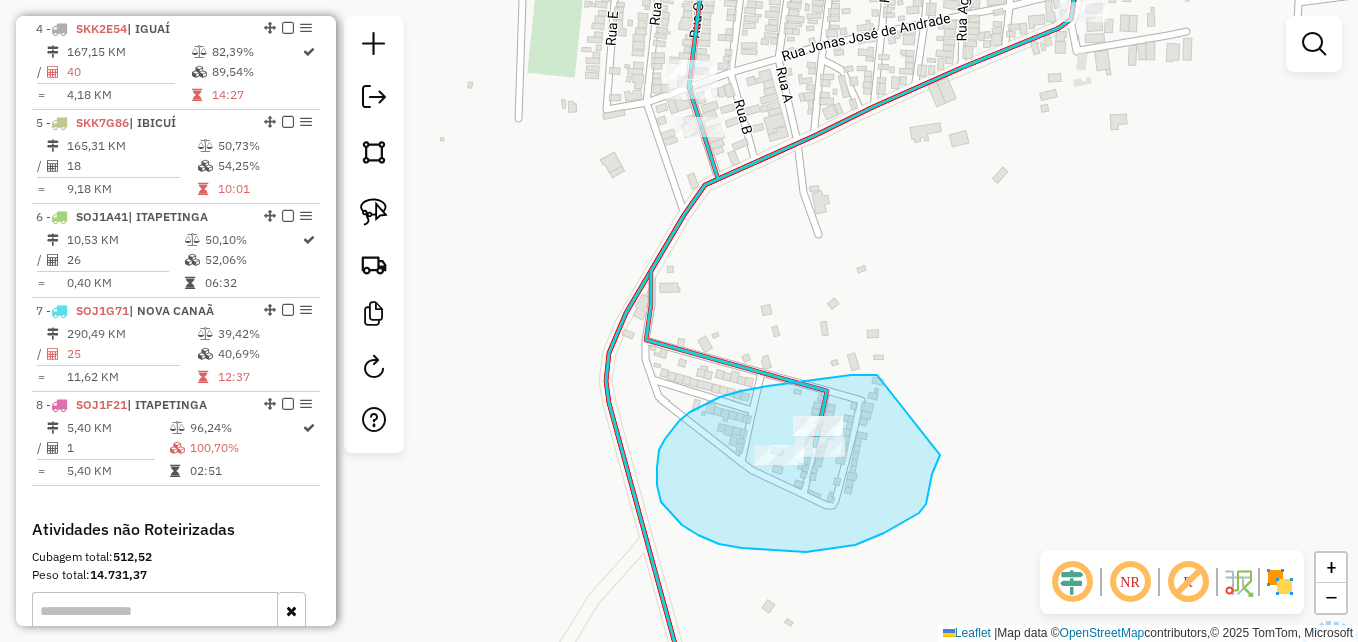 drag, startPoint x: 877, startPoint y: 375, endPoint x: 942, endPoint y: 441, distance: 92.63369 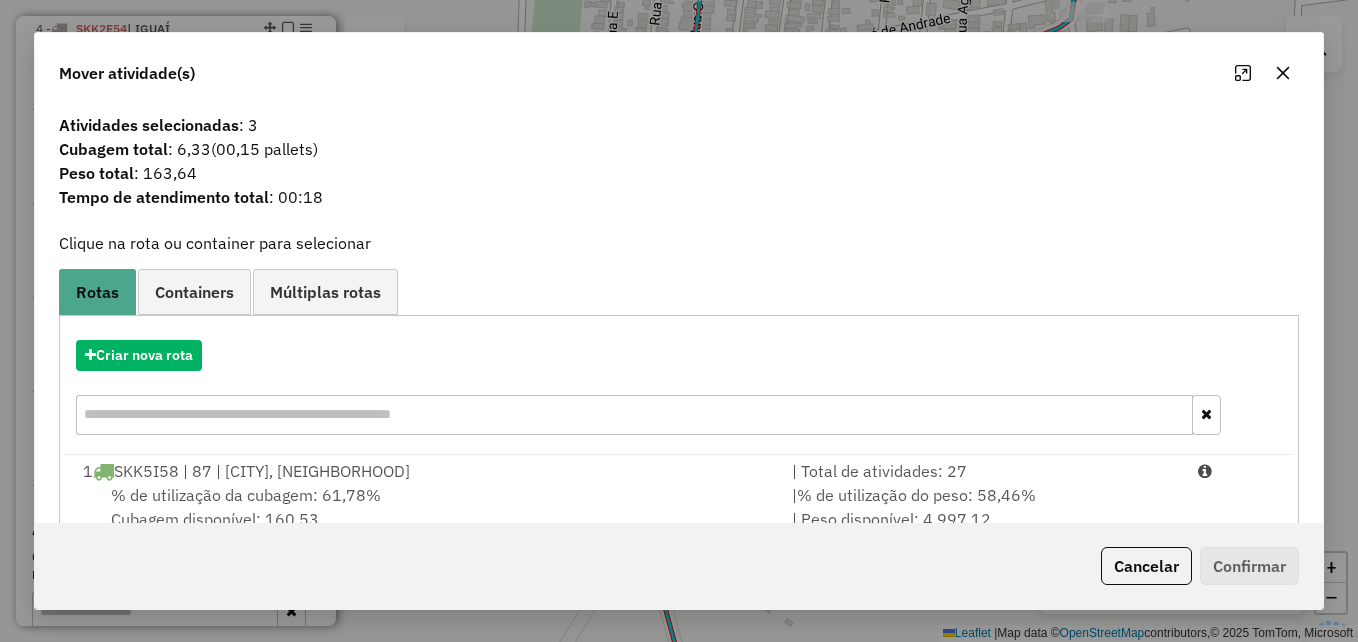 click on "Containers" at bounding box center [194, 292] 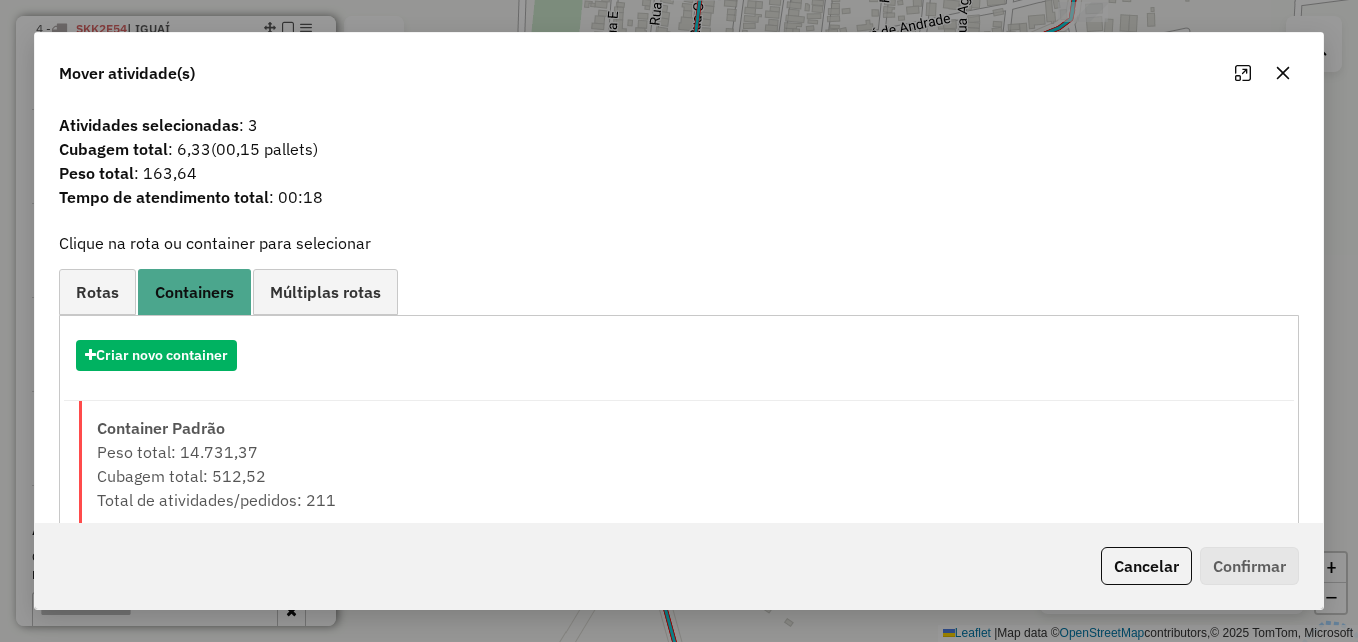 scroll, scrollTop: 39, scrollLeft: 0, axis: vertical 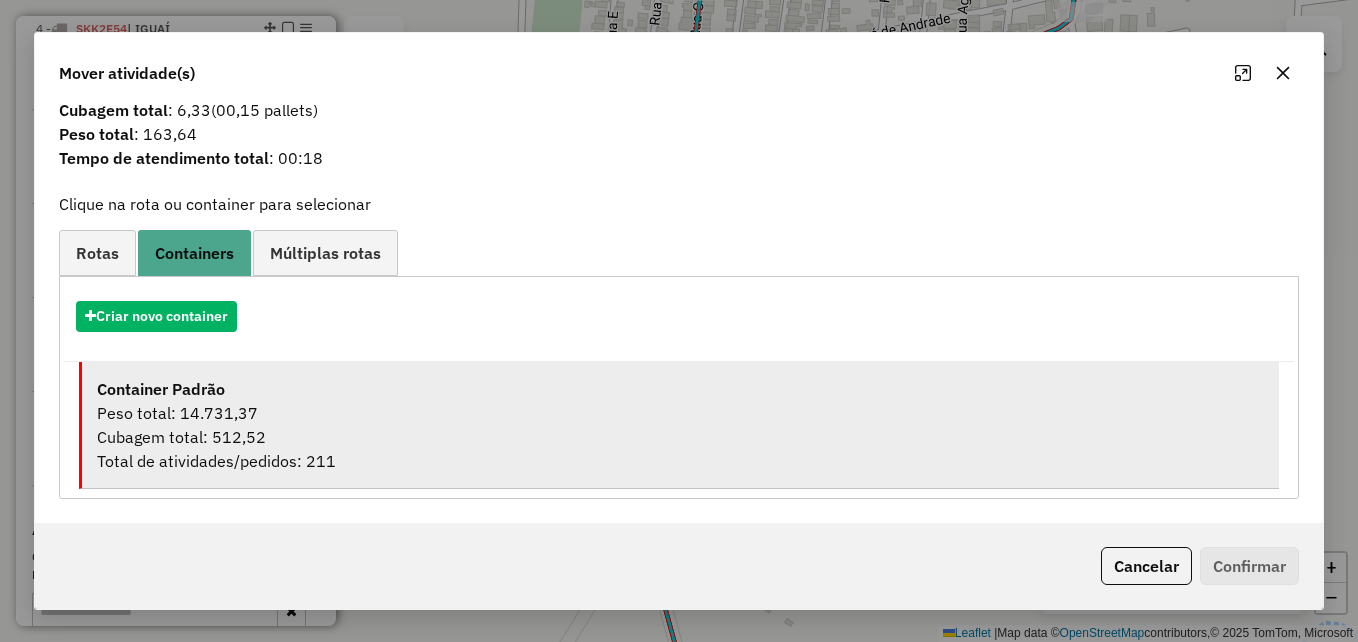 click on "Peso total: 14.731,37" at bounding box center [680, 413] 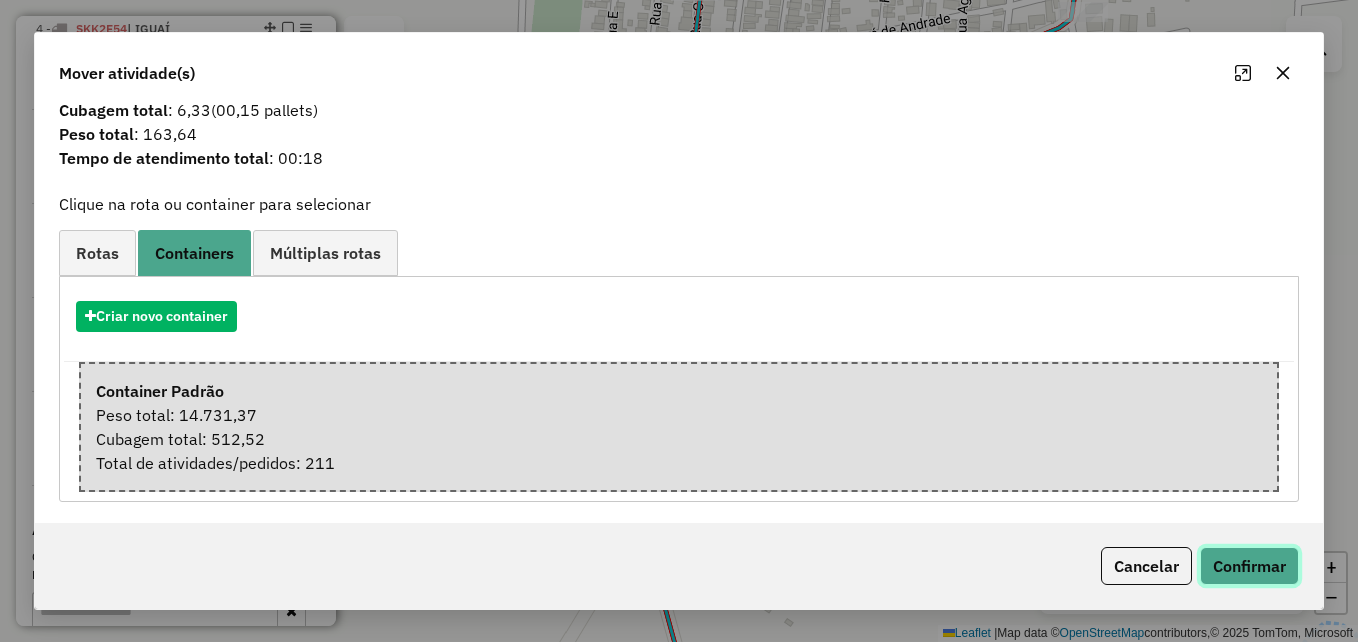 click on "Confirmar" 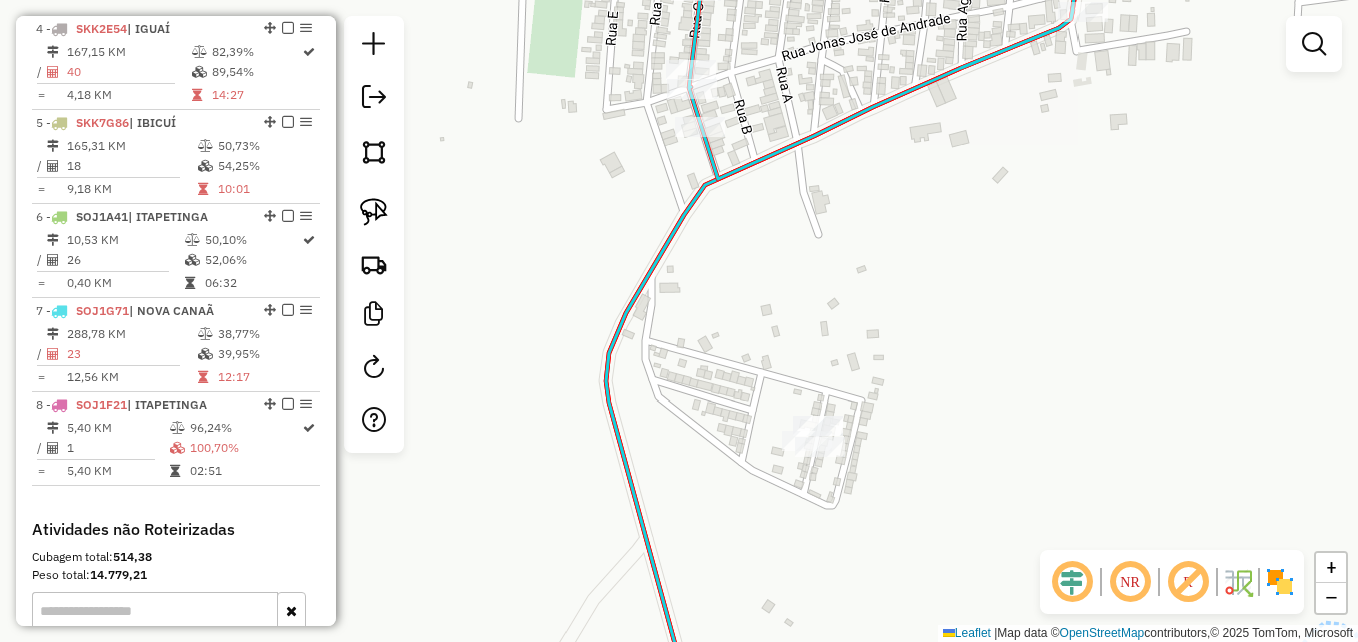 click on "Janela de atendimento Grade de atendimento Capacidade Transportadoras Veículos Cliente Pedidos  Rotas Selecione os dias de semana para filtrar as janelas de atendimento  Seg   Ter   Qua   Qui   Sex   Sáb   Dom  Informe o período da janela de atendimento: De: Até:  Filtrar exatamente a janela do cliente  Considerar janela de atendimento padrão  Selecione os dias de semana para filtrar as grades de atendimento  Seg   Ter   Qua   Qui   Sex   Sáb   Dom   Considerar clientes sem dia de atendimento cadastrado  Clientes fora do dia de atendimento selecionado Filtrar as atividades entre os valores definidos abaixo:  Peso mínimo:   Peso máximo:   Cubagem mínima:  ****  Cubagem máxima:  ****  De:   Até:  Filtrar as atividades entre o tempo de atendimento definido abaixo:  De:   Até:   Considerar capacidade total dos clientes não roteirizados Transportadora: Selecione um ou mais itens Tipo de veículo: Selecione um ou mais itens Veículo: Selecione um ou mais itens Motorista: Selecione um ou mais itens De:" 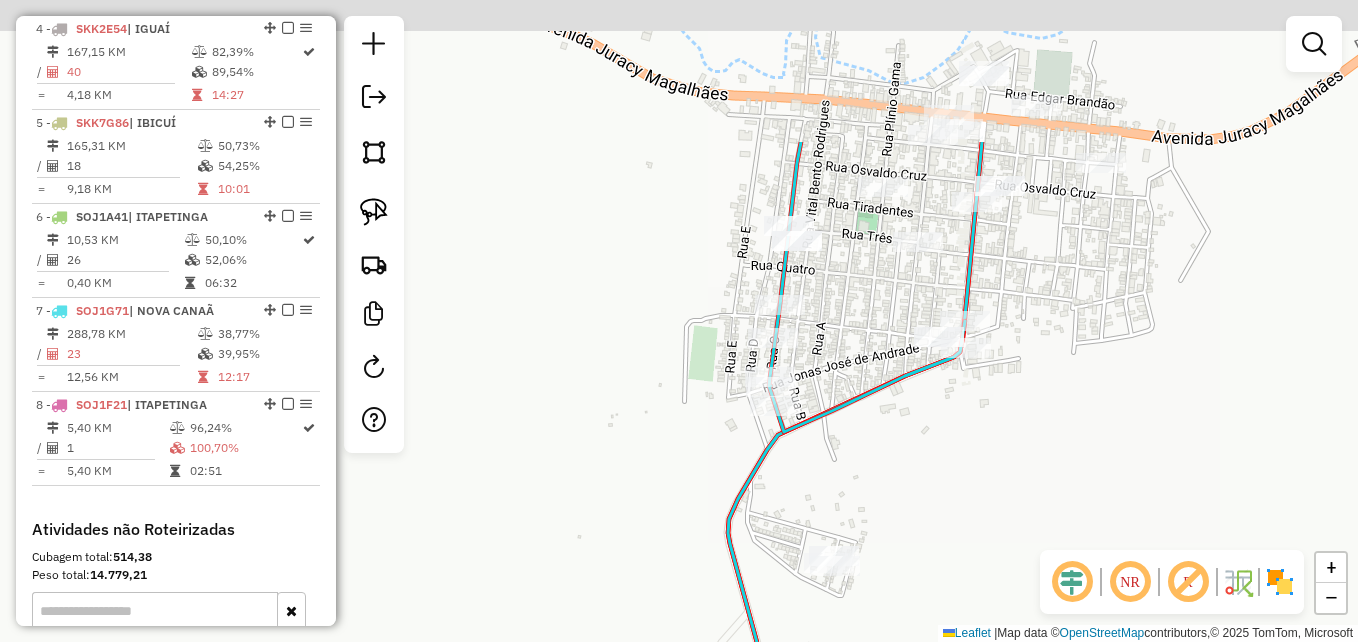 drag, startPoint x: 913, startPoint y: 250, endPoint x: 919, endPoint y: 446, distance: 196.09181 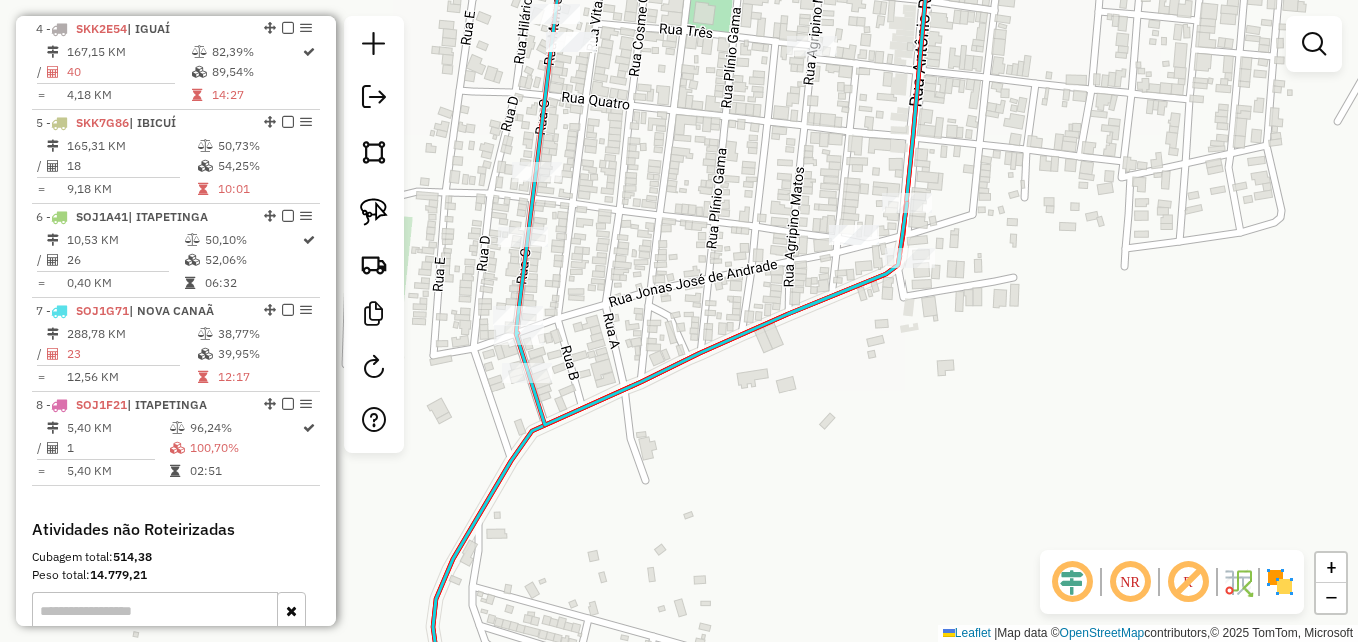 click on "Janela de atendimento Grade de atendimento Capacidade Transportadoras Veículos Cliente Pedidos  Rotas Selecione os dias de semana para filtrar as janelas de atendimento  Seg   Ter   Qua   Qui   Sex   Sáb   Dom  Informe o período da janela de atendimento: De: Até:  Filtrar exatamente a janela do cliente  Considerar janela de atendimento padrão  Selecione os dias de semana para filtrar as grades de atendimento  Seg   Ter   Qua   Qui   Sex   Sáb   Dom   Considerar clientes sem dia de atendimento cadastrado  Clientes fora do dia de atendimento selecionado Filtrar as atividades entre os valores definidos abaixo:  Peso mínimo:   Peso máximo:   Cubagem mínima:  ****  Cubagem máxima:  ****  De:   Até:  Filtrar as atividades entre o tempo de atendimento definido abaixo:  De:   Até:   Considerar capacidade total dos clientes não roteirizados Transportadora: Selecione um ou mais itens Tipo de veículo: Selecione um ou mais itens Veículo: Selecione um ou mais itens Motorista: Selecione um ou mais itens De:" 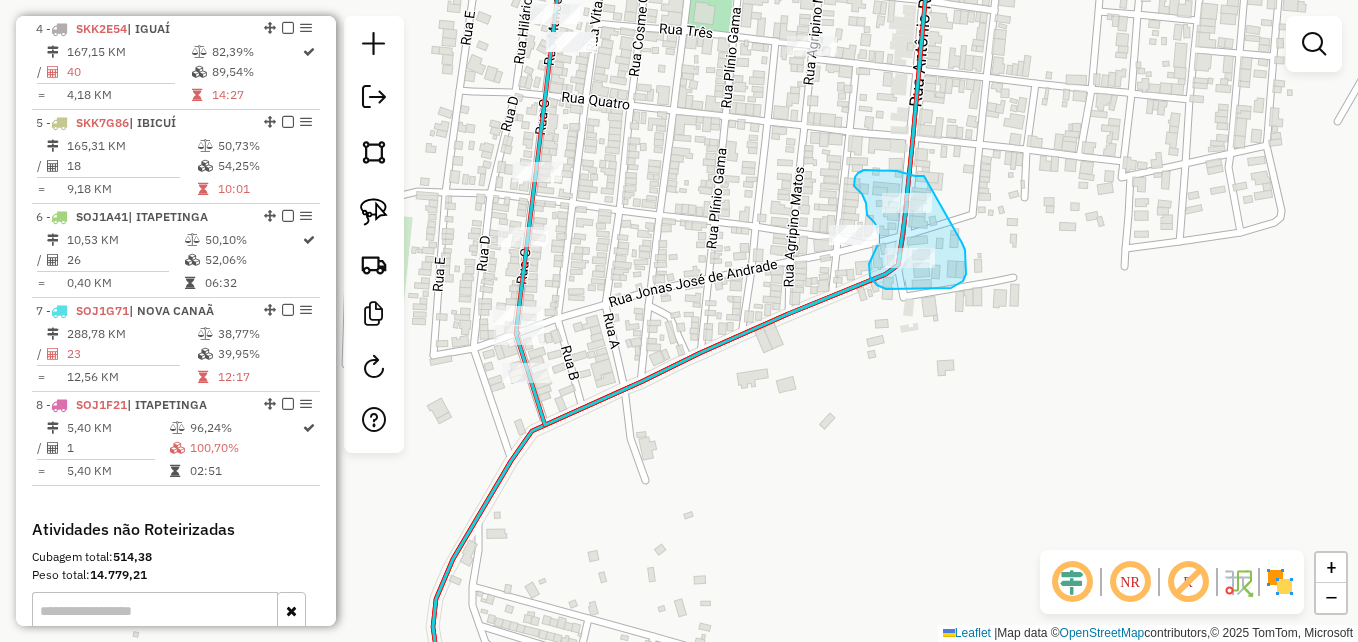 drag, startPoint x: 924, startPoint y: 176, endPoint x: 959, endPoint y: 230, distance: 64.3506 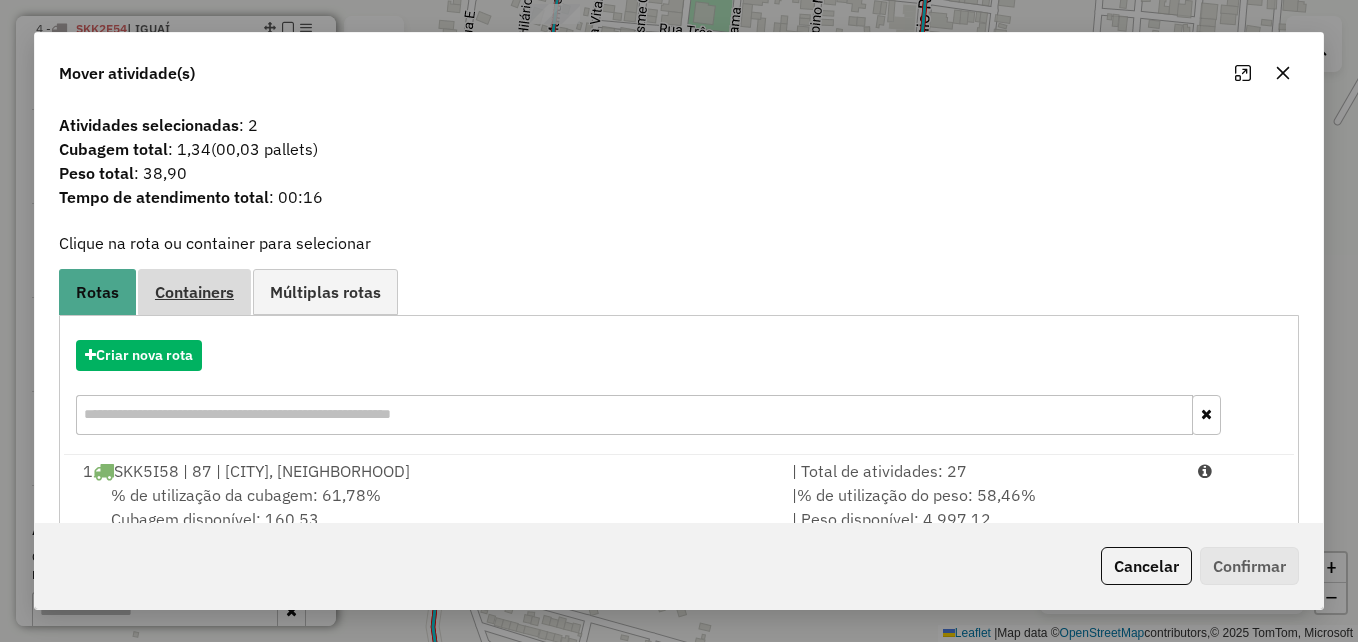 click on "Containers" at bounding box center [194, 292] 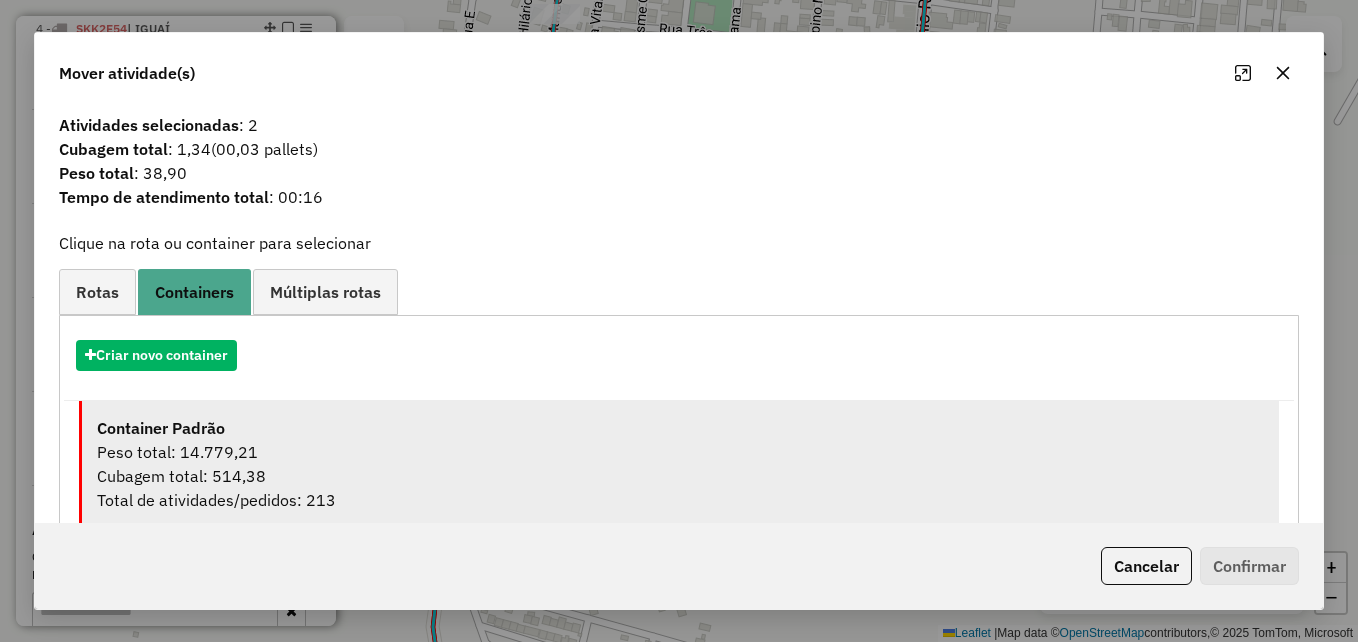 click on "Peso total: 14.779,21" at bounding box center (680, 452) 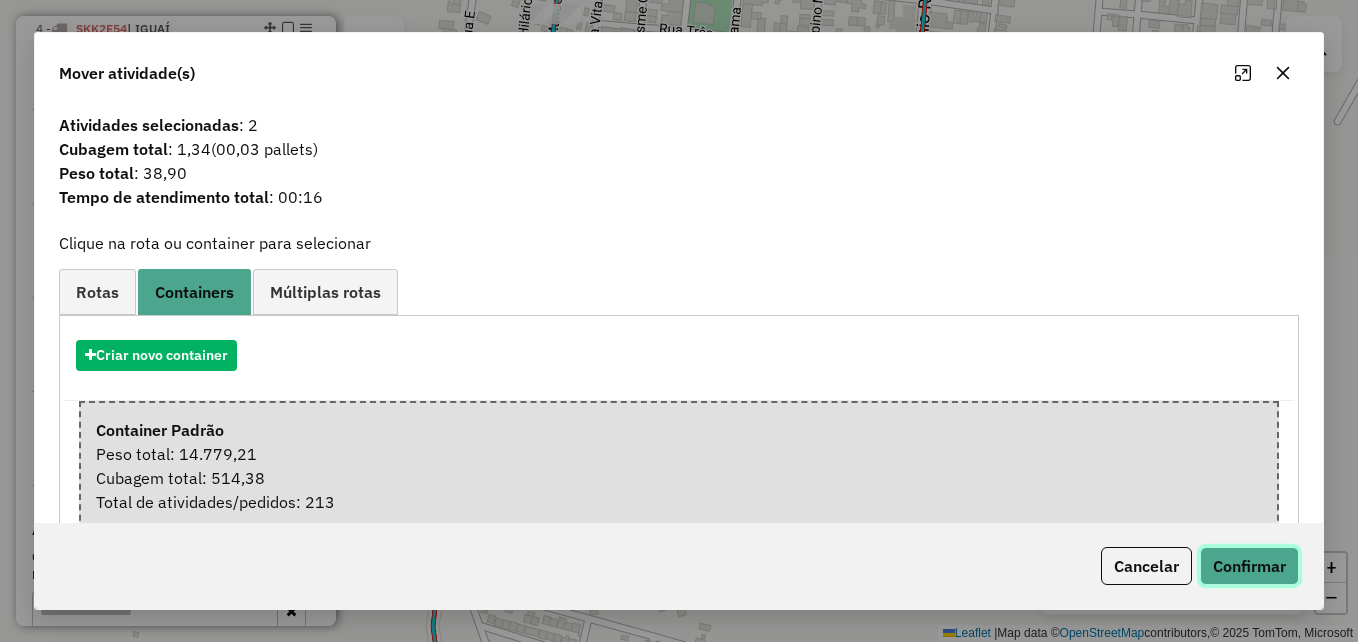 click on "Confirmar" 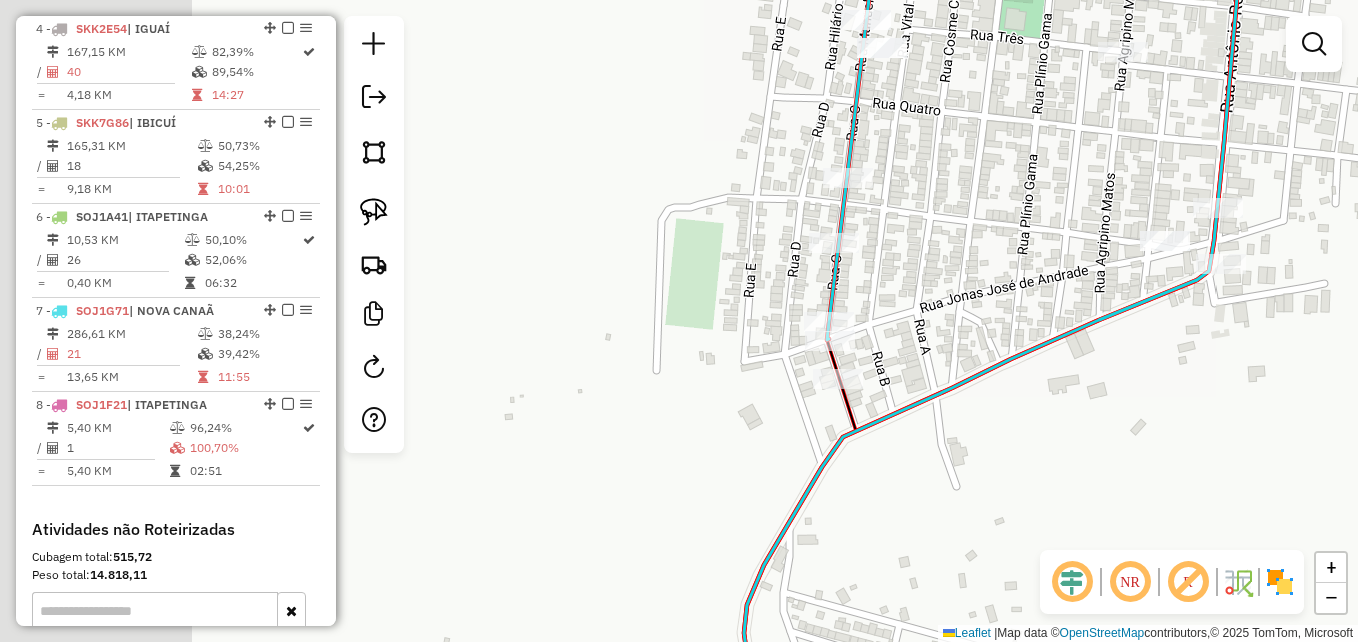 drag, startPoint x: 750, startPoint y: 336, endPoint x: 1093, endPoint y: 342, distance: 343.05246 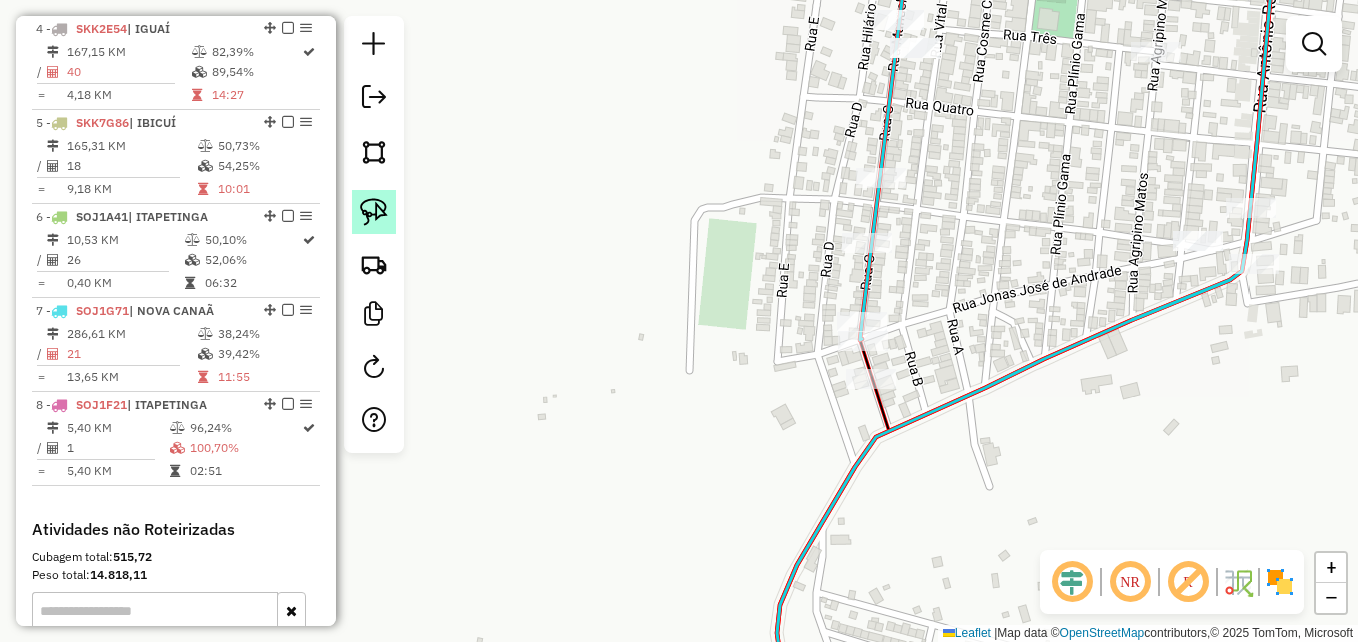 click 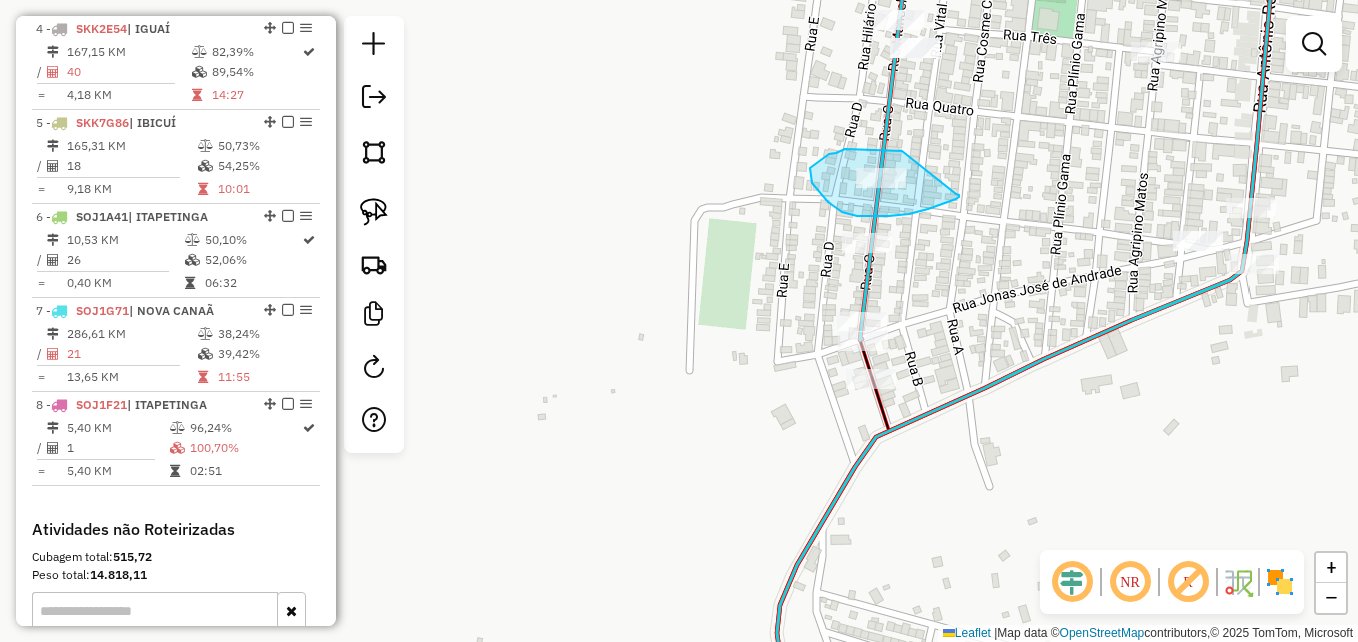 drag, startPoint x: 902, startPoint y: 151, endPoint x: 950, endPoint y: 191, distance: 62.482 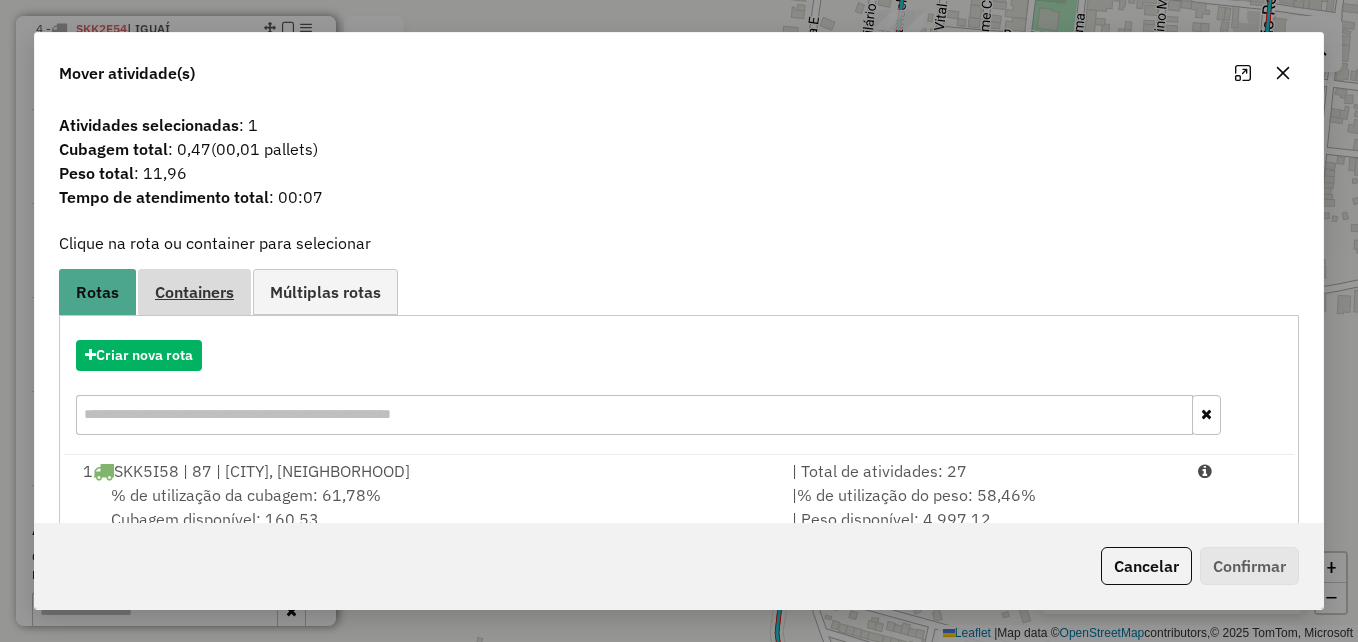 click on "Containers" at bounding box center (194, 292) 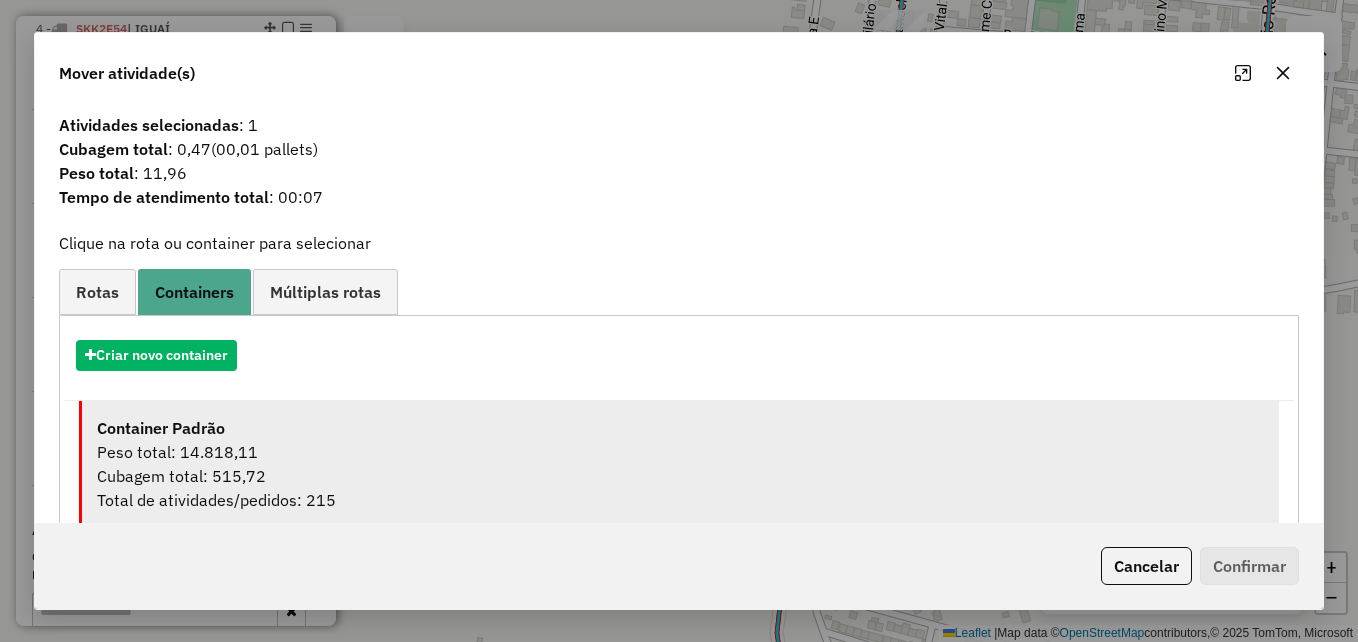 click on "Peso total: 14.818,11" at bounding box center [680, 452] 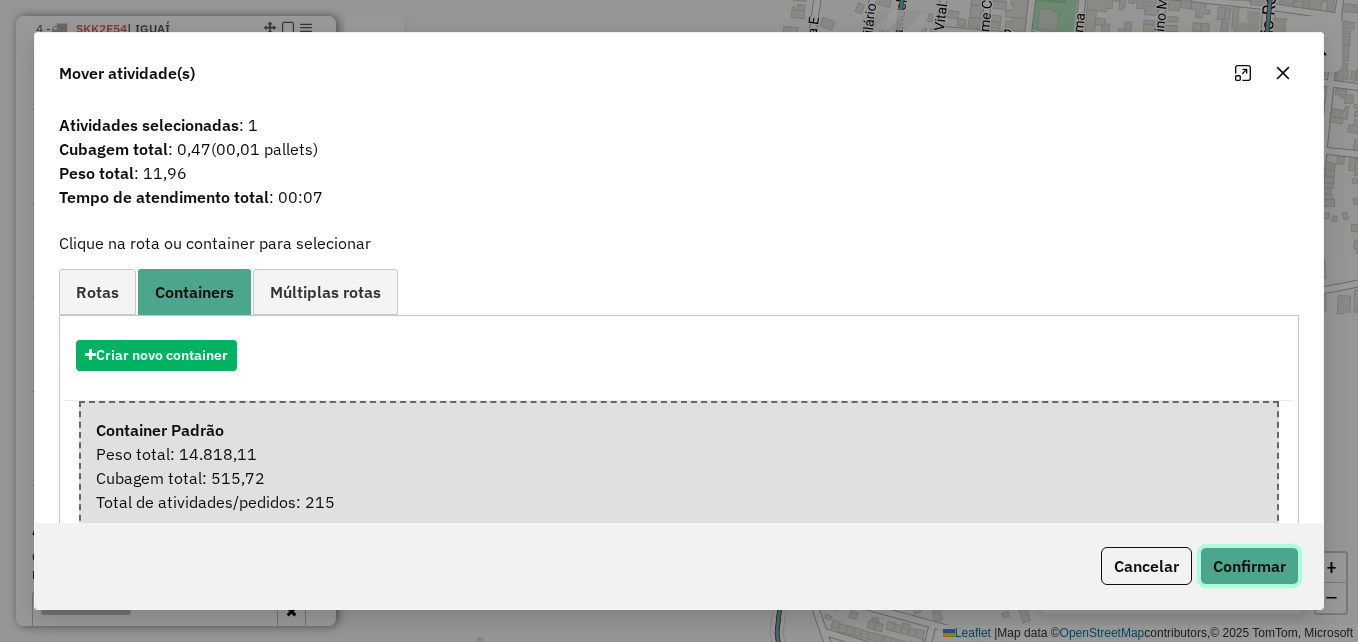click on "Confirmar" 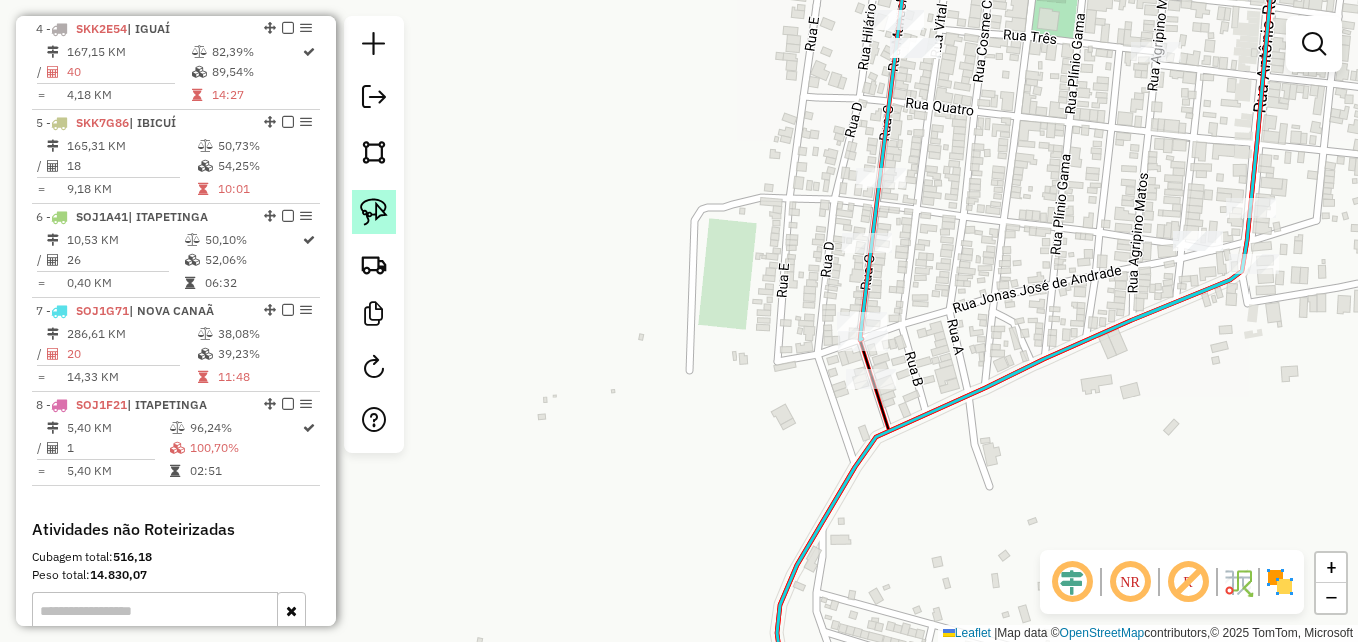 click 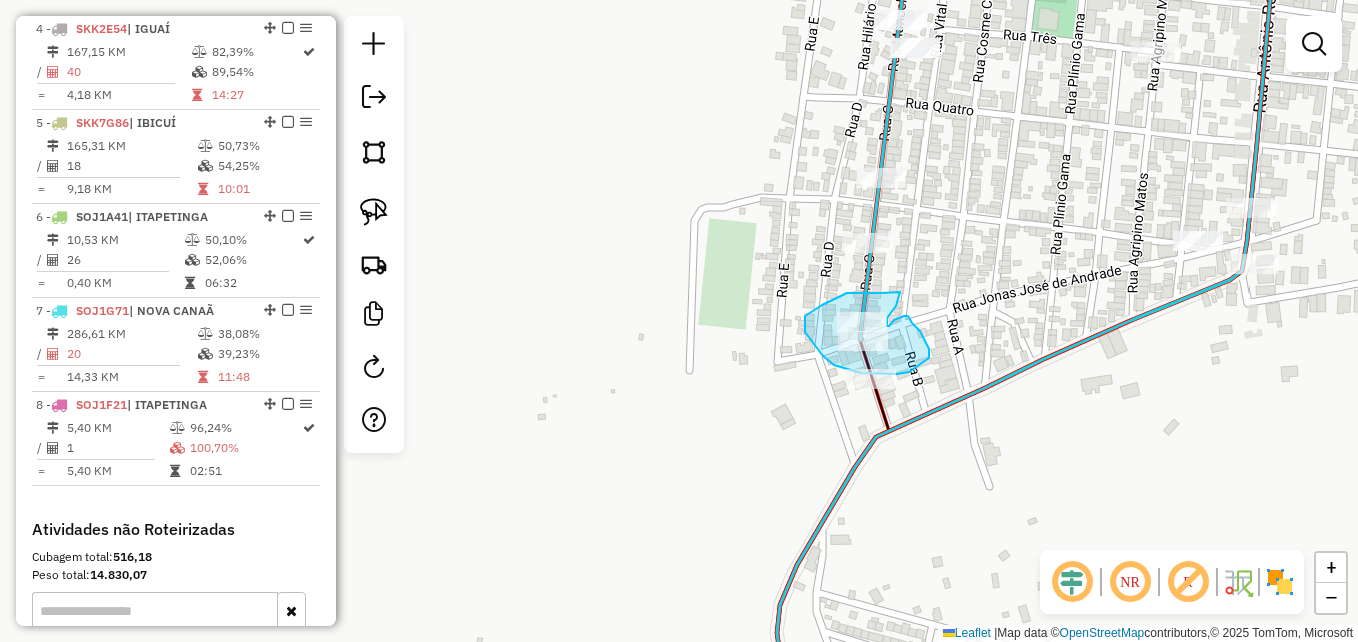 drag, startPoint x: 882, startPoint y: 293, endPoint x: 901, endPoint y: 291, distance: 19.104973 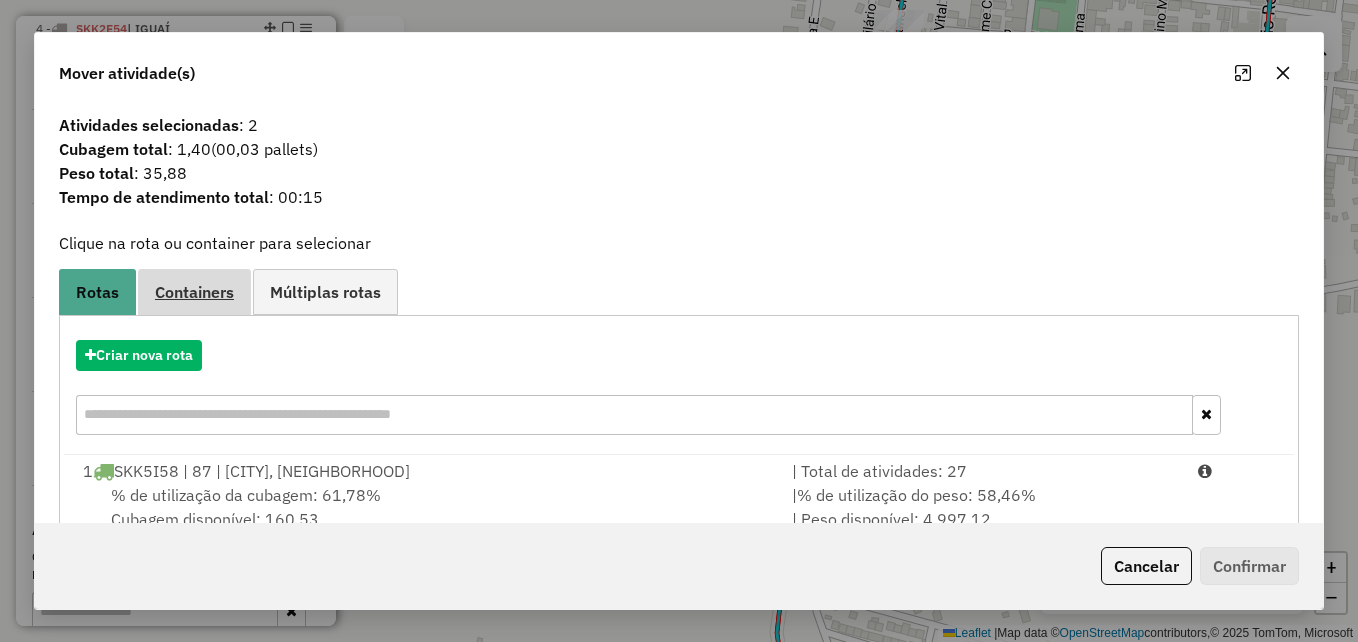 click on "Containers" at bounding box center (194, 292) 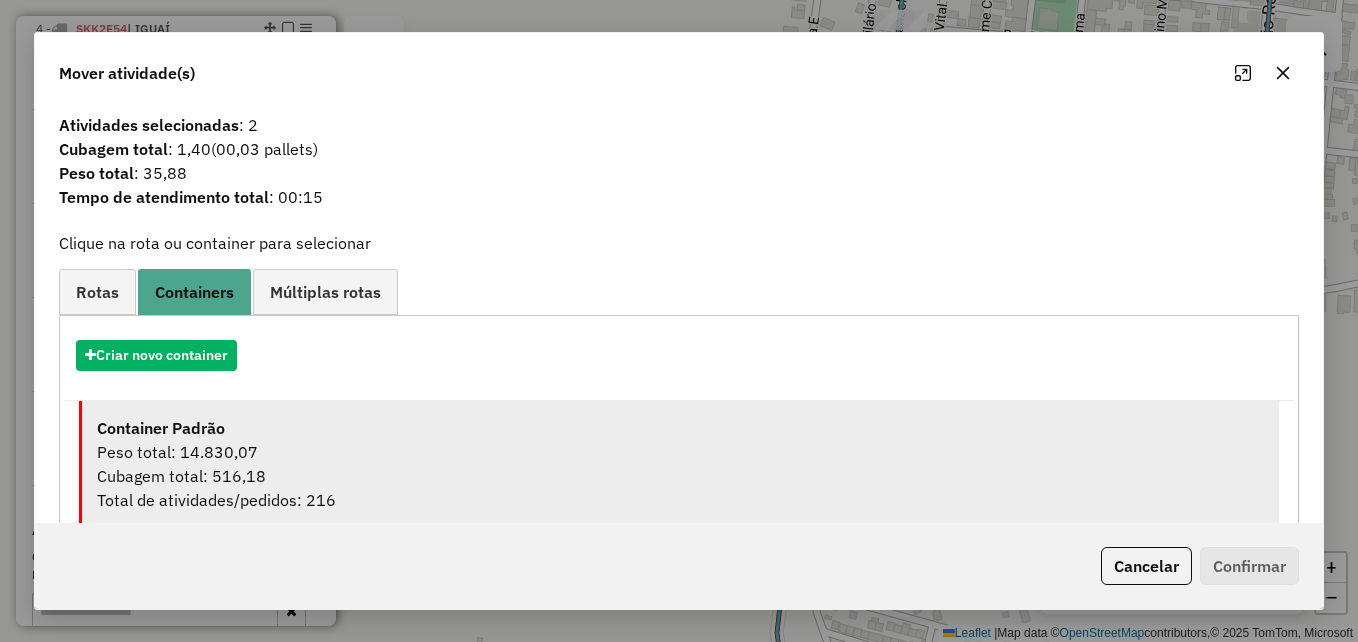 drag, startPoint x: 269, startPoint y: 479, endPoint x: 331, endPoint y: 491, distance: 63.15061 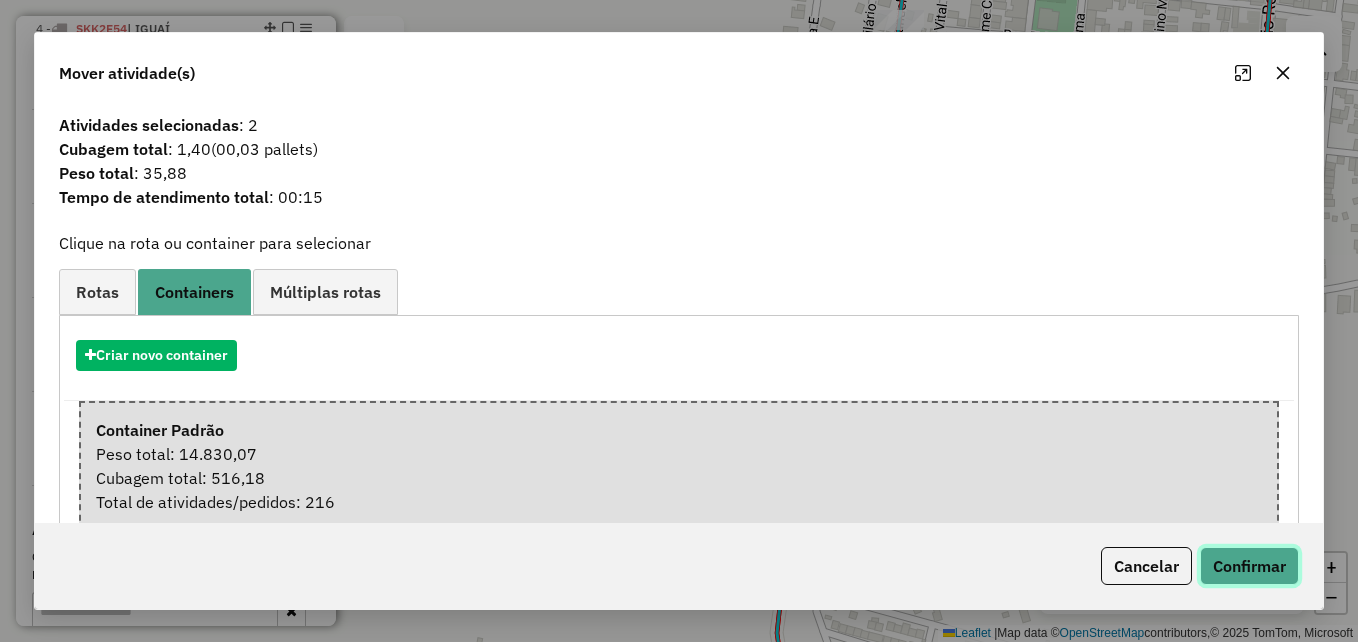 click on "Confirmar" 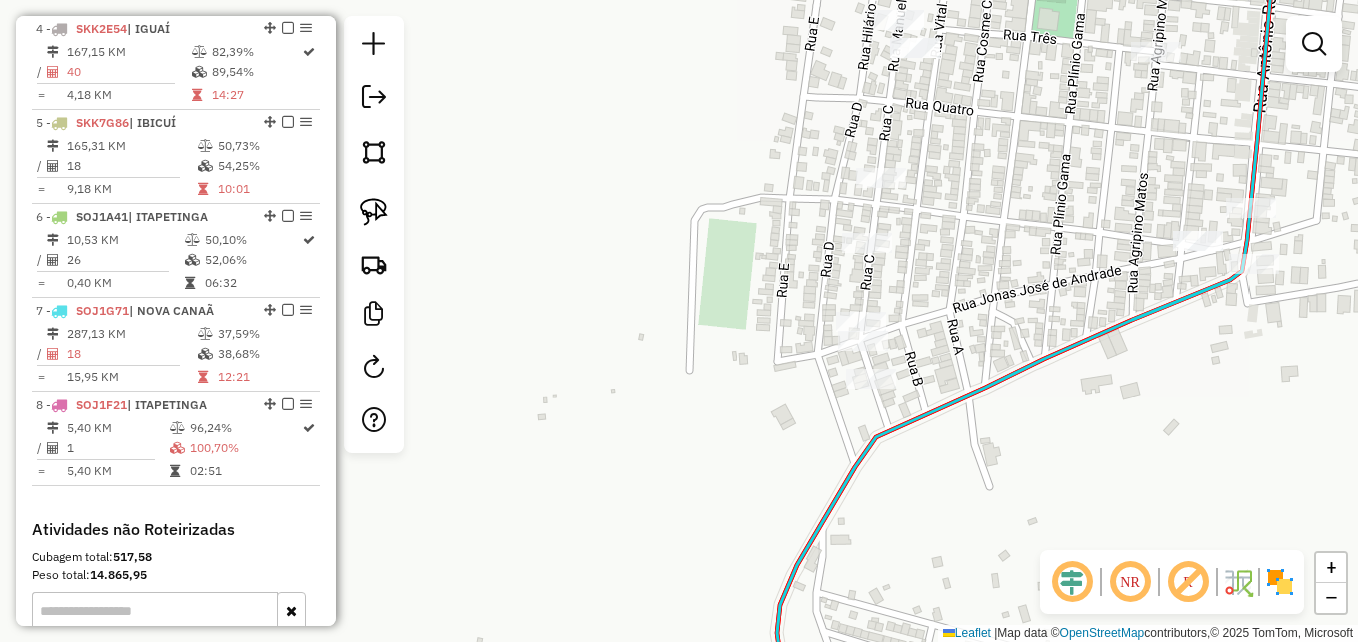 click on "Janela de atendimento Grade de atendimento Capacidade Transportadoras Veículos Cliente Pedidos  Rotas Selecione os dias de semana para filtrar as janelas de atendimento  Seg   Ter   Qua   Qui   Sex   Sáb   Dom  Informe o período da janela de atendimento: De: Até:  Filtrar exatamente a janela do cliente  Considerar janela de atendimento padrão  Selecione os dias de semana para filtrar as grades de atendimento  Seg   Ter   Qua   Qui   Sex   Sáb   Dom   Considerar clientes sem dia de atendimento cadastrado  Clientes fora do dia de atendimento selecionado Filtrar as atividades entre os valores definidos abaixo:  Peso mínimo:   Peso máximo:   Cubagem mínima:  ****  Cubagem máxima:  ****  De:   Até:  Filtrar as atividades entre o tempo de atendimento definido abaixo:  De:   Até:   Considerar capacidade total dos clientes não roteirizados Transportadora: Selecione um ou mais itens Tipo de veículo: Selecione um ou mais itens Veículo: Selecione um ou mais itens Motorista: Selecione um ou mais itens De:" 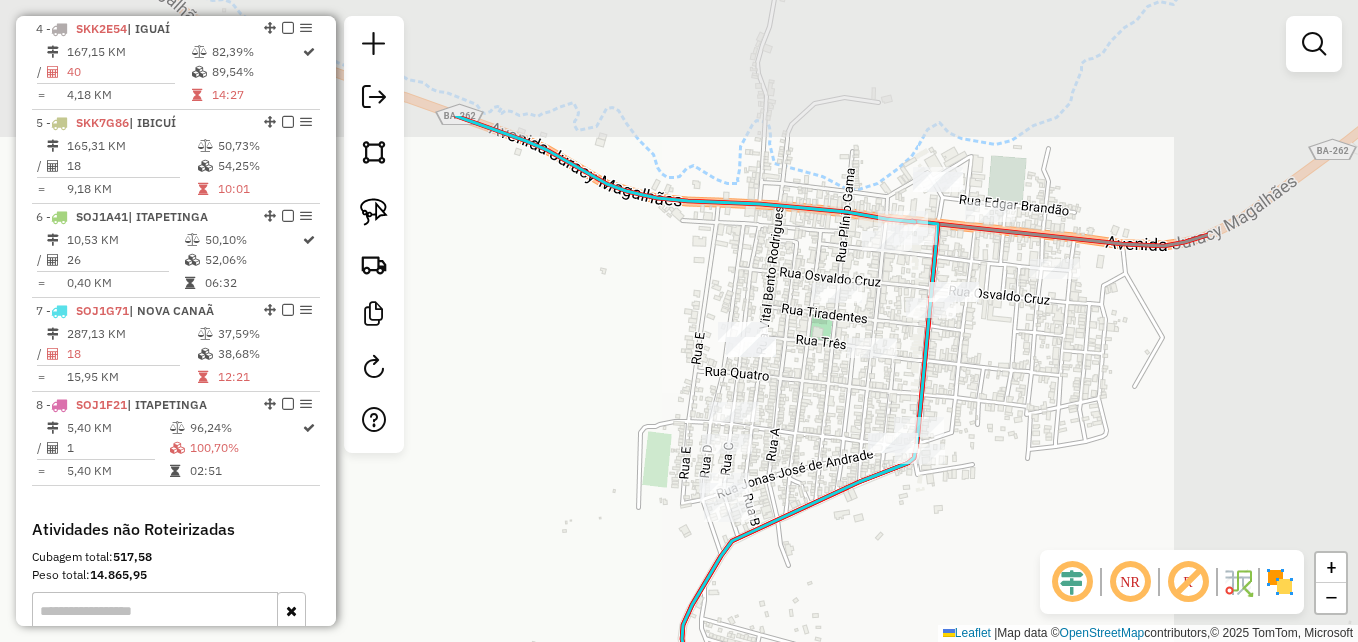 drag, startPoint x: 1128, startPoint y: 295, endPoint x: 842, endPoint y: 475, distance: 337.929 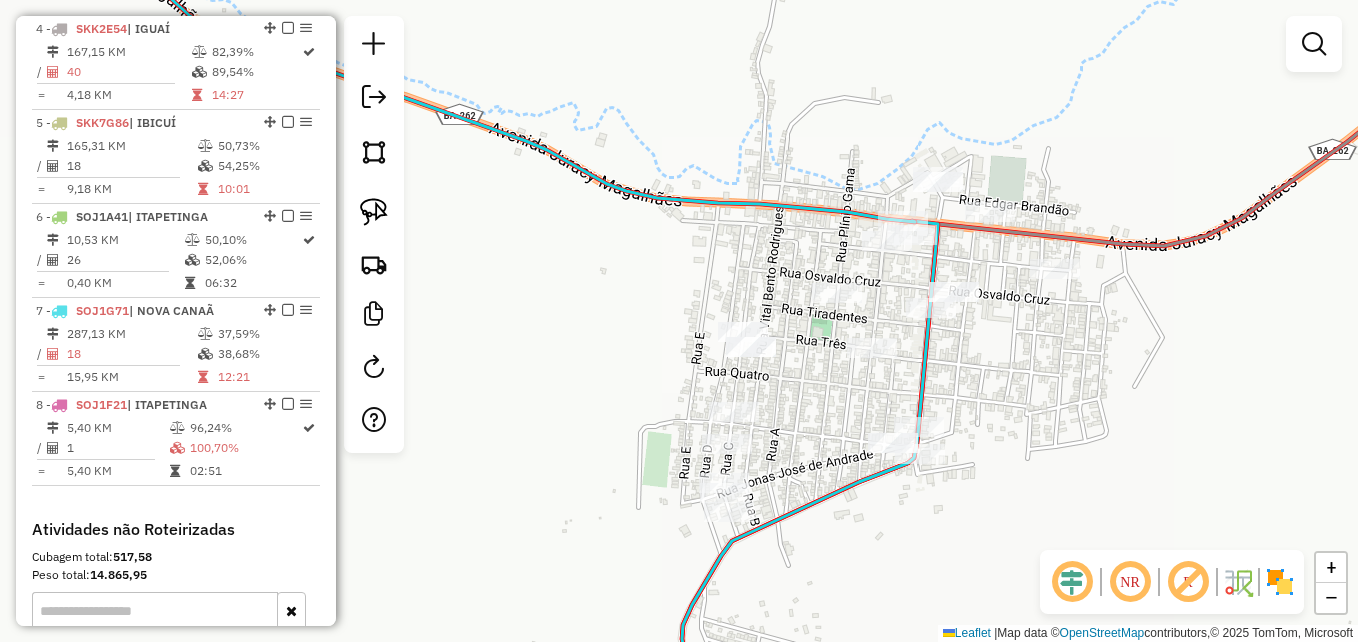 drag, startPoint x: 1030, startPoint y: 346, endPoint x: 1039, endPoint y: 359, distance: 15.811388 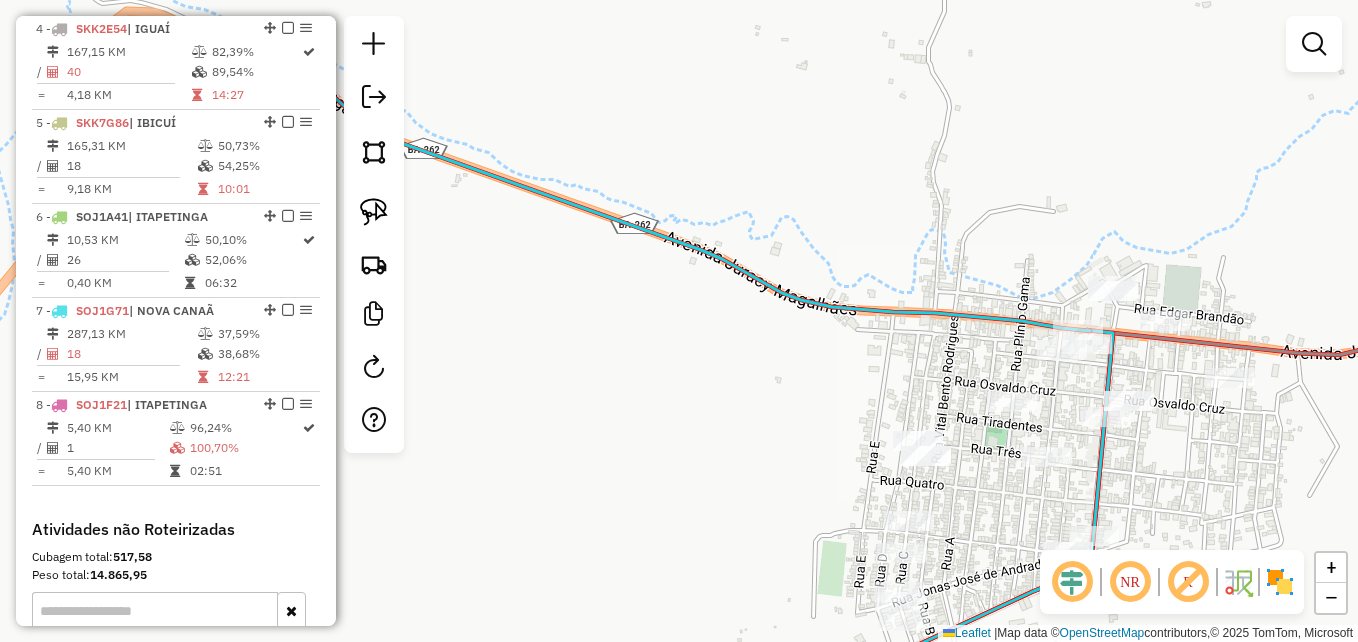 drag, startPoint x: 624, startPoint y: 312, endPoint x: 790, endPoint y: 408, distance: 191.76027 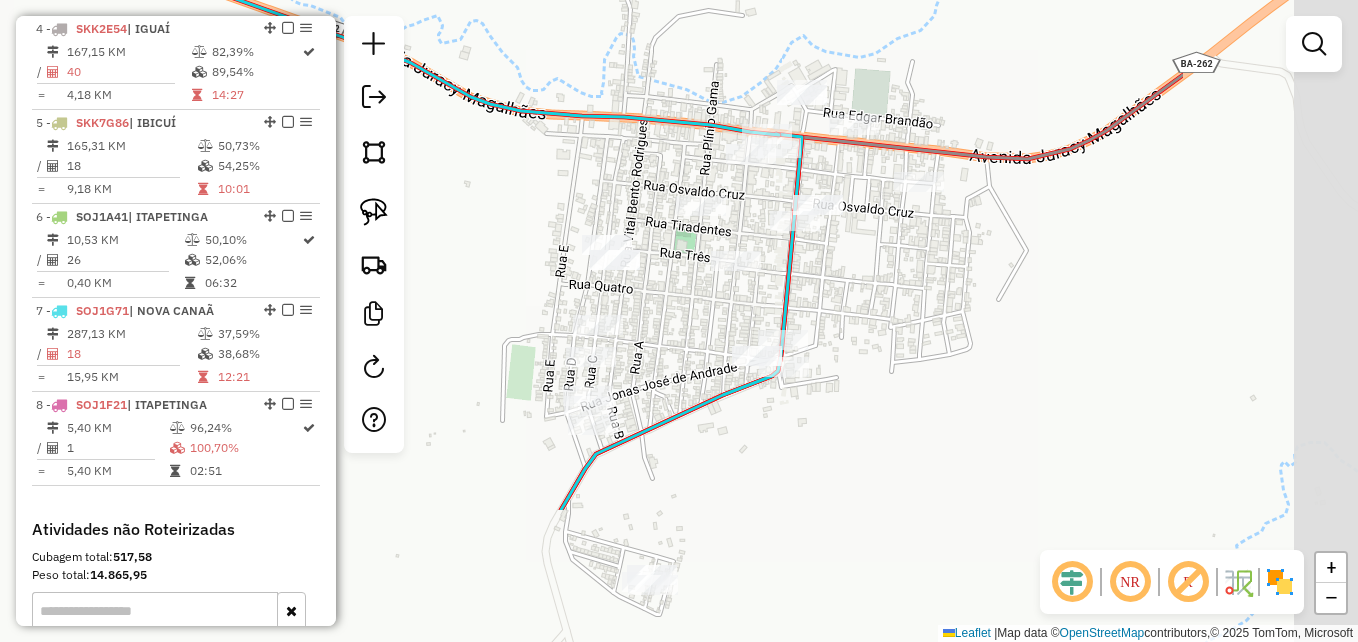 drag, startPoint x: 1182, startPoint y: 464, endPoint x: 870, endPoint y: 265, distance: 370.0608 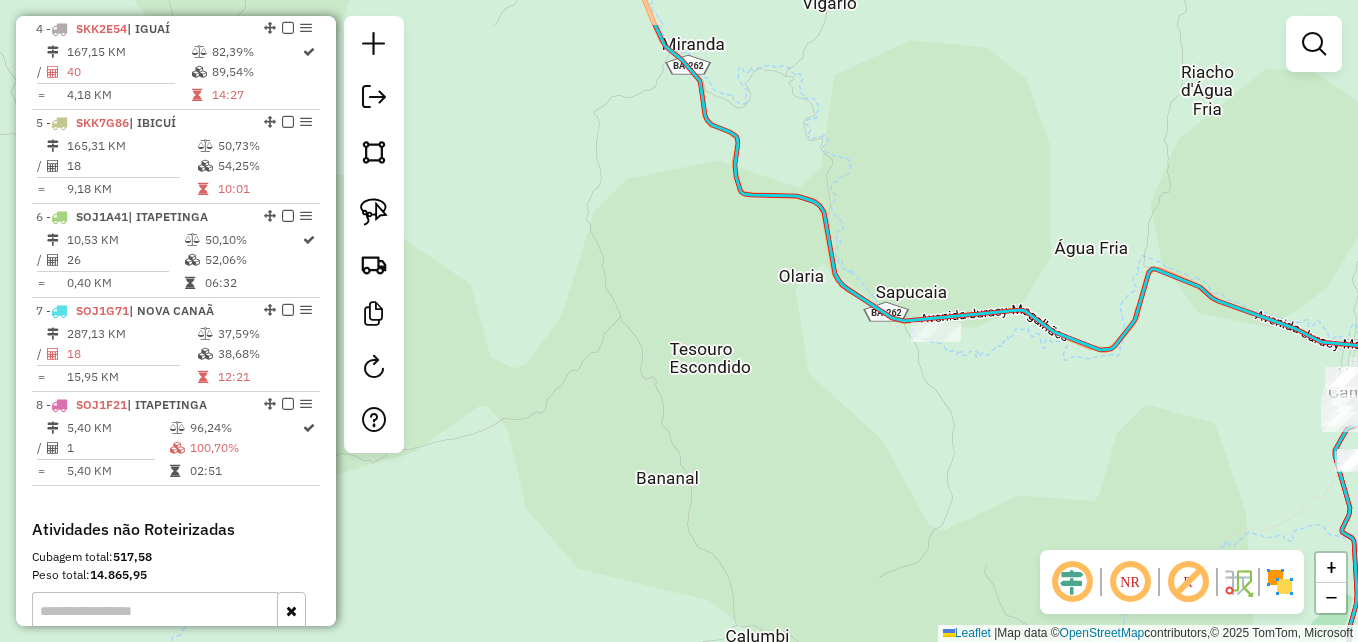 drag, startPoint x: 546, startPoint y: 363, endPoint x: 1035, endPoint y: 452, distance: 497.0332 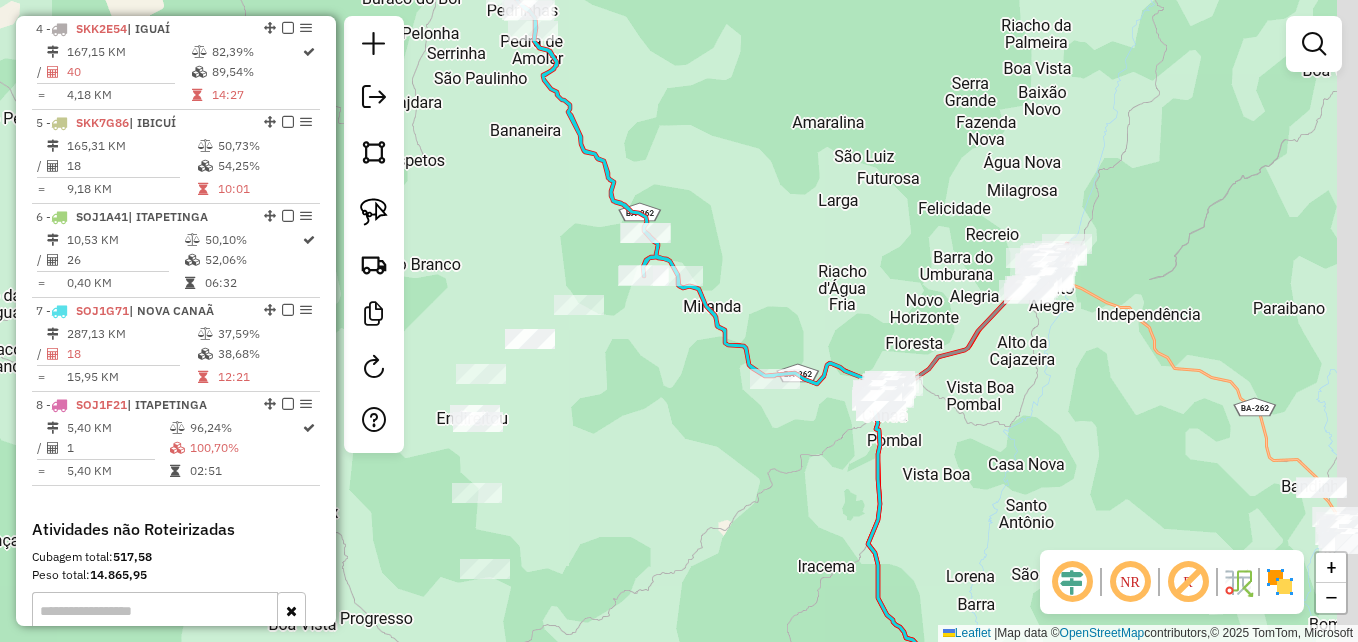 drag, startPoint x: 756, startPoint y: 376, endPoint x: 621, endPoint y: 394, distance: 136.19472 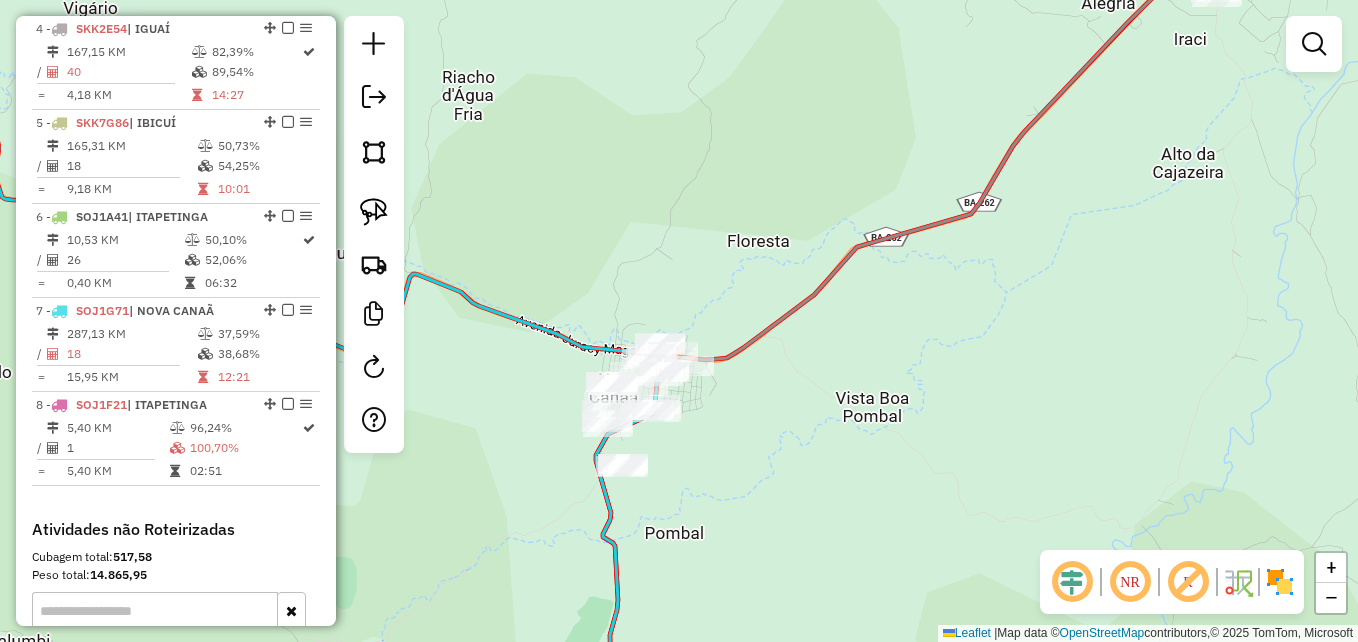 drag, startPoint x: 826, startPoint y: 374, endPoint x: 1051, endPoint y: 328, distance: 229.65408 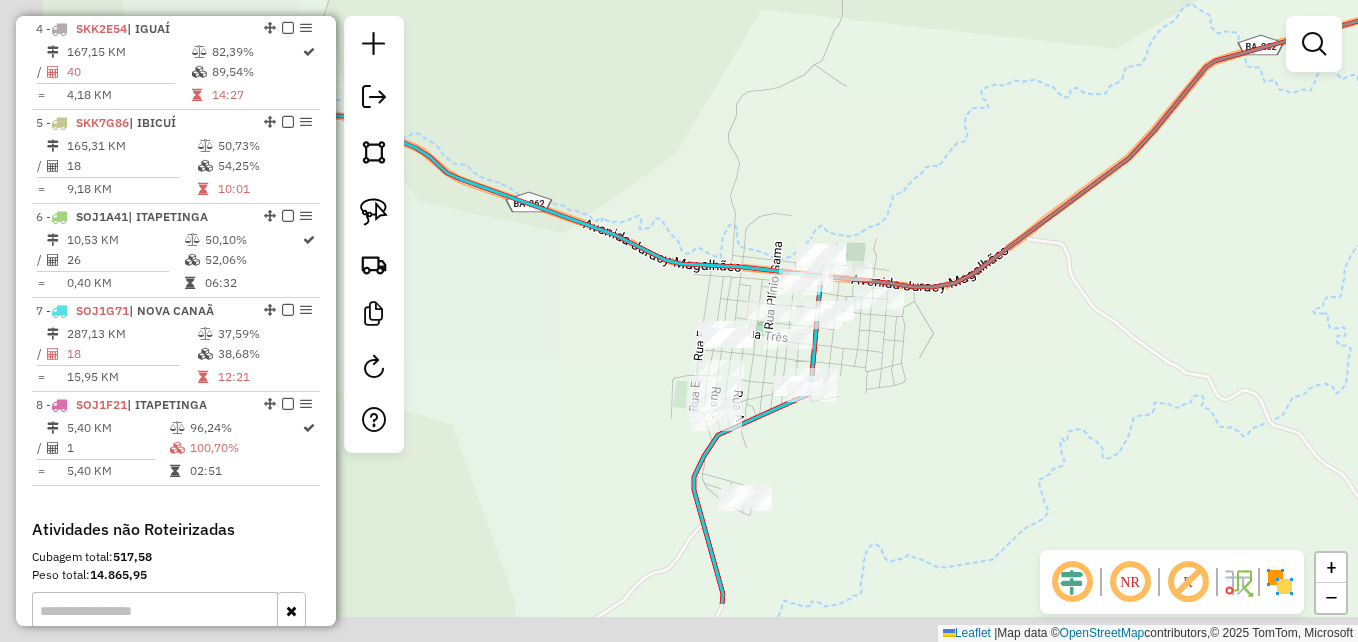drag, startPoint x: 756, startPoint y: 341, endPoint x: 1161, endPoint y: 239, distance: 417.64697 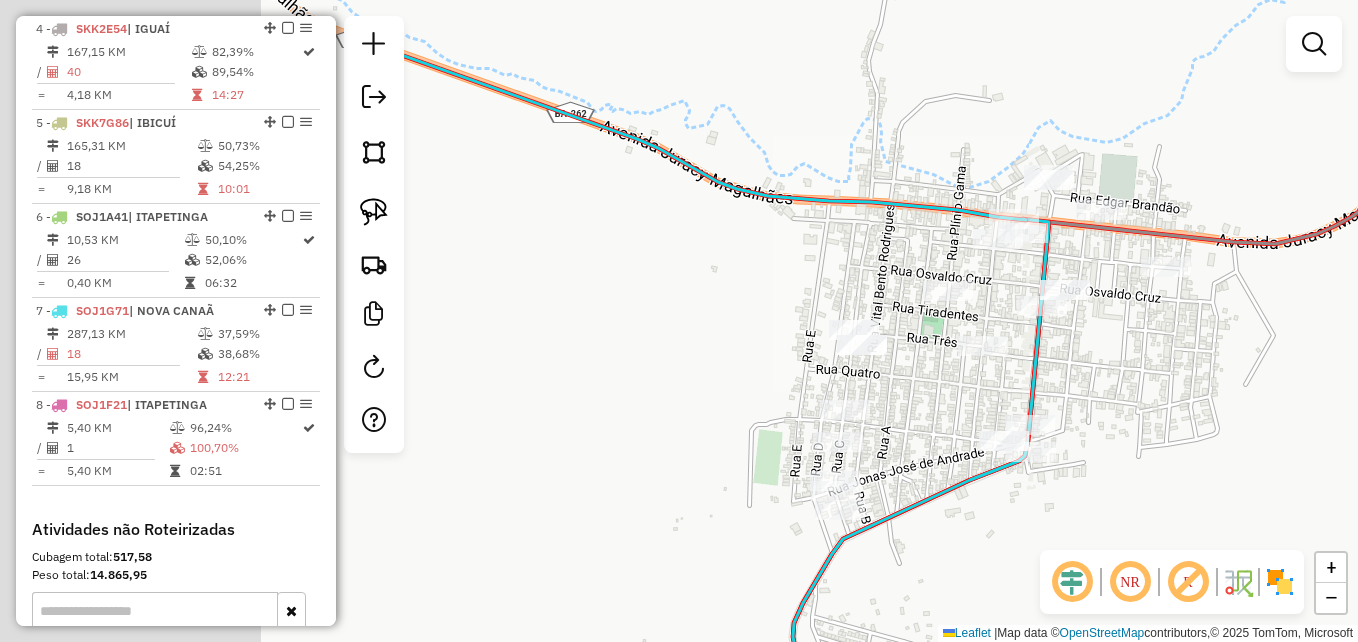 drag, startPoint x: 637, startPoint y: 306, endPoint x: 1253, endPoint y: 221, distance: 621.8368 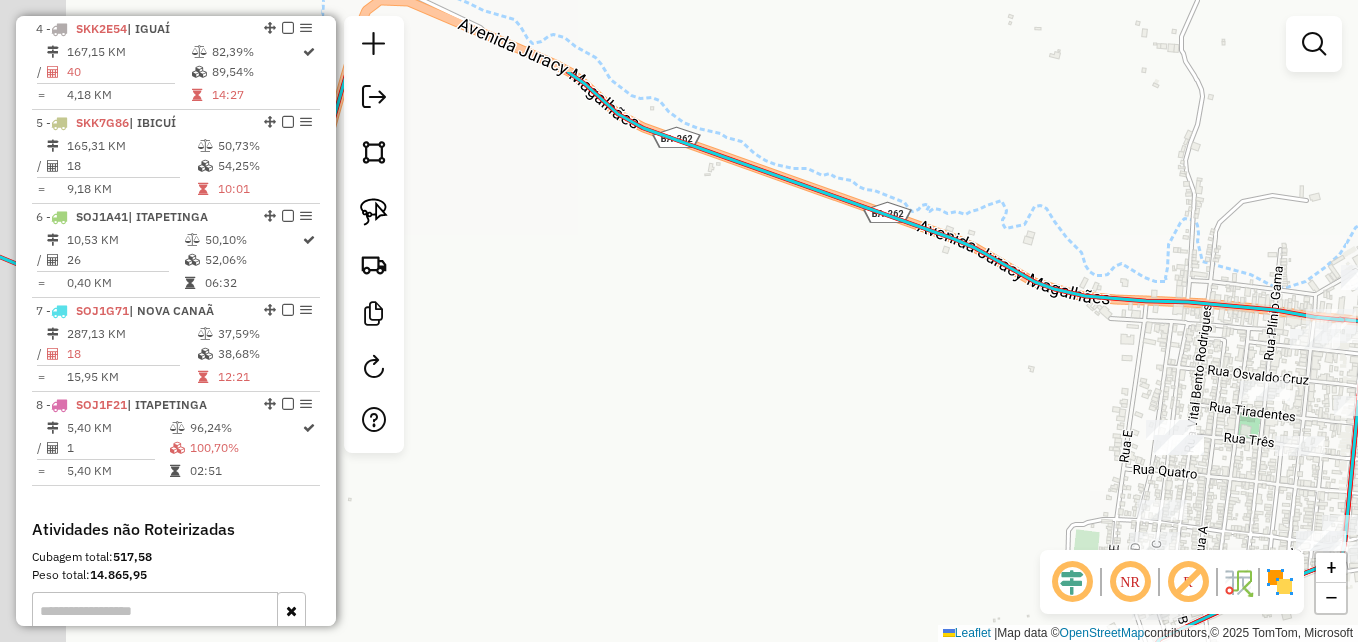 drag, startPoint x: 621, startPoint y: 218, endPoint x: 916, endPoint y: 418, distance: 356.40567 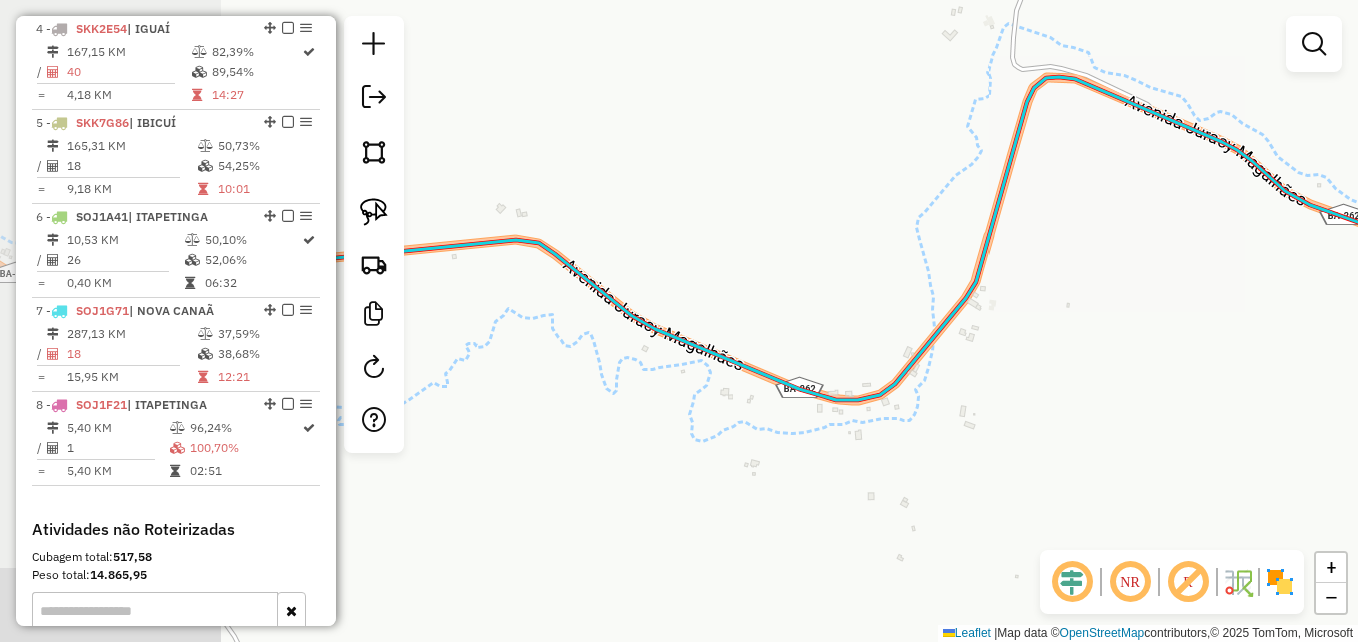 drag, startPoint x: 729, startPoint y: 261, endPoint x: 1179, endPoint y: 223, distance: 451.6016 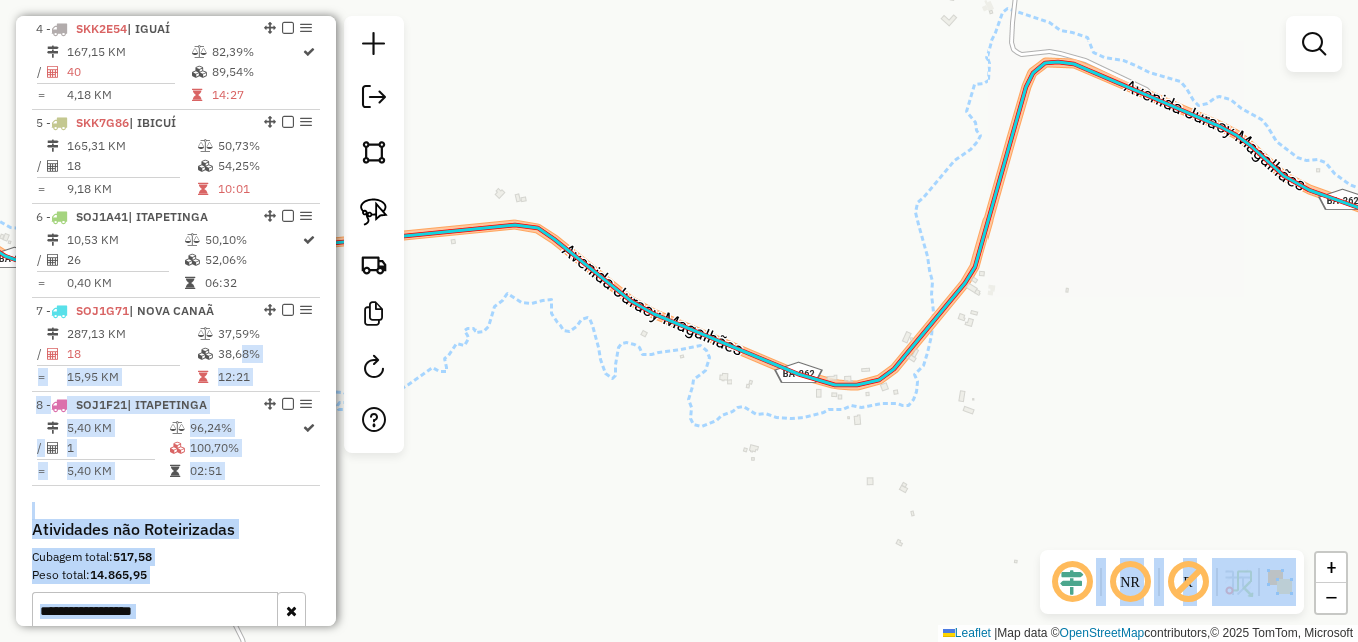 drag, startPoint x: 241, startPoint y: 357, endPoint x: 539, endPoint y: 331, distance: 299.13208 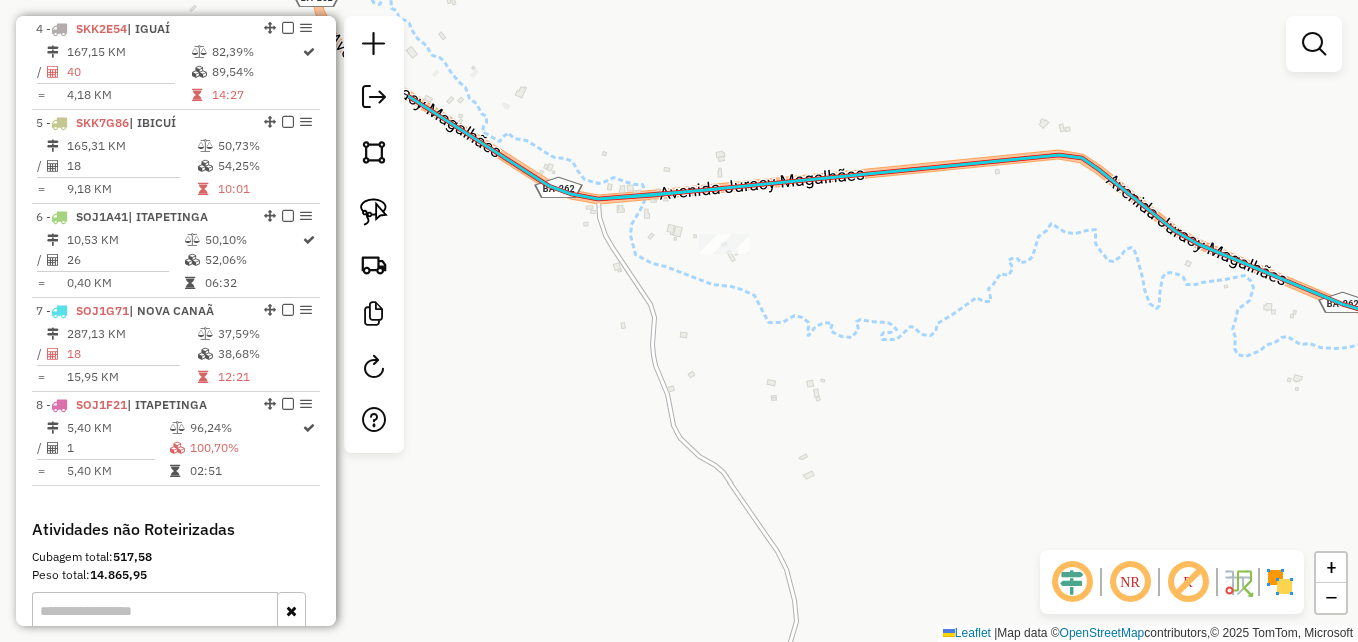 drag, startPoint x: 506, startPoint y: 337, endPoint x: 1048, endPoint y: 266, distance: 546.6306 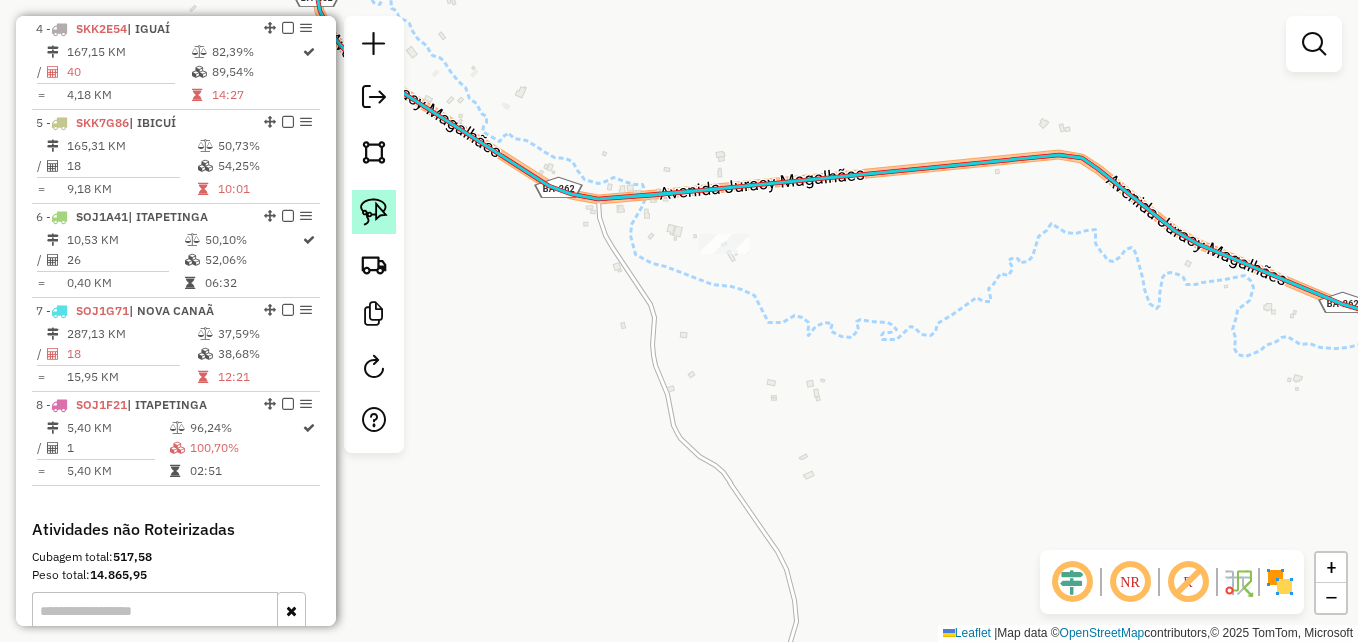 click 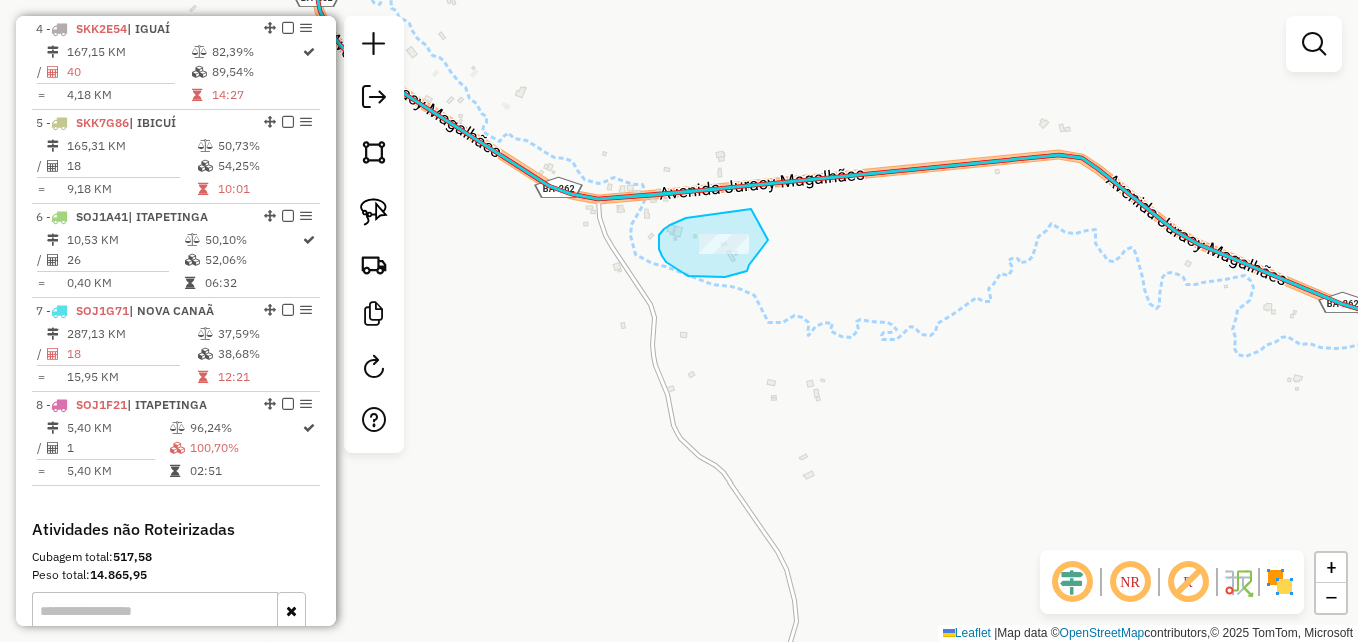 drag, startPoint x: 714, startPoint y: 214, endPoint x: 769, endPoint y: 229, distance: 57.00877 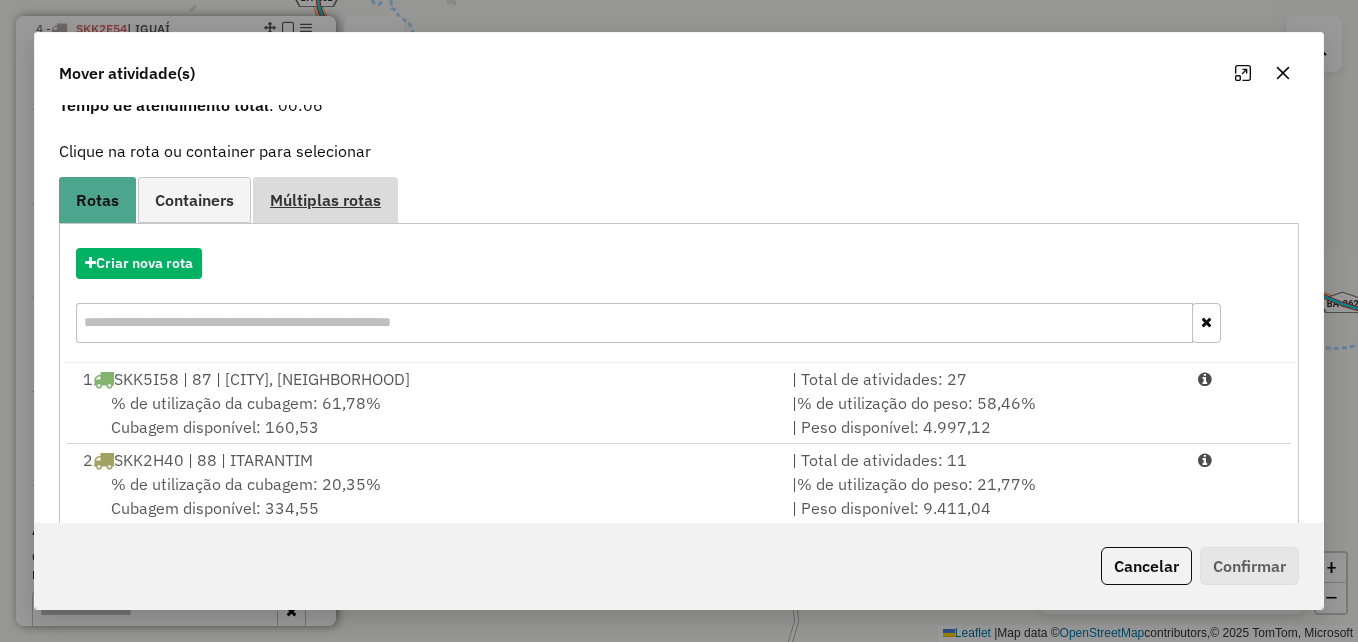 scroll, scrollTop: 0, scrollLeft: 0, axis: both 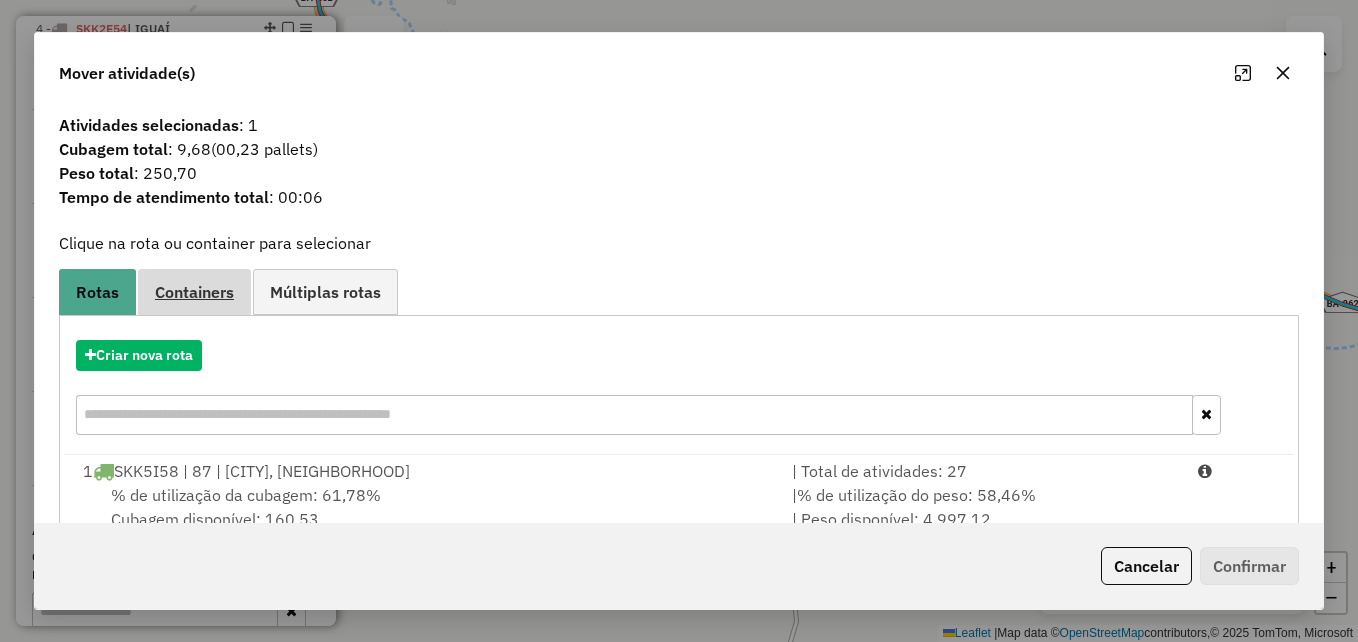 click on "Containers" at bounding box center [194, 292] 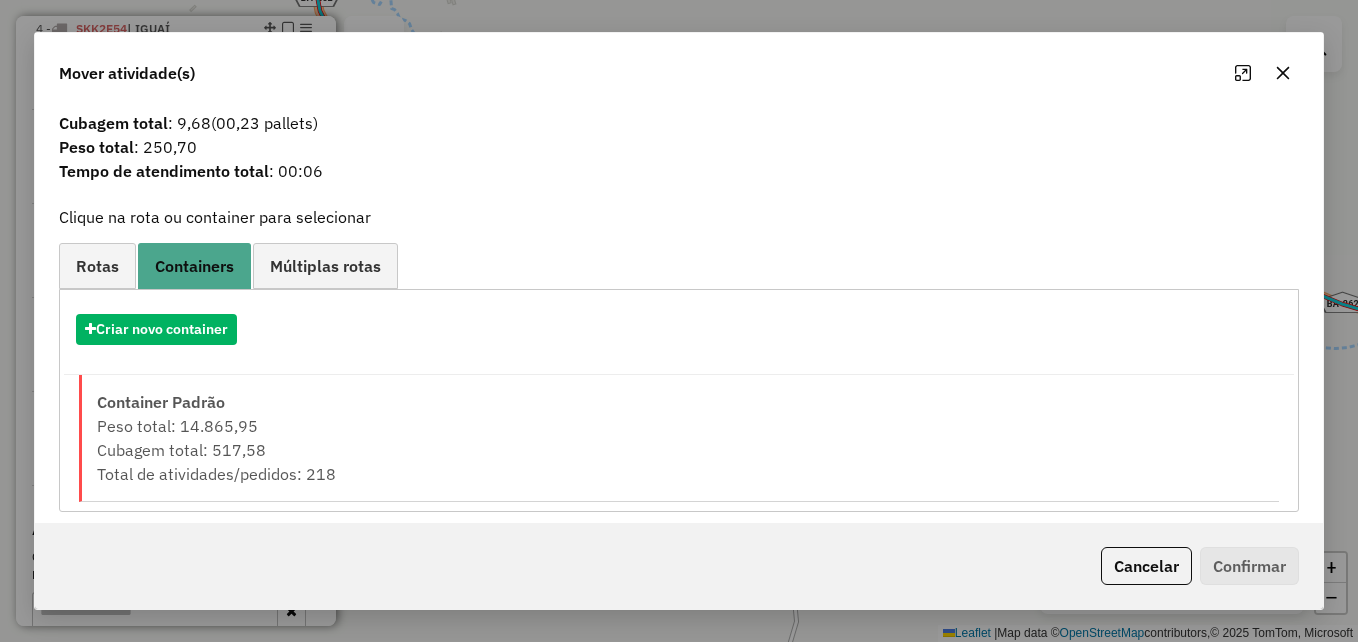 scroll, scrollTop: 39, scrollLeft: 0, axis: vertical 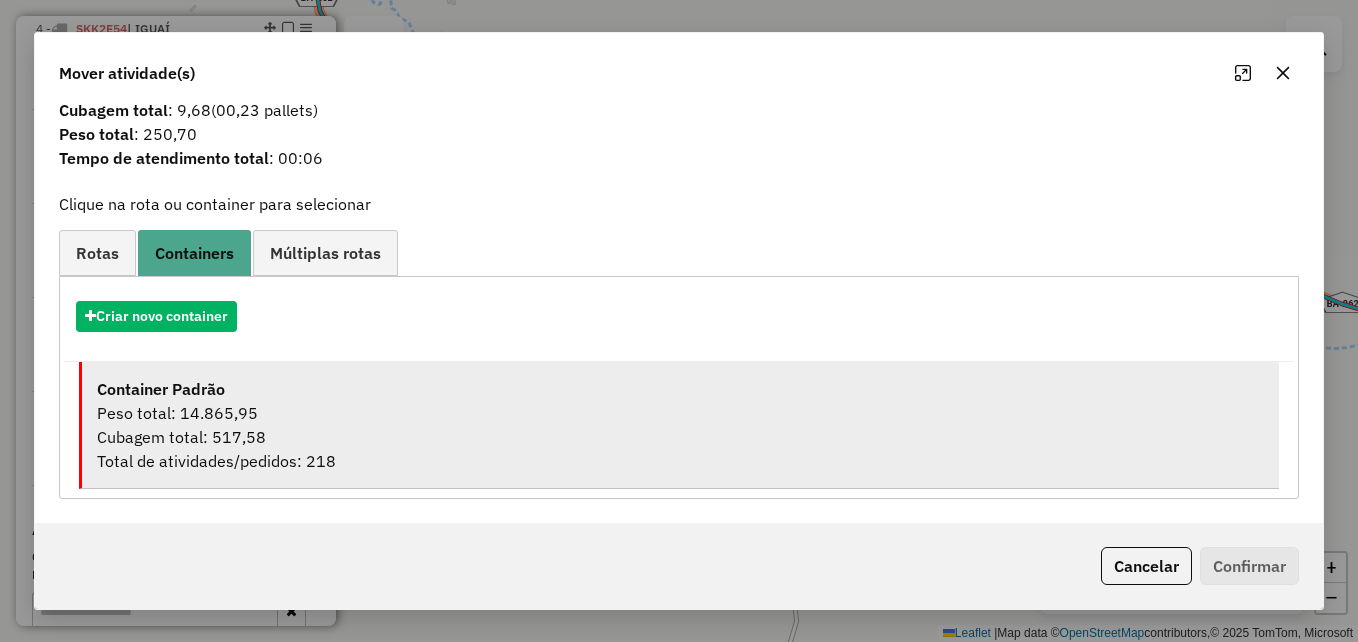 click on "Cubagem total: 517,58" at bounding box center (680, 437) 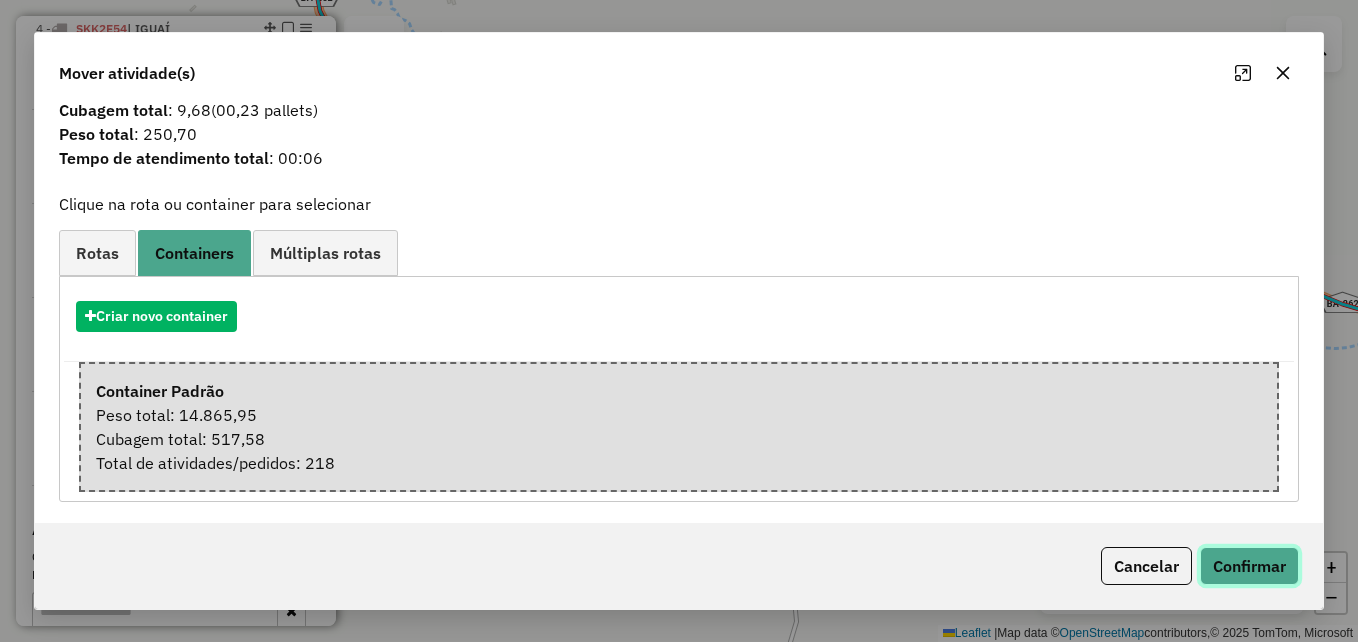 click on "Confirmar" 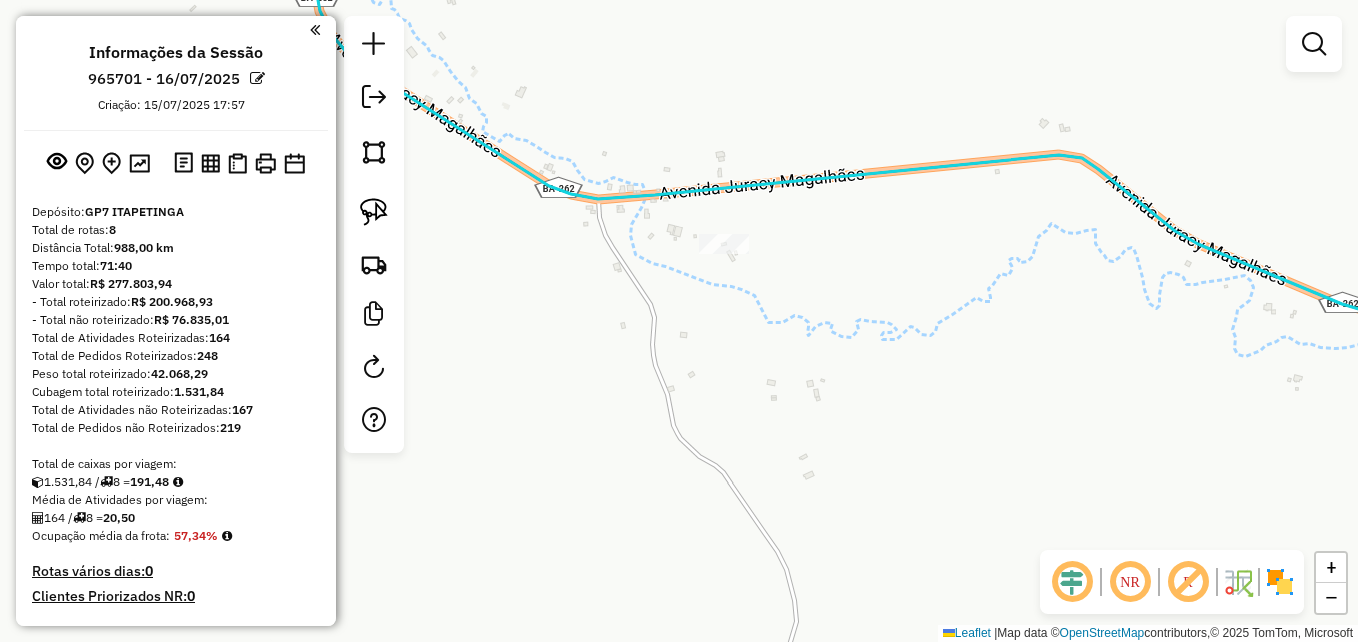 scroll, scrollTop: 0, scrollLeft: 0, axis: both 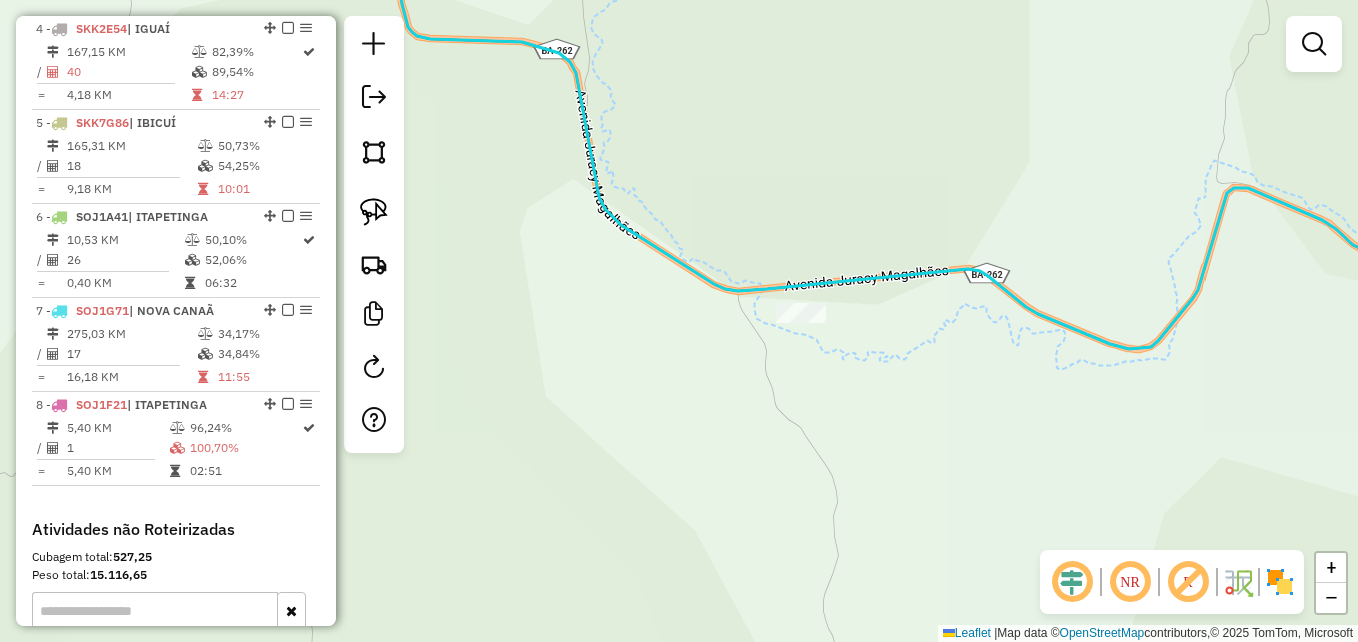 click on "Janela de atendimento Grade de atendimento Capacidade Transportadoras Veículos Cliente Pedidos  Rotas Selecione os dias de semana para filtrar as janelas de atendimento  Seg   Ter   Qua   Qui   Sex   Sáb   Dom  Informe o período da janela de atendimento: De: Até:  Filtrar exatamente a janela do cliente  Considerar janela de atendimento padrão  Selecione os dias de semana para filtrar as grades de atendimento  Seg   Ter   Qua   Qui   Sex   Sáb   Dom   Considerar clientes sem dia de atendimento cadastrado  Clientes fora do dia de atendimento selecionado Filtrar as atividades entre os valores definidos abaixo:  Peso mínimo:   Peso máximo:   Cubagem mínima:  ****  Cubagem máxima:  ****  De:   Até:  Filtrar as atividades entre o tempo de atendimento definido abaixo:  De:   Até:   Considerar capacidade total dos clientes não roteirizados Transportadora: Selecione um ou mais itens Tipo de veículo: Selecione um ou mais itens Veículo: Selecione um ou mais itens Motorista: Selecione um ou mais itens De:" 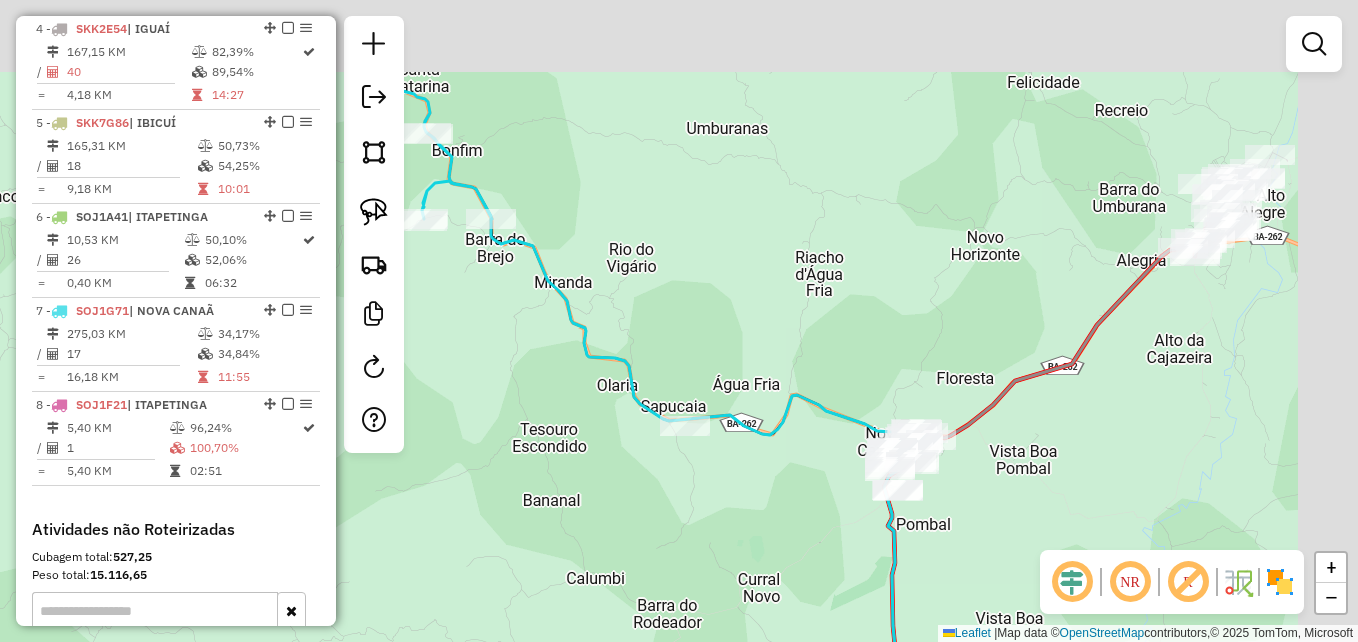 drag, startPoint x: 864, startPoint y: 414, endPoint x: 583, endPoint y: 521, distance: 300.68256 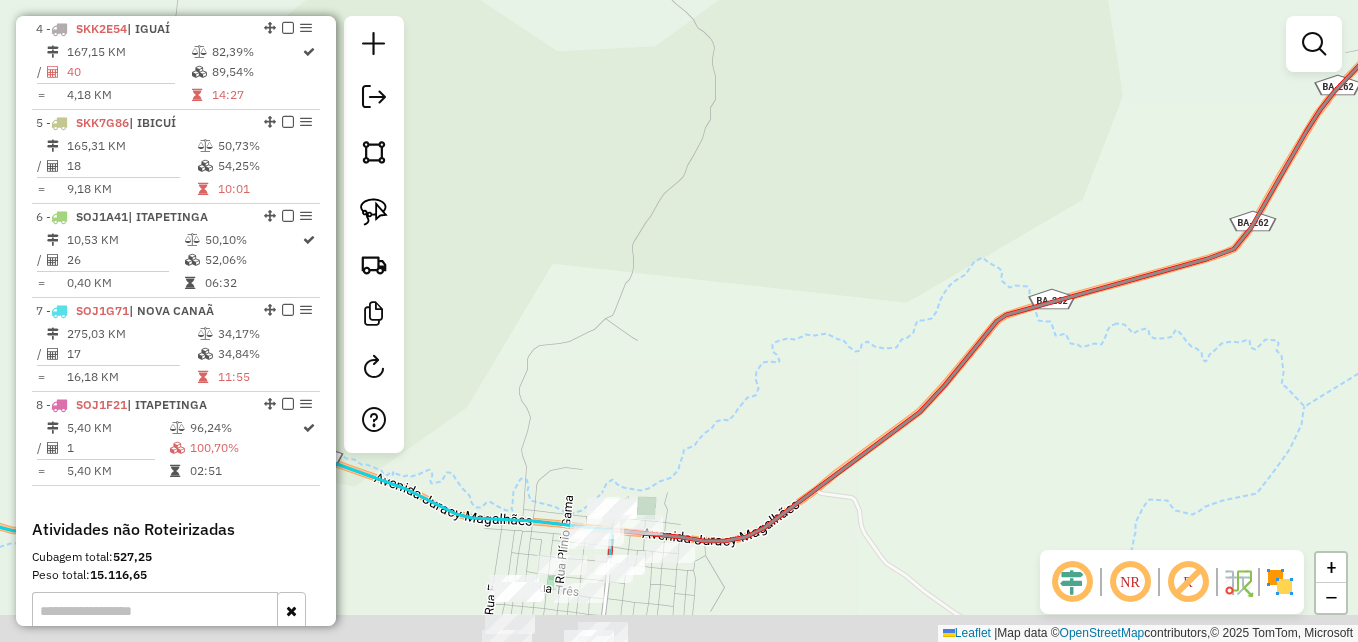drag, startPoint x: 840, startPoint y: 378, endPoint x: 933, endPoint y: 125, distance: 269.55148 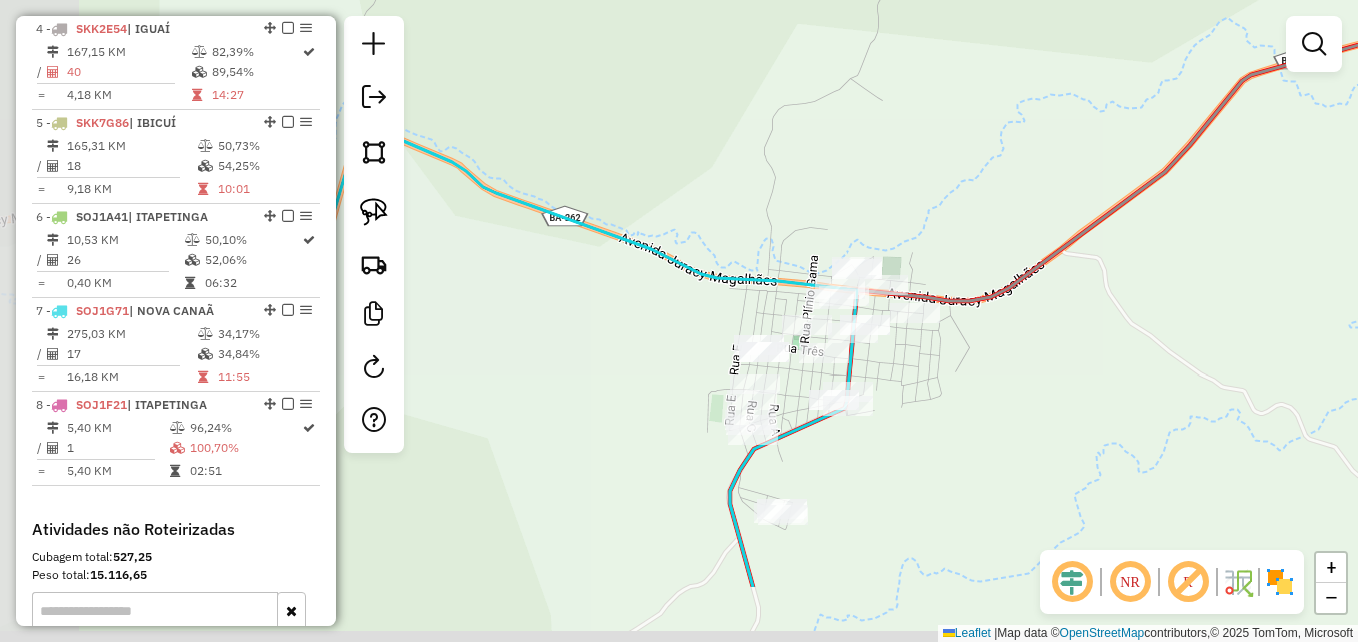drag, startPoint x: 823, startPoint y: 274, endPoint x: 1026, endPoint y: 165, distance: 230.41267 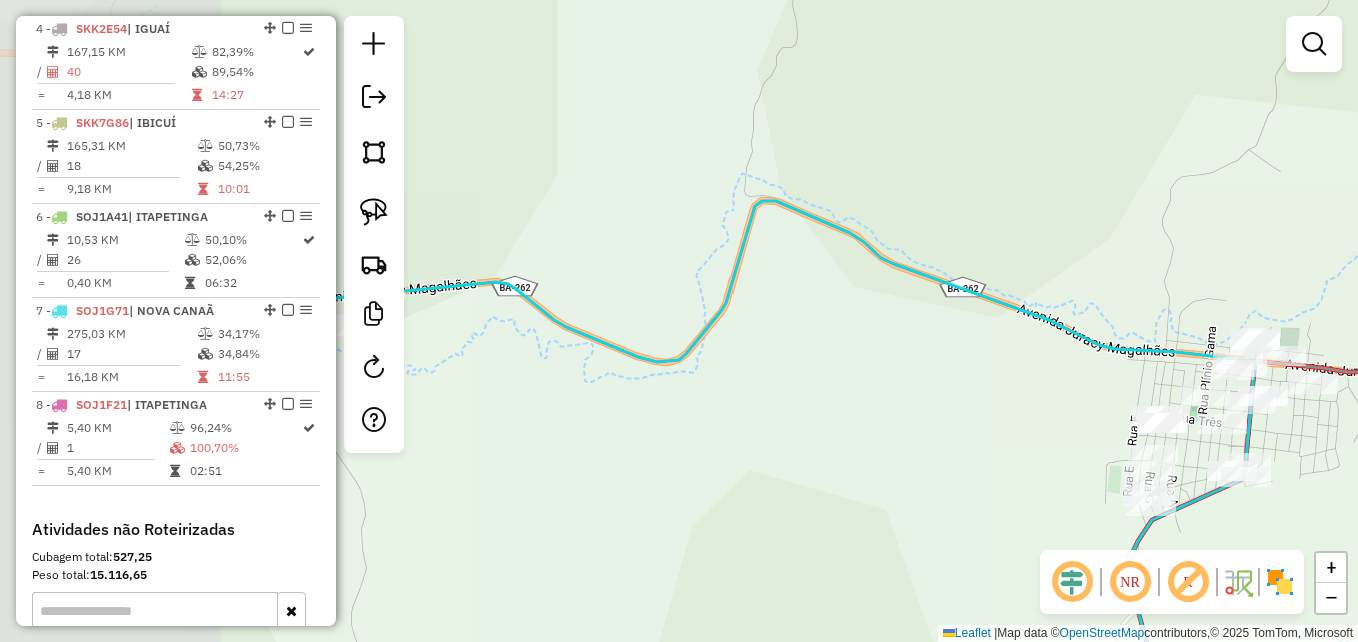 drag, startPoint x: 519, startPoint y: 326, endPoint x: 655, endPoint y: 328, distance: 136.01471 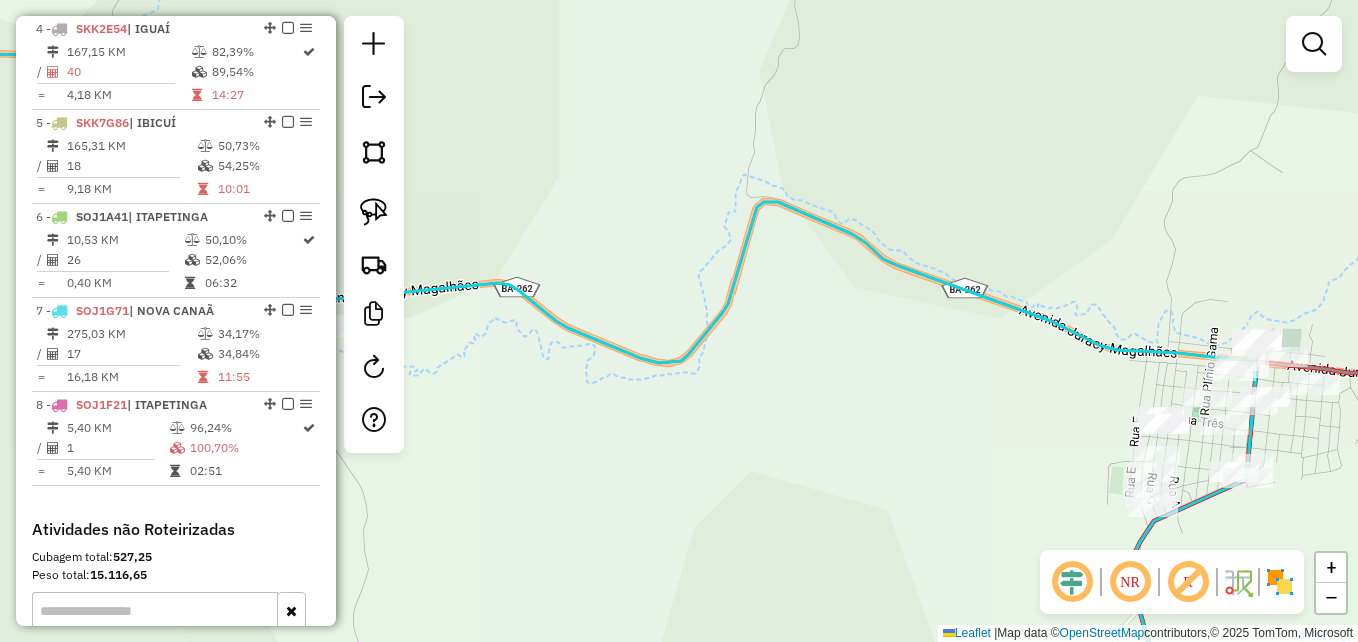 drag, startPoint x: 596, startPoint y: 347, endPoint x: 852, endPoint y: 353, distance: 256.0703 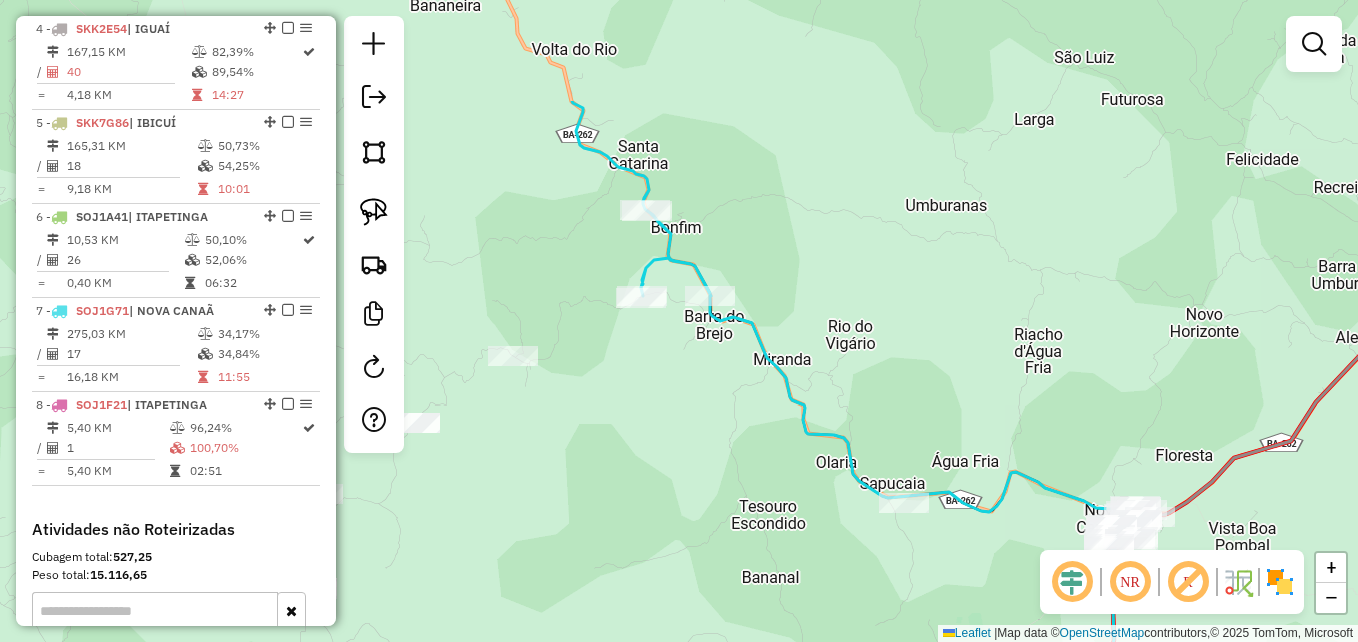 drag, startPoint x: 549, startPoint y: 175, endPoint x: 690, endPoint y: 338, distance: 215.52261 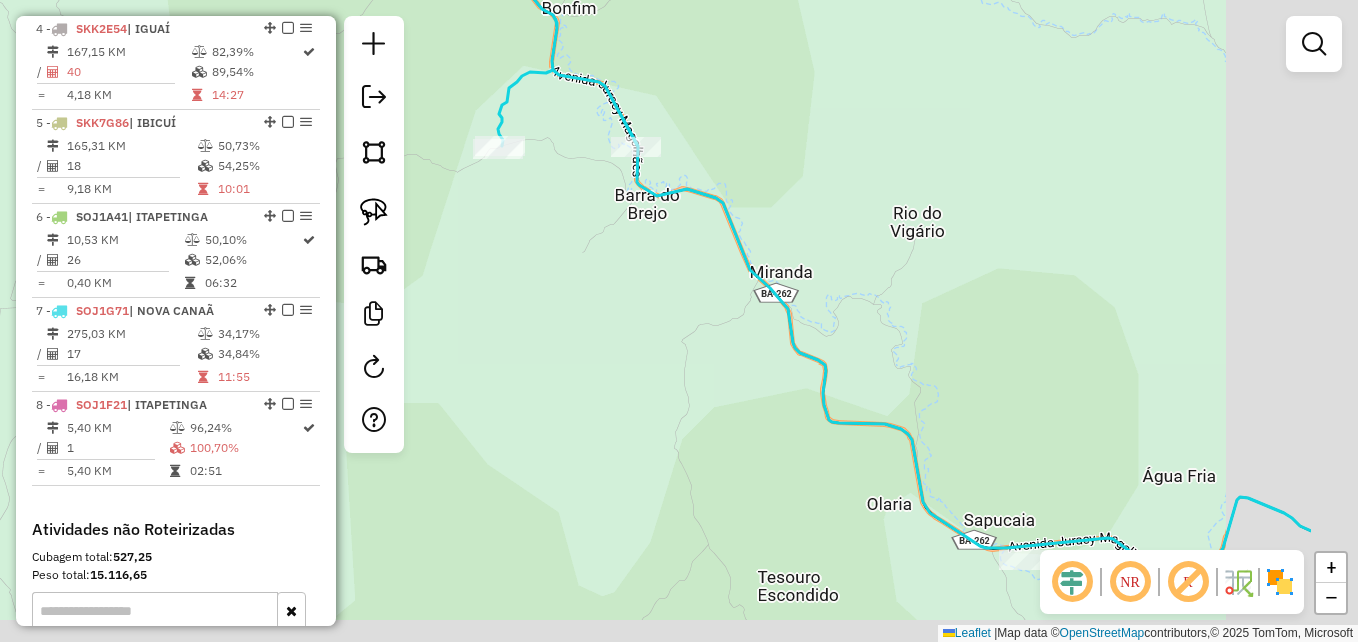 drag, startPoint x: 806, startPoint y: 399, endPoint x: 584, endPoint y: 254, distance: 265.15845 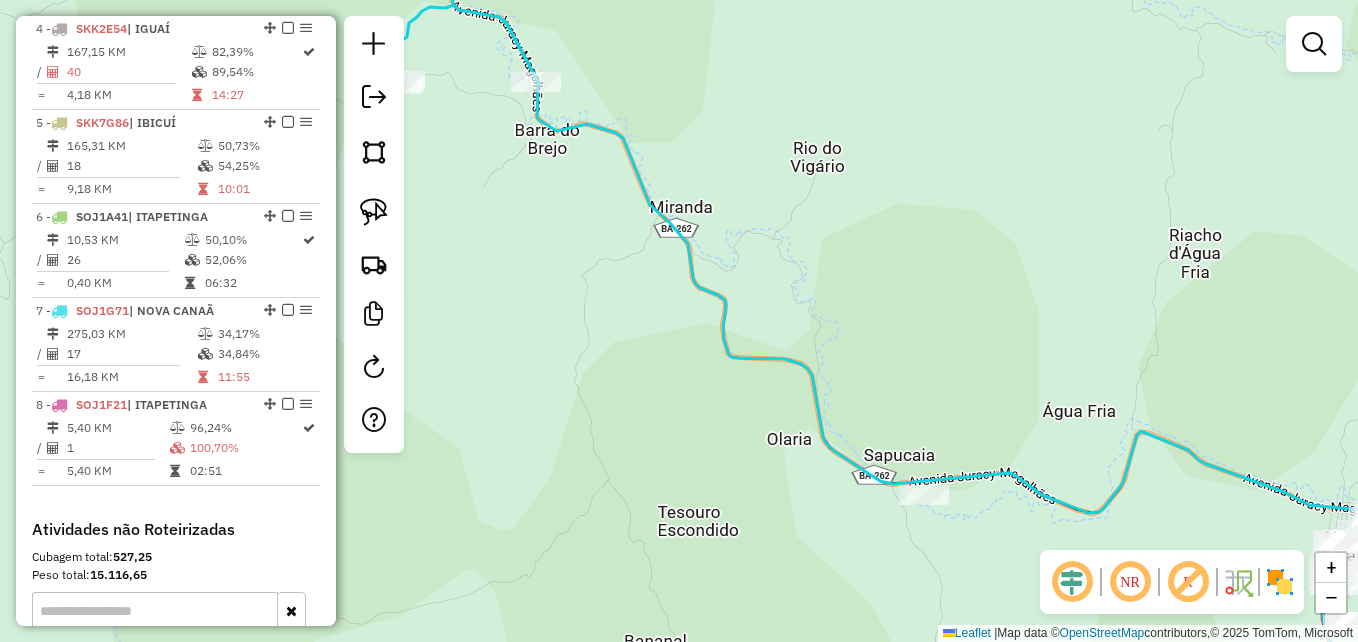 drag, startPoint x: 891, startPoint y: 438, endPoint x: 655, endPoint y: 244, distance: 305.50287 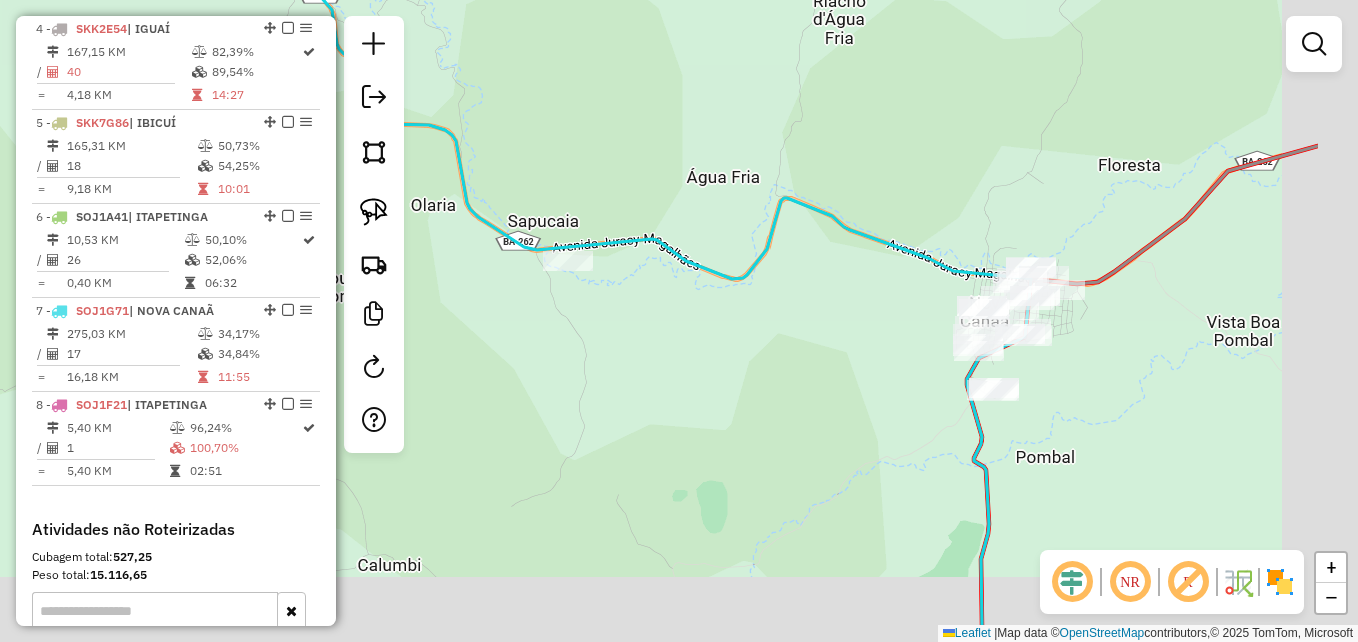 drag, startPoint x: 1022, startPoint y: 464, endPoint x: 798, endPoint y: 352, distance: 250.43962 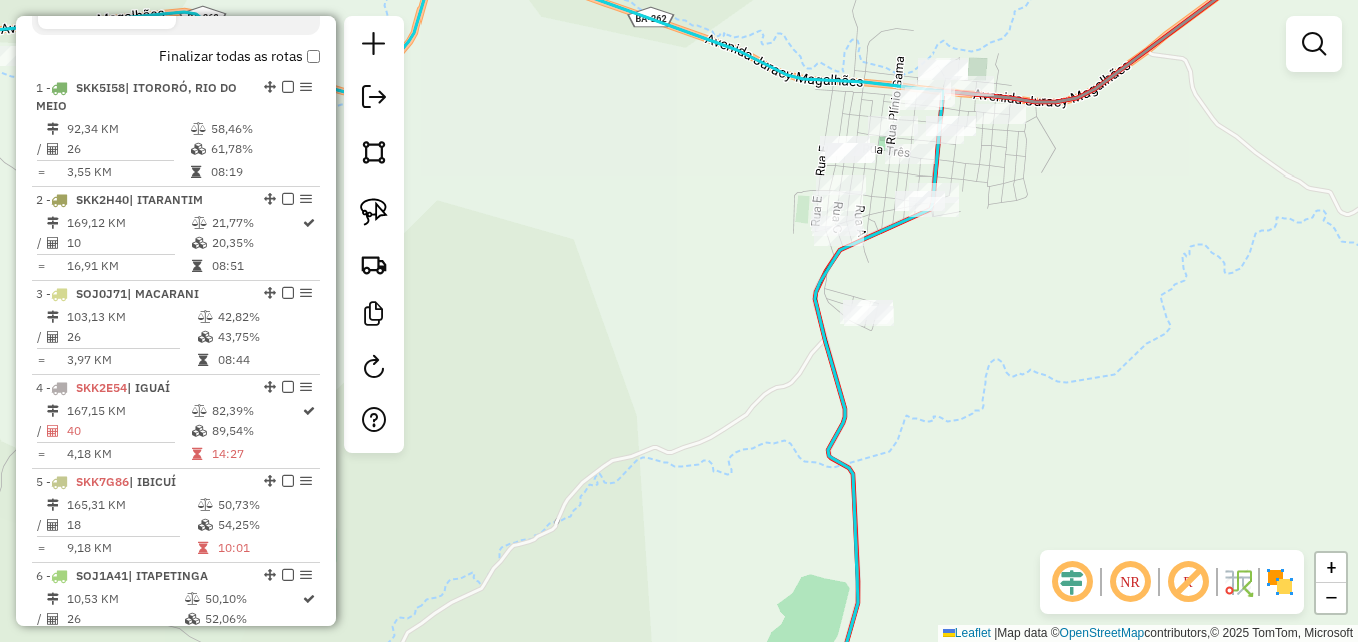 scroll, scrollTop: 674, scrollLeft: 0, axis: vertical 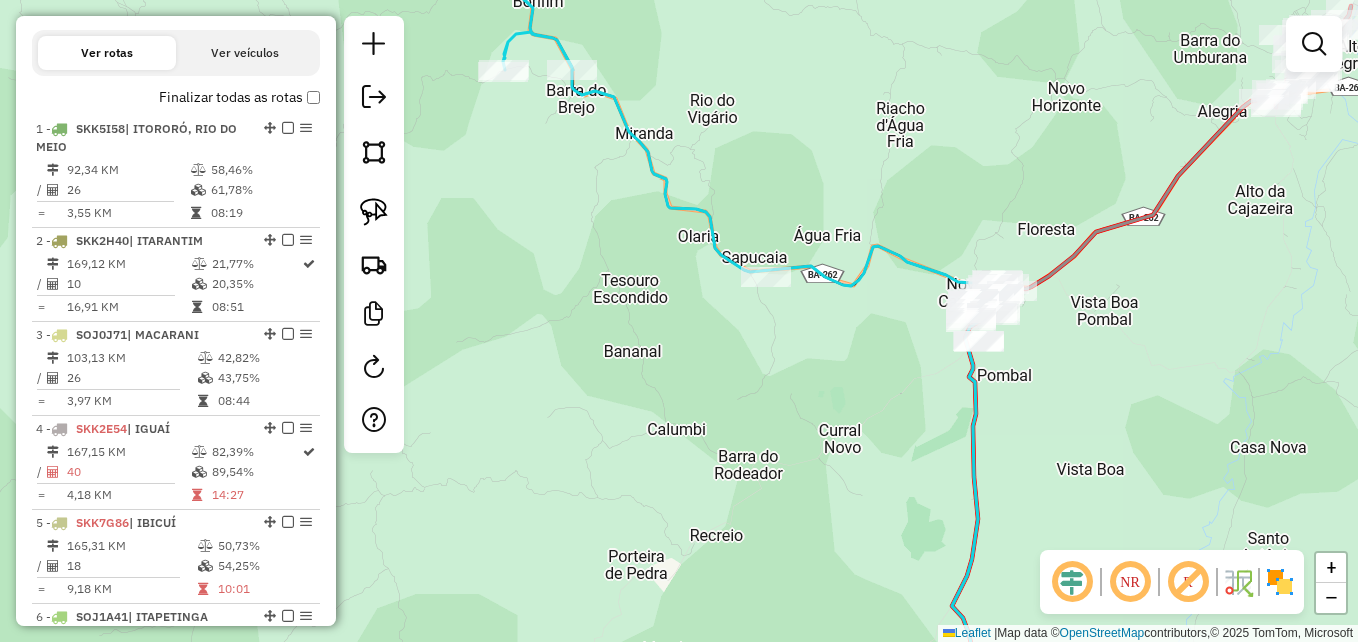 drag, startPoint x: 846, startPoint y: 390, endPoint x: 822, endPoint y: 423, distance: 40.804413 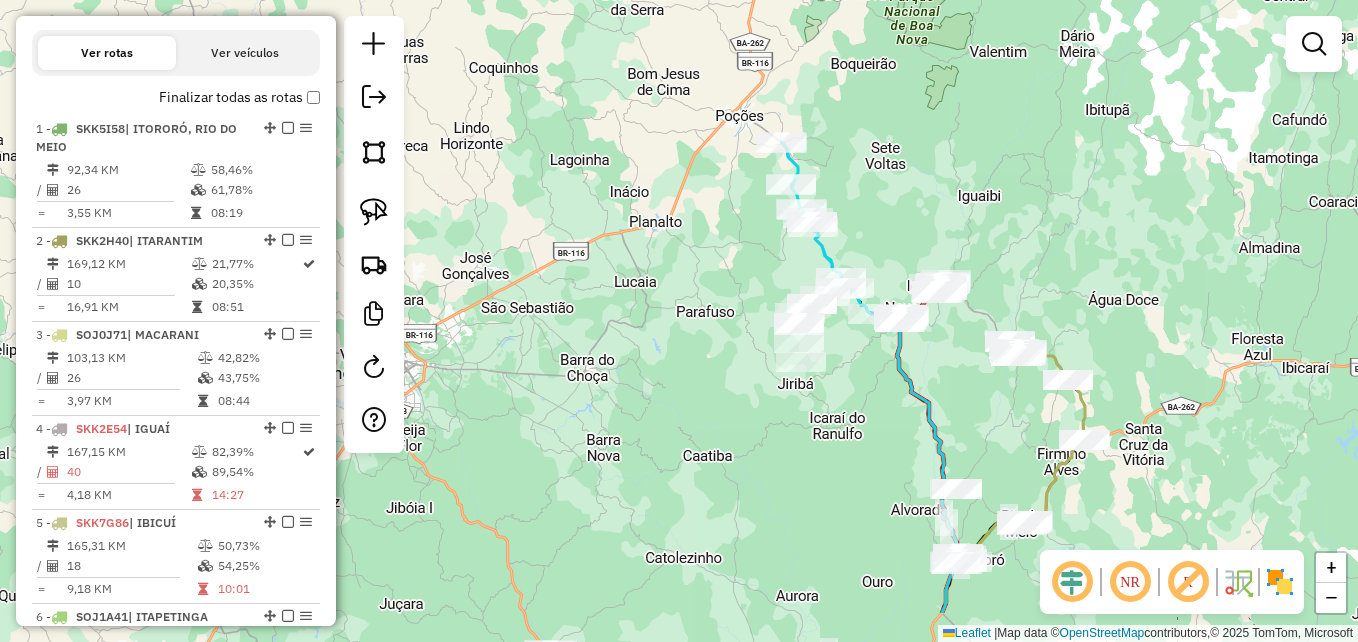 drag, startPoint x: 891, startPoint y: 475, endPoint x: 687, endPoint y: 216, distance: 329.6923 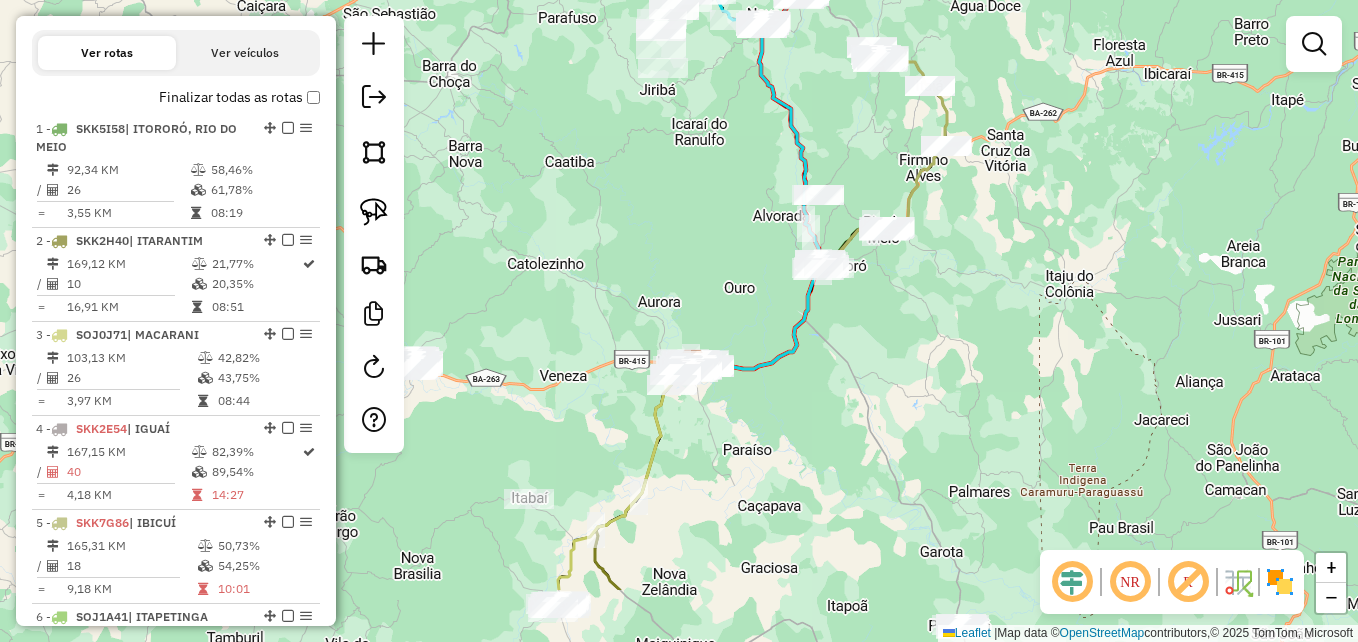 drag, startPoint x: 1044, startPoint y: 429, endPoint x: 1013, endPoint y: 305, distance: 127.81628 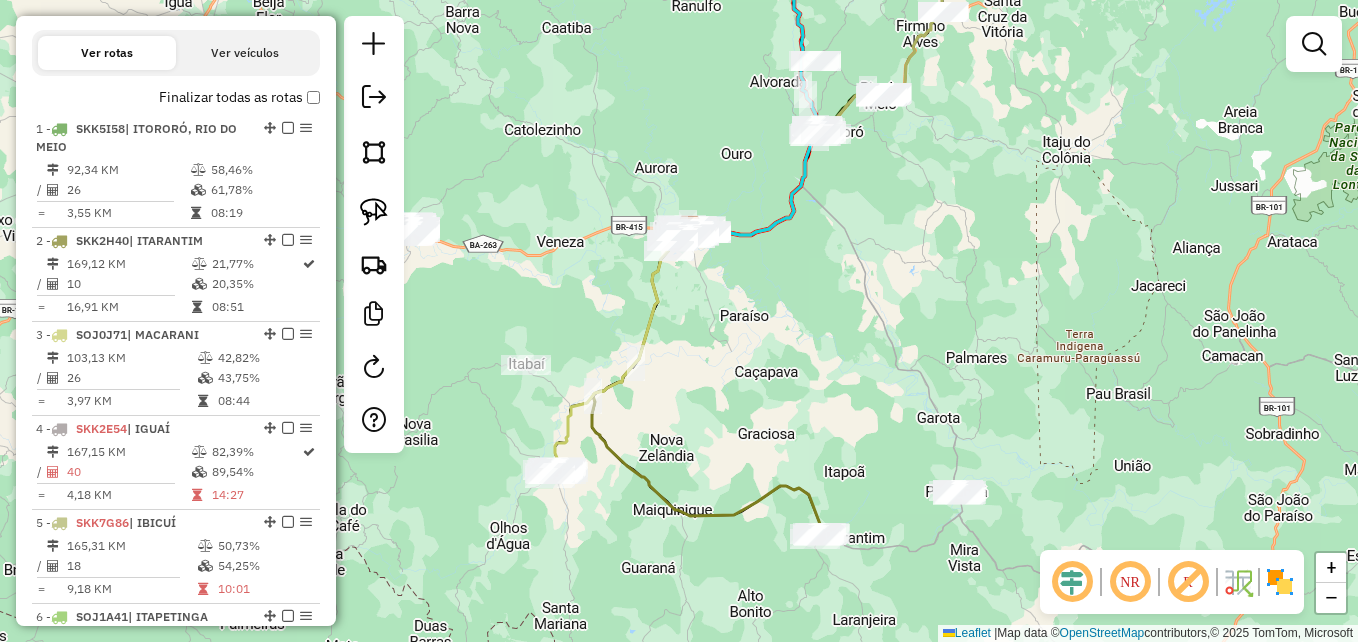 drag, startPoint x: 955, startPoint y: 455, endPoint x: 968, endPoint y: 277, distance: 178.47409 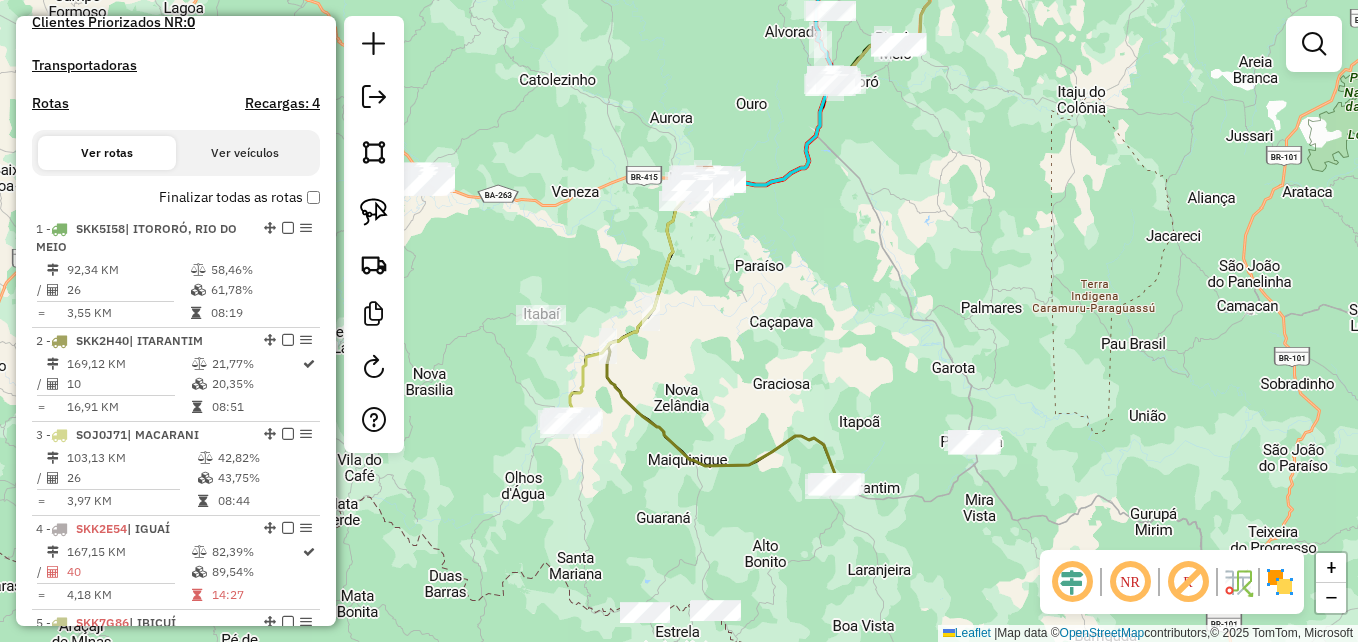 scroll, scrollTop: 228, scrollLeft: 0, axis: vertical 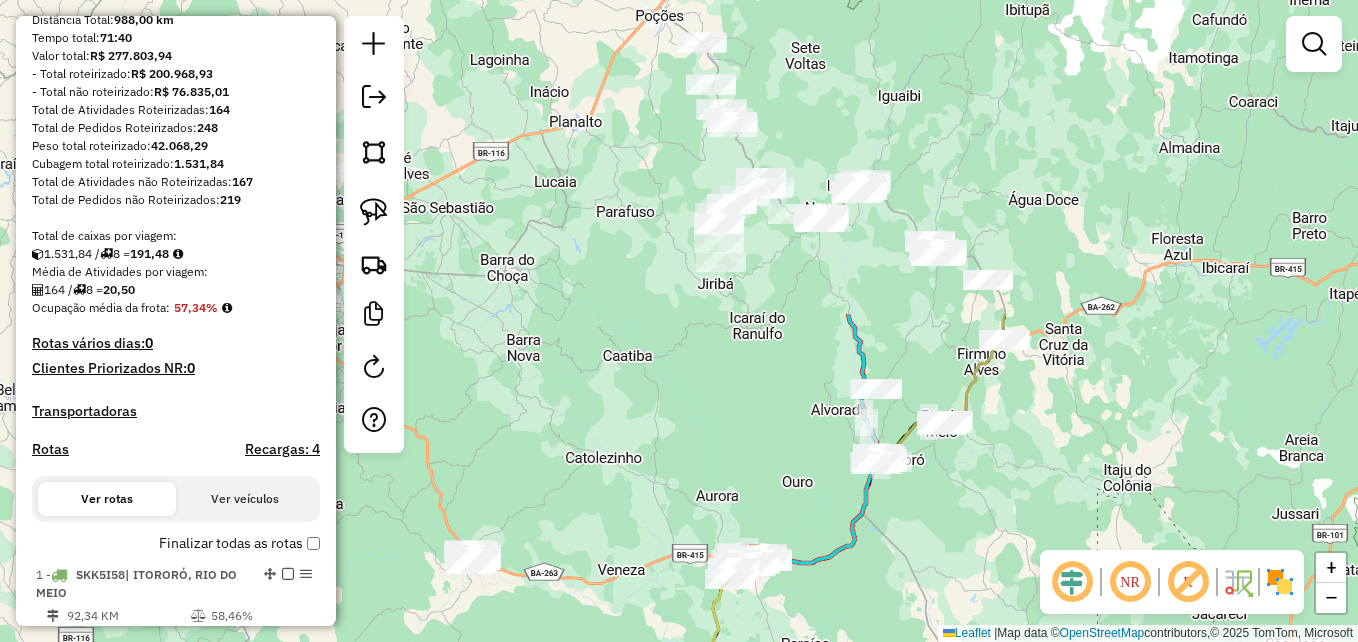 drag, startPoint x: 810, startPoint y: 142, endPoint x: 844, endPoint y: 502, distance: 361.602 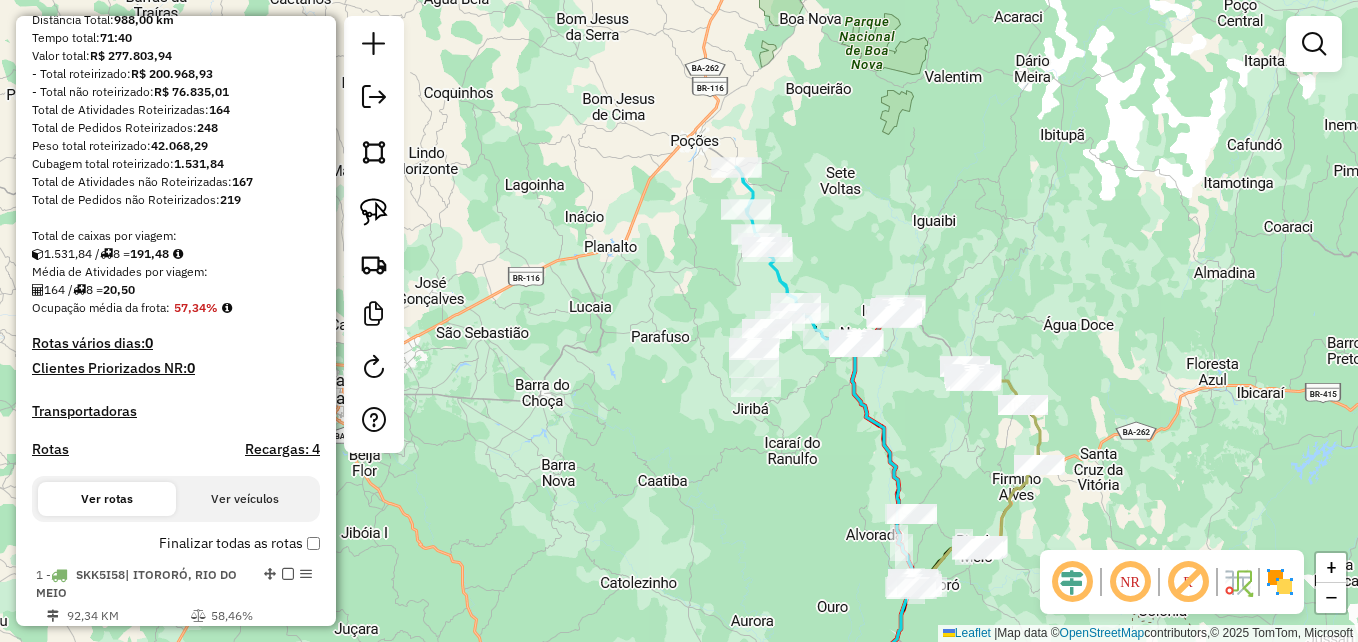 drag, startPoint x: 785, startPoint y: 324, endPoint x: 832, endPoint y: 425, distance: 111.40018 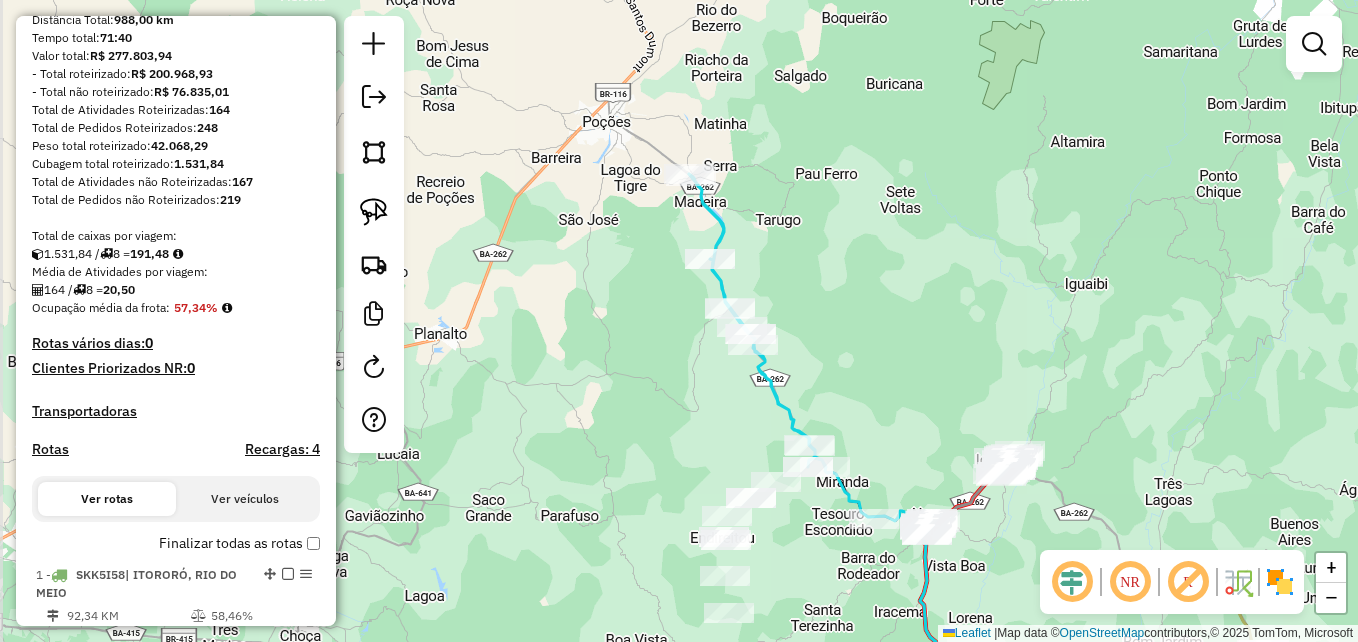 drag, startPoint x: 774, startPoint y: 186, endPoint x: 758, endPoint y: 265, distance: 80.60397 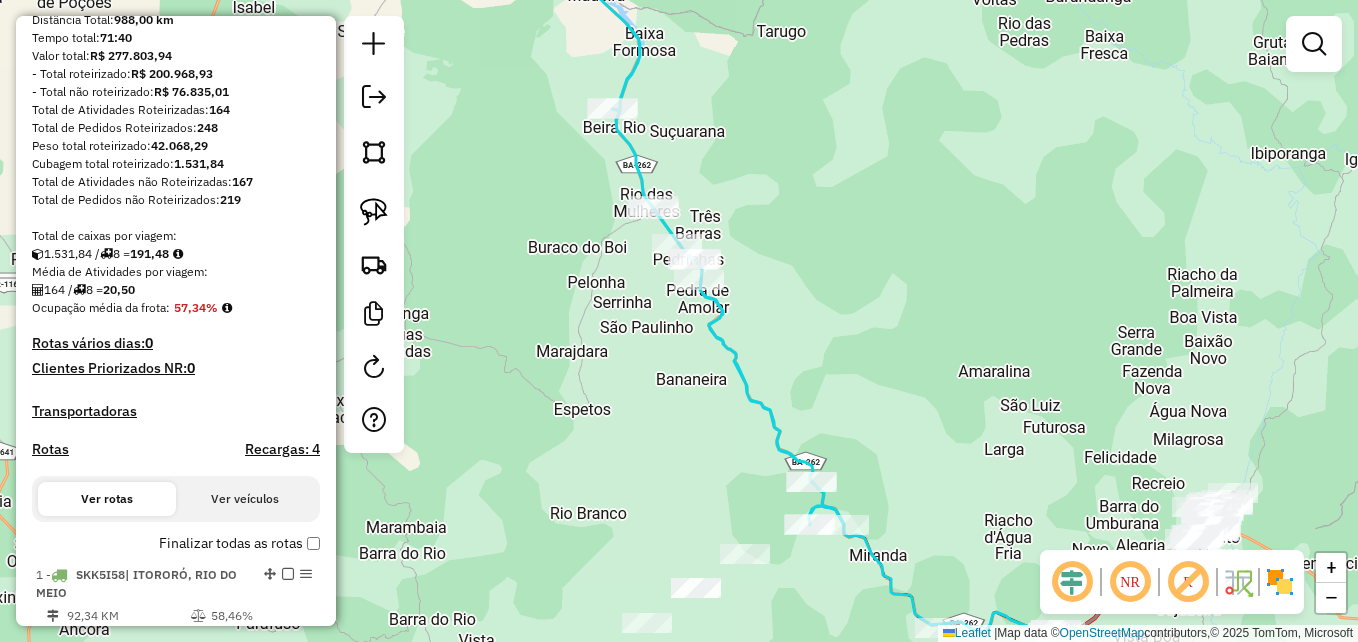 drag, startPoint x: 763, startPoint y: 309, endPoint x: 856, endPoint y: 271, distance: 100.46392 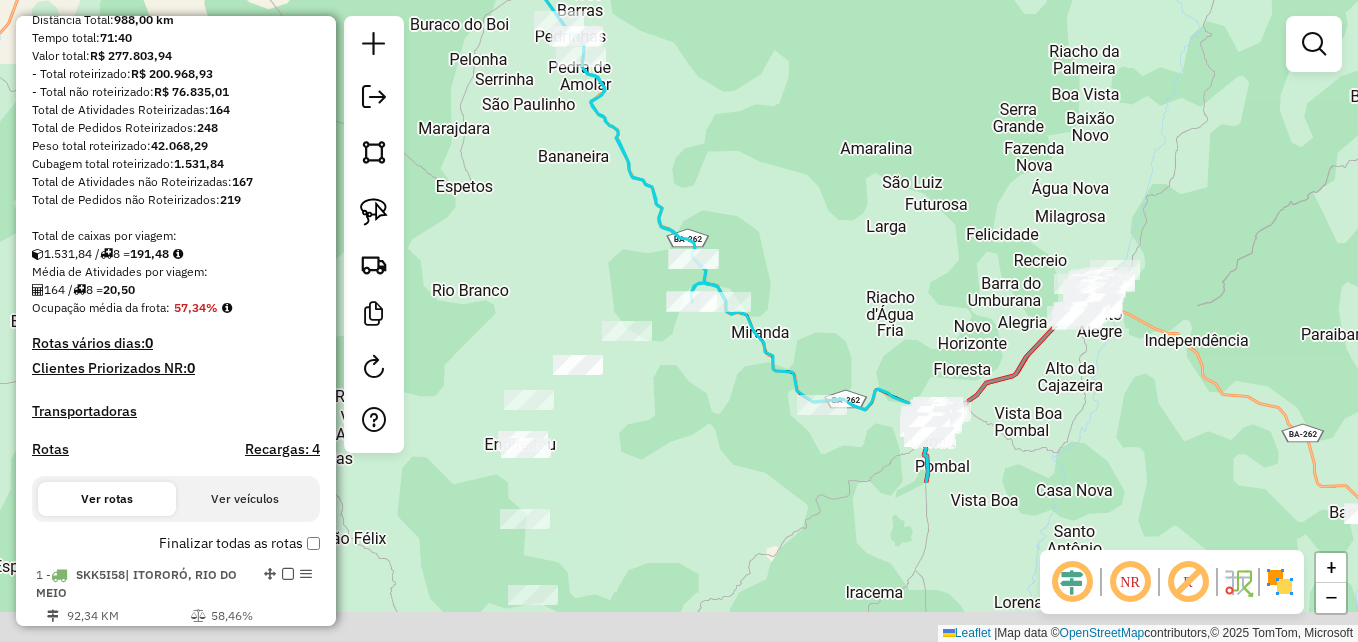 drag, startPoint x: 835, startPoint y: 434, endPoint x: 670, endPoint y: 145, distance: 332.78522 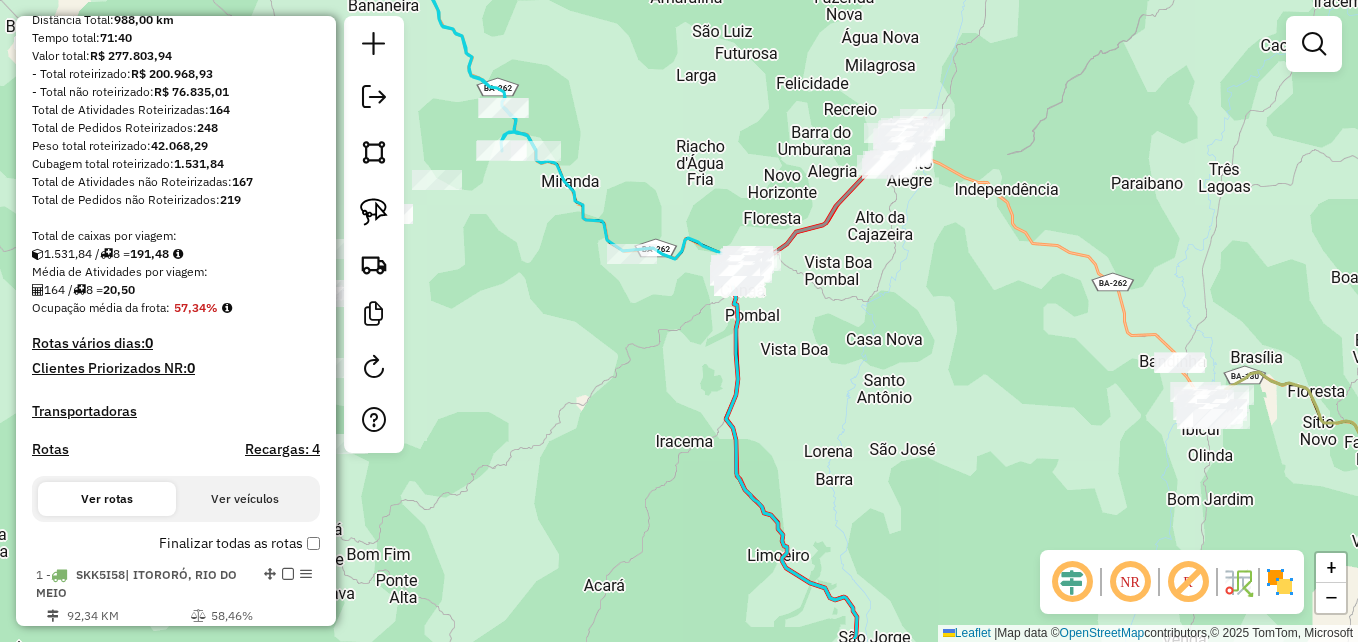 drag, startPoint x: 873, startPoint y: 248, endPoint x: 740, endPoint y: 181, distance: 148.9228 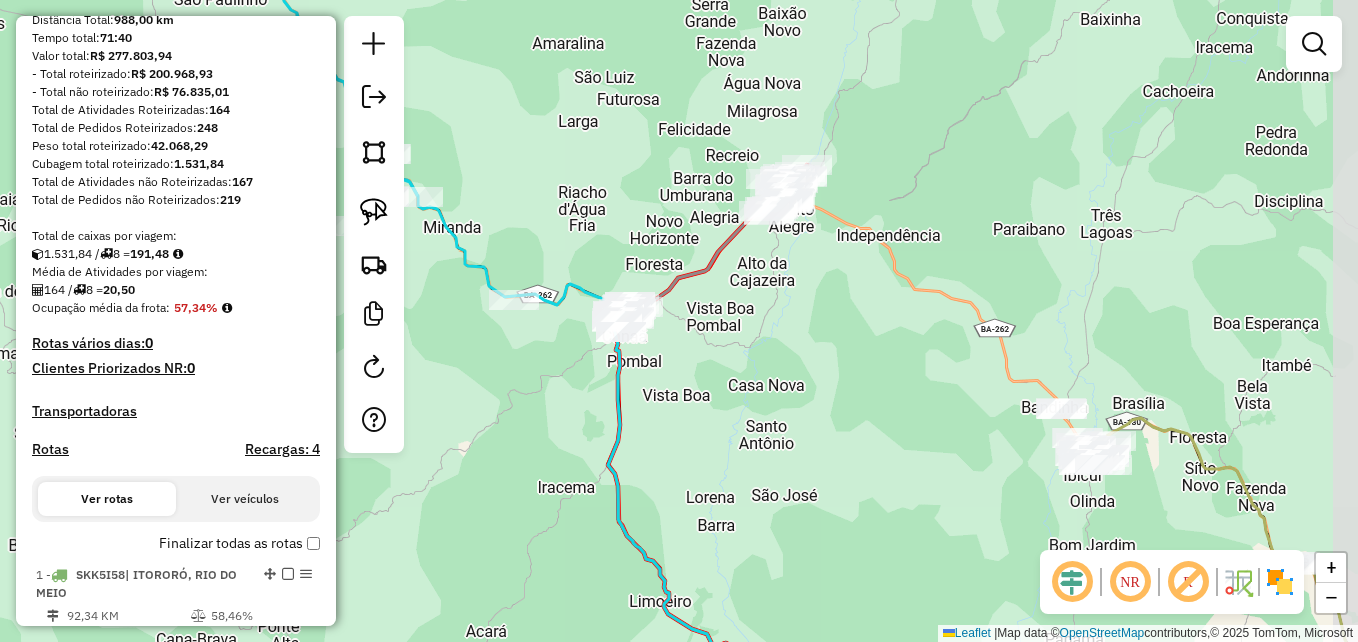 drag, startPoint x: 905, startPoint y: 282, endPoint x: 800, endPoint y: 338, distance: 119 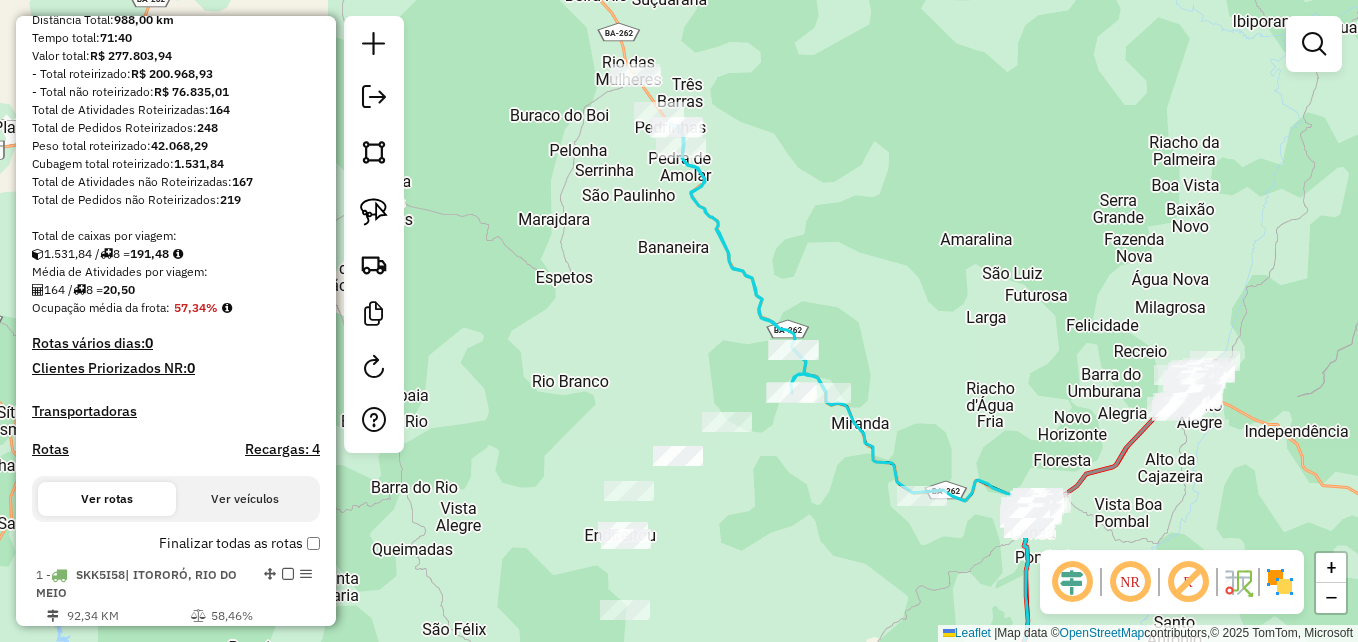 drag, startPoint x: 658, startPoint y: 199, endPoint x: 1015, endPoint y: 366, distance: 394.12943 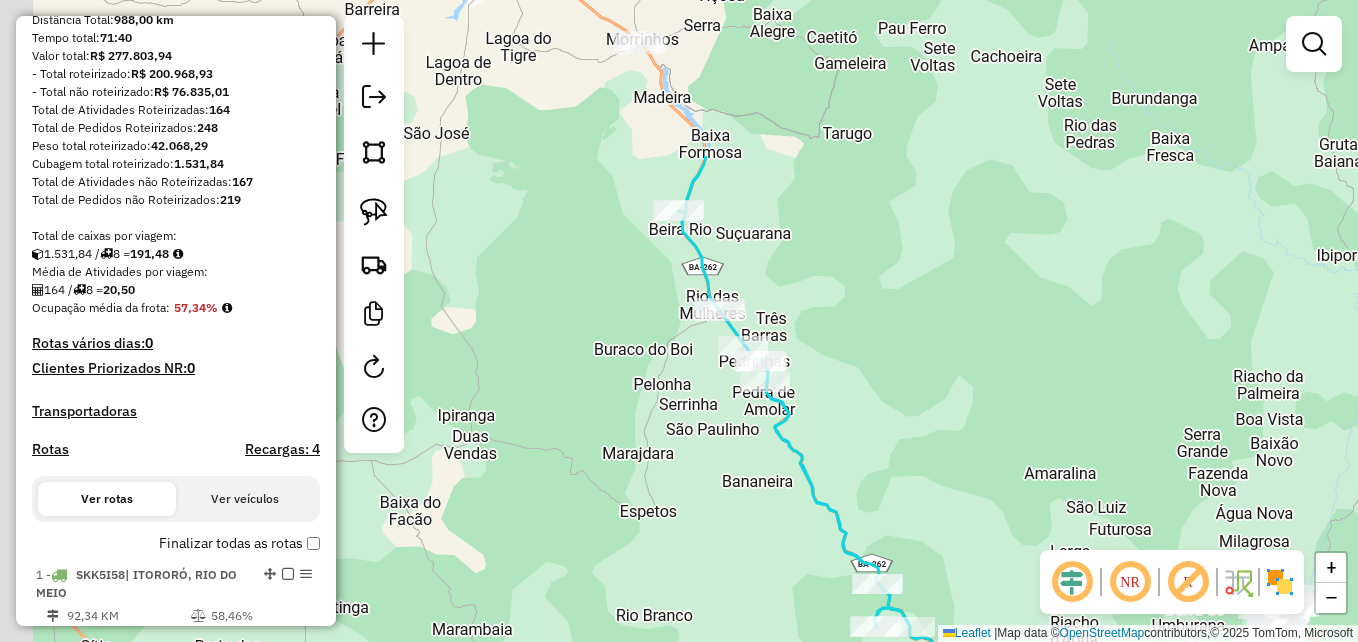 drag, startPoint x: 827, startPoint y: 183, endPoint x: 899, endPoint y: 401, distance: 229.58223 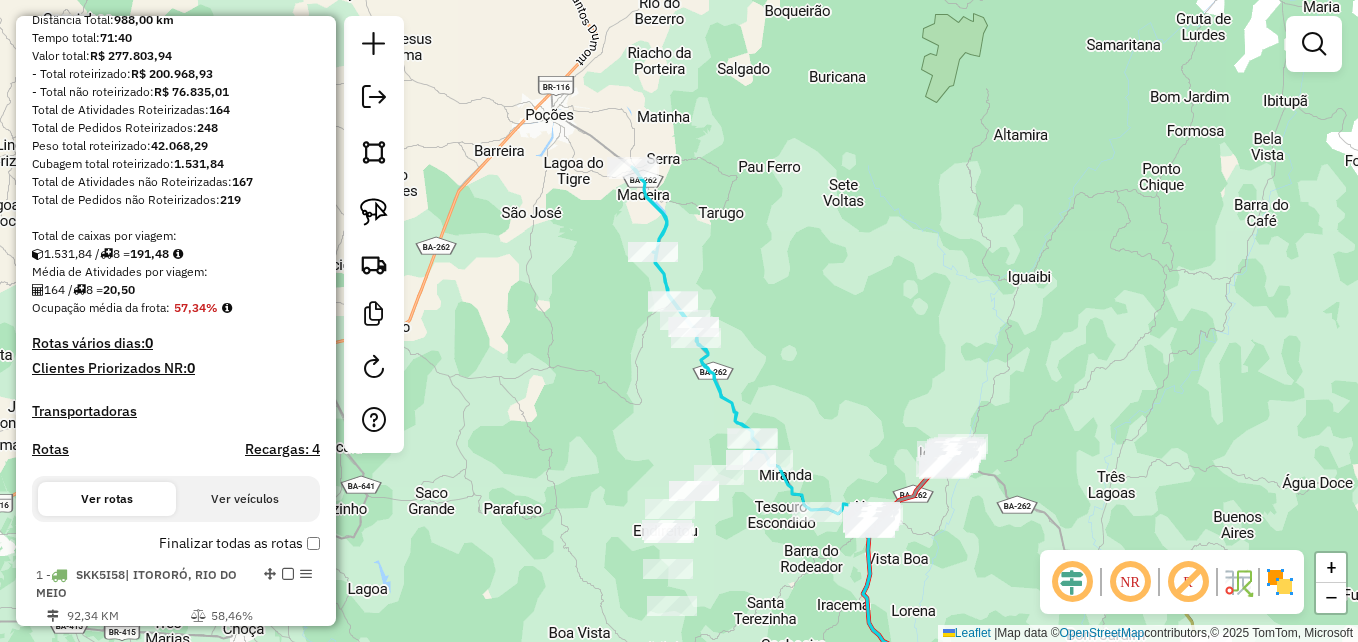 drag, startPoint x: 839, startPoint y: 211, endPoint x: 568, endPoint y: 81, distance: 300.5678 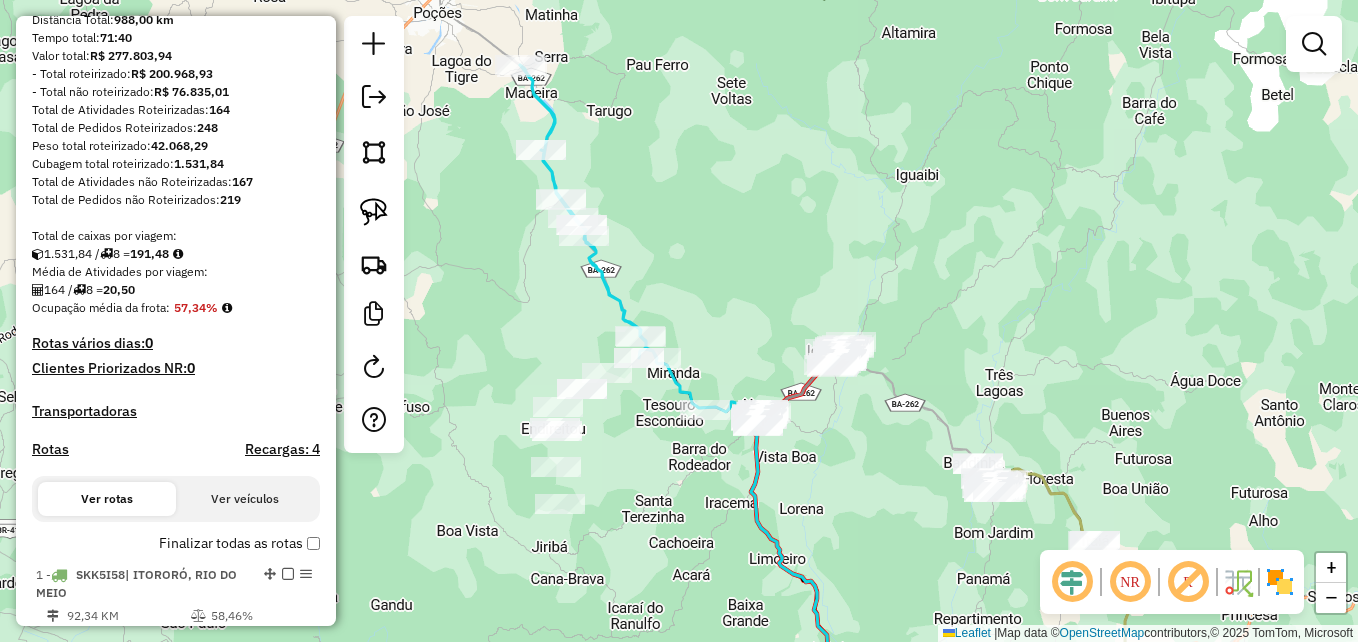 click on "Janela de atendimento Grade de atendimento Capacidade Transportadoras Veículos Cliente Pedidos  Rotas Selecione os dias de semana para filtrar as janelas de atendimento  Seg   Ter   Qua   Qui   Sex   Sáb   Dom  Informe o período da janela de atendimento: De: Até:  Filtrar exatamente a janela do cliente  Considerar janela de atendimento padrão  Selecione os dias de semana para filtrar as grades de atendimento  Seg   Ter   Qua   Qui   Sex   Sáb   Dom   Considerar clientes sem dia de atendimento cadastrado  Clientes fora do dia de atendimento selecionado Filtrar as atividades entre os valores definidos abaixo:  Peso mínimo:   Peso máximo:   Cubagem mínima:  ****  Cubagem máxima:  ****  De:   Até:  Filtrar as atividades entre o tempo de atendimento definido abaixo:  De:   Até:   Considerar capacidade total dos clientes não roteirizados Transportadora: Selecione um ou mais itens Tipo de veículo: Selecione um ou mais itens Veículo: Selecione um ou mais itens Motorista: Selecione um ou mais itens De:" 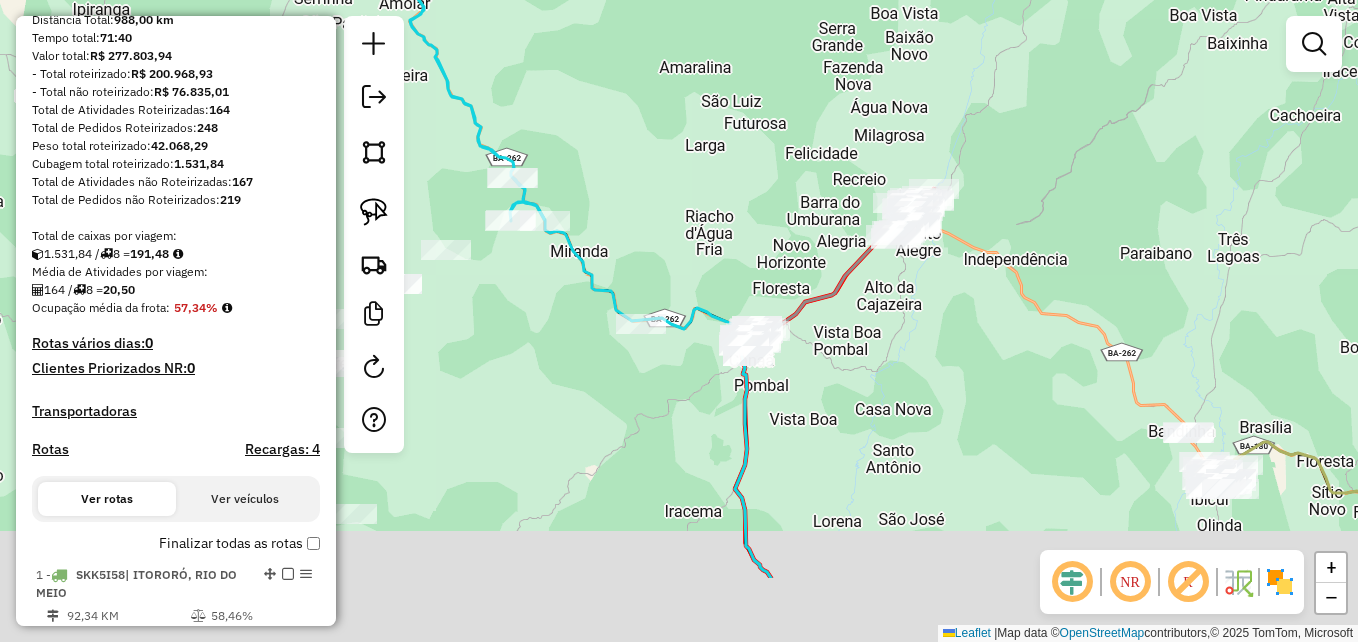 drag, startPoint x: 675, startPoint y: 374, endPoint x: 821, endPoint y: 168, distance: 252.49158 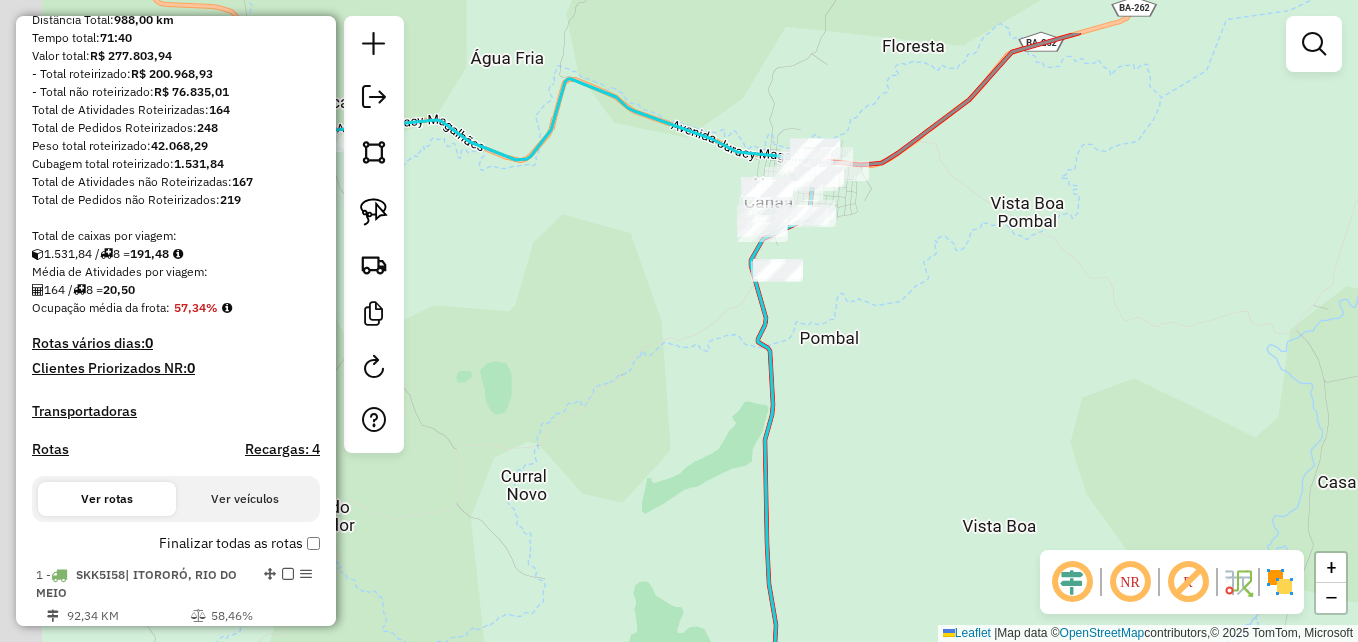 drag, startPoint x: 812, startPoint y: 169, endPoint x: 932, endPoint y: 356, distance: 222.19136 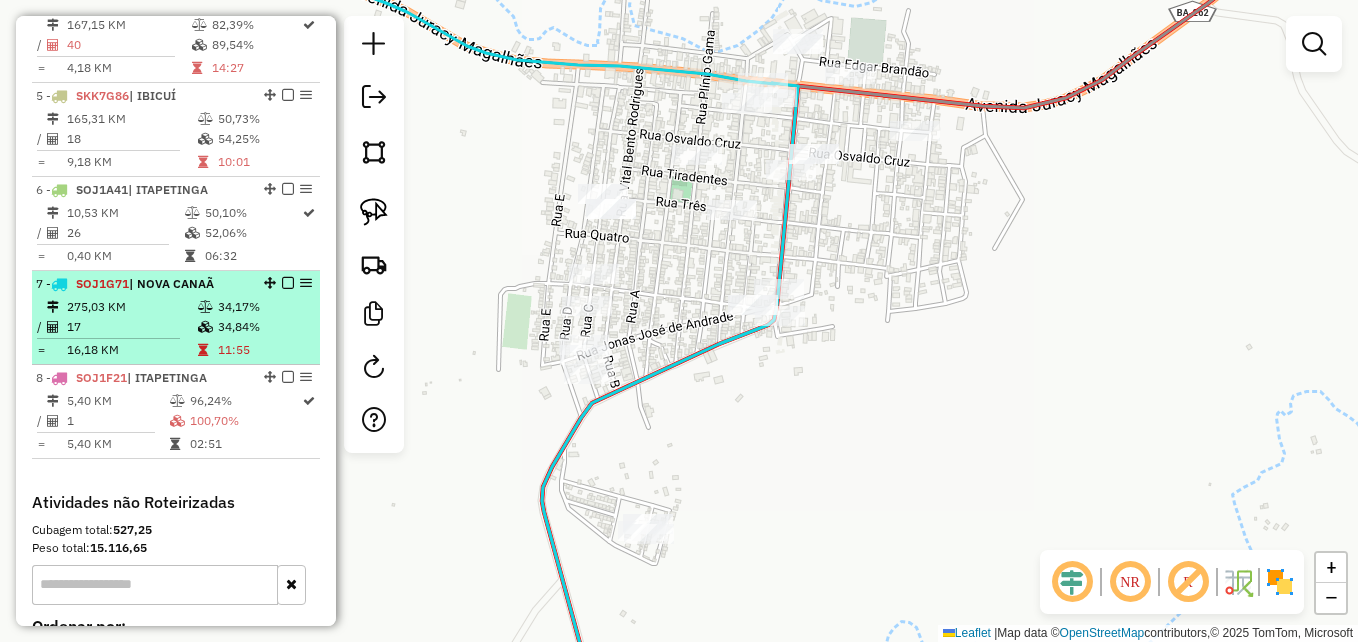 scroll, scrollTop: 1128, scrollLeft: 0, axis: vertical 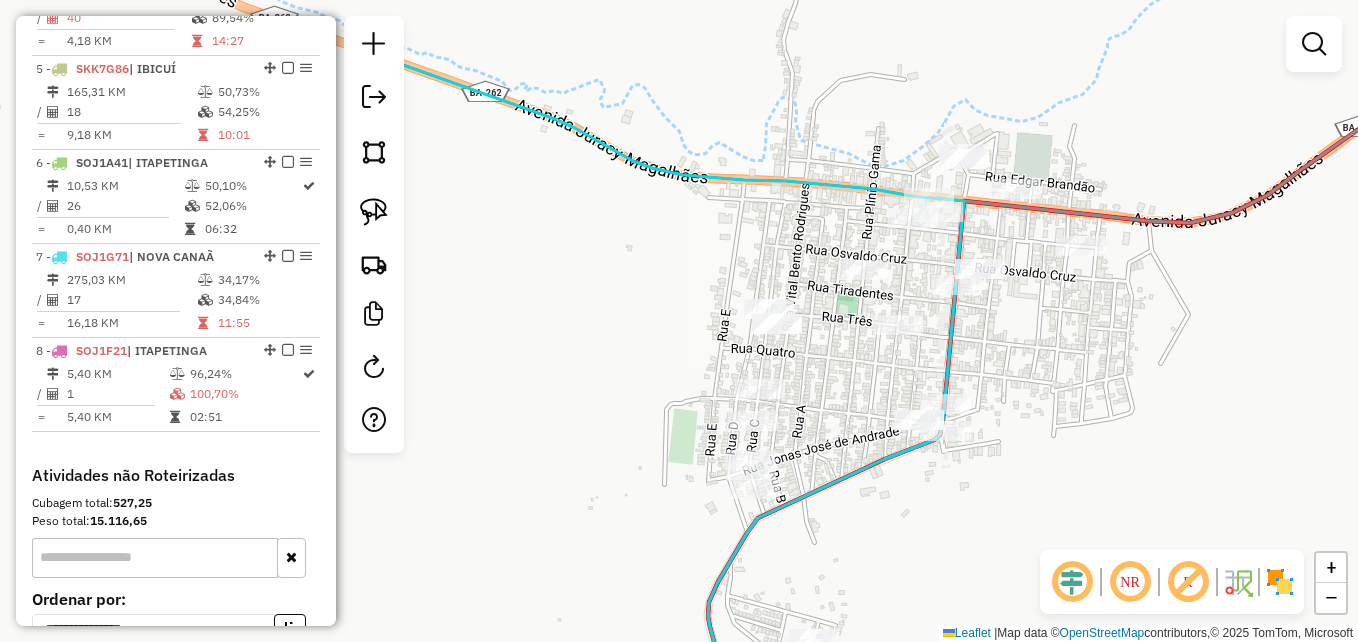drag, startPoint x: 539, startPoint y: 181, endPoint x: 705, endPoint y: 296, distance: 201.94305 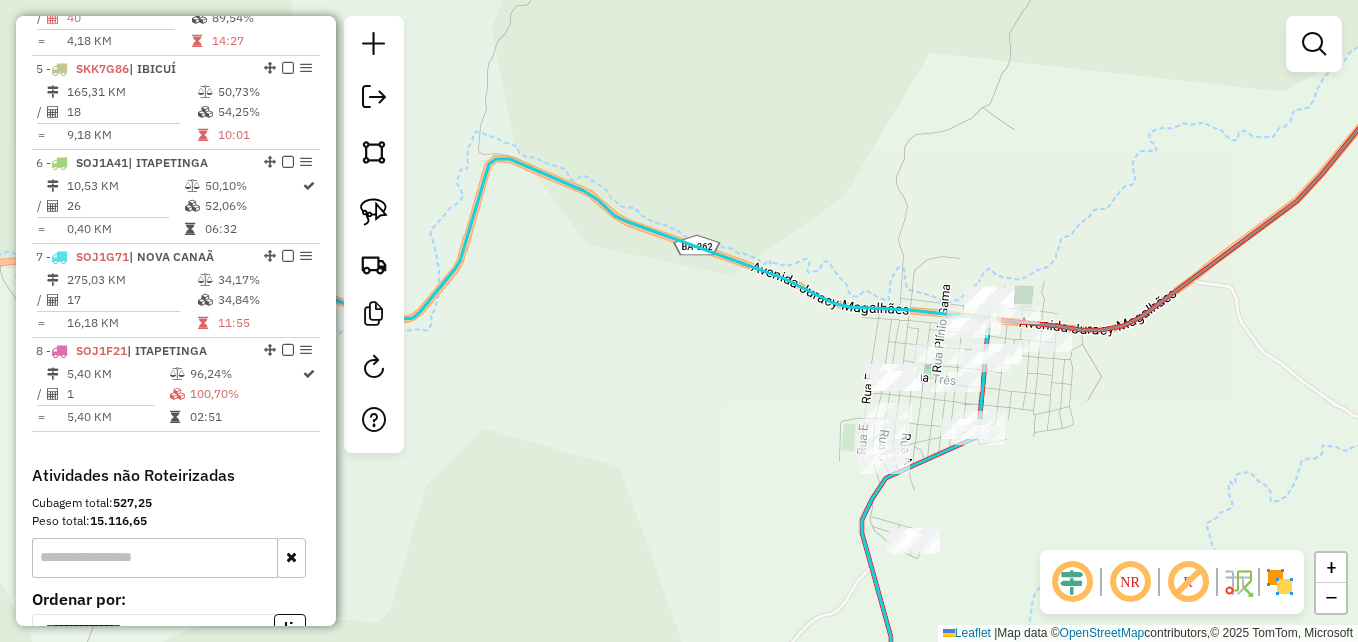 drag, startPoint x: 658, startPoint y: 211, endPoint x: 744, endPoint y: 251, distance: 94.847244 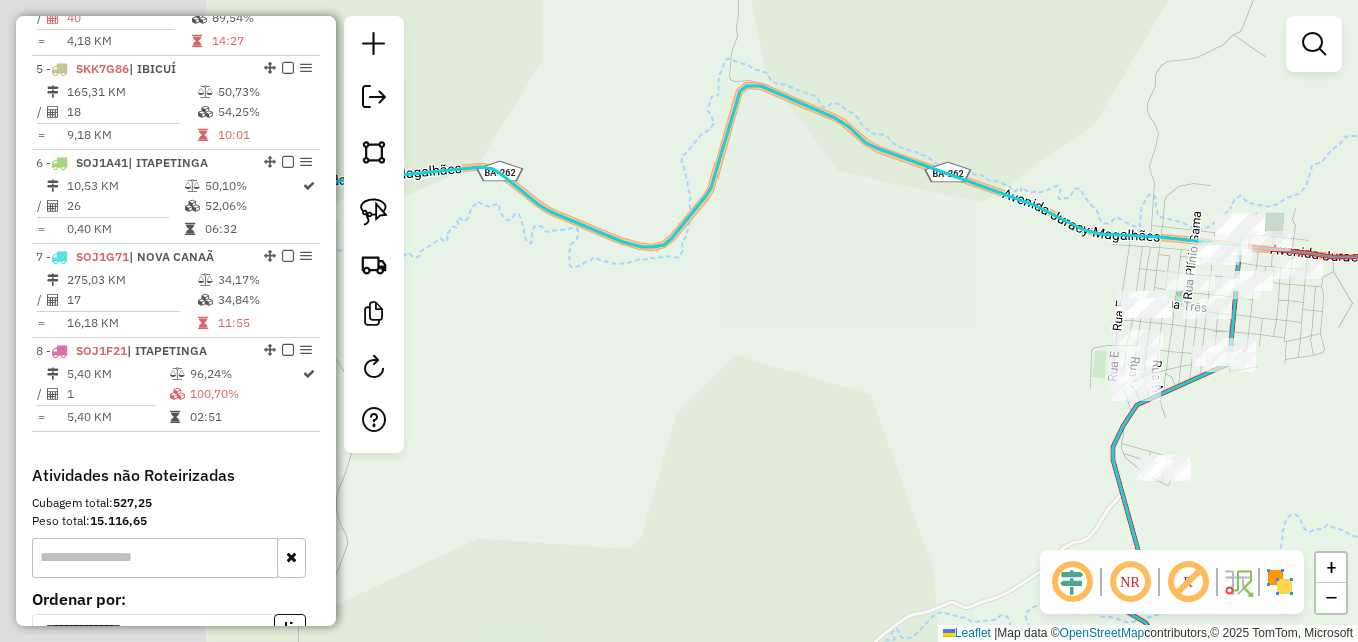 drag, startPoint x: 585, startPoint y: 304, endPoint x: 835, endPoint y: 230, distance: 260.72208 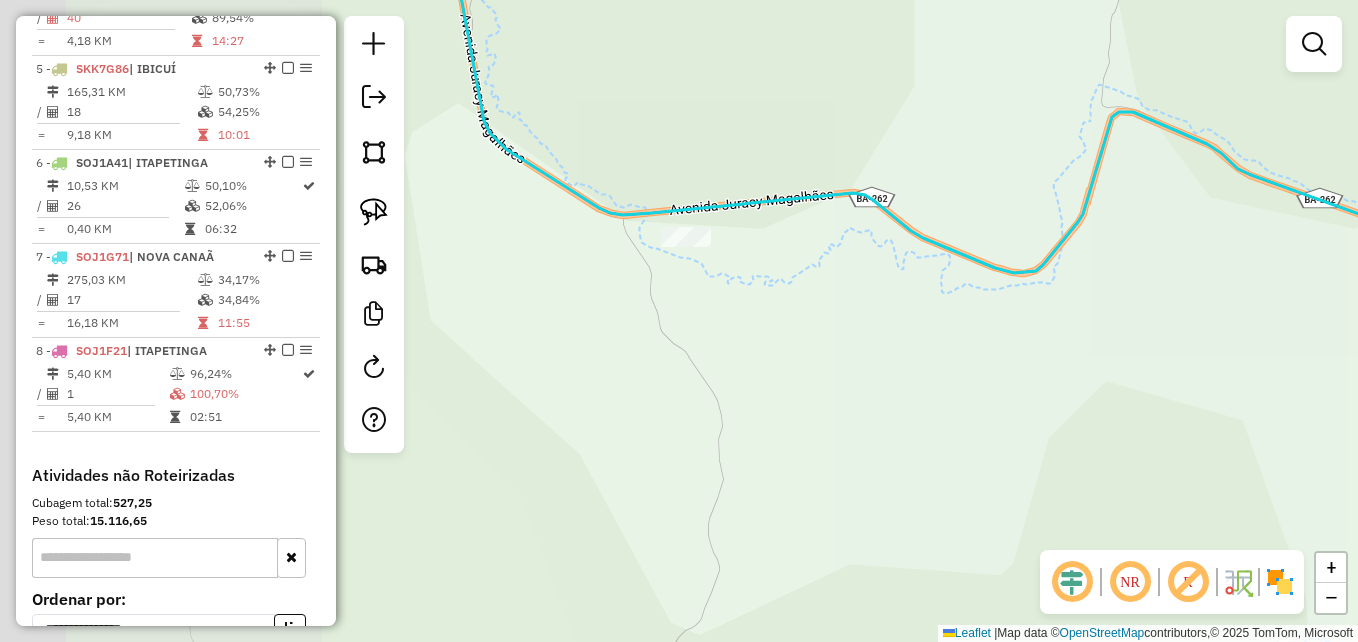 drag, startPoint x: 761, startPoint y: 266, endPoint x: 1104, endPoint y: 276, distance: 343.14575 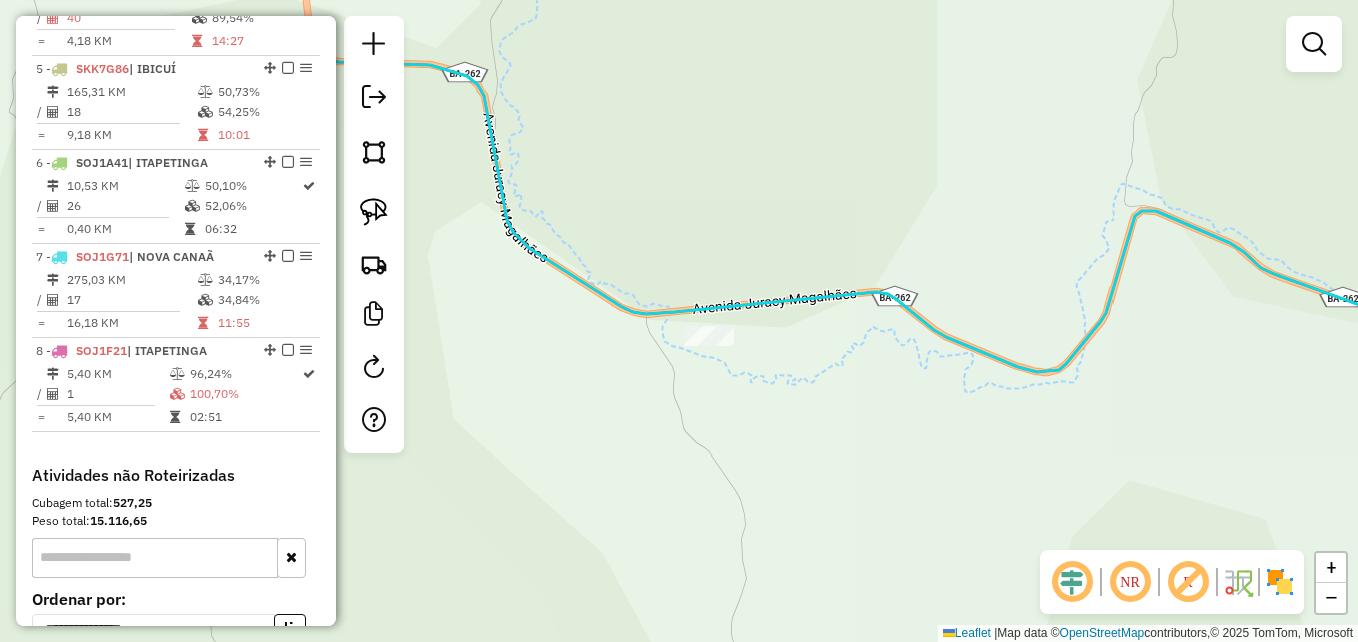 drag, startPoint x: 754, startPoint y: 273, endPoint x: 788, endPoint y: 376, distance: 108.46658 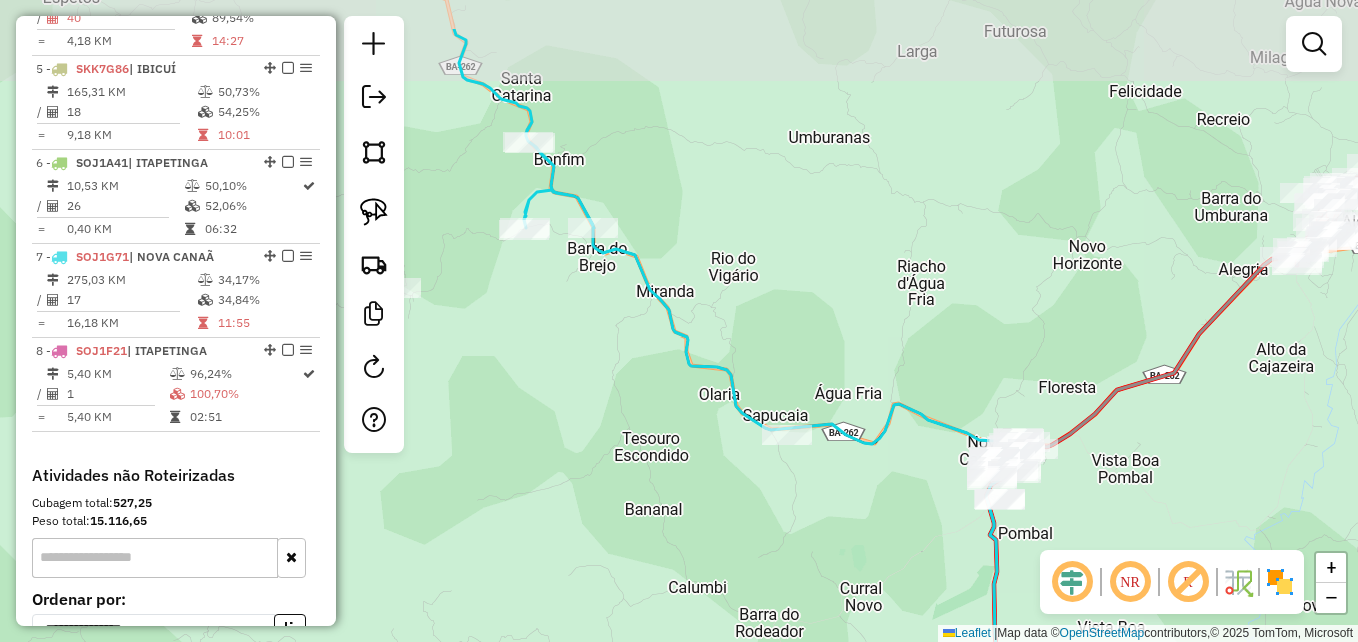 drag, startPoint x: 555, startPoint y: 341, endPoint x: 581, endPoint y: 434, distance: 96.56604 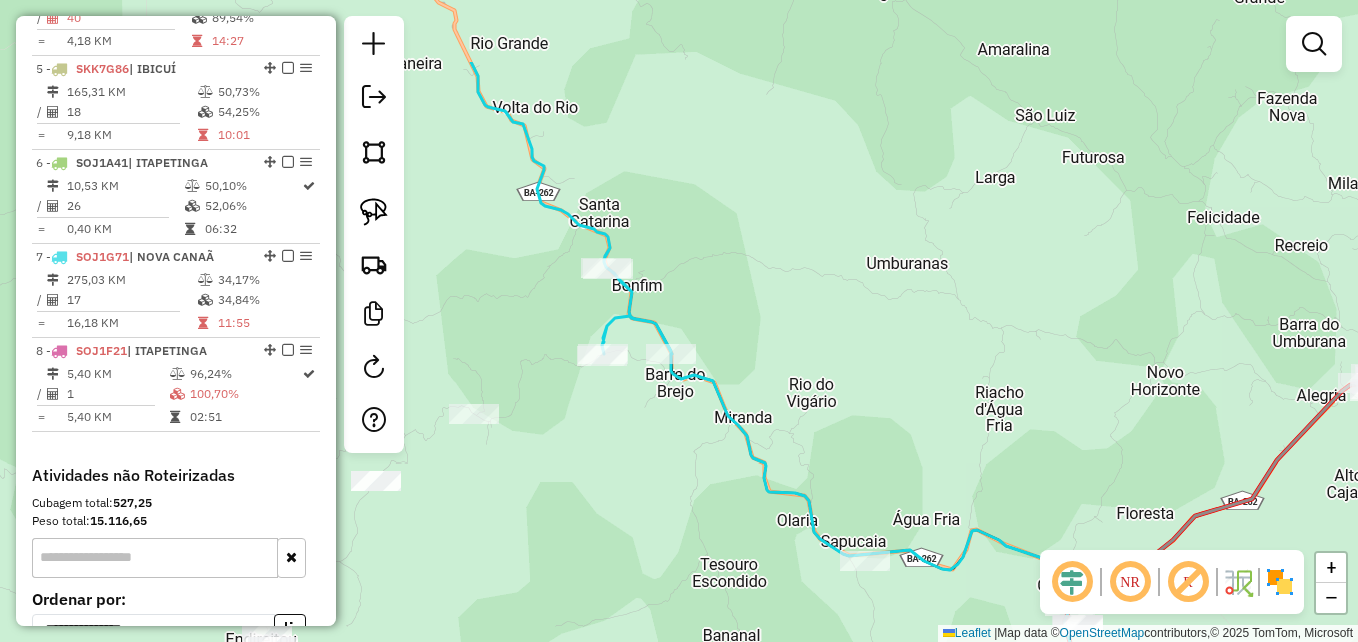 drag, startPoint x: 575, startPoint y: 323, endPoint x: 653, endPoint y: 430, distance: 132.41223 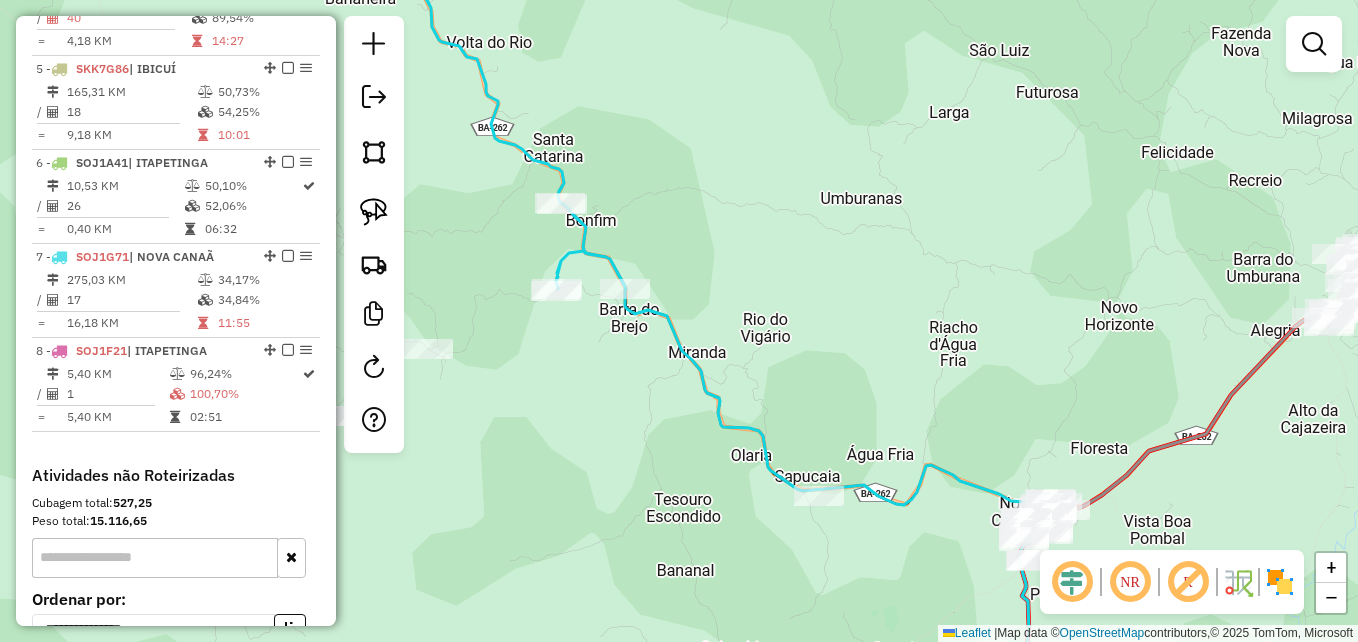 drag, startPoint x: 619, startPoint y: 428, endPoint x: 529, endPoint y: 307, distance: 150.8012 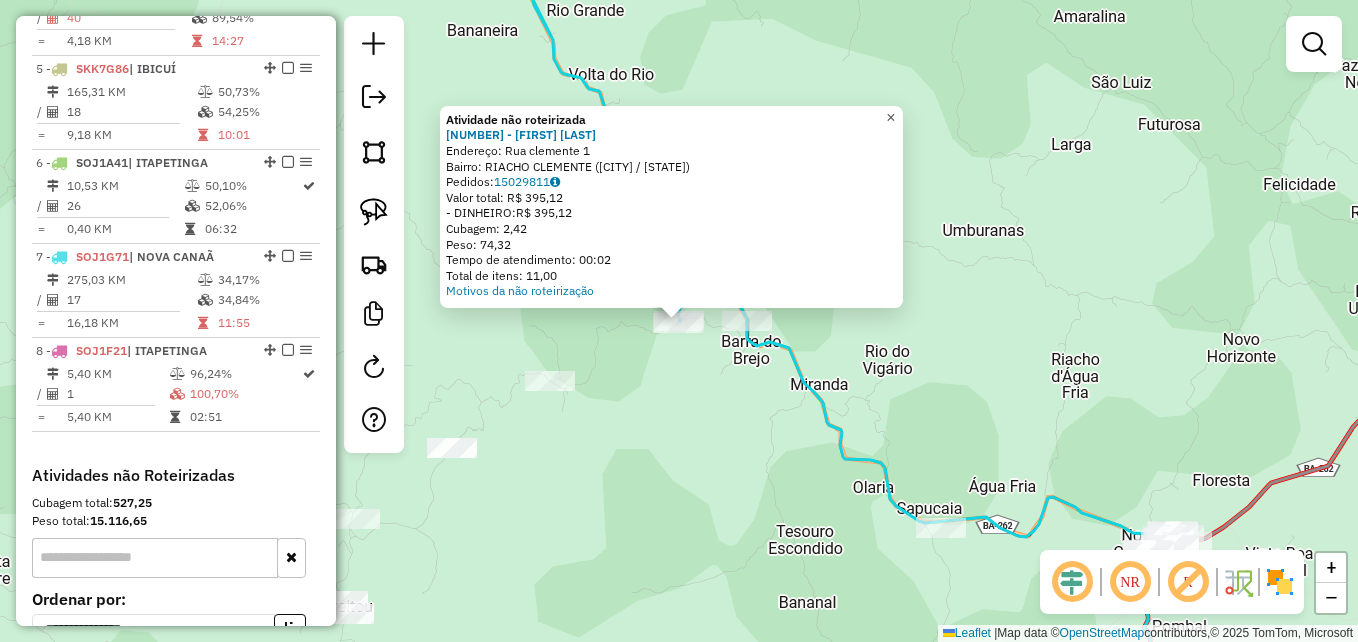 click on "×" 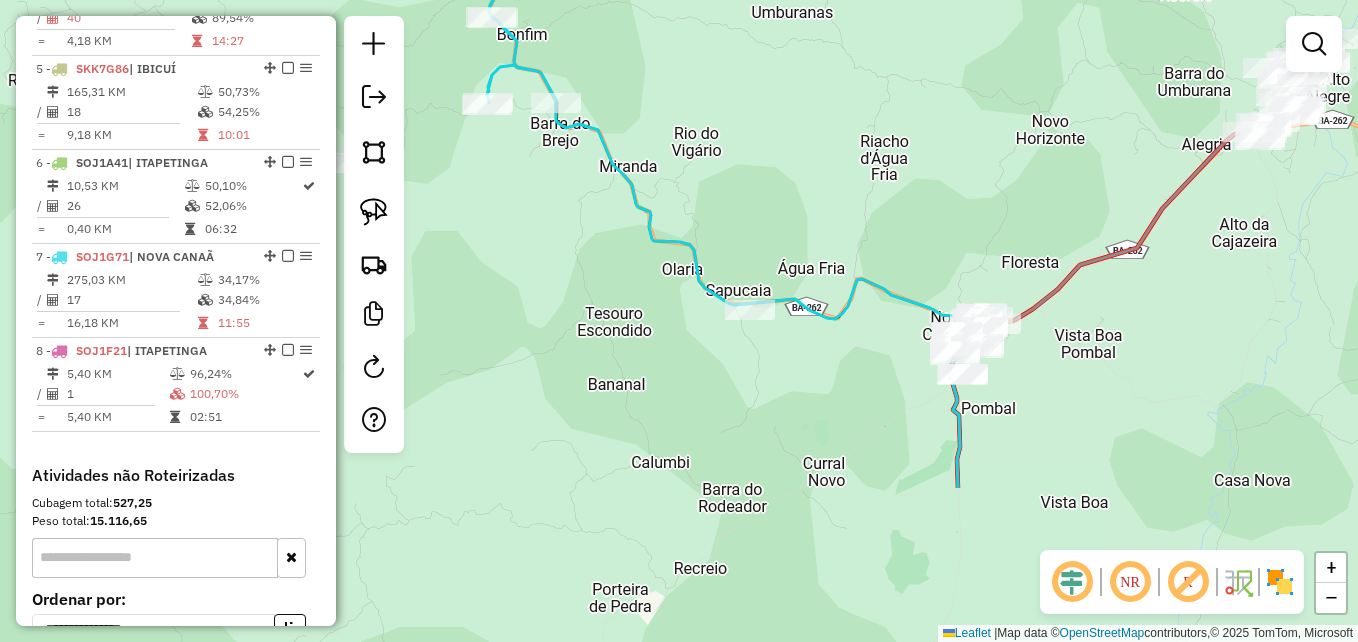 drag, startPoint x: 813, startPoint y: 435, endPoint x: 717, endPoint y: 266, distance: 194.36307 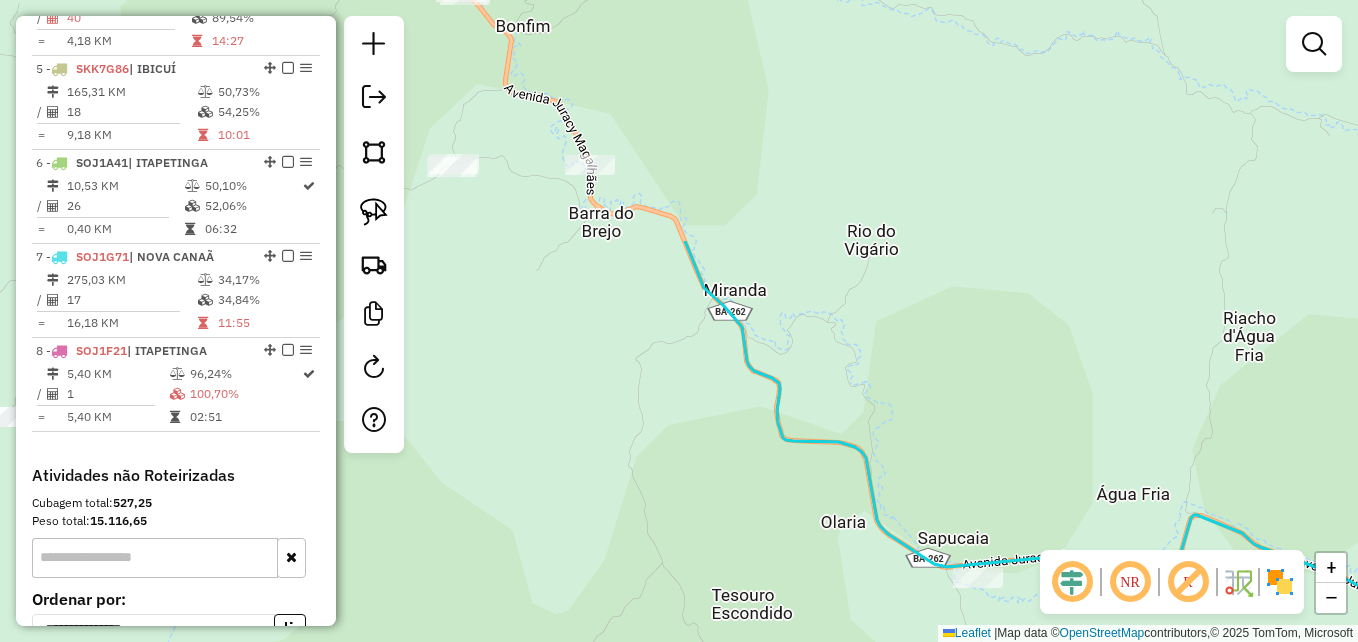 drag, startPoint x: 646, startPoint y: 306, endPoint x: 780, endPoint y: 484, distance: 222.80035 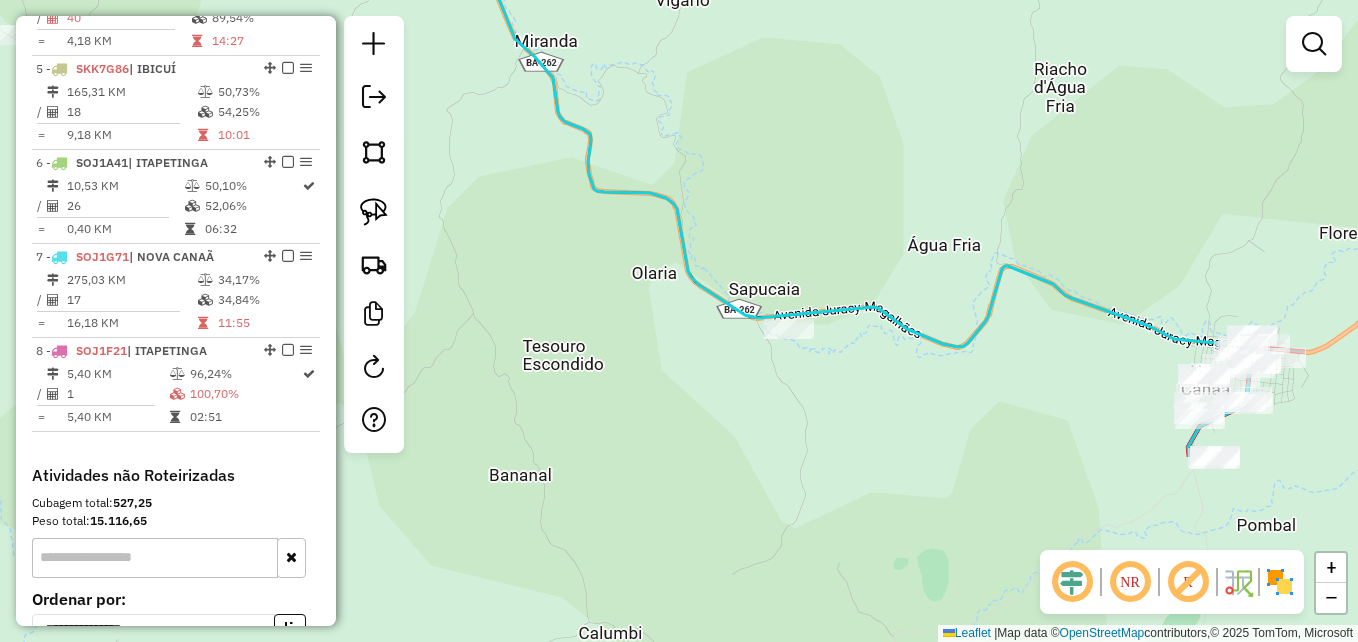 drag, startPoint x: 750, startPoint y: 508, endPoint x: 557, endPoint y: 251, distance: 321.40005 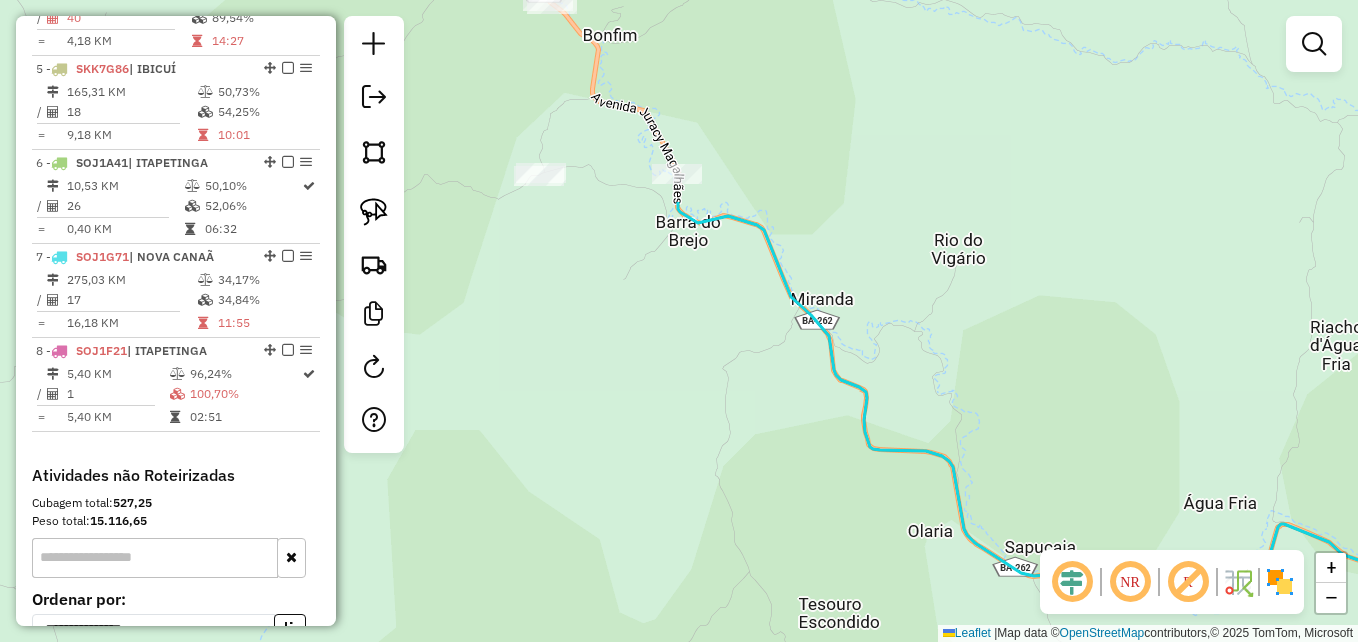drag, startPoint x: 568, startPoint y: 145, endPoint x: 789, endPoint y: 477, distance: 398.82953 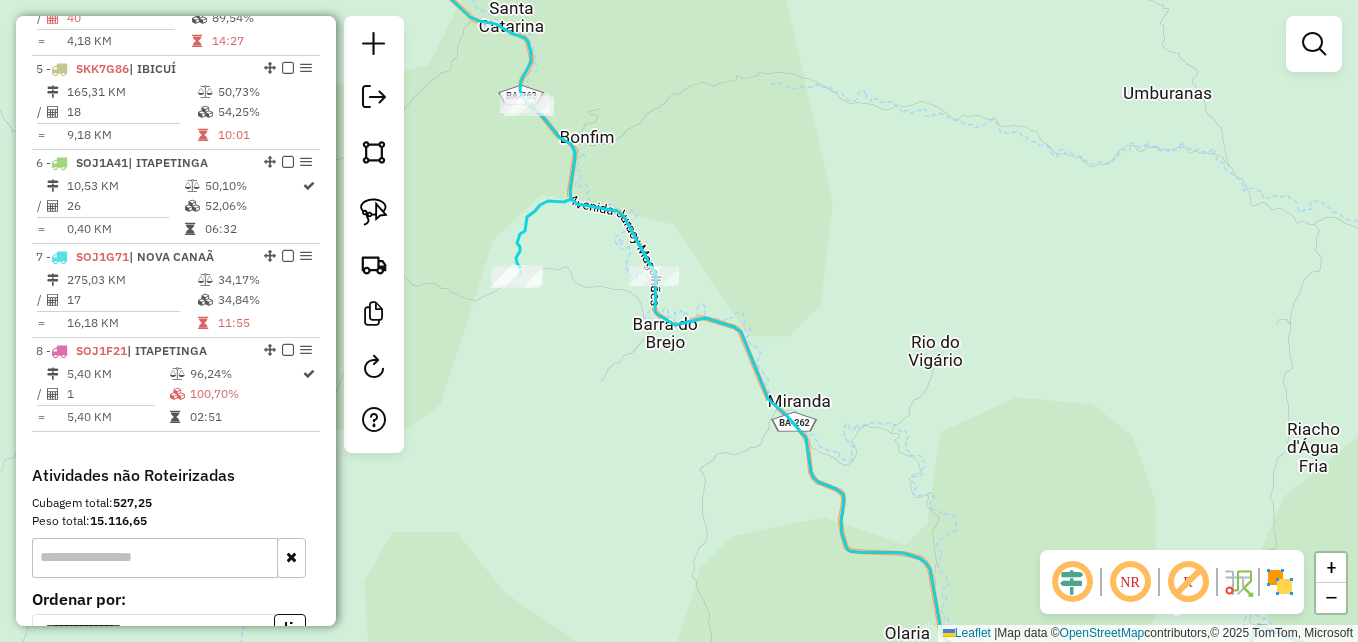 click on "Janela de atendimento Grade de atendimento Capacidade Transportadoras Veículos Cliente Pedidos  Rotas Selecione os dias de semana para filtrar as janelas de atendimento  Seg   Ter   Qua   Qui   Sex   Sáb   Dom  Informe o período da janela de atendimento: De: Até:  Filtrar exatamente a janela do cliente  Considerar janela de atendimento padrão  Selecione os dias de semana para filtrar as grades de atendimento  Seg   Ter   Qua   Qui   Sex   Sáb   Dom   Considerar clientes sem dia de atendimento cadastrado  Clientes fora do dia de atendimento selecionado Filtrar as atividades entre os valores definidos abaixo:  Peso mínimo:   Peso máximo:   Cubagem mínima:  ****  Cubagem máxima:  ****  De:   Até:  Filtrar as atividades entre o tempo de atendimento definido abaixo:  De:   Até:   Considerar capacidade total dos clientes não roteirizados Transportadora: Selecione um ou mais itens Tipo de veículo: Selecione um ou mais itens Veículo: Selecione um ou mais itens Motorista: Selecione um ou mais itens De:" 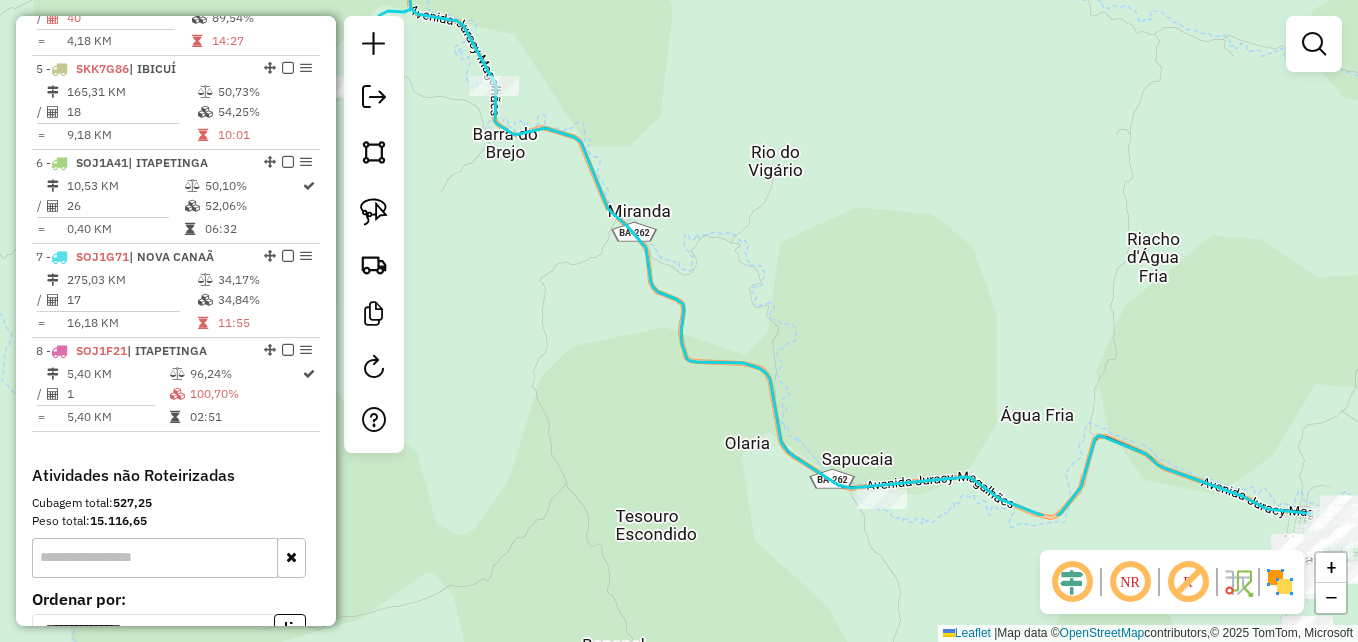 drag, startPoint x: 725, startPoint y: 419, endPoint x: 576, endPoint y: 159, distance: 299.66815 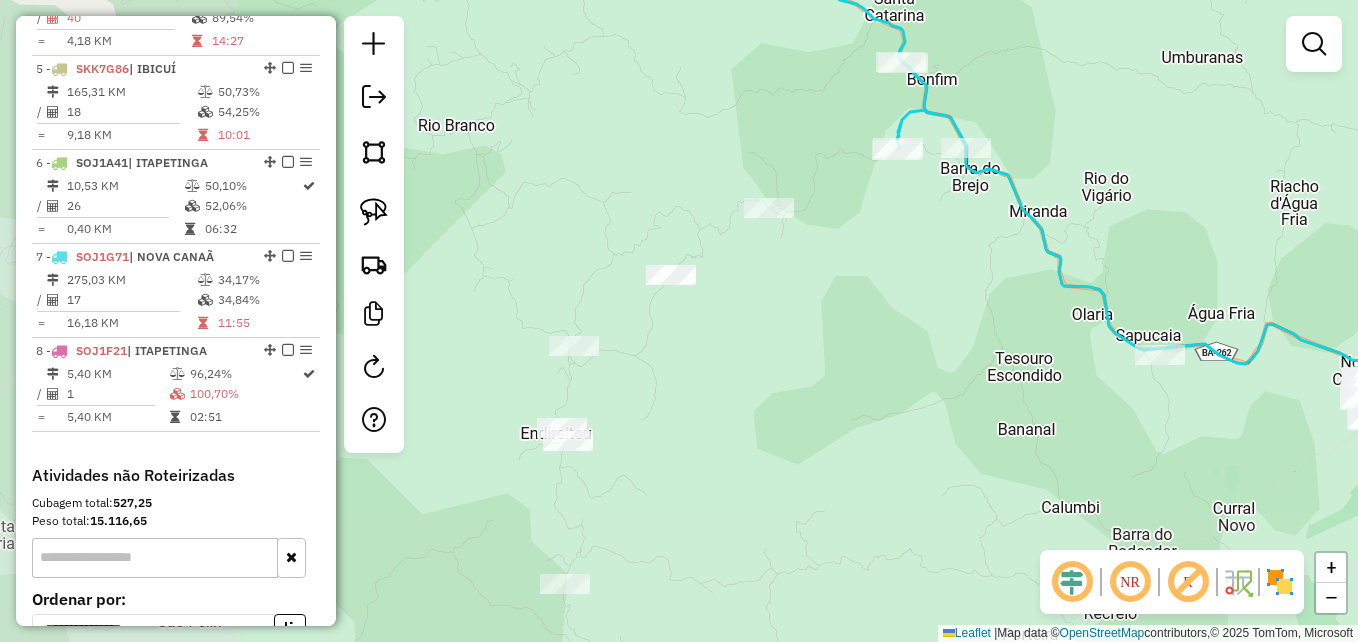 drag, startPoint x: 592, startPoint y: 412, endPoint x: 796, endPoint y: 229, distance: 274.05292 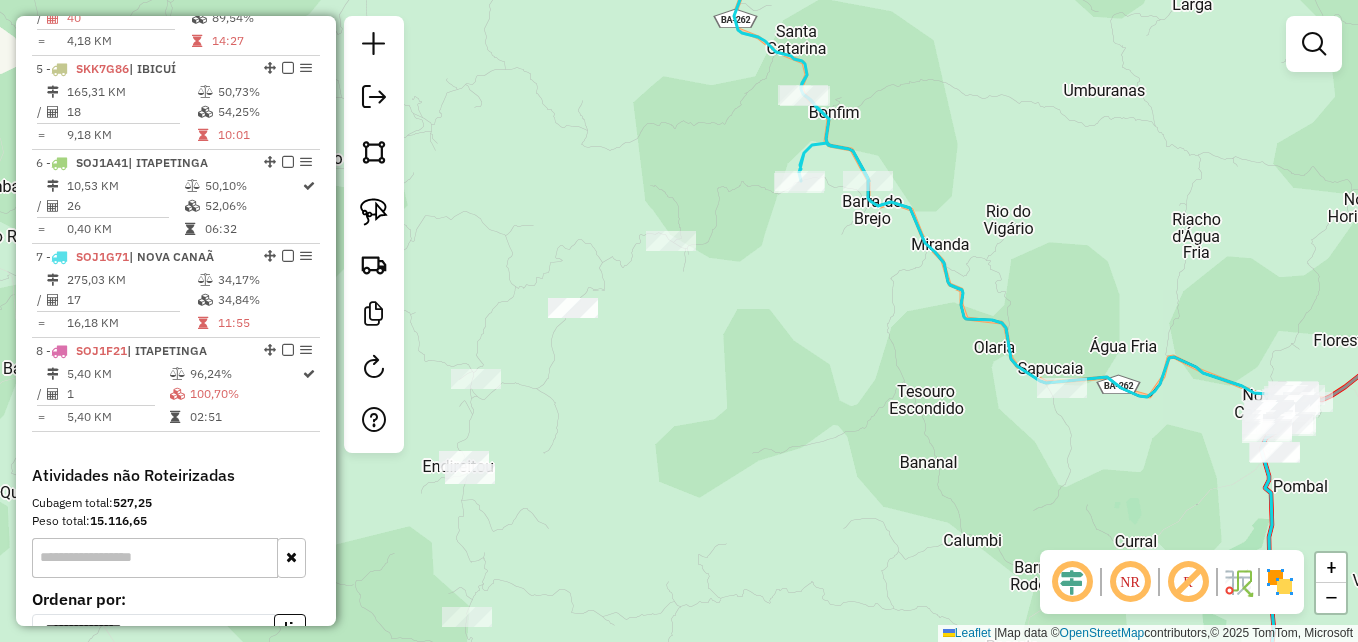 drag, startPoint x: 903, startPoint y: 282, endPoint x: 808, endPoint y: 315, distance: 100.56838 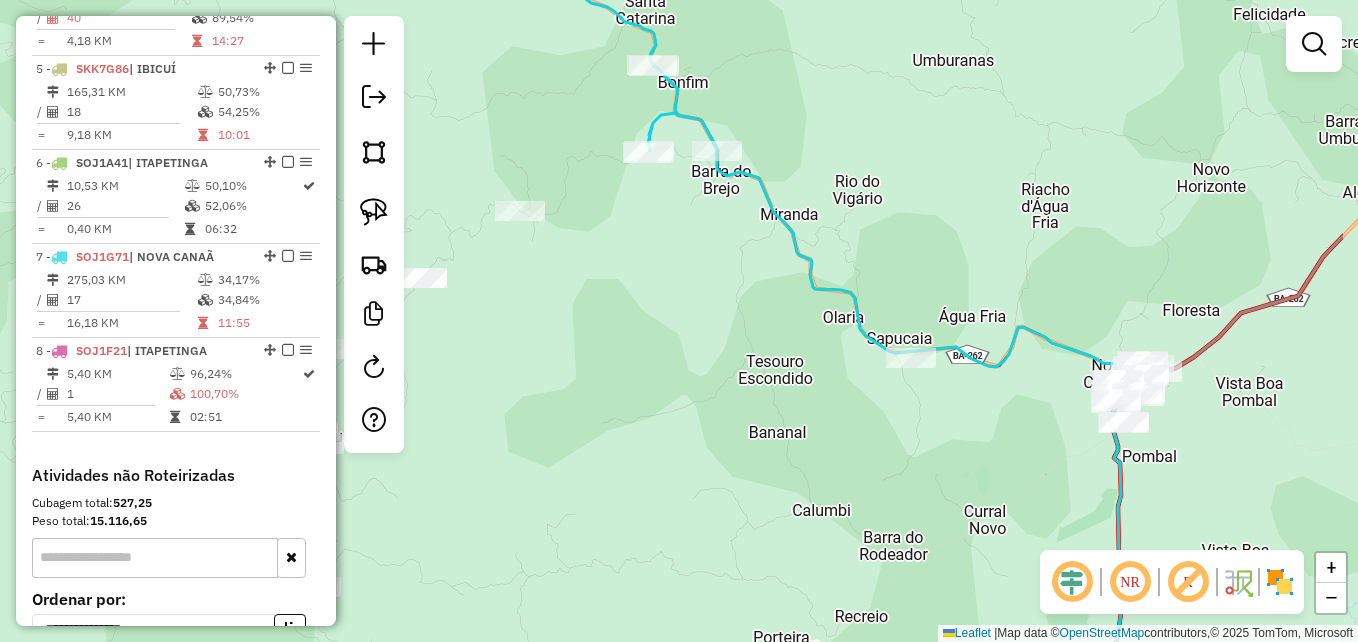 drag, startPoint x: 837, startPoint y: 279, endPoint x: 680, endPoint y: 248, distance: 160.03125 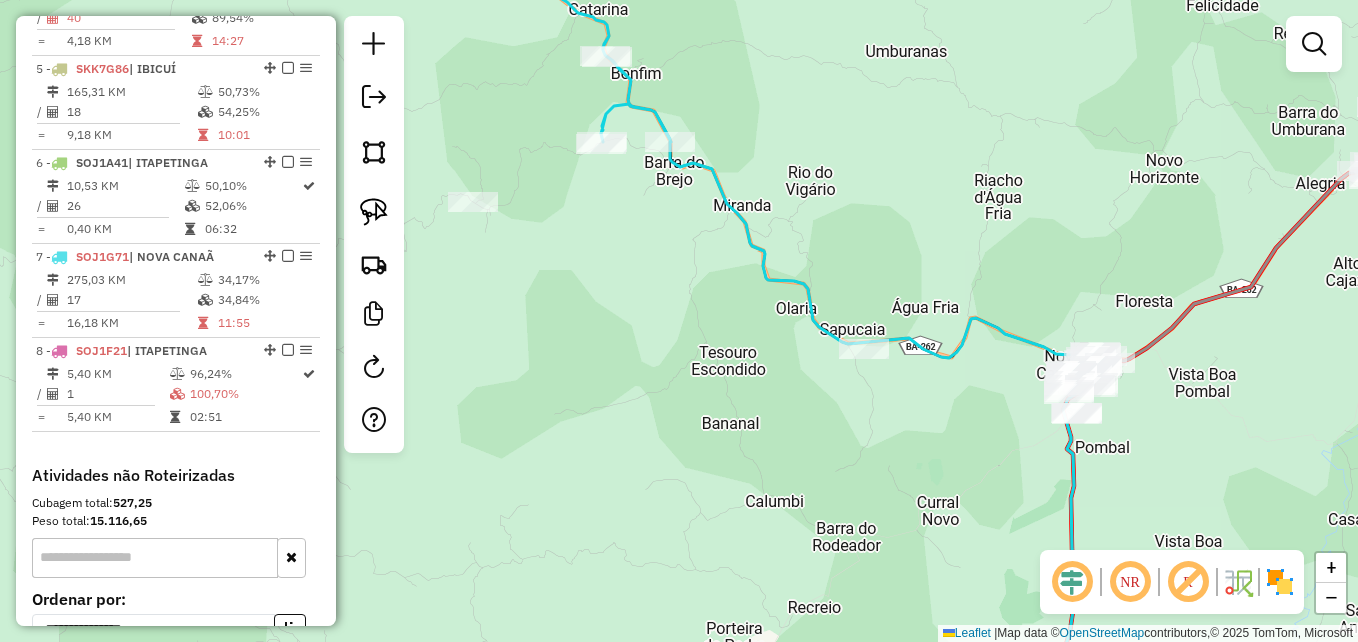 drag, startPoint x: 724, startPoint y: 339, endPoint x: 648, endPoint y: 295, distance: 87.81799 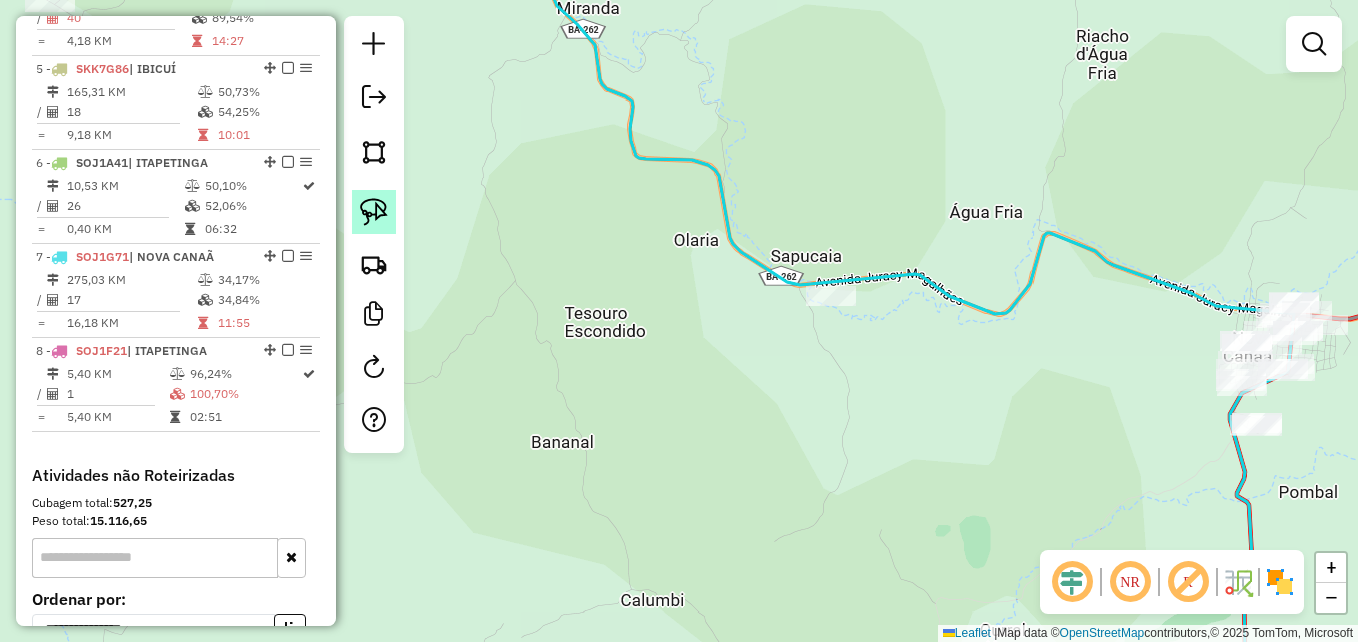 click 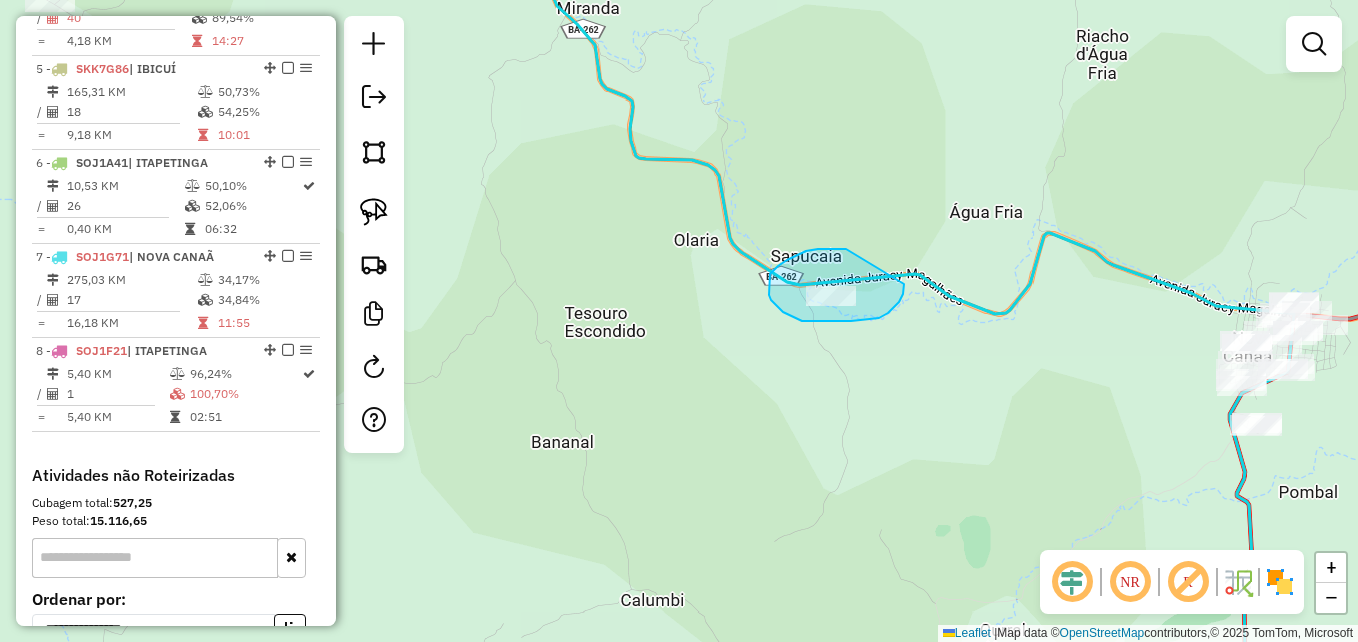 drag, startPoint x: 846, startPoint y: 249, endPoint x: 895, endPoint y: 267, distance: 52.201534 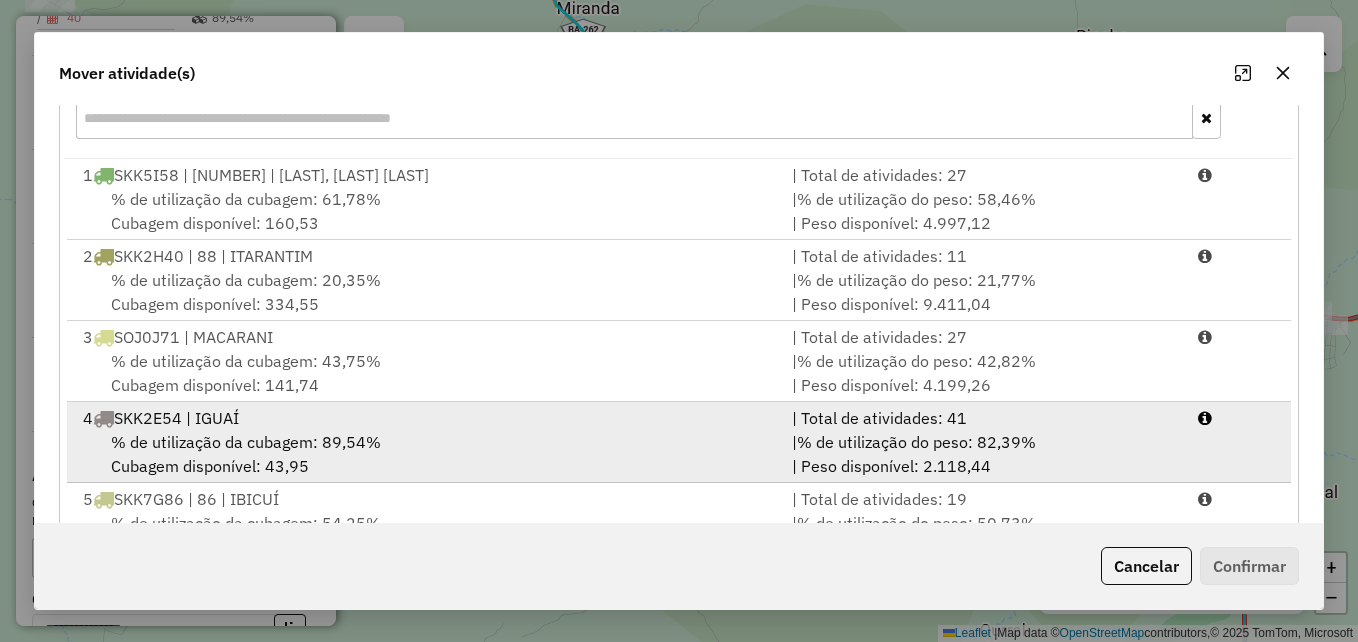 scroll, scrollTop: 300, scrollLeft: 0, axis: vertical 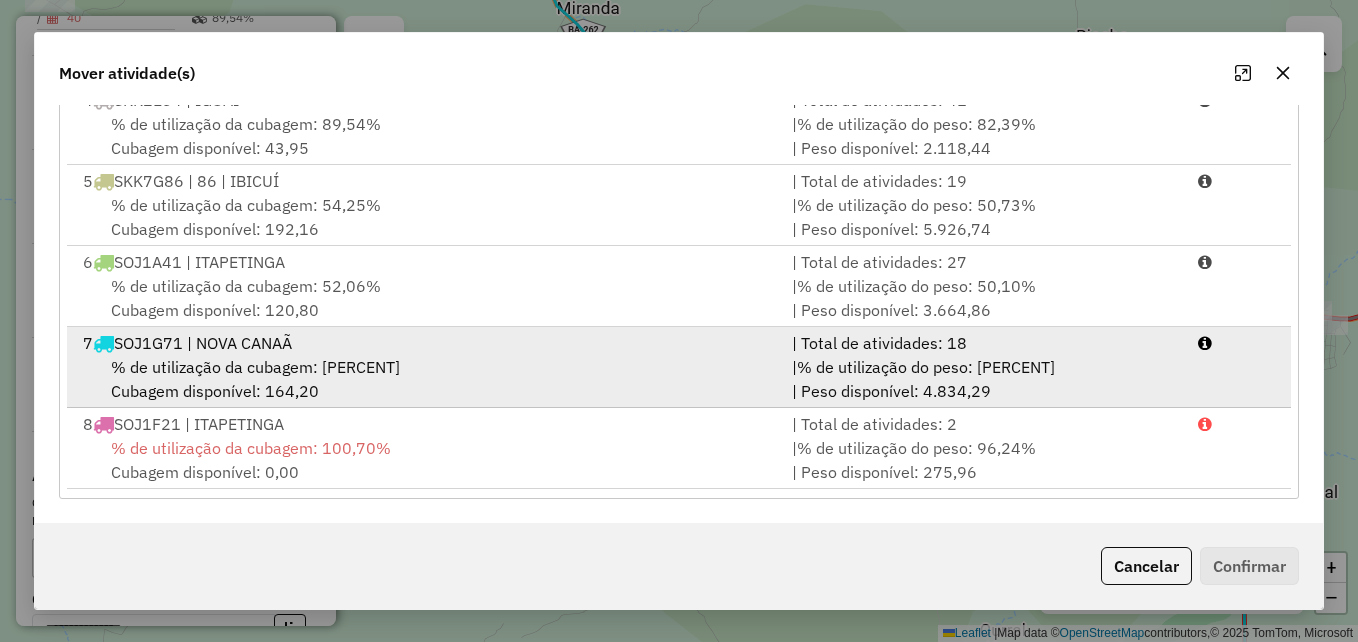 click on "% de utilização da cubagem: 34,84%" at bounding box center [255, 367] 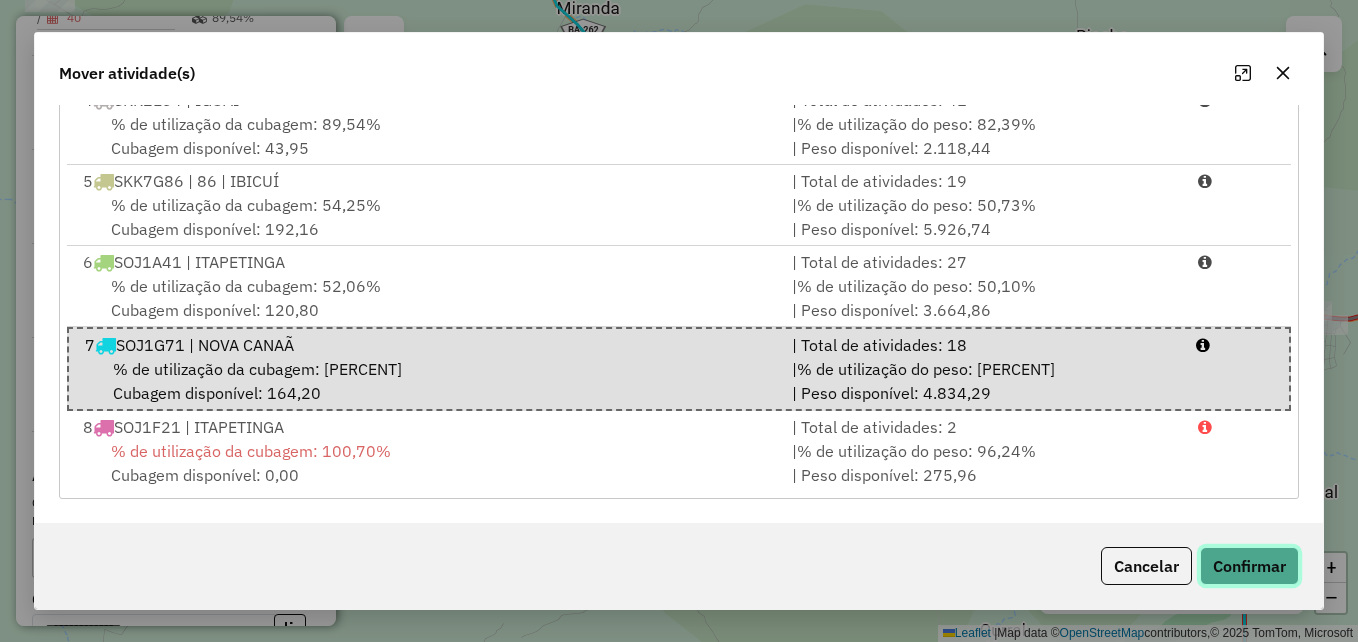 click on "Confirmar" 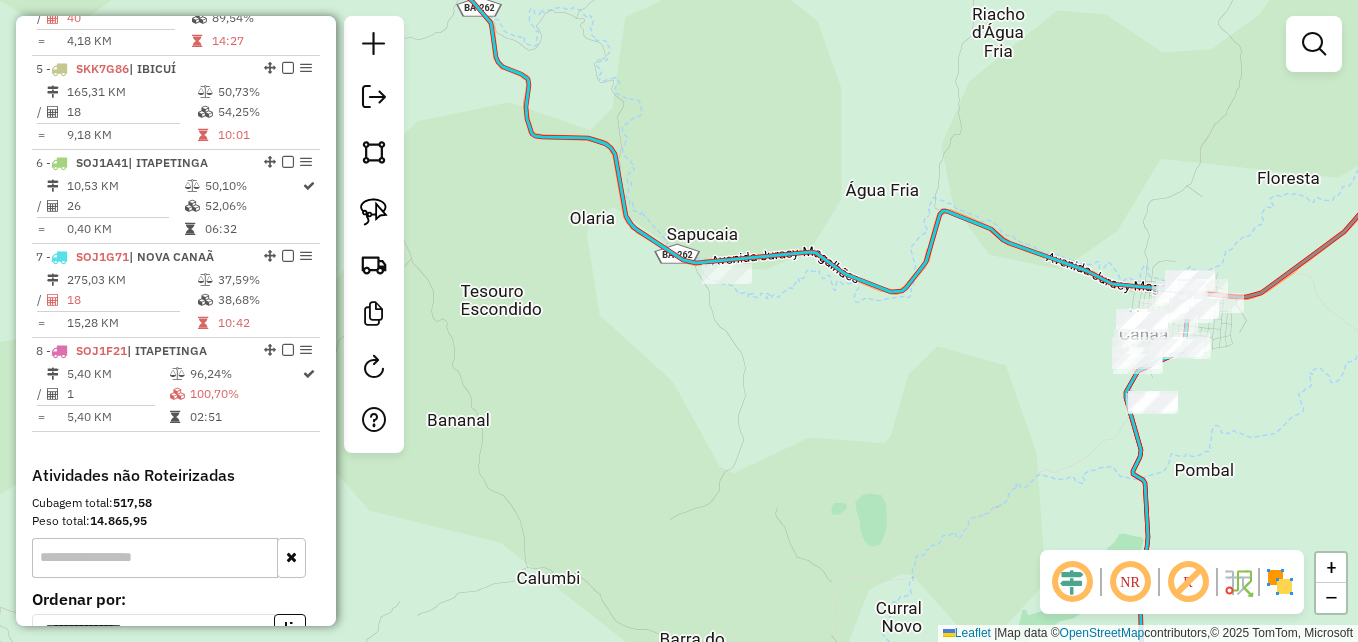 drag, startPoint x: 870, startPoint y: 392, endPoint x: 766, endPoint y: 370, distance: 106.30146 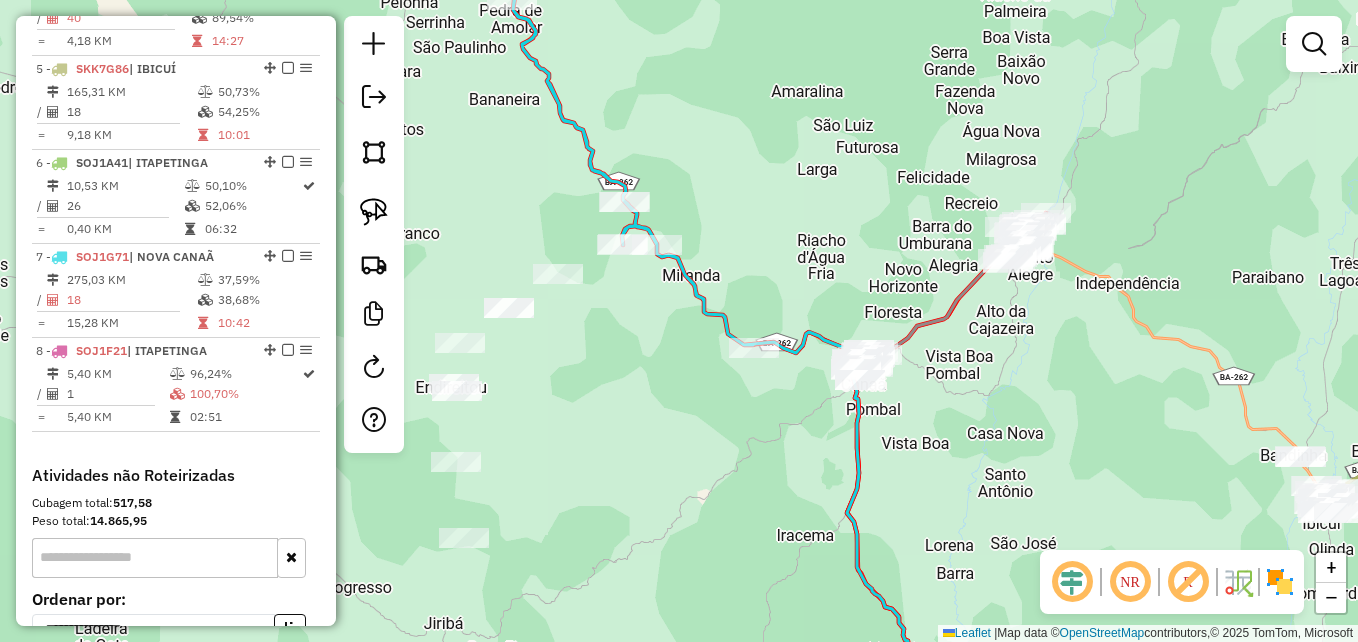 drag, startPoint x: 672, startPoint y: 364, endPoint x: 665, endPoint y: 484, distance: 120.203995 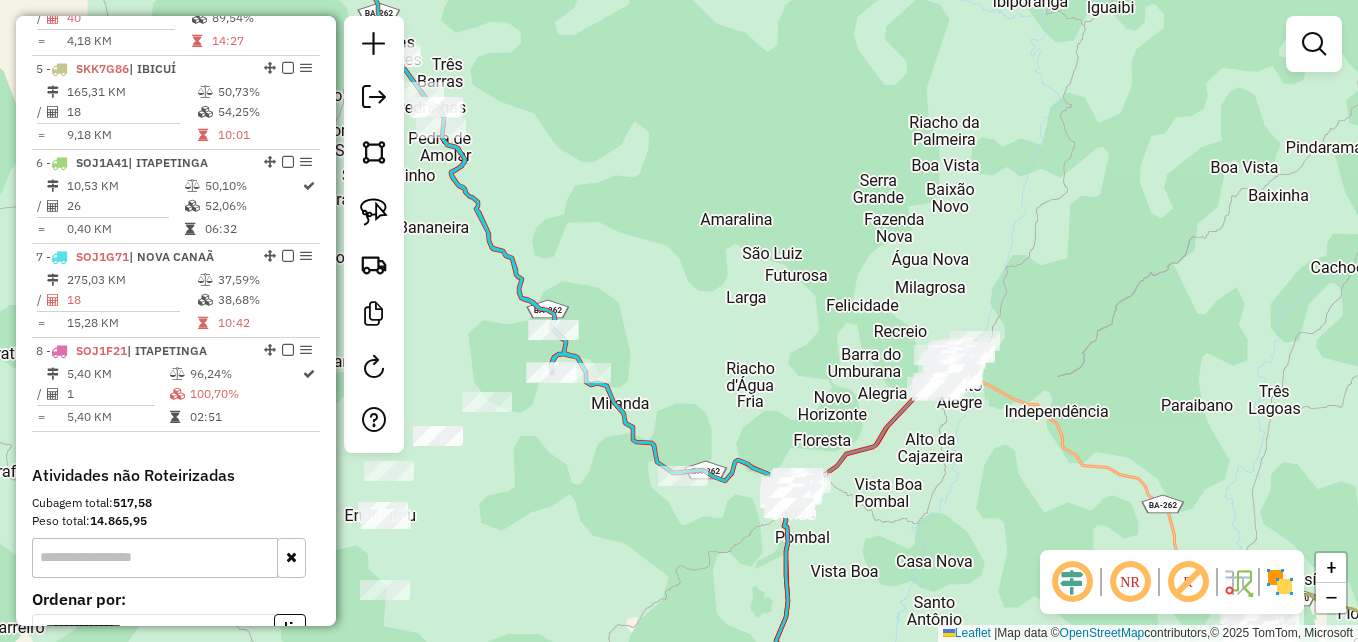 drag, startPoint x: 807, startPoint y: 365, endPoint x: 719, endPoint y: 262, distance: 135.47325 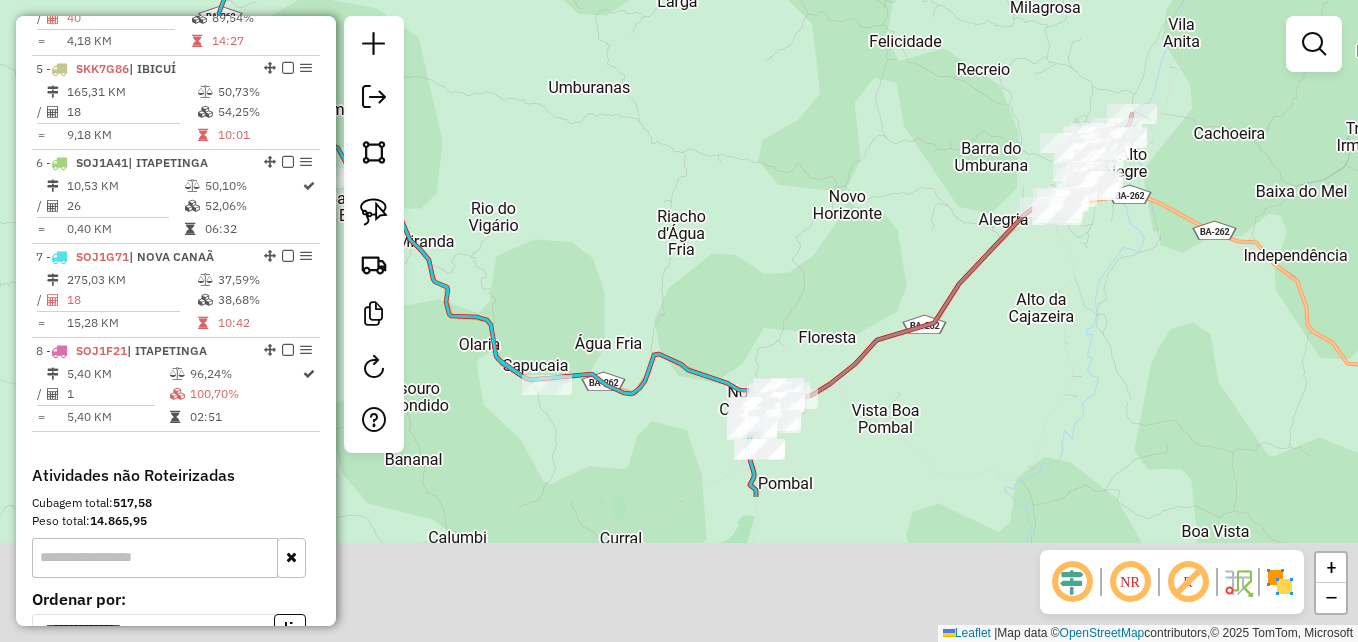 drag, startPoint x: 810, startPoint y: 438, endPoint x: 791, endPoint y: 72, distance: 366.49283 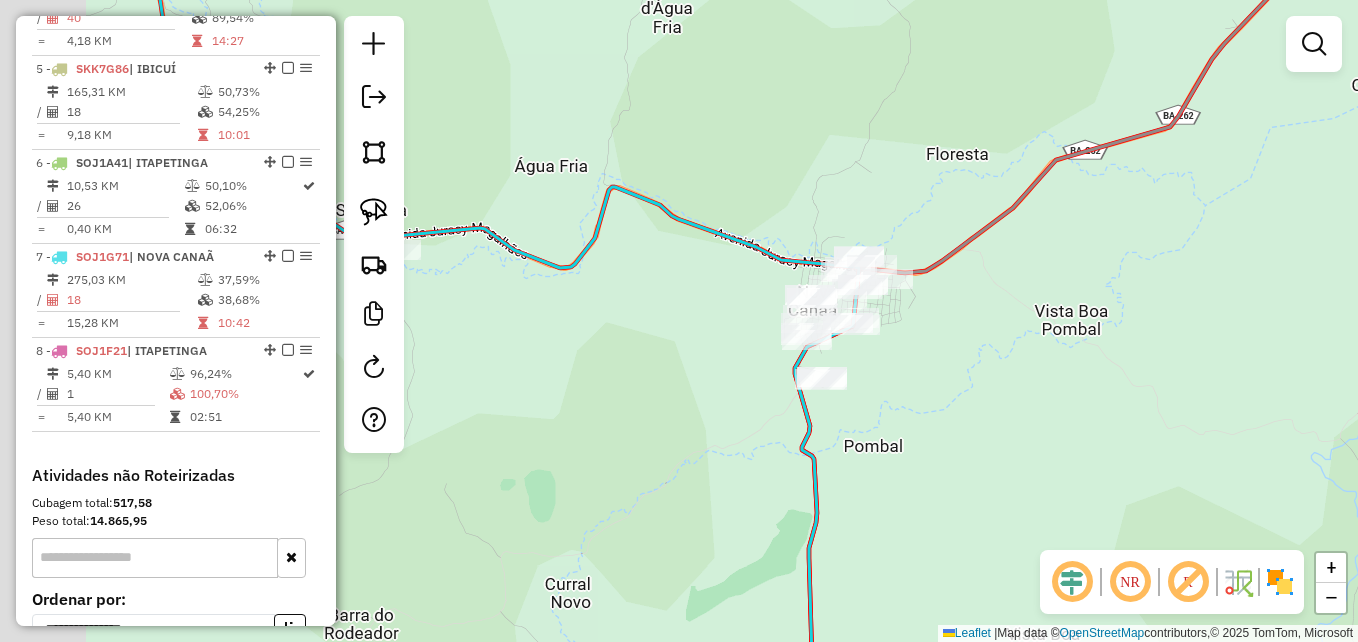 drag, startPoint x: 779, startPoint y: 329, endPoint x: 988, endPoint y: 343, distance: 209.46837 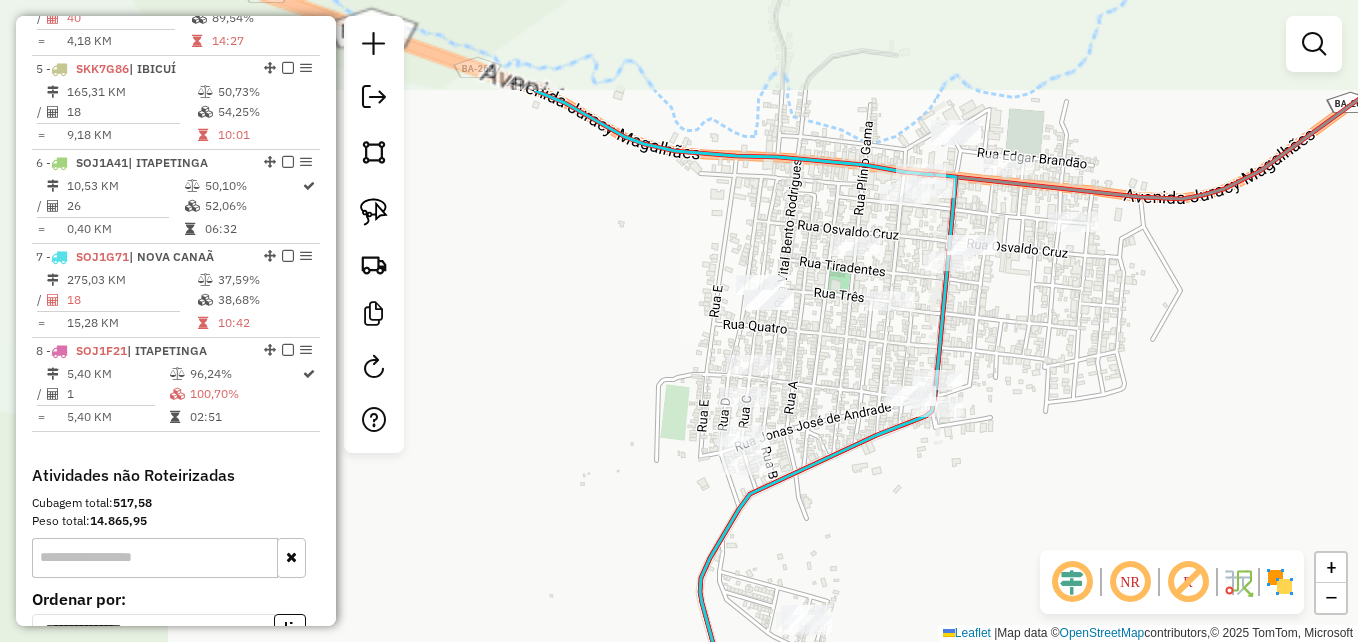 drag, startPoint x: 682, startPoint y: 282, endPoint x: 1053, endPoint y: 429, distance: 399.0614 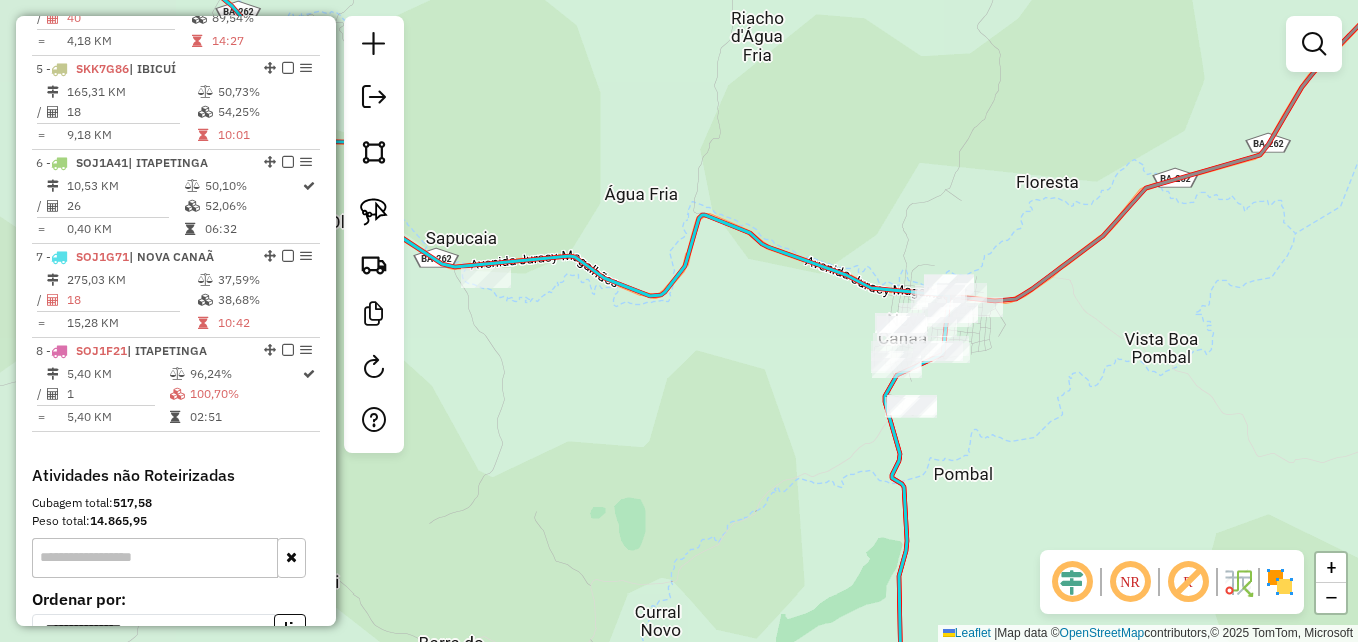 drag, startPoint x: 840, startPoint y: 372, endPoint x: 1024, endPoint y: 422, distance: 190.6725 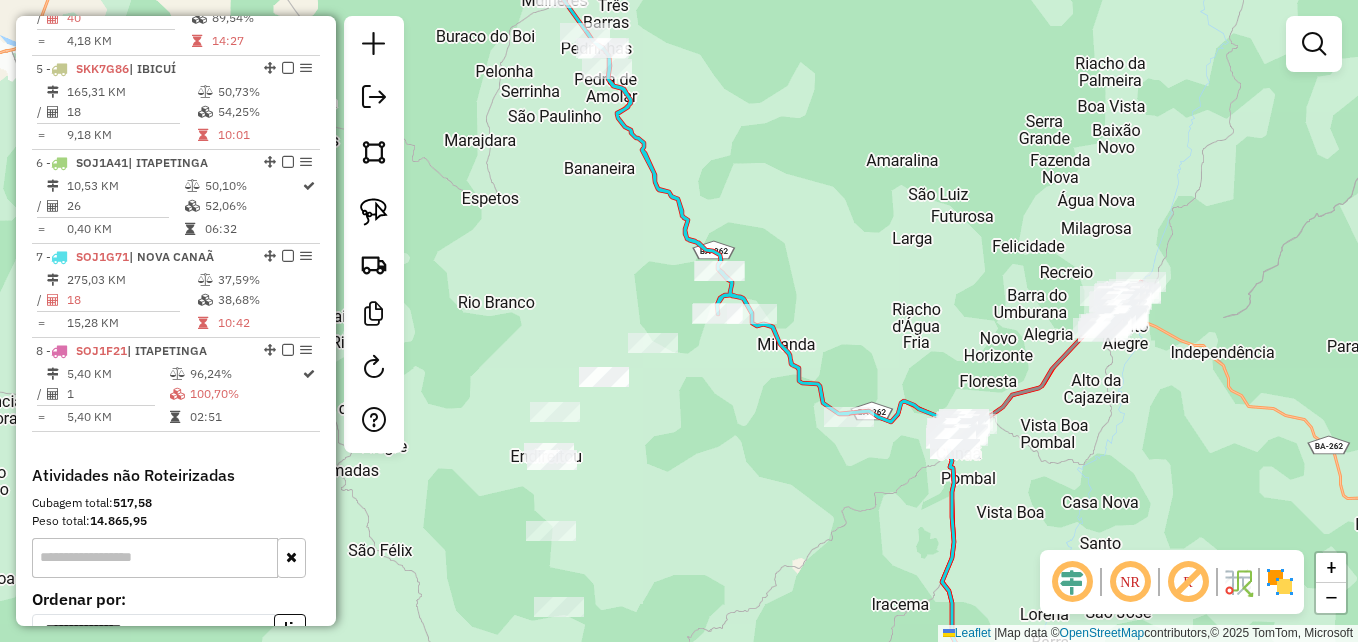 drag, startPoint x: 773, startPoint y: 427, endPoint x: 749, endPoint y: 487, distance: 64.62198 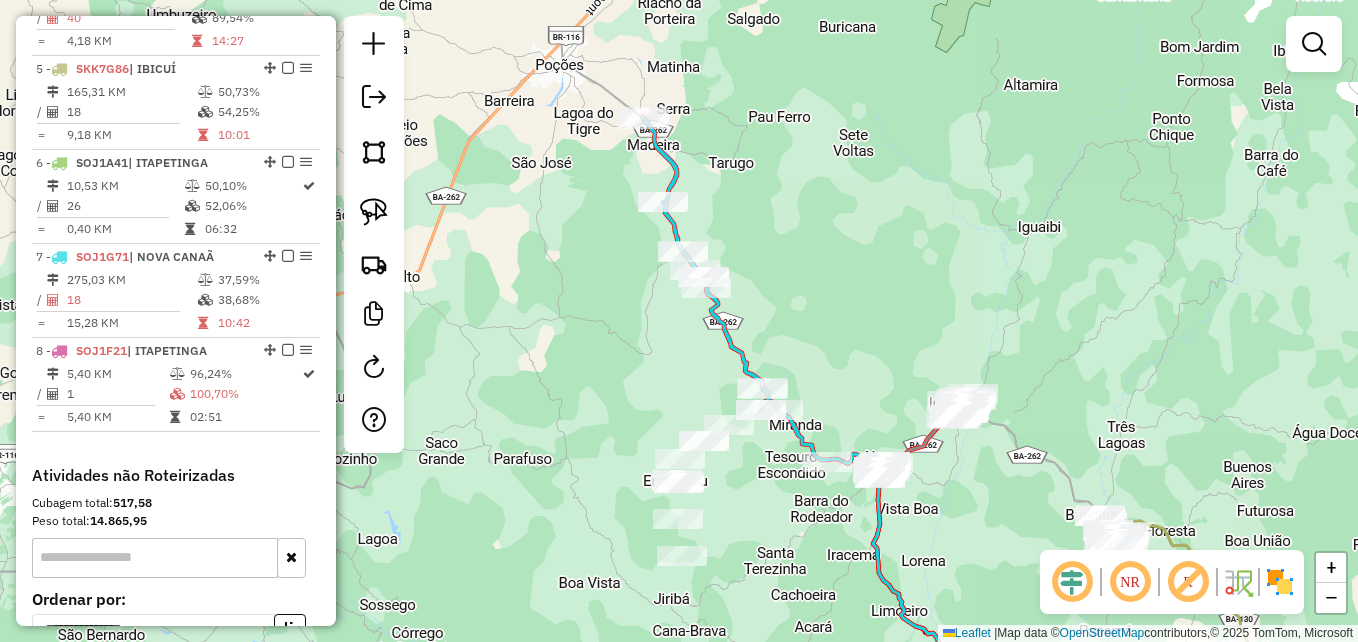 drag, startPoint x: 793, startPoint y: 457, endPoint x: 741, endPoint y: 517, distance: 79.397736 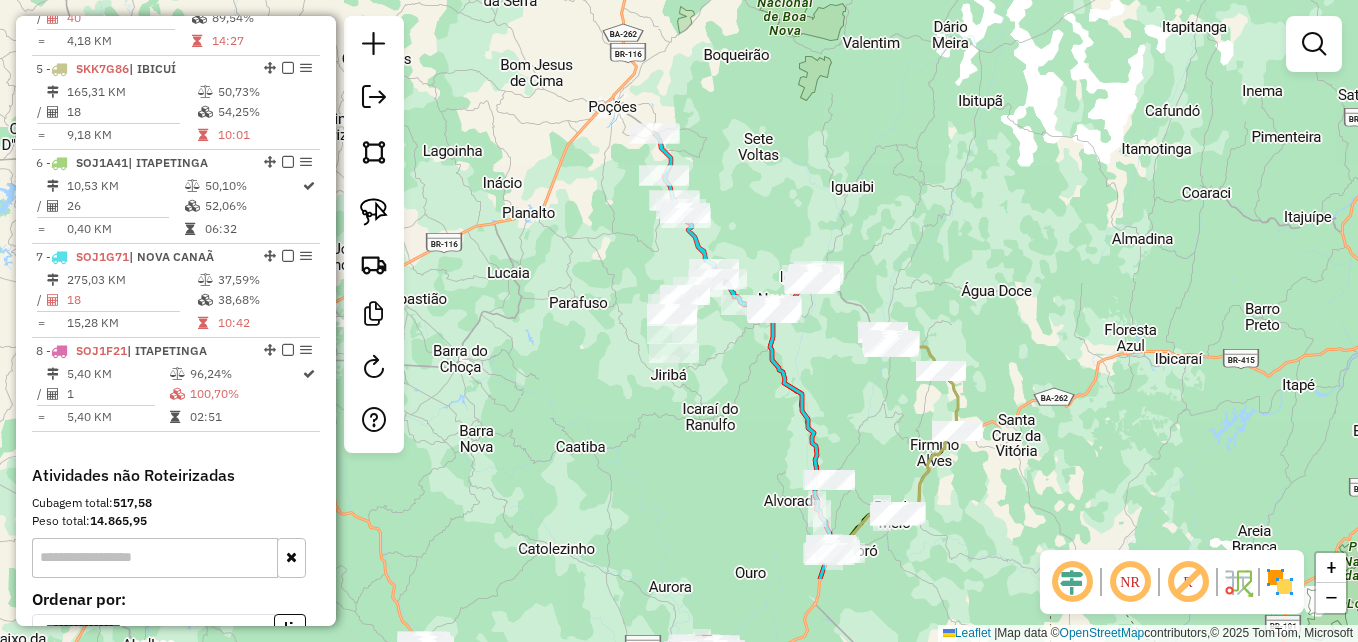 drag, startPoint x: 870, startPoint y: 536, endPoint x: 802, endPoint y: 409, distance: 144.05902 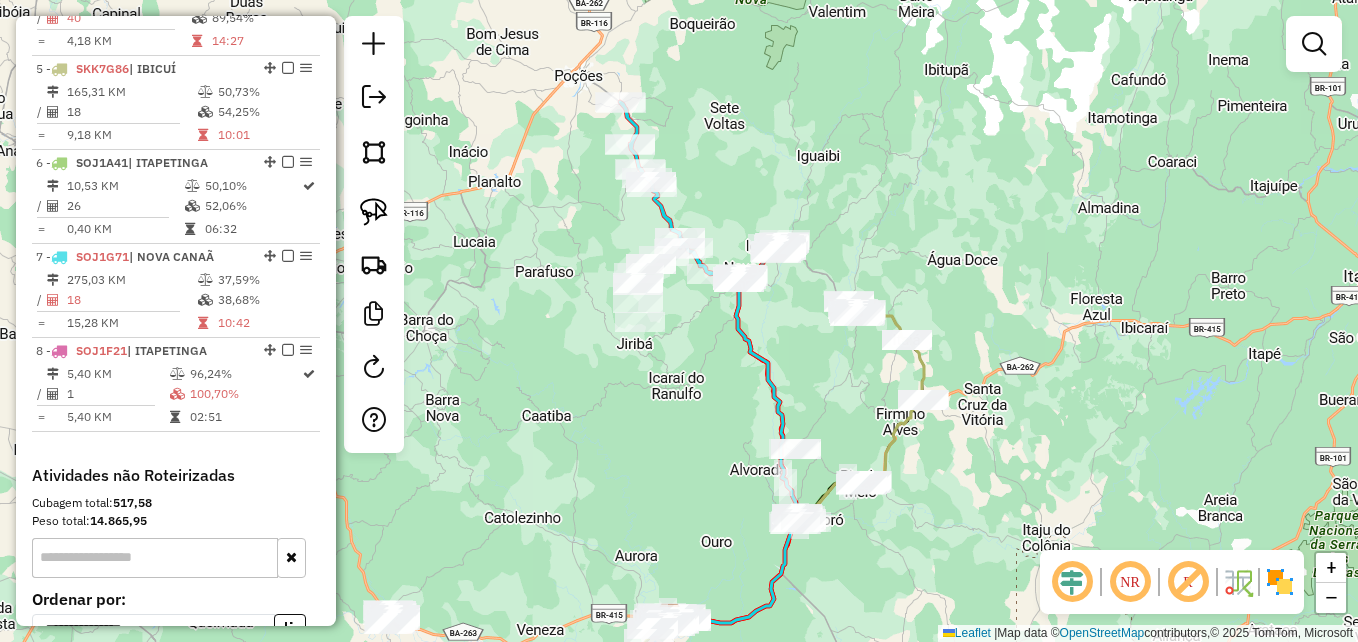 drag, startPoint x: 775, startPoint y: 431, endPoint x: 751, endPoint y: 397, distance: 41.617306 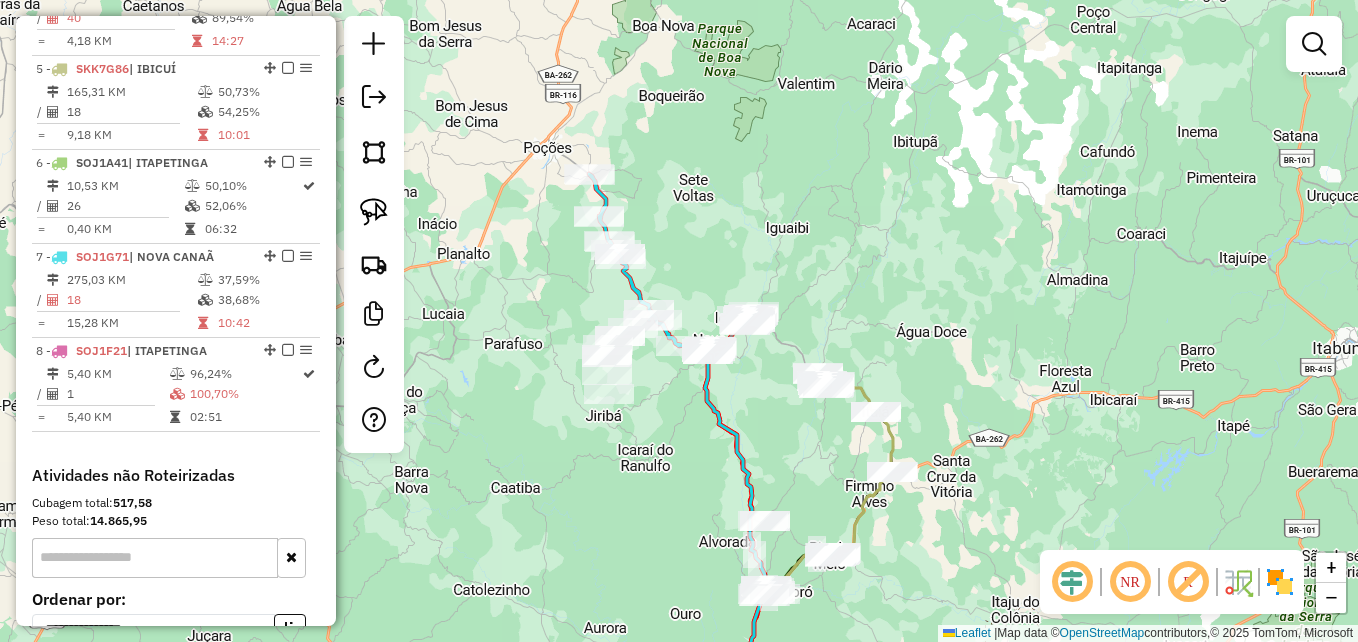 drag, startPoint x: 808, startPoint y: 345, endPoint x: 783, endPoint y: 399, distance: 59.5063 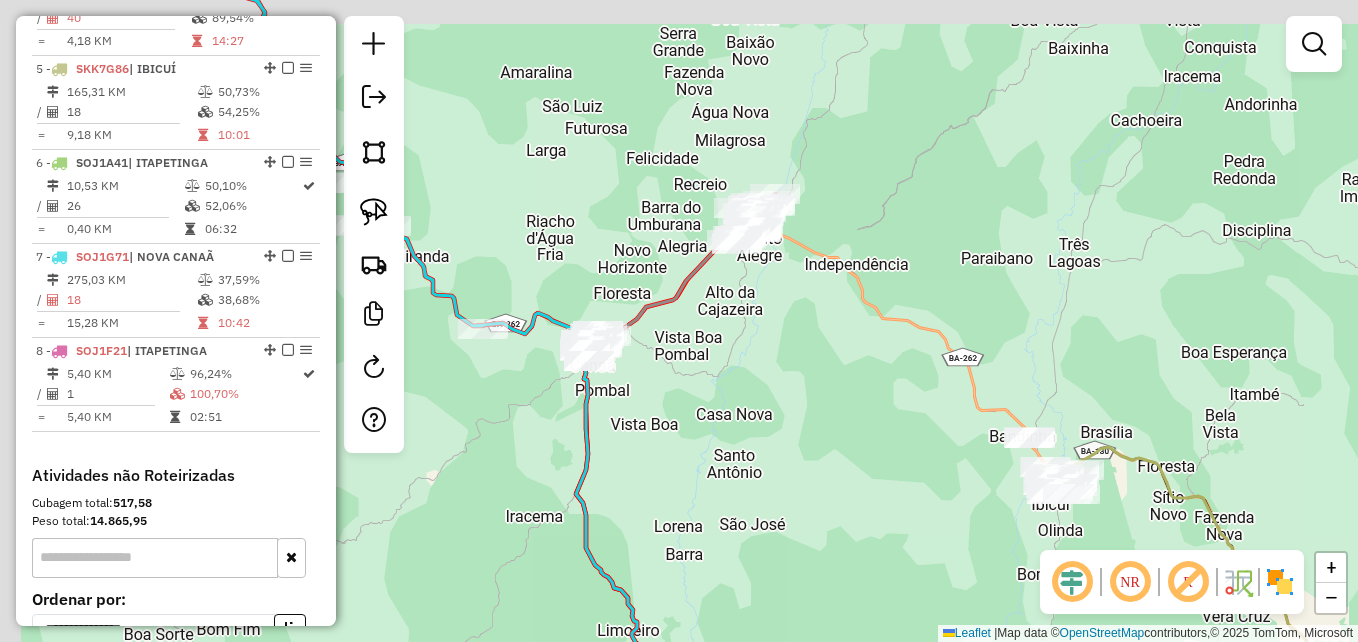 drag, startPoint x: 725, startPoint y: 355, endPoint x: 834, endPoint y: 392, distance: 115.10864 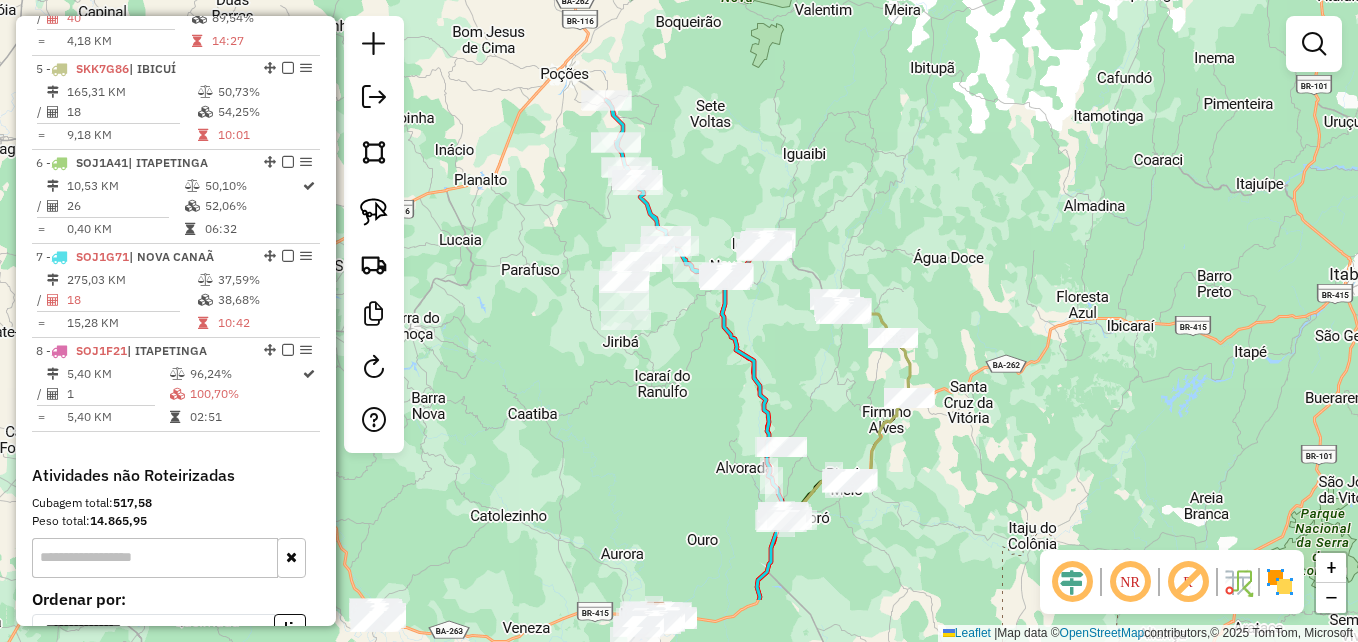 drag, startPoint x: 854, startPoint y: 507, endPoint x: 808, endPoint y: 401, distance: 115.55086 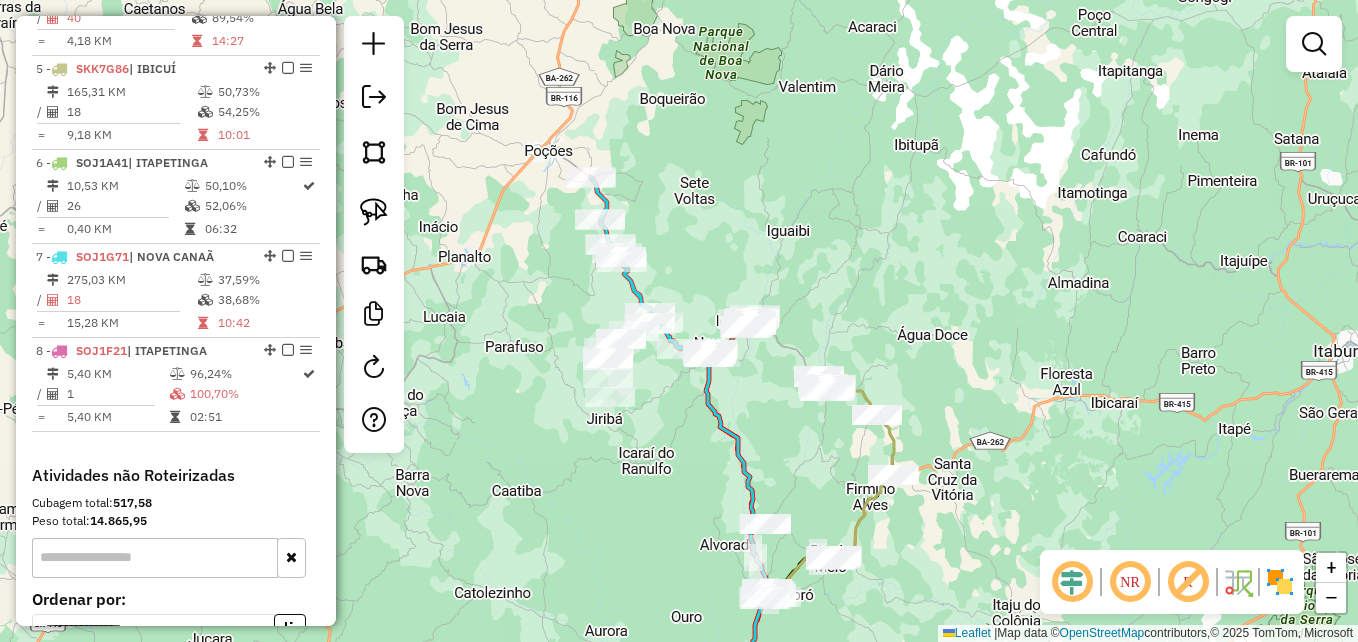 drag, startPoint x: 763, startPoint y: 363, endPoint x: 740, endPoint y: 434, distance: 74.63243 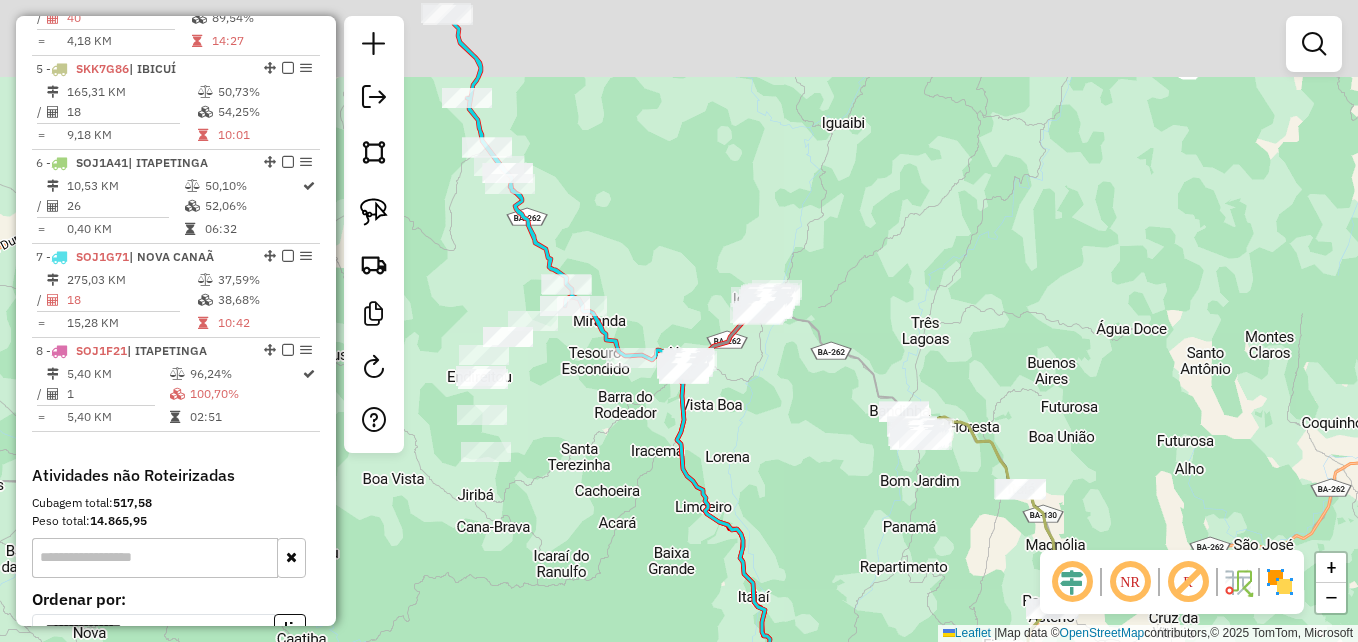 drag, startPoint x: 797, startPoint y: 350, endPoint x: 815, endPoint y: 438, distance: 89.822044 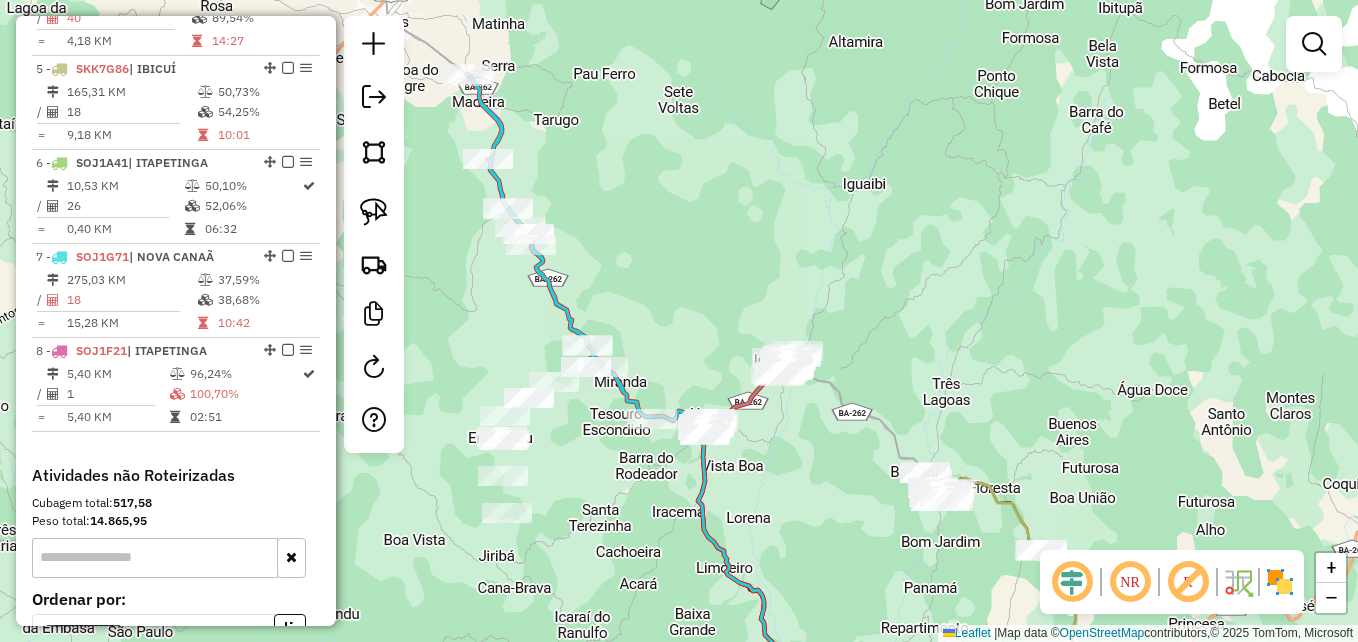 drag, startPoint x: 831, startPoint y: 394, endPoint x: 853, endPoint y: 460, distance: 69.57011 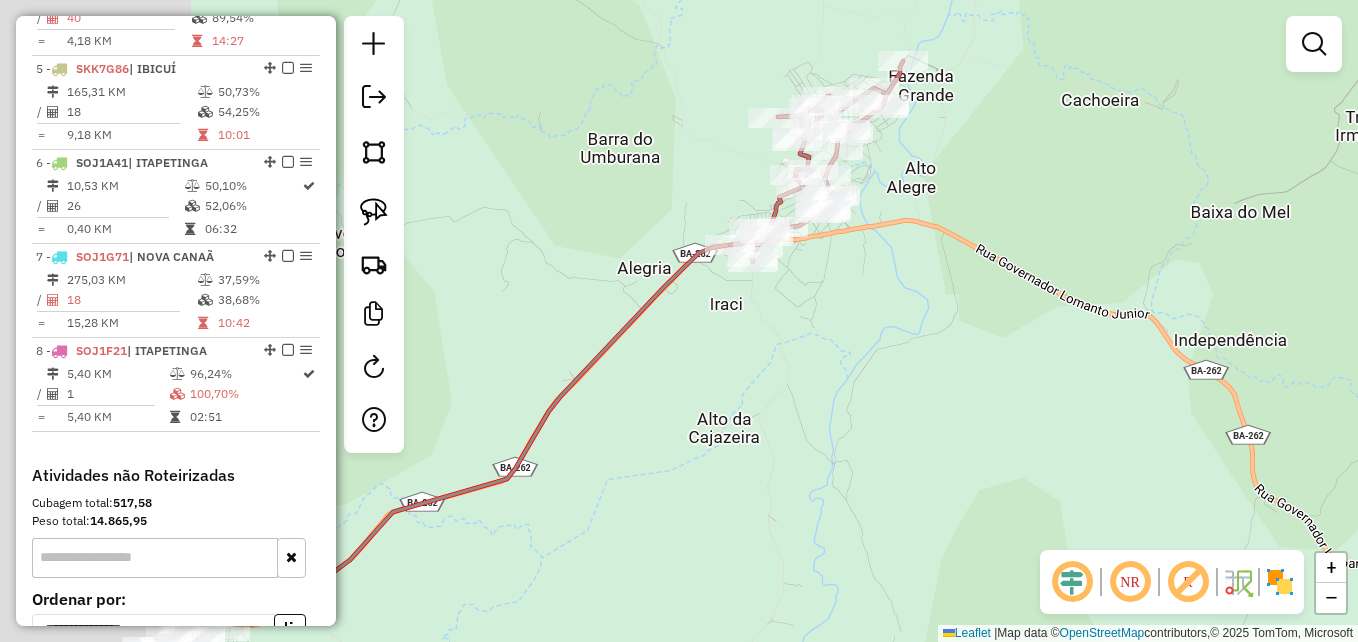 drag, startPoint x: 786, startPoint y: 417, endPoint x: 1357, endPoint y: 169, distance: 622.5311 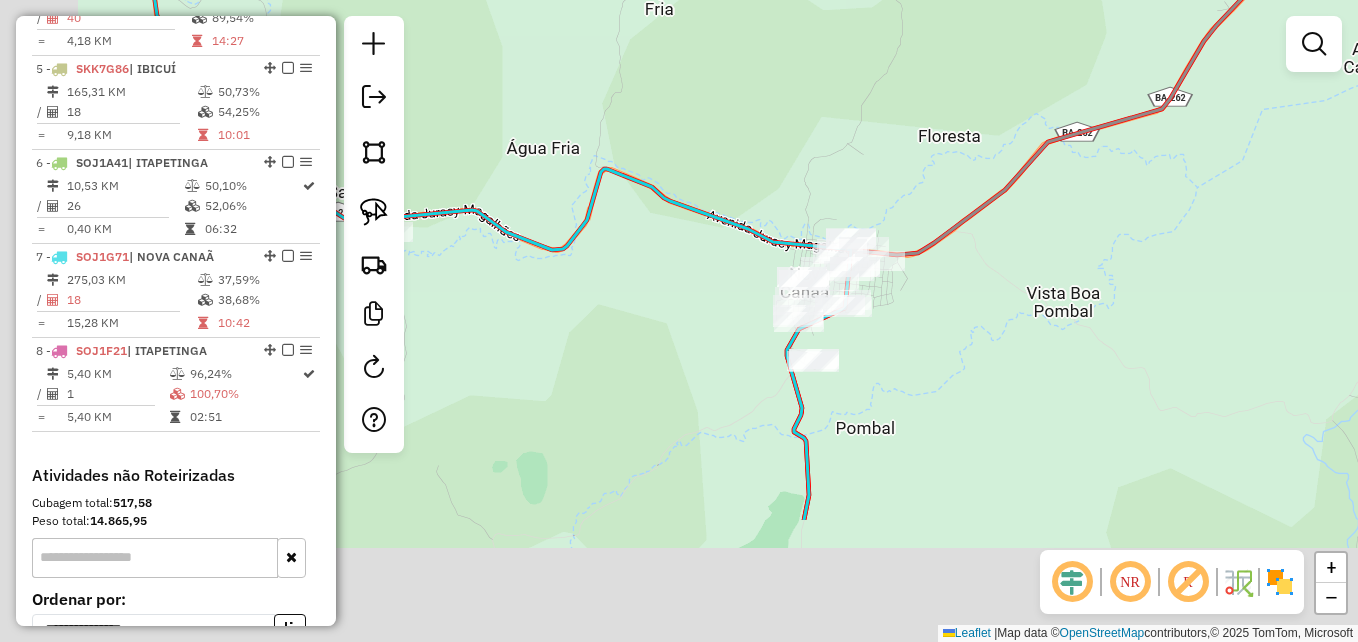 drag, startPoint x: 783, startPoint y: 459, endPoint x: 1066, endPoint y: 236, distance: 360.30264 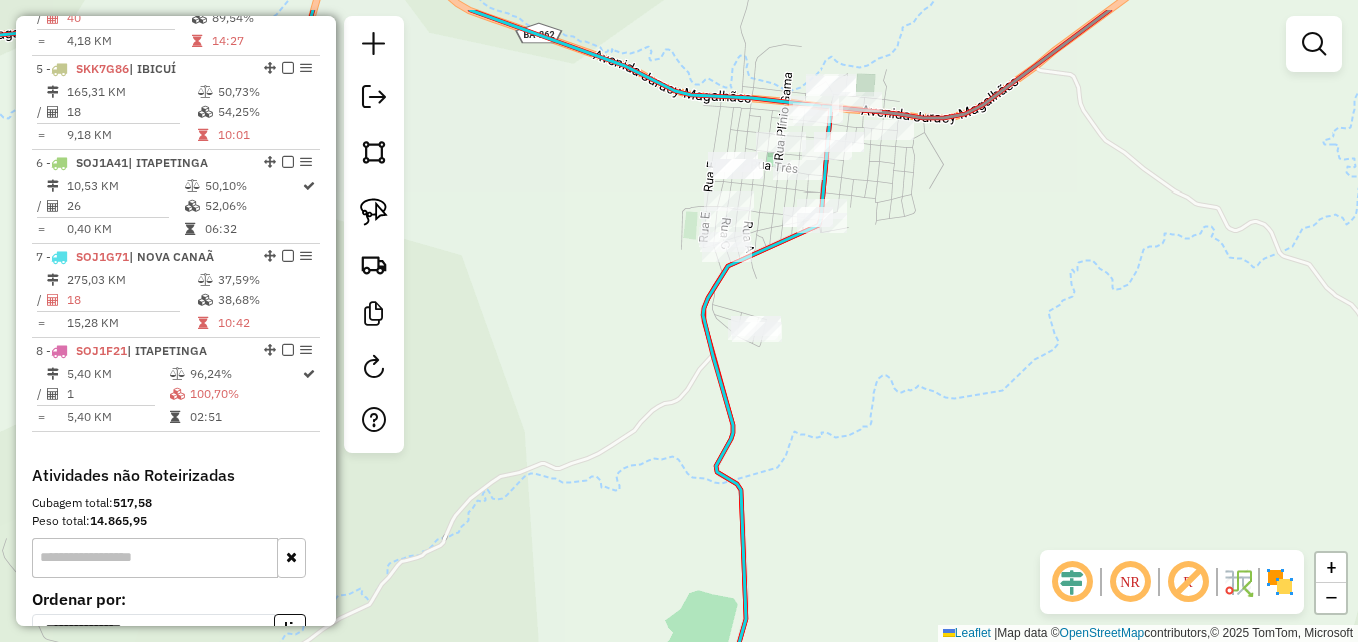 drag, startPoint x: 887, startPoint y: 320, endPoint x: 915, endPoint y: 479, distance: 161.44658 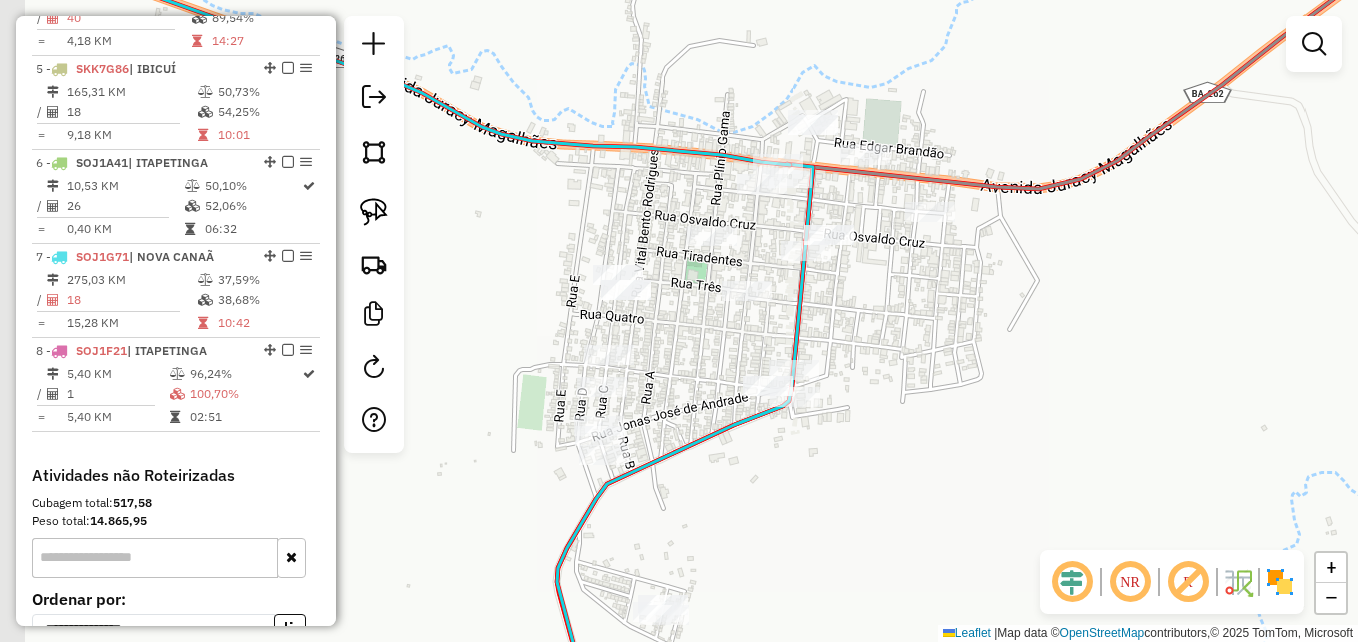 drag, startPoint x: 907, startPoint y: 287, endPoint x: 972, endPoint y: 296, distance: 65.62012 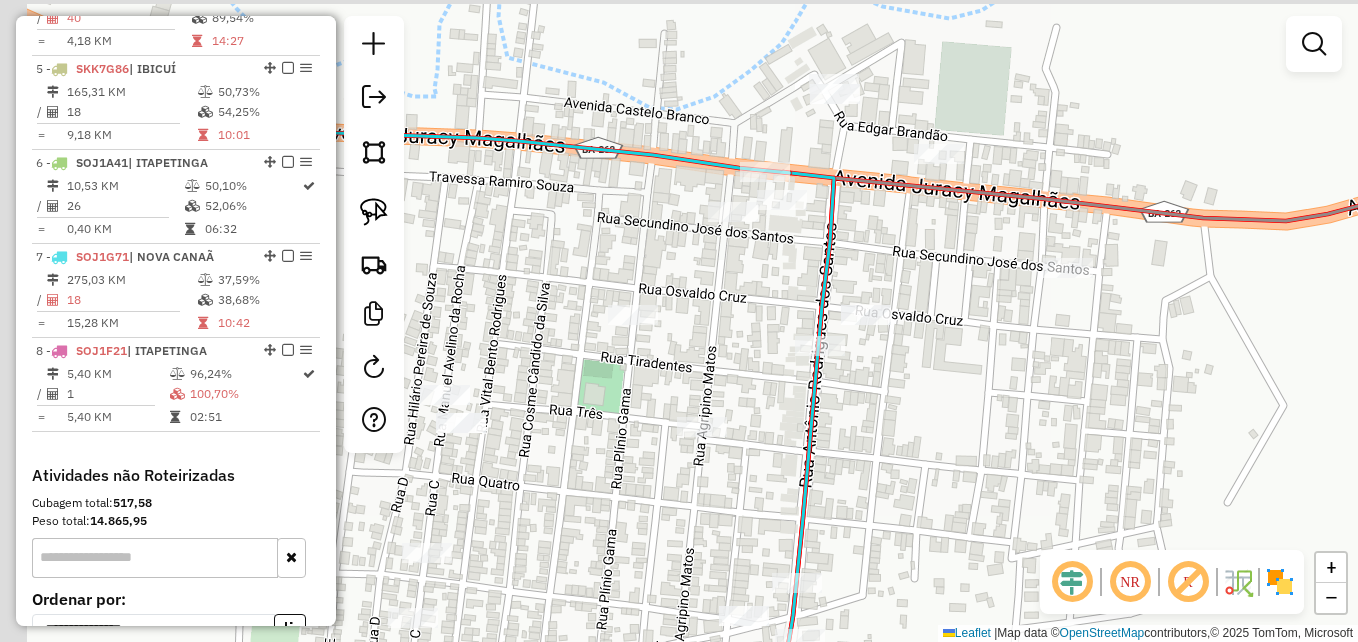 drag, startPoint x: 878, startPoint y: 261, endPoint x: 993, endPoint y: 425, distance: 200.30228 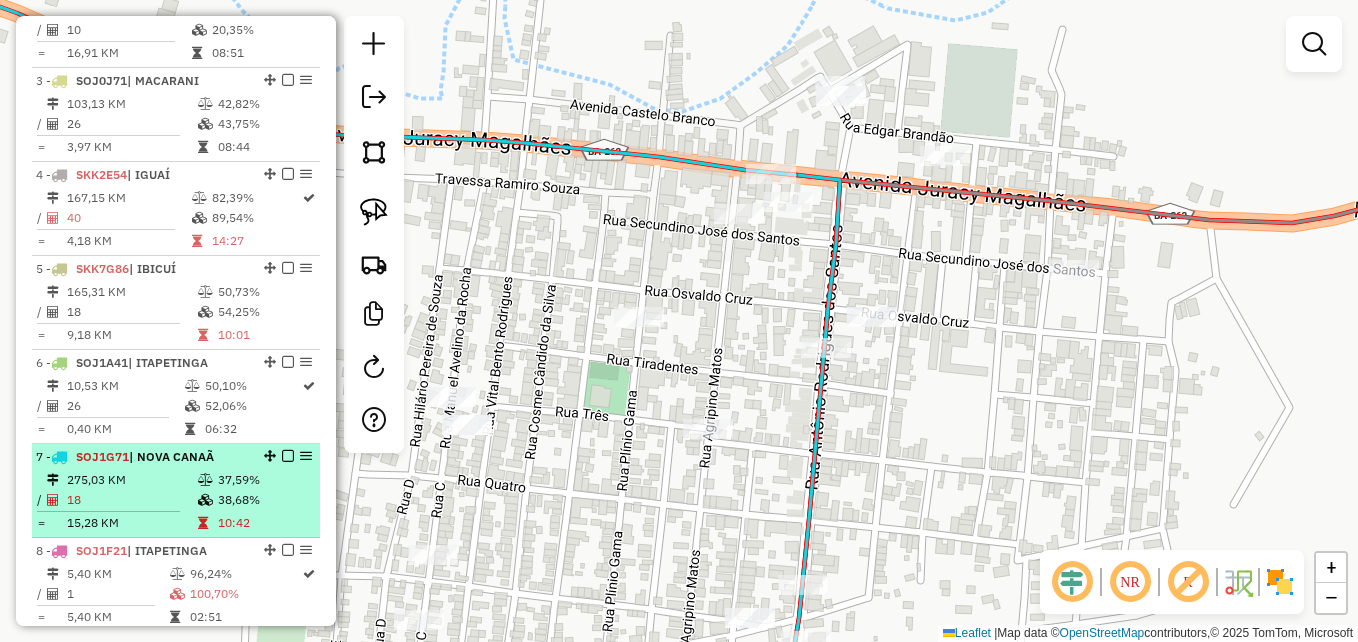 scroll, scrollTop: 828, scrollLeft: 0, axis: vertical 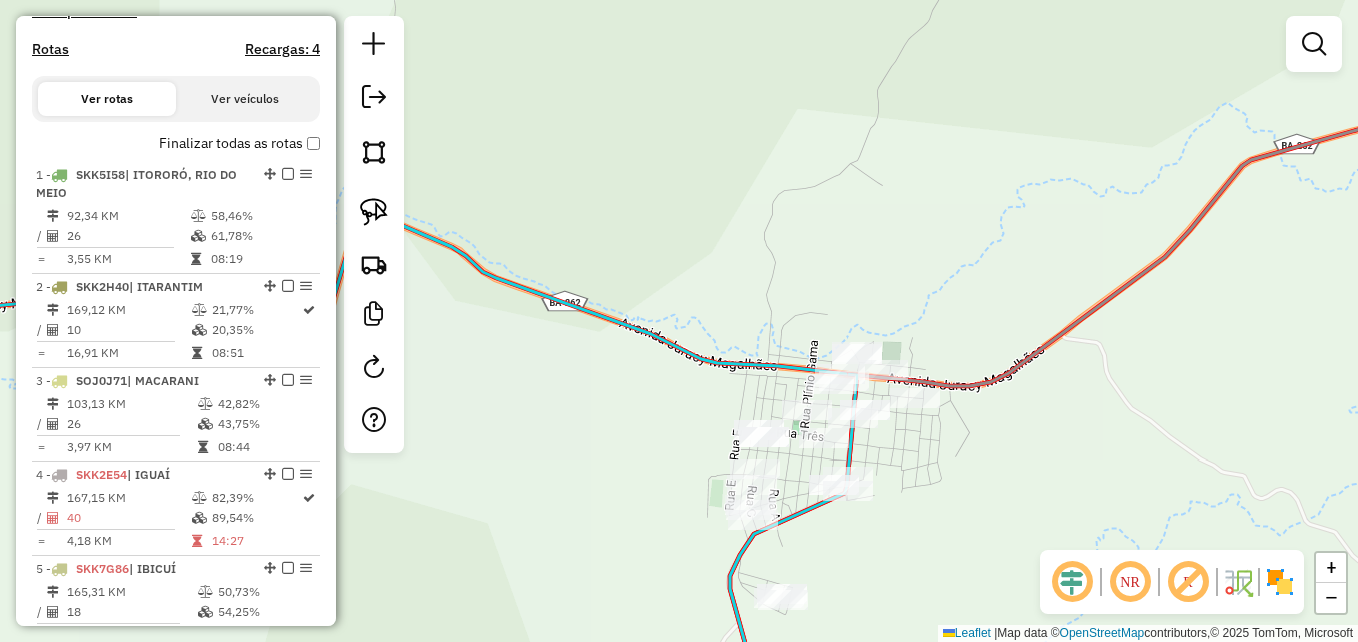 drag, startPoint x: 854, startPoint y: 367, endPoint x: 816, endPoint y: 453, distance: 94.02127 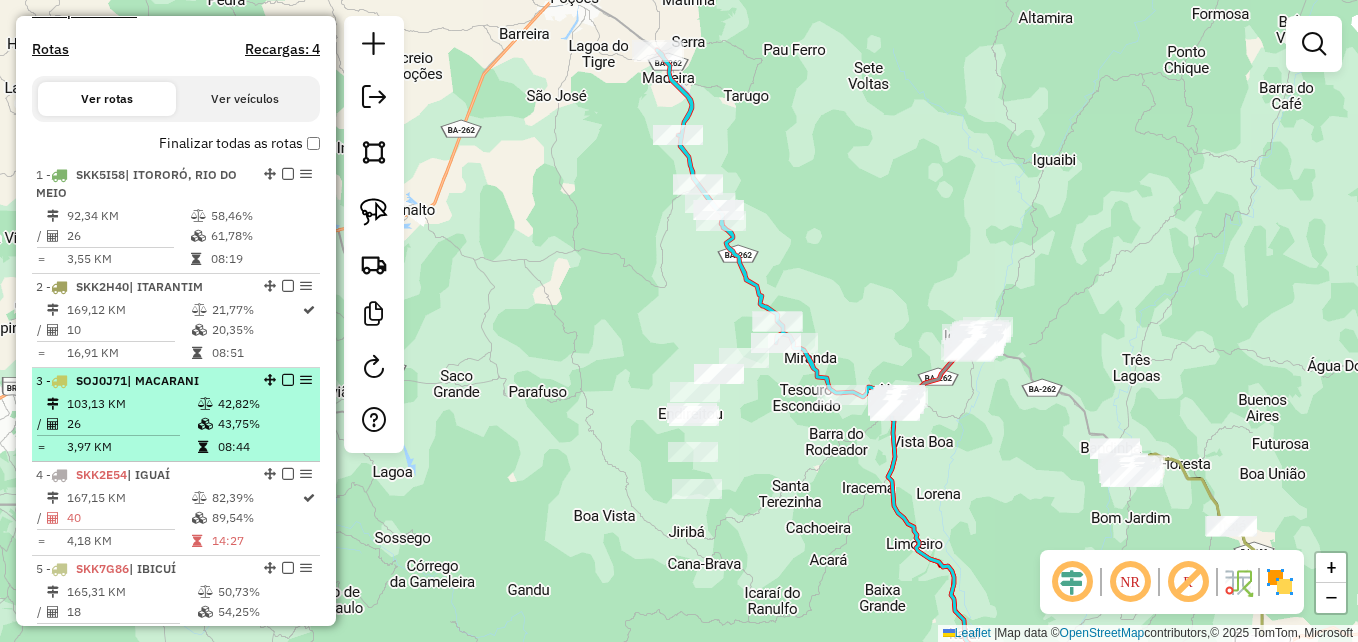 click on "103,13 KM" at bounding box center (131, 404) 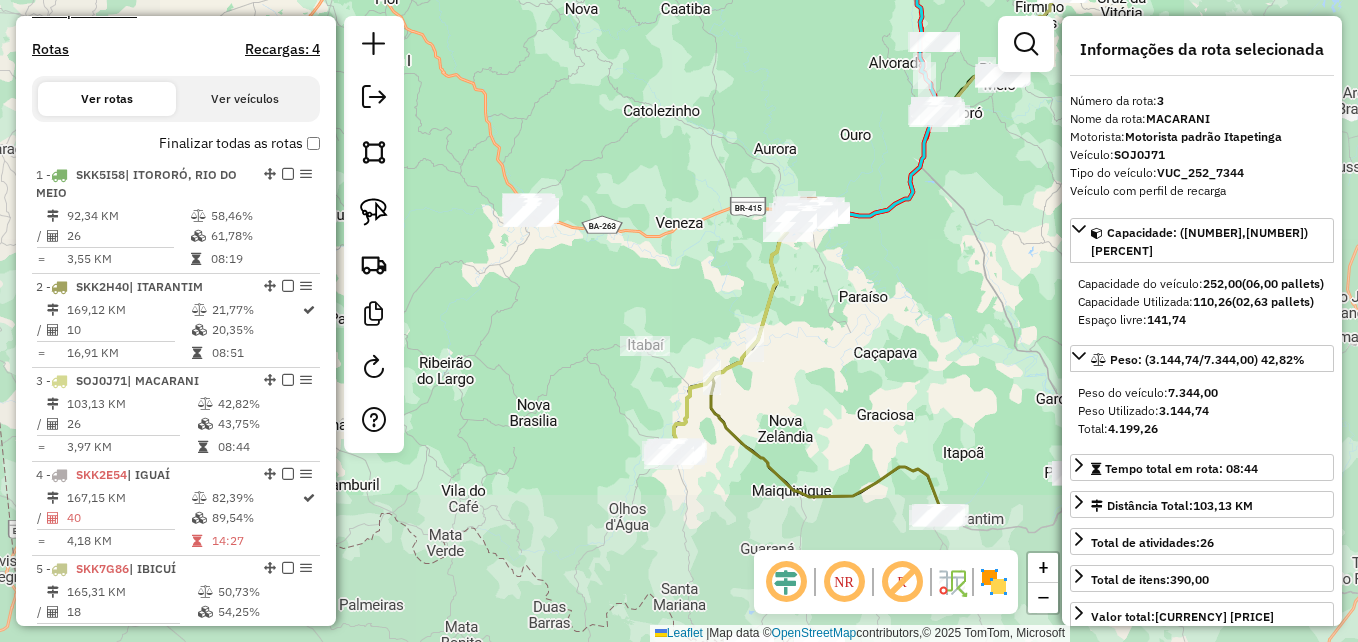 click 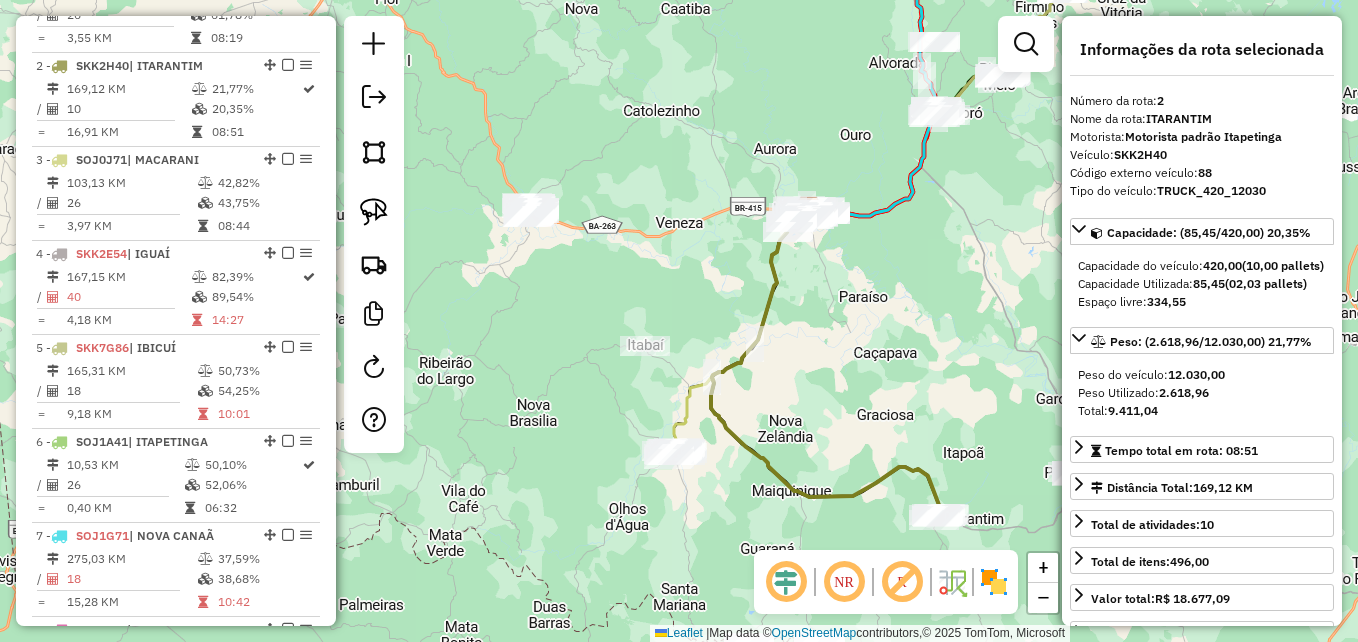 scroll, scrollTop: 886, scrollLeft: 0, axis: vertical 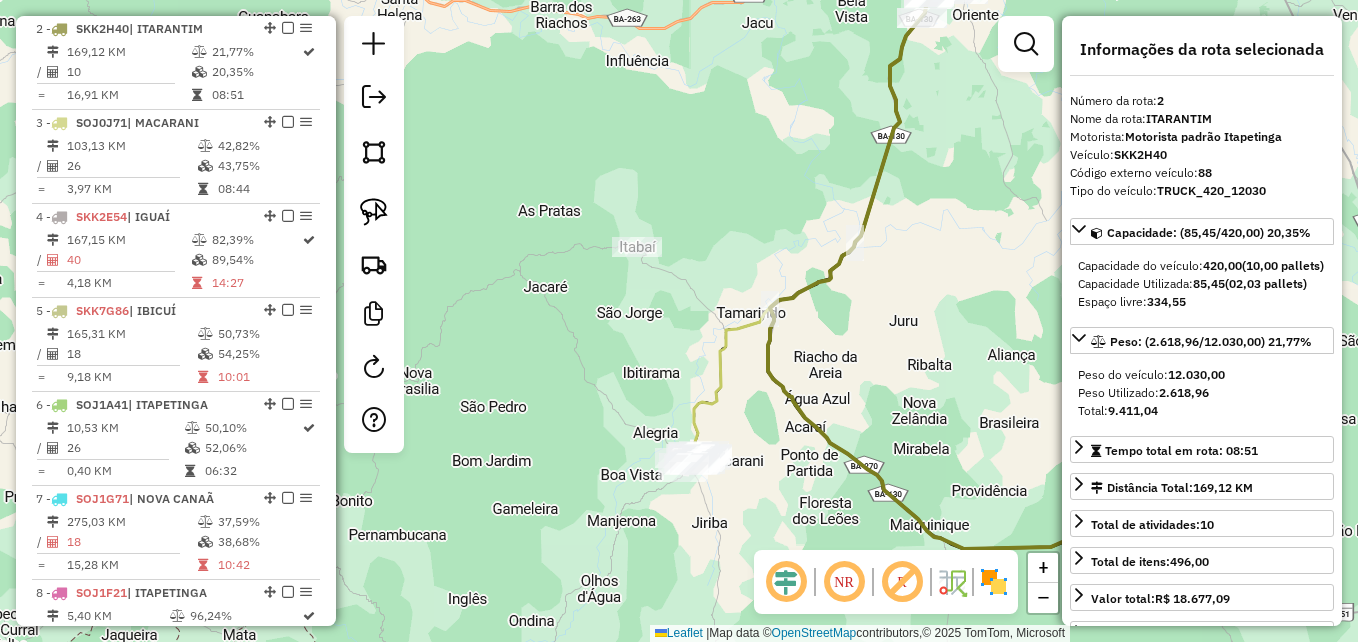 drag, startPoint x: 642, startPoint y: 426, endPoint x: 817, endPoint y: 193, distance: 291.40005 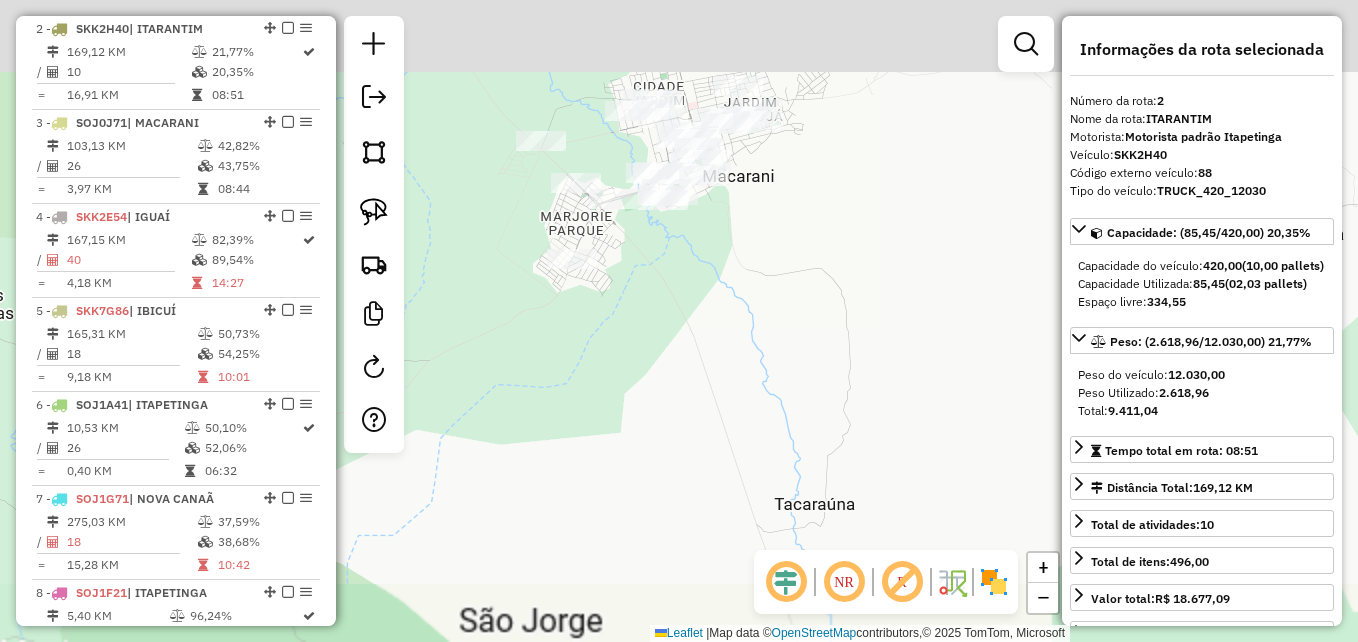 drag, startPoint x: 801, startPoint y: 244, endPoint x: 848, endPoint y: 437, distance: 198.64038 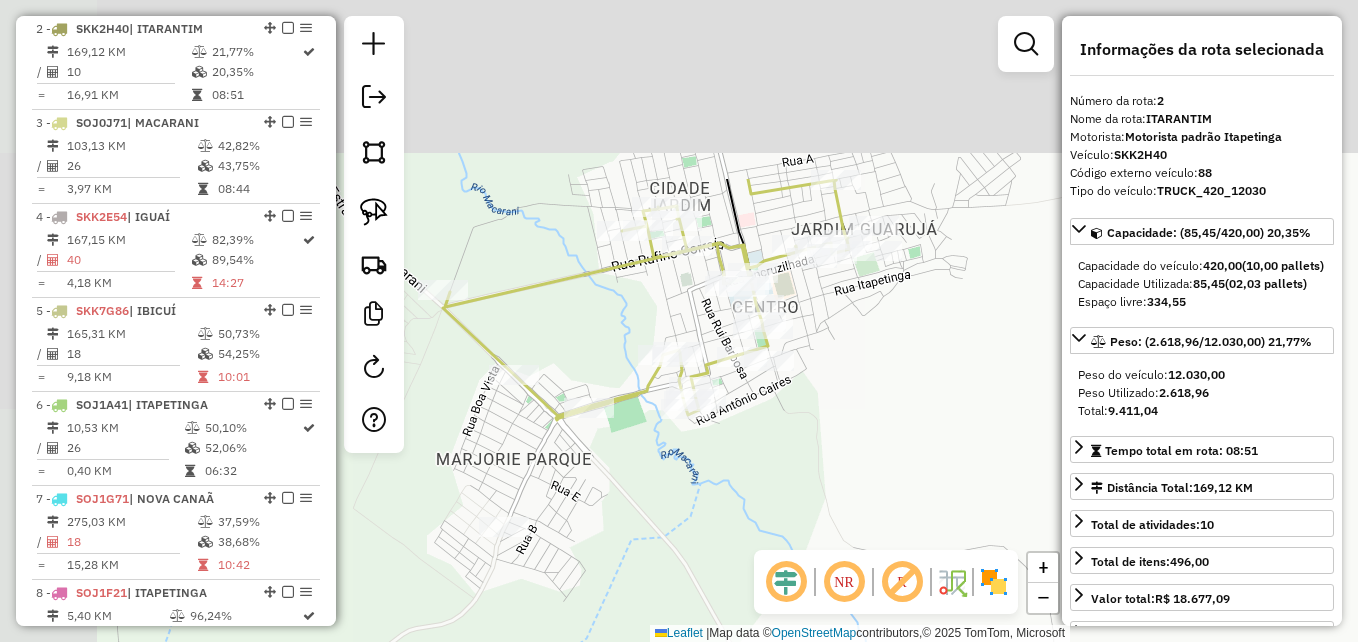 drag, startPoint x: 738, startPoint y: 342, endPoint x: 924, endPoint y: 549, distance: 278.28943 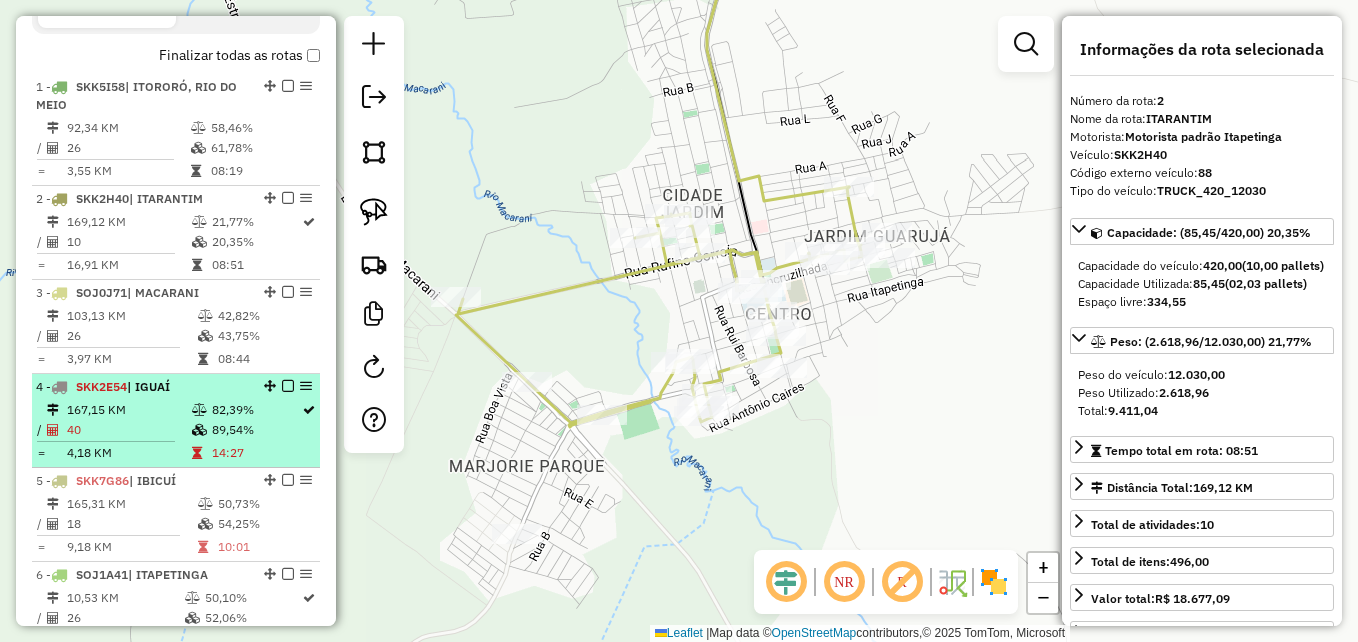 scroll, scrollTop: 686, scrollLeft: 0, axis: vertical 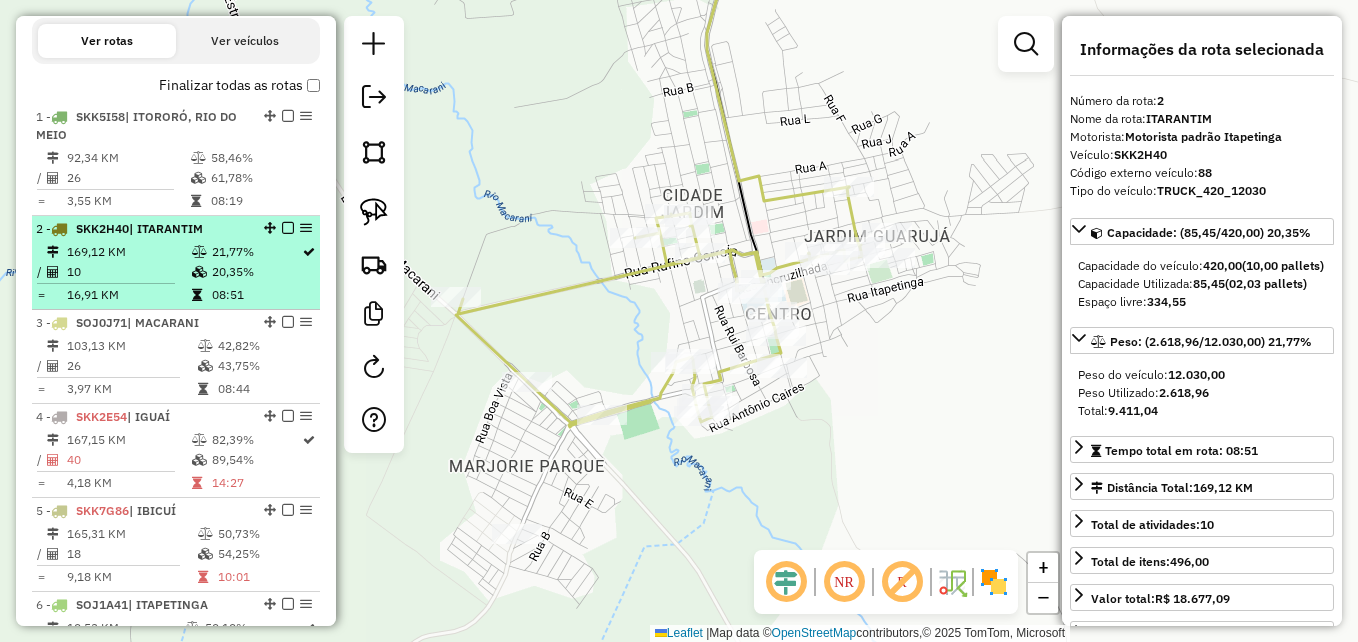 click on "21,77%" at bounding box center (256, 252) 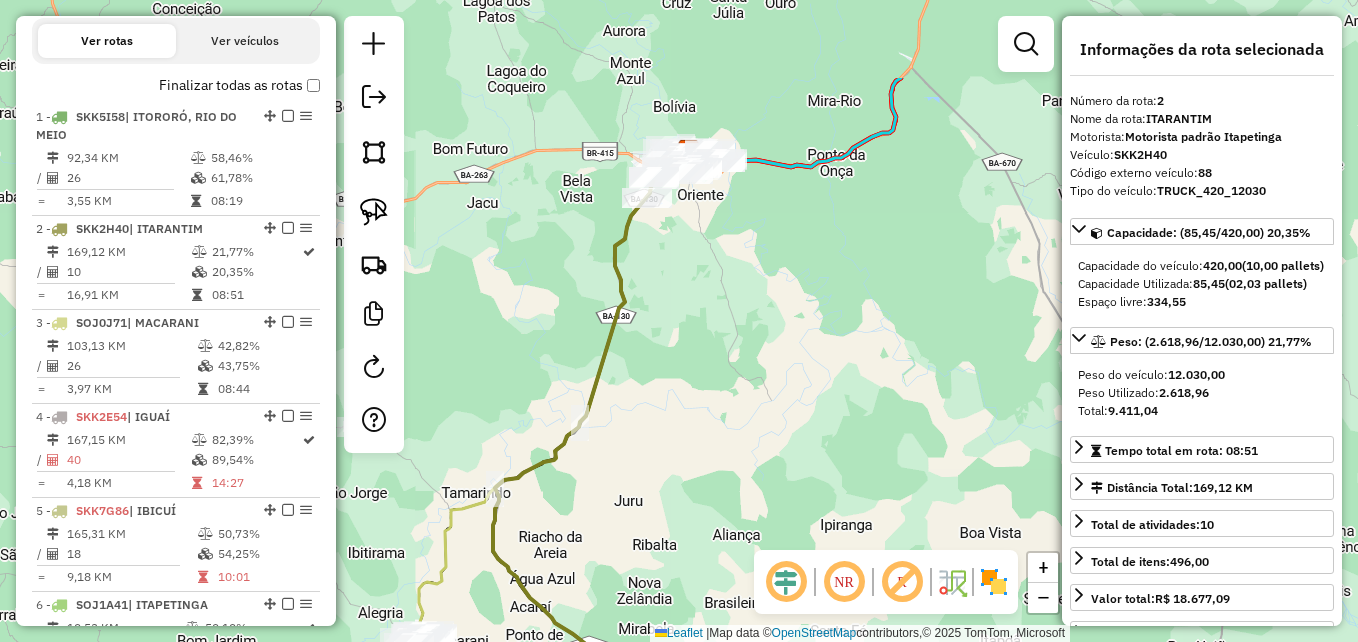 drag, startPoint x: 631, startPoint y: 281, endPoint x: 677, endPoint y: 423, distance: 149.26486 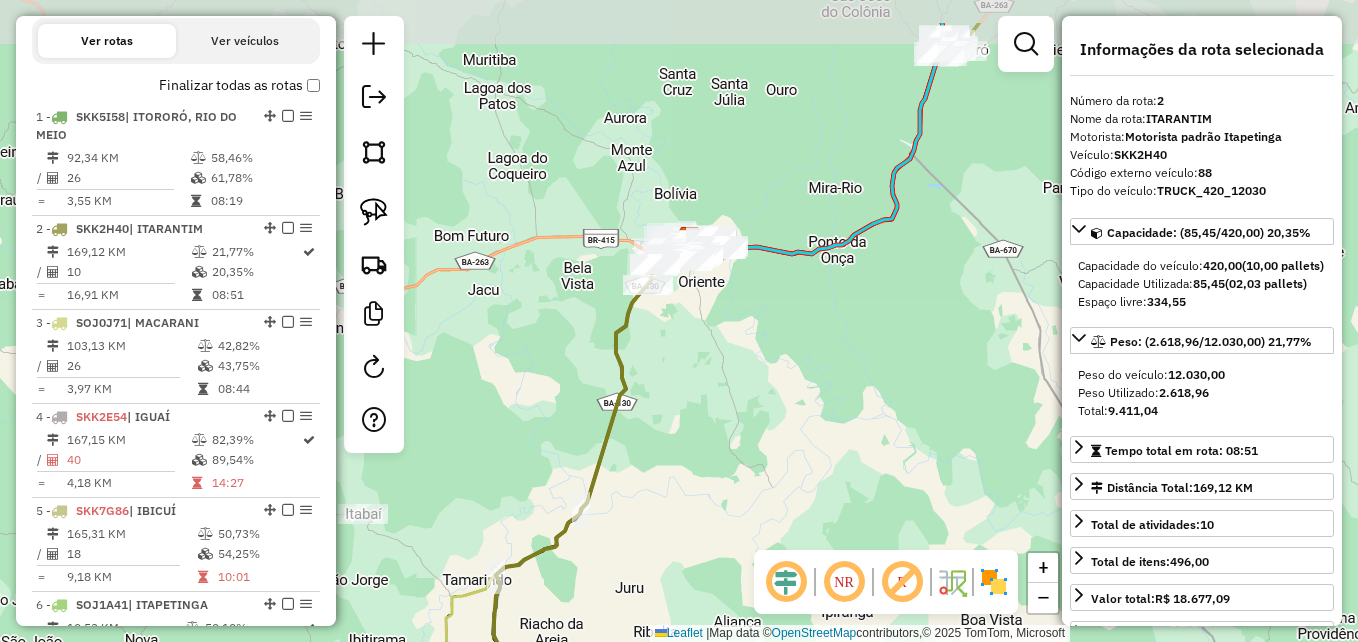 drag, startPoint x: 710, startPoint y: 301, endPoint x: 711, endPoint y: 388, distance: 87.005745 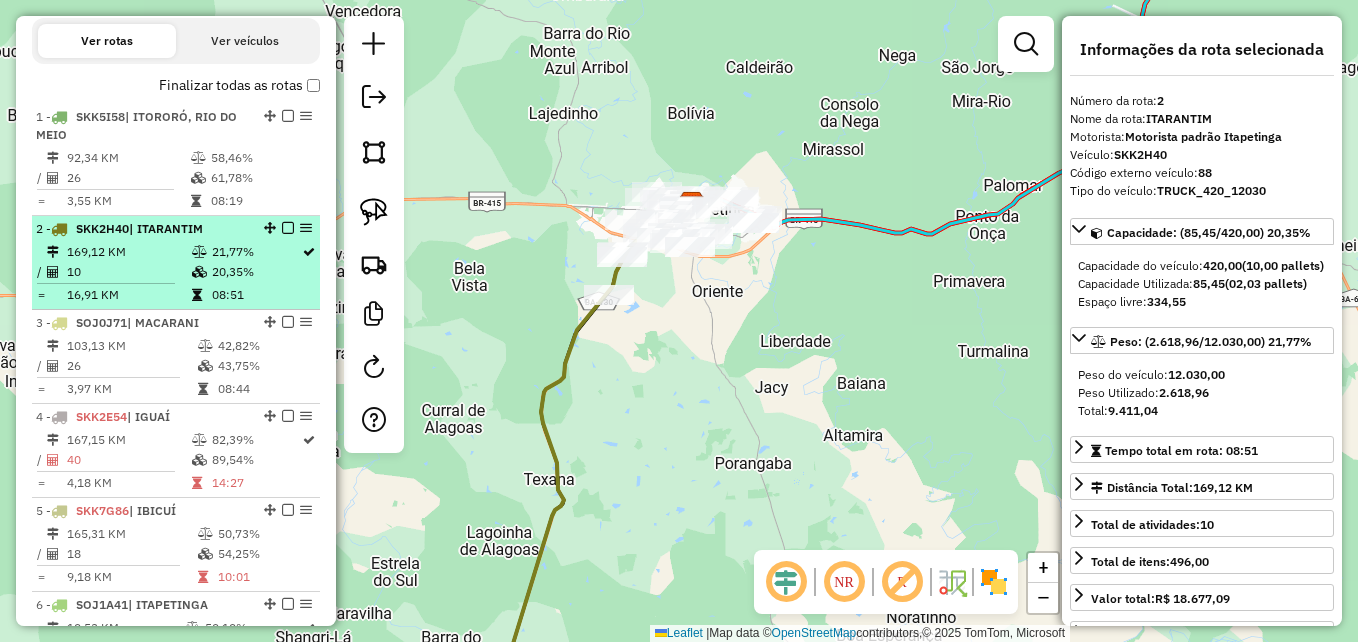 click on "10" at bounding box center [128, 272] 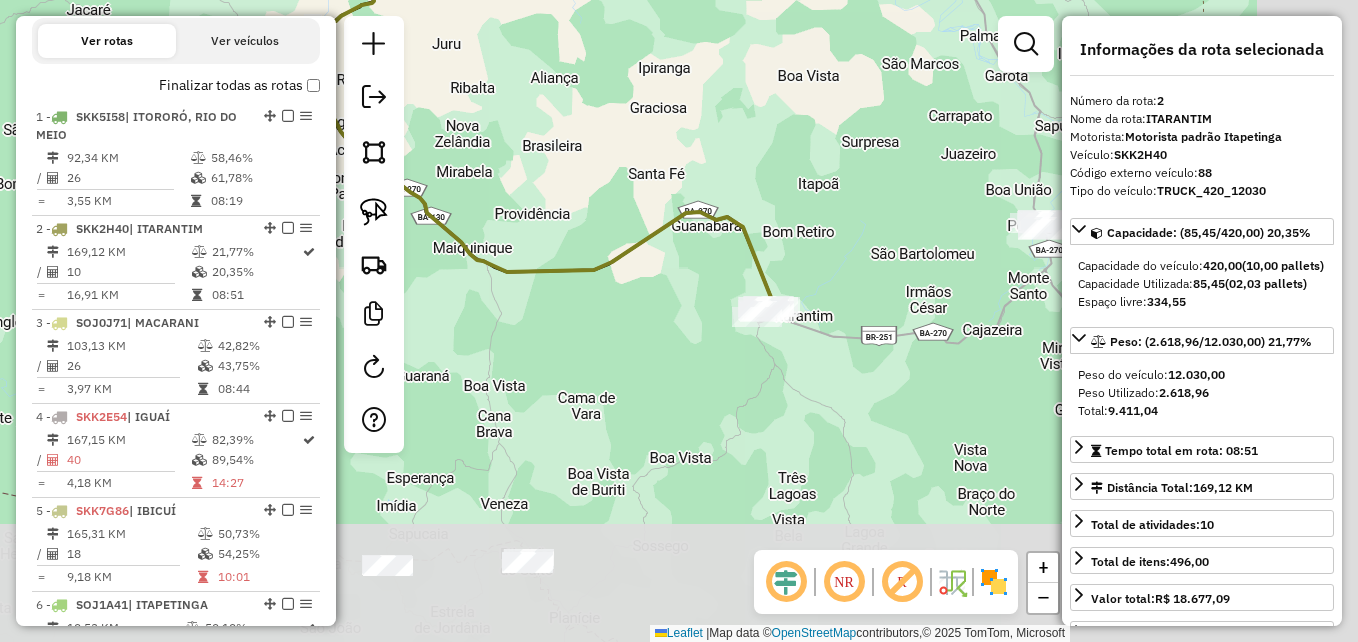 drag, startPoint x: 677, startPoint y: 427, endPoint x: 538, endPoint y: 106, distance: 349.8028 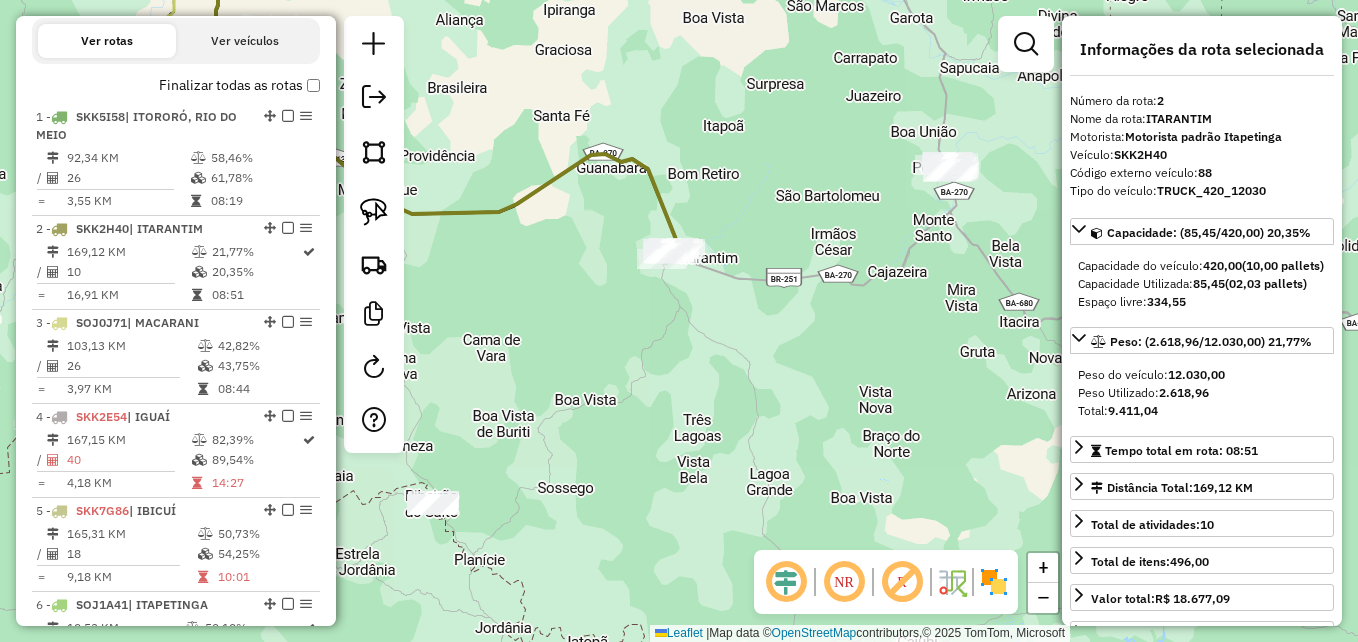 drag, startPoint x: 832, startPoint y: 389, endPoint x: 743, endPoint y: 345, distance: 99.282425 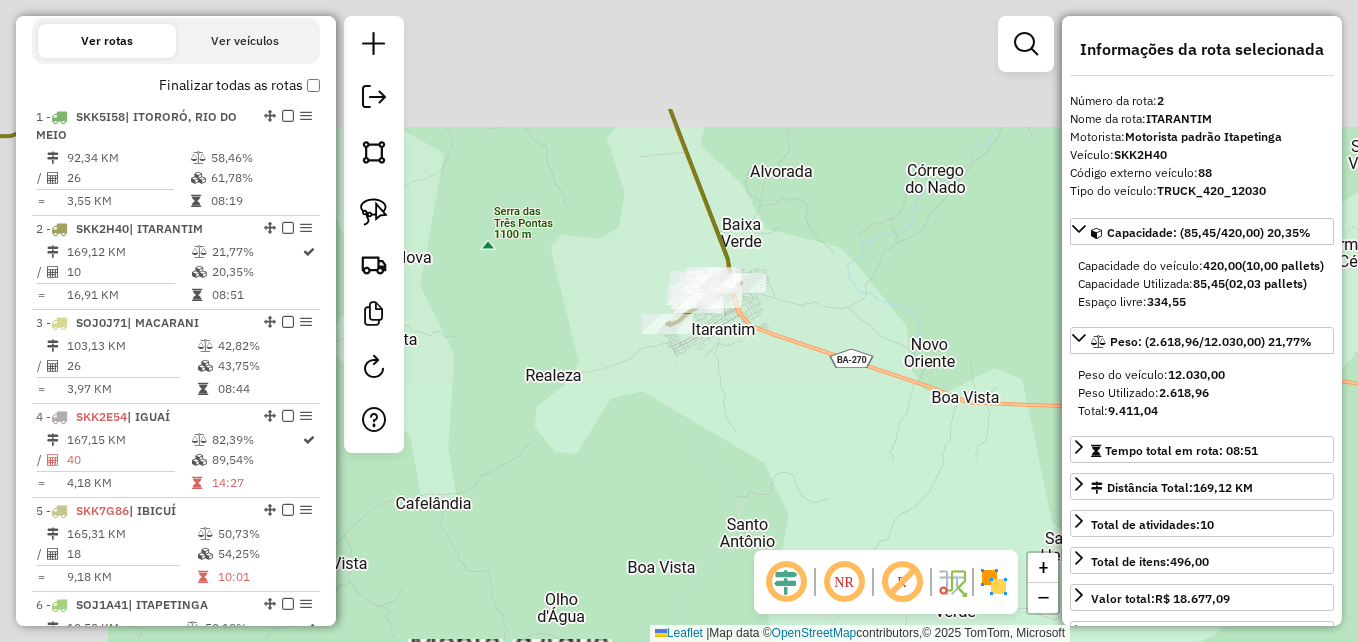 drag, startPoint x: 604, startPoint y: 277, endPoint x: 760, endPoint y: 426, distance: 215.72437 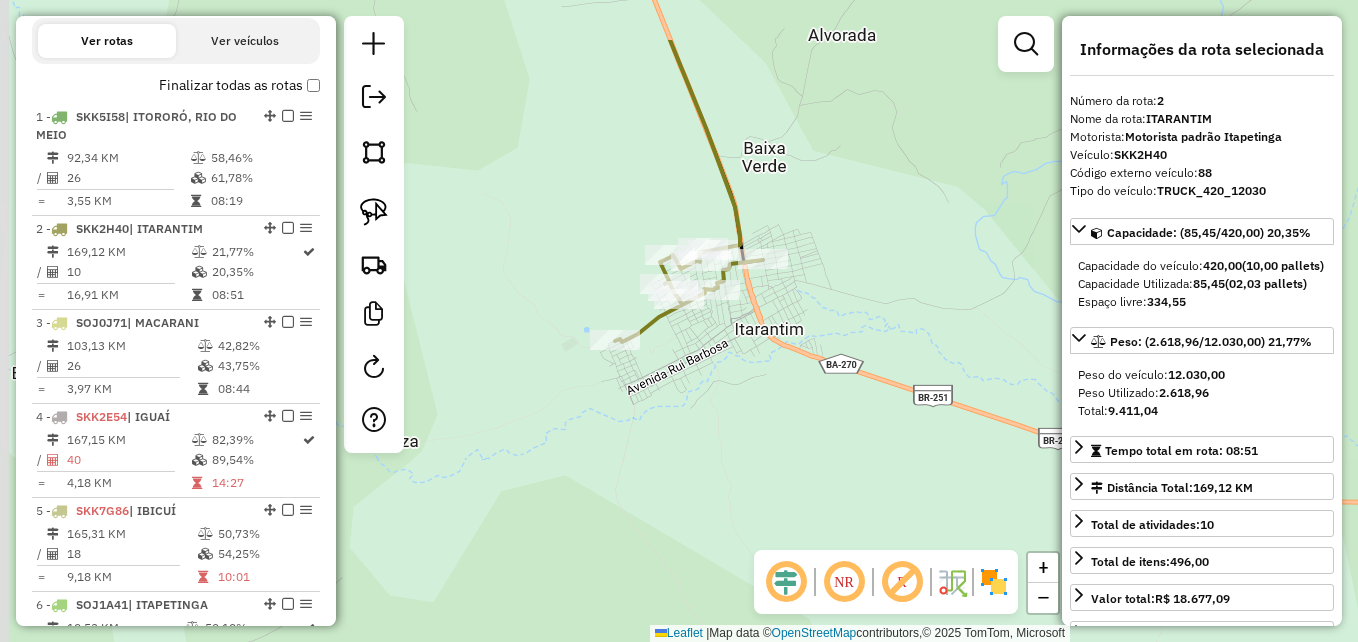 drag, startPoint x: 689, startPoint y: 307, endPoint x: 750, endPoint y: 409, distance: 118.84864 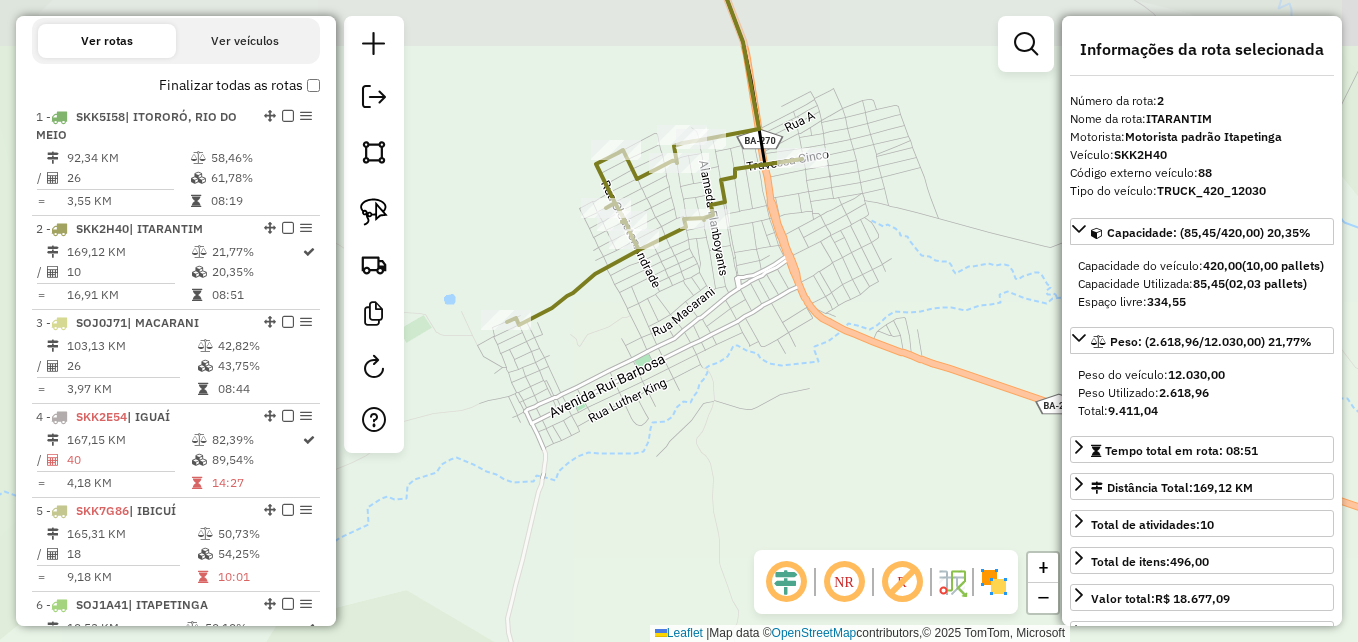 drag, startPoint x: 727, startPoint y: 359, endPoint x: 780, endPoint y: 410, distance: 73.552704 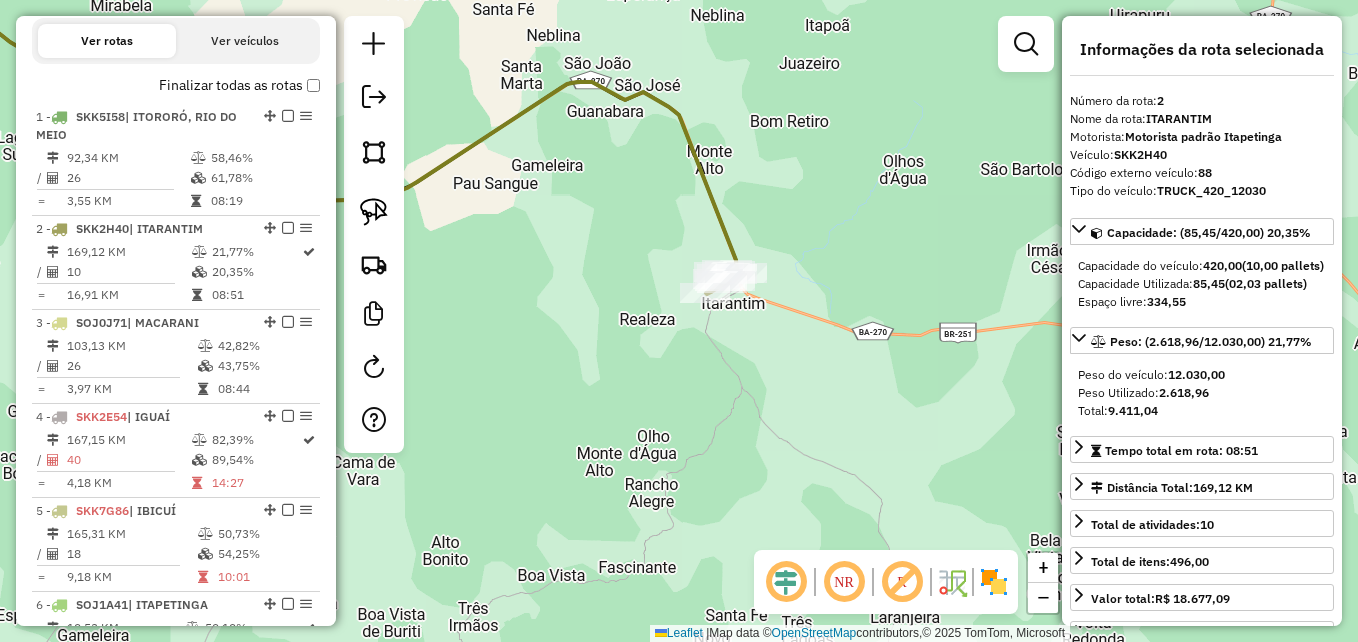 drag, startPoint x: 828, startPoint y: 374, endPoint x: 796, endPoint y: 312, distance: 69.77106 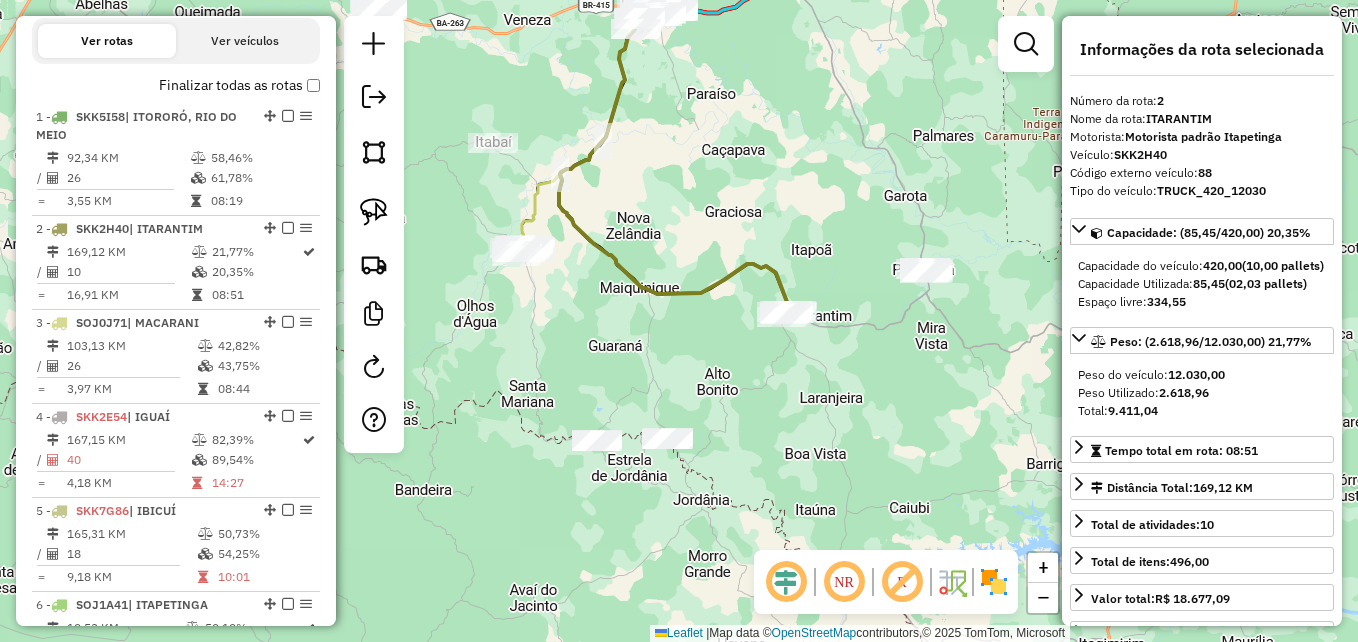 drag, startPoint x: 886, startPoint y: 373, endPoint x: 872, endPoint y: 356, distance: 22.022715 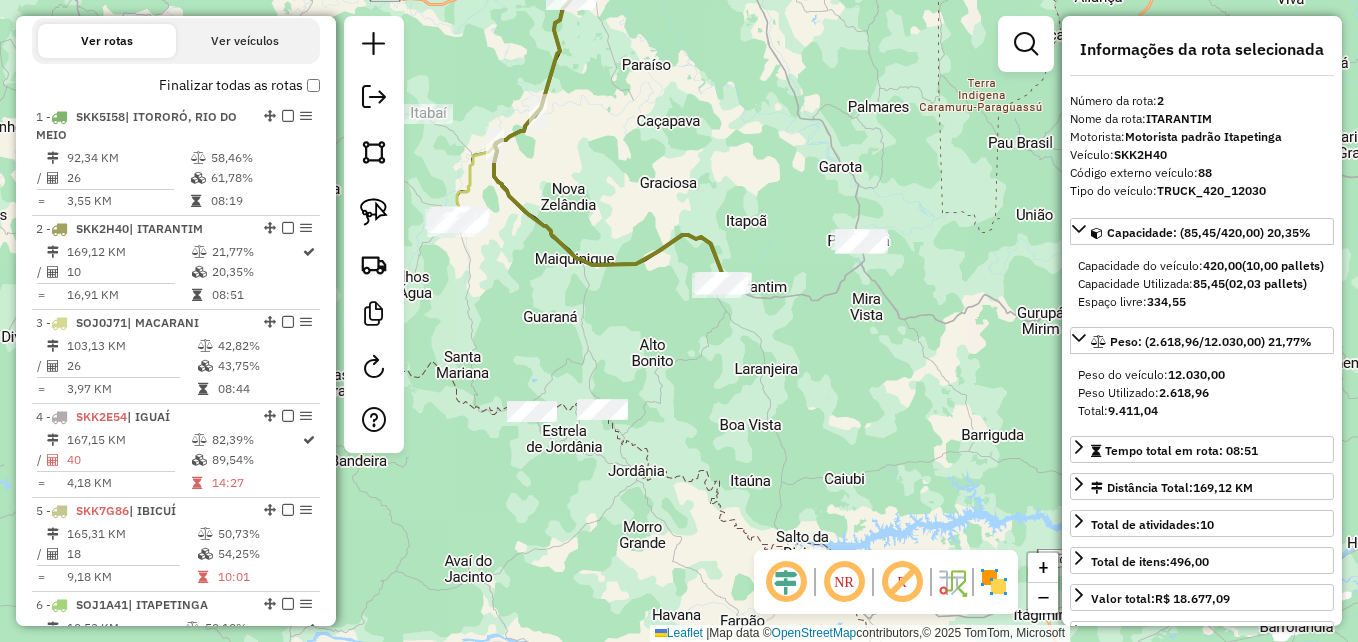 drag, startPoint x: 855, startPoint y: 406, endPoint x: 783, endPoint y: 381, distance: 76.2168 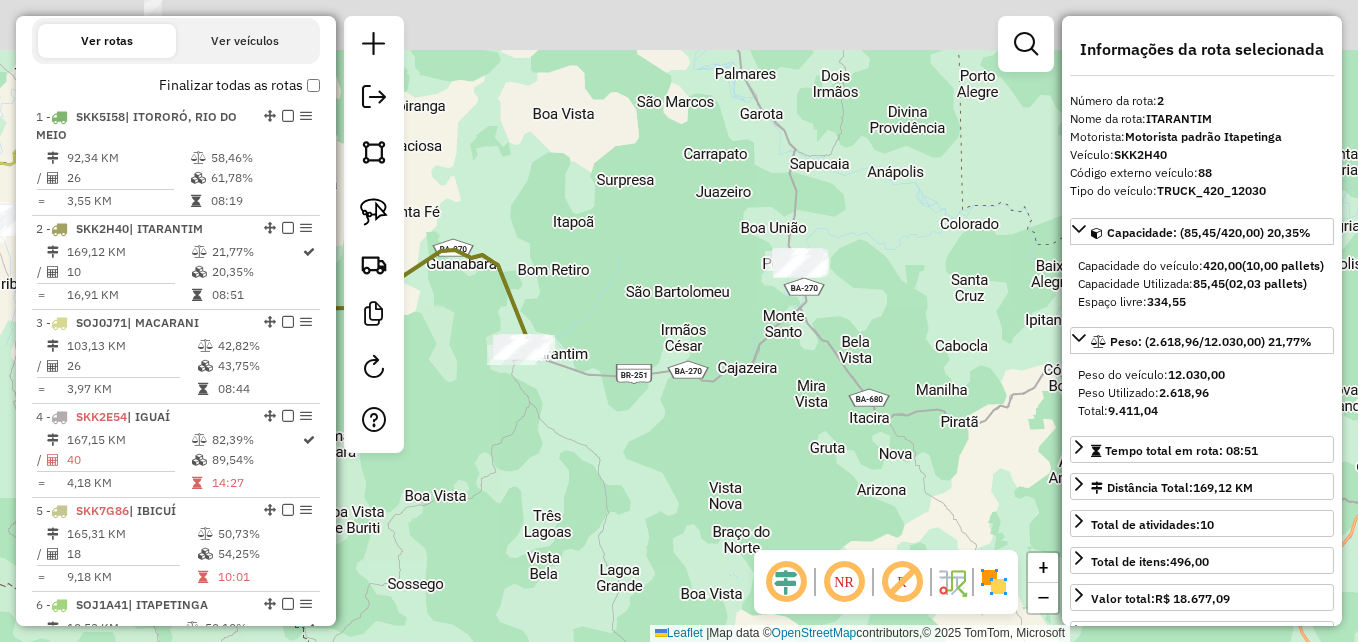 drag, startPoint x: 877, startPoint y: 218, endPoint x: 827, endPoint y: 323, distance: 116.297035 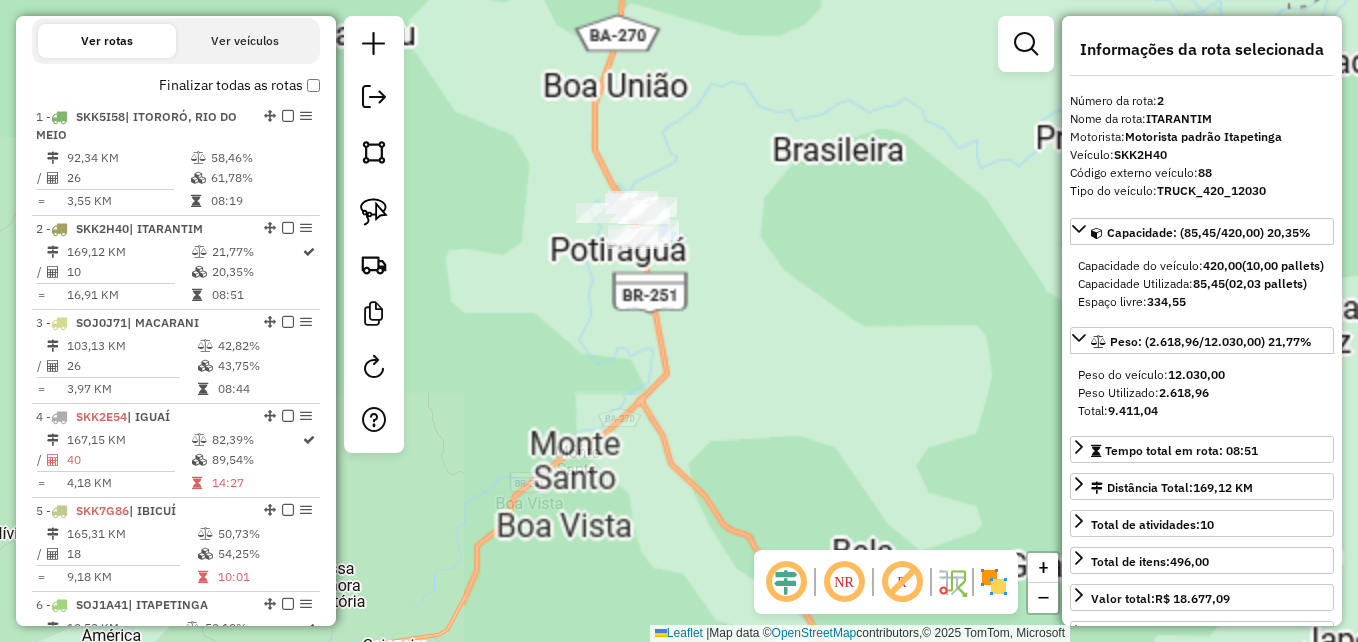 drag, startPoint x: 804, startPoint y: 317, endPoint x: 948, endPoint y: 311, distance: 144.12494 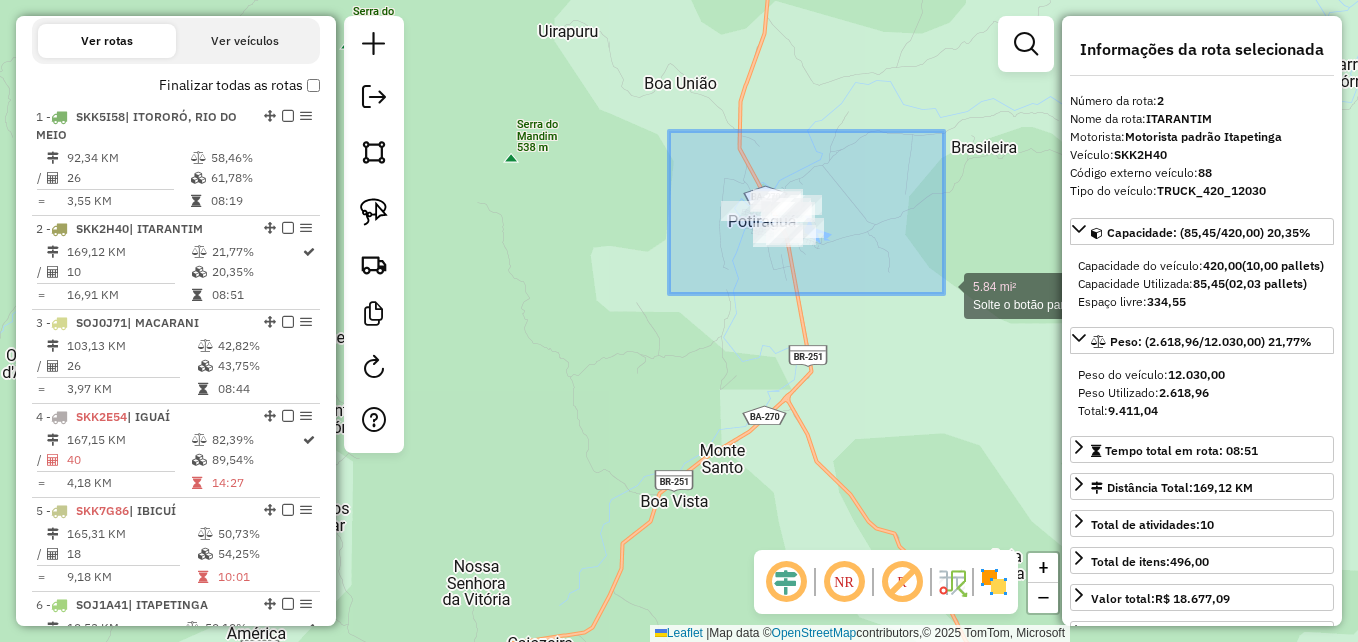 drag, startPoint x: 668, startPoint y: 178, endPoint x: 944, endPoint y: 294, distance: 299.38605 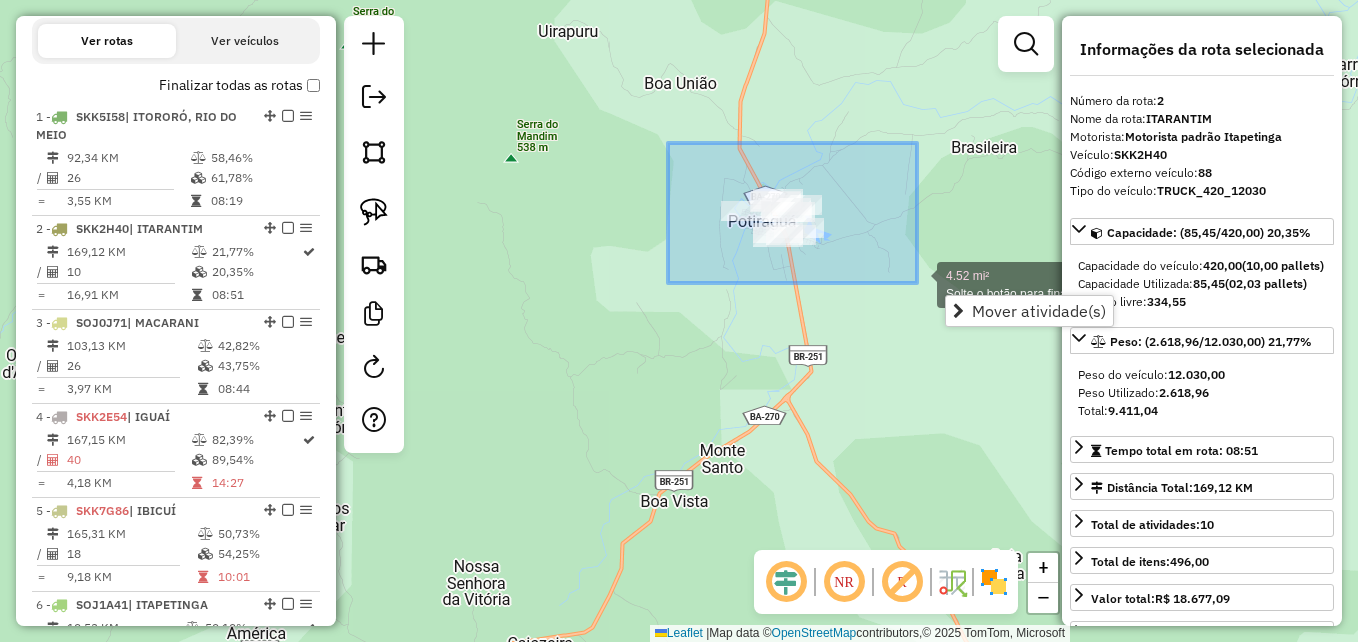 drag, startPoint x: 668, startPoint y: 143, endPoint x: 920, endPoint y: 283, distance: 288.27765 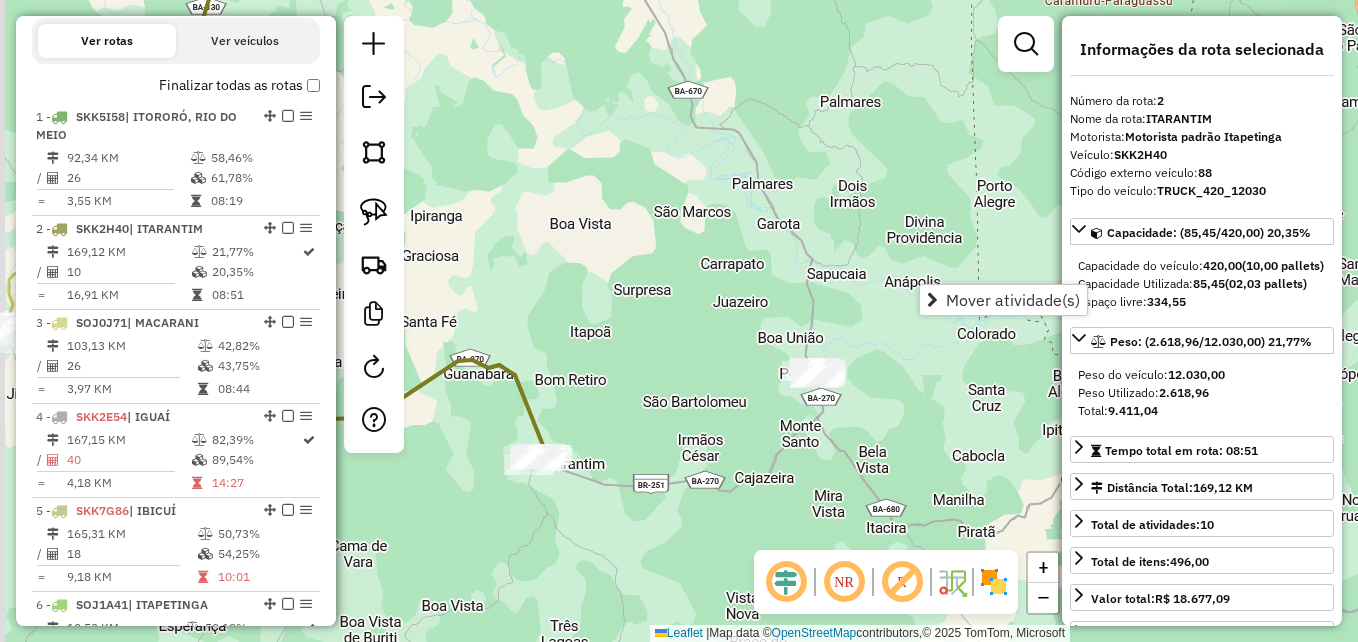 drag, startPoint x: 764, startPoint y: 386, endPoint x: 796, endPoint y: 397, distance: 33.83785 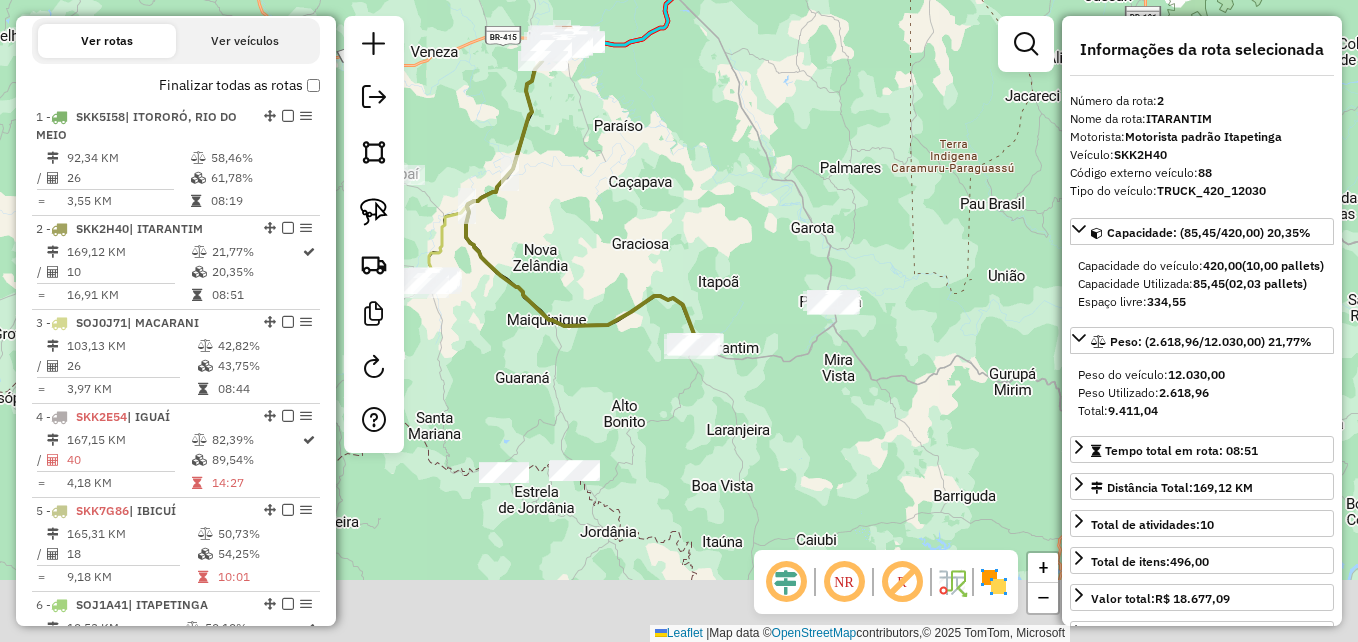 drag, startPoint x: 796, startPoint y: 438, endPoint x: 844, endPoint y: 345, distance: 104.65658 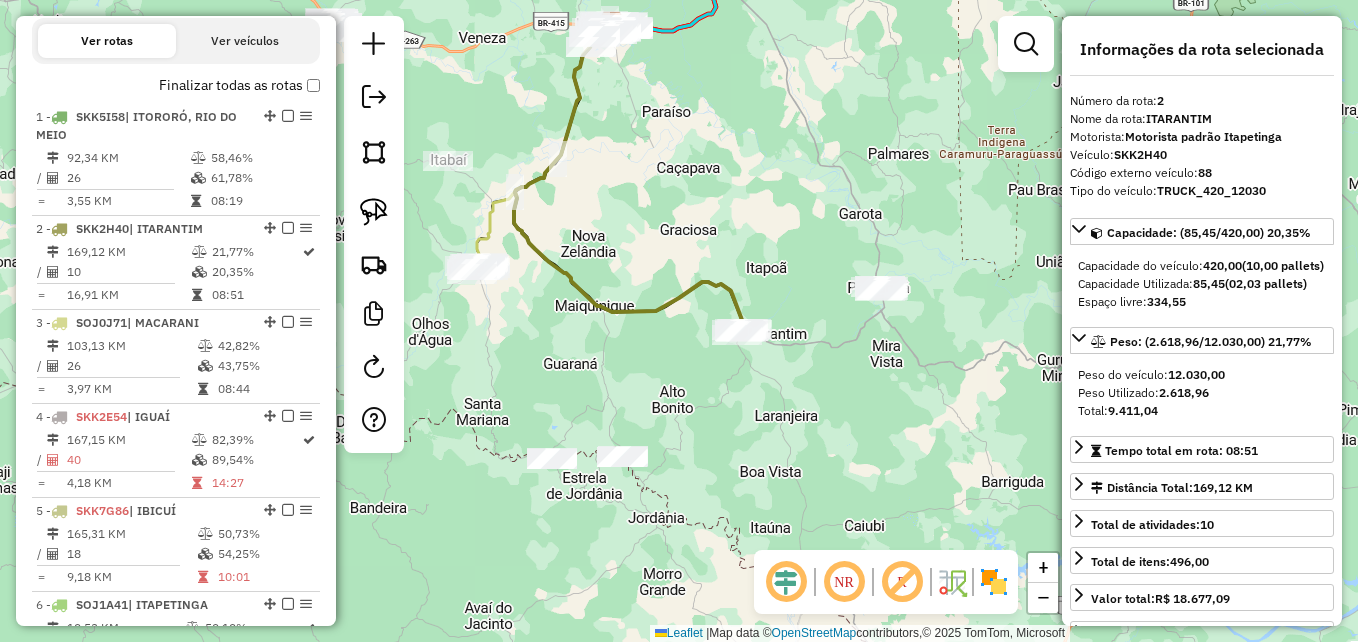 drag, startPoint x: 735, startPoint y: 236, endPoint x: 760, endPoint y: 233, distance: 25.179358 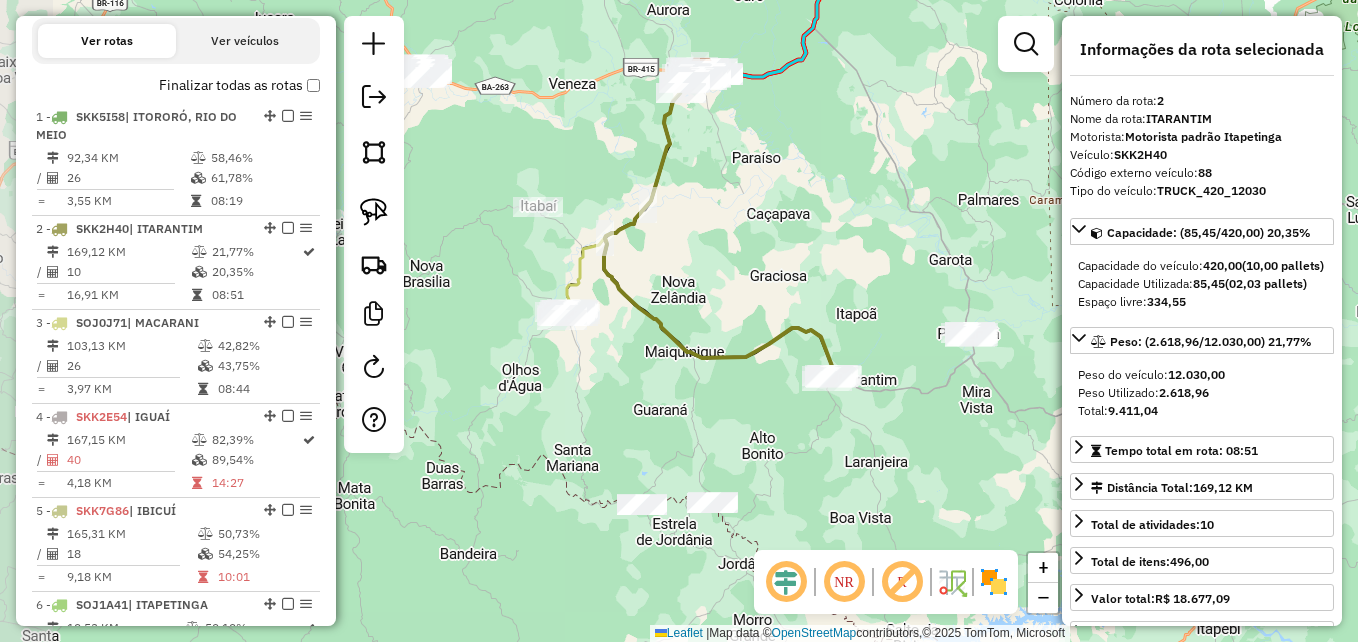 drag, startPoint x: 685, startPoint y: 198, endPoint x: 765, endPoint y: 245, distance: 92.7847 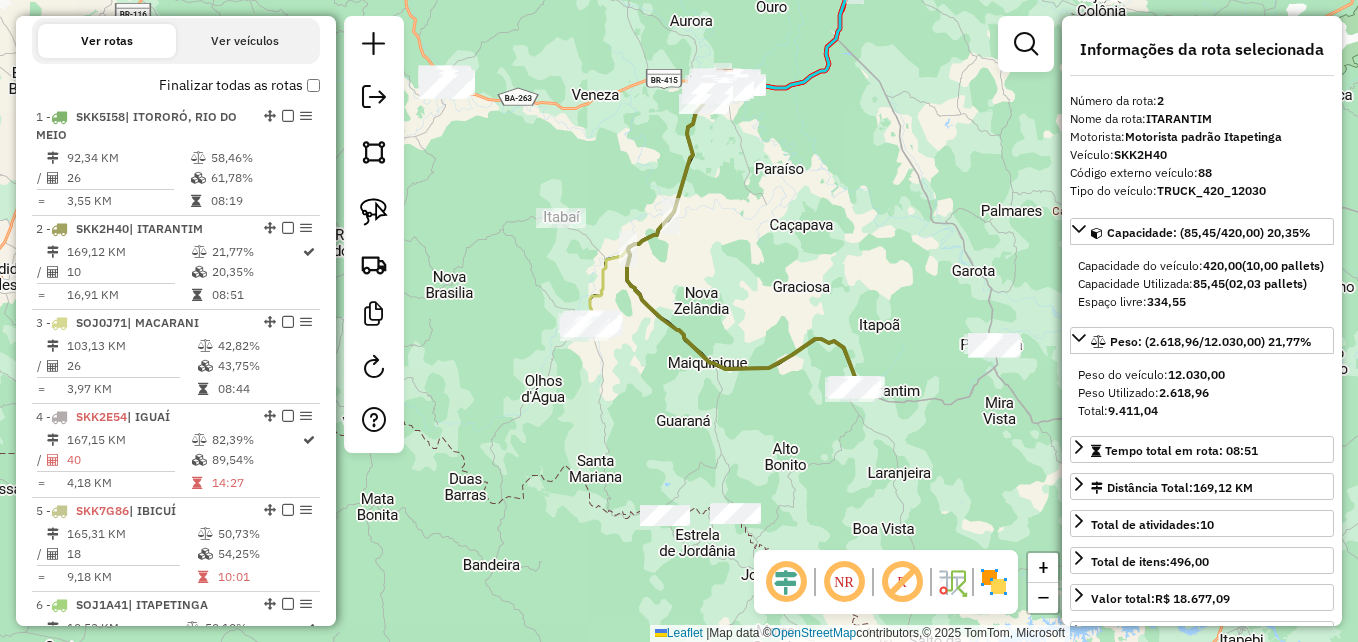 drag, startPoint x: 739, startPoint y: 215, endPoint x: 785, endPoint y: 251, distance: 58.412327 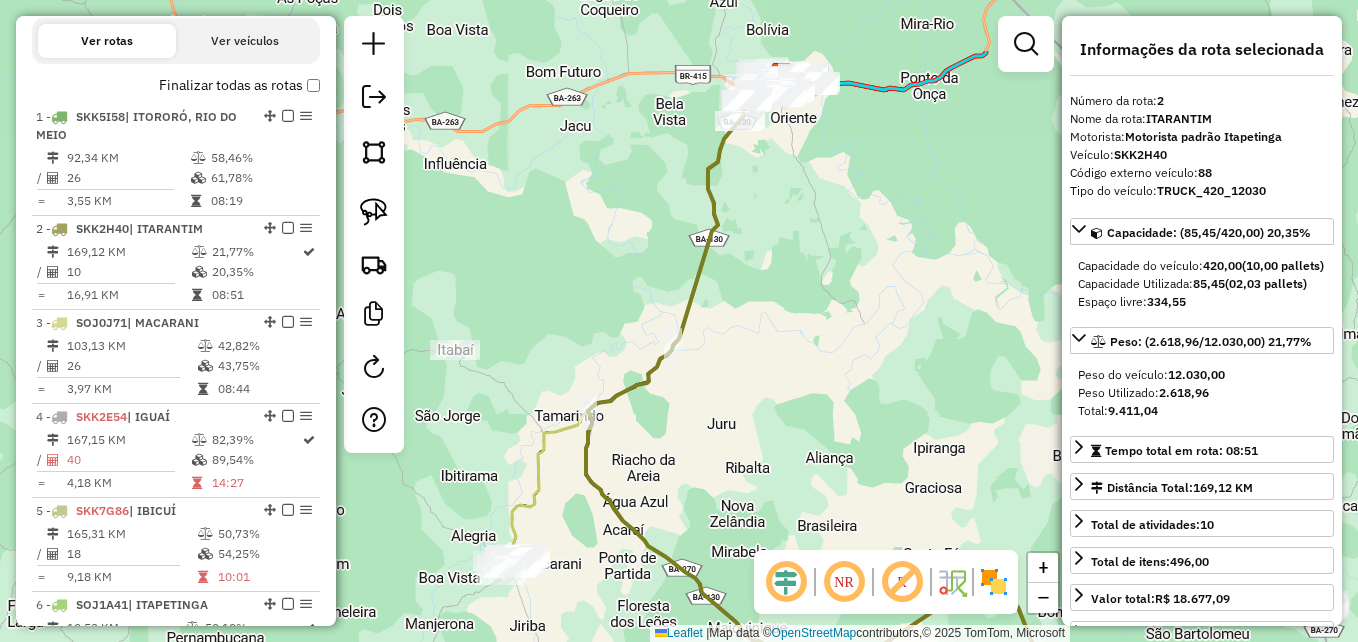 drag, startPoint x: 793, startPoint y: 171, endPoint x: 835, endPoint y: 248, distance: 87.70975 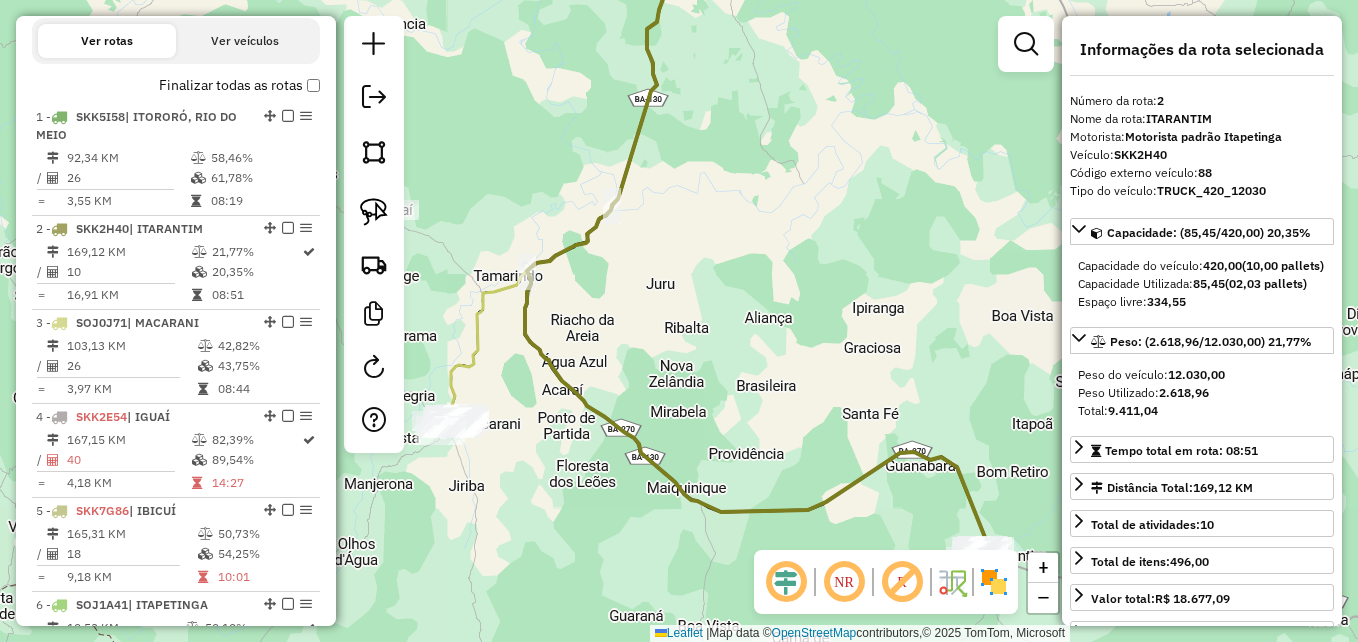 drag, startPoint x: 837, startPoint y: 318, endPoint x: 776, endPoint y: 178, distance: 152.71214 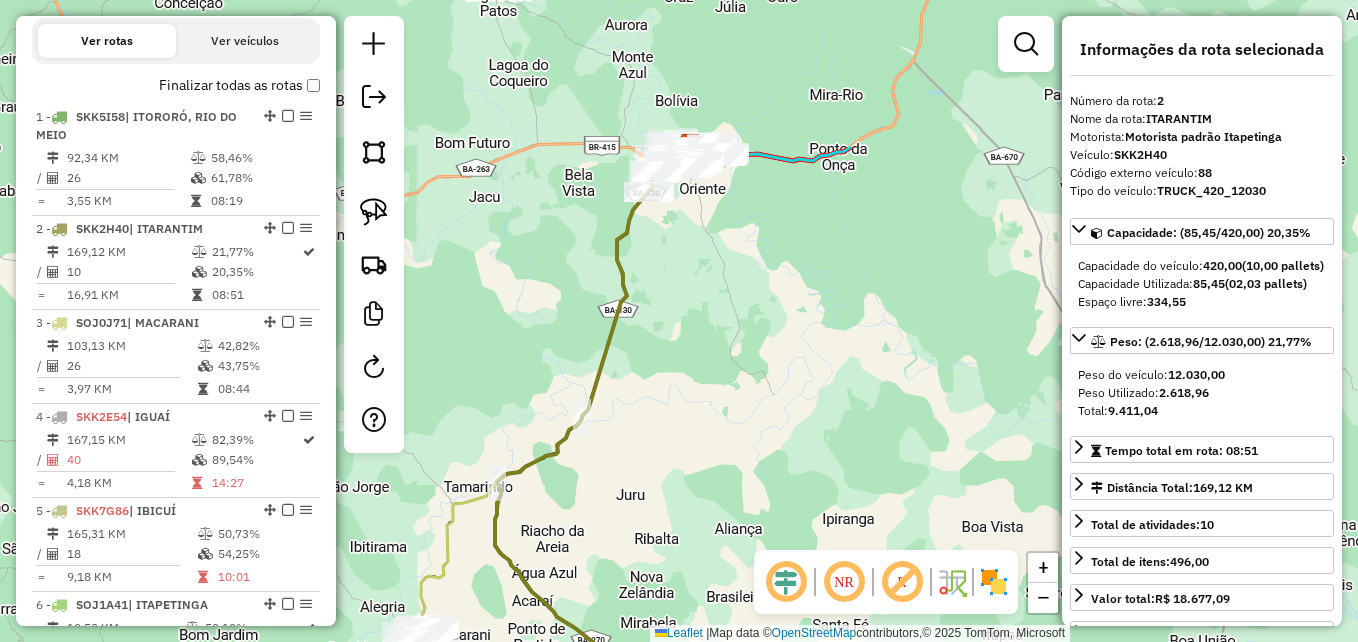 drag, startPoint x: 836, startPoint y: 177, endPoint x: 806, endPoint y: 388, distance: 213.12202 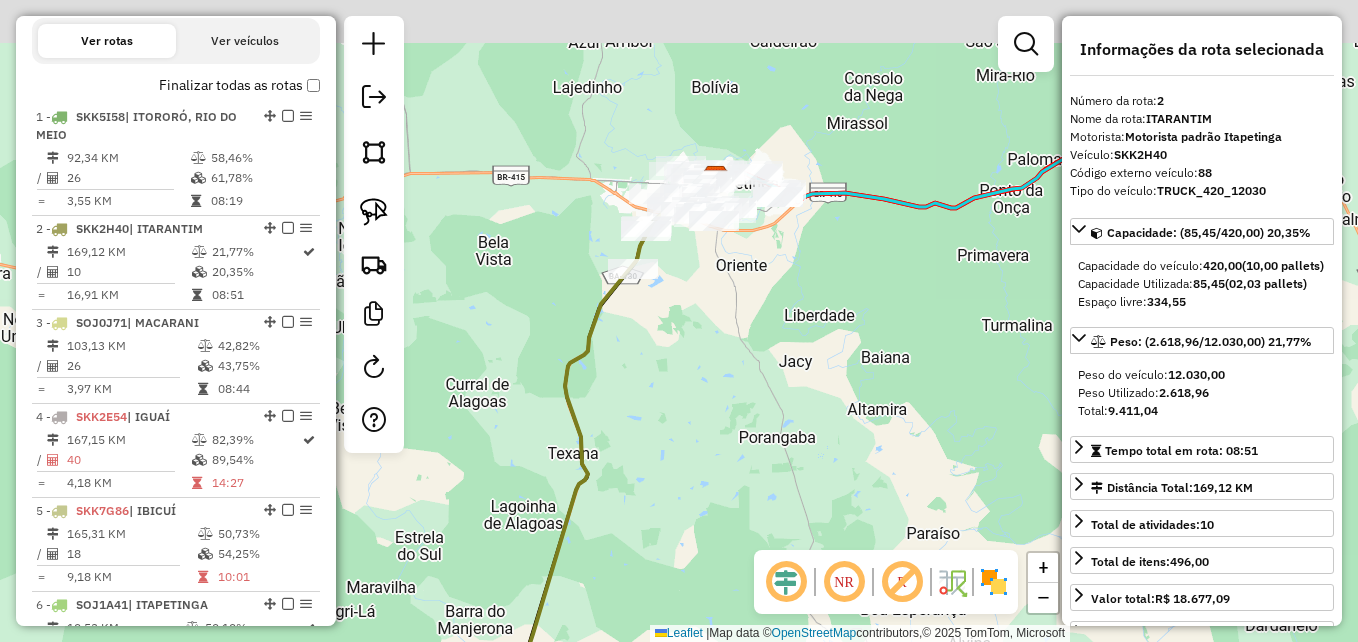 drag, startPoint x: 726, startPoint y: 210, endPoint x: 764, endPoint y: 330, distance: 125.872955 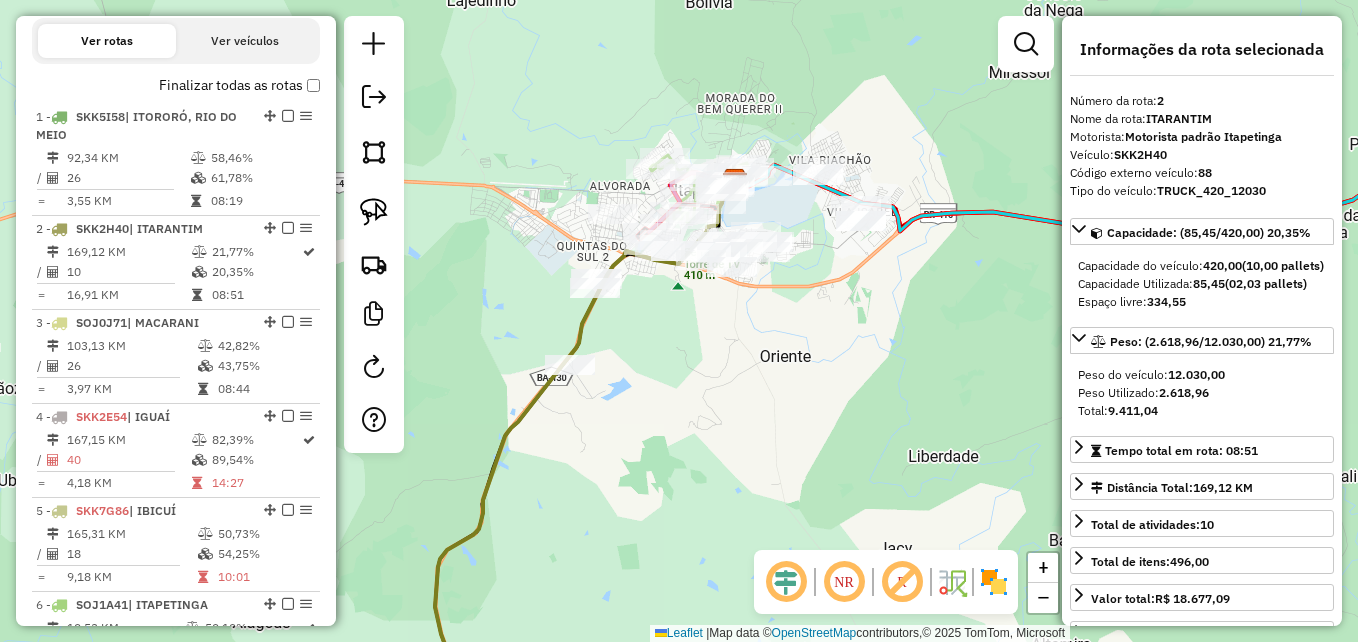 drag, startPoint x: 723, startPoint y: 166, endPoint x: 791, endPoint y: 285, distance: 137.05838 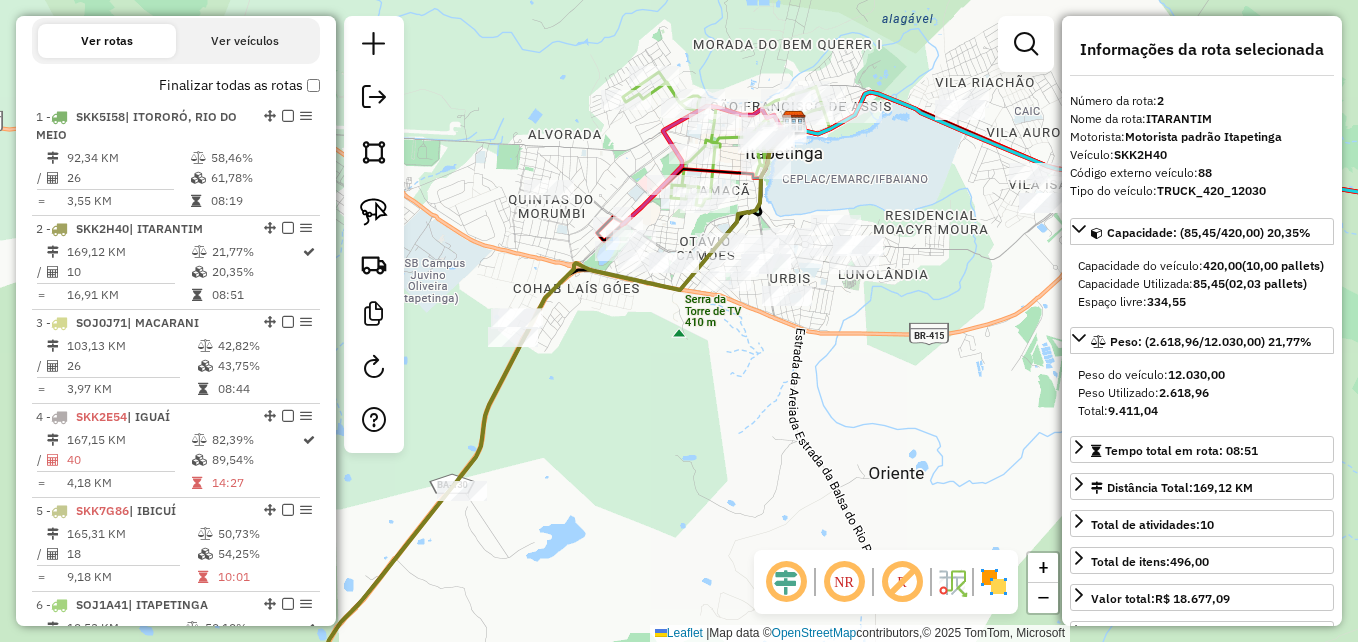 drag, startPoint x: 738, startPoint y: 252, endPoint x: 803, endPoint y: 300, distance: 80.80223 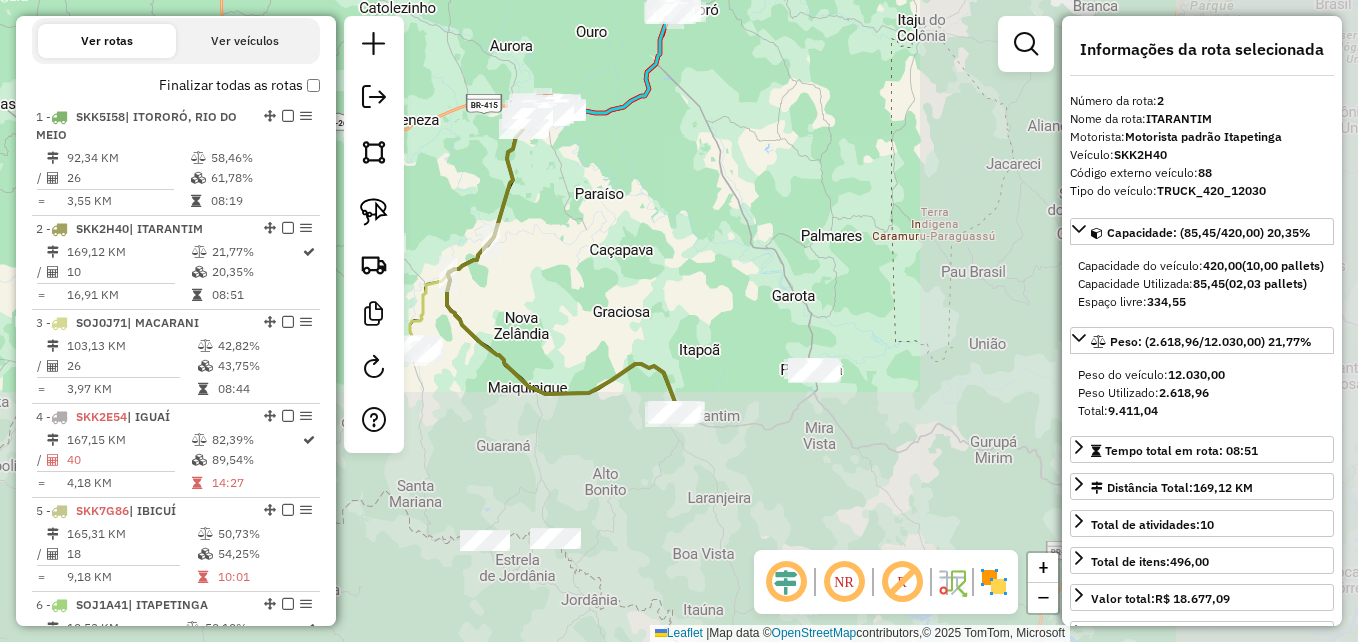 drag, startPoint x: 642, startPoint y: 277, endPoint x: 578, endPoint y: 194, distance: 104.80935 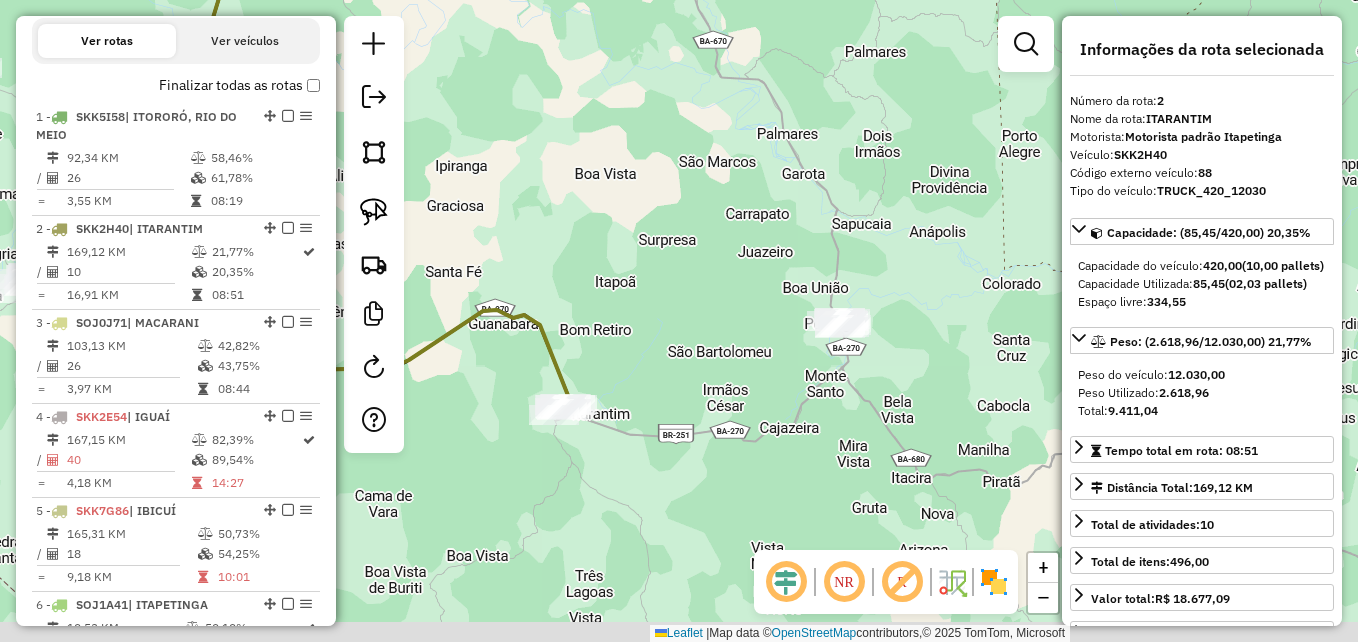 drag, startPoint x: 749, startPoint y: 364, endPoint x: 767, endPoint y: 187, distance: 177.9129 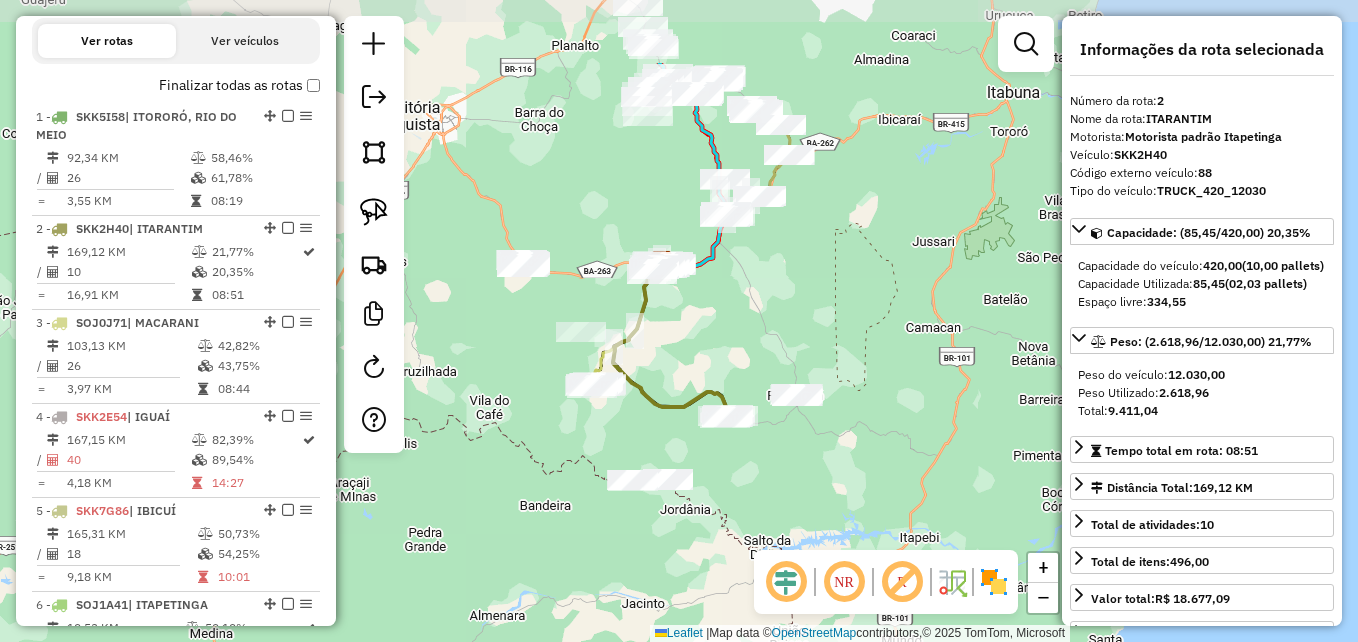 drag, startPoint x: 827, startPoint y: 342, endPoint x: 838, endPoint y: 469, distance: 127.47549 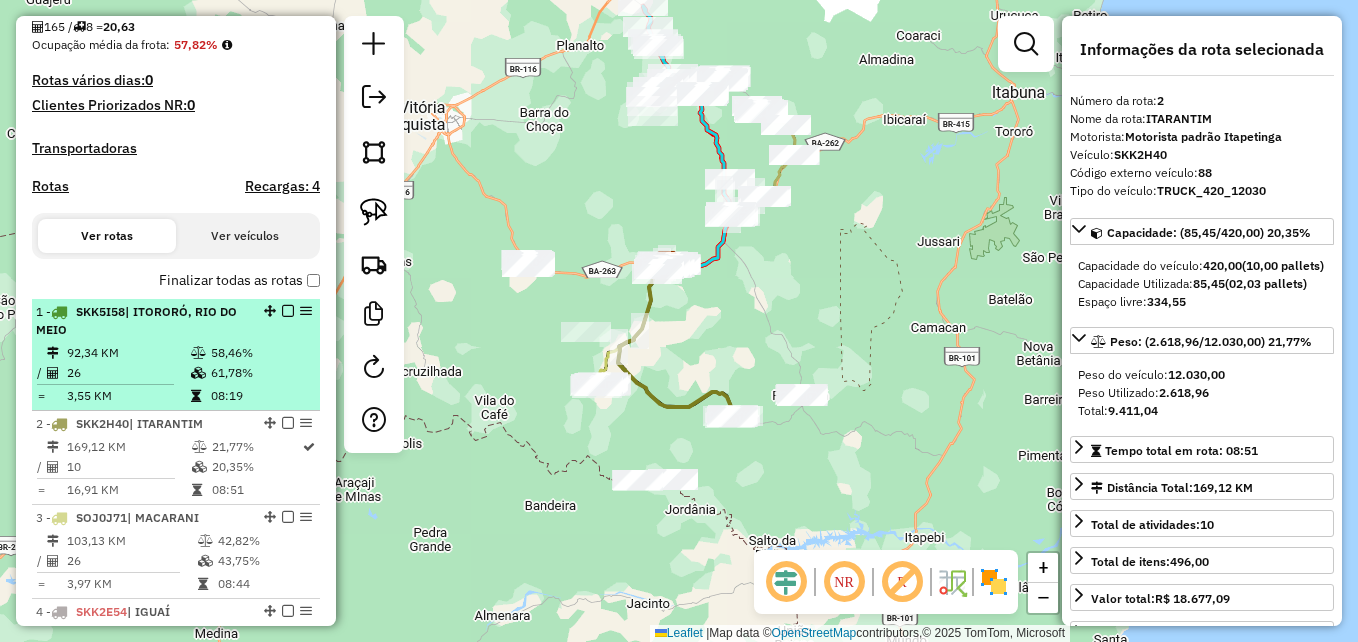 scroll, scrollTop: 600, scrollLeft: 0, axis: vertical 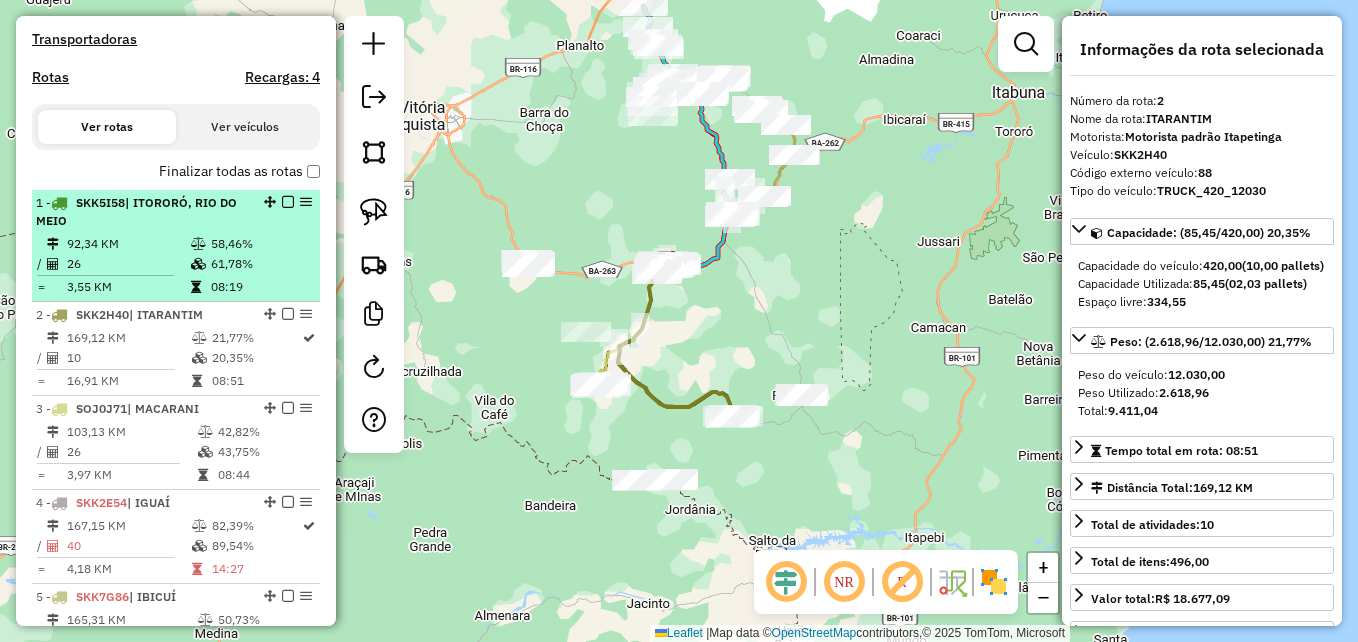 click on "92,34 KM" at bounding box center [128, 244] 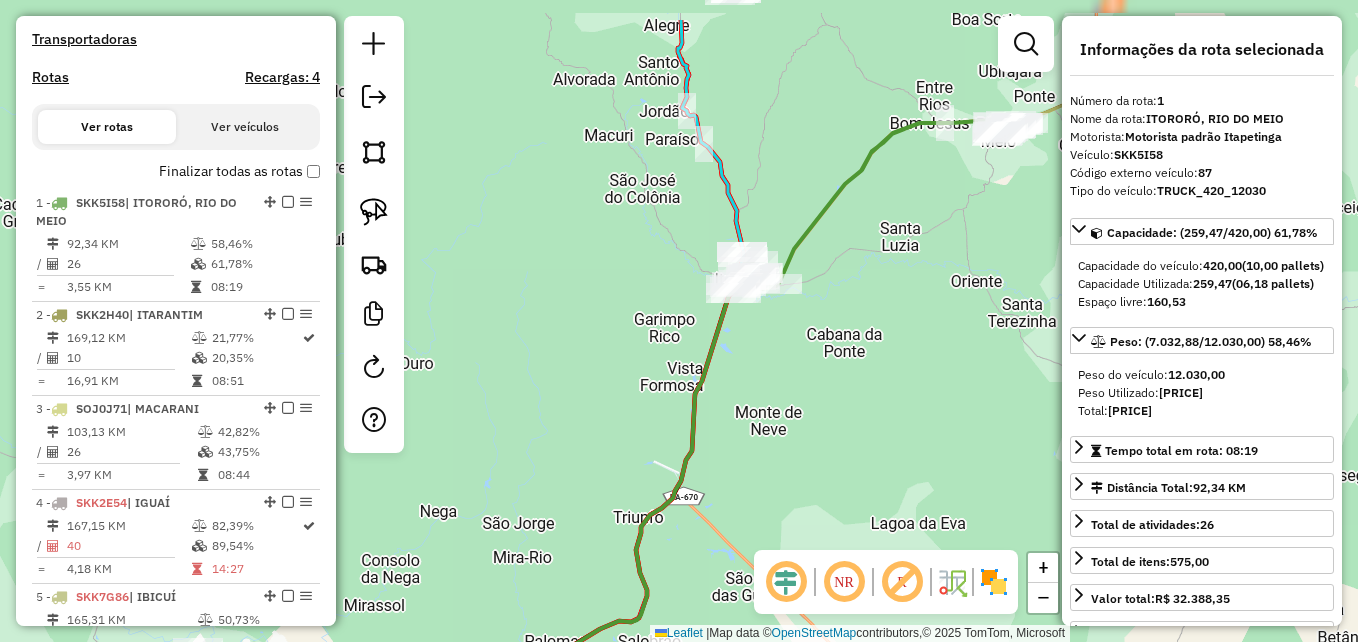 drag, startPoint x: 818, startPoint y: 238, endPoint x: 767, endPoint y: 327, distance: 102.5768 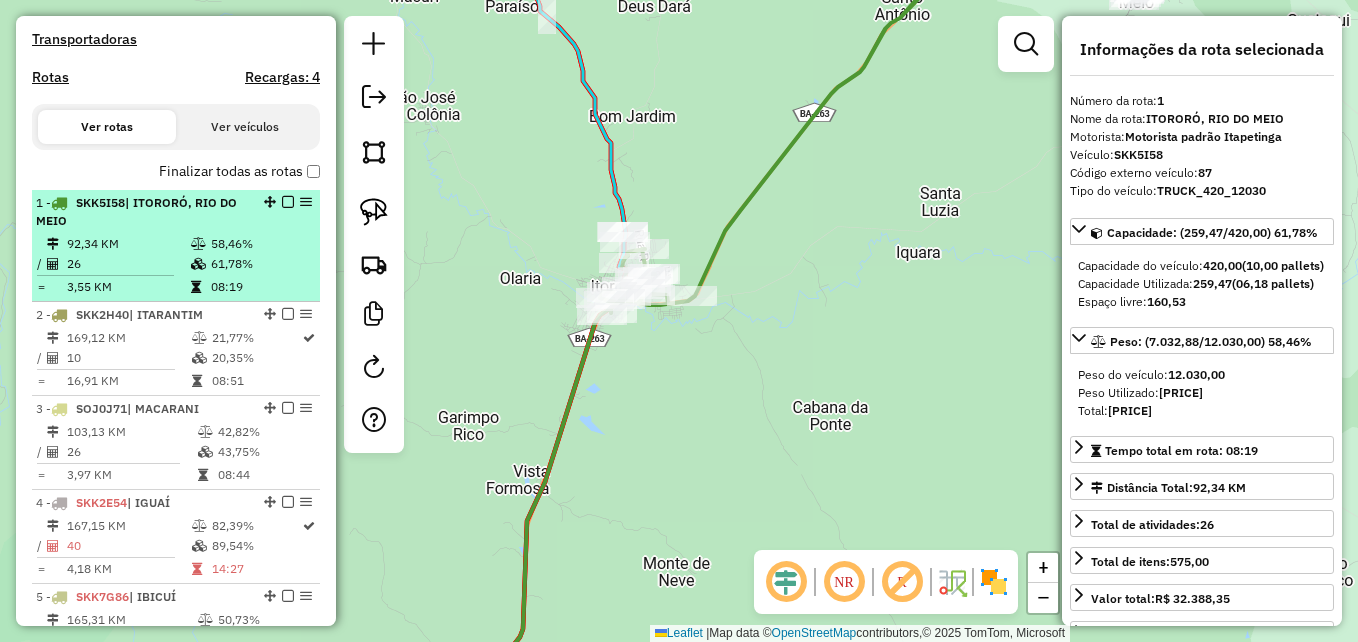 click on "92,34 KM" at bounding box center [128, 244] 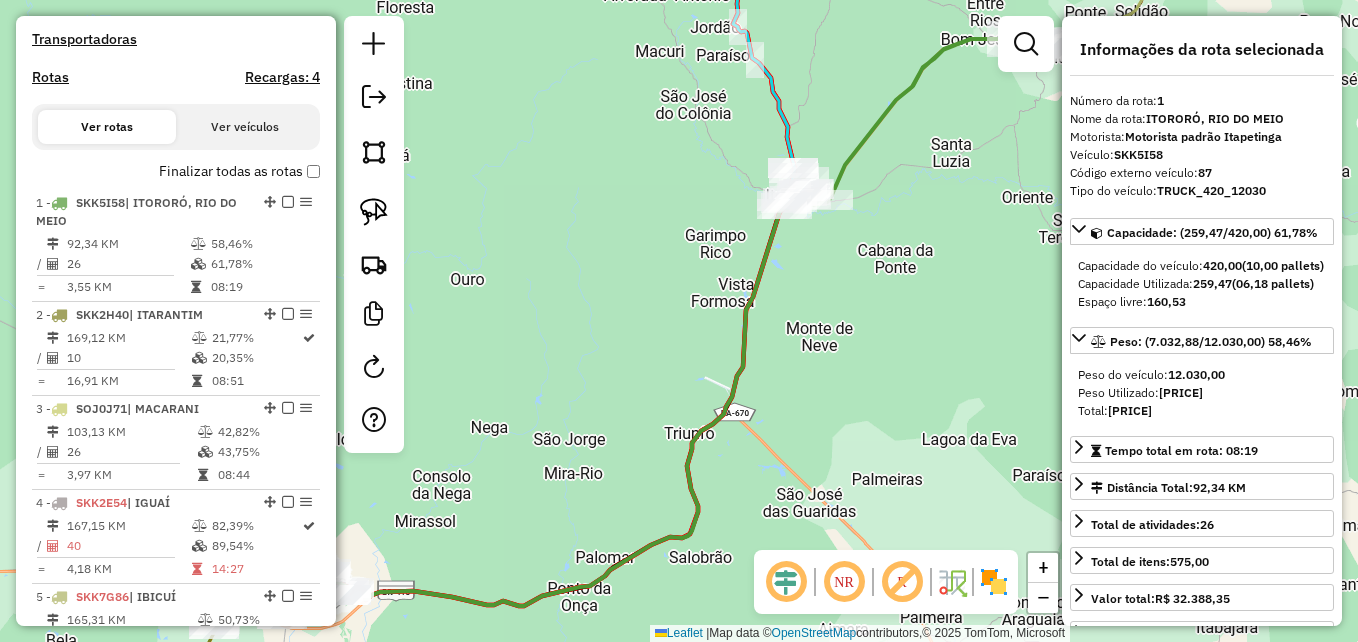 click on "Janela de atendimento Grade de atendimento Capacidade Transportadoras Veículos Cliente Pedidos  Rotas Selecione os dias de semana para filtrar as janelas de atendimento  Seg   Ter   Qua   Qui   Sex   Sáb   Dom  Informe o período da janela de atendimento: De: Até:  Filtrar exatamente a janela do cliente  Considerar janela de atendimento padrão  Selecione os dias de semana para filtrar as grades de atendimento  Seg   Ter   Qua   Qui   Sex   Sáb   Dom   Considerar clientes sem dia de atendimento cadastrado  Clientes fora do dia de atendimento selecionado Filtrar as atividades entre os valores definidos abaixo:  Peso mínimo:   Peso máximo:   Cubagem mínima:  ****  Cubagem máxima:  ****  De:   Até:  Filtrar as atividades entre o tempo de atendimento definido abaixo:  De:   Até:   Considerar capacidade total dos clientes não roteirizados Transportadora: Selecione um ou mais itens Tipo de veículo: Selecione um ou mais itens Veículo: Selecione um ou mais itens Motorista: Selecione um ou mais itens De:" 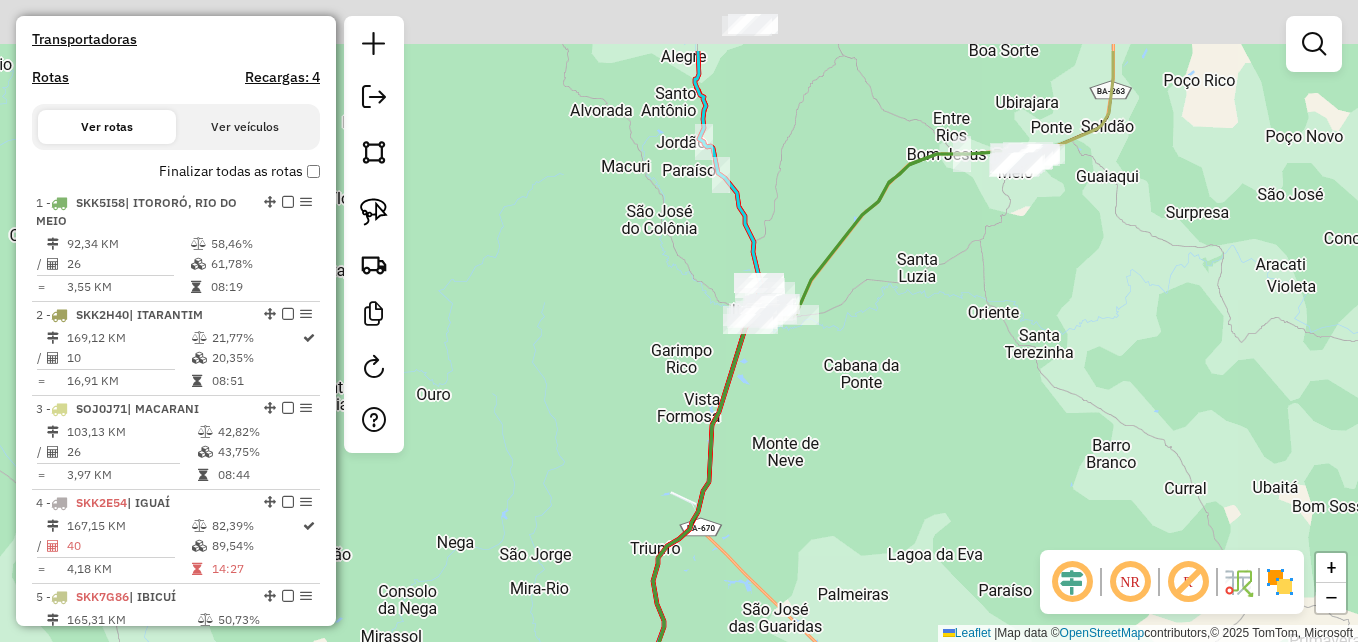 drag, startPoint x: 799, startPoint y: 277, endPoint x: 762, endPoint y: 397, distance: 125.57468 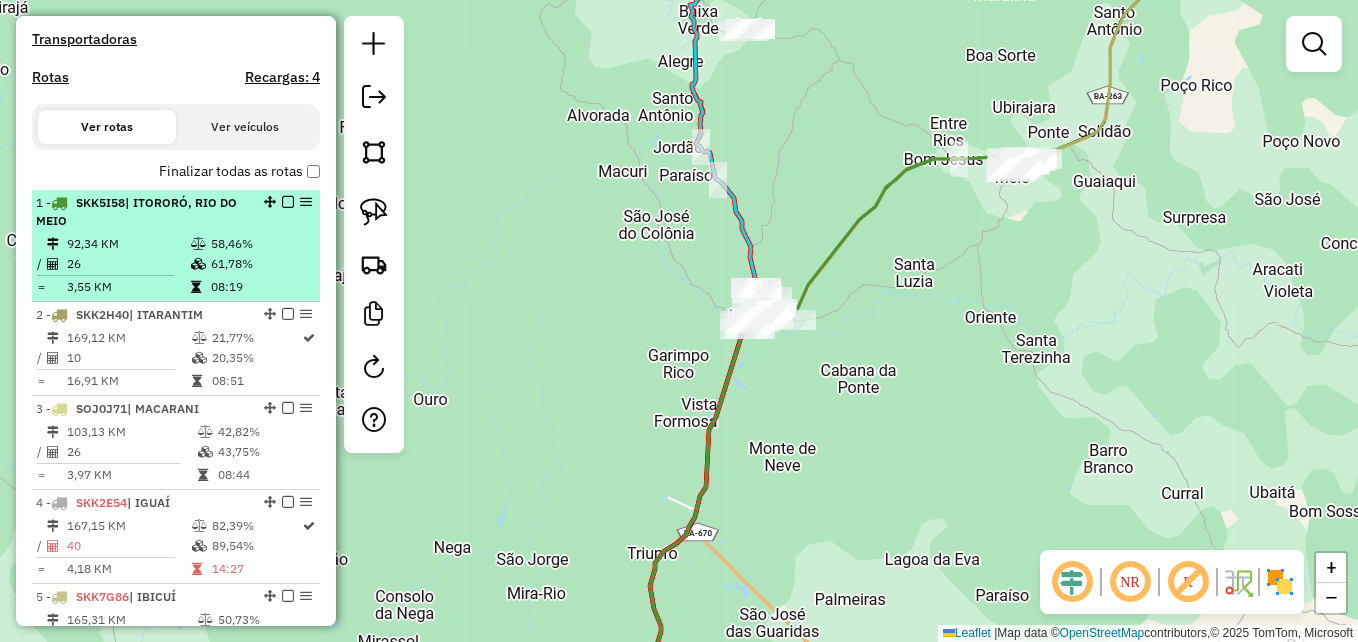 click at bounding box center (200, 264) 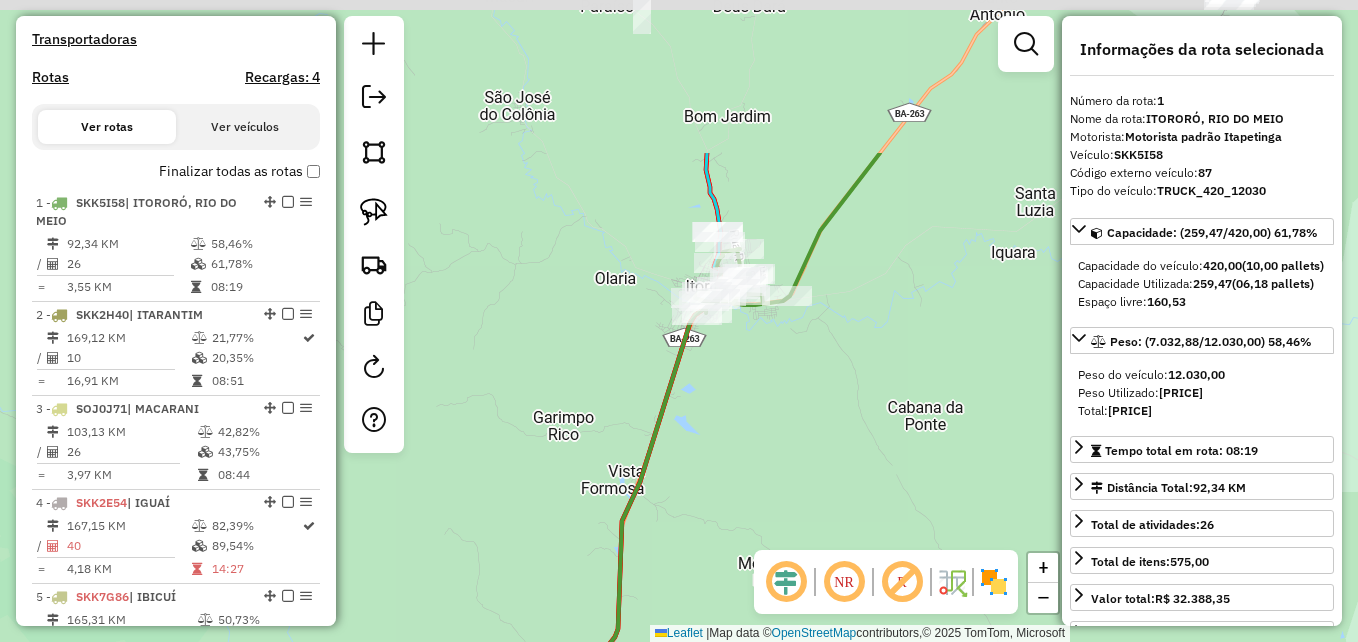 drag, startPoint x: 813, startPoint y: 224, endPoint x: 830, endPoint y: 441, distance: 217.66489 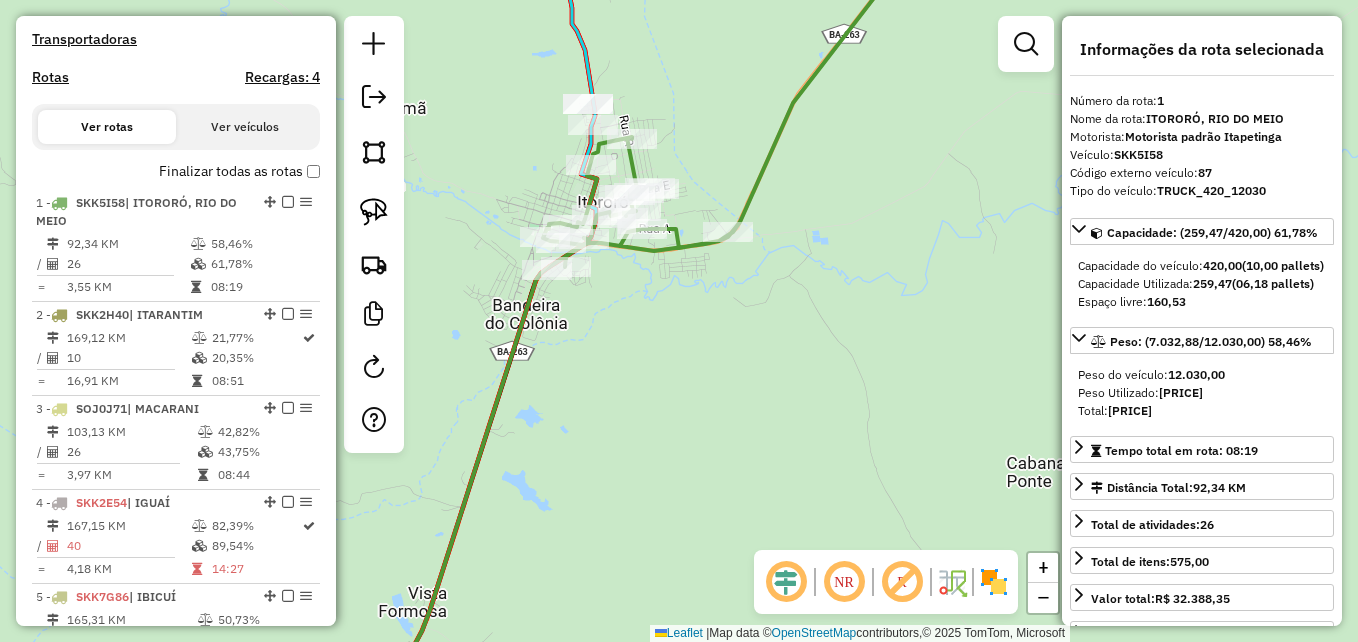 drag, startPoint x: 688, startPoint y: 422, endPoint x: 684, endPoint y: 399, distance: 23.345236 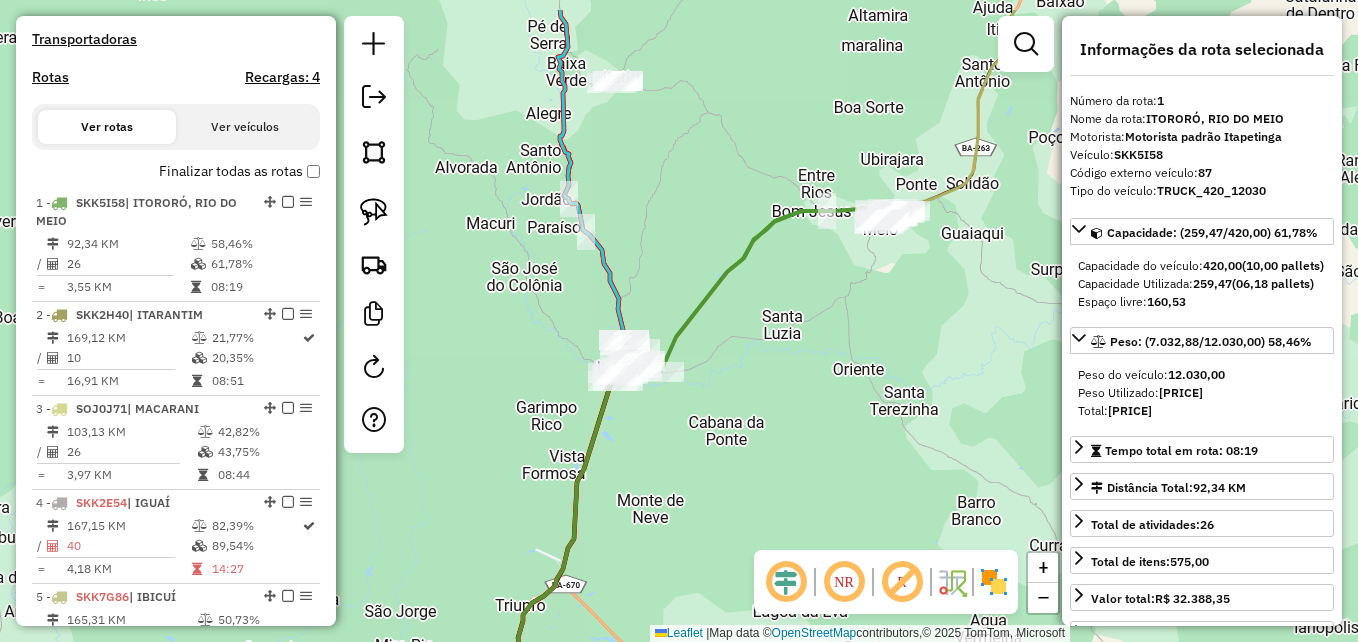 drag, startPoint x: 892, startPoint y: 309, endPoint x: 784, endPoint y: 370, distance: 124.036285 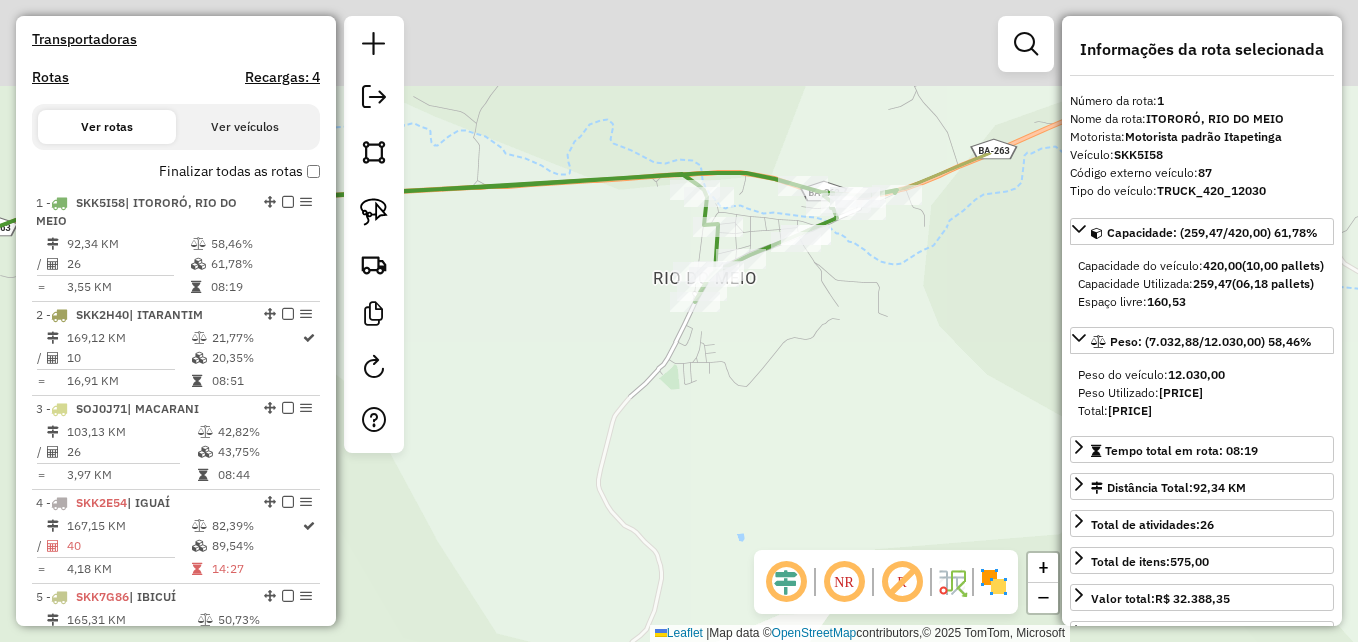 drag, startPoint x: 837, startPoint y: 244, endPoint x: 907, endPoint y: 487, distance: 252.8814 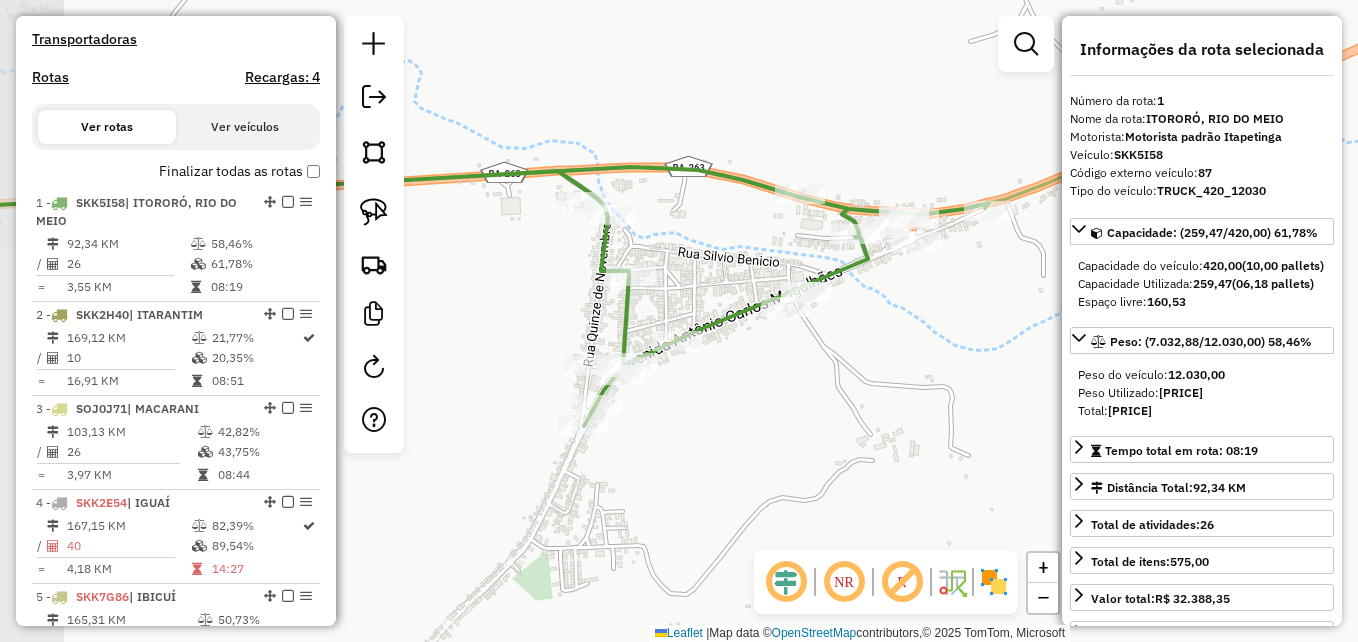 drag, startPoint x: 857, startPoint y: 370, endPoint x: 904, endPoint y: 453, distance: 95.38344 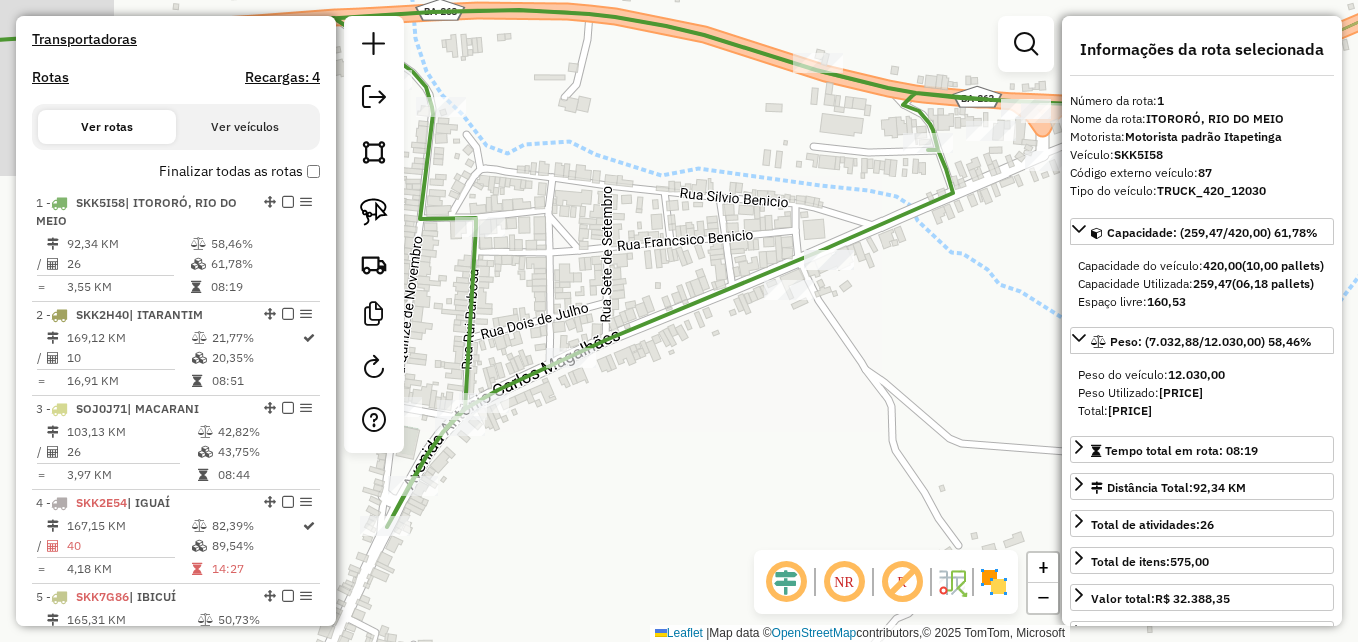 drag, startPoint x: 885, startPoint y: 368, endPoint x: 963, endPoint y: 257, distance: 135.66502 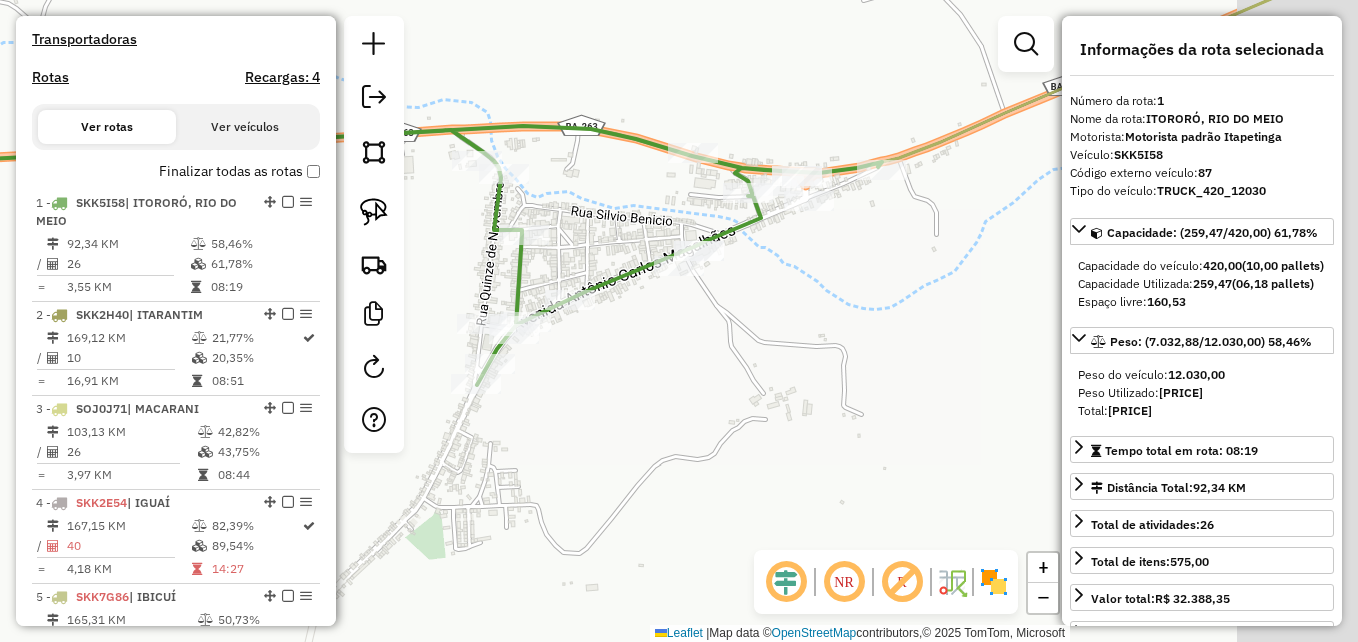 drag, startPoint x: 900, startPoint y: 337, endPoint x: 714, endPoint y: 350, distance: 186.45375 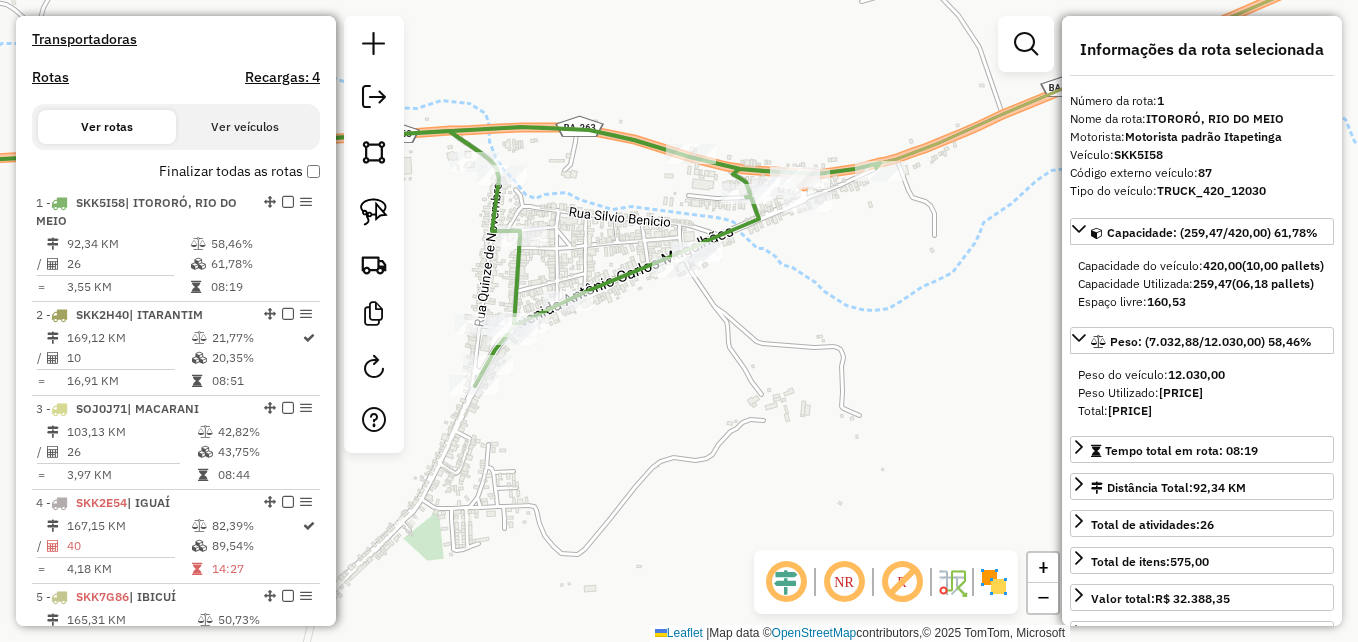 drag, startPoint x: 735, startPoint y: 365, endPoint x: 747, endPoint y: 371, distance: 13.416408 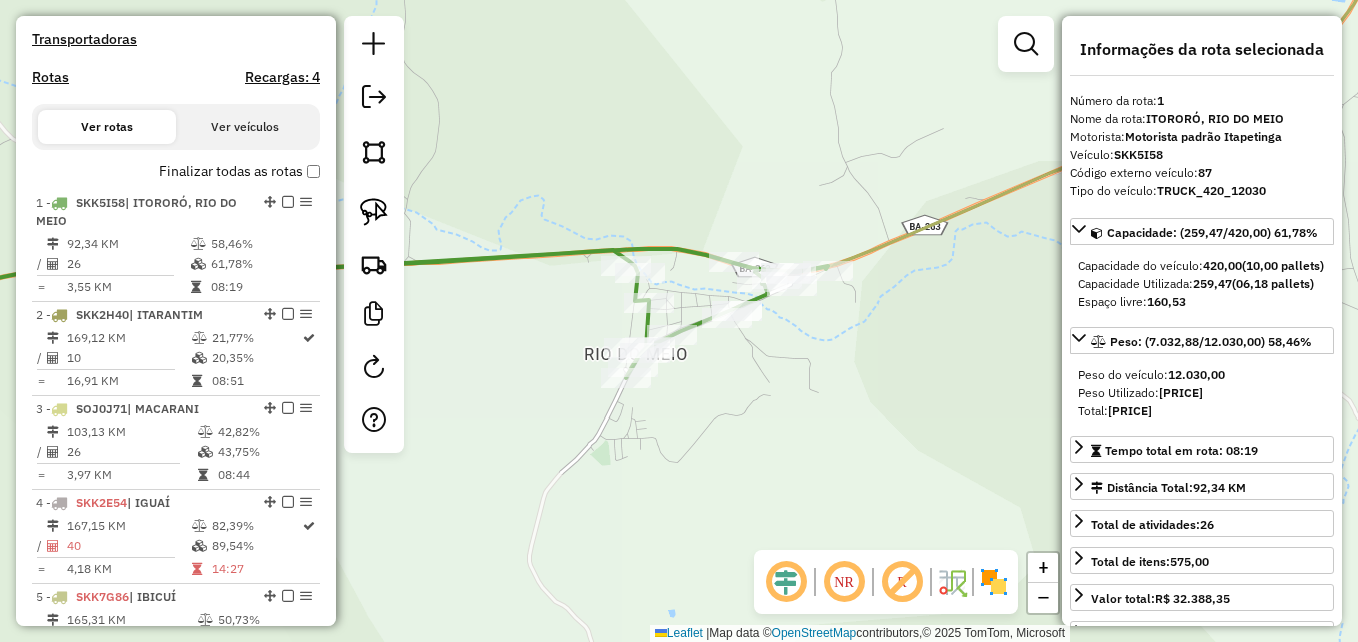 click on "Janela de atendimento Grade de atendimento Capacidade Transportadoras Veículos Cliente Pedidos  Rotas Selecione os dias de semana para filtrar as janelas de atendimento  Seg   Ter   Qua   Qui   Sex   Sáb   Dom  Informe o período da janela de atendimento: De: Até:  Filtrar exatamente a janela do cliente  Considerar janela de atendimento padrão  Selecione os dias de semana para filtrar as grades de atendimento  Seg   Ter   Qua   Qui   Sex   Sáb   Dom   Considerar clientes sem dia de atendimento cadastrado  Clientes fora do dia de atendimento selecionado Filtrar as atividades entre os valores definidos abaixo:  Peso mínimo:   Peso máximo:   Cubagem mínima:  ****  Cubagem máxima:  ****  De:   Até:  Filtrar as atividades entre o tempo de atendimento definido abaixo:  De:   Até:   Considerar capacidade total dos clientes não roteirizados Transportadora: Selecione um ou mais itens Tipo de veículo: Selecione um ou mais itens Veículo: Selecione um ou mais itens Motorista: Selecione um ou mais itens De:" 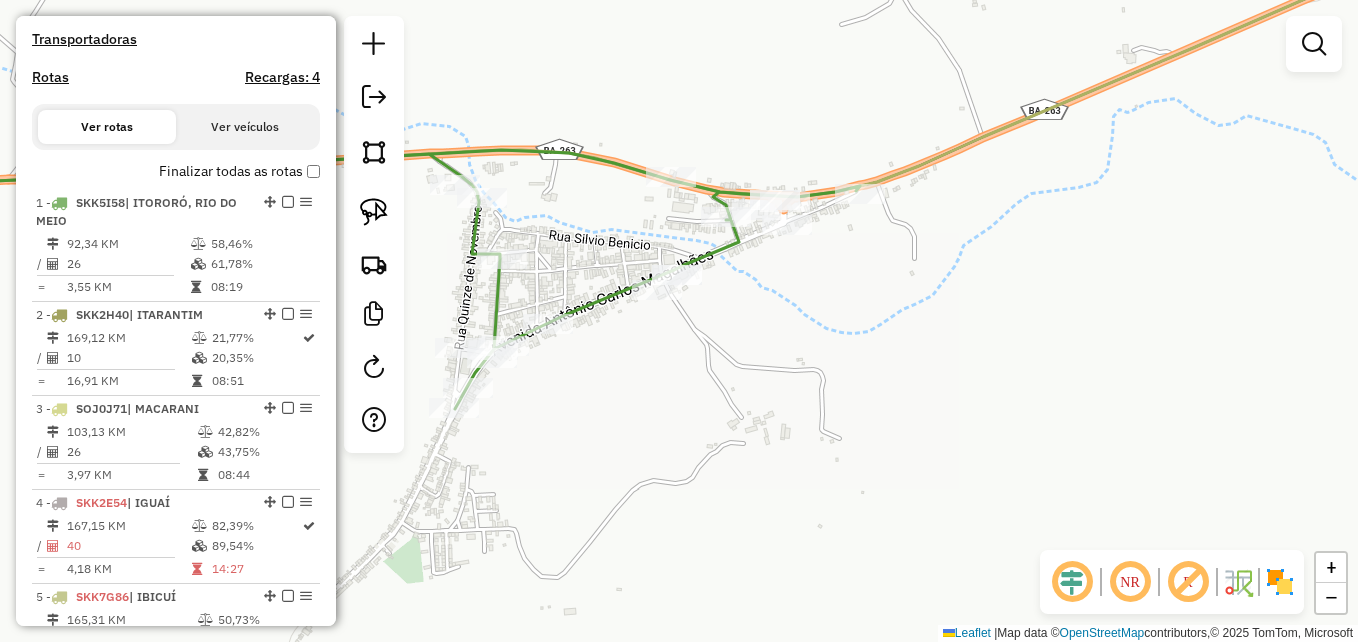 drag, startPoint x: 747, startPoint y: 361, endPoint x: 815, endPoint y: 439, distance: 103.47947 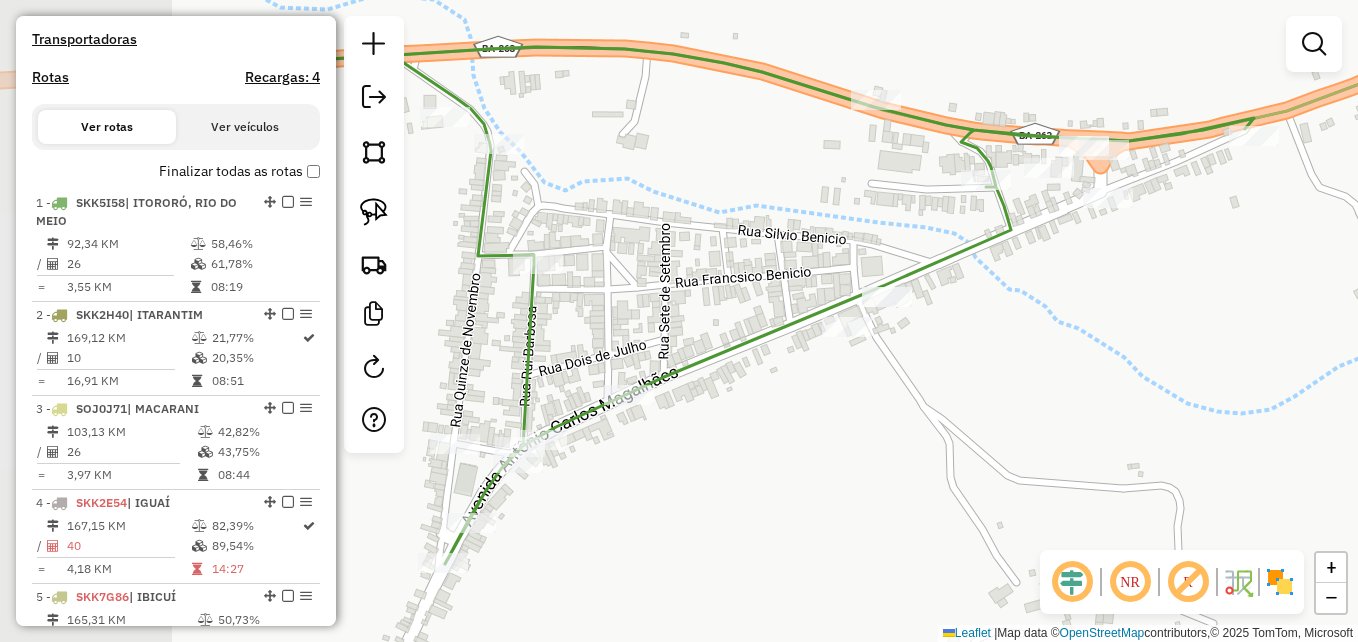 drag, startPoint x: 863, startPoint y: 413, endPoint x: 1081, endPoint y: 417, distance: 218.0367 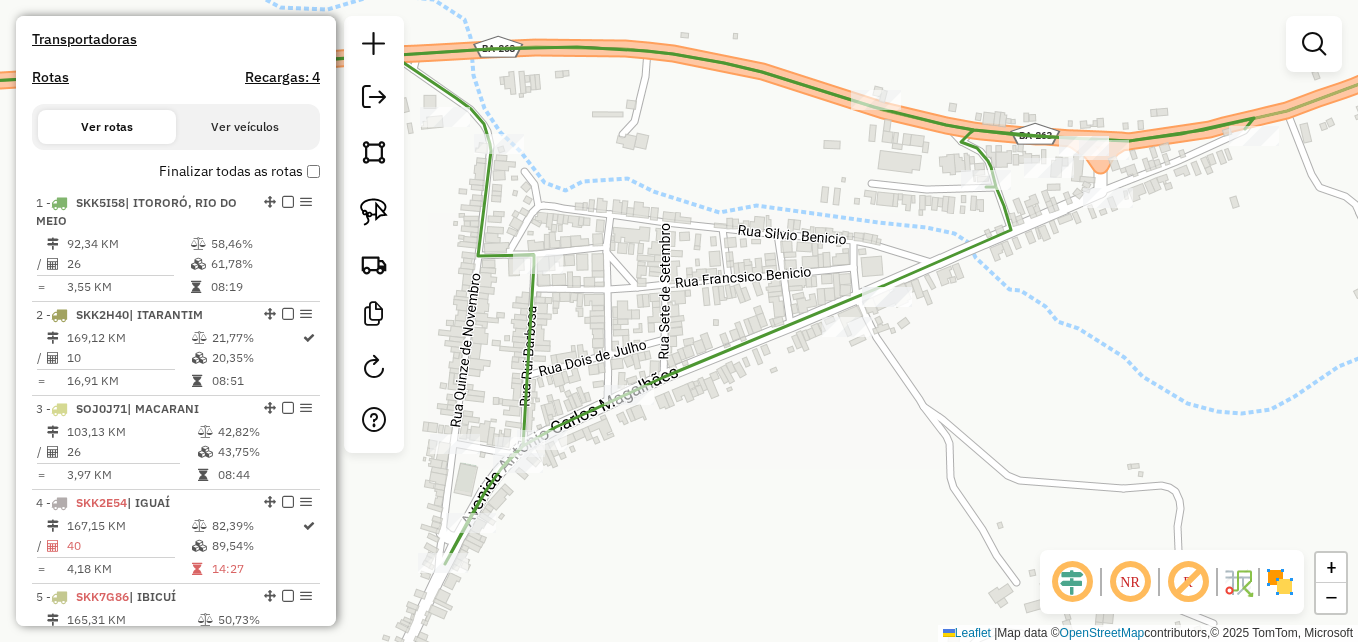 click on "Janela de atendimento Grade de atendimento Capacidade Transportadoras Veículos Cliente Pedidos  Rotas Selecione os dias de semana para filtrar as janelas de atendimento  Seg   Ter   Qua   Qui   Sex   Sáb   Dom  Informe o período da janela de atendimento: De: Até:  Filtrar exatamente a janela do cliente  Considerar janela de atendimento padrão  Selecione os dias de semana para filtrar as grades de atendimento  Seg   Ter   Qua   Qui   Sex   Sáb   Dom   Considerar clientes sem dia de atendimento cadastrado  Clientes fora do dia de atendimento selecionado Filtrar as atividades entre os valores definidos abaixo:  Peso mínimo:   Peso máximo:   Cubagem mínima:  ****  Cubagem máxima:  ****  De:   Até:  Filtrar as atividades entre o tempo de atendimento definido abaixo:  De:   Até:   Considerar capacidade total dos clientes não roteirizados Transportadora: Selecione um ou mais itens Tipo de veículo: Selecione um ou mais itens Veículo: Selecione um ou mais itens Motorista: Selecione um ou mais itens De:" 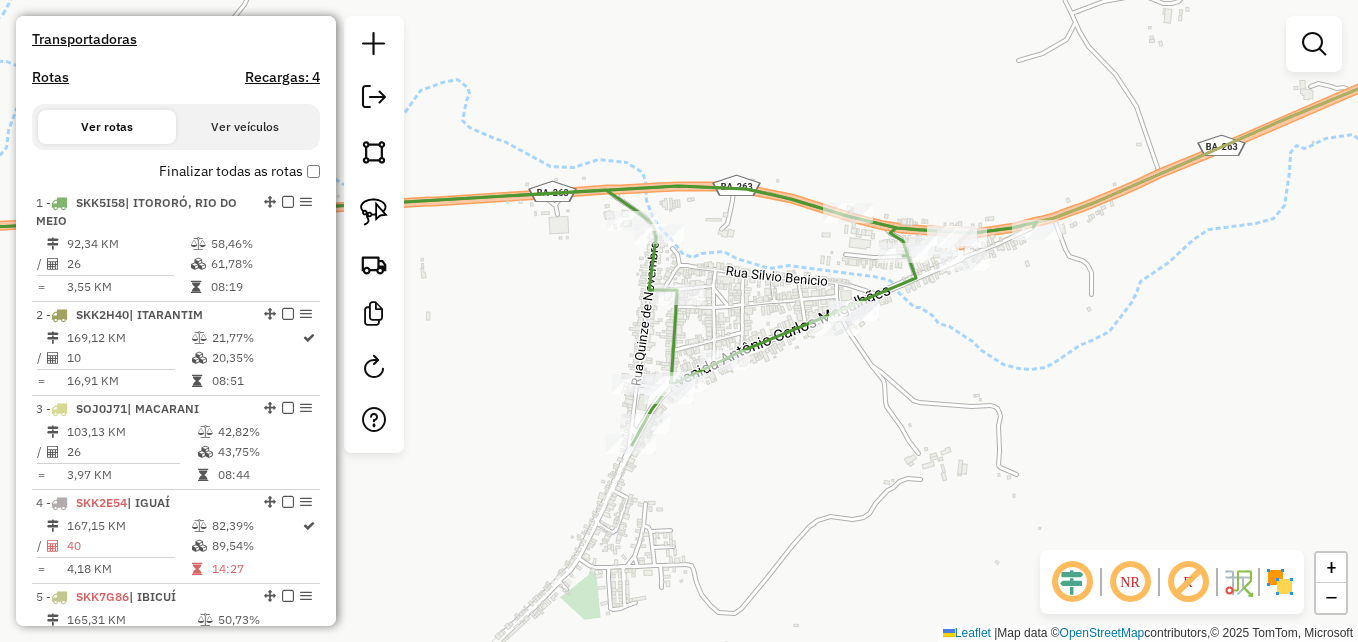 drag, startPoint x: 1048, startPoint y: 436, endPoint x: 916, endPoint y: 377, distance: 144.58562 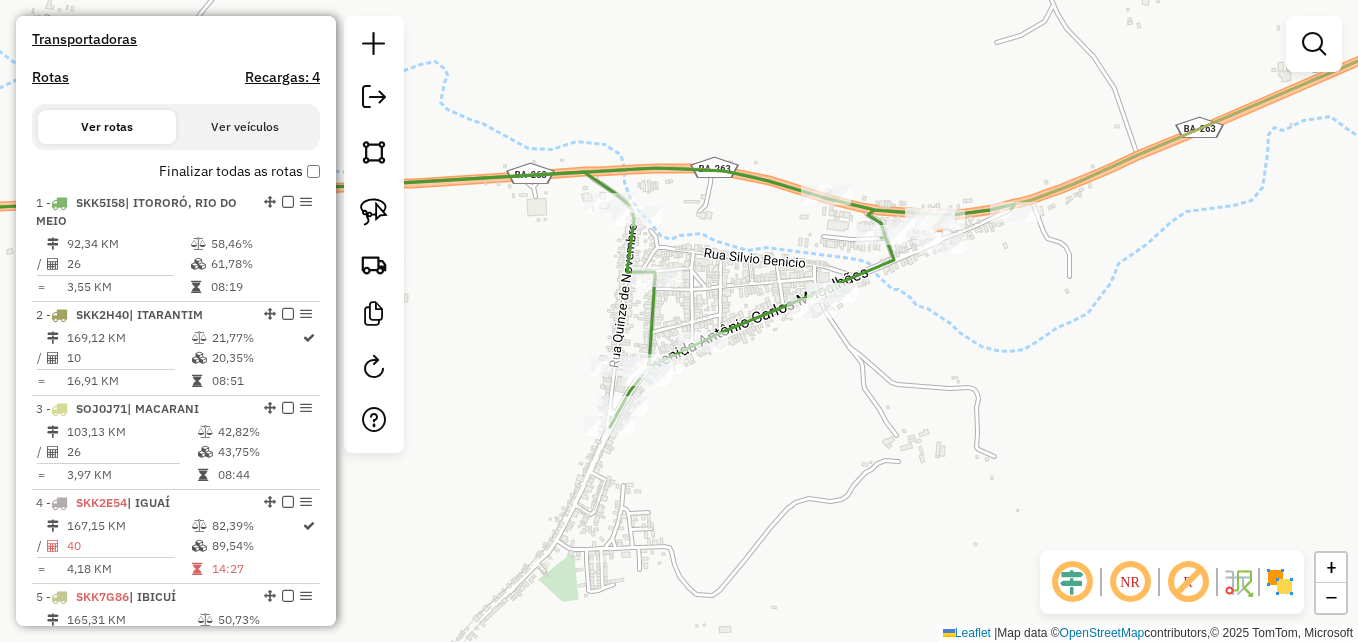 drag, startPoint x: 382, startPoint y: 199, endPoint x: 438, endPoint y: 246, distance: 73.109505 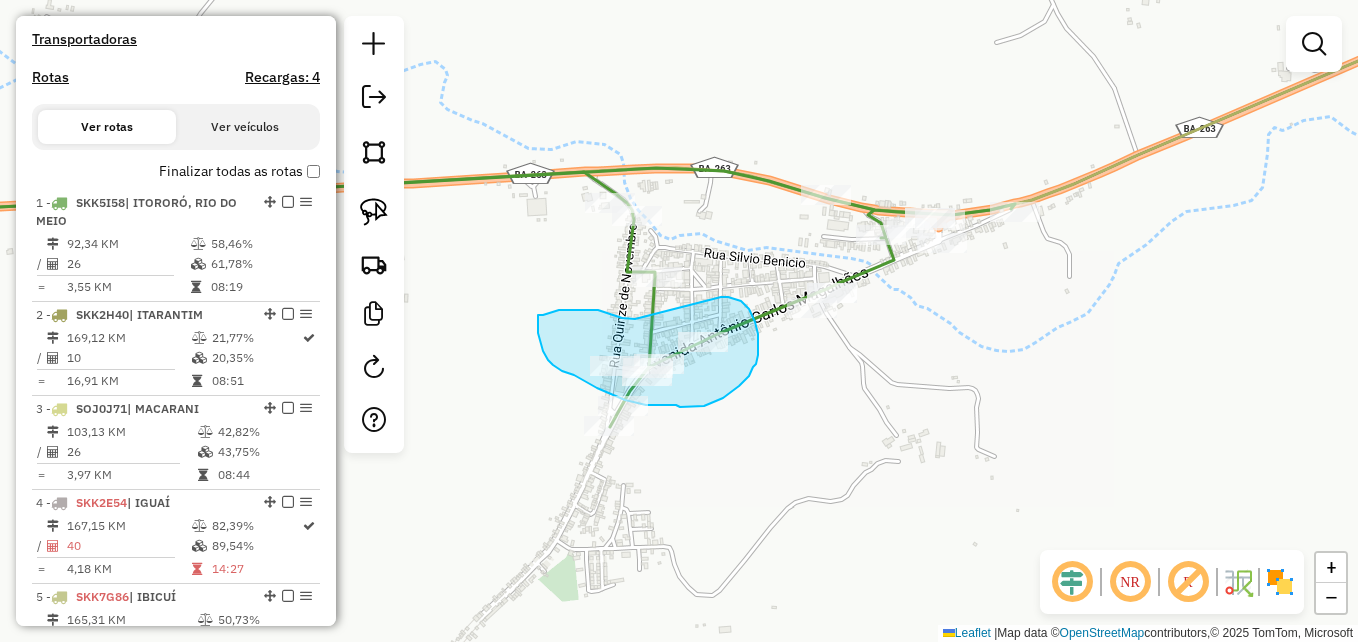 drag, startPoint x: 633, startPoint y: 319, endPoint x: 708, endPoint y: 297, distance: 78.160095 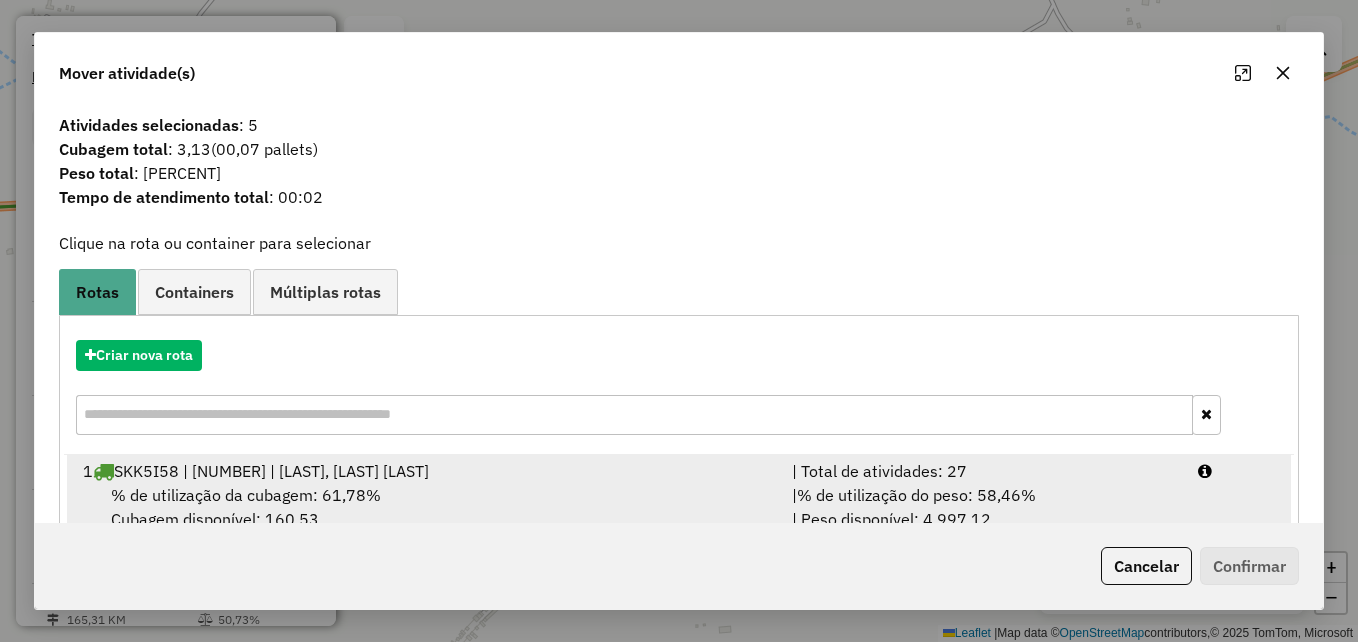scroll, scrollTop: 100, scrollLeft: 0, axis: vertical 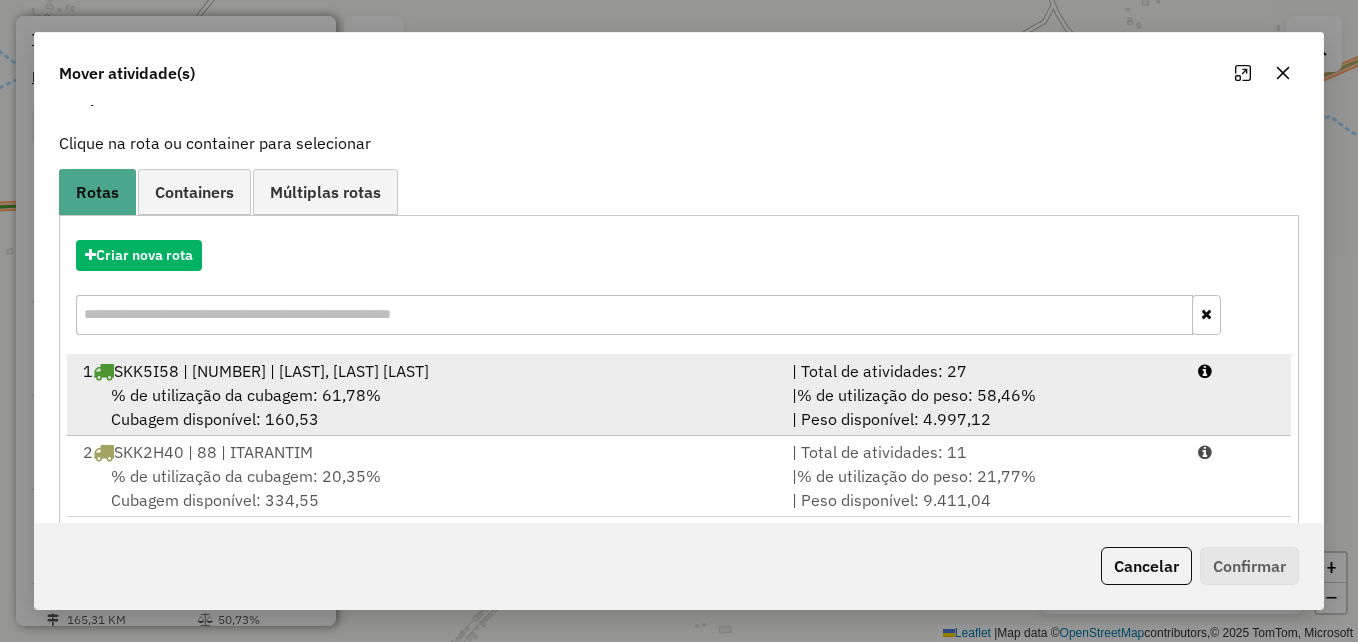 click on "1   SKK5I58 | 87 | ITORORÓ, RIO DO MEIO" at bounding box center (425, 371) 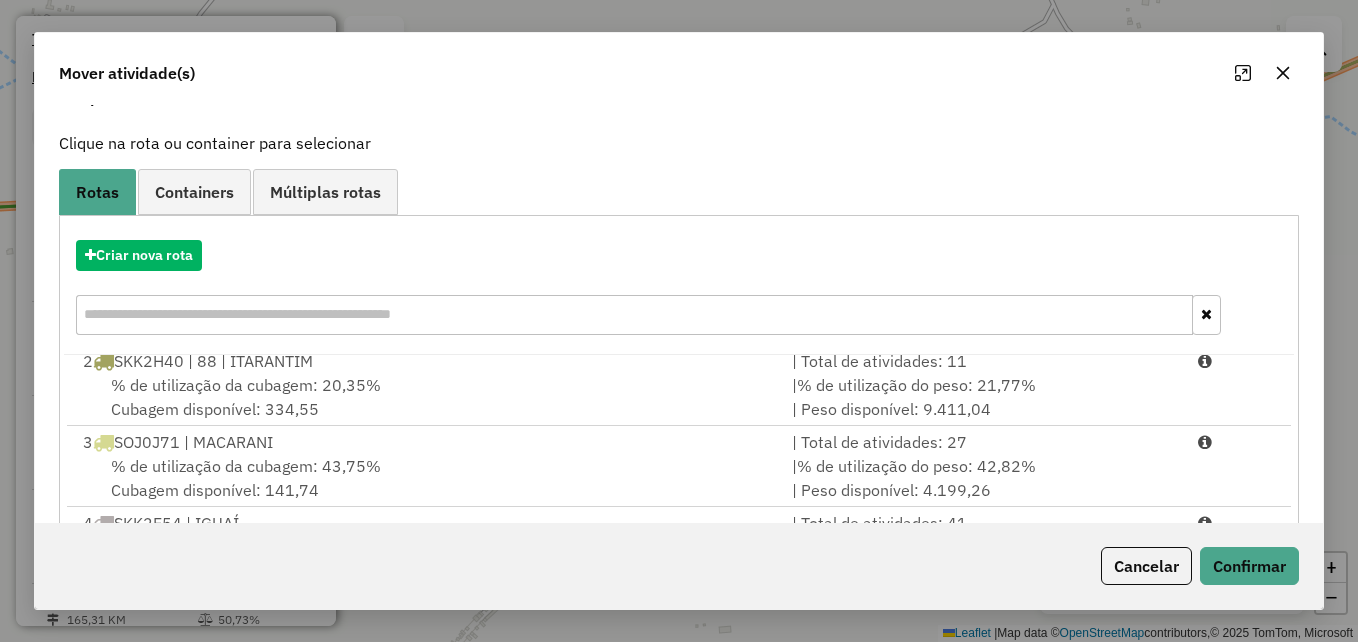 scroll, scrollTop: 0, scrollLeft: 0, axis: both 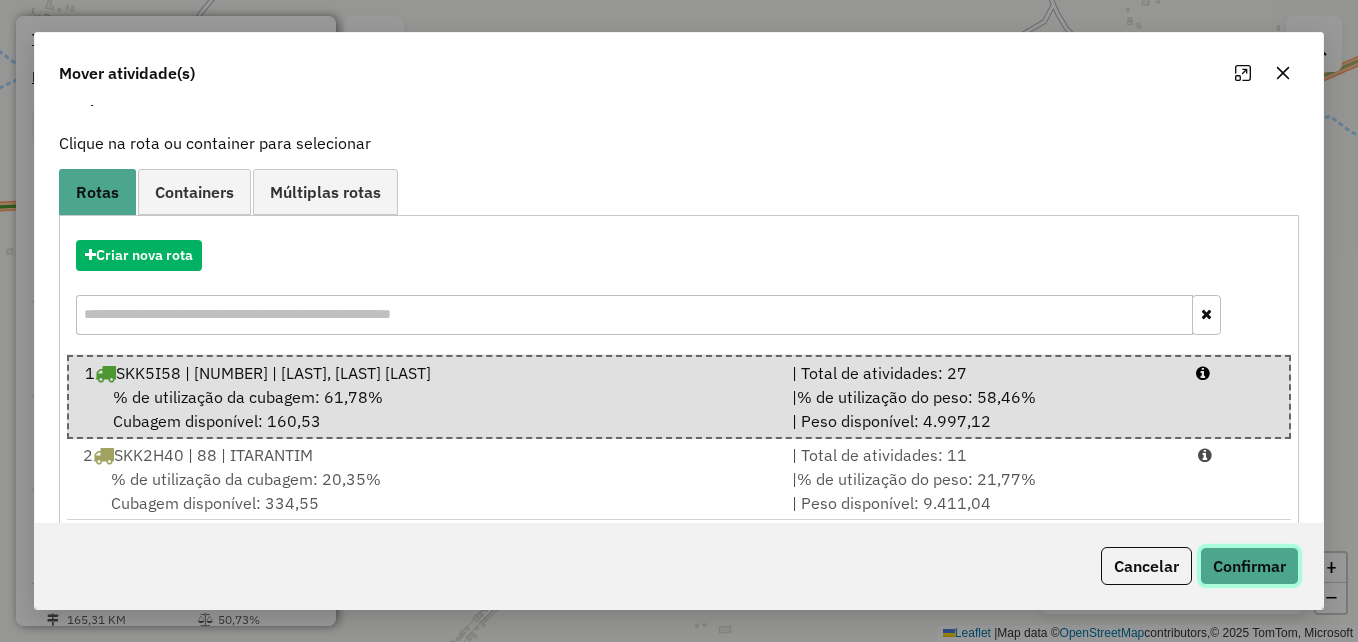 click on "Confirmar" 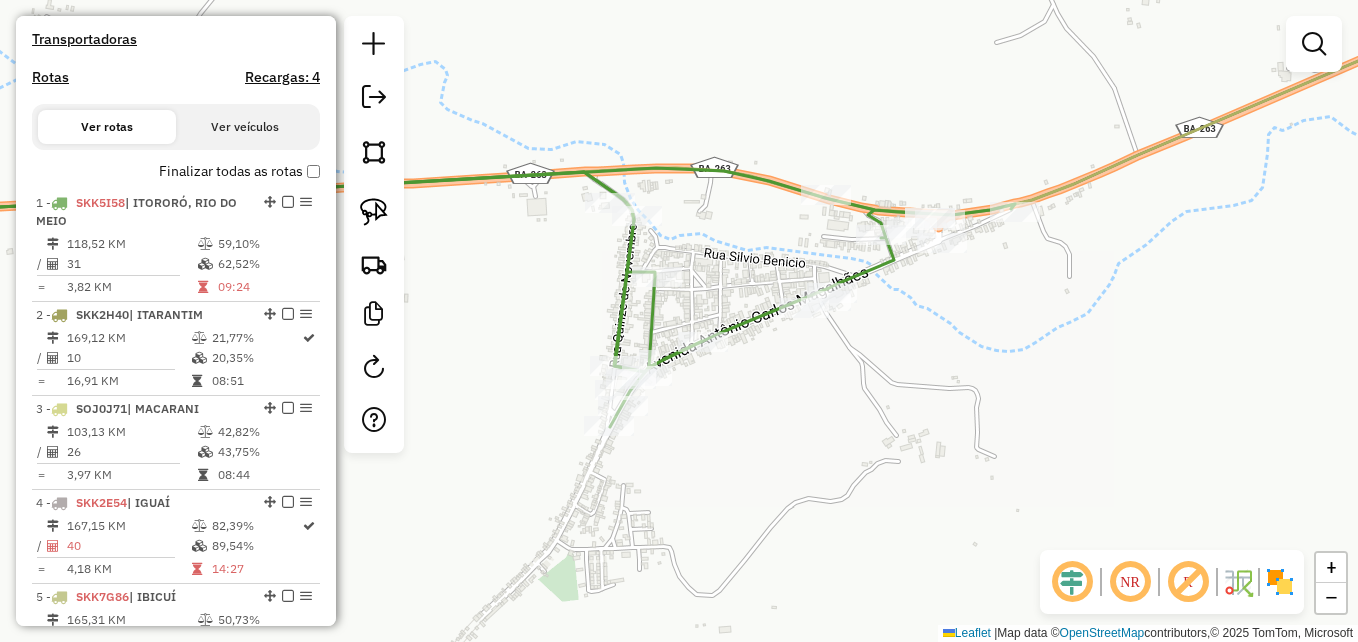scroll, scrollTop: 0, scrollLeft: 0, axis: both 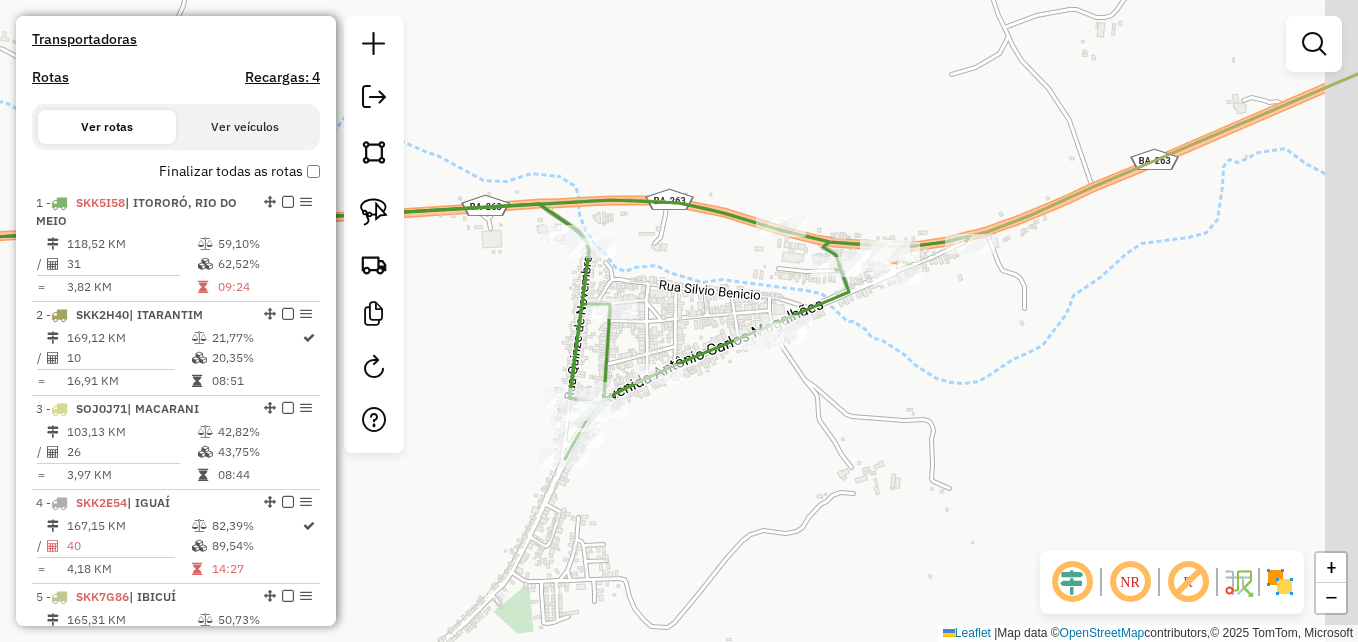 drag, startPoint x: 900, startPoint y: 394, endPoint x: 849, endPoint y: 429, distance: 61.854668 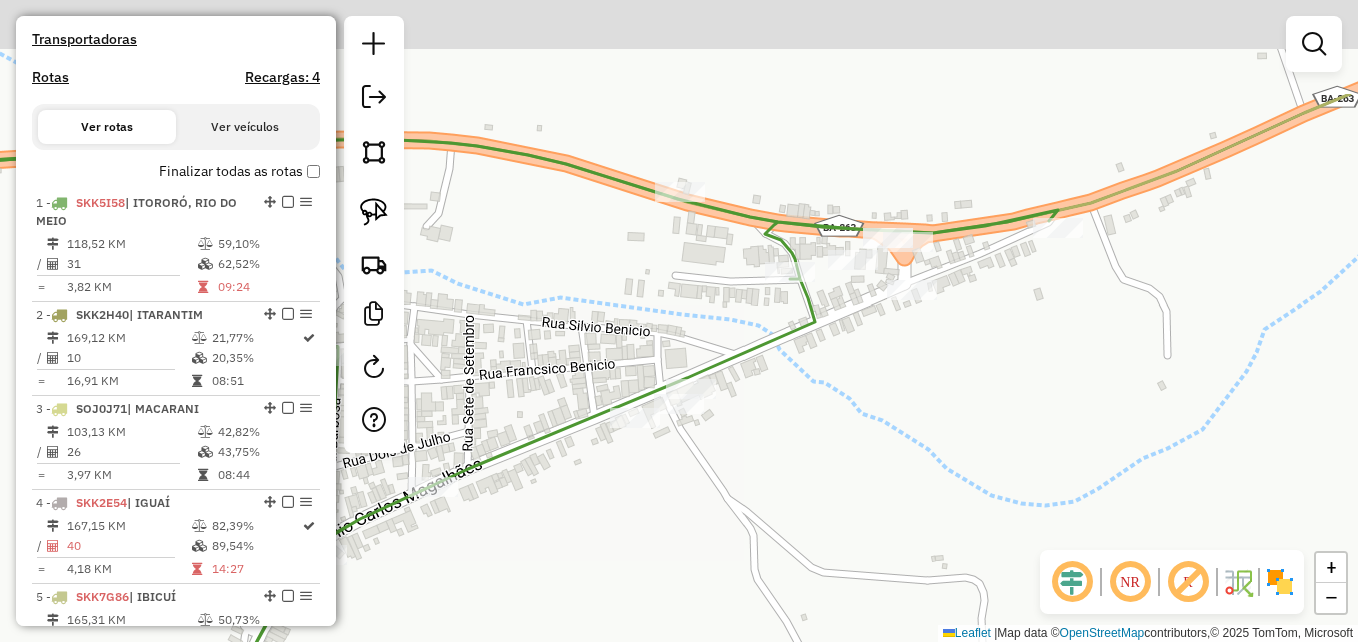 drag, startPoint x: 877, startPoint y: 352, endPoint x: 917, endPoint y: 481, distance: 135.05925 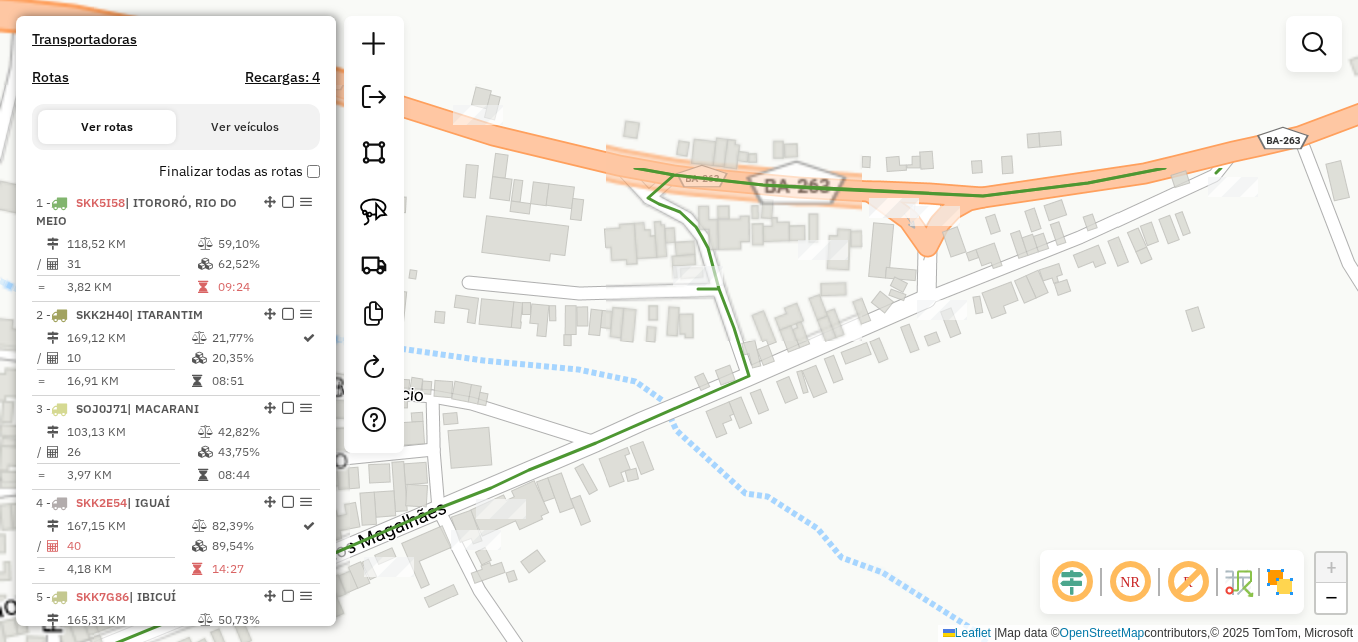 drag, startPoint x: 958, startPoint y: 509, endPoint x: 908, endPoint y: 293, distance: 221.71152 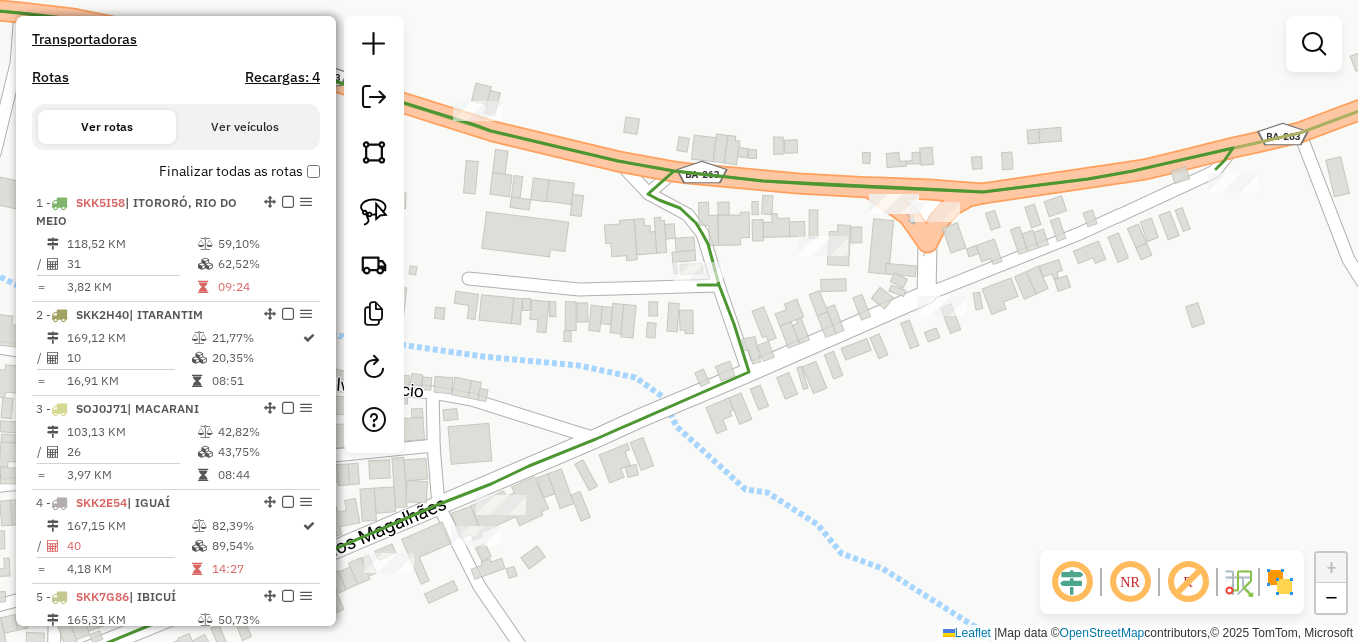 drag, startPoint x: 372, startPoint y: 205, endPoint x: 643, endPoint y: 195, distance: 271.18445 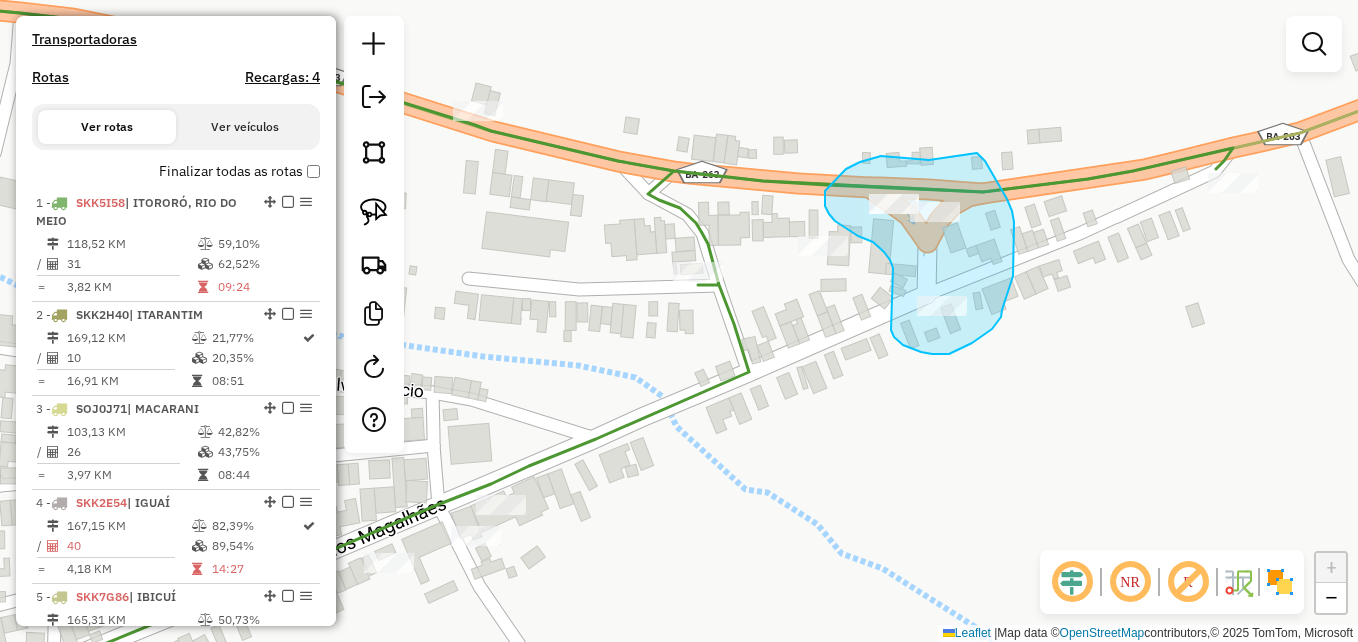 drag, startPoint x: 920, startPoint y: 160, endPoint x: 973, endPoint y: 153, distance: 53.460266 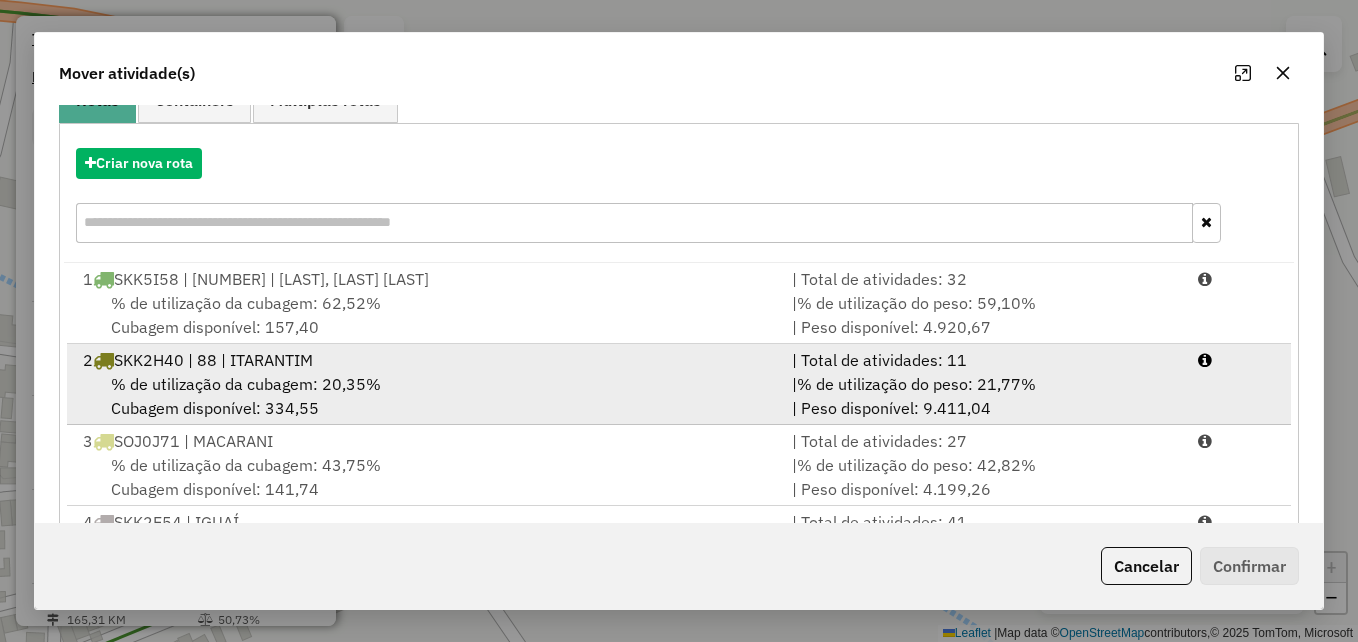 scroll, scrollTop: 200, scrollLeft: 0, axis: vertical 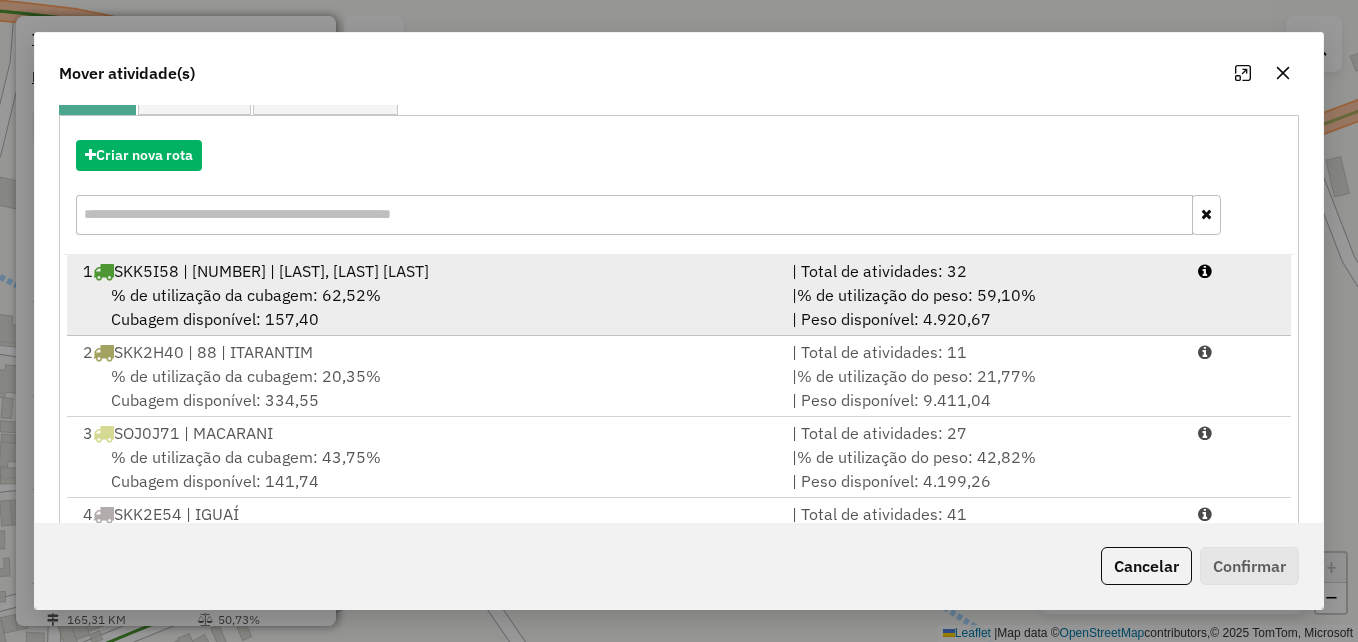 click on "1   SKK5I58 | 87 | ITORORÓ, RIO DO MEIO" at bounding box center (425, 271) 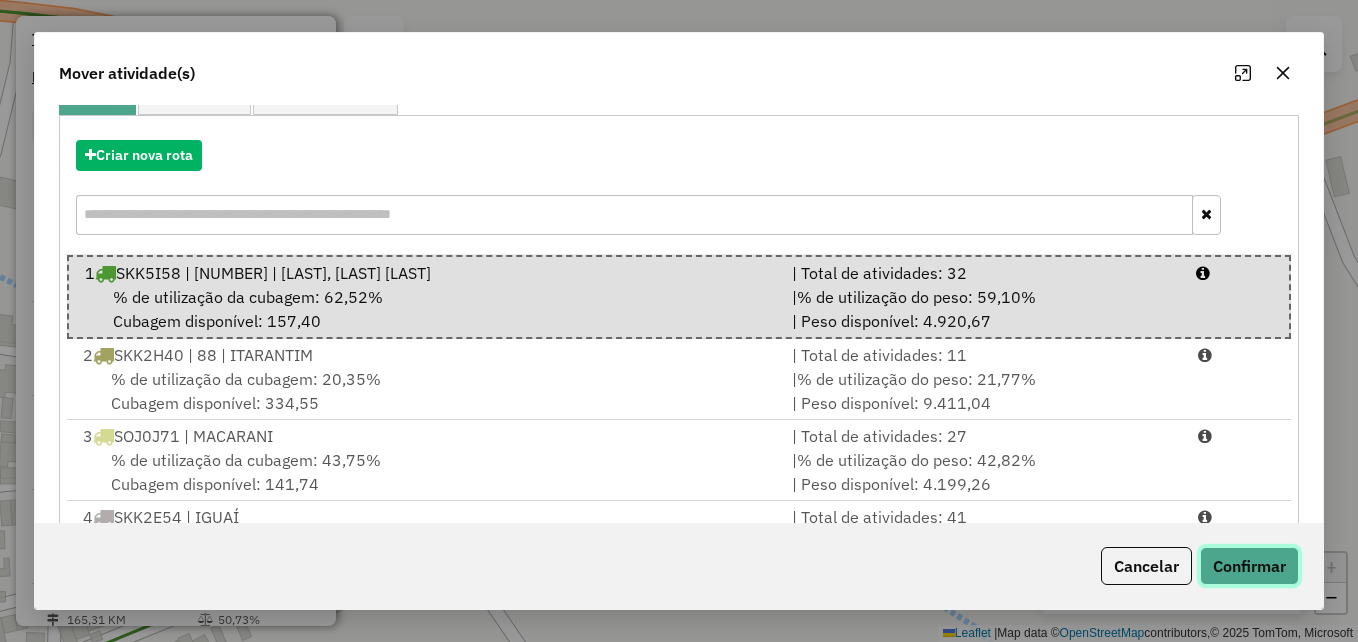 click on "Confirmar" 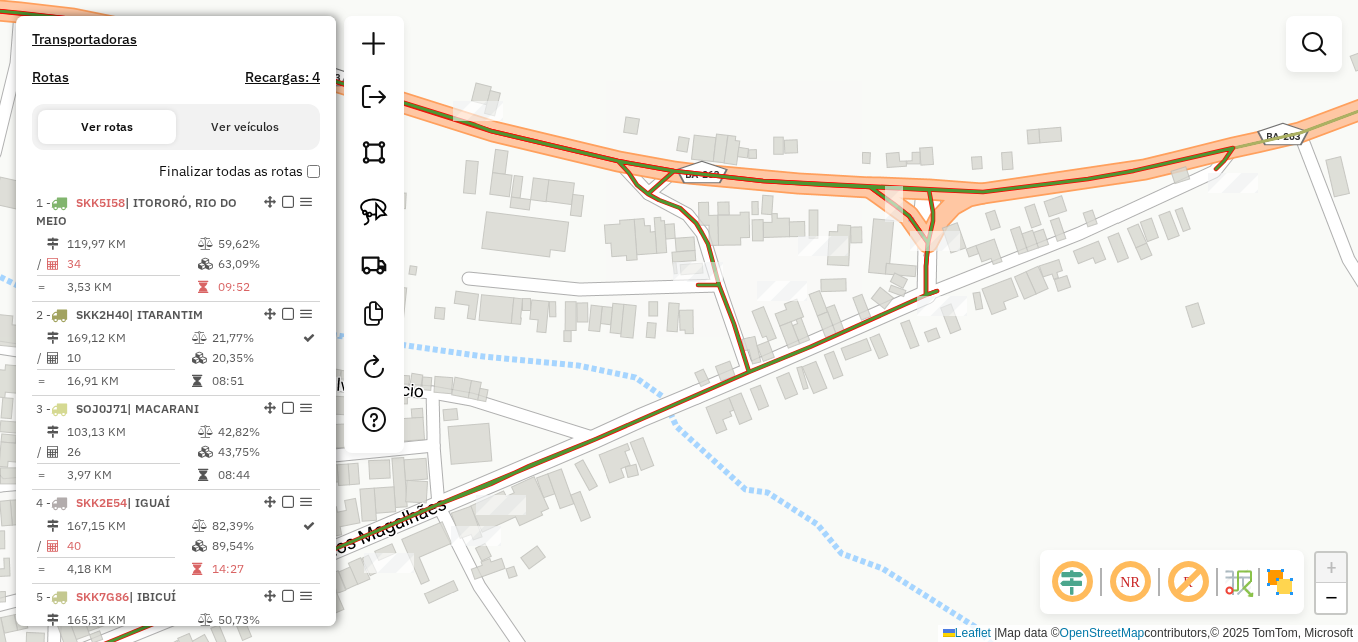 scroll, scrollTop: 0, scrollLeft: 0, axis: both 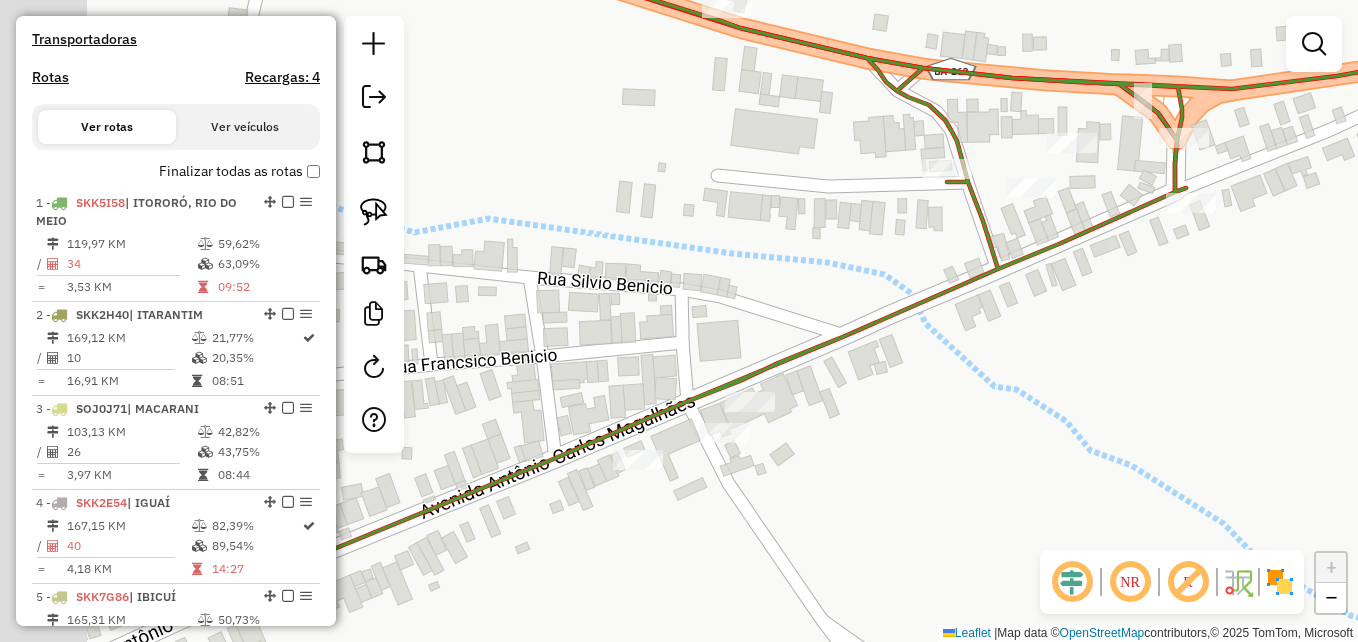 drag, startPoint x: 801, startPoint y: 408, endPoint x: 1030, endPoint y: 292, distance: 256.7041 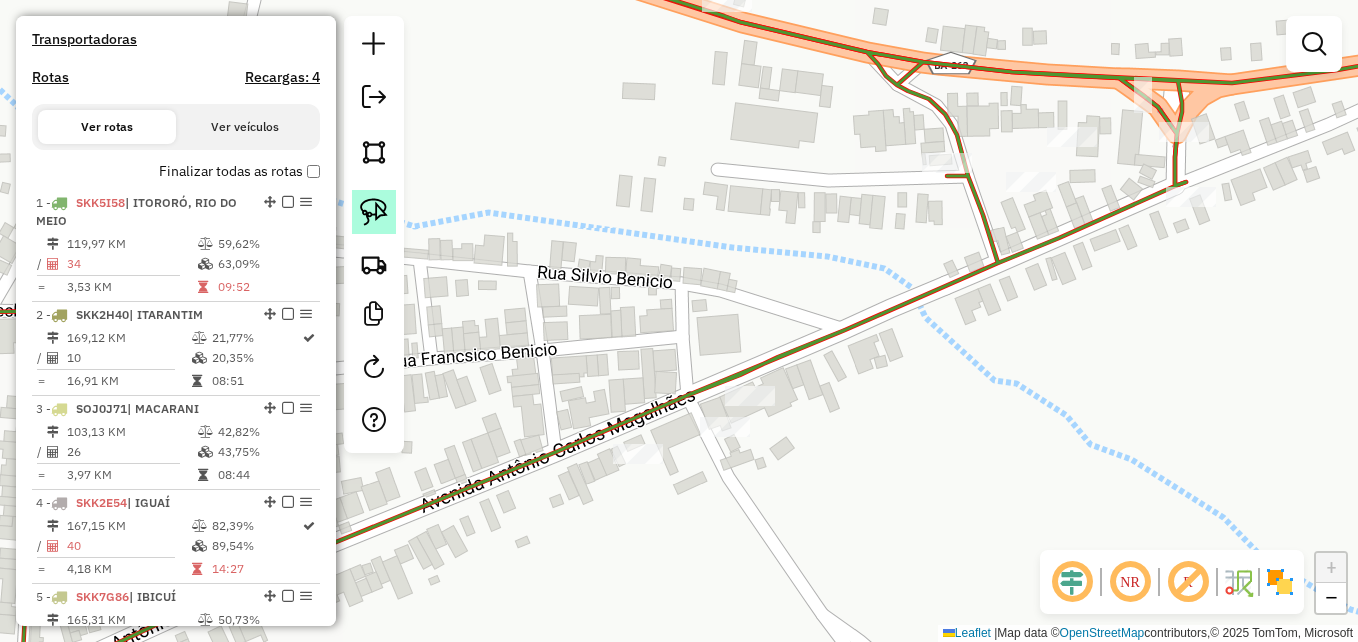 drag, startPoint x: 380, startPoint y: 206, endPoint x: 391, endPoint y: 206, distance: 11 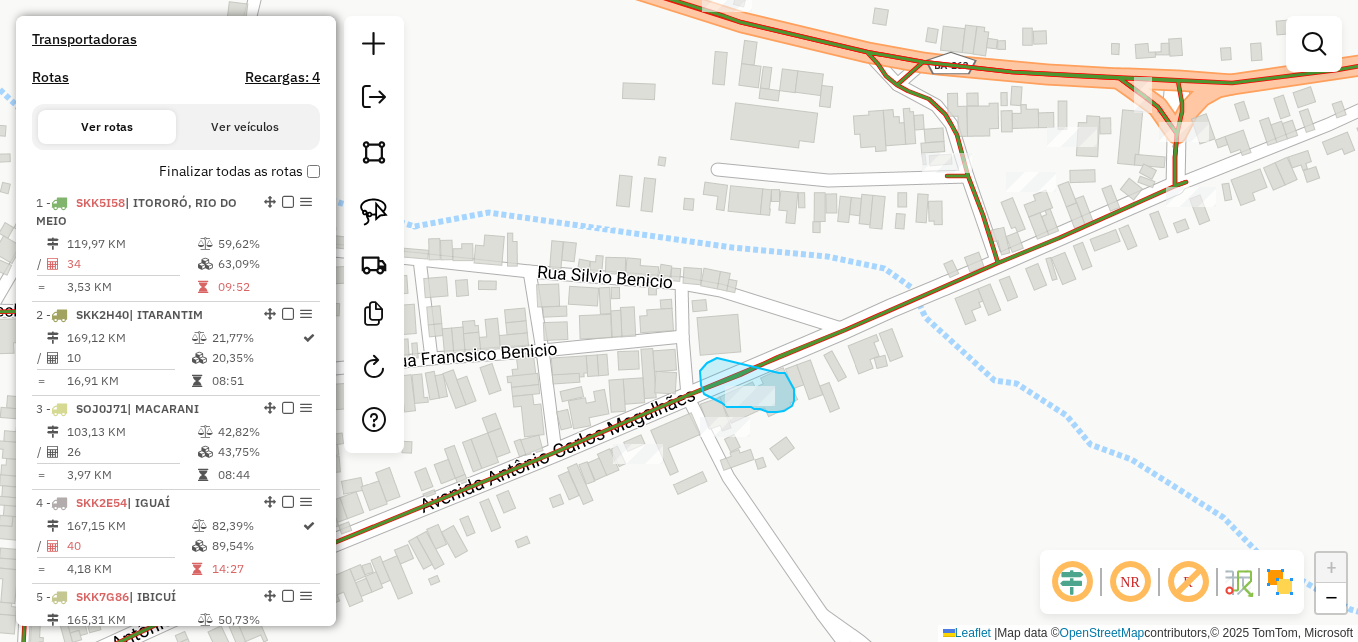 drag, startPoint x: 717, startPoint y: 358, endPoint x: 768, endPoint y: 373, distance: 53.160137 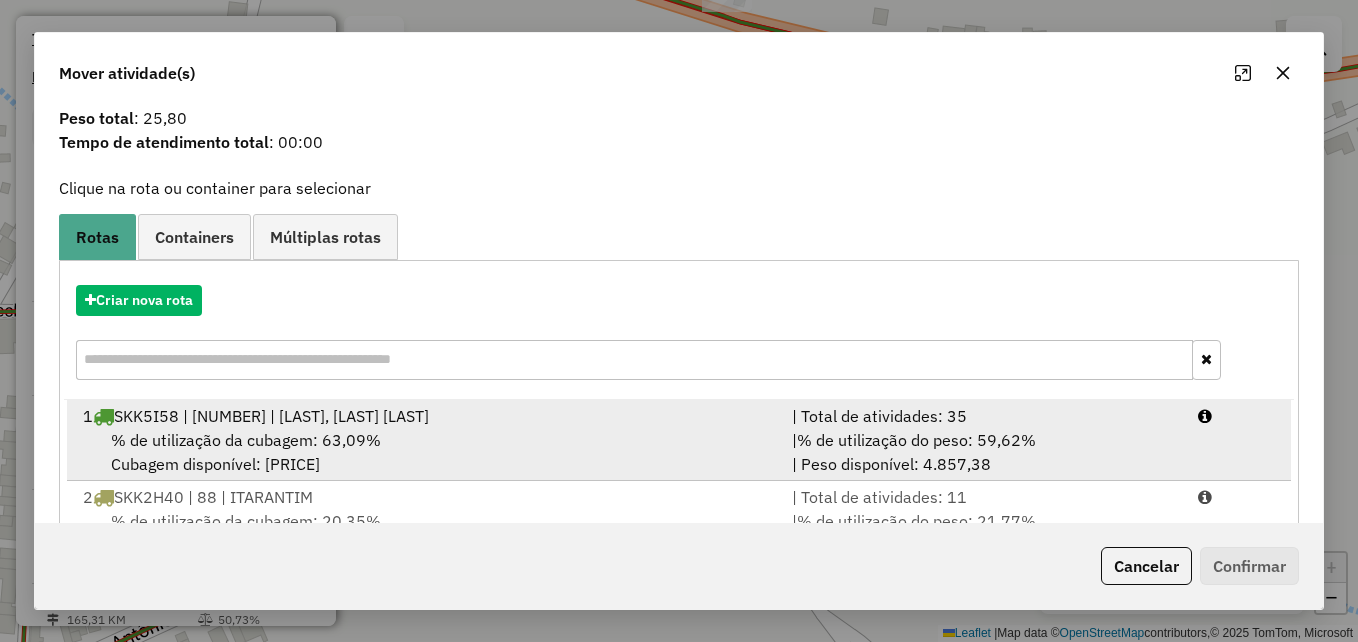 scroll, scrollTop: 100, scrollLeft: 0, axis: vertical 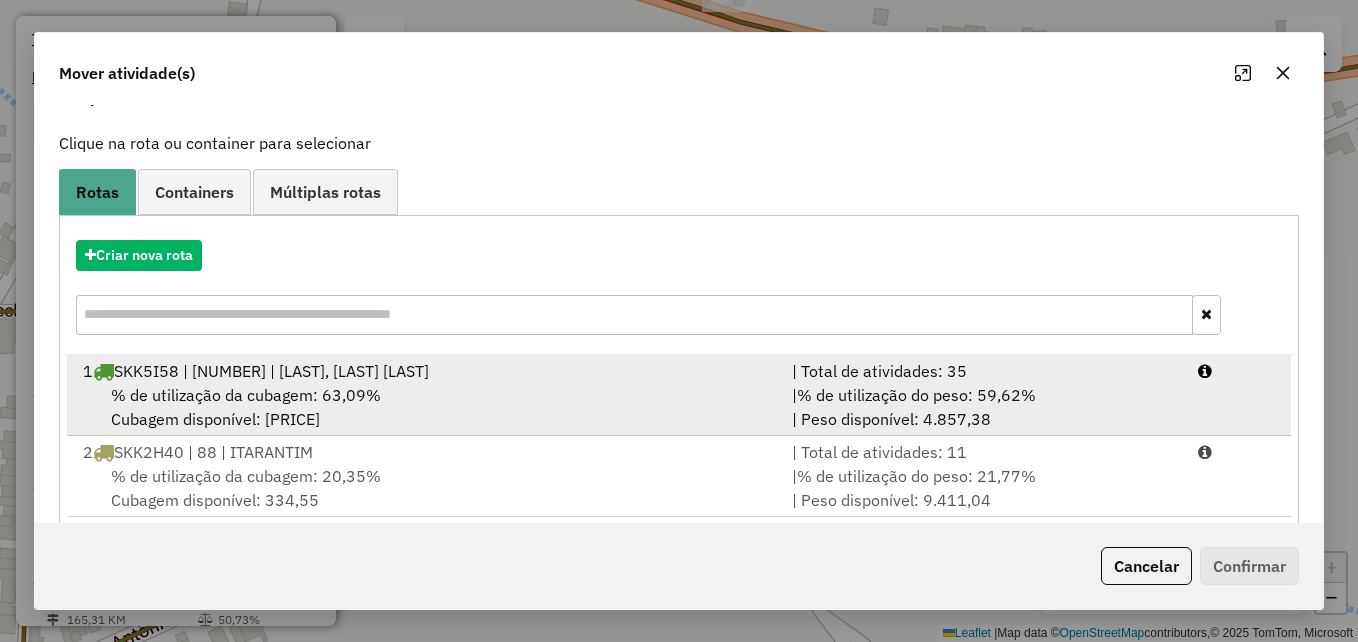click on "% de utilização da cubagem: 63,09%  Cubagem disponível: 155,04" at bounding box center [425, 407] 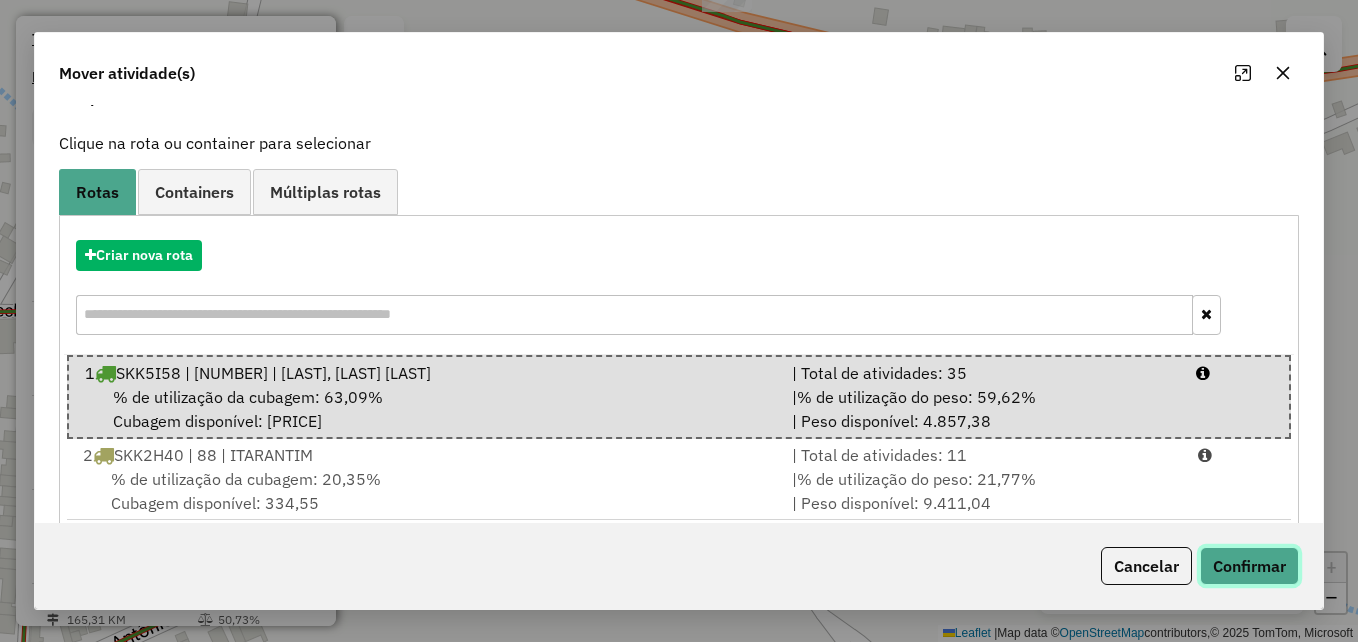 click on "Confirmar" 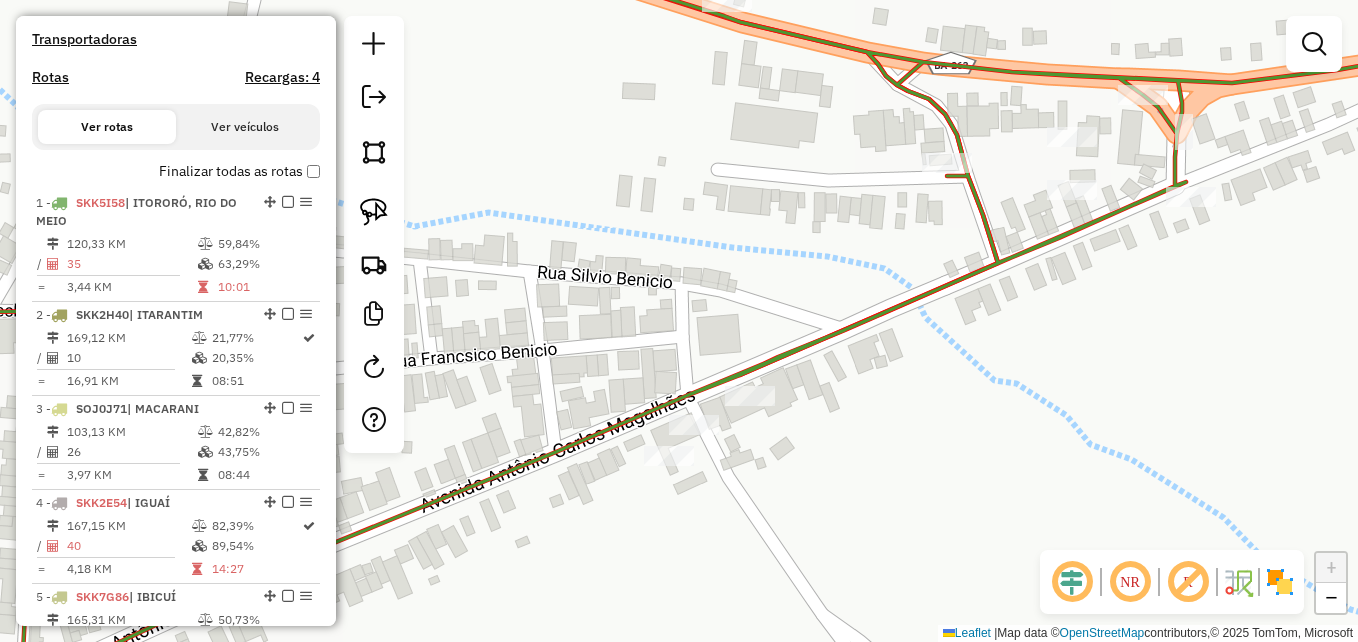 scroll, scrollTop: 0, scrollLeft: 0, axis: both 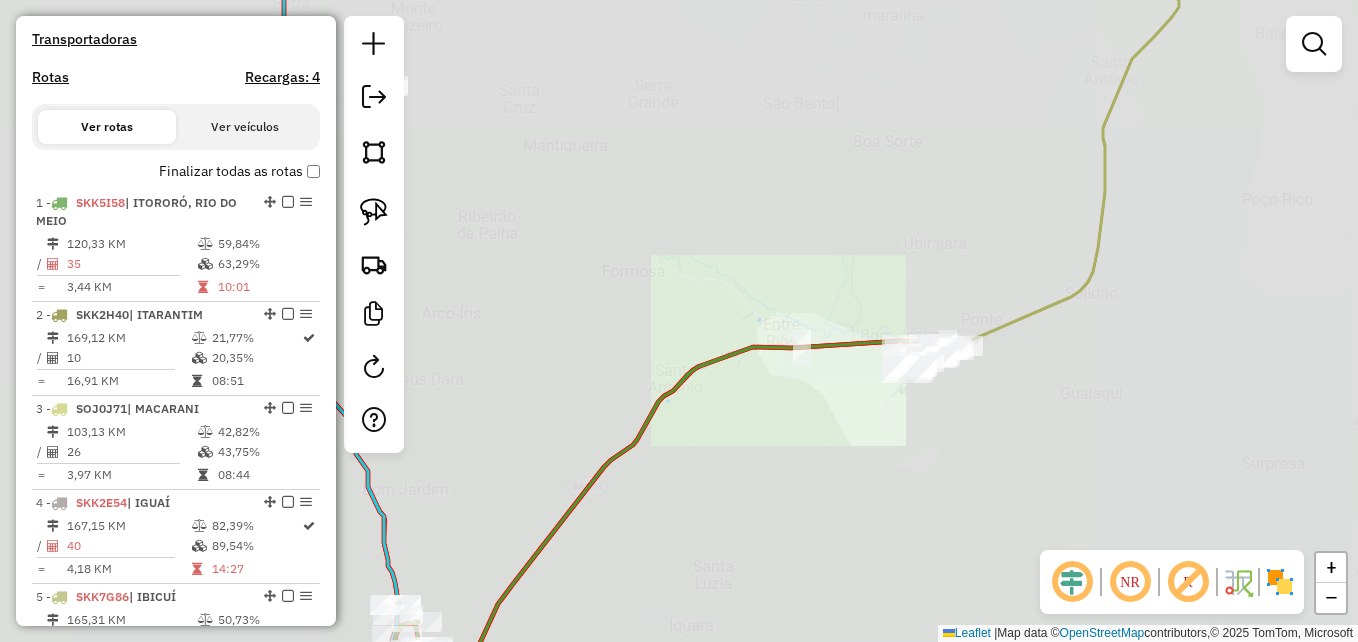 drag, startPoint x: 676, startPoint y: 406, endPoint x: 639, endPoint y: 313, distance: 100.08996 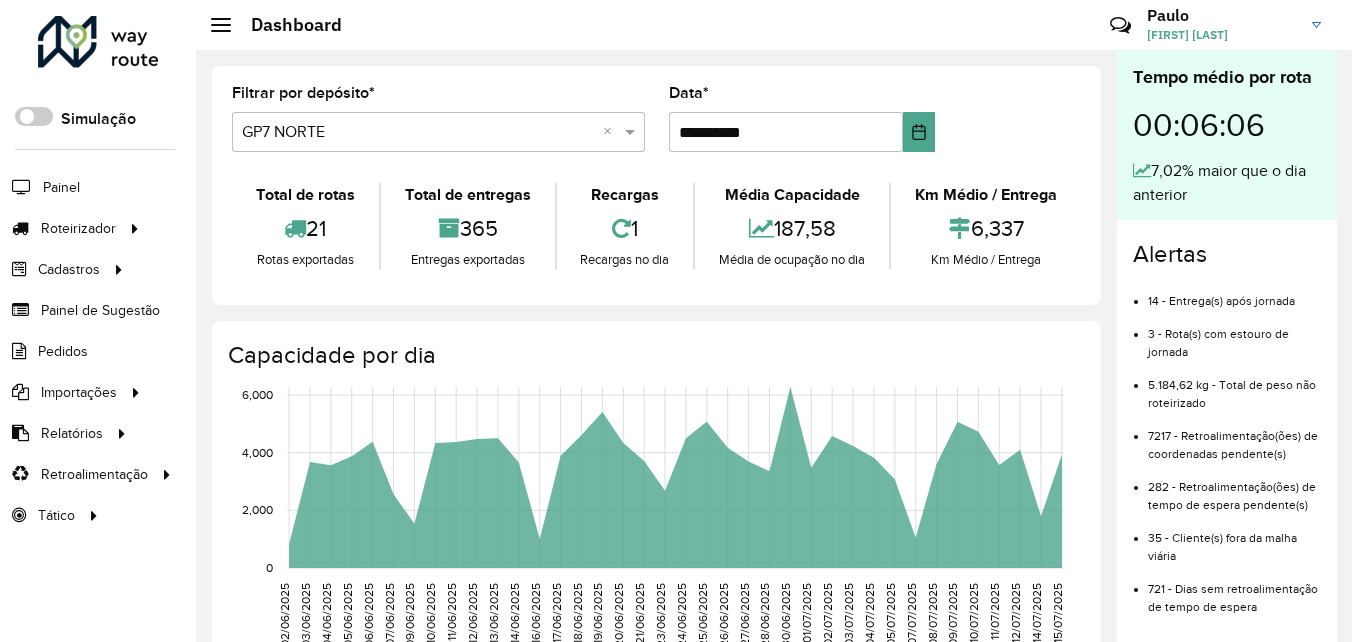 scroll, scrollTop: 0, scrollLeft: 0, axis: both 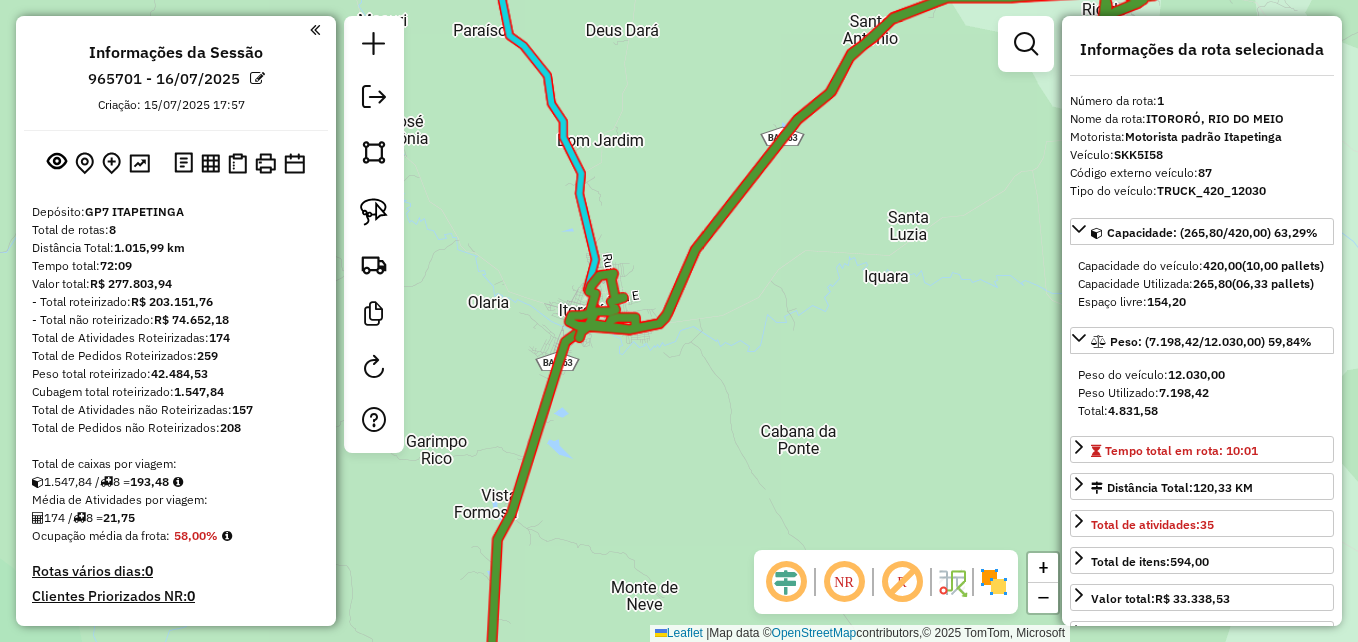 select on "**********" 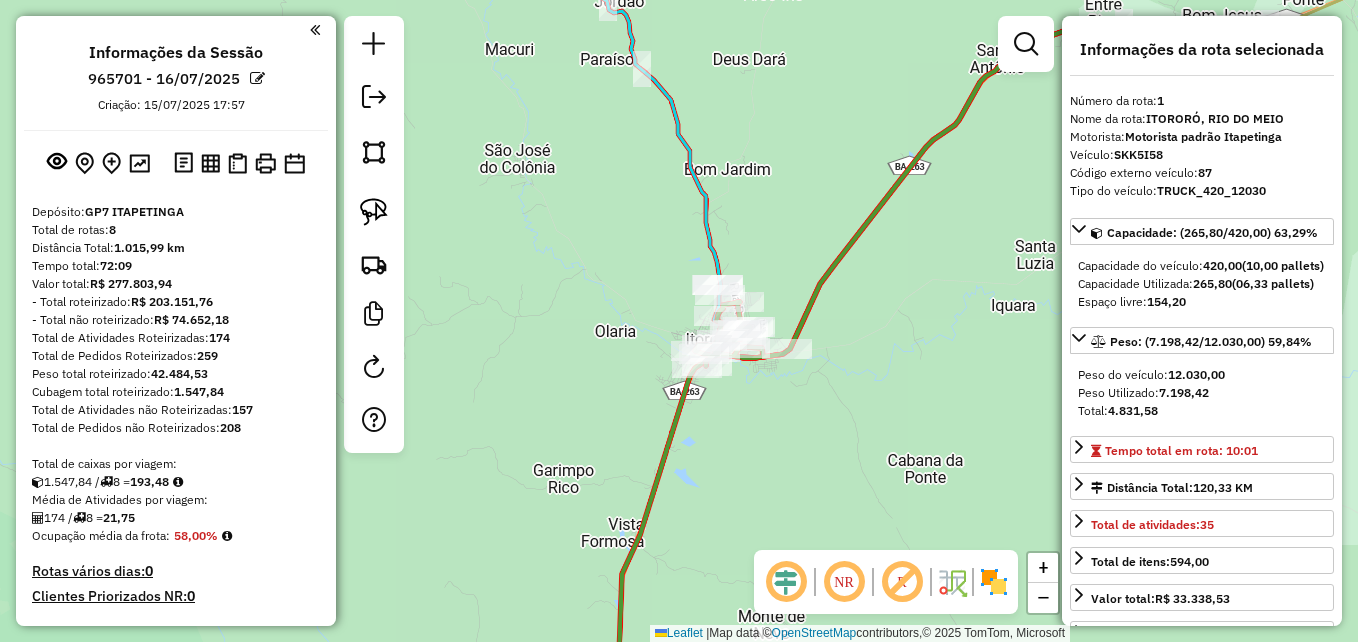 scroll, scrollTop: 600, scrollLeft: 0, axis: vertical 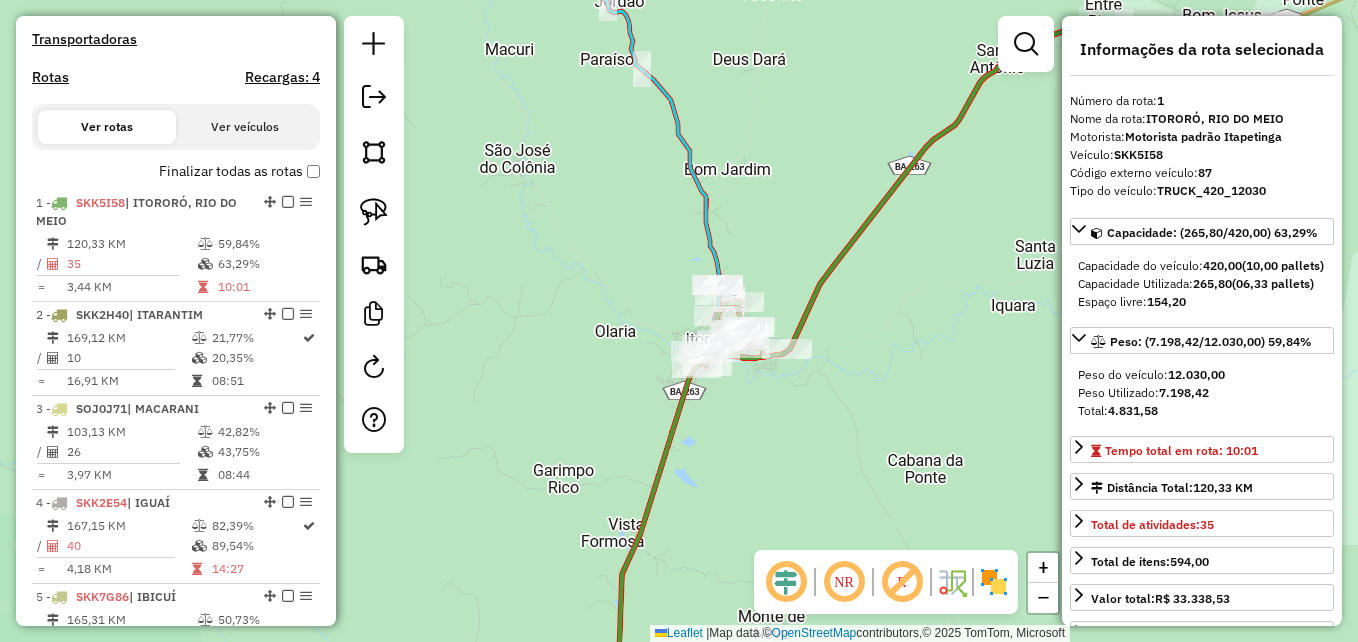 drag, startPoint x: 785, startPoint y: 333, endPoint x: 920, endPoint y: 361, distance: 137.87312 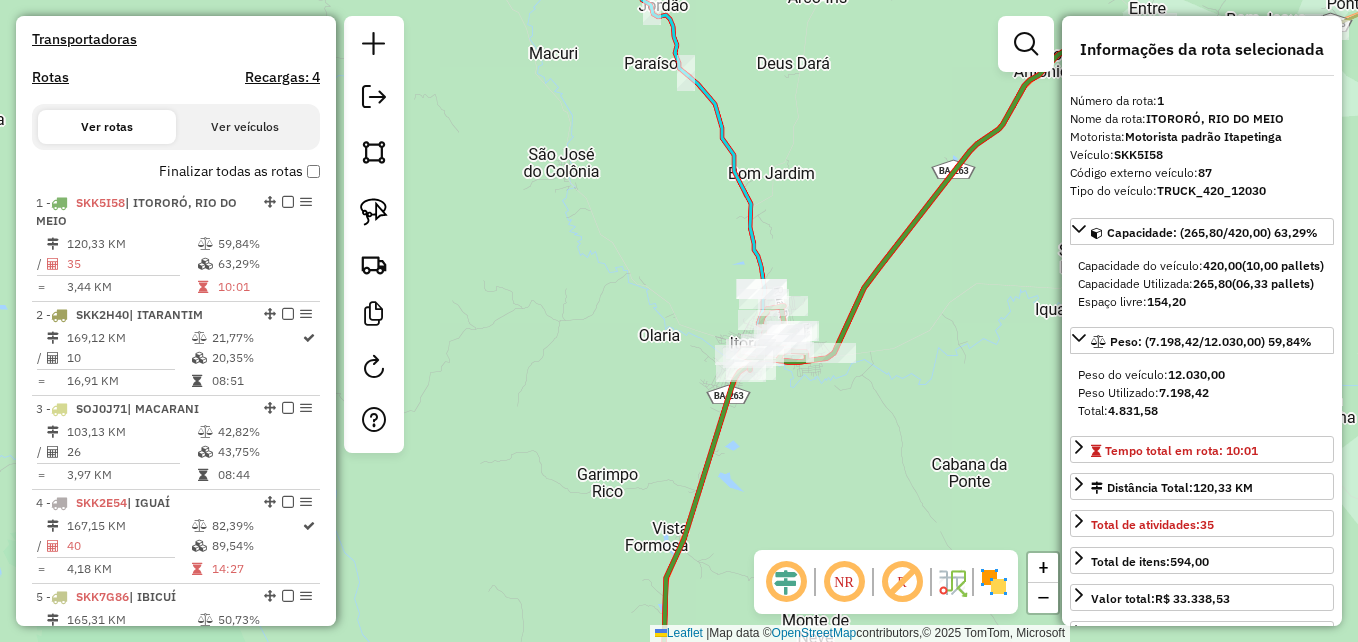 click on "Janela de atendimento Grade de atendimento Capacidade Transportadoras Veículos Cliente Pedidos  Rotas Selecione os dias de semana para filtrar as janelas de atendimento  Seg   Ter   Qua   Qui   Sex   Sáb   Dom  Informe o período da janela de atendimento: De: Até:  Filtrar exatamente a janela do cliente  Considerar janela de atendimento padrão  Selecione os dias de semana para filtrar as grades de atendimento  Seg   Ter   Qua   Qui   Sex   Sáb   Dom   Considerar clientes sem dia de atendimento cadastrado  Clientes fora do dia de atendimento selecionado Filtrar as atividades entre os valores definidos abaixo:  Peso mínimo:   Peso máximo:   Cubagem mínima:  ****  Cubagem máxima:  ****  De:   Até:  Filtrar as atividades entre o tempo de atendimento definido abaixo:  De:   Até:   Considerar capacidade total dos clientes não roteirizados Transportadora: Selecione um ou mais itens Tipo de veículo: Selecione um ou mais itens Veículo: Selecione um ou mais itens Motorista: Selecione um ou mais itens De:" 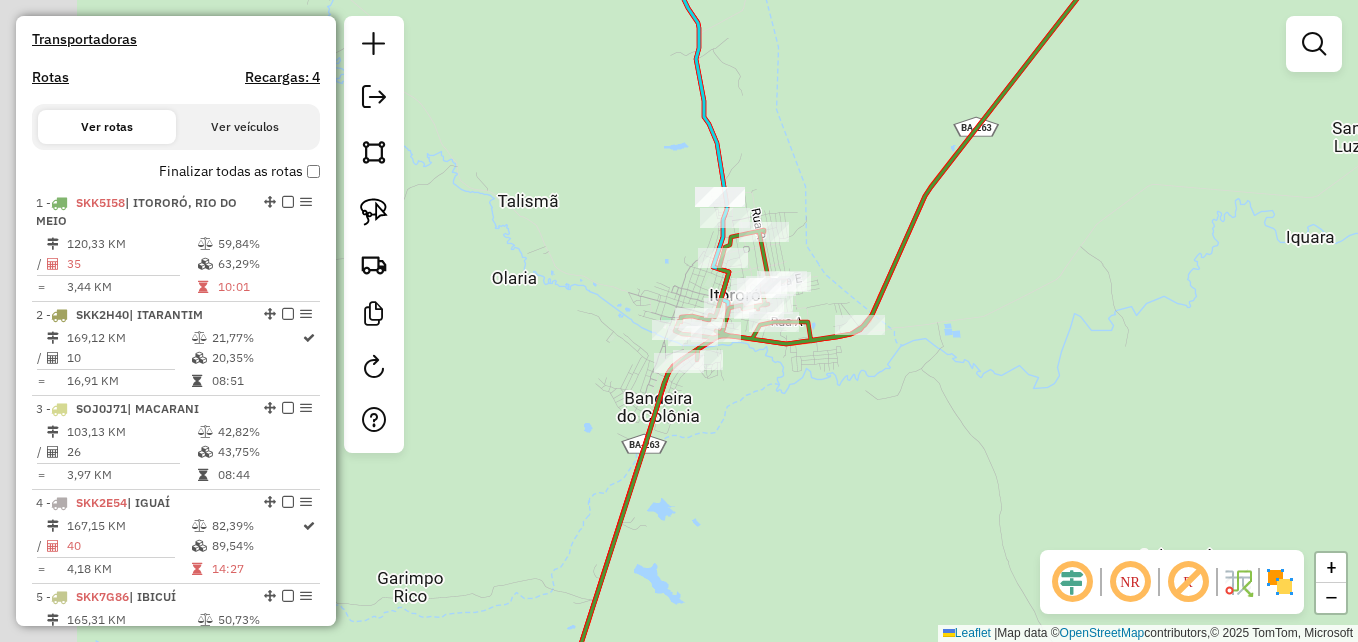 drag, startPoint x: 845, startPoint y: 296, endPoint x: 922, endPoint y: 296, distance: 77 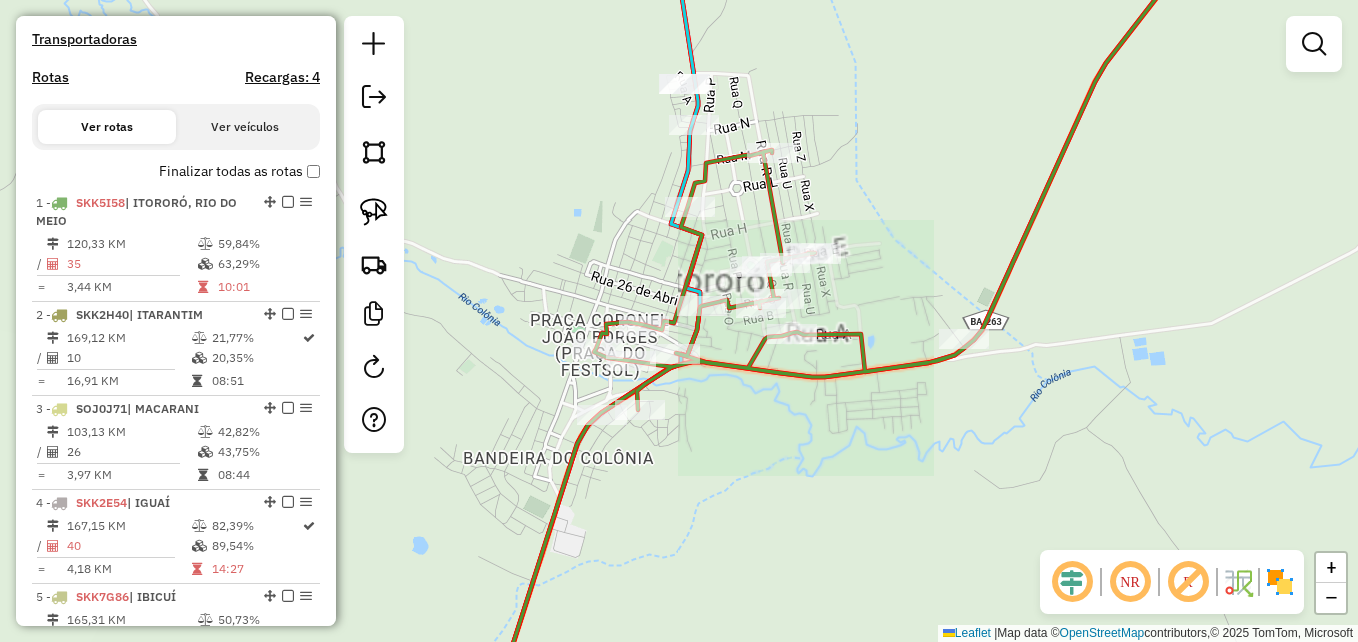 drag, startPoint x: 798, startPoint y: 249, endPoint x: 888, endPoint y: 242, distance: 90.27181 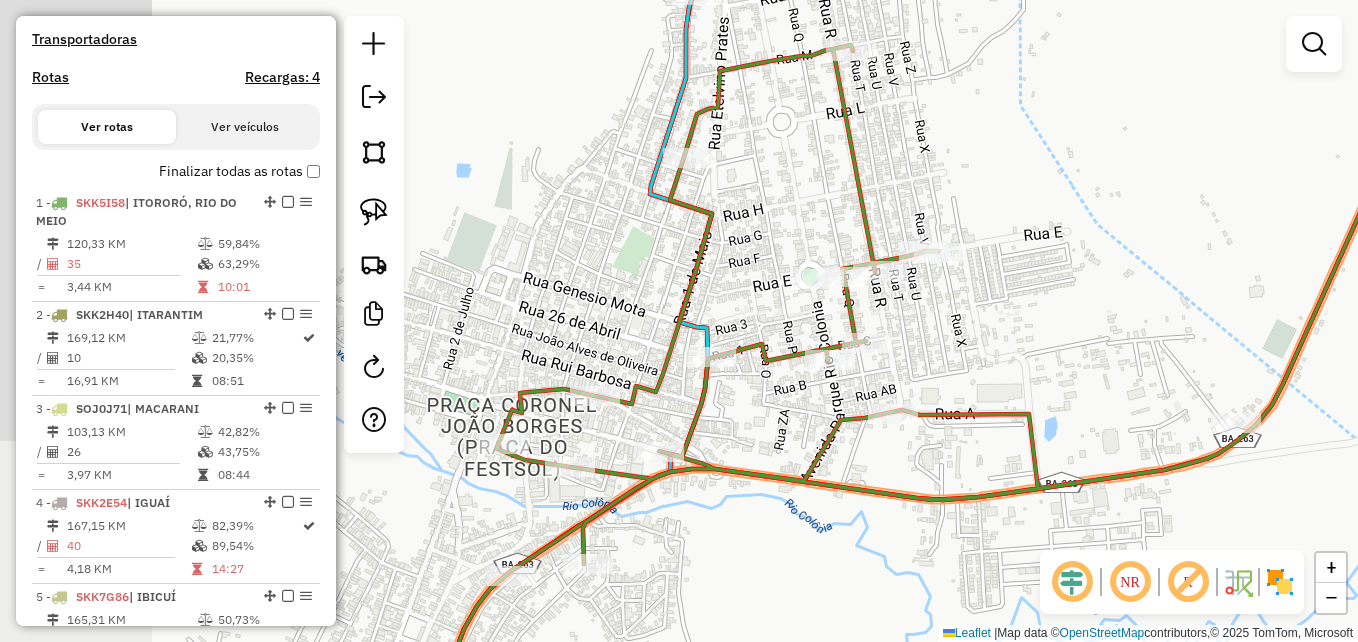 drag, startPoint x: 882, startPoint y: 258, endPoint x: 1076, endPoint y: 271, distance: 194.43507 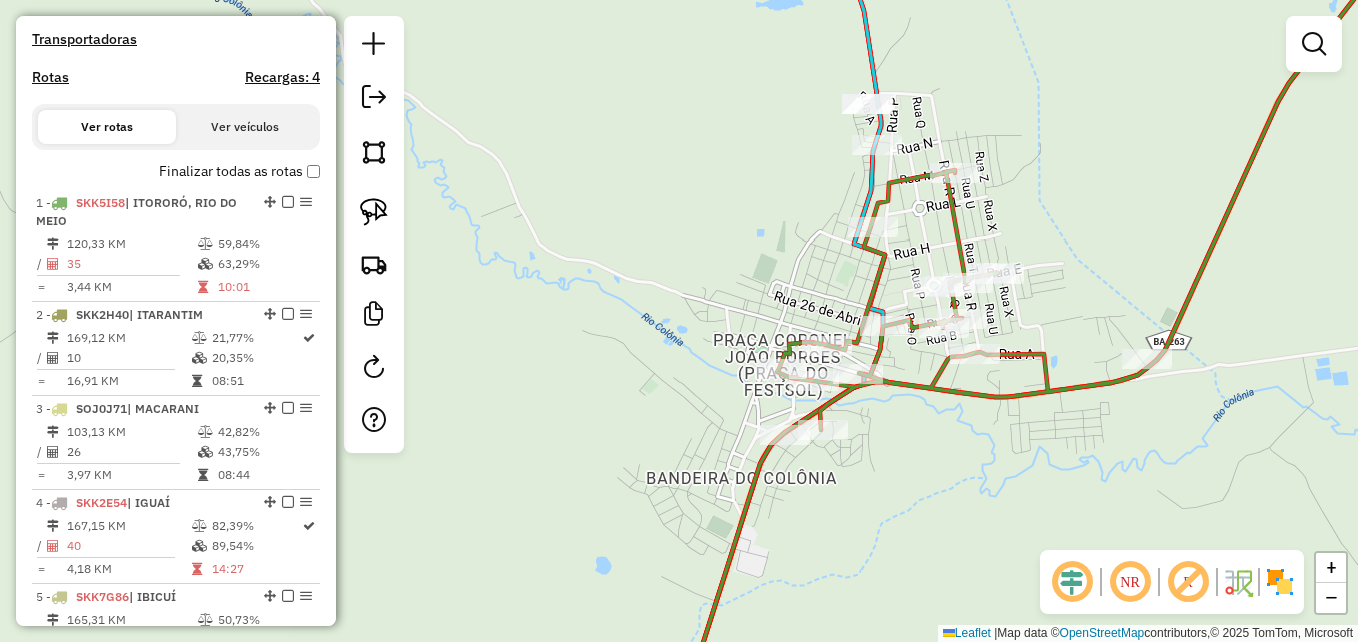 click on "Janela de atendimento Grade de atendimento Capacidade Transportadoras Veículos Cliente Pedidos  Rotas Selecione os dias de semana para filtrar as janelas de atendimento  Seg   Ter   Qua   Qui   Sex   Sáb   Dom  Informe o período da janela de atendimento: De: Até:  Filtrar exatamente a janela do cliente  Considerar janela de atendimento padrão  Selecione os dias de semana para filtrar as grades de atendimento  Seg   Ter   Qua   Qui   Sex   Sáb   Dom   Considerar clientes sem dia de atendimento cadastrado  Clientes fora do dia de atendimento selecionado Filtrar as atividades entre os valores definidos abaixo:  Peso mínimo:   Peso máximo:   Cubagem mínima:  ****  Cubagem máxima:  ****  De:   Até:  Filtrar as atividades entre o tempo de atendimento definido abaixo:  De:   Até:   Considerar capacidade total dos clientes não roteirizados Transportadora: Selecione um ou mais itens Tipo de veículo: Selecione um ou mais itens Veículo: Selecione um ou mais itens Motorista: Selecione um ou mais itens De:" 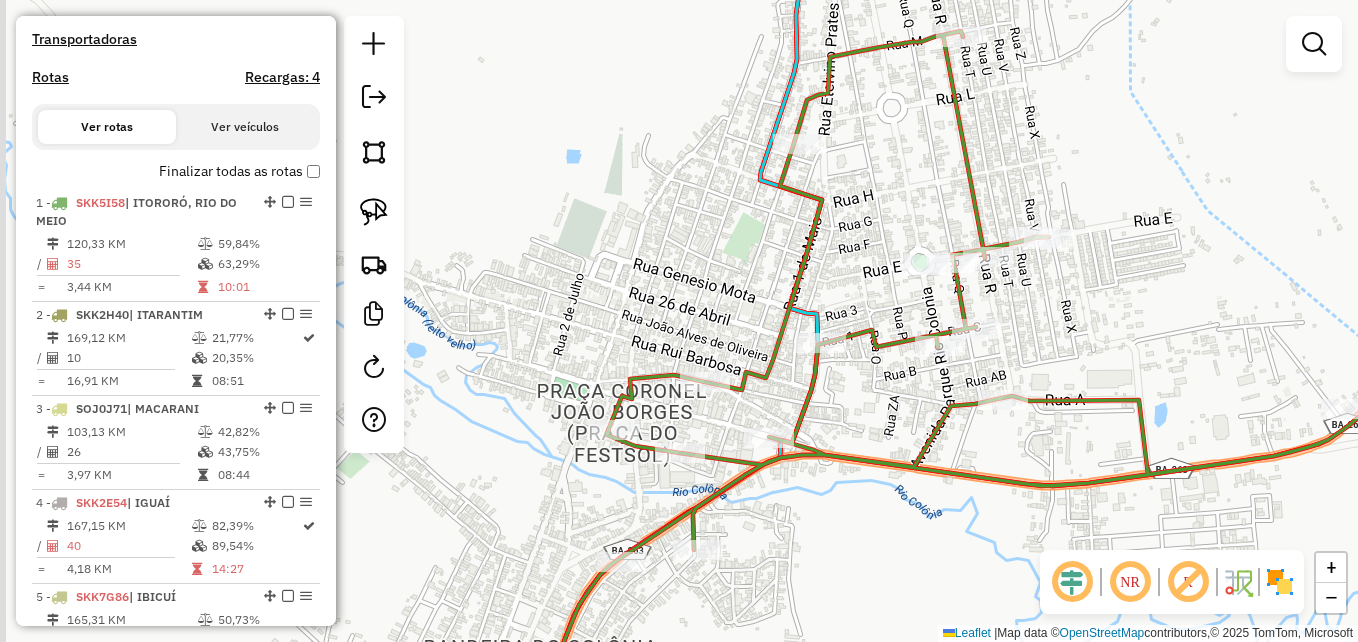 drag, startPoint x: 935, startPoint y: 285, endPoint x: 1106, endPoint y: 199, distance: 191.40794 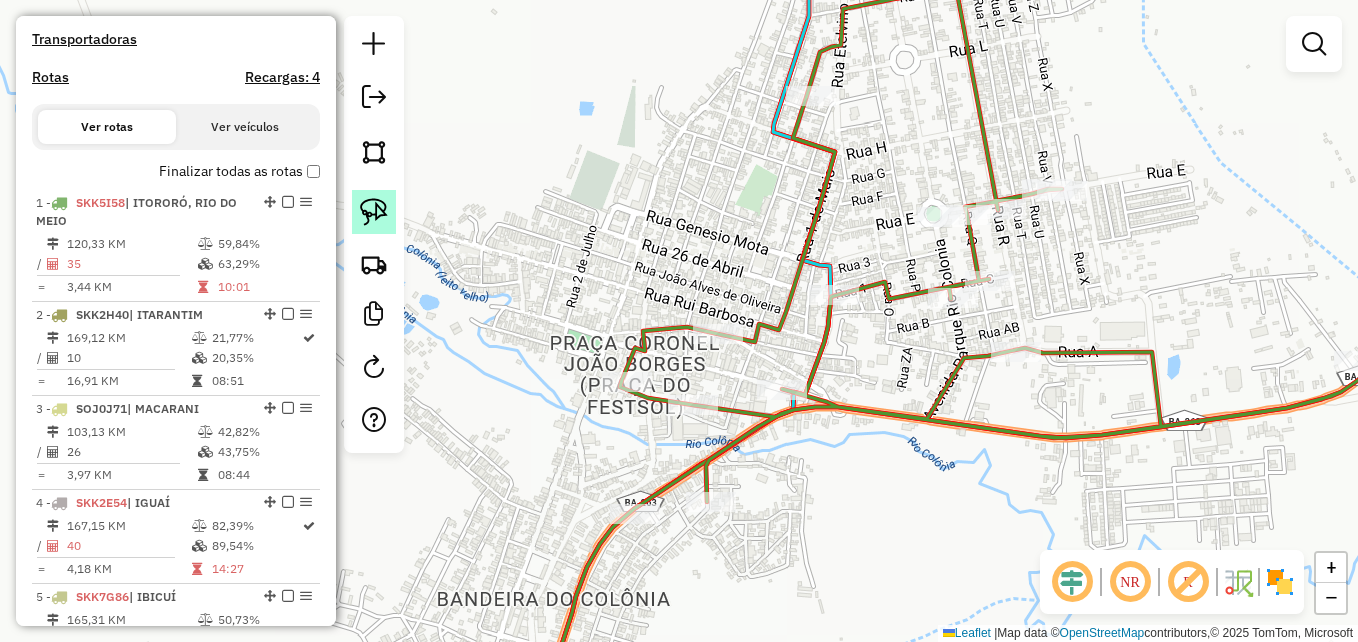 click 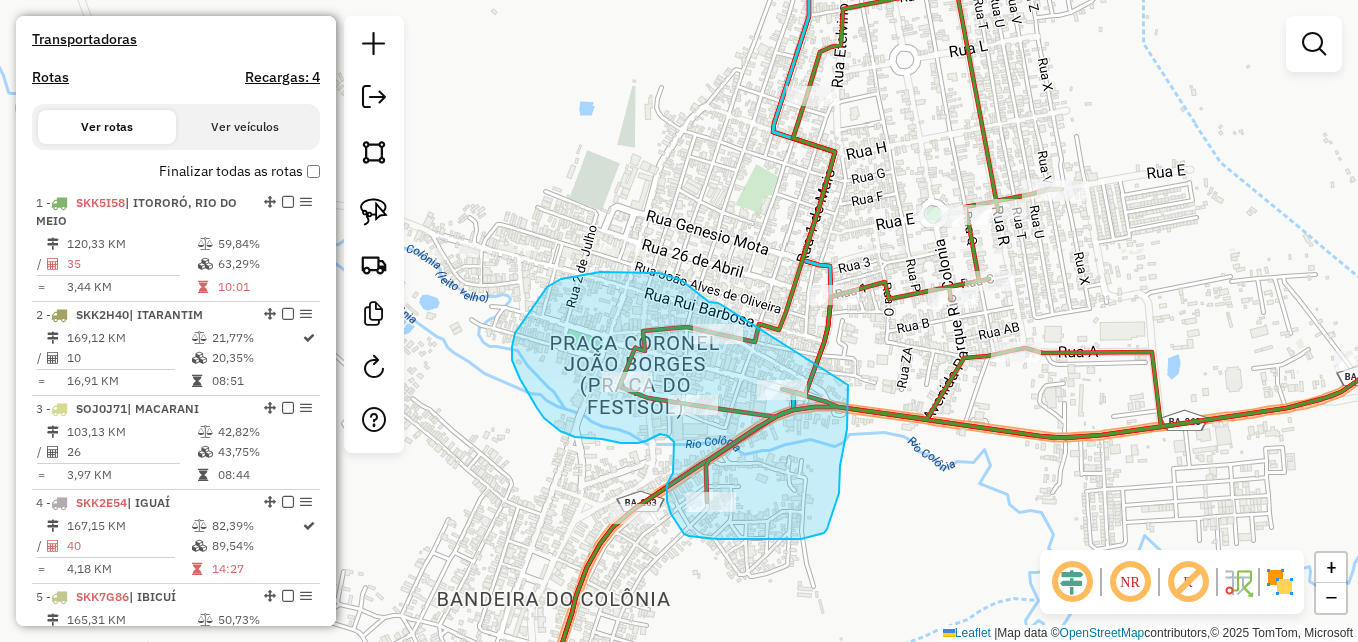 drag, startPoint x: 725, startPoint y: 307, endPoint x: 849, endPoint y: 385, distance: 146.49232 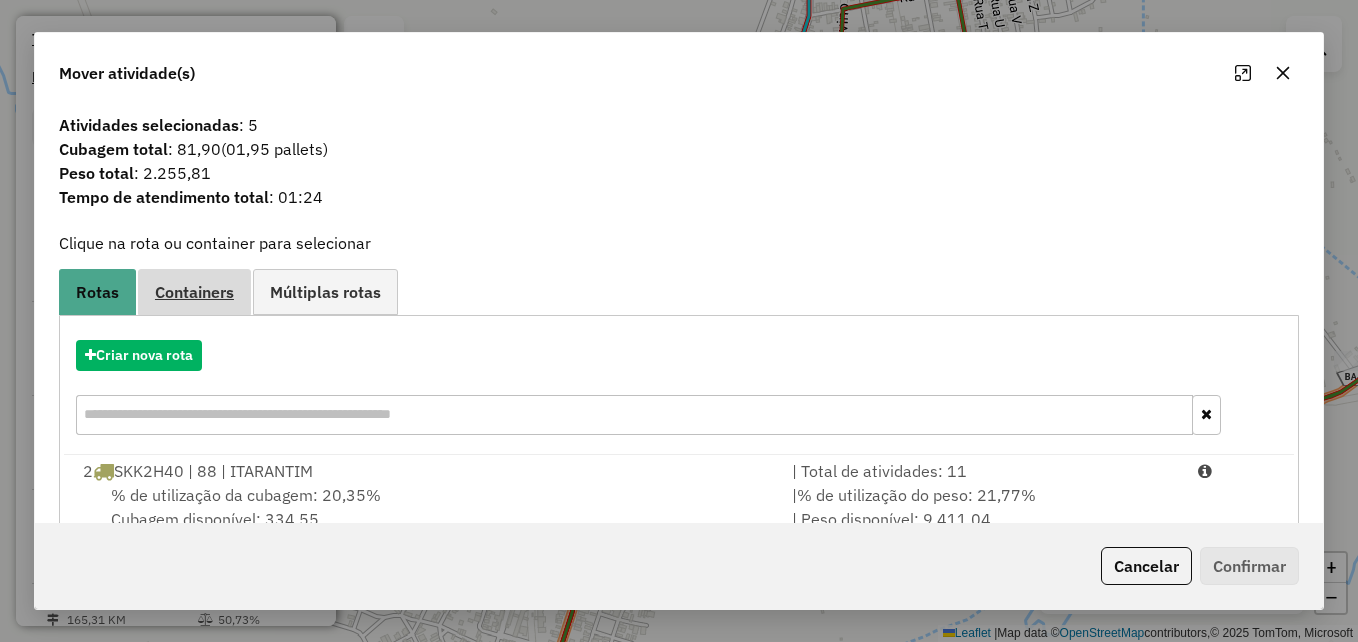 click on "Containers" at bounding box center (194, 292) 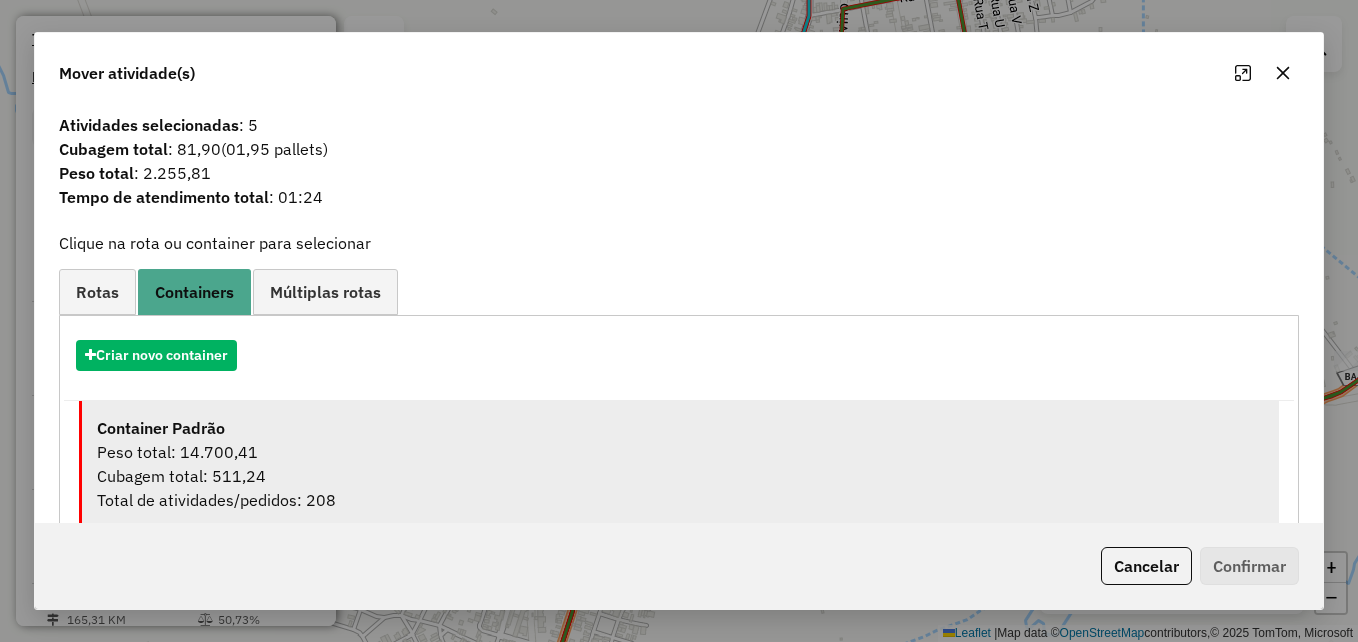 click on "Cubagem total: 511,24" at bounding box center [680, 476] 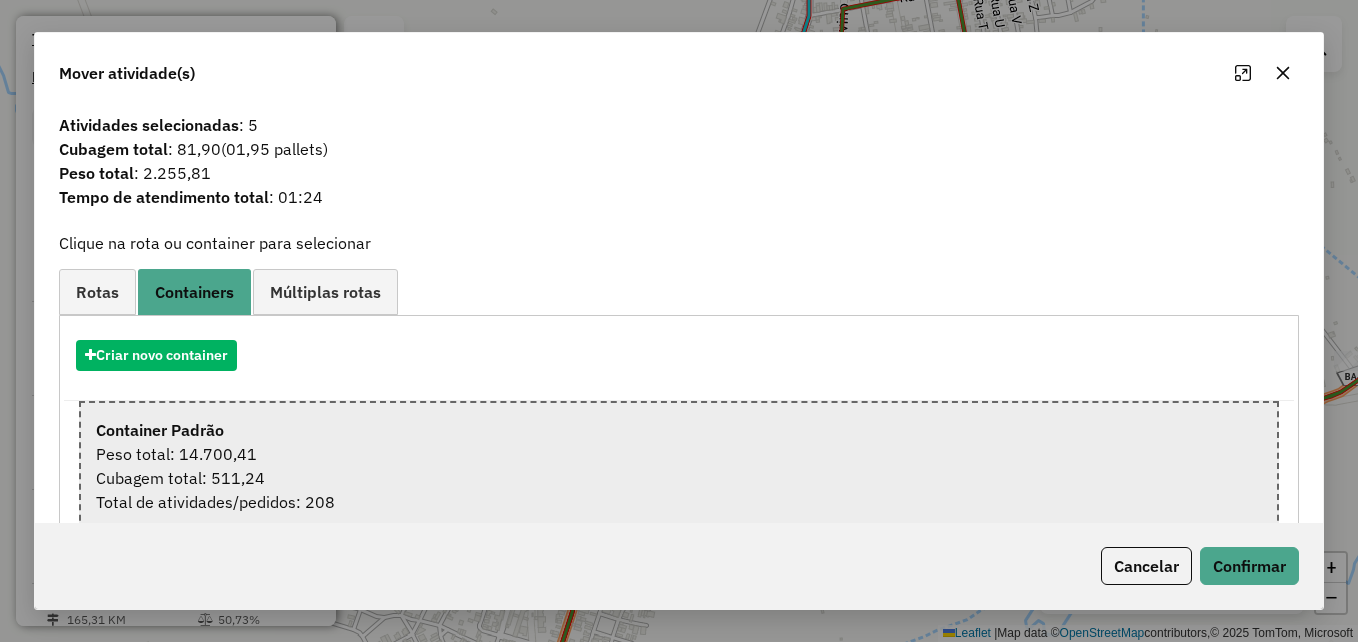 scroll, scrollTop: 42, scrollLeft: 0, axis: vertical 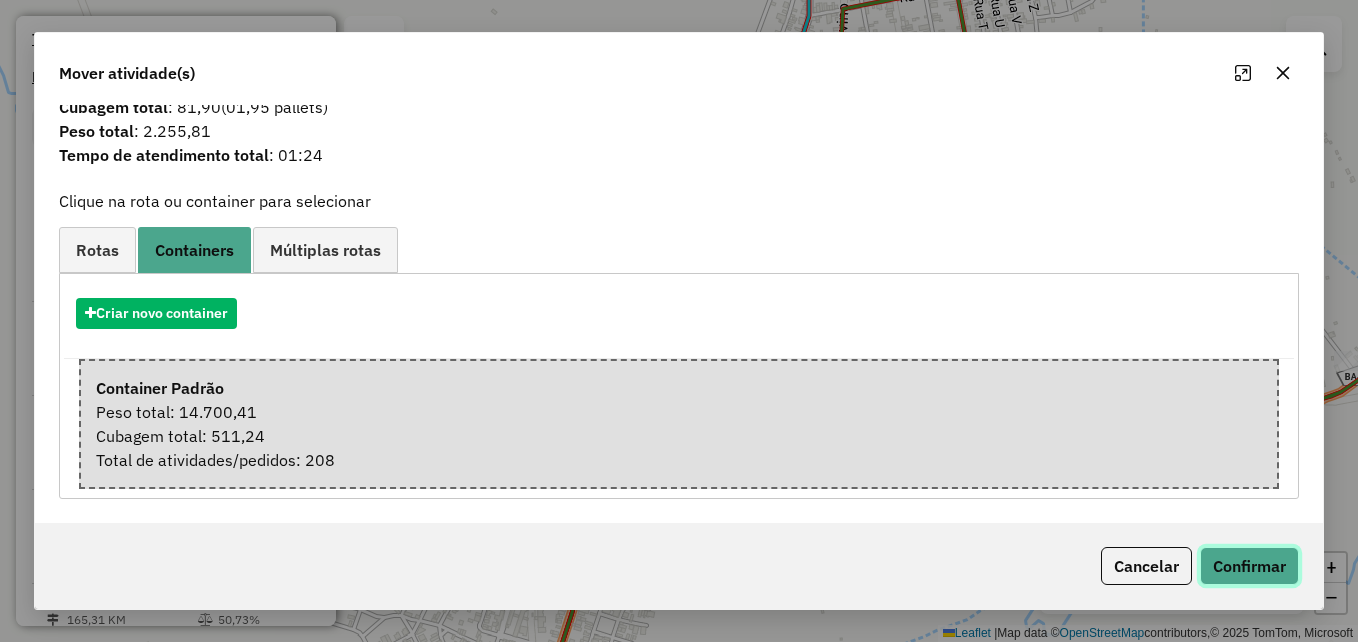 drag, startPoint x: 1251, startPoint y: 570, endPoint x: 1240, endPoint y: 569, distance: 11.045361 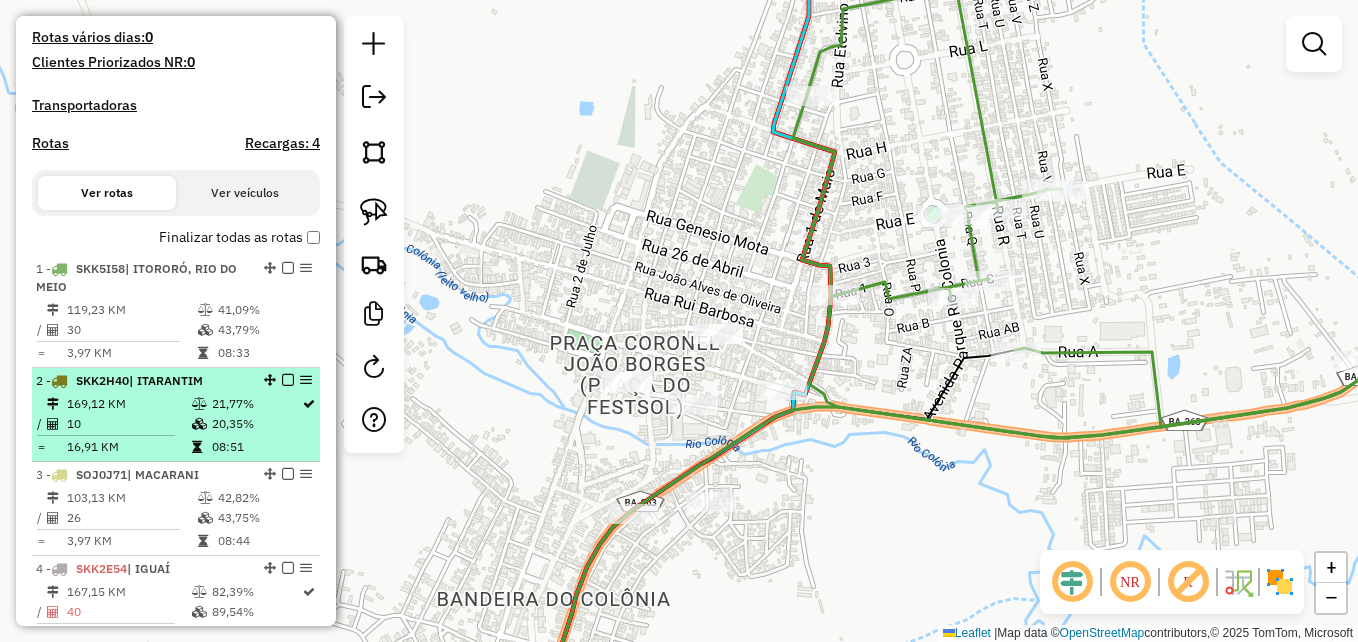 scroll, scrollTop: 500, scrollLeft: 0, axis: vertical 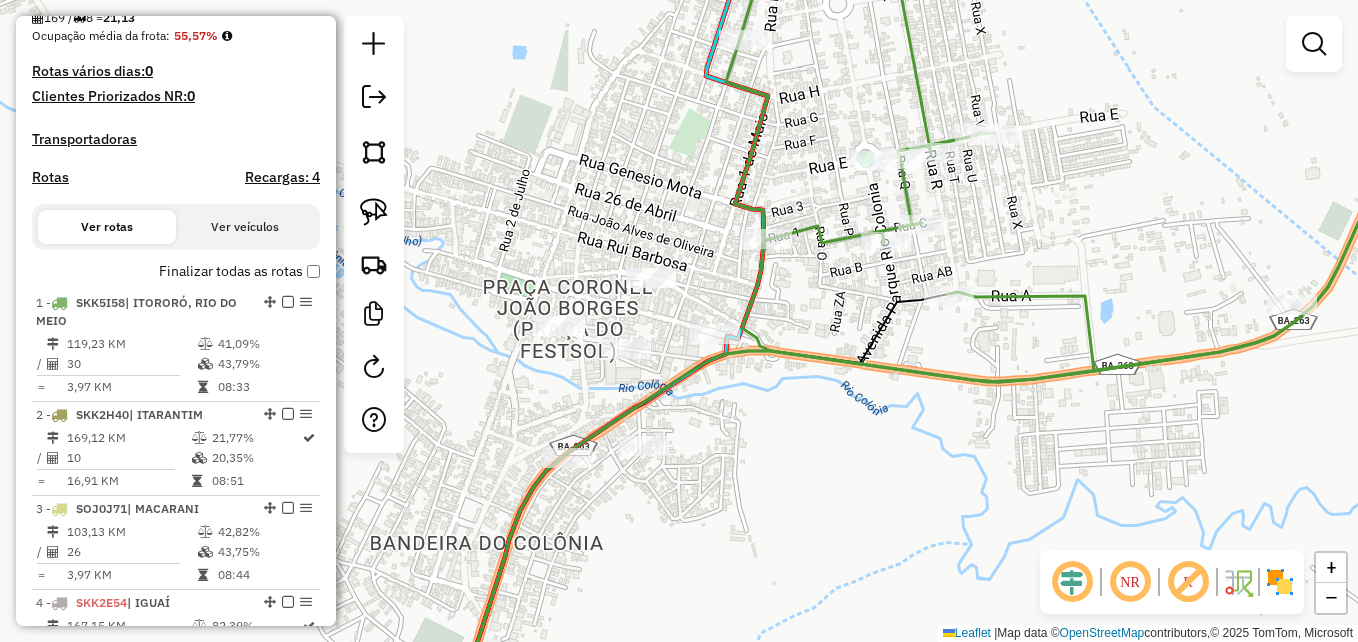 drag, startPoint x: 1036, startPoint y: 475, endPoint x: 969, endPoint y: 419, distance: 87.32124 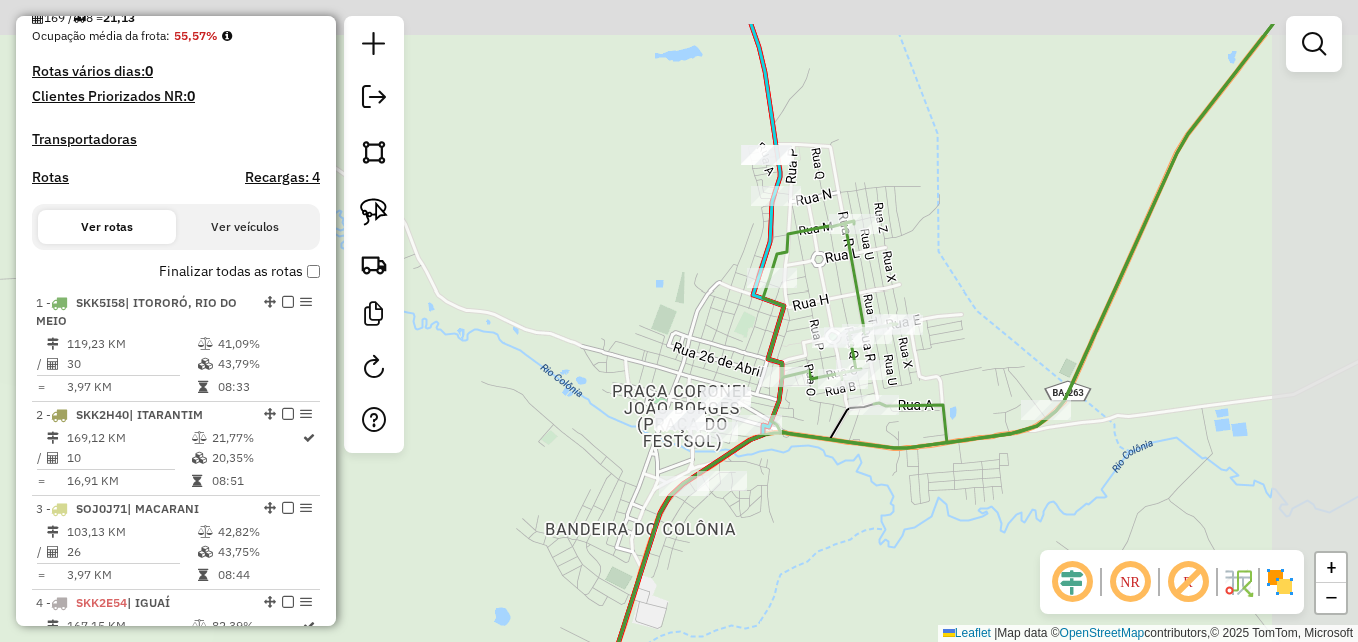 drag, startPoint x: 989, startPoint y: 402, endPoint x: 903, endPoint y: 475, distance: 112.805145 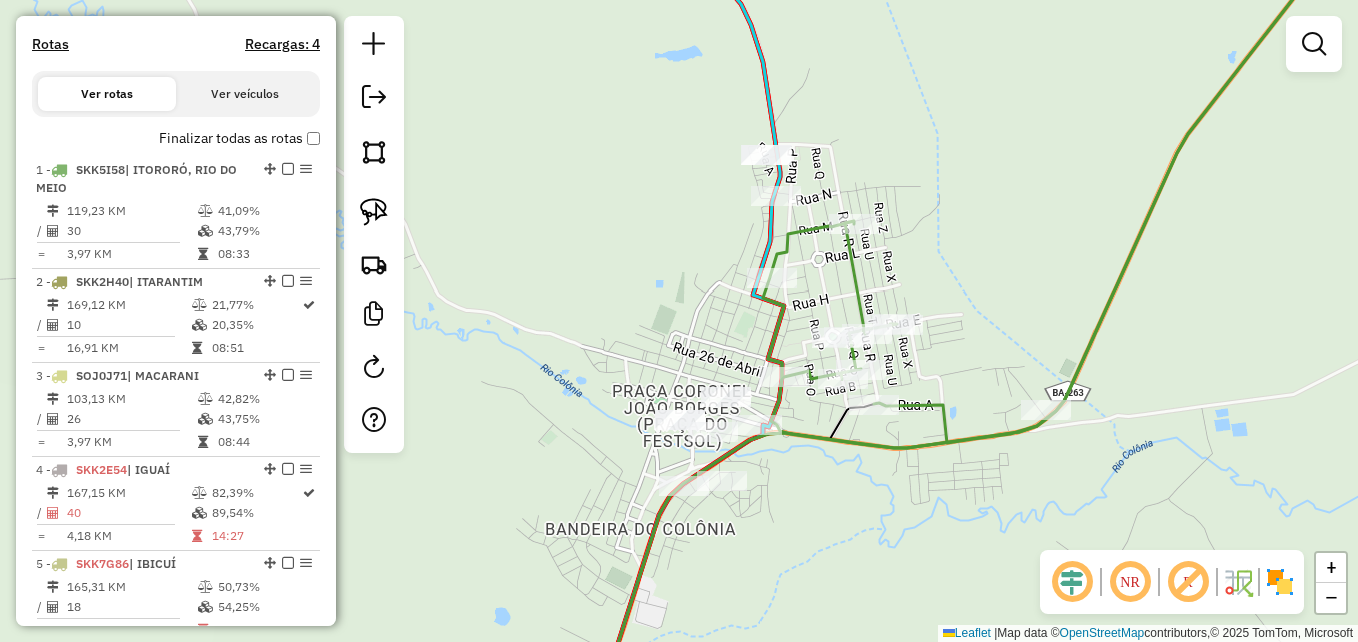 scroll, scrollTop: 600, scrollLeft: 0, axis: vertical 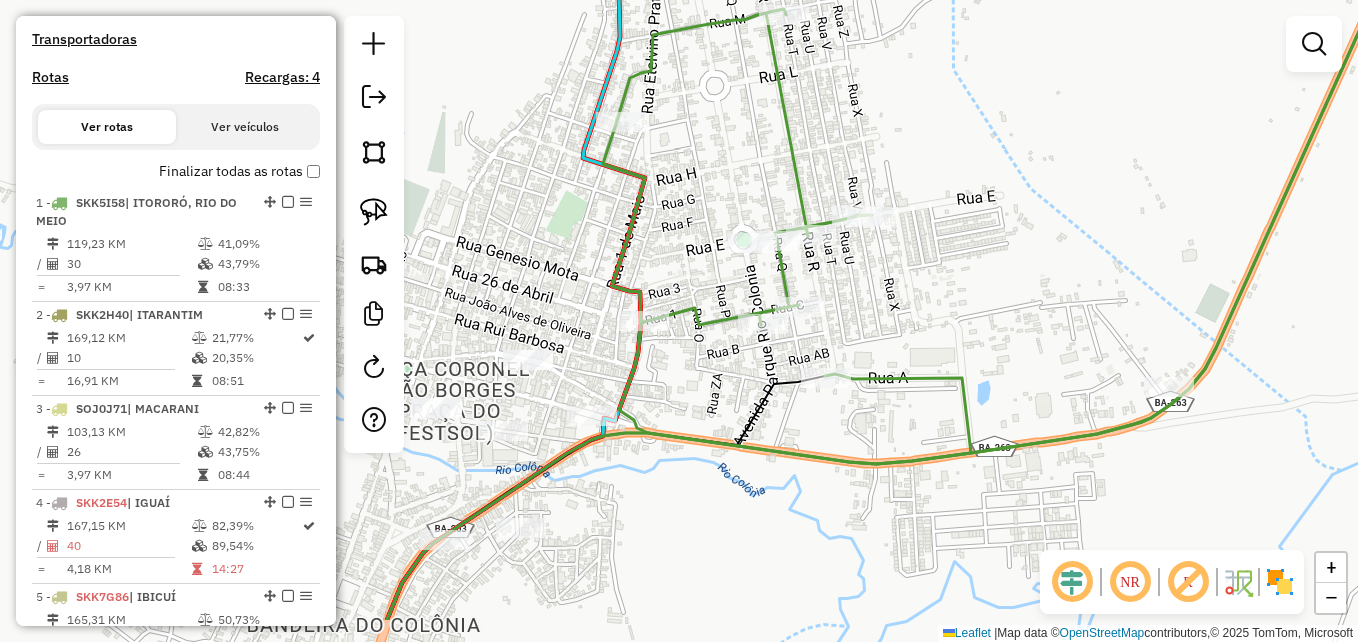 drag, startPoint x: 847, startPoint y: 337, endPoint x: 872, endPoint y: 248, distance: 92.44458 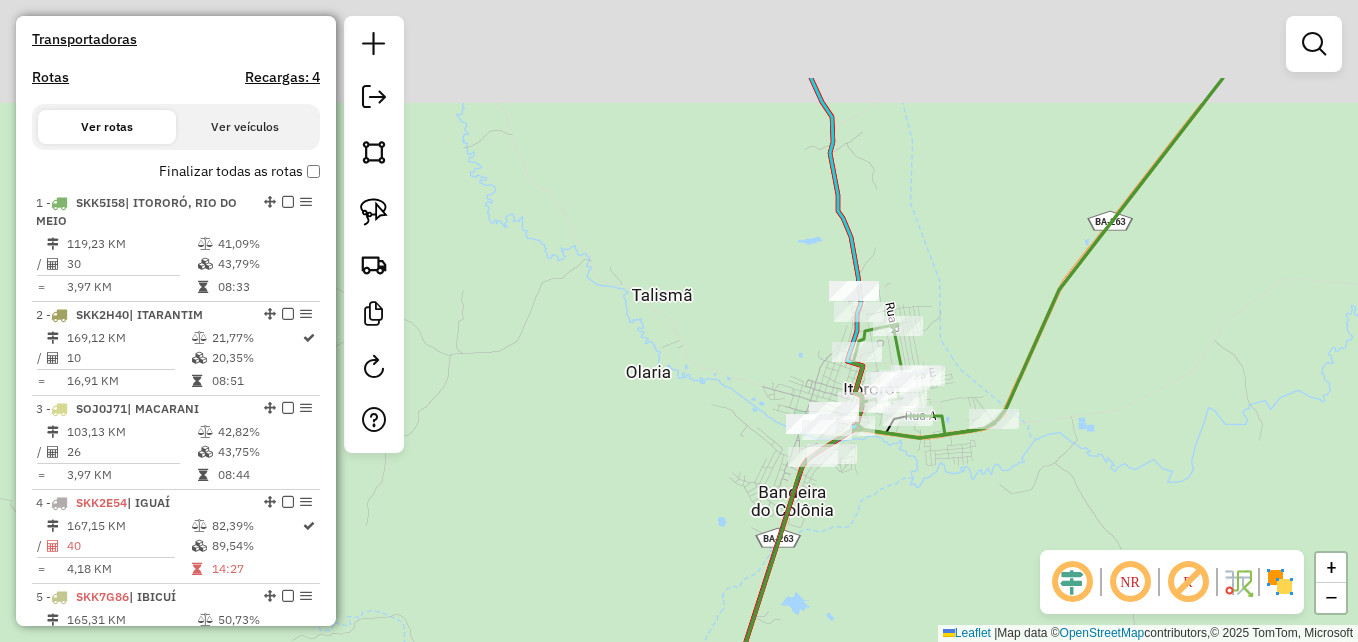 drag, startPoint x: 1186, startPoint y: 199, endPoint x: 963, endPoint y: 474, distance: 354.05368 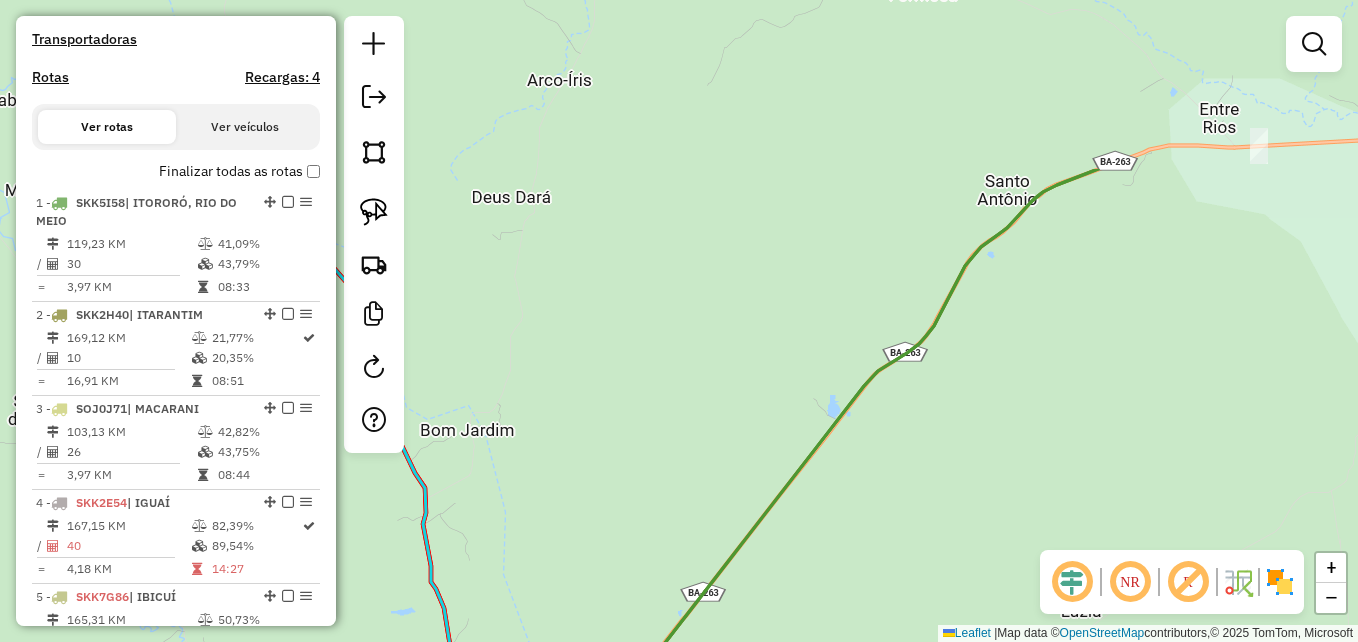 drag, startPoint x: 1130, startPoint y: 278, endPoint x: 878, endPoint y: 500, distance: 335.83923 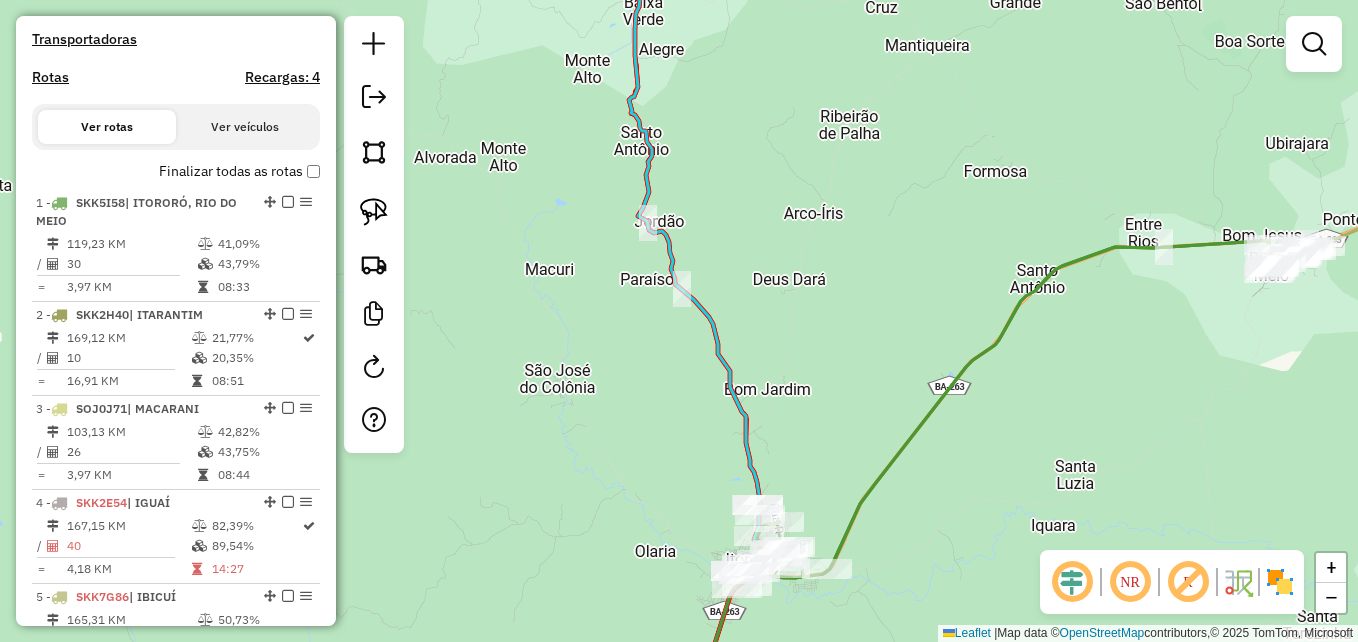 click on "Janela de atendimento Grade de atendimento Capacidade Transportadoras Veículos Cliente Pedidos  Rotas Selecione os dias de semana para filtrar as janelas de atendimento  Seg   Ter   Qua   Qui   Sex   Sáb   Dom  Informe o período da janela de atendimento: De: Até:  Filtrar exatamente a janela do cliente  Considerar janela de atendimento padrão  Selecione os dias de semana para filtrar as grades de atendimento  Seg   Ter   Qua   Qui   Sex   Sáb   Dom   Considerar clientes sem dia de atendimento cadastrado  Clientes fora do dia de atendimento selecionado Filtrar as atividades entre os valores definidos abaixo:  Peso mínimo:   Peso máximo:   Cubagem mínima:  ****  Cubagem máxima:  ****  De:   Até:  Filtrar as atividades entre o tempo de atendimento definido abaixo:  De:   Até:   Considerar capacidade total dos clientes não roteirizados Transportadora: Selecione um ou mais itens Tipo de veículo: Selecione um ou mais itens Veículo: Selecione um ou mais itens Motorista: Selecione um ou mais itens De:" 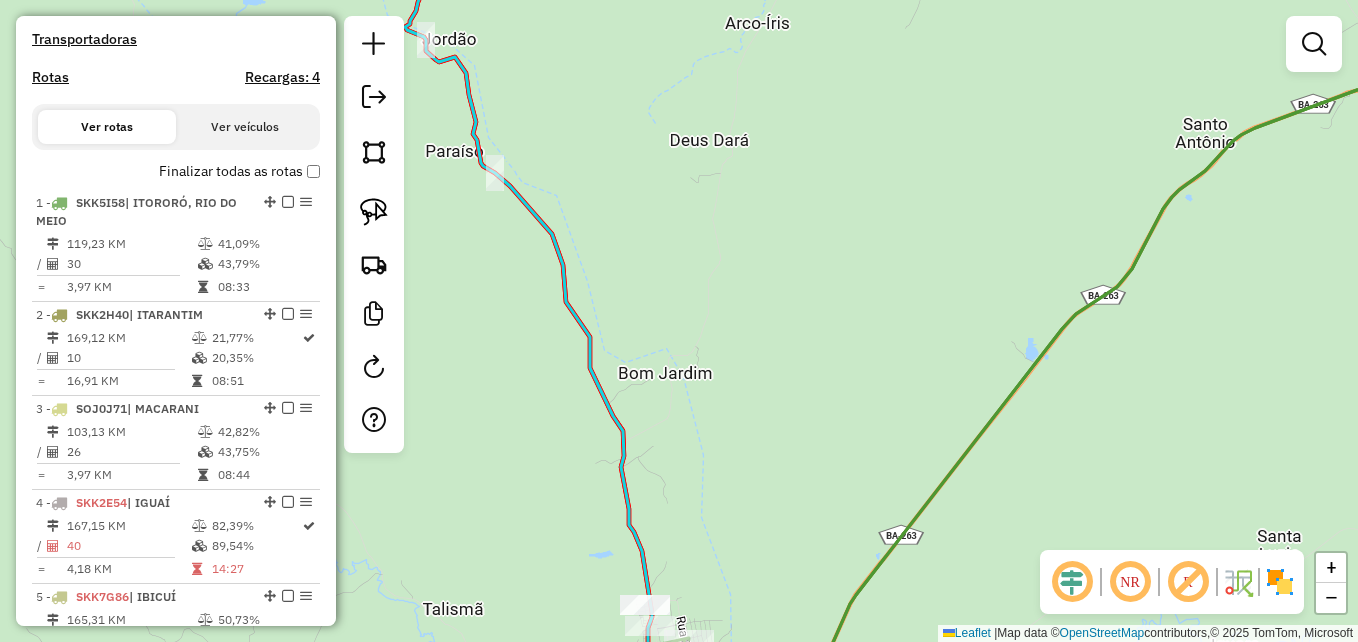 drag, startPoint x: 768, startPoint y: 390, endPoint x: 864, endPoint y: 73, distance: 331.21744 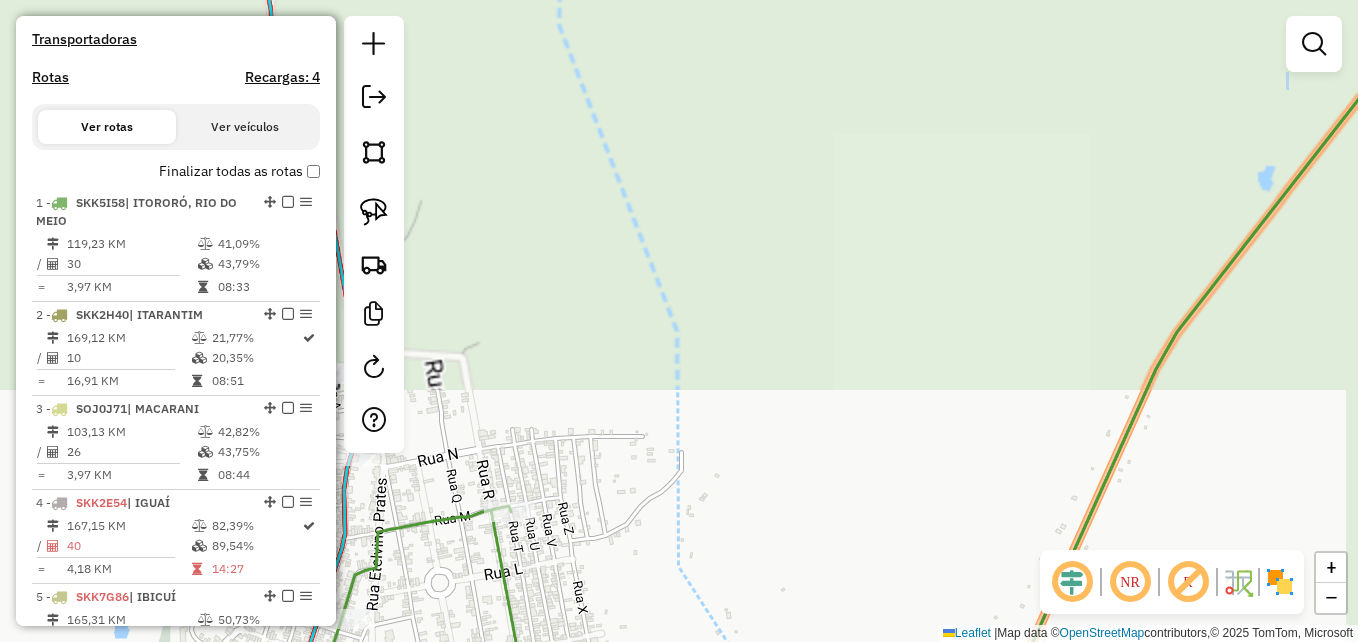 drag, startPoint x: 824, startPoint y: 306, endPoint x: 952, endPoint y: 147, distance: 204.12006 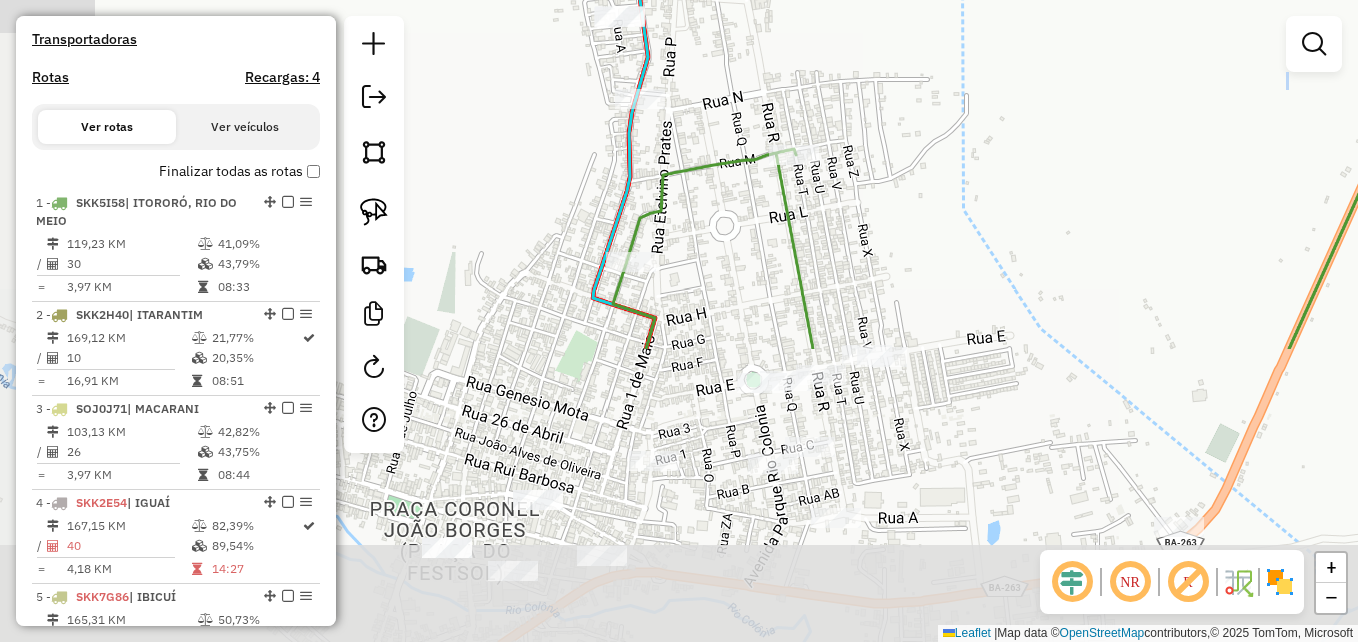 drag, startPoint x: 667, startPoint y: 367, endPoint x: 952, endPoint y: 10, distance: 456.8085 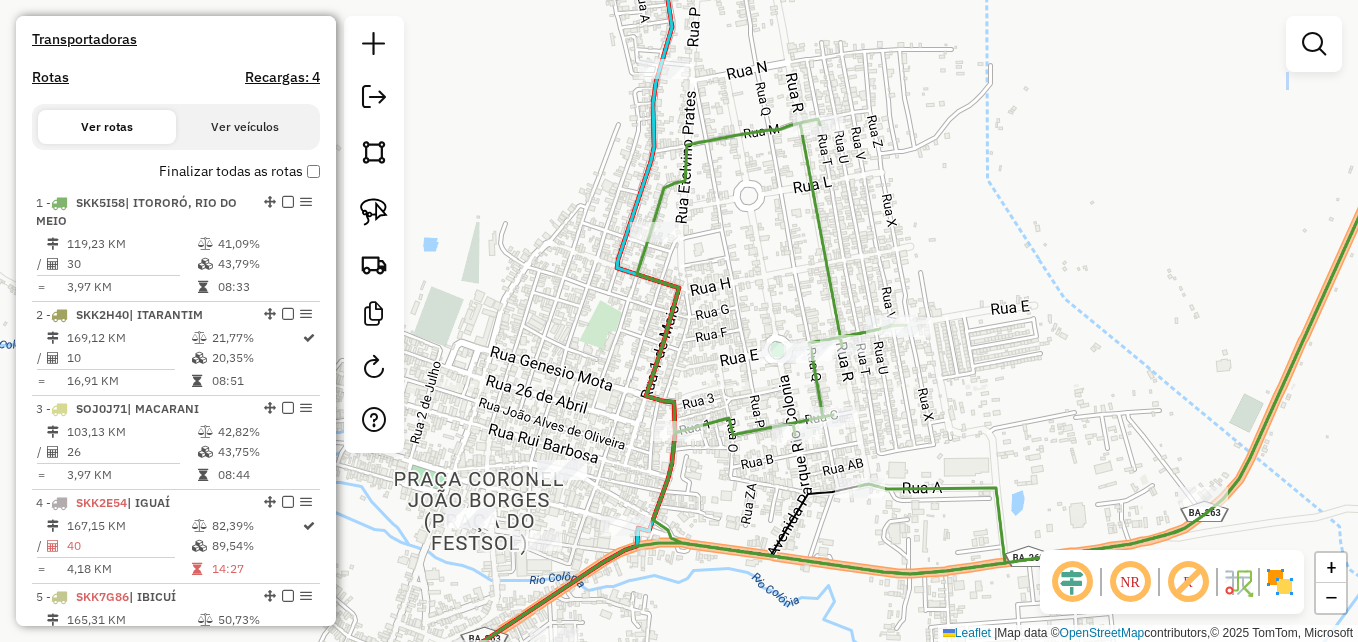 drag, startPoint x: 985, startPoint y: 300, endPoint x: 1009, endPoint y: 270, distance: 38.418747 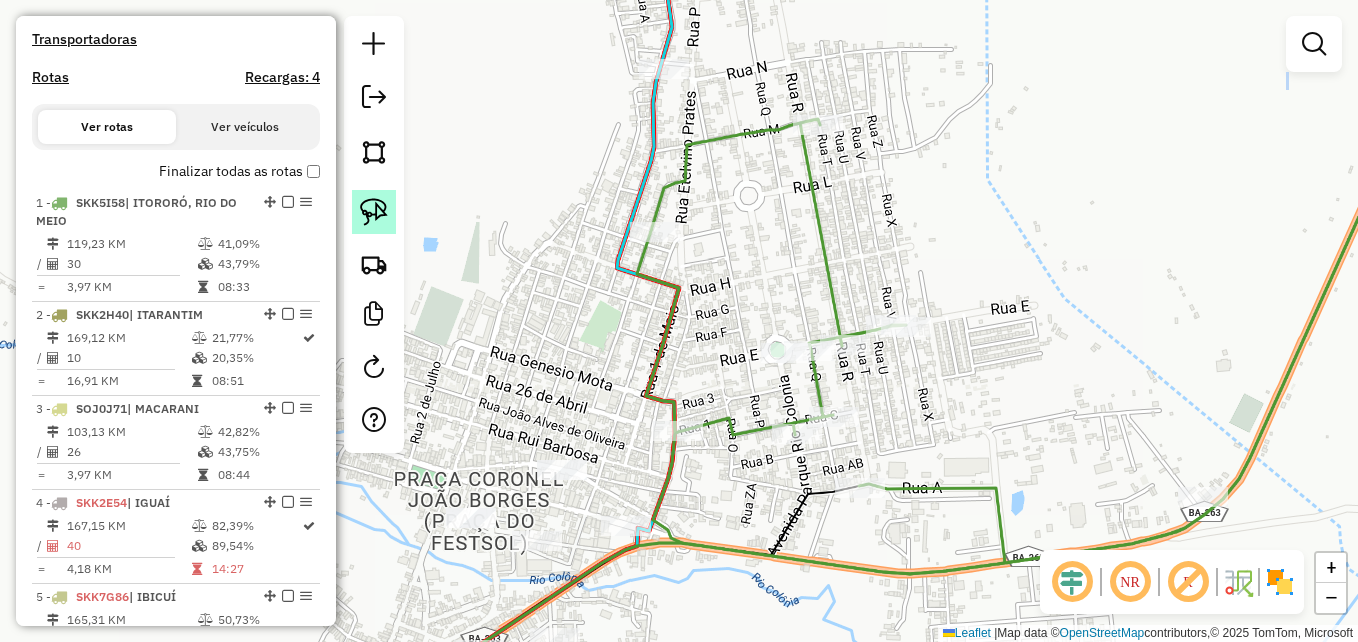 click 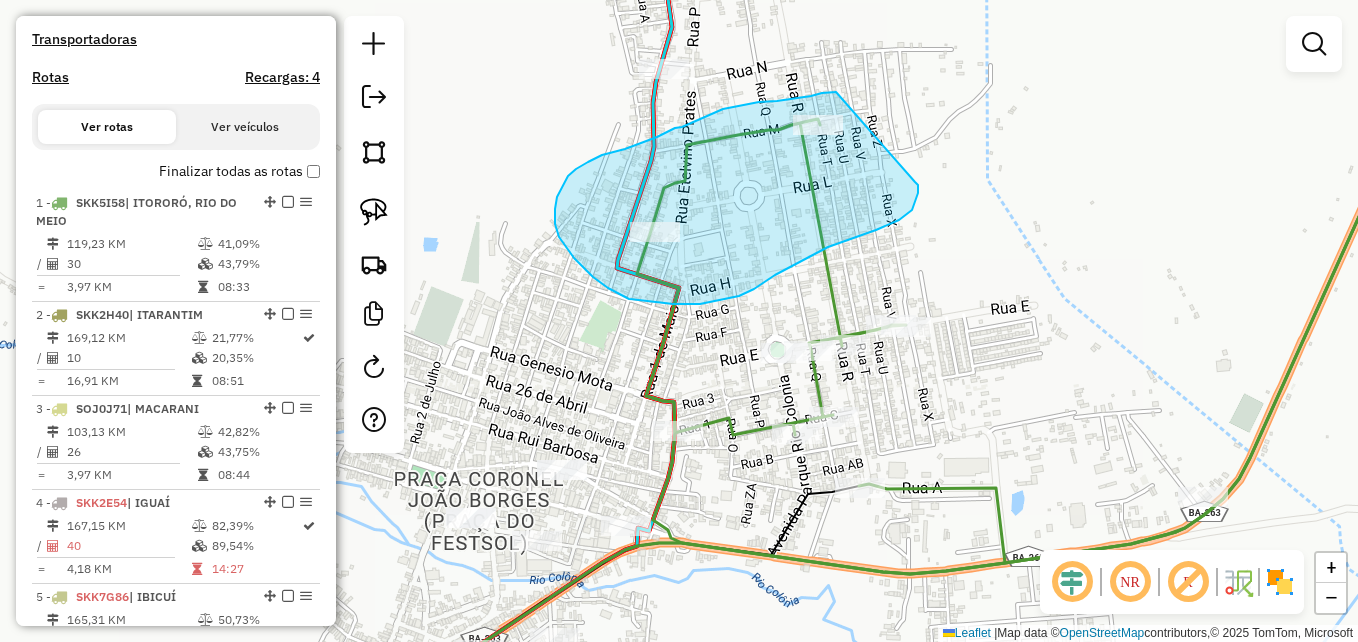 drag, startPoint x: 827, startPoint y: 93, endPoint x: 915, endPoint y: 182, distance: 125.1599 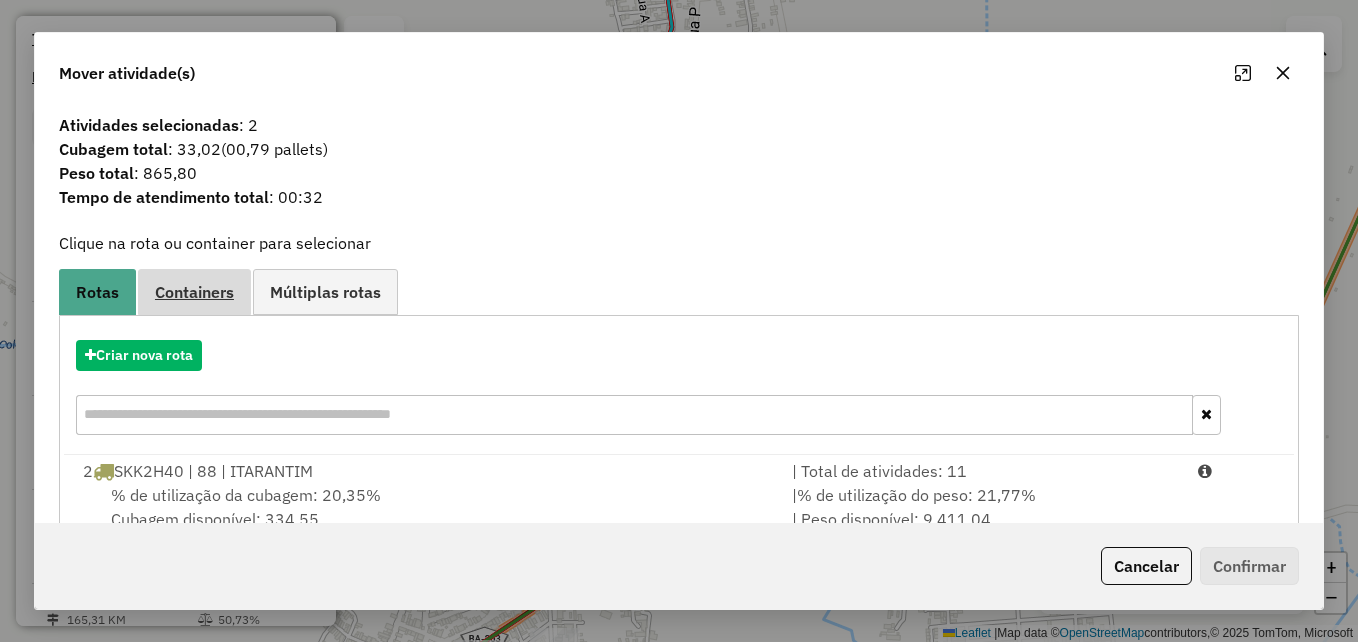 click on "Containers" at bounding box center [194, 291] 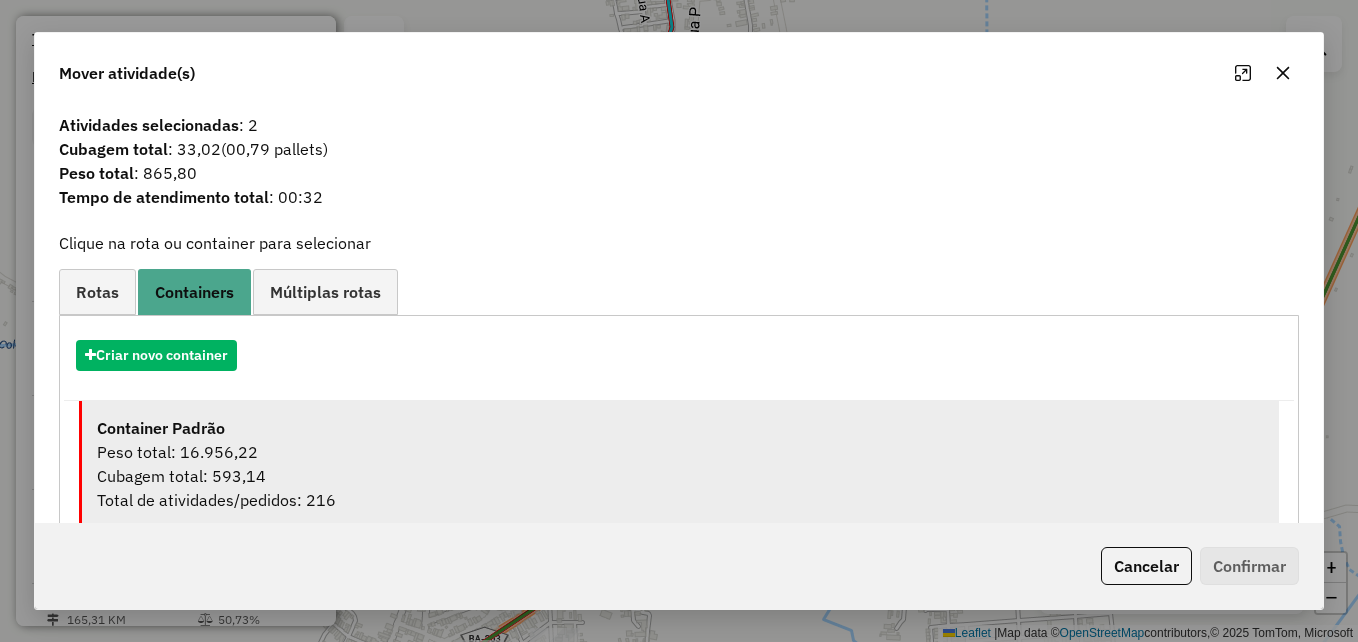 click on "Peso total: 16.956,22" at bounding box center (680, 452) 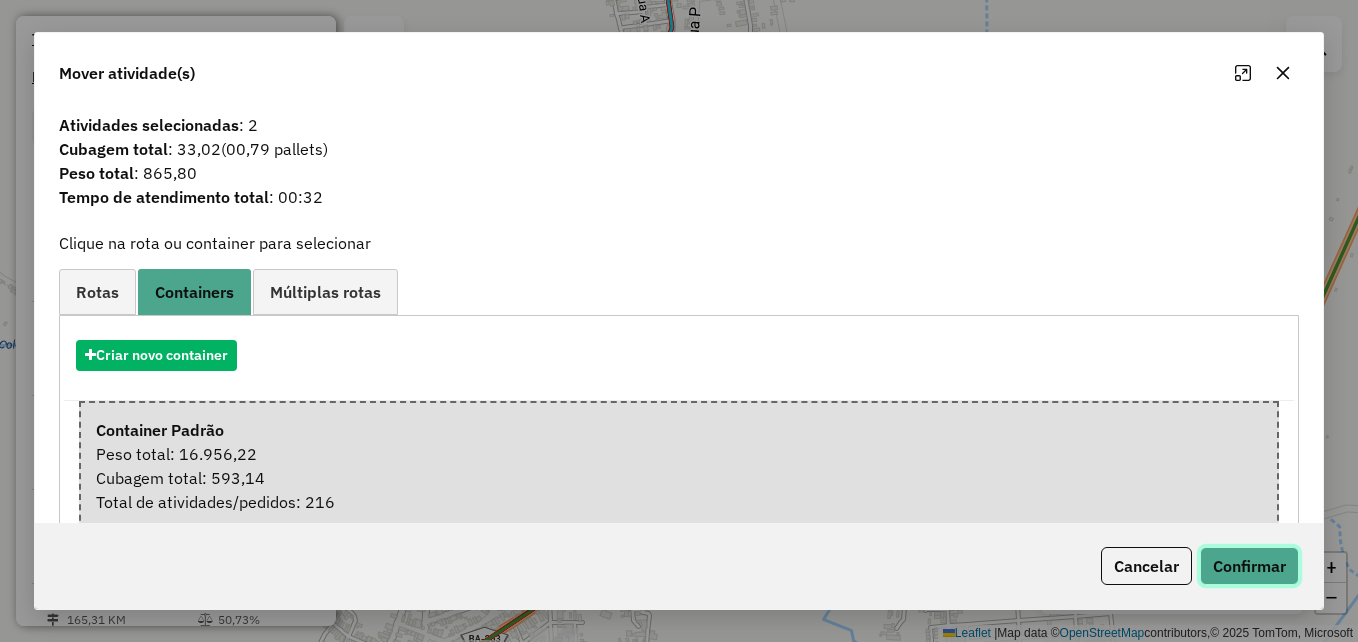 click on "Confirmar" 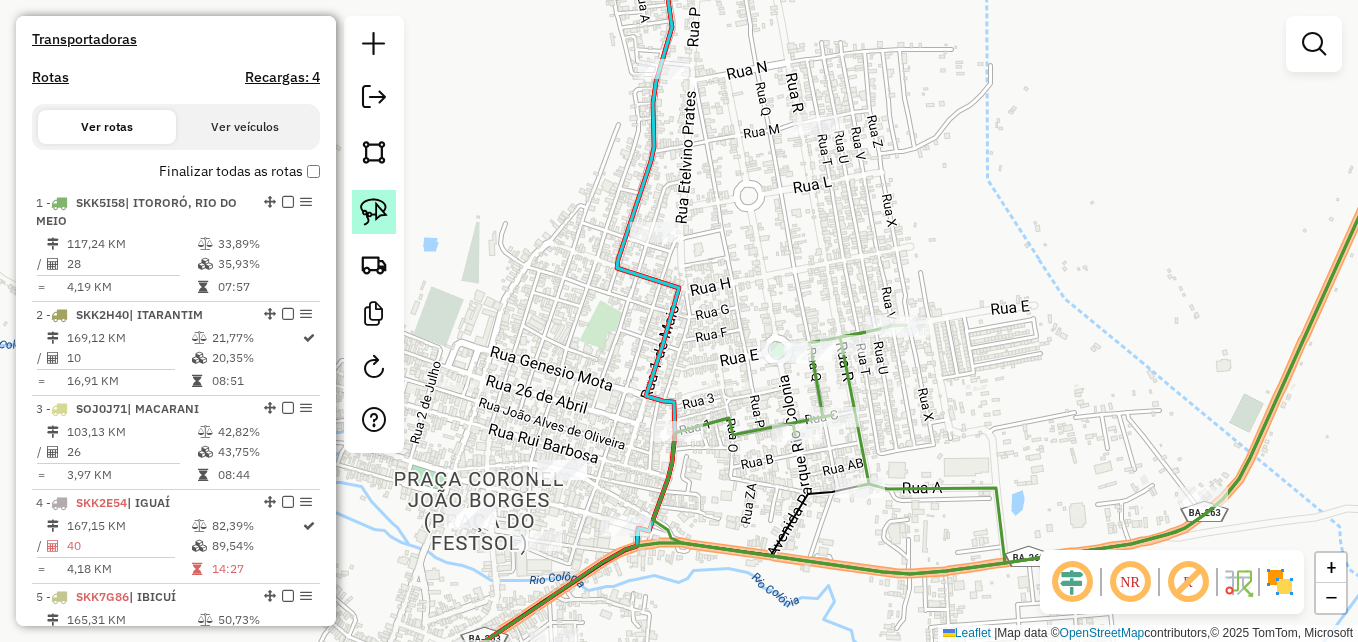click 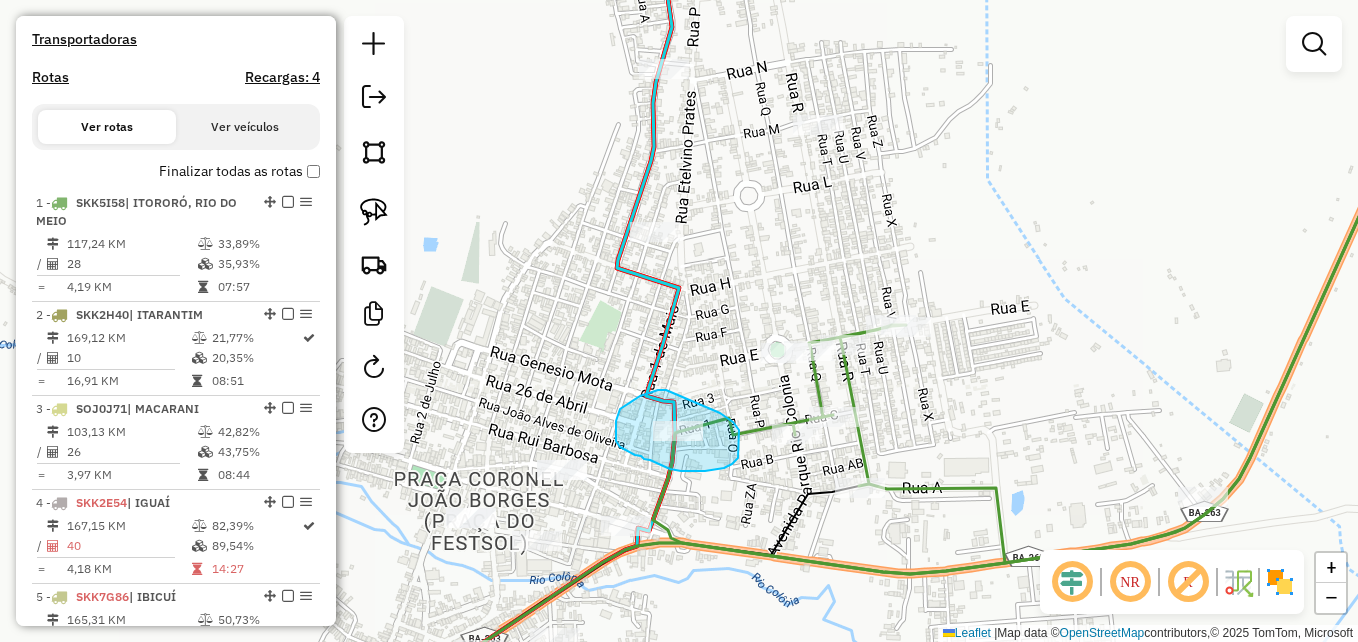 drag, startPoint x: 666, startPoint y: 390, endPoint x: 716, endPoint y: 412, distance: 54.626 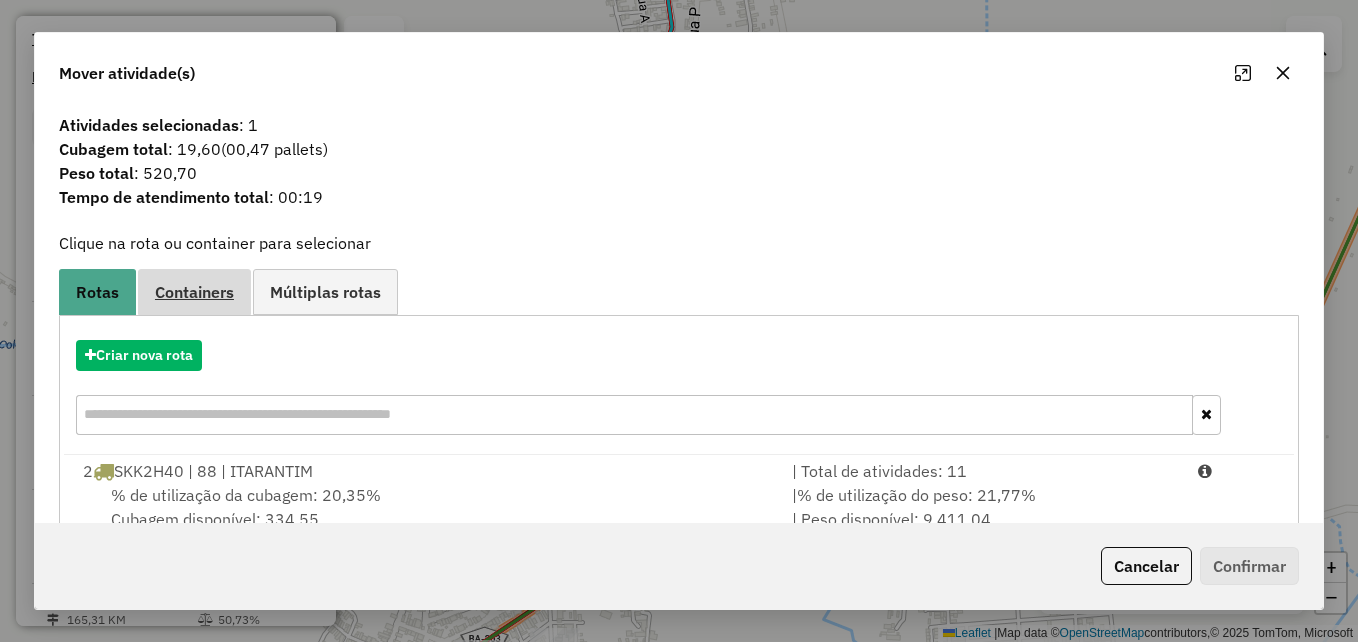 click on "Containers" at bounding box center [194, 292] 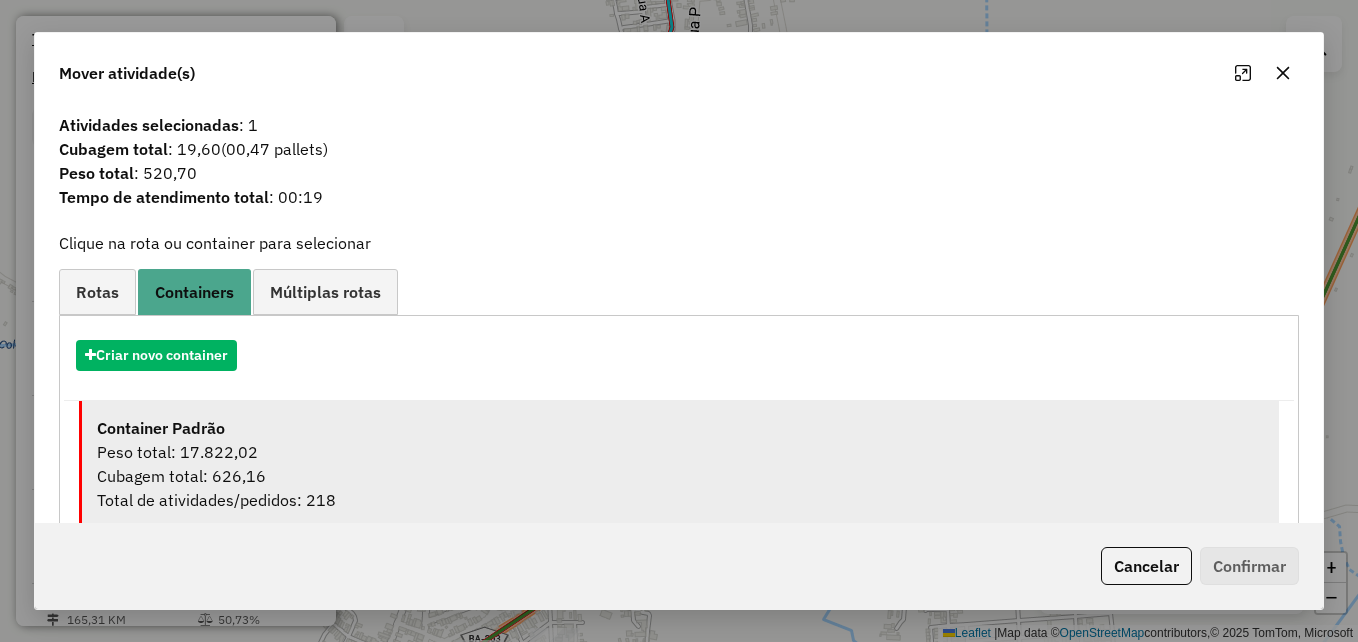 click on "Container Padrão" at bounding box center [680, 428] 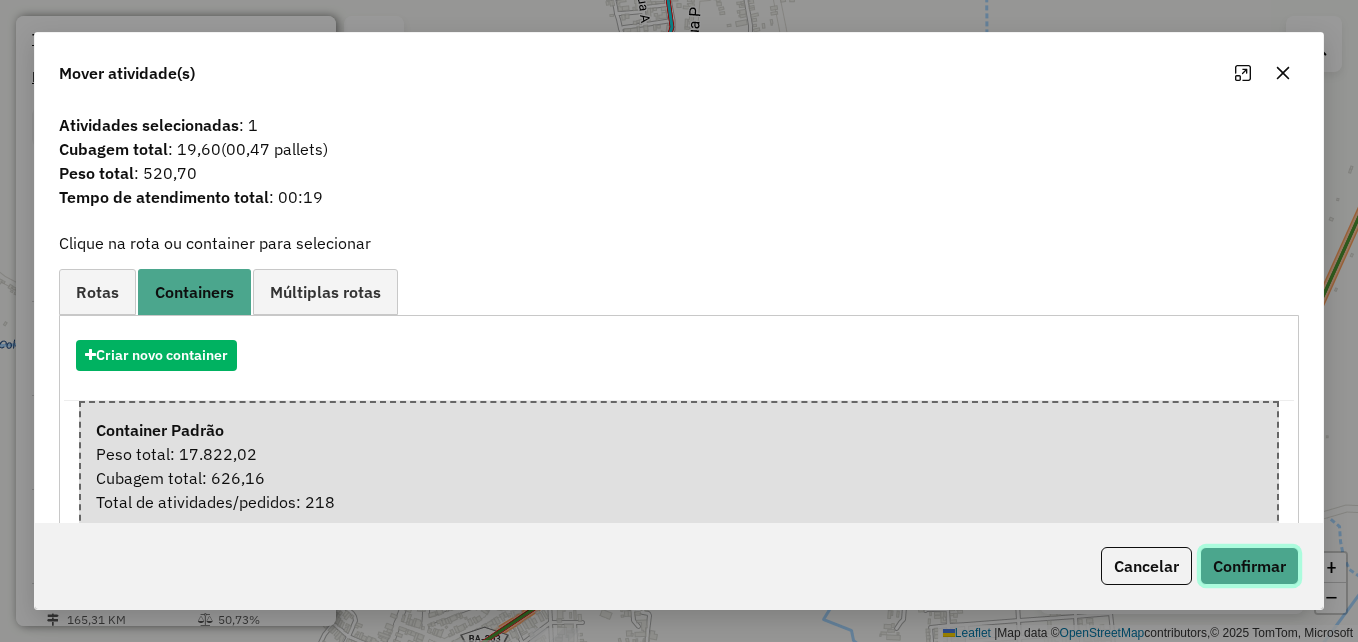click on "Confirmar" 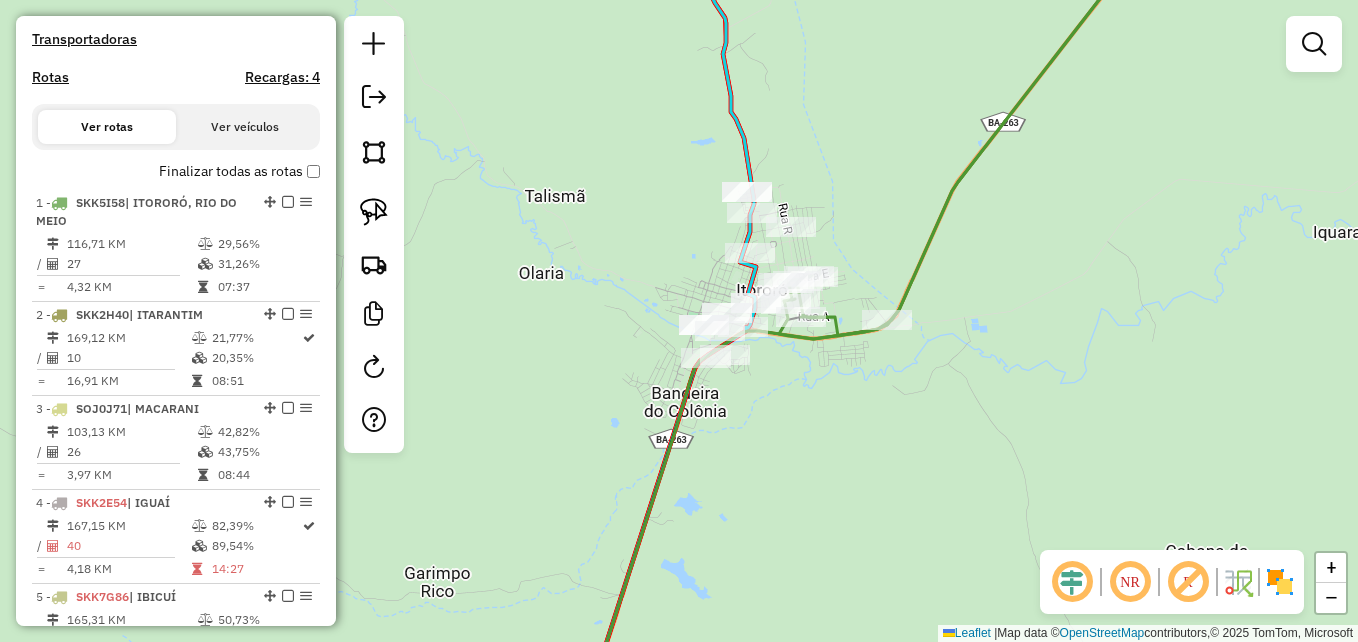 drag, startPoint x: 1086, startPoint y: 295, endPoint x: 860, endPoint y: 277, distance: 226.71568 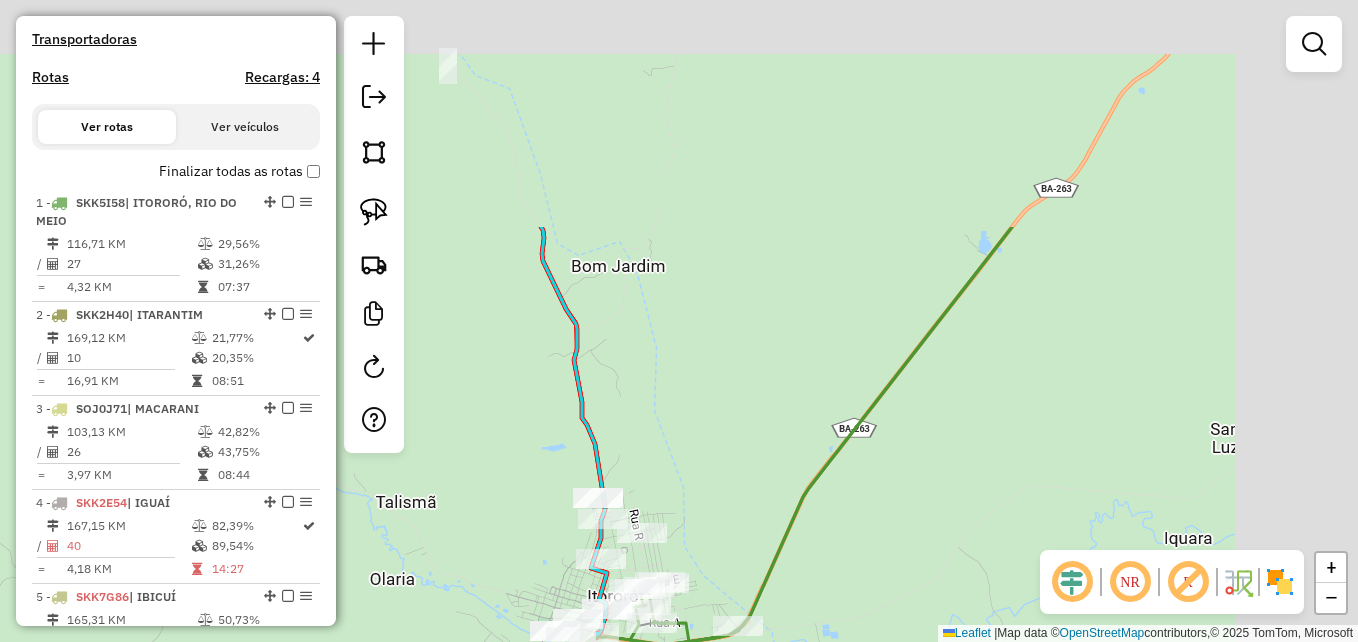 drag, startPoint x: 1083, startPoint y: 315, endPoint x: 1103, endPoint y: 312, distance: 20.22375 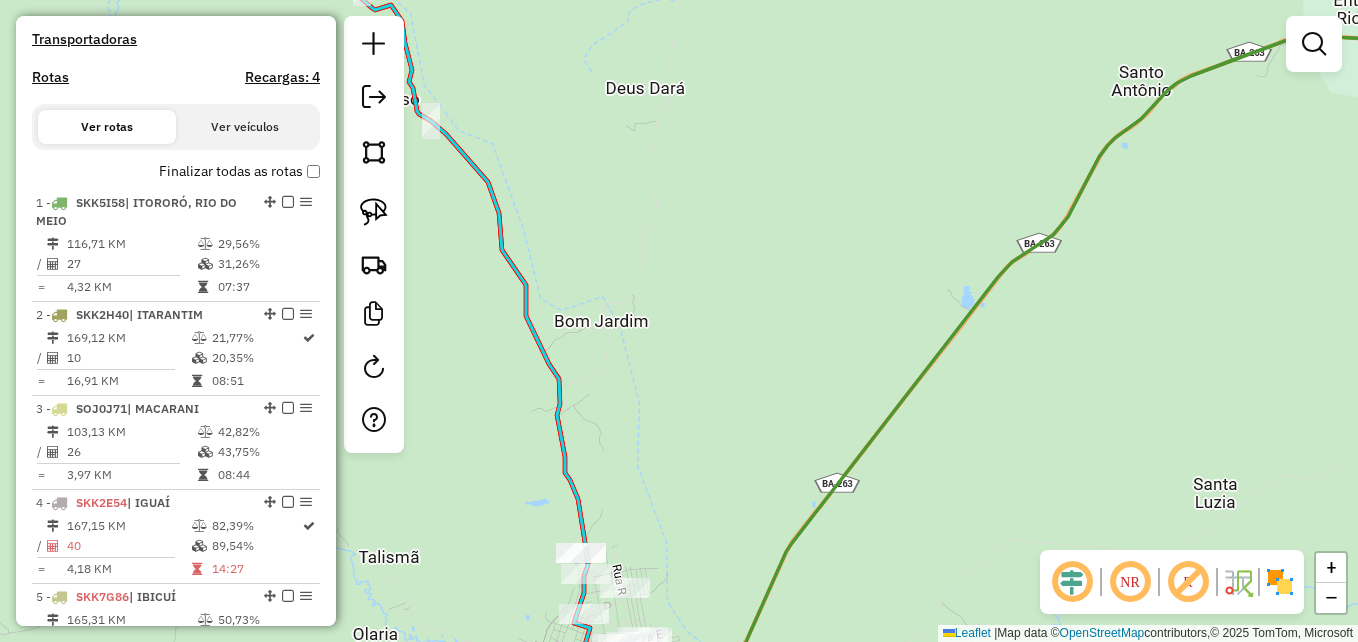 drag, startPoint x: 1137, startPoint y: 274, endPoint x: 1025, endPoint y: 455, distance: 212.84972 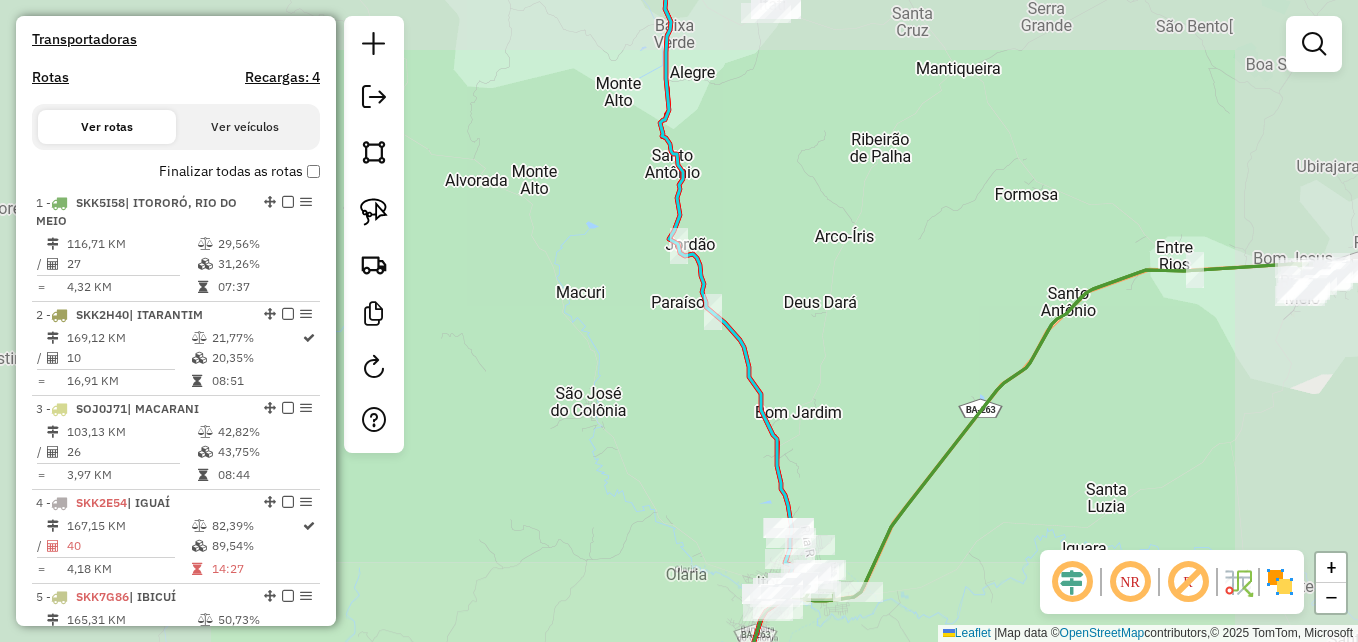 drag, startPoint x: 1154, startPoint y: 318, endPoint x: 741, endPoint y: 391, distance: 419.40195 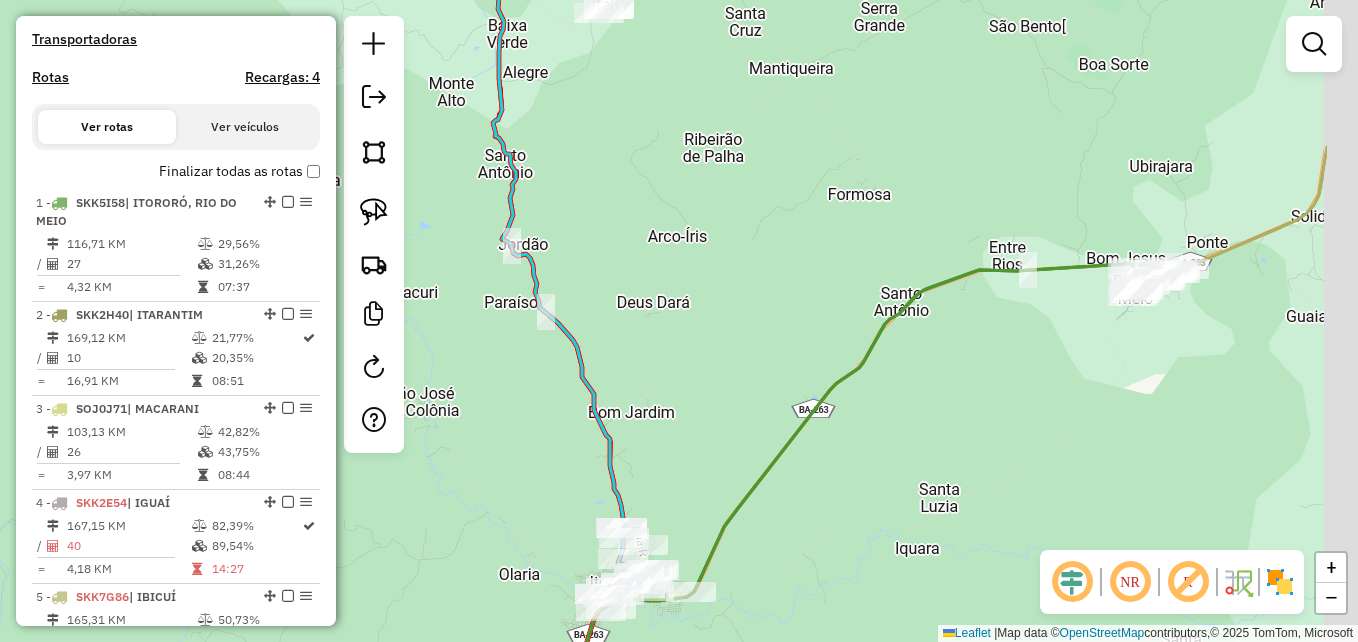 drag, startPoint x: 992, startPoint y: 313, endPoint x: 736, endPoint y: 325, distance: 256.2811 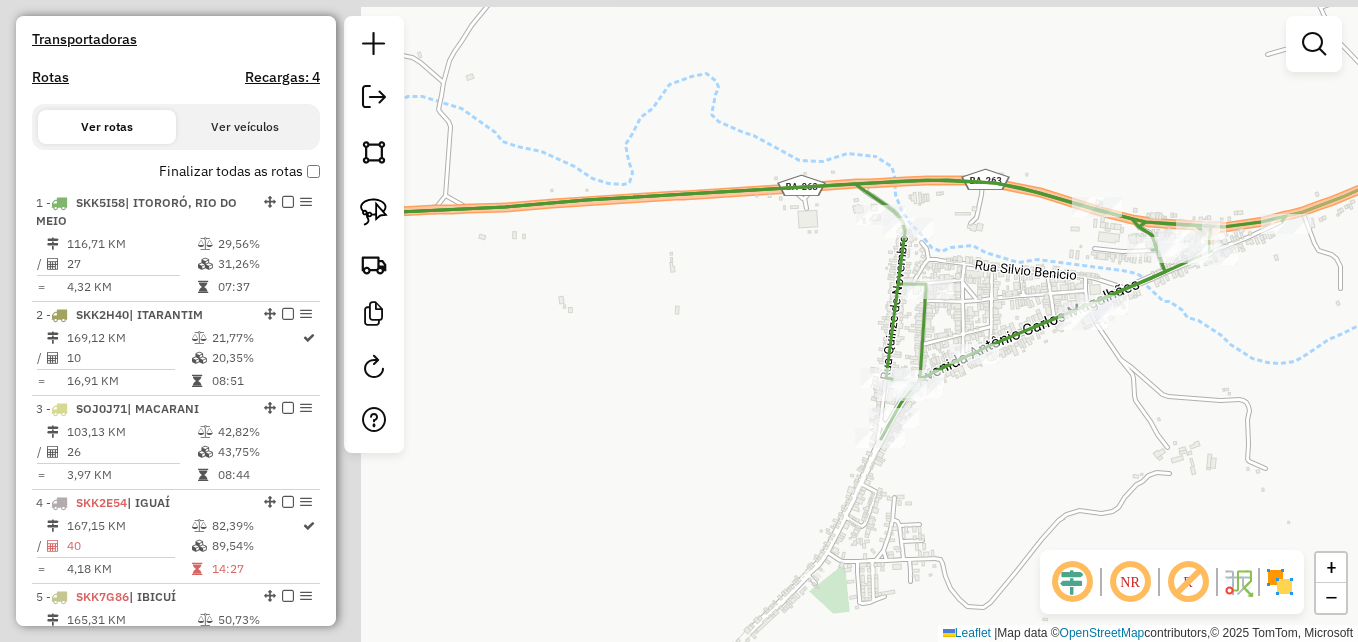 drag, startPoint x: 956, startPoint y: 339, endPoint x: 1217, endPoint y: 391, distance: 266.12967 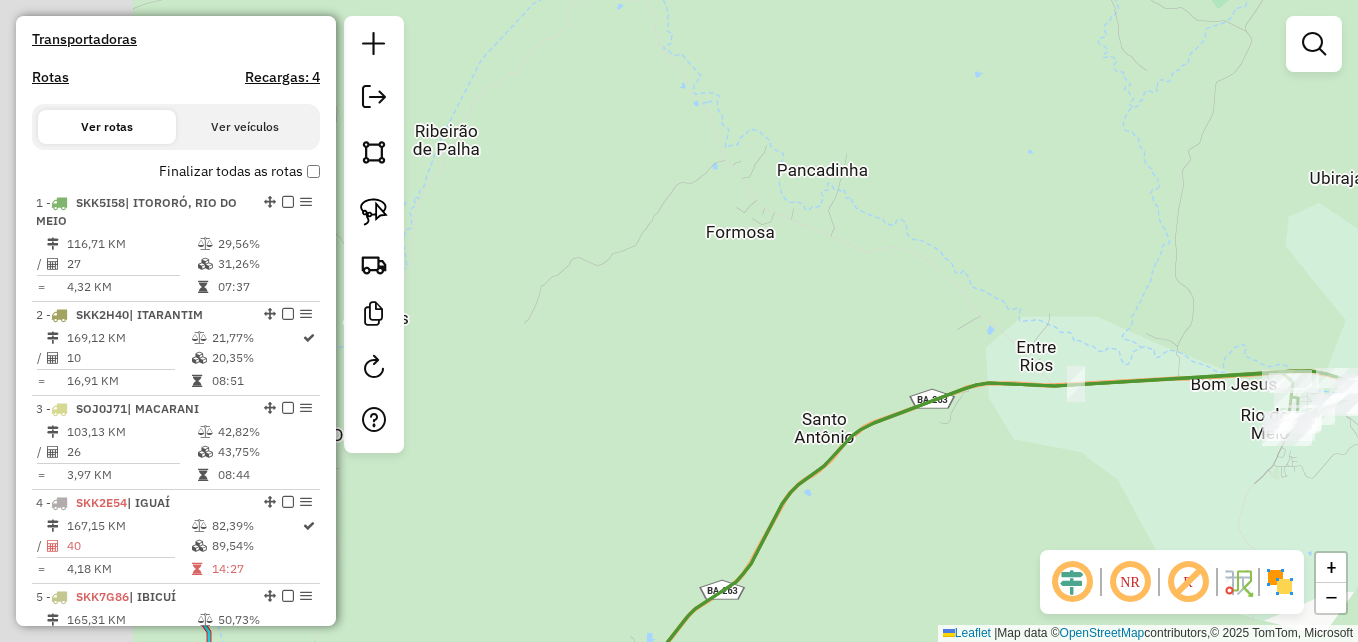 drag, startPoint x: 745, startPoint y: 334, endPoint x: 1135, endPoint y: 109, distance: 450.24994 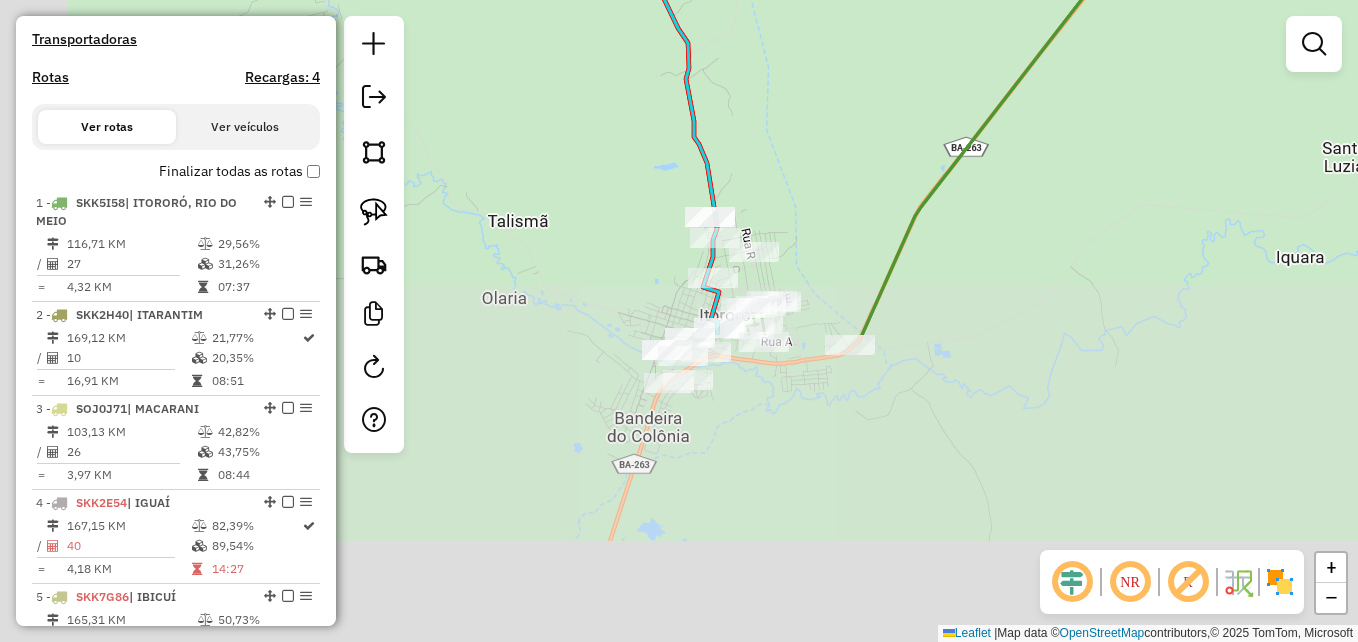 drag, startPoint x: 836, startPoint y: 470, endPoint x: 835, endPoint y: 244, distance: 226.00221 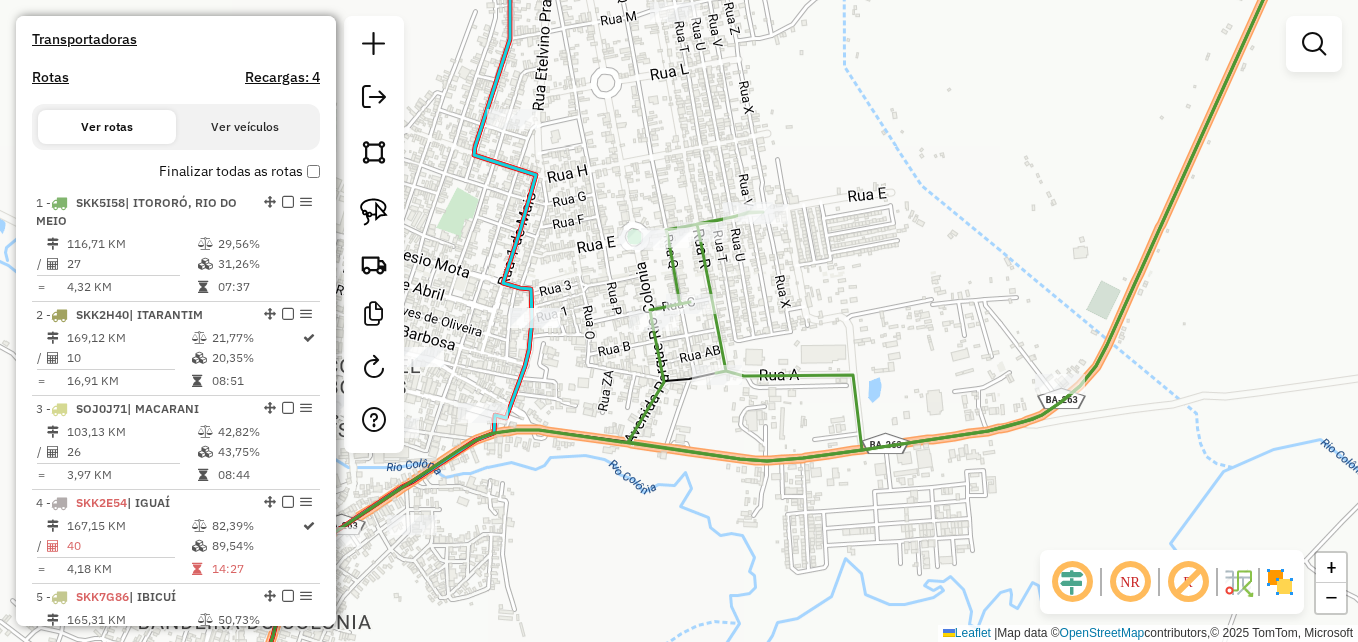 drag, startPoint x: 827, startPoint y: 206, endPoint x: 995, endPoint y: 237, distance: 170.83618 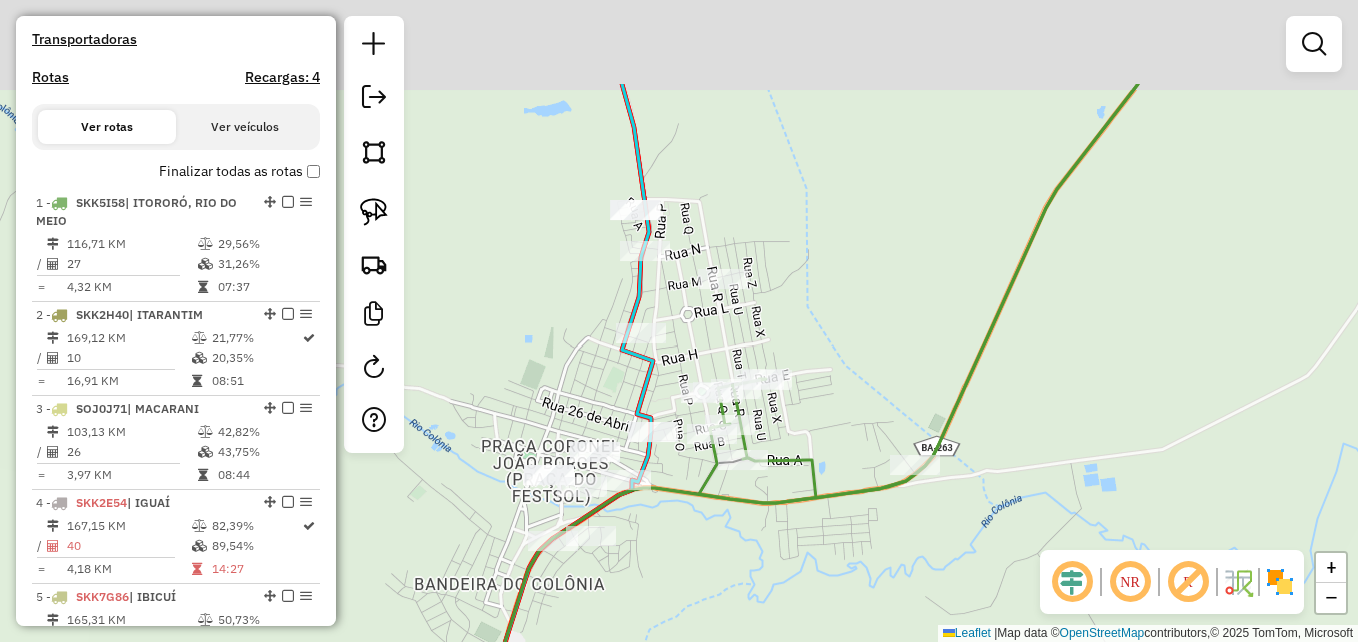 drag, startPoint x: 1108, startPoint y: 217, endPoint x: 851, endPoint y: 380, distance: 304.33206 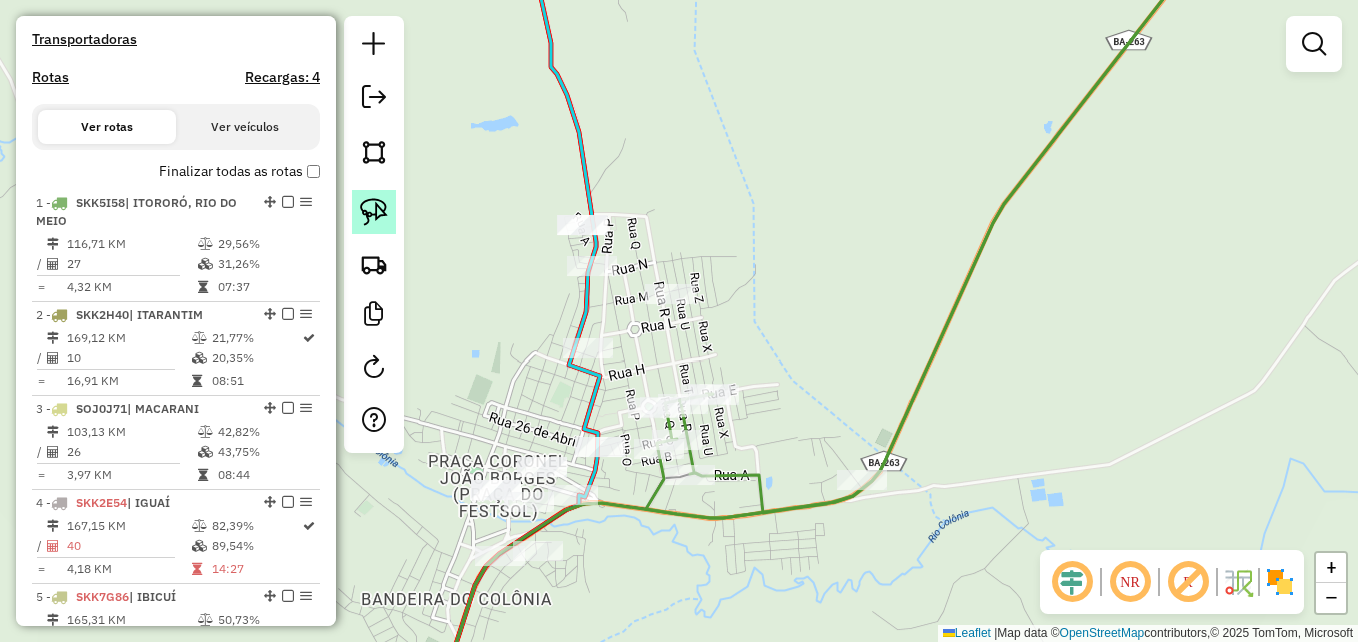 click 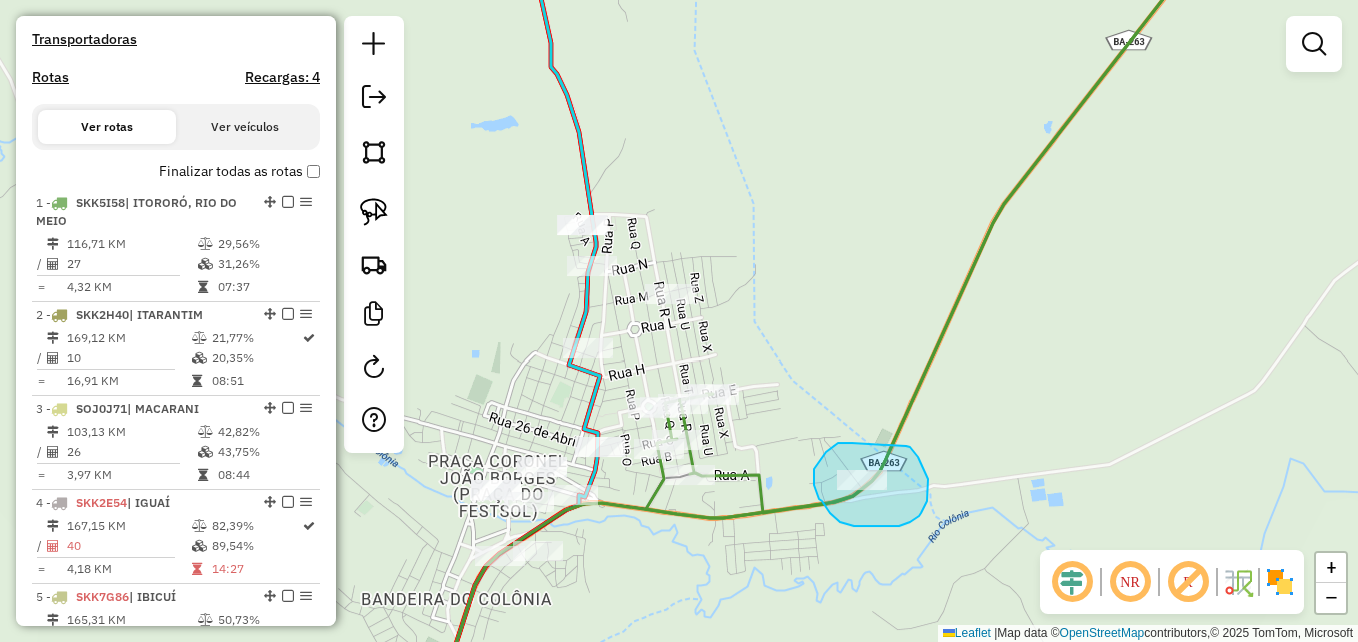 drag, startPoint x: 850, startPoint y: 443, endPoint x: 898, endPoint y: 443, distance: 48 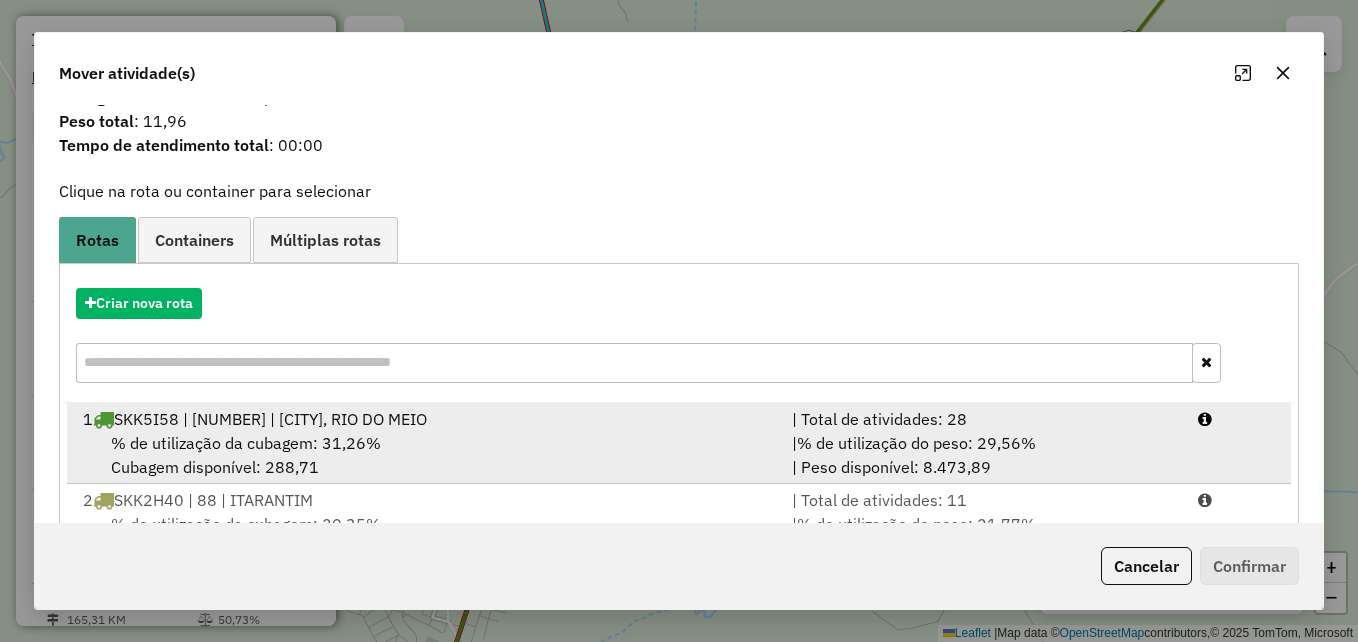 scroll, scrollTop: 100, scrollLeft: 0, axis: vertical 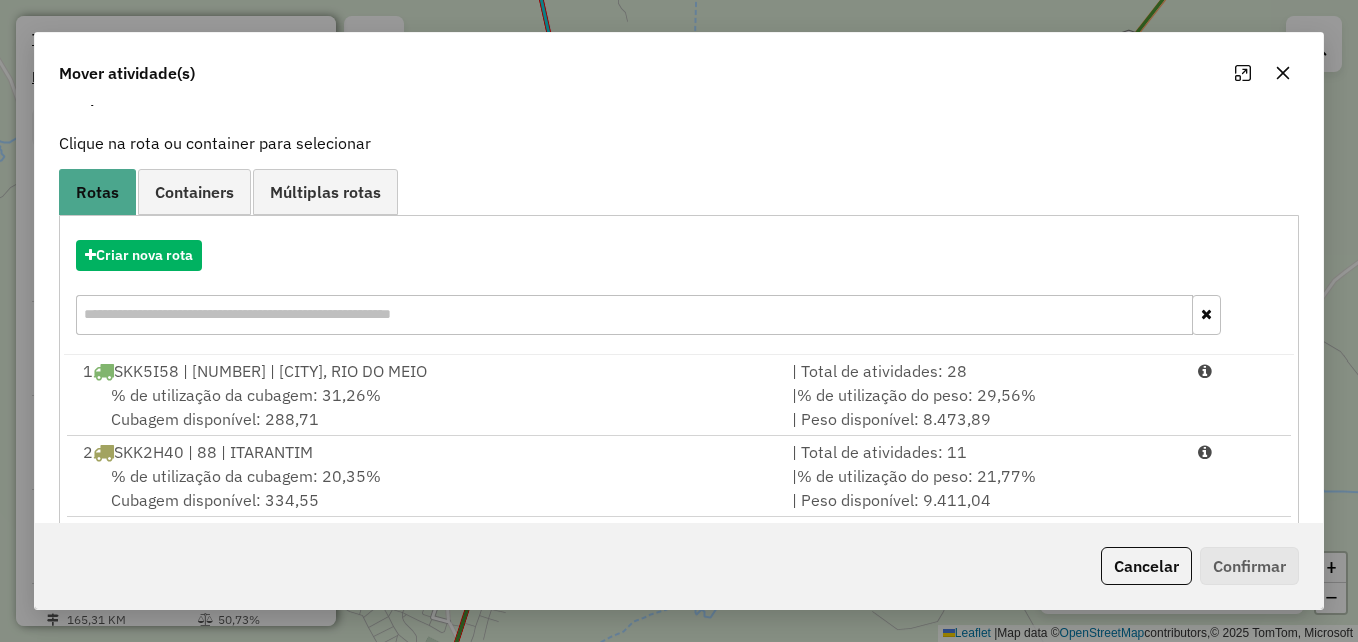 click on "% de utilização da cubagem: 31,26%  Cubagem disponível: 288,71" at bounding box center [425, 407] 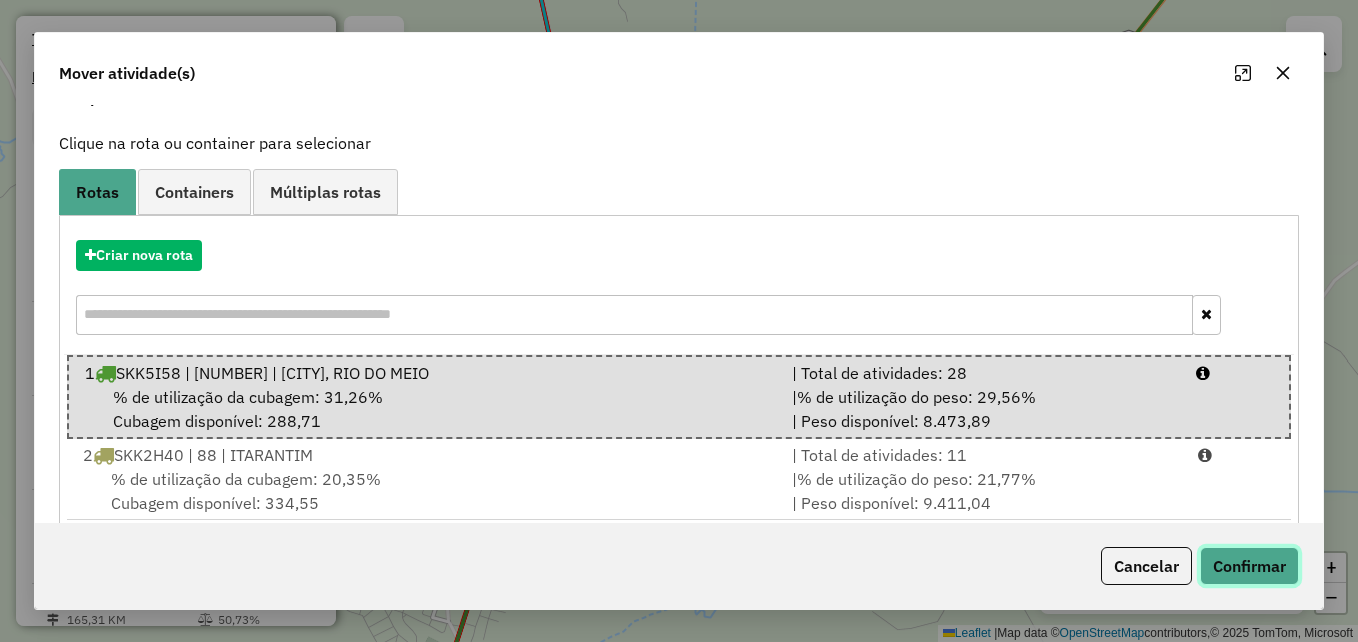 click on "Confirmar" 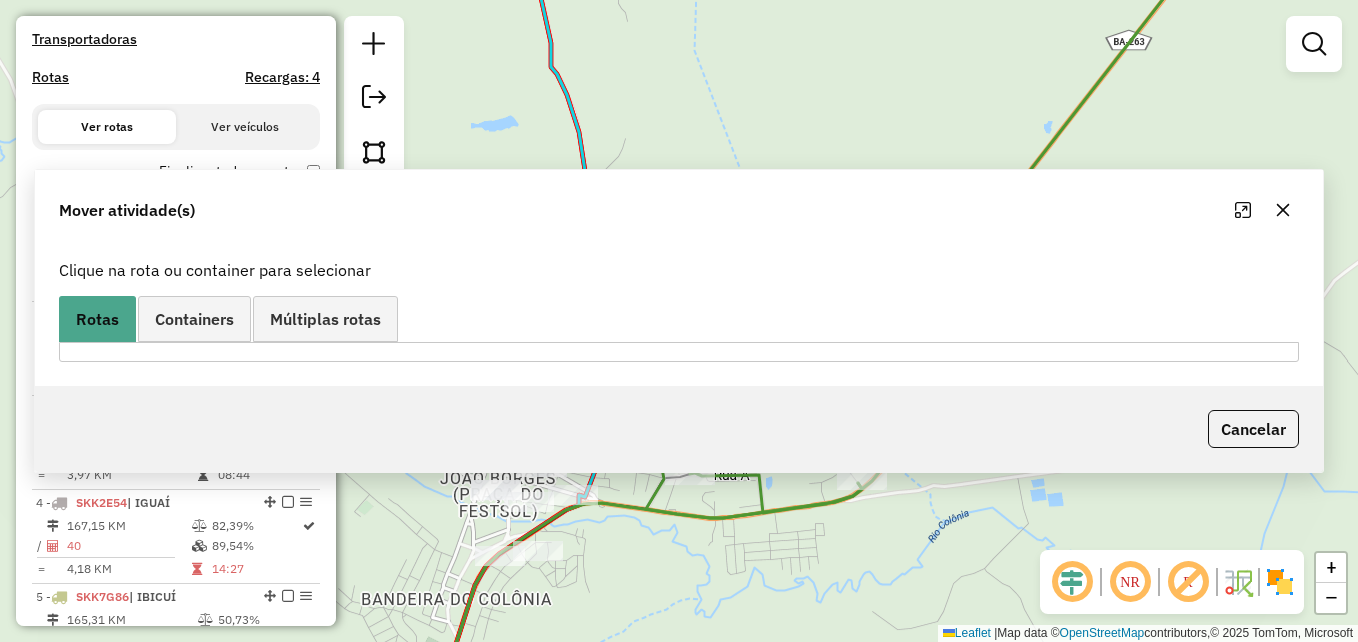 scroll, scrollTop: 0, scrollLeft: 0, axis: both 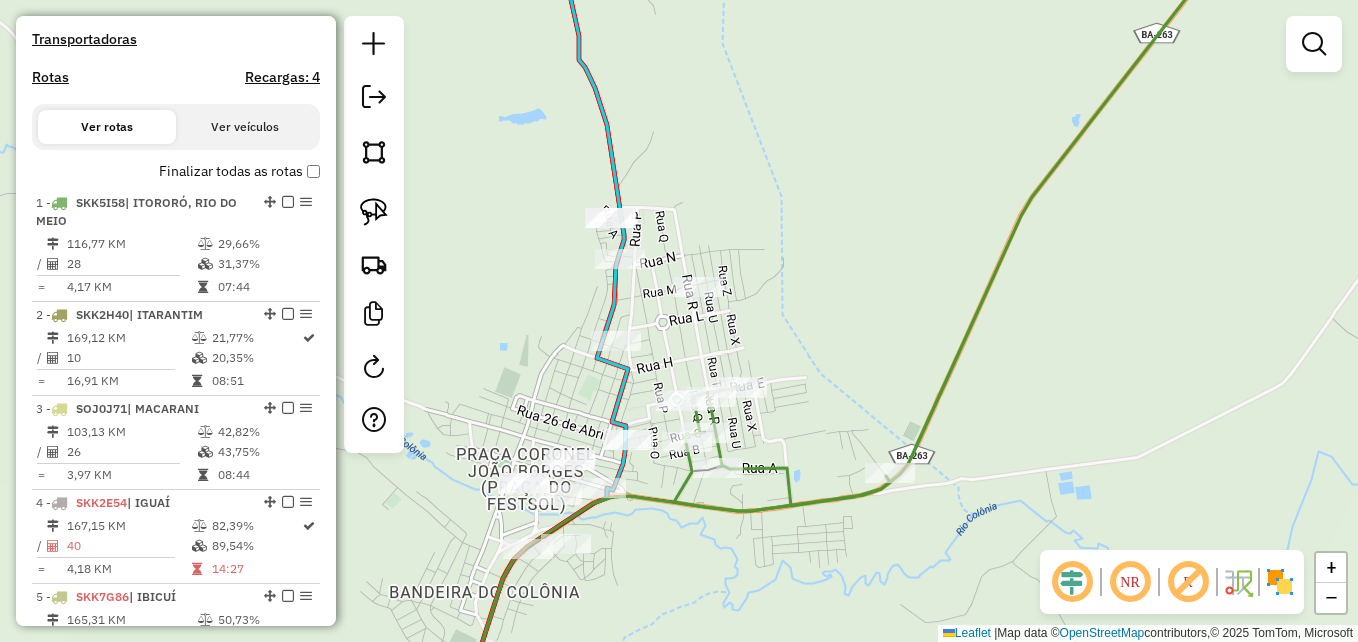 drag, startPoint x: 843, startPoint y: 308, endPoint x: 871, endPoint y: 301, distance: 28.86174 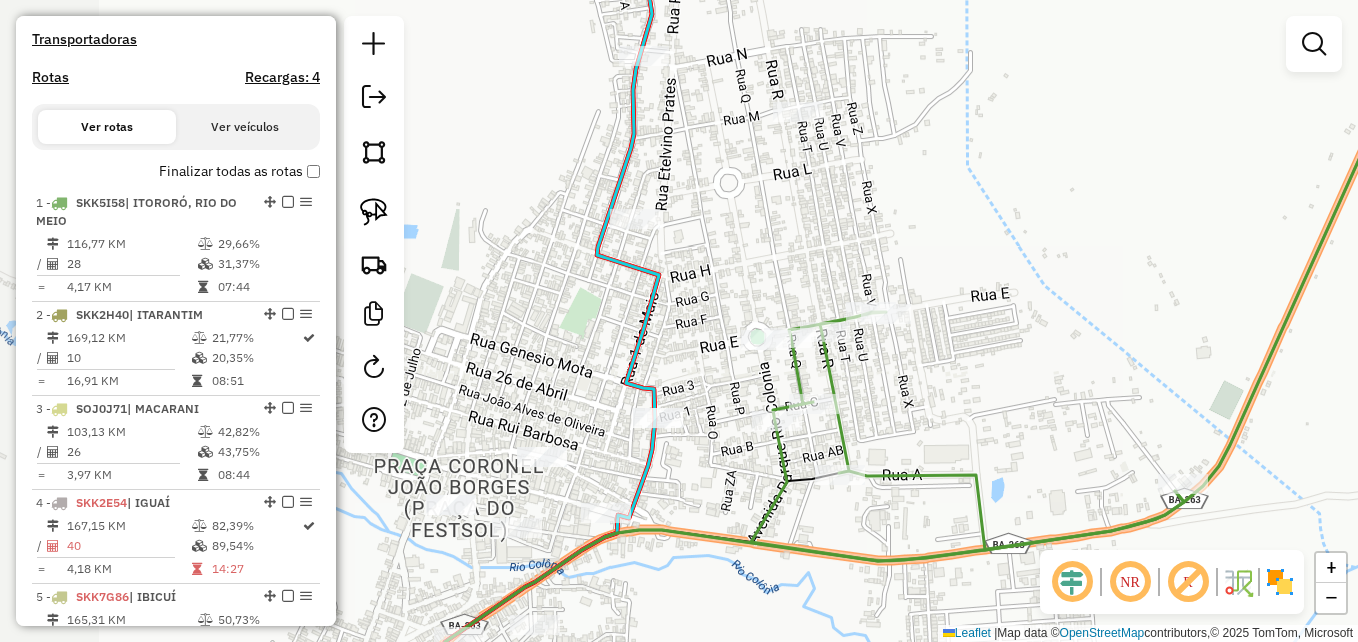 drag, startPoint x: 903, startPoint y: 300, endPoint x: 976, endPoint y: 211, distance: 115.10864 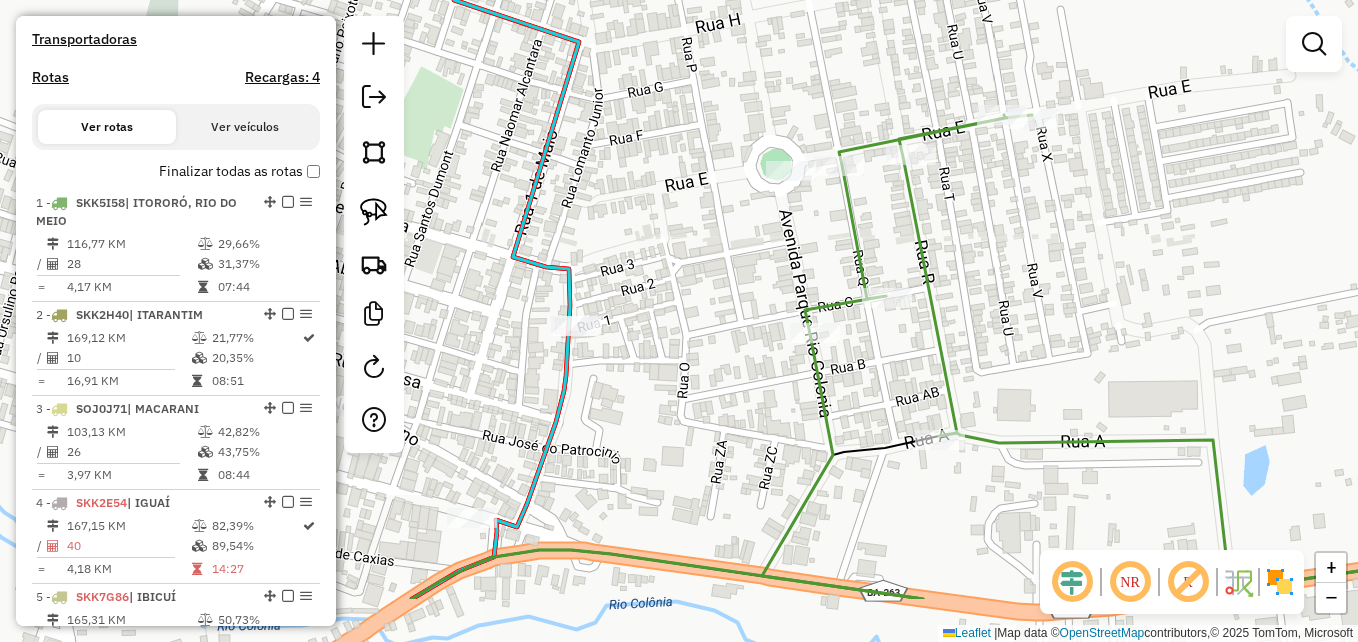 drag, startPoint x: 965, startPoint y: 283, endPoint x: 1113, endPoint y: 164, distance: 189.90787 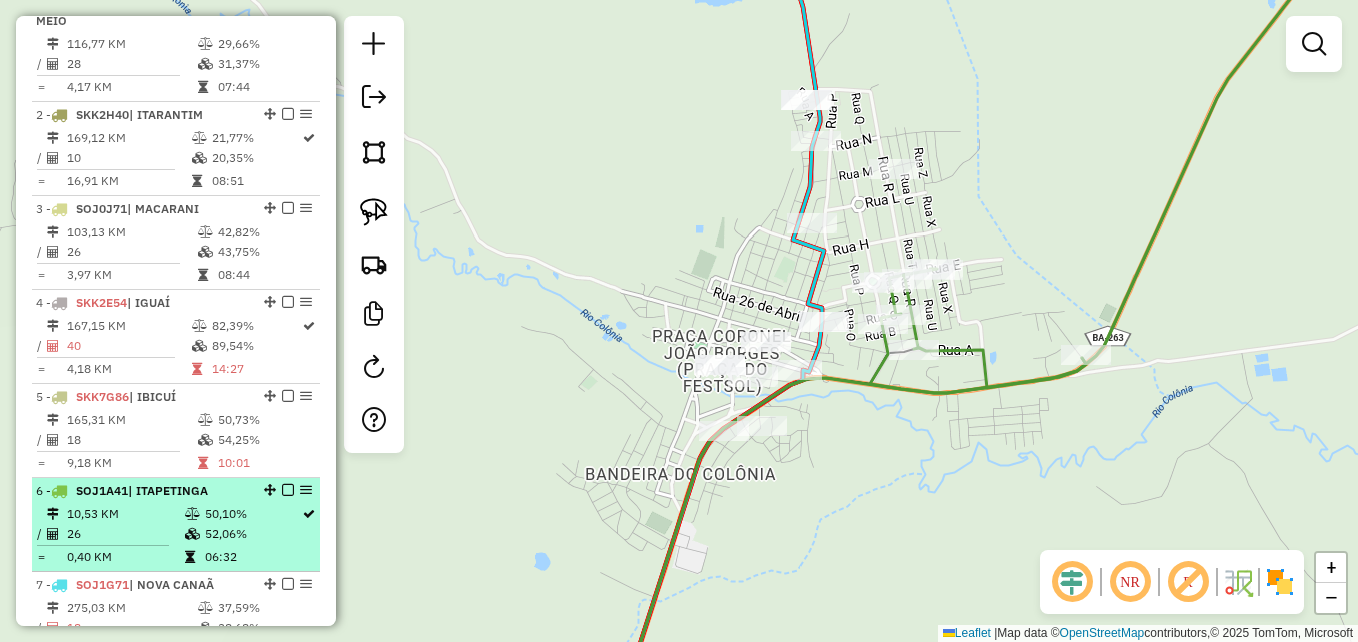 scroll, scrollTop: 700, scrollLeft: 0, axis: vertical 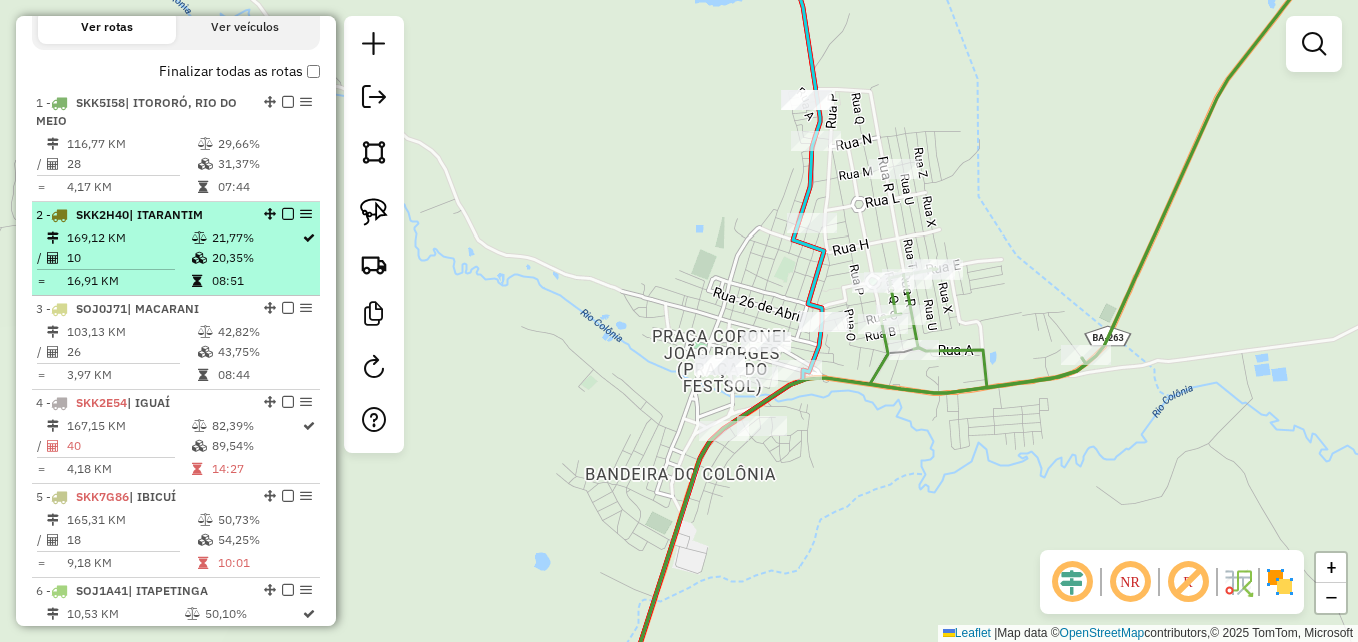 click on "2 -       SKK2H40   | ITARANTIM" at bounding box center (142, 215) 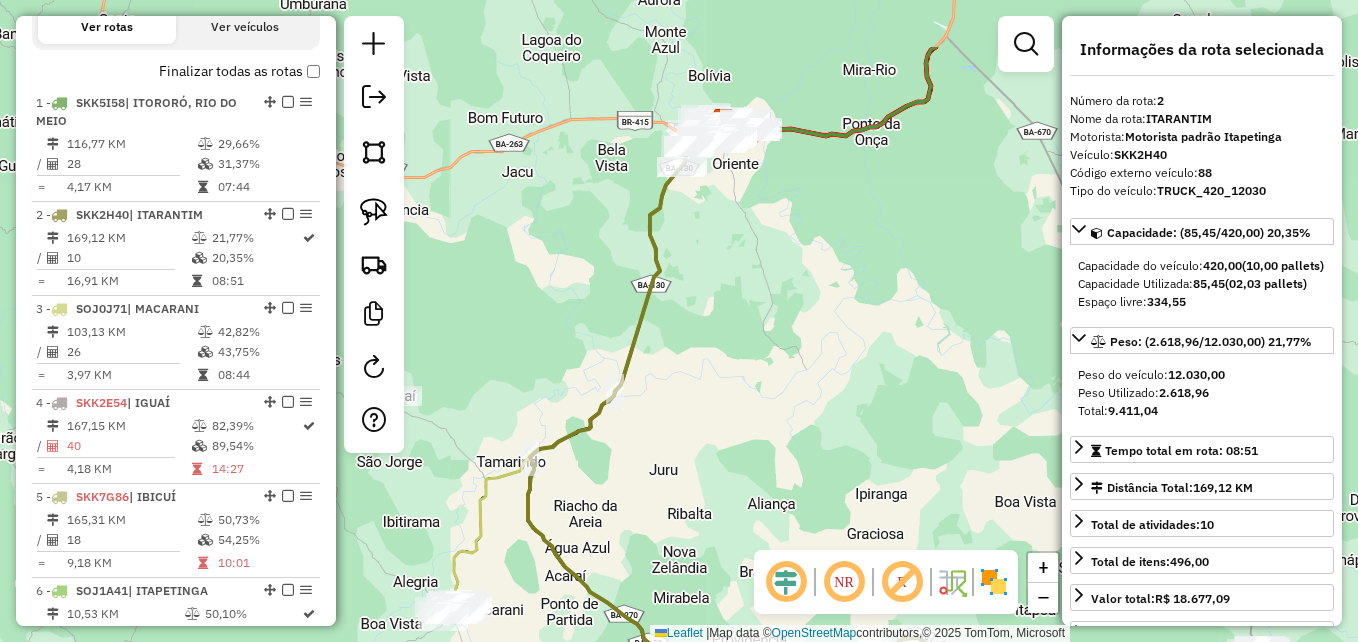 drag, startPoint x: 747, startPoint y: 206, endPoint x: 828, endPoint y: 317, distance: 137.41179 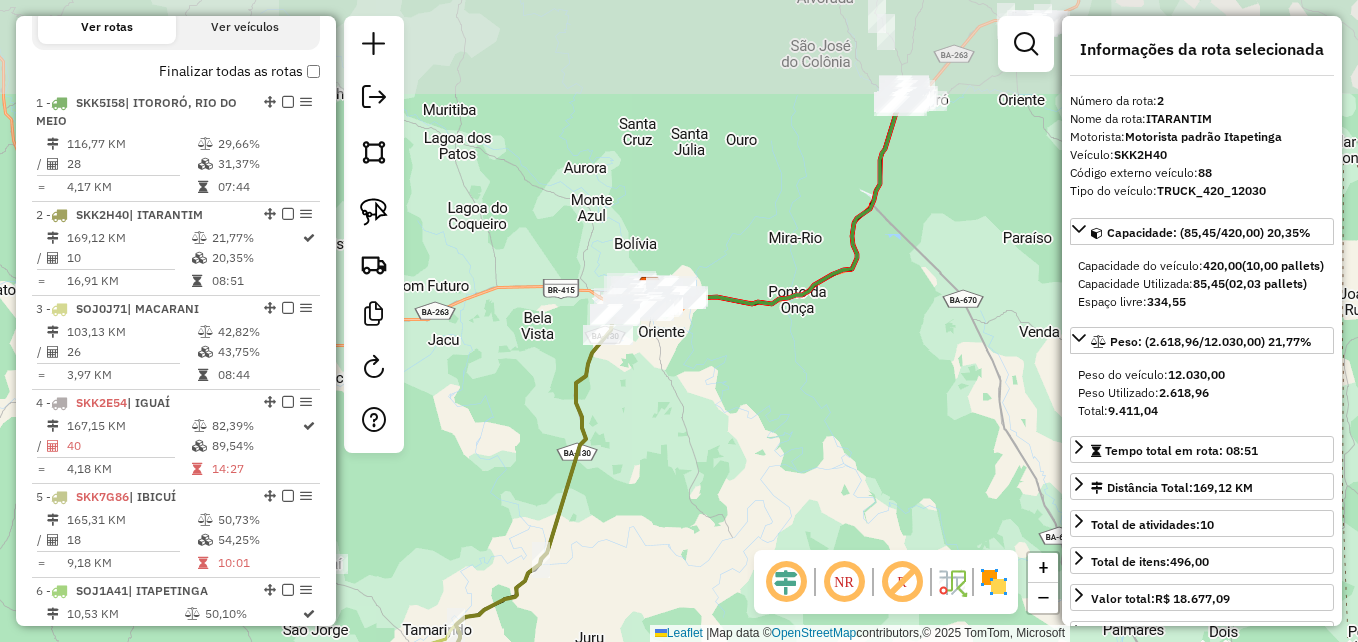 drag, startPoint x: 843, startPoint y: 236, endPoint x: 773, endPoint y: 405, distance: 182.92348 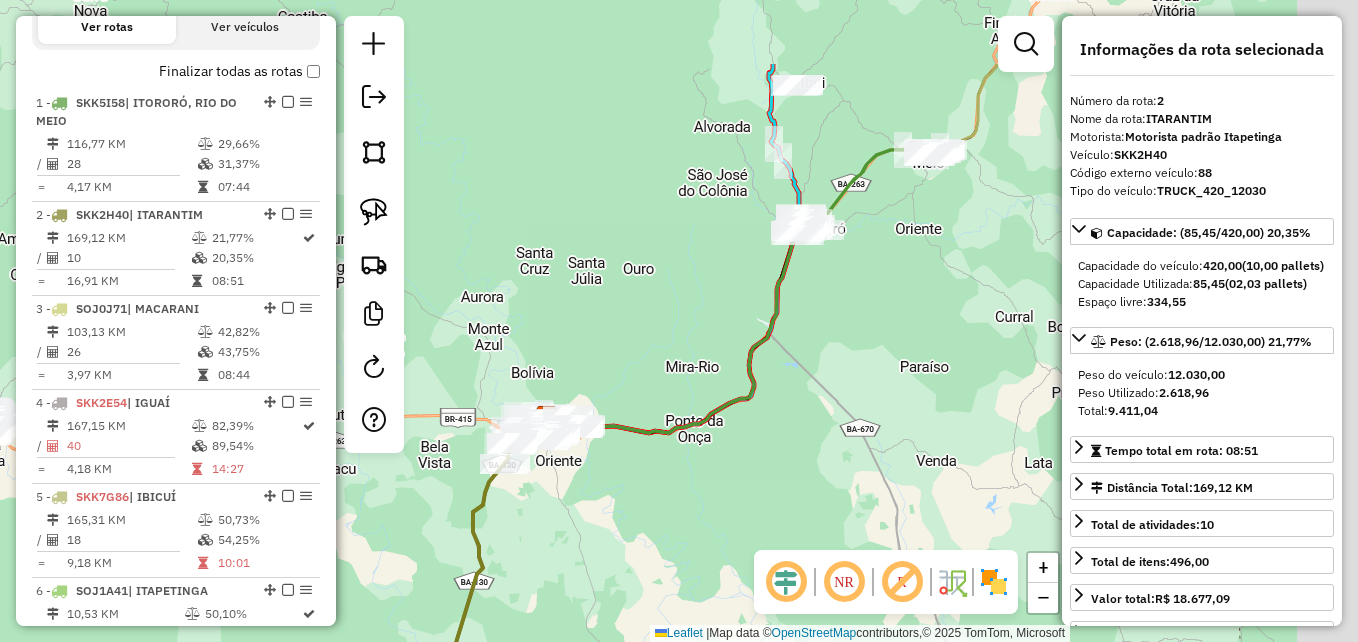 drag, startPoint x: 868, startPoint y: 303, endPoint x: 763, endPoint y: 410, distance: 149.91331 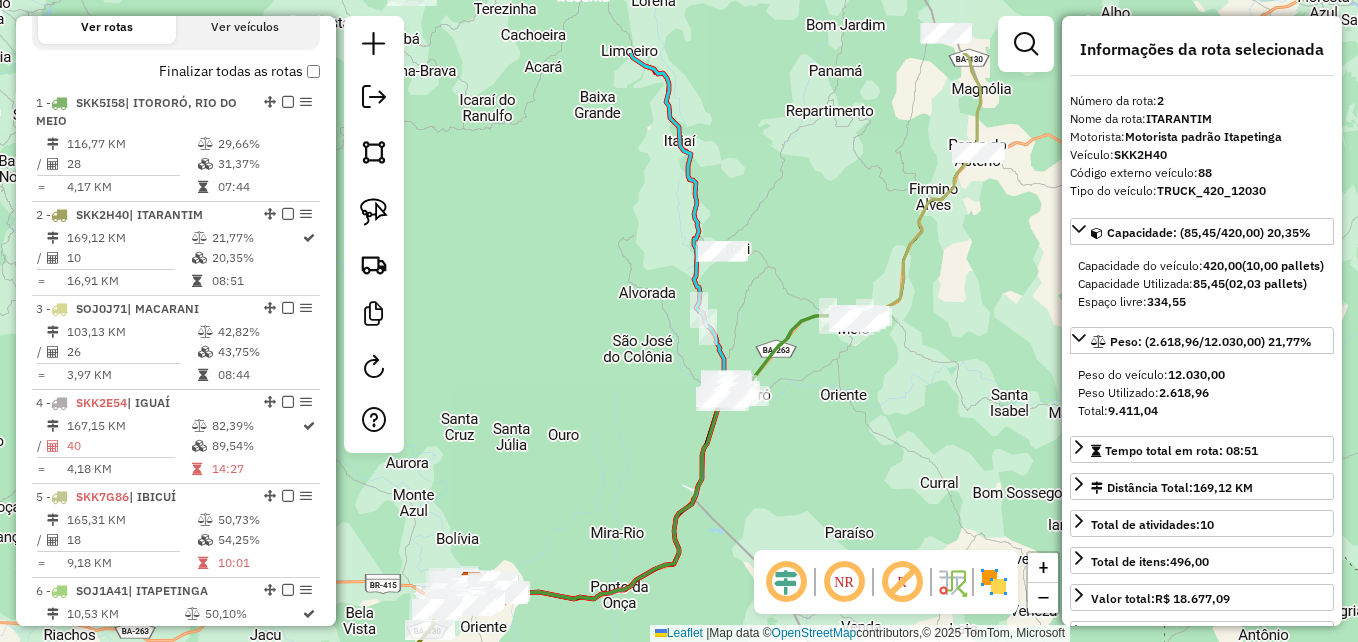 drag, startPoint x: 846, startPoint y: 323, endPoint x: 759, endPoint y: 388, distance: 108.60018 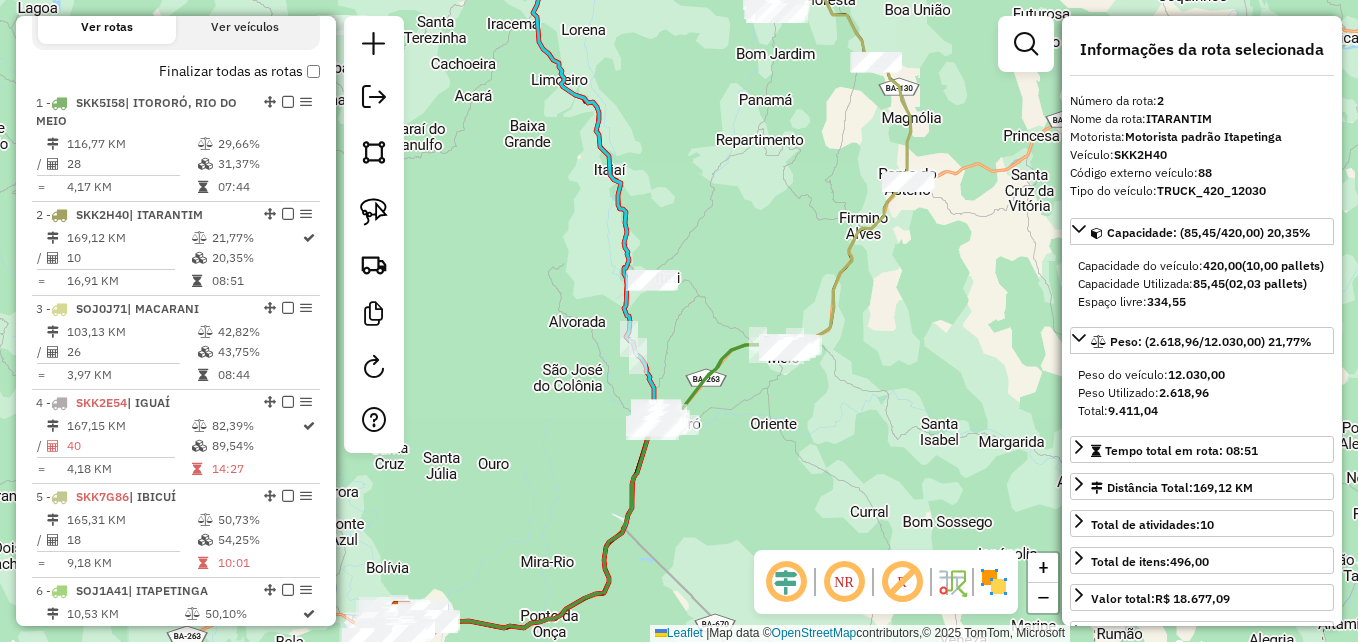 drag, startPoint x: 883, startPoint y: 206, endPoint x: 890, endPoint y: 243, distance: 37.65634 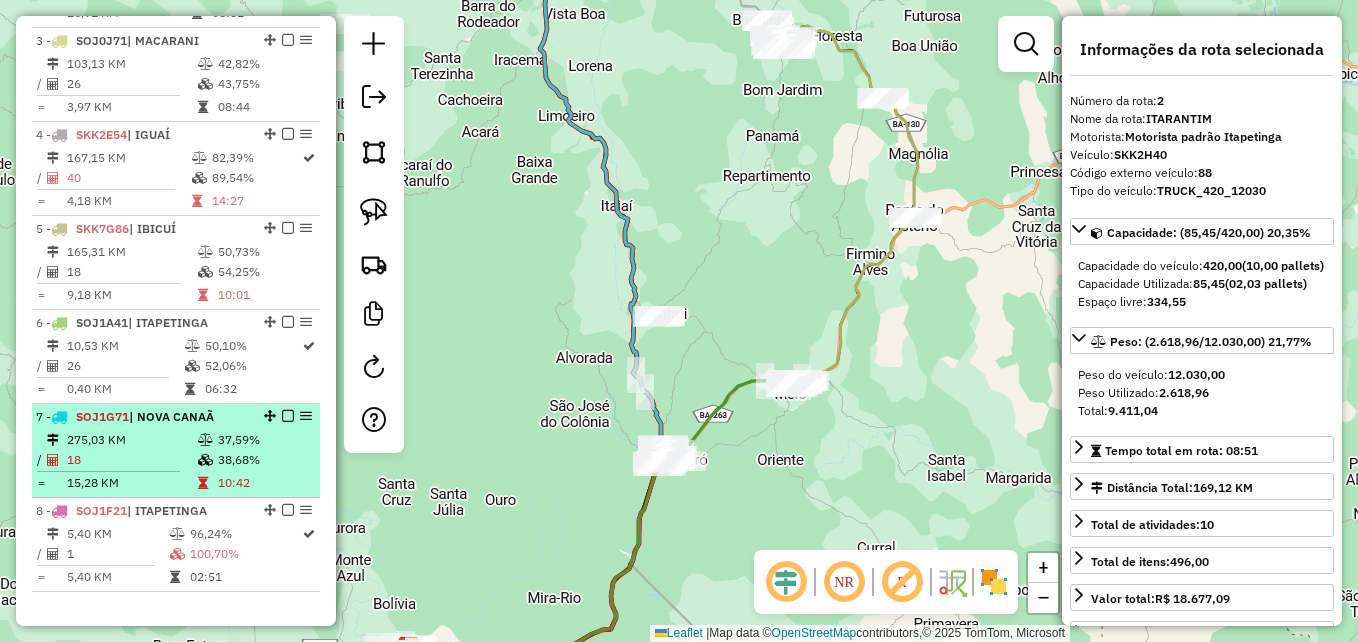 scroll, scrollTop: 1000, scrollLeft: 0, axis: vertical 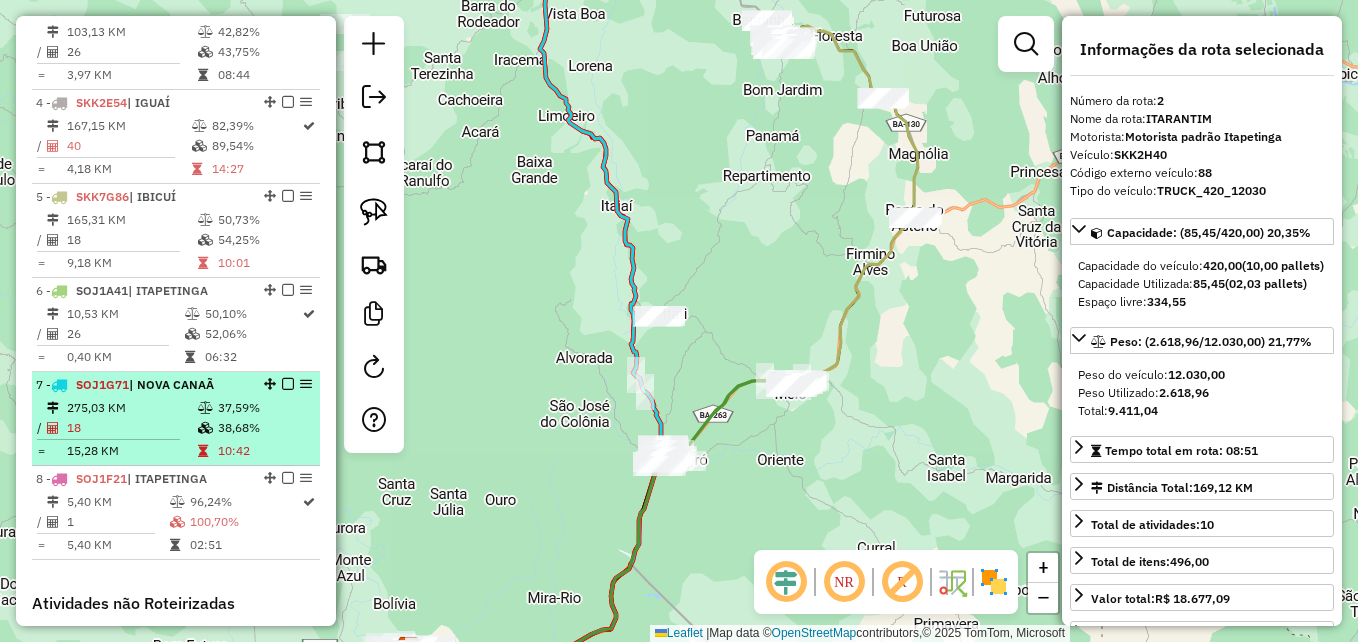 click on "275,03 KM" at bounding box center (131, 408) 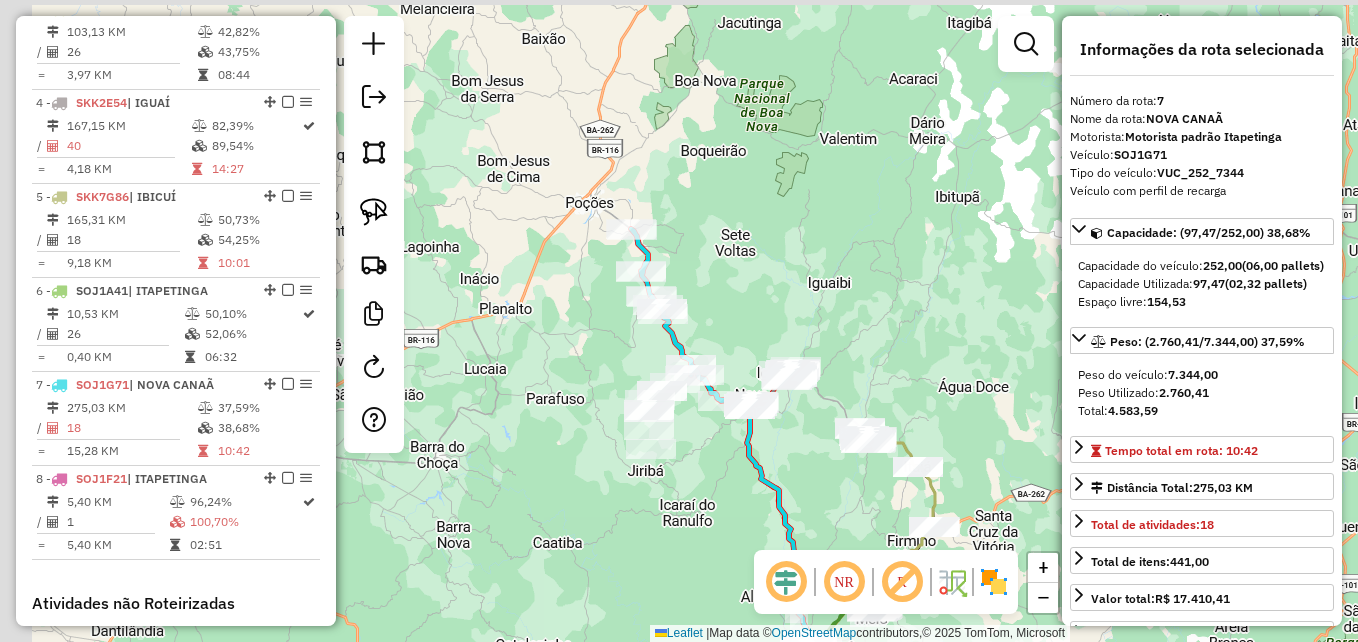 drag, startPoint x: 737, startPoint y: 123, endPoint x: 762, endPoint y: 300, distance: 178.75682 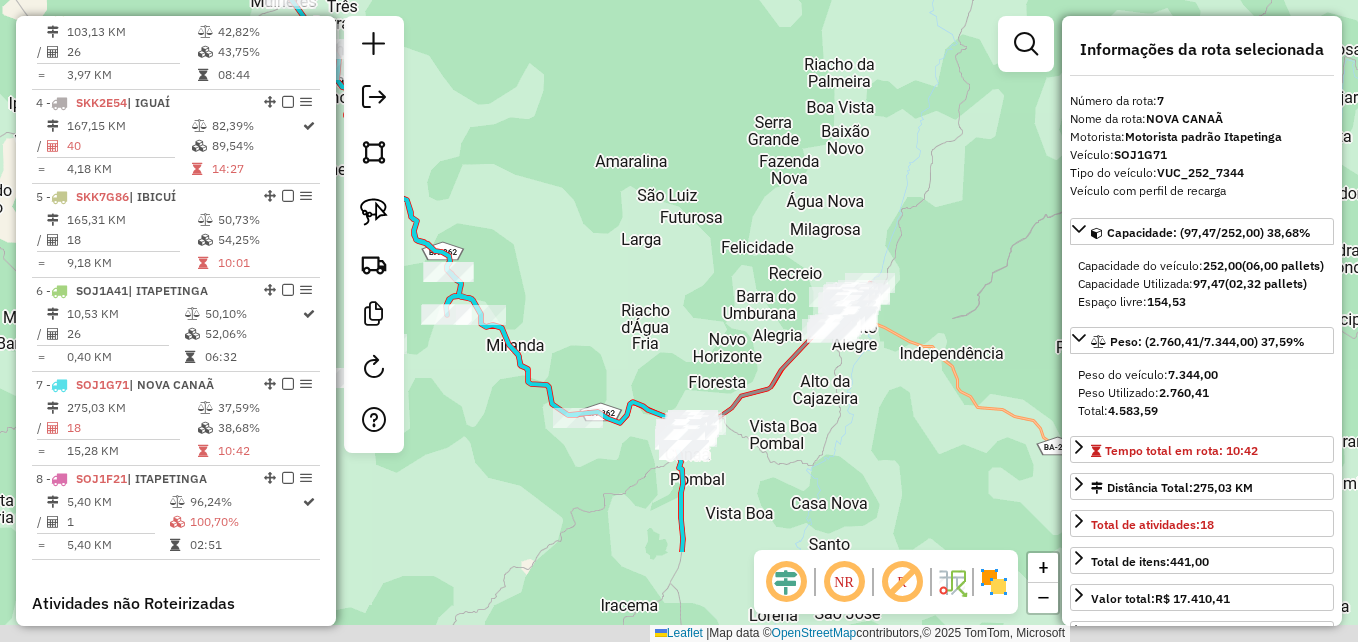 drag, startPoint x: 772, startPoint y: 357, endPoint x: 804, endPoint y: 159, distance: 200.56918 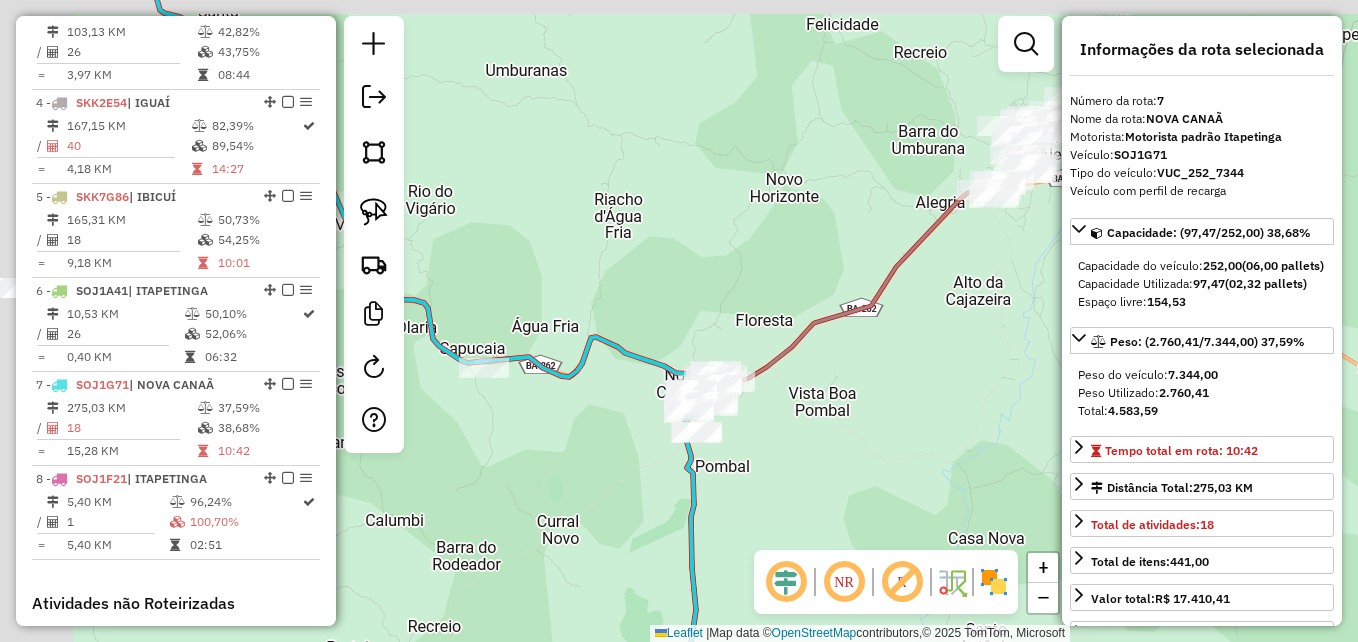 drag, startPoint x: 841, startPoint y: 264, endPoint x: 882, endPoint y: 265, distance: 41.01219 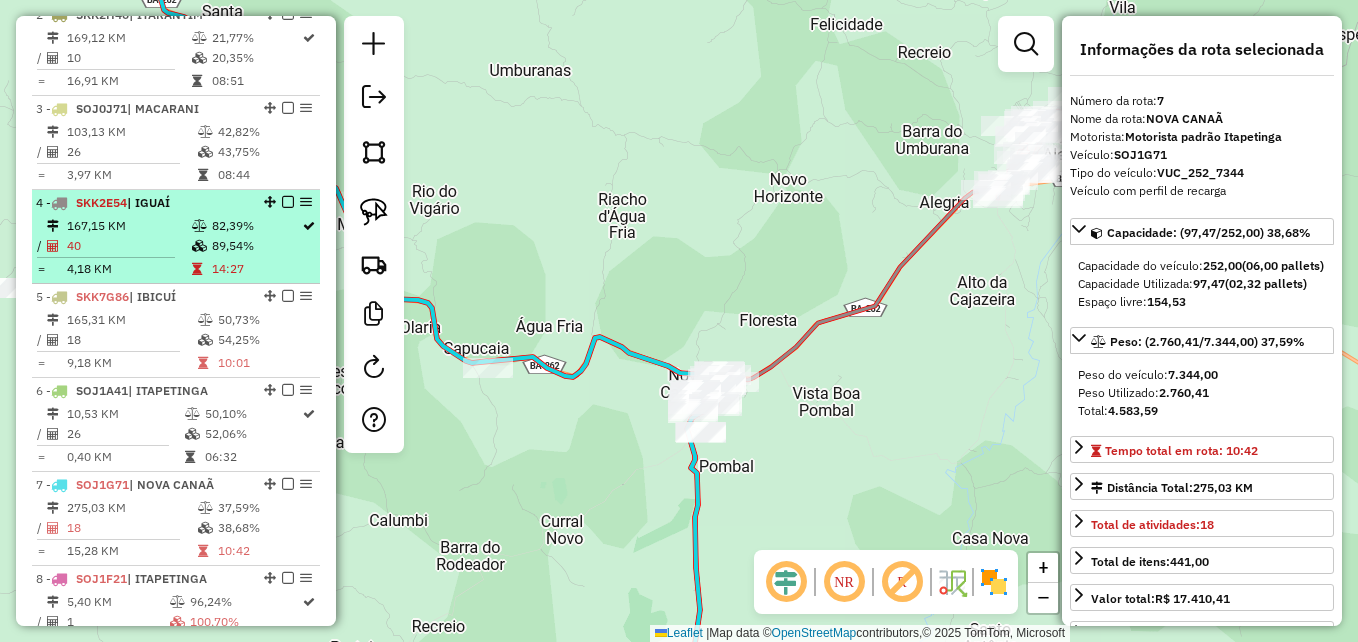 scroll, scrollTop: 800, scrollLeft: 0, axis: vertical 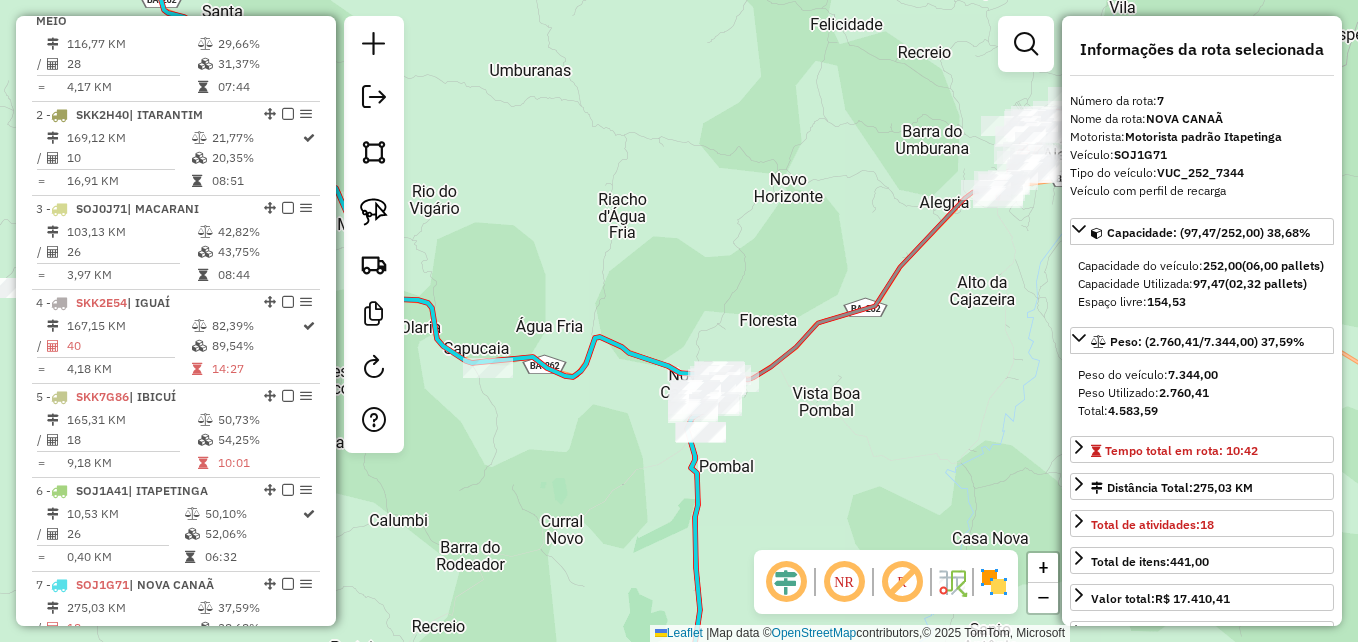 click on "Janela de atendimento Grade de atendimento Capacidade Transportadoras Veículos Cliente Pedidos  Rotas Selecione os dias de semana para filtrar as janelas de atendimento  Seg   Ter   Qua   Qui   Sex   Sáb   Dom  Informe o período da janela de atendimento: De: Até:  Filtrar exatamente a janela do cliente  Considerar janela de atendimento padrão  Selecione os dias de semana para filtrar as grades de atendimento  Seg   Ter   Qua   Qui   Sex   Sáb   Dom   Considerar clientes sem dia de atendimento cadastrado  Clientes fora do dia de atendimento selecionado Filtrar as atividades entre os valores definidos abaixo:  Peso mínimo:   Peso máximo:   Cubagem mínima:  ****  Cubagem máxima:  ****  De:   Até:  Filtrar as atividades entre o tempo de atendimento definido abaixo:  De:   Até:   Considerar capacidade total dos clientes não roteirizados Transportadora: Selecione um ou mais itens Tipo de veículo: Selecione um ou mais itens Veículo: Selecione um ou mais itens Motorista: Selecione um ou mais itens De:" 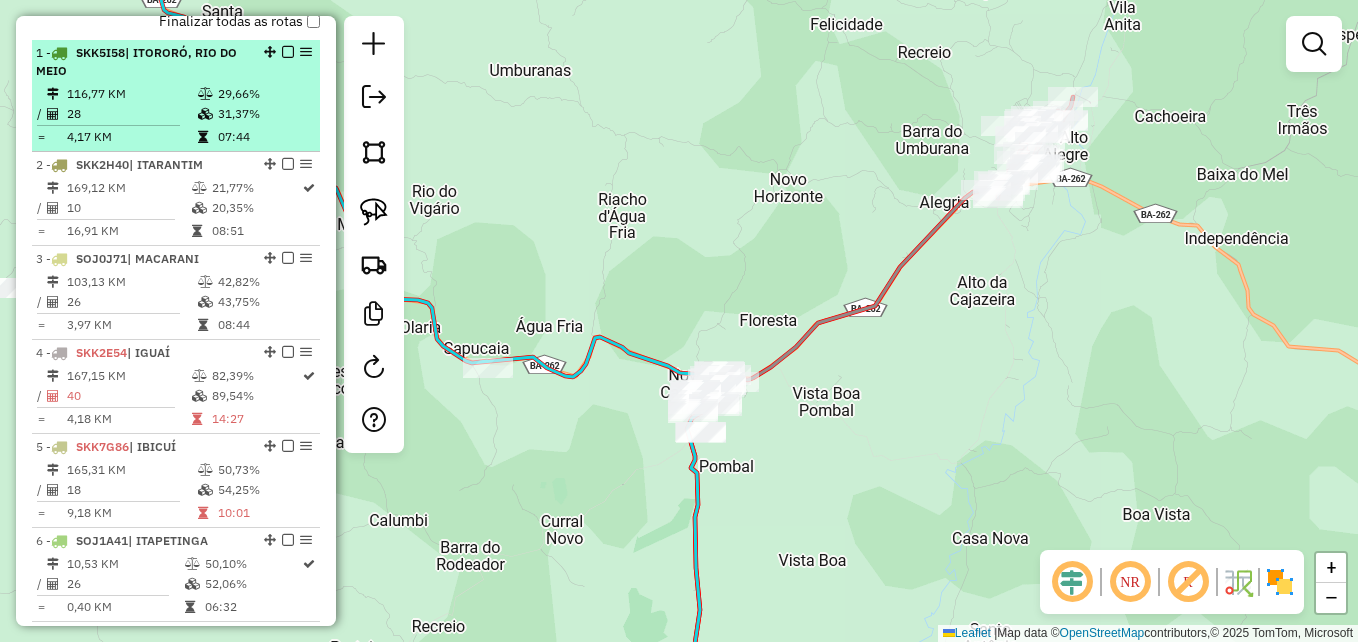 scroll, scrollTop: 700, scrollLeft: 0, axis: vertical 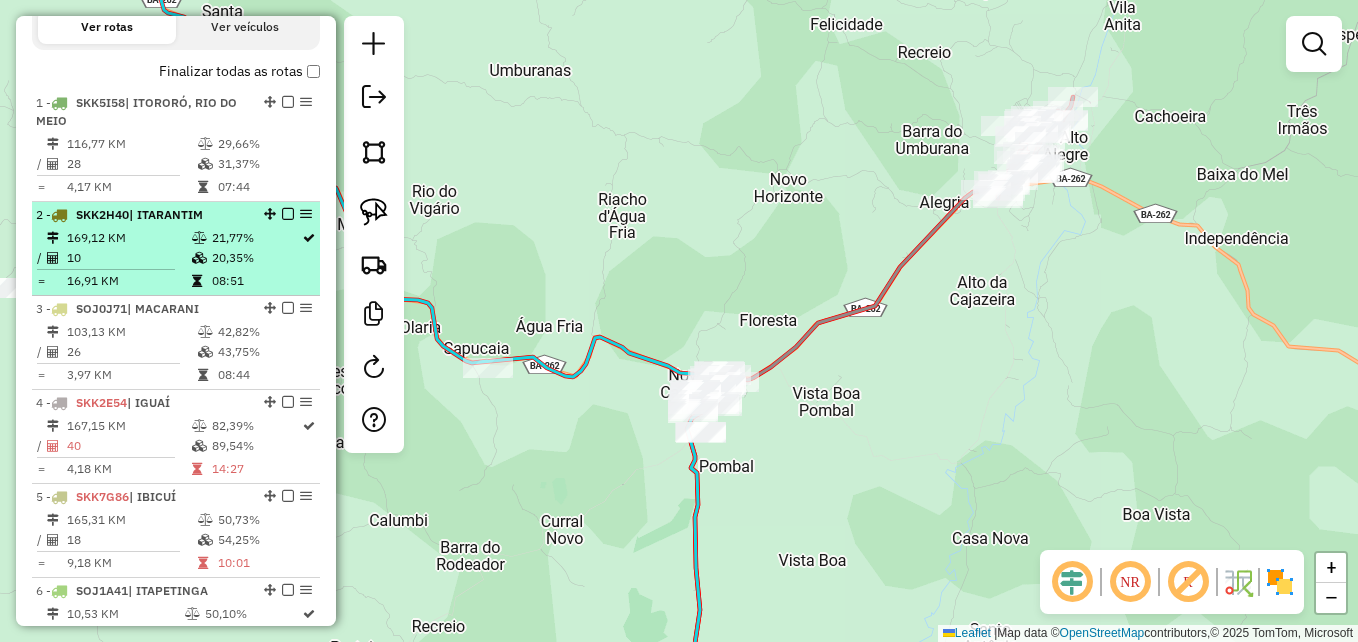 select on "**********" 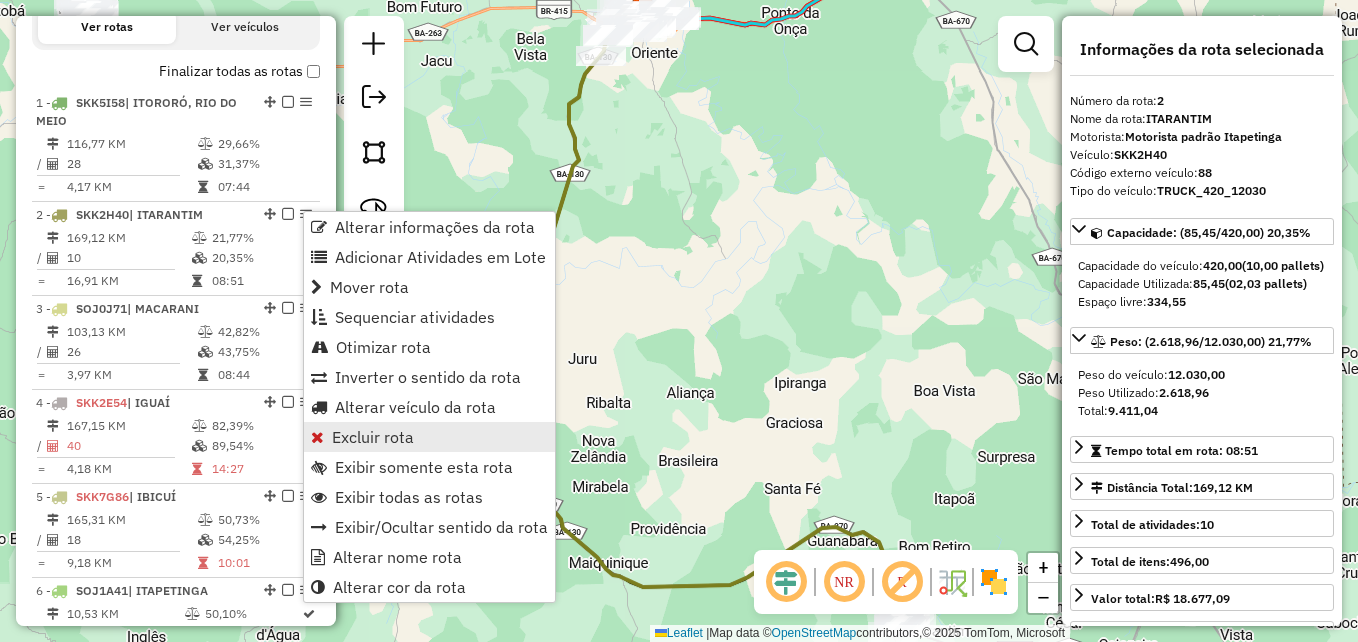 click on "Excluir rota" at bounding box center (373, 437) 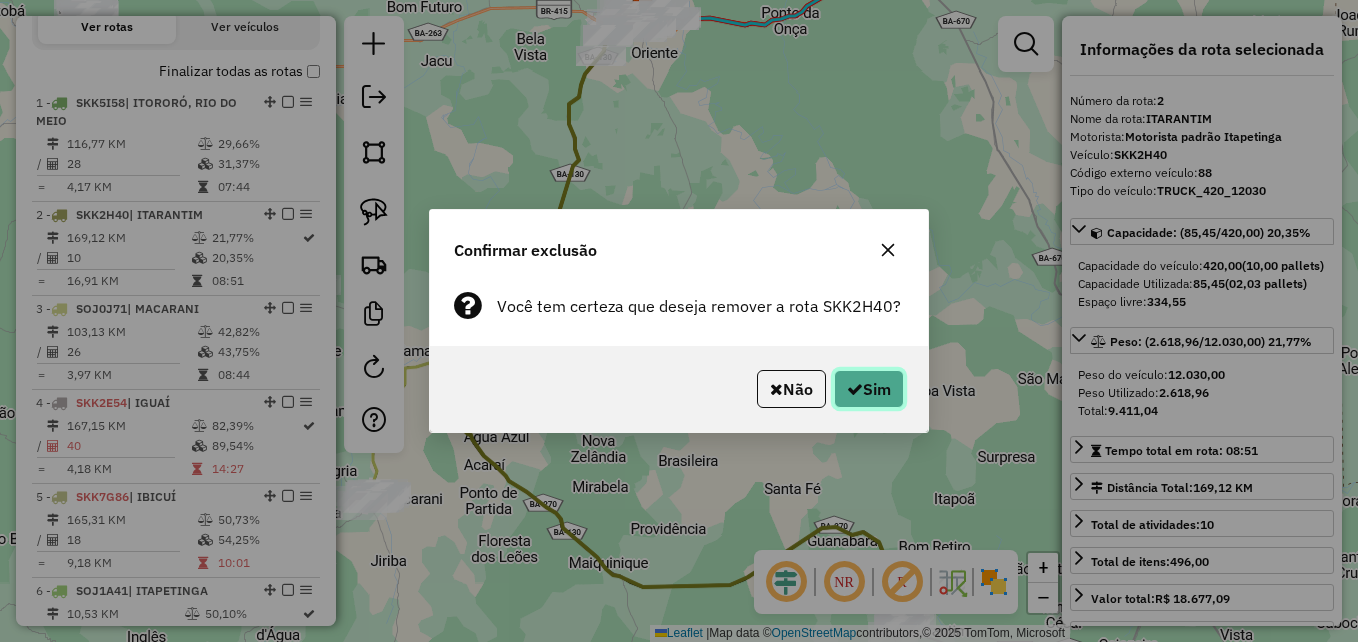click on "Sim" 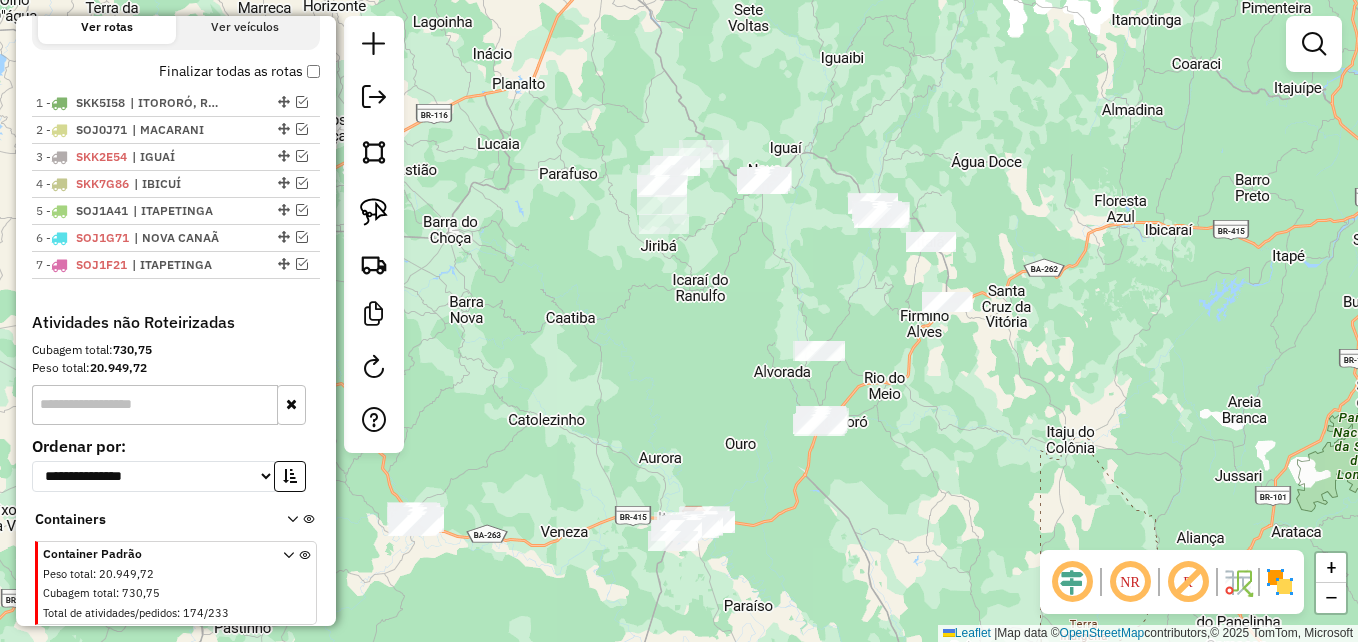 drag, startPoint x: 699, startPoint y: 87, endPoint x: 714, endPoint y: 284, distance: 197.57024 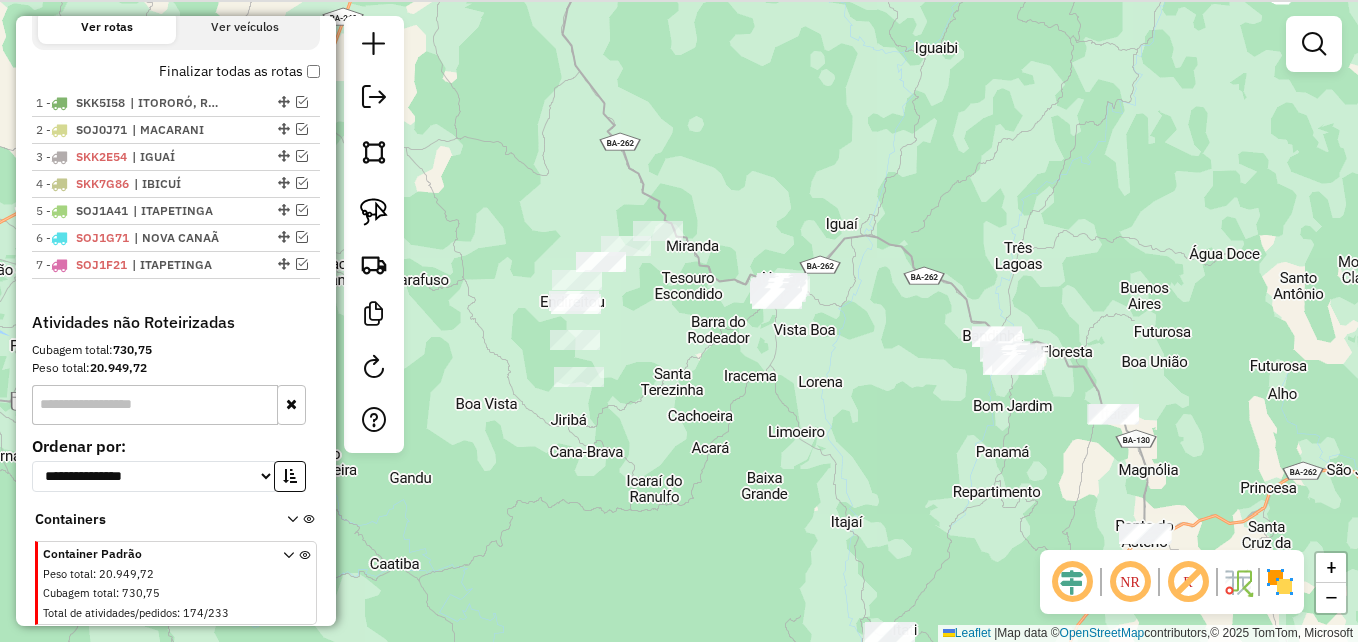drag, startPoint x: 781, startPoint y: 153, endPoint x: 829, endPoint y: 362, distance: 214.44113 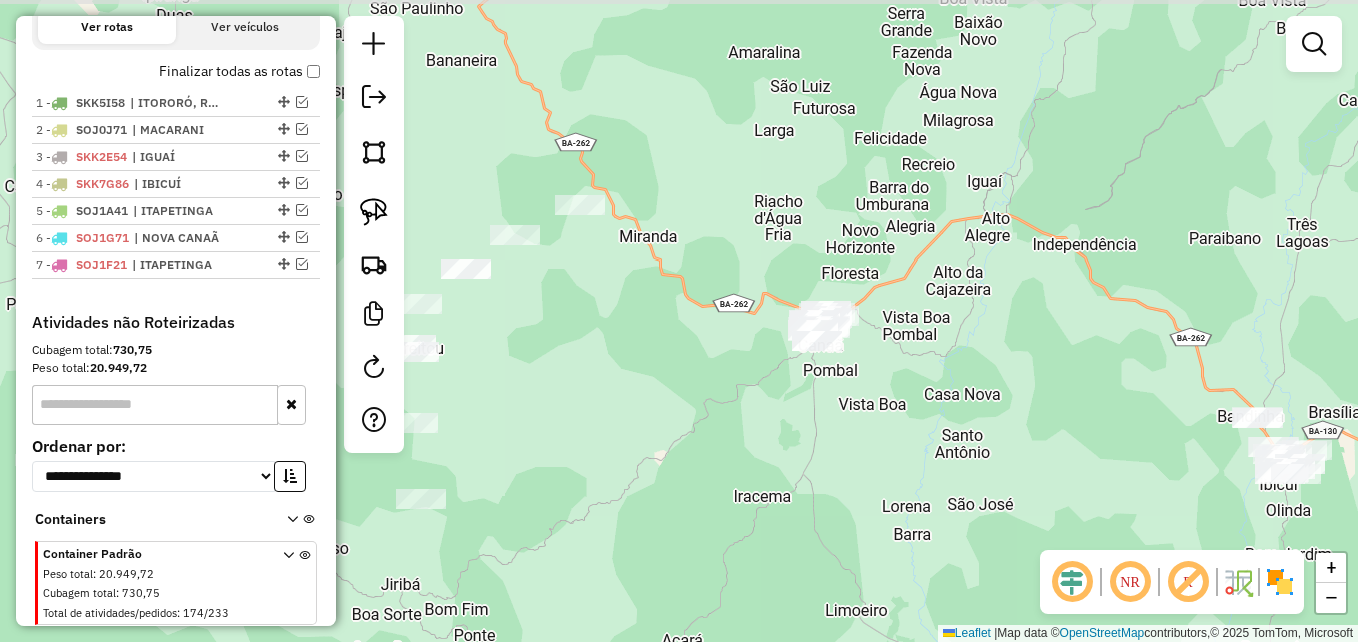 drag, startPoint x: 736, startPoint y: 315, endPoint x: 832, endPoint y: 393, distance: 123.69317 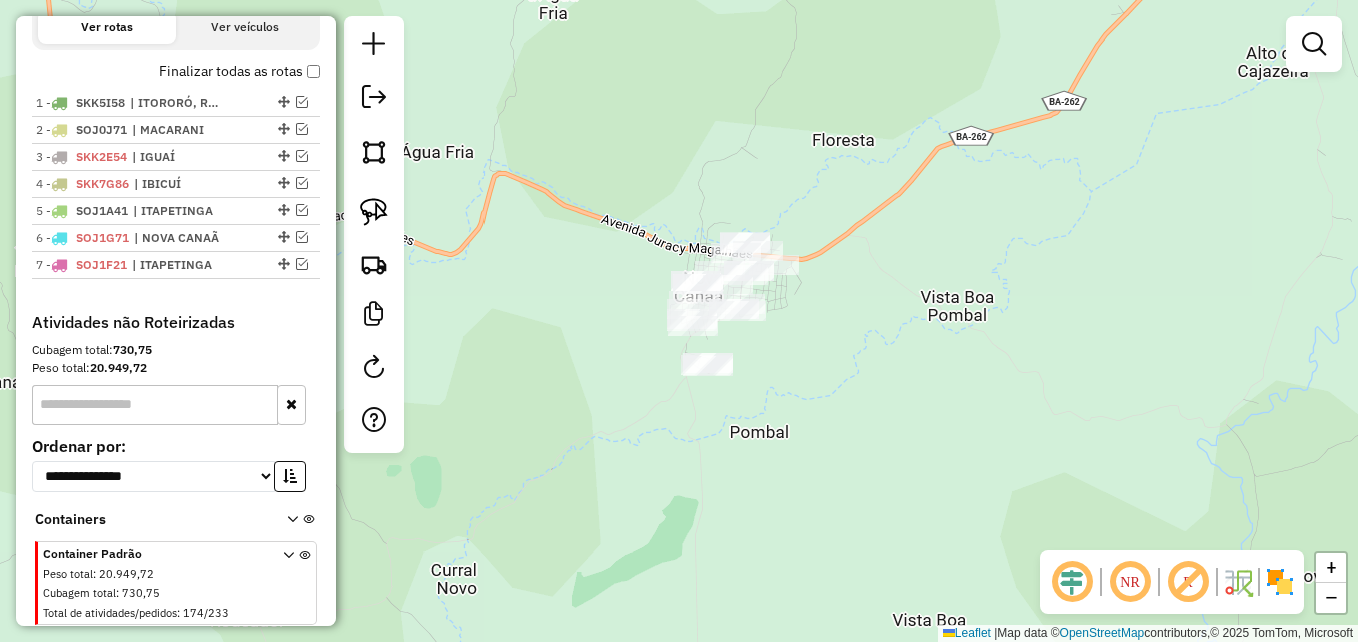 drag, startPoint x: 878, startPoint y: 320, endPoint x: 997, endPoint y: 334, distance: 119.8207 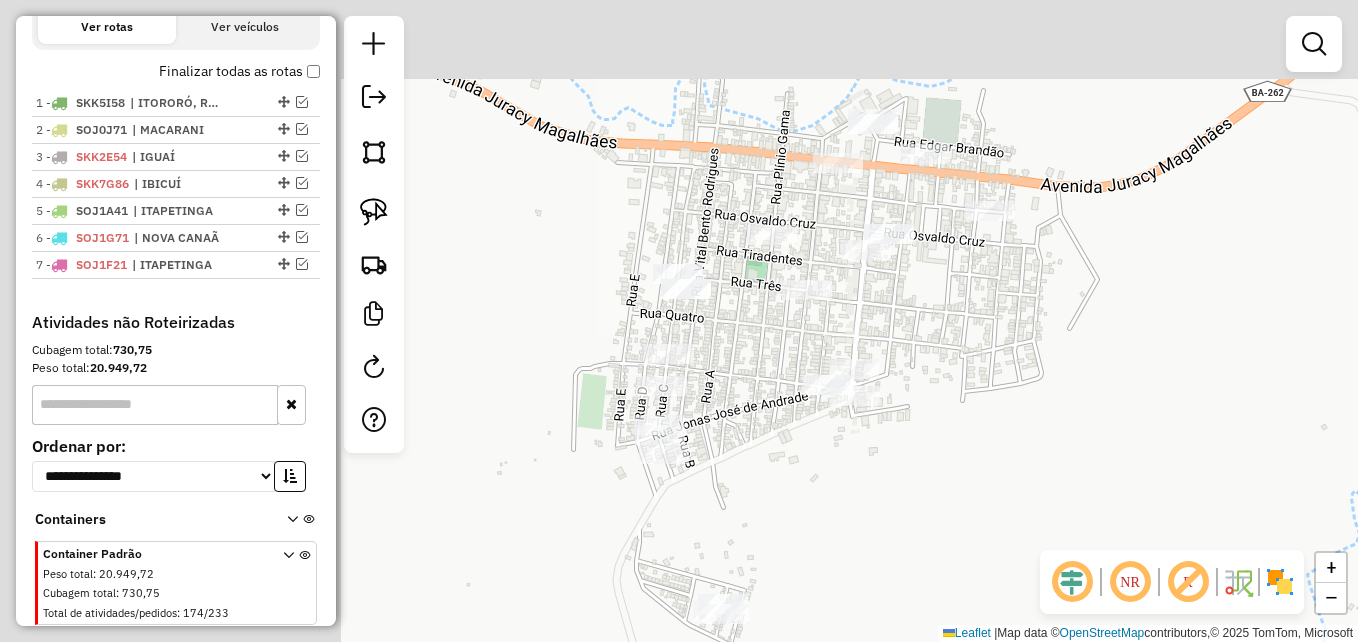 drag, startPoint x: 742, startPoint y: 294, endPoint x: 1119, endPoint y: 408, distance: 393.8591 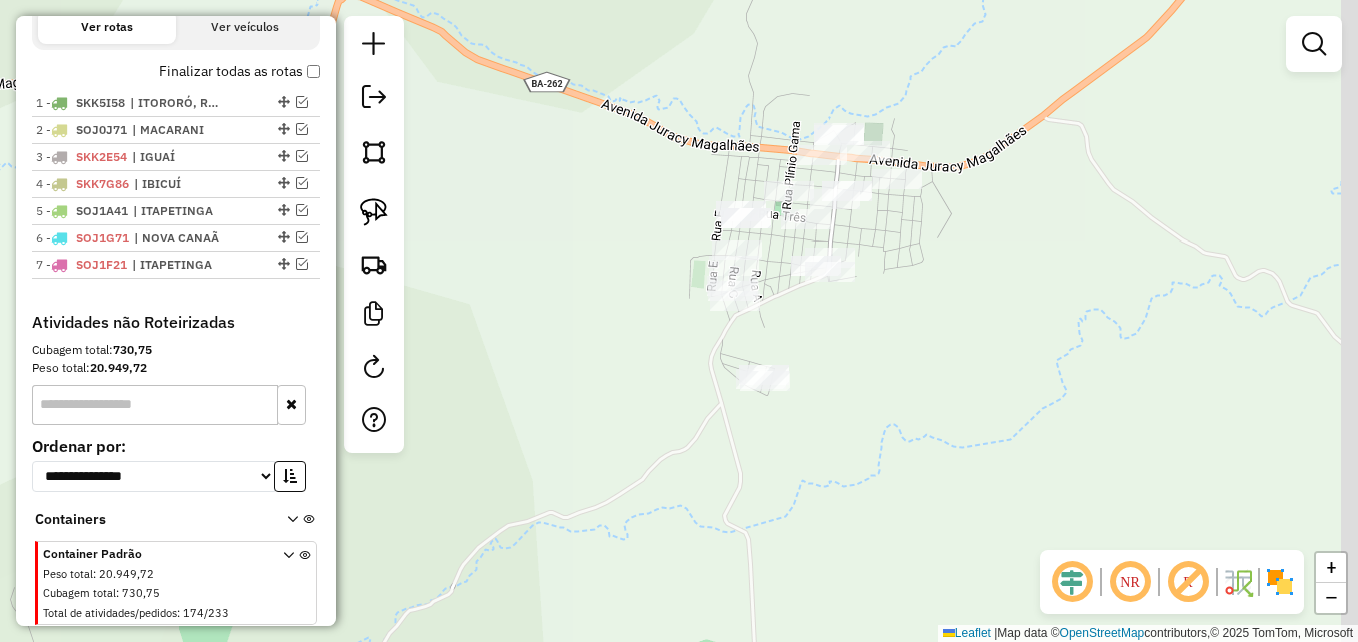 drag, startPoint x: 1149, startPoint y: 406, endPoint x: 986, endPoint y: 293, distance: 198.33809 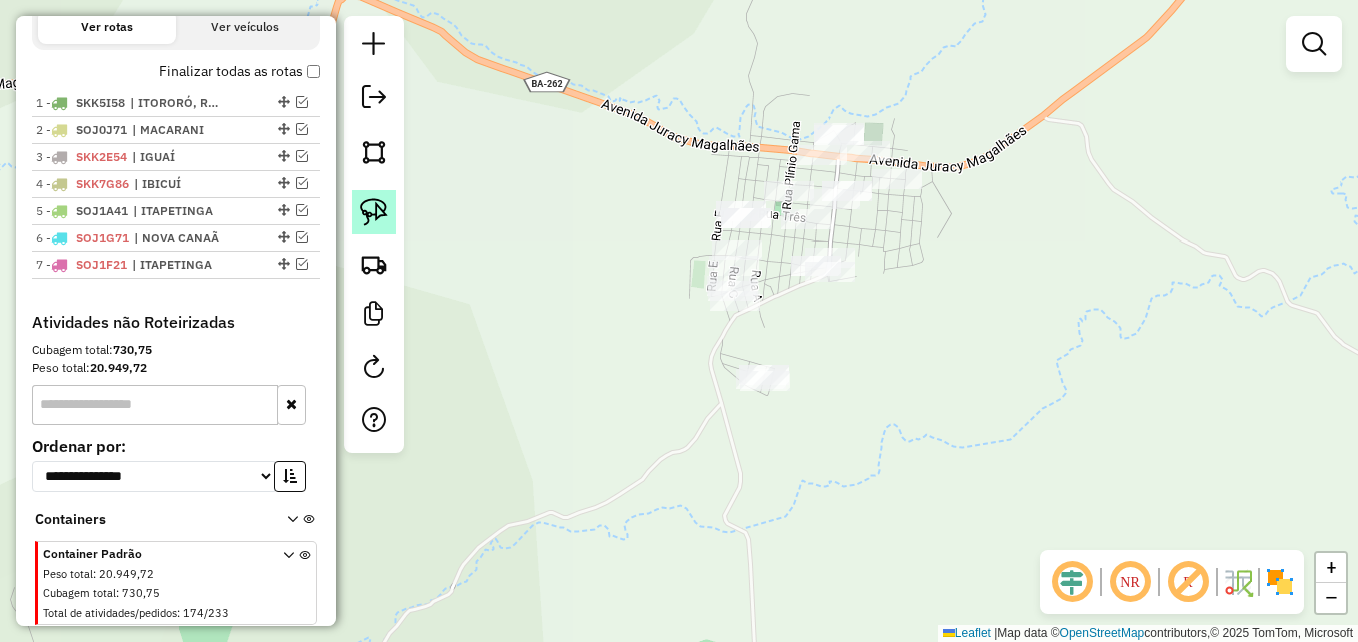 click 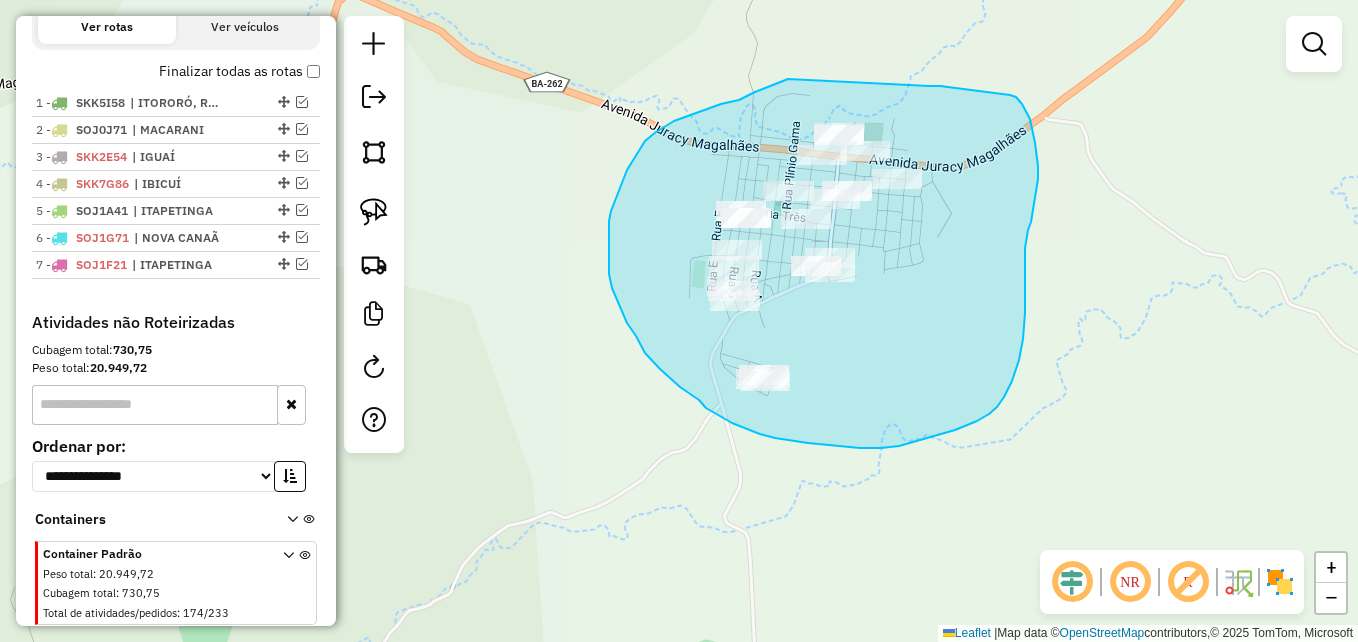 drag, startPoint x: 788, startPoint y: 79, endPoint x: 927, endPoint y: 86, distance: 139.17615 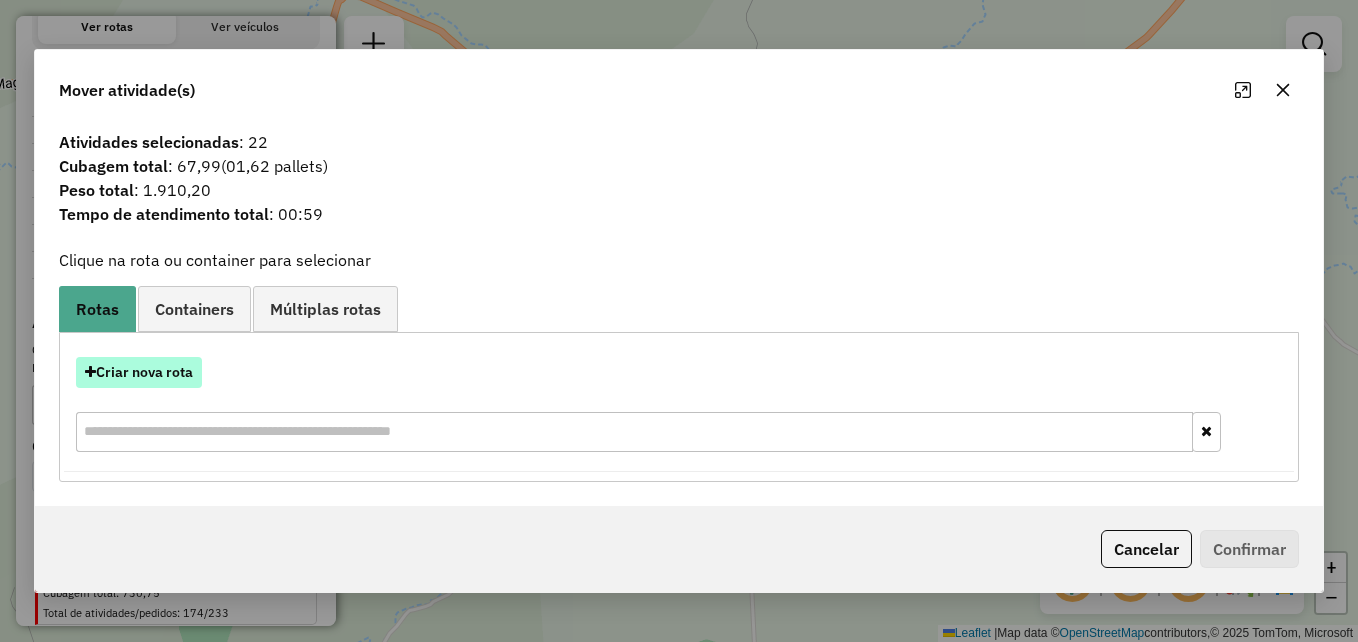 click on "Criar nova rota" at bounding box center [139, 372] 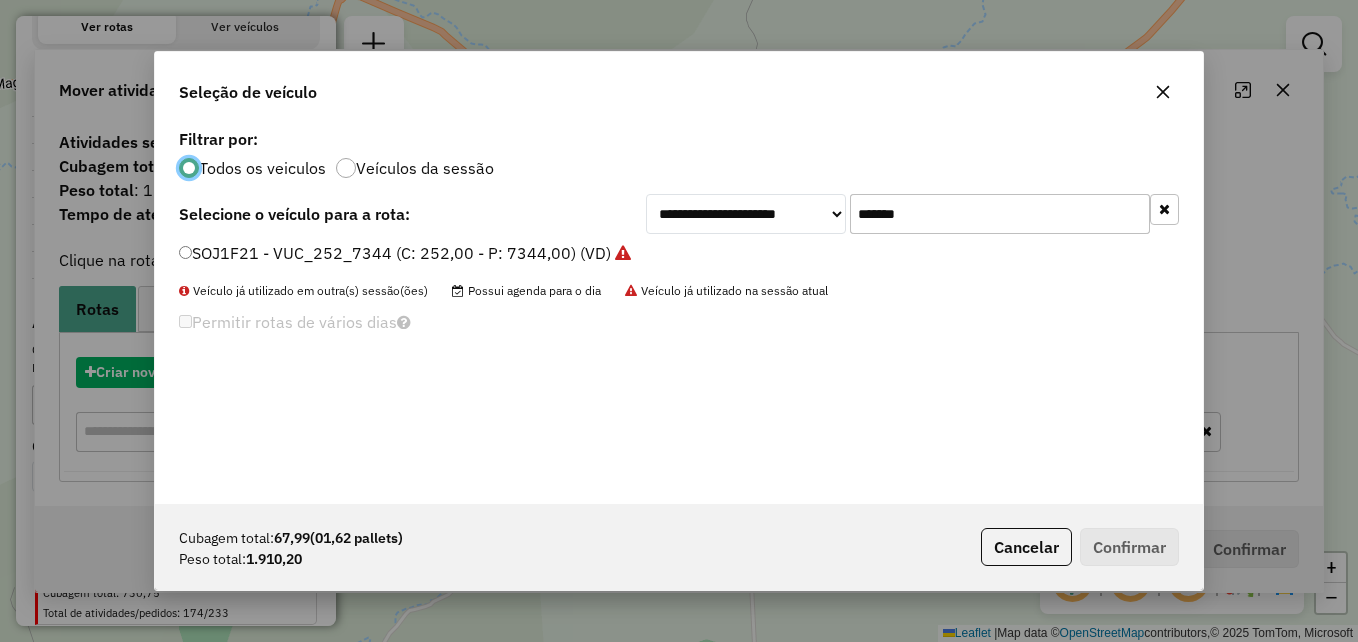 scroll, scrollTop: 11, scrollLeft: 6, axis: both 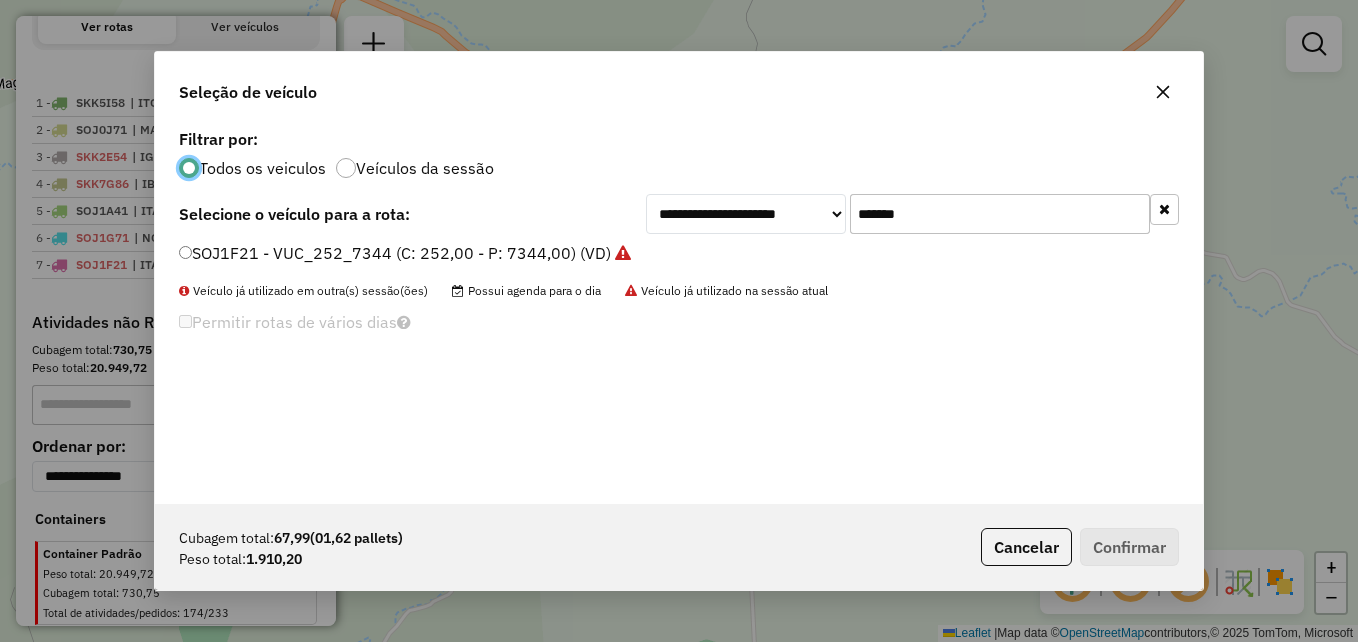 click on "*******" 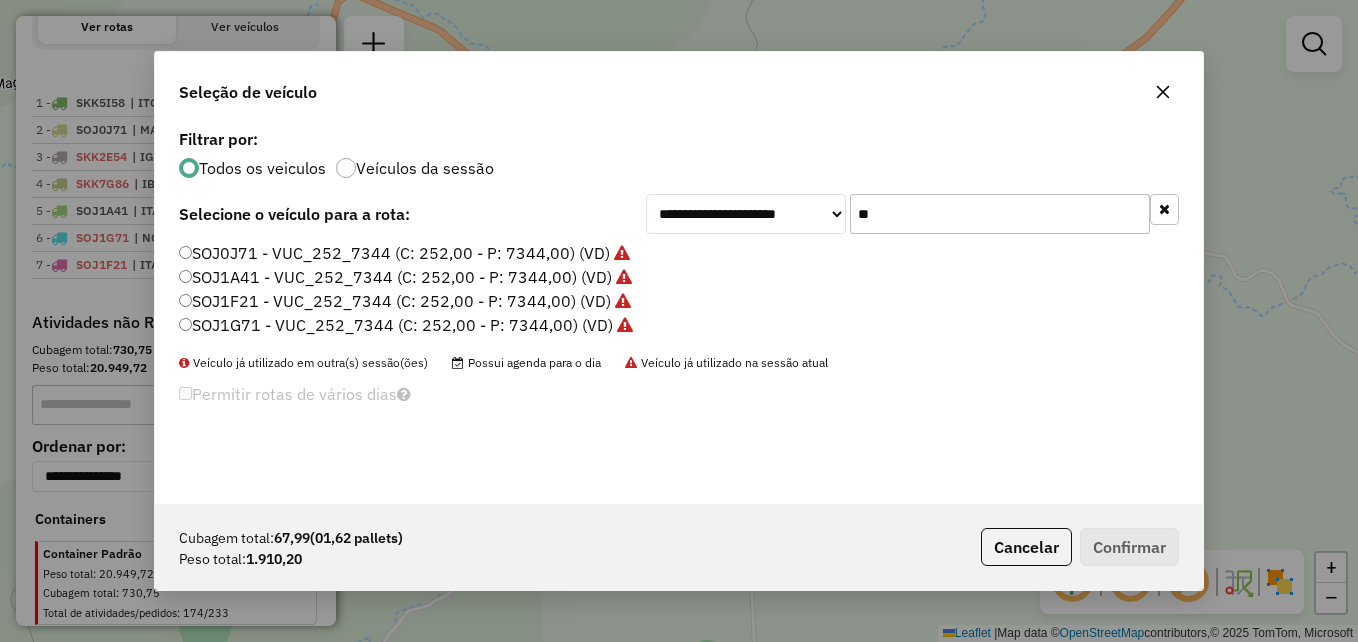 type on "*" 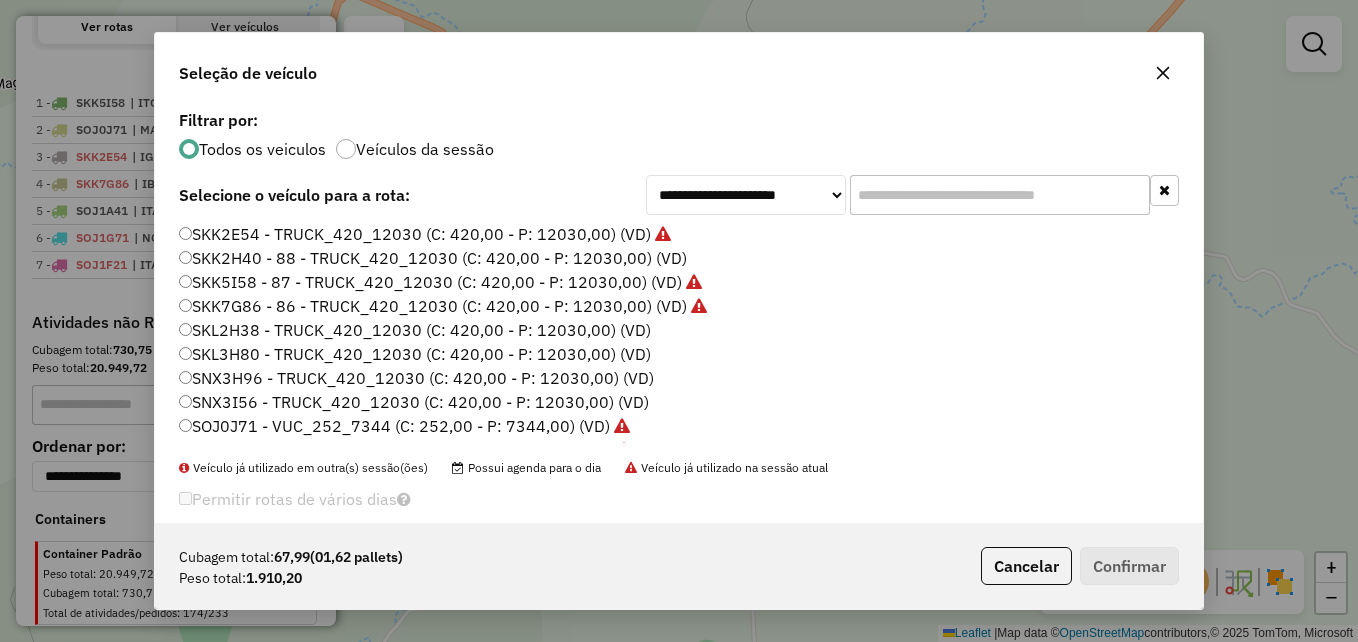 paste on "*******" 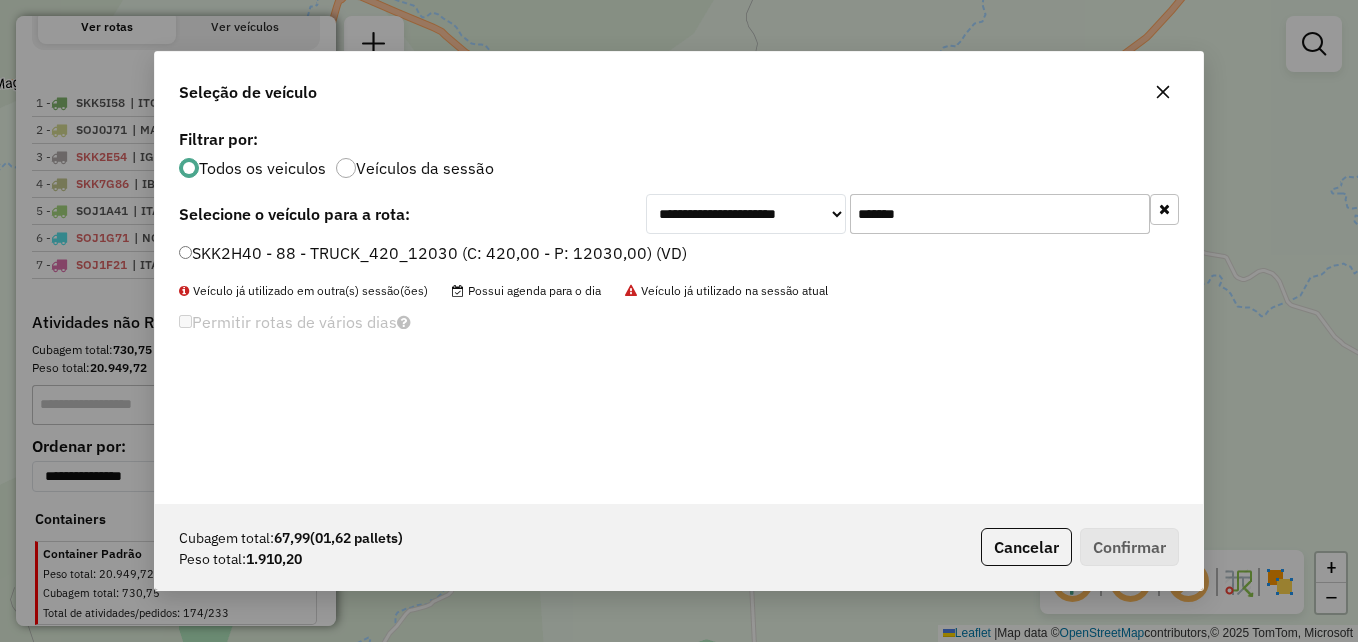 type on "*******" 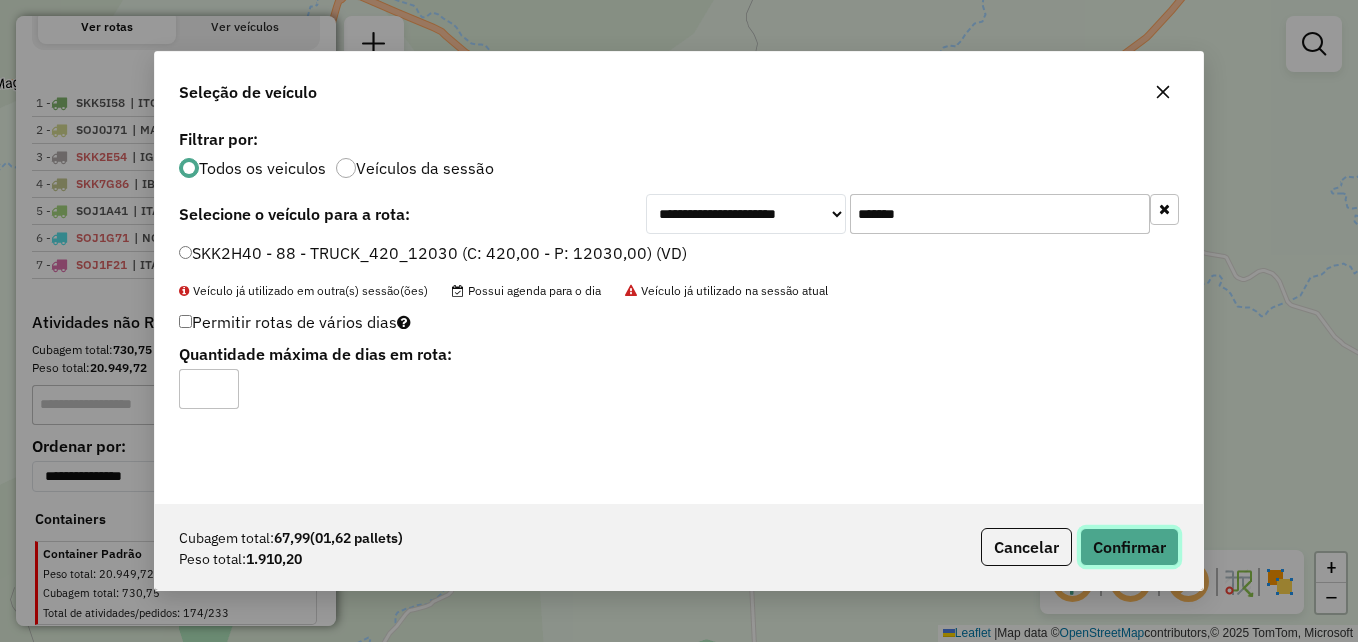 click on "Confirmar" 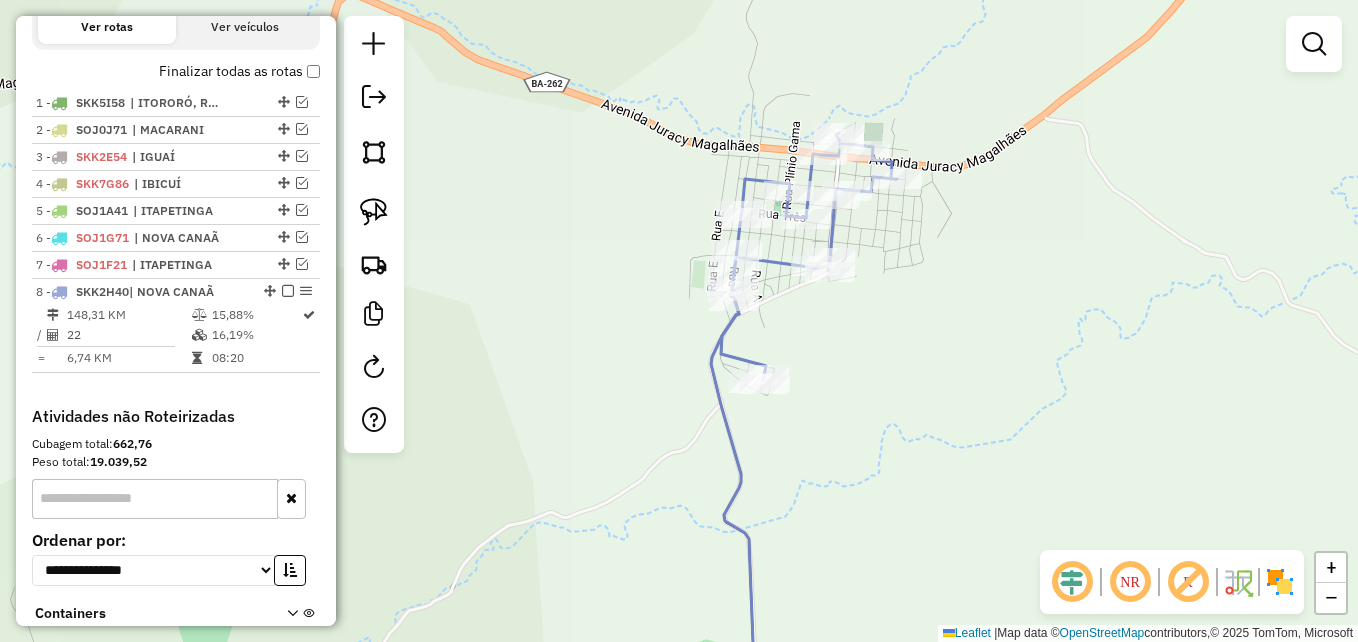 scroll, scrollTop: 600, scrollLeft: 0, axis: vertical 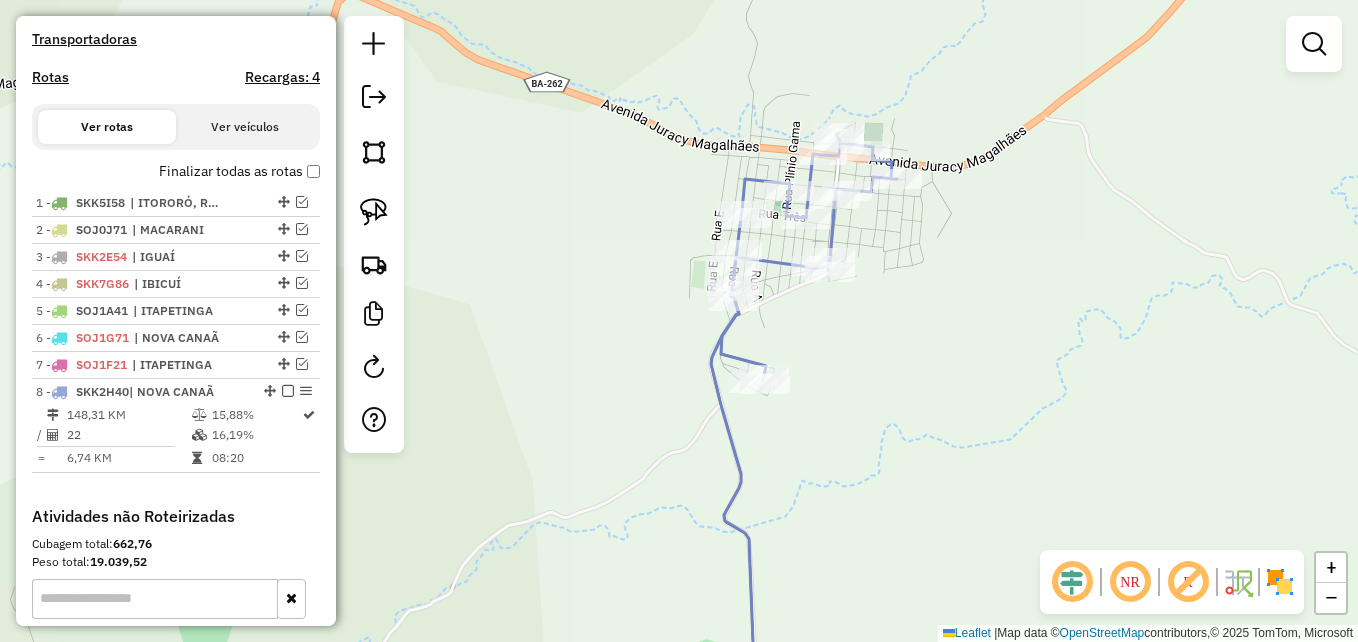 click on "Ver veículos" at bounding box center (245, 127) 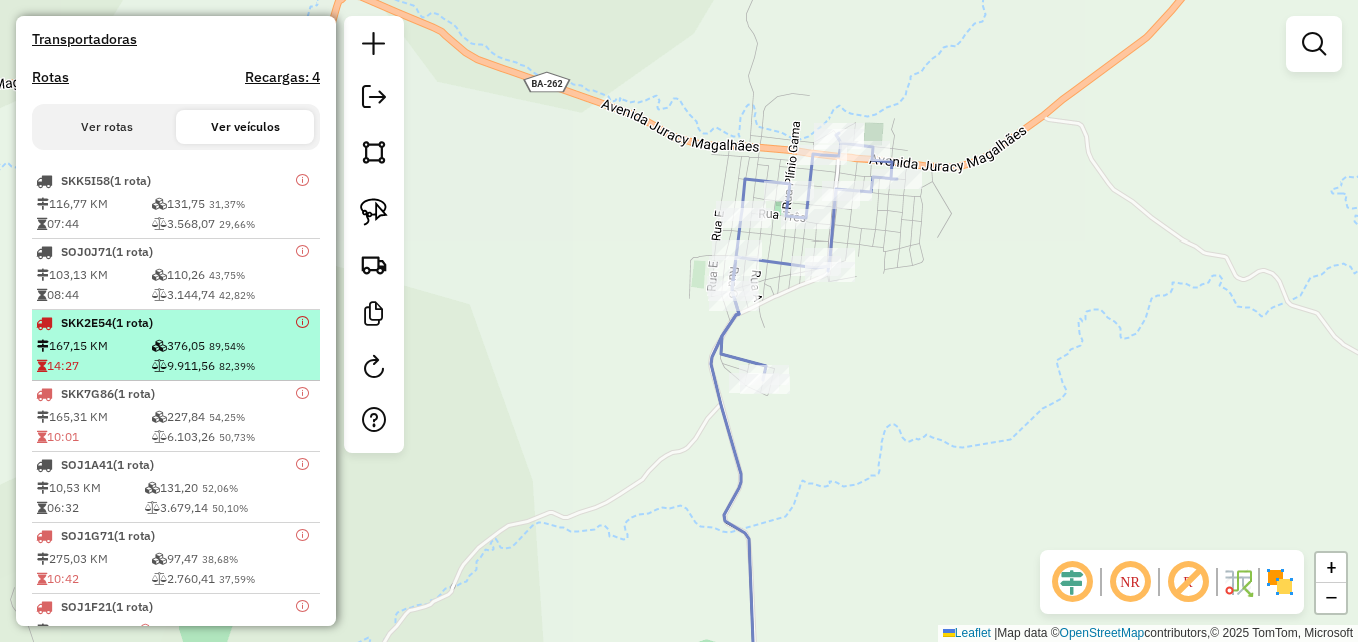 scroll, scrollTop: 500, scrollLeft: 0, axis: vertical 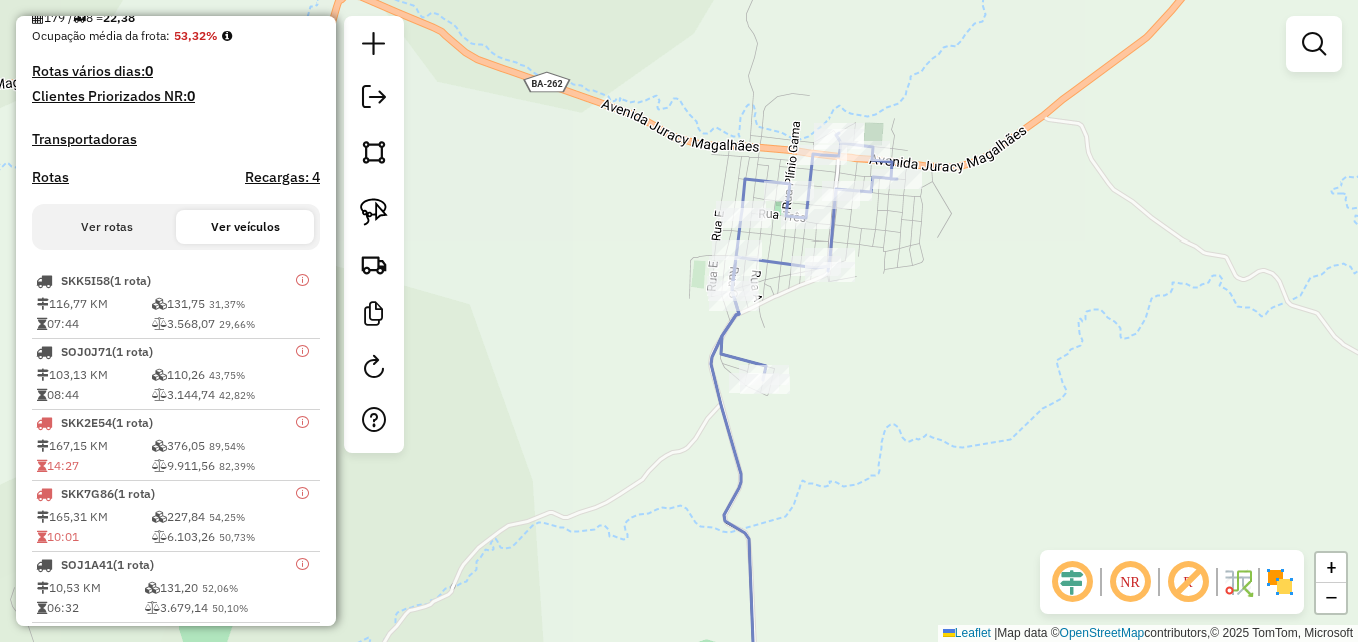 click on "Ver rotas" at bounding box center [107, 227] 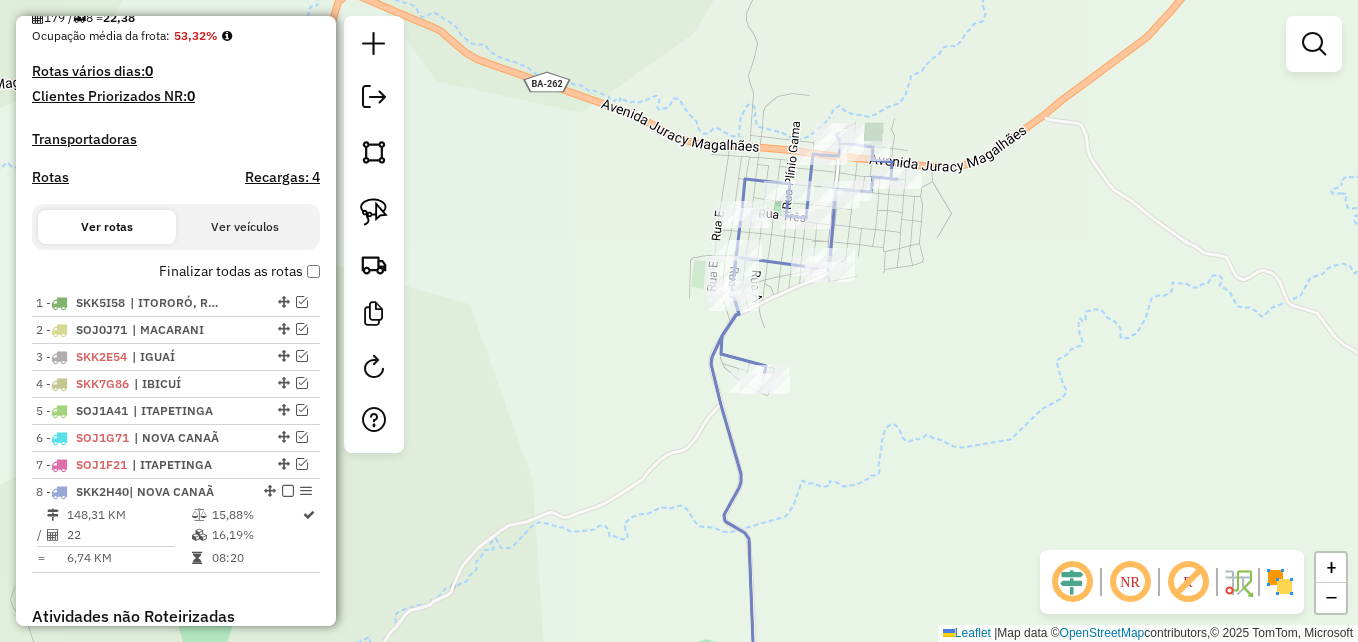 click on "Ver veículos" at bounding box center [245, 227] 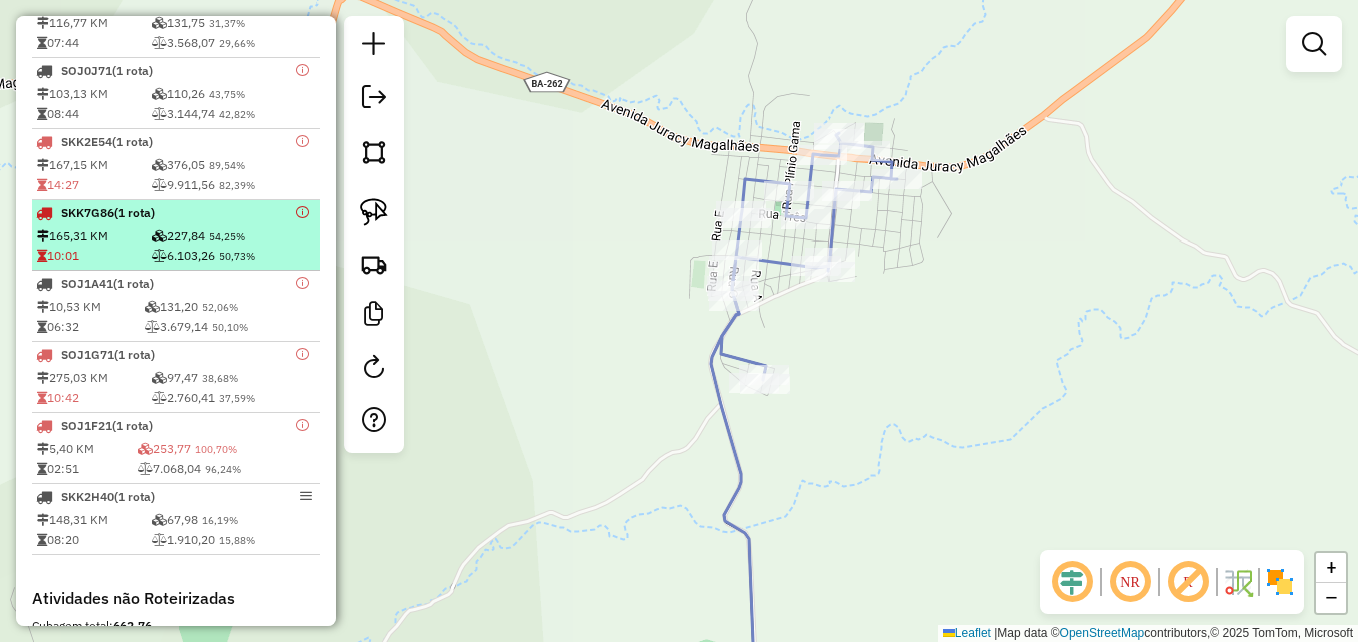 scroll, scrollTop: 804, scrollLeft: 0, axis: vertical 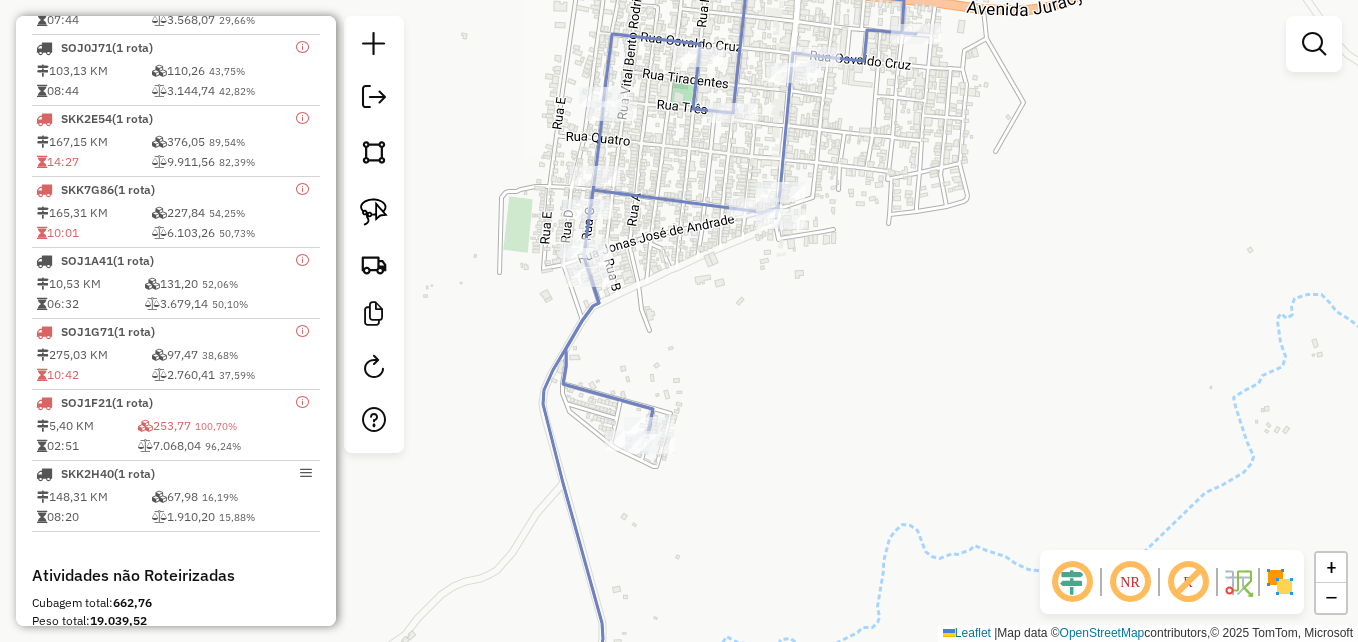 click on "Janela de atendimento Grade de atendimento Capacidade Transportadoras Veículos Cliente Pedidos  Rotas Selecione os dias de semana para filtrar as janelas de atendimento  Seg   Ter   Qua   Qui   Sex   Sáb   Dom  Informe o período da janela de atendimento: De: Até:  Filtrar exatamente a janela do cliente  Considerar janela de atendimento padrão  Selecione os dias de semana para filtrar as grades de atendimento  Seg   Ter   Qua   Qui   Sex   Sáb   Dom   Considerar clientes sem dia de atendimento cadastrado  Clientes fora do dia de atendimento selecionado Filtrar as atividades entre os valores definidos abaixo:  Peso mínimo:   Peso máximo:   Cubagem mínima:  ****  Cubagem máxima:  ****  De:   Até:  Filtrar as atividades entre o tempo de atendimento definido abaixo:  De:   Até:   Considerar capacidade total dos clientes não roteirizados Transportadora: Selecione um ou mais itens Tipo de veículo: Selecione um ou mais itens Veículo: Selecione um ou mais itens Motorista: Selecione um ou mais itens De:" 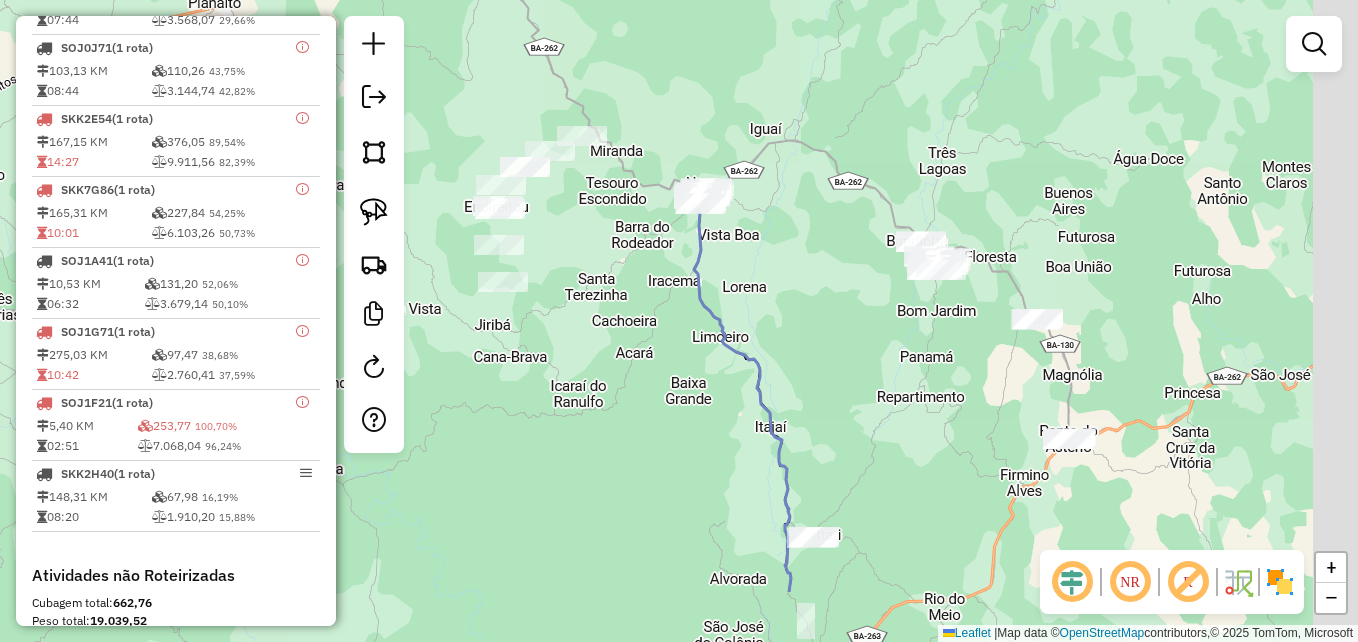 drag, startPoint x: 841, startPoint y: 371, endPoint x: 703, endPoint y: 189, distance: 228.40315 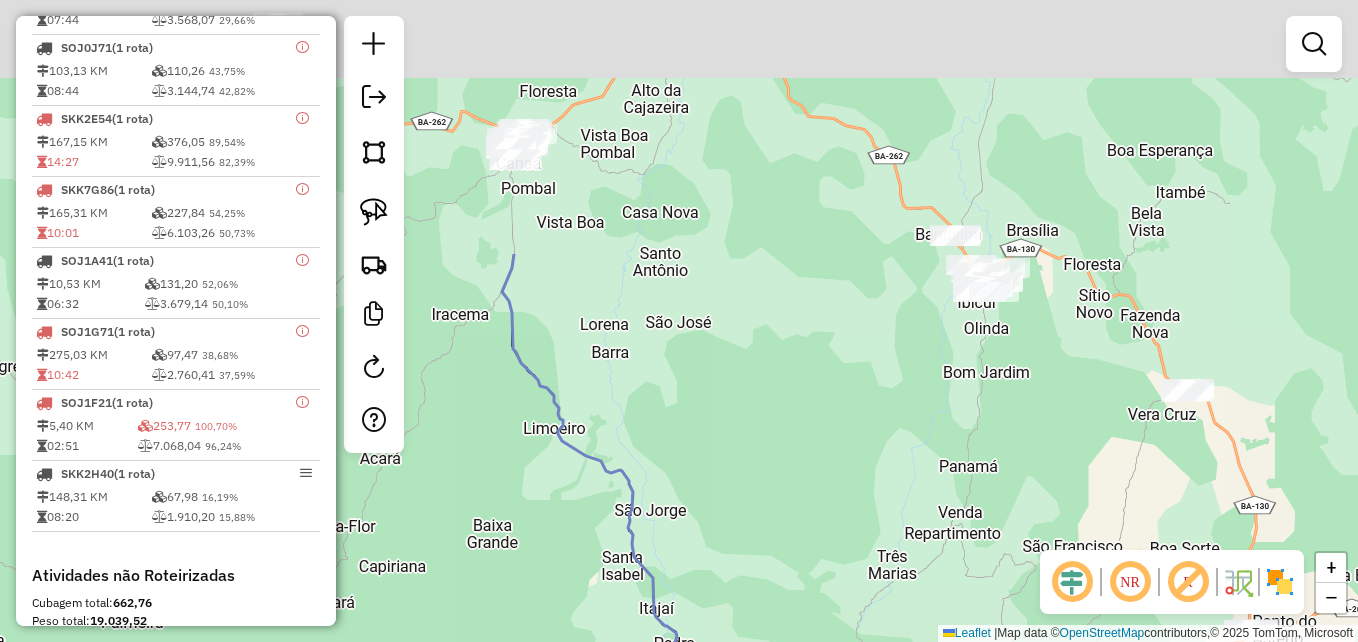 drag, startPoint x: 762, startPoint y: 196, endPoint x: 943, endPoint y: 501, distance: 354.6632 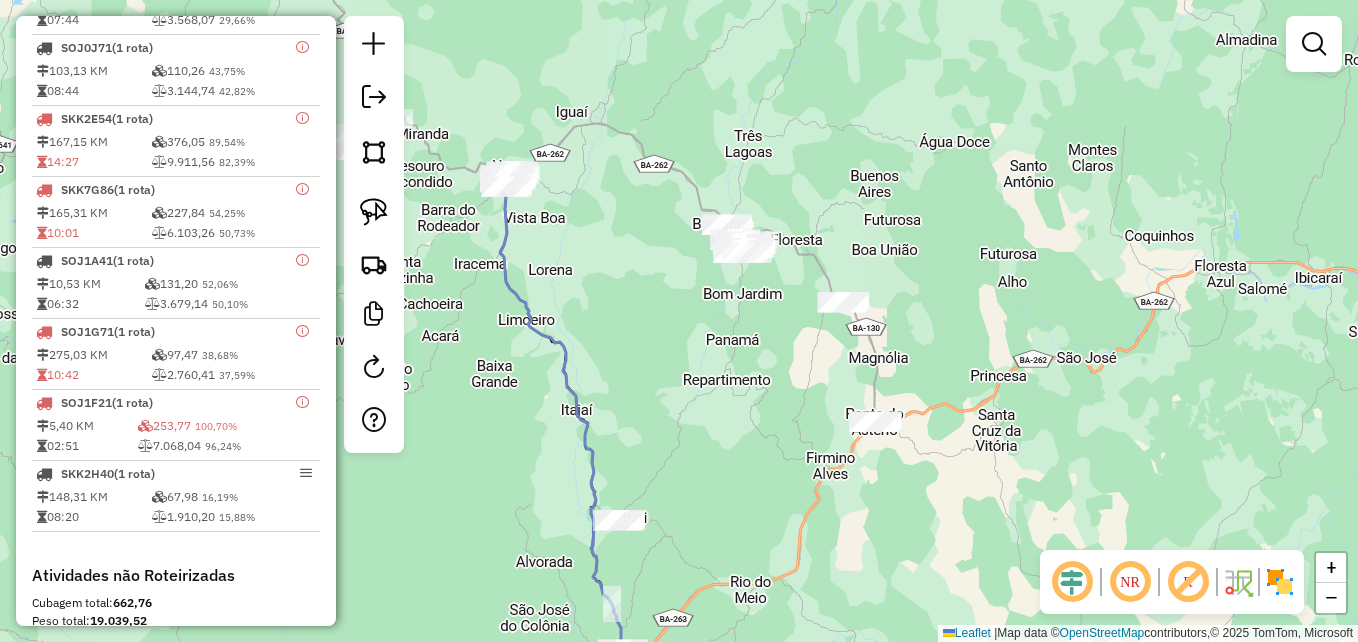drag, startPoint x: 897, startPoint y: 377, endPoint x: 737, endPoint y: 340, distance: 164.22241 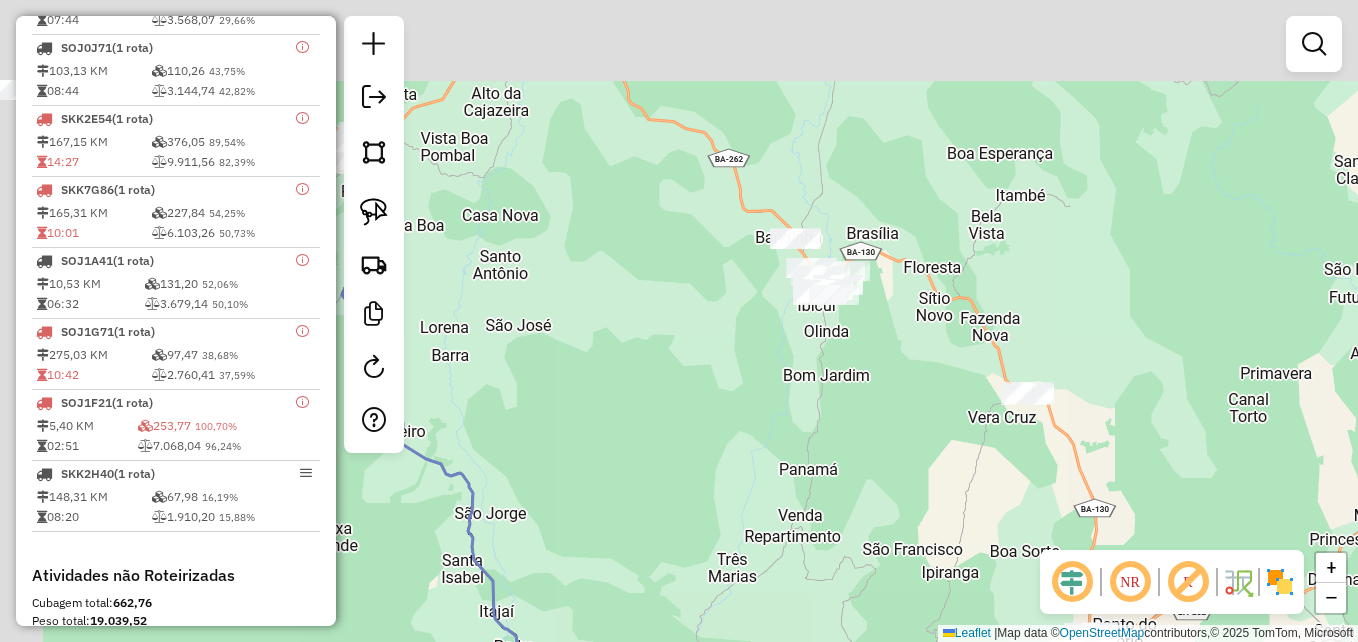 drag, startPoint x: 778, startPoint y: 225, endPoint x: 981, endPoint y: 345, distance: 235.81561 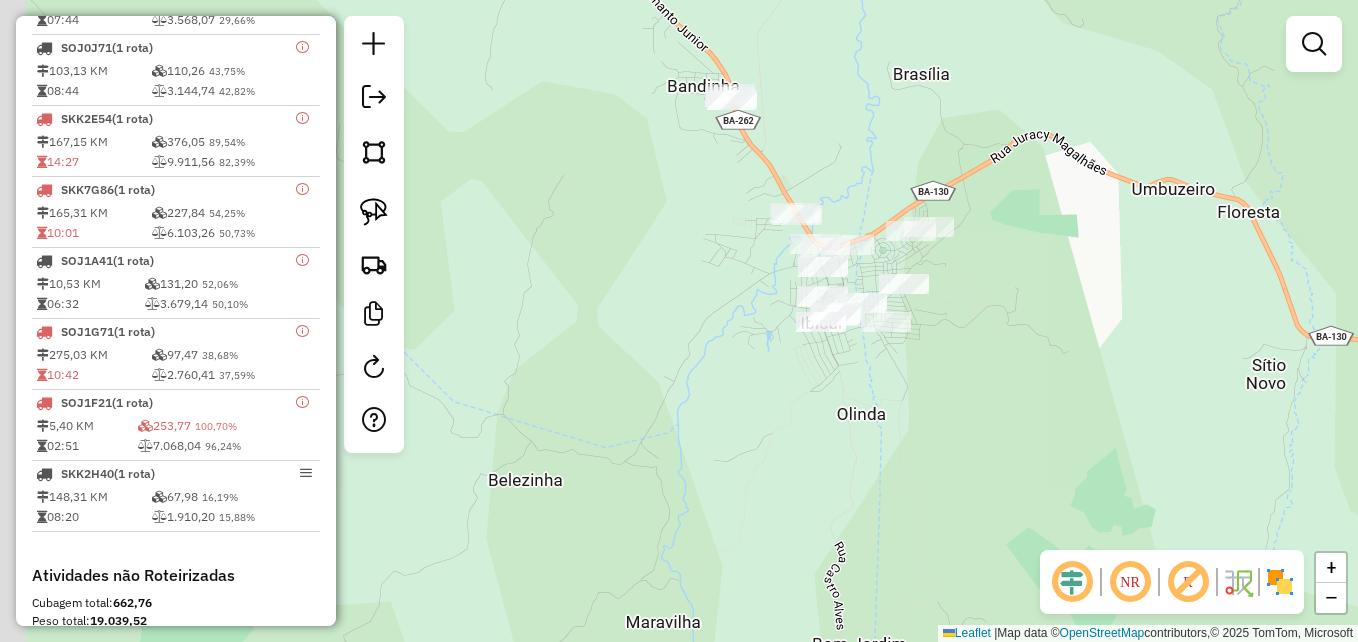 drag, startPoint x: 807, startPoint y: 307, endPoint x: 1028, endPoint y: 417, distance: 246.8623 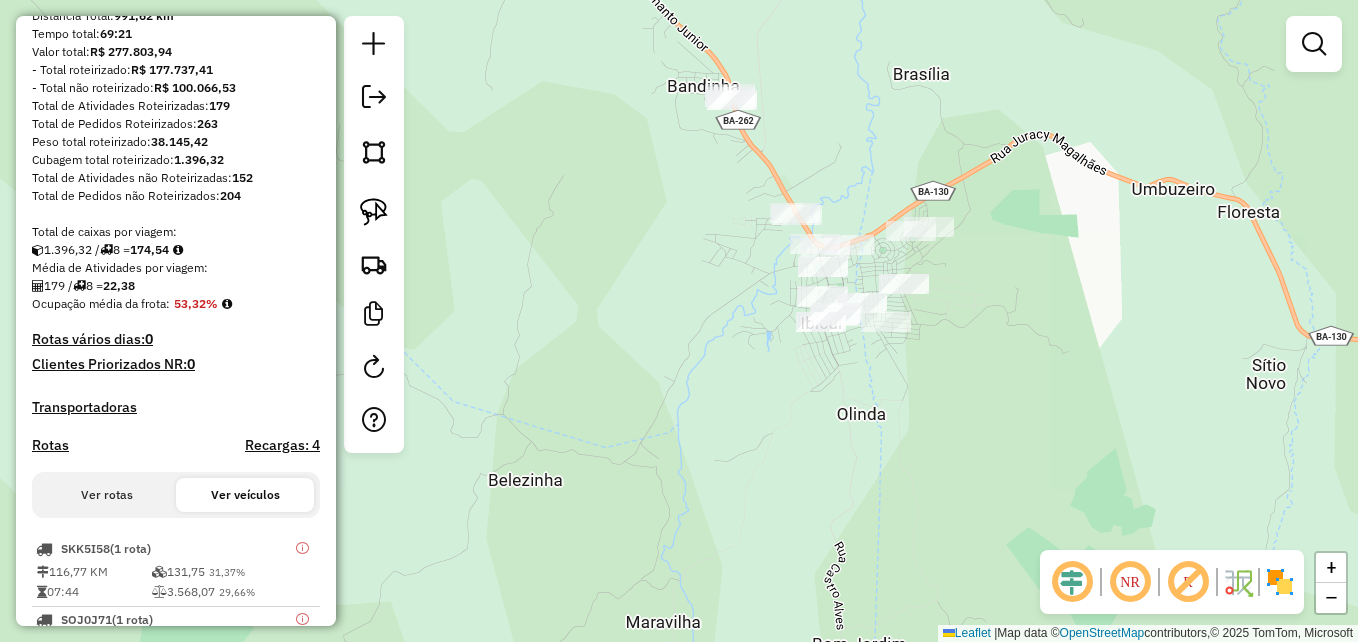 scroll, scrollTop: 304, scrollLeft: 0, axis: vertical 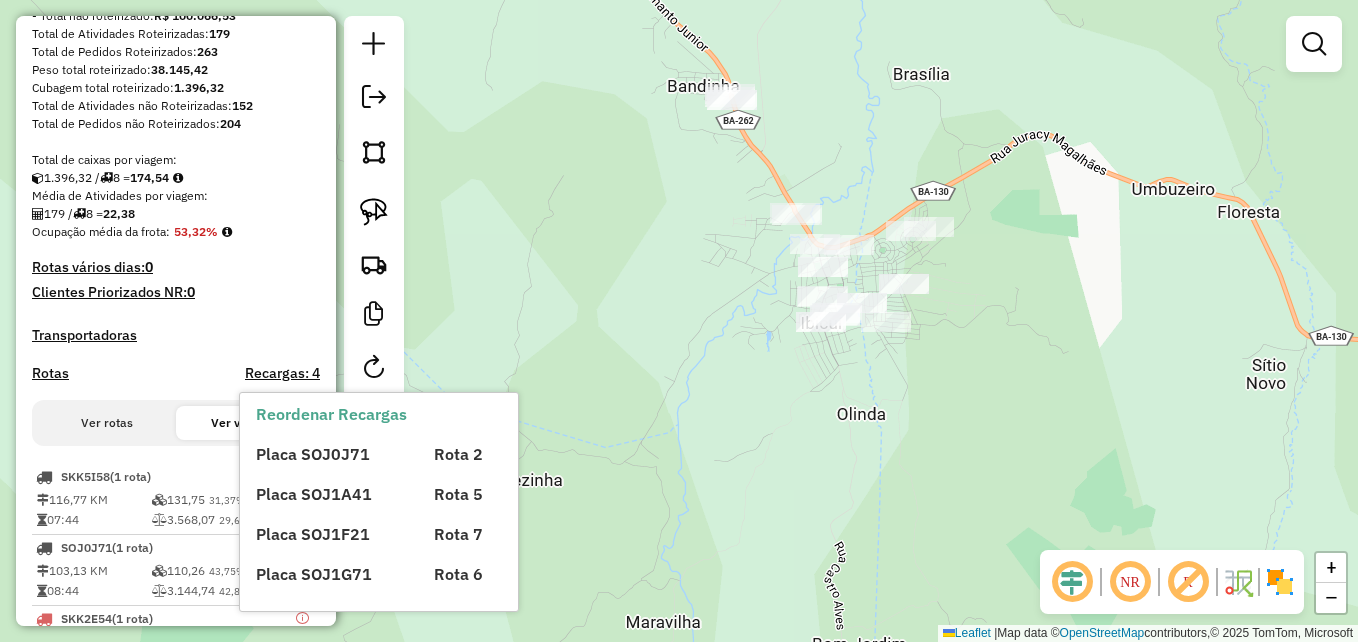 click on "Ver rotas" at bounding box center (107, 423) 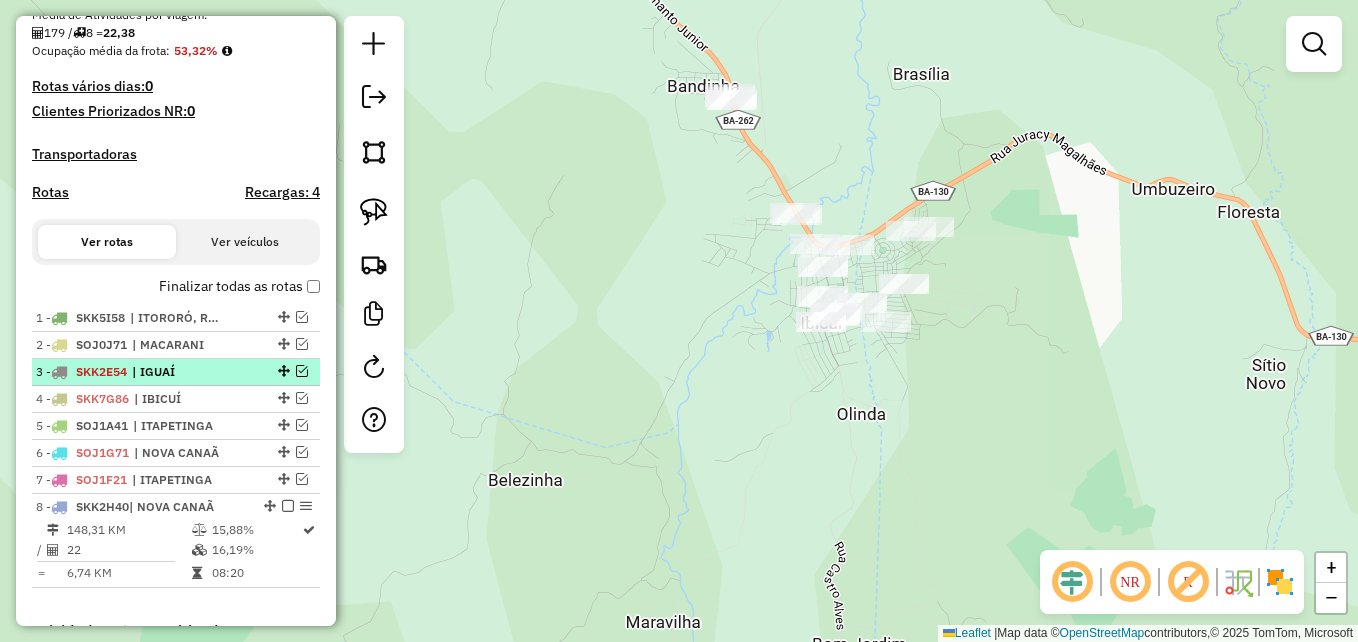 scroll, scrollTop: 504, scrollLeft: 0, axis: vertical 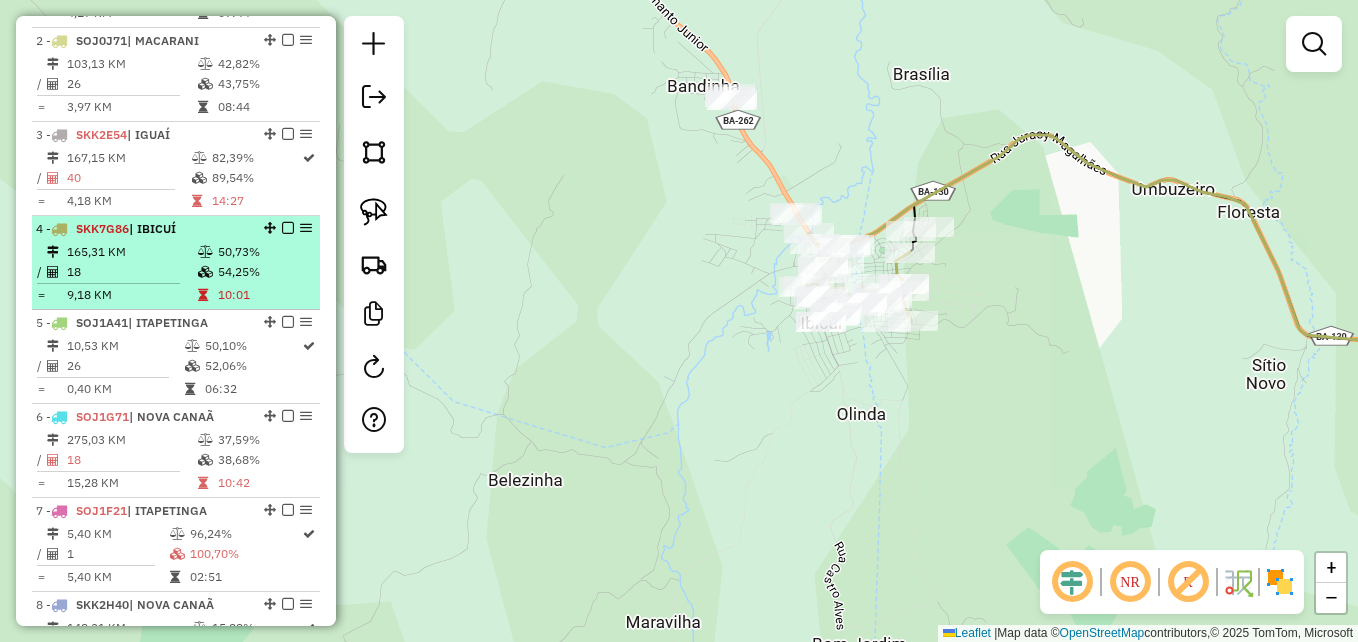 click on "54,25%" at bounding box center [264, 272] 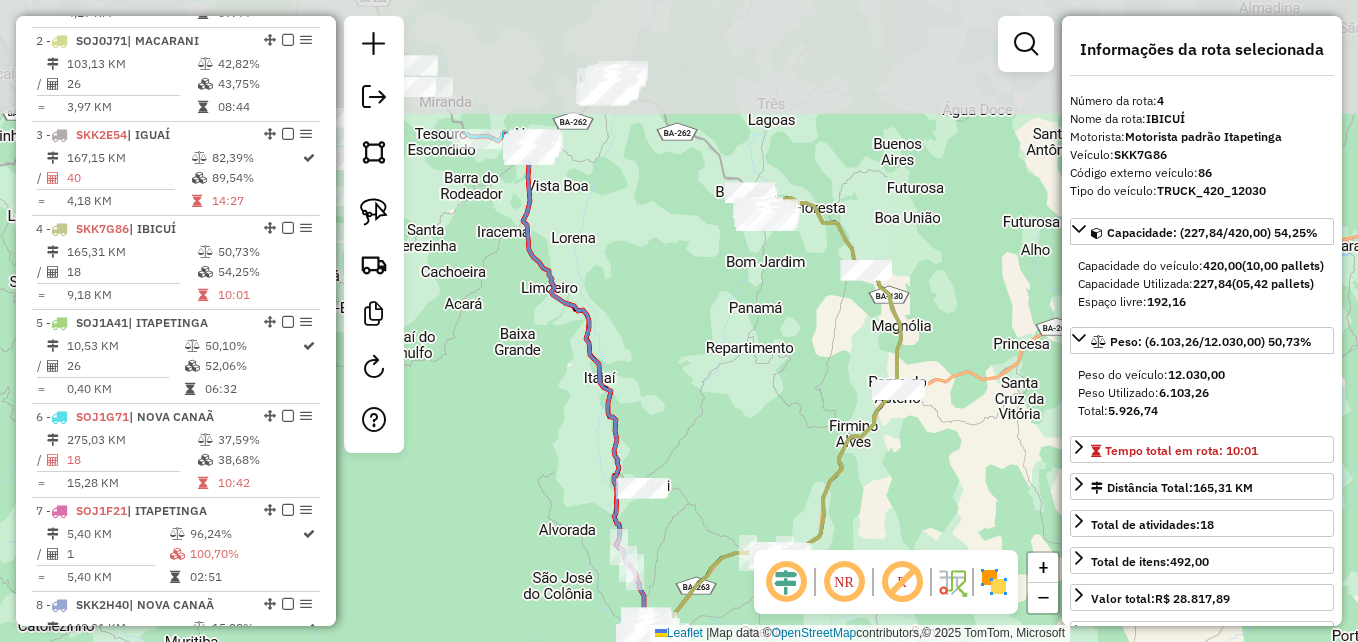 drag, startPoint x: 864, startPoint y: 80, endPoint x: 831, endPoint y: 242, distance: 165.32695 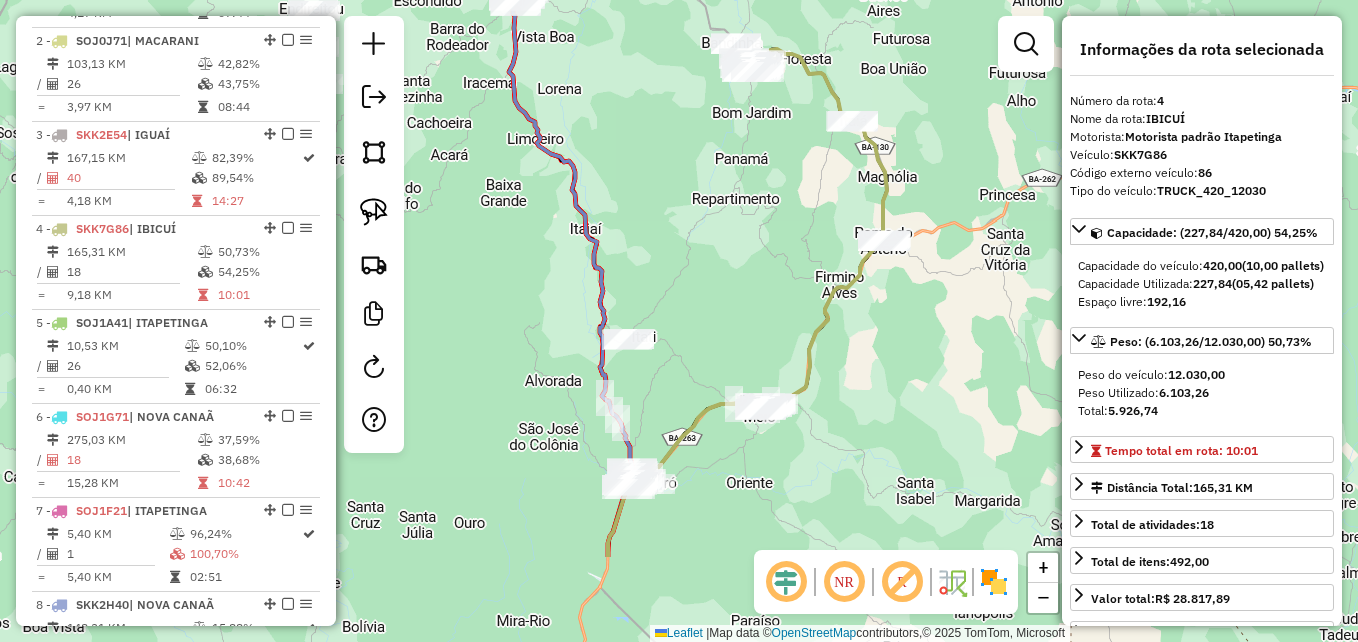 drag, startPoint x: 797, startPoint y: 436, endPoint x: 785, endPoint y: 177, distance: 259.27783 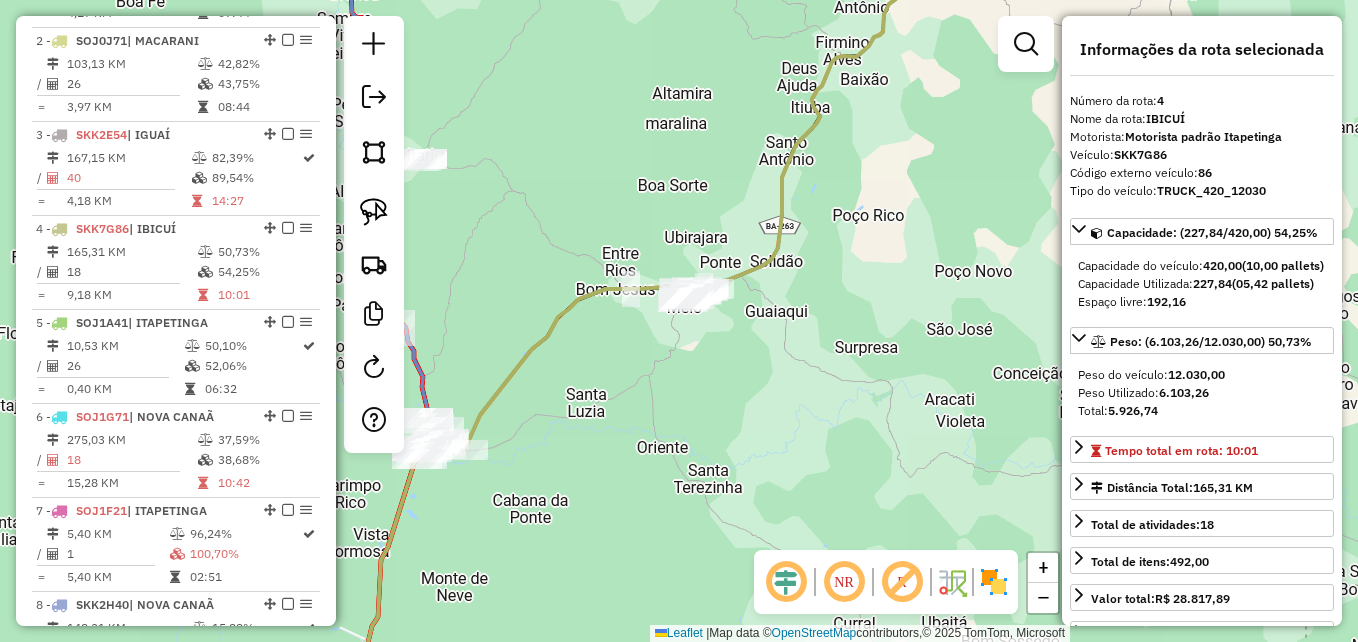 drag, startPoint x: 806, startPoint y: 296, endPoint x: 938, endPoint y: 299, distance: 132.03409 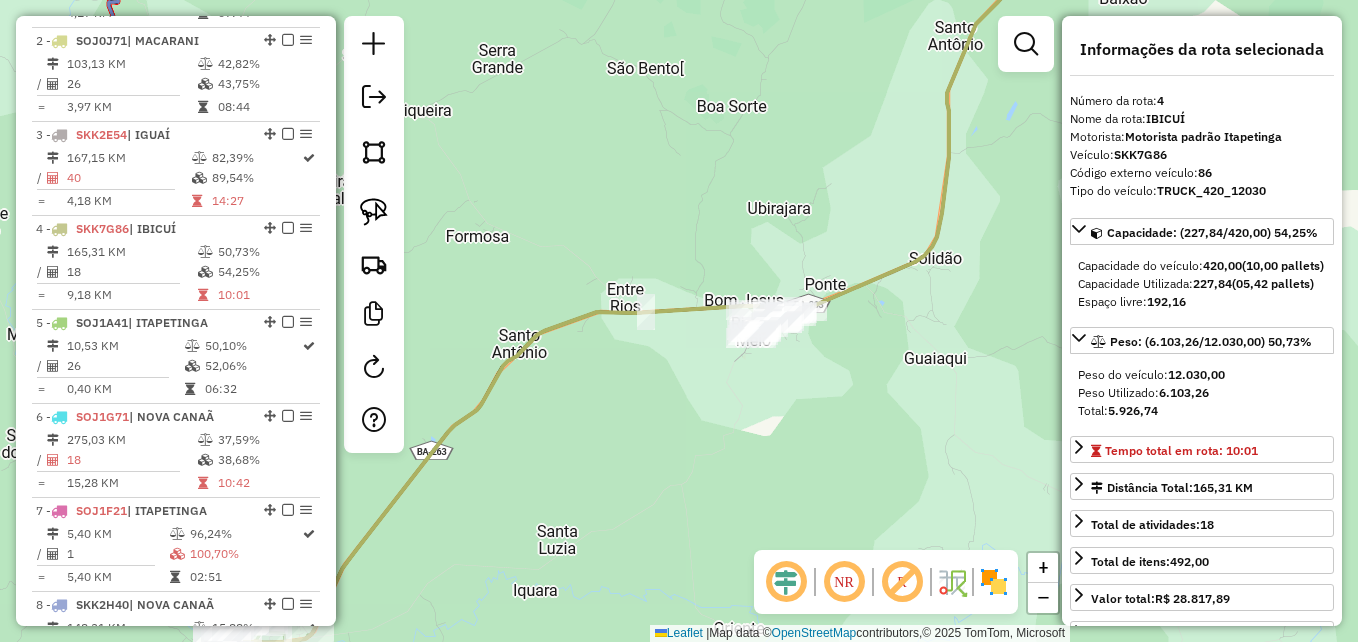 drag, startPoint x: 858, startPoint y: 348, endPoint x: 991, endPoint y: 310, distance: 138.32208 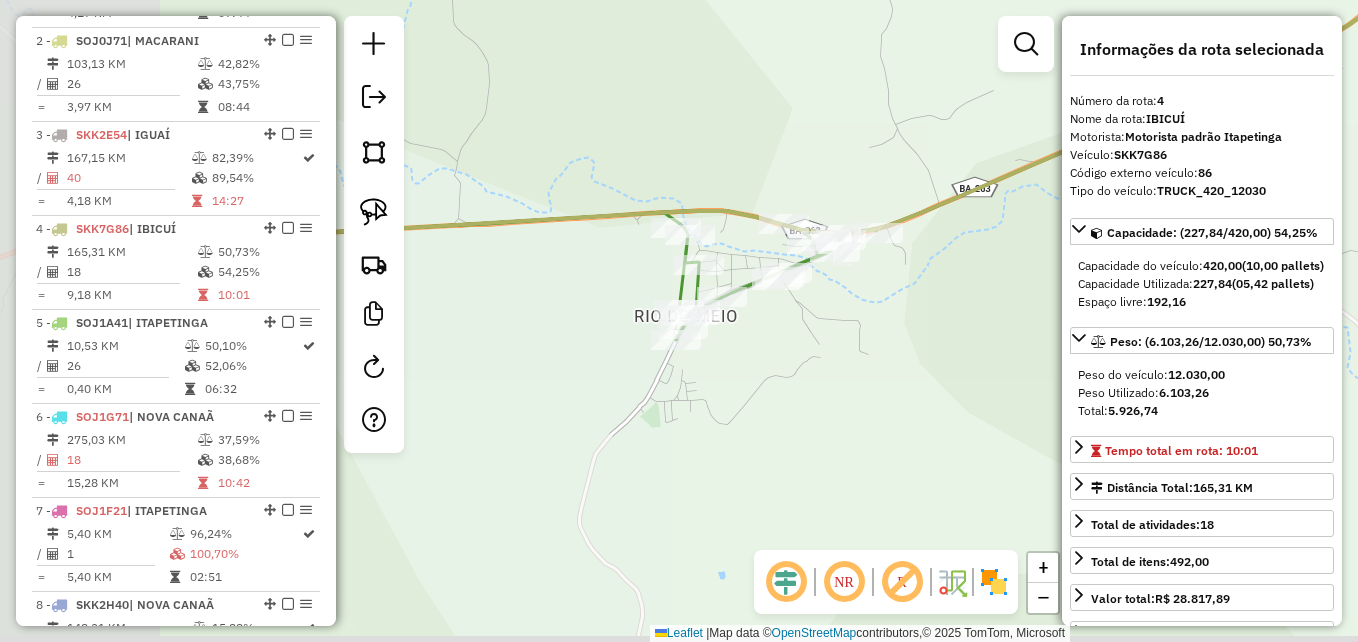 drag, startPoint x: 859, startPoint y: 378, endPoint x: 1136, endPoint y: 328, distance: 281.47647 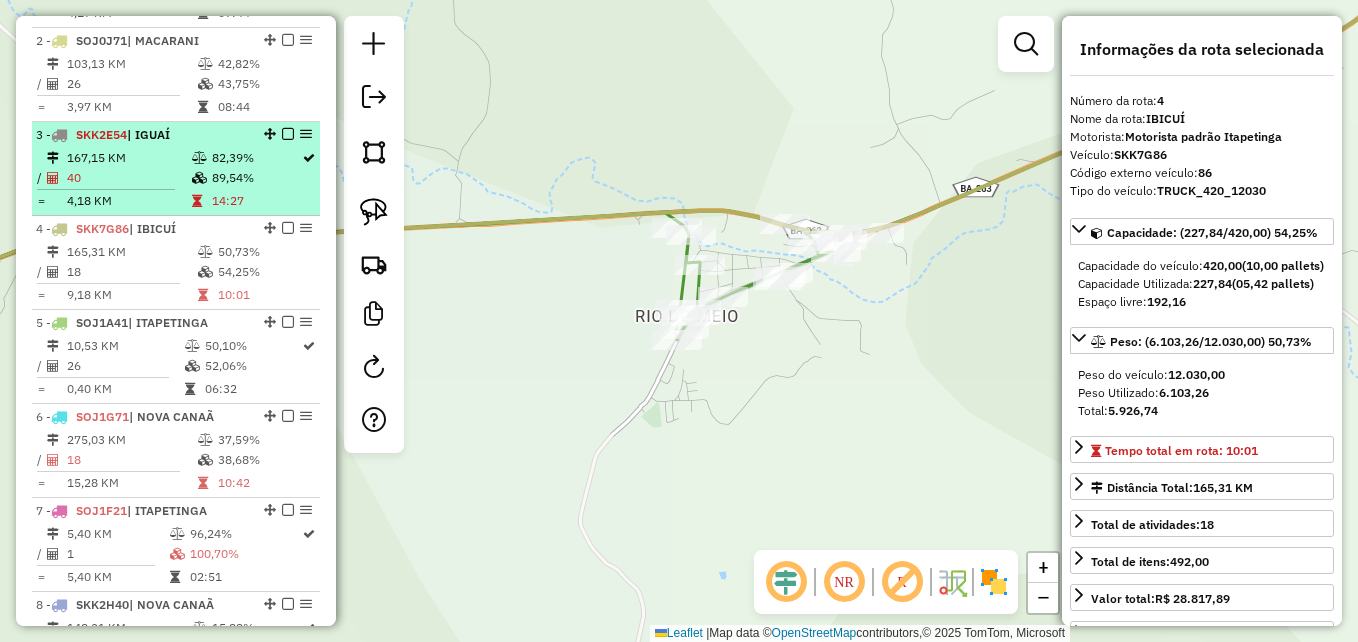 click on "40" at bounding box center (128, 178) 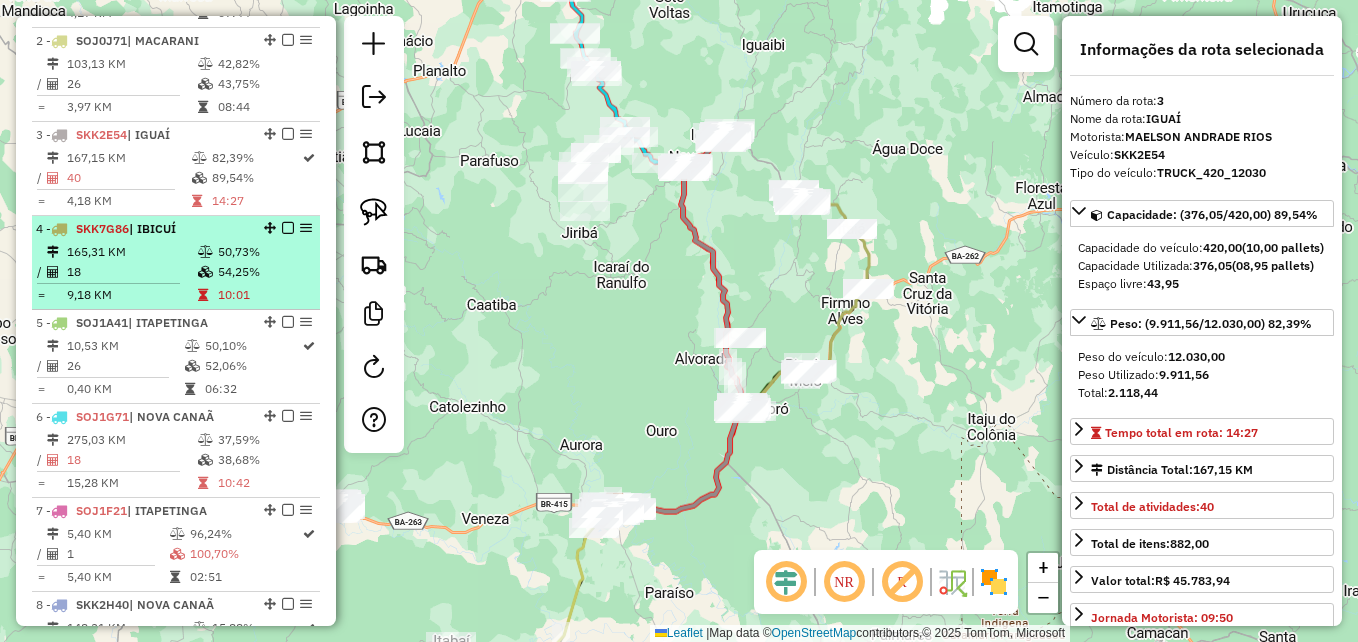 click on "165,31 KM" at bounding box center (131, 252) 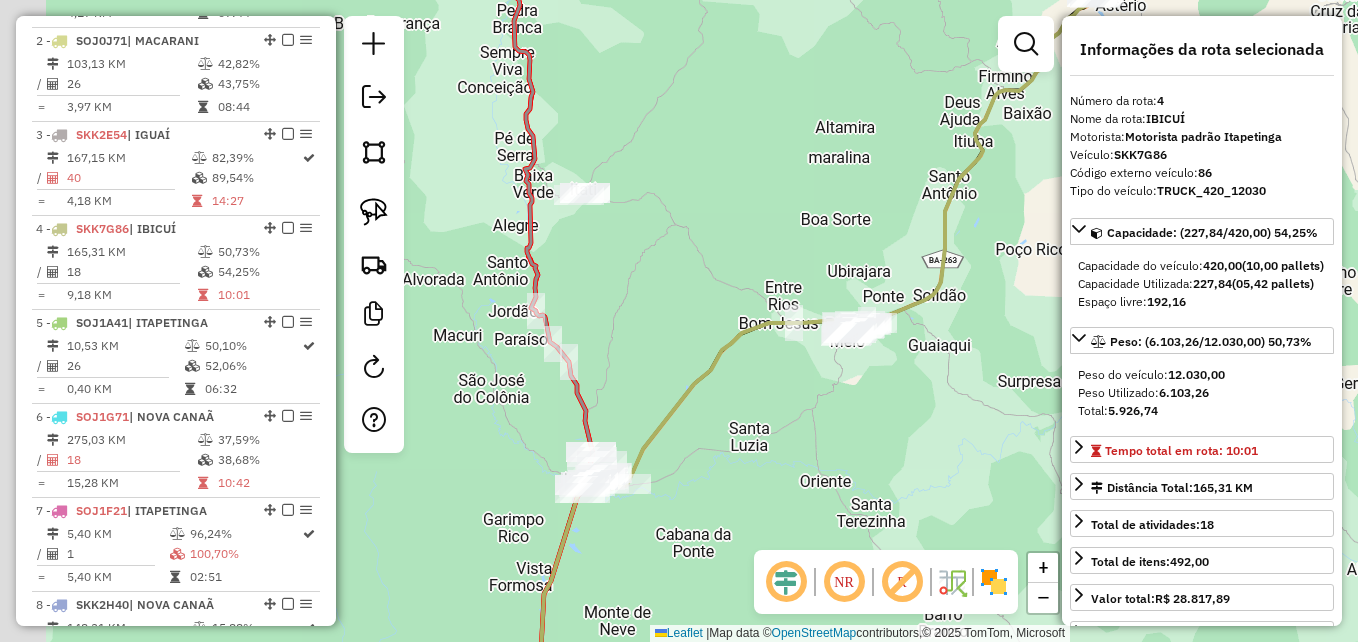 drag, startPoint x: 792, startPoint y: 391, endPoint x: 858, endPoint y: 327, distance: 91.93476 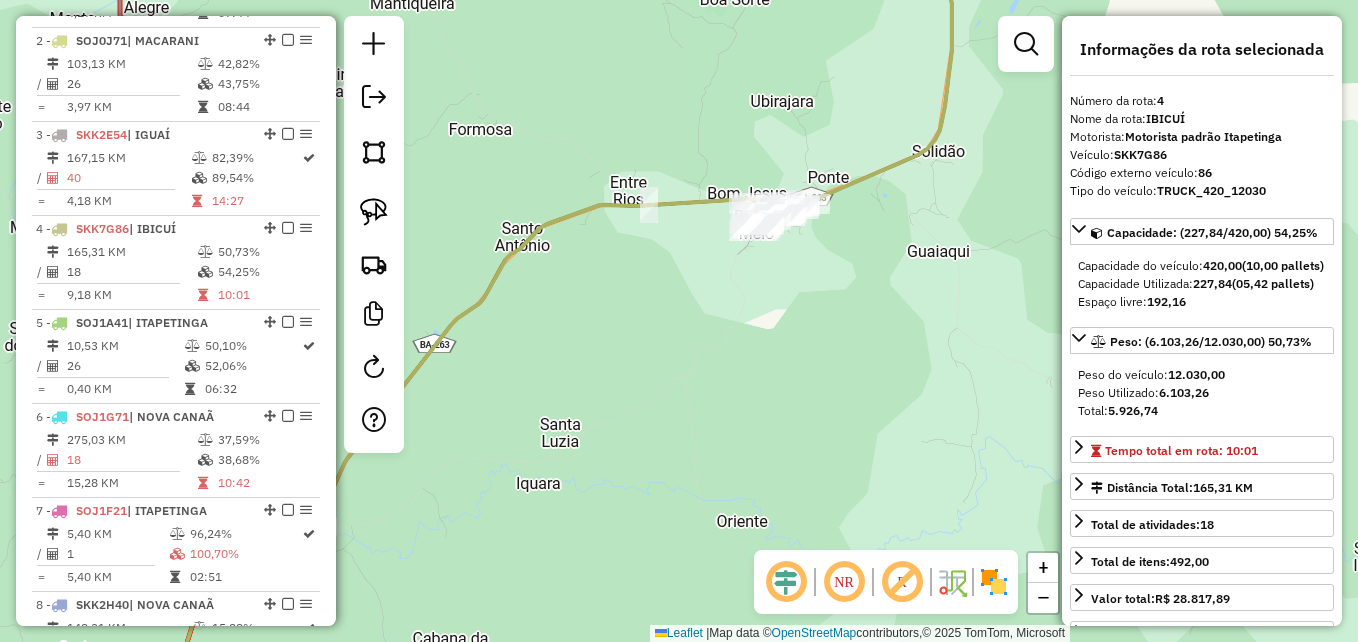 drag, startPoint x: 822, startPoint y: 260, endPoint x: 855, endPoint y: 418, distance: 161.40942 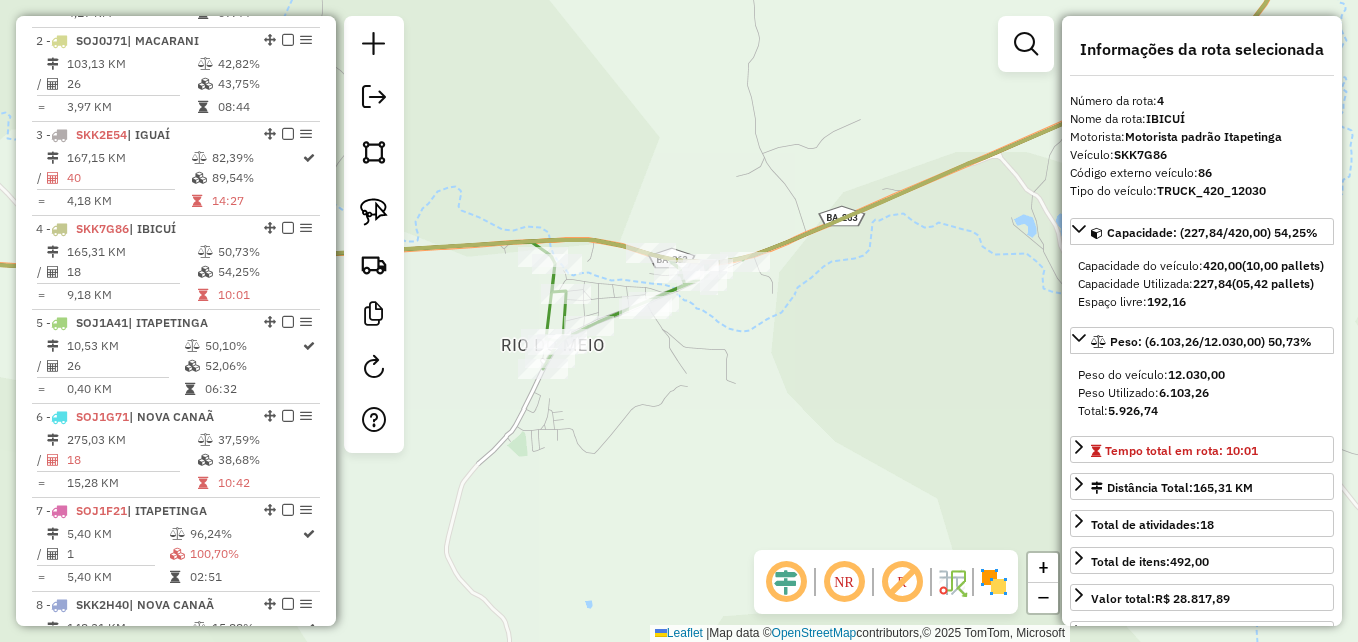 drag, startPoint x: 798, startPoint y: 363, endPoint x: 846, endPoint y: 355, distance: 48.6621 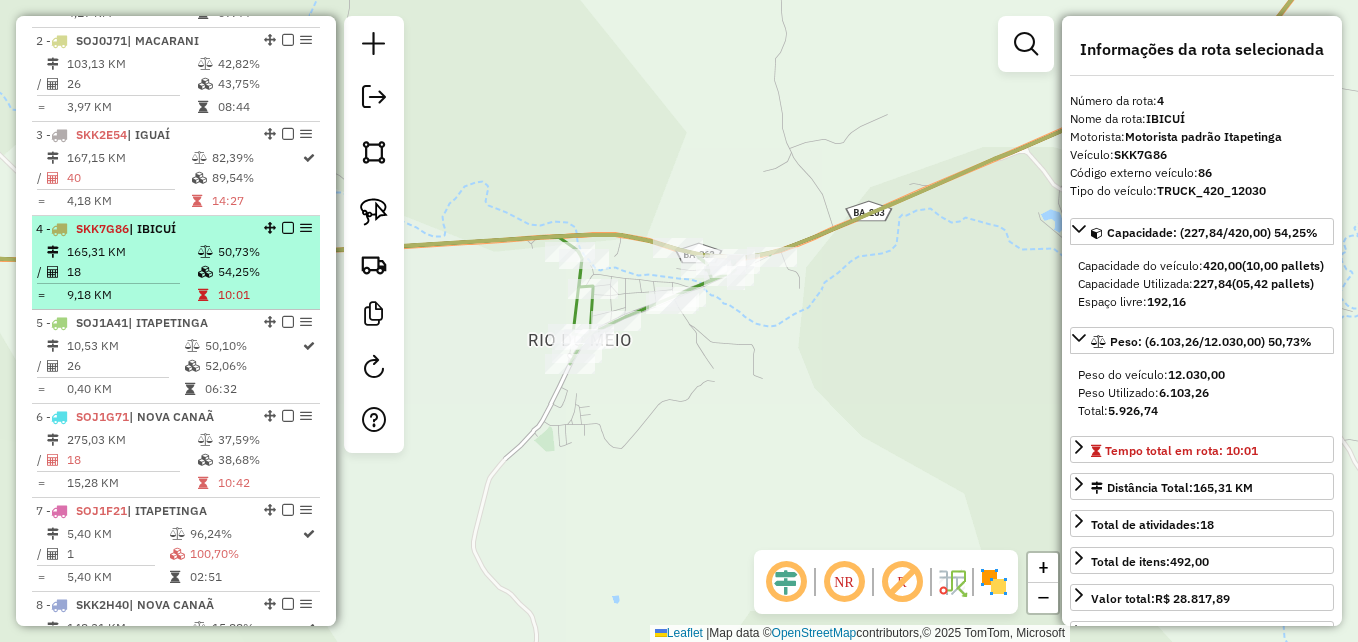 click on "165,31 KM" at bounding box center (131, 252) 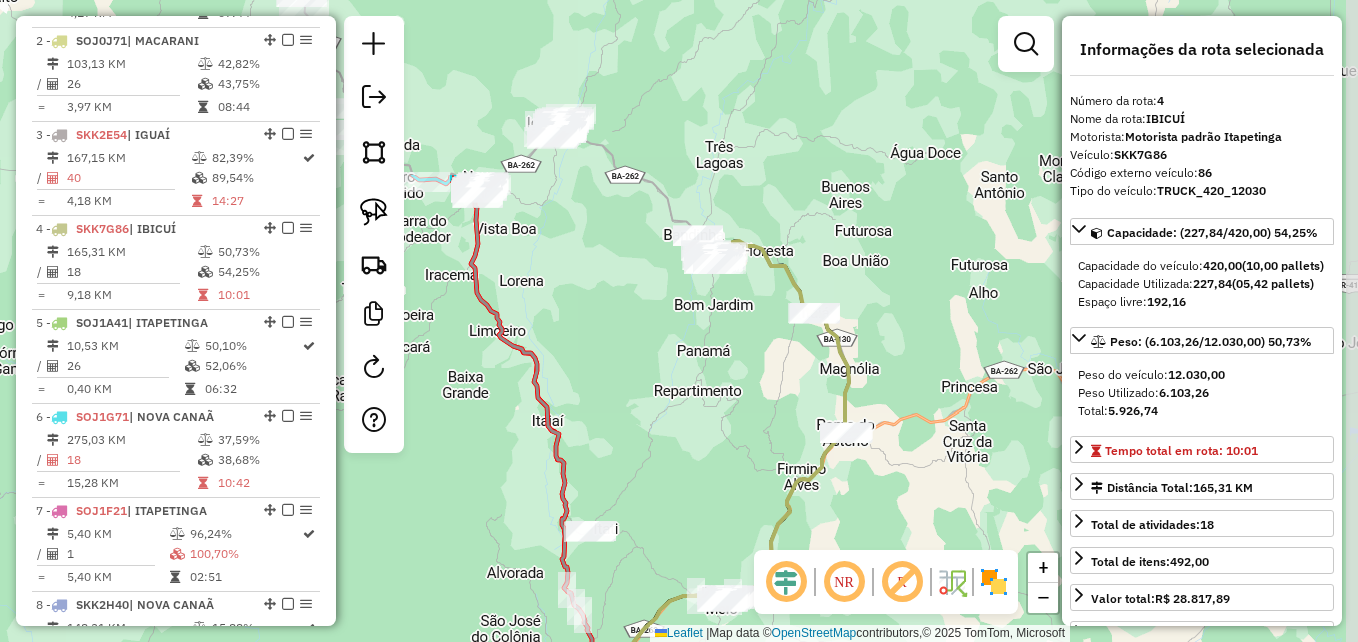 drag, startPoint x: 755, startPoint y: 196, endPoint x: 669, endPoint y: 435, distance: 254.00197 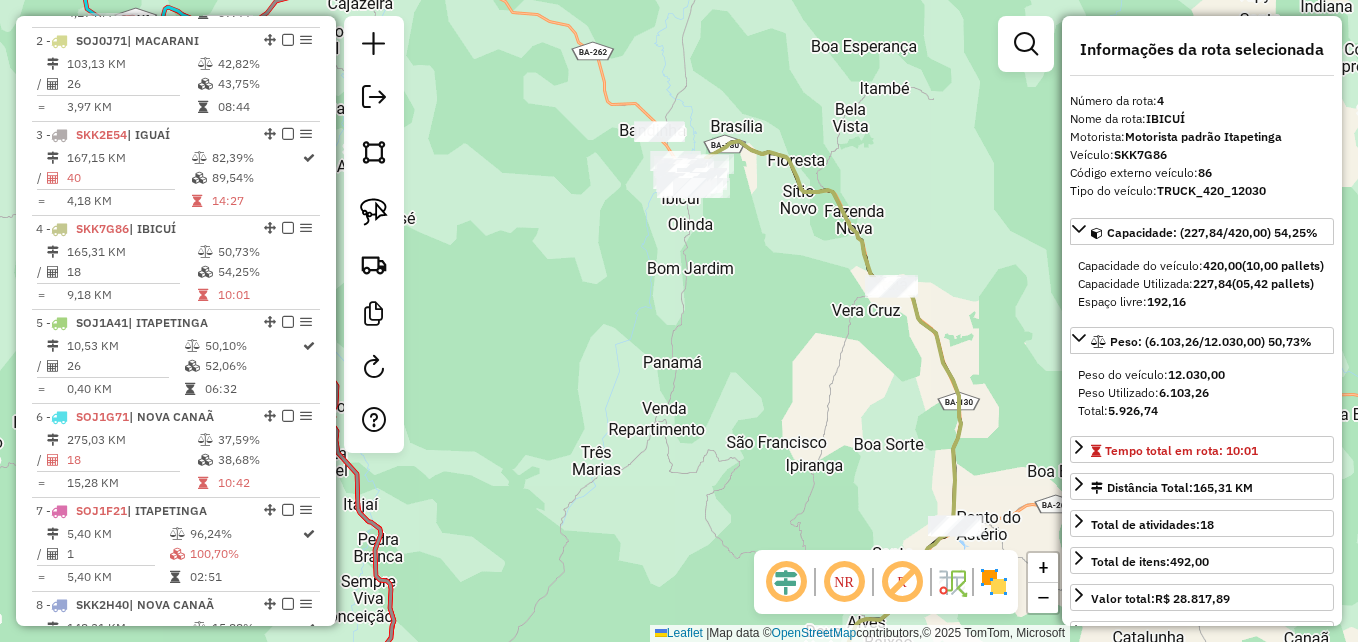 drag, startPoint x: 718, startPoint y: 218, endPoint x: 773, endPoint y: 359, distance: 151.34729 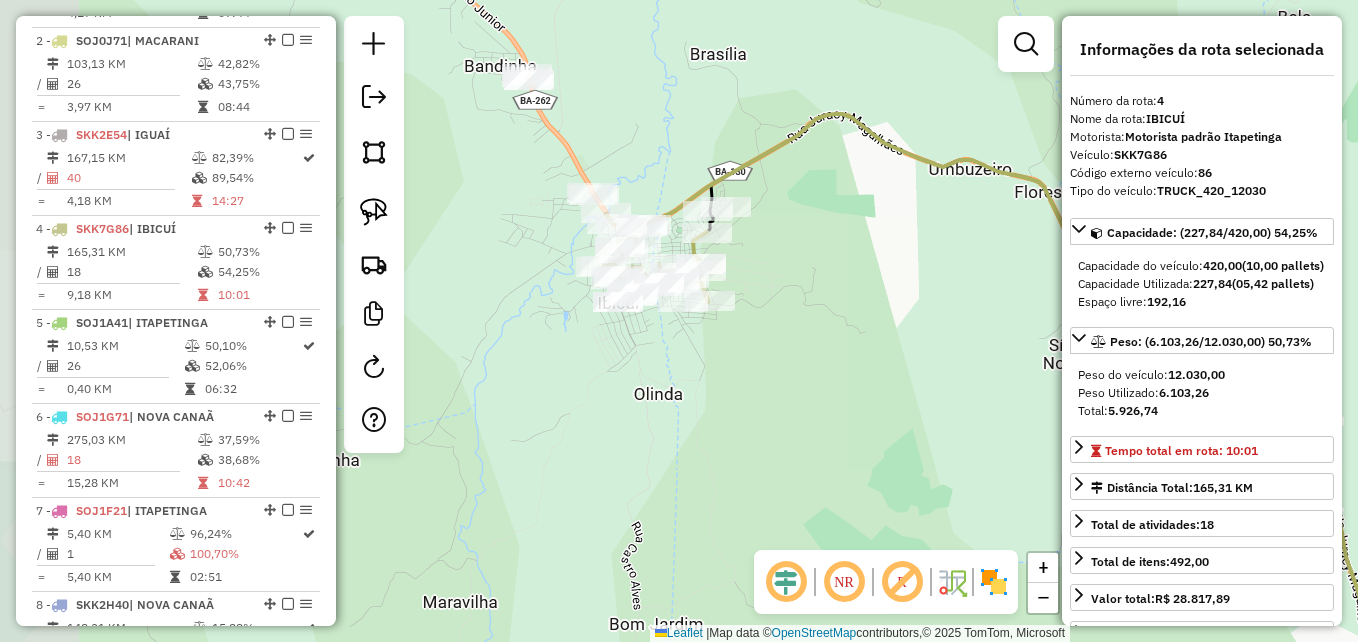 drag, startPoint x: 765, startPoint y: 361, endPoint x: 887, endPoint y: 401, distance: 128.39003 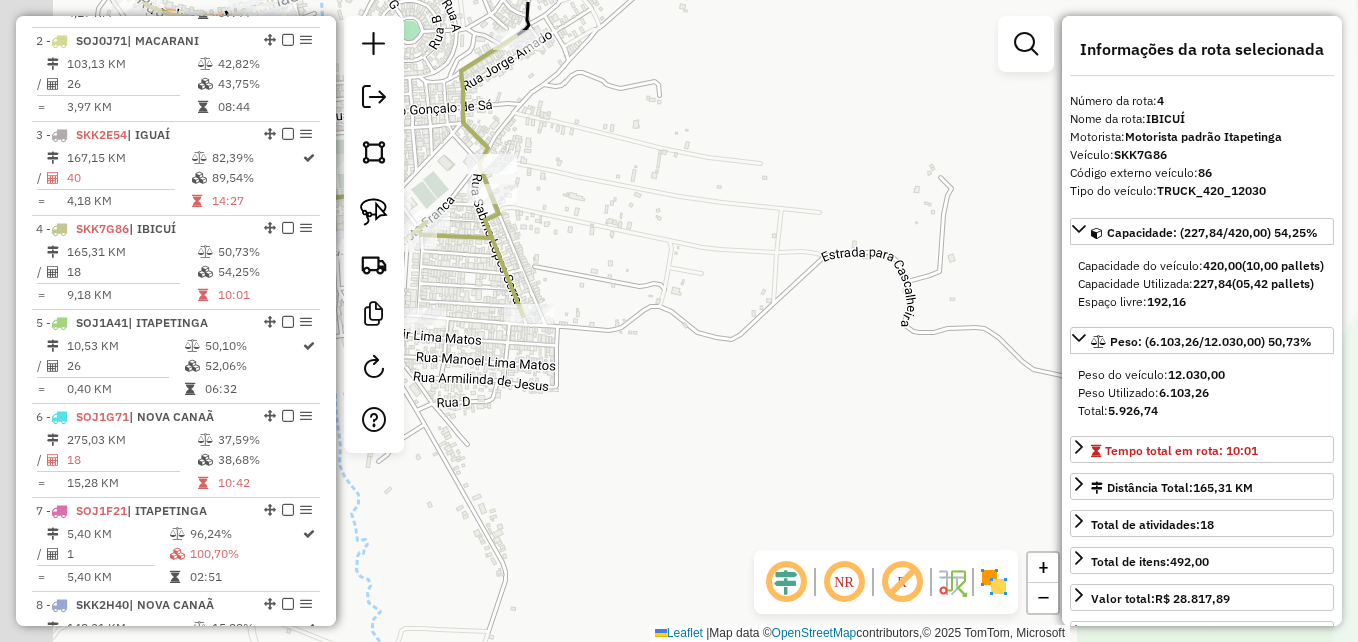 drag, startPoint x: 791, startPoint y: 341, endPoint x: 1071, endPoint y: 459, distance: 303.84863 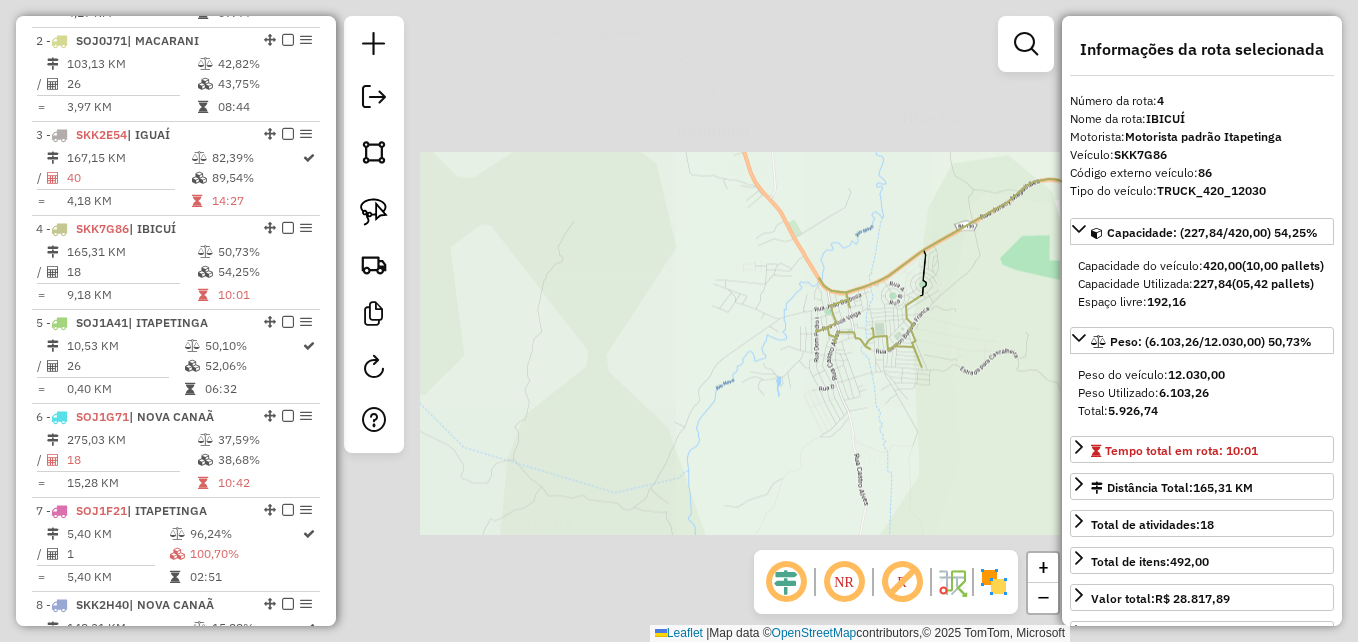 click on "Janela de atendimento Grade de atendimento Capacidade Transportadoras Veículos Cliente Pedidos  Rotas Selecione os dias de semana para filtrar as janelas de atendimento  Seg   Ter   Qua   Qui   Sex   Sáb   Dom  Informe o período da janela de atendimento: De: Até:  Filtrar exatamente a janela do cliente  Considerar janela de atendimento padrão  Selecione os dias de semana para filtrar as grades de atendimento  Seg   Ter   Qua   Qui   Sex   Sáb   Dom   Considerar clientes sem dia de atendimento cadastrado  Clientes fora do dia de atendimento selecionado Filtrar as atividades entre os valores definidos abaixo:  Peso mínimo:   Peso máximo:   Cubagem mínima:  ****  Cubagem máxima:  ****  De:   Até:  Filtrar as atividades entre o tempo de atendimento definido abaixo:  De:   Até:   Considerar capacidade total dos clientes não roteirizados Transportadora: Selecione um ou mais itens Tipo de veículo: Selecione um ou mais itens Veículo: Selecione um ou mais itens Motorista: Selecione um ou mais itens De:" 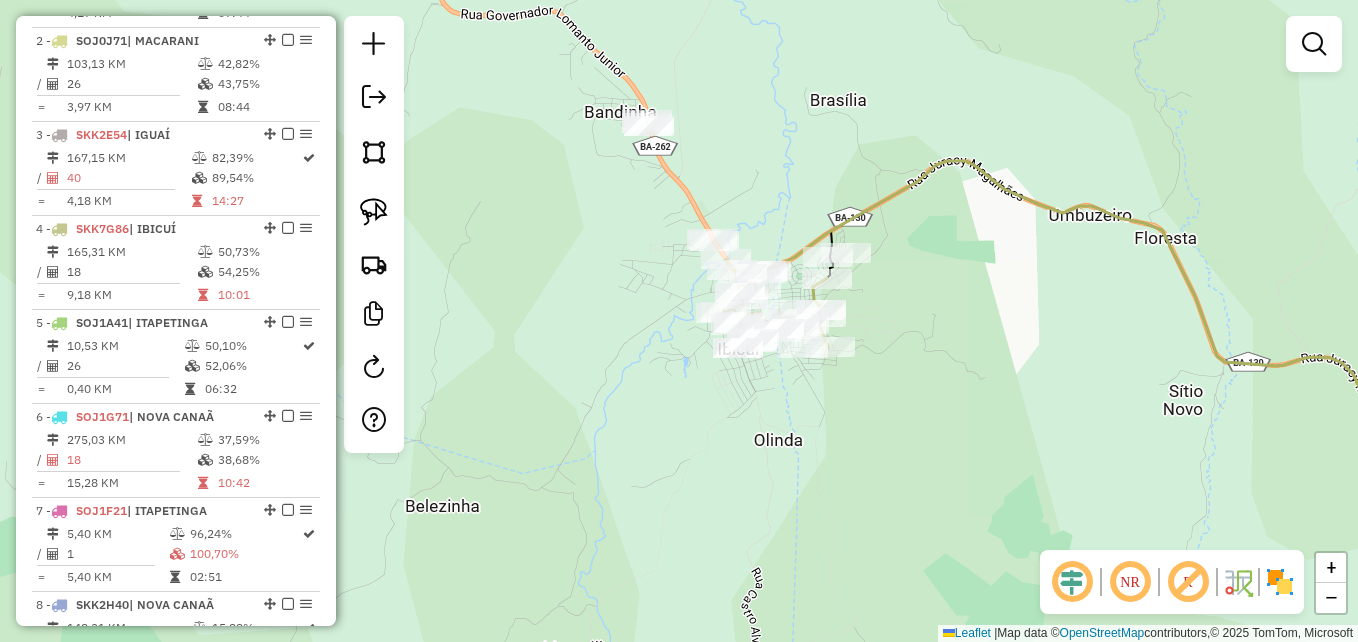 drag, startPoint x: 856, startPoint y: 459, endPoint x: 763, endPoint y: 440, distance: 94.92102 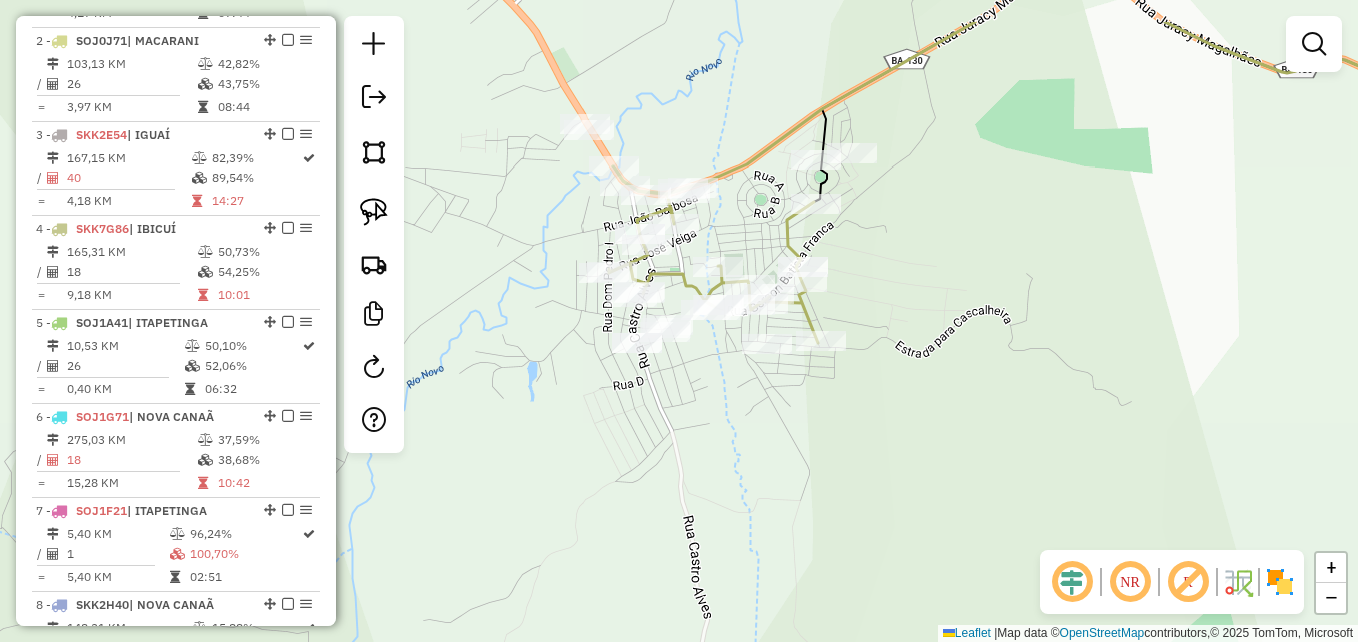 drag, startPoint x: 854, startPoint y: 396, endPoint x: 866, endPoint y: 482, distance: 86.833176 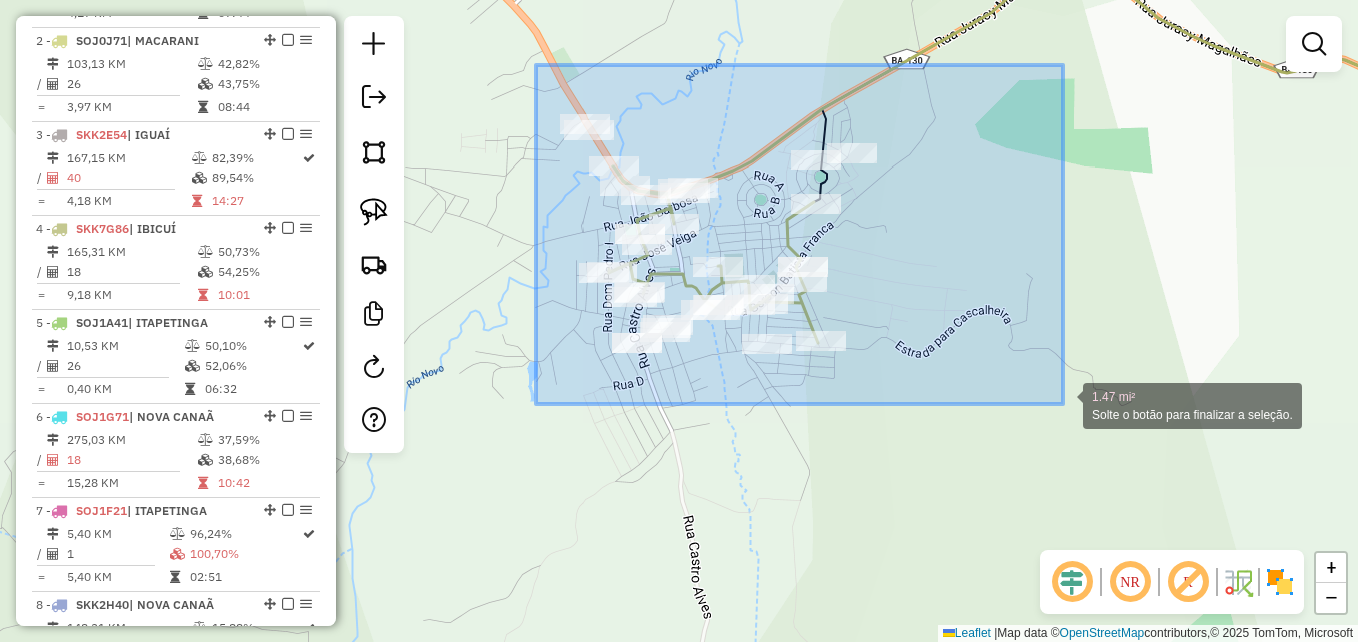 drag, startPoint x: 535, startPoint y: 65, endPoint x: 1063, endPoint y: 404, distance: 627.45917 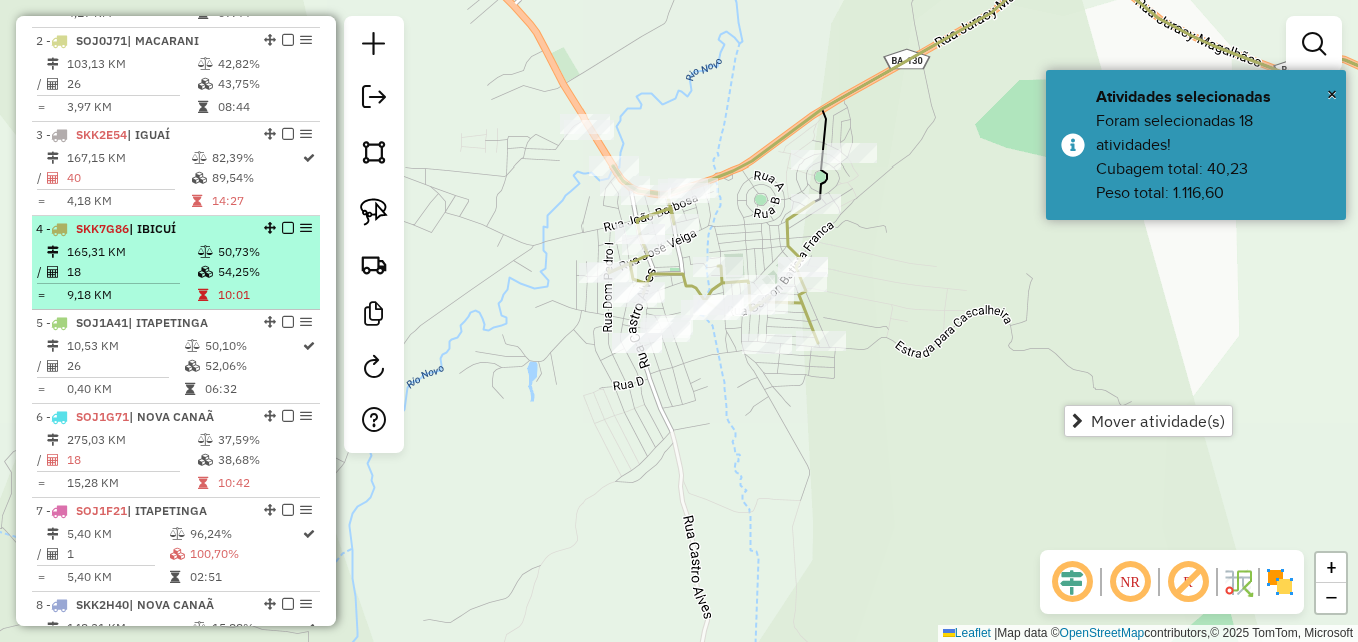 click at bounding box center [288, 228] 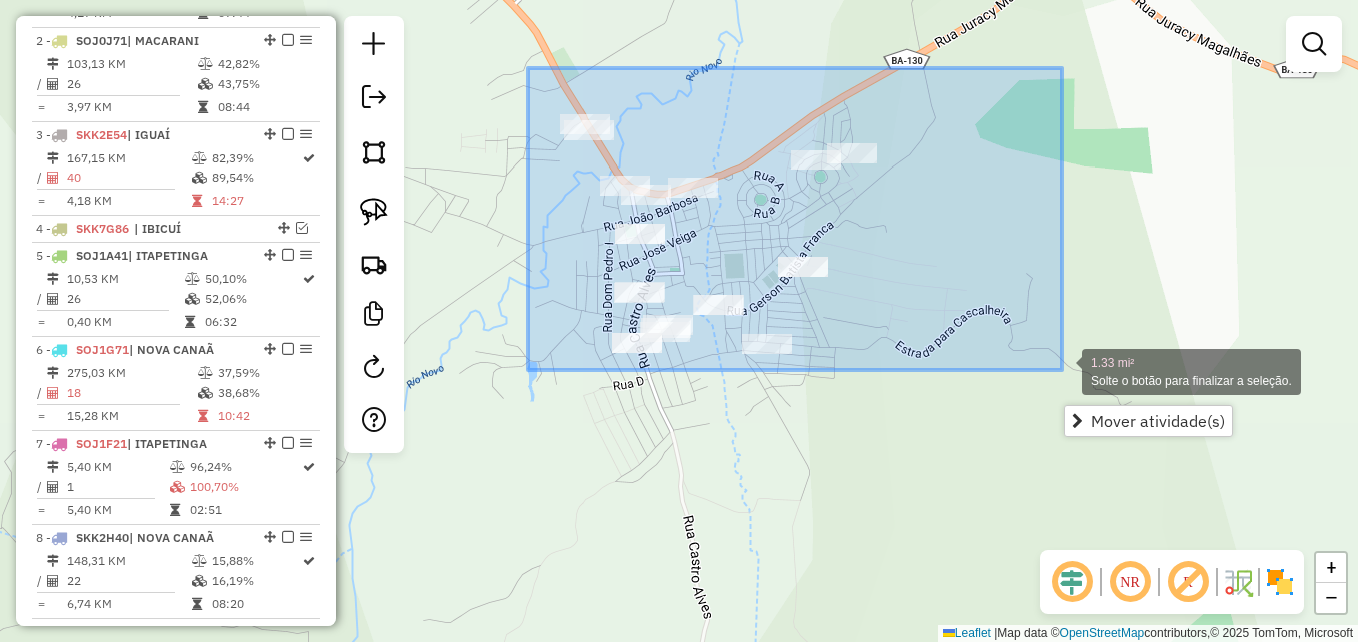 drag, startPoint x: 528, startPoint y: 68, endPoint x: 1062, endPoint y: 370, distance: 613.4819 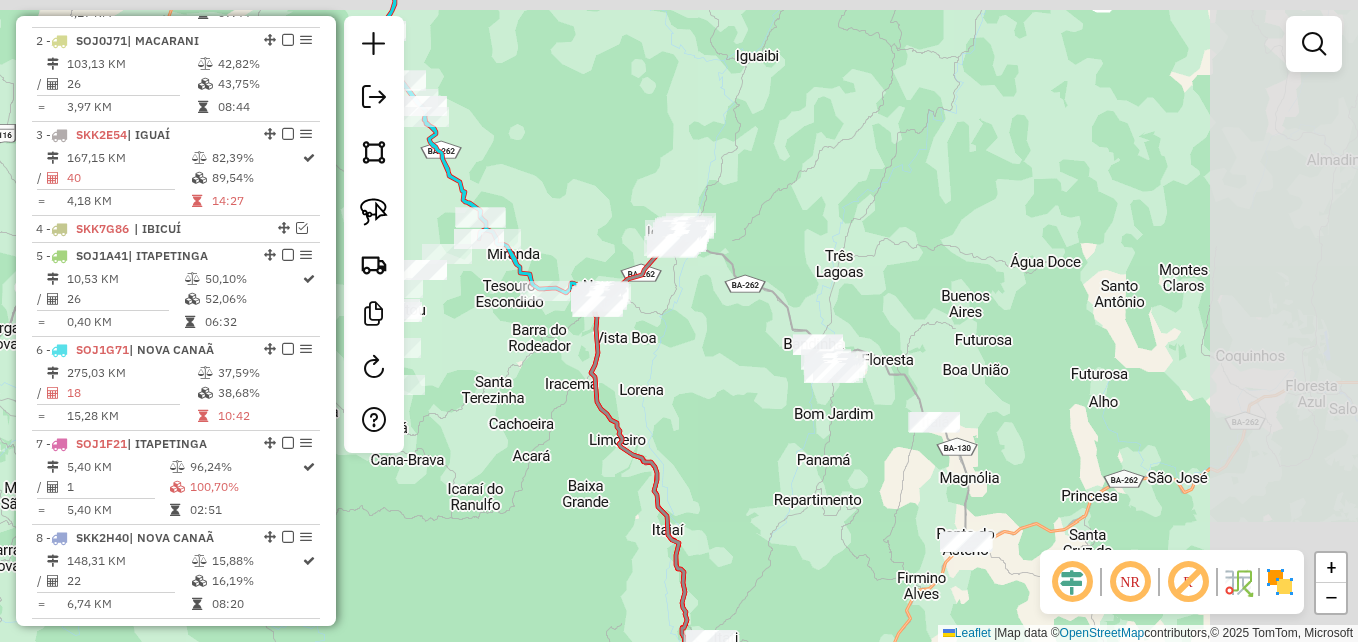 drag, startPoint x: 916, startPoint y: 408, endPoint x: 770, endPoint y: 424, distance: 146.8741 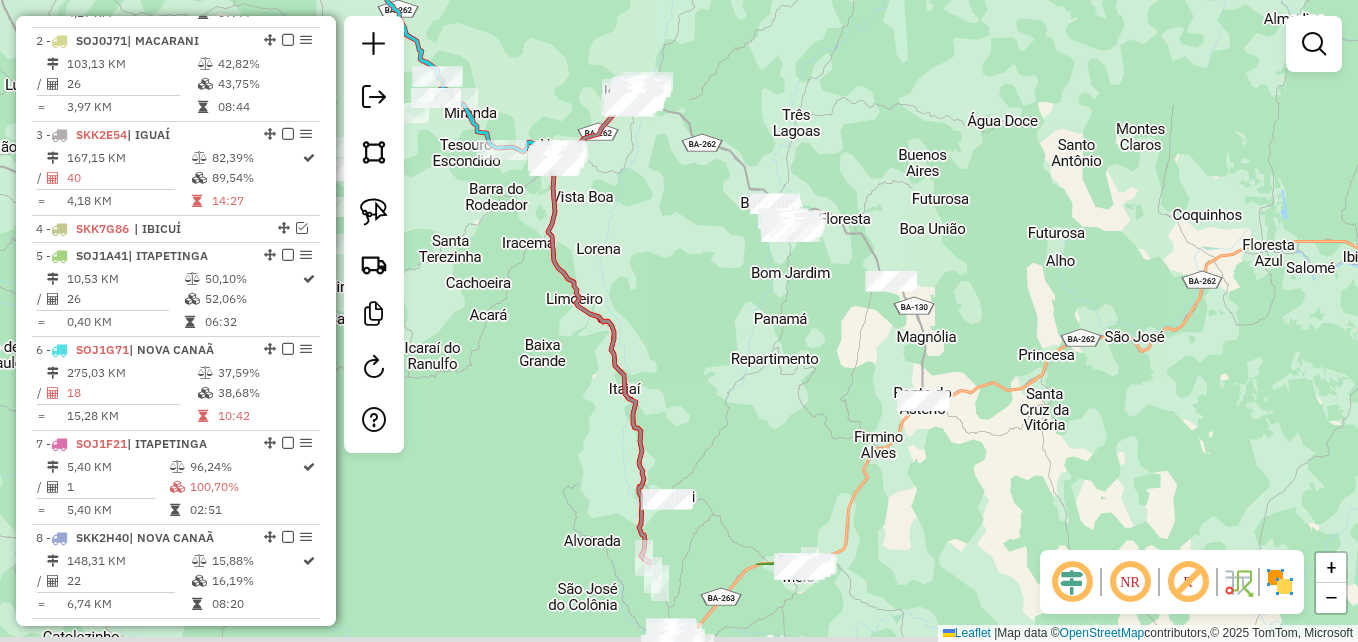 drag, startPoint x: 833, startPoint y: 504, endPoint x: 789, endPoint y: 363, distance: 147.7058 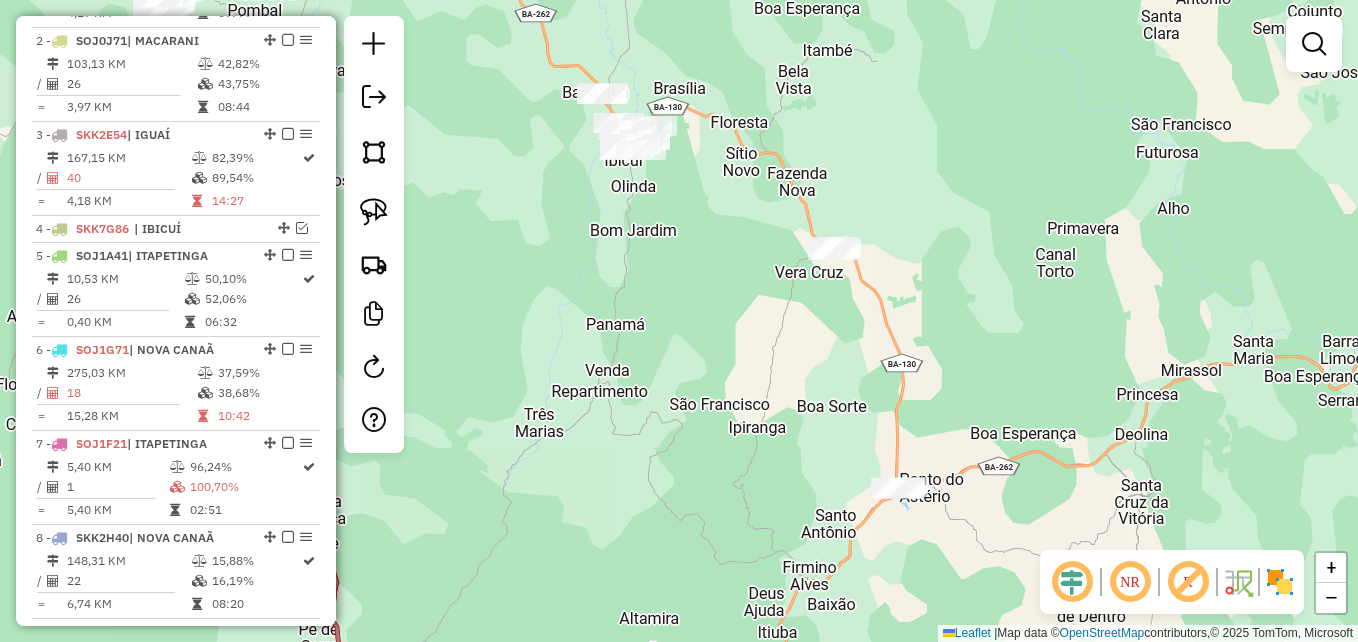 drag, startPoint x: 814, startPoint y: 239, endPoint x: 782, endPoint y: 316, distance: 83.38465 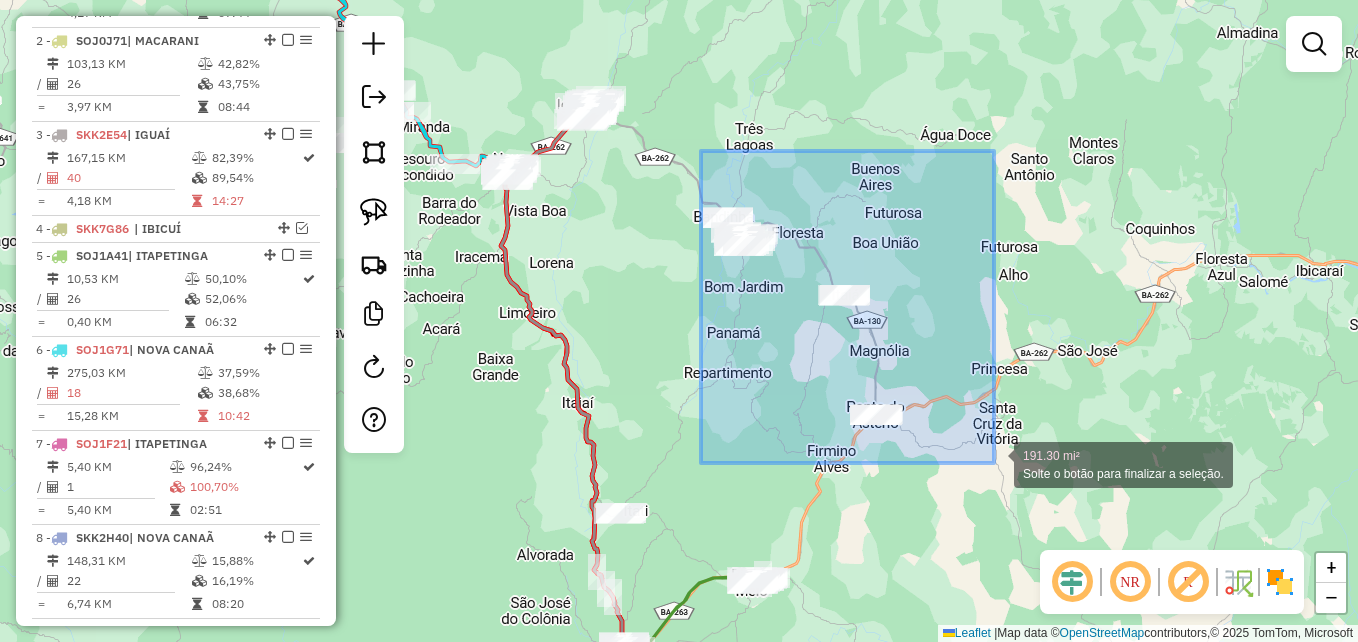 drag, startPoint x: 701, startPoint y: 151, endPoint x: 994, endPoint y: 463, distance: 428.01053 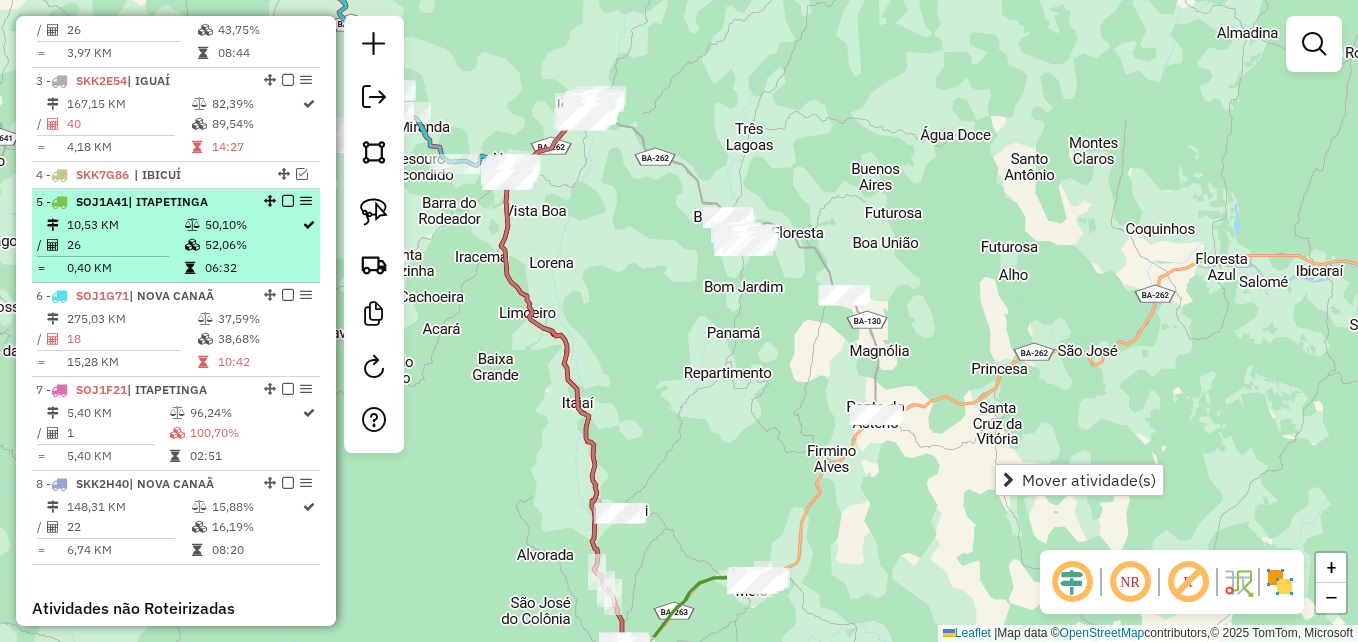 scroll, scrollTop: 974, scrollLeft: 0, axis: vertical 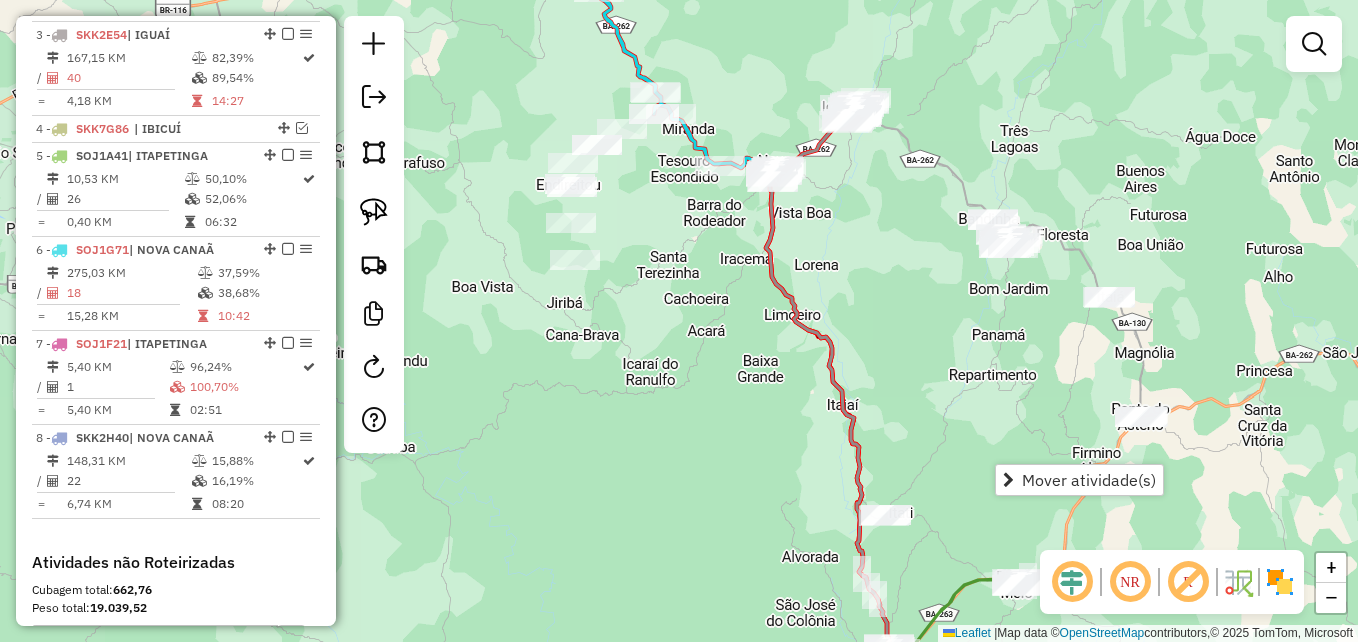 drag, startPoint x: 602, startPoint y: 293, endPoint x: 864, endPoint y: 295, distance: 262.00763 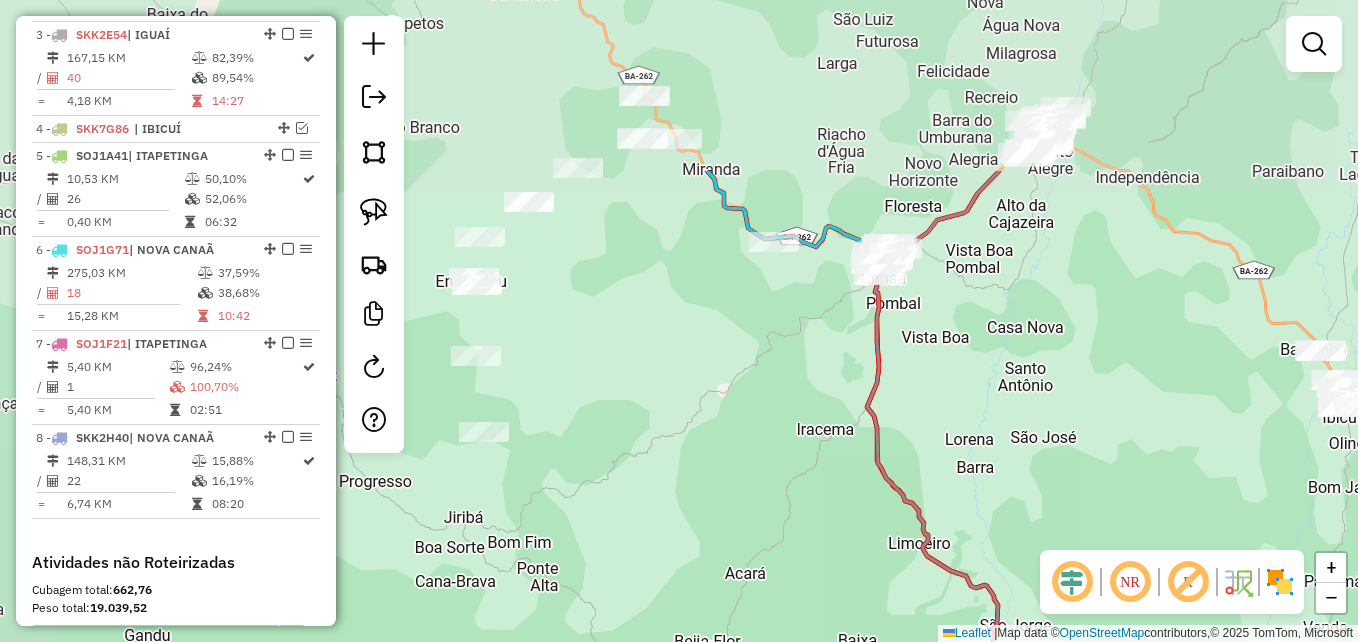 drag, startPoint x: 807, startPoint y: 321, endPoint x: 834, endPoint y: 410, distance: 93.00538 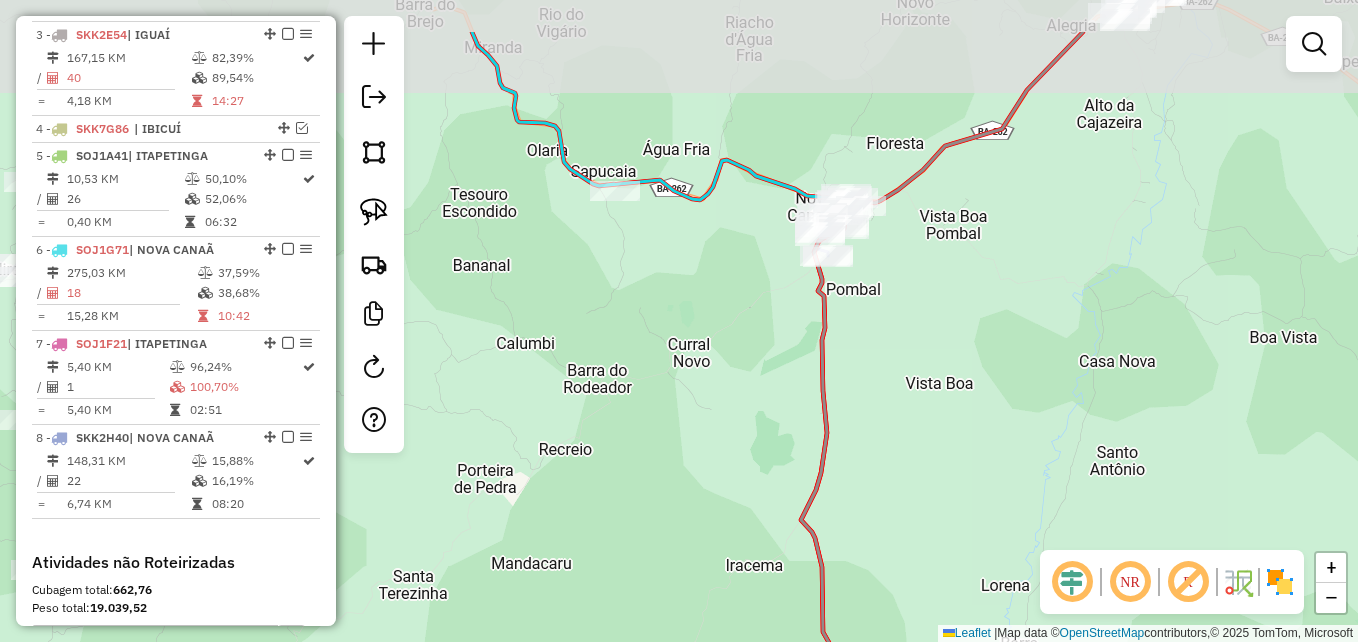 drag, startPoint x: 916, startPoint y: 293, endPoint x: 941, endPoint y: 389, distance: 99.20181 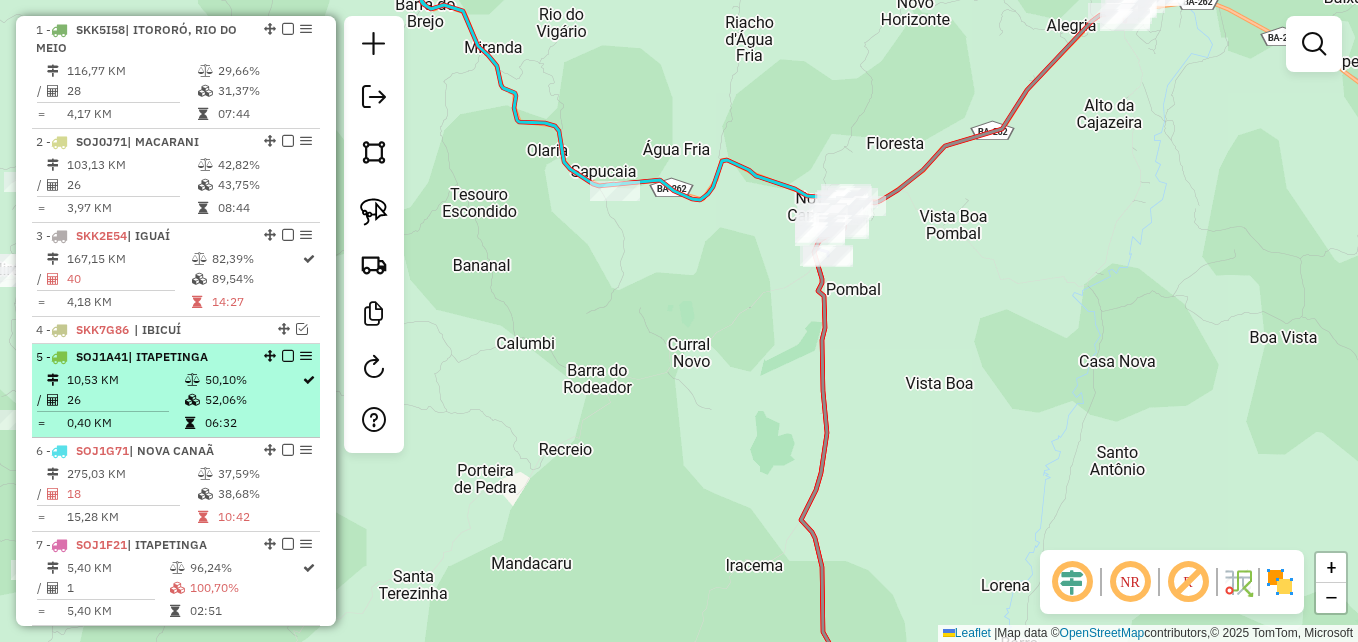 scroll, scrollTop: 774, scrollLeft: 0, axis: vertical 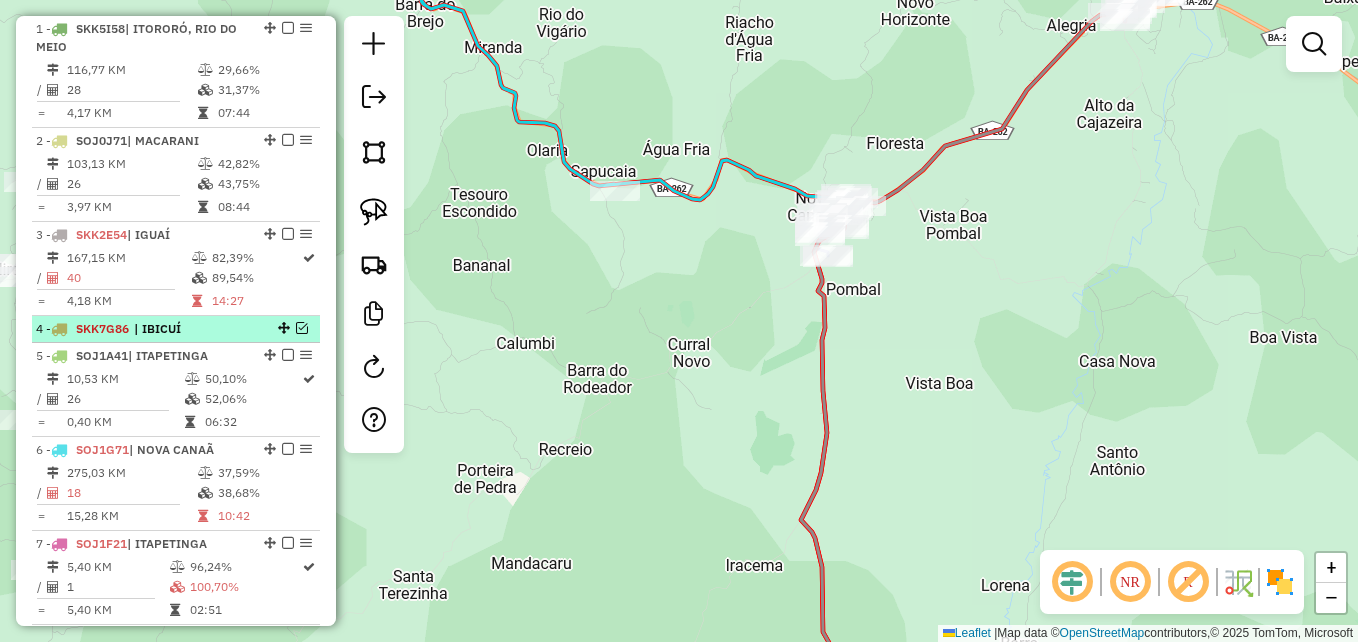 click on "4 -       SKK7G86   | IBICUÍ" at bounding box center (176, 329) 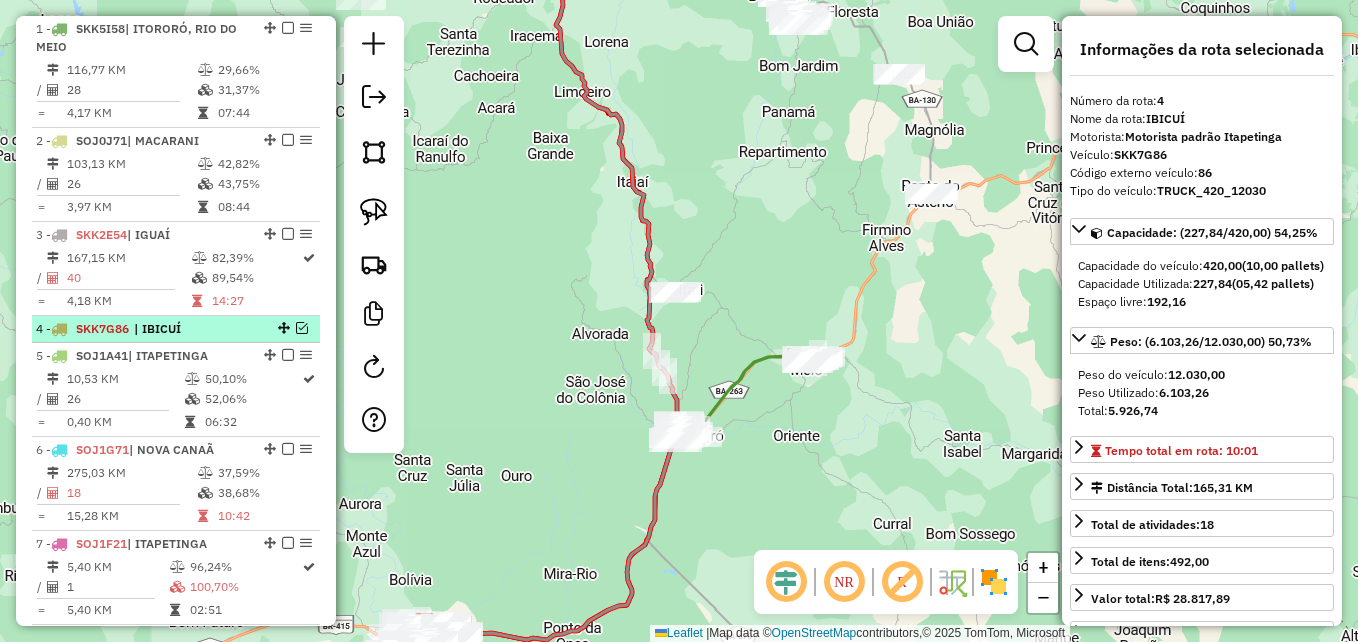 click at bounding box center (282, 328) 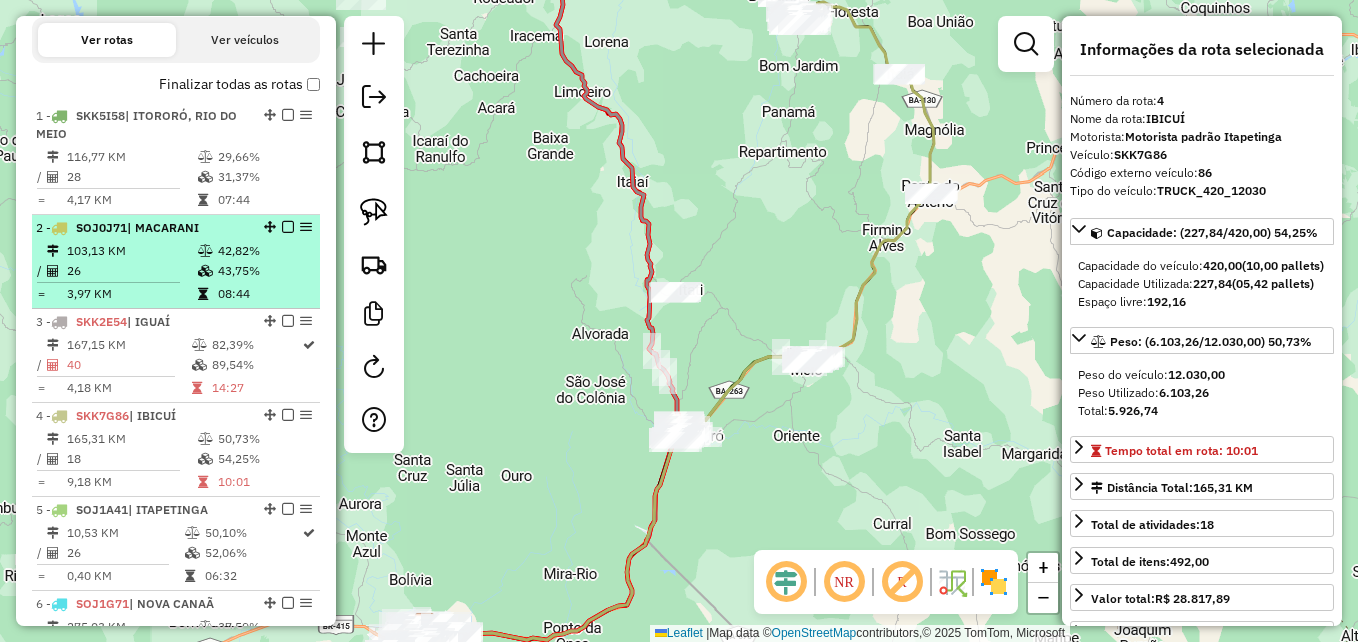 scroll, scrollTop: 574, scrollLeft: 0, axis: vertical 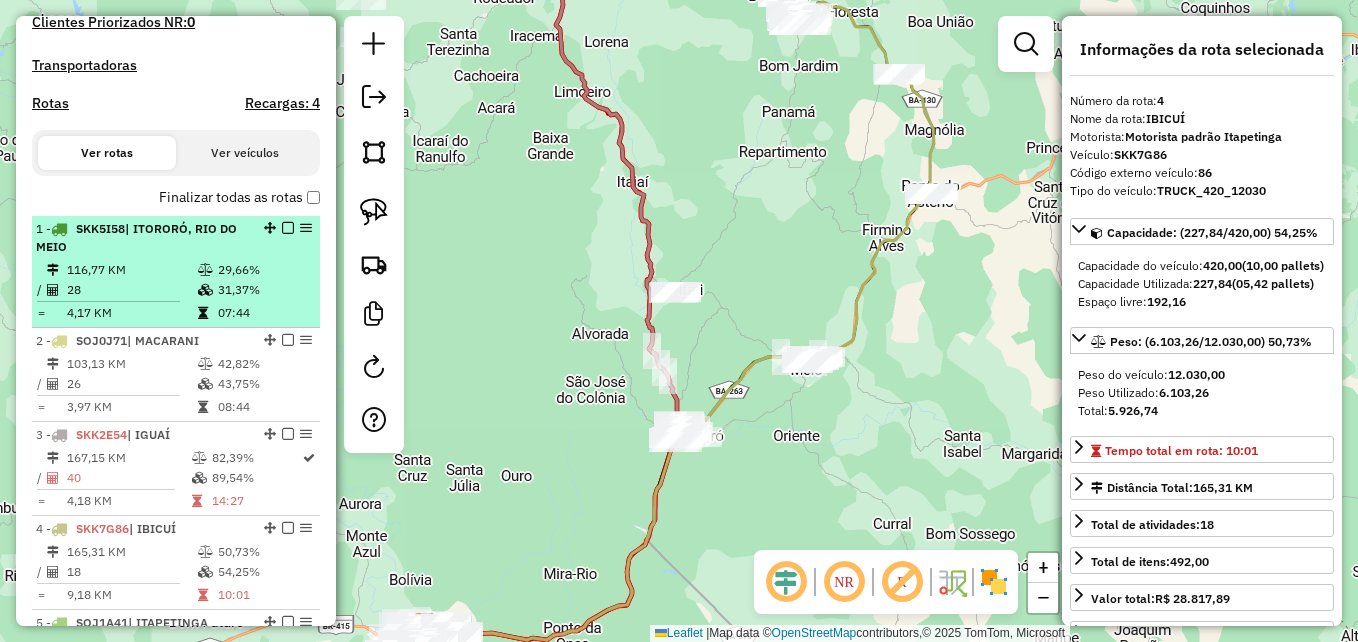 click on "28" at bounding box center (131, 290) 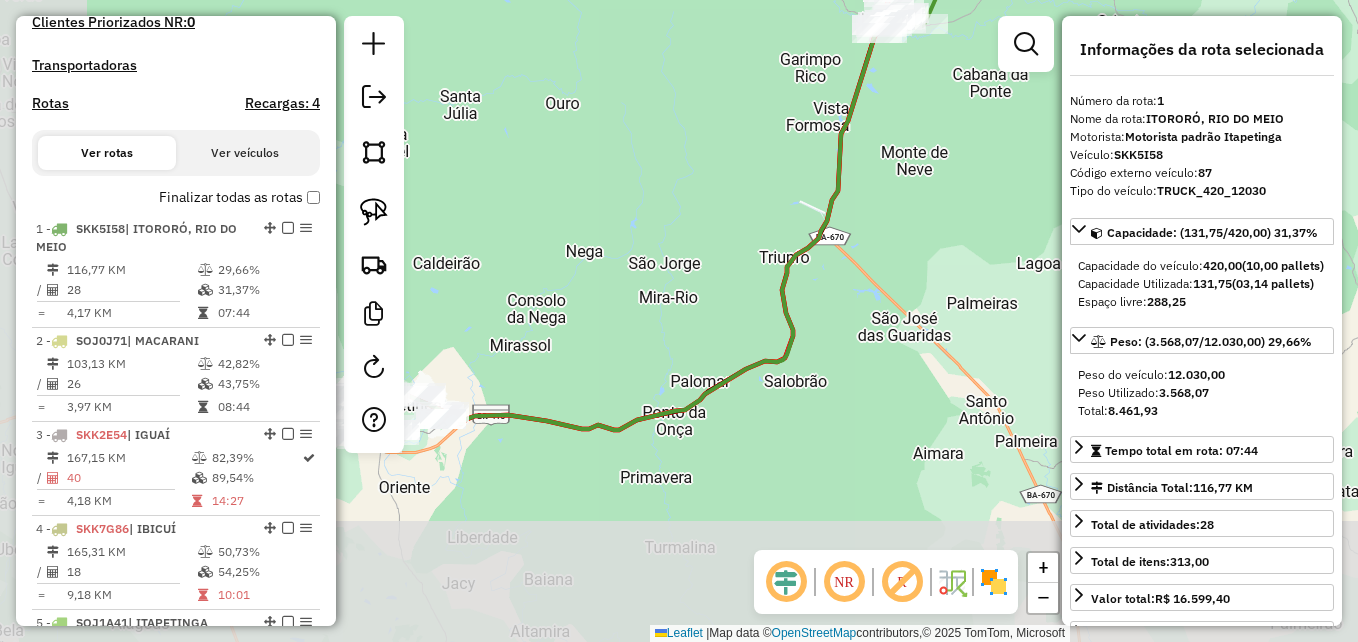 drag, startPoint x: 828, startPoint y: 372, endPoint x: 897, endPoint y: 235, distance: 153.39491 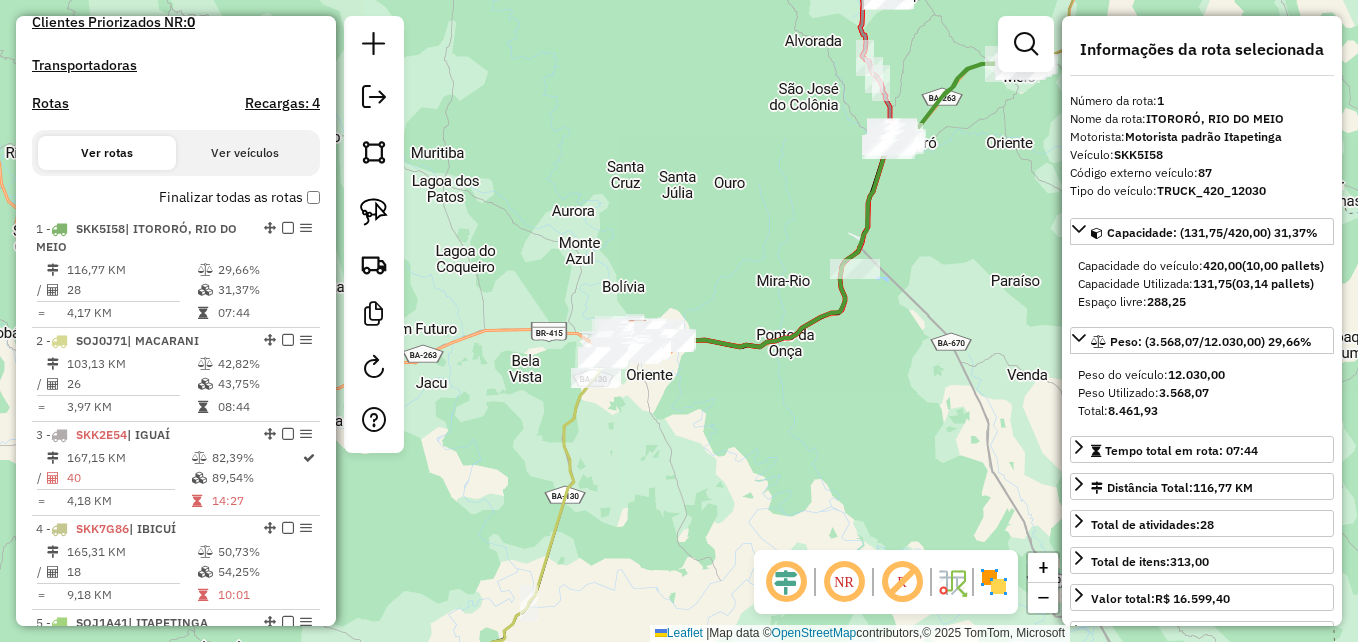 drag, startPoint x: 930, startPoint y: 155, endPoint x: 872, endPoint y: 292, distance: 148.77164 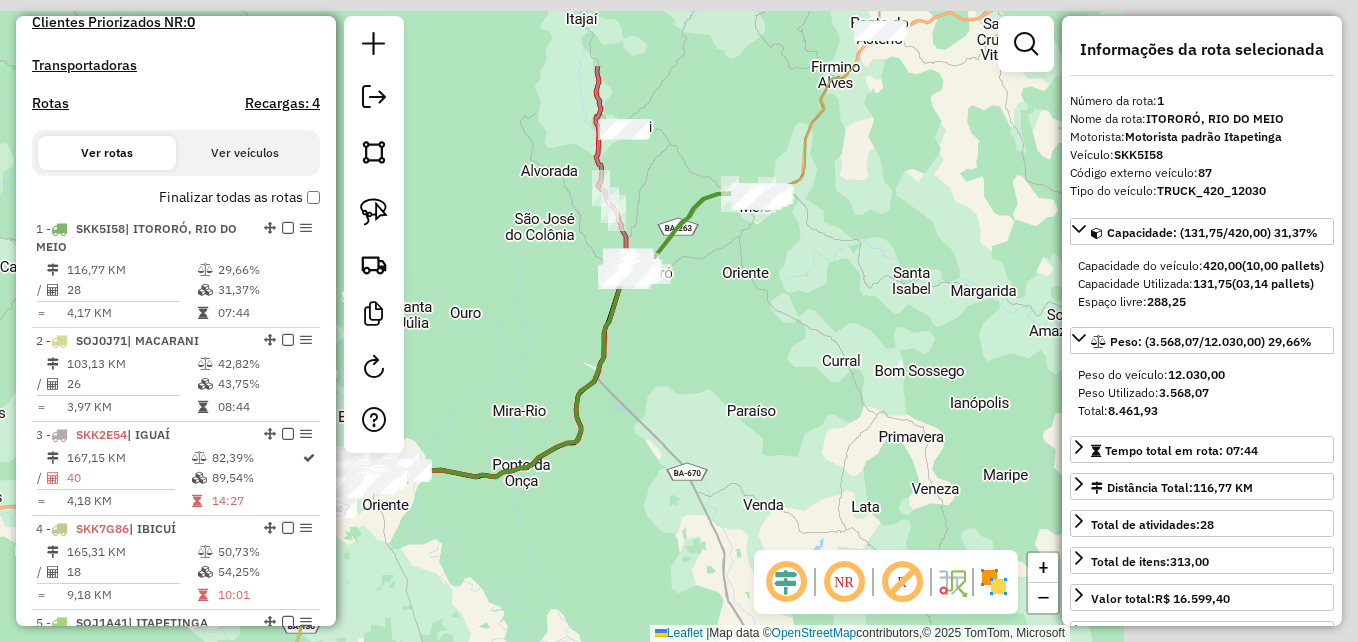 drag, startPoint x: 832, startPoint y: 169, endPoint x: 542, endPoint y: 315, distance: 324.6783 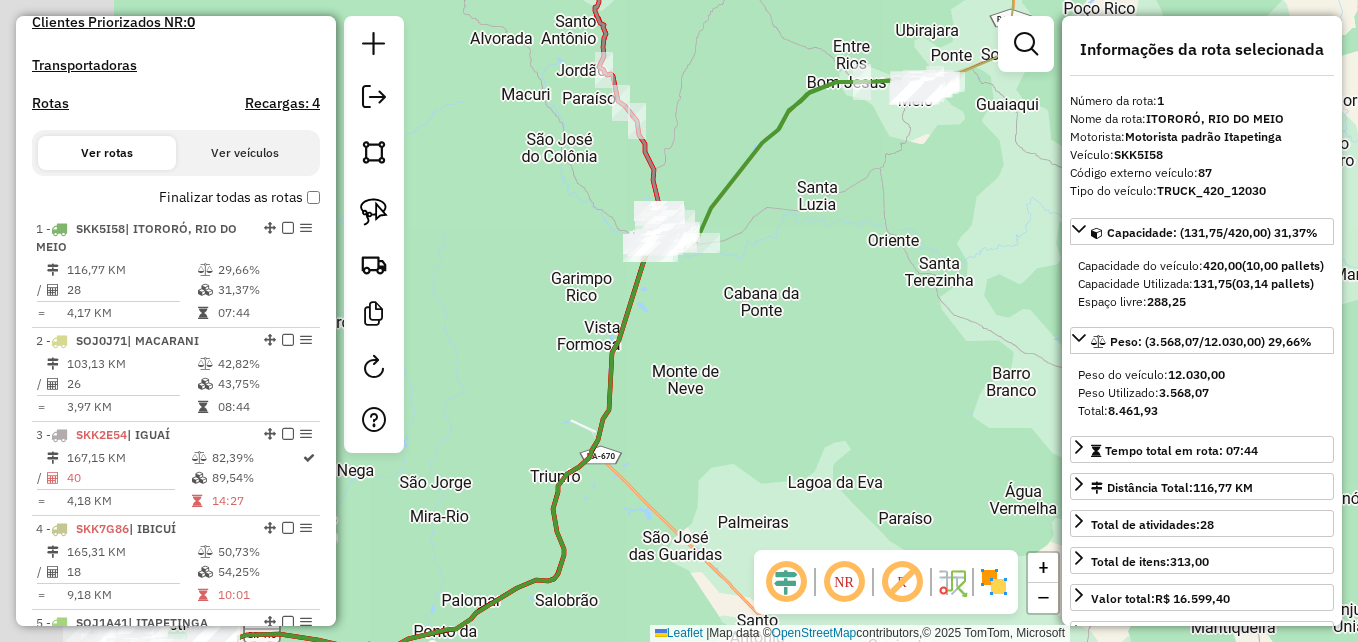 drag, startPoint x: 661, startPoint y: 314, endPoint x: 829, endPoint y: 327, distance: 168.50223 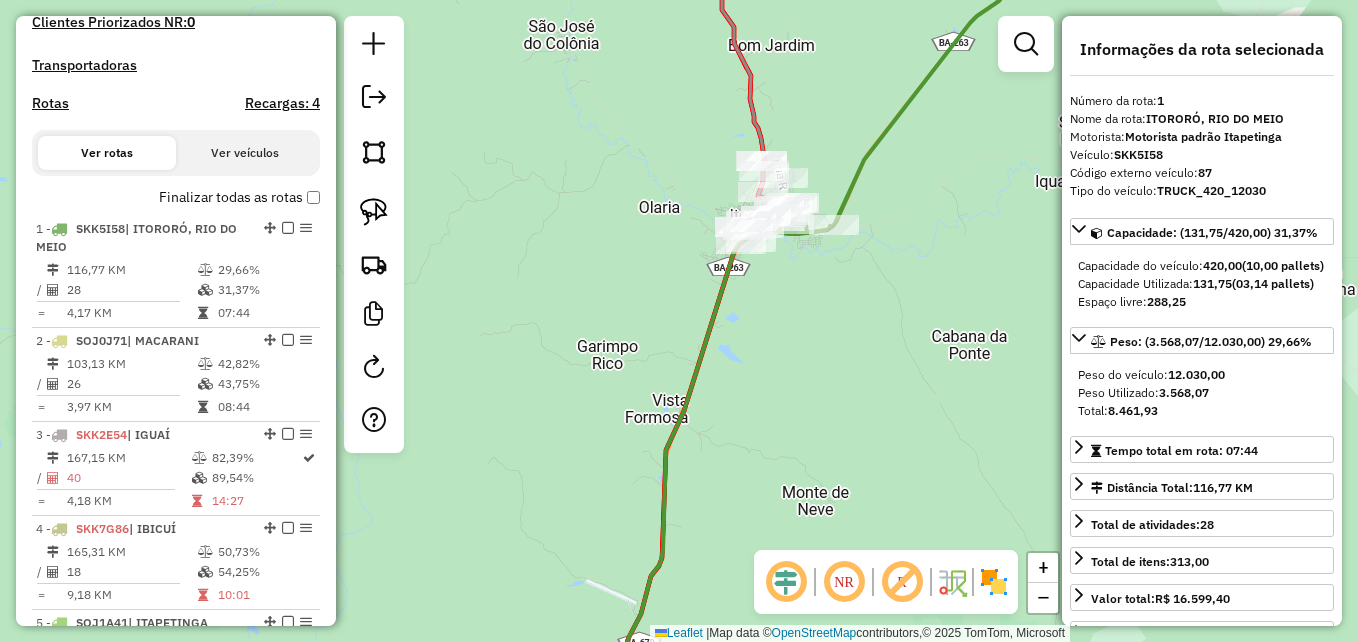 drag, startPoint x: 689, startPoint y: 305, endPoint x: 909, endPoint y: 356, distance: 225.83401 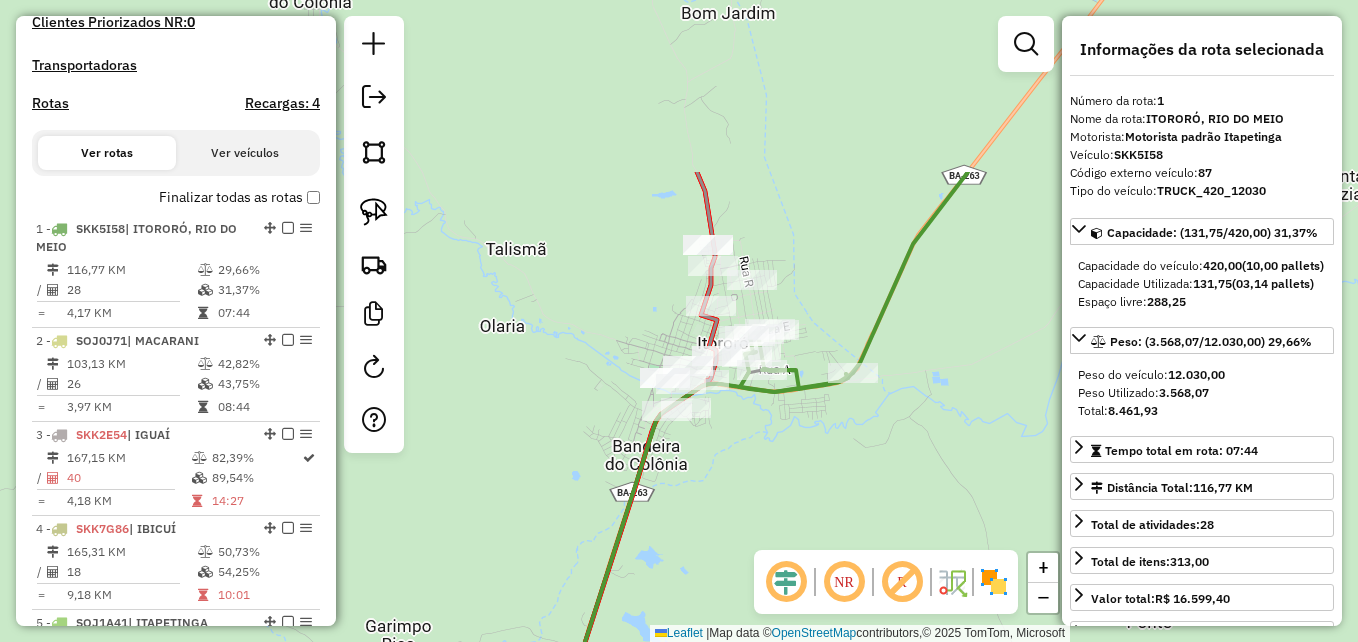 drag, startPoint x: 903, startPoint y: 300, endPoint x: 757, endPoint y: 510, distance: 255.76552 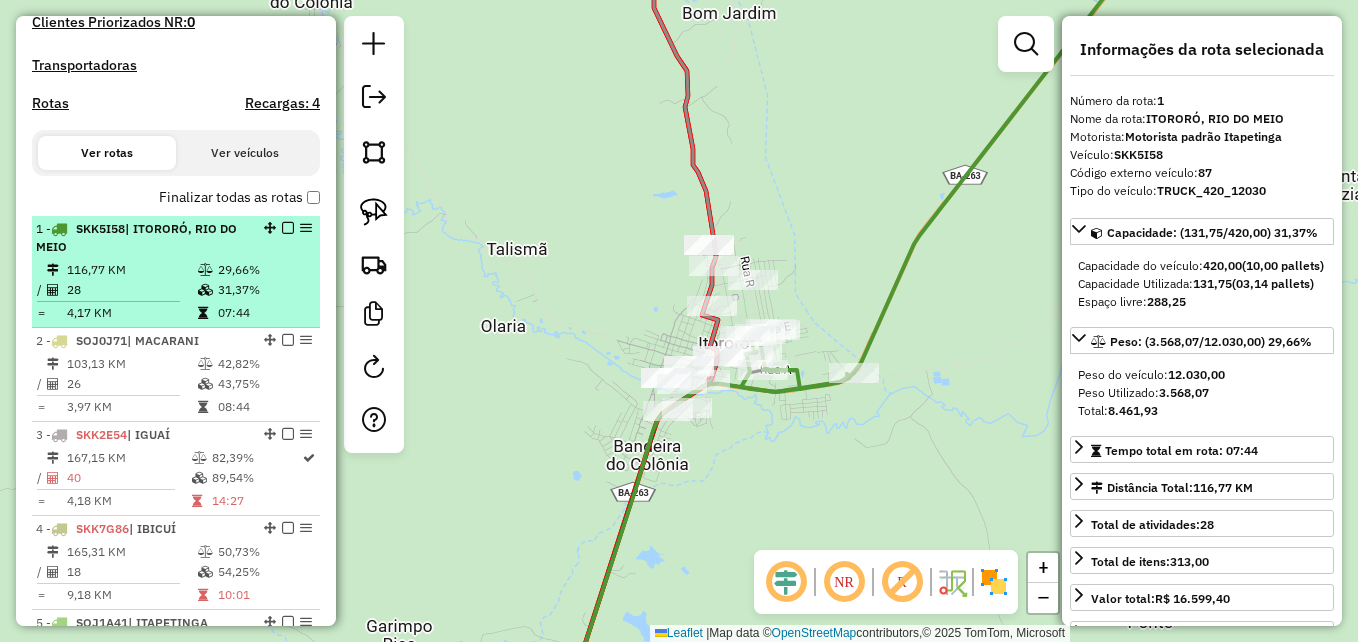 click at bounding box center (306, 228) 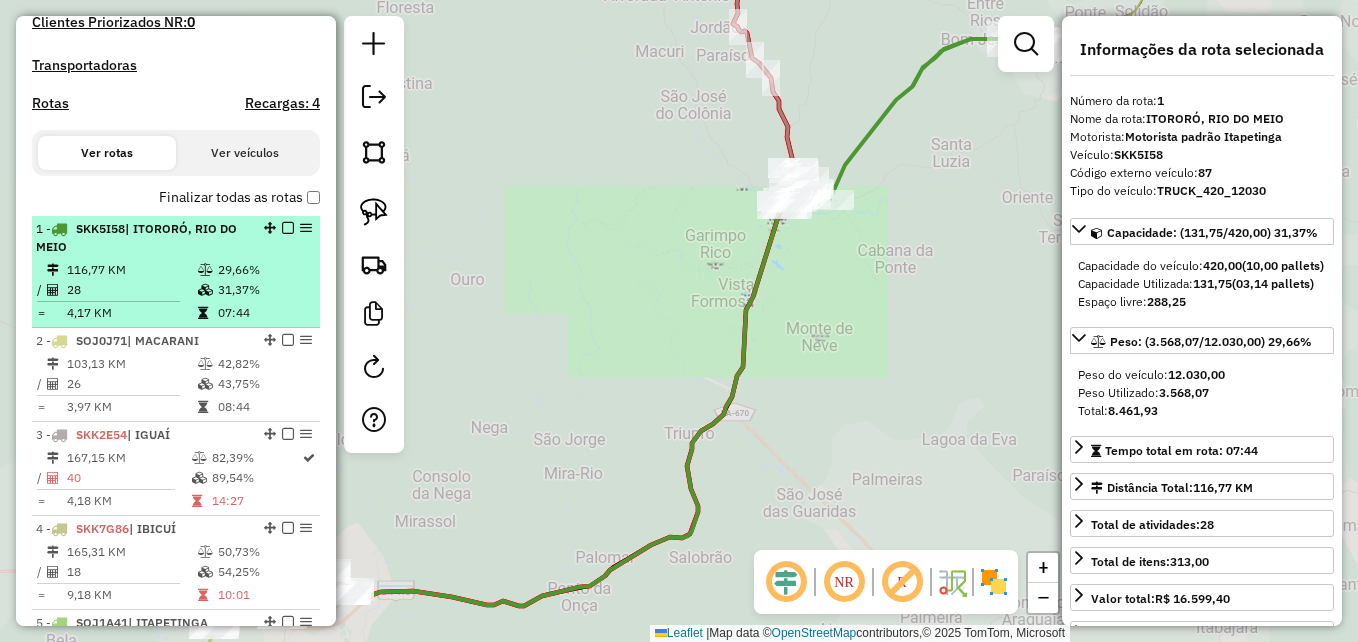 click at bounding box center [306, 228] 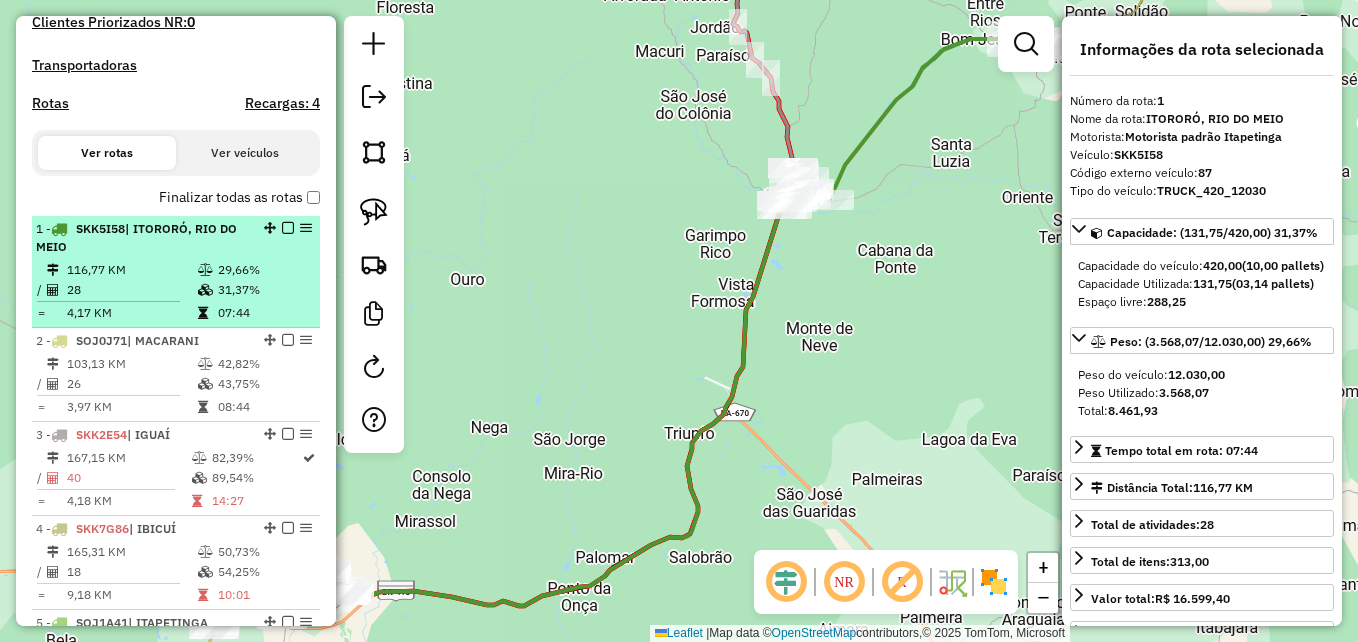 click at bounding box center [306, 228] 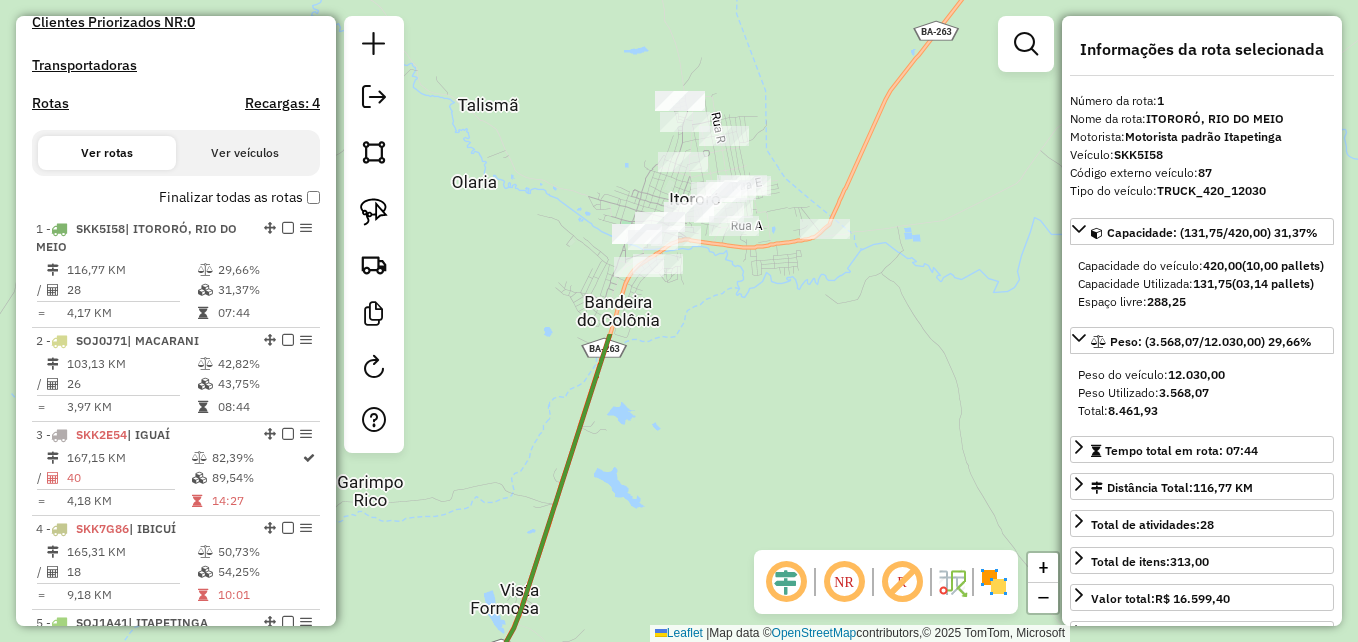 drag, startPoint x: 813, startPoint y: 279, endPoint x: 775, endPoint y: 556, distance: 279.59436 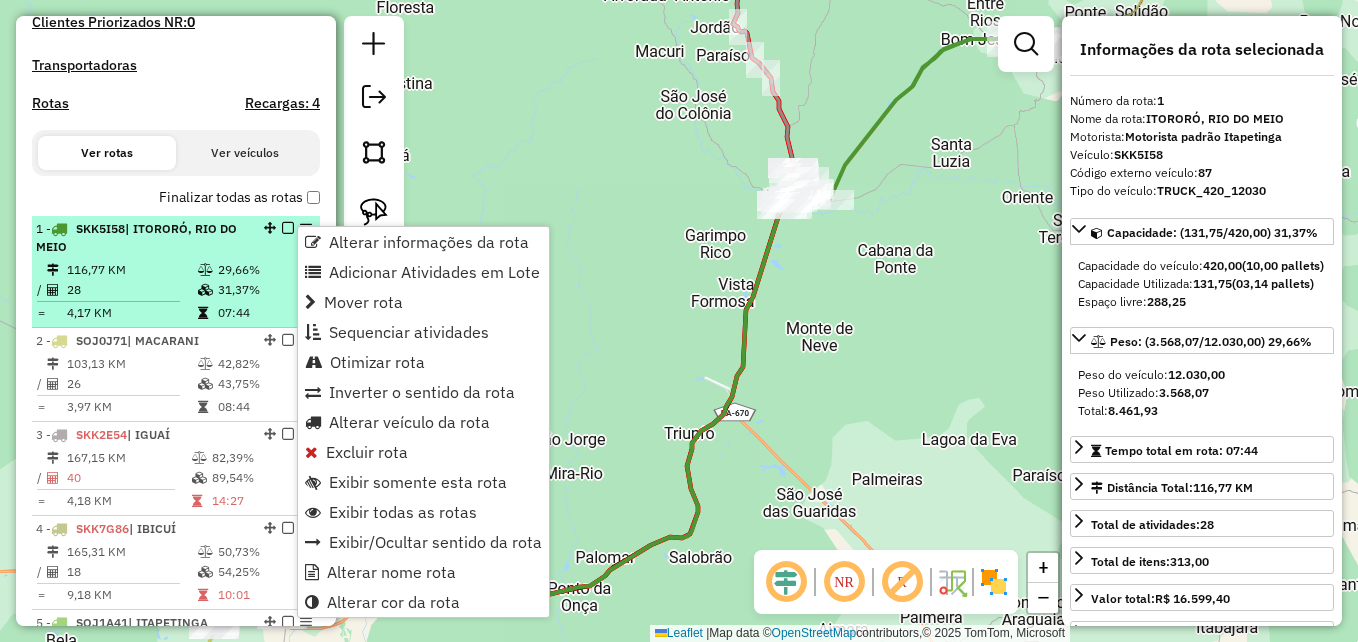 click at bounding box center (306, 228) 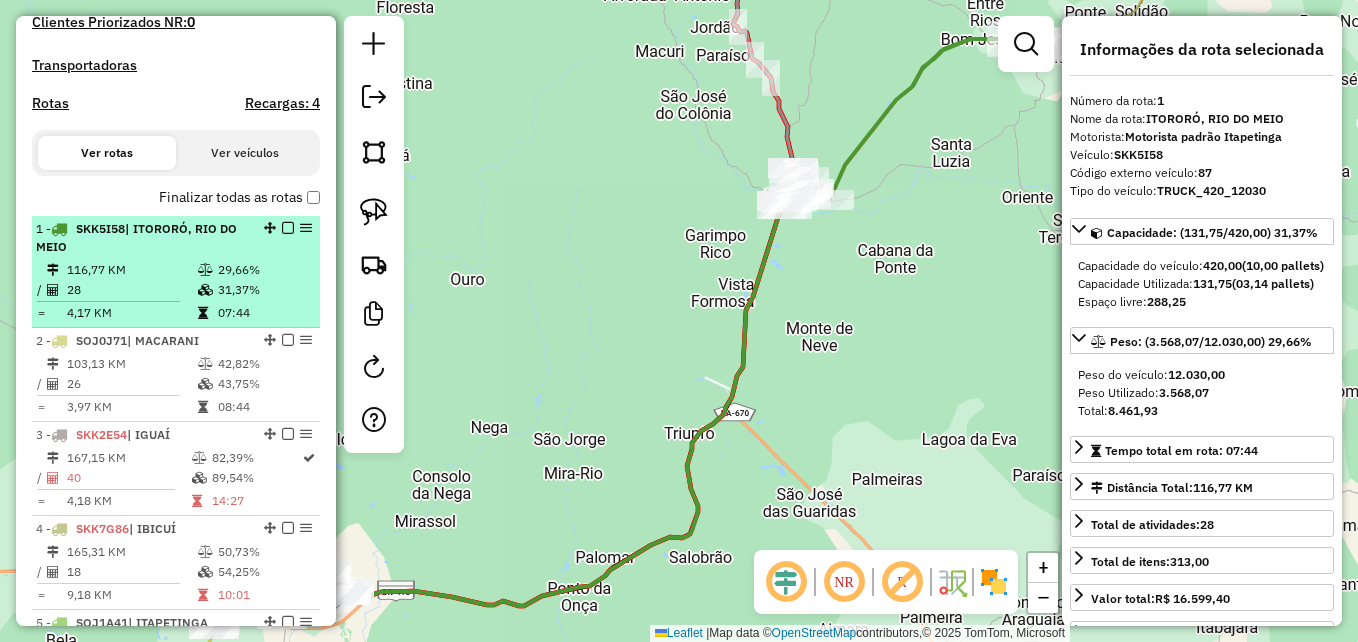 click at bounding box center [306, 228] 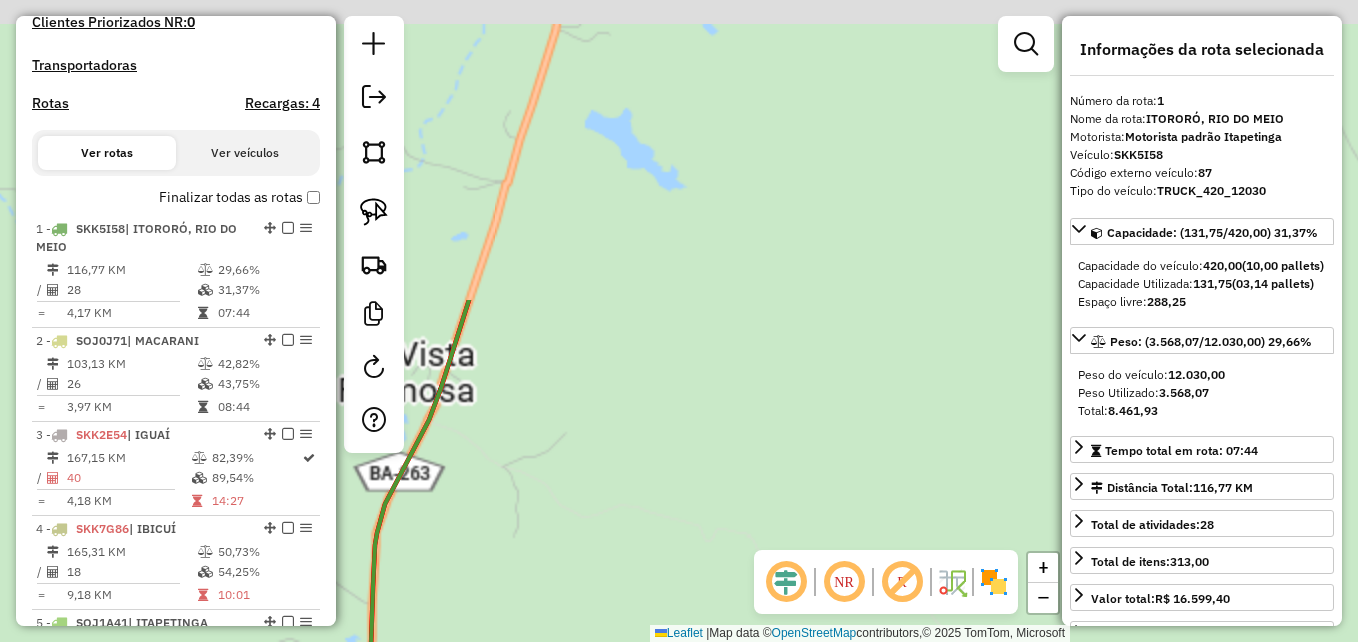 drag, startPoint x: 798, startPoint y: 180, endPoint x: 923, endPoint y: 586, distance: 424.807 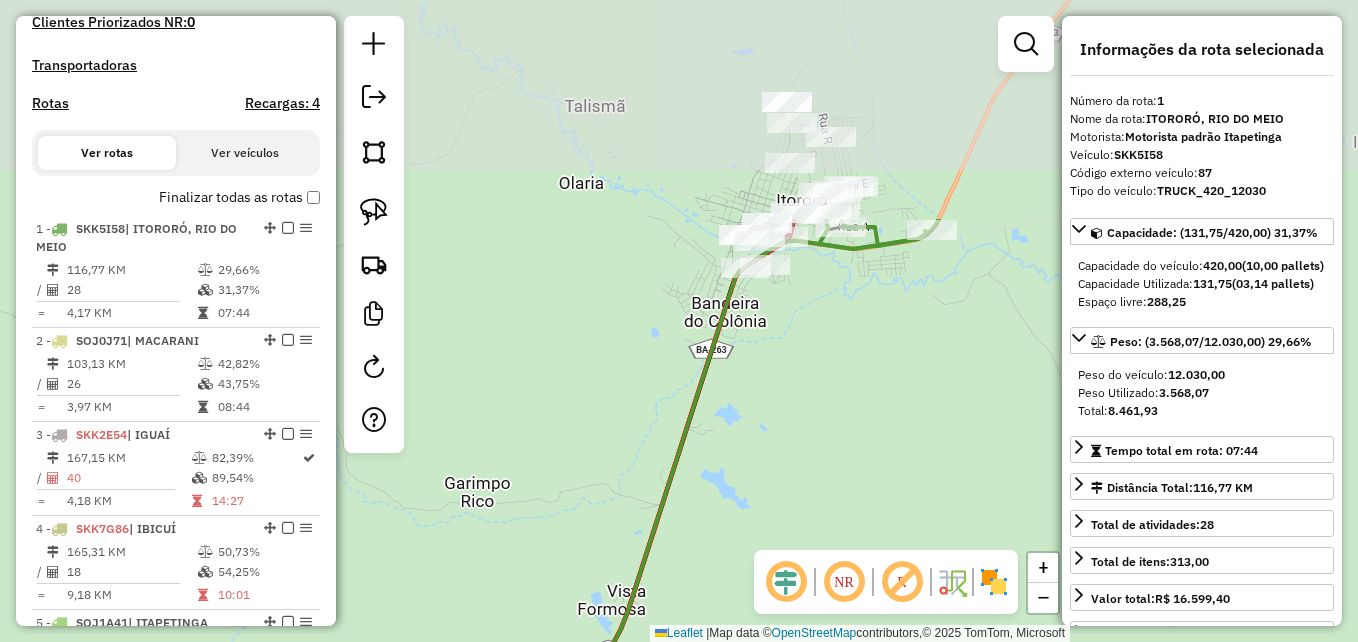 drag, startPoint x: 790, startPoint y: 188, endPoint x: 793, endPoint y: 470, distance: 282.01596 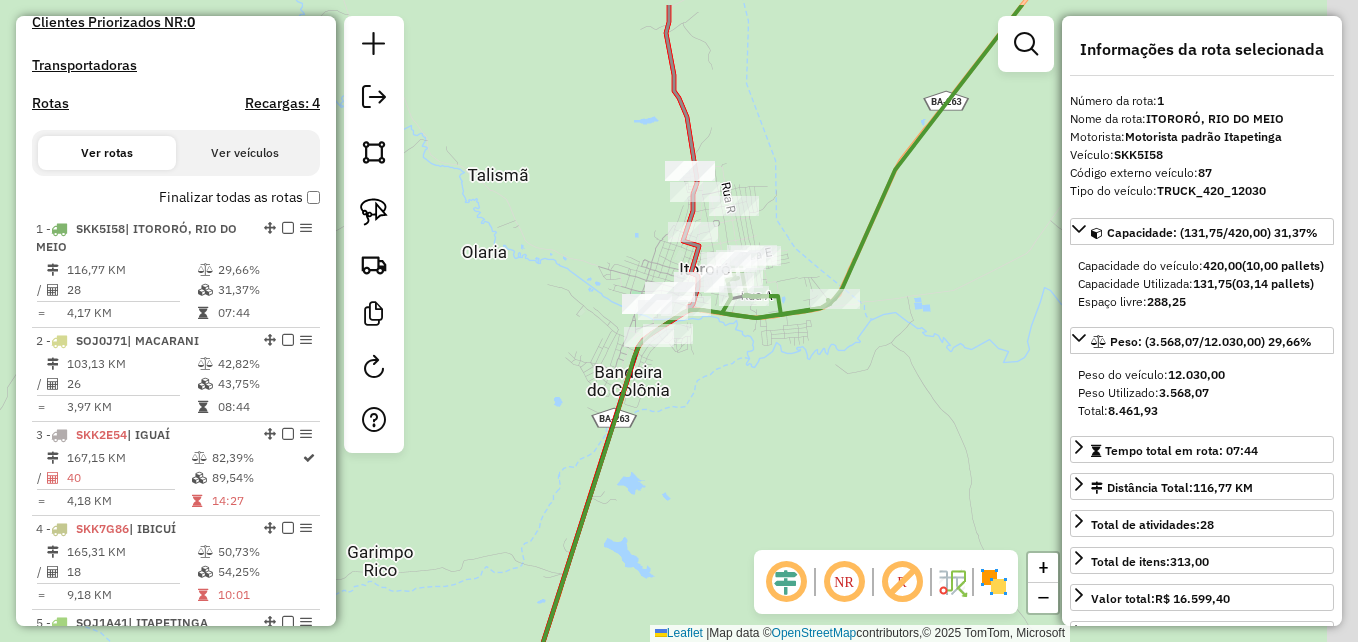 drag, startPoint x: 891, startPoint y: 353, endPoint x: 759, endPoint y: 351, distance: 132.01515 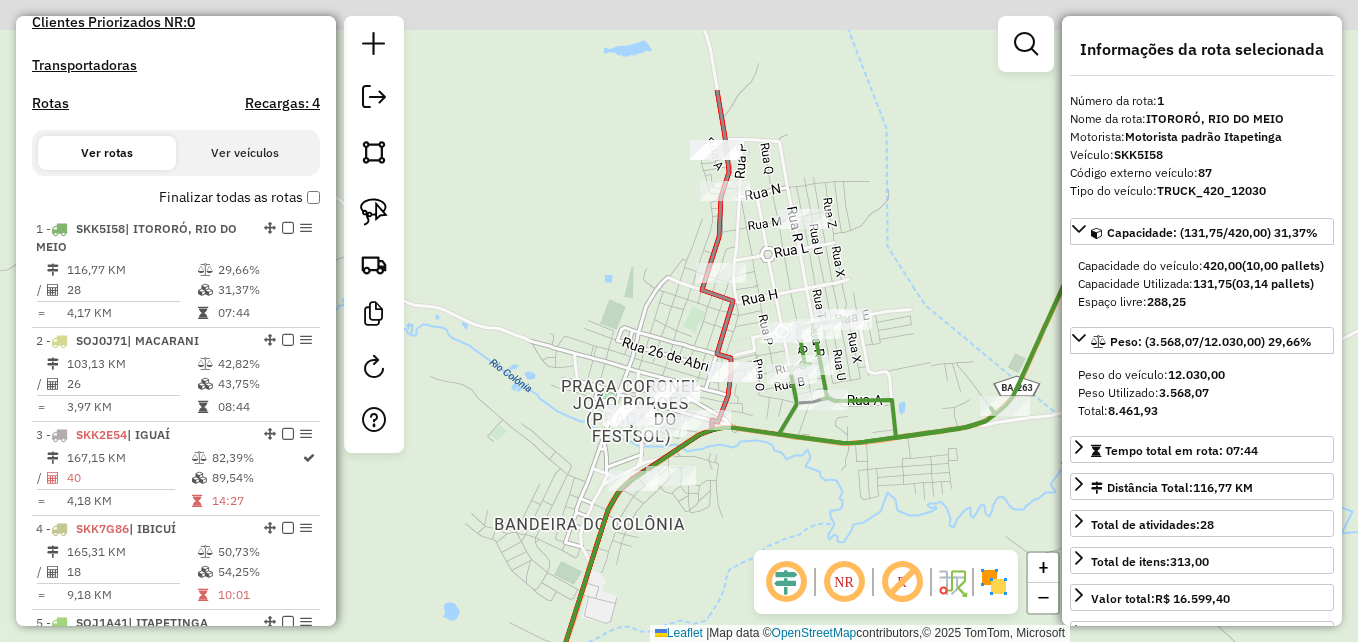 drag, startPoint x: 696, startPoint y: 332, endPoint x: 844, endPoint y: 486, distance: 213.5884 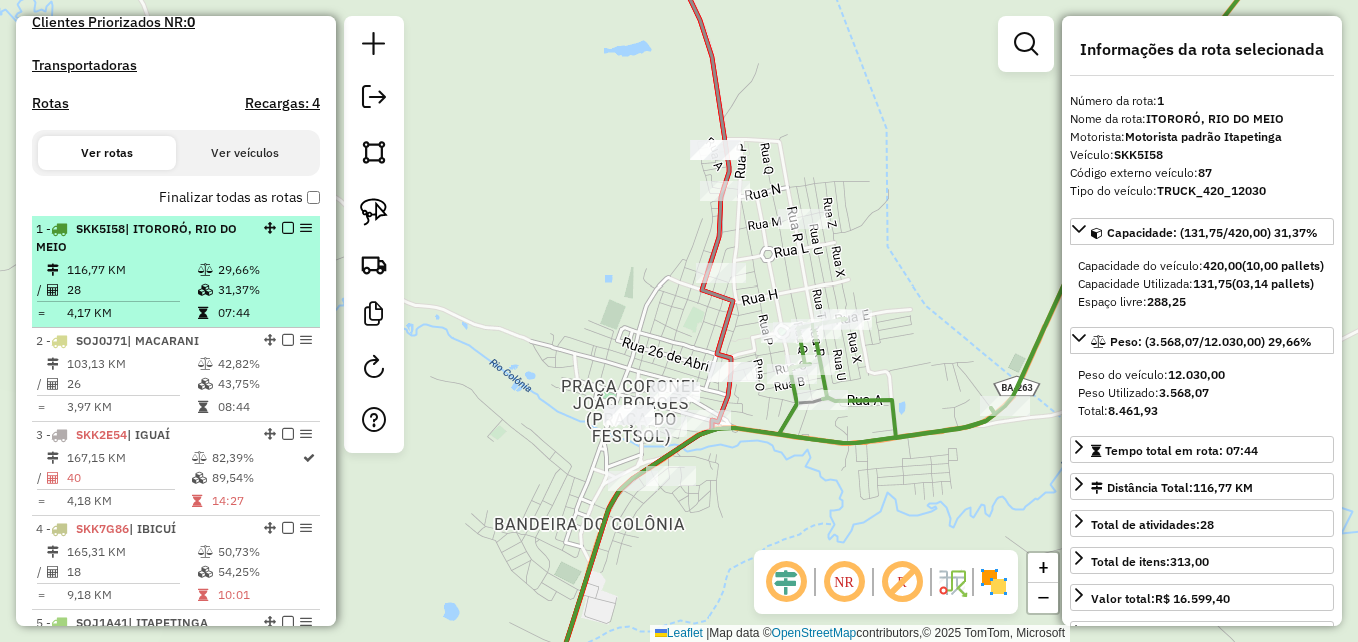 click at bounding box center (288, 228) 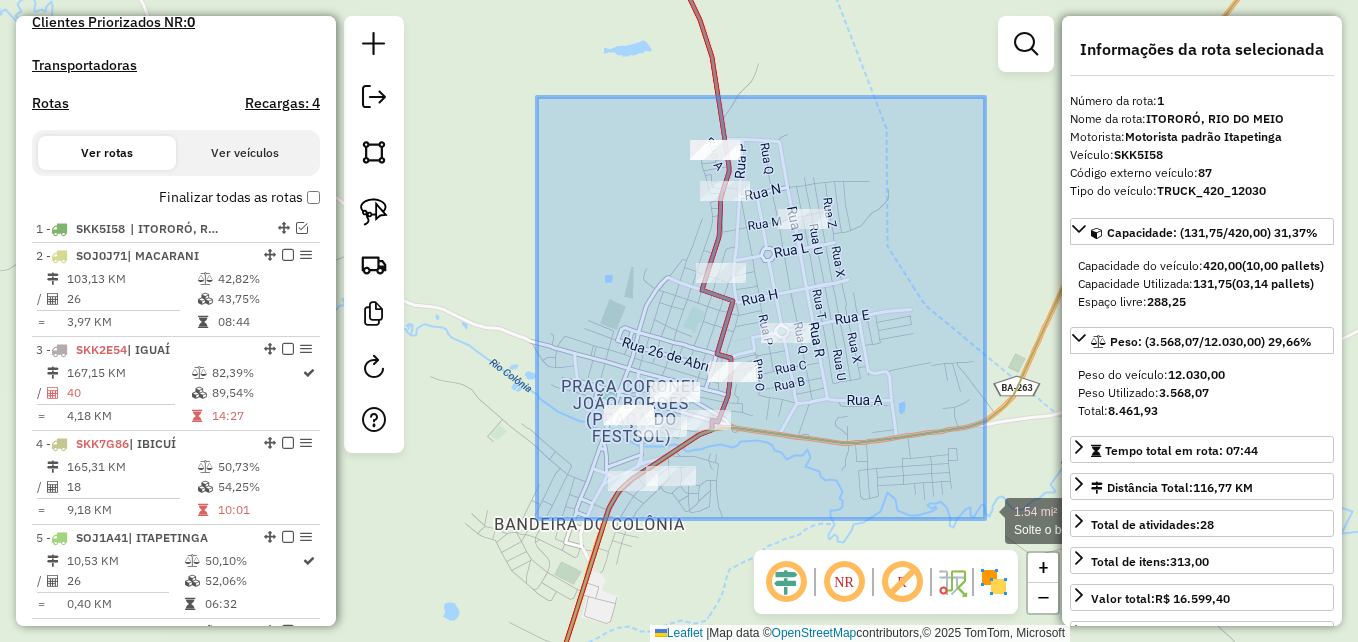 drag, startPoint x: 537, startPoint y: 97, endPoint x: 985, endPoint y: 519, distance: 615.4576 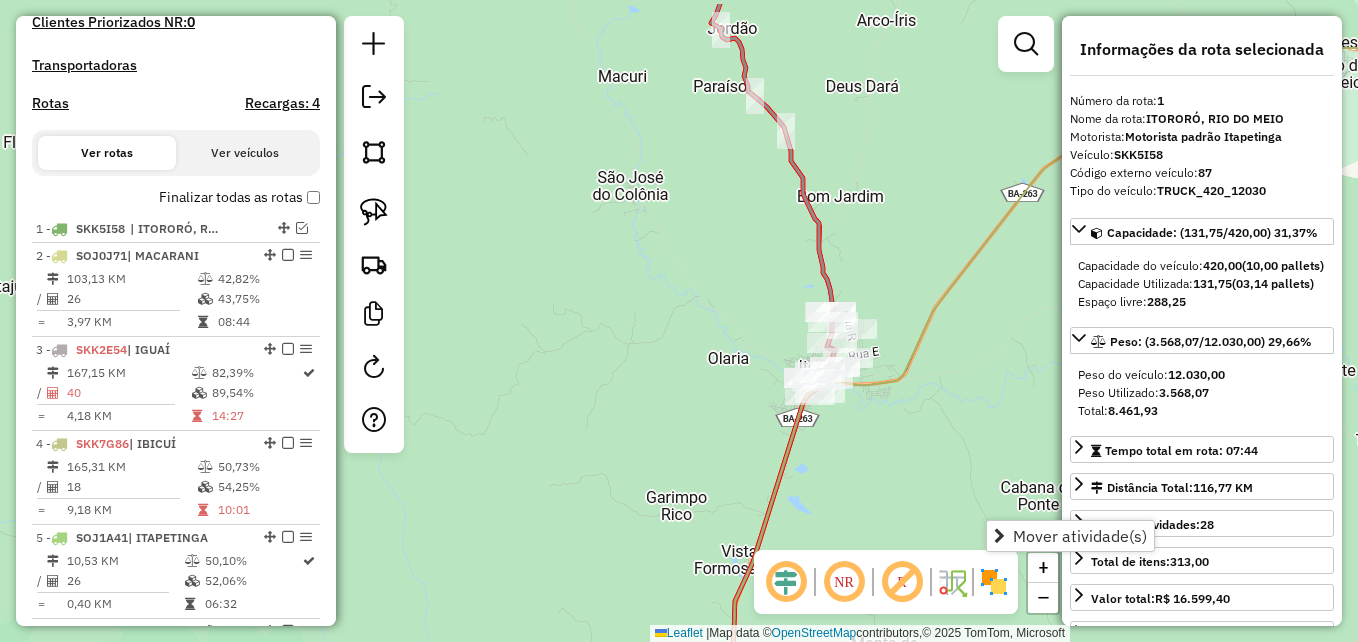 drag, startPoint x: 942, startPoint y: 318, endPoint x: 758, endPoint y: 411, distance: 206.1674 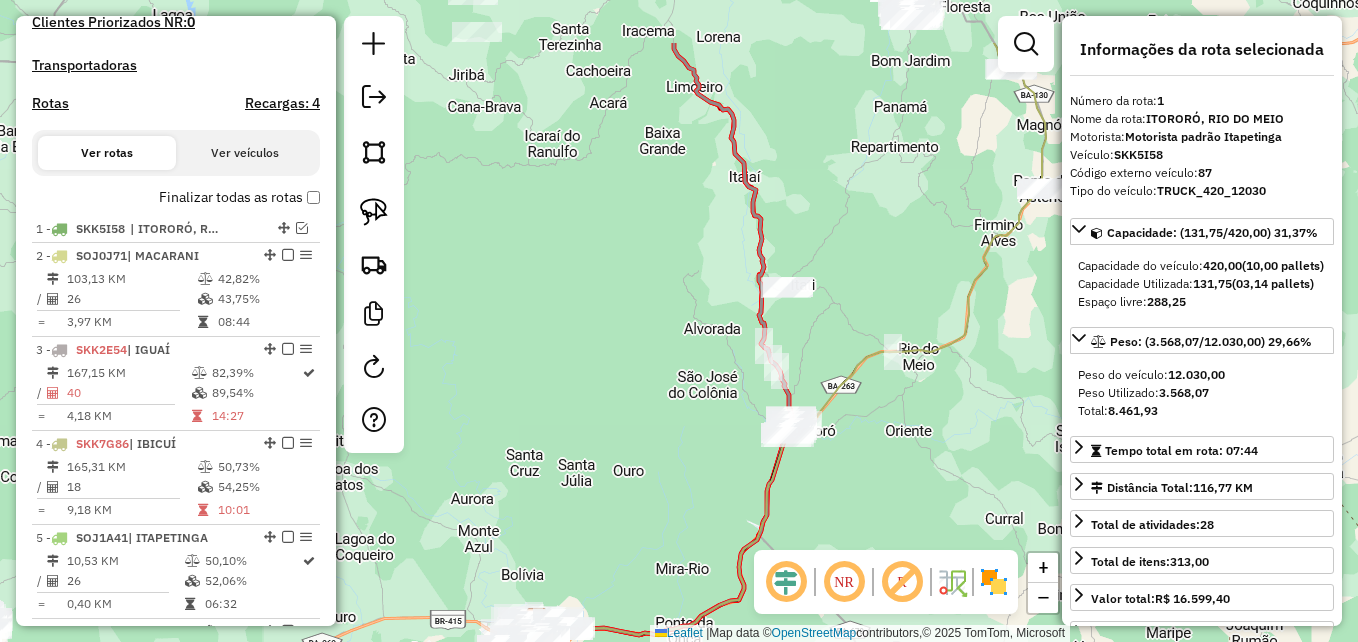 drag, startPoint x: 830, startPoint y: 239, endPoint x: 804, endPoint y: 341, distance: 105.26158 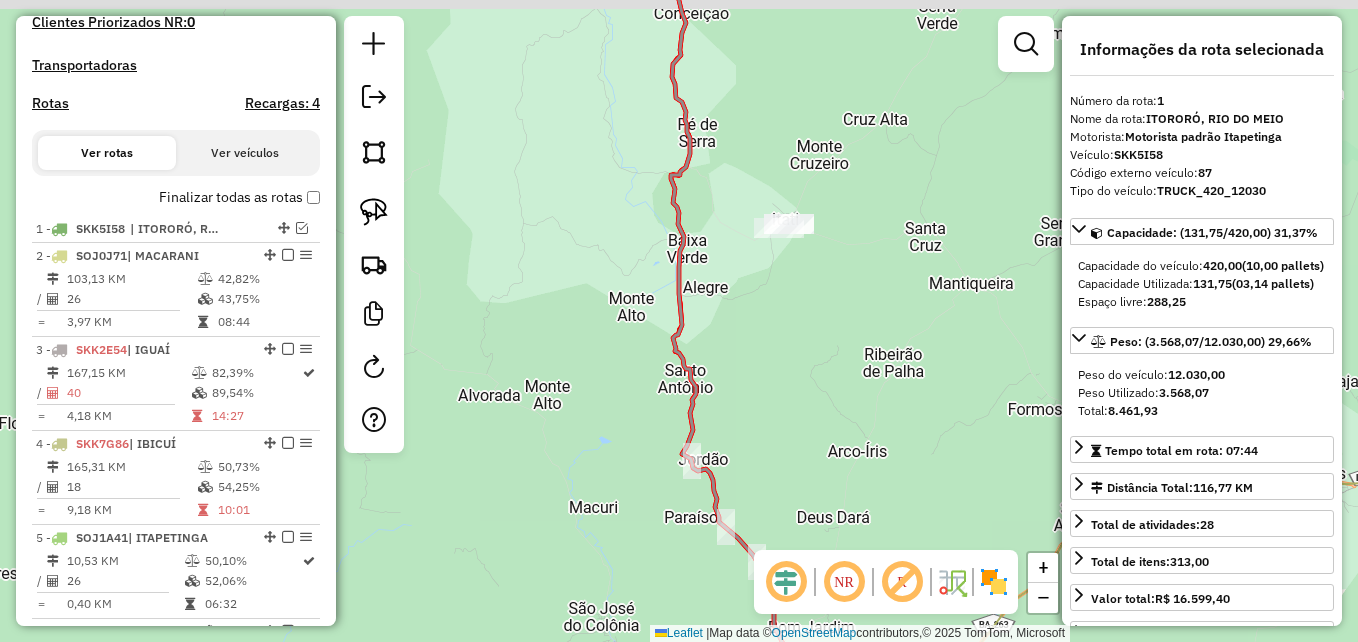 drag, startPoint x: 755, startPoint y: 307, endPoint x: 860, endPoint y: 320, distance: 105.801704 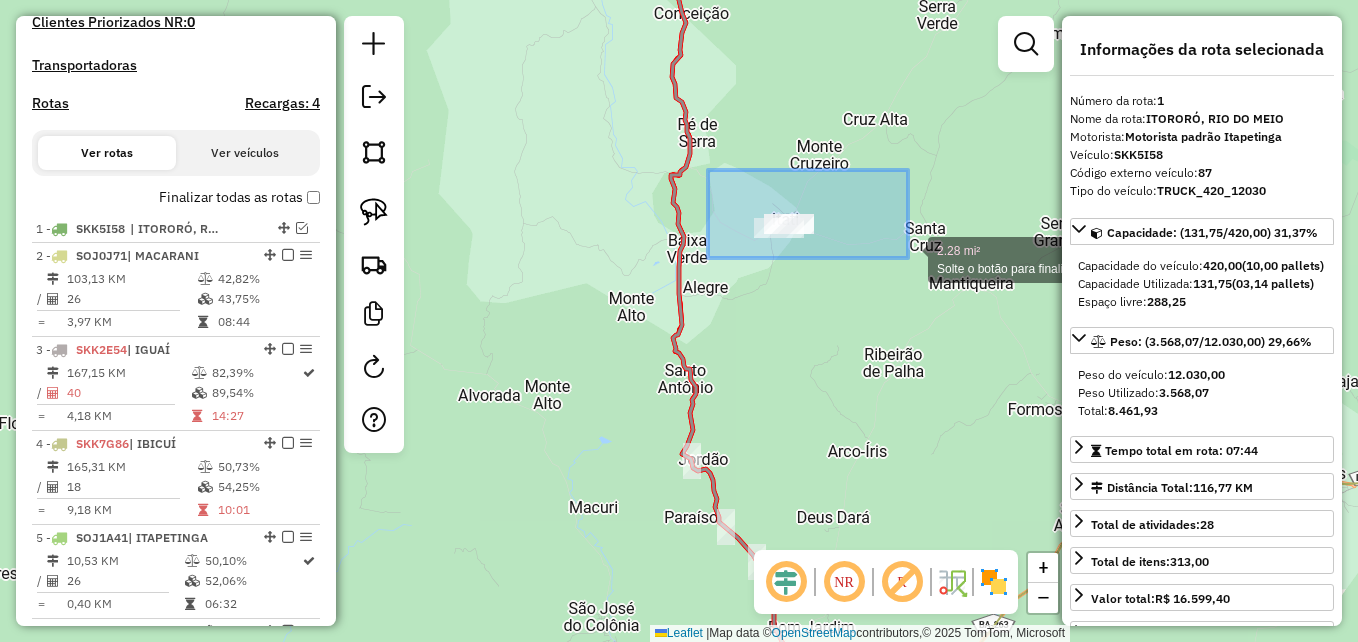 drag, startPoint x: 708, startPoint y: 170, endPoint x: 911, endPoint y: 258, distance: 221.25325 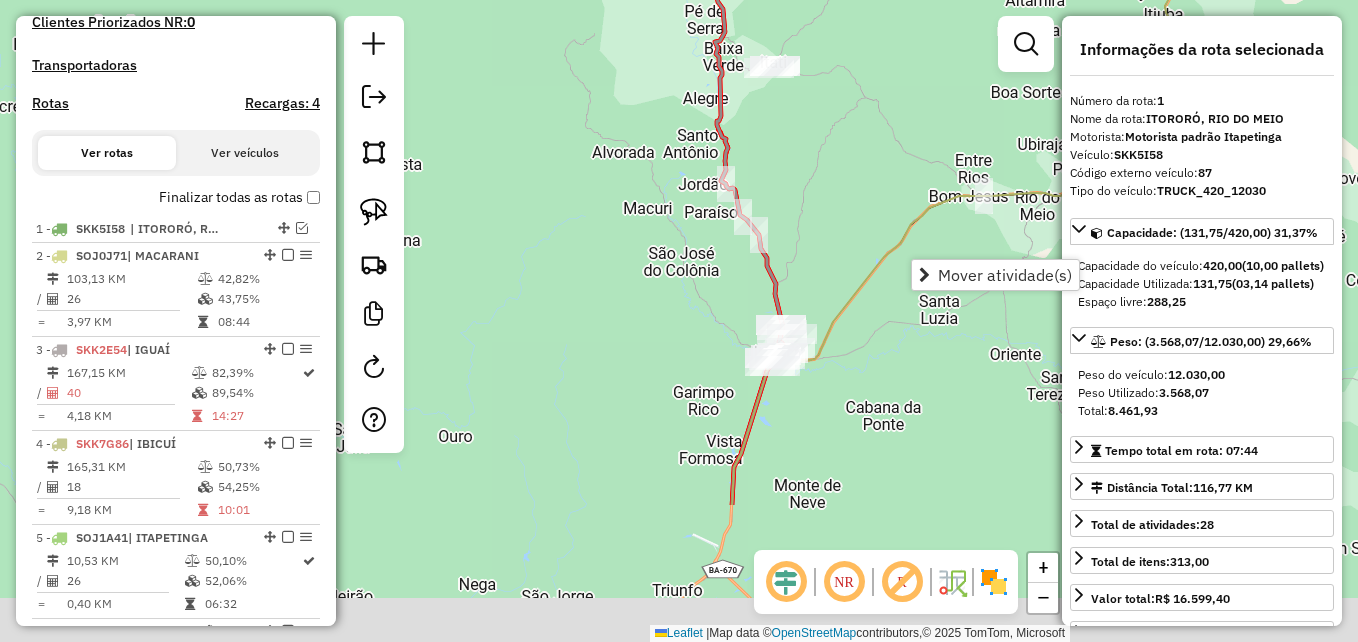 drag, startPoint x: 820, startPoint y: 365, endPoint x: 791, endPoint y: 159, distance: 208.03125 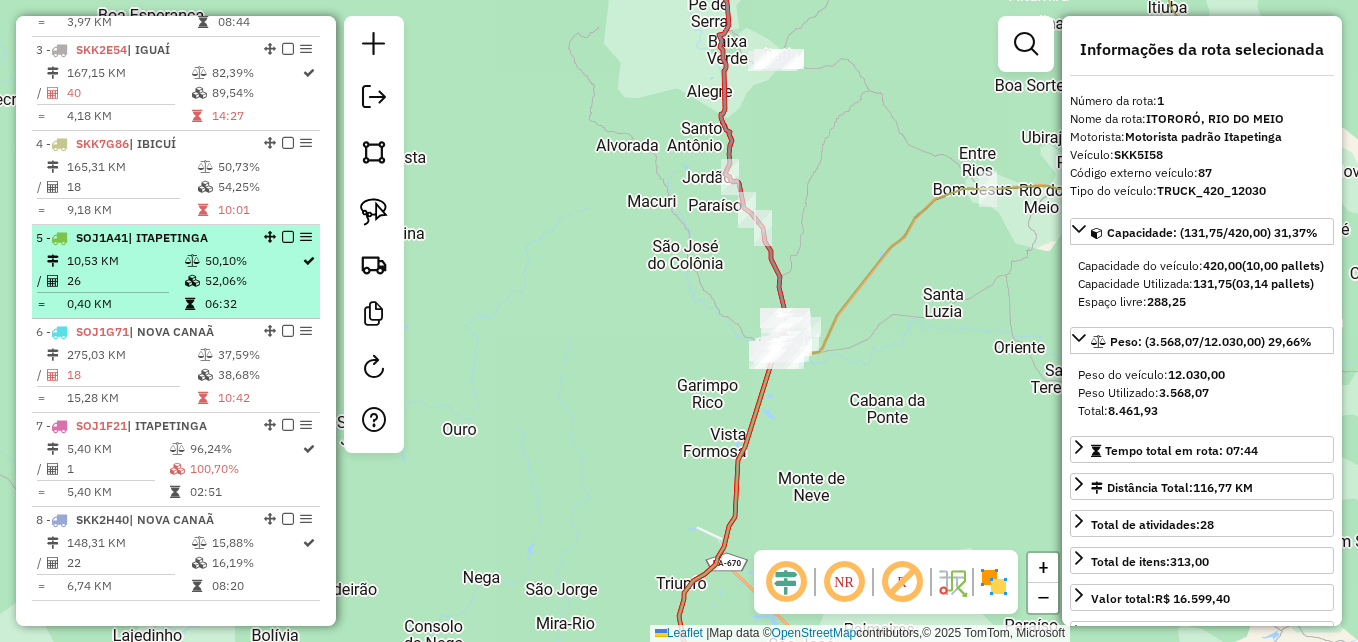 scroll, scrollTop: 974, scrollLeft: 0, axis: vertical 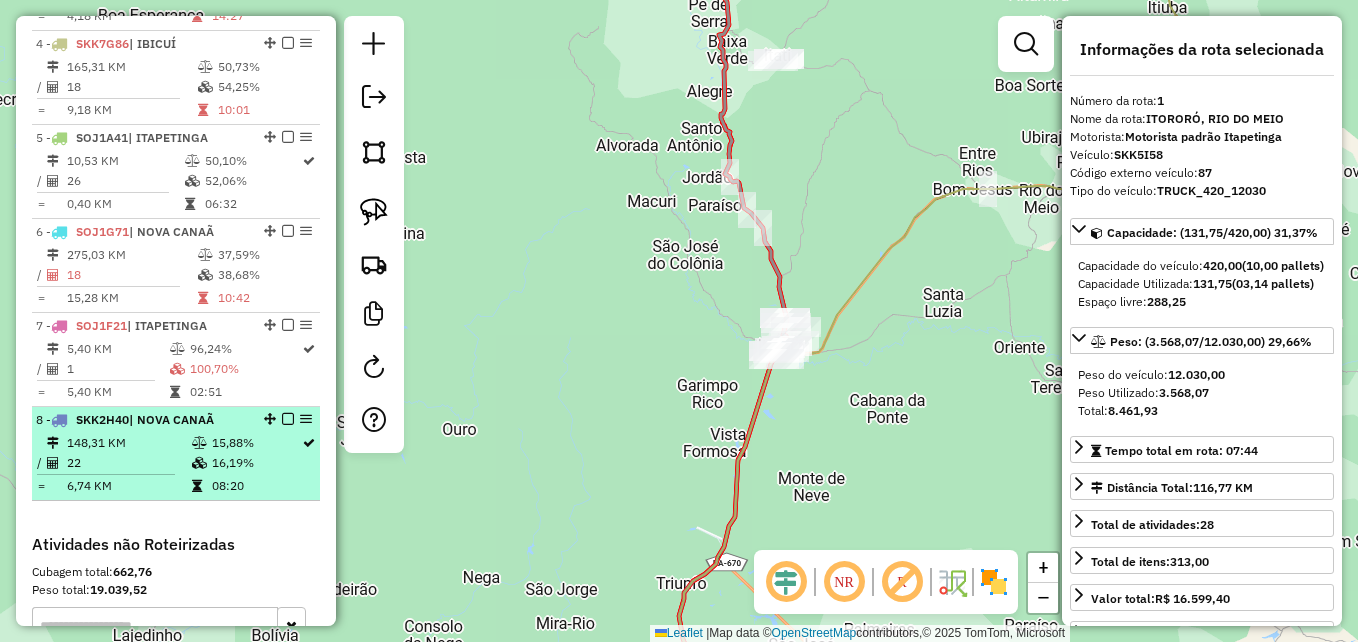 click on "148,31 KM" at bounding box center [128, 443] 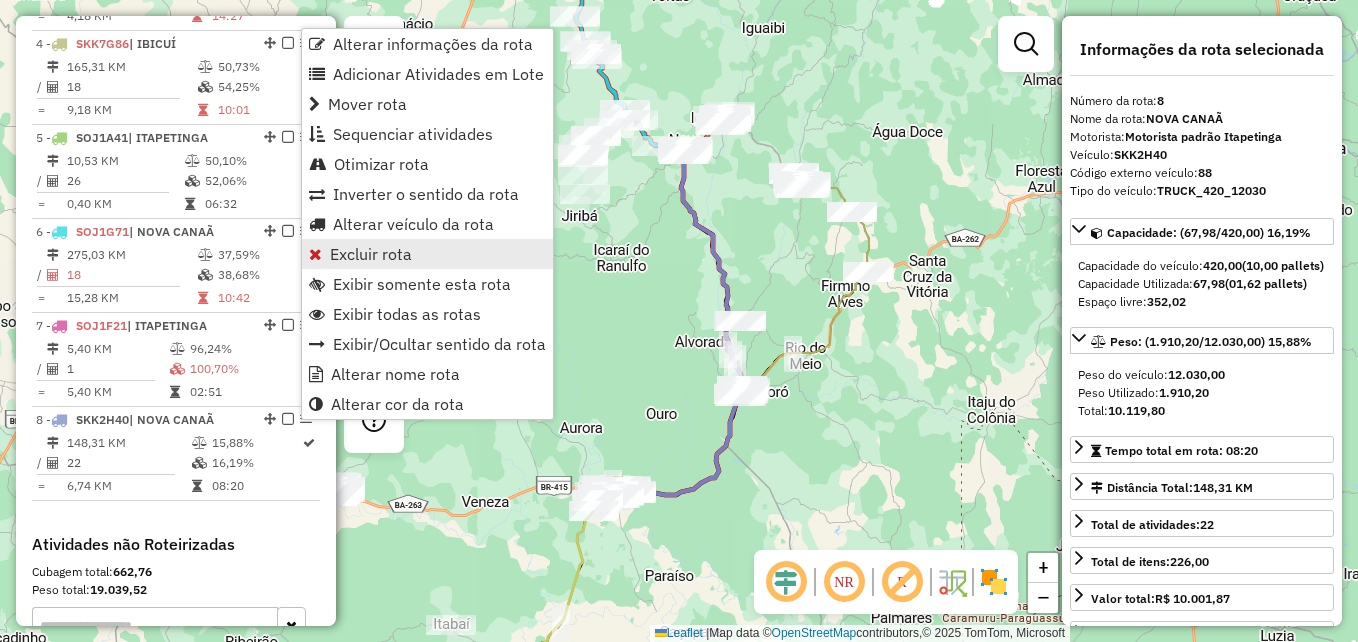 click on "Excluir rota" at bounding box center [371, 254] 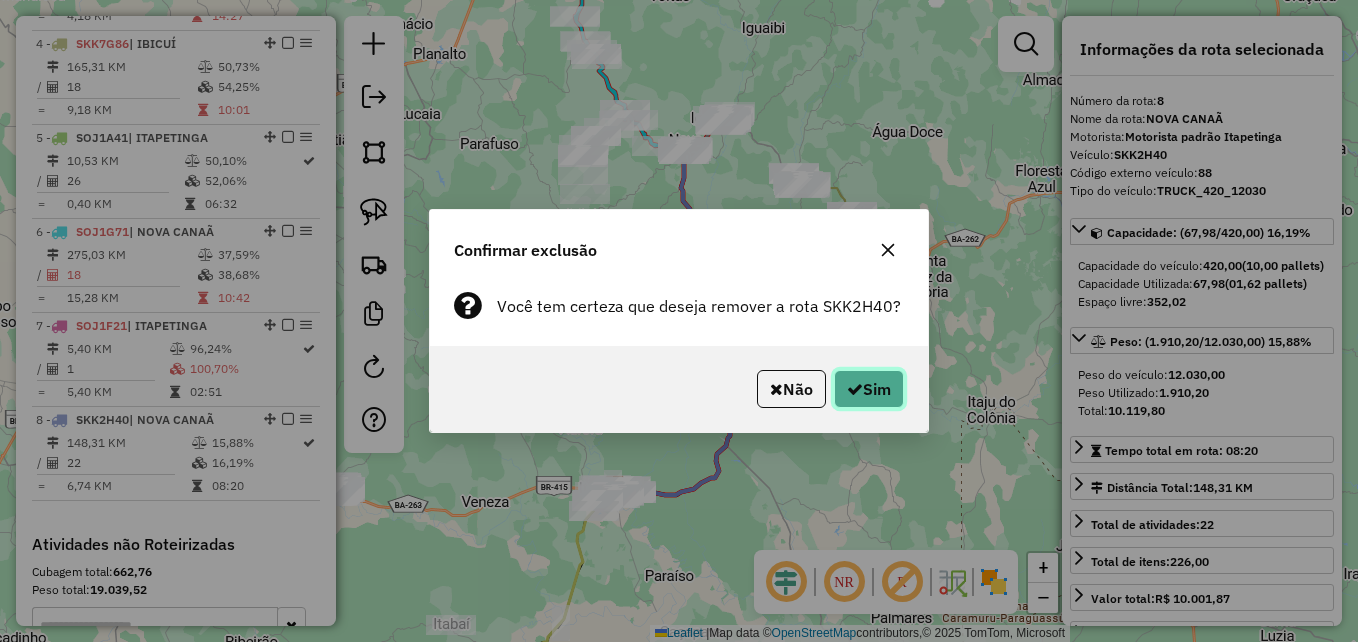 click on "Sim" 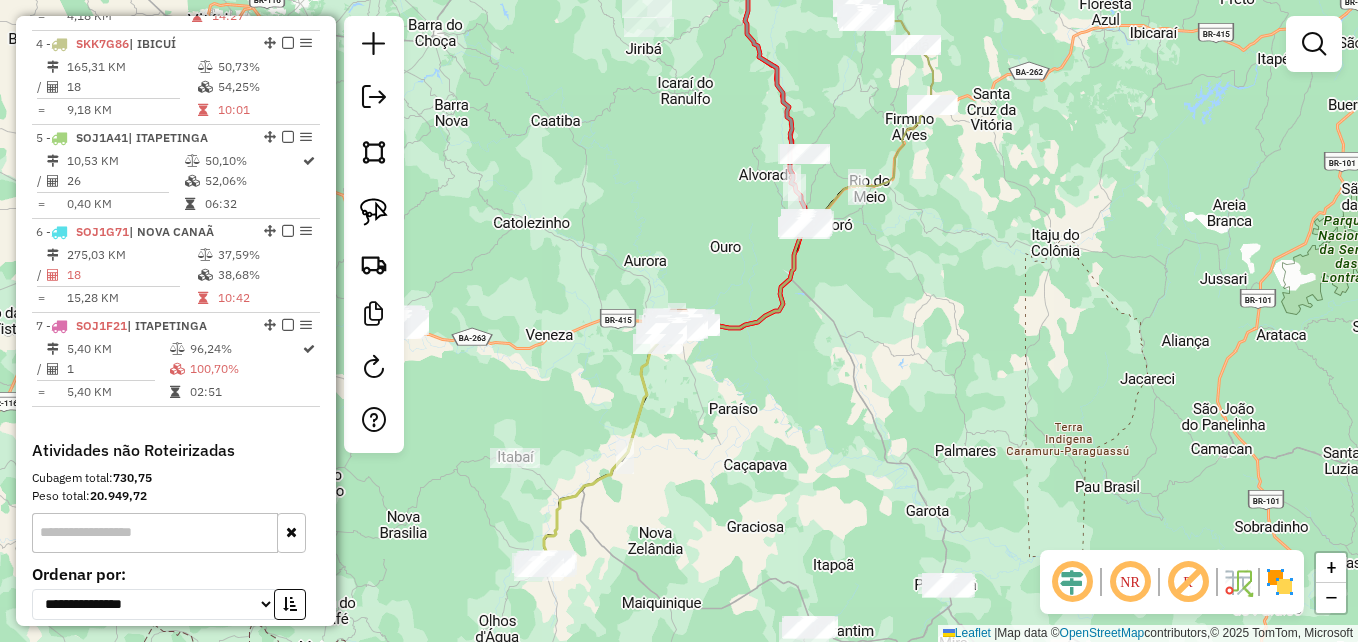 click on "Janela de atendimento Grade de atendimento Capacidade Transportadoras Veículos Cliente Pedidos  Rotas Selecione os dias de semana para filtrar as janelas de atendimento  Seg   Ter   Qua   Qui   Sex   Sáb   Dom  Informe o período da janela de atendimento: De: Até:  Filtrar exatamente a janela do cliente  Considerar janela de atendimento padrão  Selecione os dias de semana para filtrar as grades de atendimento  Seg   Ter   Qua   Qui   Sex   Sáb   Dom   Considerar clientes sem dia de atendimento cadastrado  Clientes fora do dia de atendimento selecionado Filtrar as atividades entre os valores definidos abaixo:  Peso mínimo:   Peso máximo:   Cubagem mínima:  ****  Cubagem máxima:  ****  De:   Até:  Filtrar as atividades entre o tempo de atendimento definido abaixo:  De:   Até:   Considerar capacidade total dos clientes não roteirizados Transportadora: Selecione um ou mais itens Tipo de veículo: Selecione um ou mais itens Veículo: Selecione um ou mais itens Motorista: Selecione um ou mais itens De:" 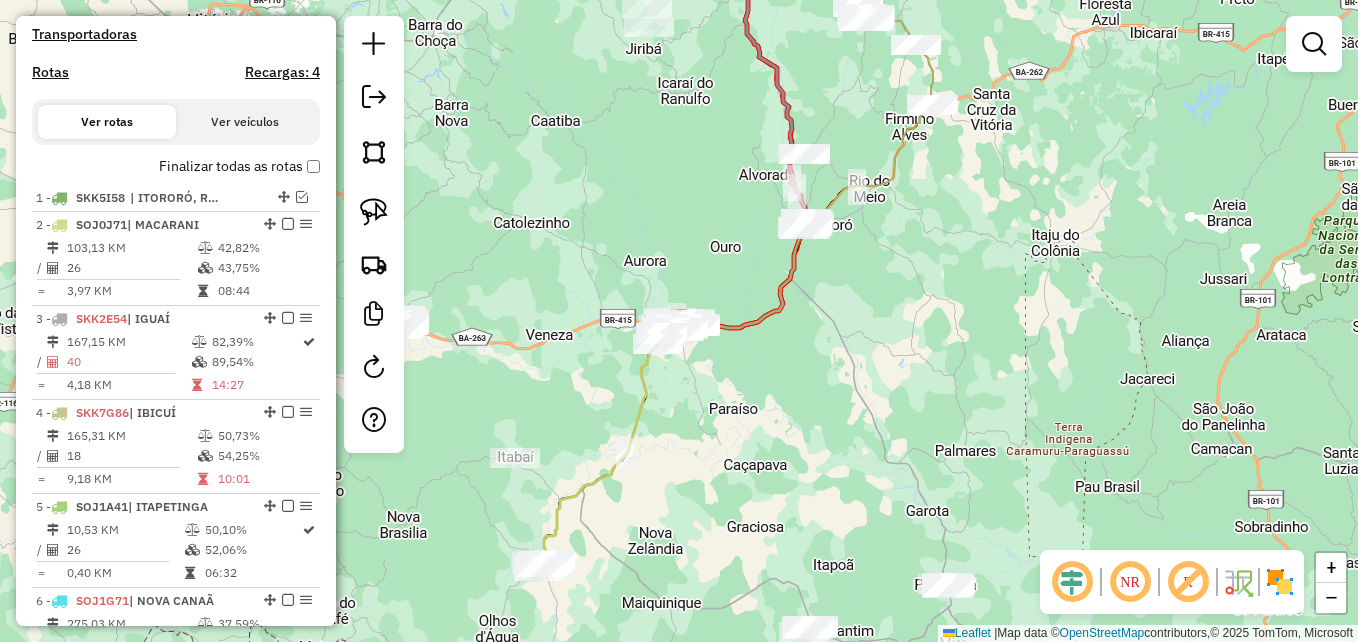 scroll, scrollTop: 474, scrollLeft: 0, axis: vertical 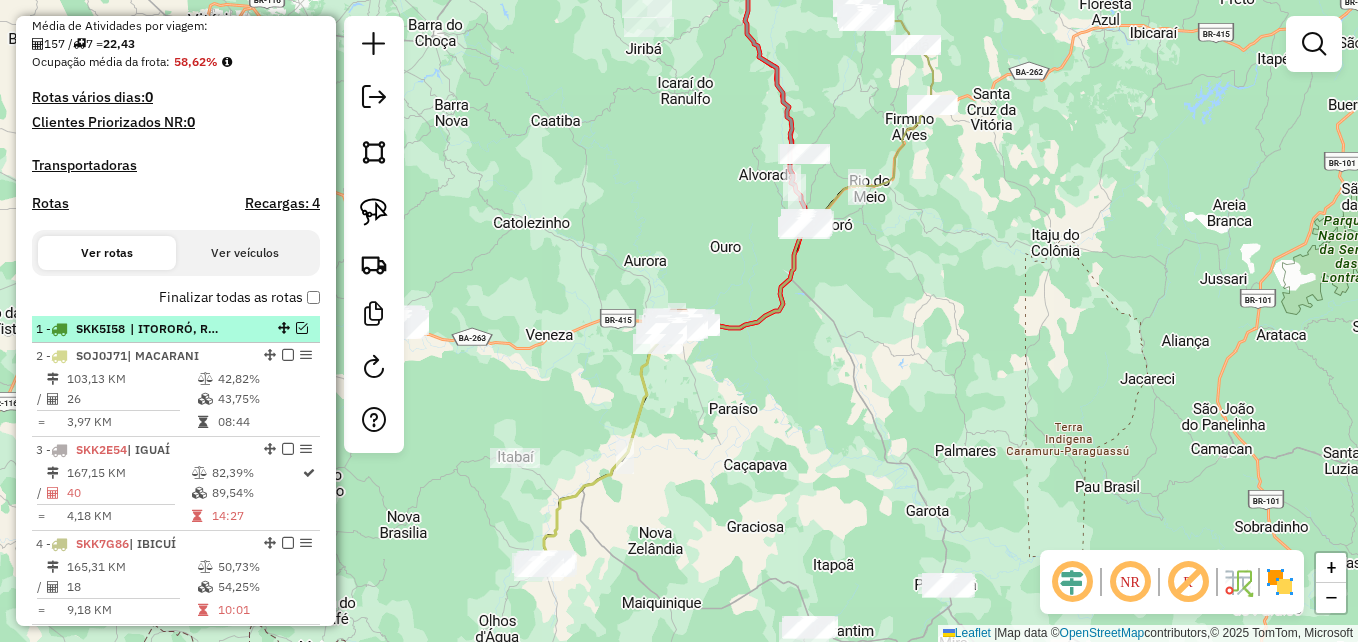 click on "| ITORORÓ, RIO DO MEIO" at bounding box center (176, 329) 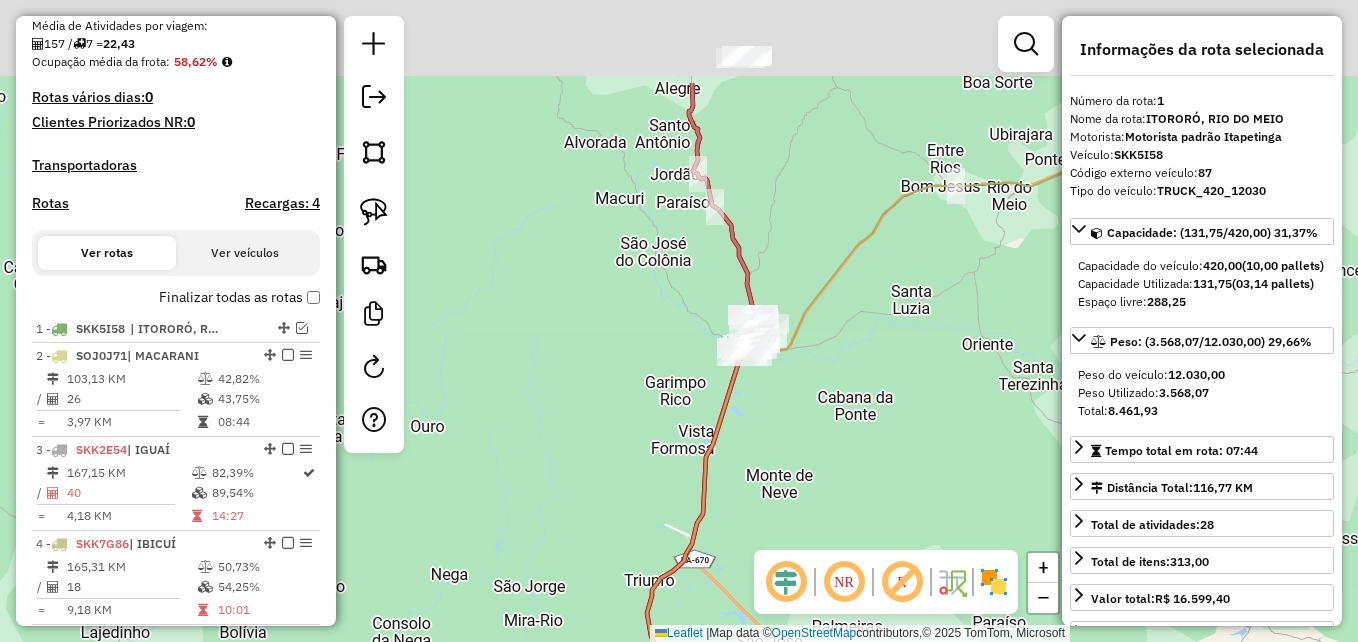drag, startPoint x: 764, startPoint y: 269, endPoint x: 717, endPoint y: 425, distance: 162.92636 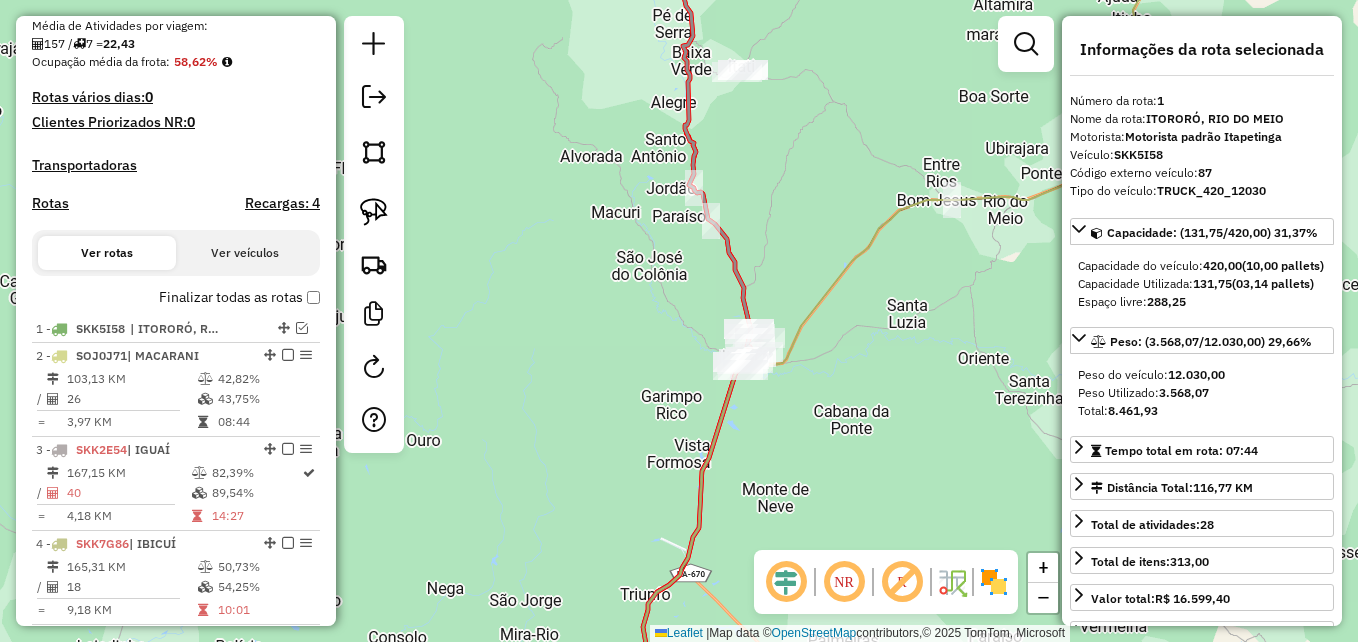 click 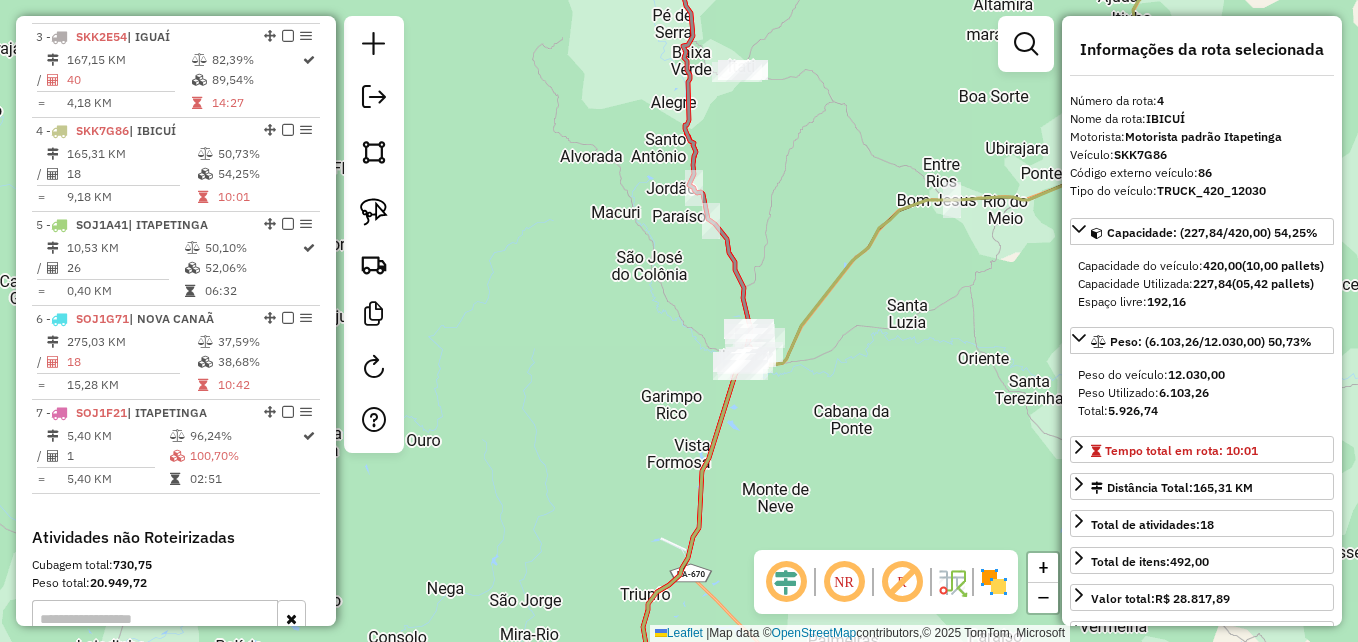 scroll, scrollTop: 989, scrollLeft: 0, axis: vertical 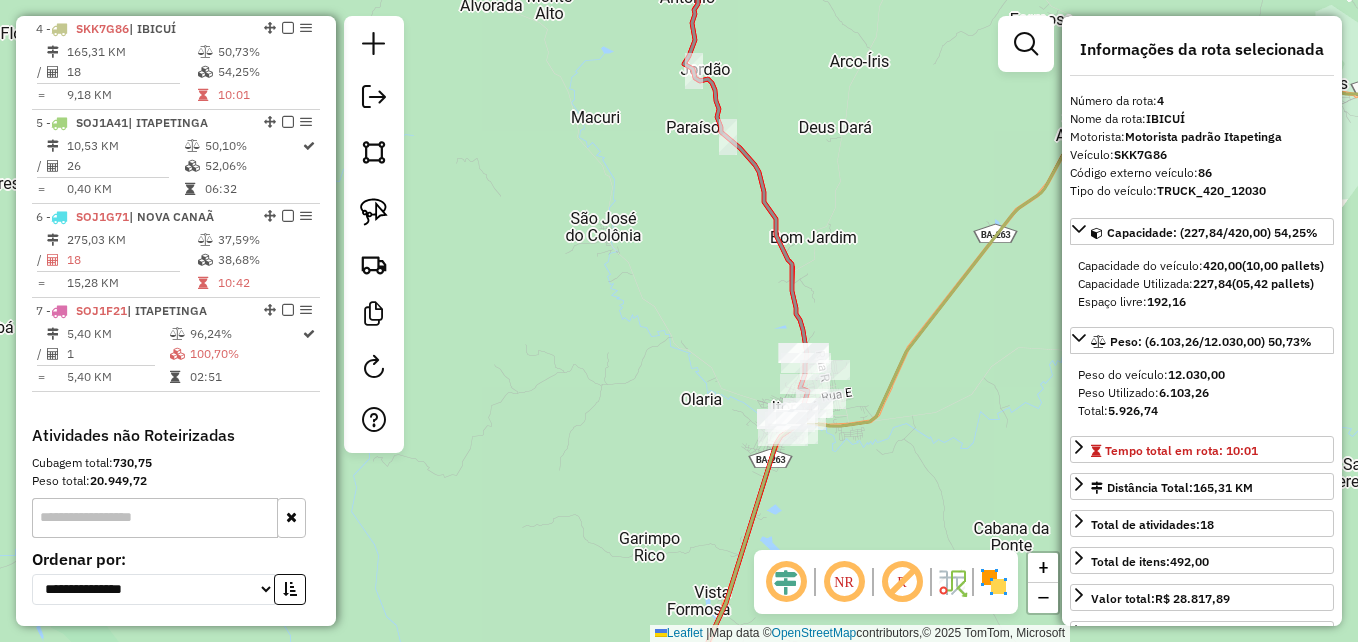 drag, startPoint x: 738, startPoint y: 234, endPoint x: 870, endPoint y: 241, distance: 132.18547 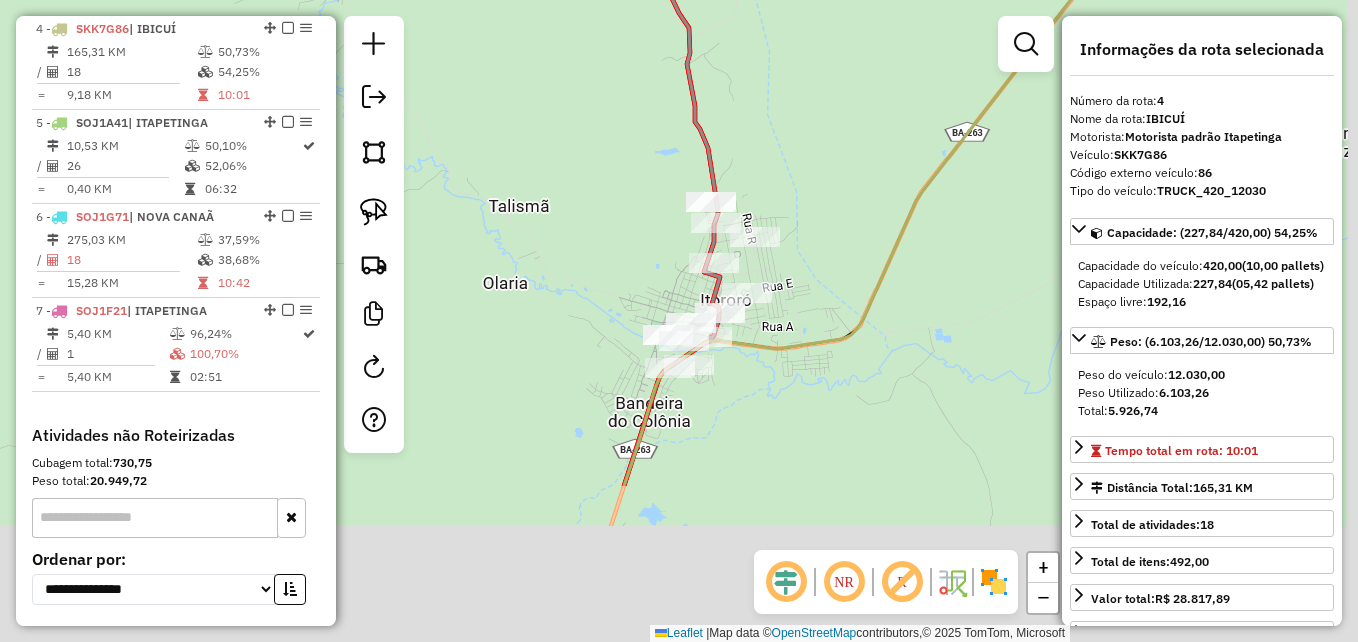 drag, startPoint x: 845, startPoint y: 297, endPoint x: 791, endPoint y: 83, distance: 220.70795 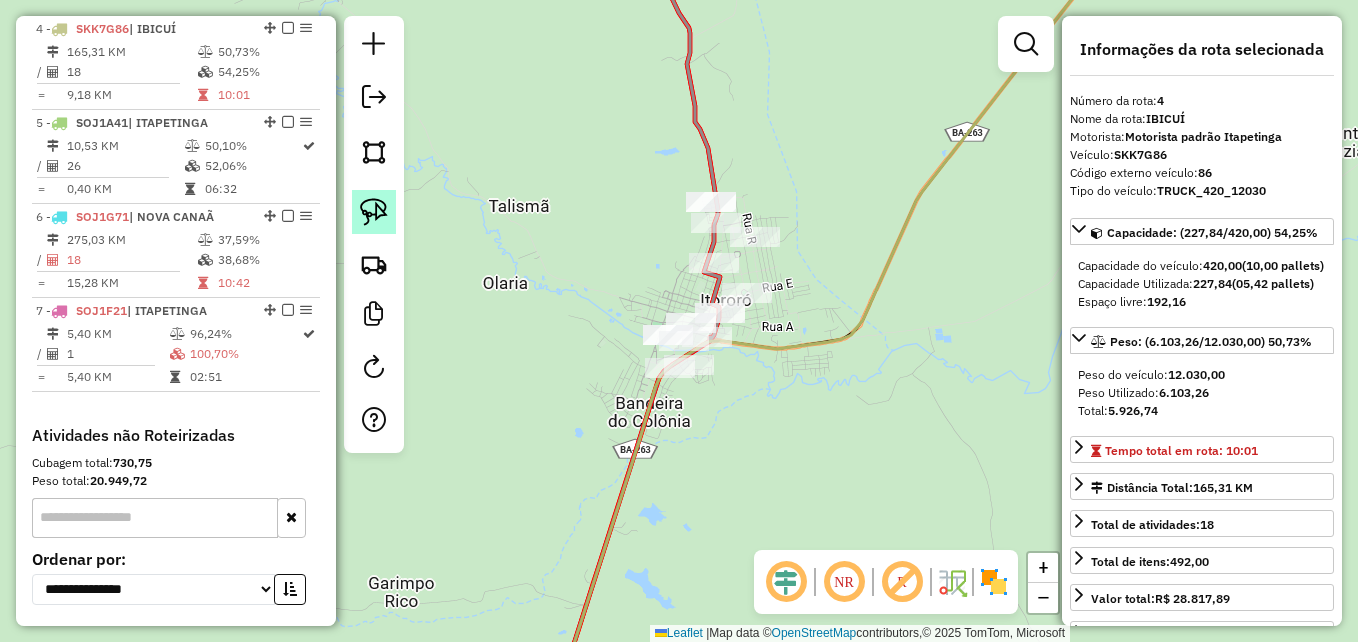 click 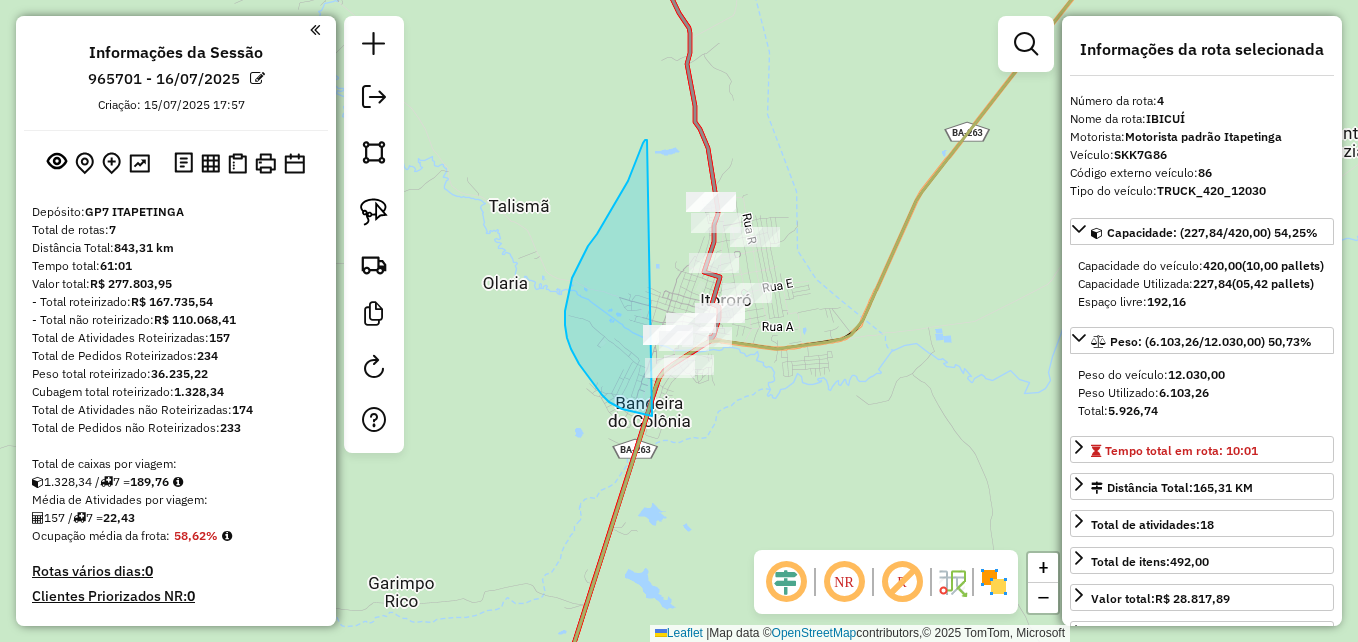 select on "**********" 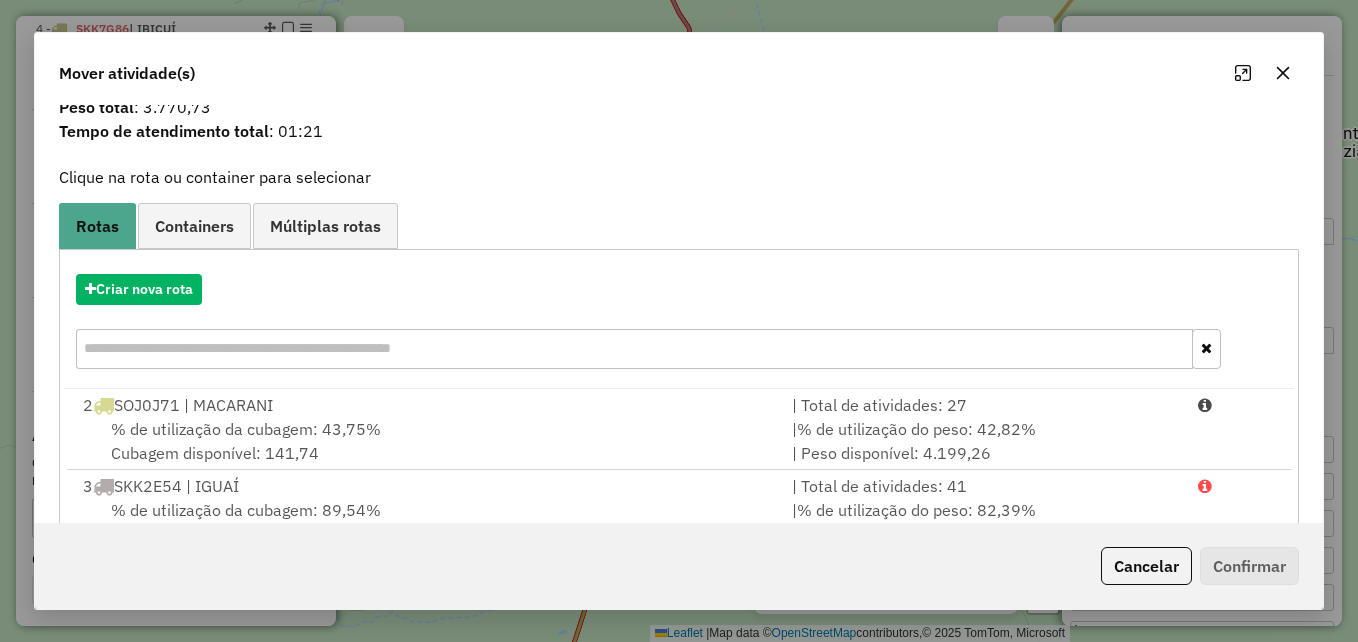 scroll, scrollTop: 100, scrollLeft: 0, axis: vertical 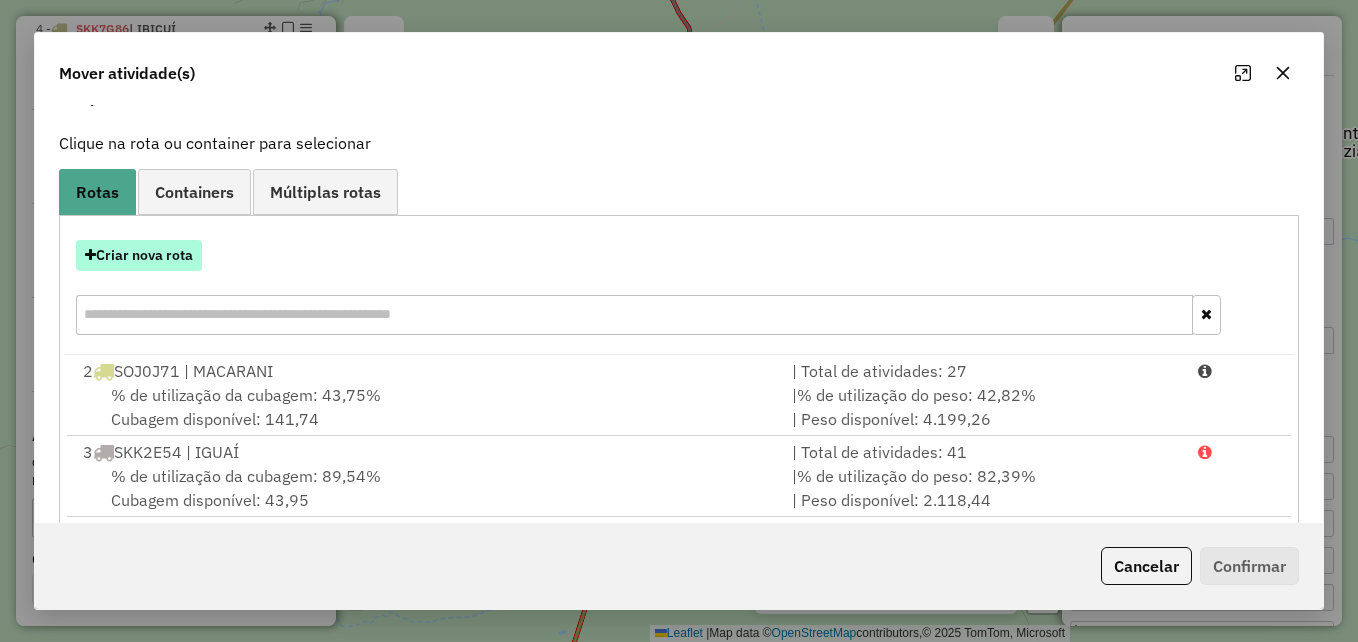 click on "Criar nova rota" at bounding box center [139, 255] 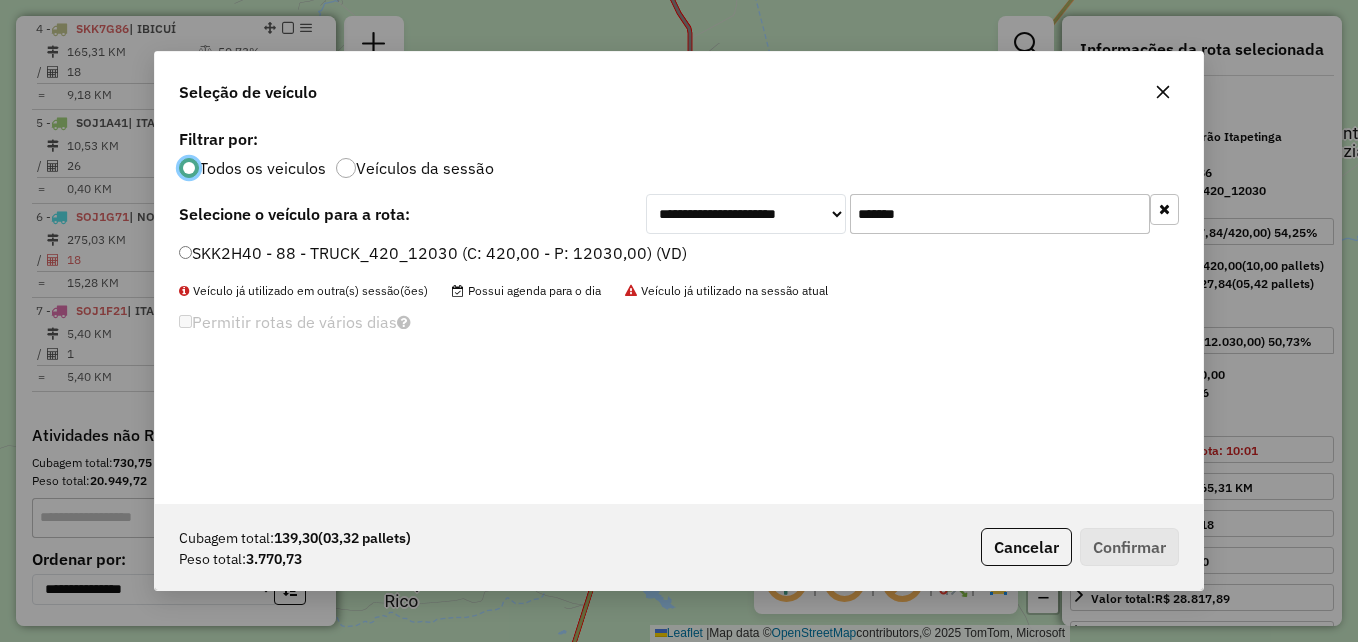 scroll, scrollTop: 11, scrollLeft: 6, axis: both 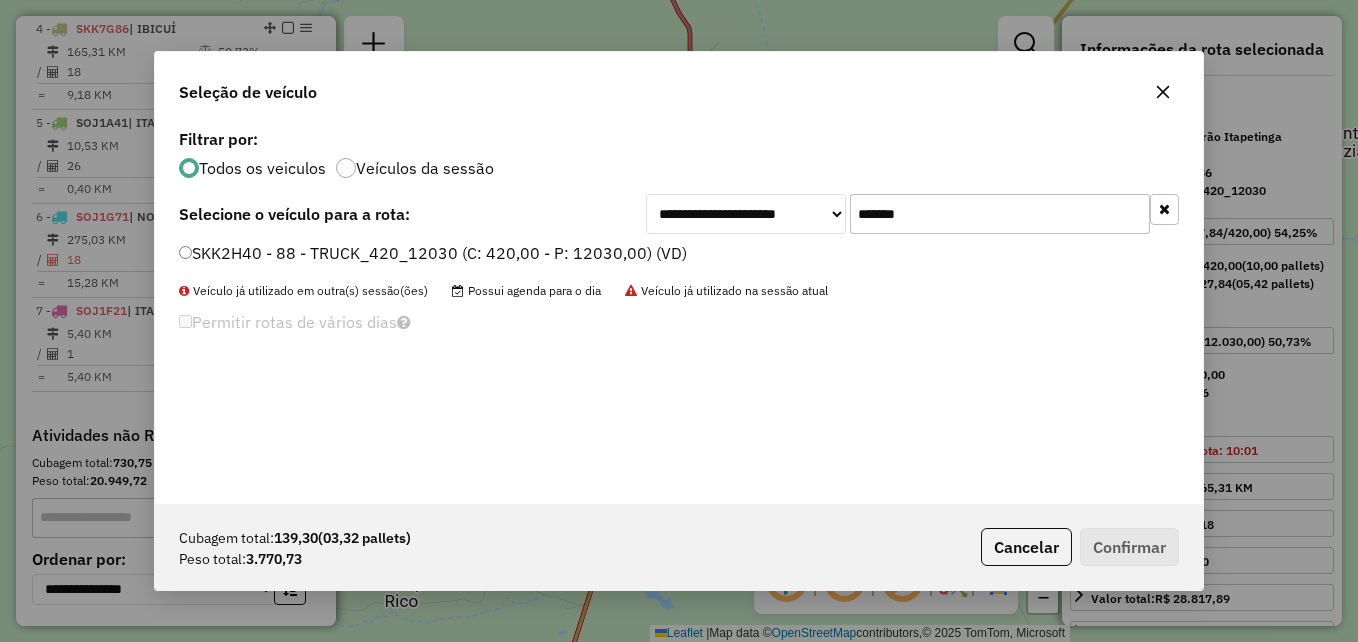 drag, startPoint x: 960, startPoint y: 213, endPoint x: 815, endPoint y: 215, distance: 145.0138 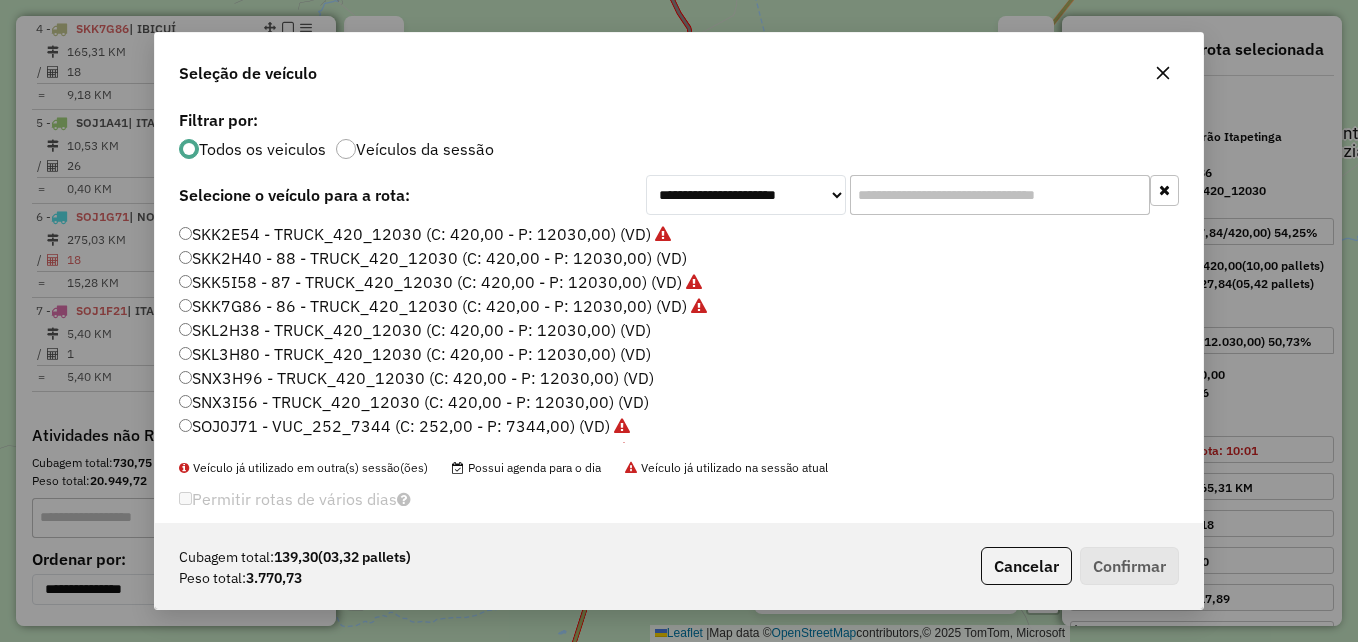 paste on "*******" 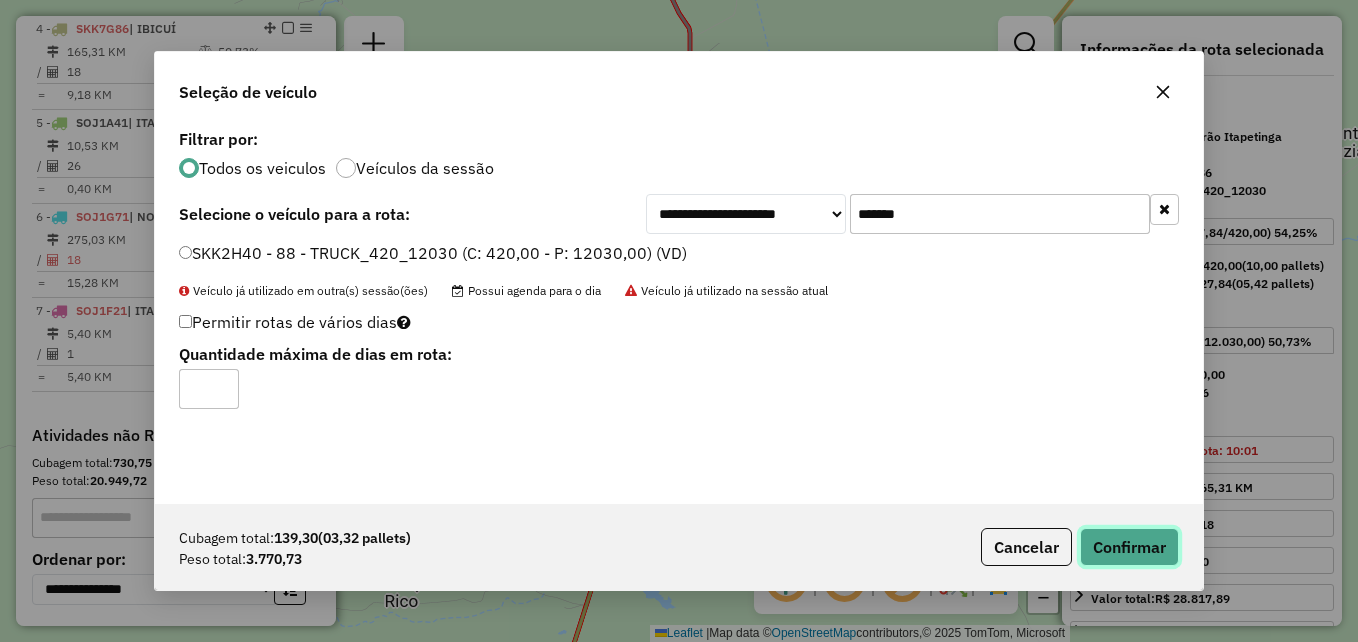 click on "Confirmar" 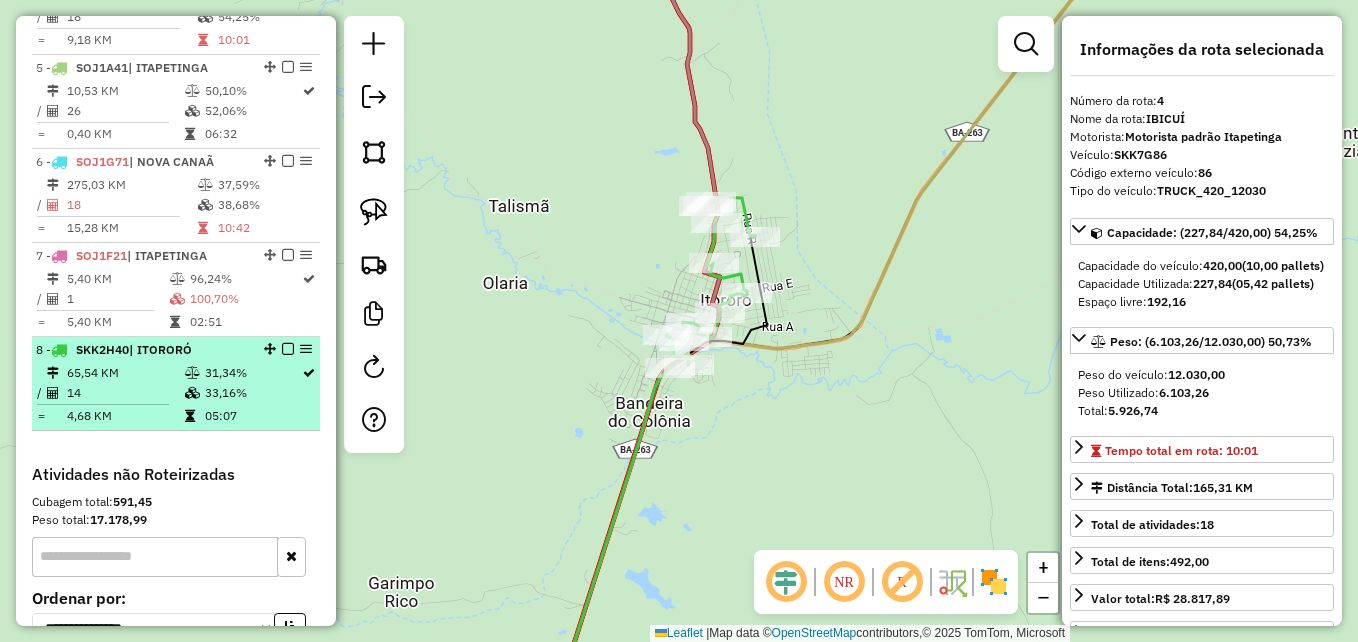 scroll, scrollTop: 1089, scrollLeft: 0, axis: vertical 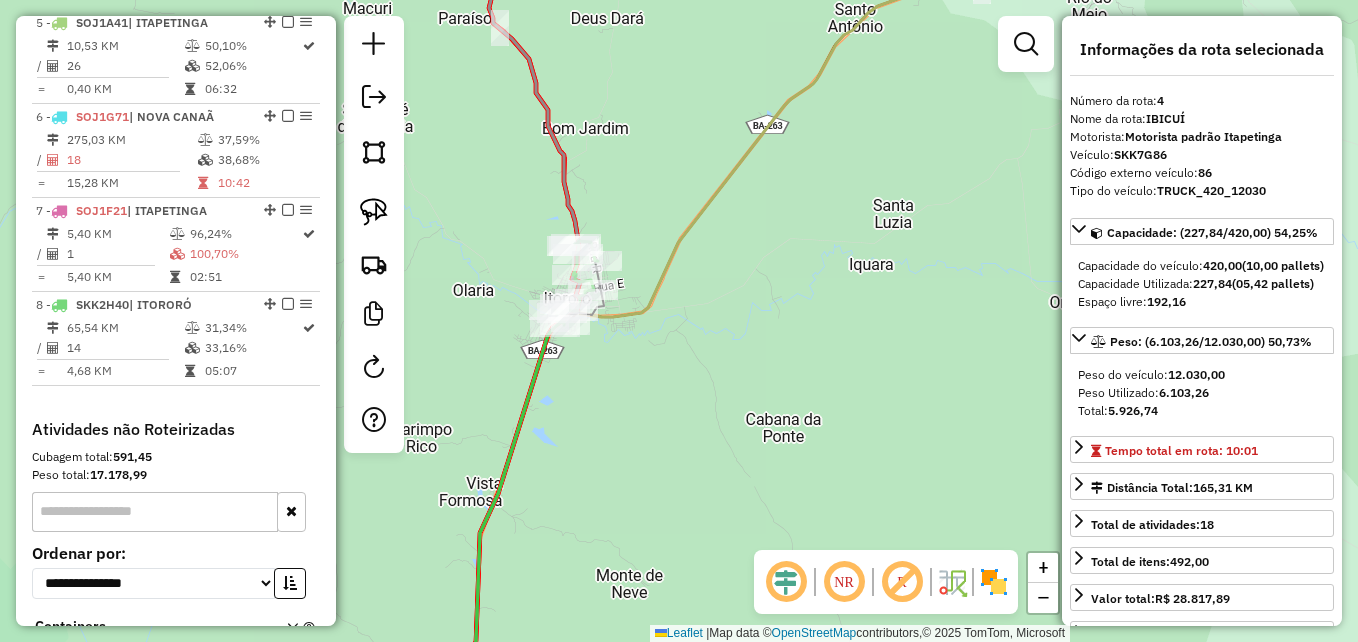 click on "Janela de atendimento Grade de atendimento Capacidade Transportadoras Veículos Cliente Pedidos  Rotas Selecione os dias de semana para filtrar as janelas de atendimento  Seg   Ter   Qua   Qui   Sex   Sáb   Dom  Informe o período da janela de atendimento: De: Até:  Filtrar exatamente a janela do cliente  Considerar janela de atendimento padrão  Selecione os dias de semana para filtrar as grades de atendimento  Seg   Ter   Qua   Qui   Sex   Sáb   Dom   Considerar clientes sem dia de atendimento cadastrado  Clientes fora do dia de atendimento selecionado Filtrar as atividades entre os valores definidos abaixo:  Peso mínimo:   Peso máximo:   Cubagem mínima:  ****  Cubagem máxima:  ****  De:   Até:  Filtrar as atividades entre o tempo de atendimento definido abaixo:  De:   Até:   Considerar capacidade total dos clientes não roteirizados Transportadora: Selecione um ou mais itens Tipo de veículo: Selecione um ou mais itens Veículo: Selecione um ou mais itens Motorista: Selecione um ou mais itens De:" 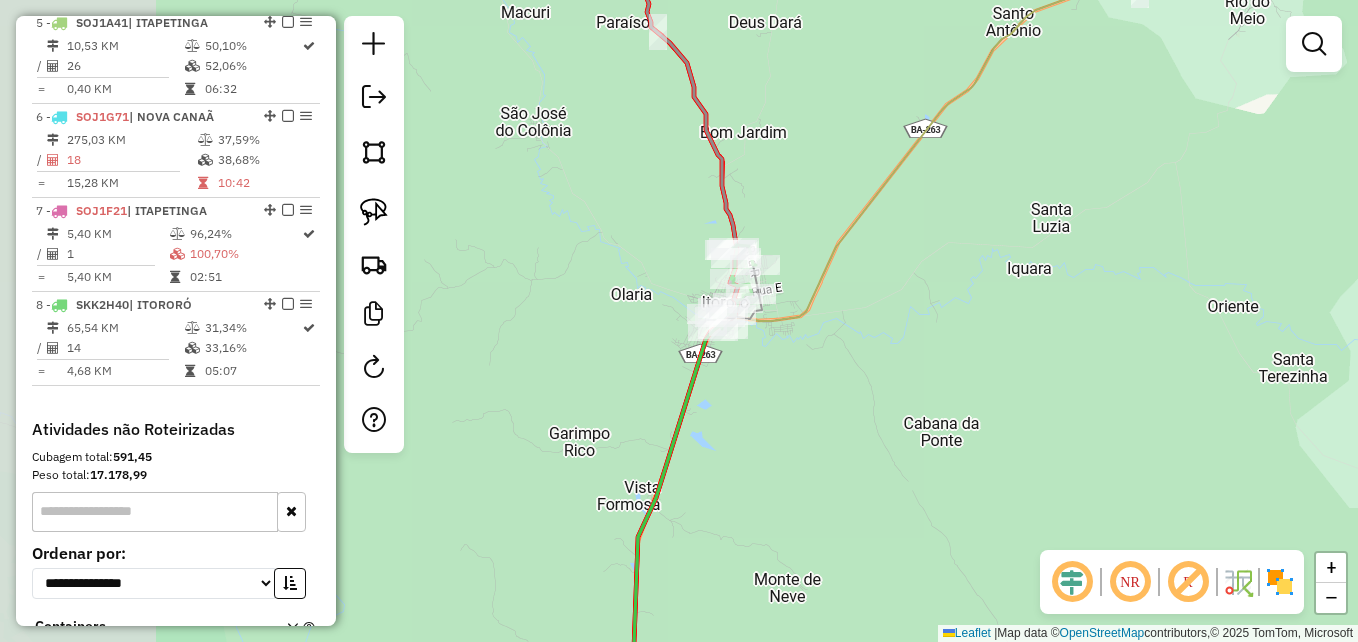 drag, startPoint x: 785, startPoint y: 324, endPoint x: 1106, endPoint y: 310, distance: 321.30515 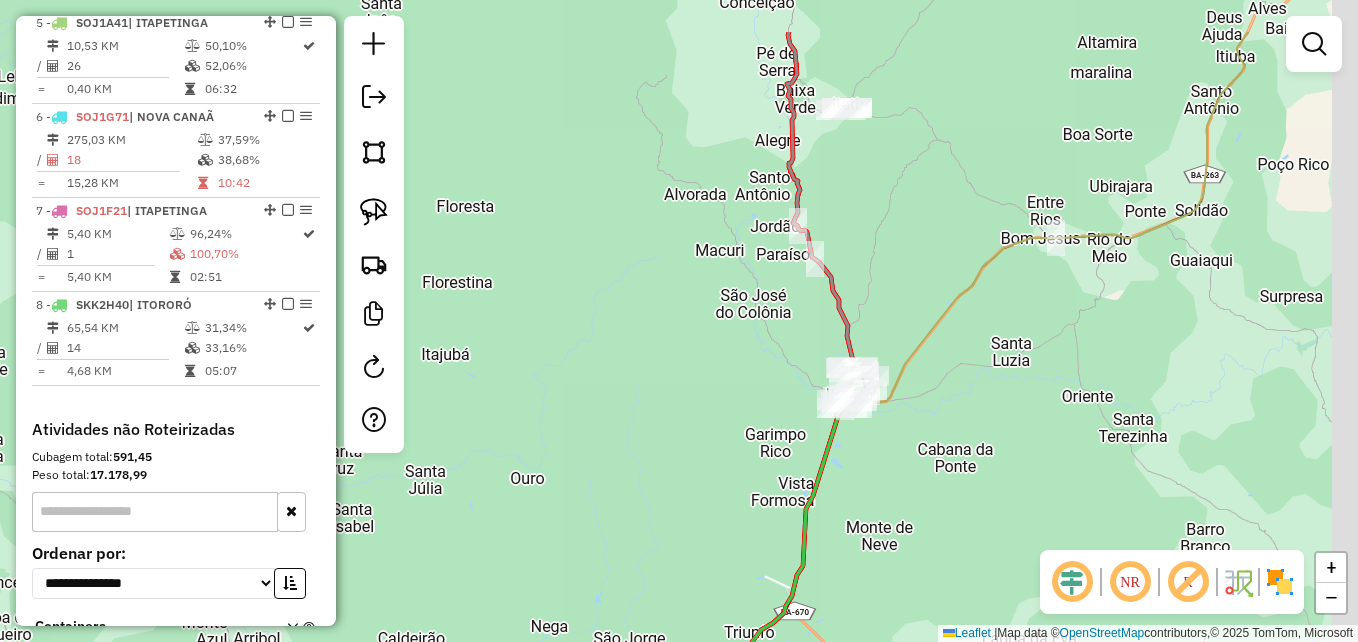 drag, startPoint x: 821, startPoint y: 294, endPoint x: 612, endPoint y: 425, distance: 246.66171 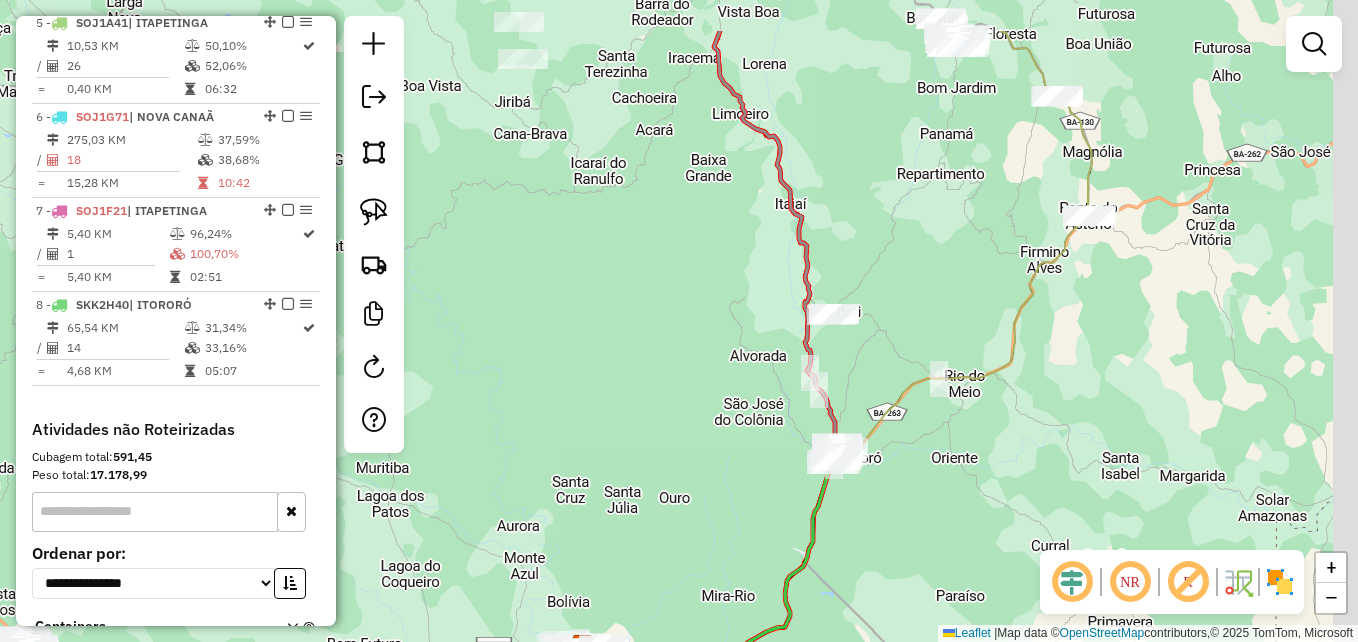 drag, startPoint x: 1055, startPoint y: 364, endPoint x: 1003, endPoint y: 459, distance: 108.30051 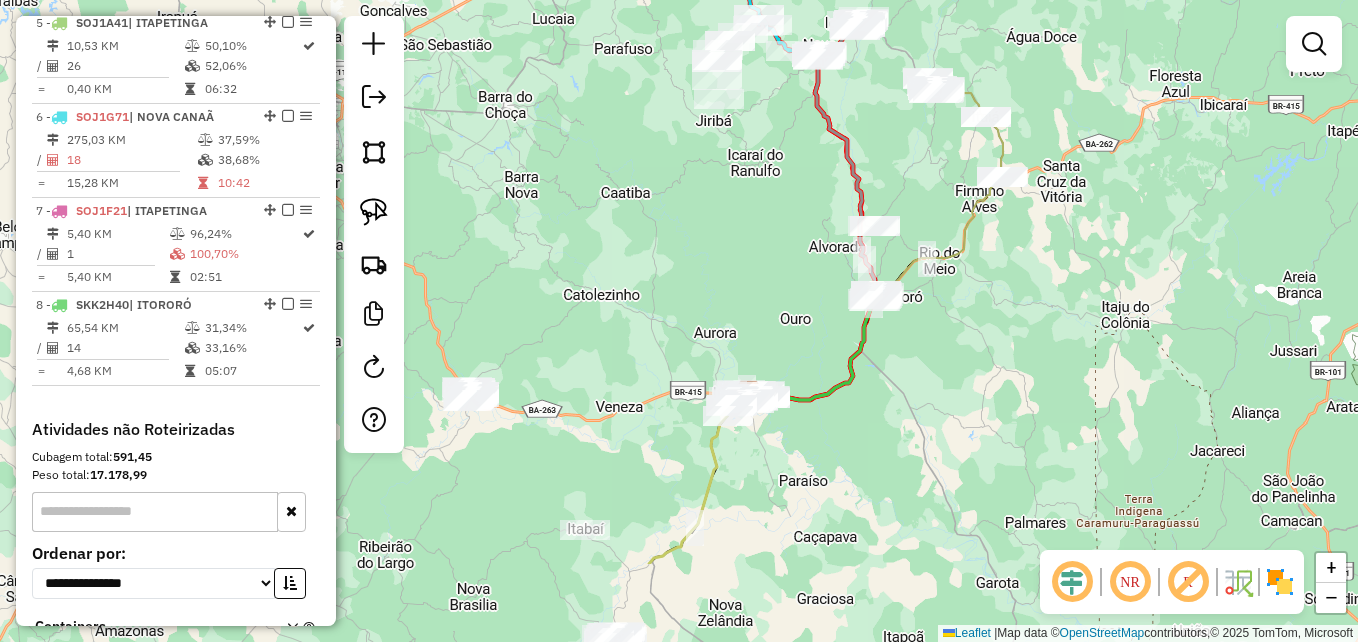 drag, startPoint x: 779, startPoint y: 442, endPoint x: 730, endPoint y: 296, distance: 154.00325 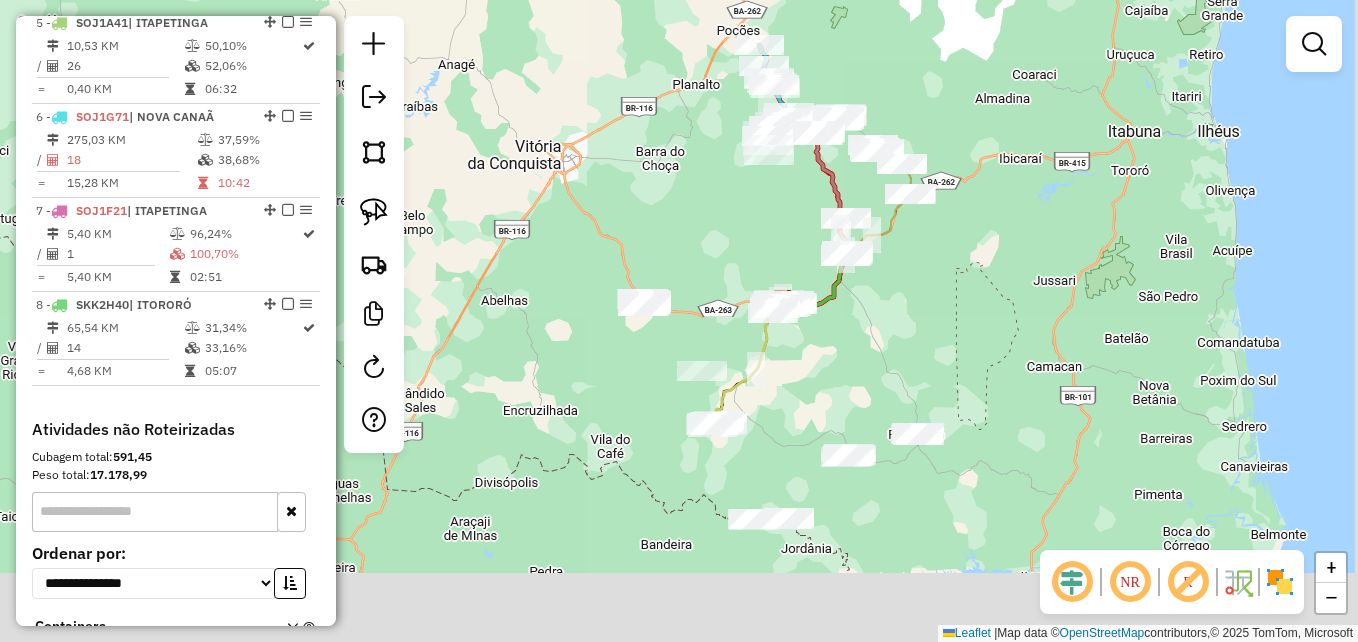 drag, startPoint x: 1089, startPoint y: 416, endPoint x: 1042, endPoint y: 318, distance: 108.68762 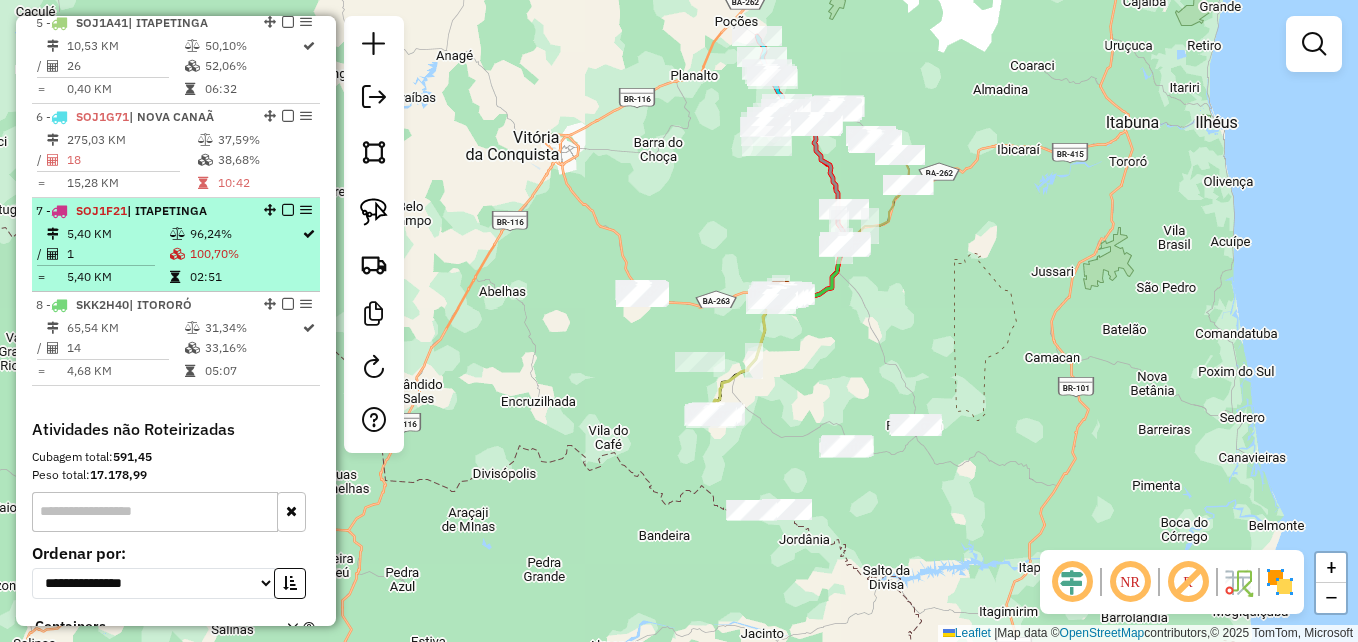 scroll, scrollTop: 989, scrollLeft: 0, axis: vertical 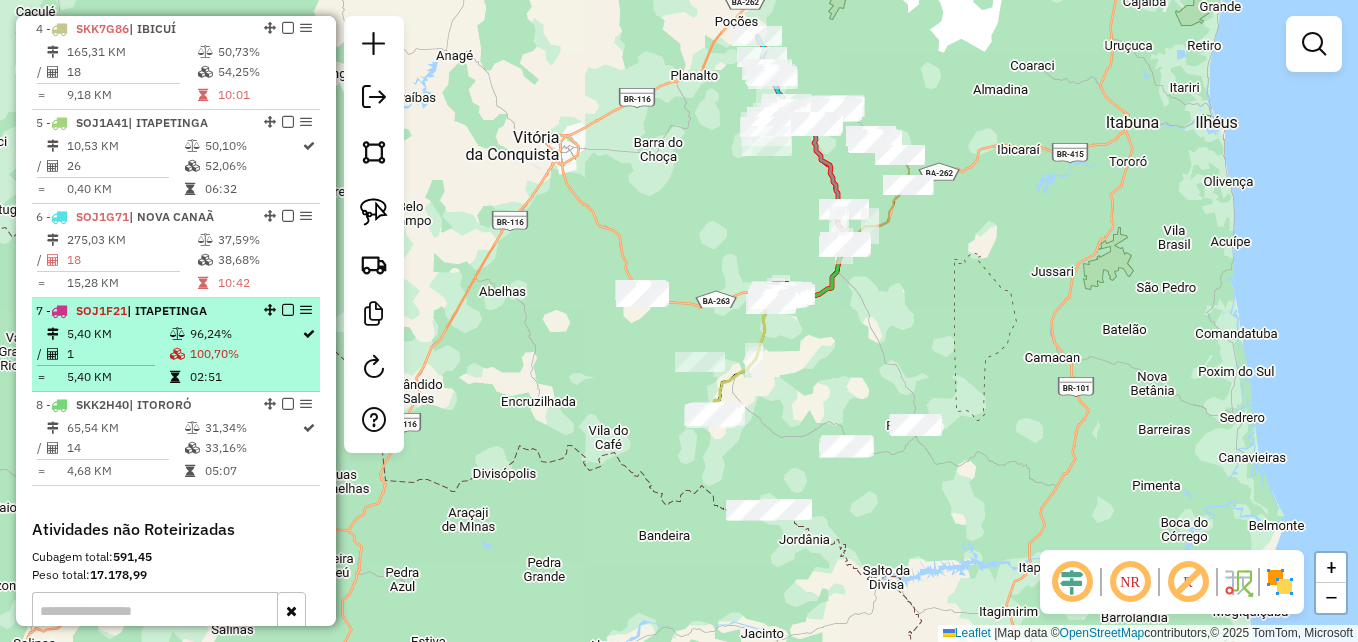 select on "**********" 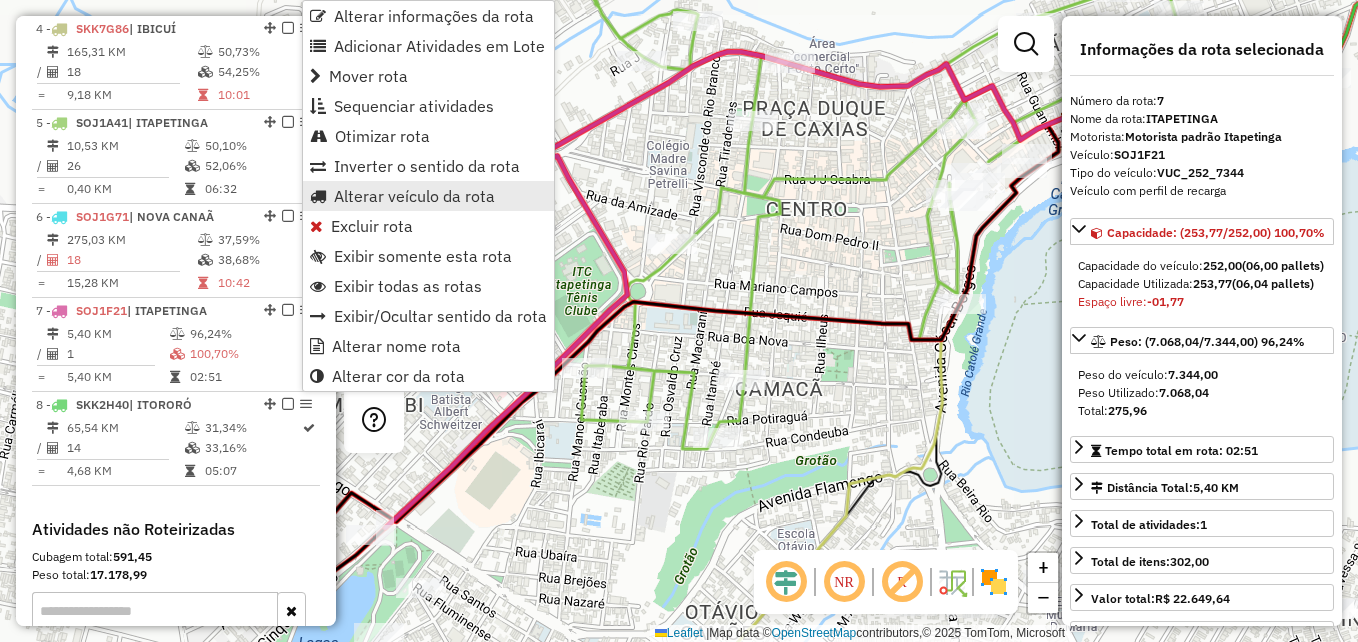 click on "Alterar veículo da rota" at bounding box center [414, 196] 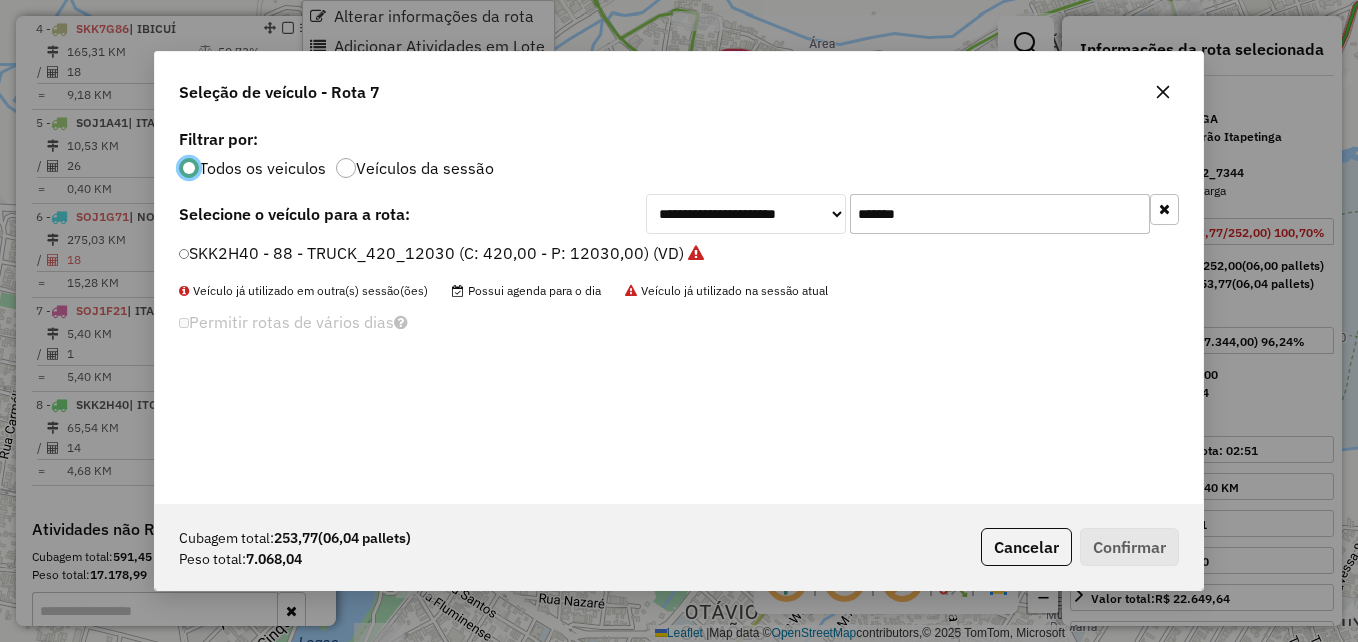 scroll, scrollTop: 11, scrollLeft: 6, axis: both 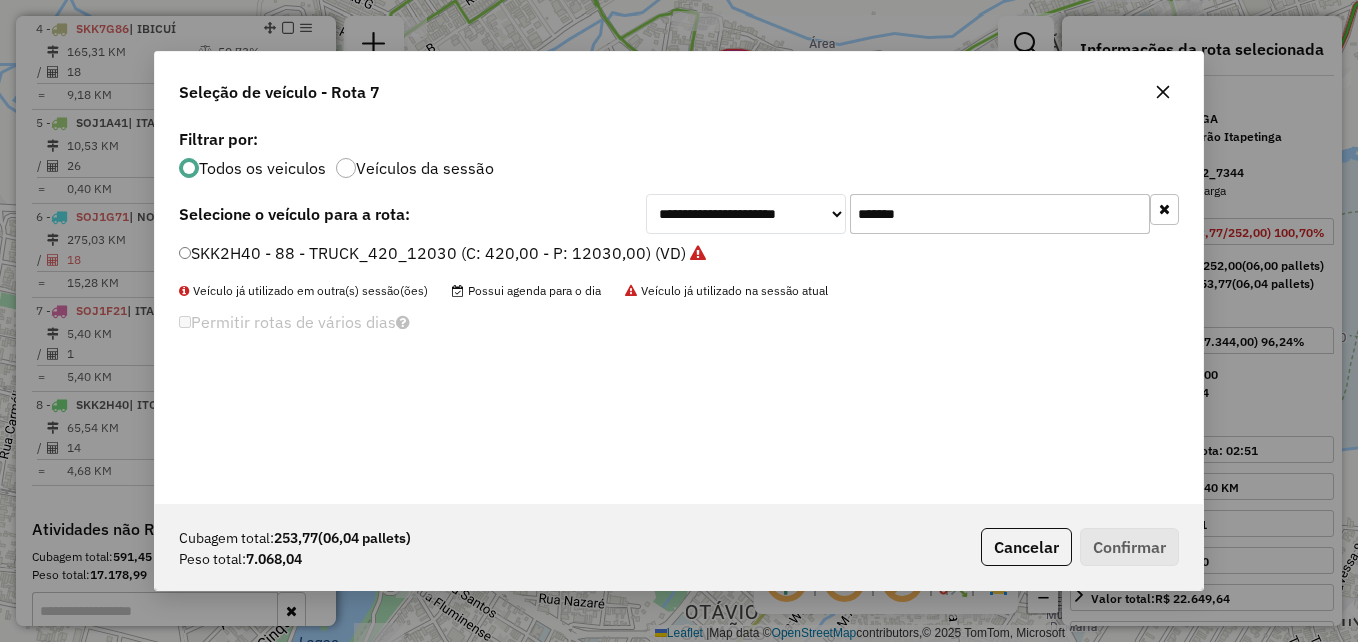 drag, startPoint x: 905, startPoint y: 215, endPoint x: 830, endPoint y: 213, distance: 75.026665 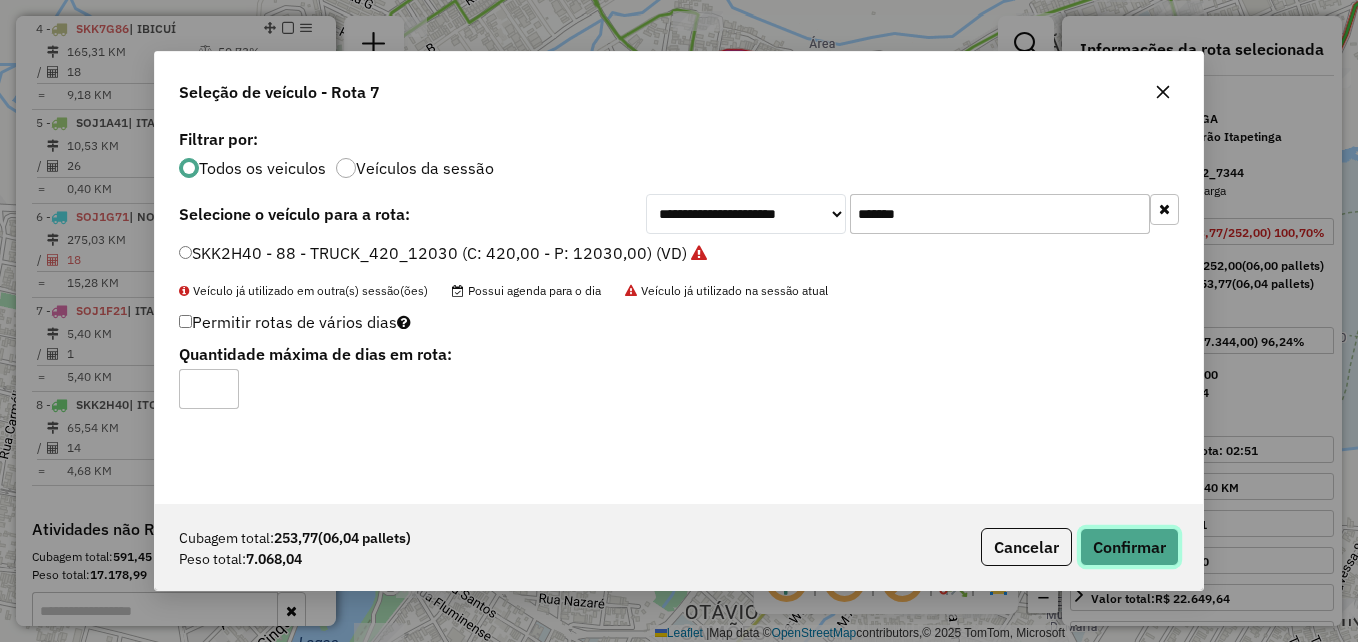 click on "Confirmar" 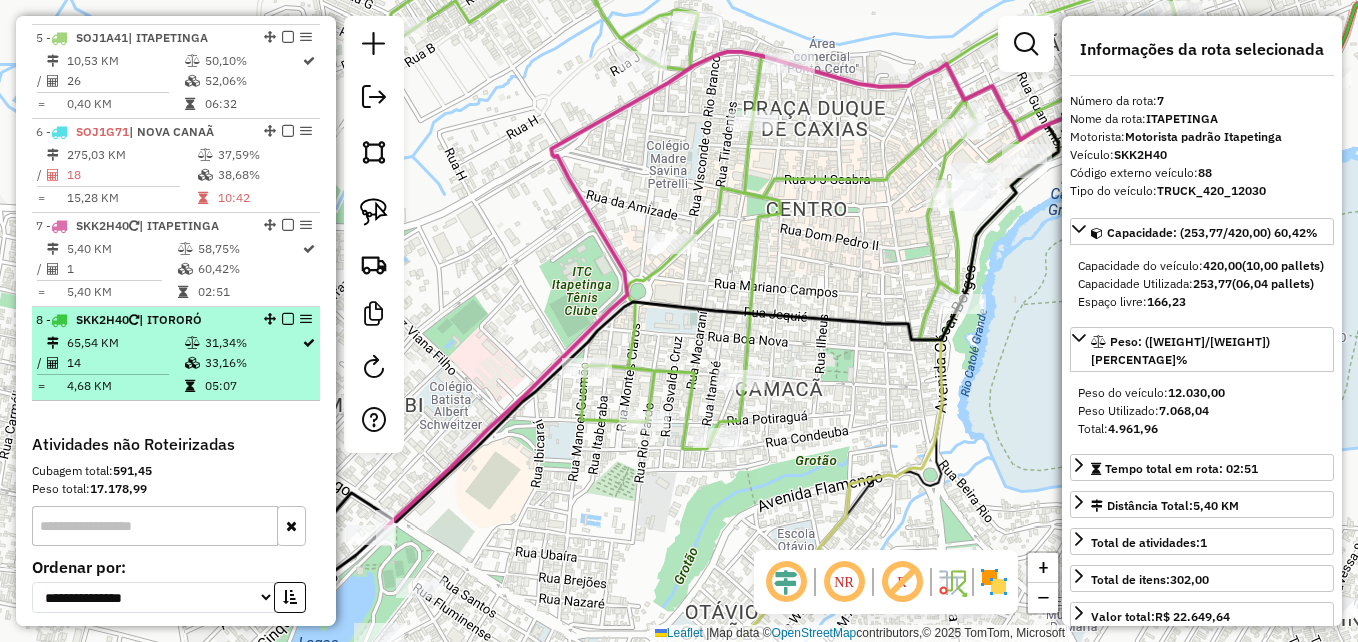 scroll, scrollTop: 1068, scrollLeft: 0, axis: vertical 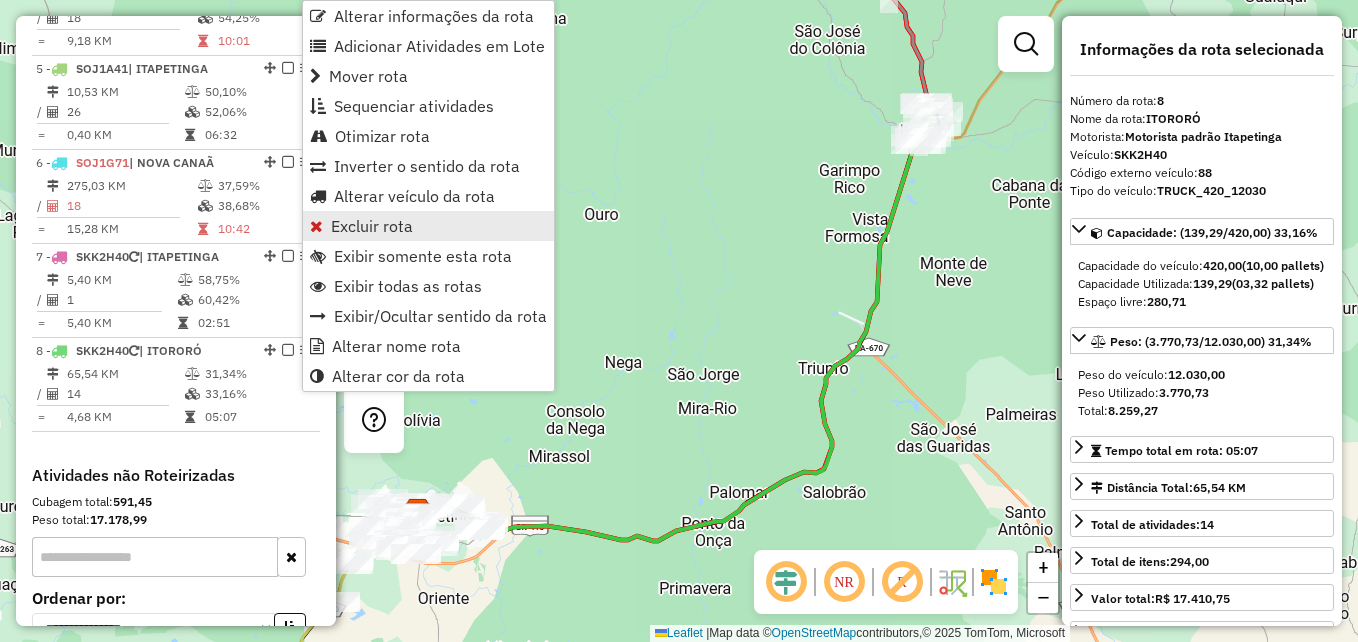 click on "Excluir rota" at bounding box center (372, 226) 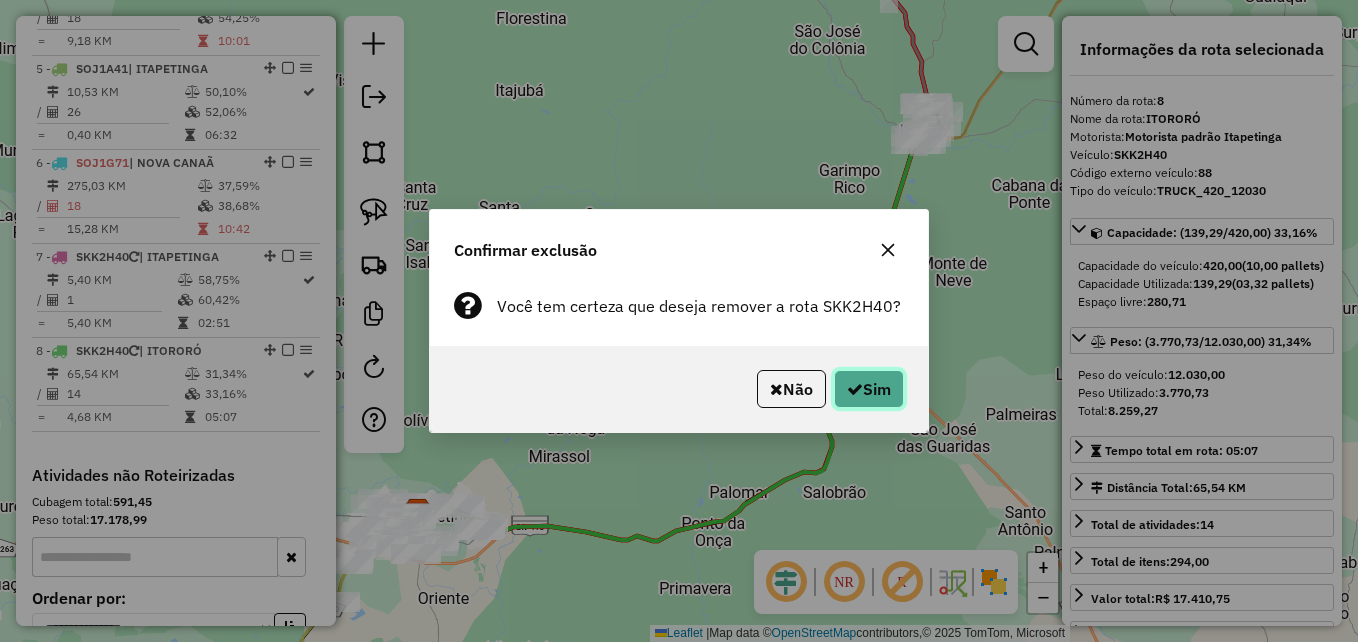 click on "Sim" 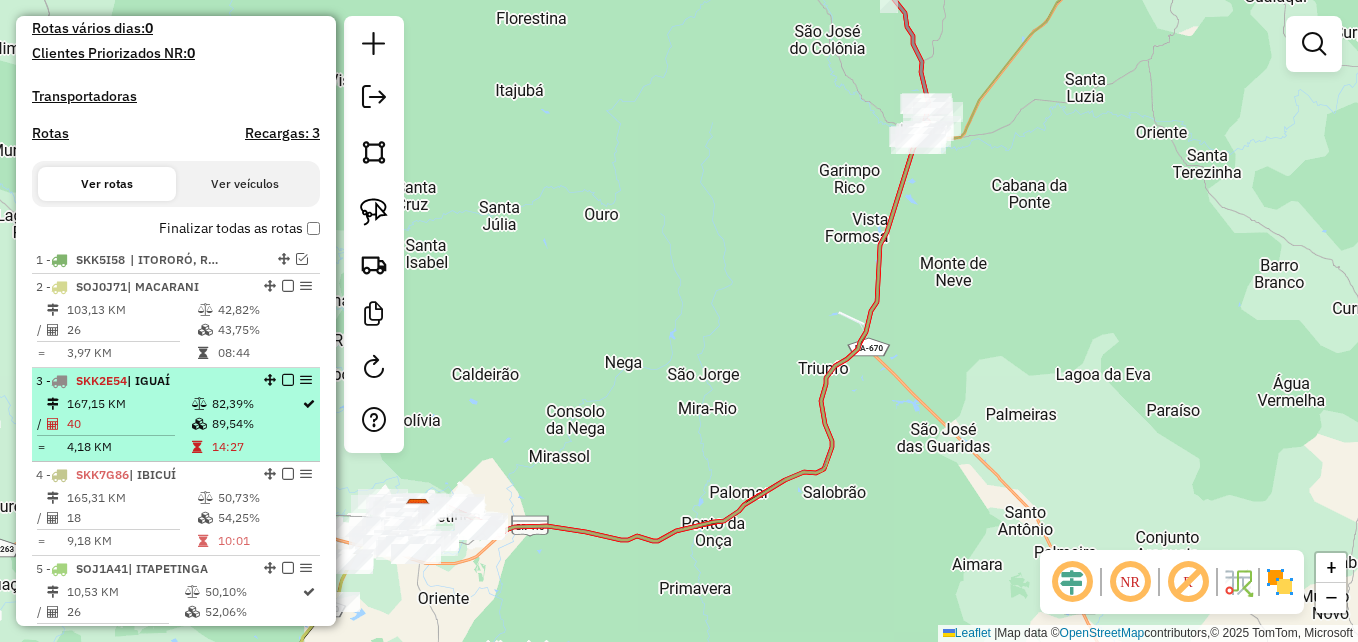 scroll, scrollTop: 668, scrollLeft: 0, axis: vertical 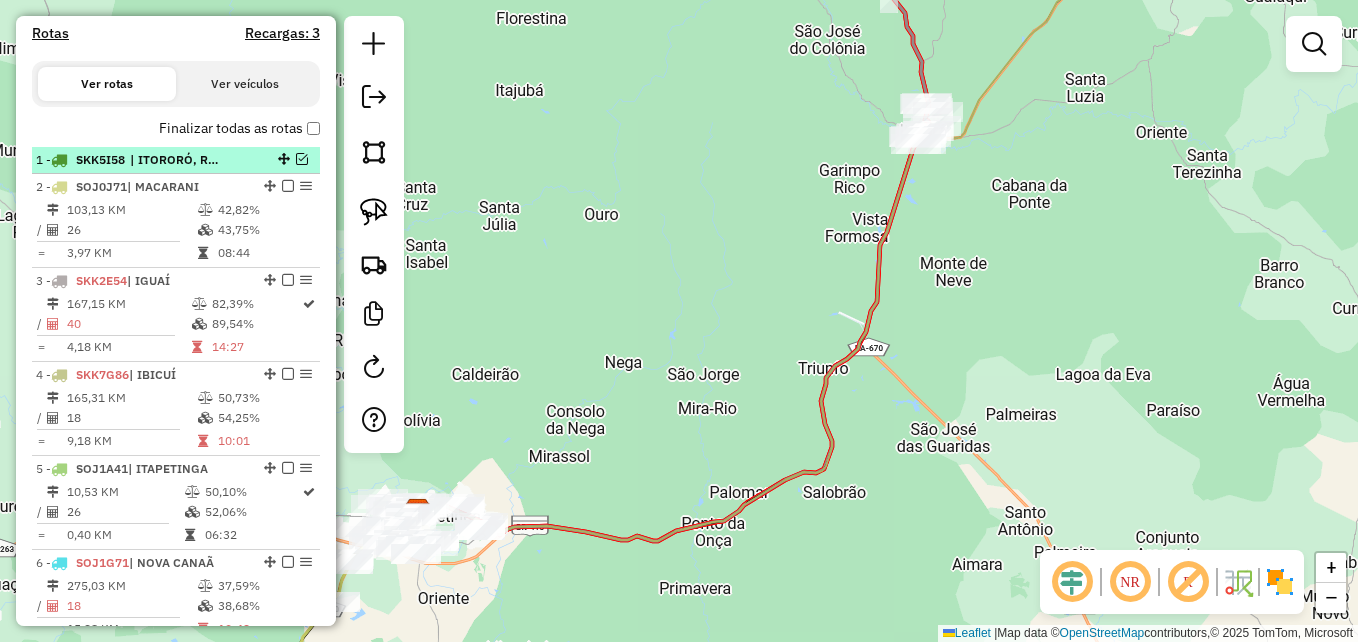 click on "| ITORORÓ, RIO DO MEIO" at bounding box center (176, 160) 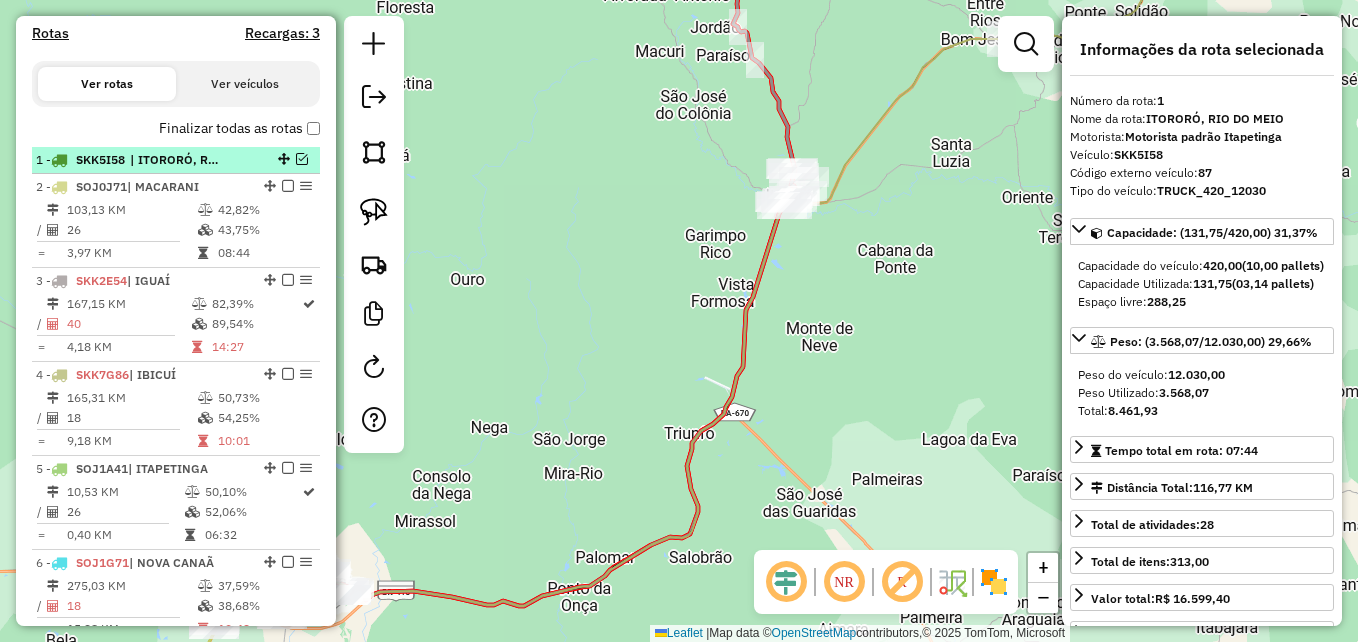 click at bounding box center [302, 159] 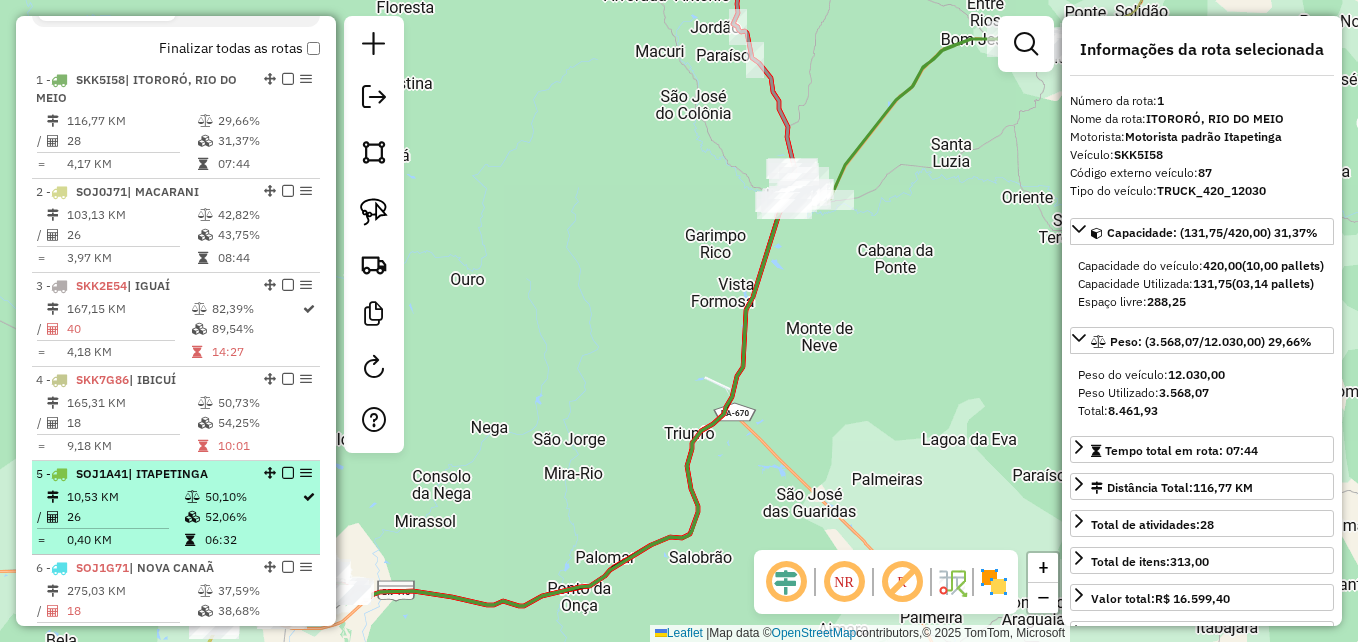 scroll, scrollTop: 700, scrollLeft: 0, axis: vertical 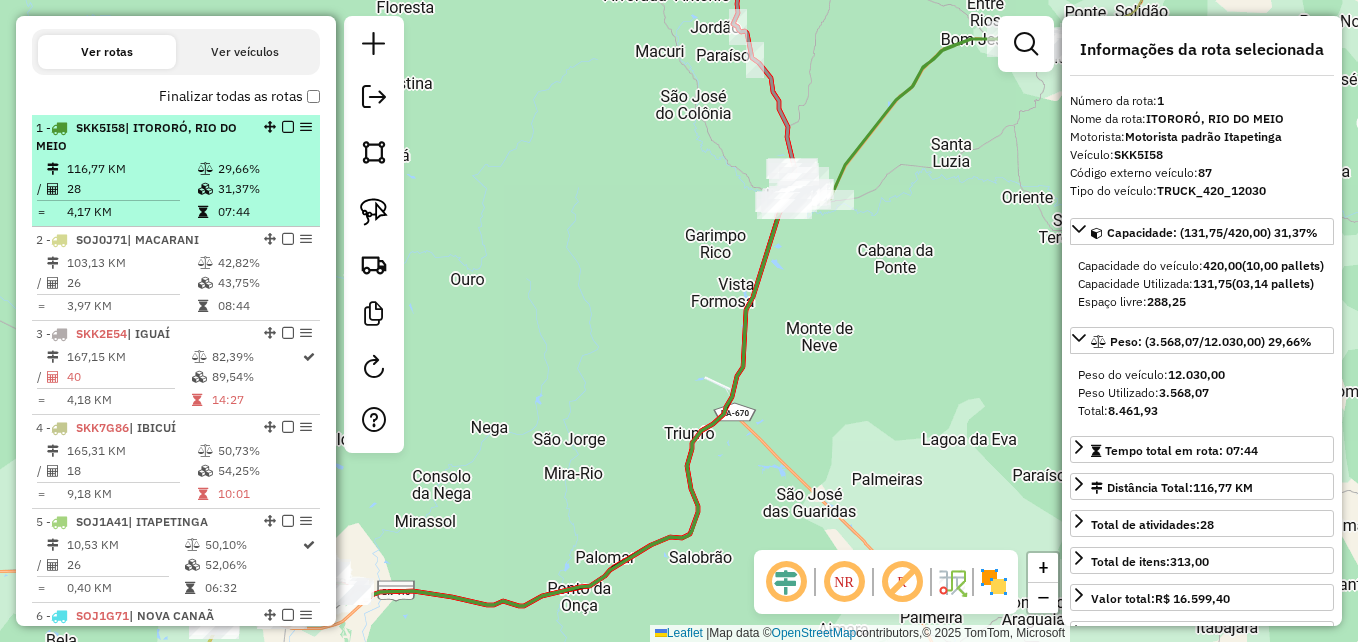 click at bounding box center (205, 169) 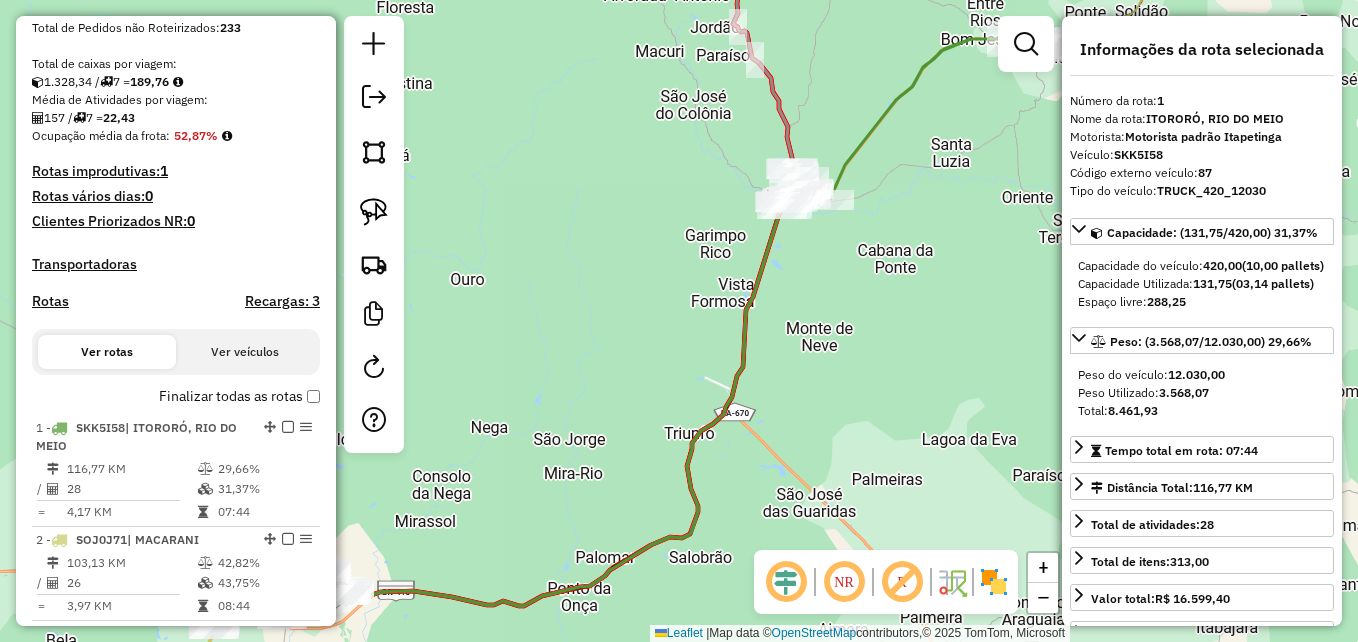 scroll, scrollTop: 500, scrollLeft: 0, axis: vertical 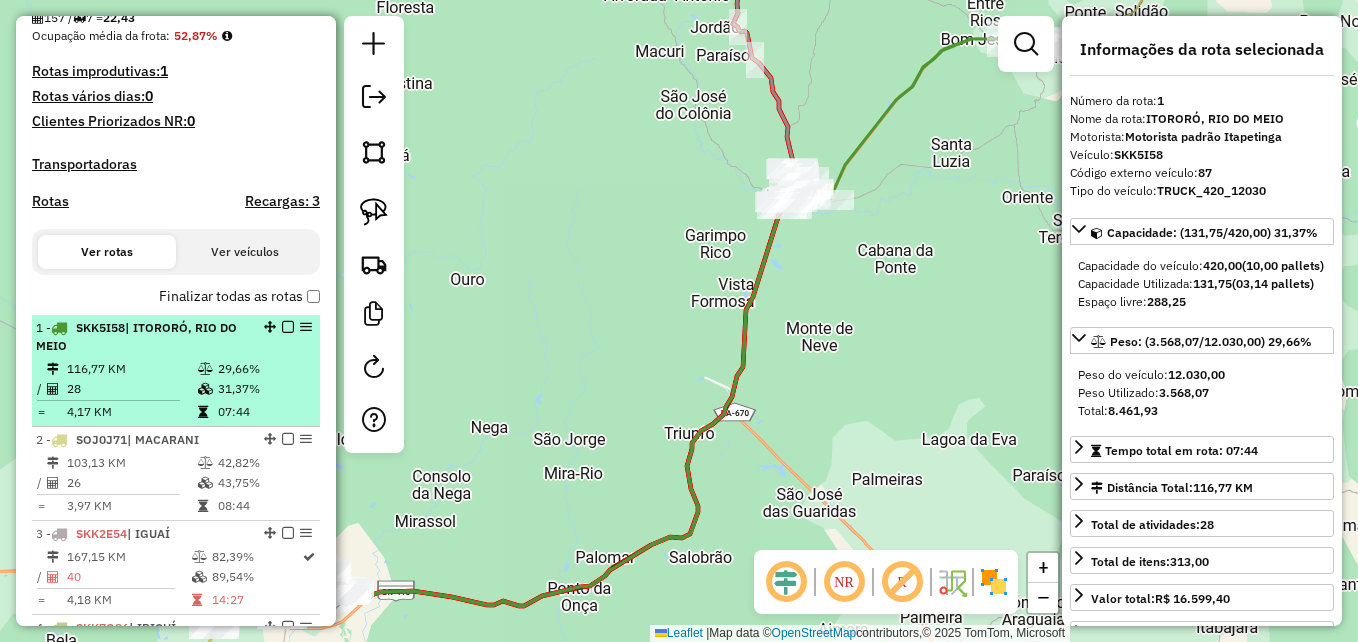click on "116,77 KM" at bounding box center [131, 369] 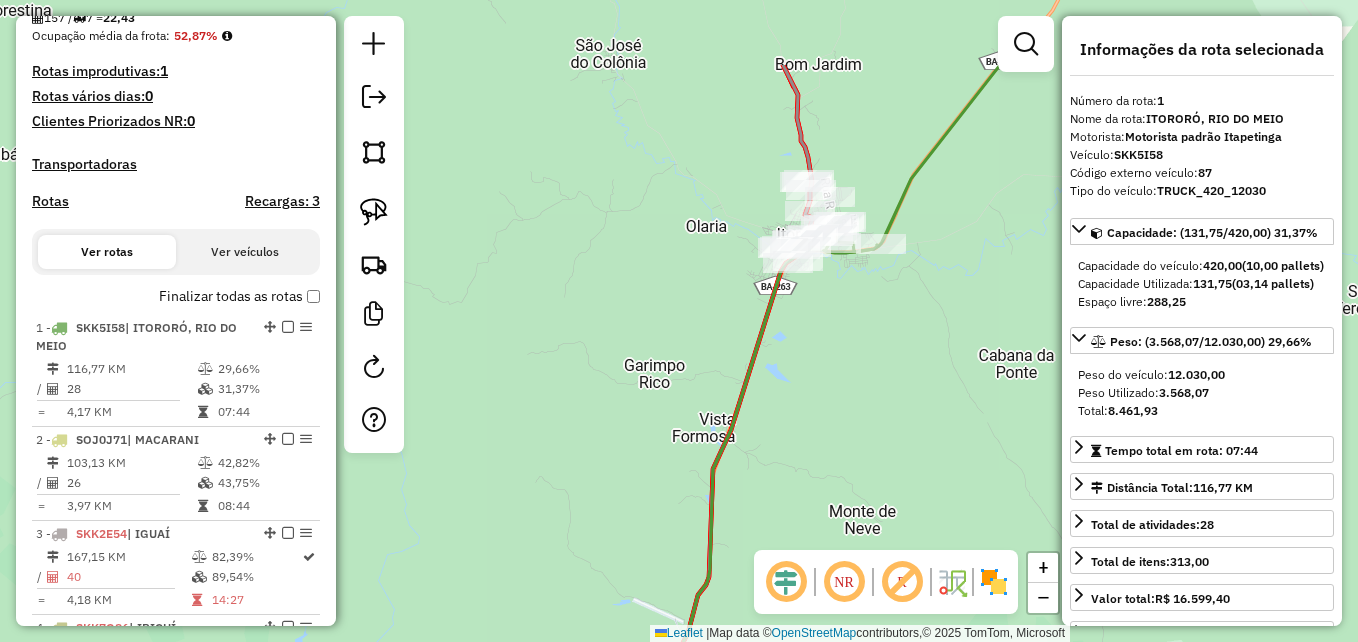 drag, startPoint x: 819, startPoint y: 203, endPoint x: 843, endPoint y: 336, distance: 135.14807 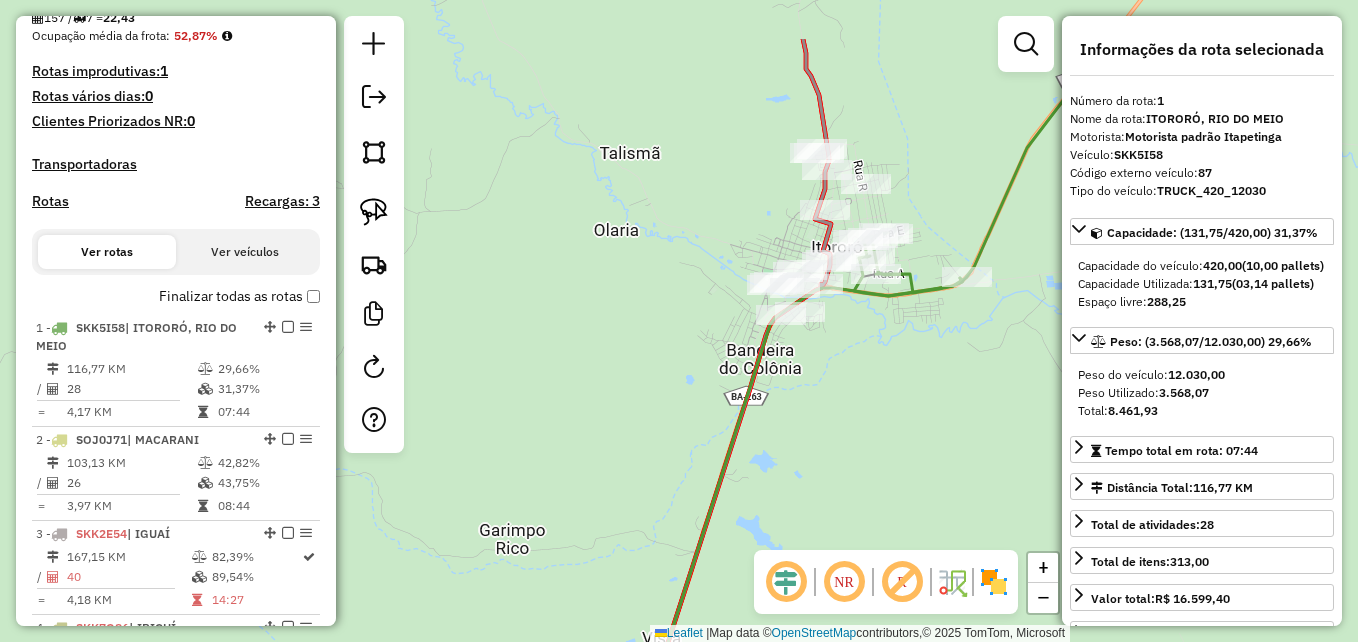 drag, startPoint x: 816, startPoint y: 296, endPoint x: 897, endPoint y: 400, distance: 131.82185 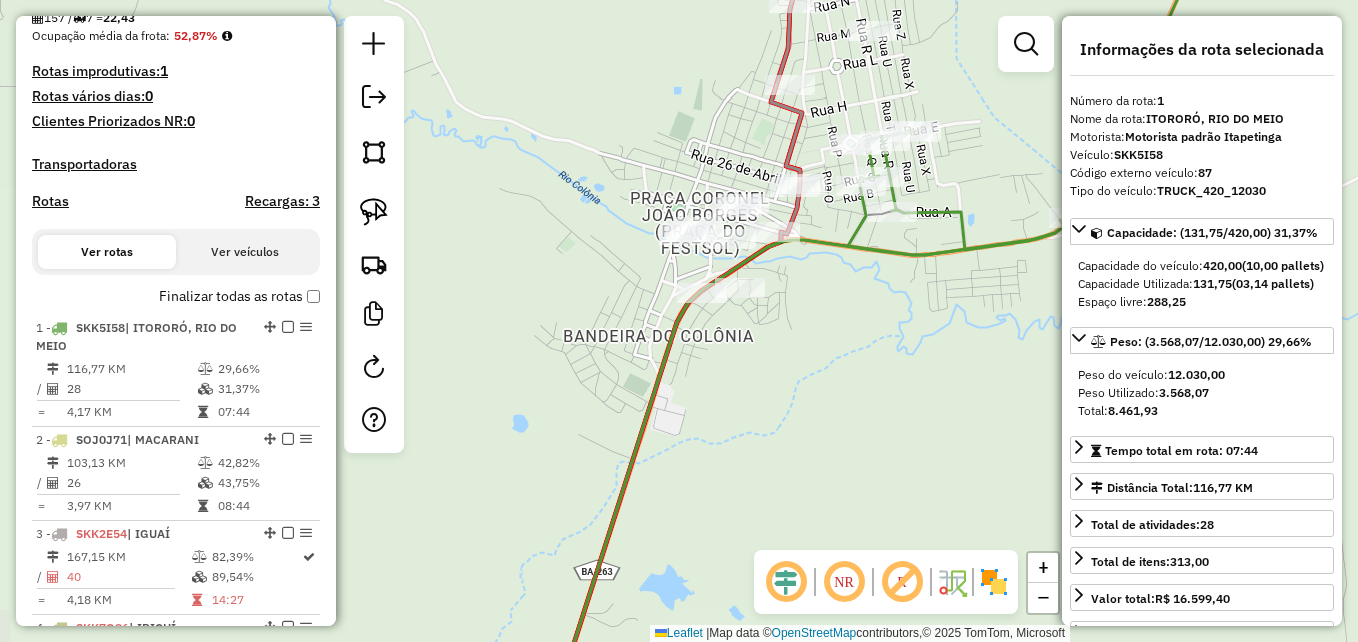 drag, startPoint x: 862, startPoint y: 332, endPoint x: 878, endPoint y: 362, distance: 34 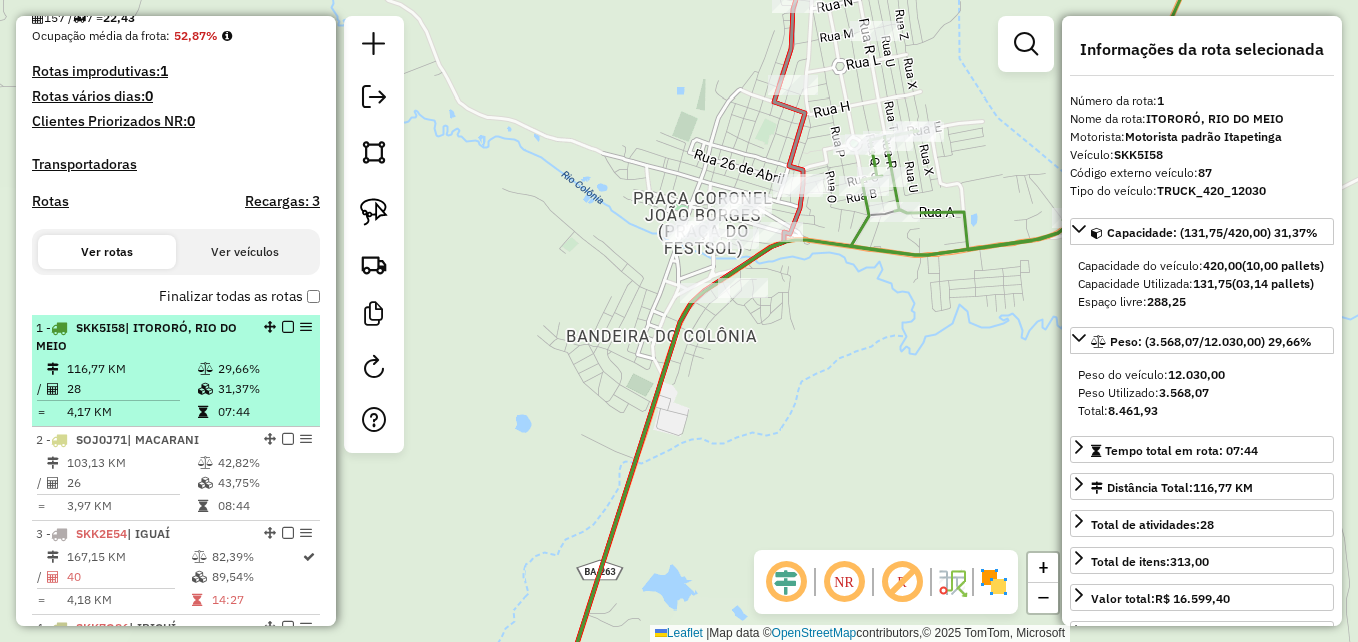 click on "28" at bounding box center (131, 389) 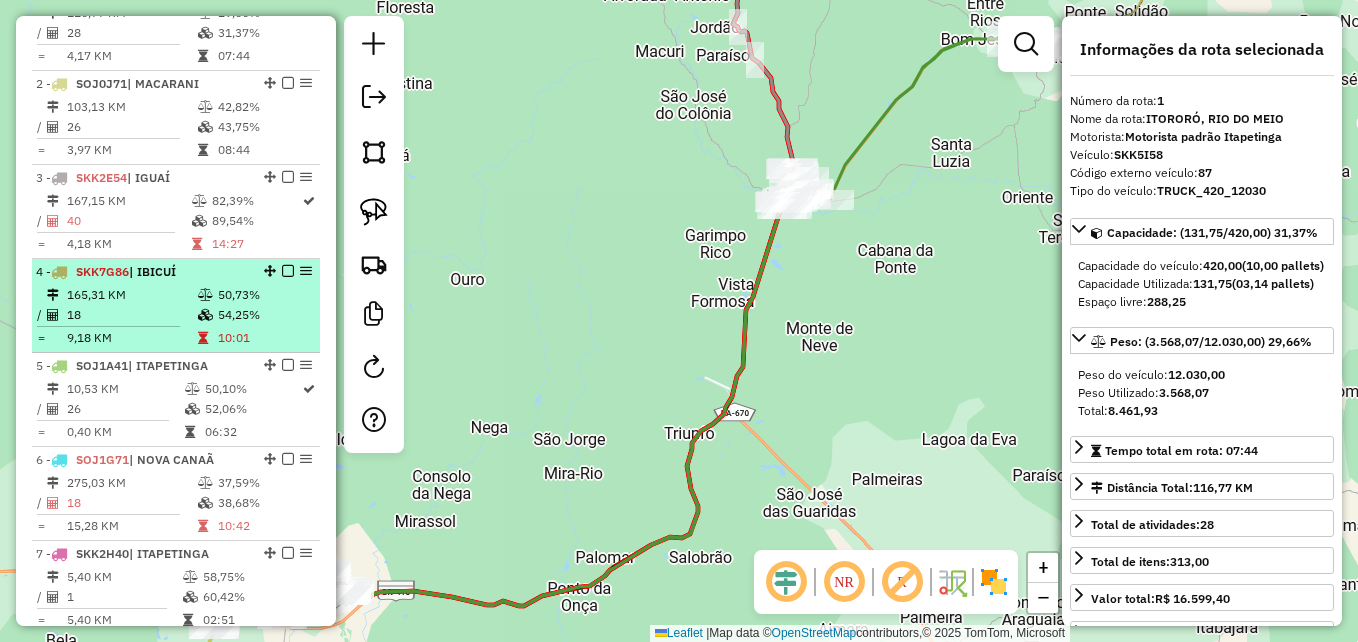 scroll, scrollTop: 900, scrollLeft: 0, axis: vertical 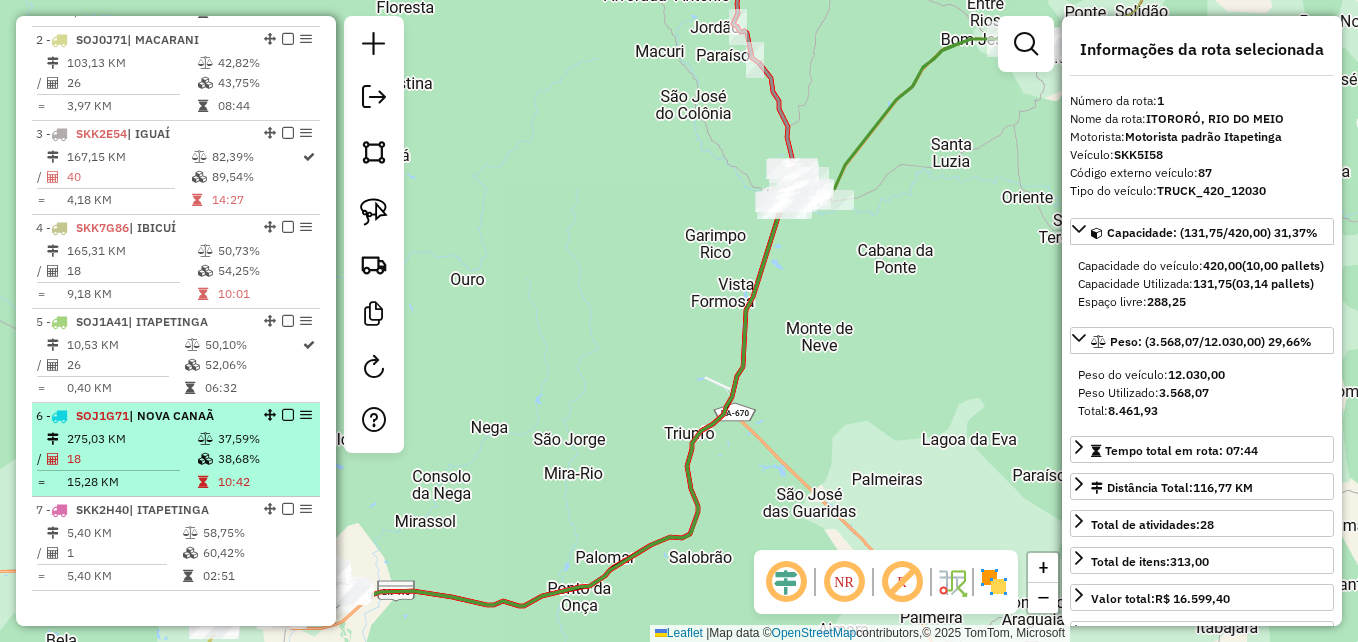 click on "275,03 KM" at bounding box center (131, 439) 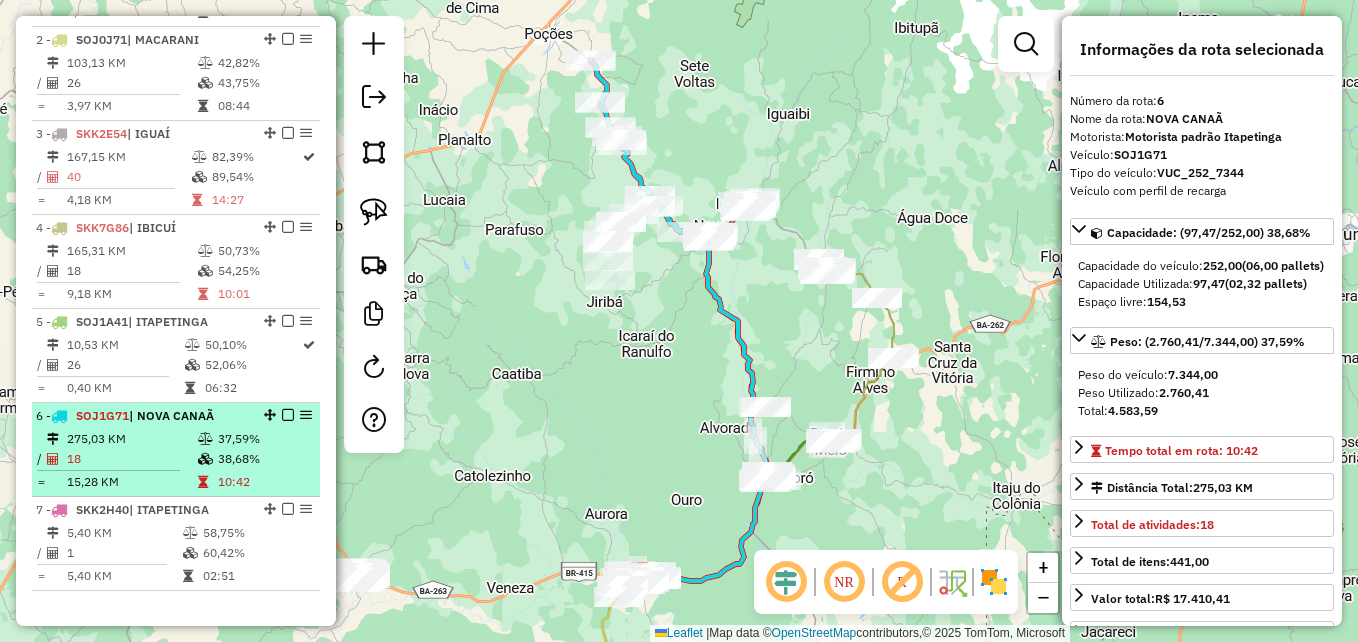 click on "275,03 KM" at bounding box center [131, 439] 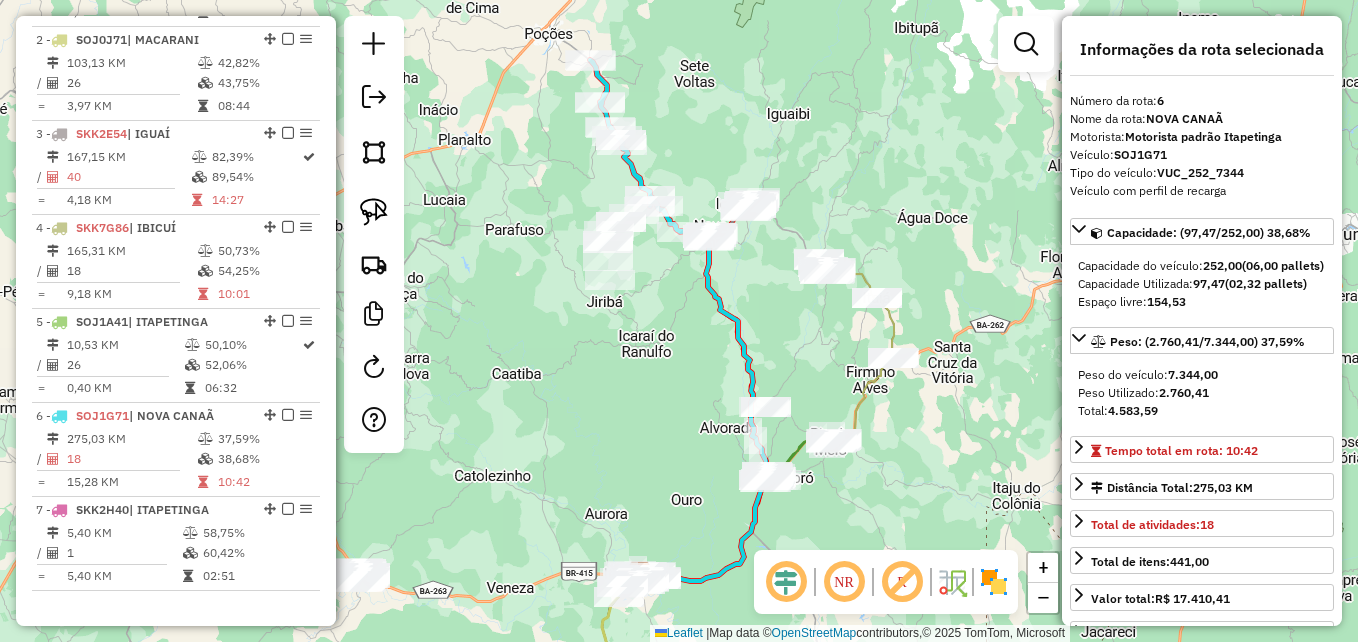 click on "Janela de atendimento Grade de atendimento Capacidade Transportadoras Veículos Cliente Pedidos  Rotas Selecione os dias de semana para filtrar as janelas de atendimento  Seg   Ter   Qua   Qui   Sex   Sáb   Dom  Informe o período da janela de atendimento: De: Até:  Filtrar exatamente a janela do cliente  Considerar janela de atendimento padrão  Selecione os dias de semana para filtrar as grades de atendimento  Seg   Ter   Qua   Qui   Sex   Sáb   Dom   Considerar clientes sem dia de atendimento cadastrado  Clientes fora do dia de atendimento selecionado Filtrar as atividades entre os valores definidos abaixo:  Peso mínimo:   Peso máximo:   Cubagem mínima:  ****  Cubagem máxima:  ****  De:   Até:  Filtrar as atividades entre o tempo de atendimento definido abaixo:  De:   Até:   Considerar capacidade total dos clientes não roteirizados Transportadora: Selecione um ou mais itens Tipo de veículo: Selecione um ou mais itens Veículo: Selecione um ou mais itens Motorista: Selecione um ou mais itens De:" 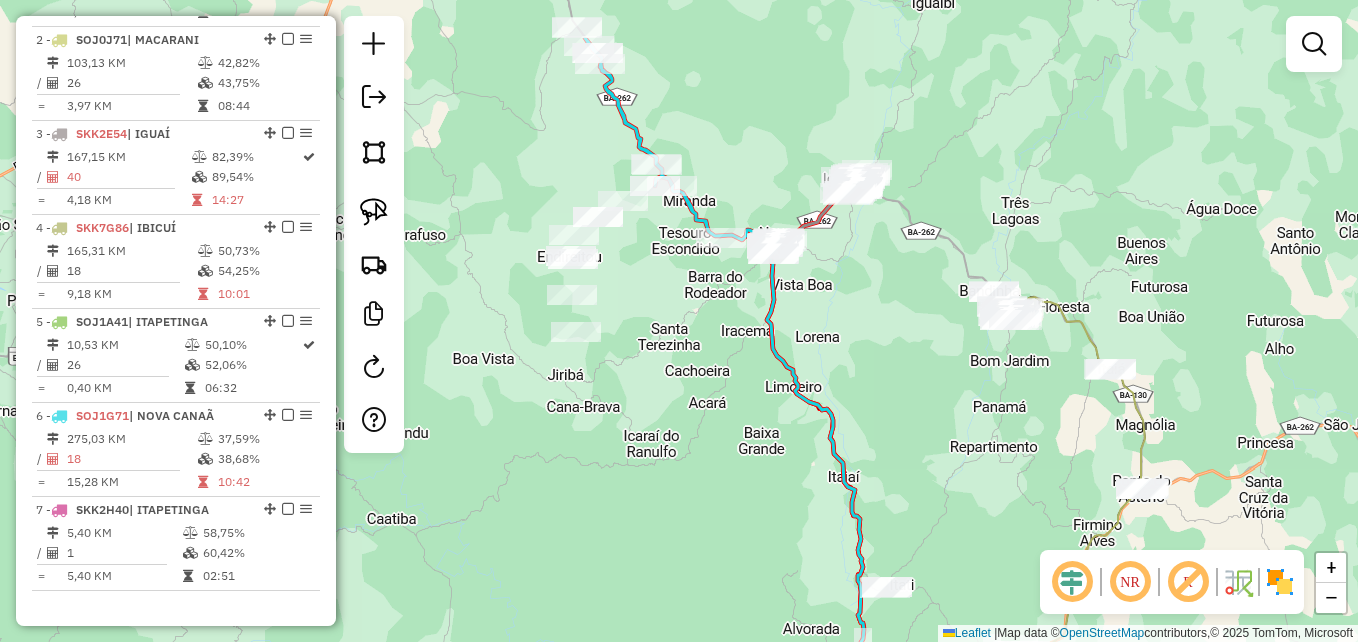 drag, startPoint x: 745, startPoint y: 307, endPoint x: 793, endPoint y: 366, distance: 76.05919 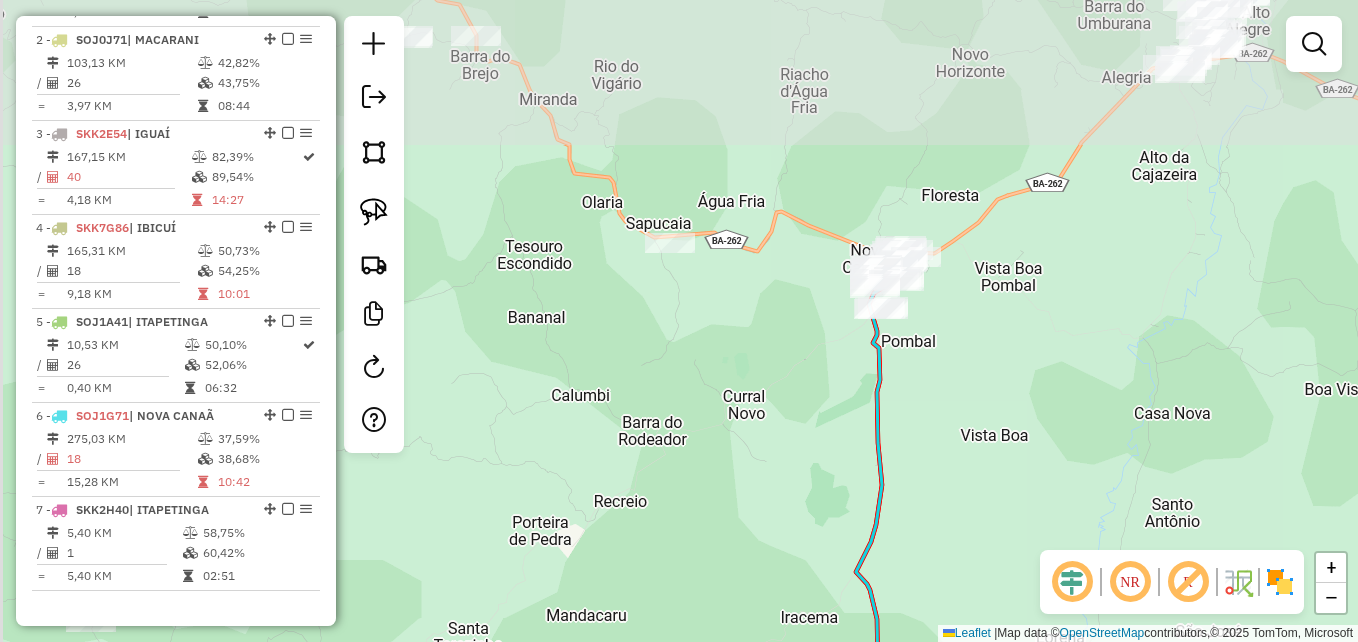 drag, startPoint x: 718, startPoint y: 200, endPoint x: 837, endPoint y: 540, distance: 360.22354 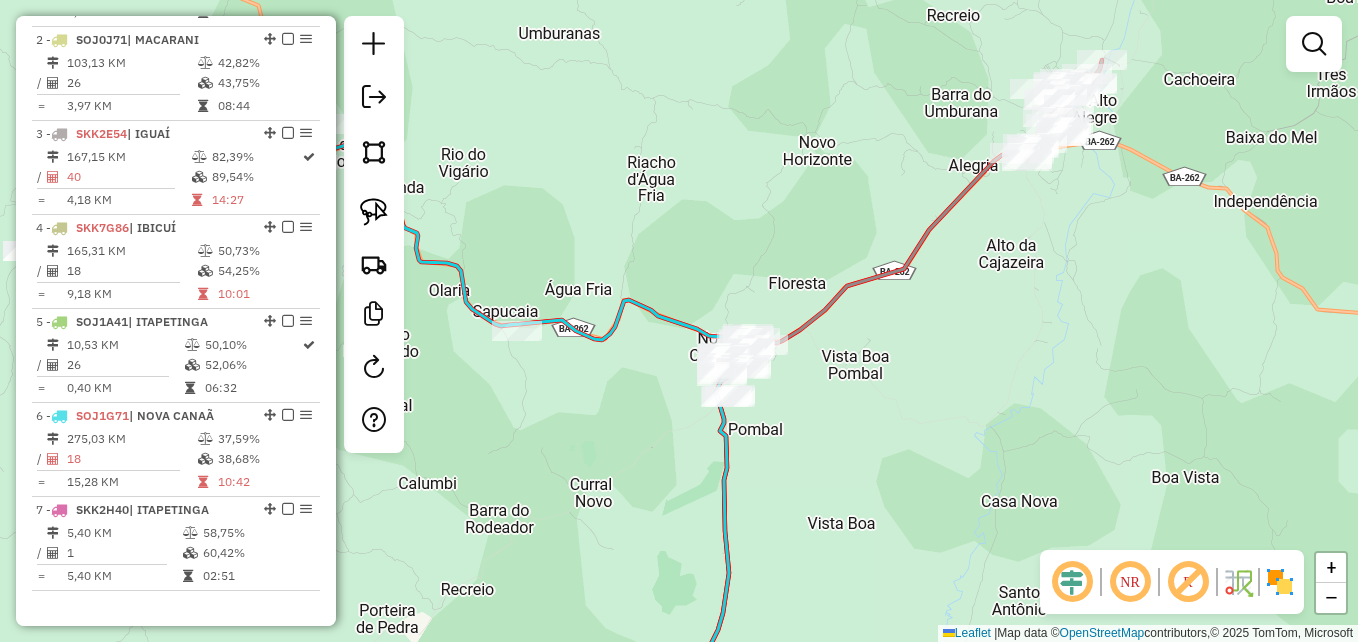 drag, startPoint x: 865, startPoint y: 410, endPoint x: 710, endPoint y: 496, distance: 177.25969 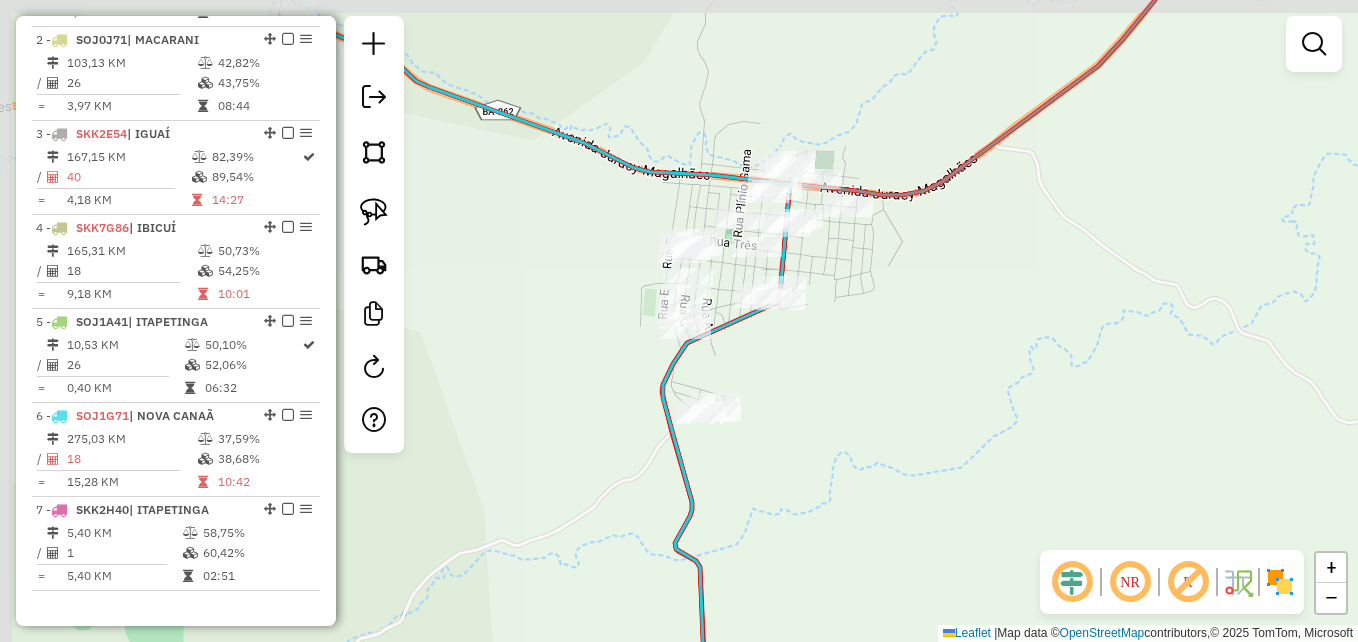 drag, startPoint x: 678, startPoint y: 377, endPoint x: 875, endPoint y: 436, distance: 205.64532 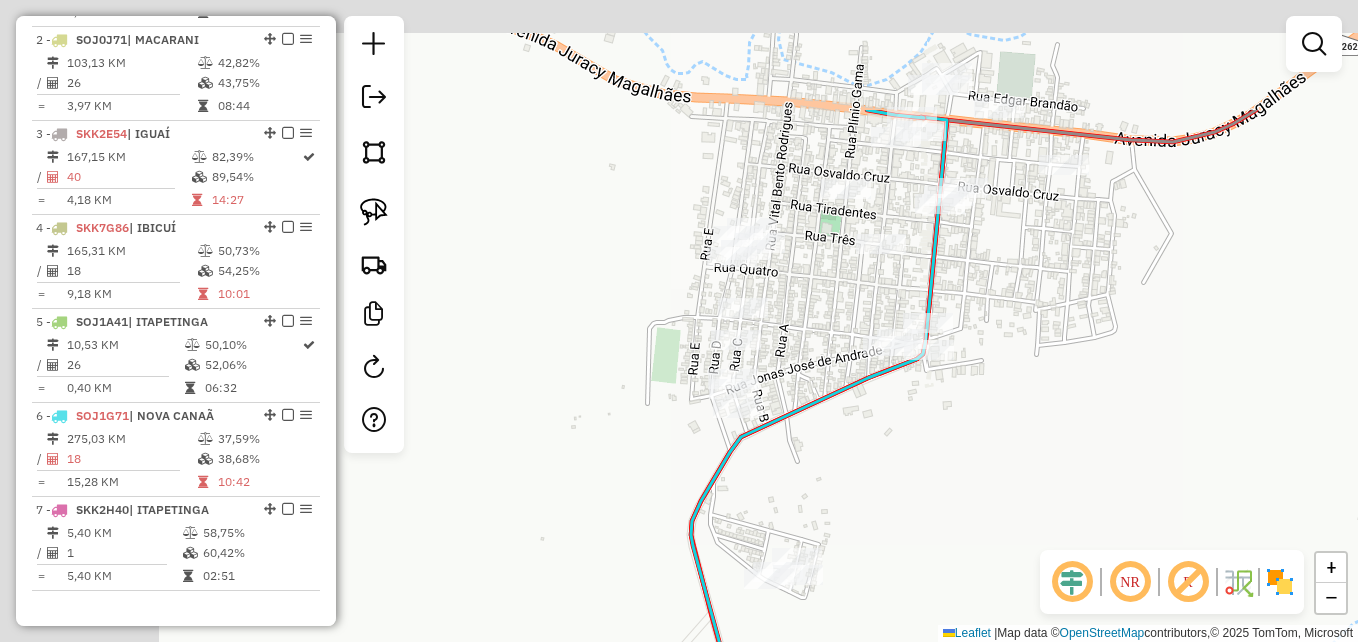drag, startPoint x: 911, startPoint y: 491, endPoint x: 973, endPoint y: 518, distance: 67.62396 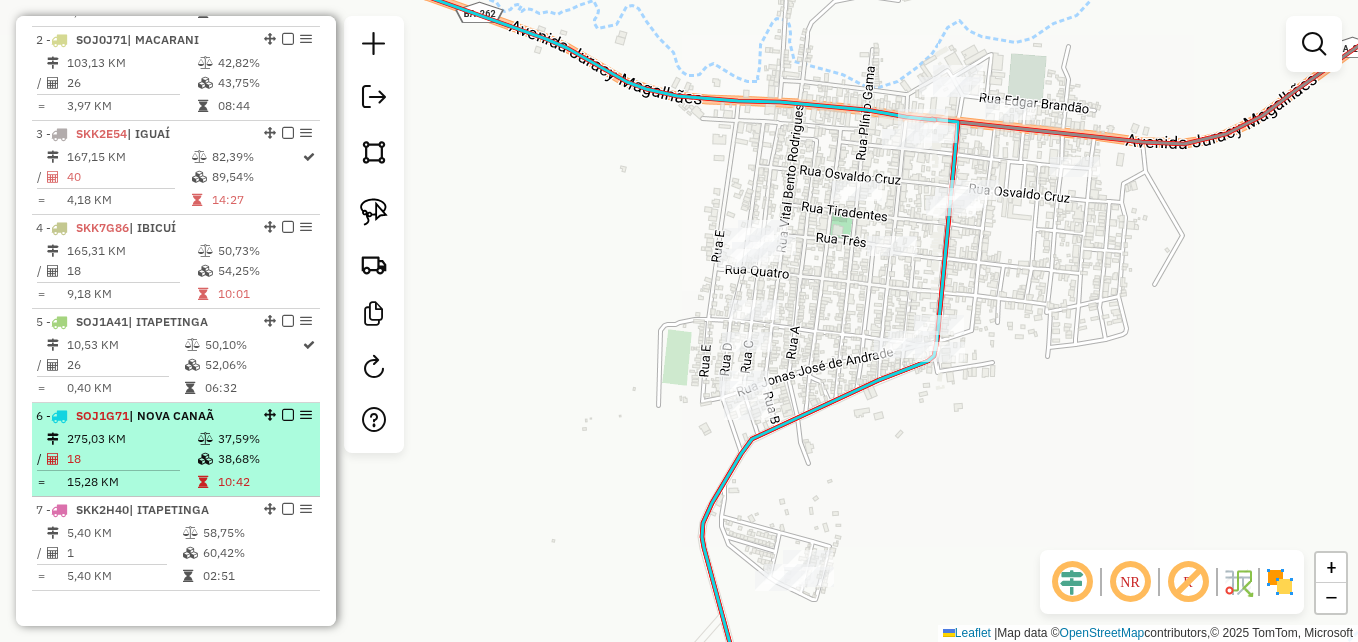 click on "38,68%" at bounding box center (264, 459) 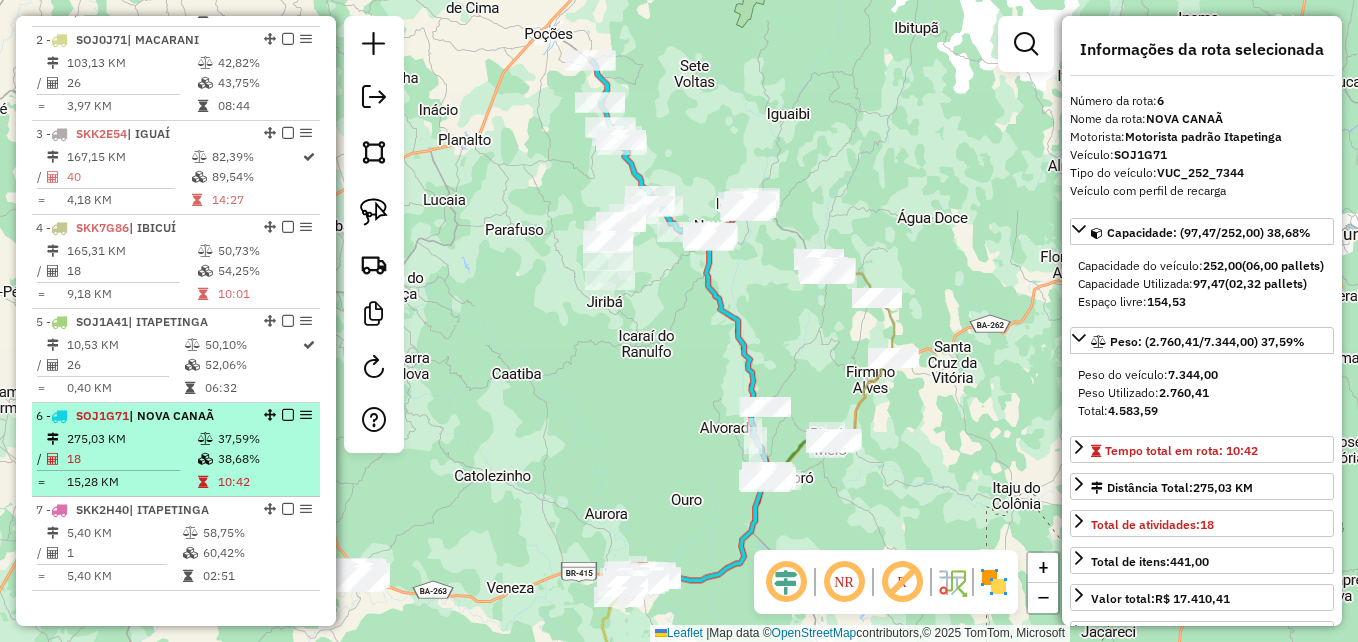 click on "38,68%" at bounding box center [264, 459] 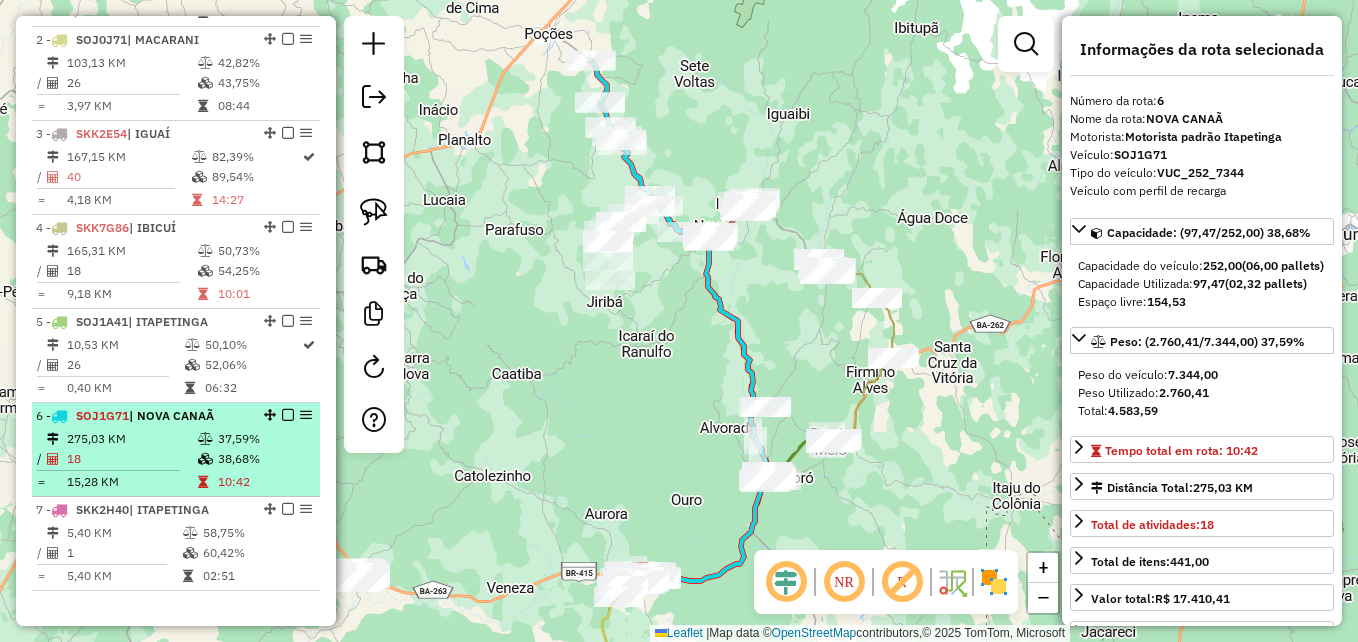 click on "18" at bounding box center (131, 459) 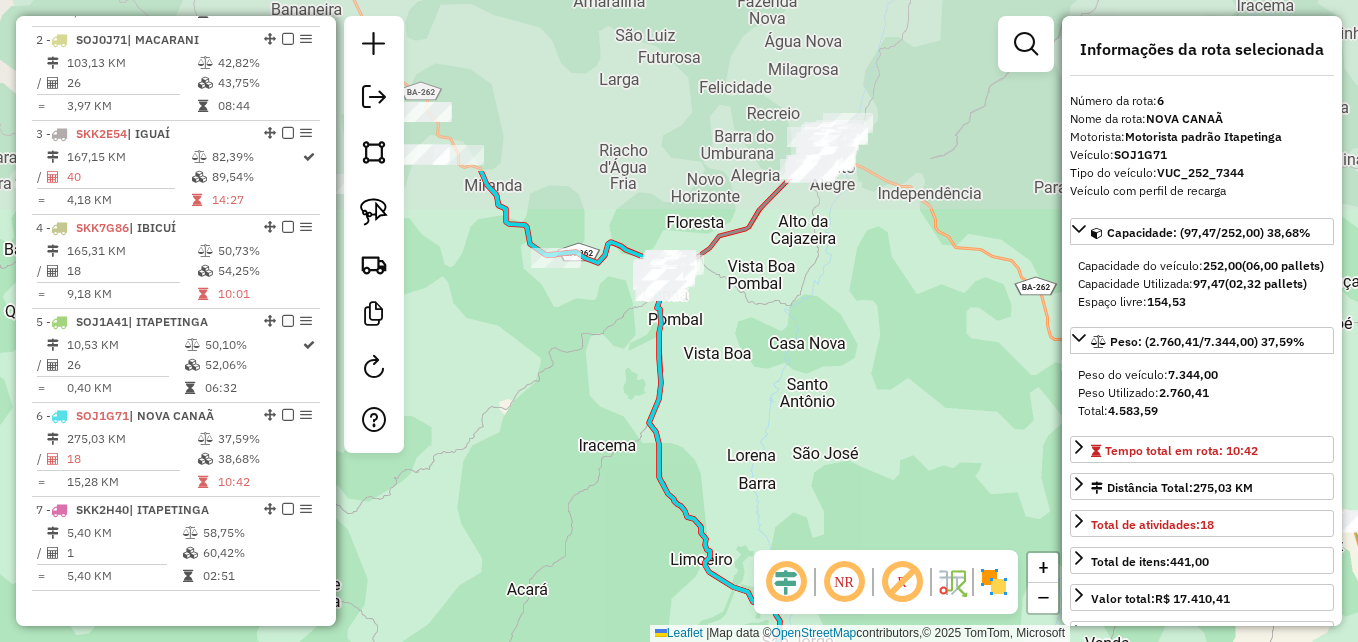 drag, startPoint x: 852, startPoint y: 187, endPoint x: 931, endPoint y: 404, distance: 230.93289 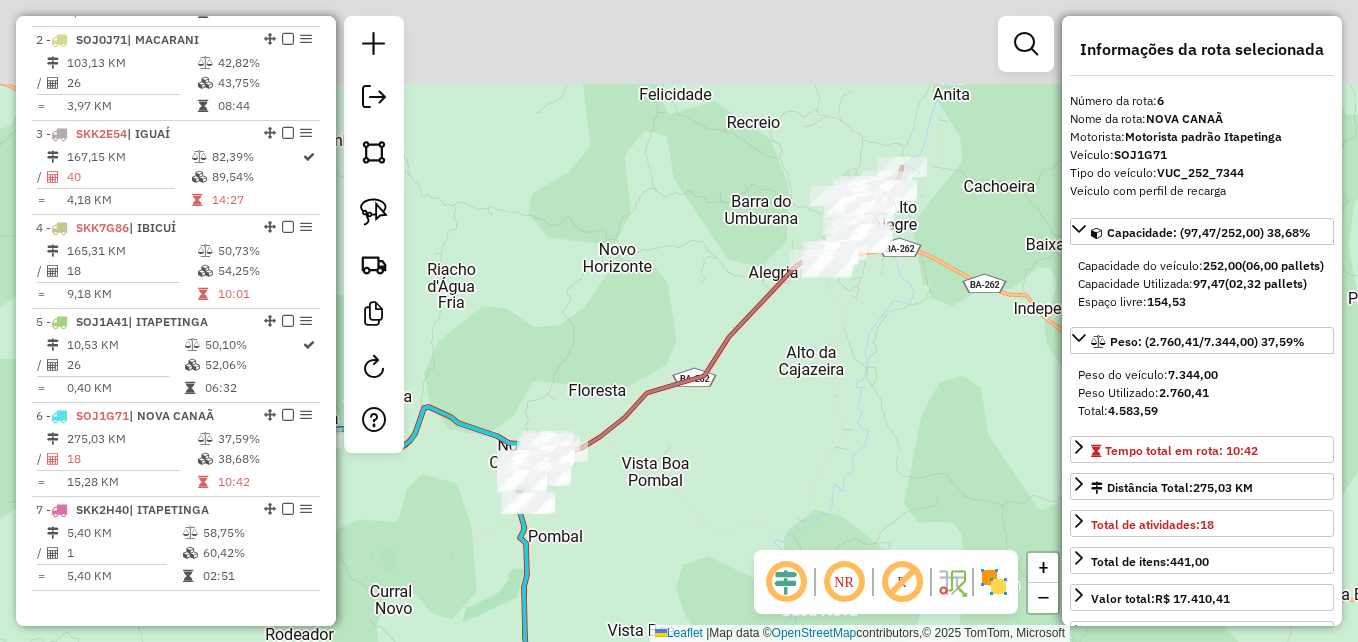 drag, startPoint x: 884, startPoint y: 380, endPoint x: 923, endPoint y: 455, distance: 84.53402 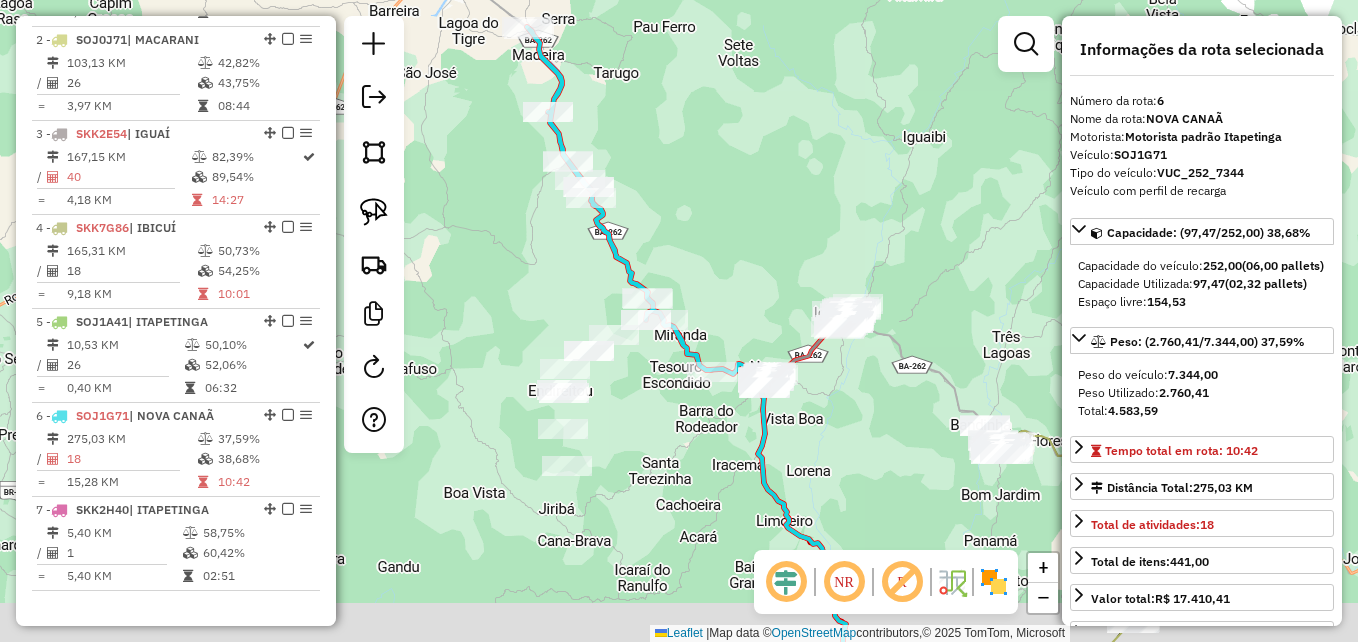 drag, startPoint x: 757, startPoint y: 517, endPoint x: 593, endPoint y: 207, distance: 350.70786 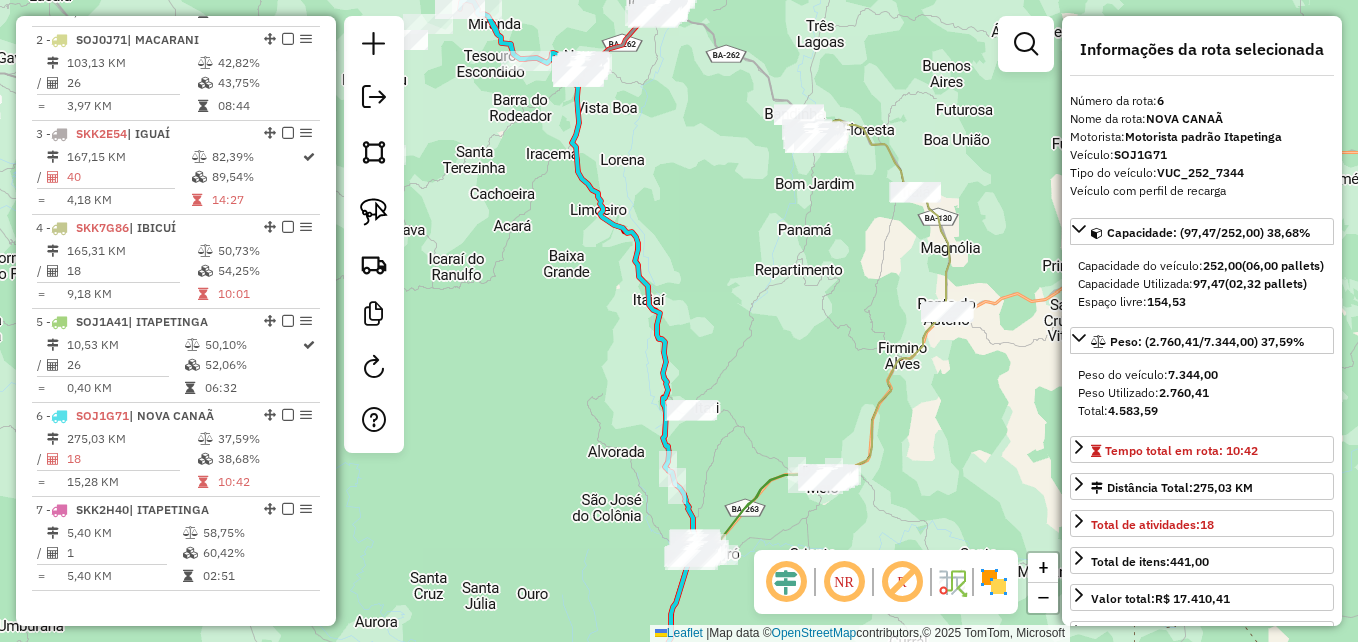 drag, startPoint x: 878, startPoint y: 366, endPoint x: 711, endPoint y: 186, distance: 245.53818 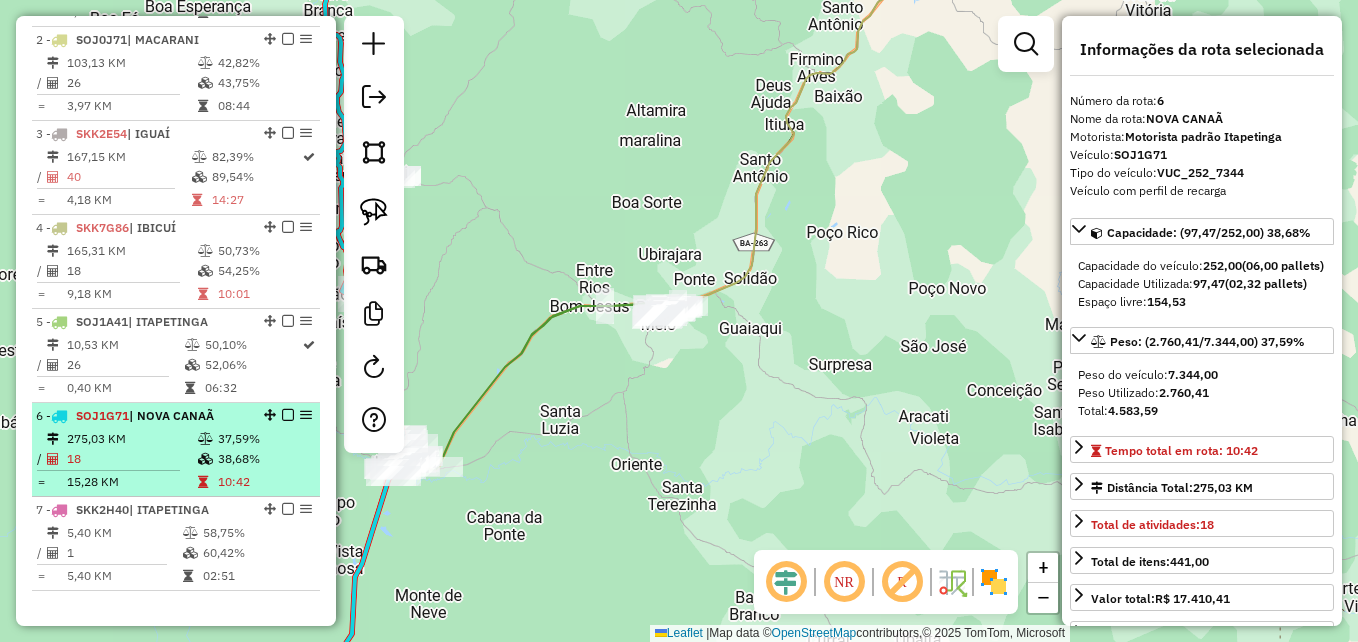 click on "275,03 KM" at bounding box center [131, 439] 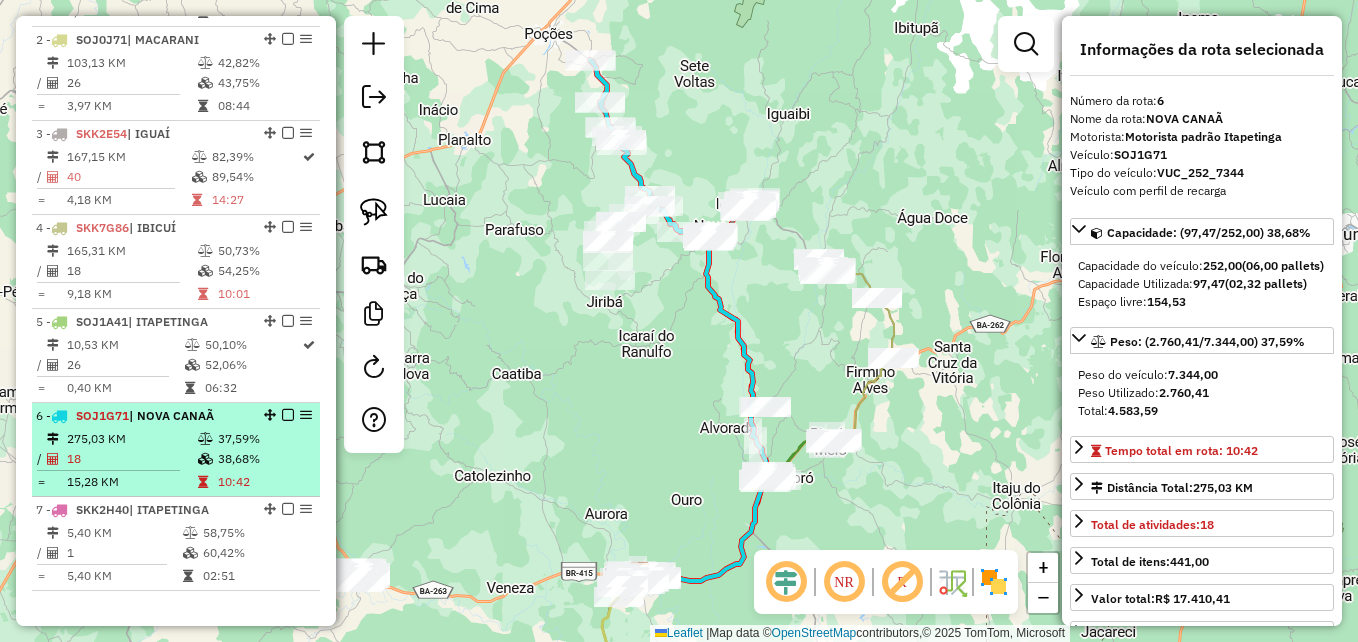 click on "18" at bounding box center [131, 459] 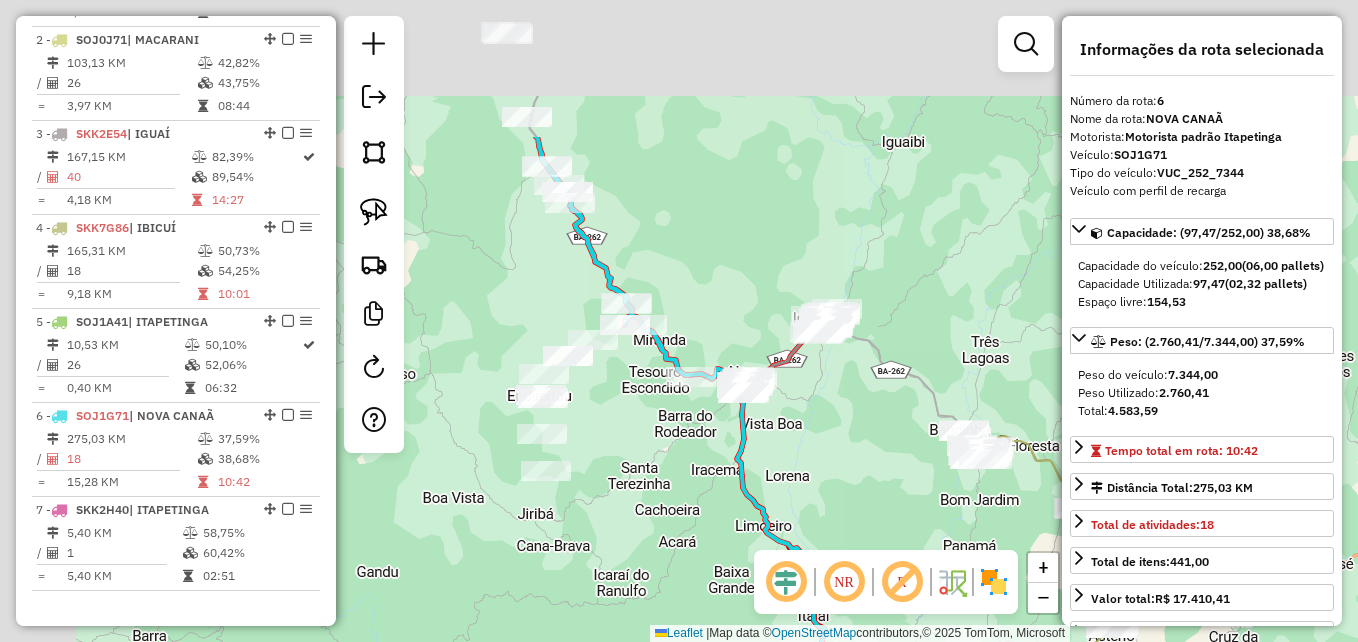 drag, startPoint x: 657, startPoint y: 228, endPoint x: 775, endPoint y: 429, distance: 233.07724 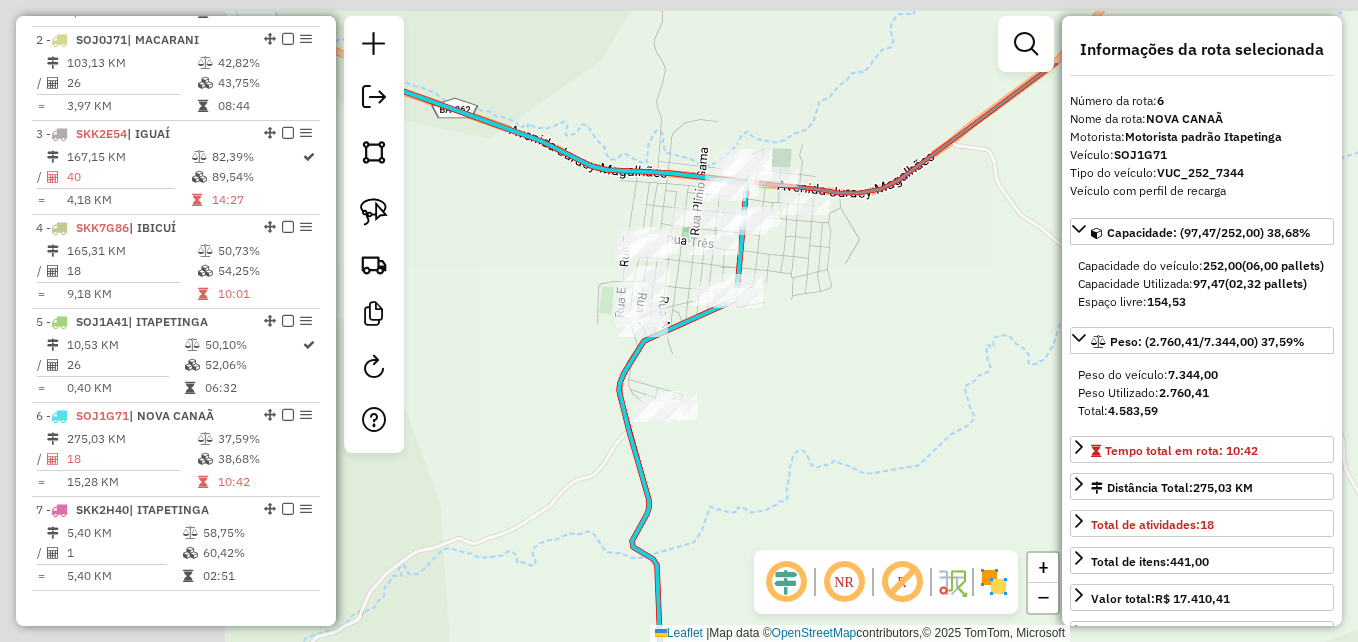 drag, startPoint x: 796, startPoint y: 388, endPoint x: 1026, endPoint y: 463, distance: 241.9194 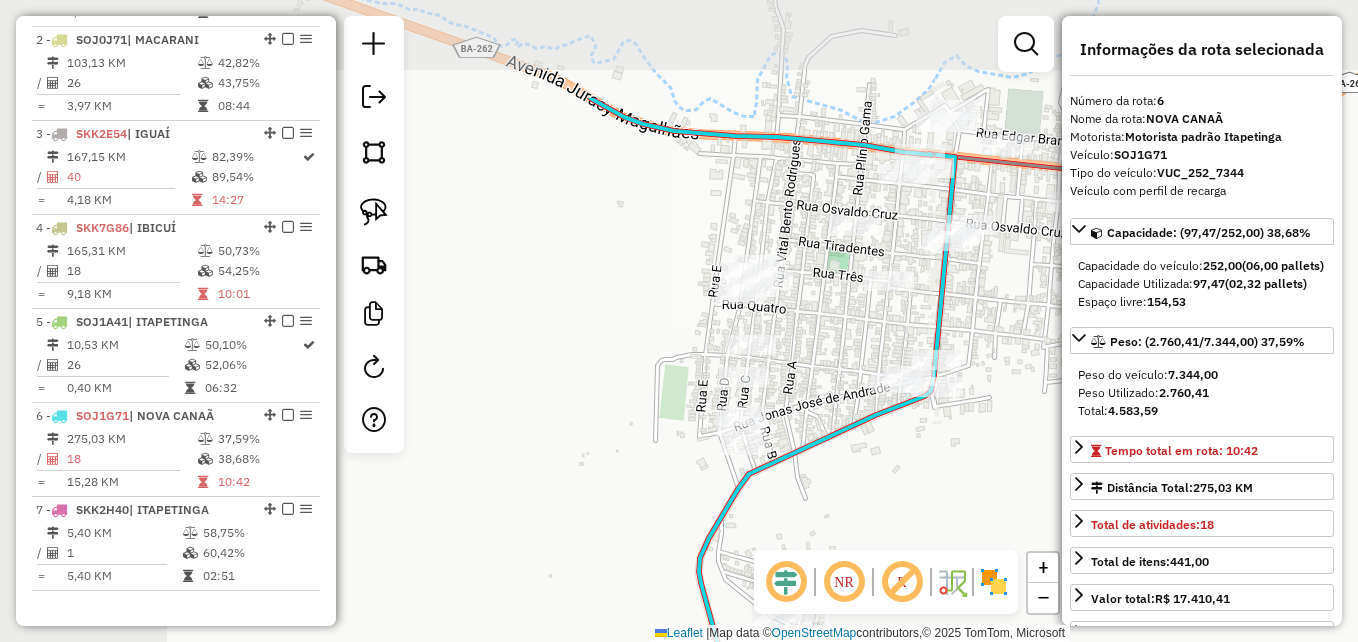 drag, startPoint x: 650, startPoint y: 337, endPoint x: 977, endPoint y: 495, distance: 363.17075 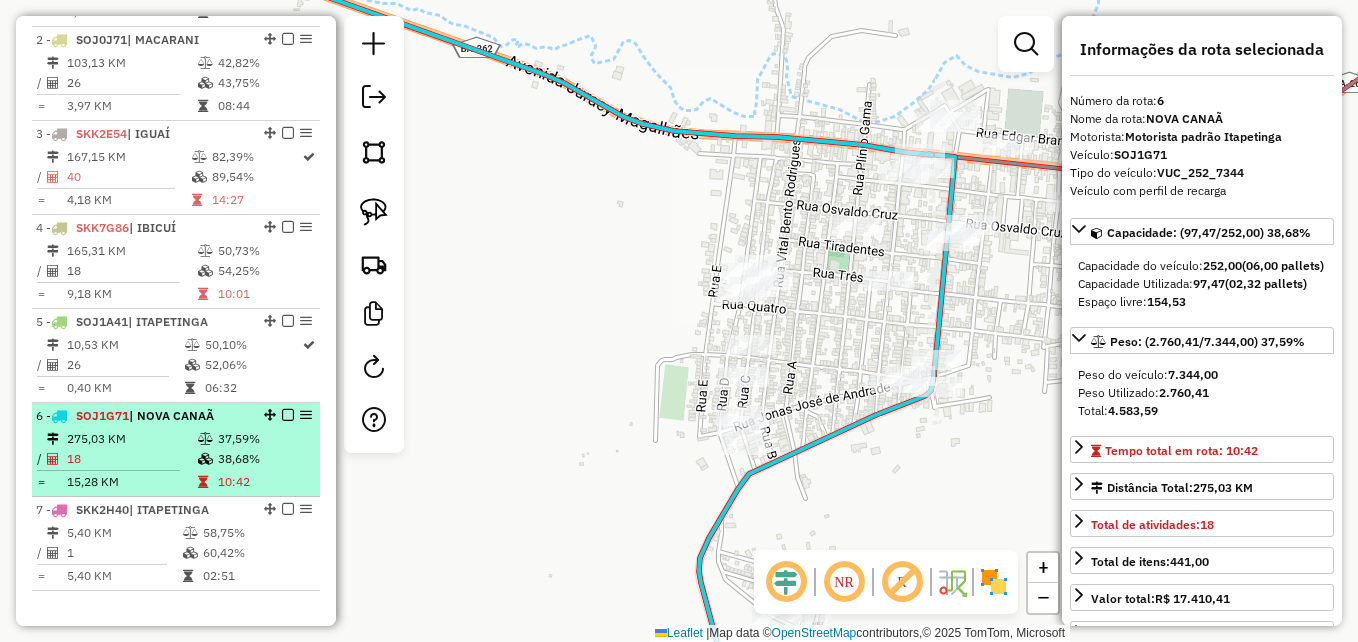 click at bounding box center [207, 459] 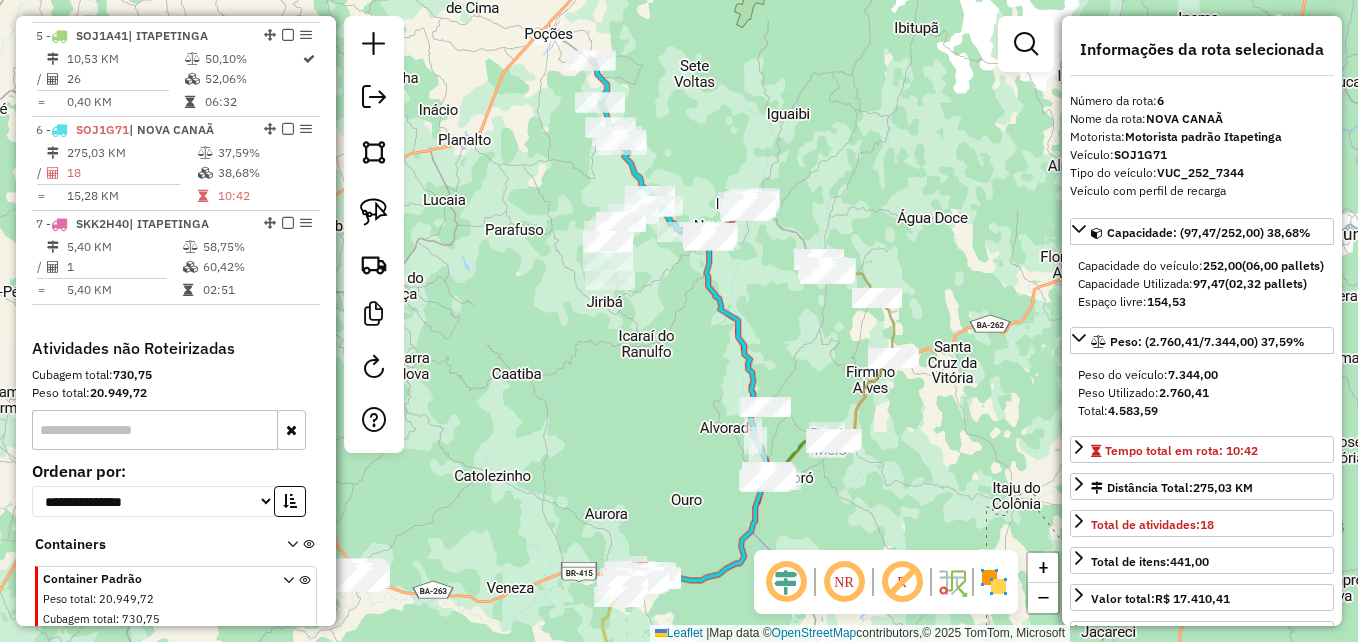 scroll, scrollTop: 1159, scrollLeft: 0, axis: vertical 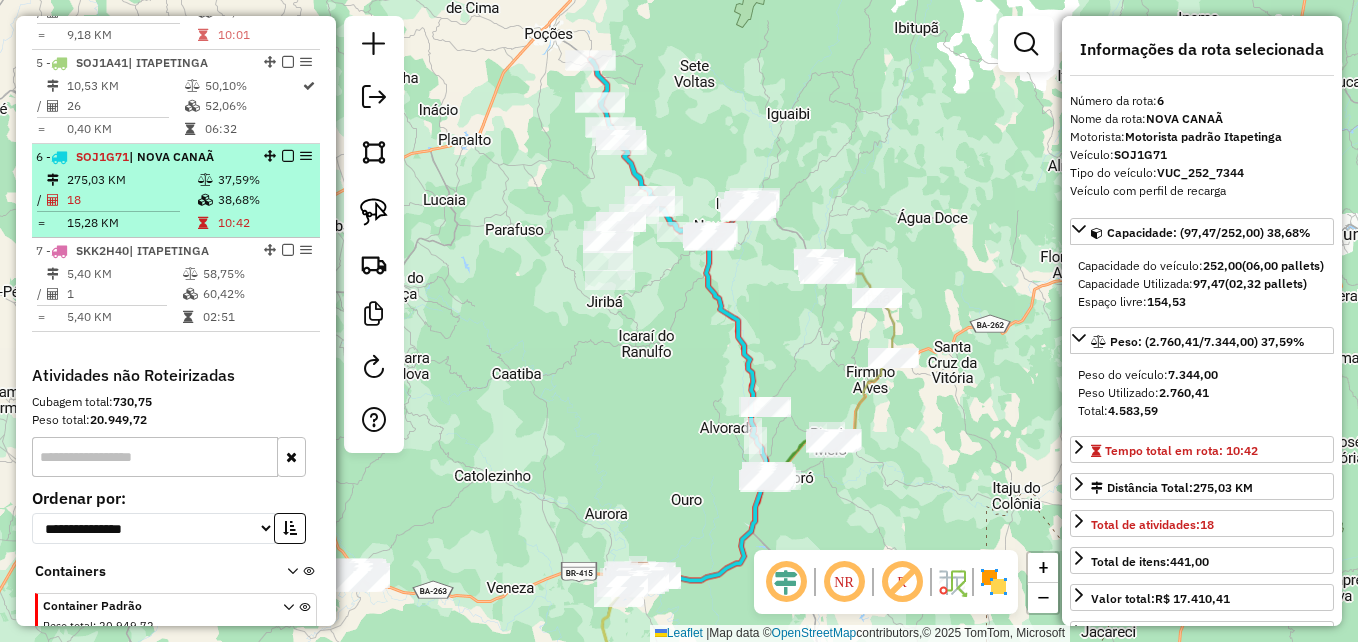 click on "275,03 KM" at bounding box center (131, 180) 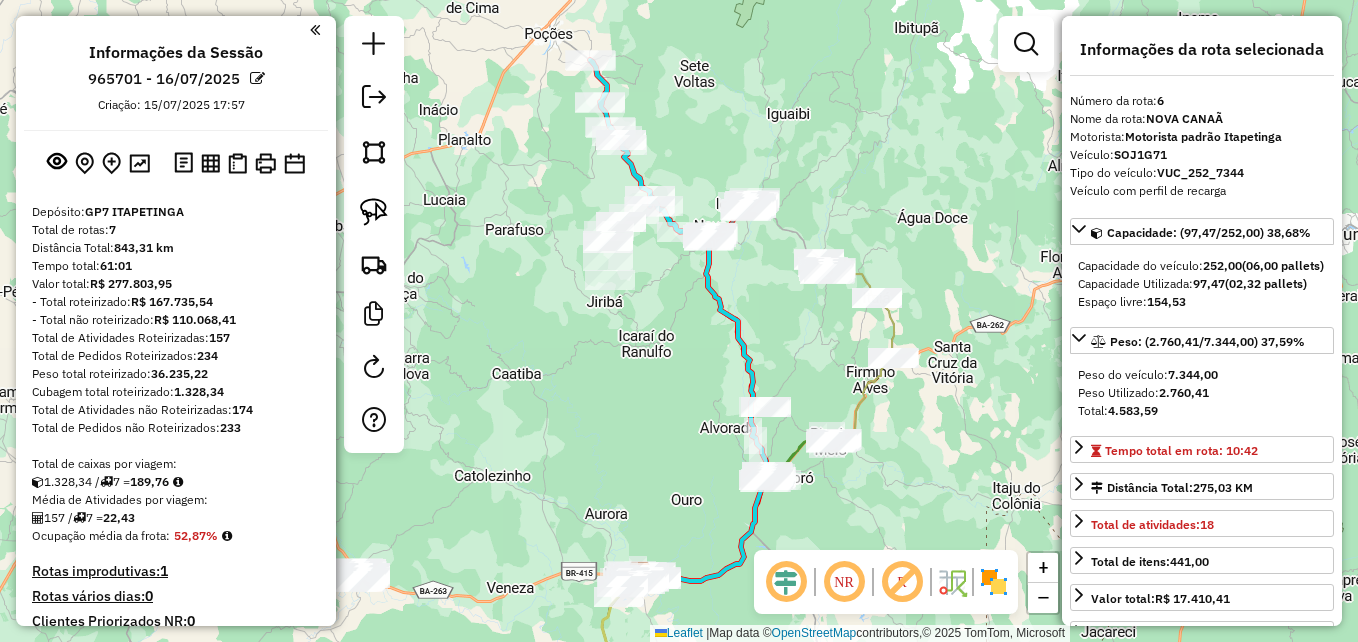 scroll, scrollTop: 100, scrollLeft: 0, axis: vertical 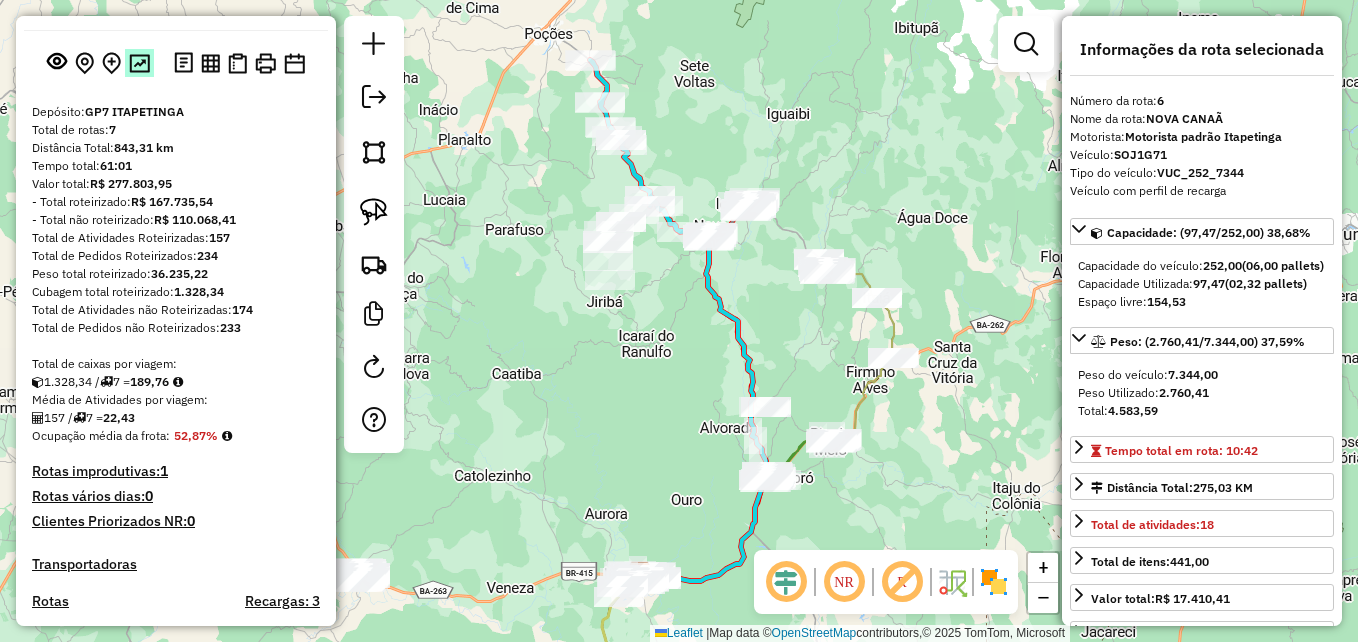 click at bounding box center [139, 63] 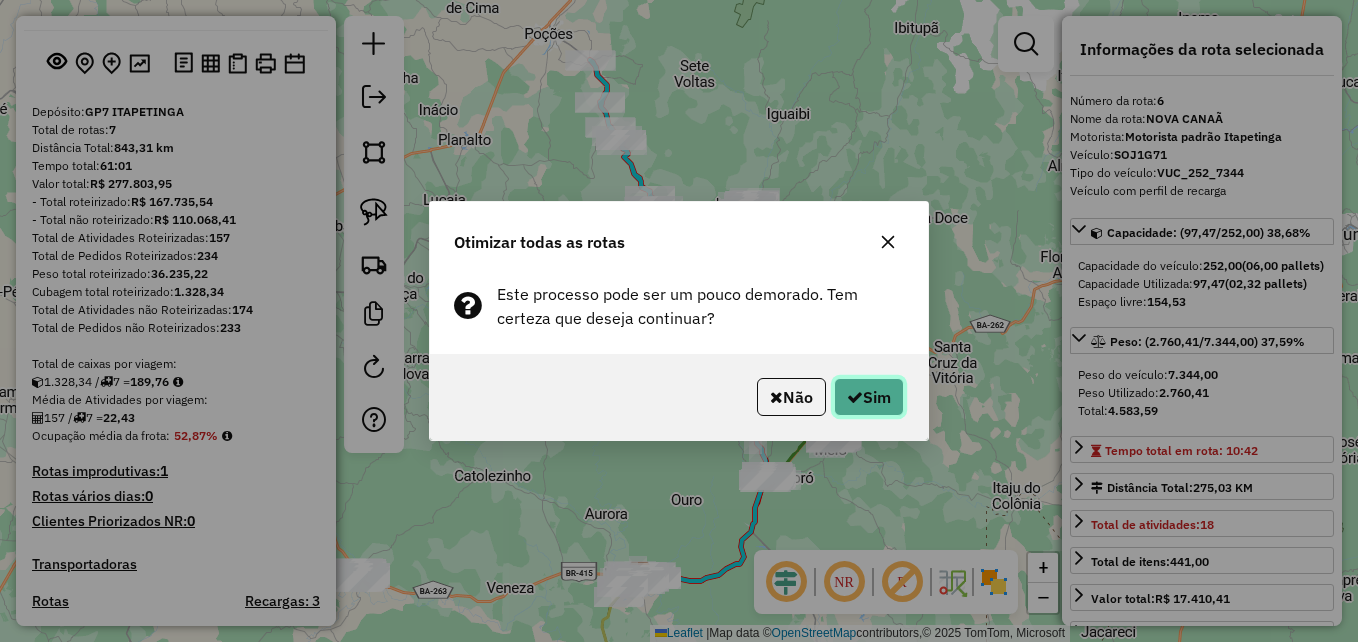 click 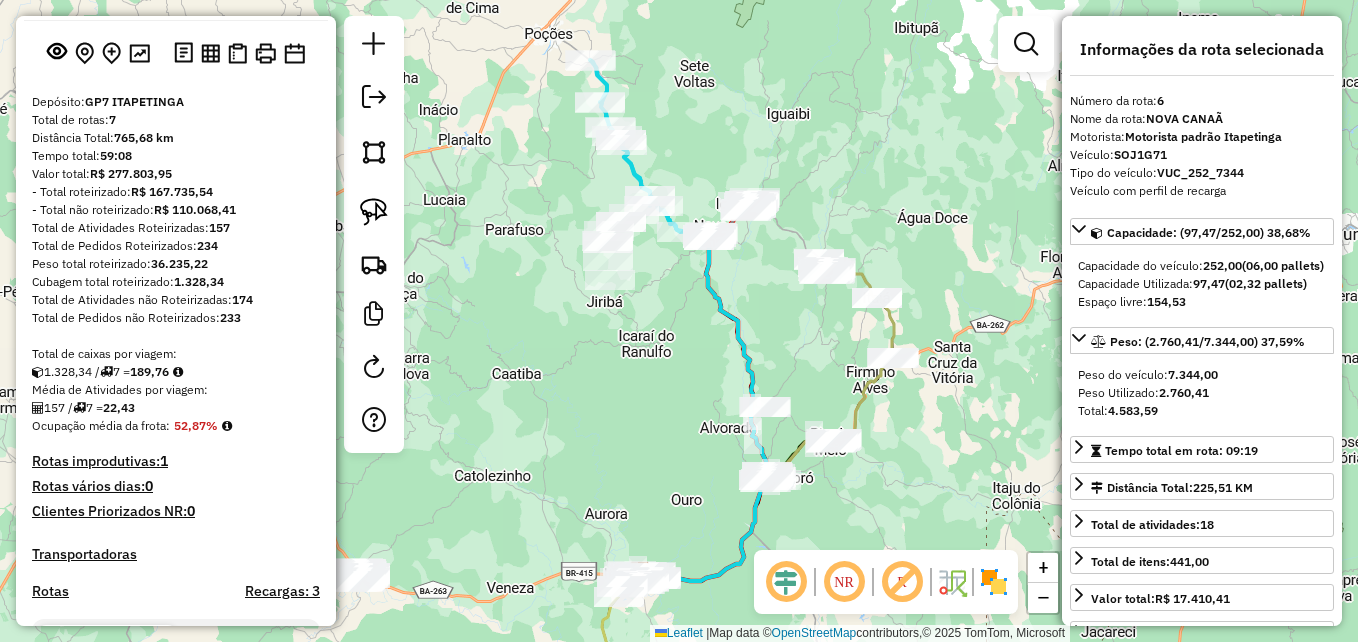 scroll, scrollTop: 59, scrollLeft: 0, axis: vertical 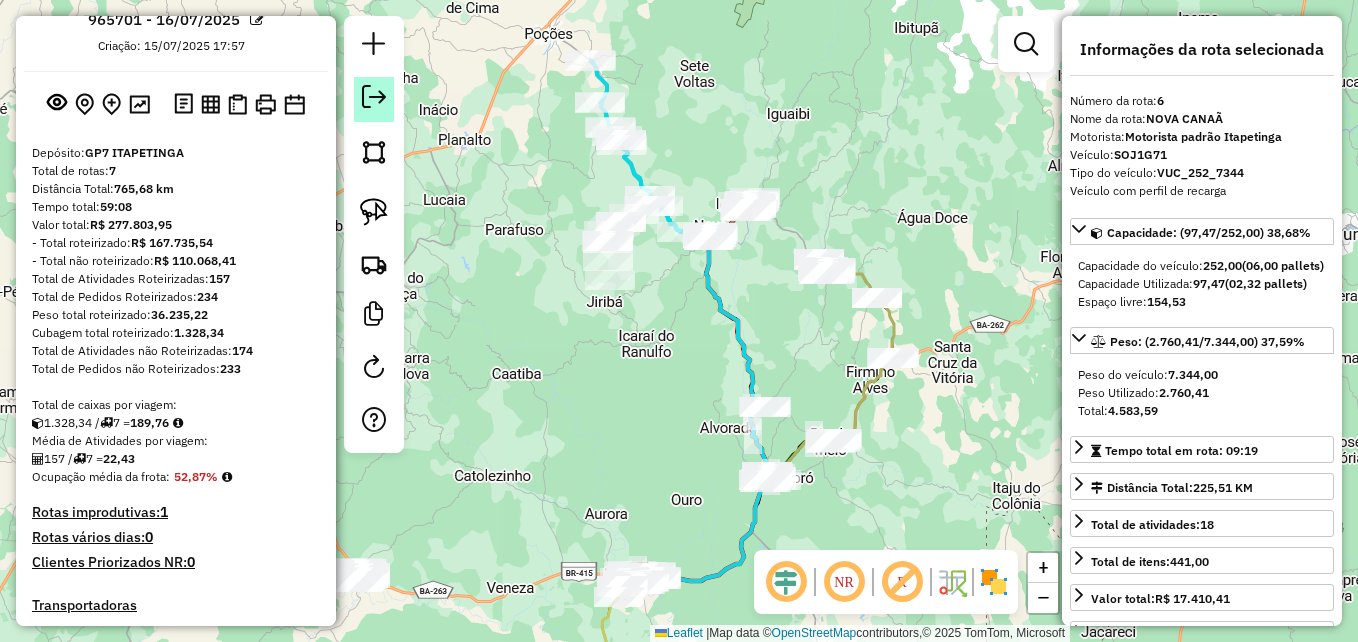 click 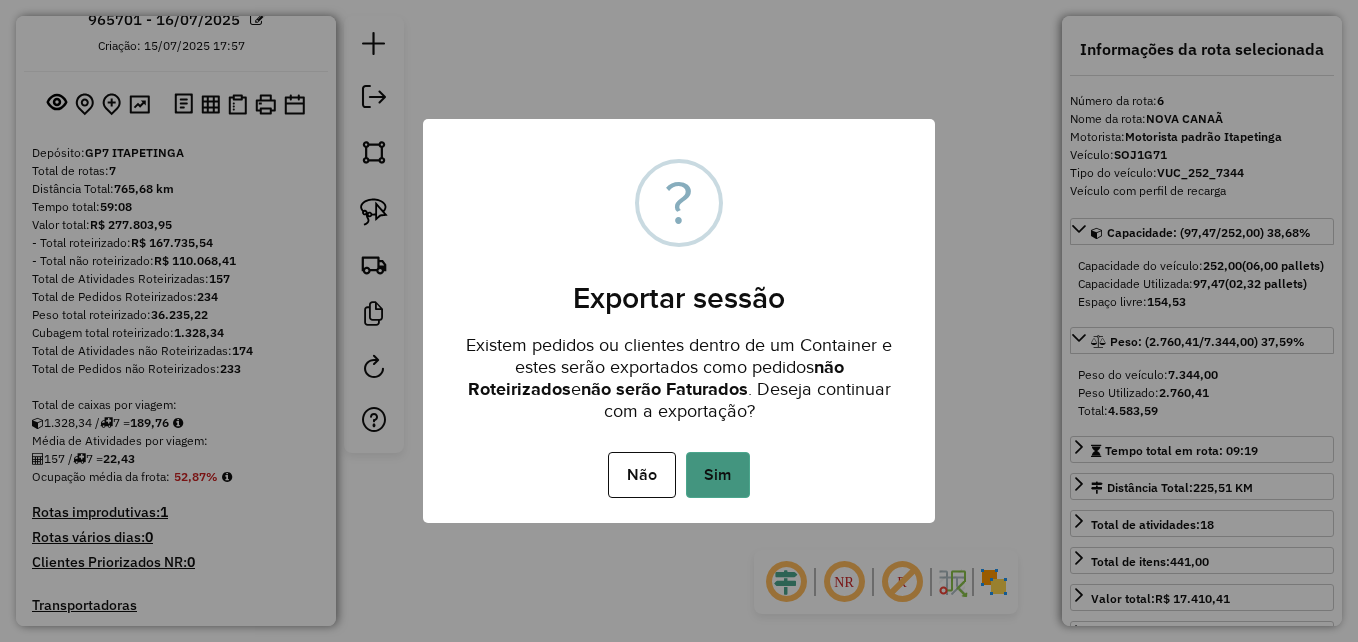 click on "Sim" at bounding box center (718, 475) 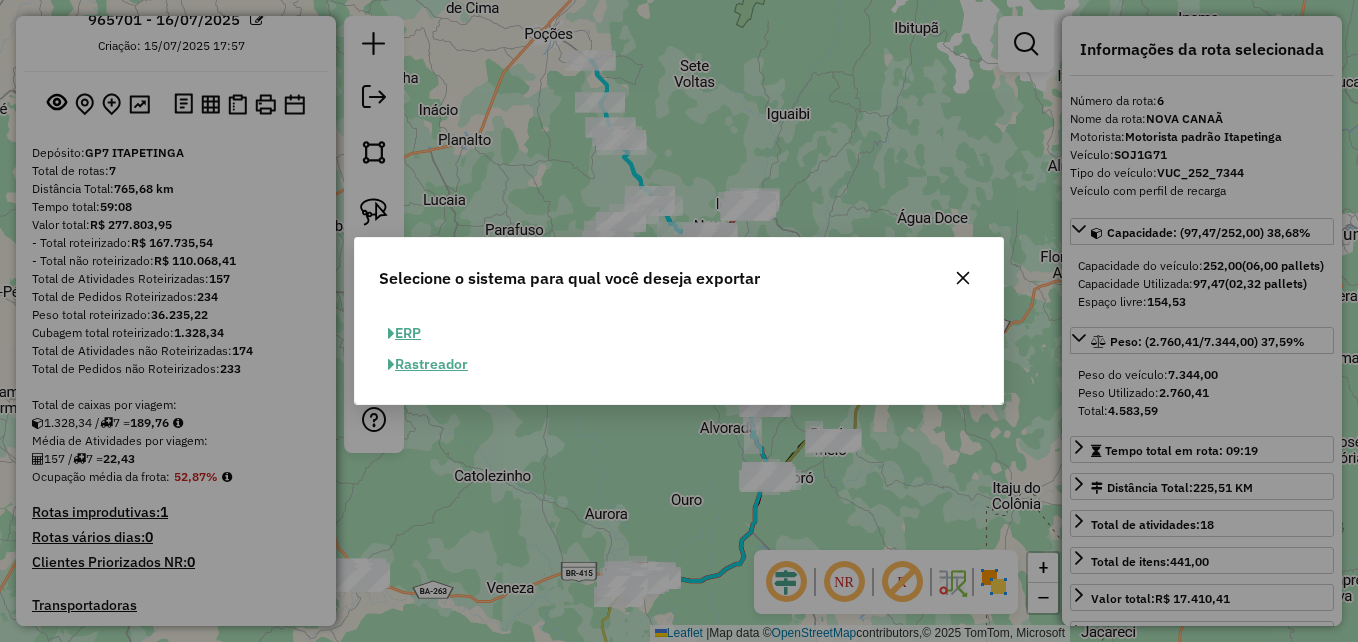 click on "ERP" 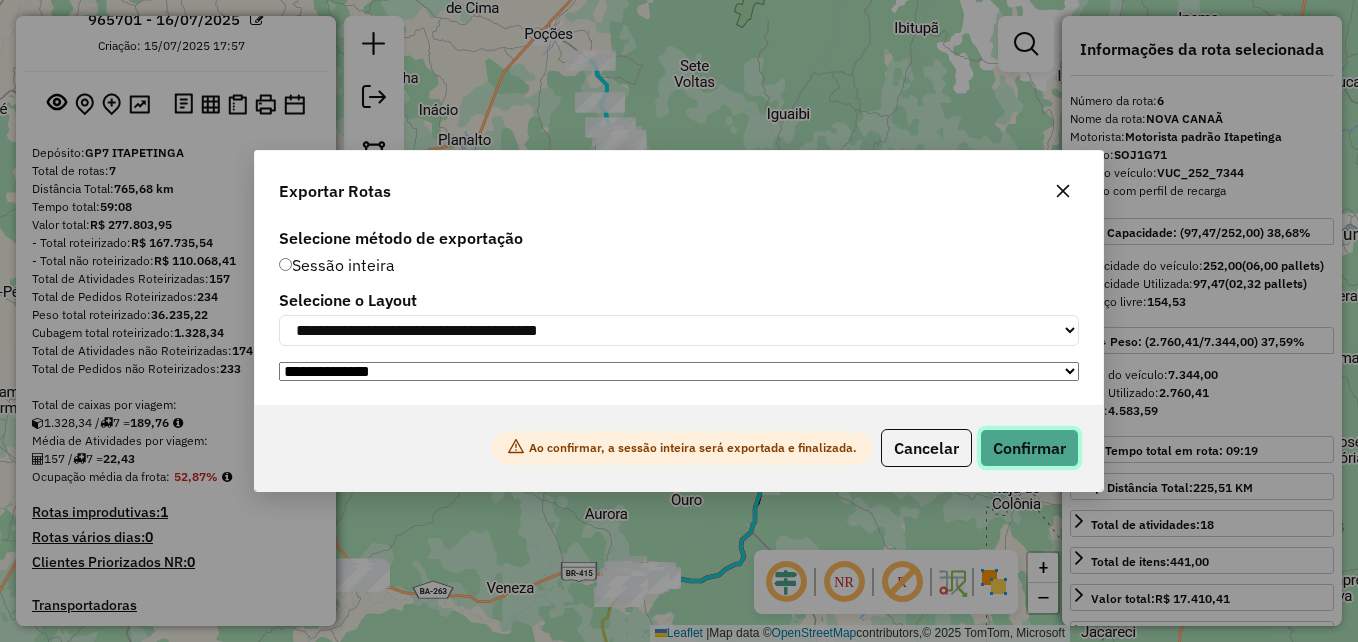 click on "Confirmar" 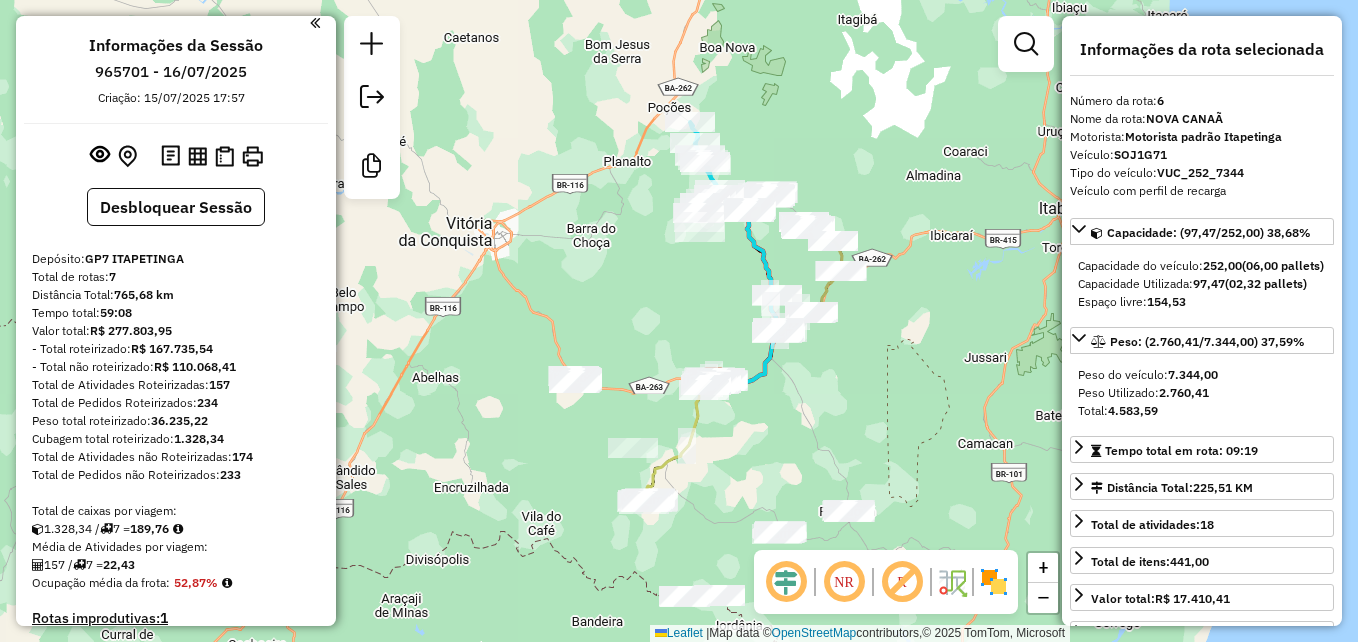 scroll, scrollTop: 0, scrollLeft: 0, axis: both 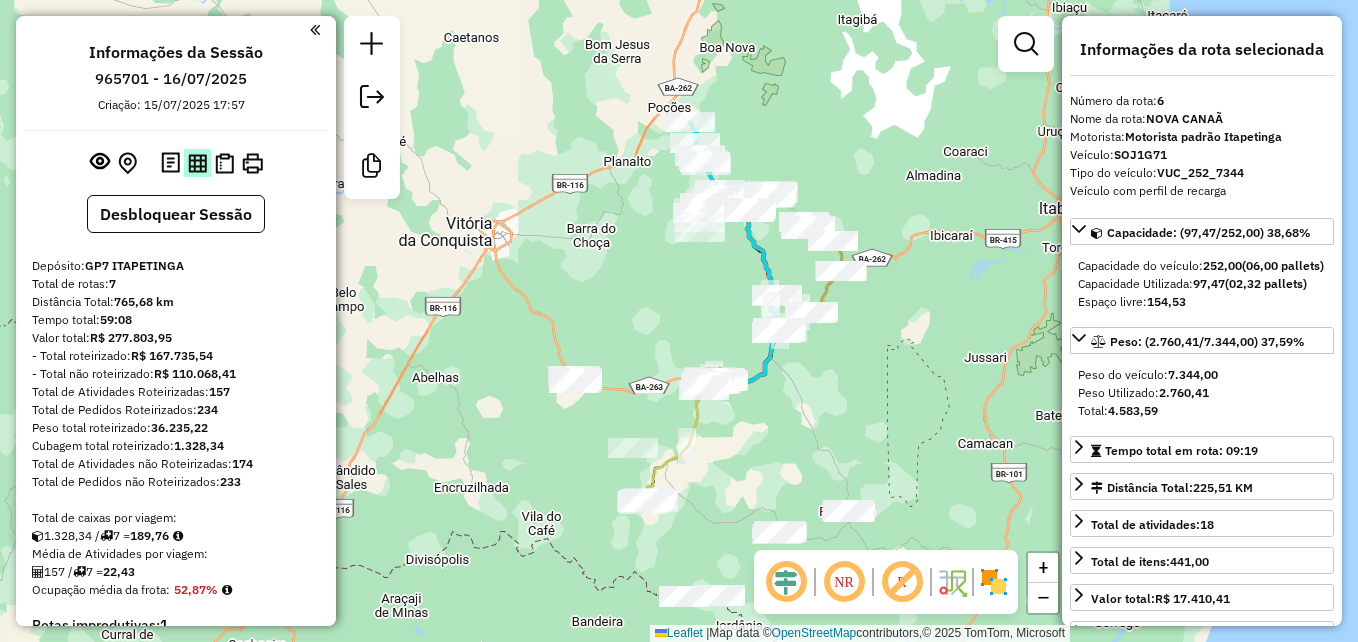 click at bounding box center (197, 163) 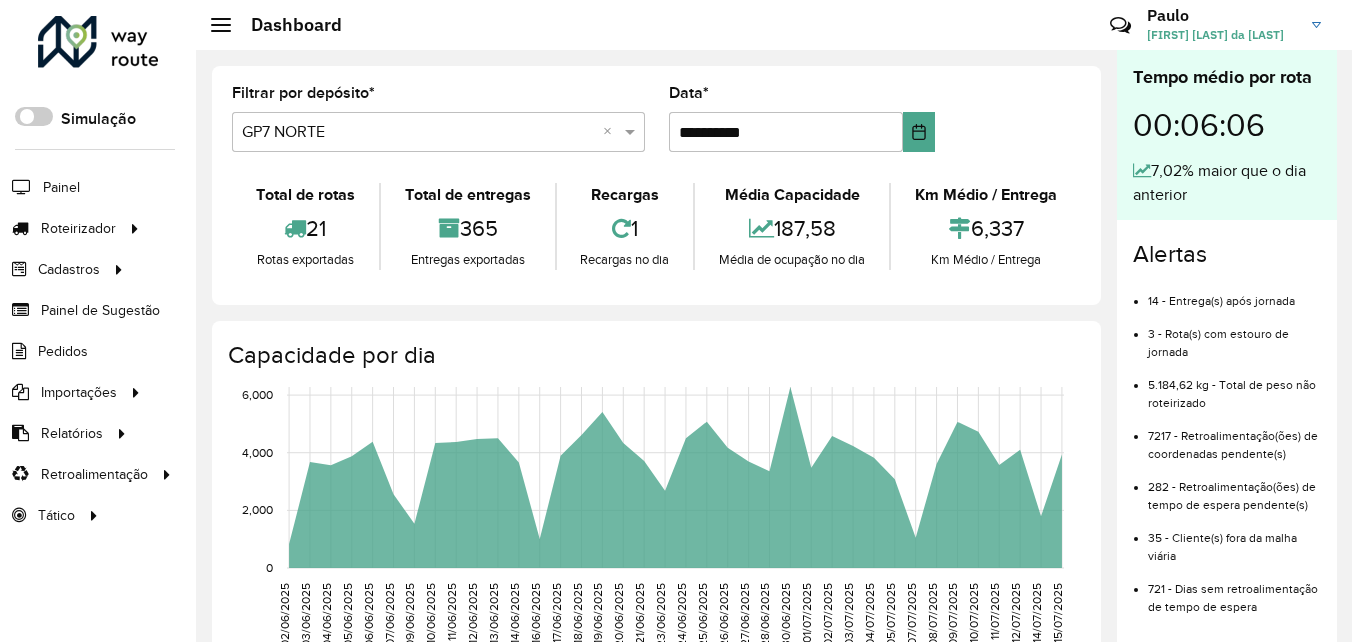 scroll, scrollTop: 0, scrollLeft: 0, axis: both 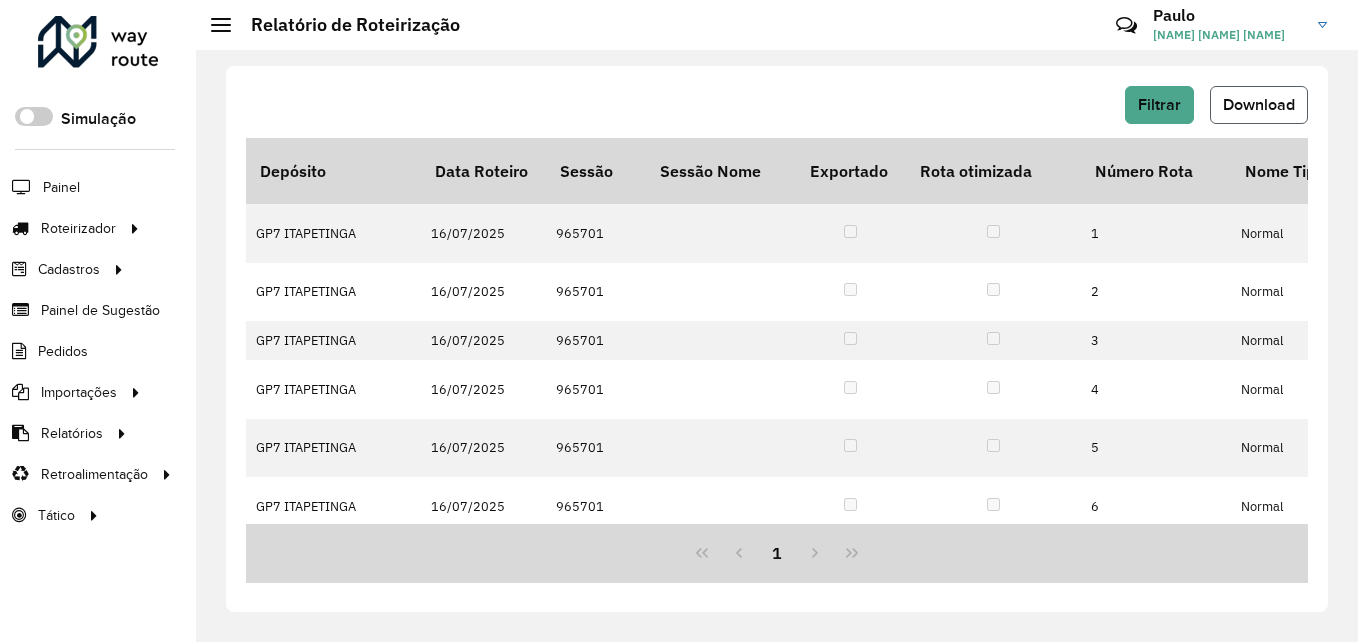 click on "Download" 